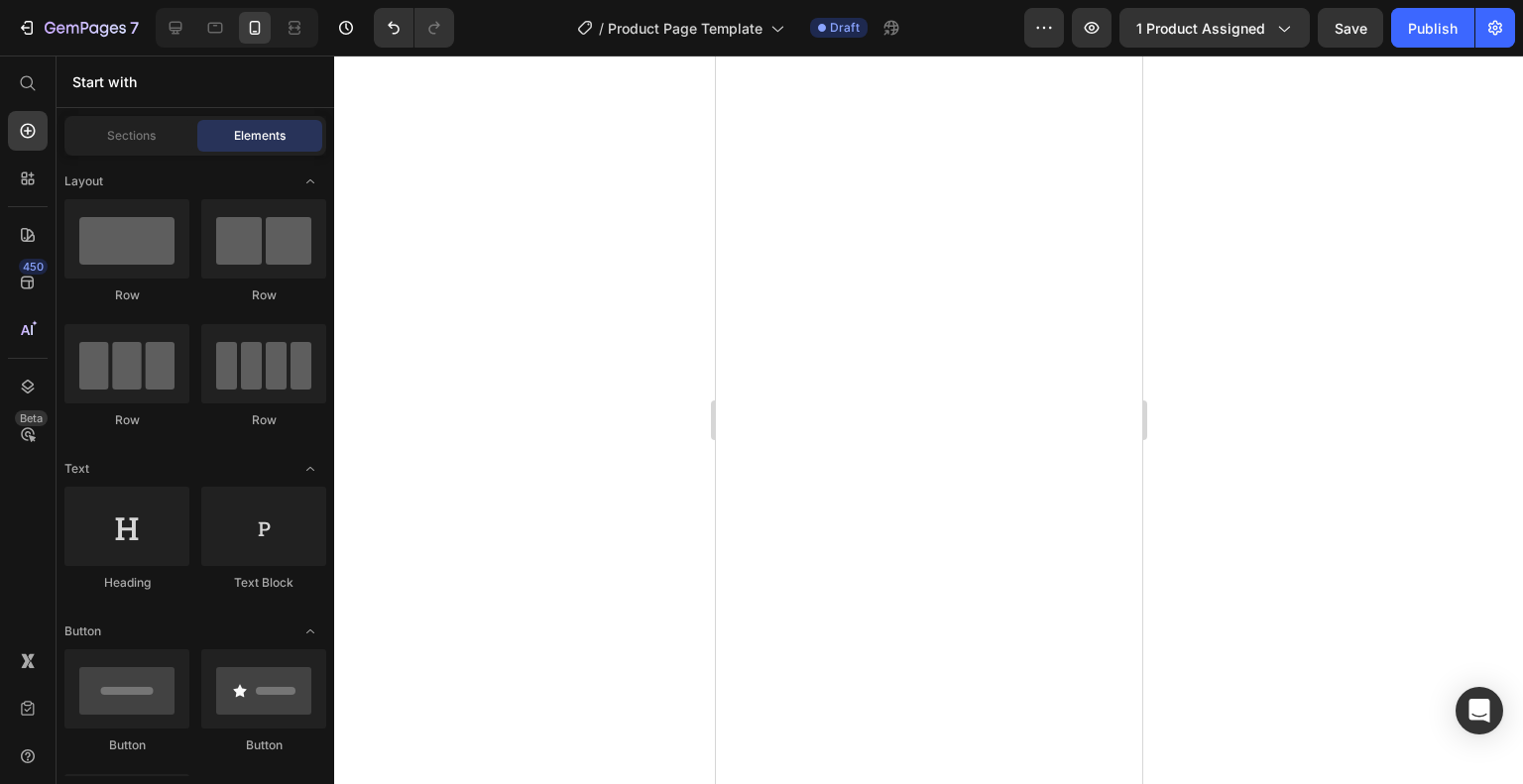 scroll, scrollTop: 0, scrollLeft: 0, axis: both 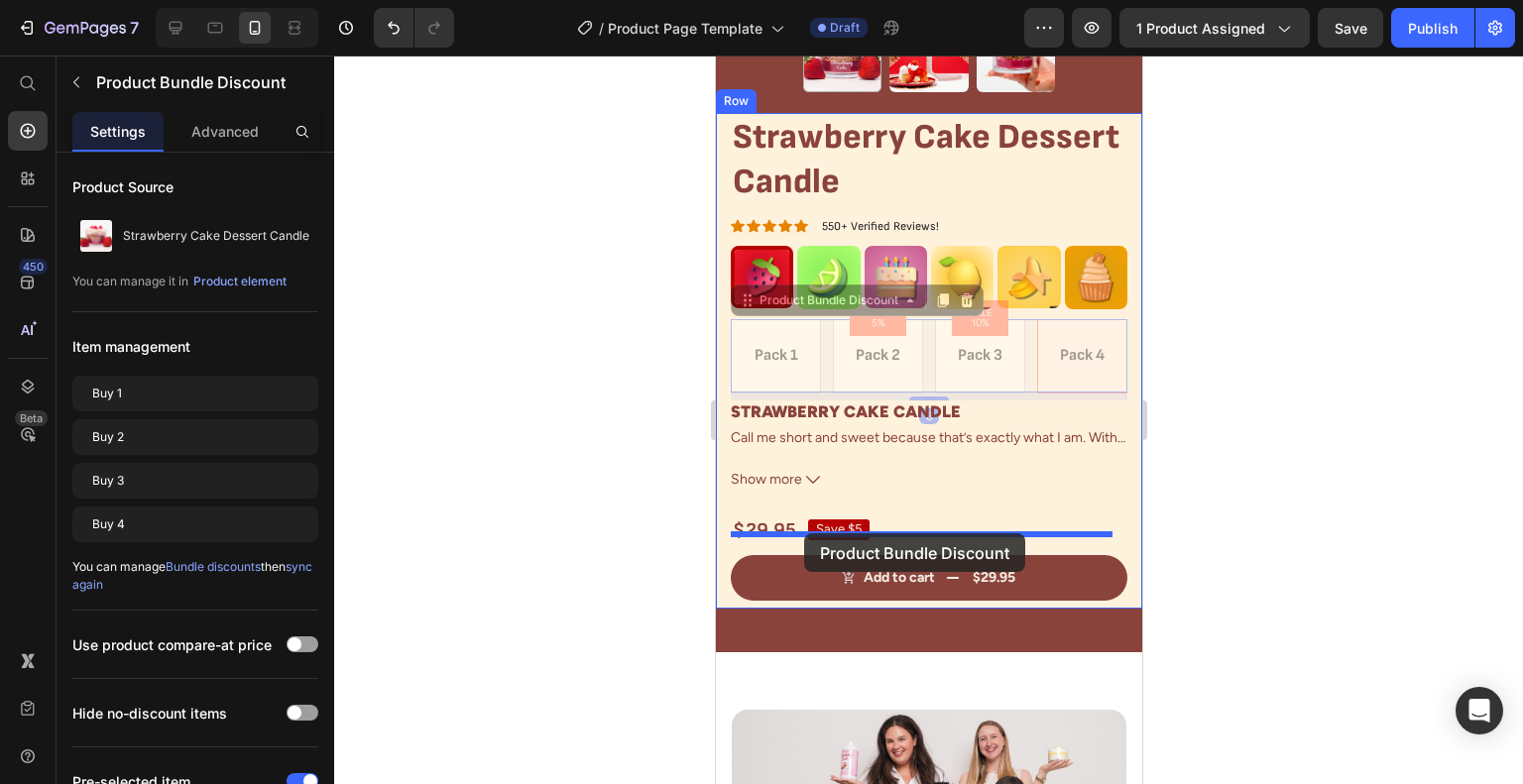 drag, startPoint x: 819, startPoint y: 339, endPoint x: 803, endPoint y: 533, distance: 194.65868 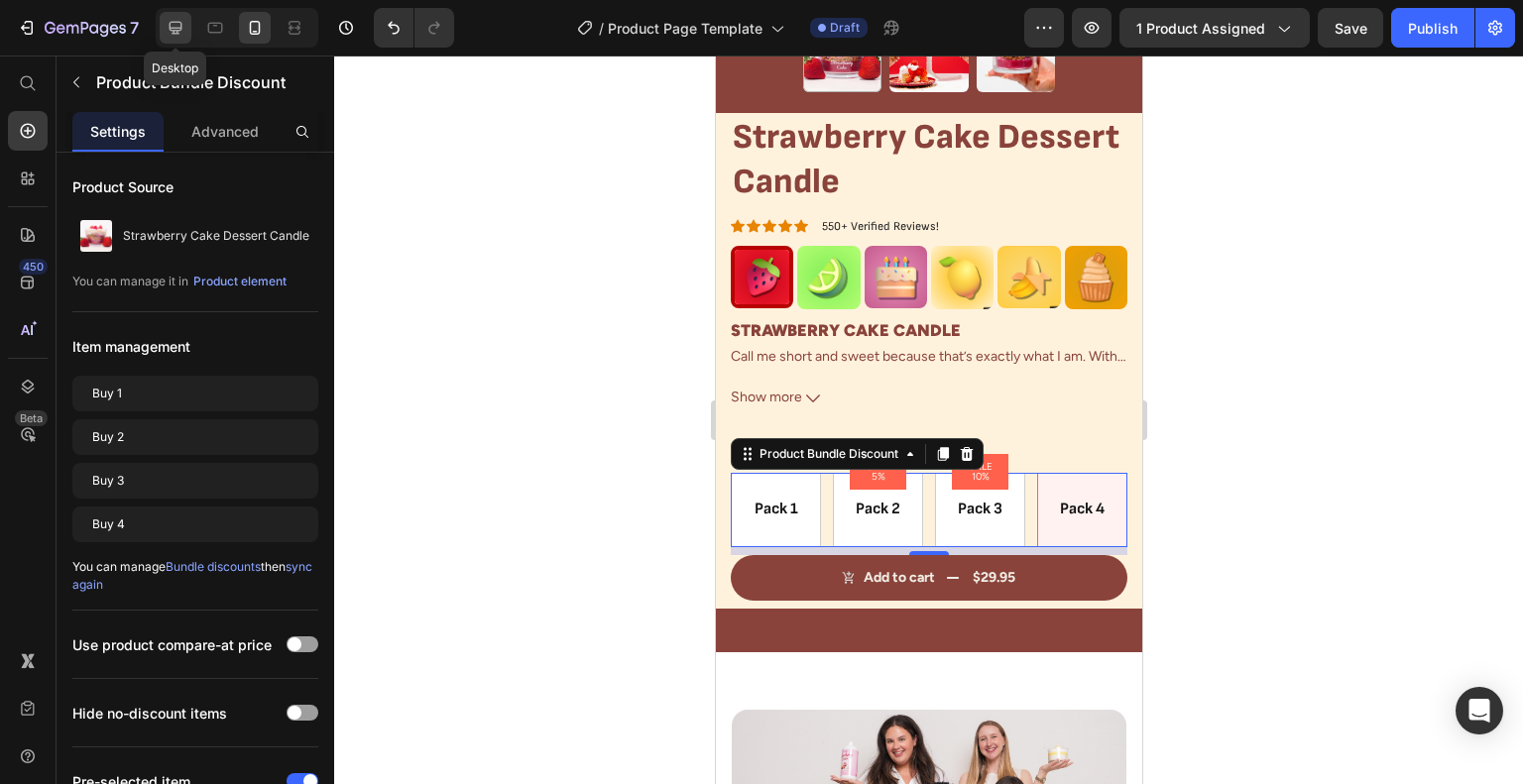 click 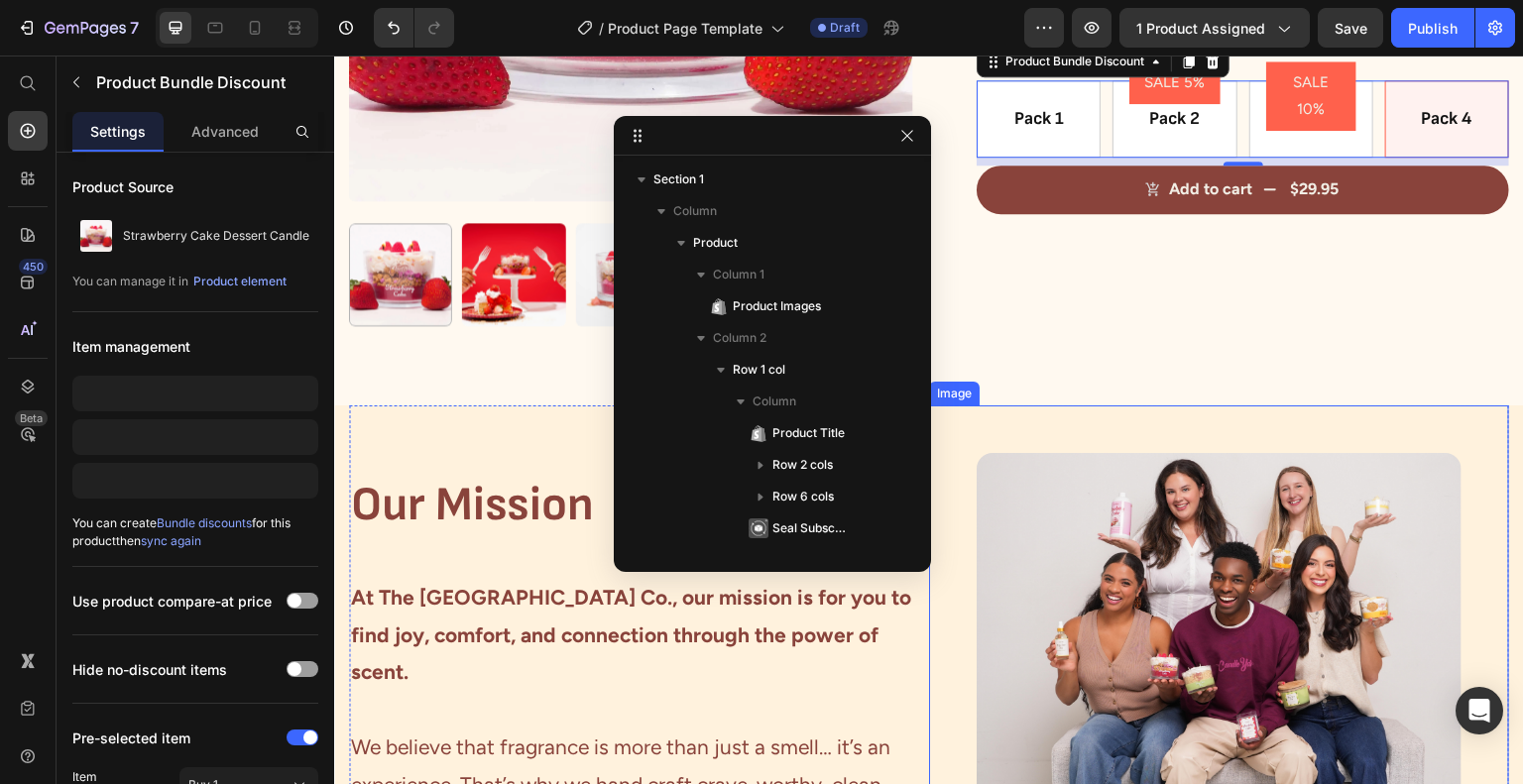 scroll, scrollTop: 601, scrollLeft: 0, axis: vertical 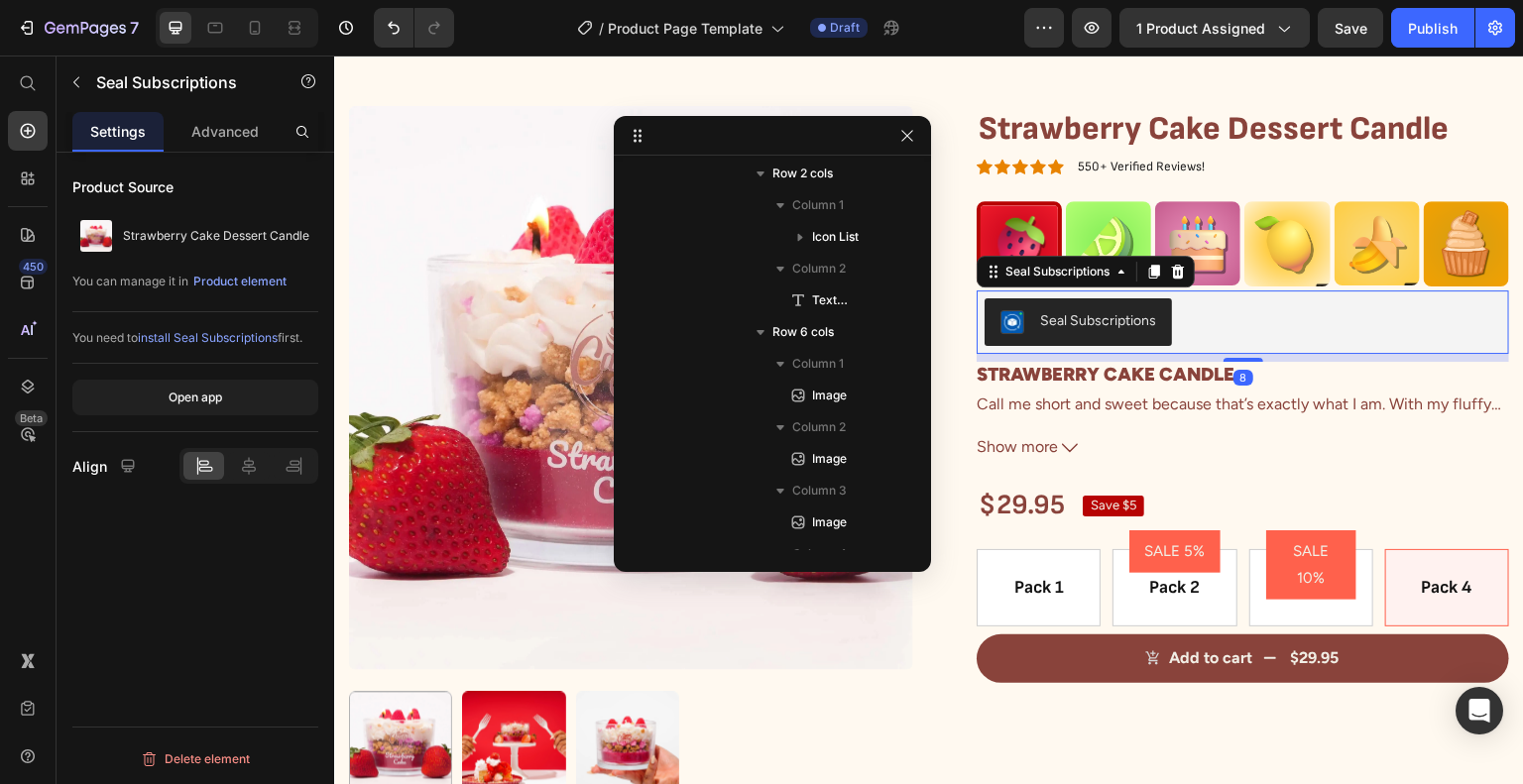 click on "Seal Subscriptions" at bounding box center [1242, 322] 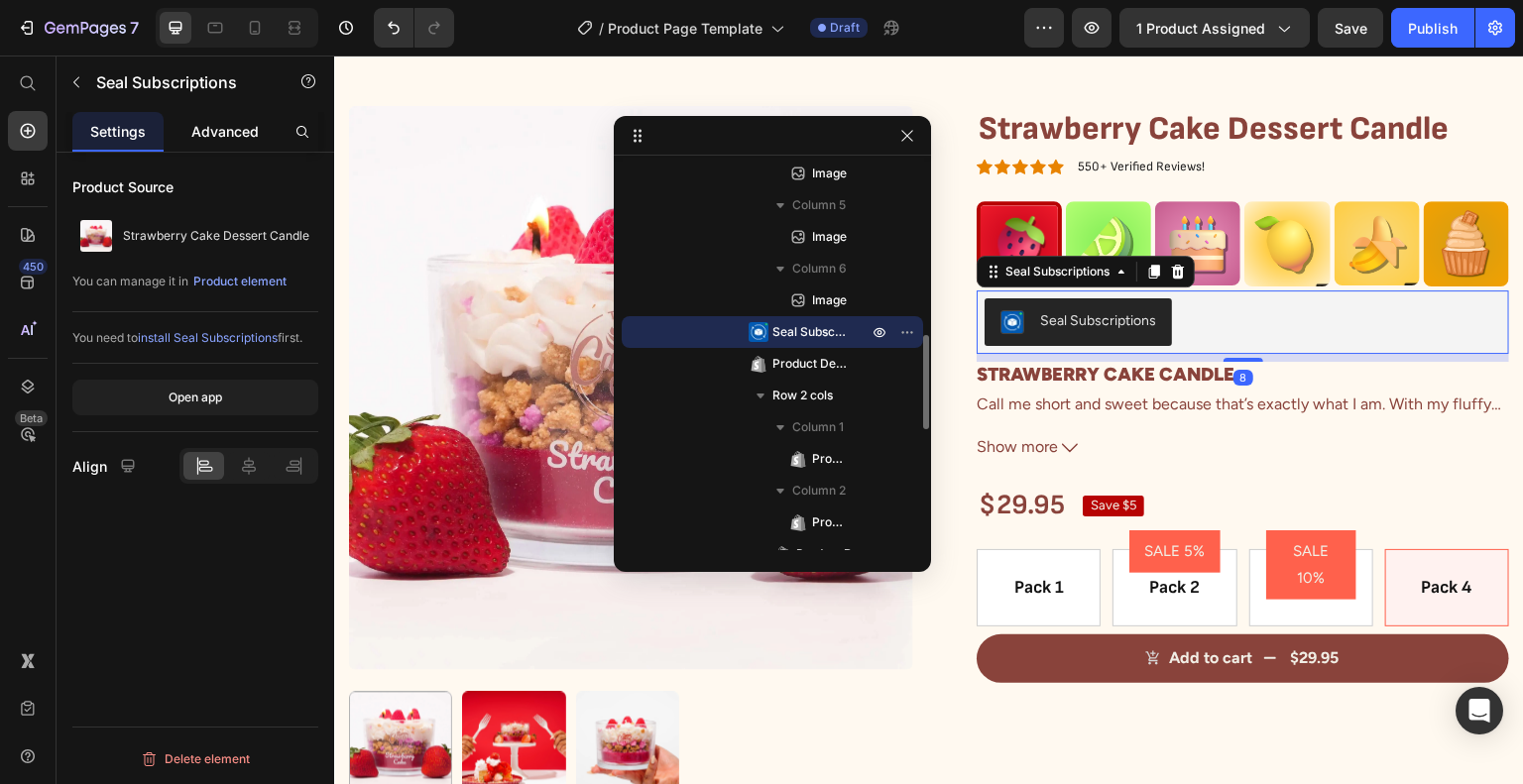 click on "Advanced" 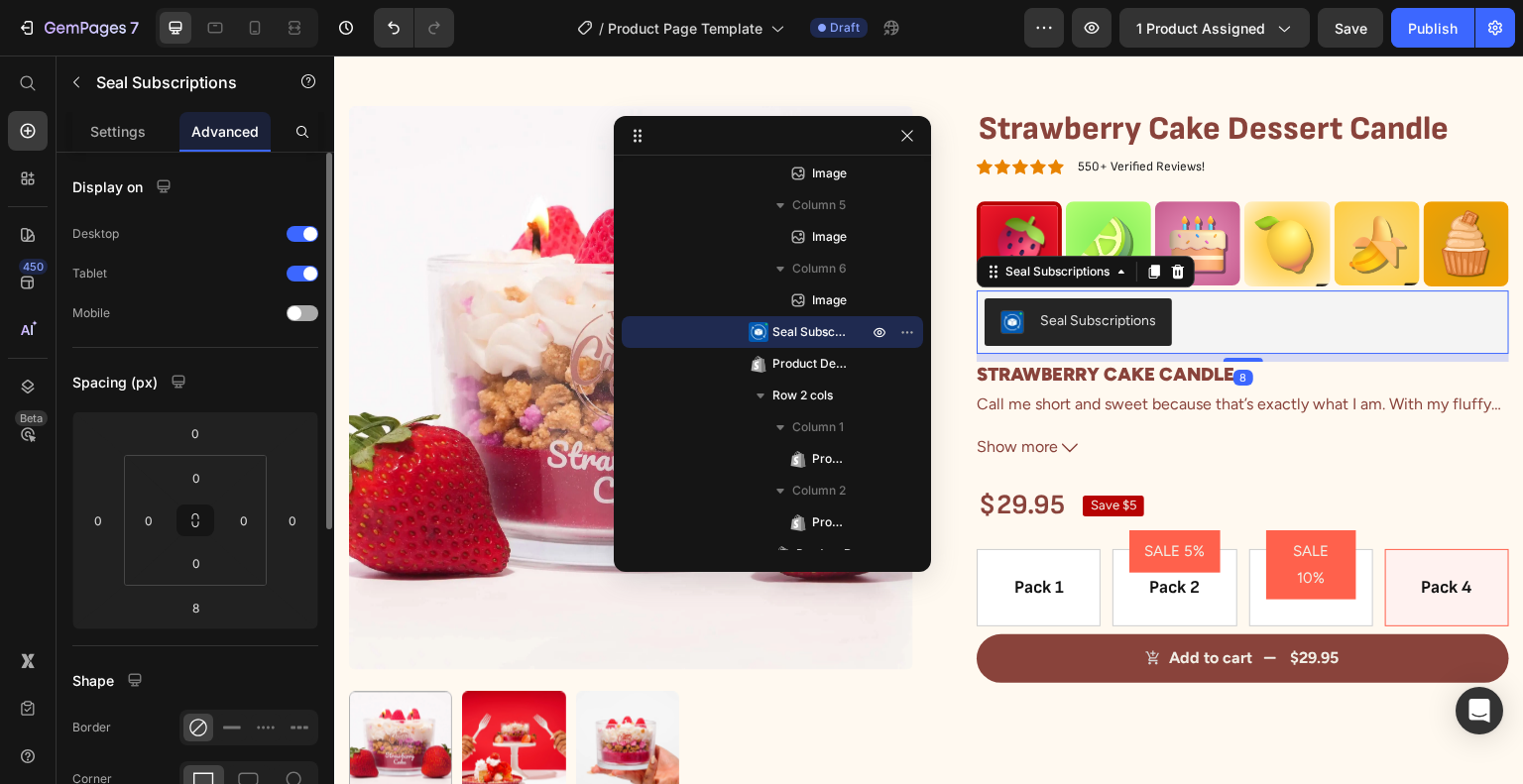 click on "Mobile" at bounding box center (195, 313) 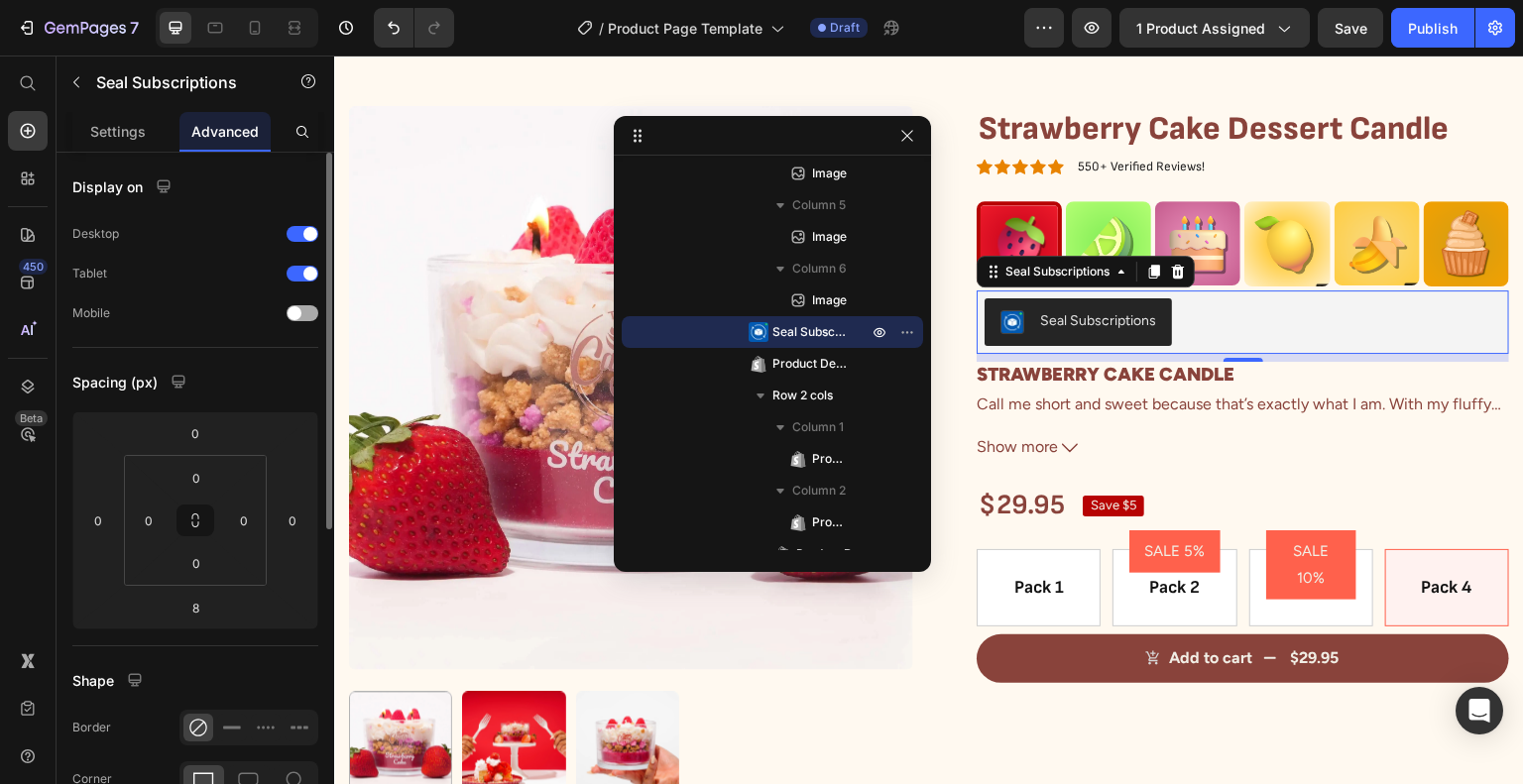 click at bounding box center [302, 313] 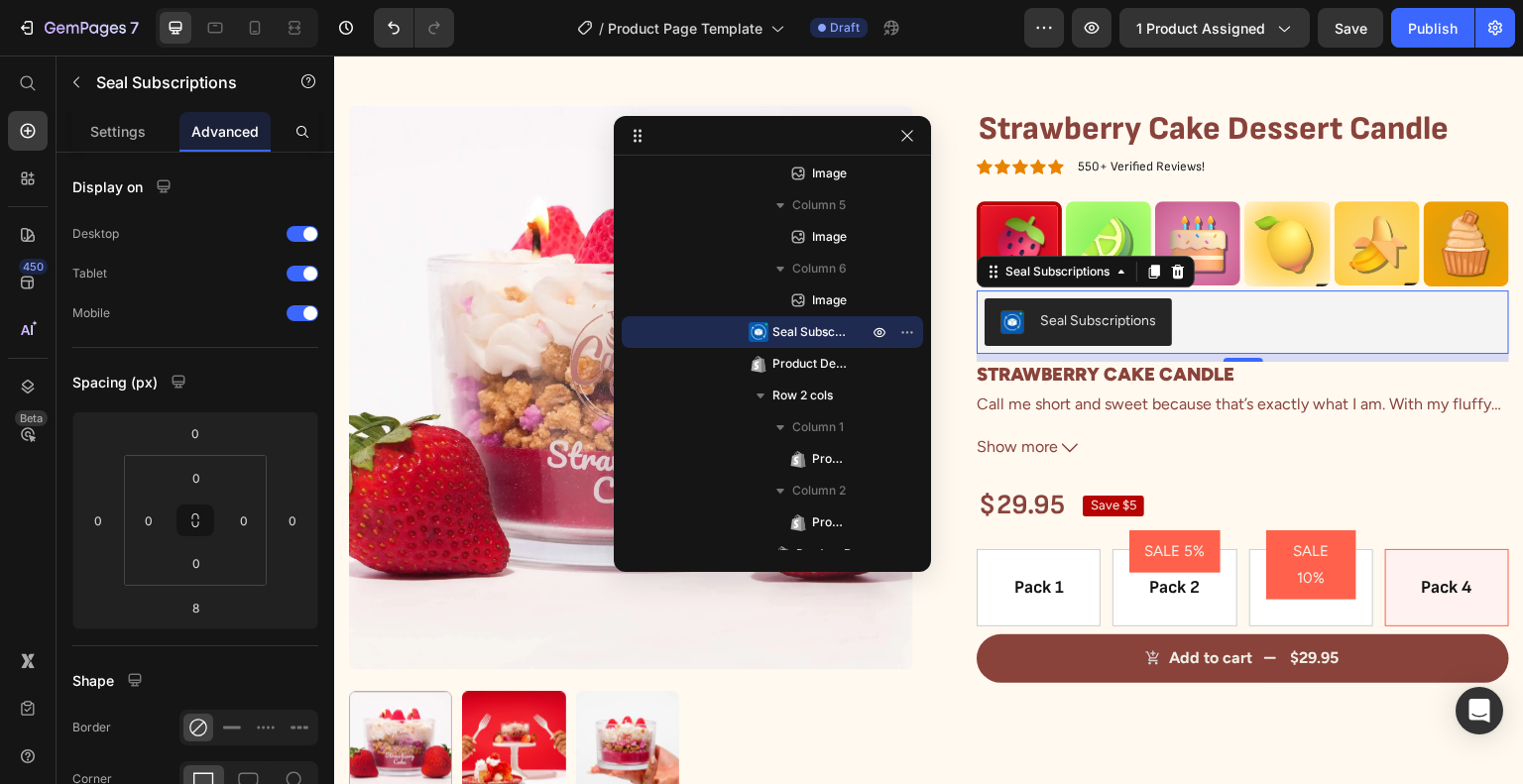 click at bounding box center [237, 28] 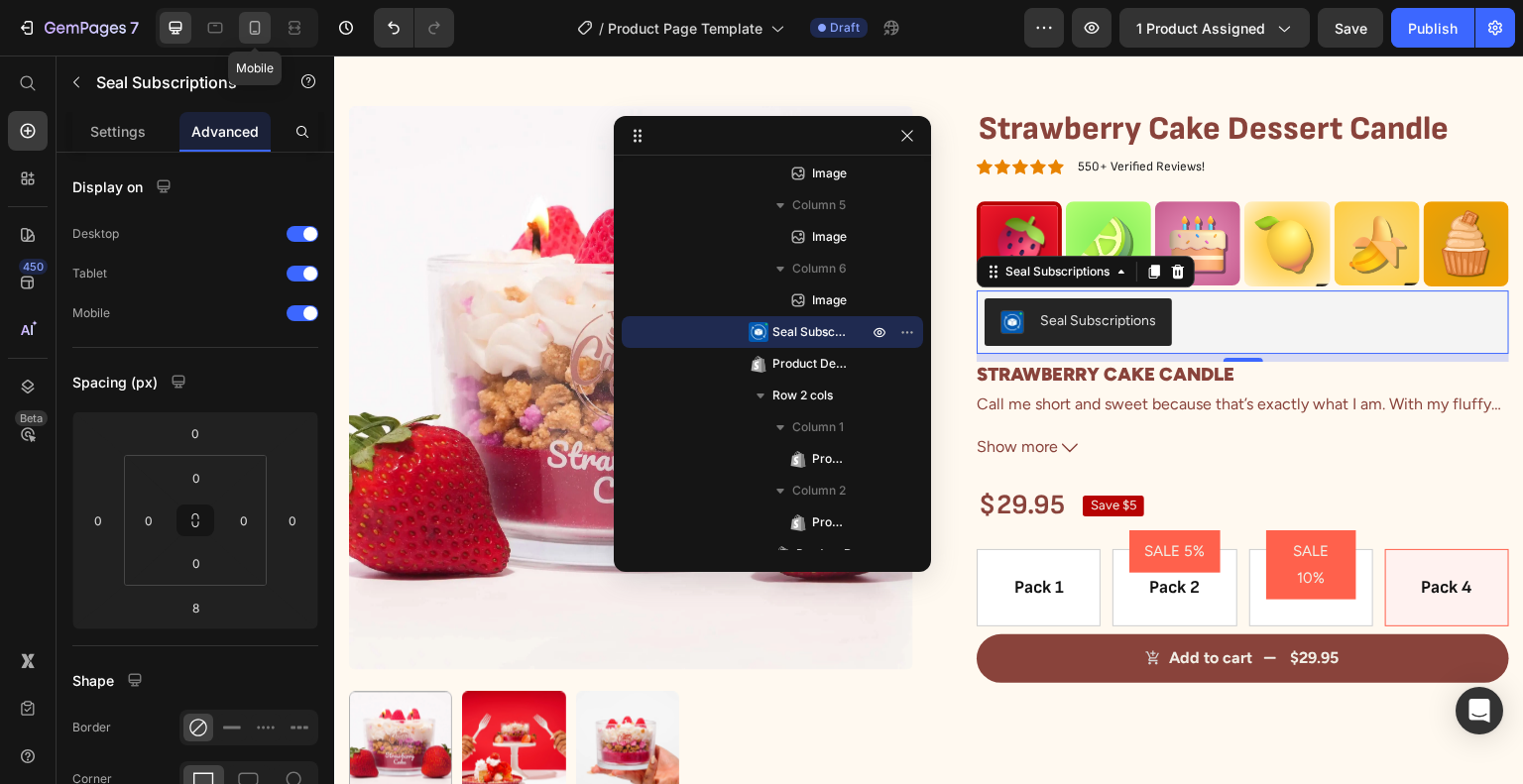 click 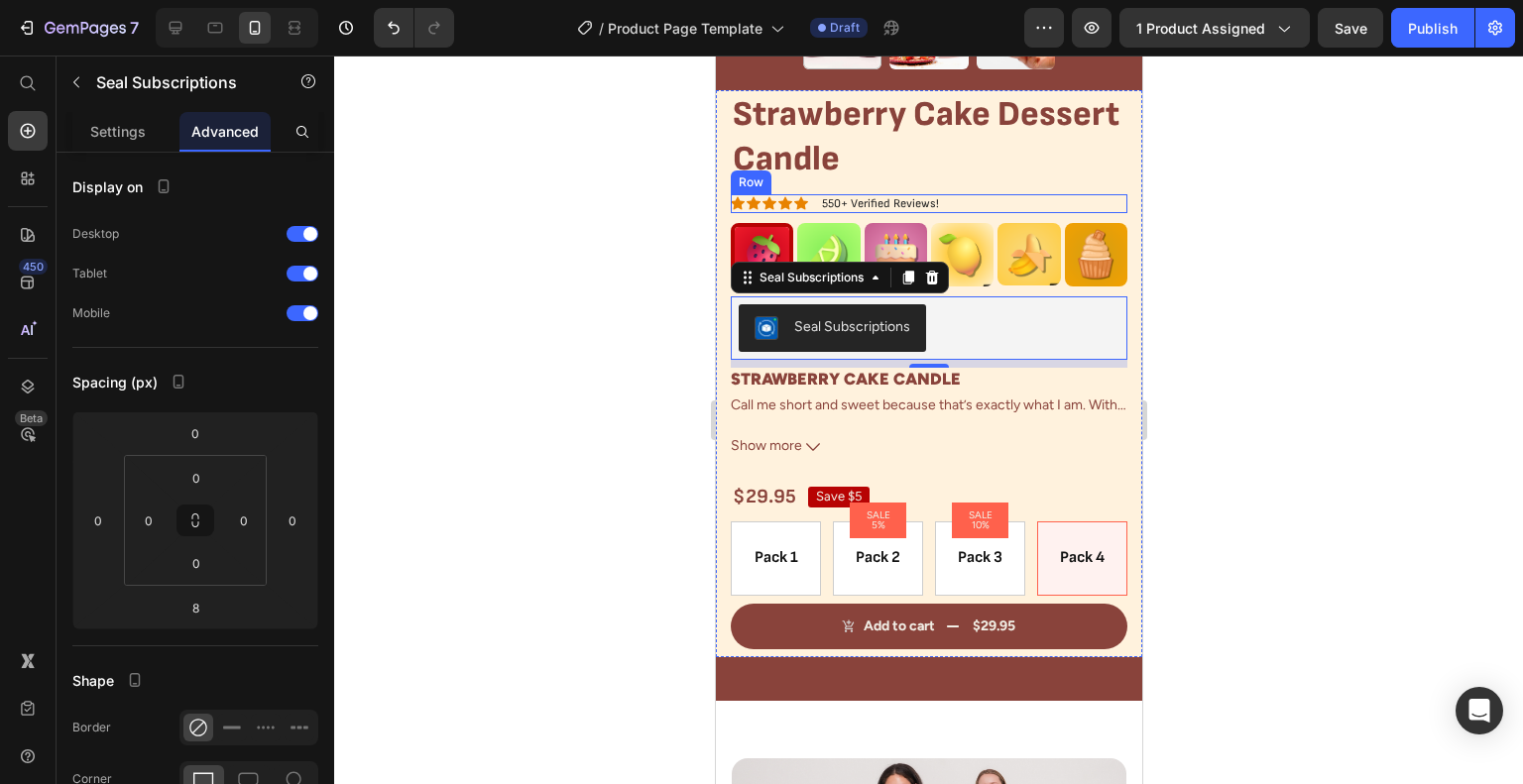 scroll, scrollTop: 712, scrollLeft: 0, axis: vertical 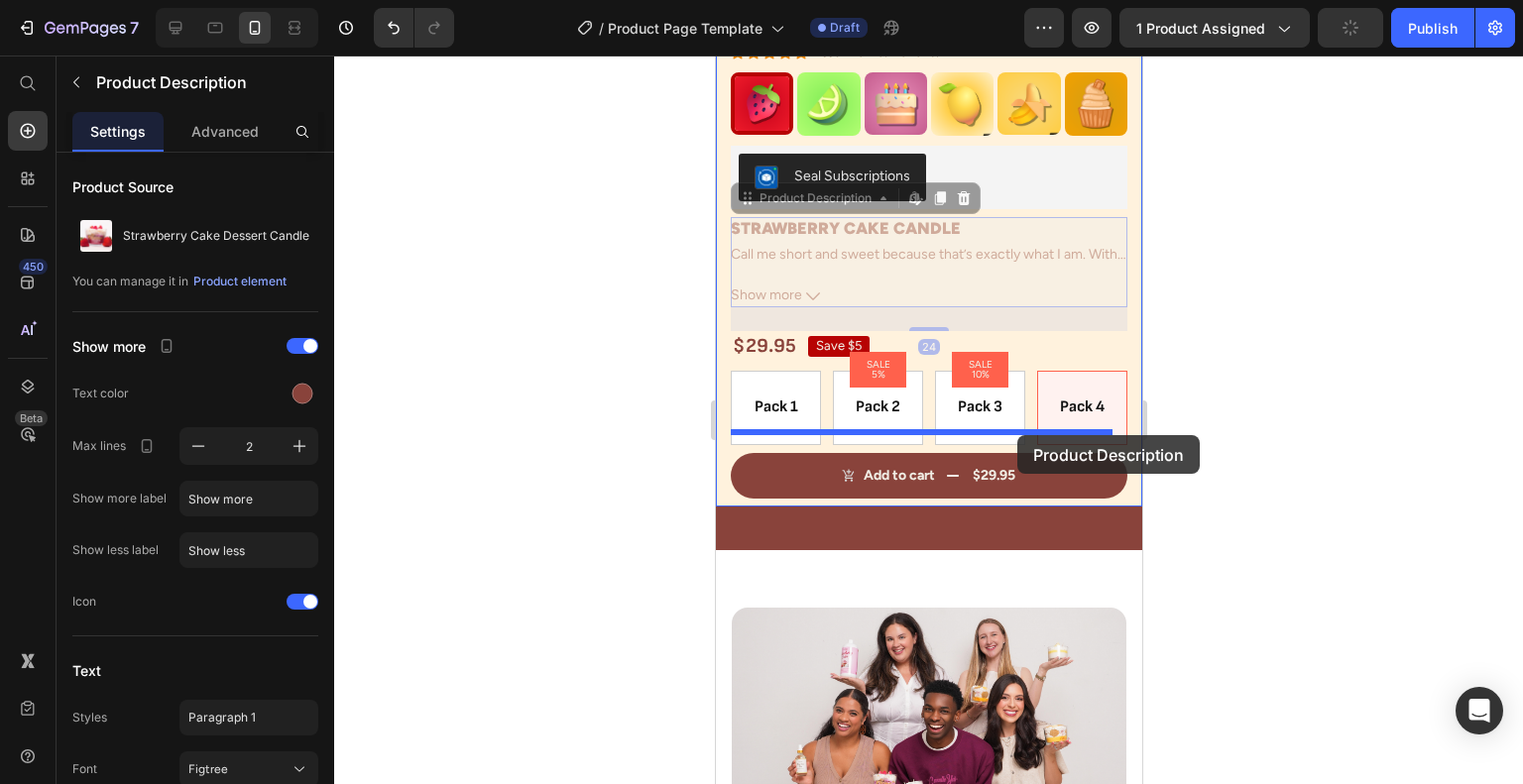 drag, startPoint x: 1048, startPoint y: 257, endPoint x: 1016, endPoint y: 435, distance: 180.85353 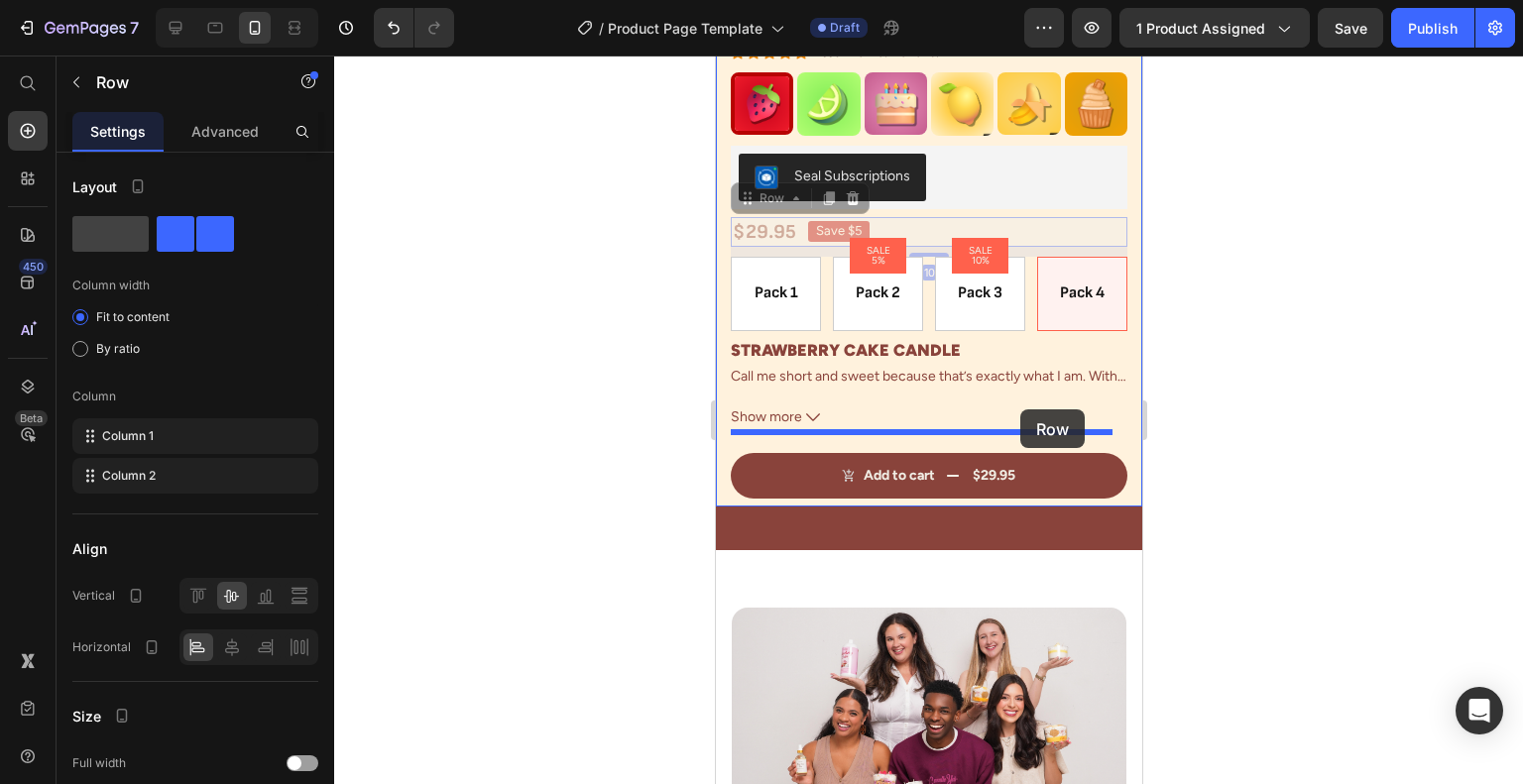 drag, startPoint x: 1044, startPoint y: 200, endPoint x: 1019, endPoint y: 409, distance: 210.4899 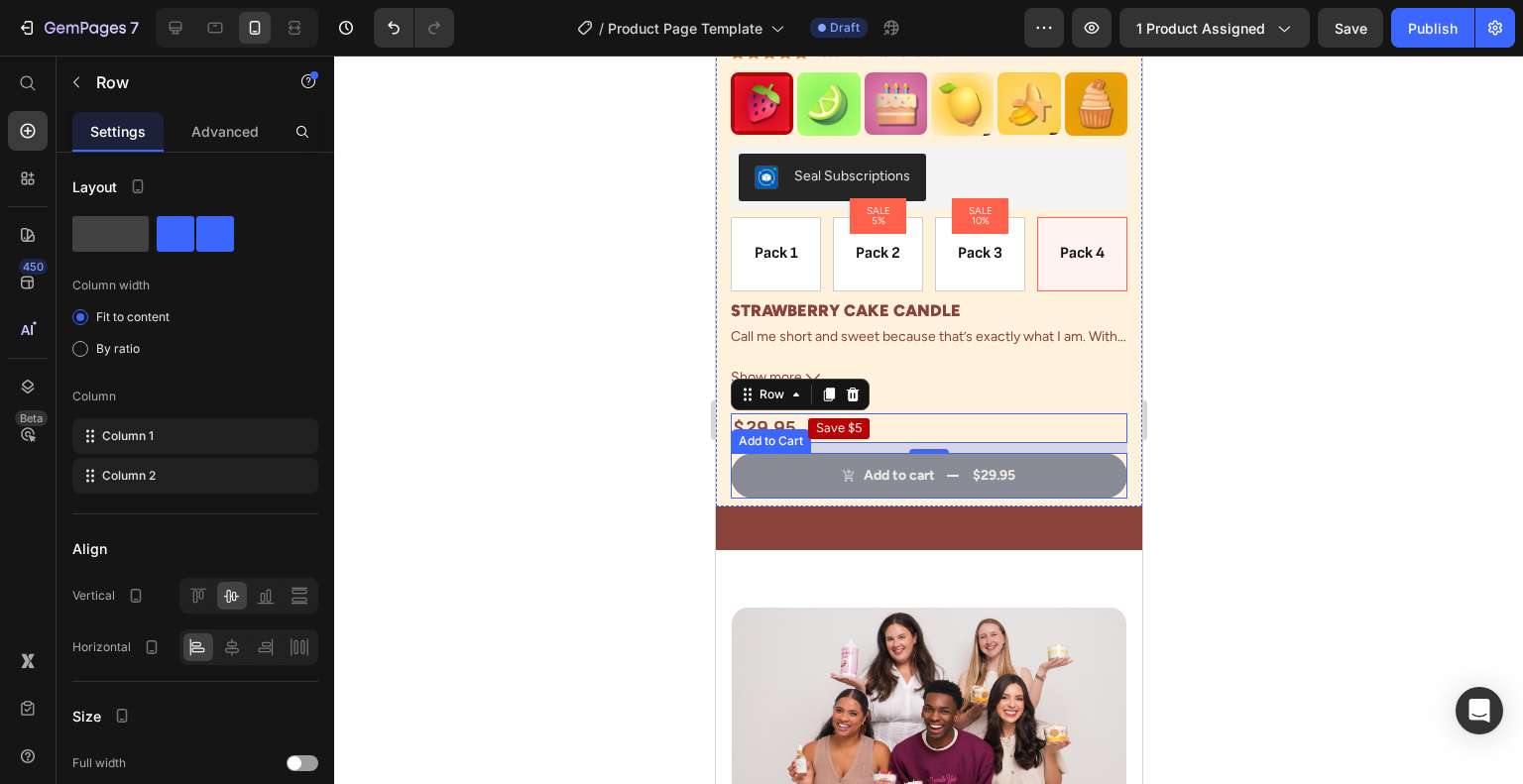click on "Add to cart
$29.95" at bounding box center (928, 476) 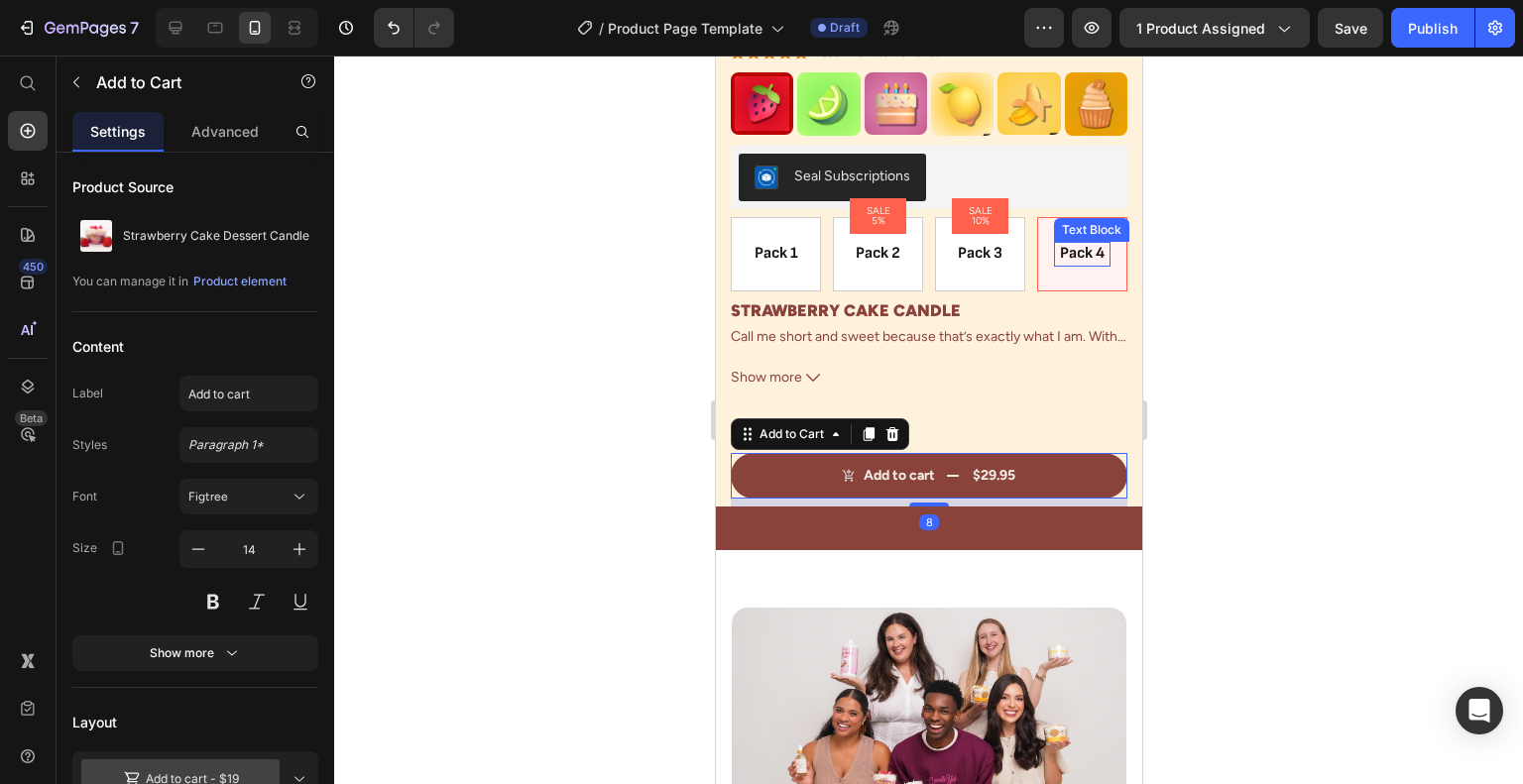 click on "Text Block" at bounding box center (1091, 230) 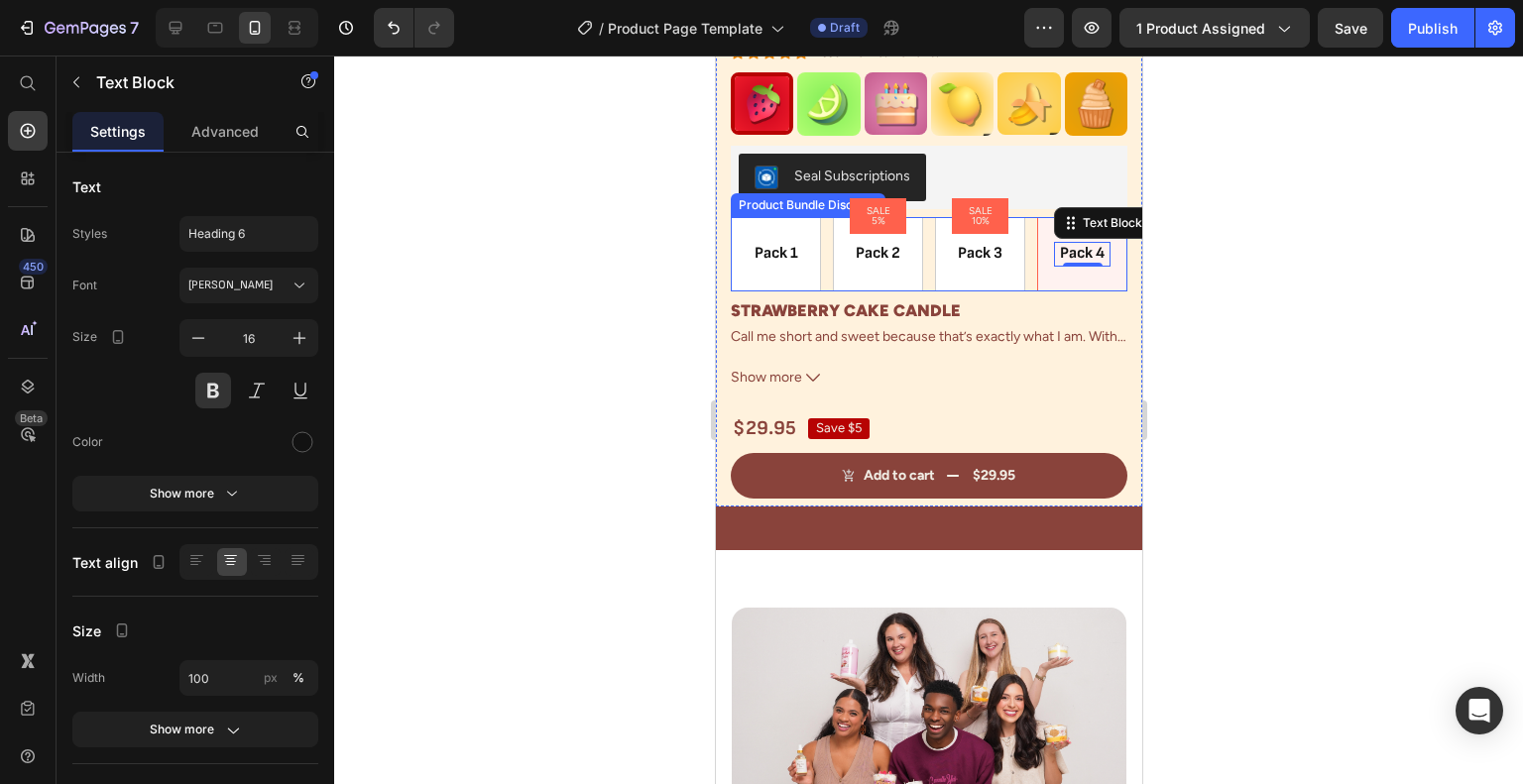 click on "Pack 4 Text Block   0 Row" at bounding box center [1081, 254] 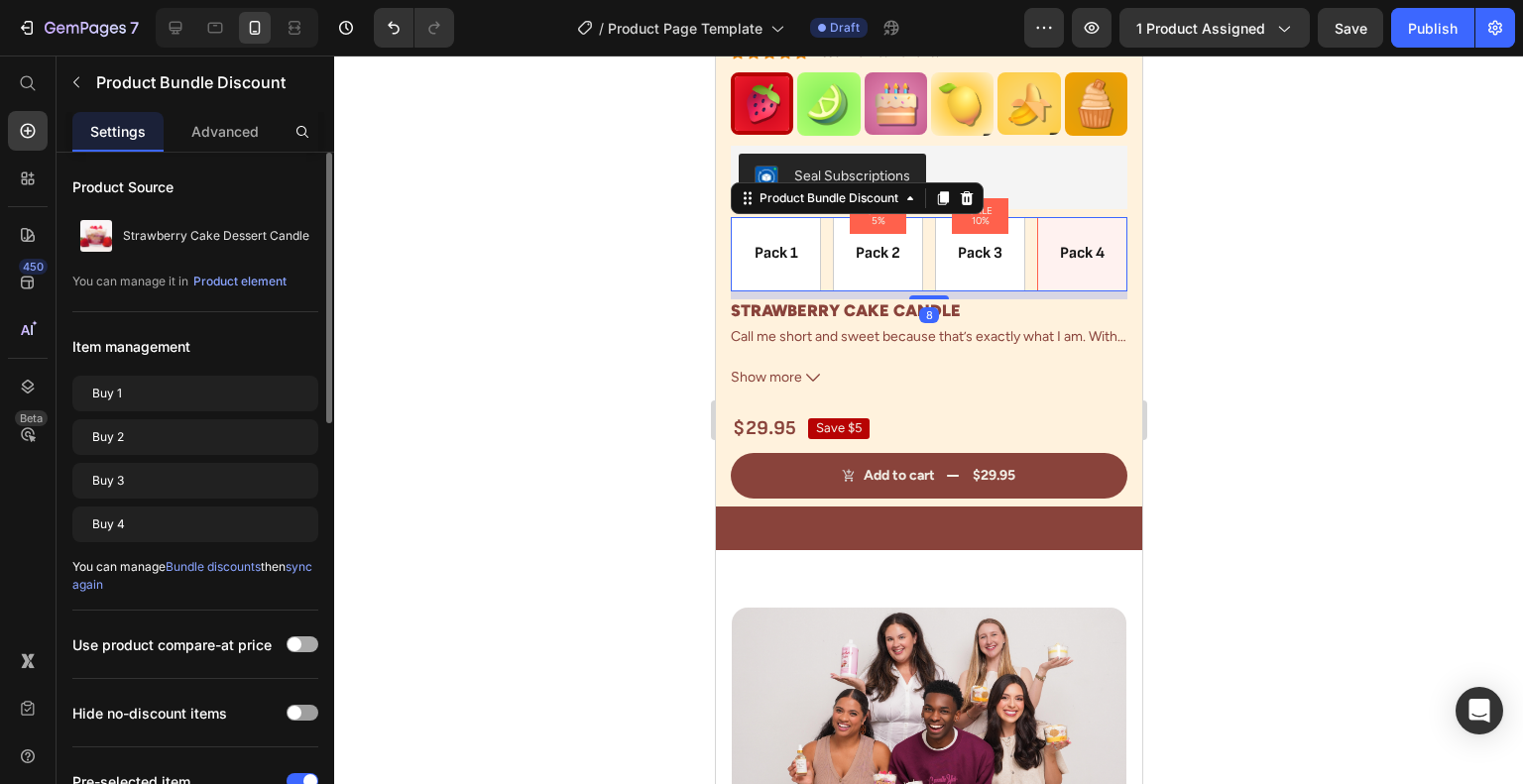 scroll, scrollTop: 99, scrollLeft: 0, axis: vertical 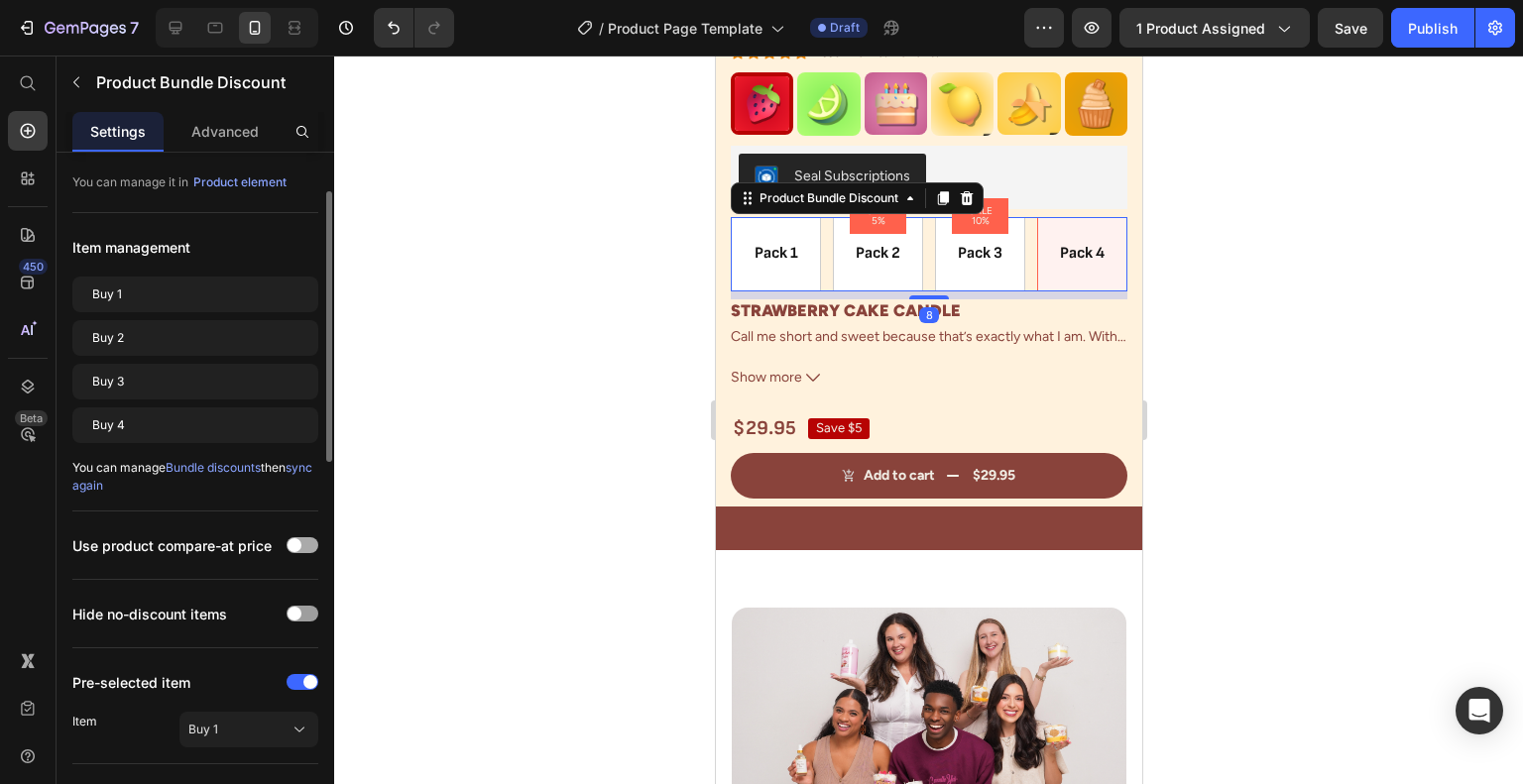 click at bounding box center [302, 545] 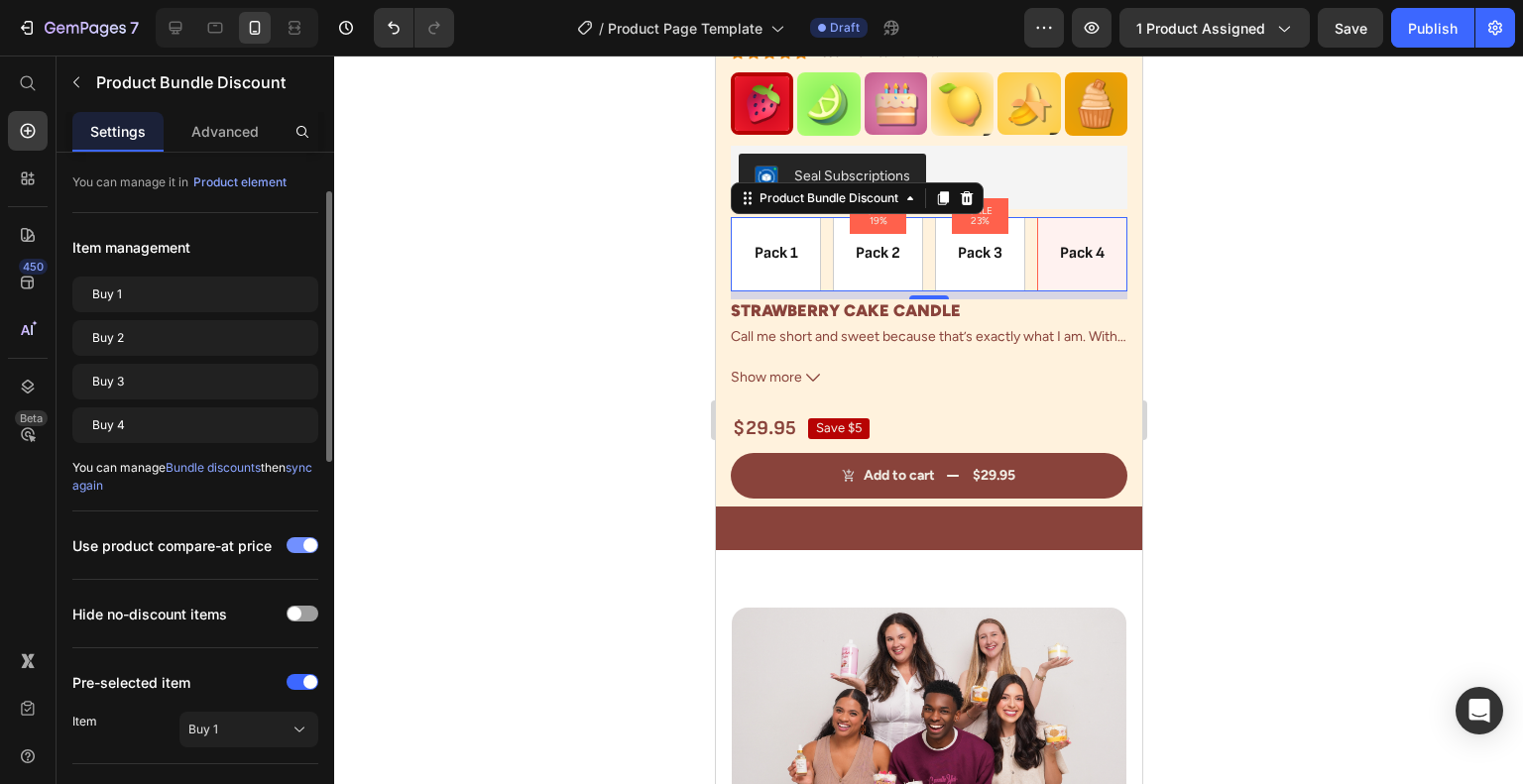 click at bounding box center [310, 545] 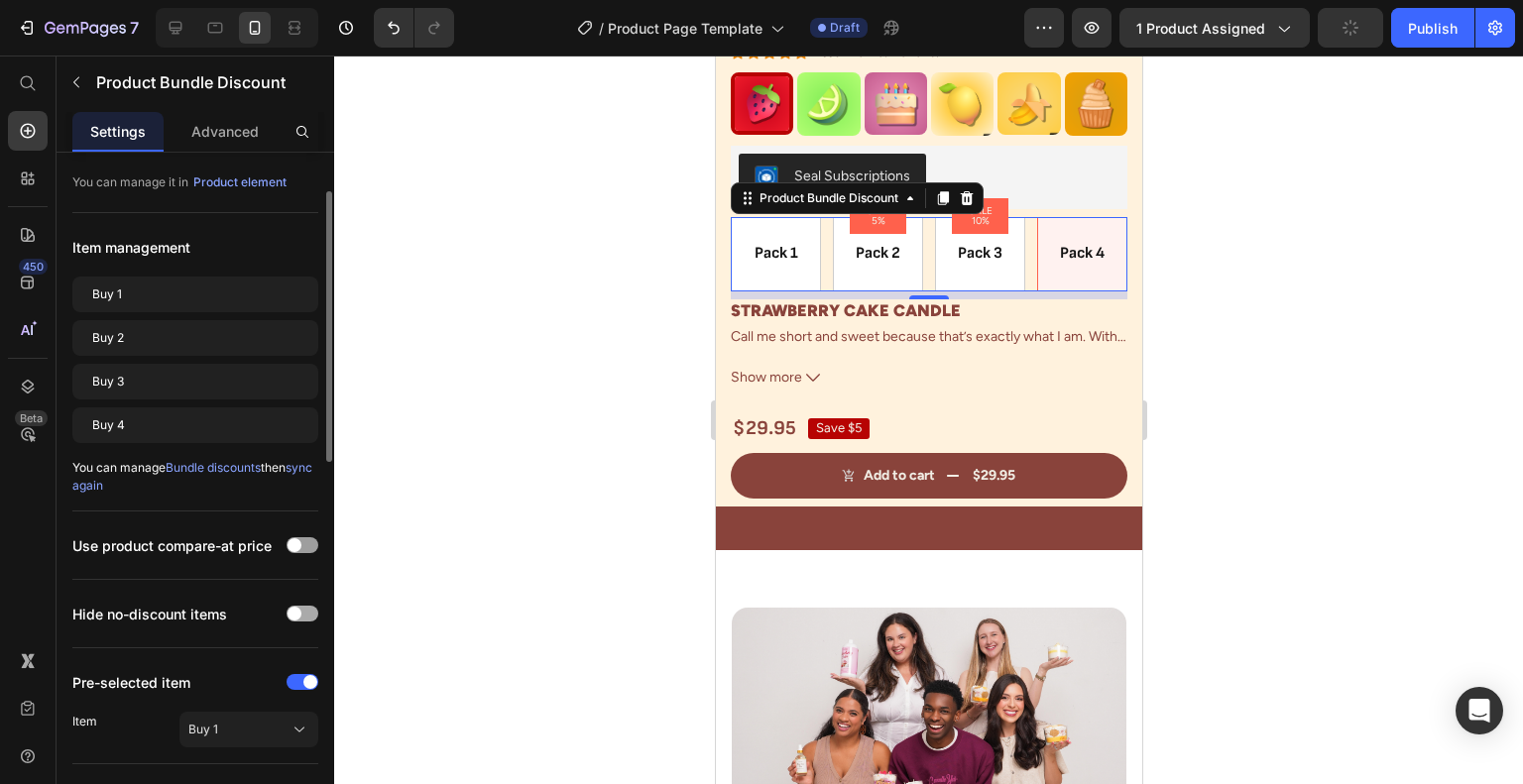 click at bounding box center (294, 614) 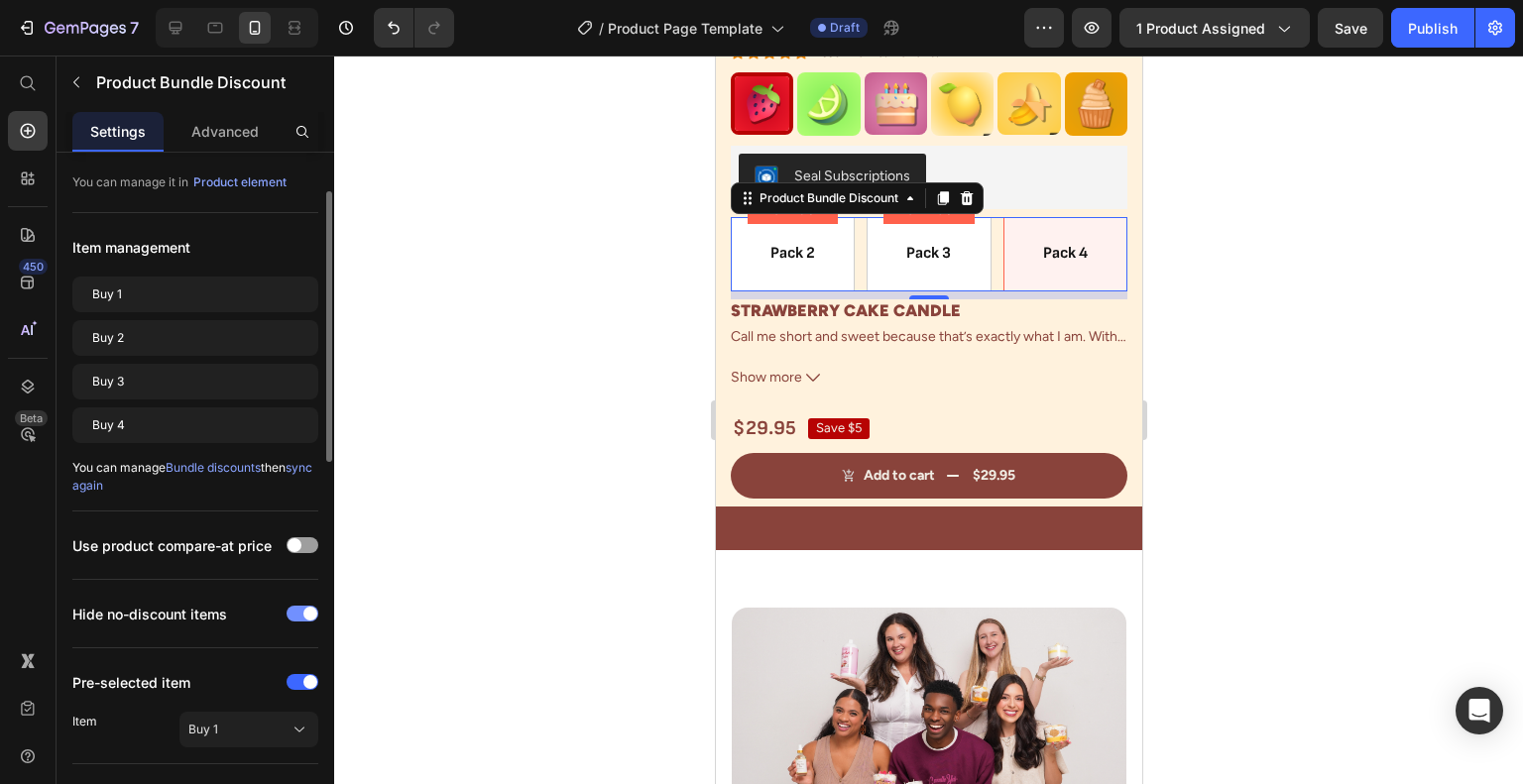 click at bounding box center (302, 614) 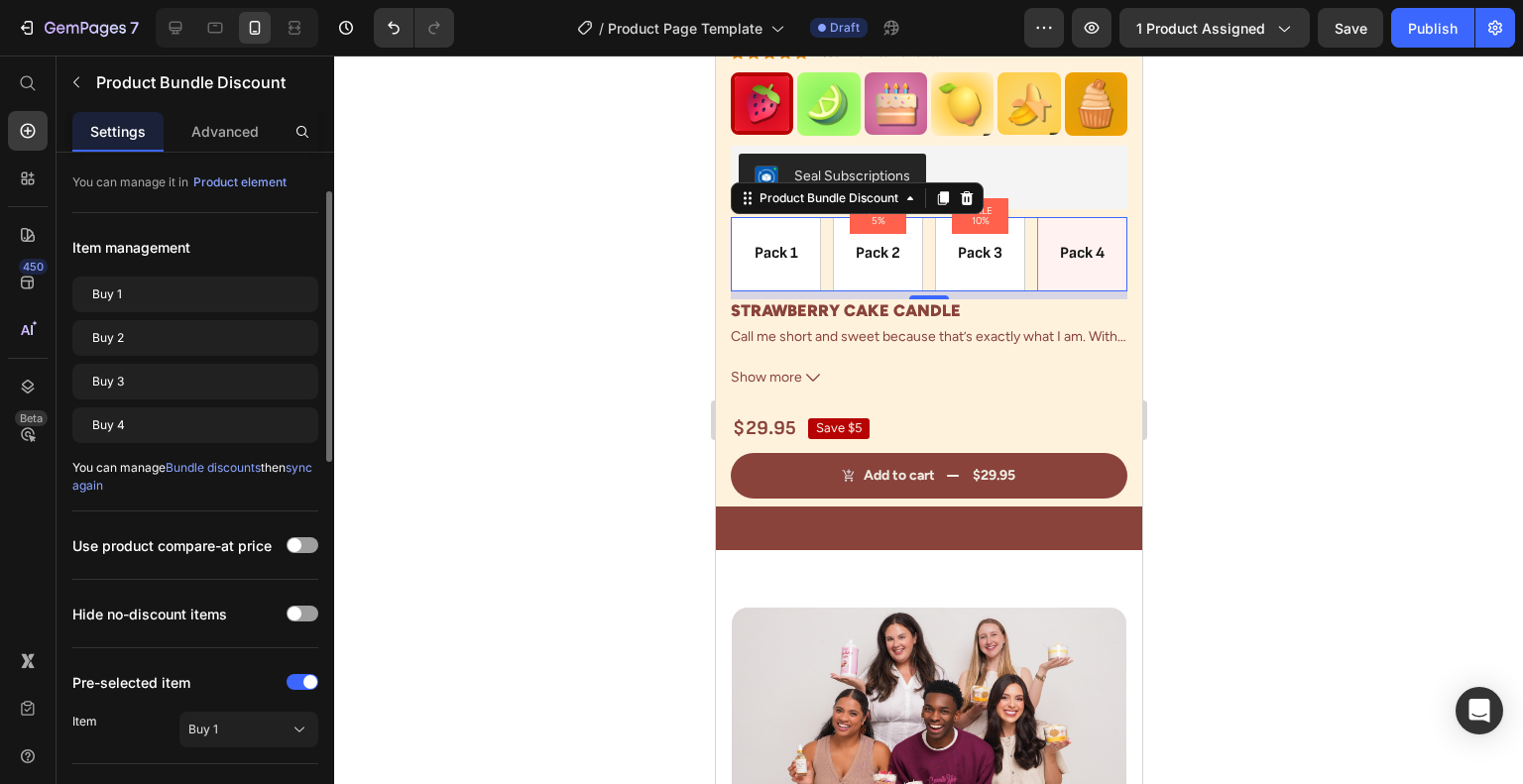 scroll, scrollTop: 198, scrollLeft: 0, axis: vertical 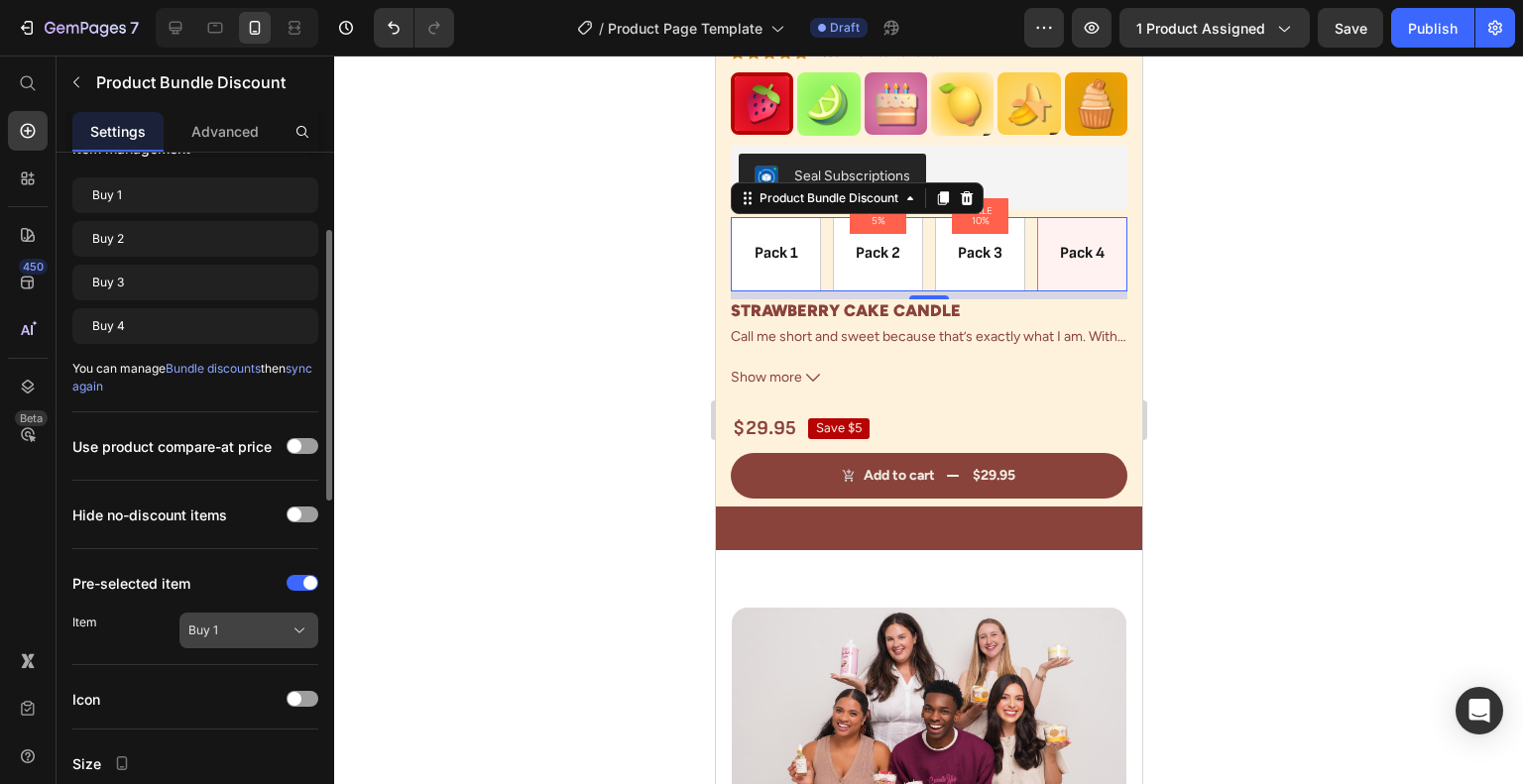 click on "Buy 1" at bounding box center (249, 630) 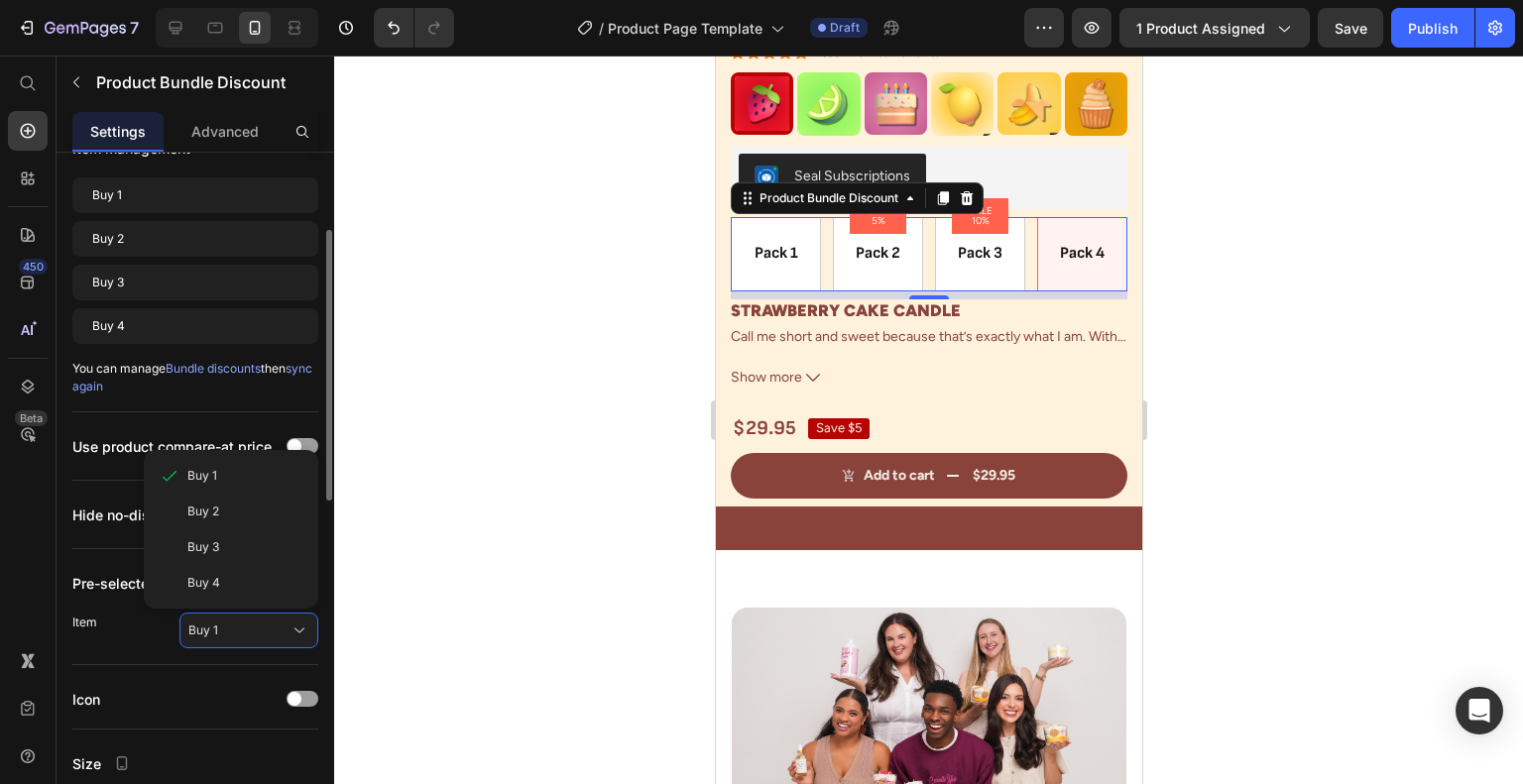 click on "Buy 2" at bounding box center [245, 511] 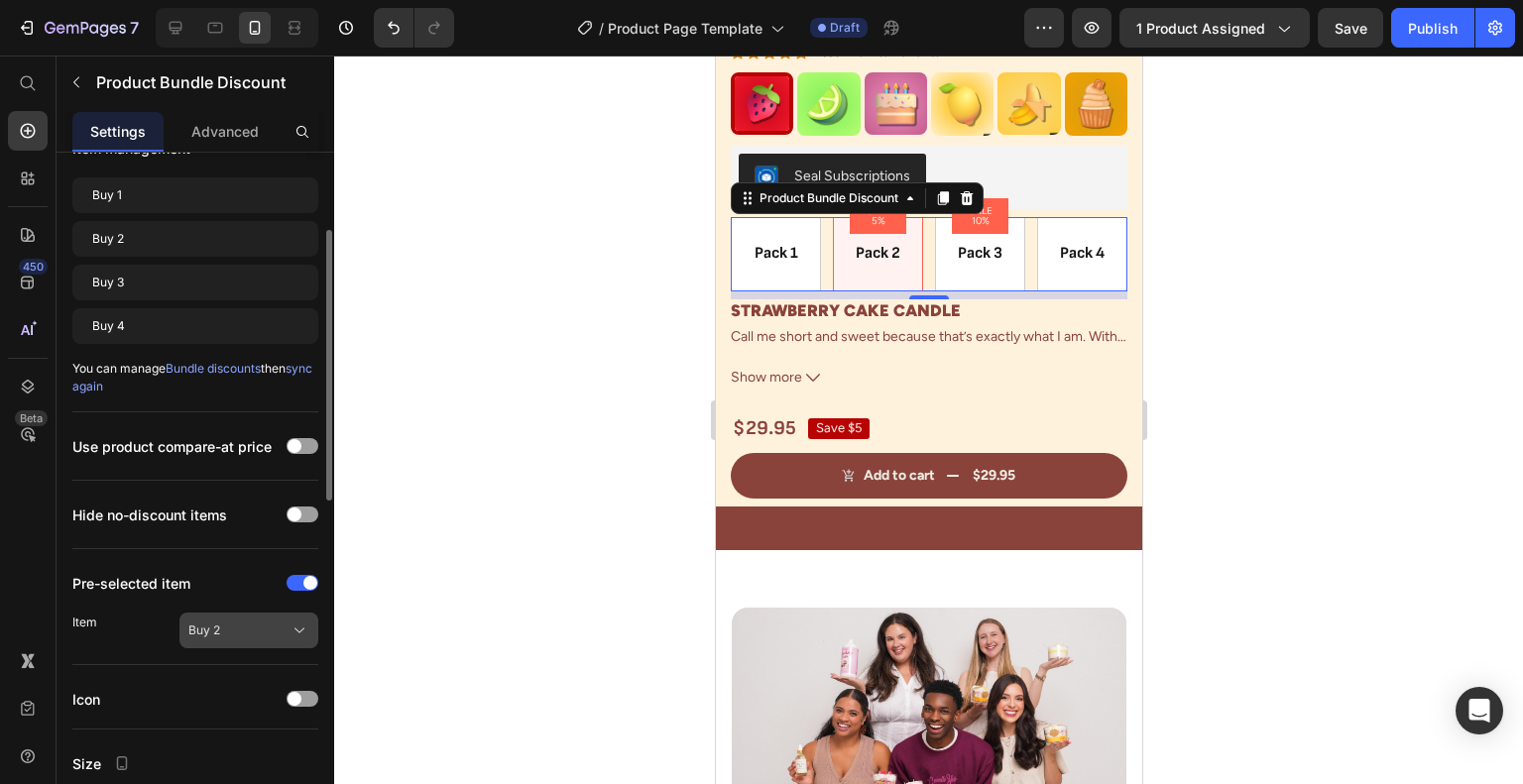 click on "Buy 2" at bounding box center (249, 630) 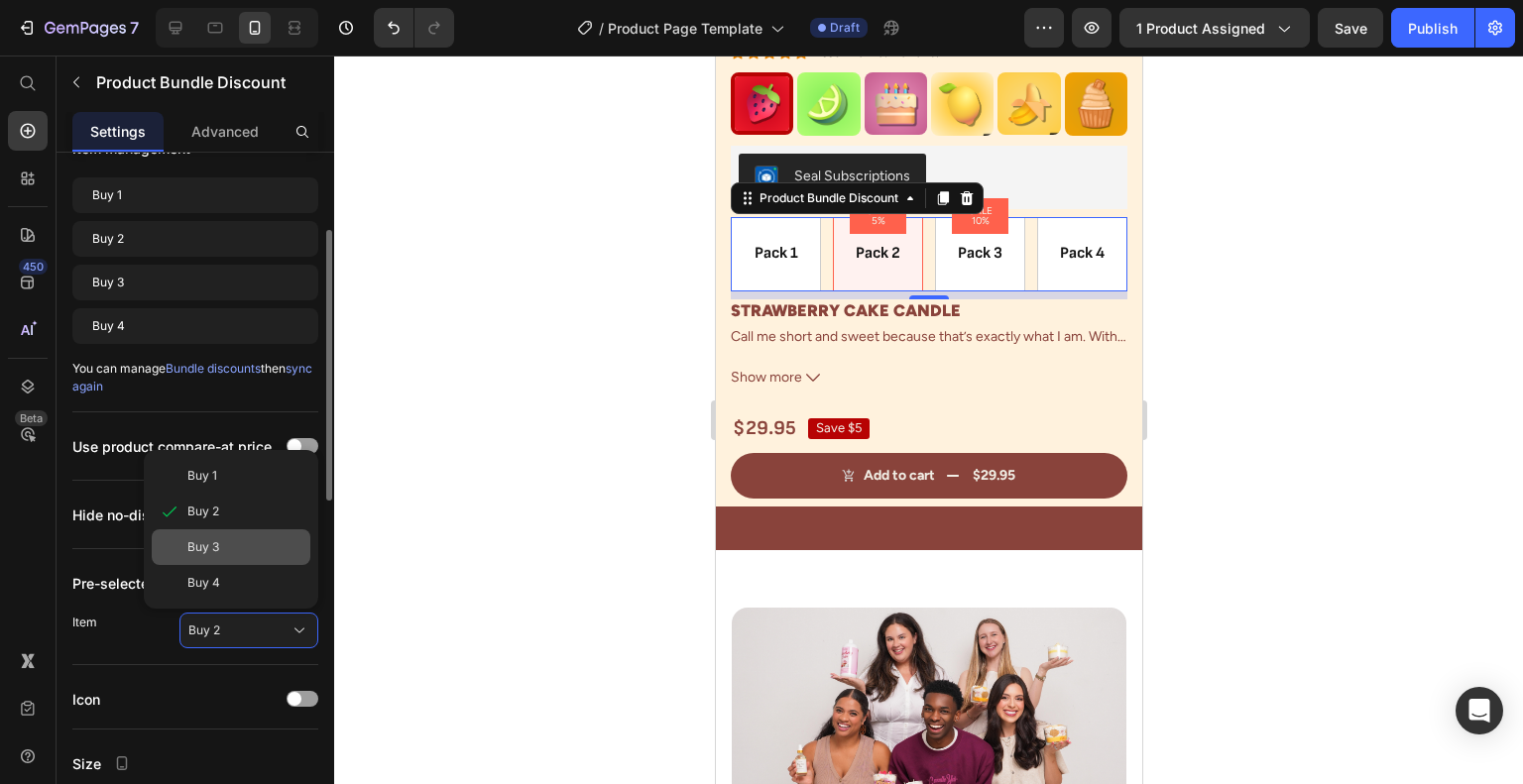 click on "Buy 3" 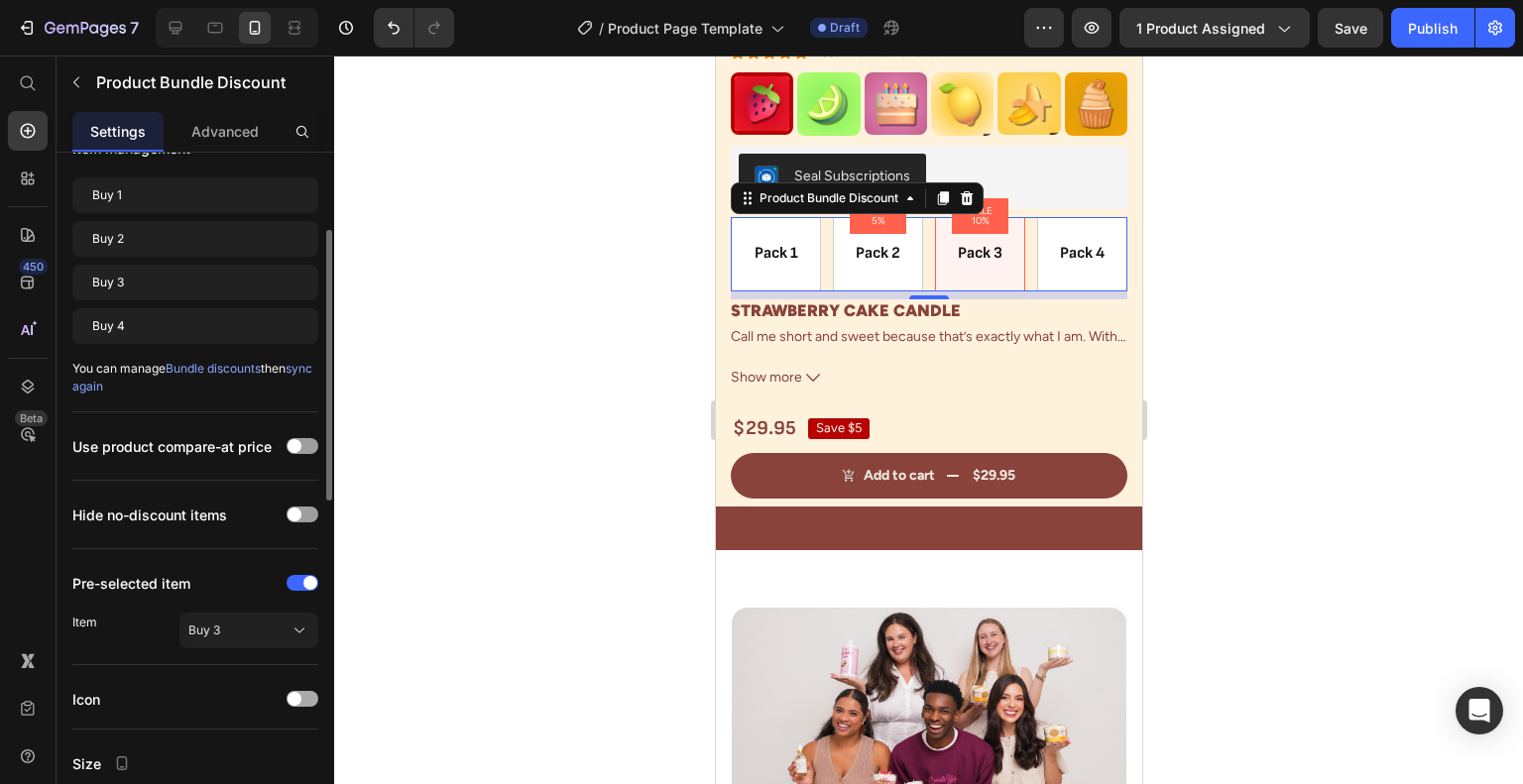 click at bounding box center [302, 699] 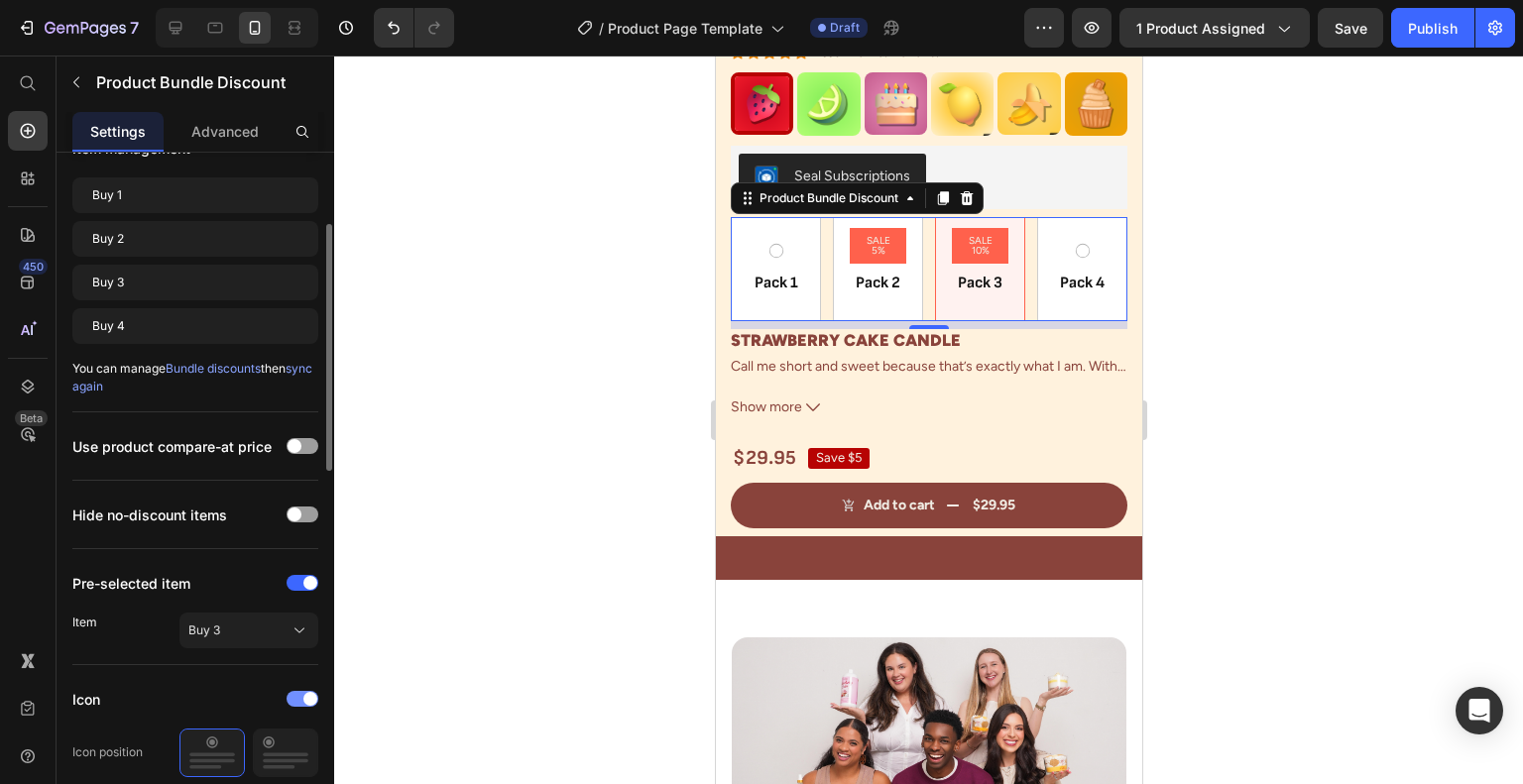 click at bounding box center (310, 699) 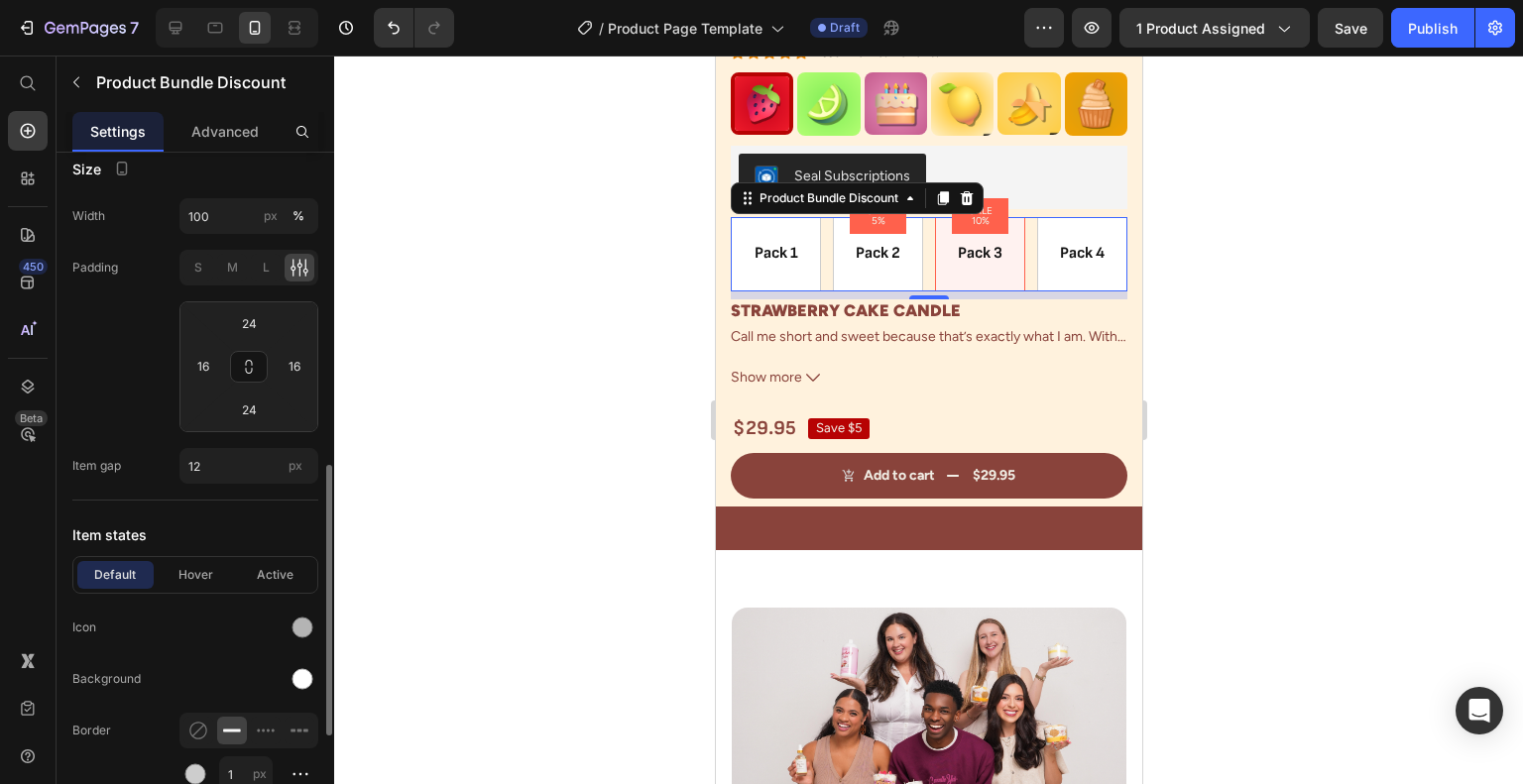 scroll, scrollTop: 694, scrollLeft: 0, axis: vertical 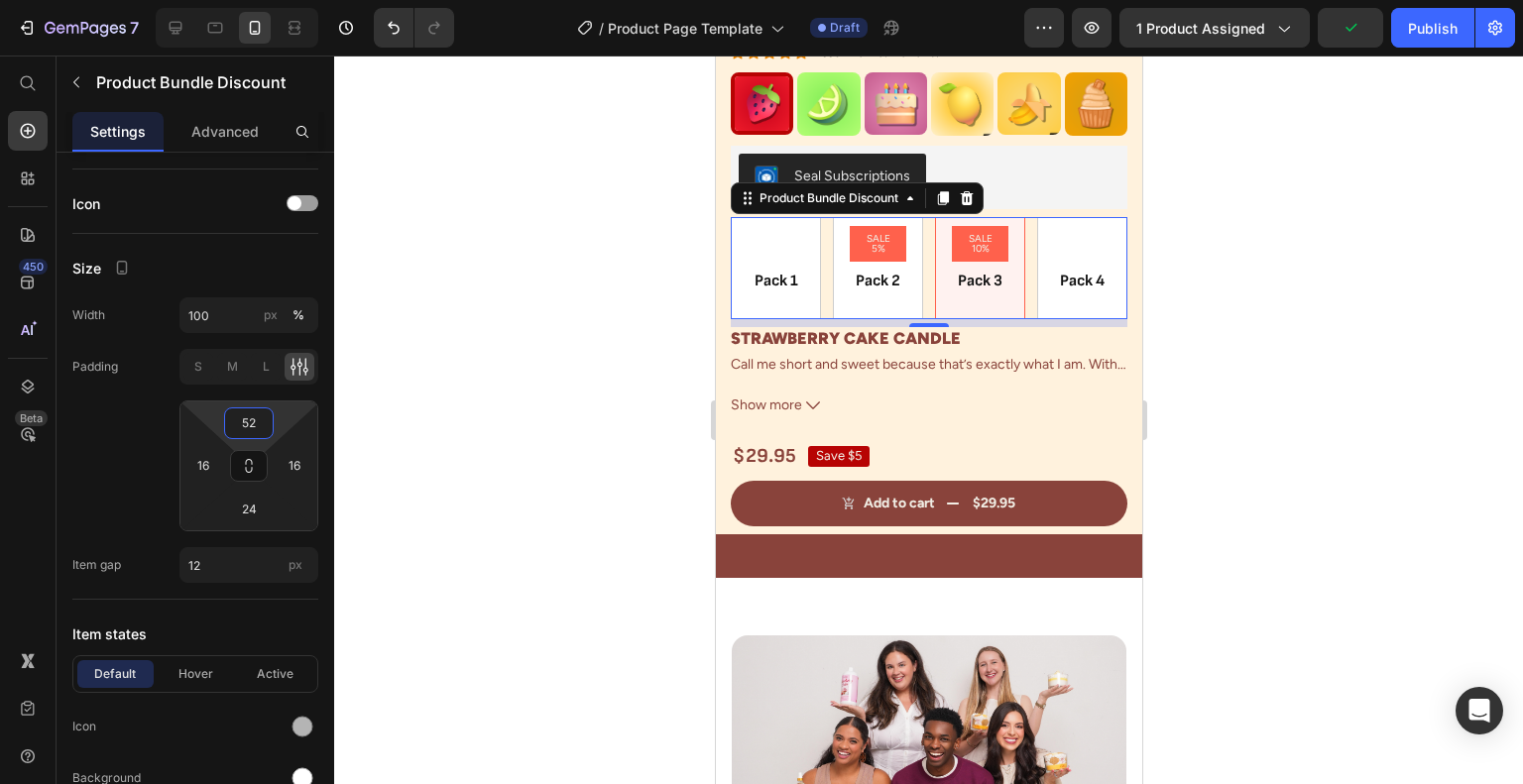 type on "0" 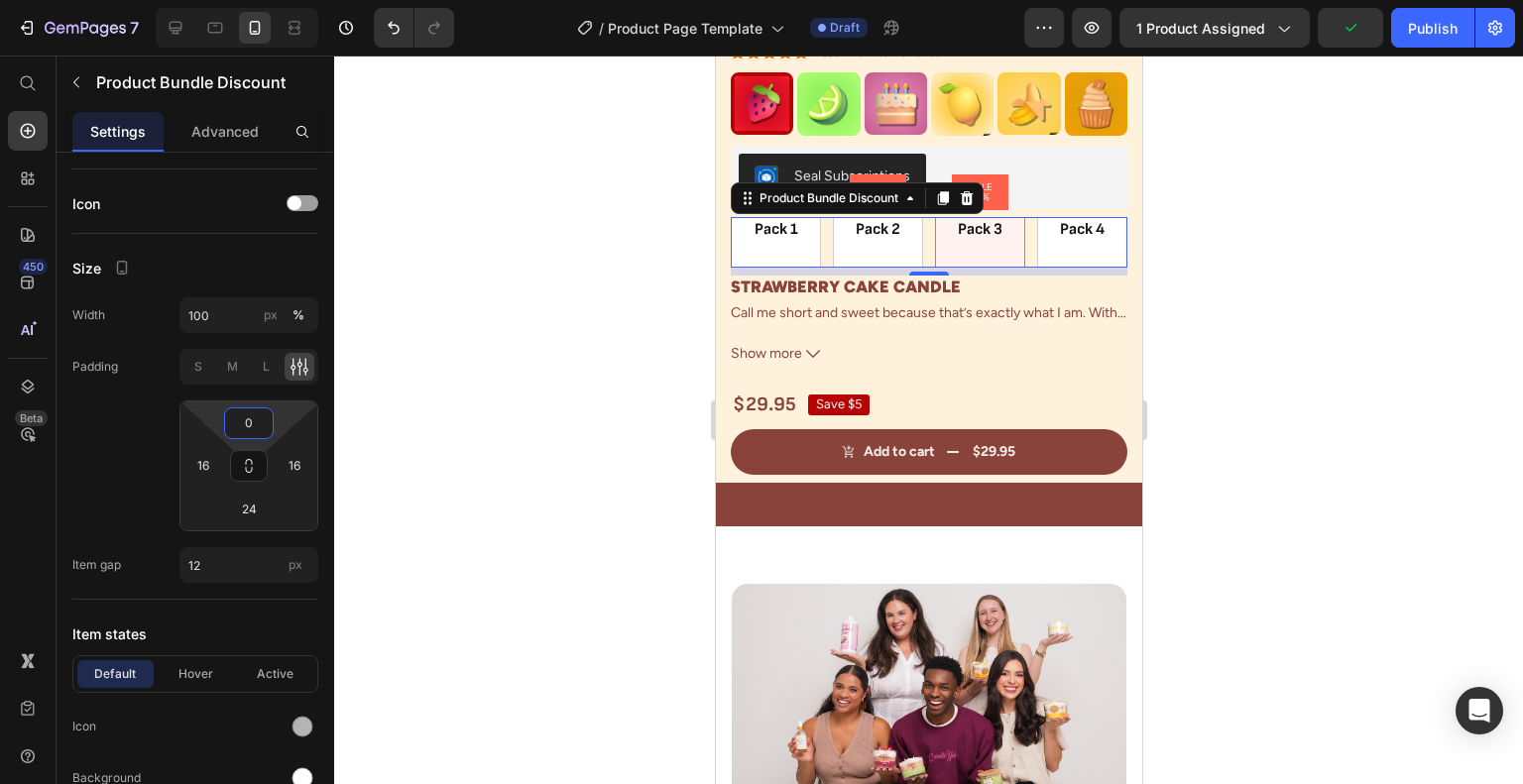 drag, startPoint x: 278, startPoint y: 419, endPoint x: 276, endPoint y: 431, distance: 12.165525 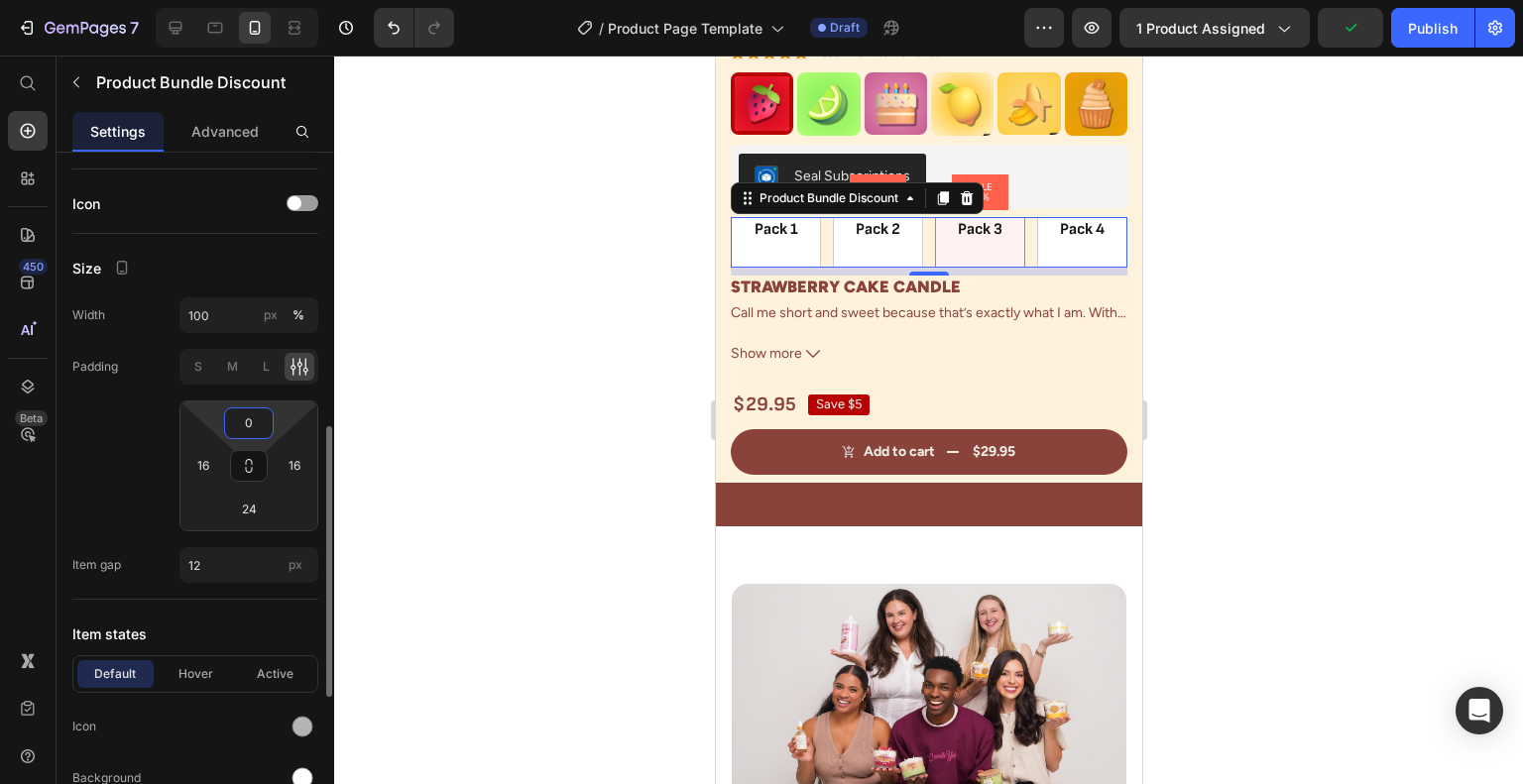 click on "0" at bounding box center (249, 423) 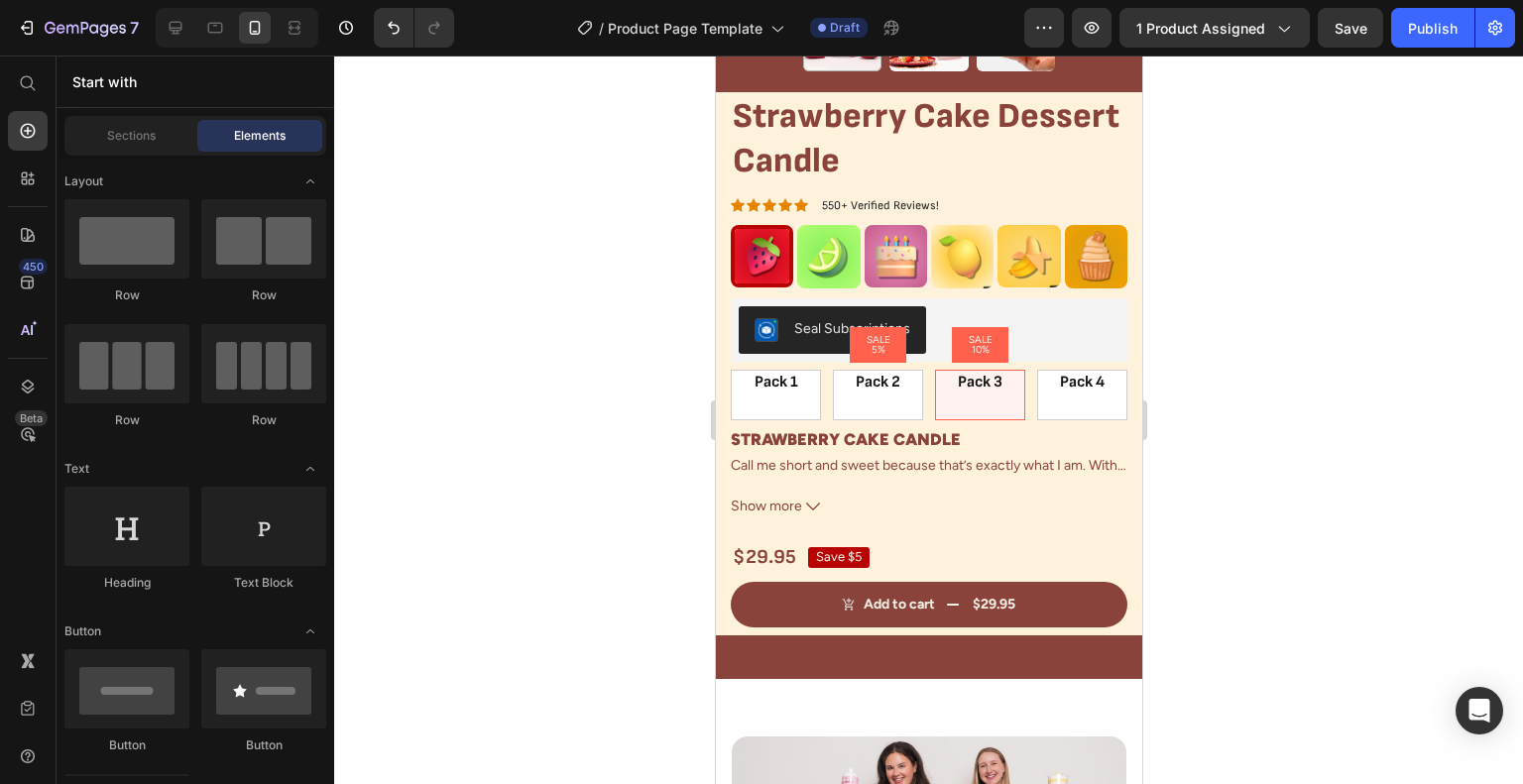 scroll, scrollTop: 550, scrollLeft: 0, axis: vertical 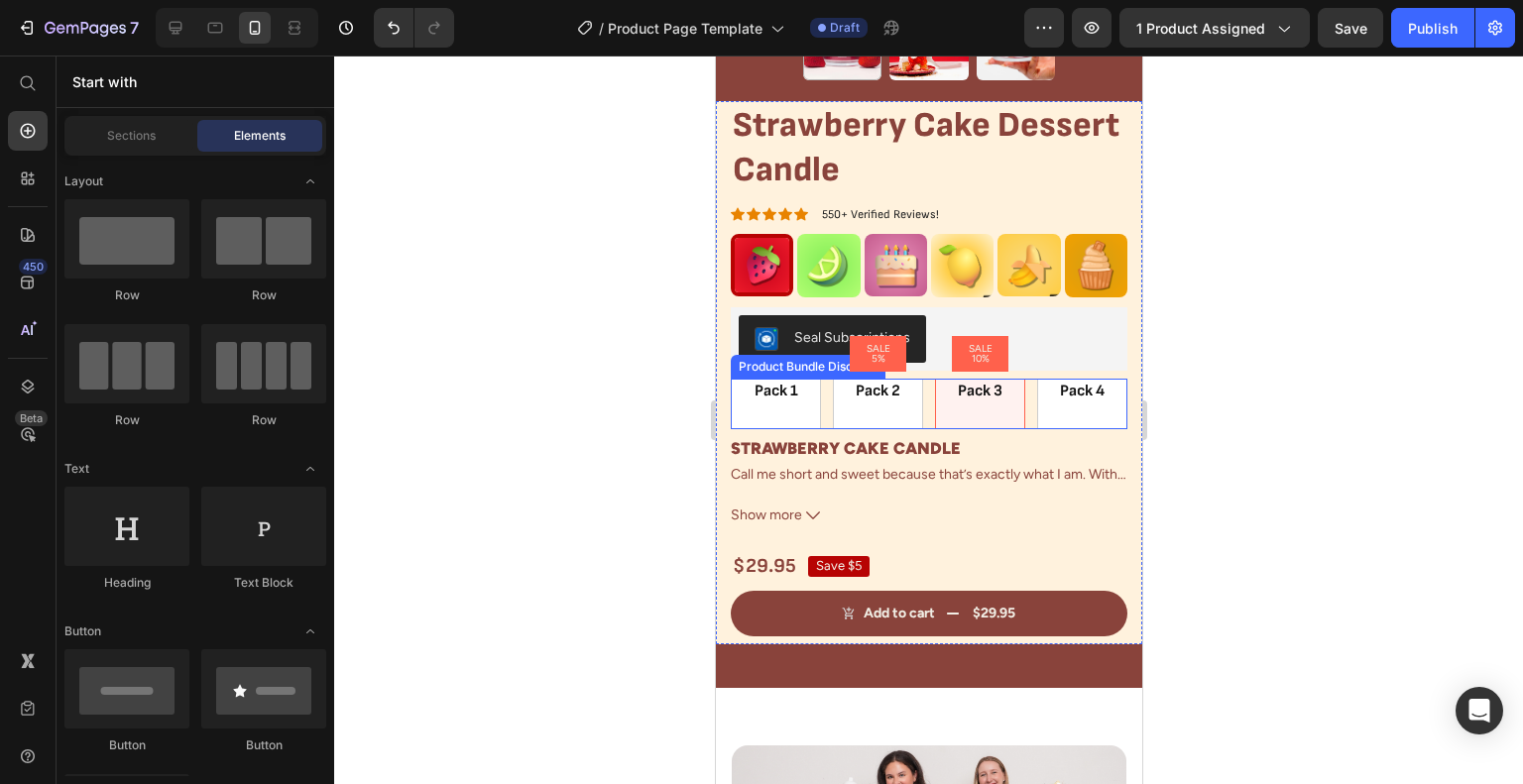click on "Pack 1 Text Block Row SALE 5% Product Badge Pack 2 Text Block Row SALE 10% Product Badge Pack 3 Text Block Row Pack 4 Text Block Row" at bounding box center [928, 403] 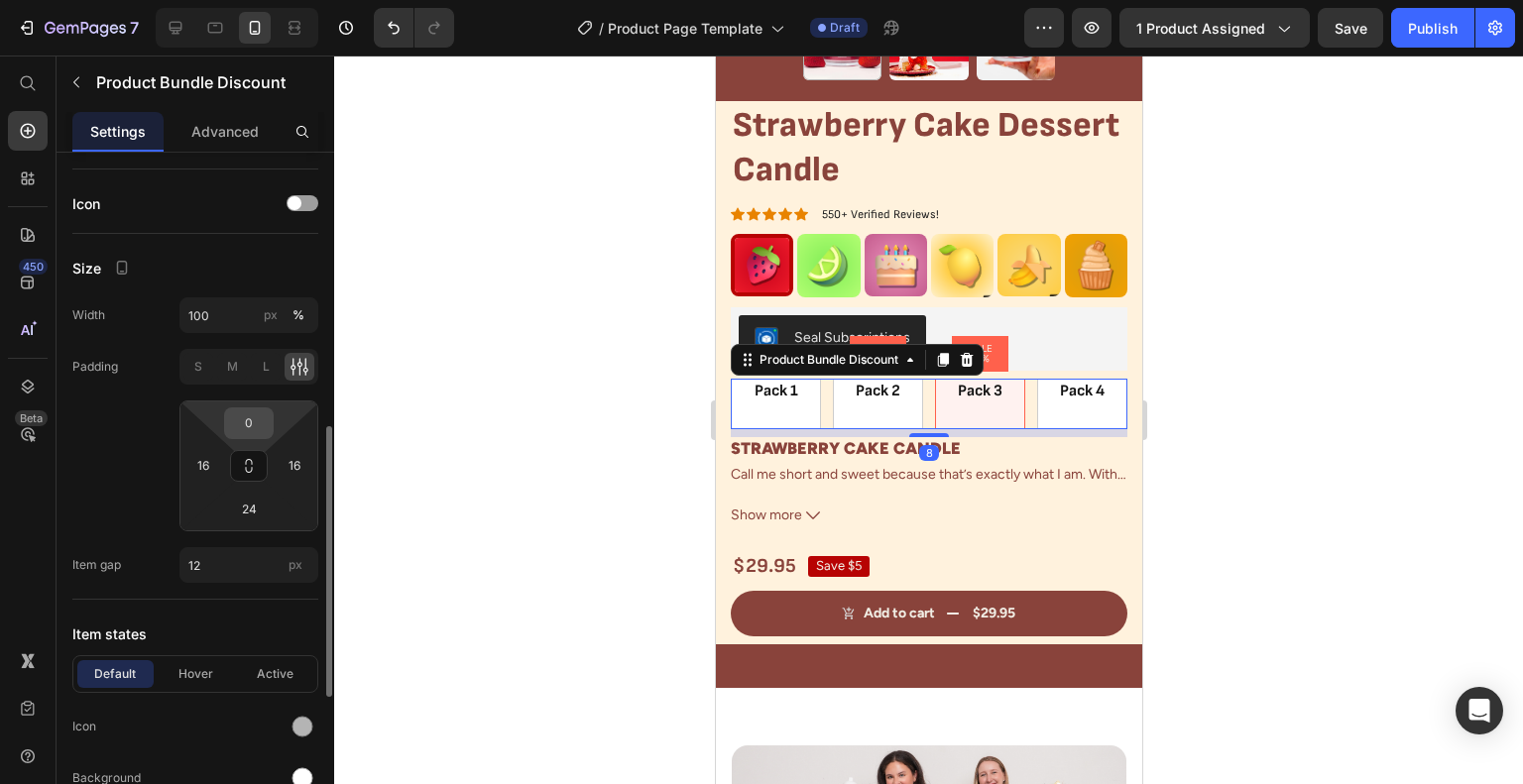 click on "0" at bounding box center (249, 423) 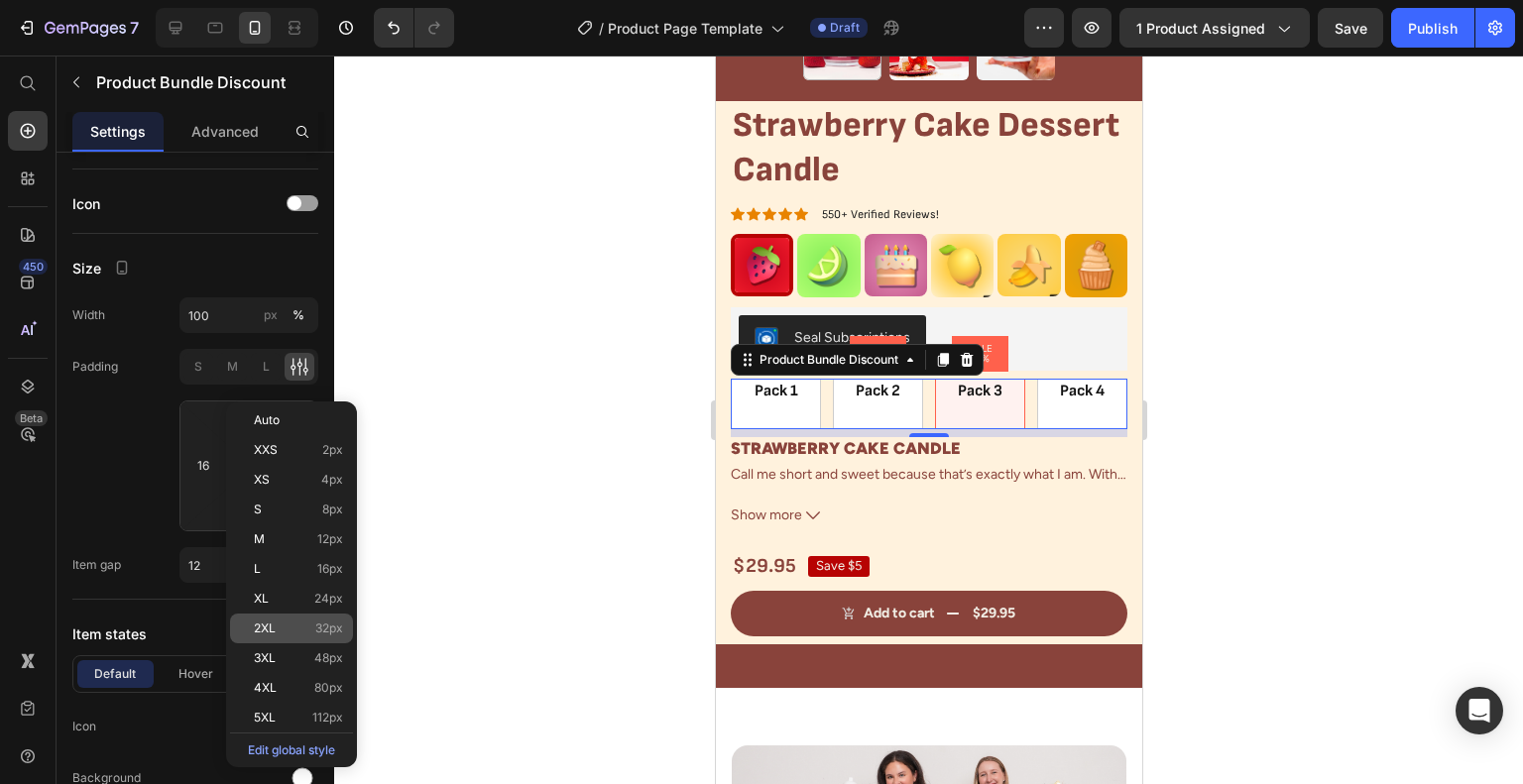 click on "2XL 32px" 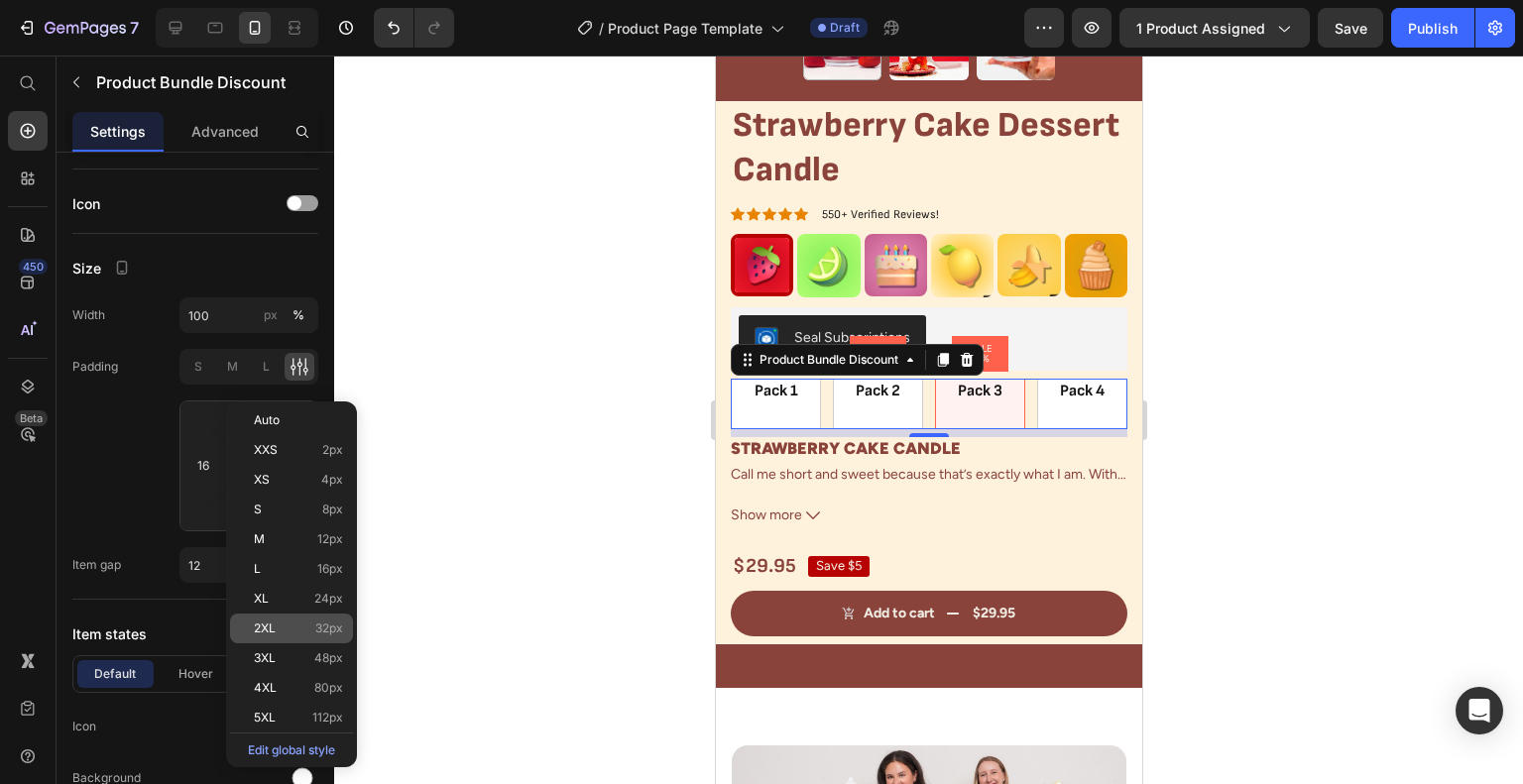type on "32" 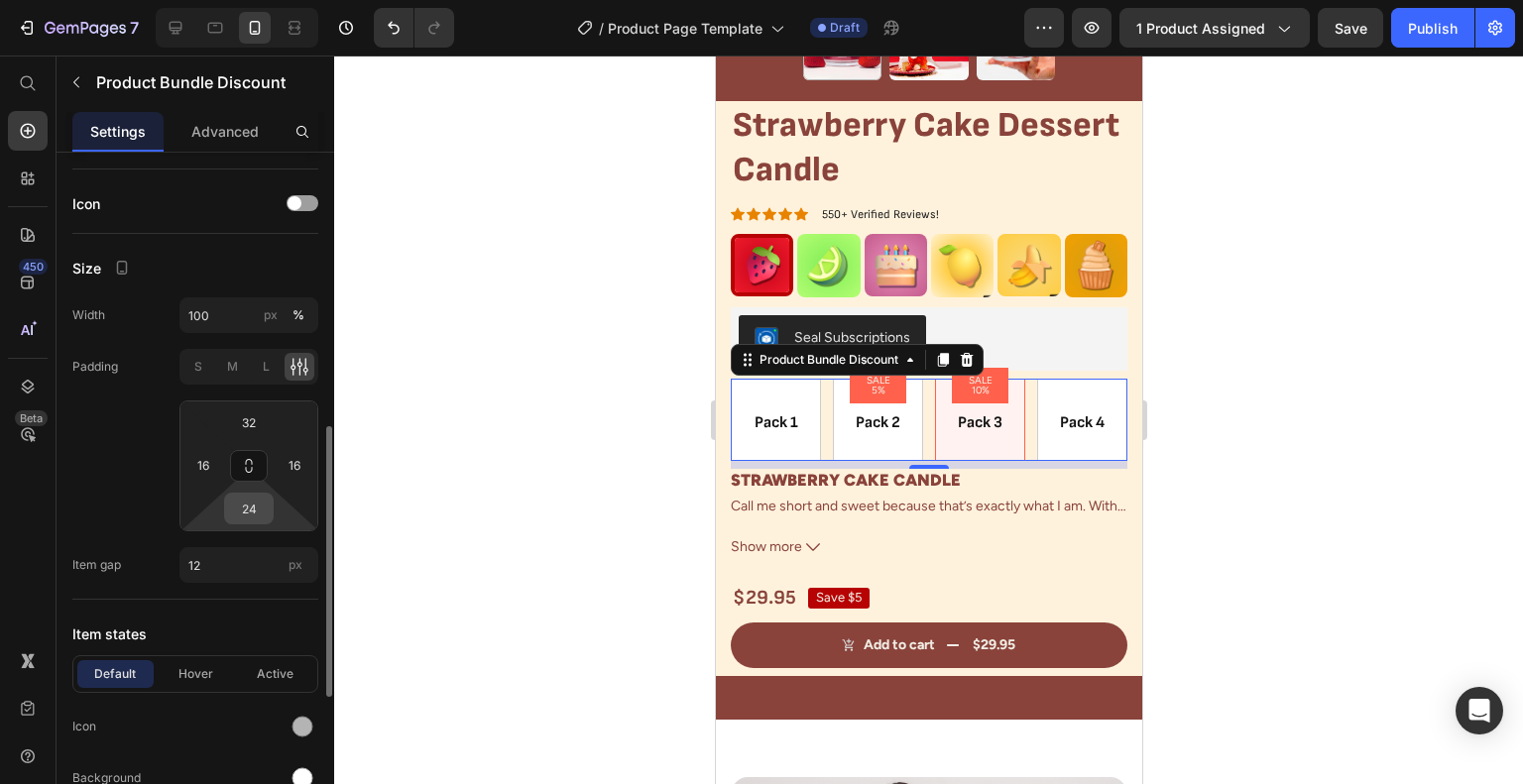 click on "24" at bounding box center [249, 508] 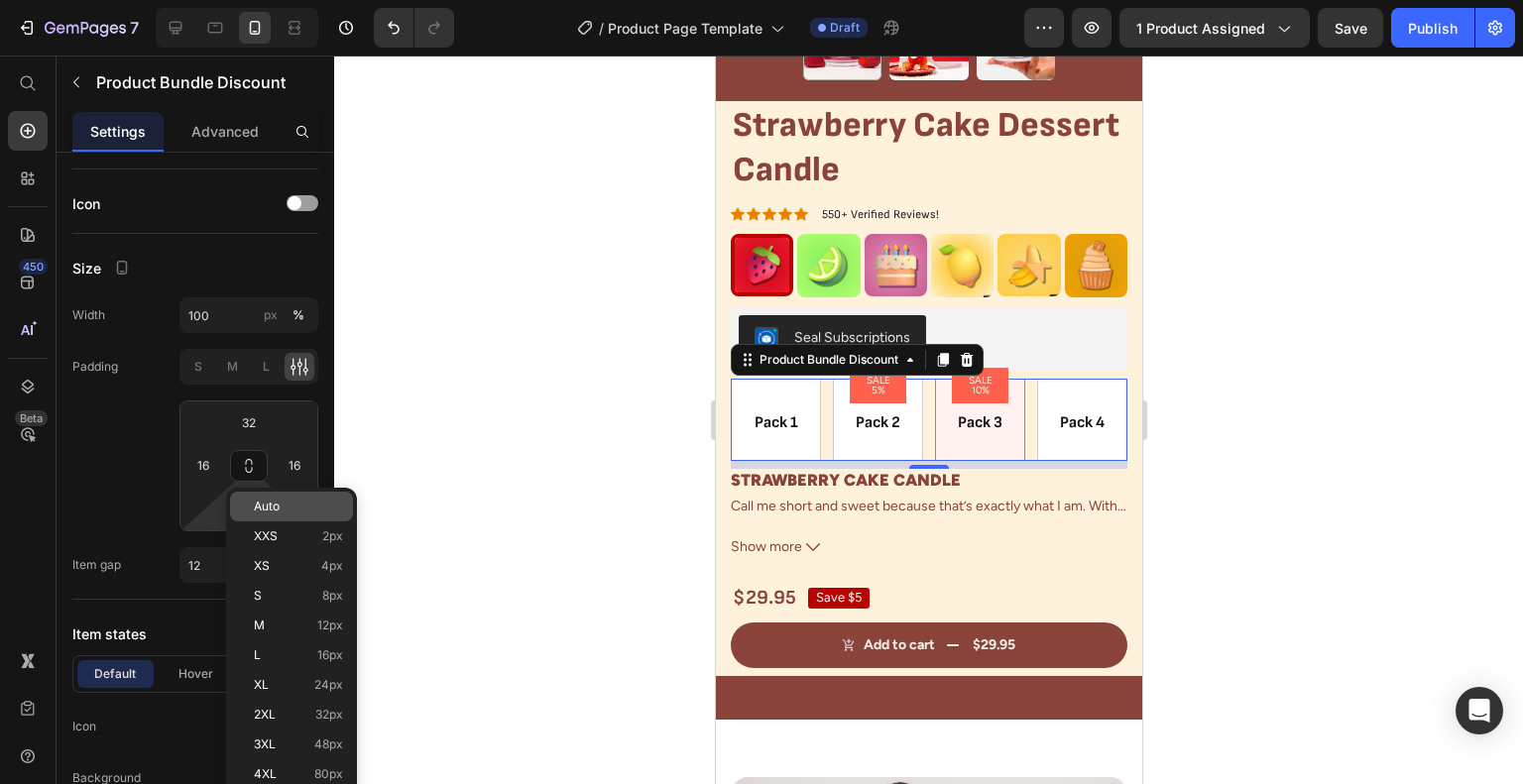 click on "Auto" at bounding box center [267, 506] 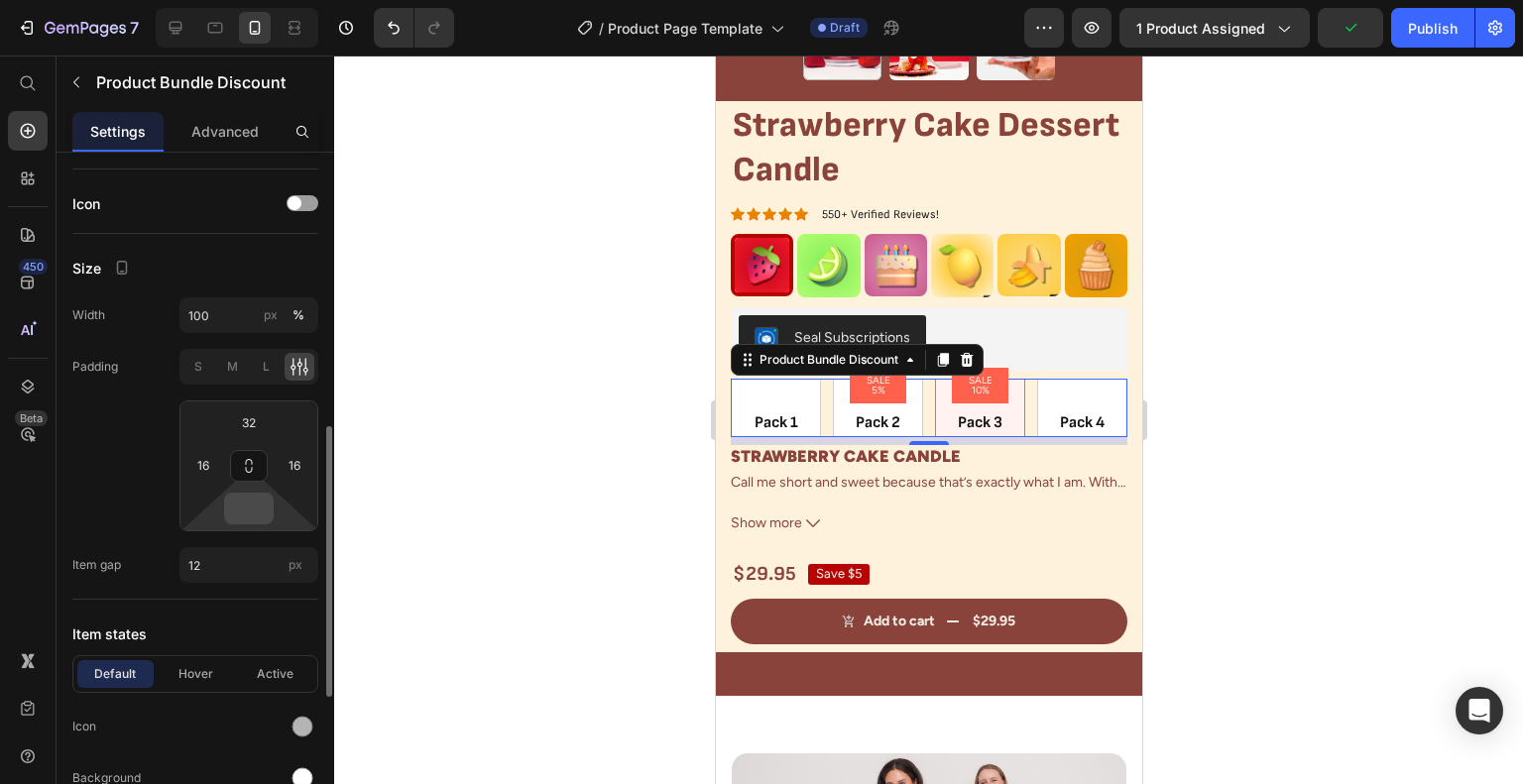 click at bounding box center (249, 508) 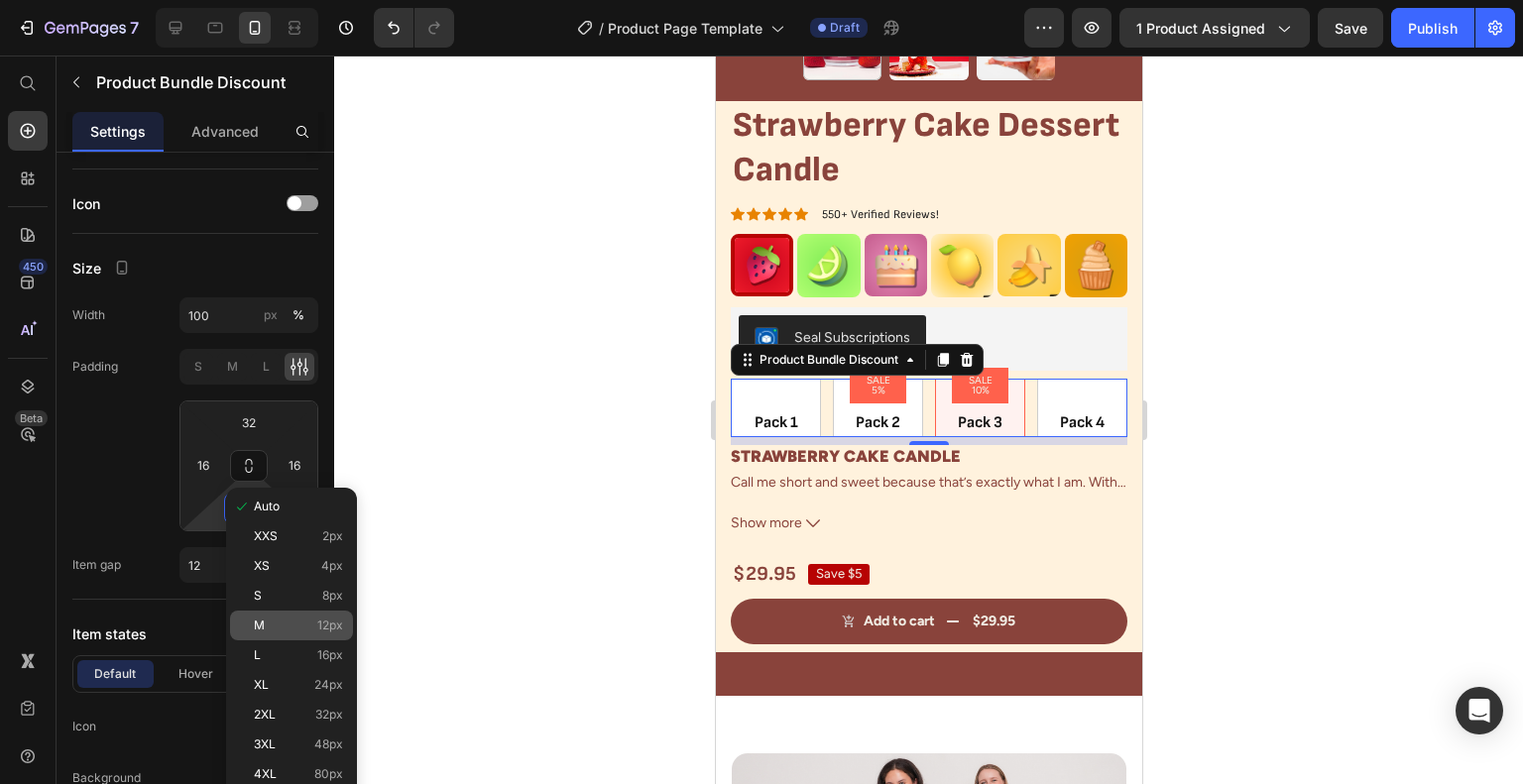 click on "M 12px" at bounding box center (298, 625) 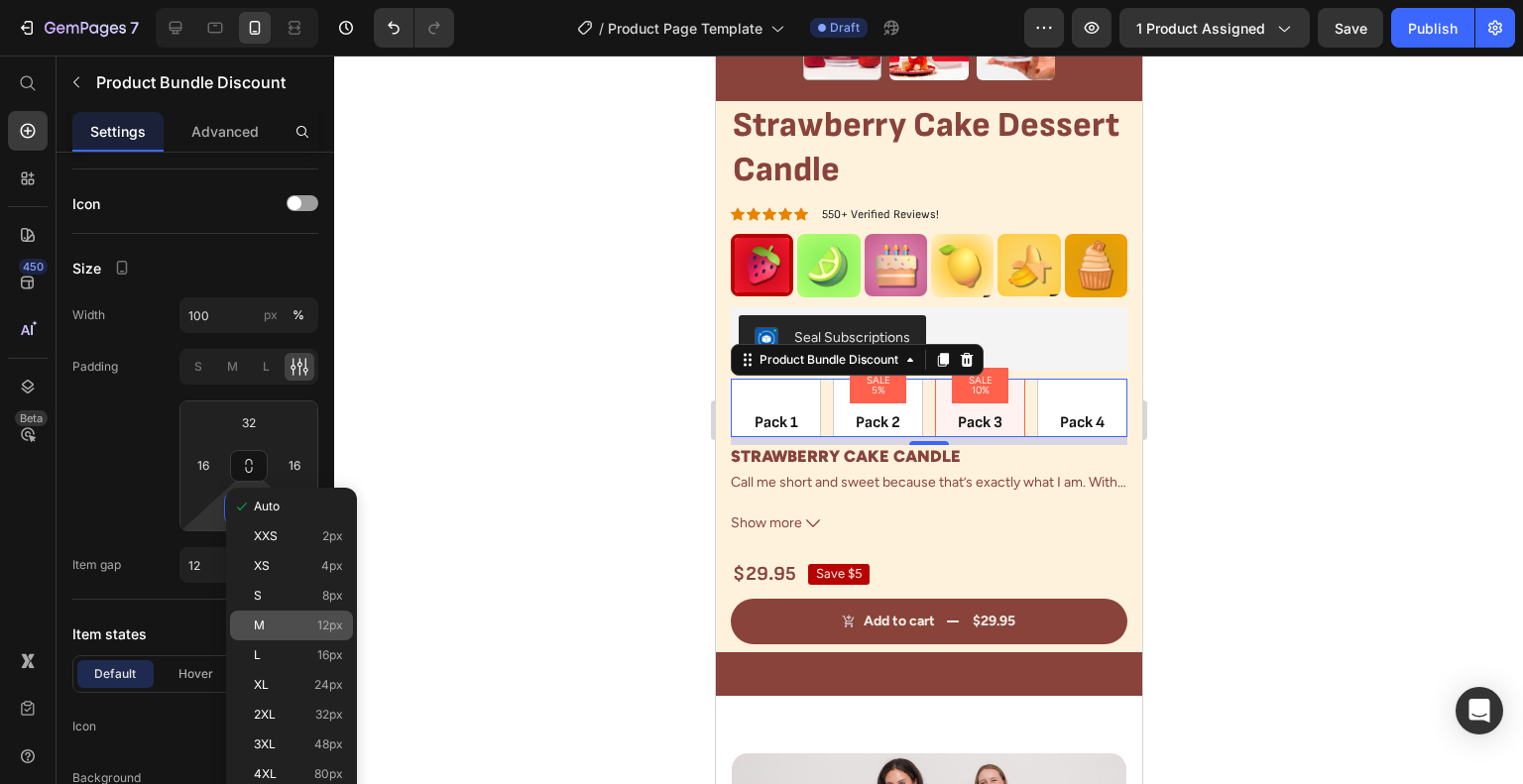 type on "12" 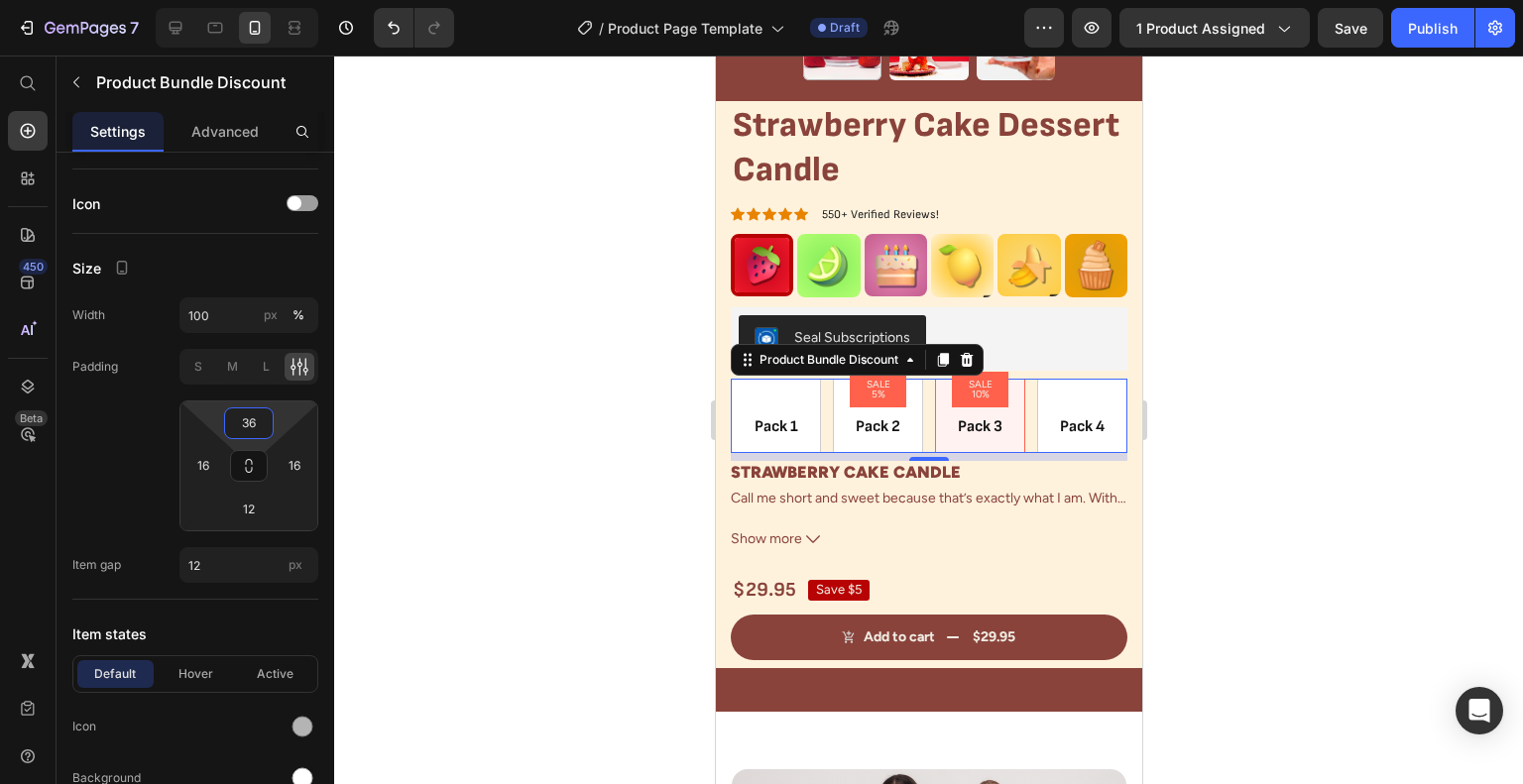 type on "26" 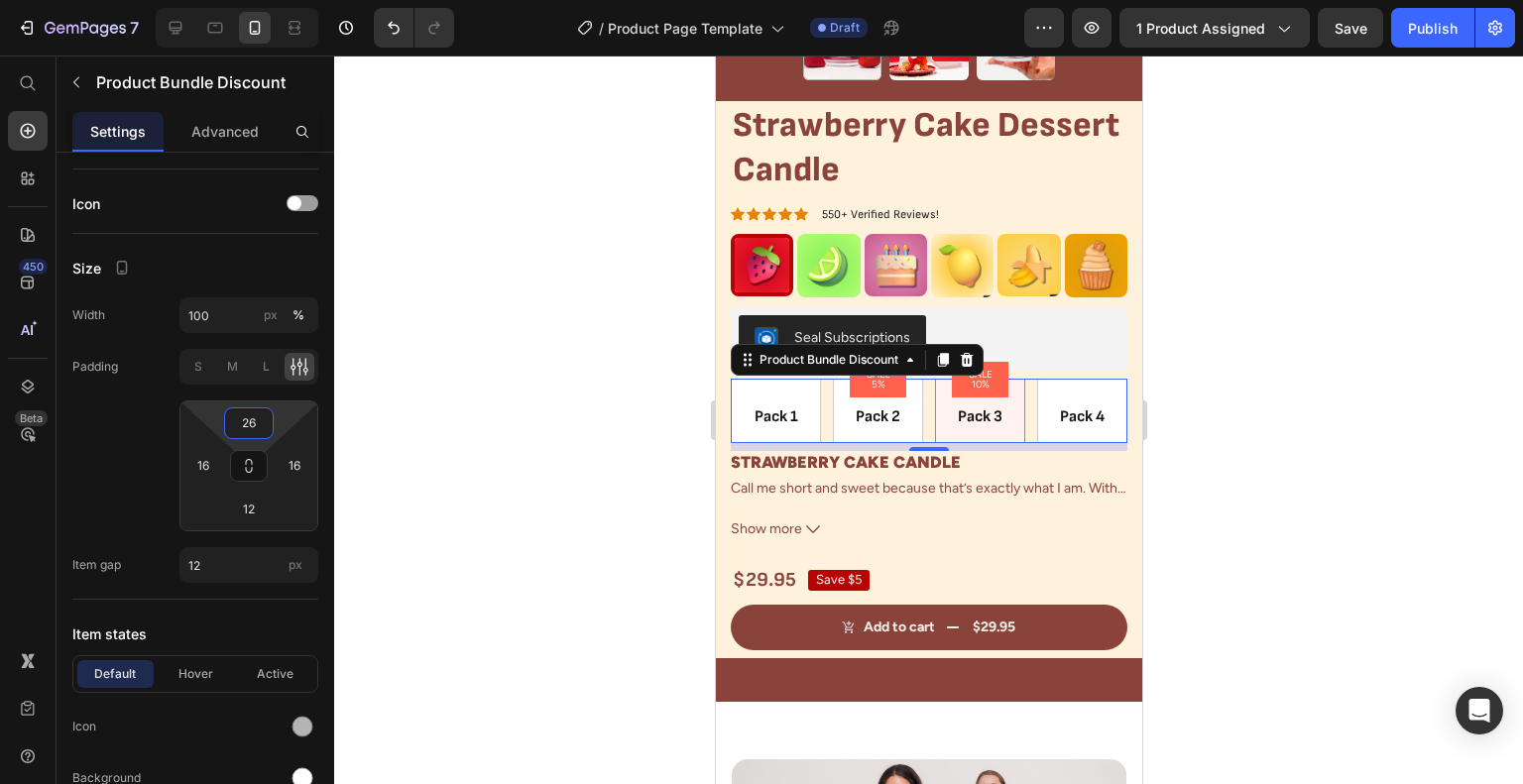 drag, startPoint x: 276, startPoint y: 413, endPoint x: 308, endPoint y: 401, distance: 34.176 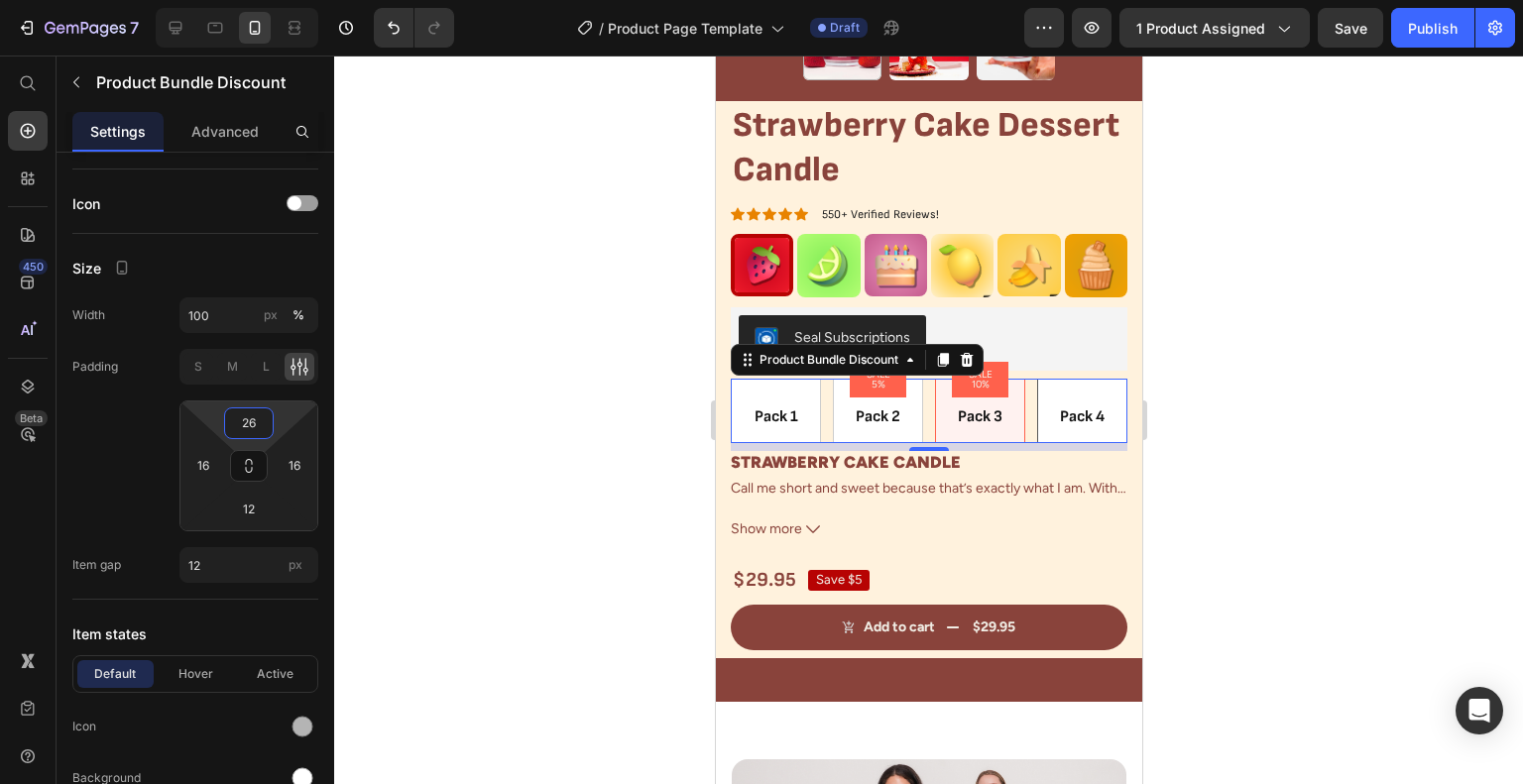 click on "Pack 4 Text Block Row" at bounding box center (1081, 410) 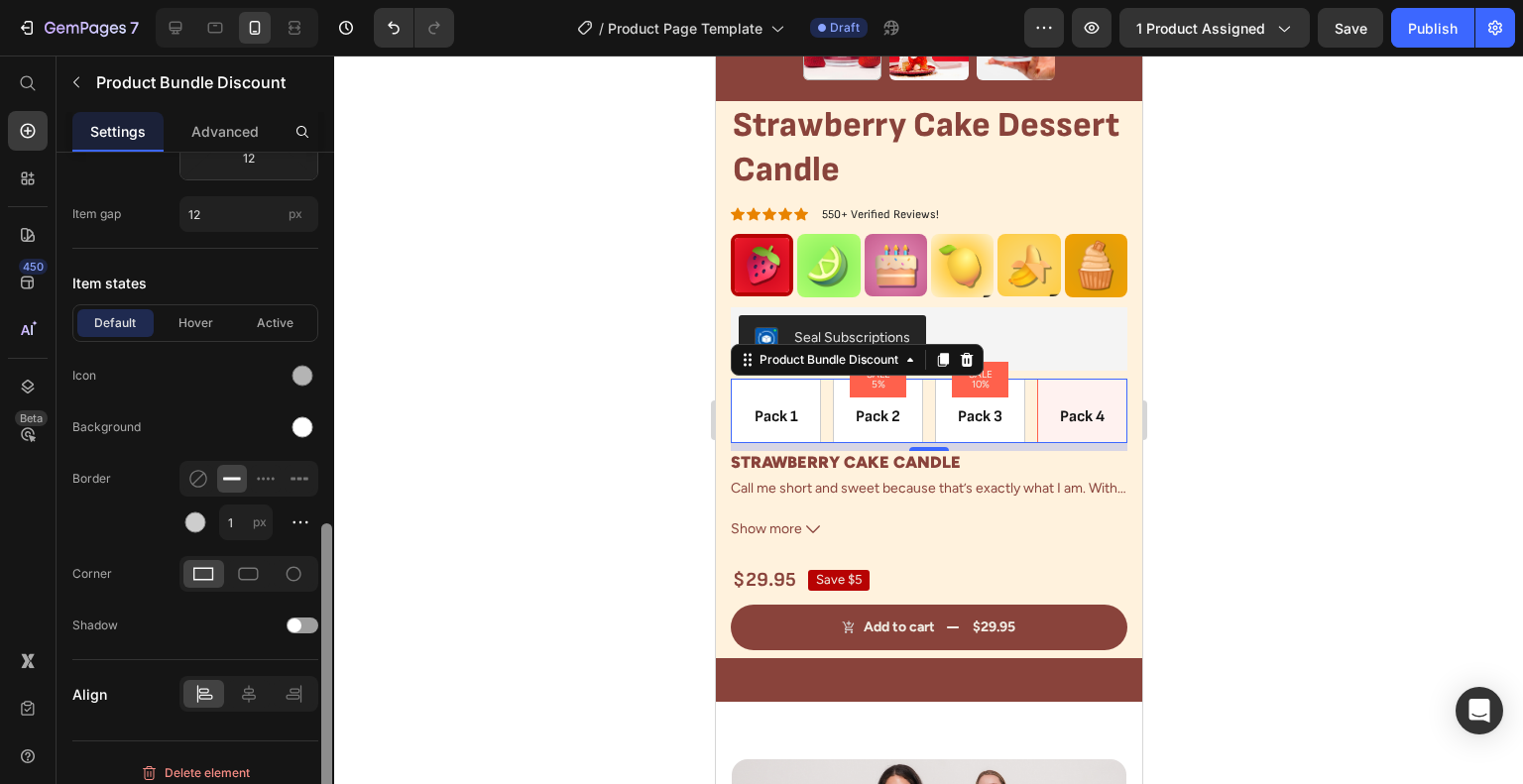 scroll, scrollTop: 1056, scrollLeft: 0, axis: vertical 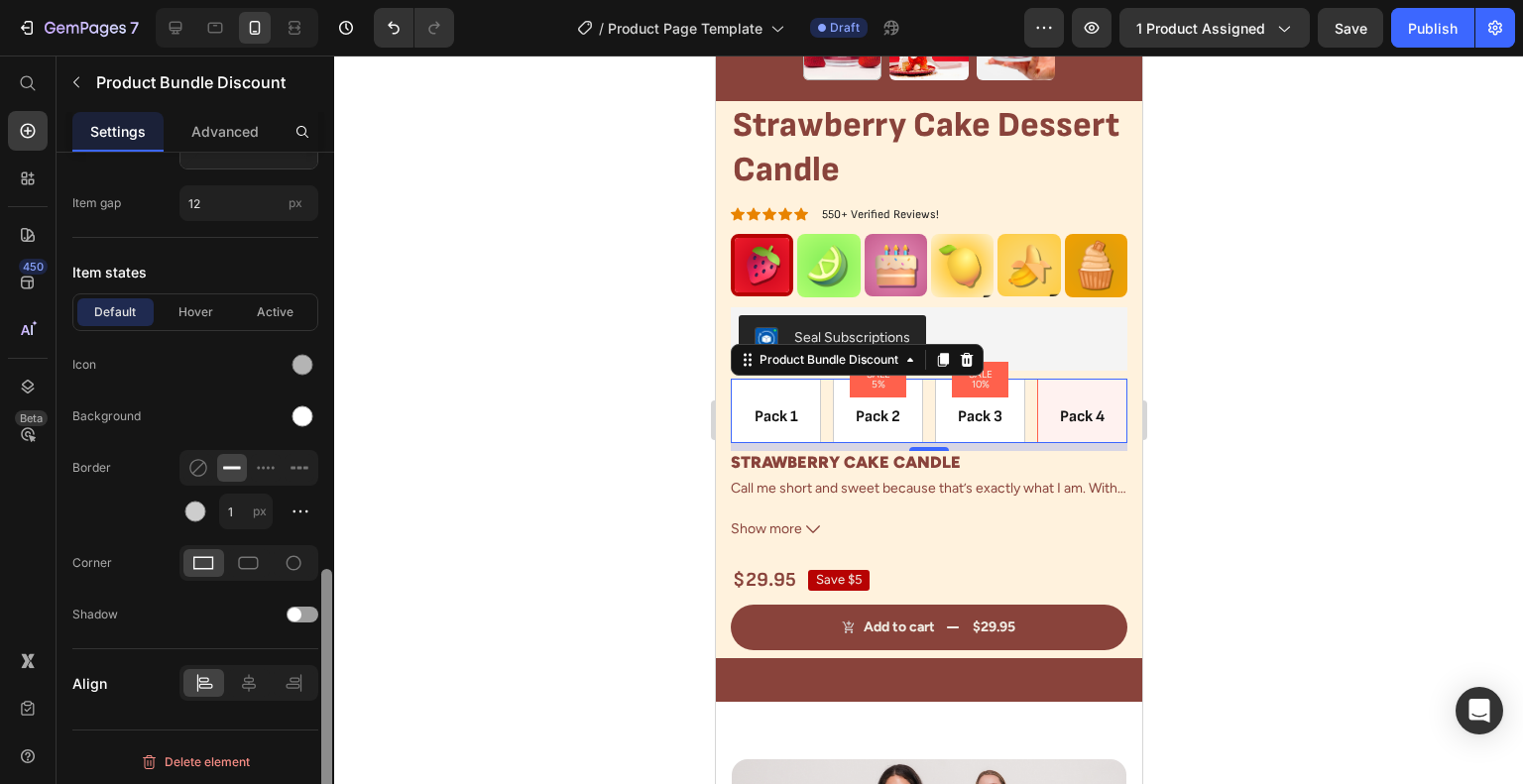 drag, startPoint x: 325, startPoint y: 550, endPoint x: 309, endPoint y: 710, distance: 160.79801 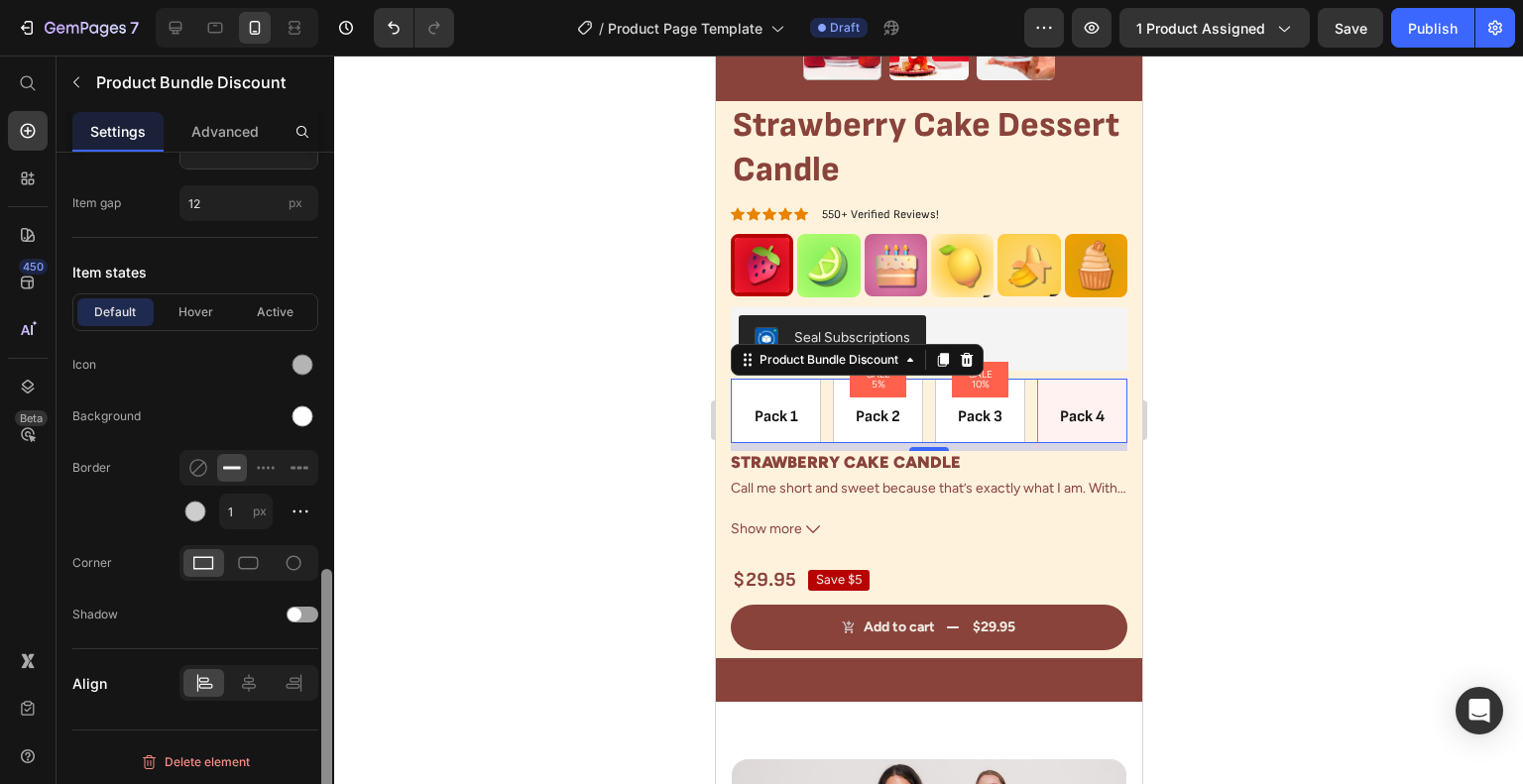 click on "Product Source Strawberry Cake Dessert Candle  You can manage it in   Product element  Item management Buy 1 Buy 2 Buy 3 Buy 4 You can manage  Bundle discounts  then  sync again Use product compare-at price Hide no-discount items Pre-selected item Item Buy 3 Icon Size Width 100 px % Padding S M L 26 16 12 16 Item gap 12 px Item states Default Hover Active Icon Background Border 1 px Corner Shadow Align  Delete element" at bounding box center (195, 497) 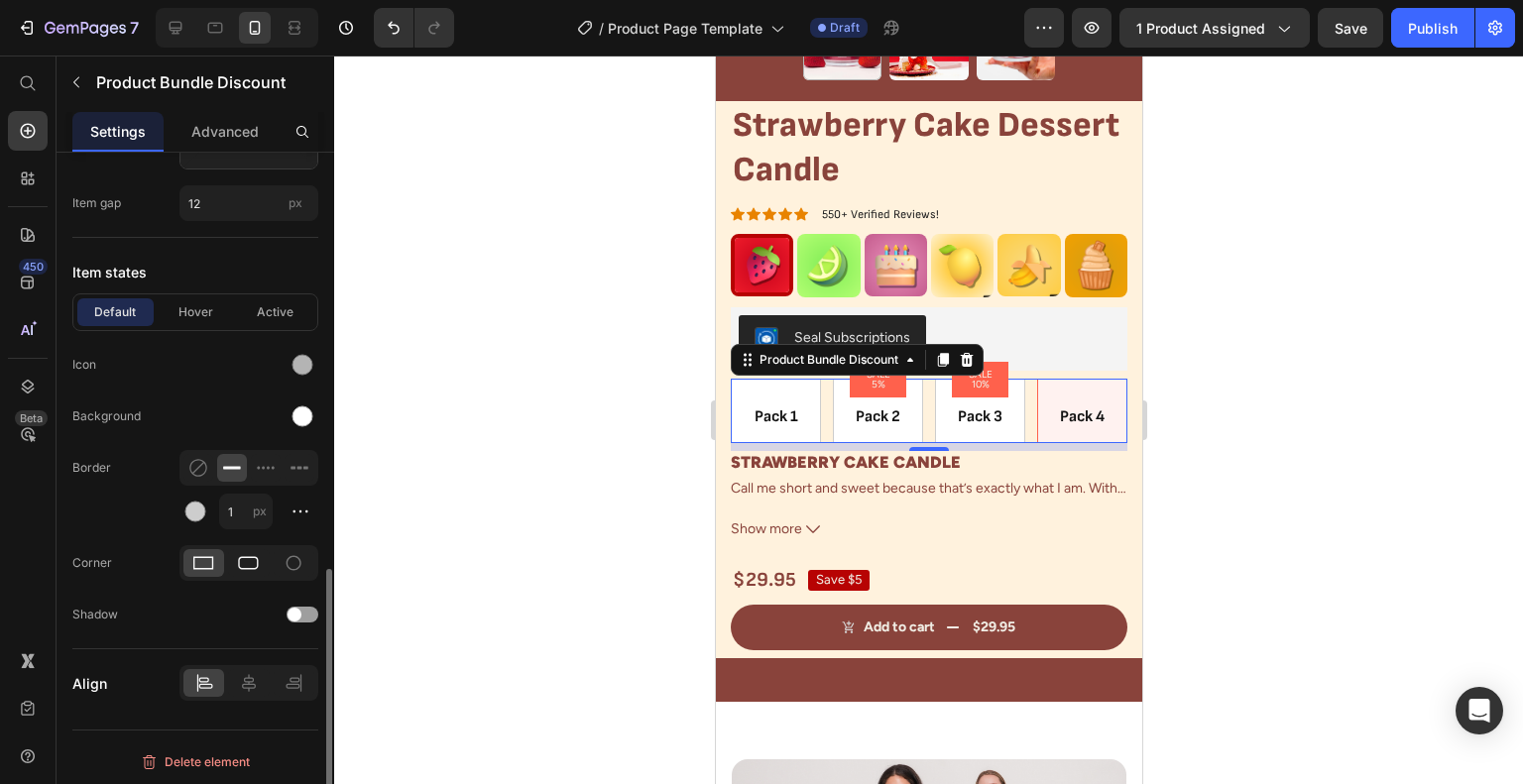 click 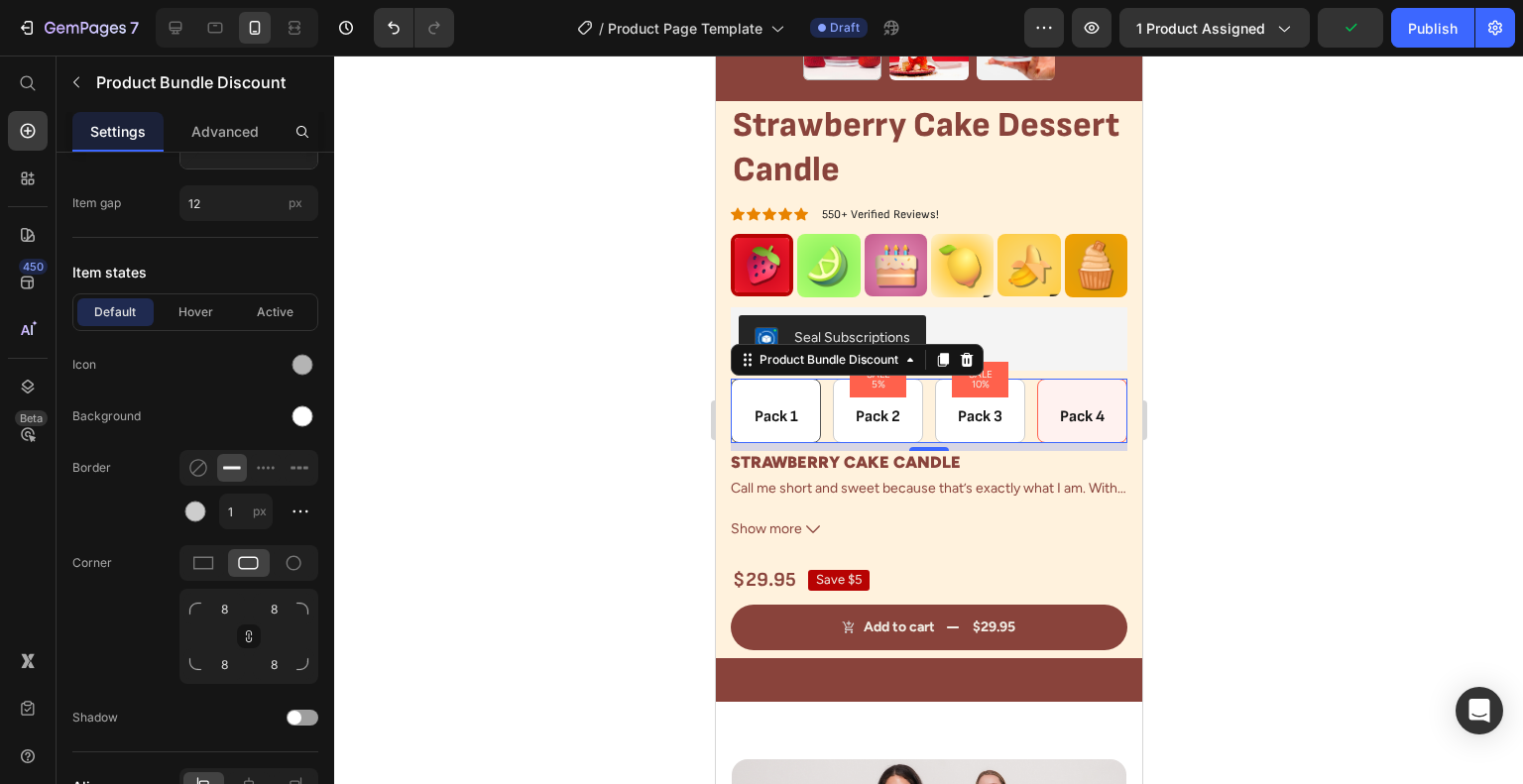 click on "Pack 1 Text Block Row" at bounding box center [774, 410] 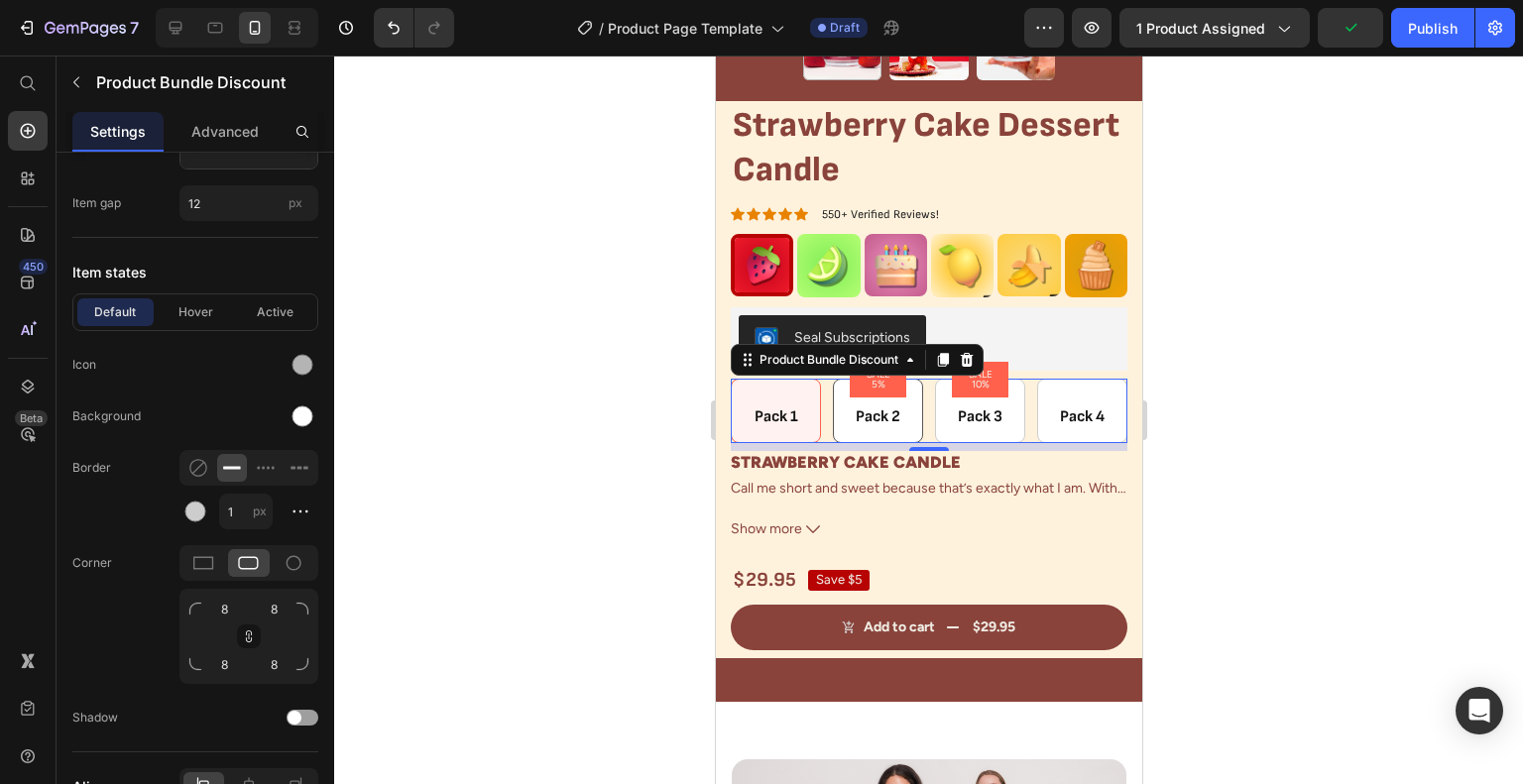 click on "SALE 5% Product Badge Pack 2 Text Block Row" at bounding box center [877, 410] 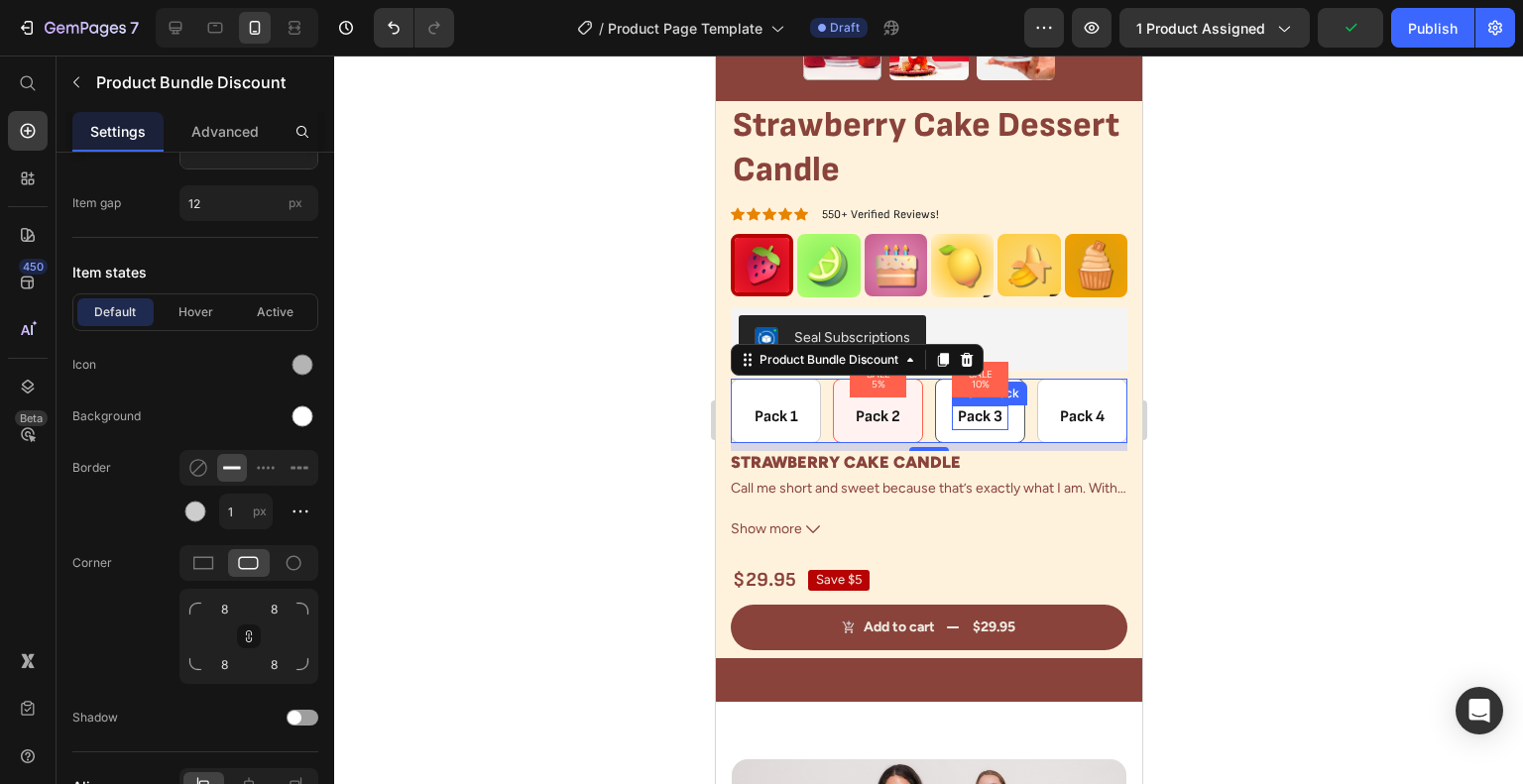 click on "Pack 3" at bounding box center (979, 417) 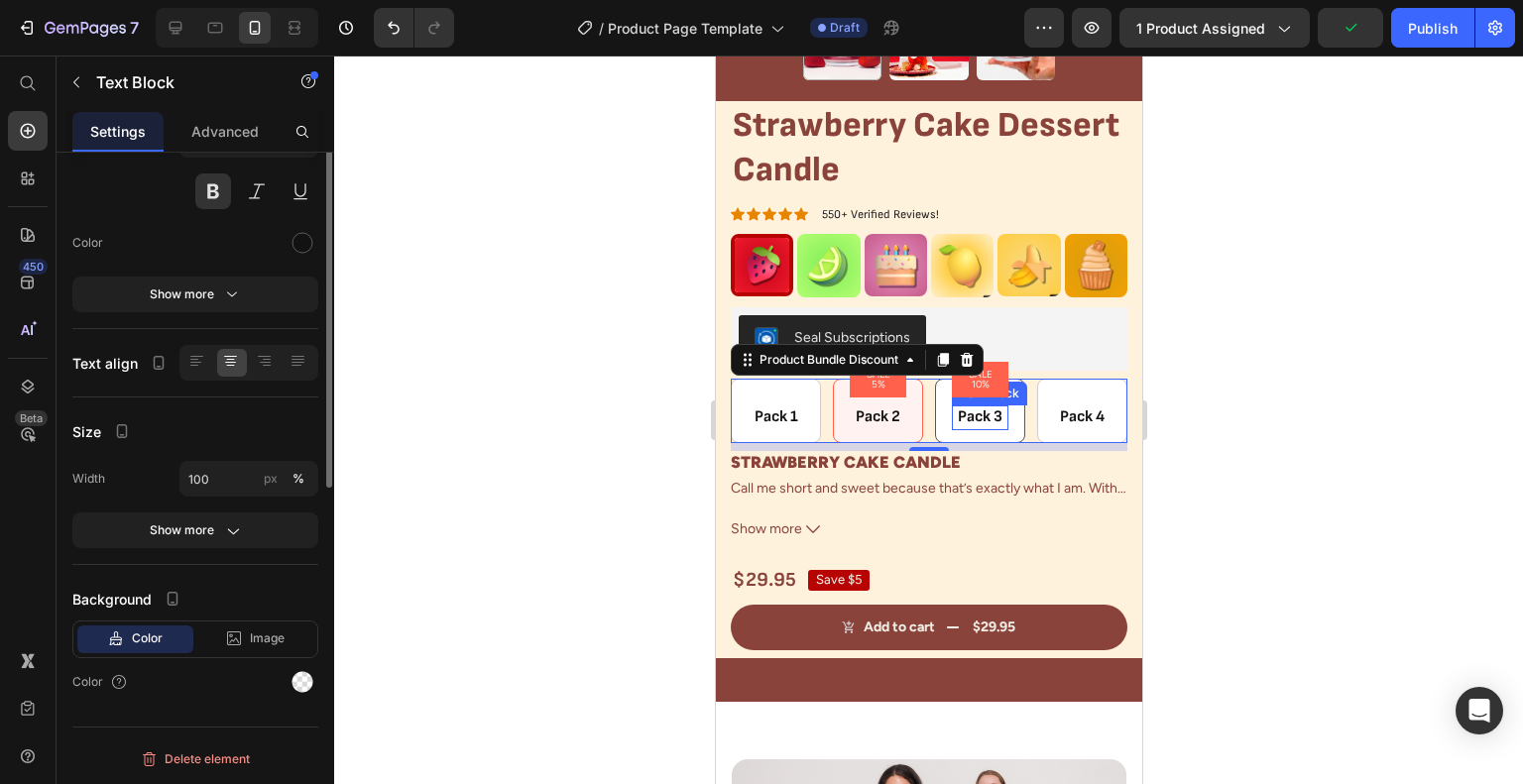 scroll, scrollTop: 0, scrollLeft: 0, axis: both 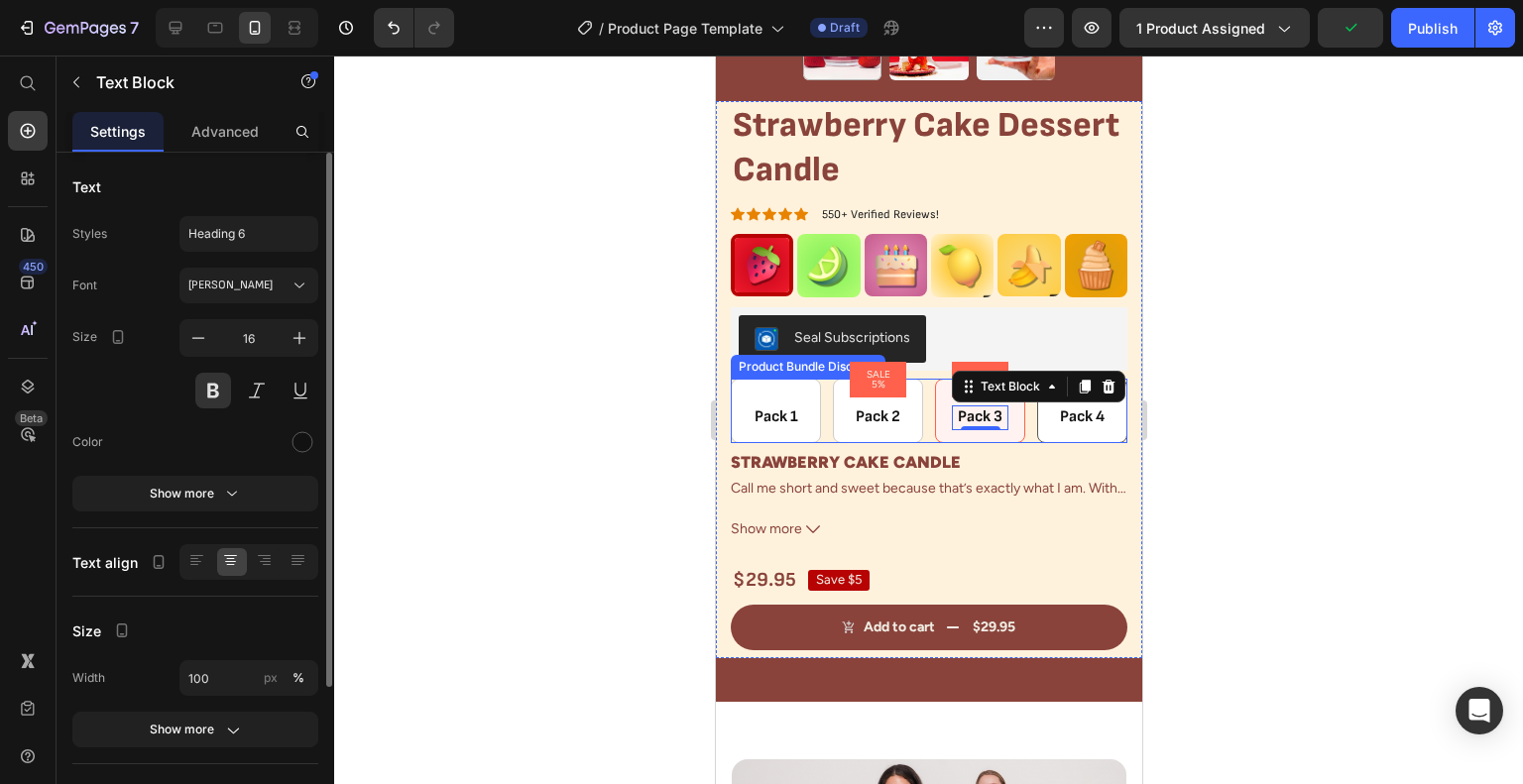 click on "Pack 4" at bounding box center (1081, 417) 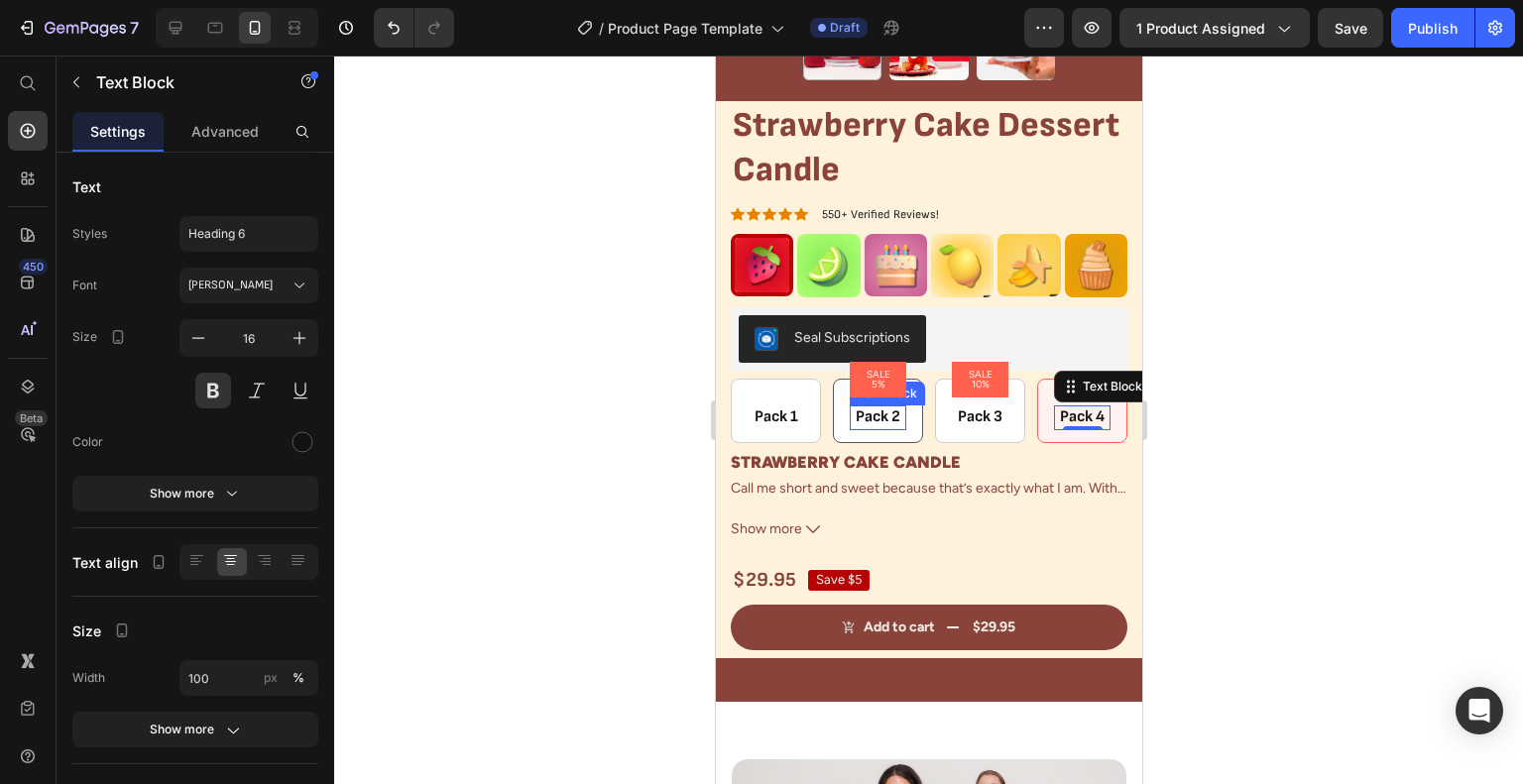 click on "Pack 2" at bounding box center (877, 417) 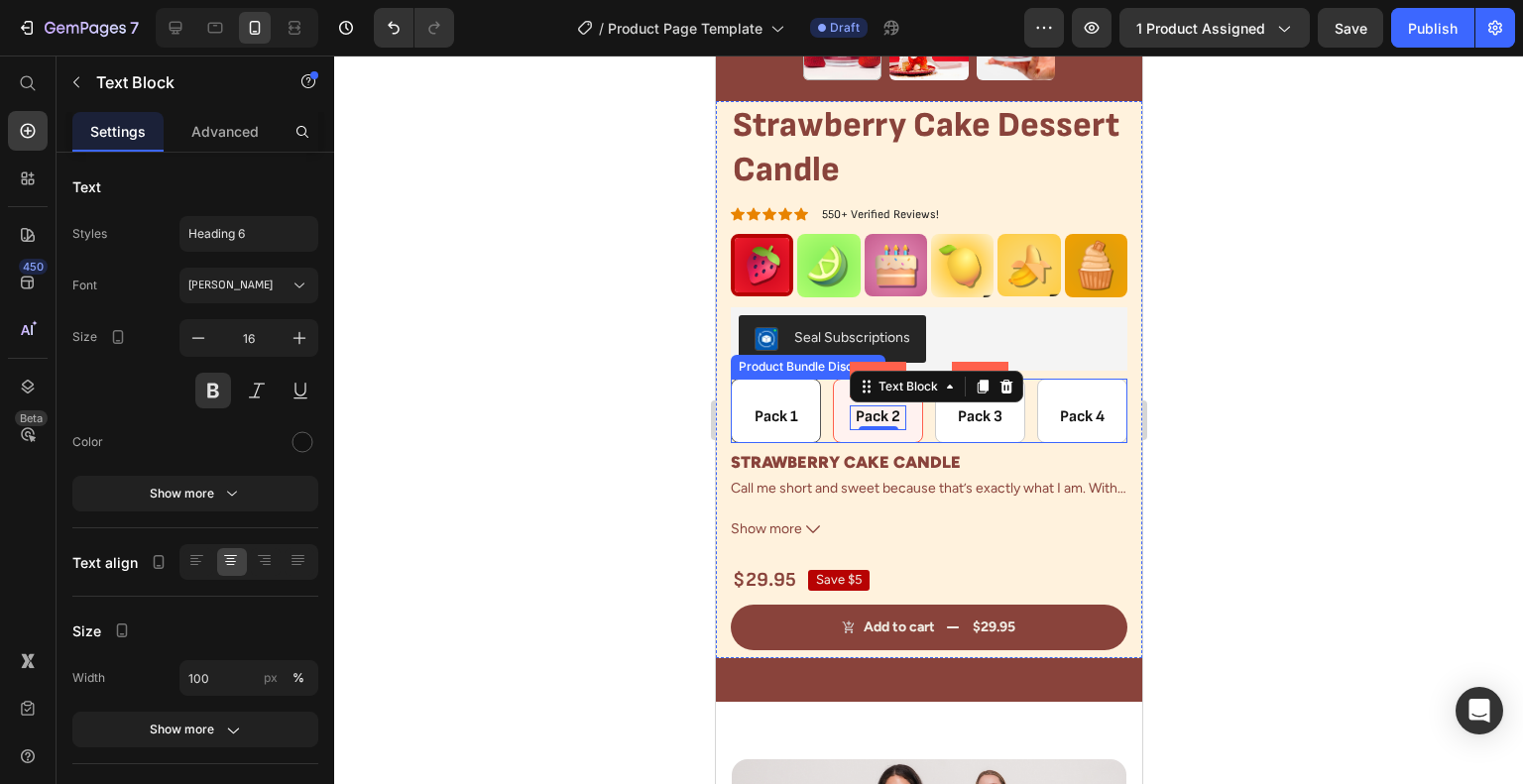 click on "Pack 1 Text Block Row" at bounding box center (774, 410) 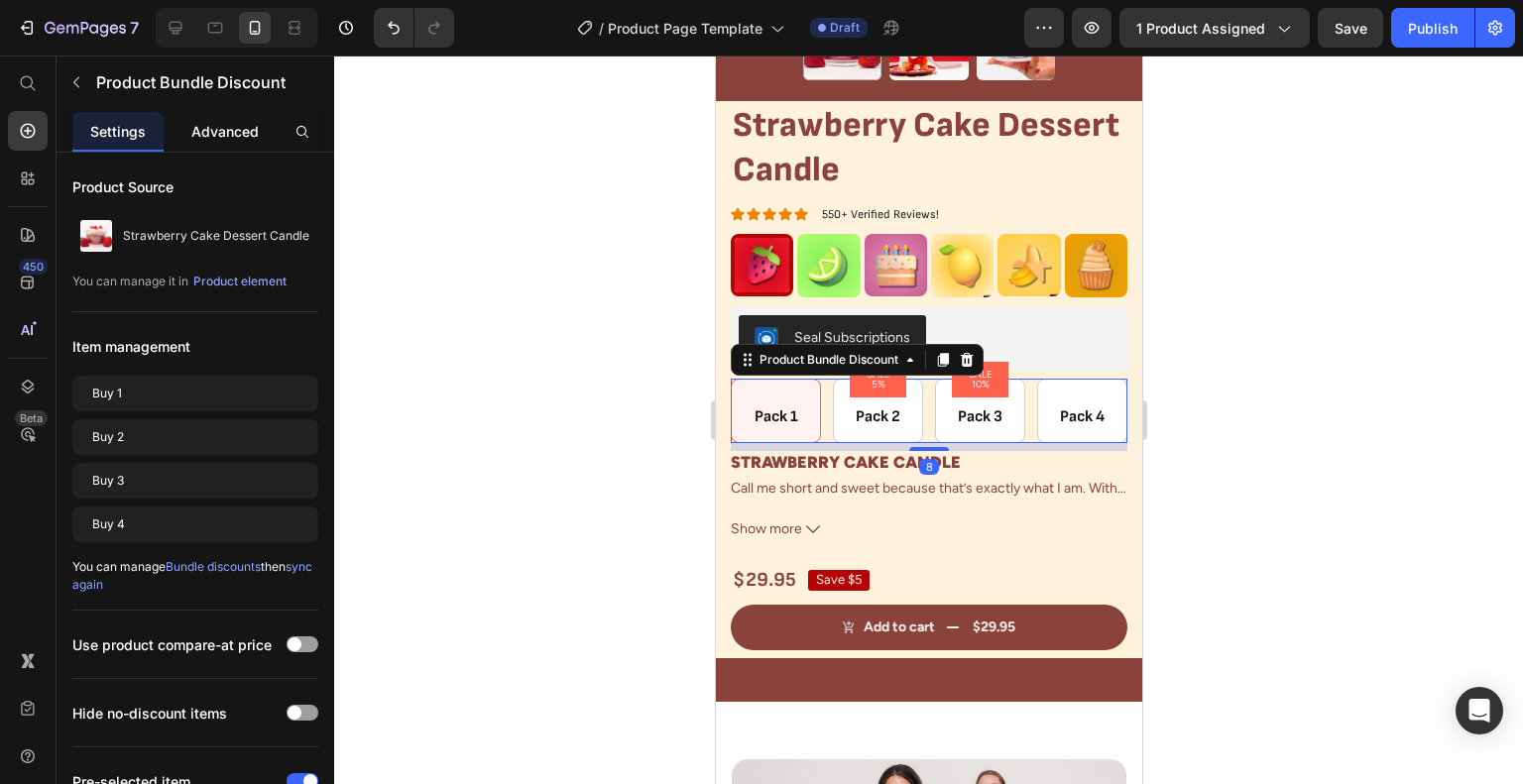 click on "Advanced" 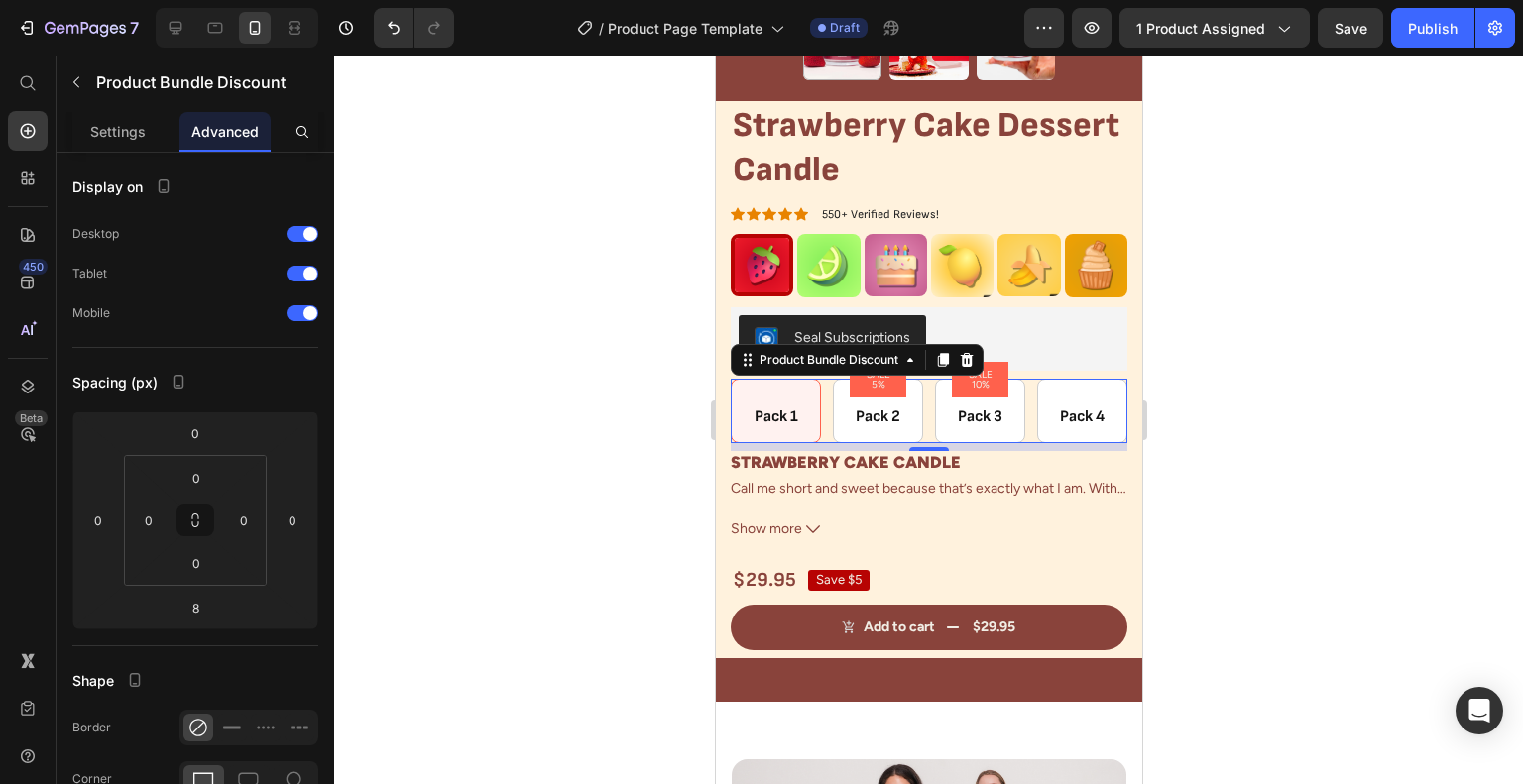 click on "Pack 1 Text Block Row SALE 5% Product Badge Pack 2 Text Block Row SALE 10% Product Badge Pack 3 Text Block Row Pack 4 Text Block Row" at bounding box center (928, 410) 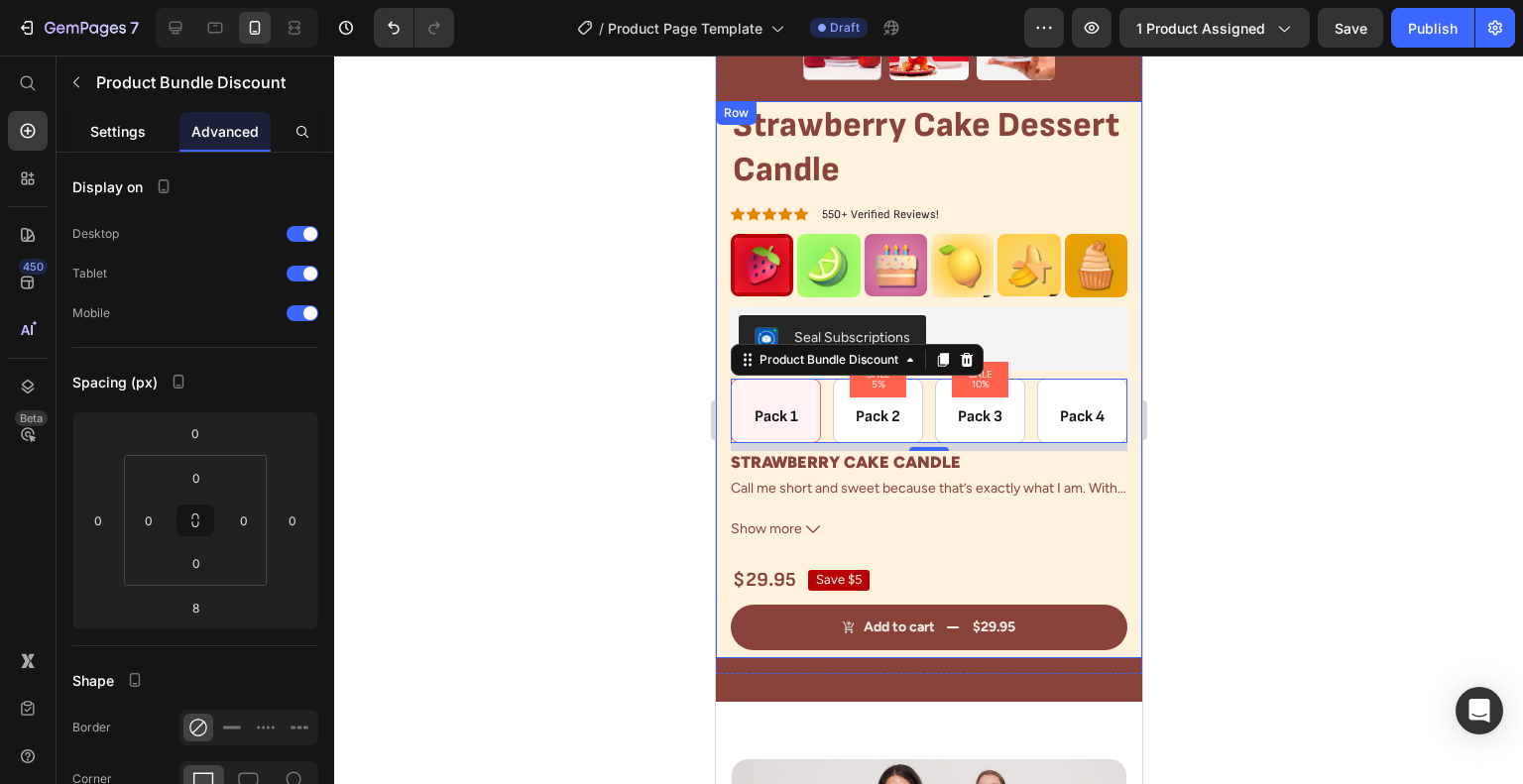 click on "Settings" at bounding box center (118, 131) 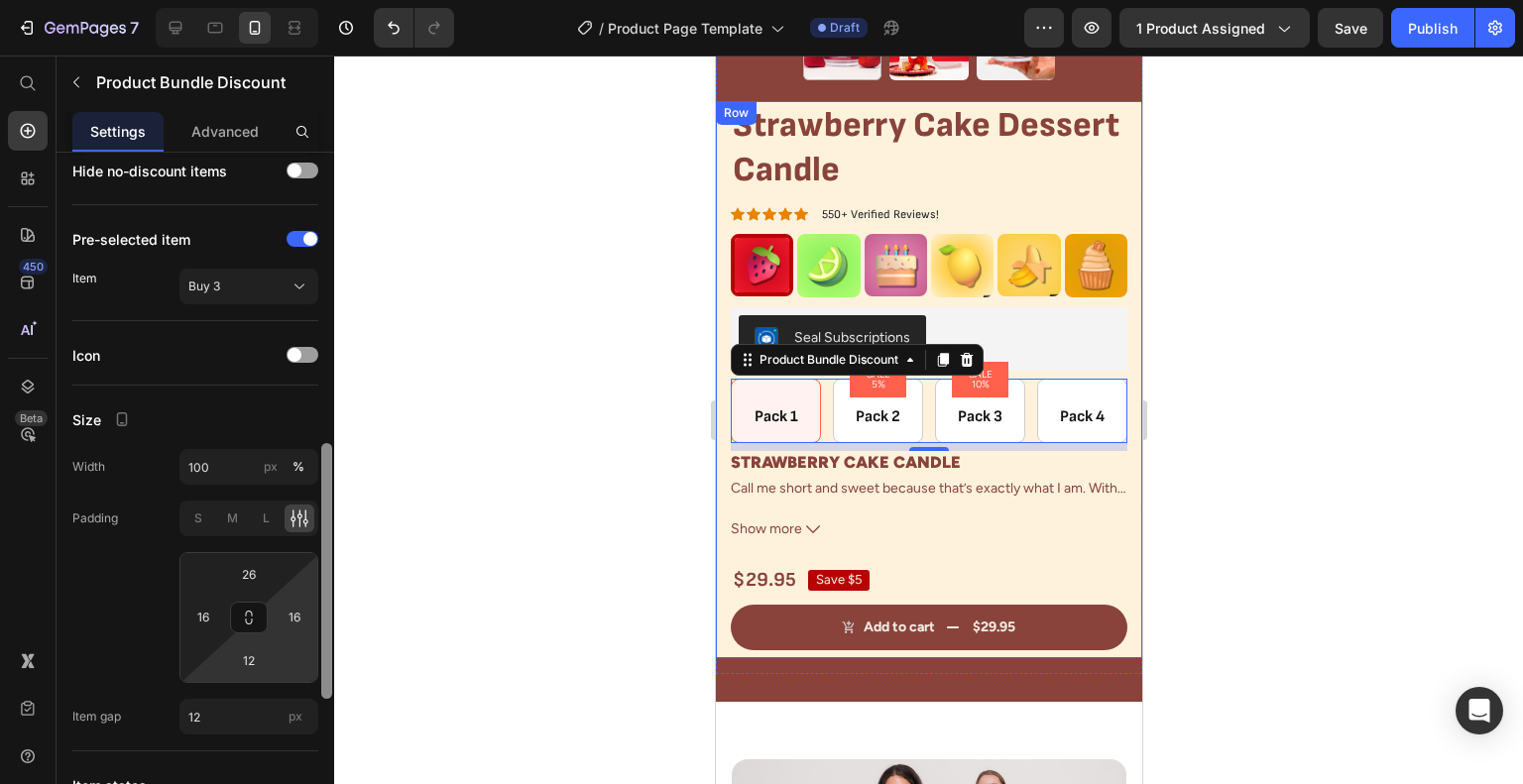 scroll, scrollTop: 627, scrollLeft: 0, axis: vertical 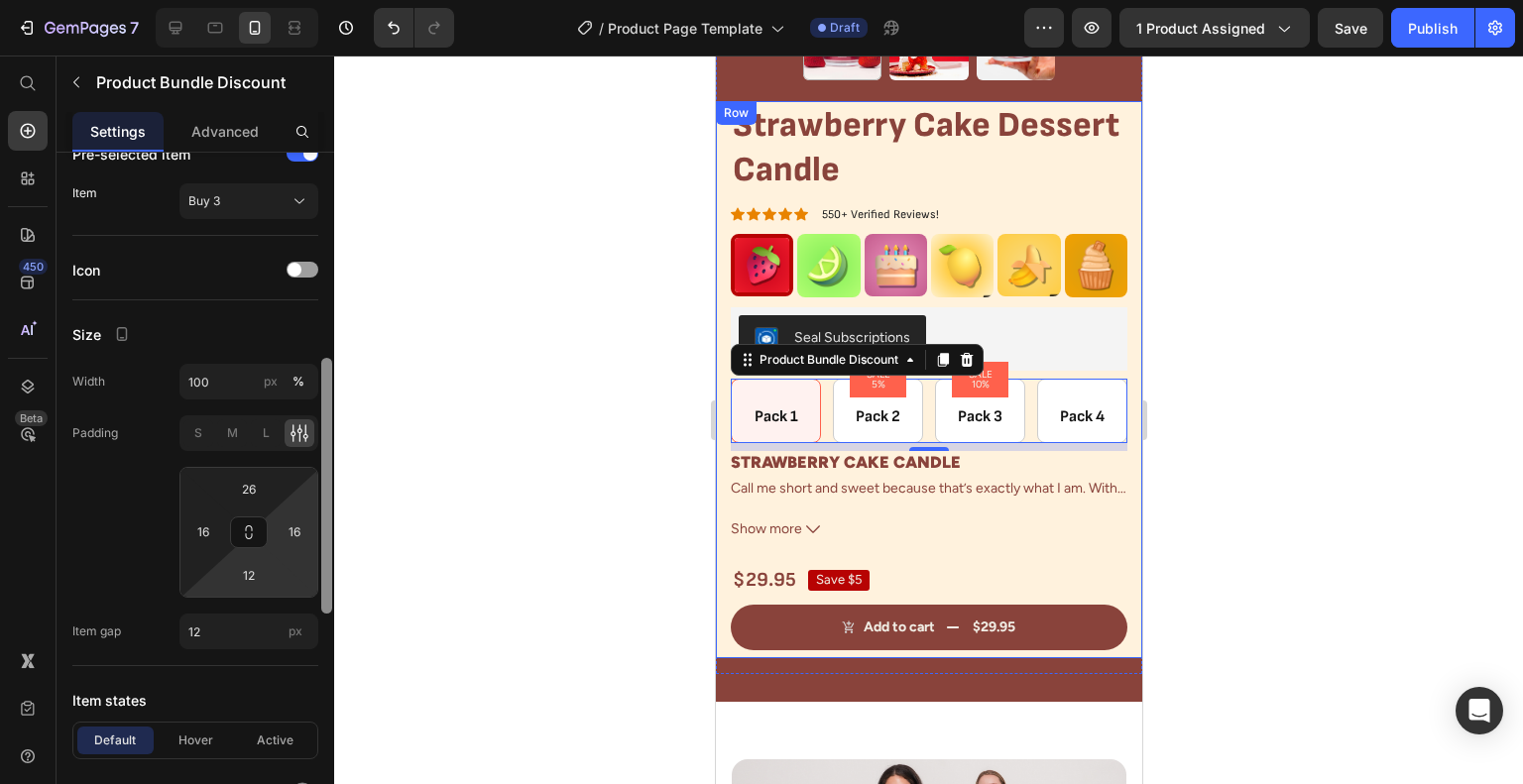 drag, startPoint x: 326, startPoint y: 380, endPoint x: 303, endPoint y: 591, distance: 212.24985 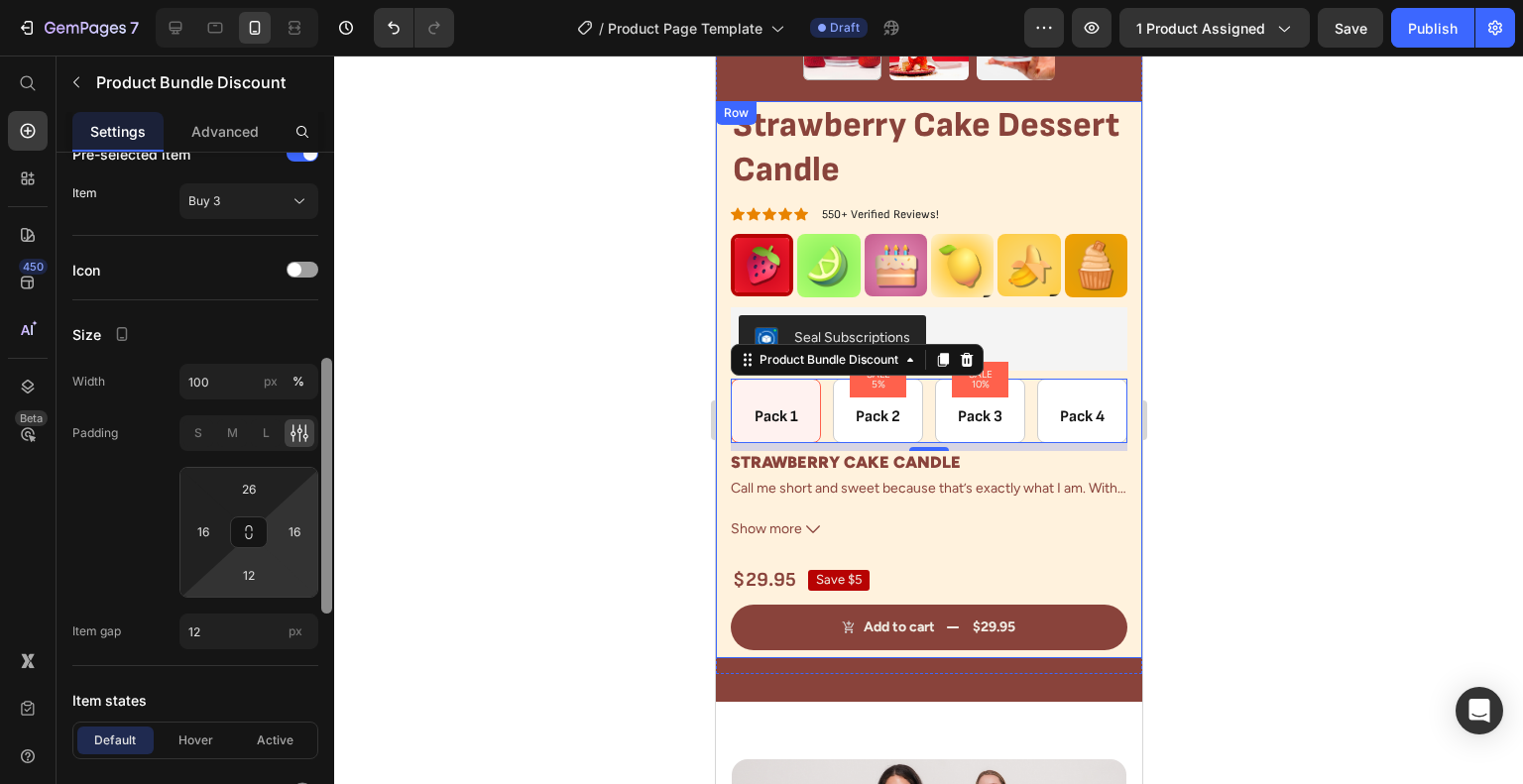 click on "Product Source Strawberry Cake Dessert Candle  You can manage it in   Product element  Item management Buy 1 Buy 2 Buy 3 Buy 4 You can manage  Bundle discounts  then  sync again Use product compare-at price Hide no-discount items Pre-selected item Item Buy 3 Icon Size Width 100 px % Padding S M L 26 16 12 16 Item gap 12 px Item states Default Hover Active Icon Background Border 1 px Corner 8 8 8 8 Shadow Align  Delete element" at bounding box center [195, 497] 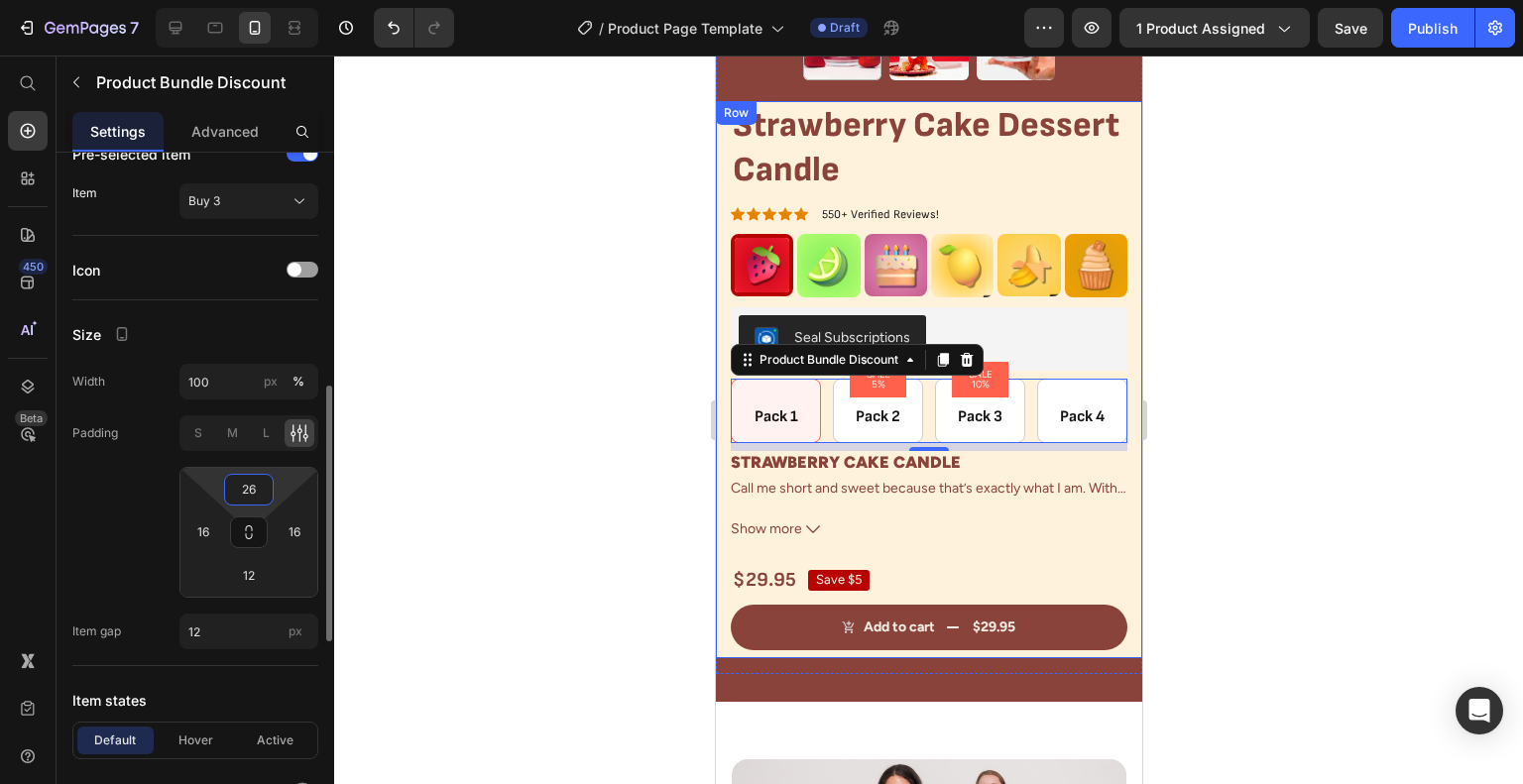 click on "26" at bounding box center (249, 490) 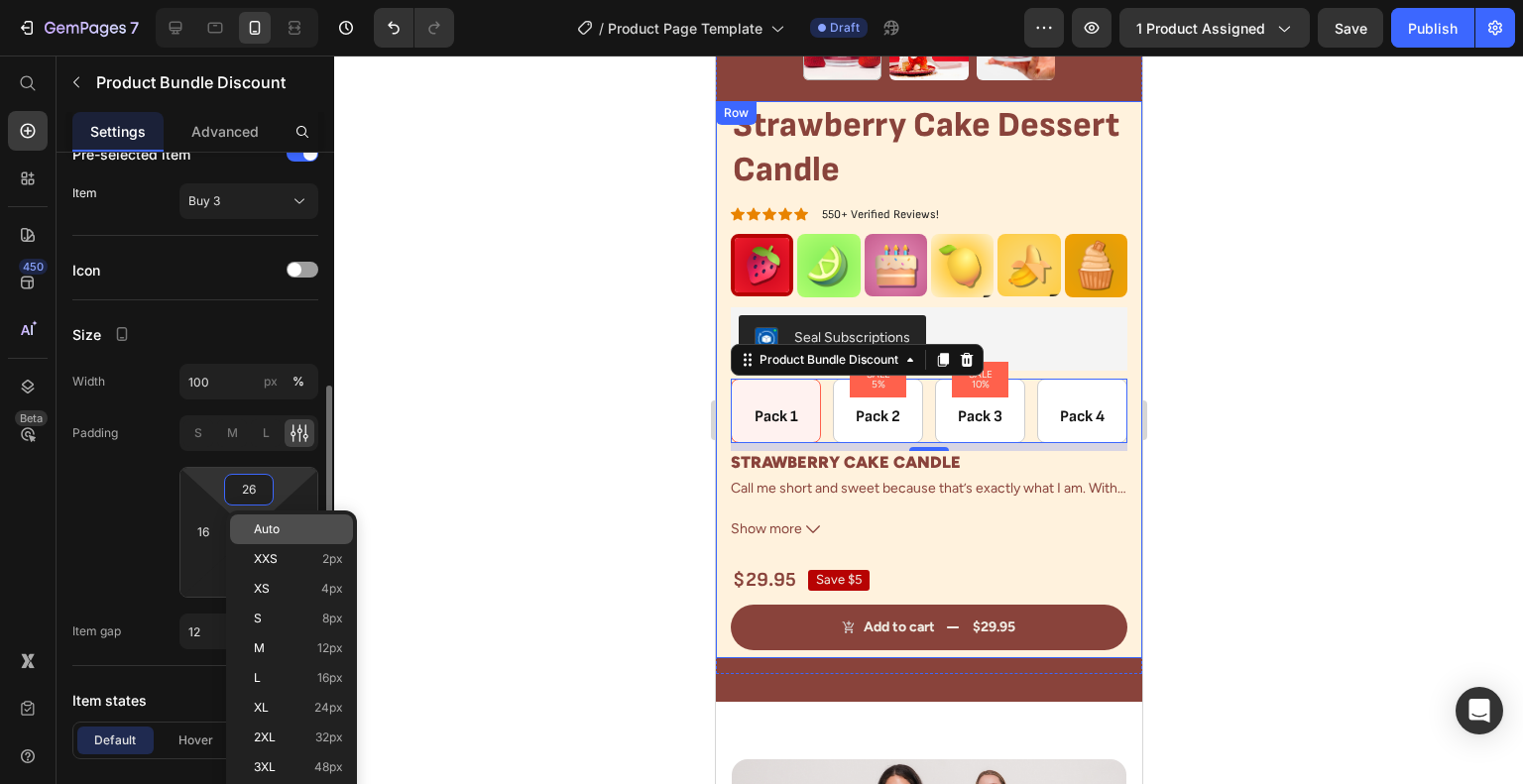 click on "Auto" at bounding box center (267, 529) 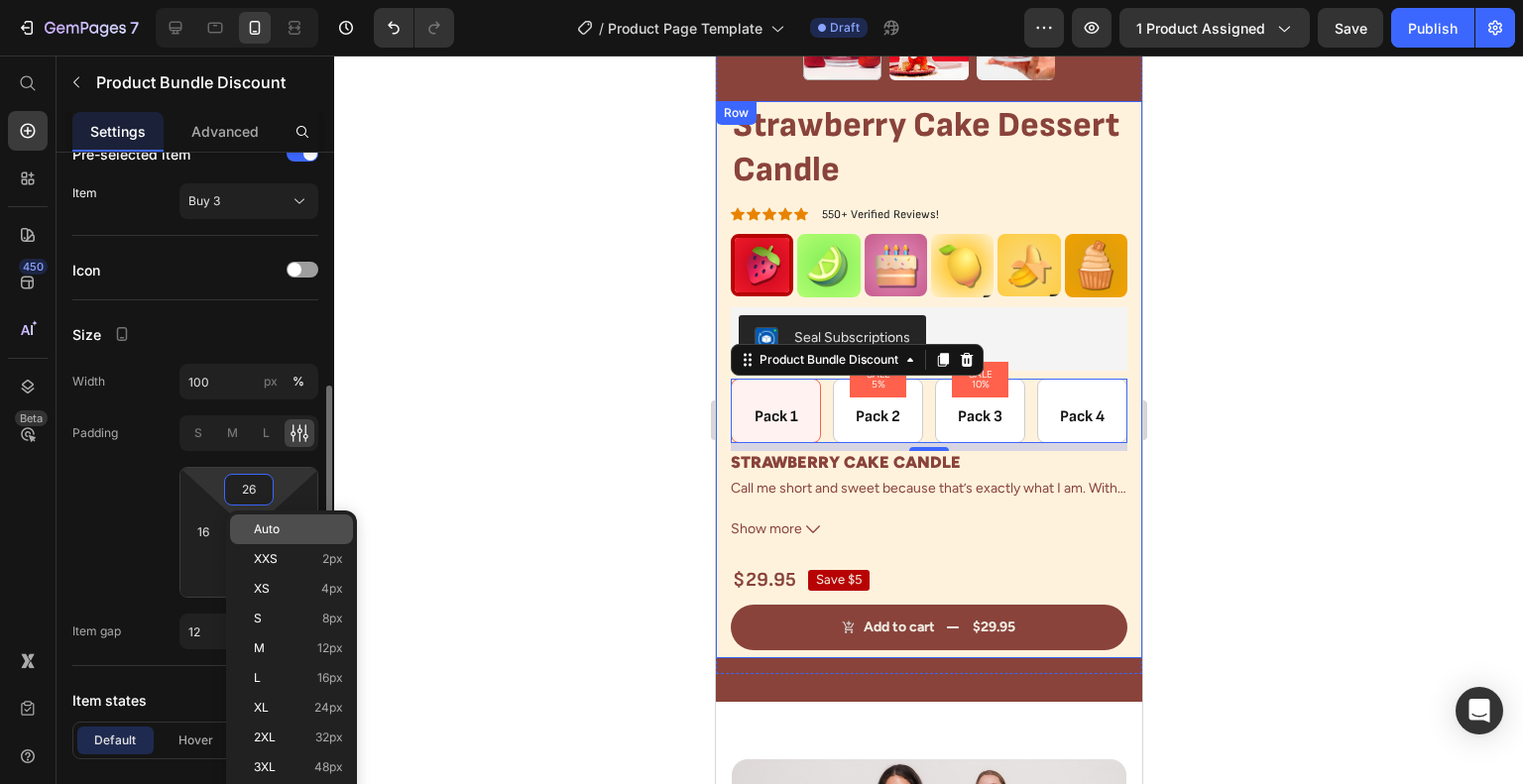 type 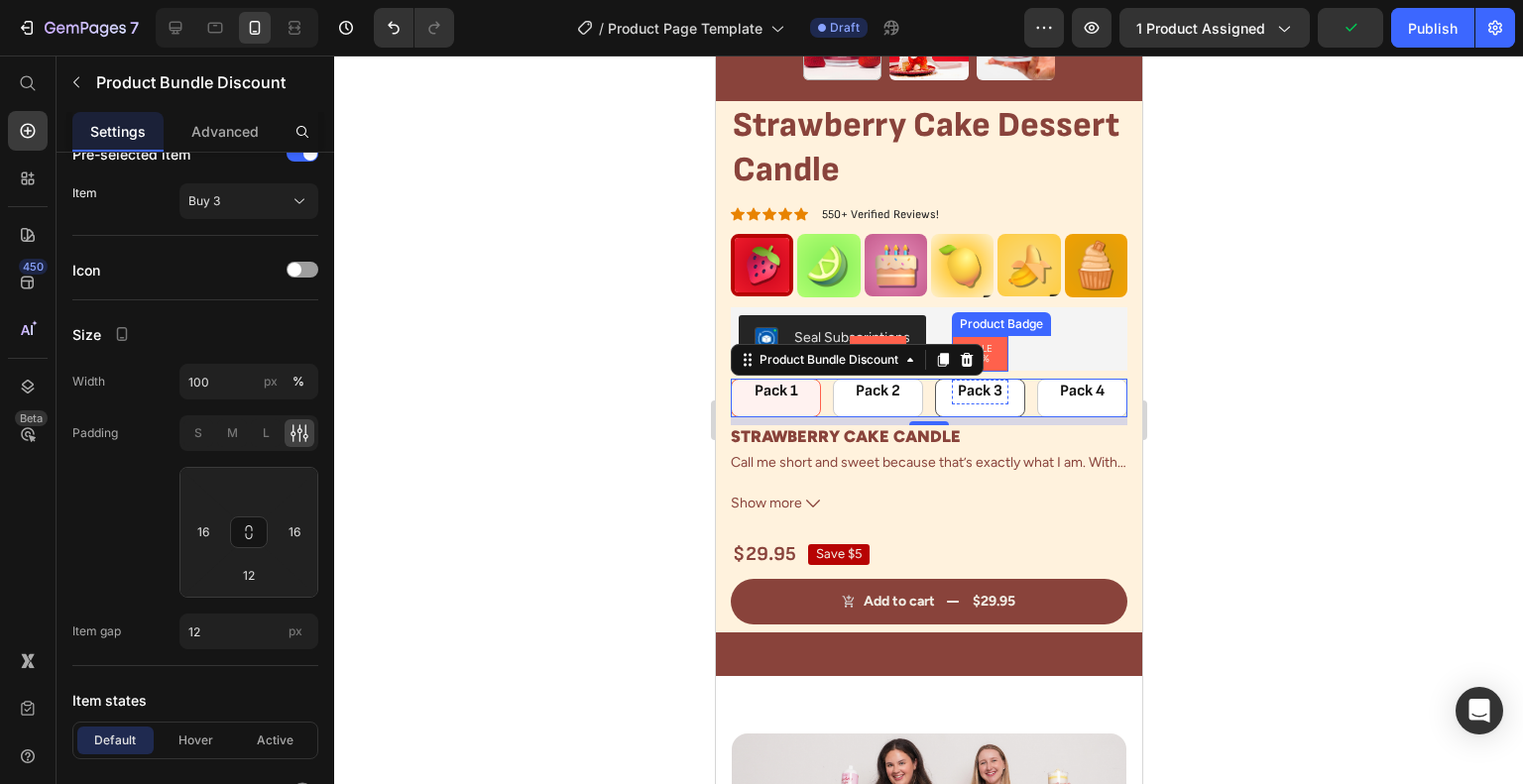 click on "SALE 10%" at bounding box center [979, 354] 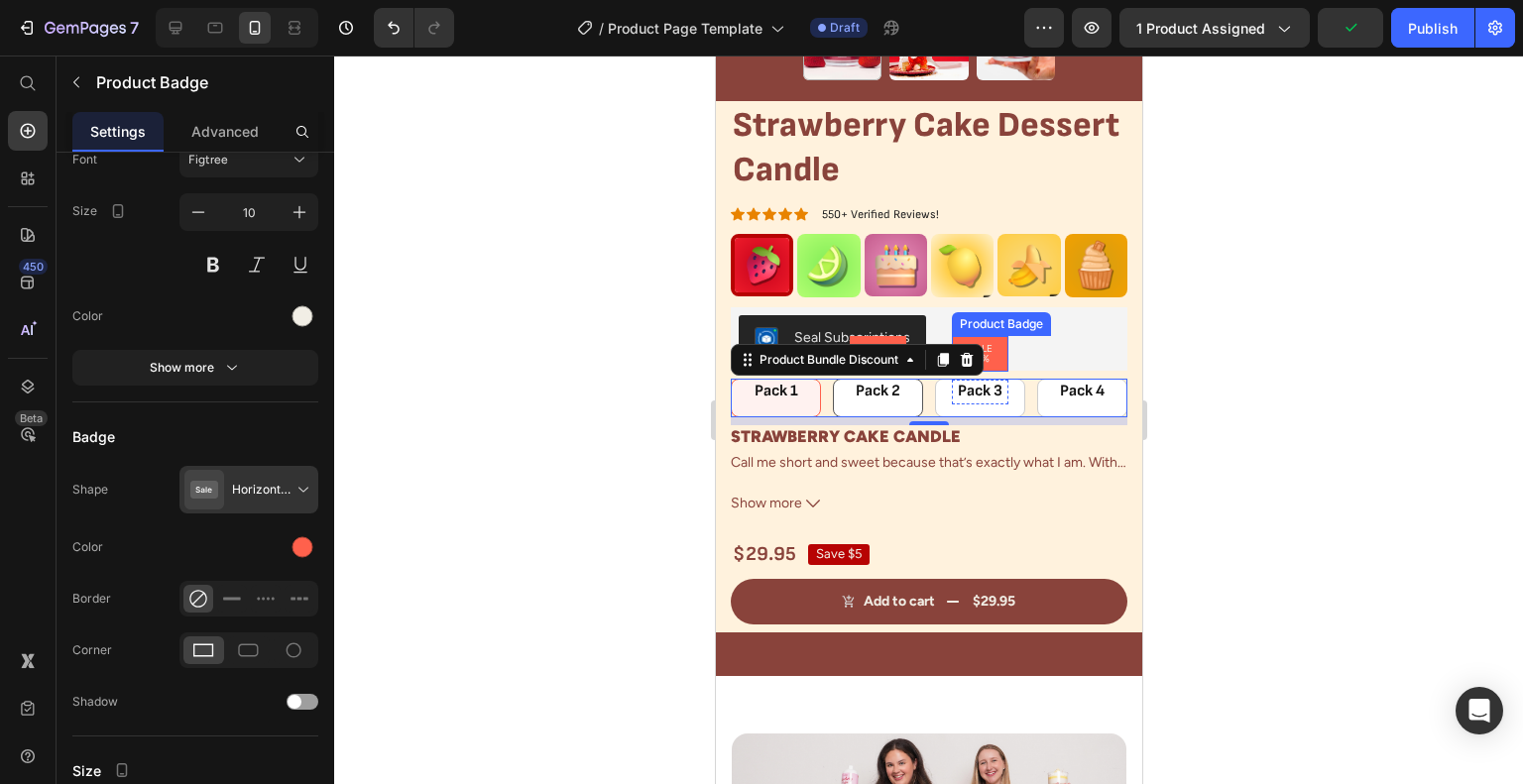 scroll, scrollTop: 0, scrollLeft: 0, axis: both 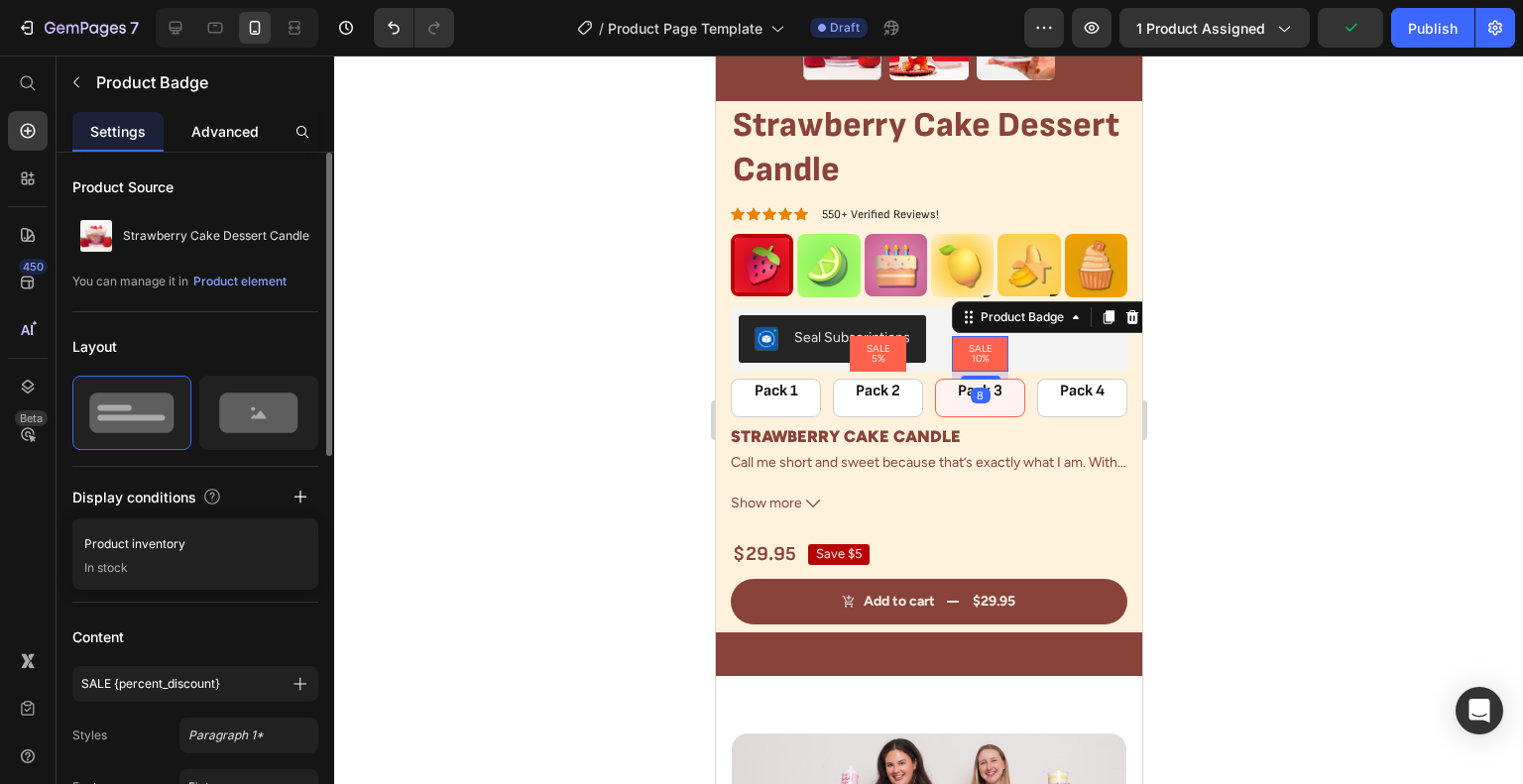 click on "Advanced" at bounding box center [225, 131] 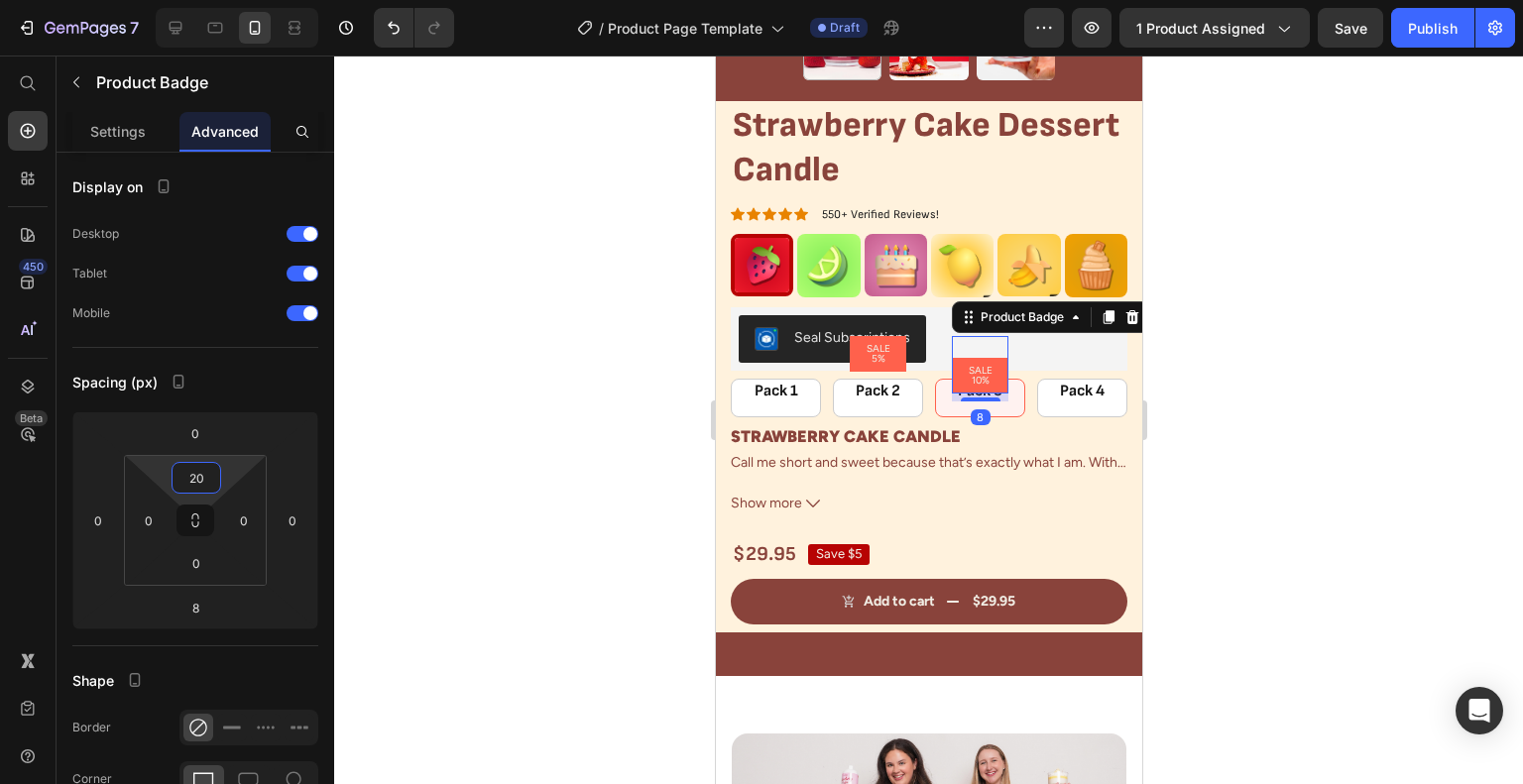 type on "14" 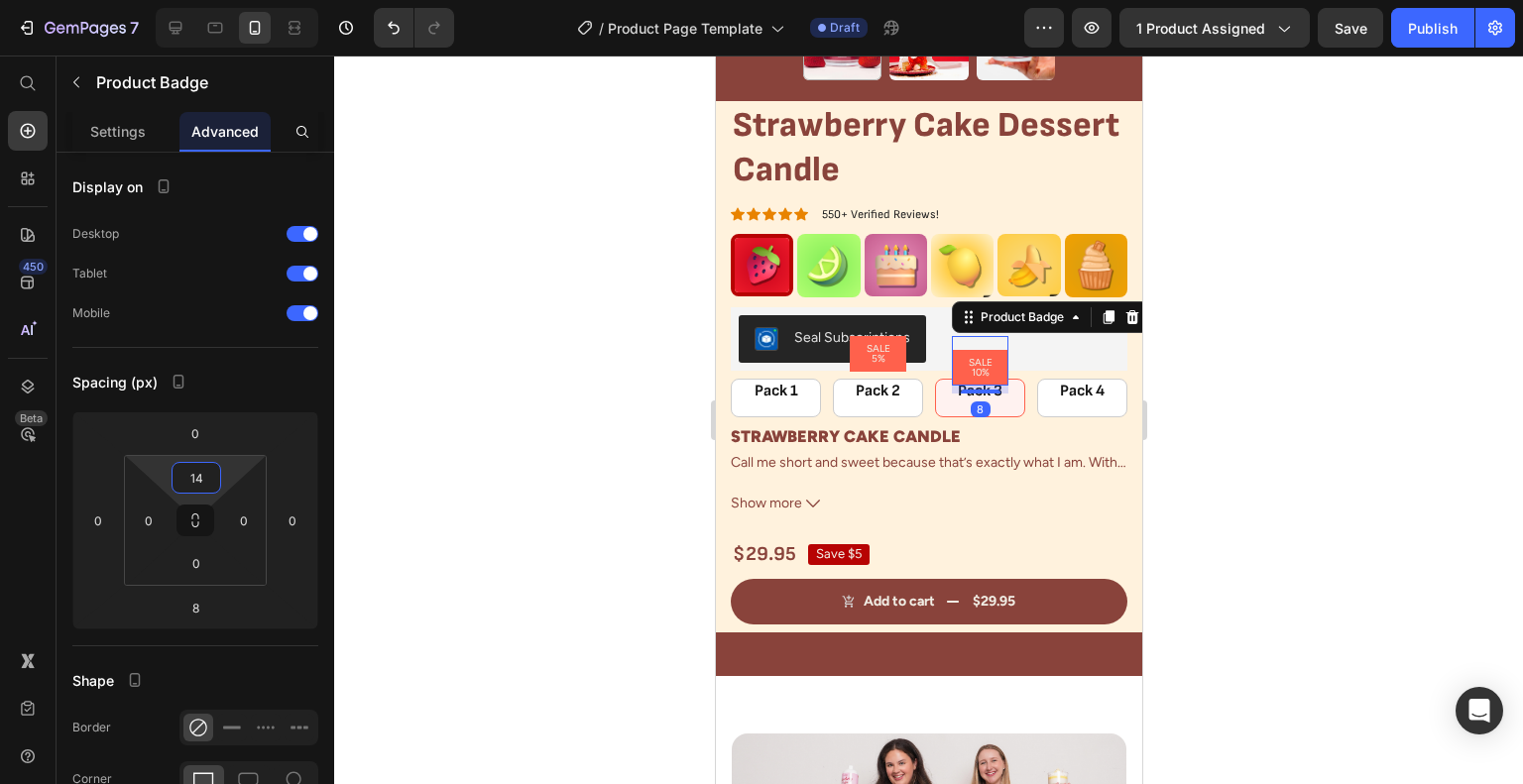 click on "7  Version history  /  Product Page Template Draft Preview 1 product assigned  Save   Publish  450 Beta Start with Sections Elements Hero Section Product Detail Brands Trusted Badges Guarantee Product Breakdown How to use Testimonials Compare Bundle FAQs Social Proof Brand Story Product List Collection Blog List Contact Sticky Add to Cart Custom Footer Browse Library 450 Layout
Row
Row
Row
Row Text
Heading
Text Block Button
Button
Button
Sticky Back to top Media" at bounding box center (762, 0) 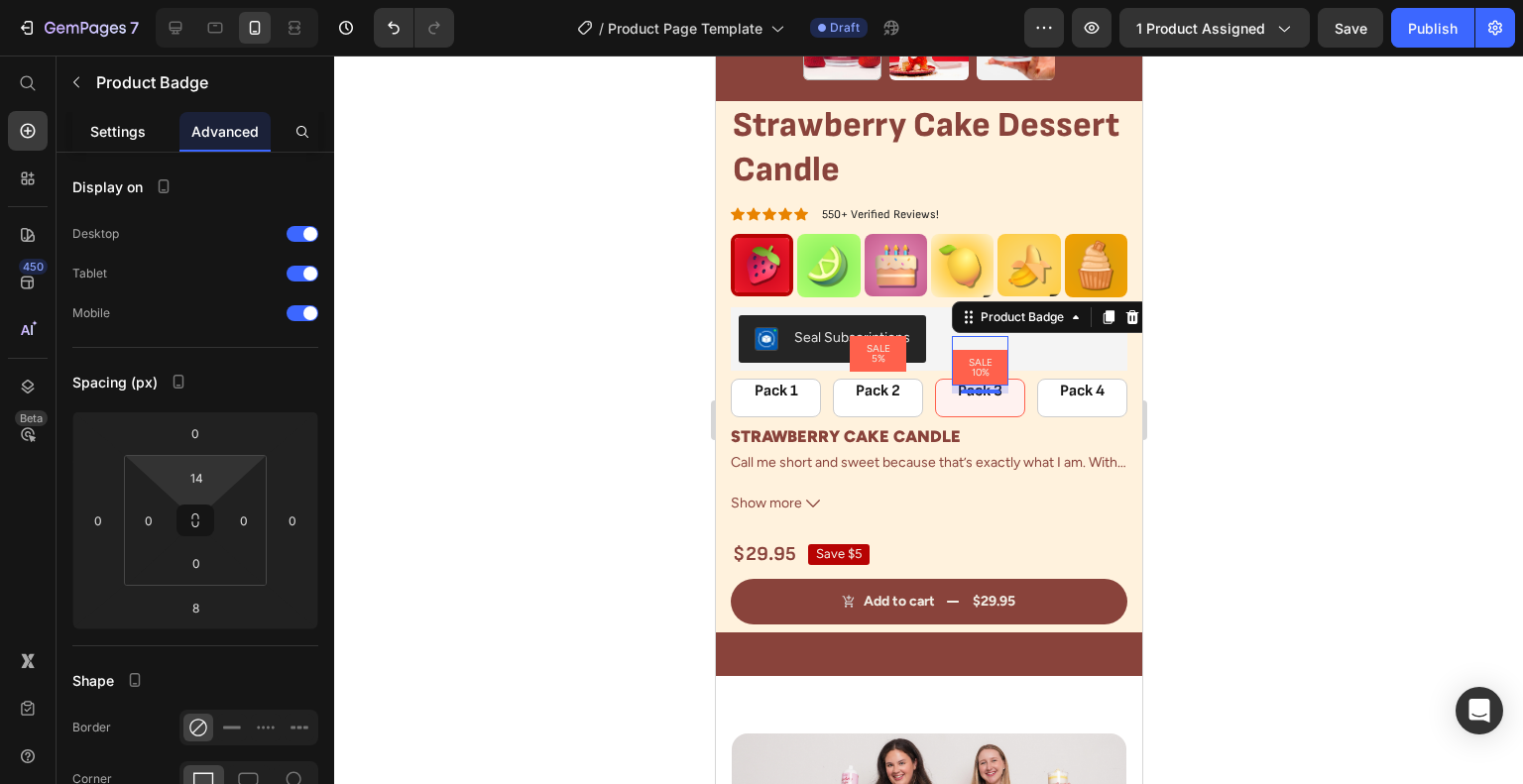click on "Settings" at bounding box center [118, 131] 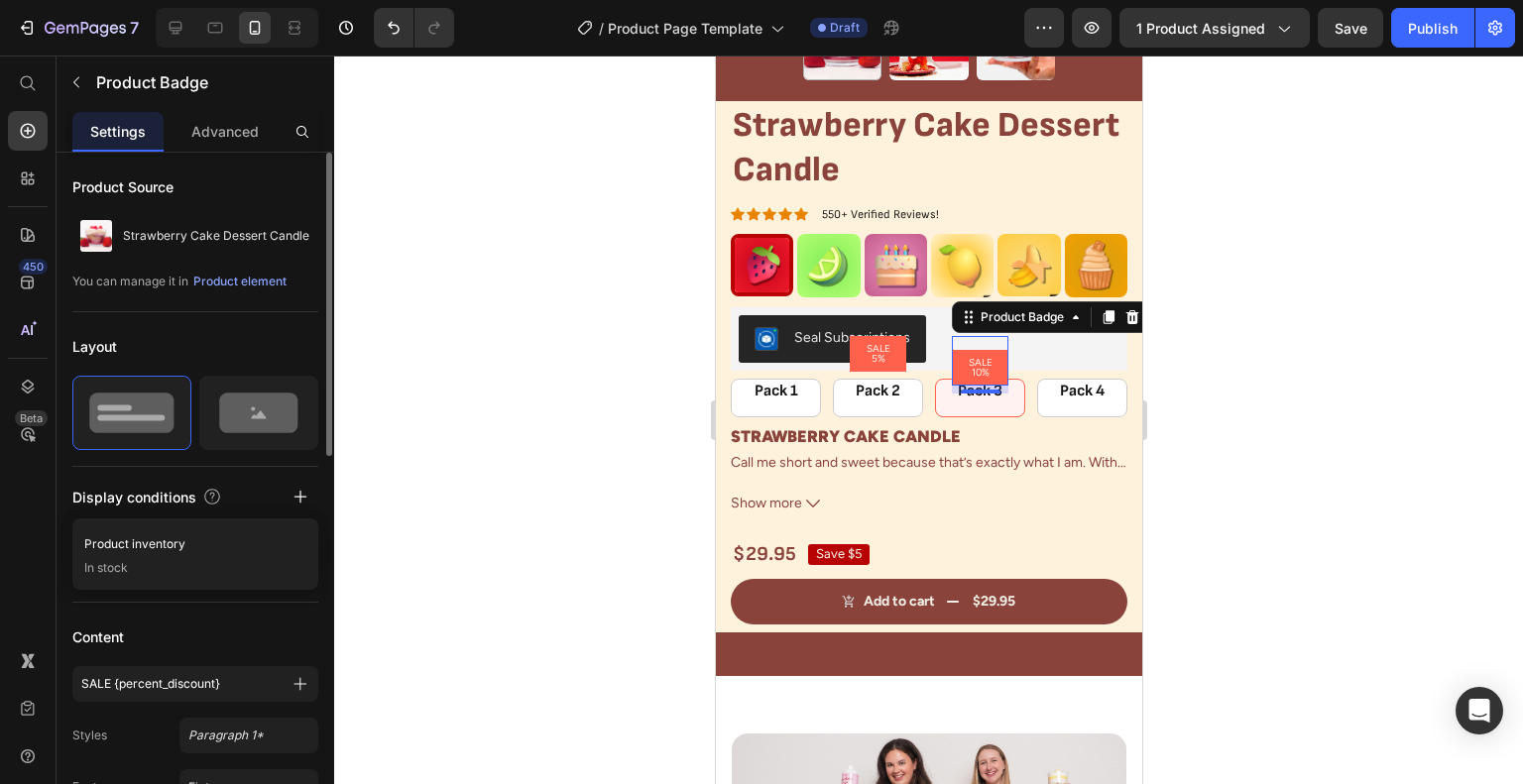 scroll, scrollTop: 396, scrollLeft: 0, axis: vertical 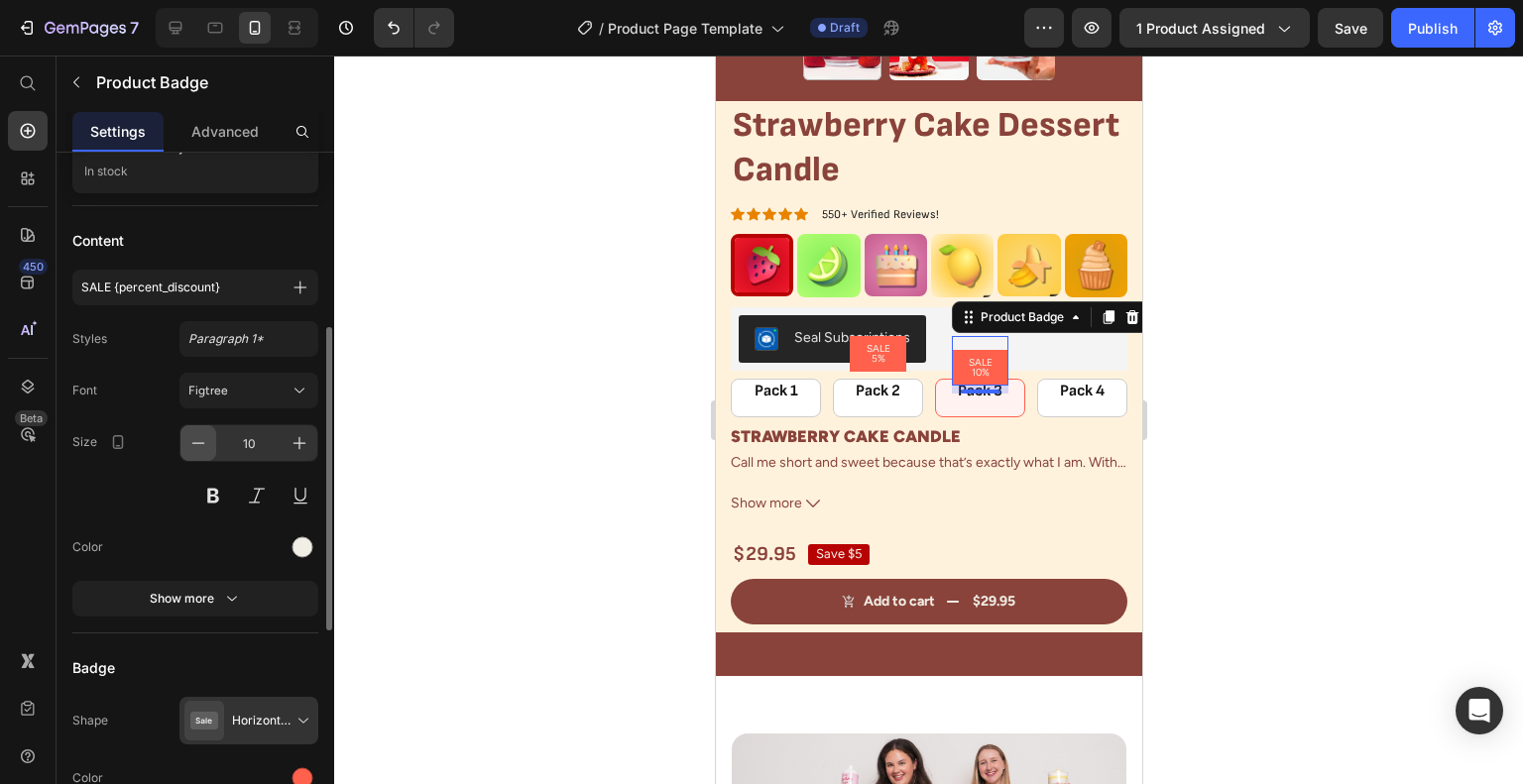 click 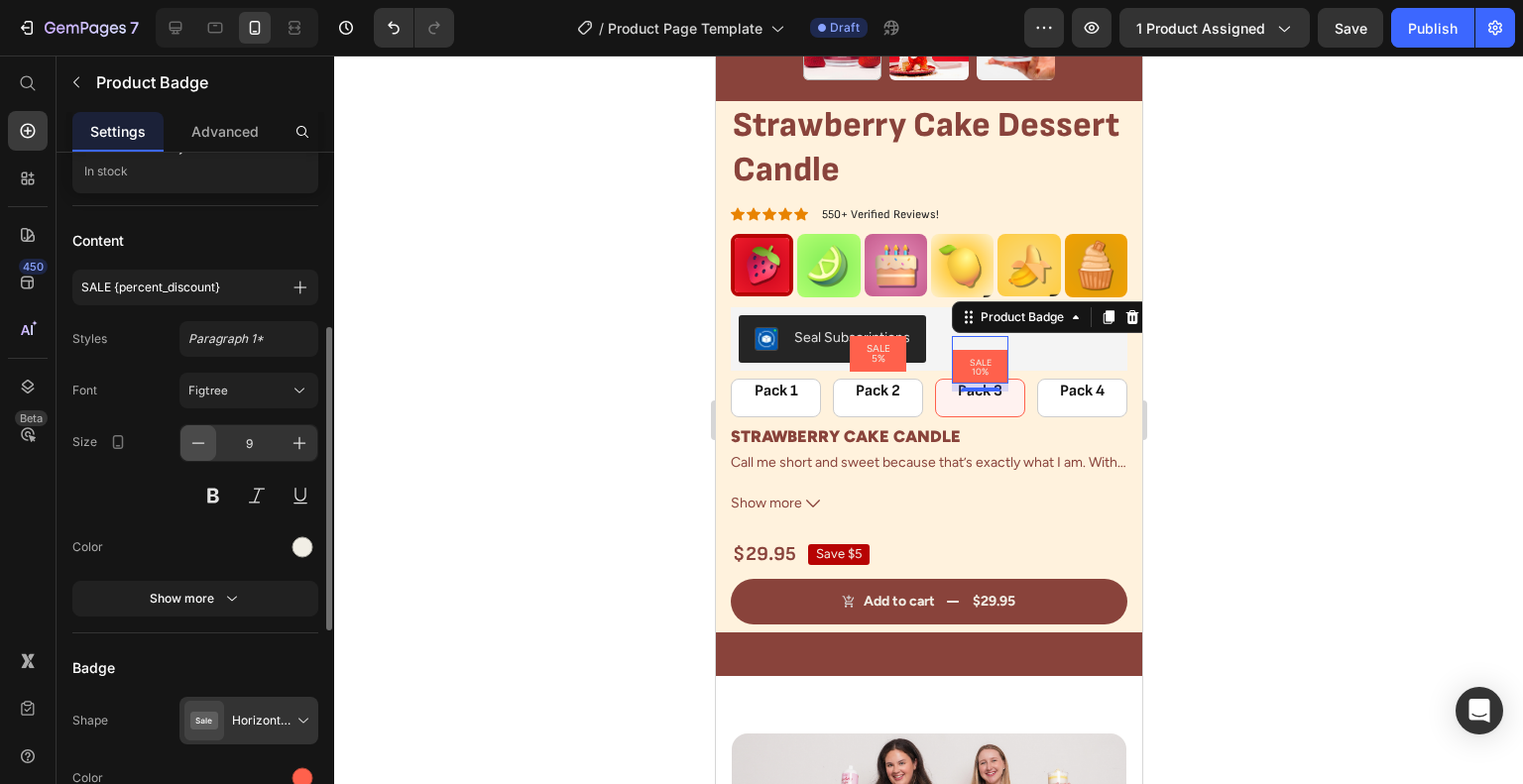 click 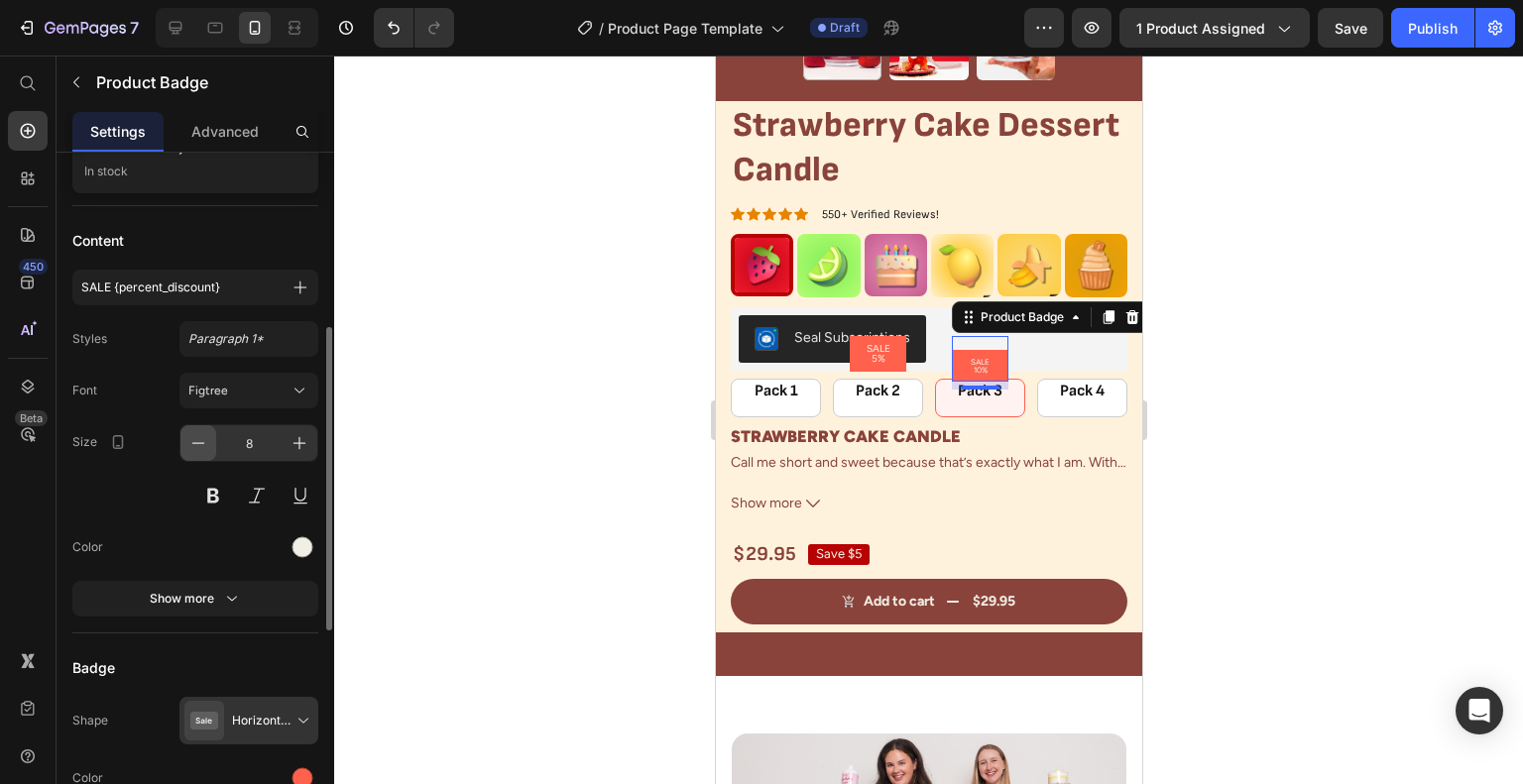 click 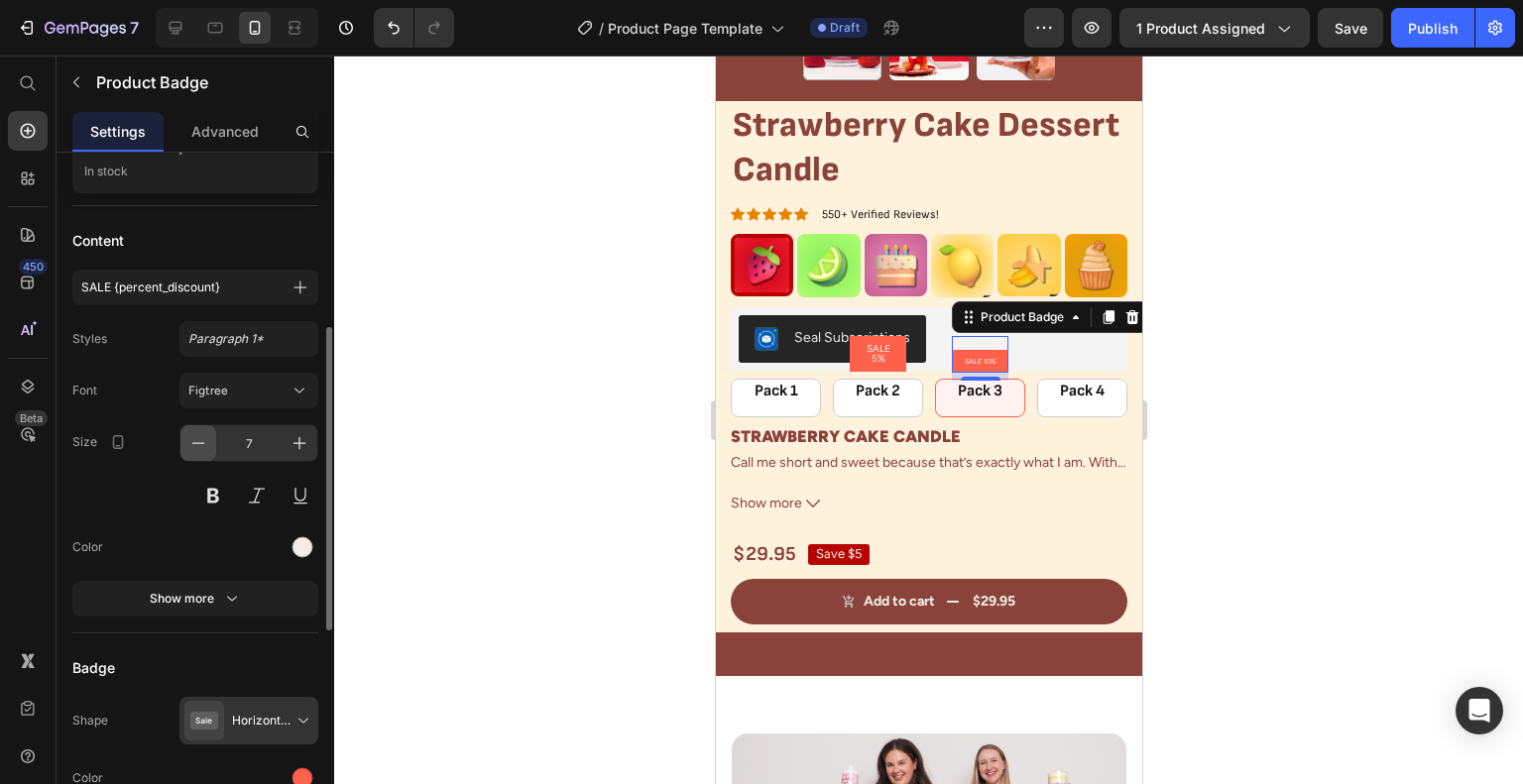 click 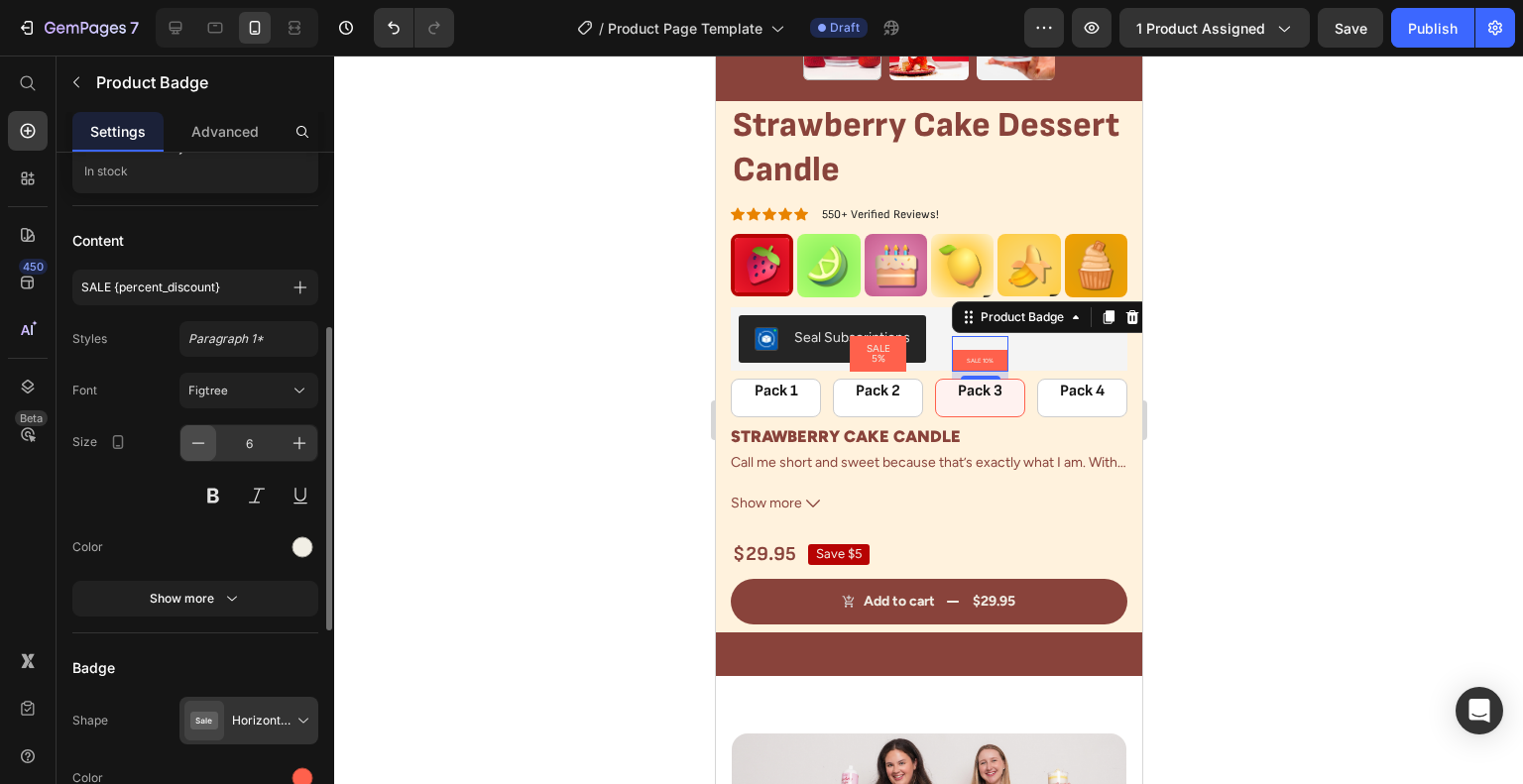 click 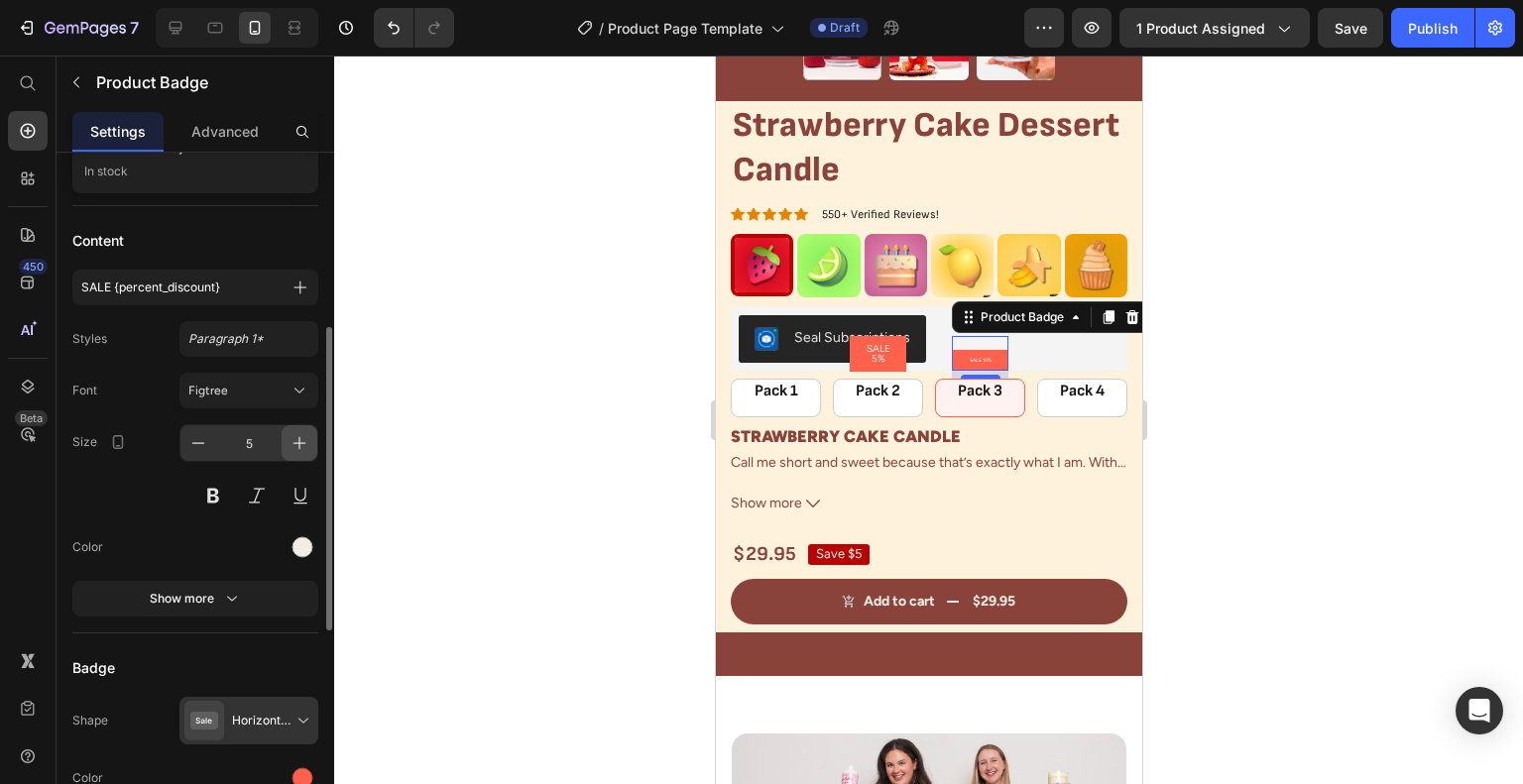 click 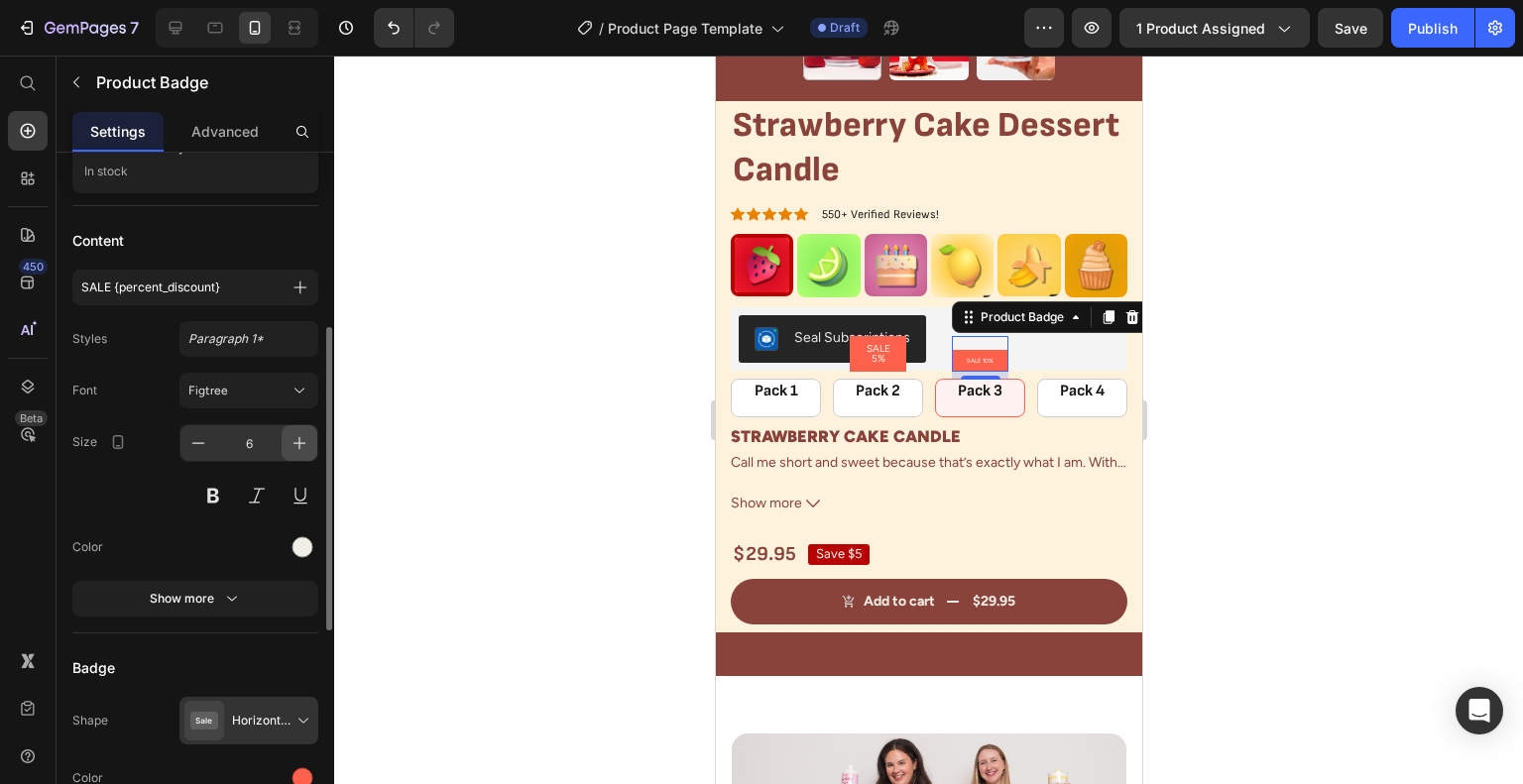click 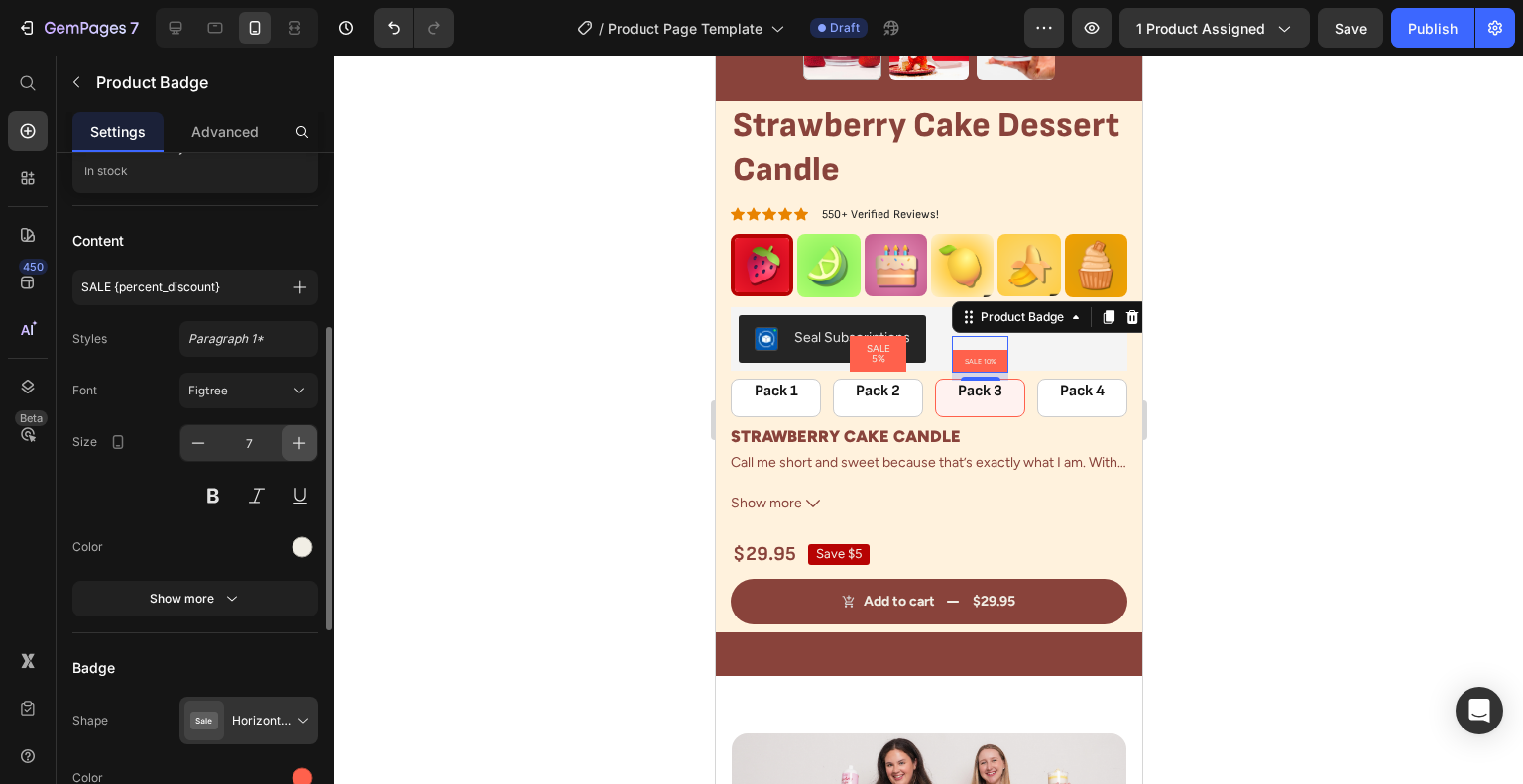 click 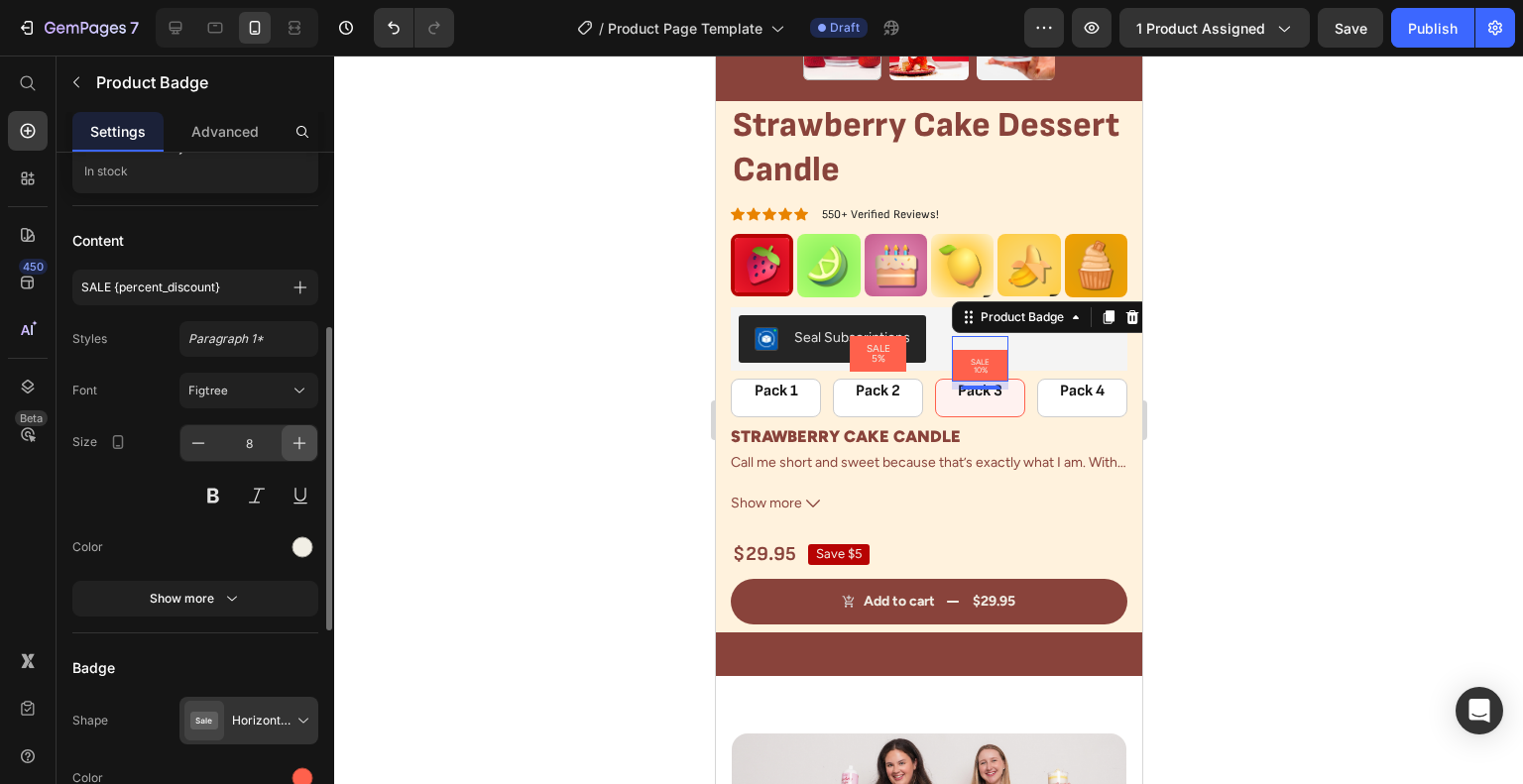 click 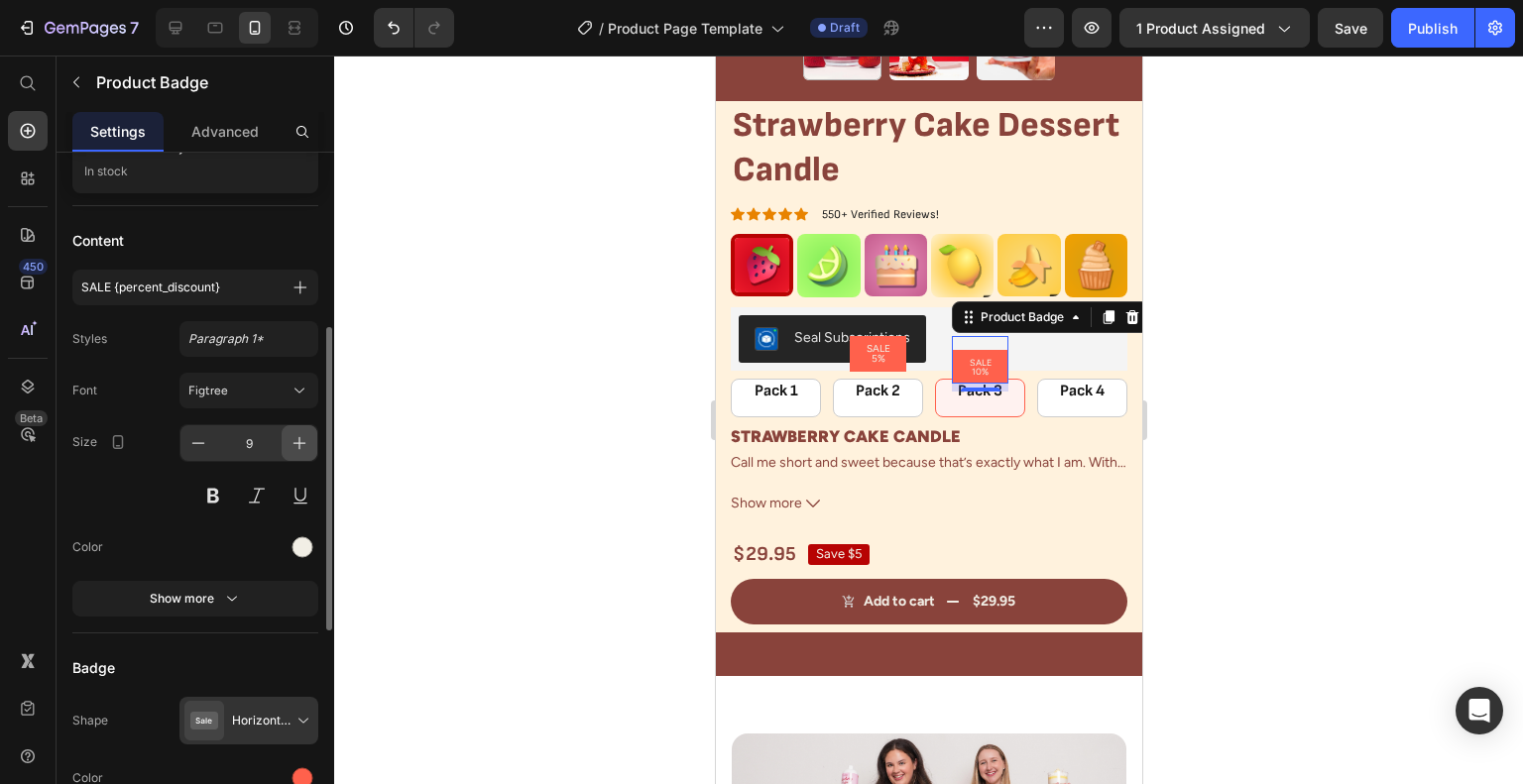 click 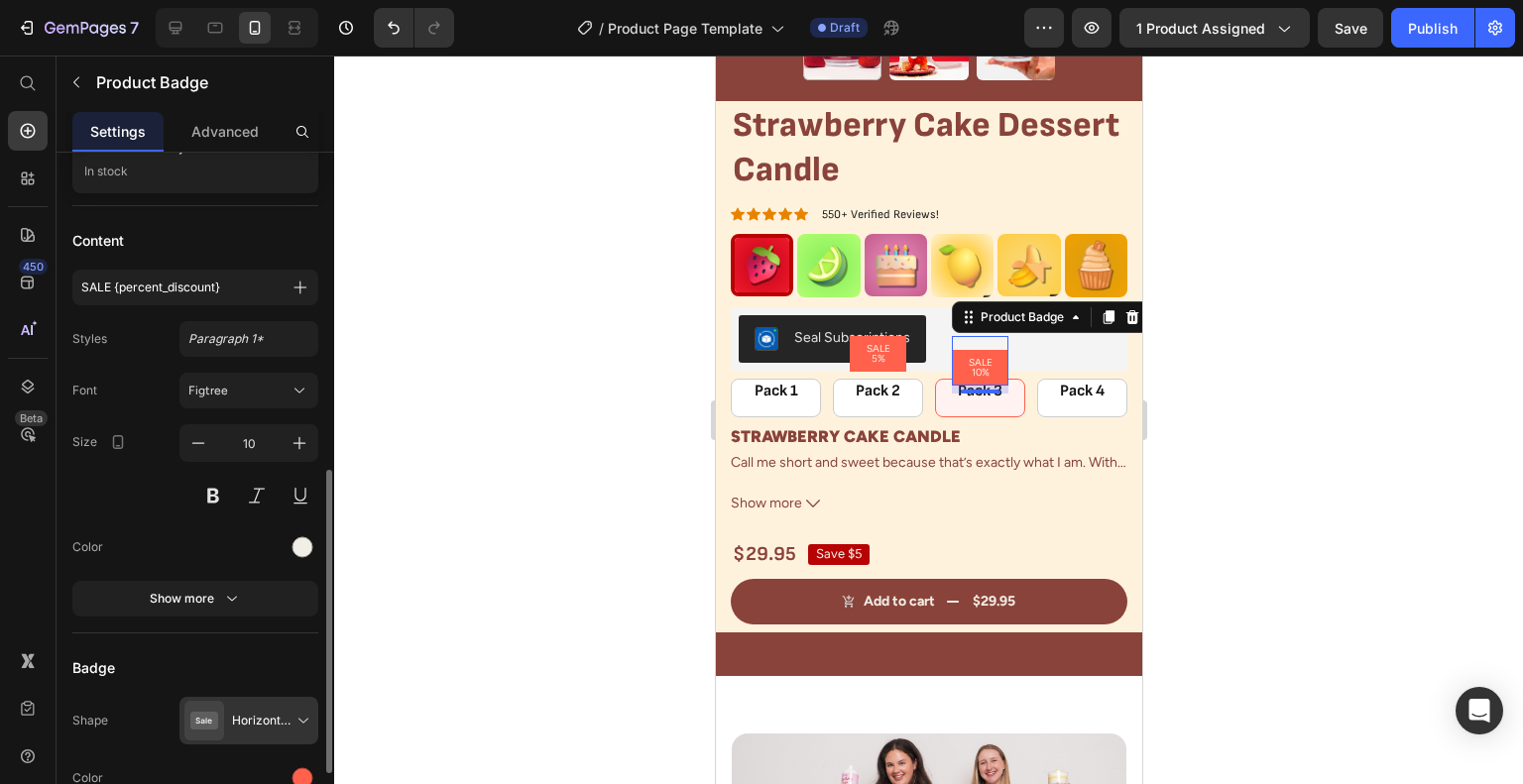 scroll, scrollTop: 694, scrollLeft: 0, axis: vertical 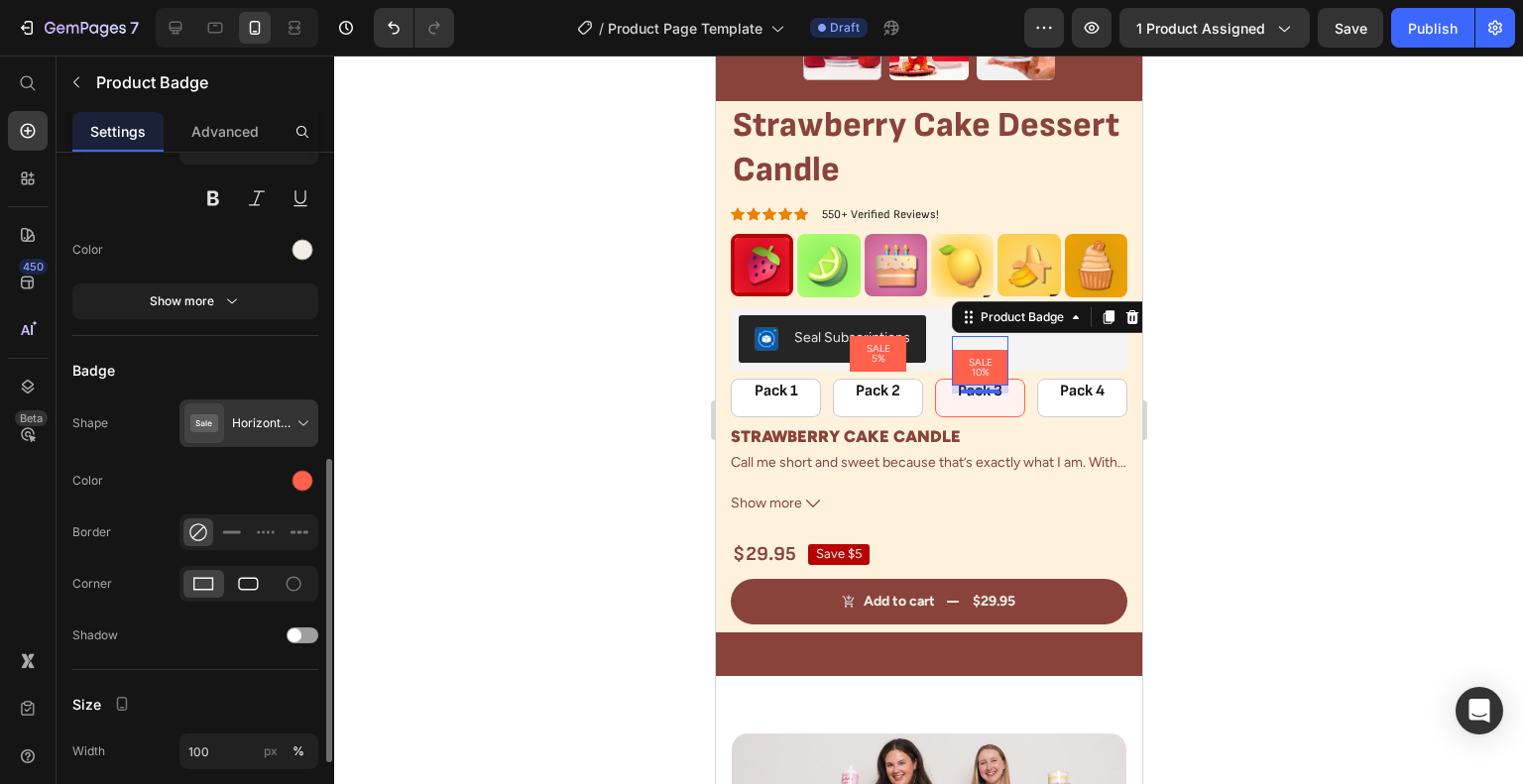 click 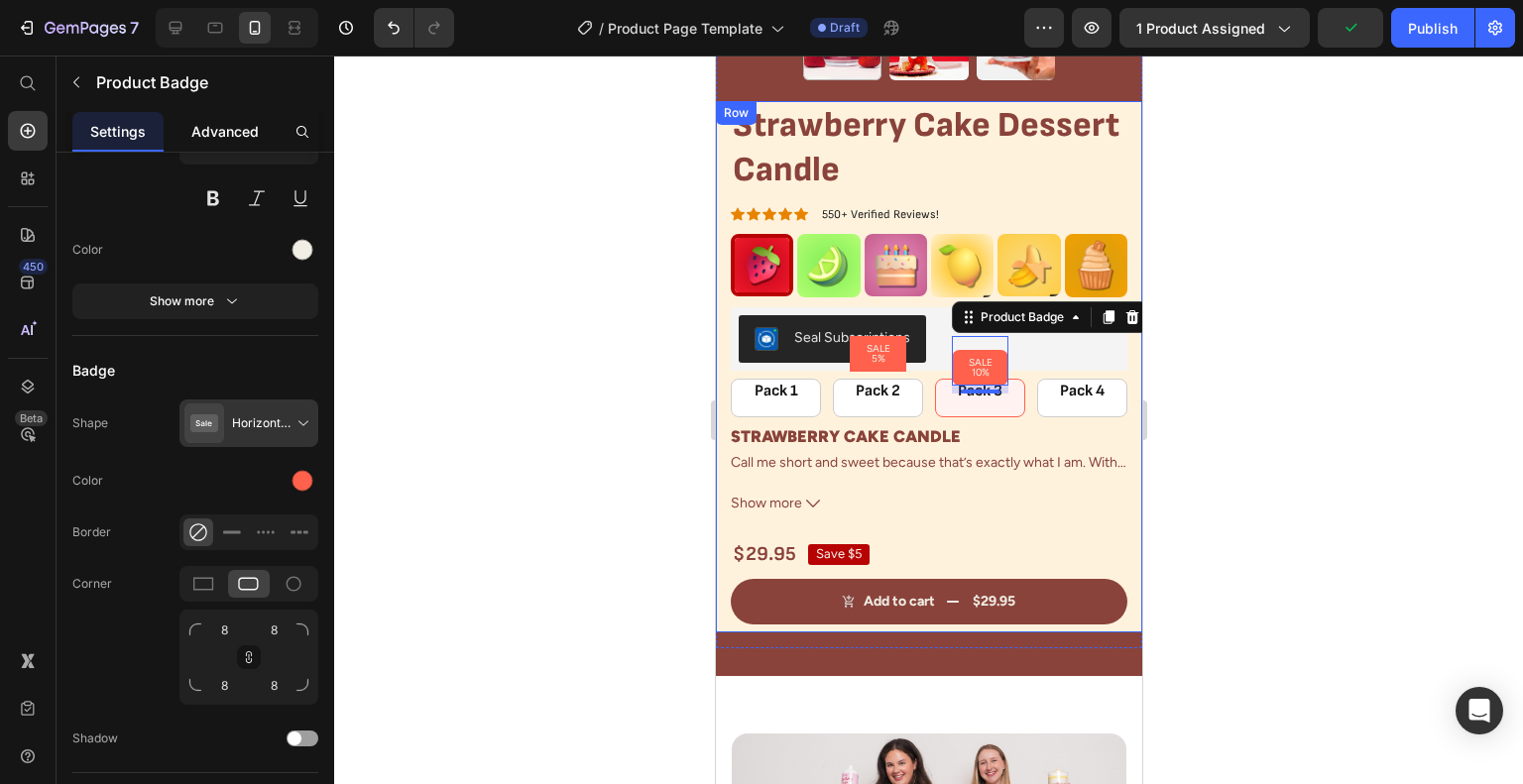 click on "Advanced" at bounding box center (225, 131) 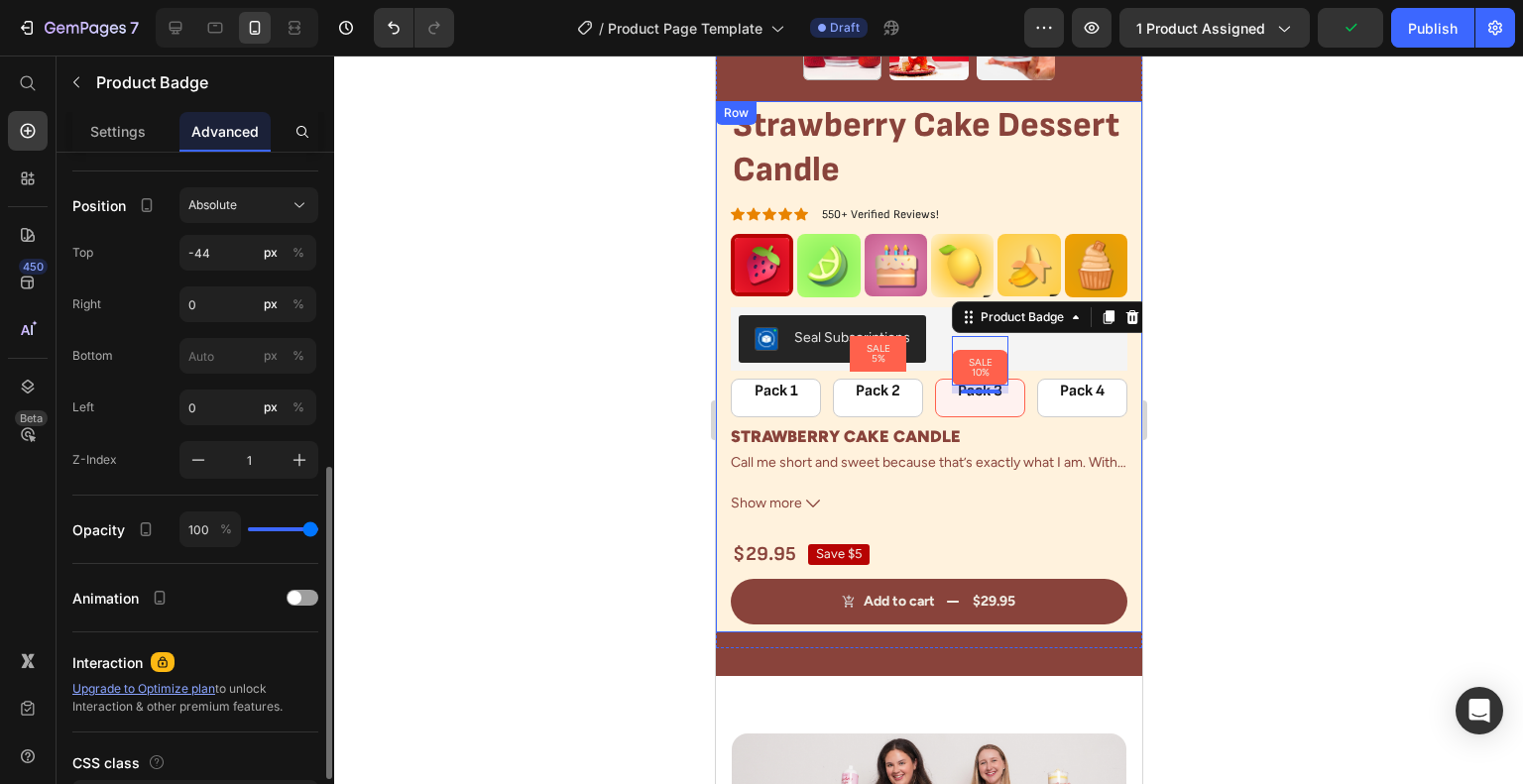 scroll, scrollTop: 0, scrollLeft: 0, axis: both 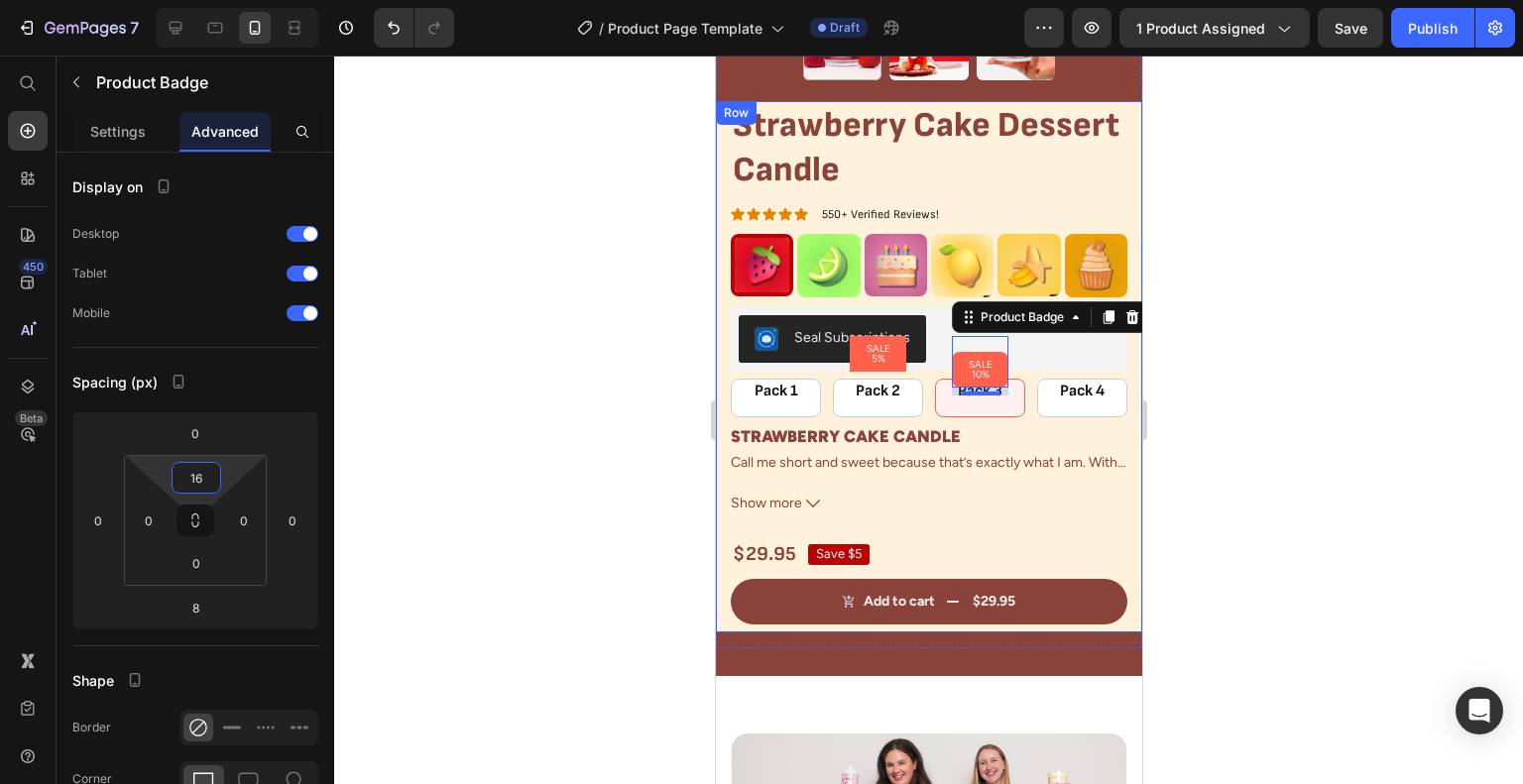 type on "14" 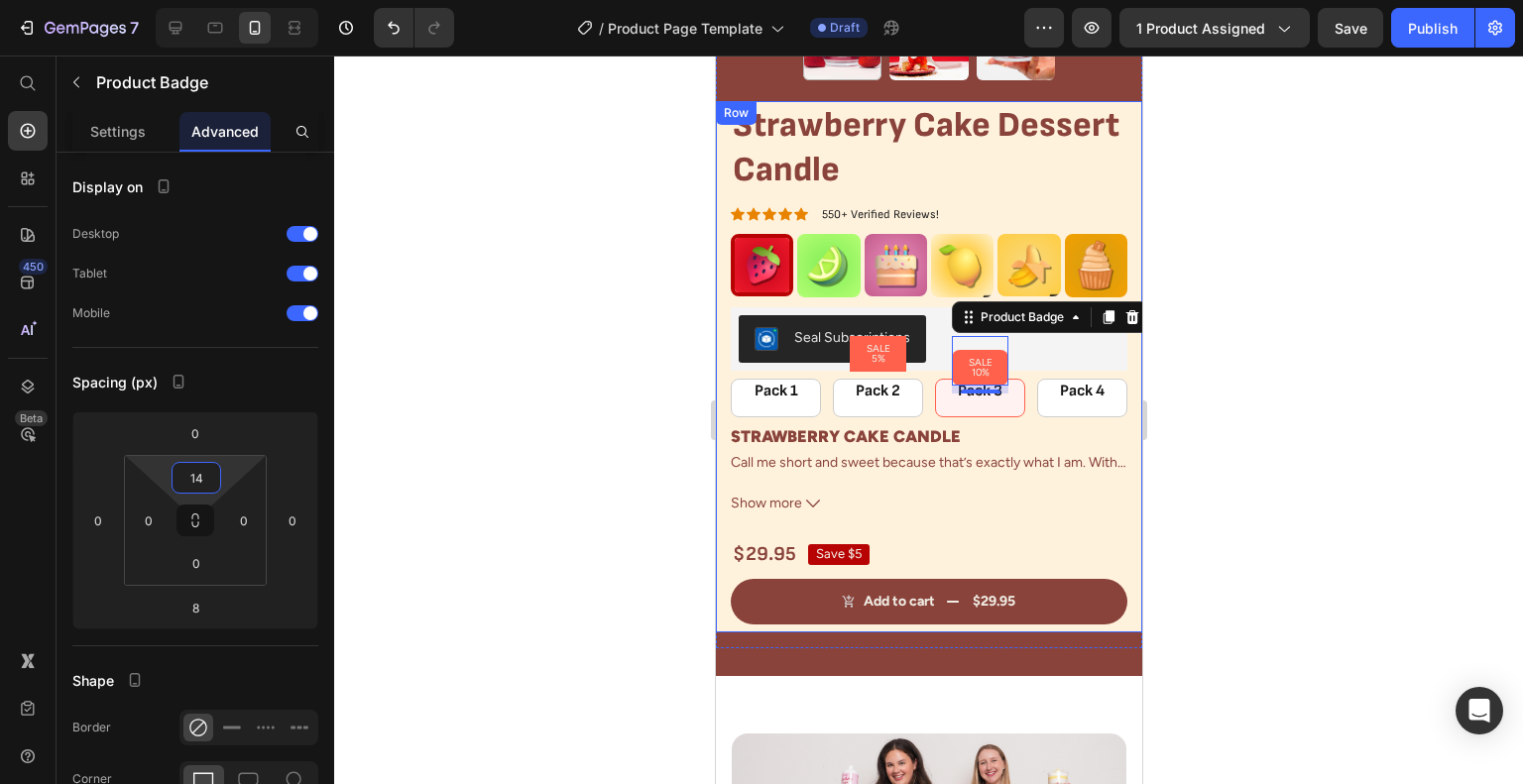 click on "7  Version history  /  Product Page Template Draft Preview 1 product assigned  Save   Publish  450 Beta Start with Sections Elements Hero Section Product Detail Brands Trusted Badges Guarantee Product Breakdown How to use Testimonials Compare Bundle FAQs Social Proof Brand Story Product List Collection Blog List Contact Sticky Add to Cart Custom Footer Browse Library 450 Layout
Row
Row
Row
Row Text
Heading
Text Block Button
Button
Button
Sticky Back to top Media" at bounding box center (762, 0) 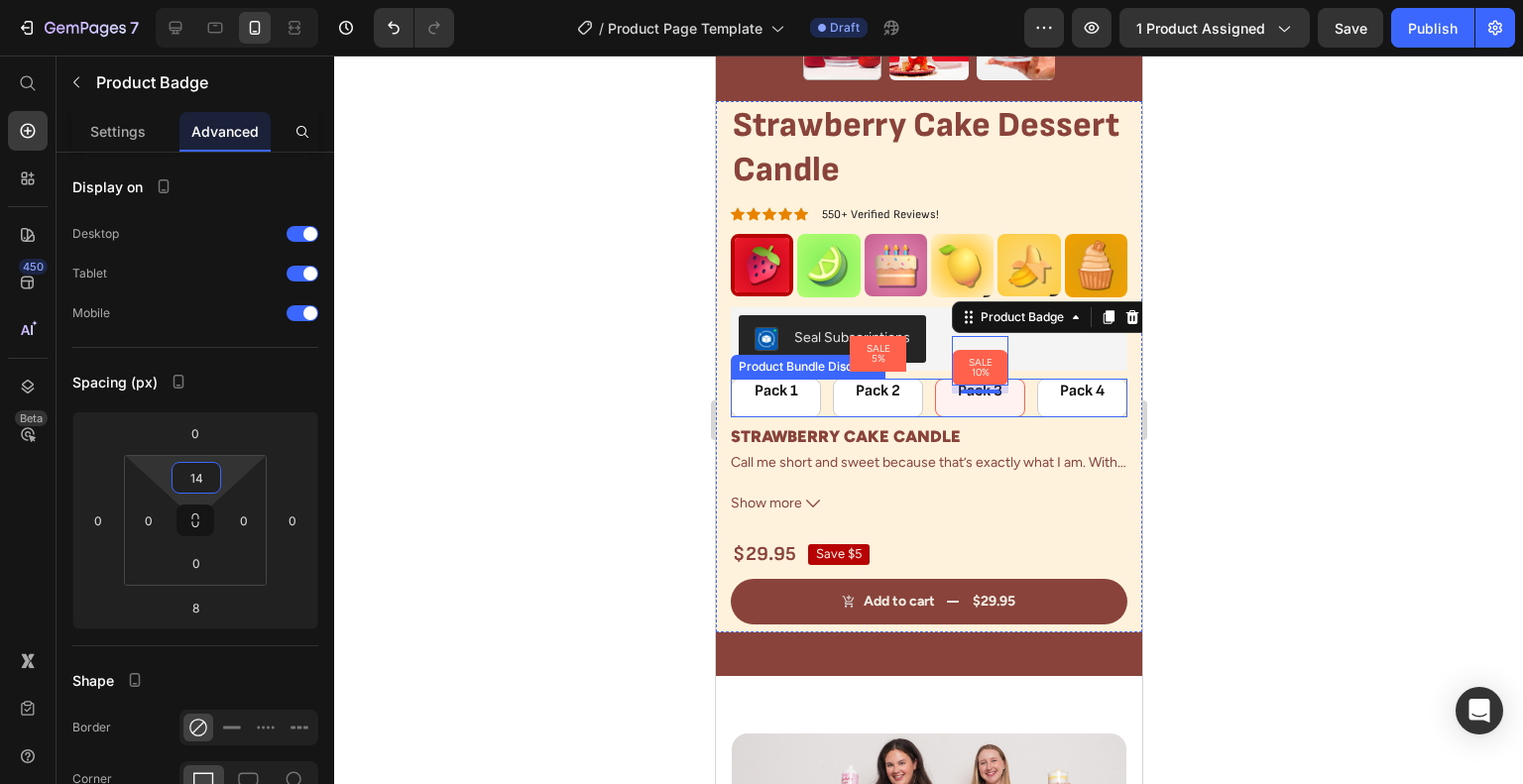 click on "SALE 10% Product Badge   8 Pack 3 Text Block Row" at bounding box center [979, 397] 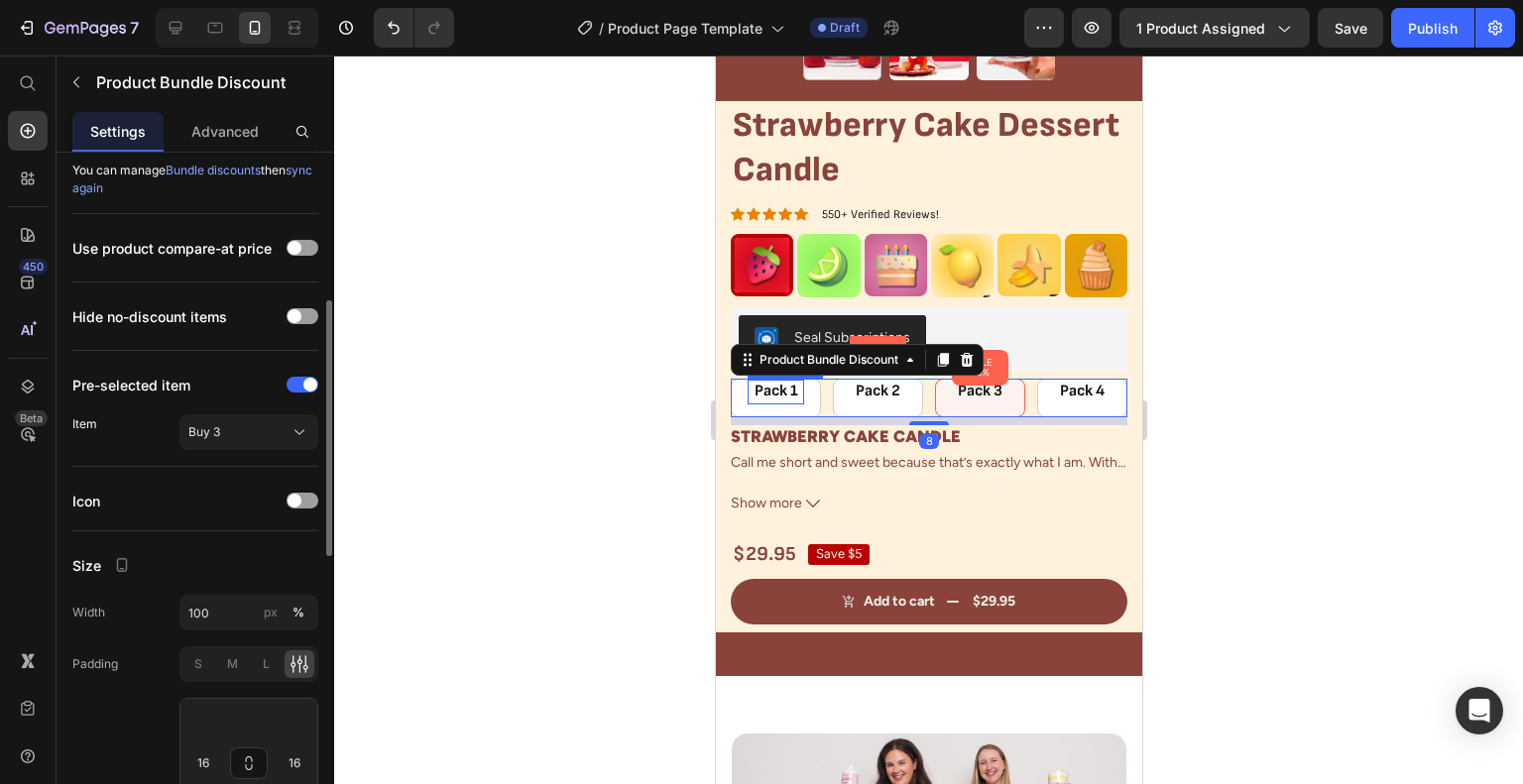 scroll, scrollTop: 496, scrollLeft: 0, axis: vertical 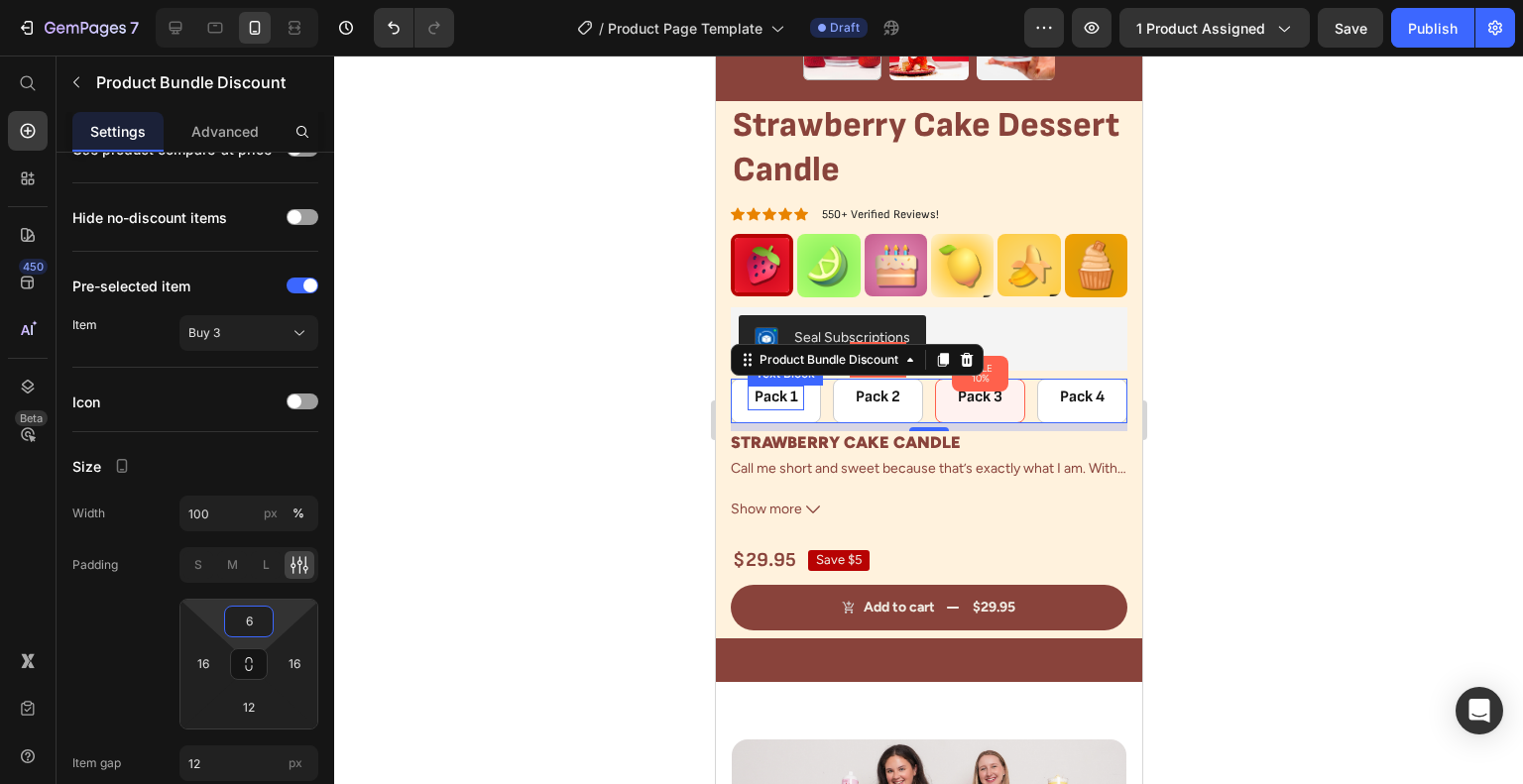 type on "8" 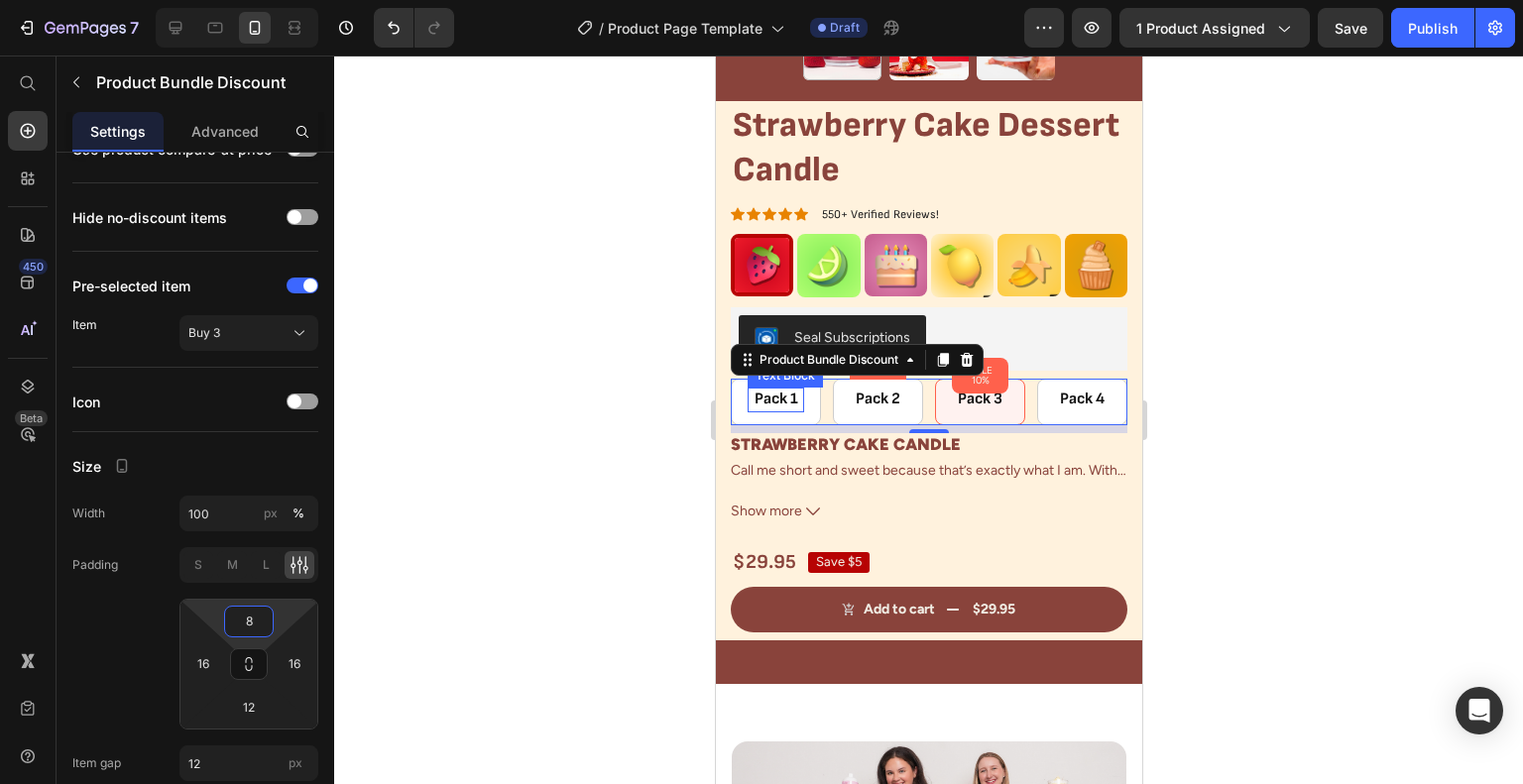 click on "7  Version history  /  Product Page Template Draft Preview 1 product assigned  Save   Publish  450 Beta Start with Sections Elements Hero Section Product Detail Brands Trusted Badges Guarantee Product Breakdown How to use Testimonials Compare Bundle FAQs Social Proof Brand Story Product List Collection Blog List Contact Sticky Add to Cart Custom Footer Browse Library 450 Layout
Row
Row
Row
Row Text
Heading
Text Block Button
Button
Button
Sticky Back to top Media" at bounding box center (762, 0) 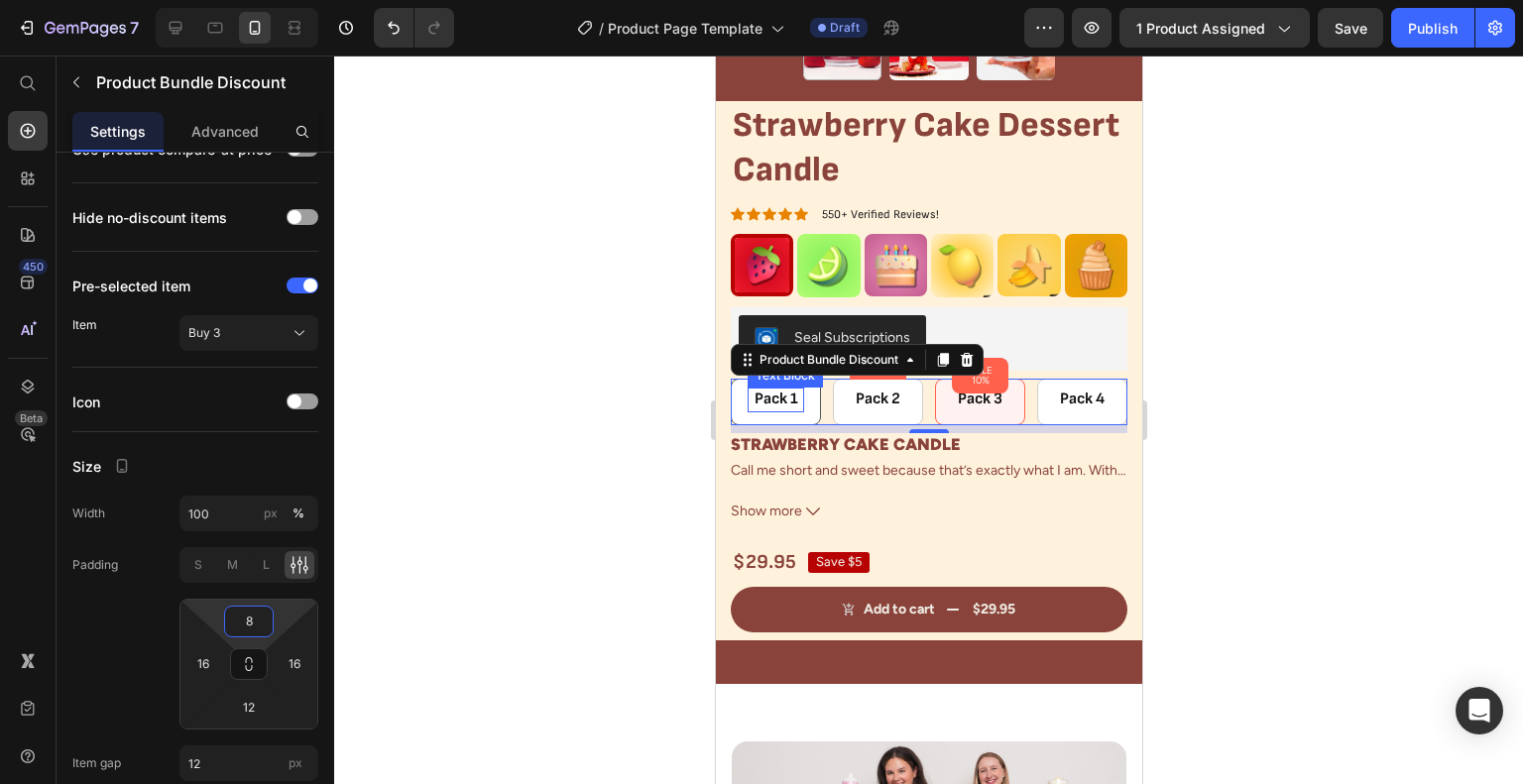 click on "Pack 1" at bounding box center (774, 399) 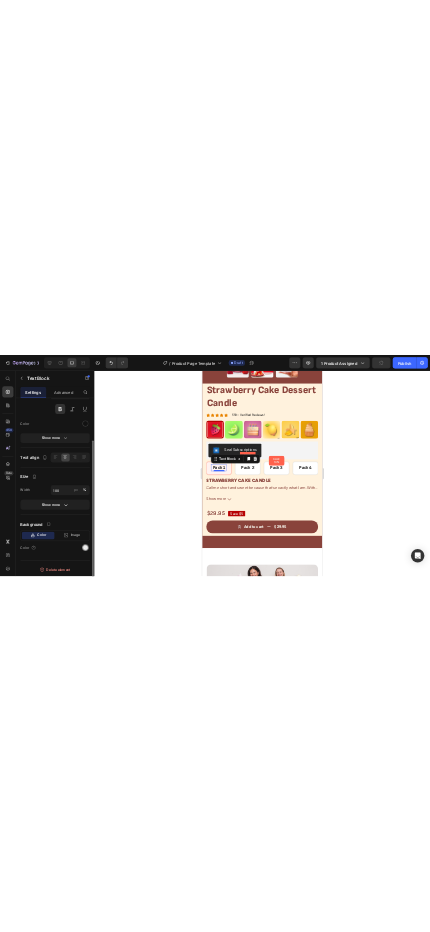 scroll, scrollTop: 0, scrollLeft: 0, axis: both 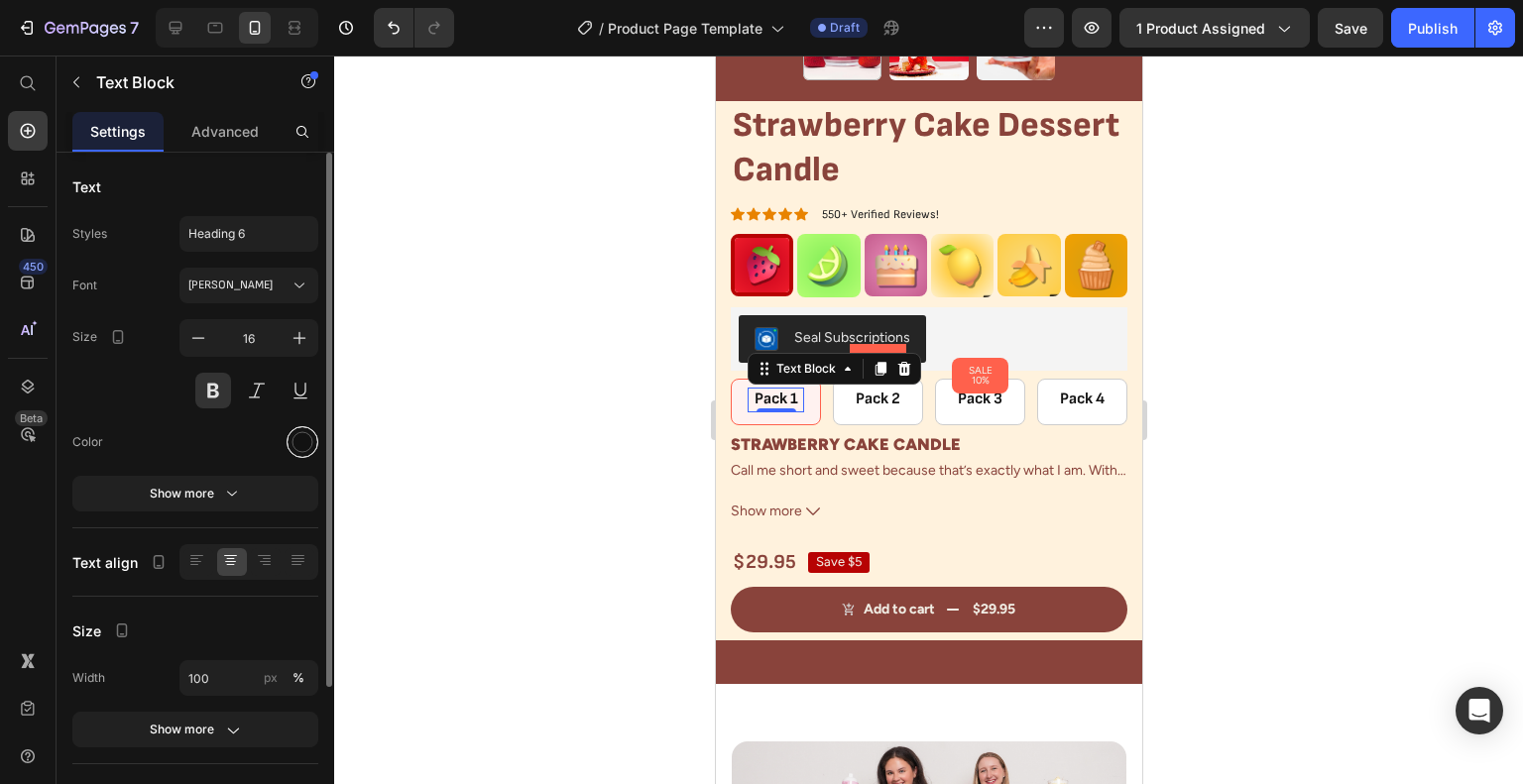 click at bounding box center [302, 442] 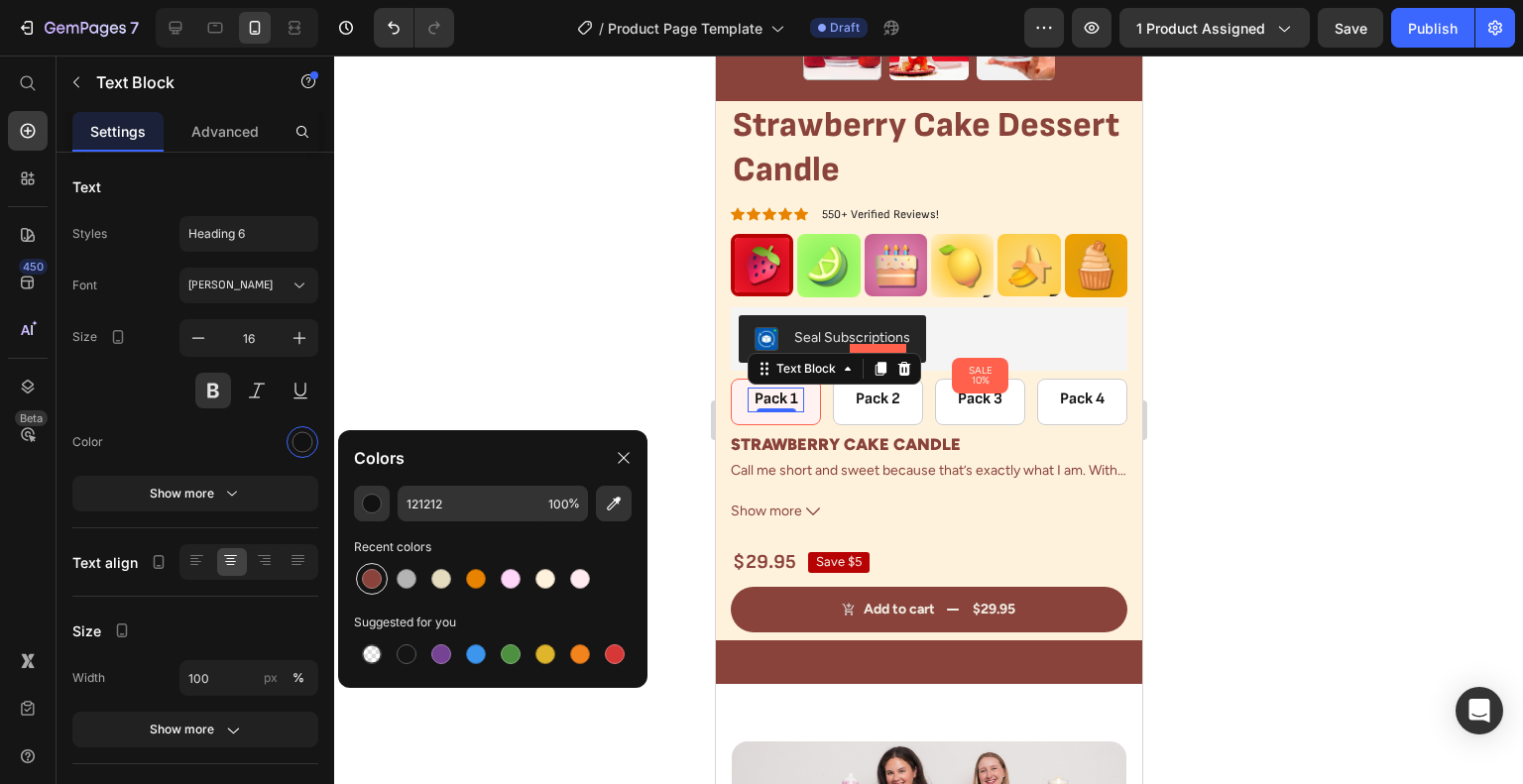 click at bounding box center (372, 579) 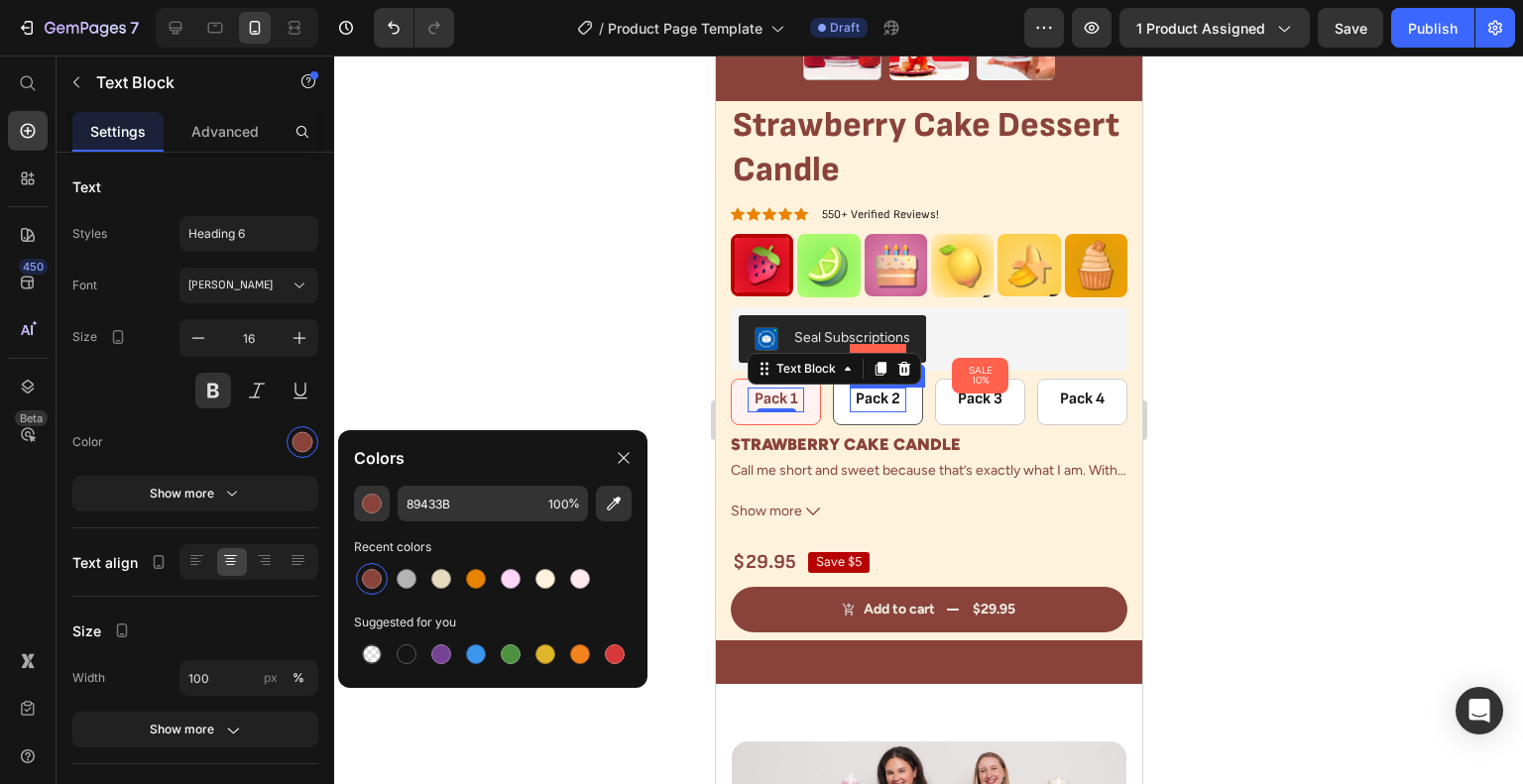 click on "Pack 2" at bounding box center (877, 399) 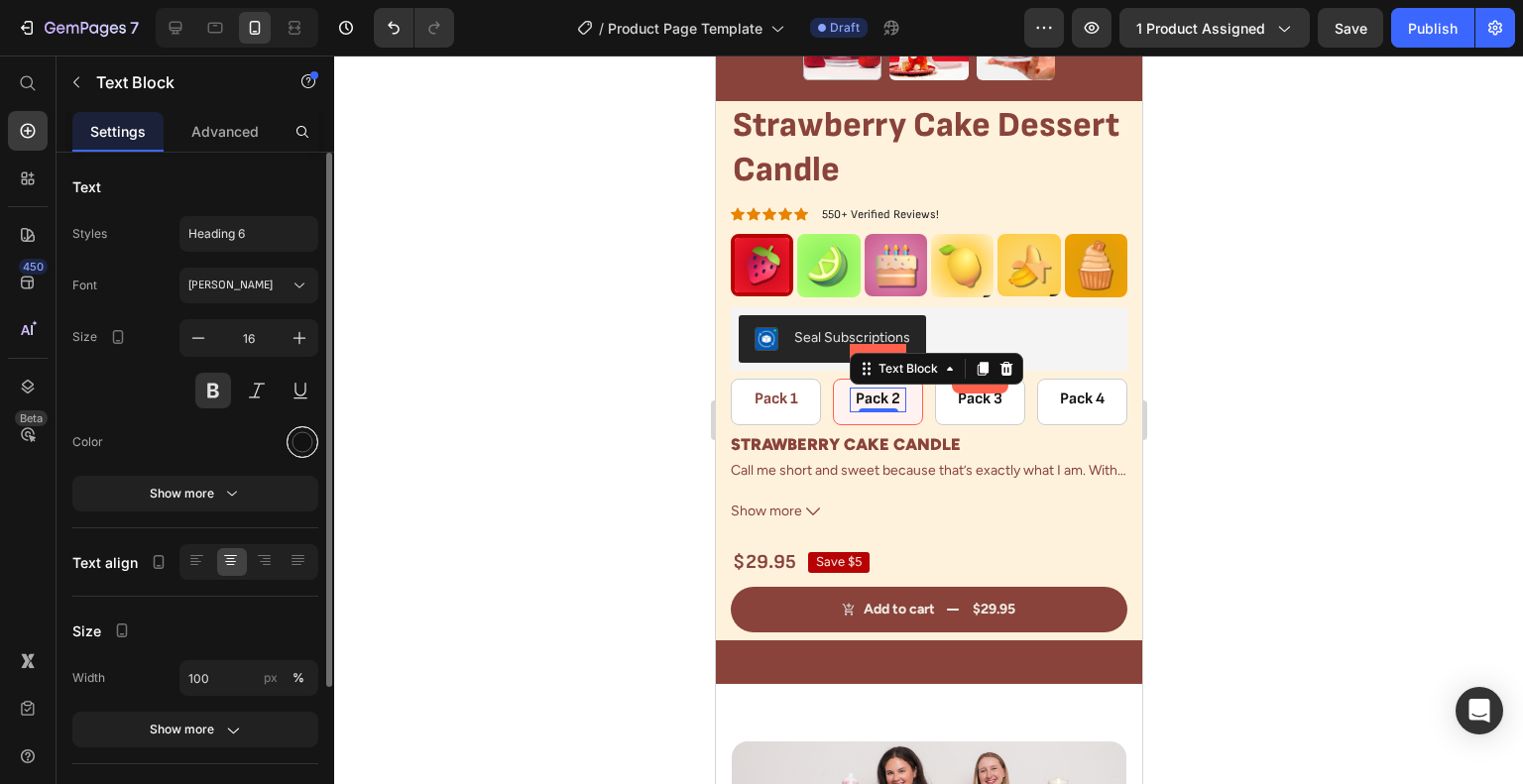click at bounding box center (302, 442) 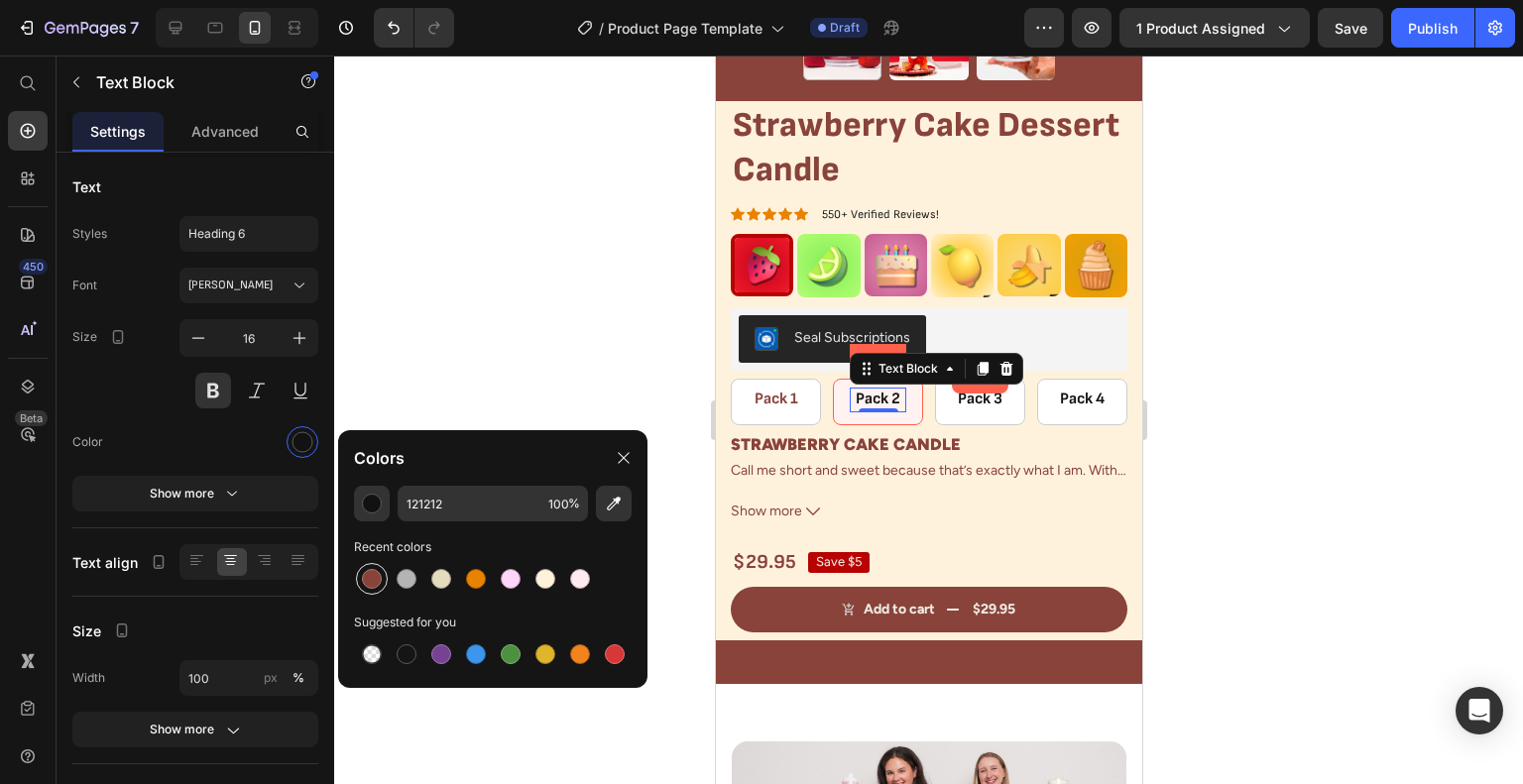 click at bounding box center (372, 579) 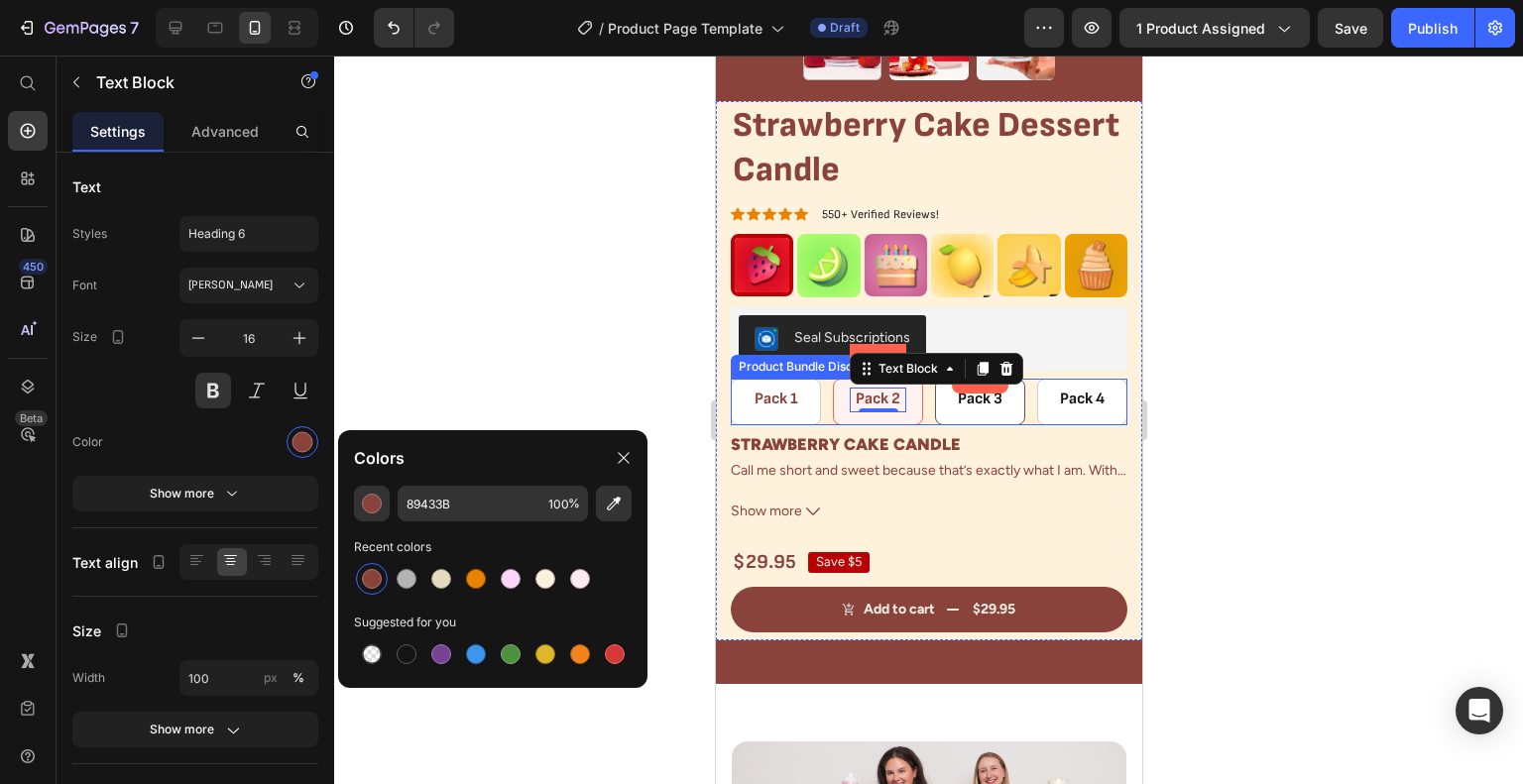 click on "Pack 3" at bounding box center [979, 399] 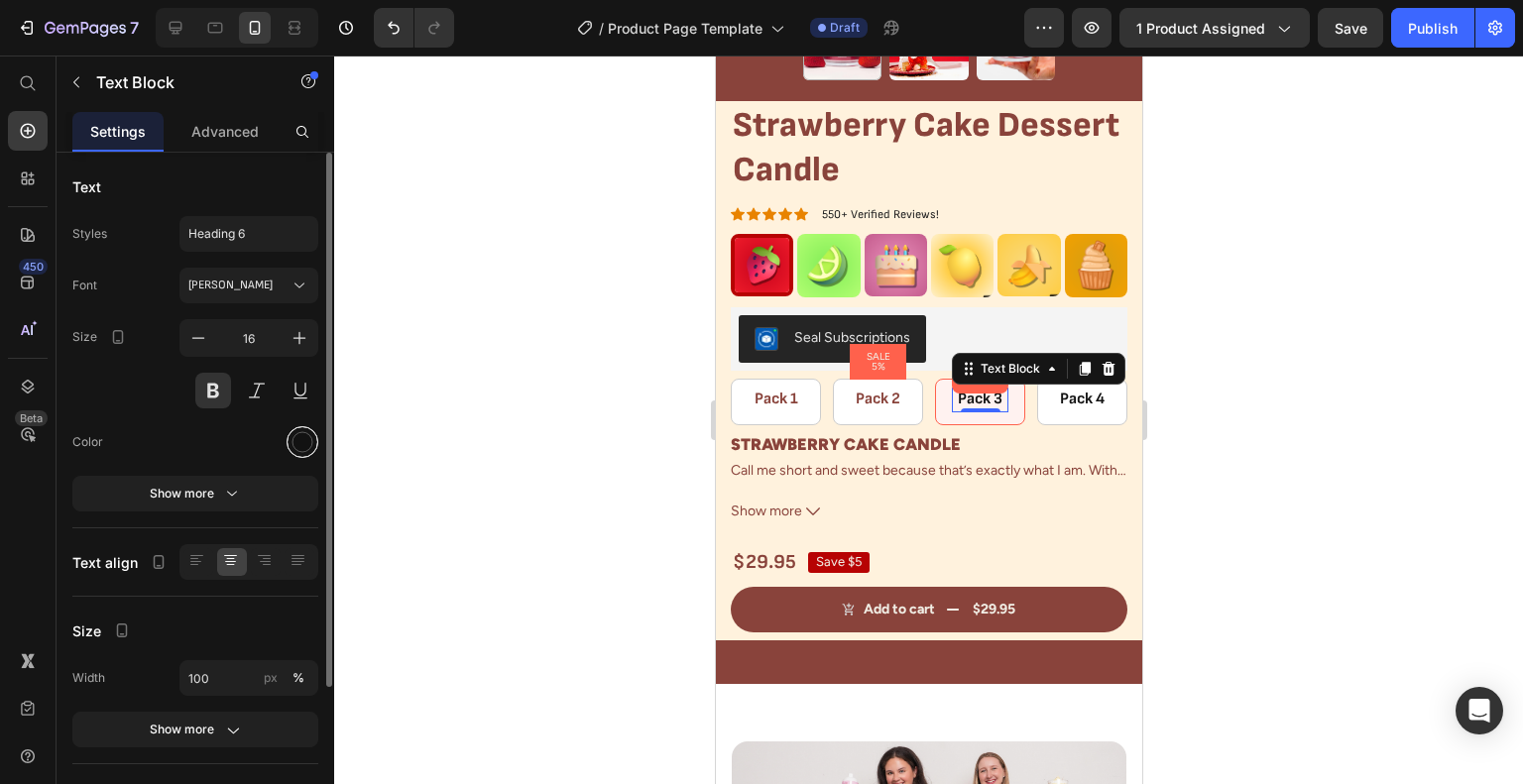 click at bounding box center [302, 442] 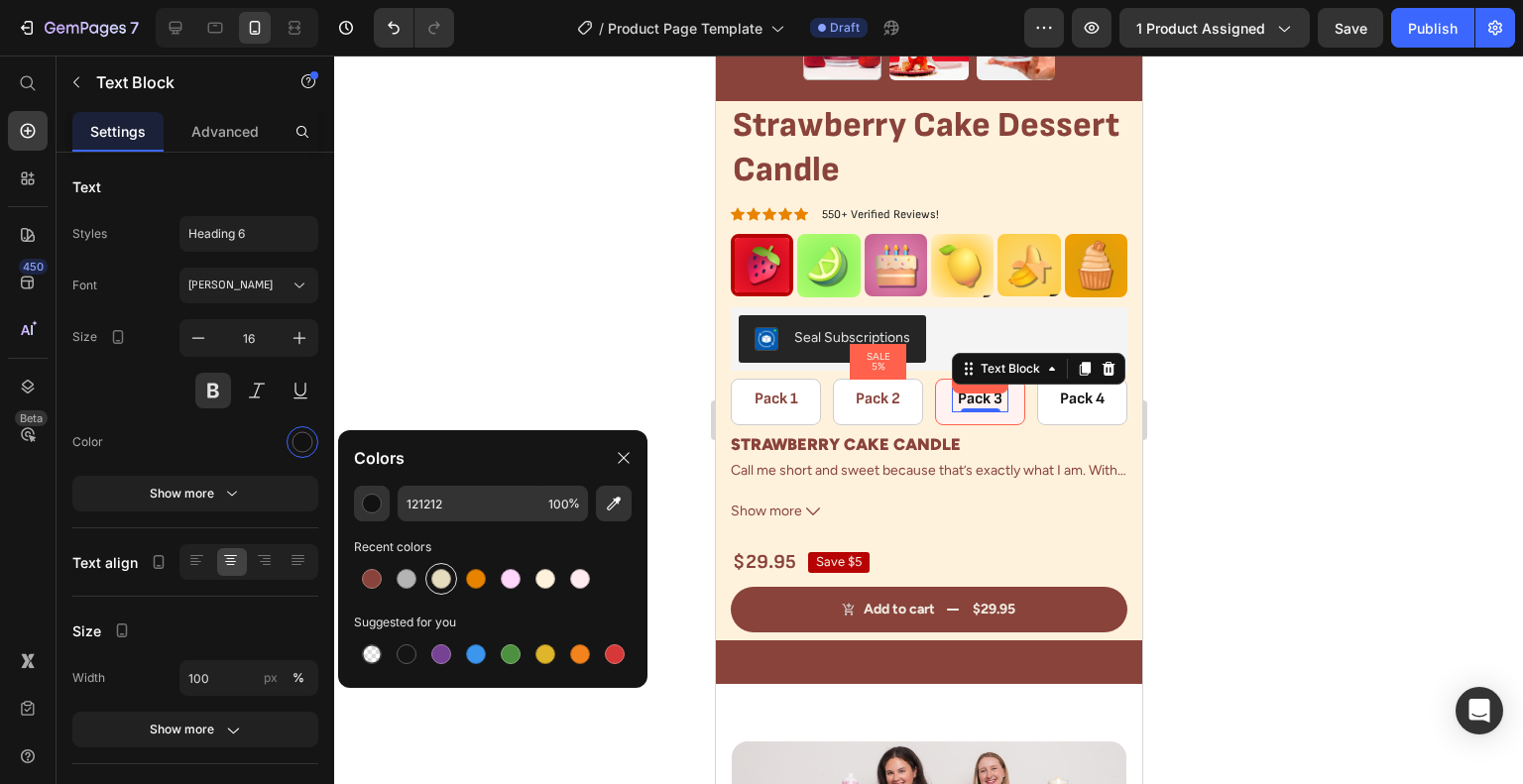 drag, startPoint x: 378, startPoint y: 582, endPoint x: 426, endPoint y: 582, distance: 48 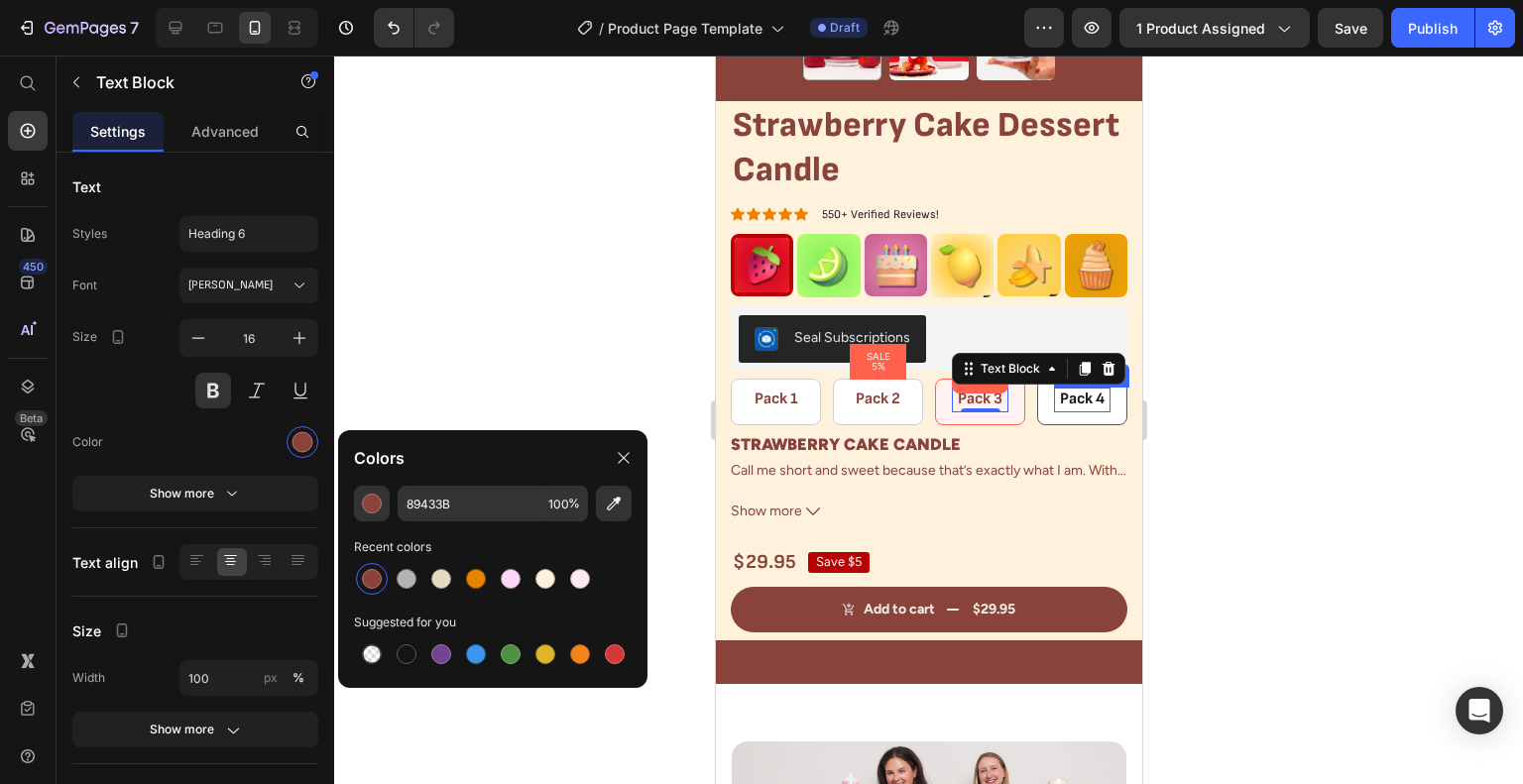 click on "Pack 4" at bounding box center [1081, 399] 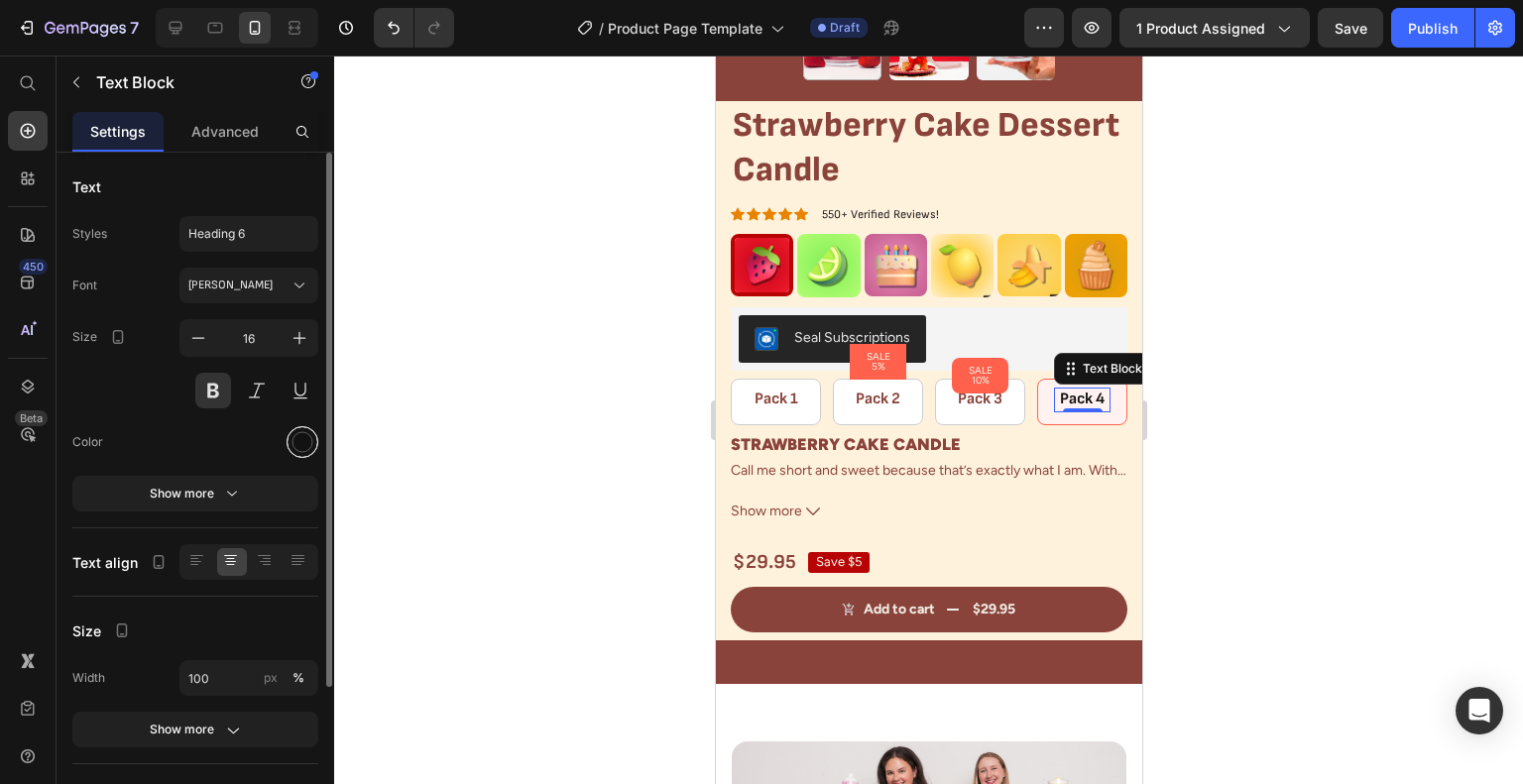 click at bounding box center [302, 442] 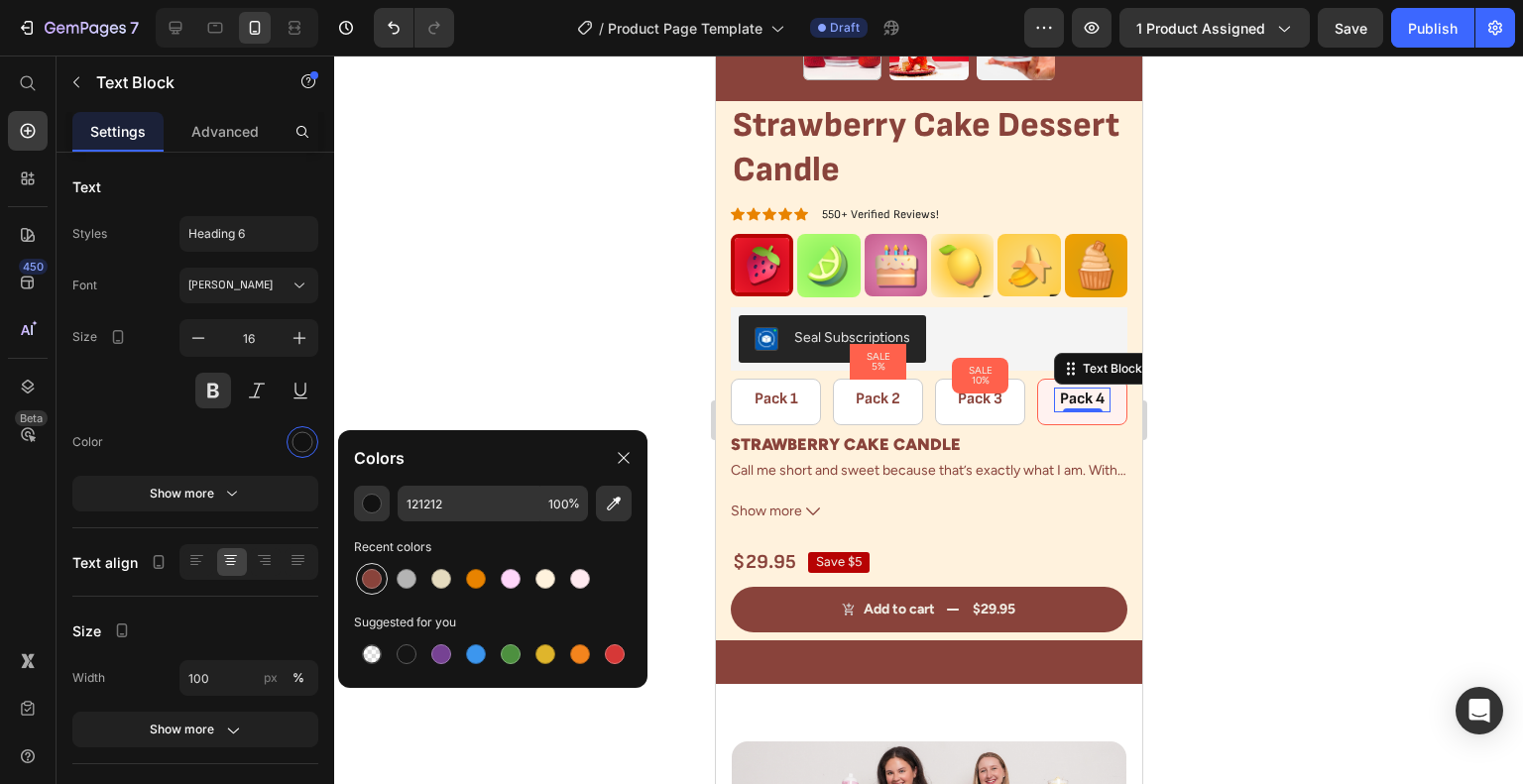 click at bounding box center (372, 579) 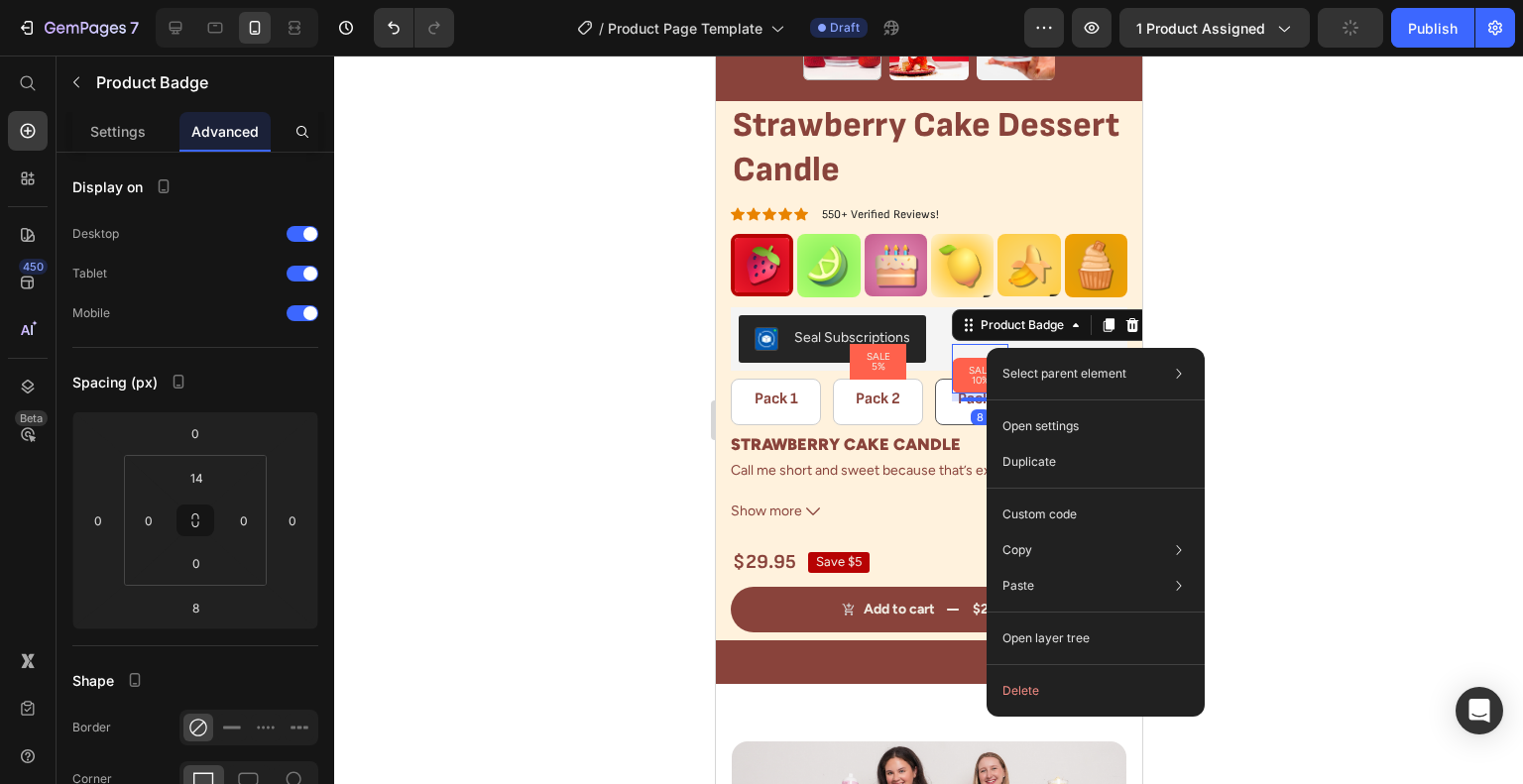 click on "Select parent element Row 1 col Product Bundle Discount Row 1 col Product Badge Open settings Duplicate Custom code Copy Copy element  Ctrl + C Copy style  Copy class  .g41ys4Lx11 Paste Paste element  Ctrl + V Paste style  Ctrl + Shift + V Open layer tree  Delete" 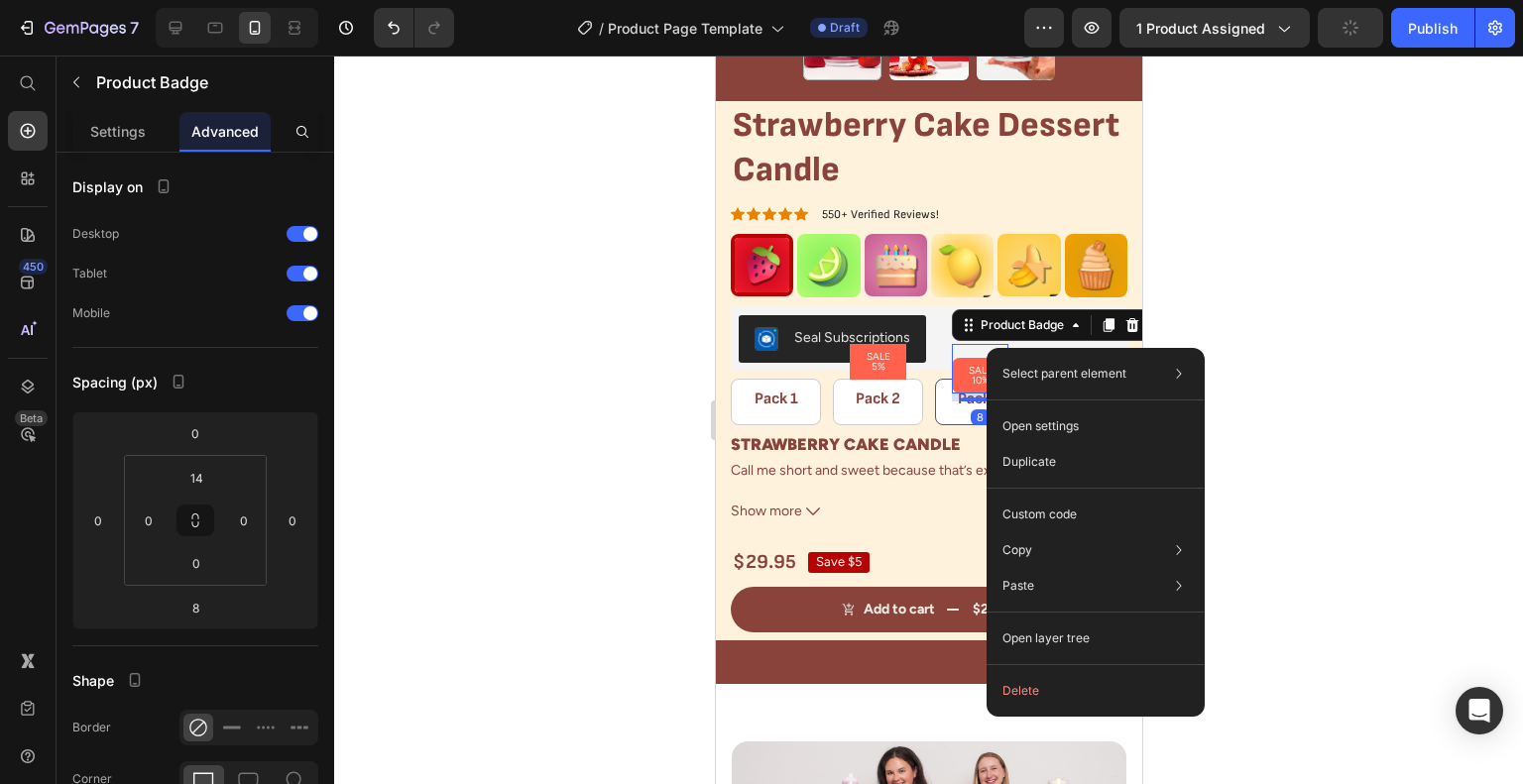 click on "SALE 10%" at bounding box center [979, 376] 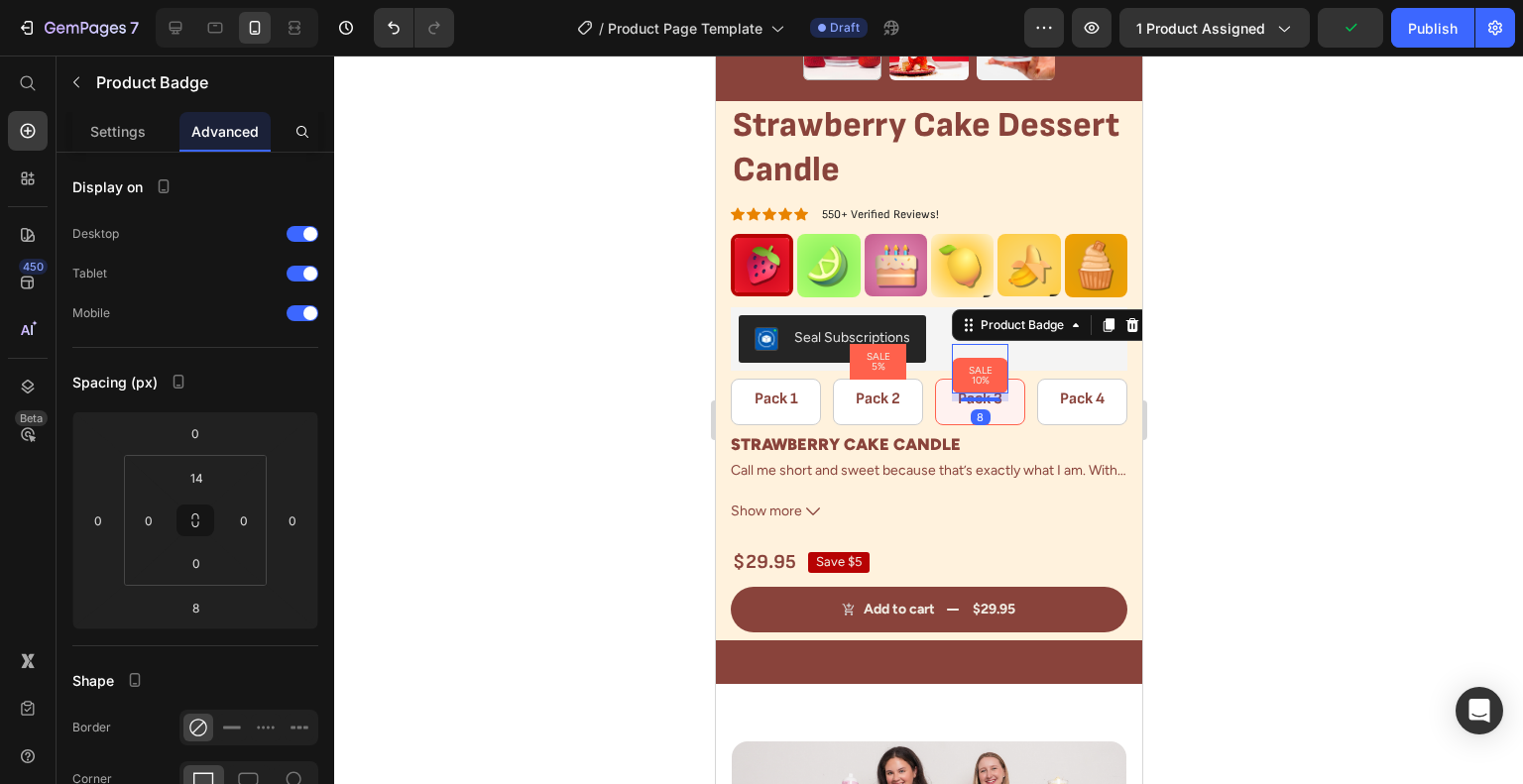 click on "SALE 10%" at bounding box center [979, 376] 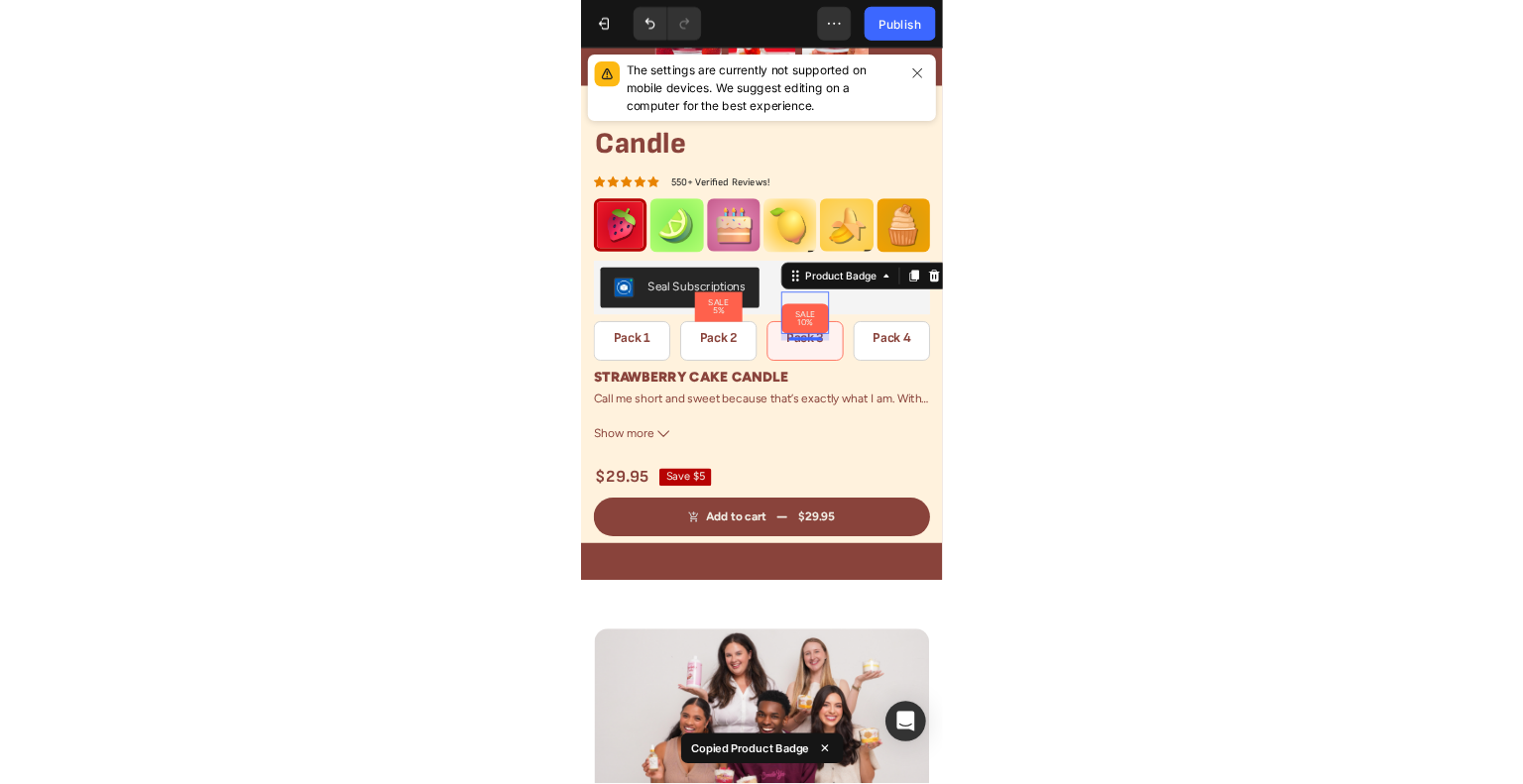 scroll, scrollTop: 565, scrollLeft: 0, axis: vertical 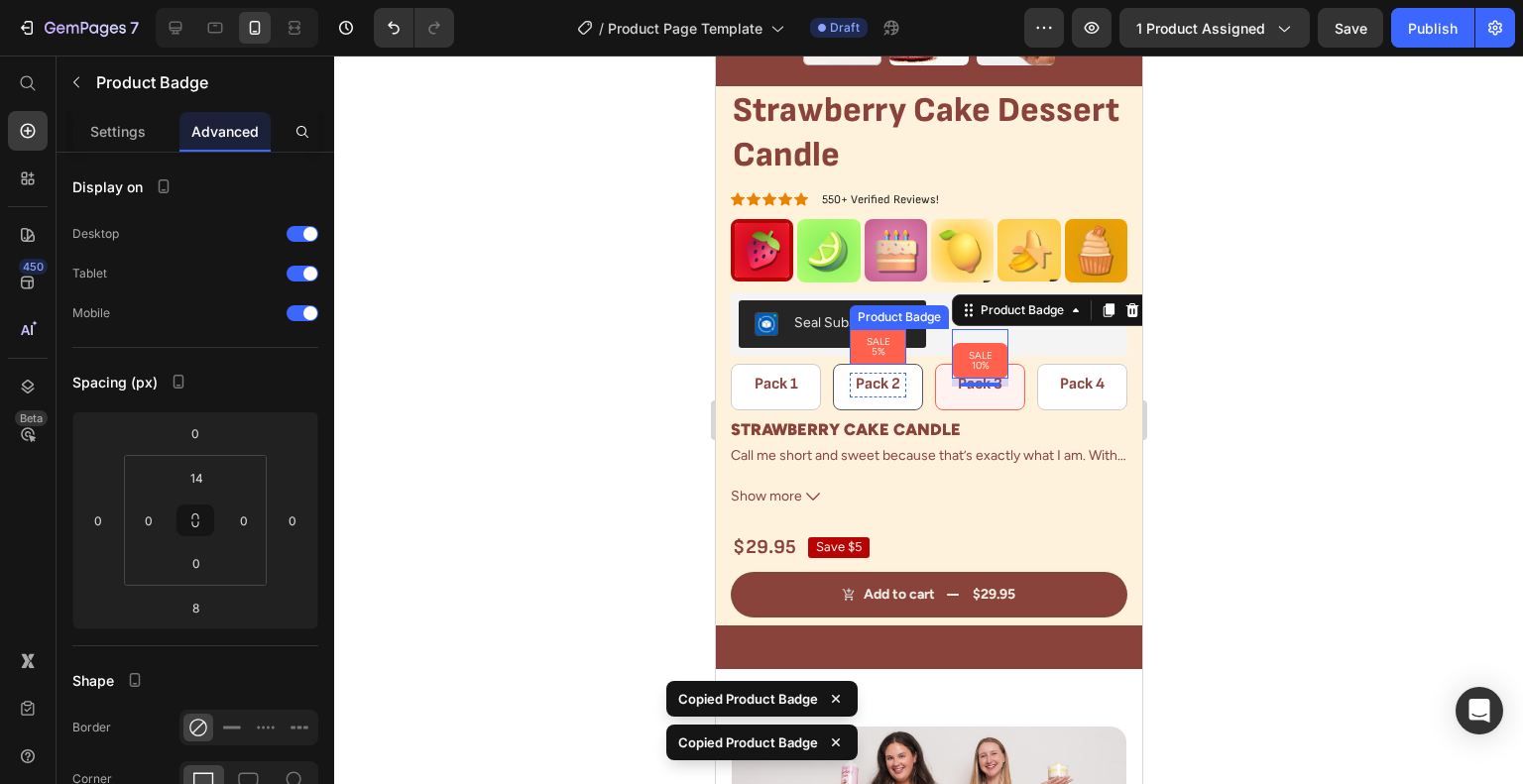 click on "SALE 5%" at bounding box center [877, 347] 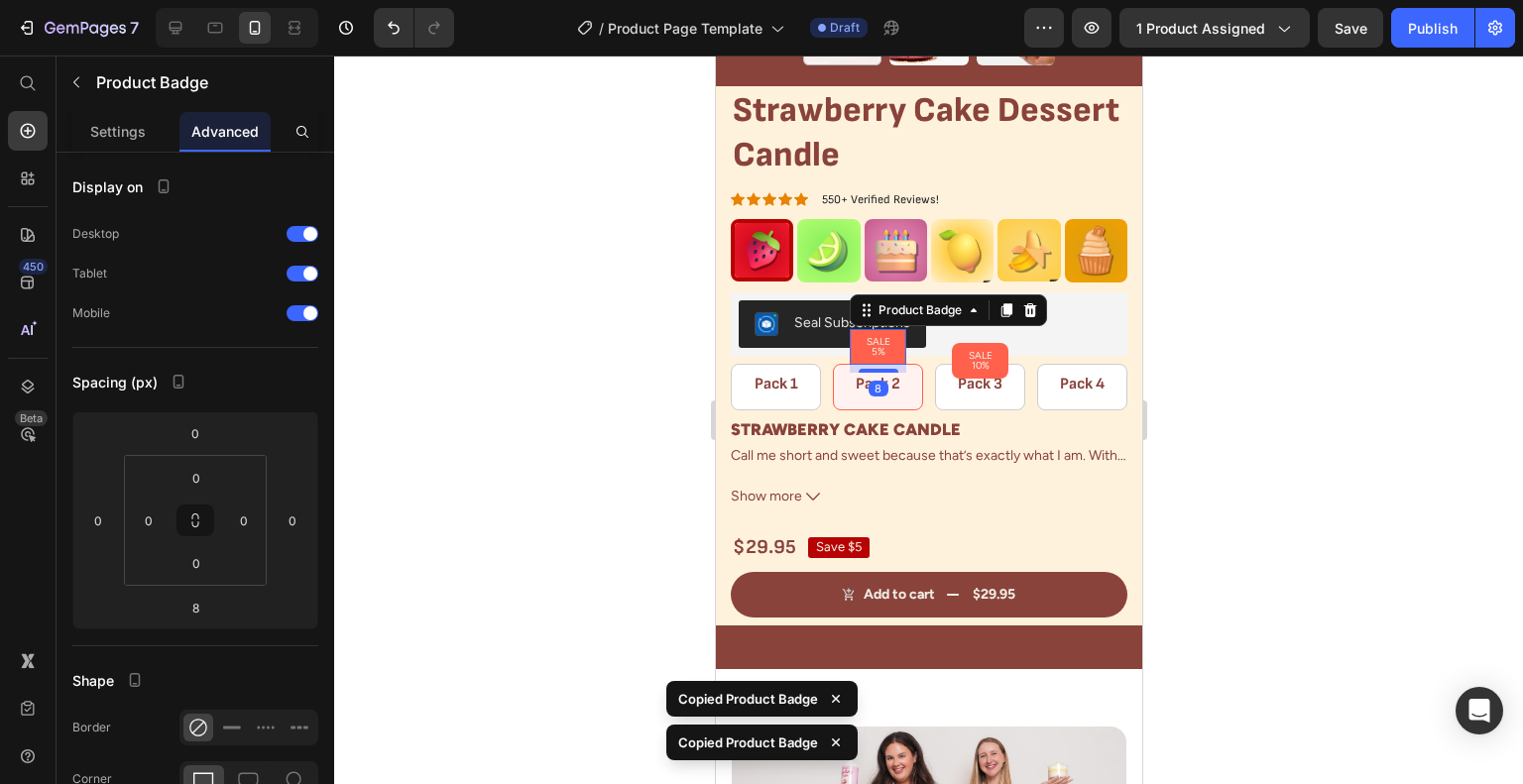 type on "14" 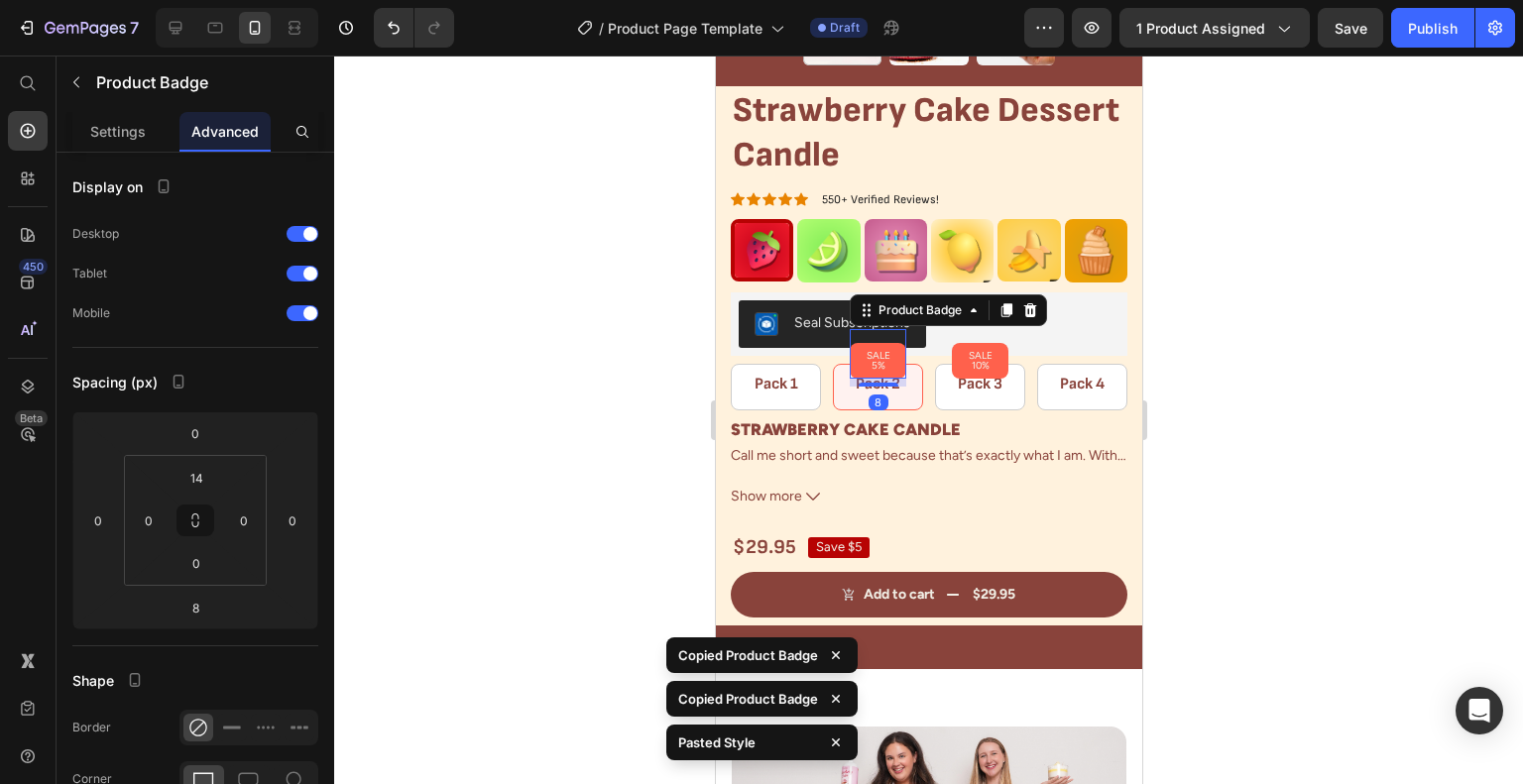 click 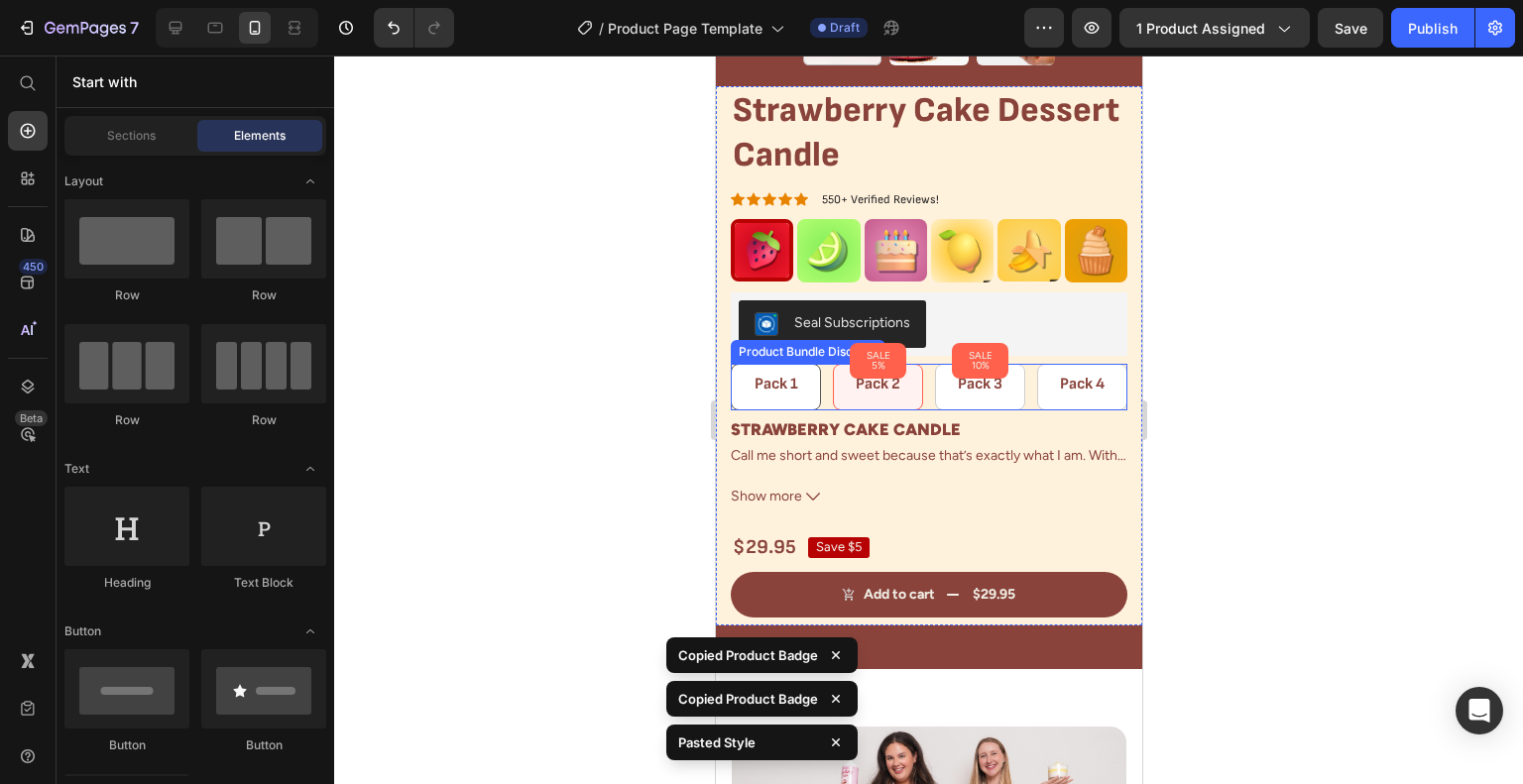 click on "Pack 1 Text Block Row" at bounding box center [774, 387] 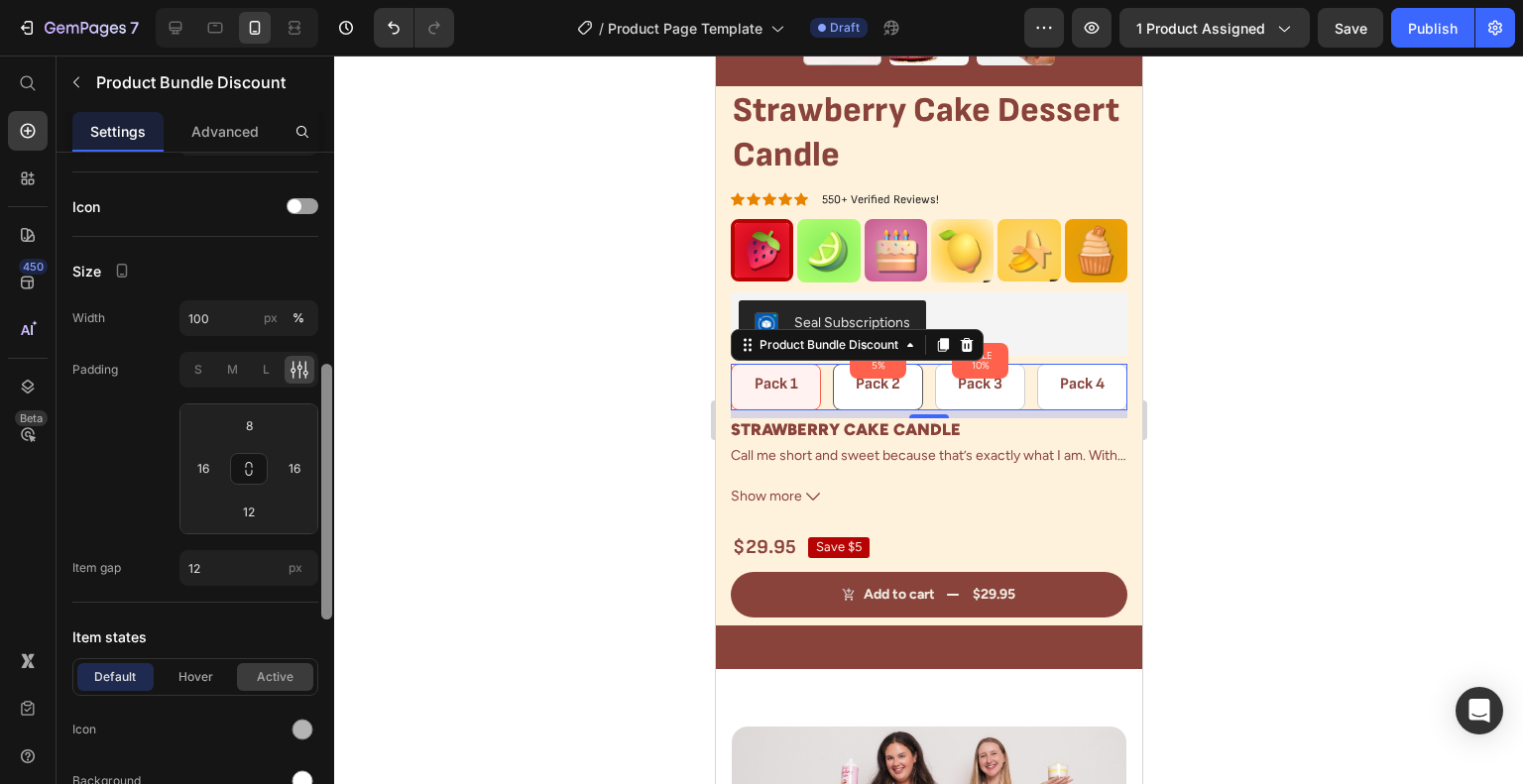 scroll, scrollTop: 702, scrollLeft: 0, axis: vertical 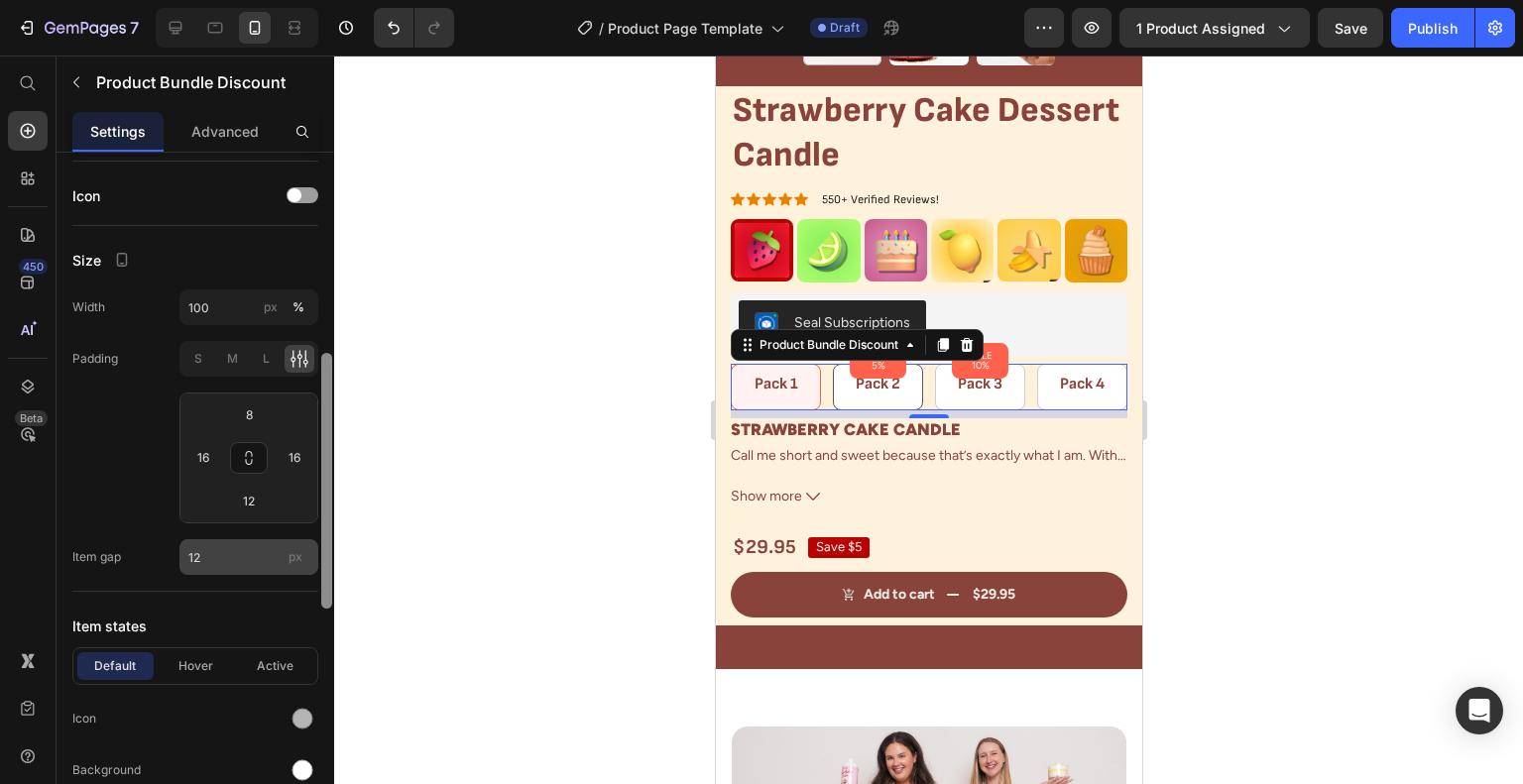 drag, startPoint x: 328, startPoint y: 399, endPoint x: 283, endPoint y: 539, distance: 147.05441 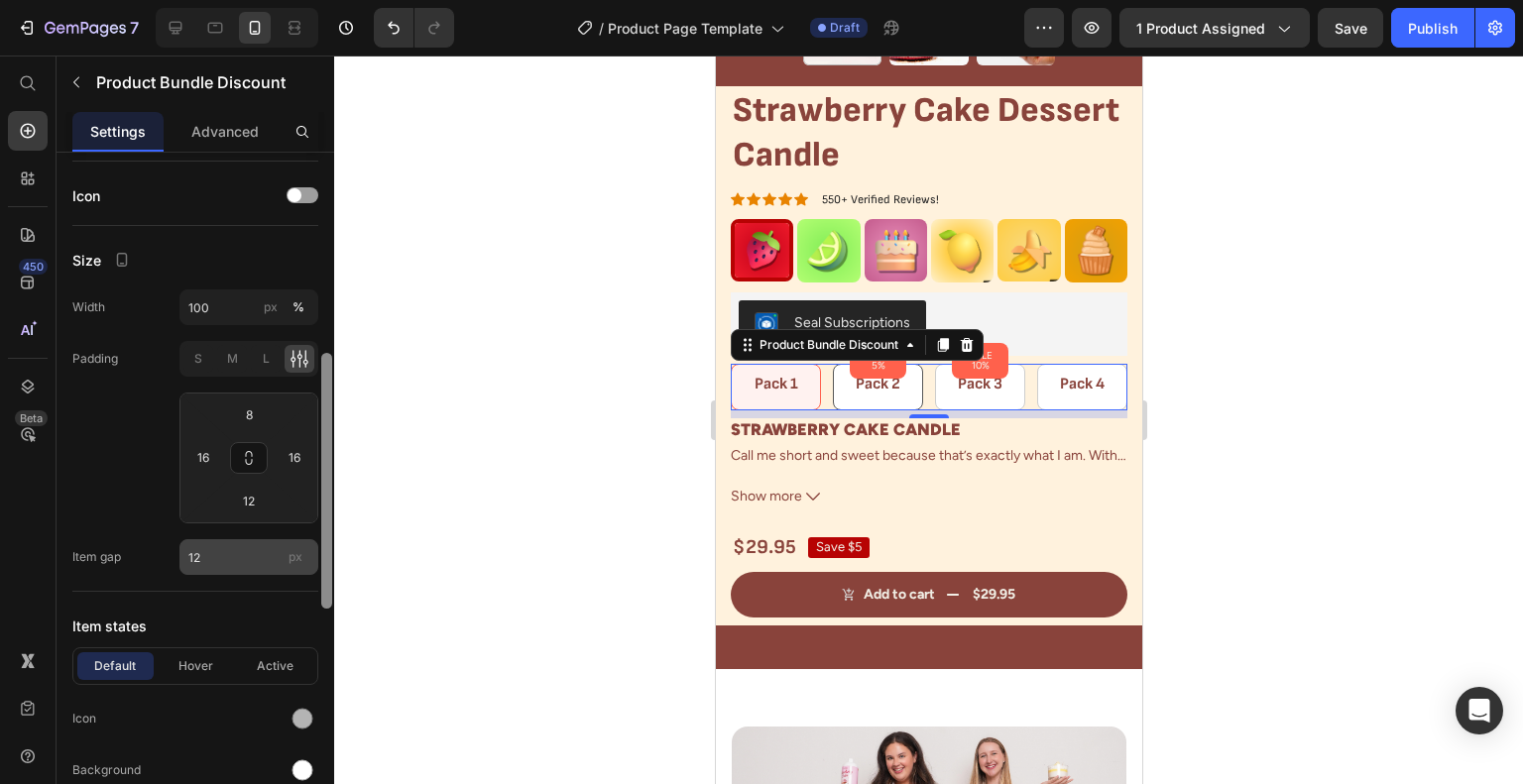 click on "Product Source Strawberry Cake Dessert Candle  You can manage it in   Product element  Item management Buy 1 Buy 2 Buy 3 Buy 4 You can manage  Bundle discounts  then  sync again Use product compare-at price Hide no-discount items Pre-selected item Item Buy 3 Icon Size Width 100 px % Padding S M L 8 16 12 16 Item gap 12 px Item states Default Hover Active Icon Background Border 1 px Corner 8 8 8 8 Shadow Align  Delete element" at bounding box center [195, 497] 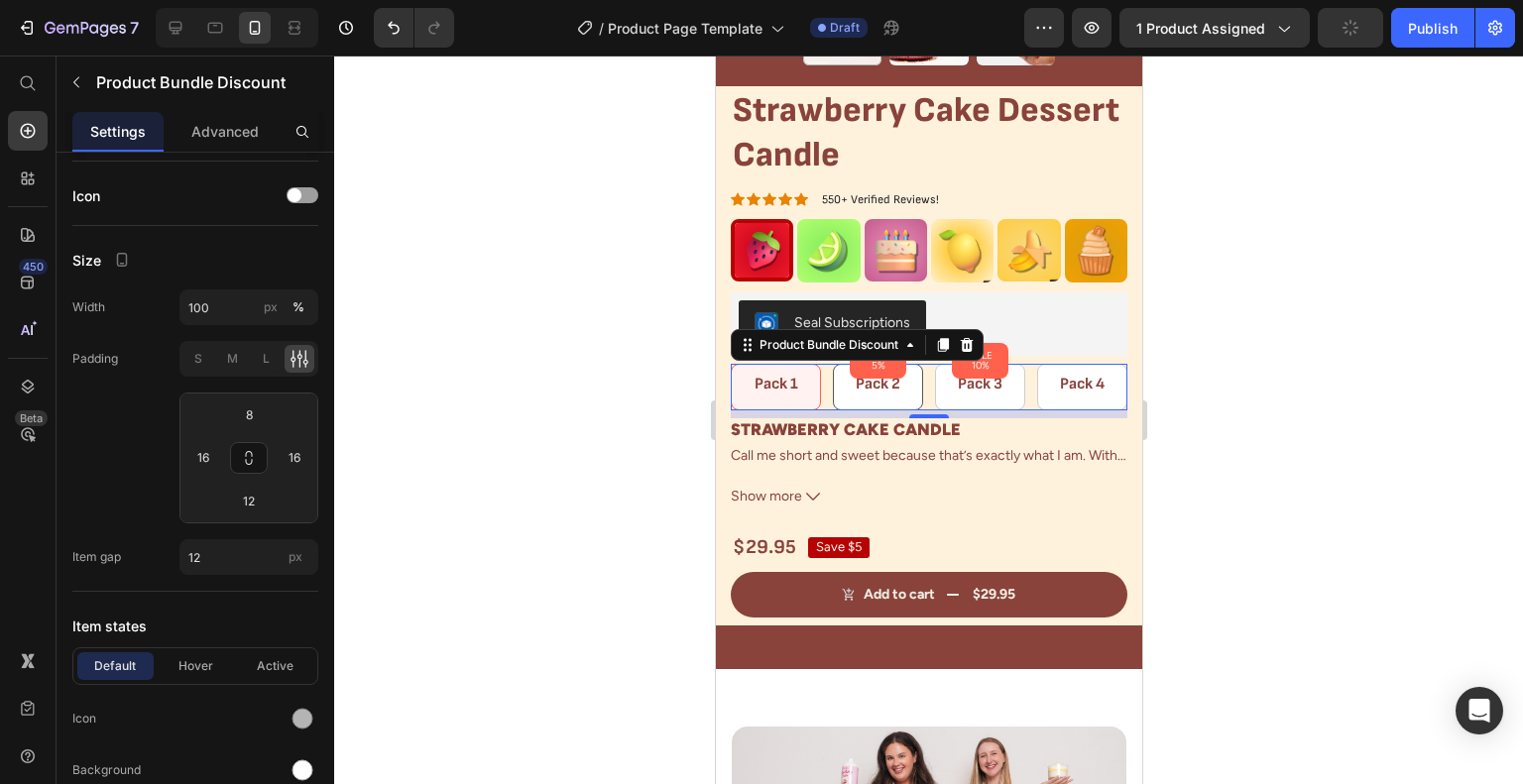 click on "Pack 1 Text Block Row" at bounding box center [774, 387] 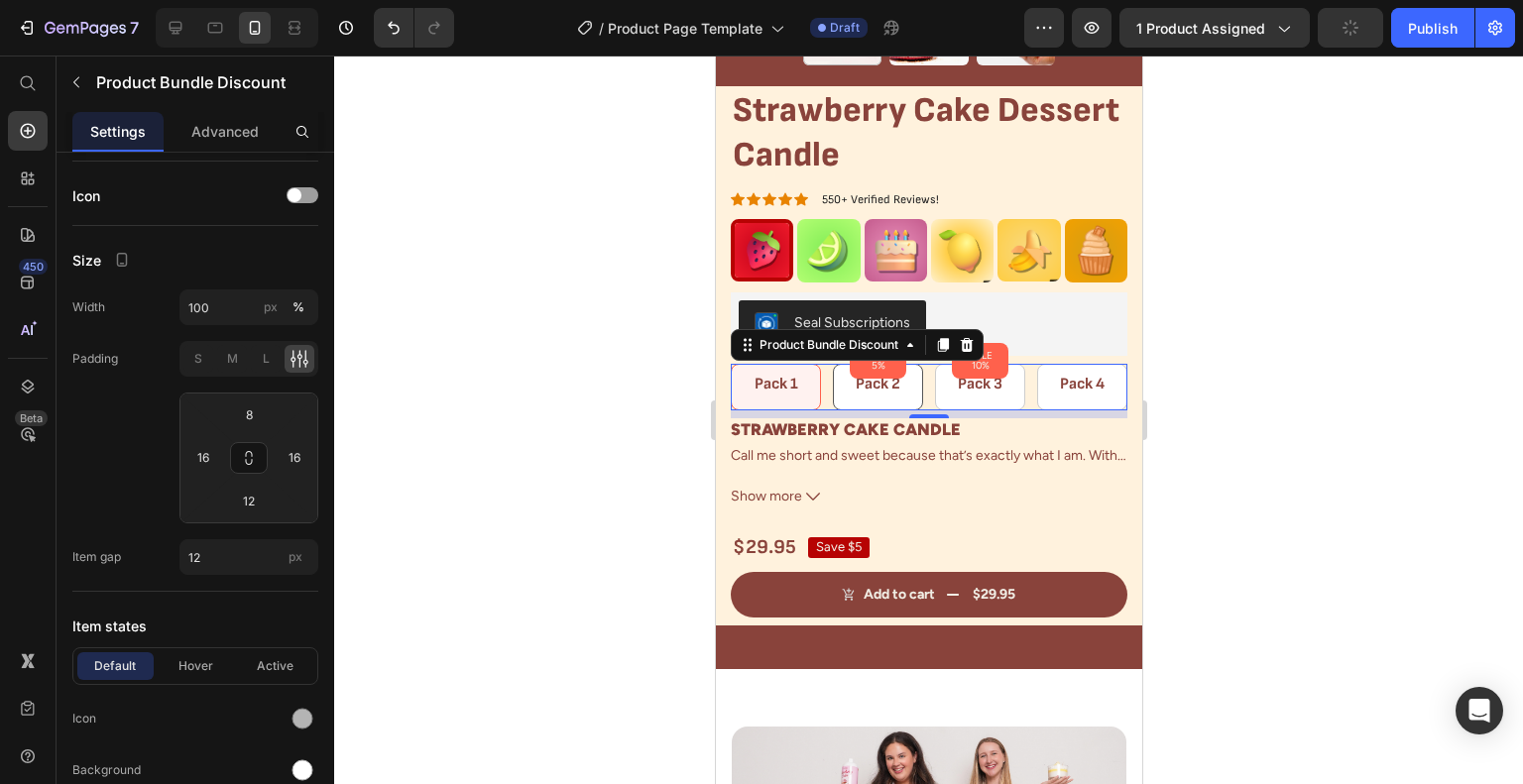 click on "Pack 1 Text Block Row SALE 5% Product Badge Pack 2 Text Block Row SALE 10% Product Badge Pack 3 Text Block Row Pack 4 Text Block Row" at bounding box center [928, 387] 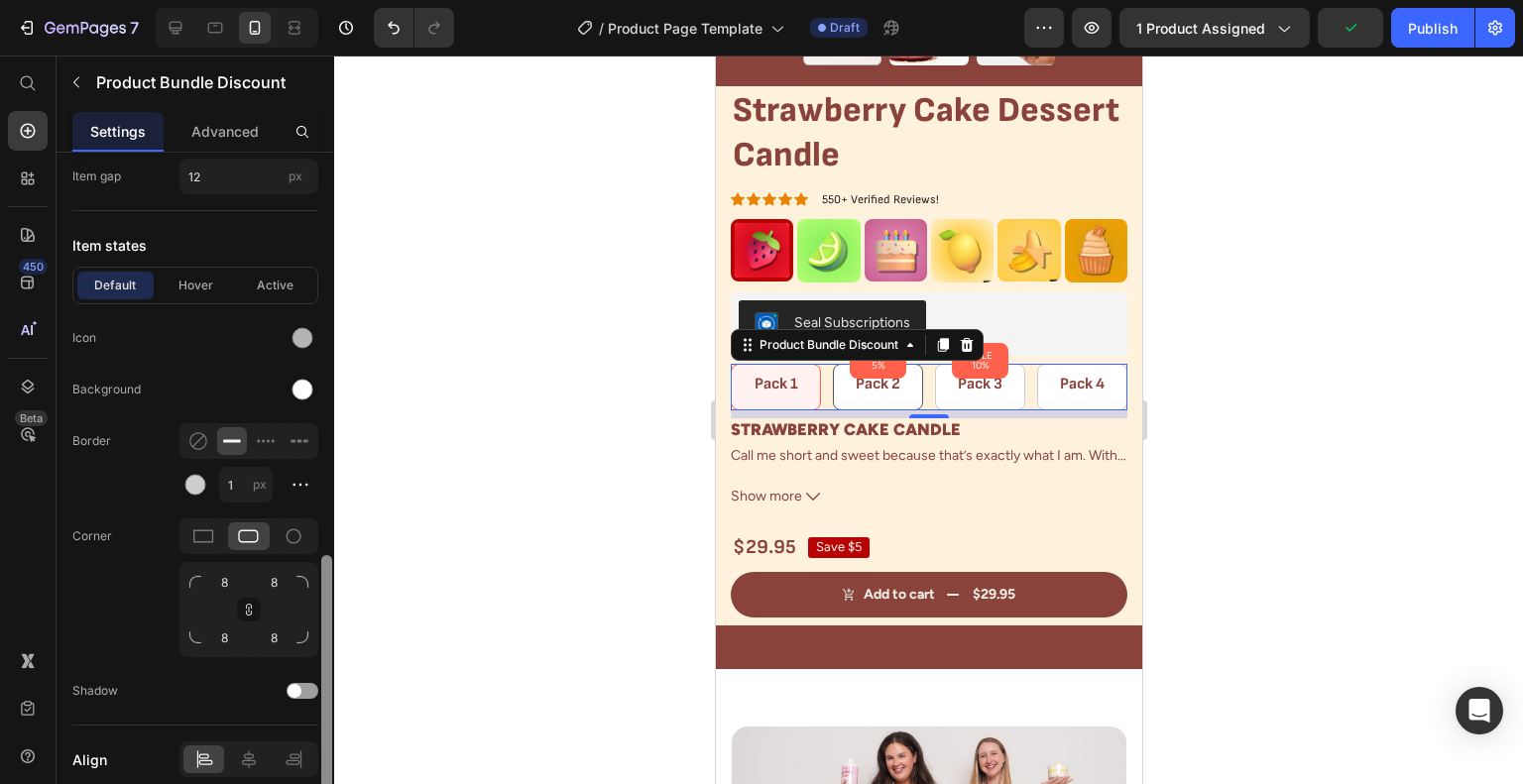 drag, startPoint x: 325, startPoint y: 455, endPoint x: 204, endPoint y: 327, distance: 176.13915 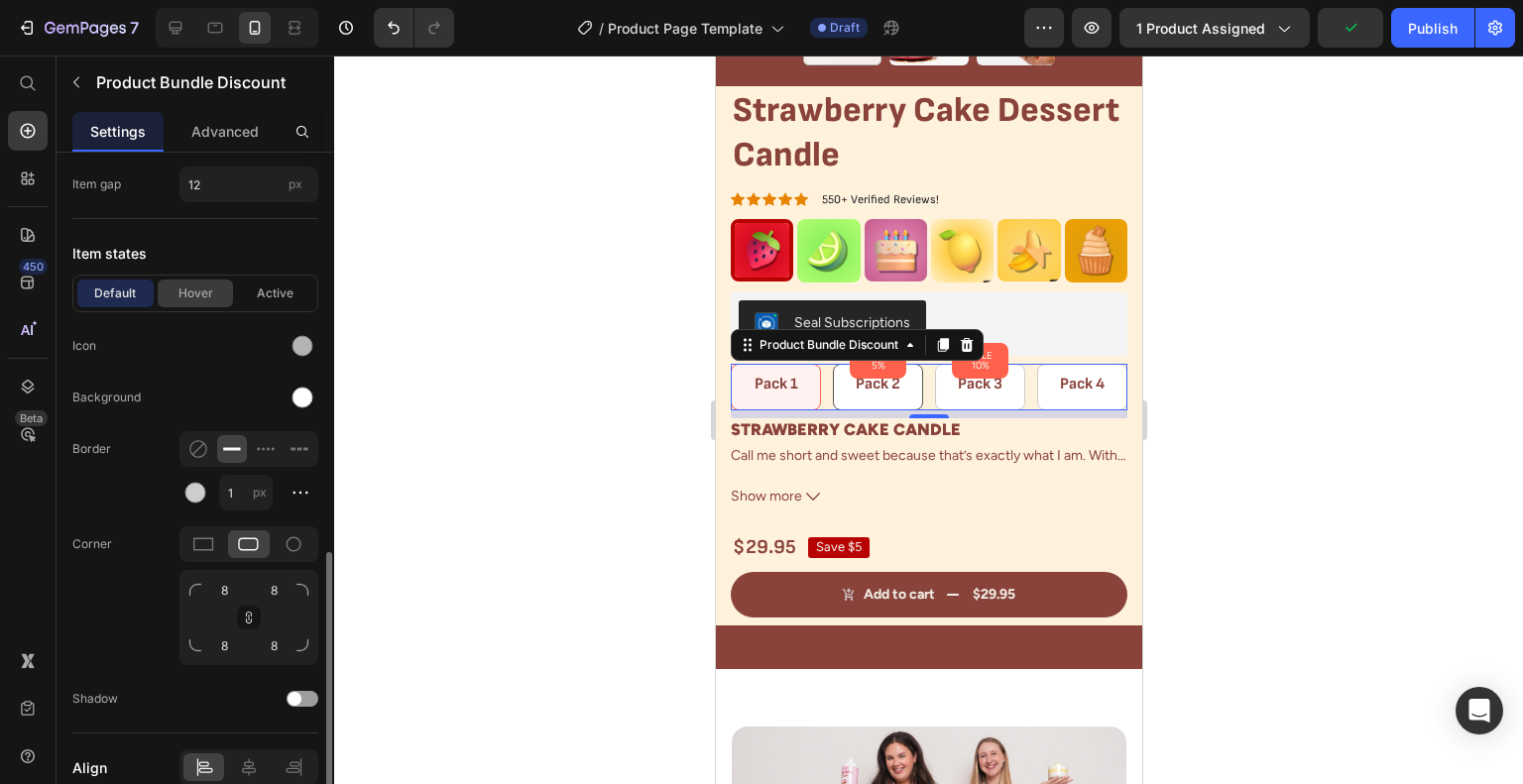 click on "Hover" at bounding box center (195, 293) 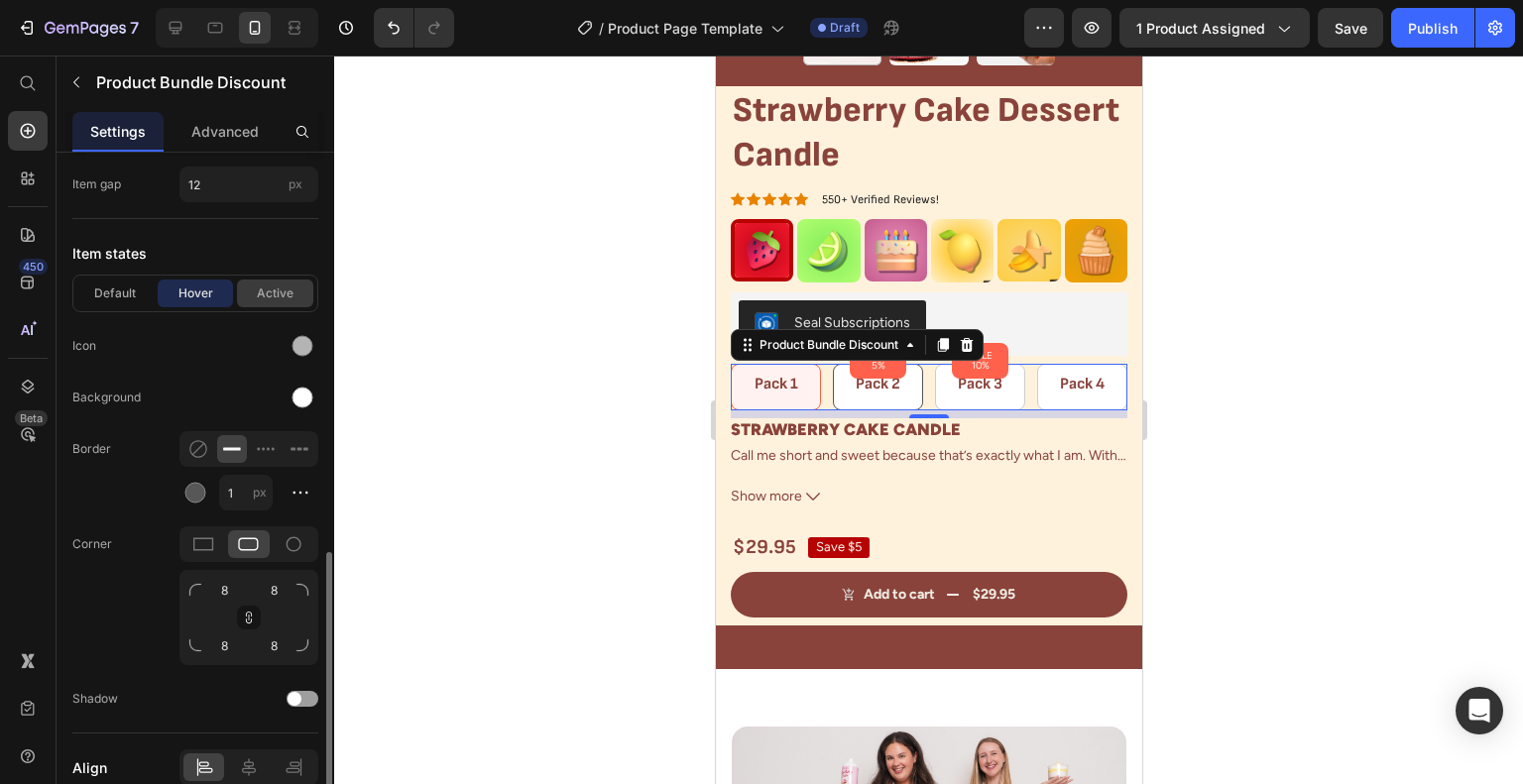 click on "Active" at bounding box center [275, 293] 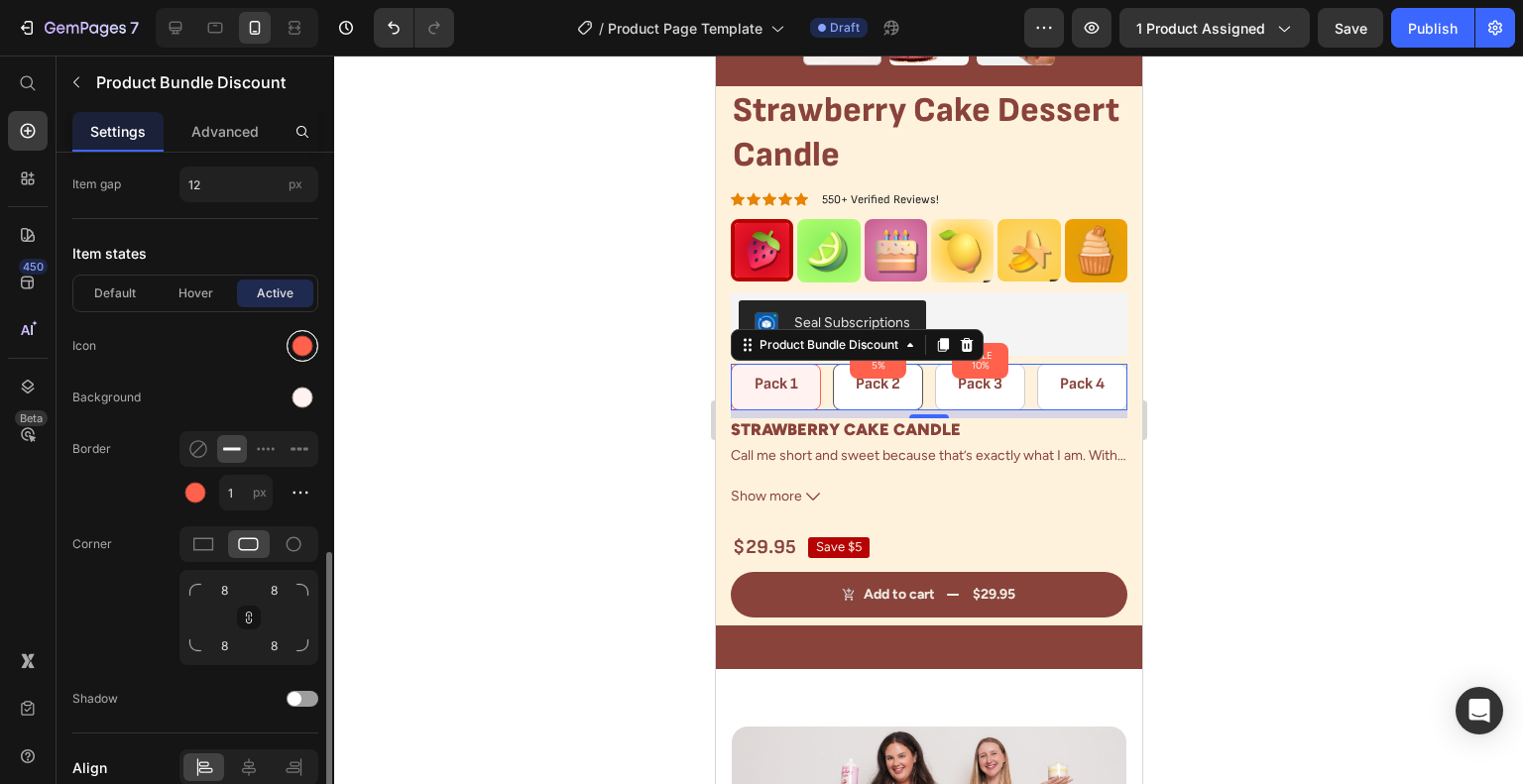 click at bounding box center [302, 346] 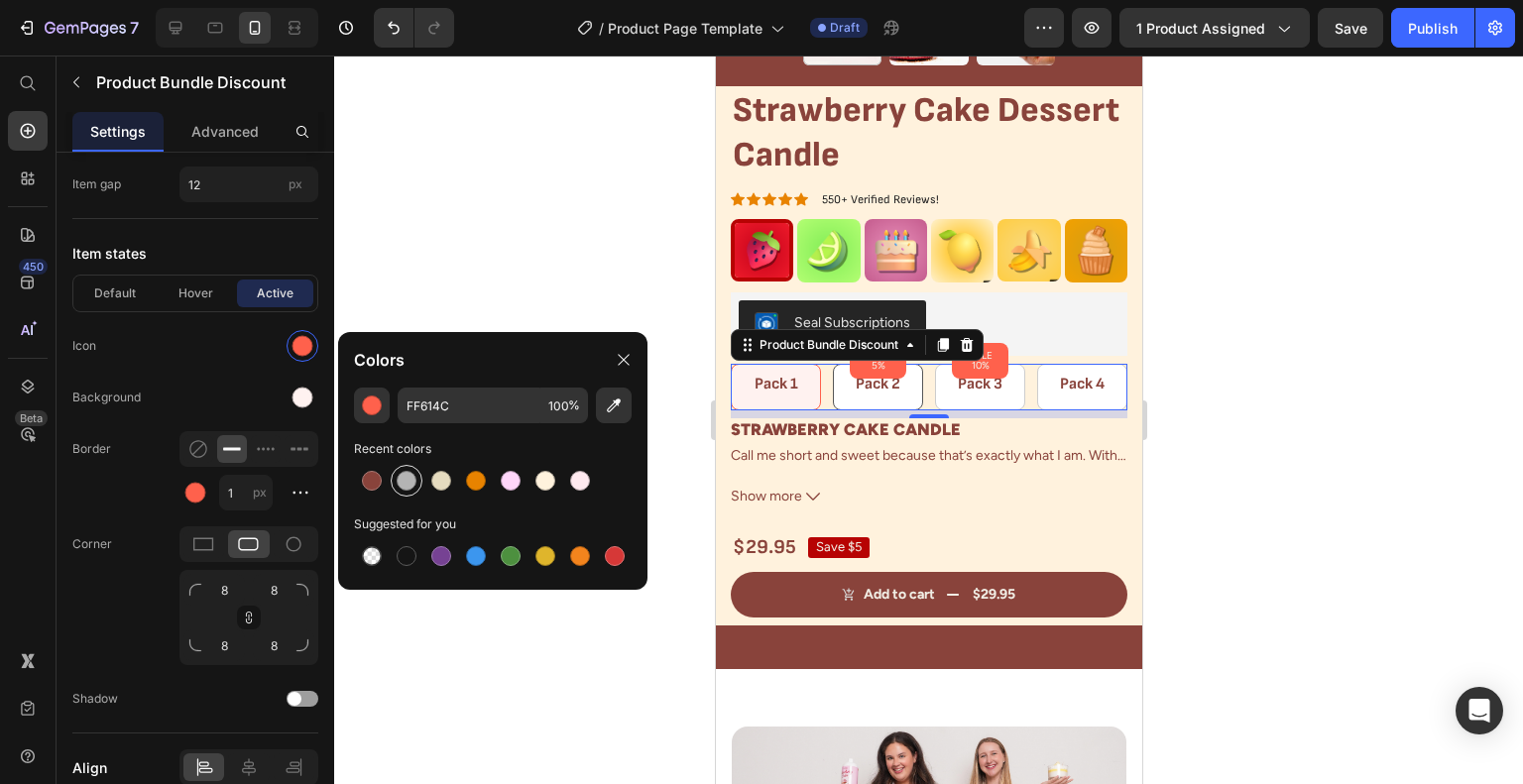 click at bounding box center (407, 481) 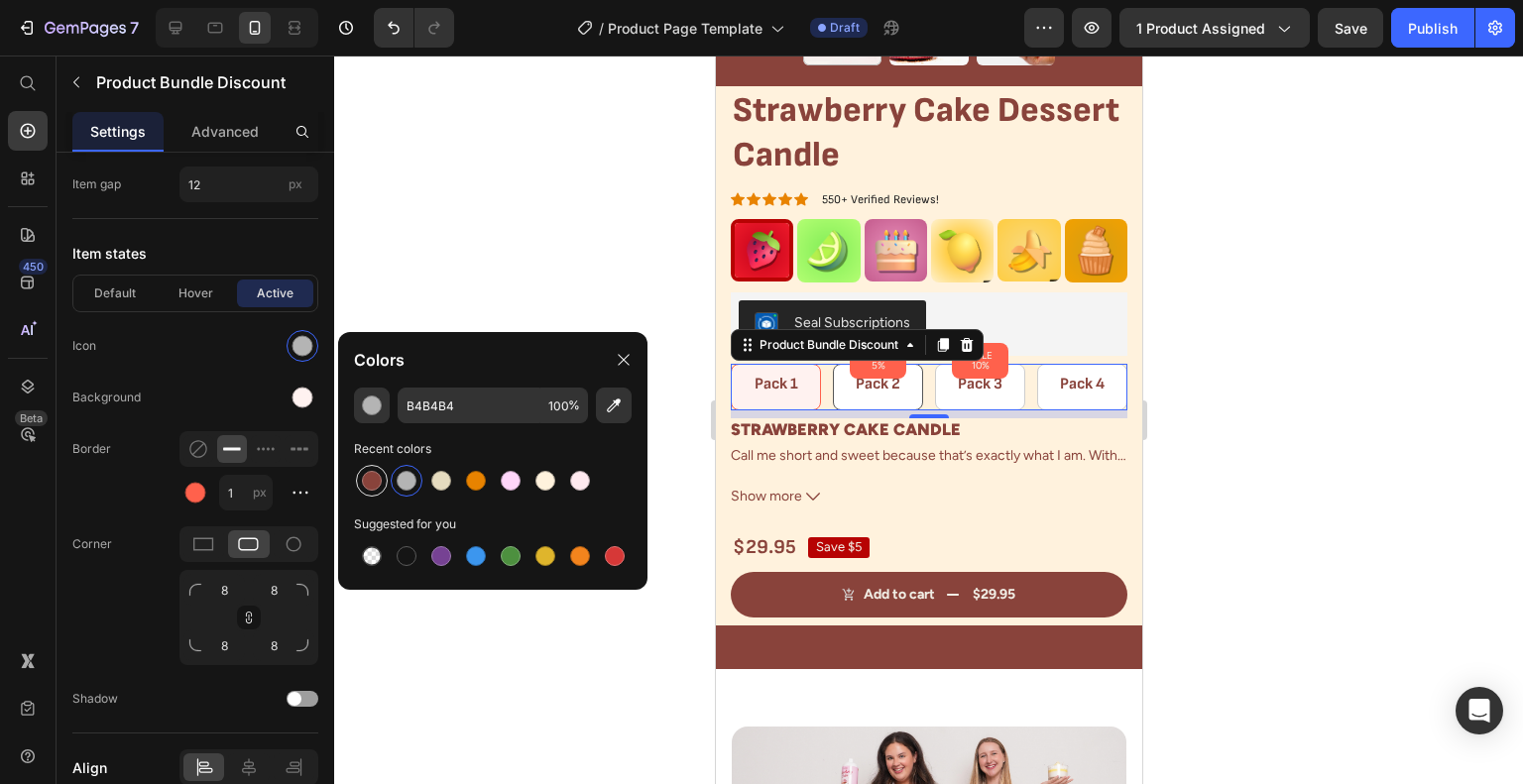 click at bounding box center [372, 481] 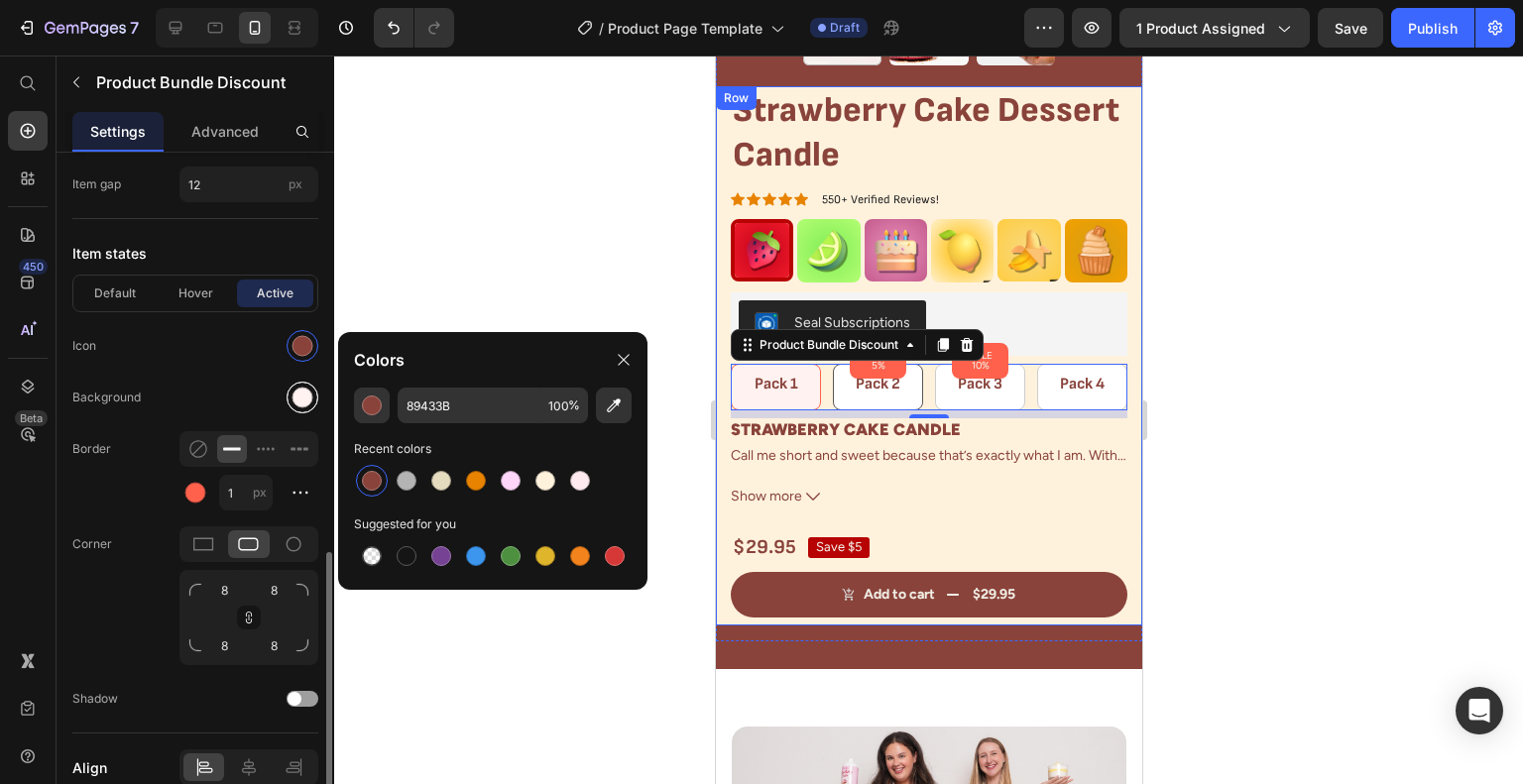 click at bounding box center (302, 397) 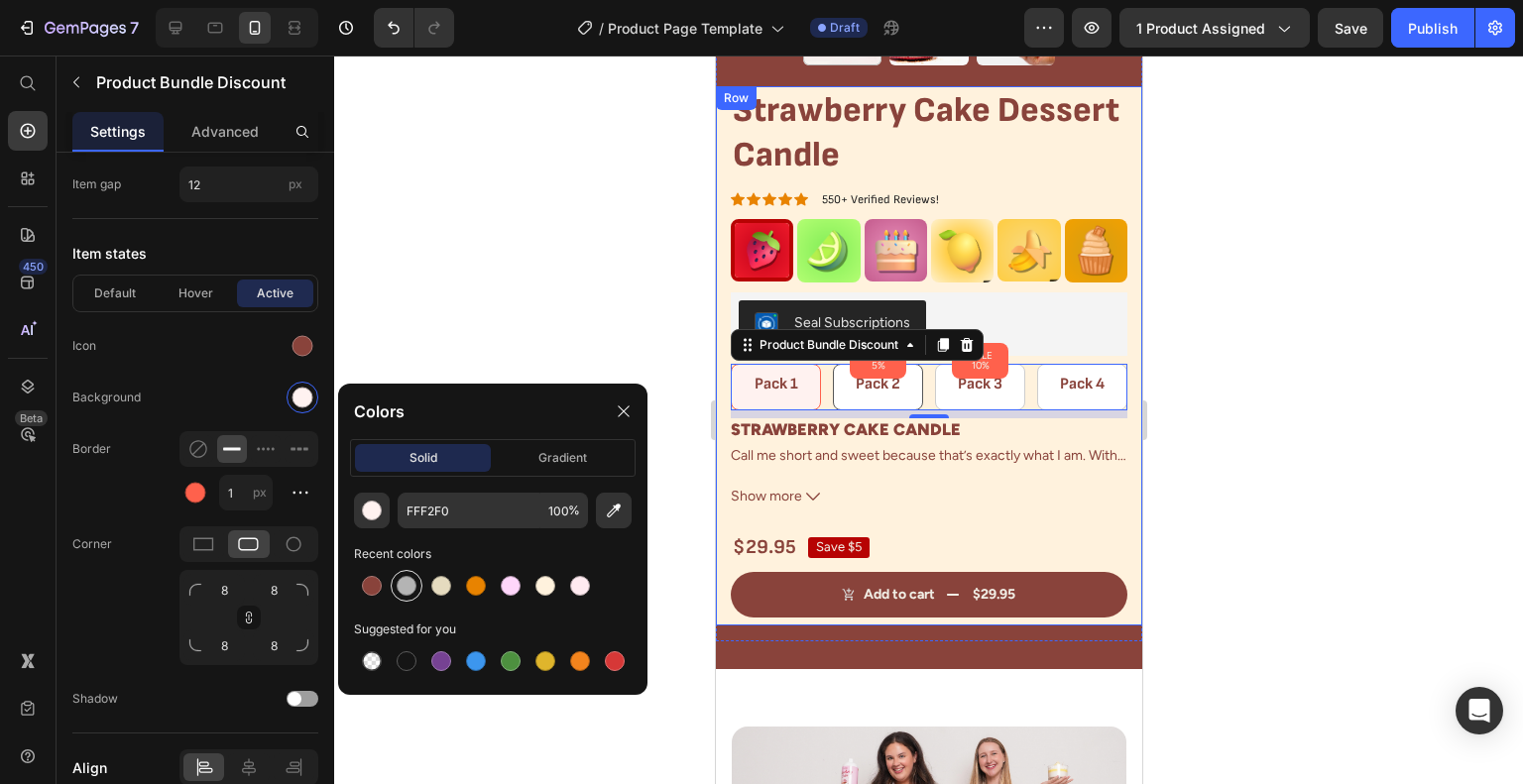 click at bounding box center [407, 586] 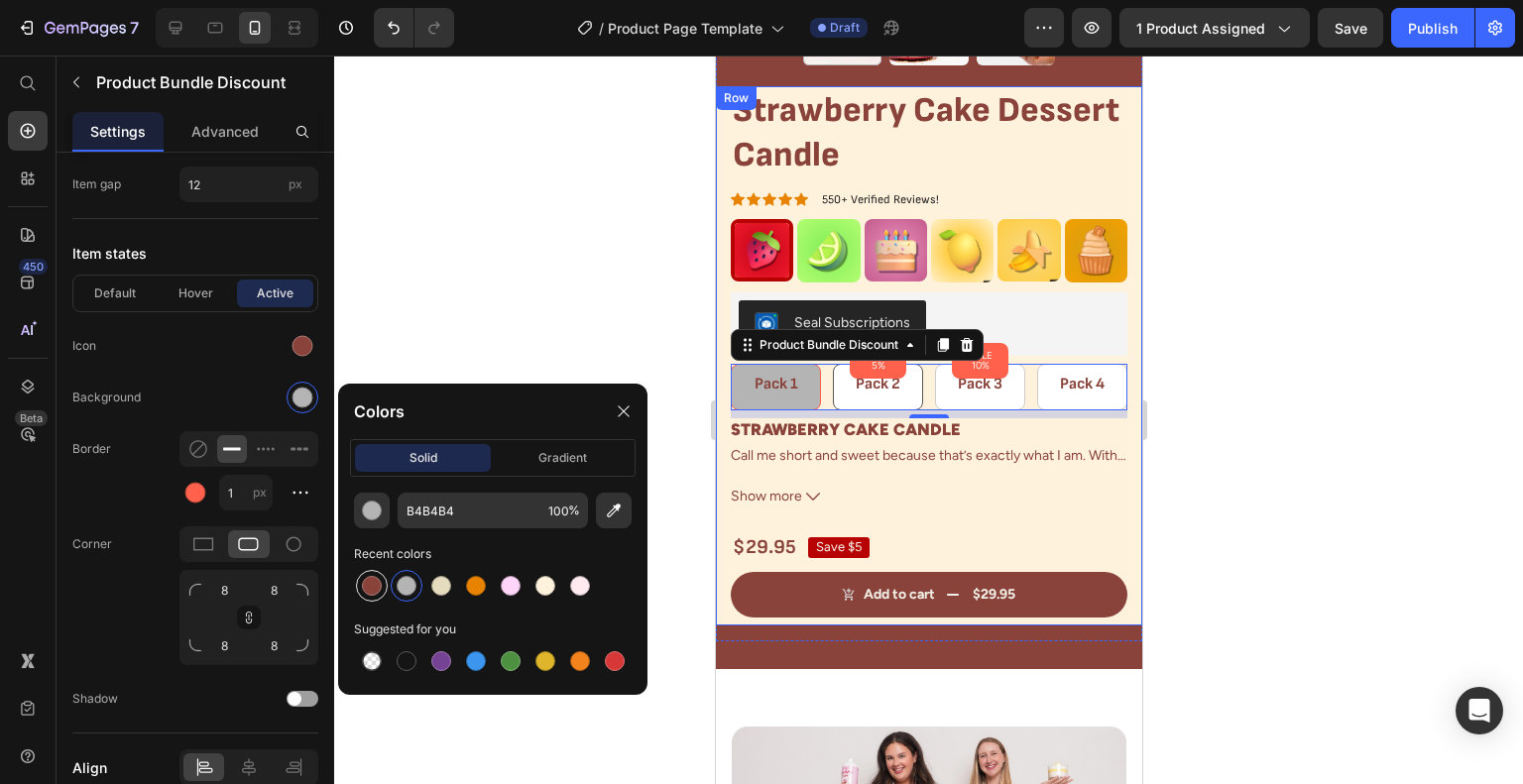 click at bounding box center (372, 586) 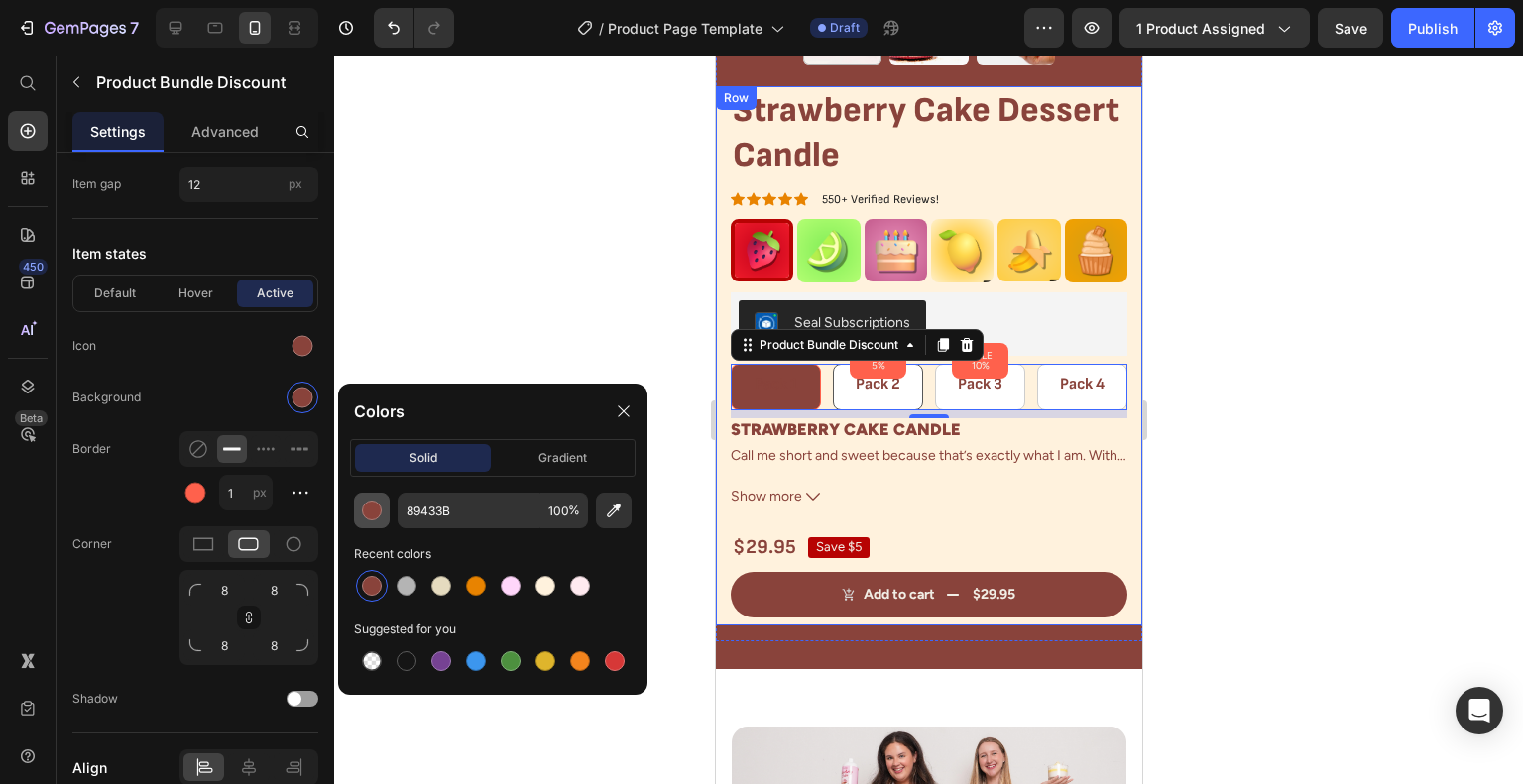 click at bounding box center [372, 510] 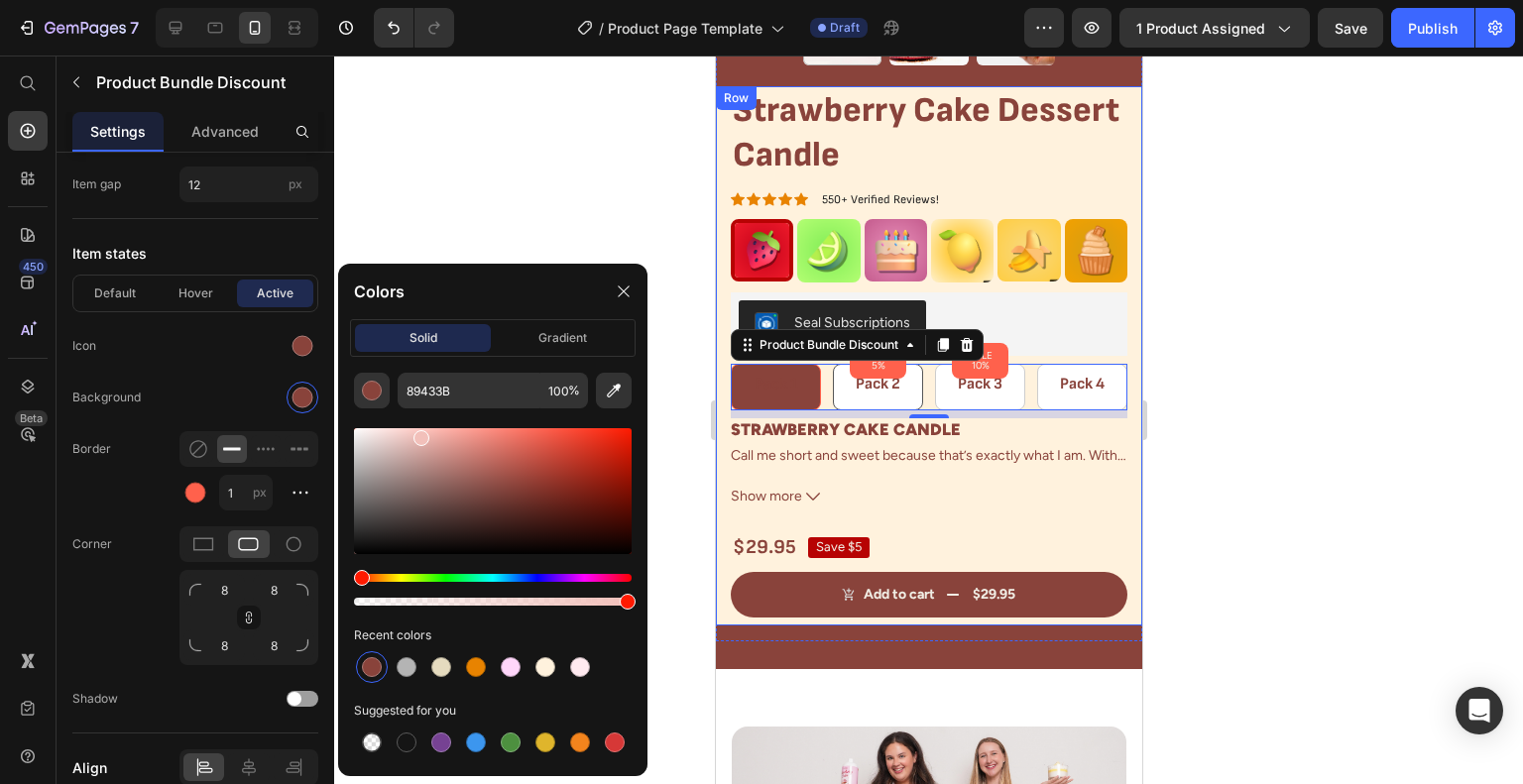 drag, startPoint x: 443, startPoint y: 456, endPoint x: 416, endPoint y: 450, distance: 27.658633 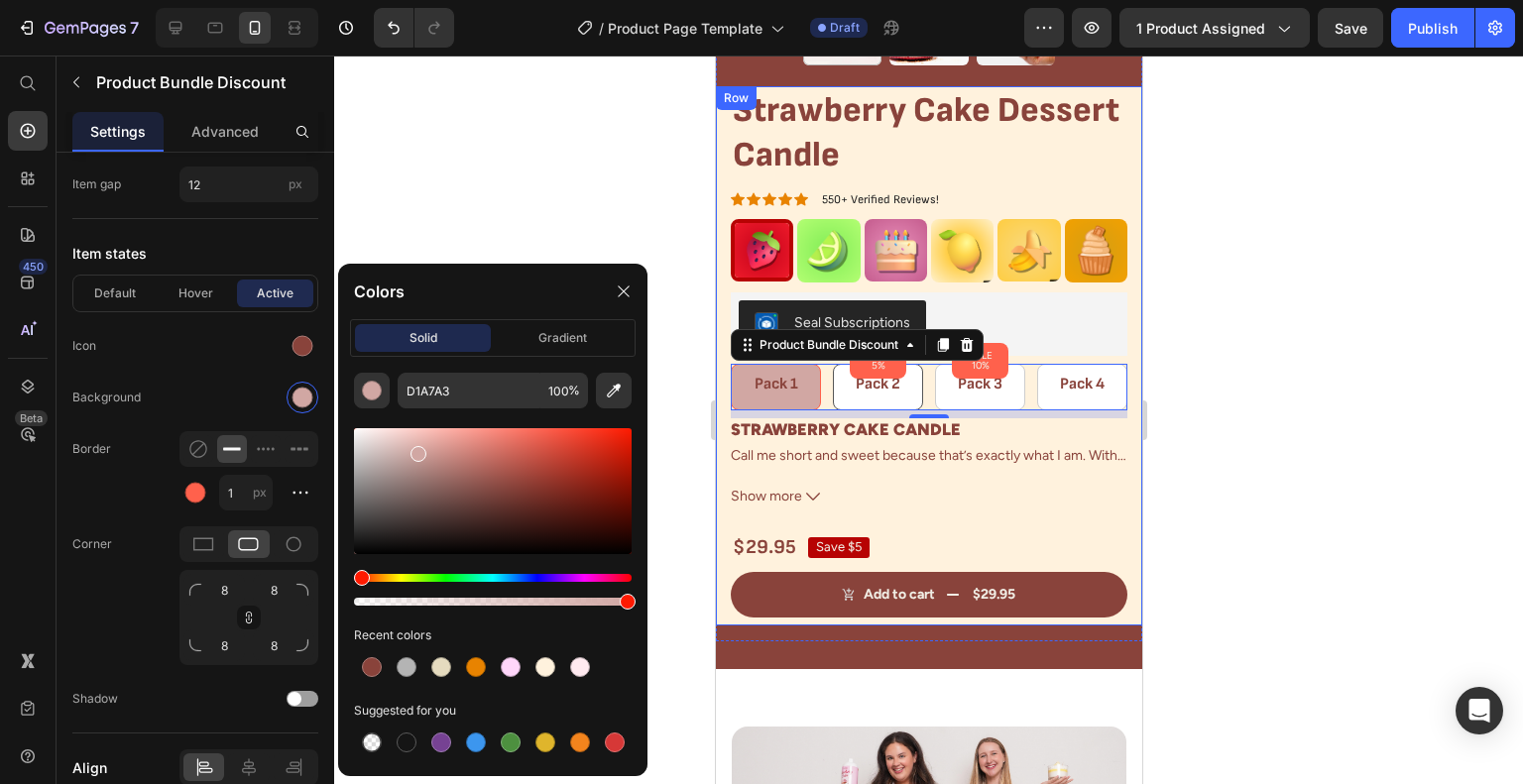 click at bounding box center (418, 454) 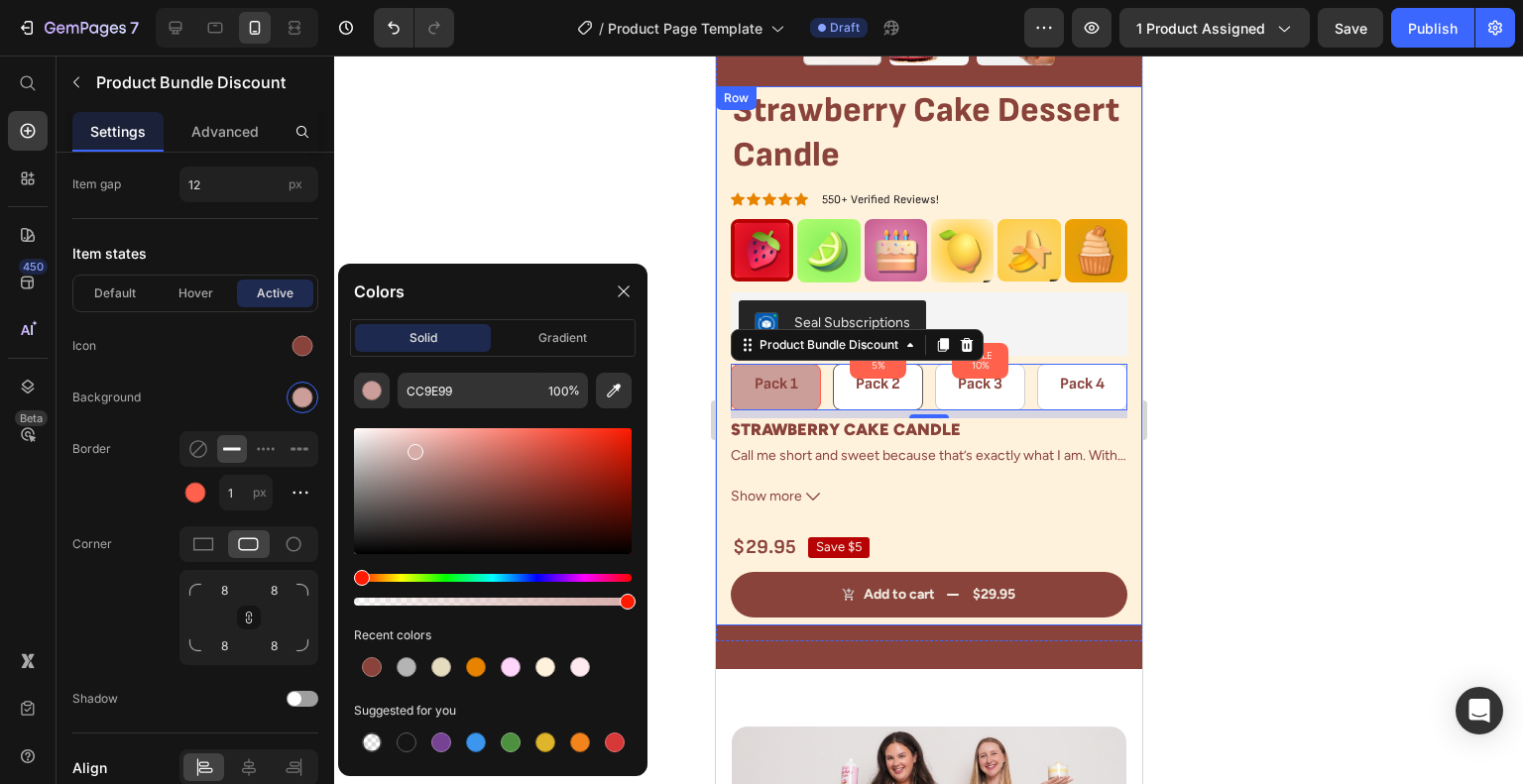 drag, startPoint x: 412, startPoint y: 448, endPoint x: 401, endPoint y: 436, distance: 16.278821 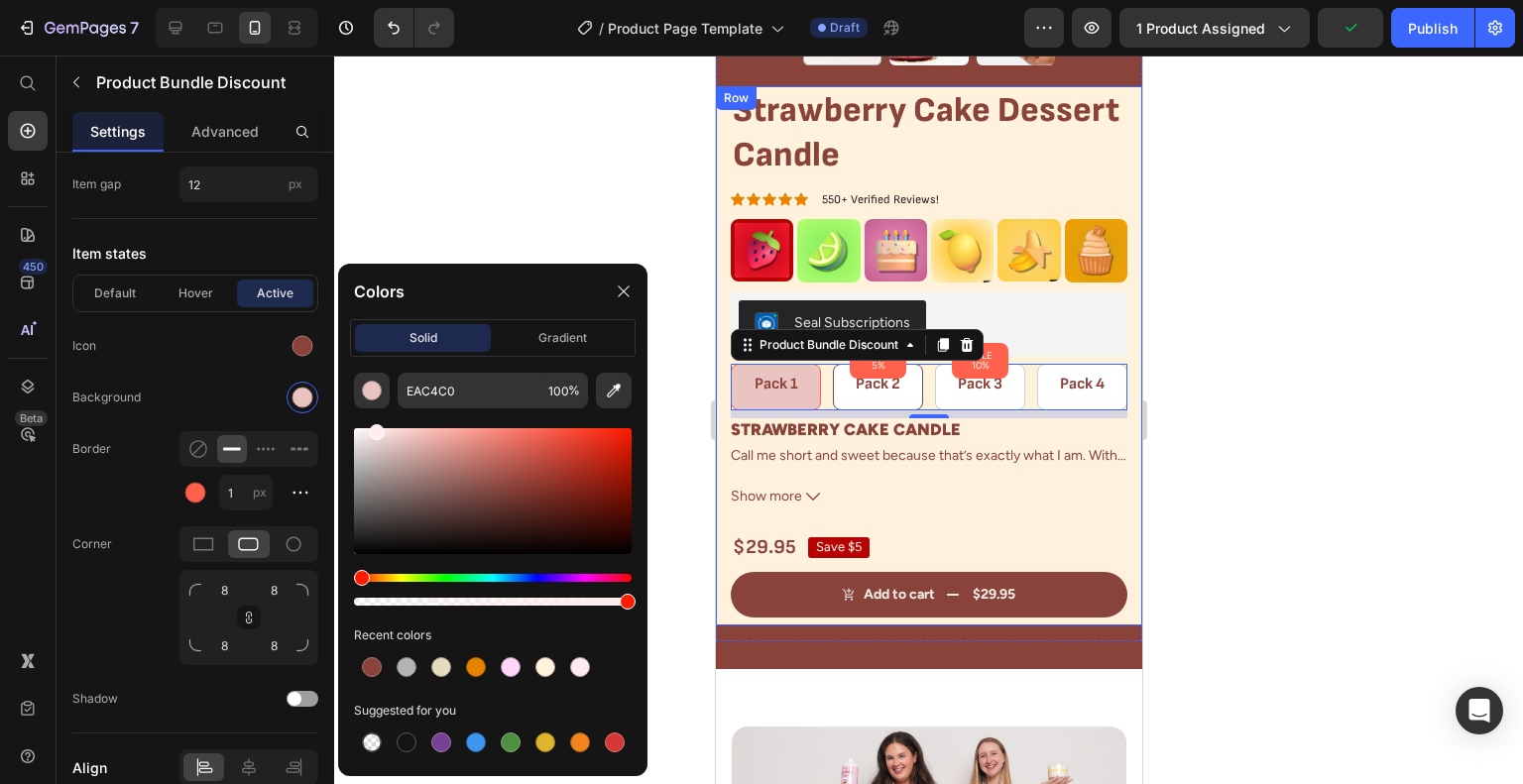 drag, startPoint x: 401, startPoint y: 439, endPoint x: 374, endPoint y: 427, distance: 29.546573 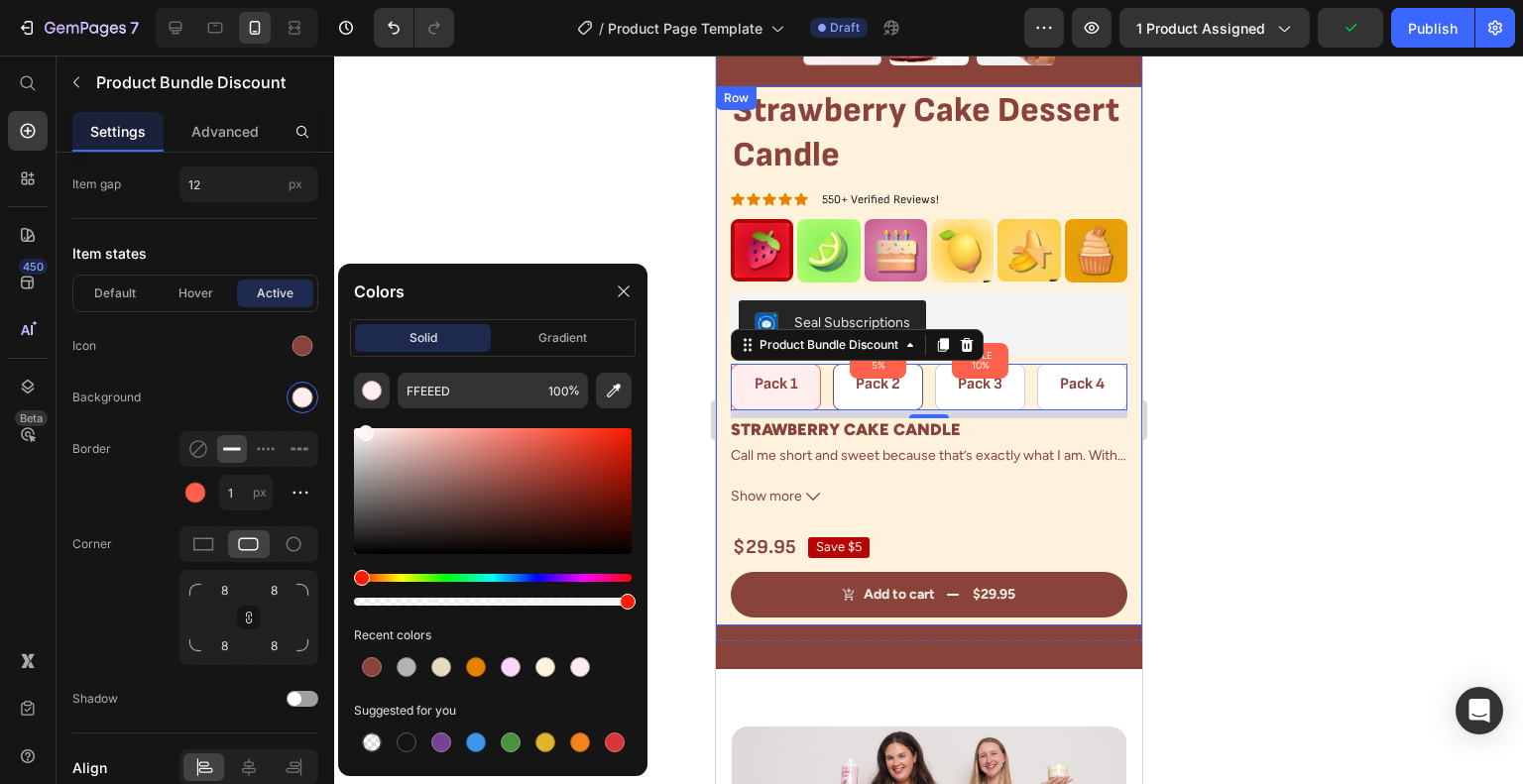 drag, startPoint x: 378, startPoint y: 440, endPoint x: 366, endPoint y: 428, distance: 16.970563 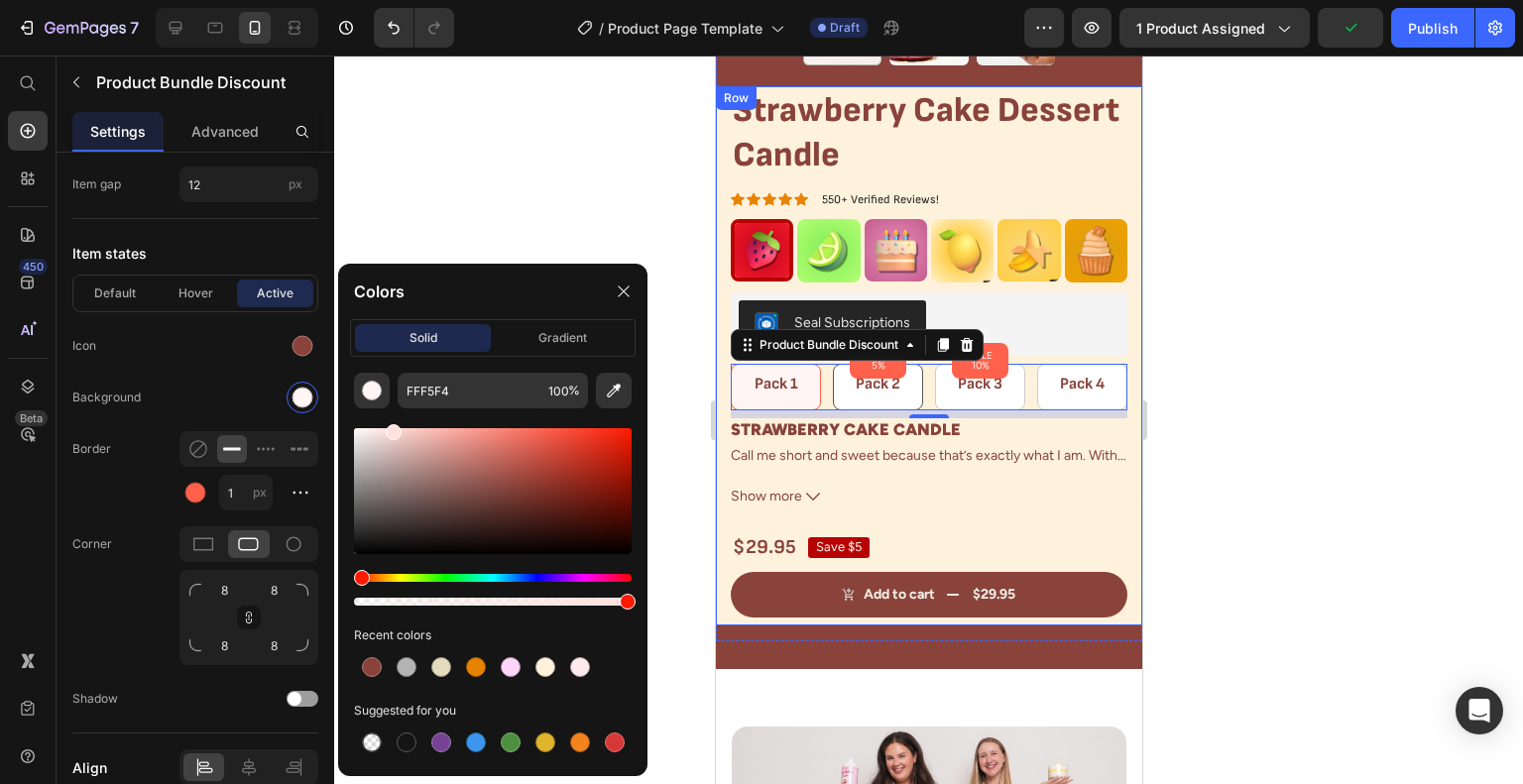 click at bounding box center [493, 491] 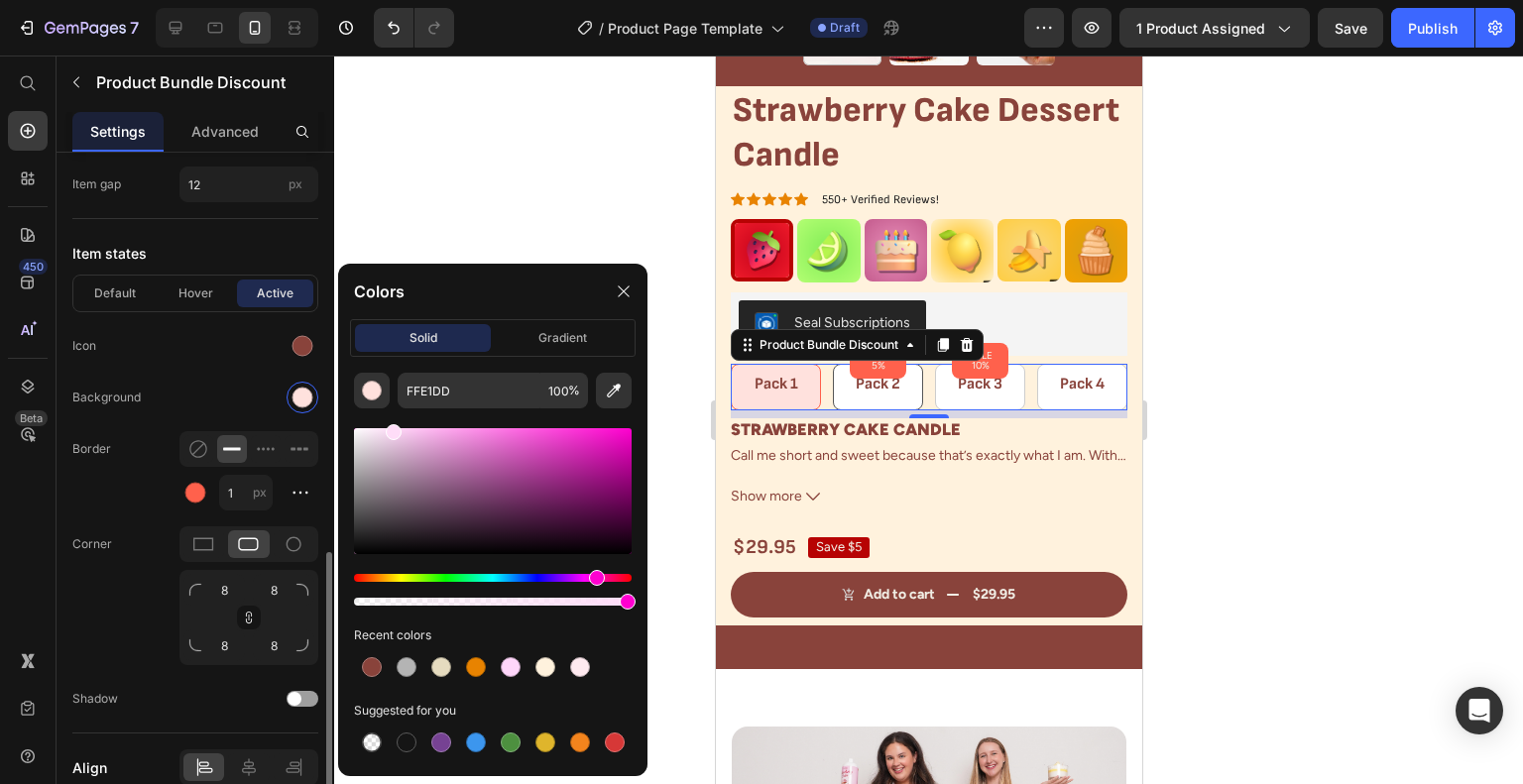 drag, startPoint x: 559, startPoint y: 576, endPoint x: 178, endPoint y: 581, distance: 381.03281 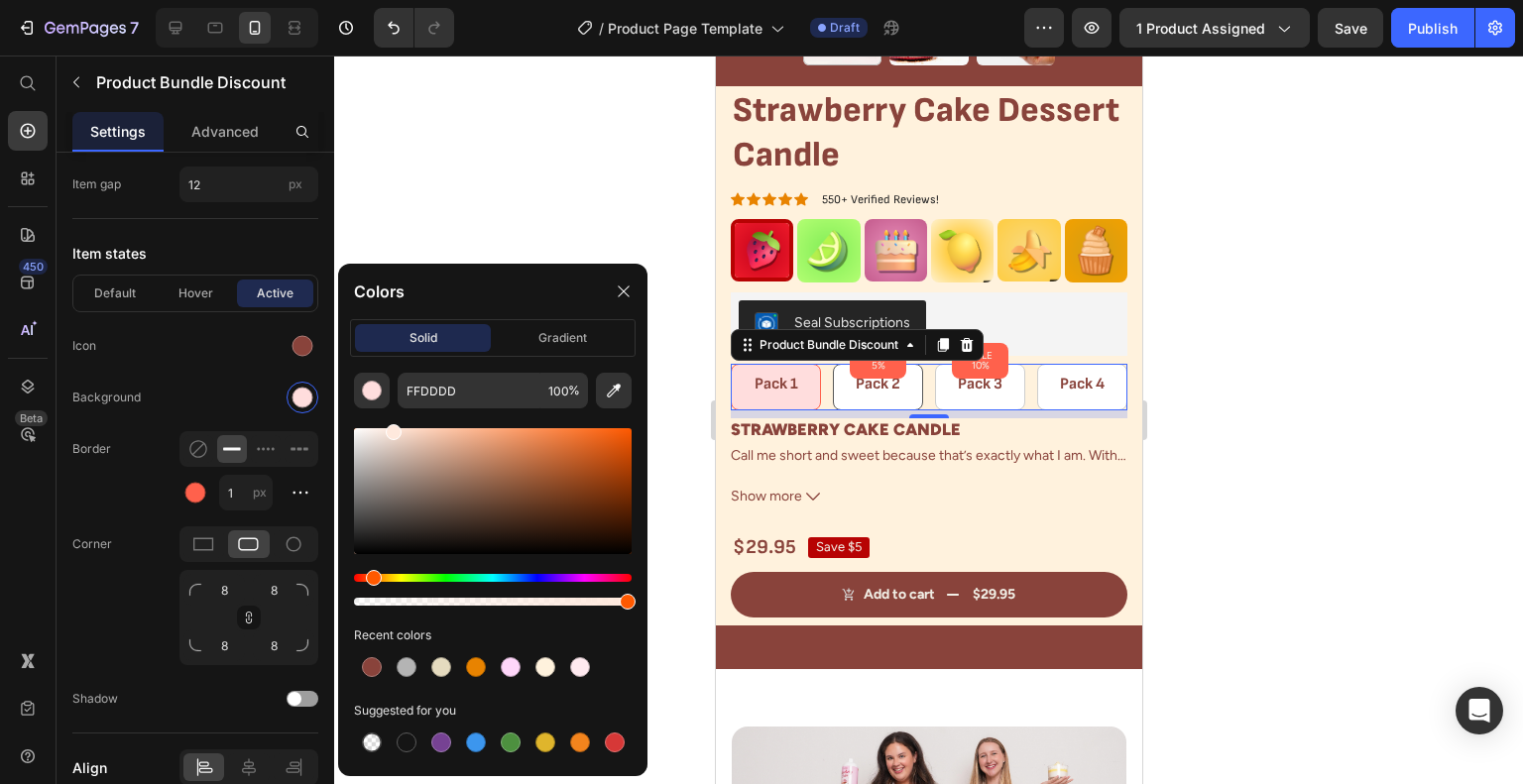 click at bounding box center [493, 578] 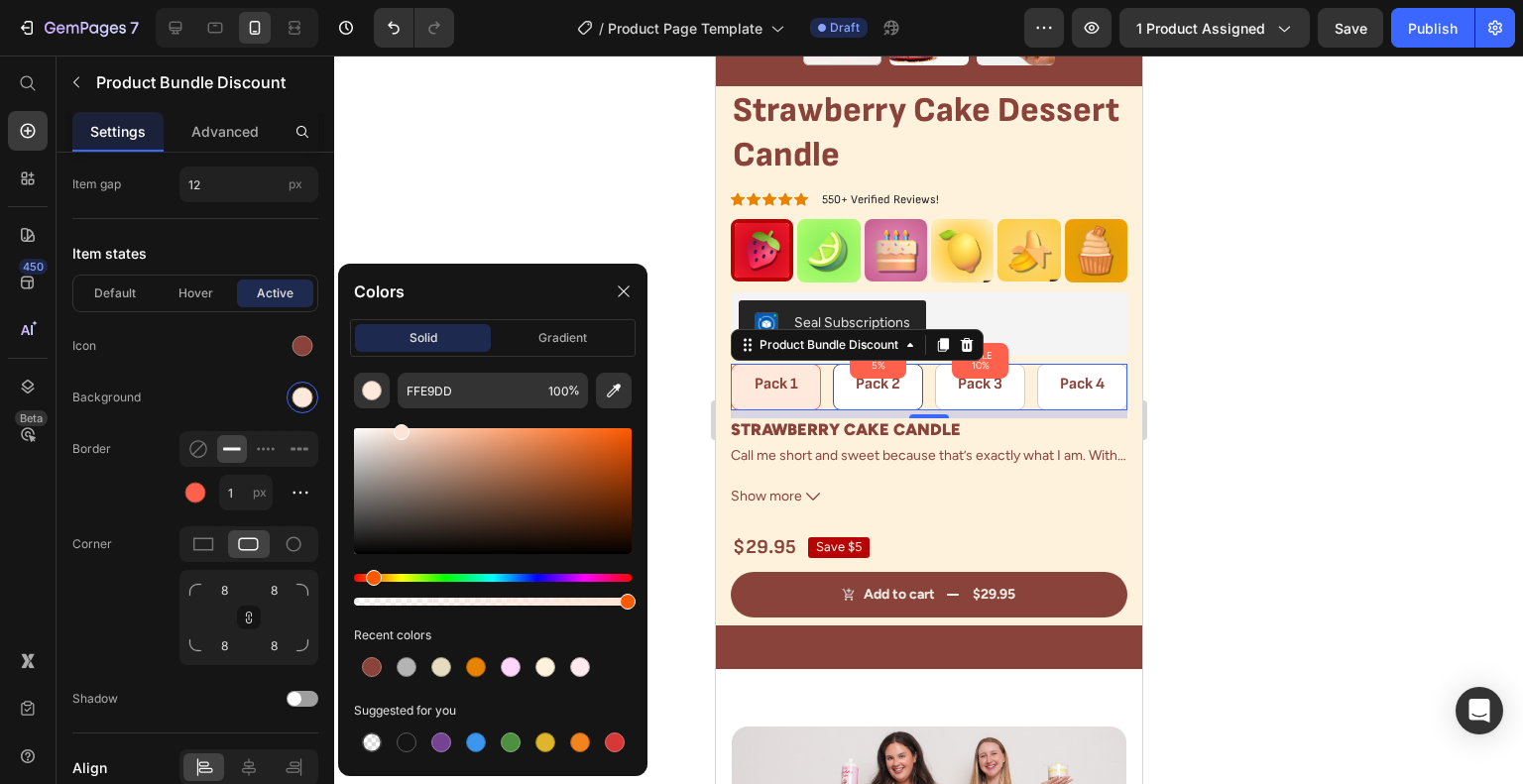 click at bounding box center [402, 432] 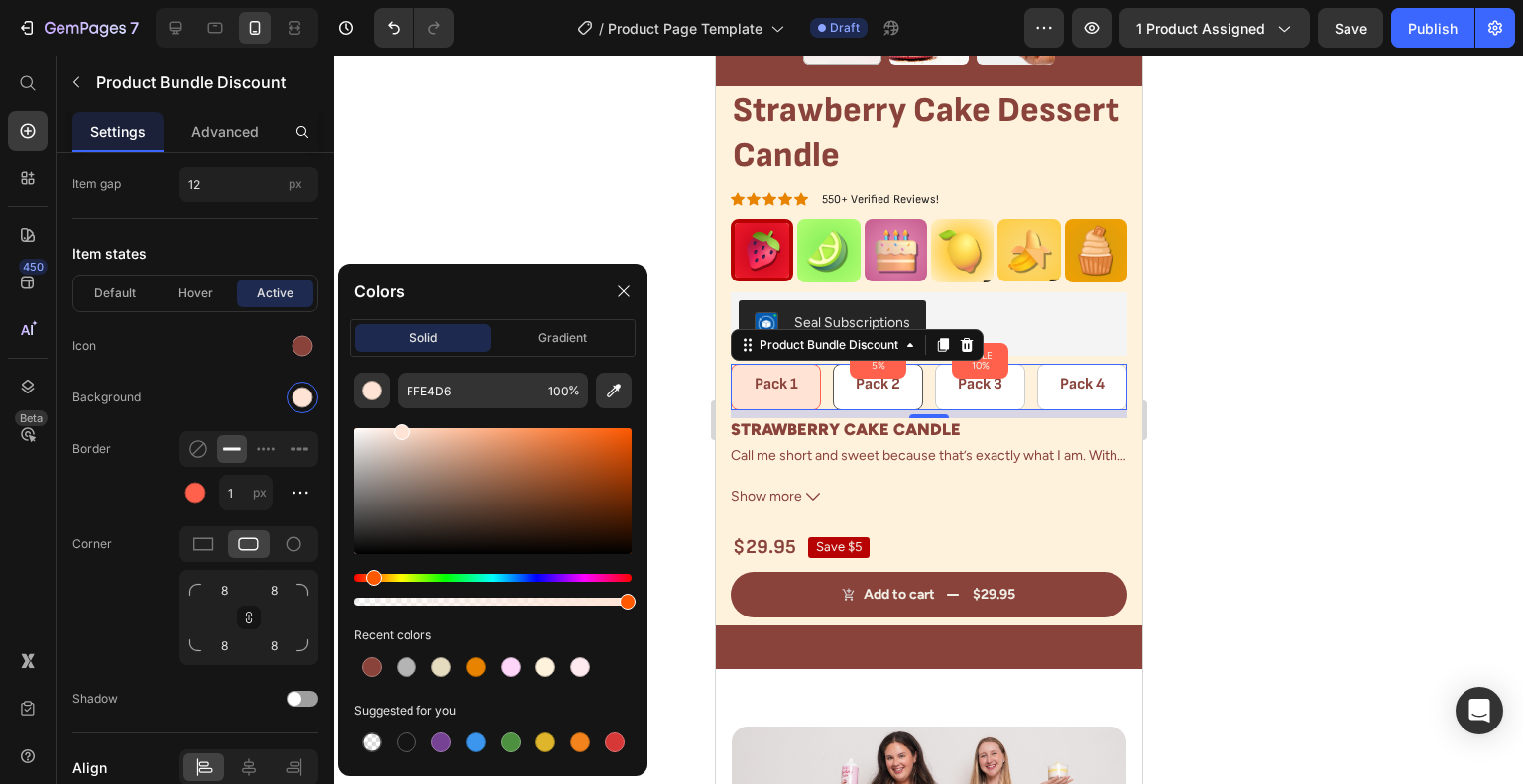 click 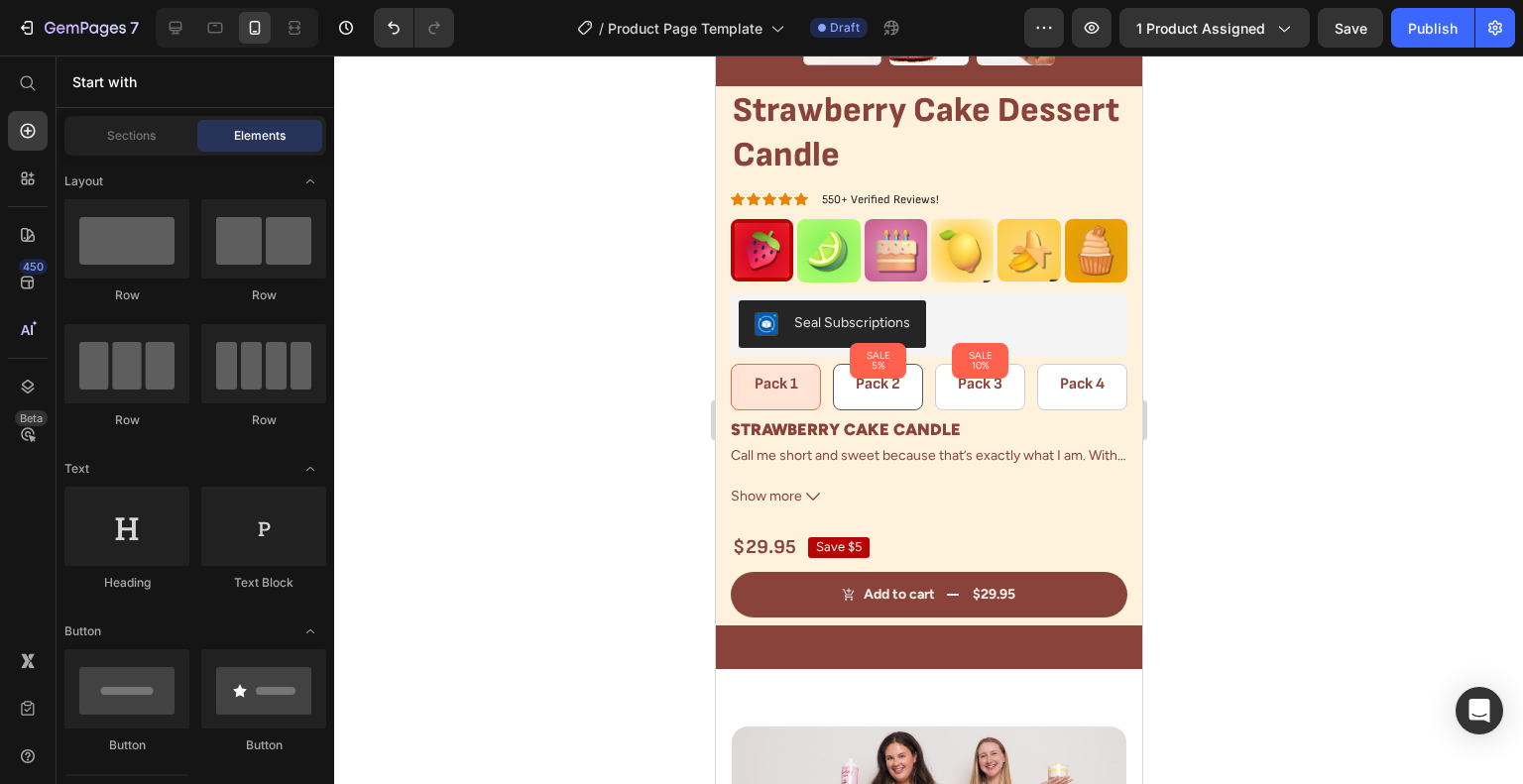 click 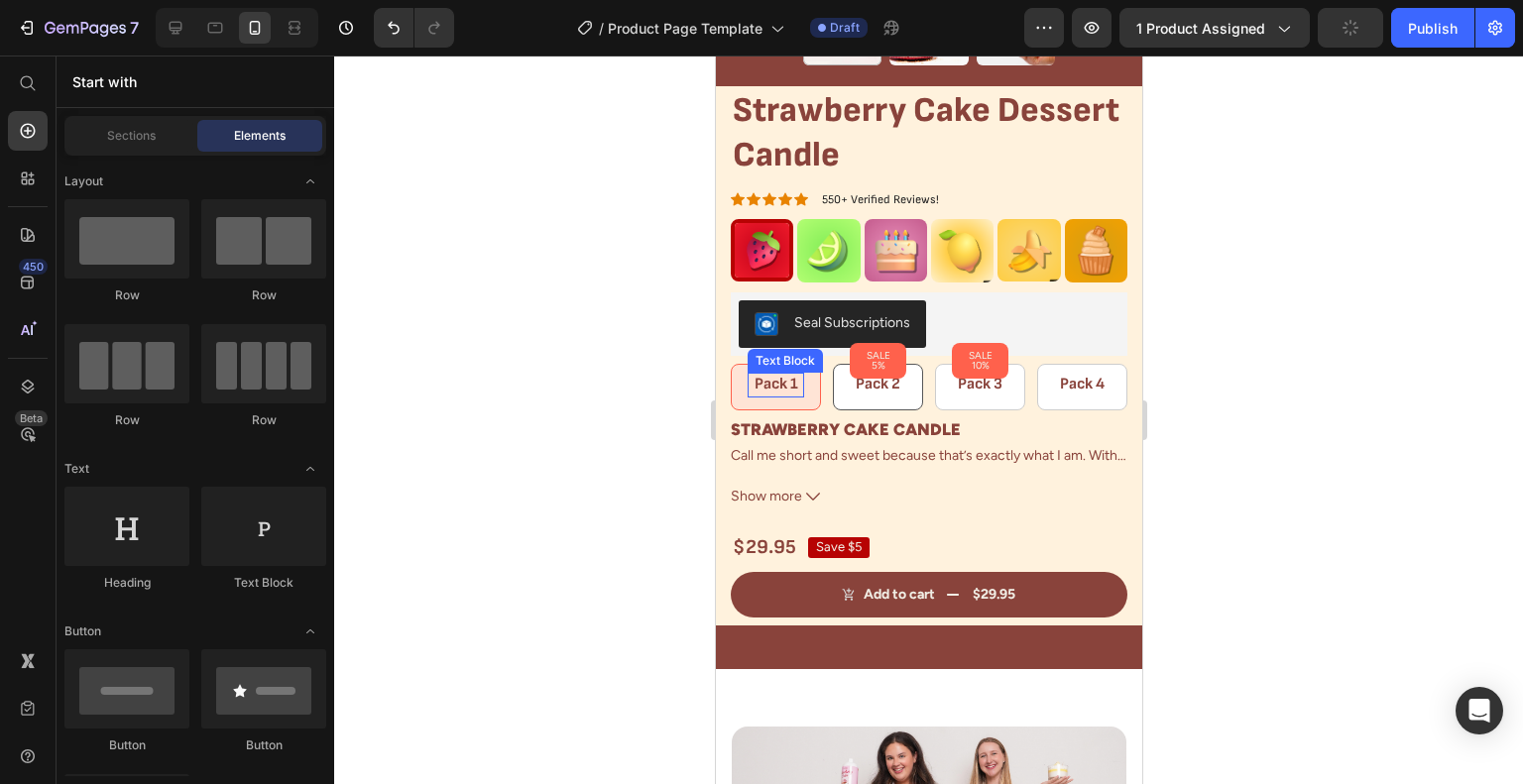 click on "Pack 1" at bounding box center [774, 385] 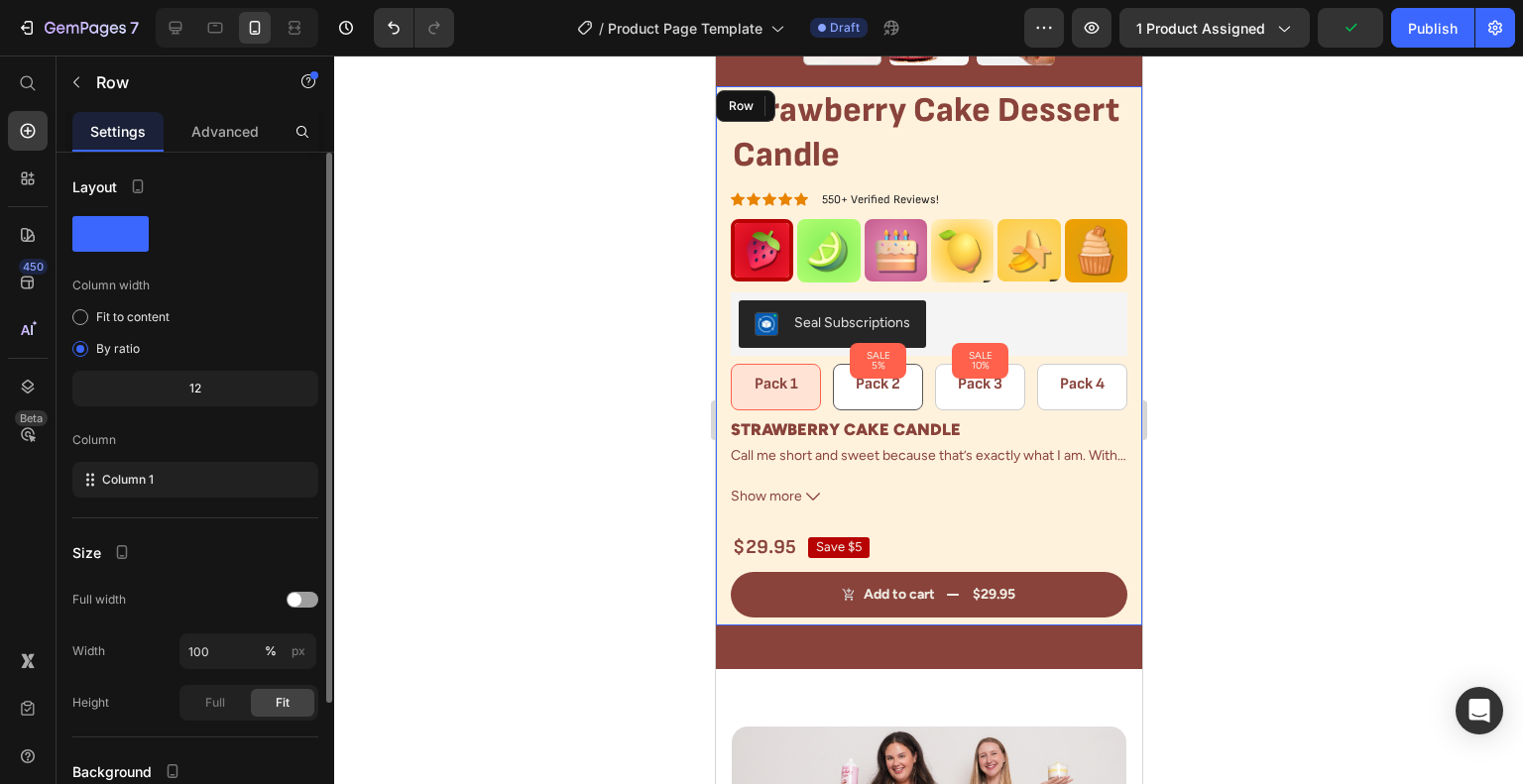 click on "Strawberry Cake Dessert Candle Product Title Icon Icon Icon Icon Icon Icon List 550+ Verified Reviews! Text Block Row Image Image Image Image Image Image Row Seal Subscriptions Seal Subscriptions Pack 1 Text Block   0 Row SALE 5% Product Badge Pack 2 Text Block Row SALE 10% Product Badge Pack 3 Text Block Row Pack 4 Text Block Row Product Bundle Discount STRAWBERRY CAKE CANDLE
Call me short and sweet because that’s exactly what I am. With my fluffy cake, soft whipped cream, and juicy strawberries, I’ll have you craving dessert with just my scent.
Scent Notes: Top:  Juicy Strawberries Middle:  Whipped Cream, Vanilla Cake Base:  Sugar Show more Product Description $29.95 Product Price Save $5 Product Badge Row
Add to cart
$29.95 Add to Cart" at bounding box center [928, 356] 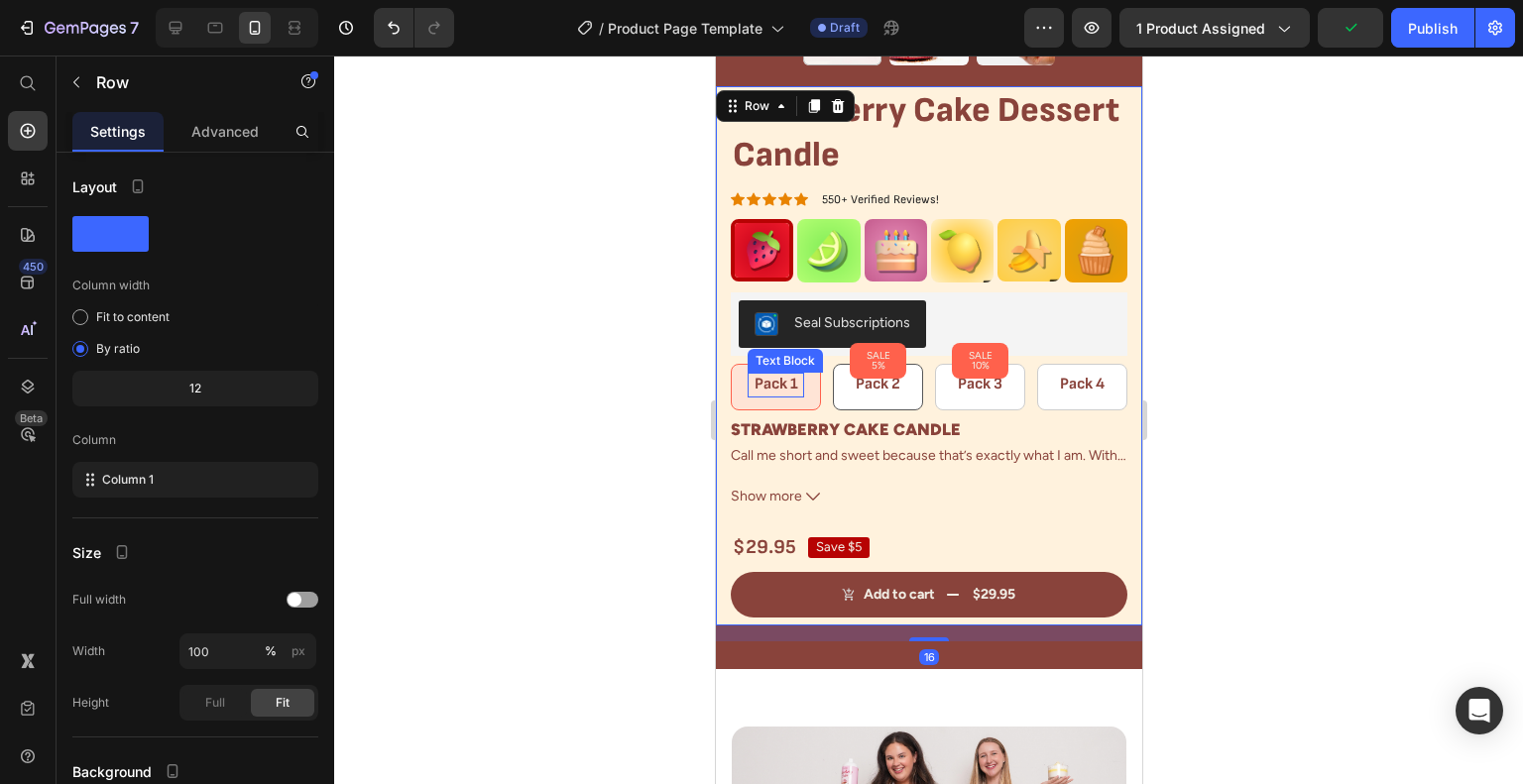 click on "Pack 1" at bounding box center (774, 385) 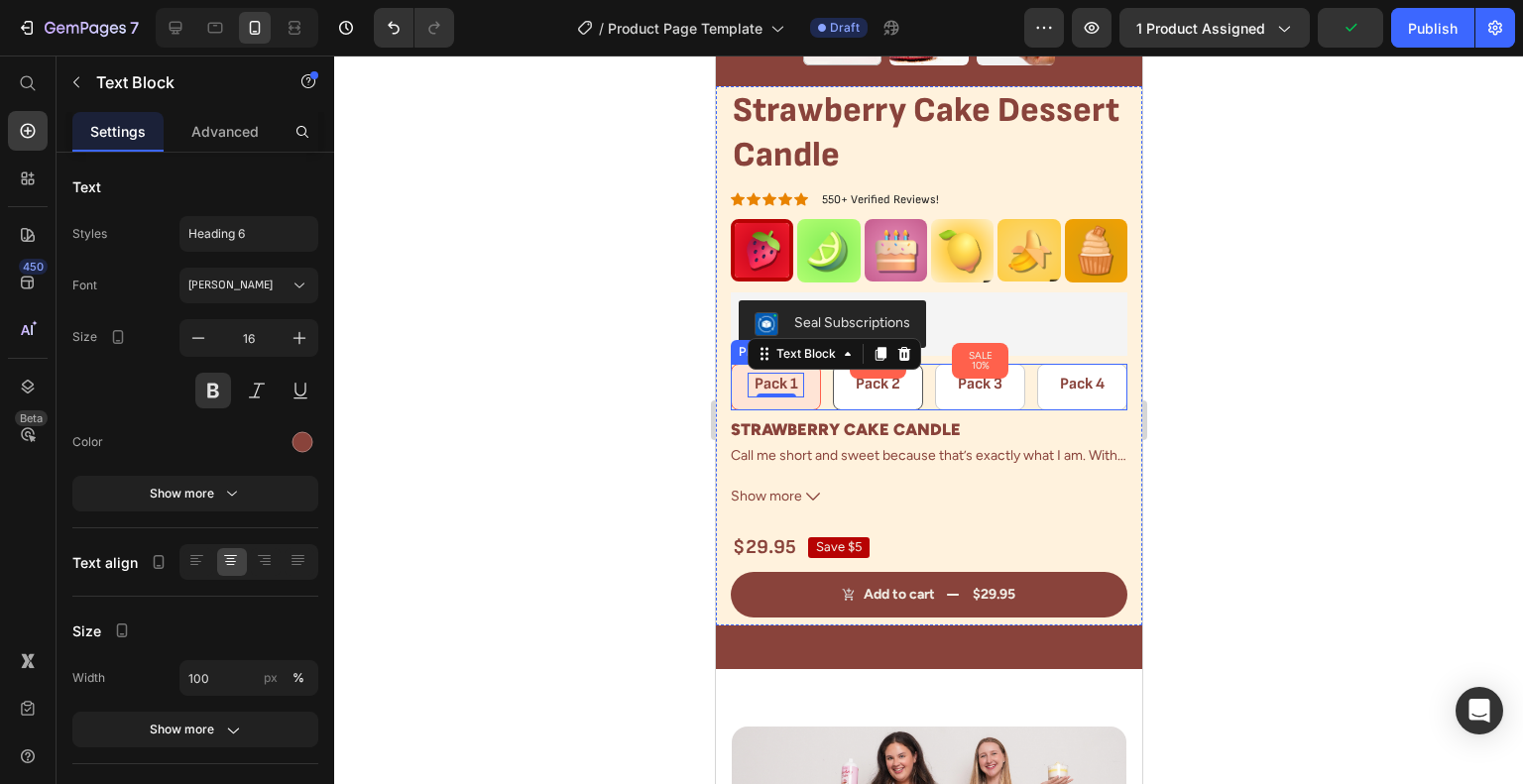 click on "Pack 2" at bounding box center [877, 385] 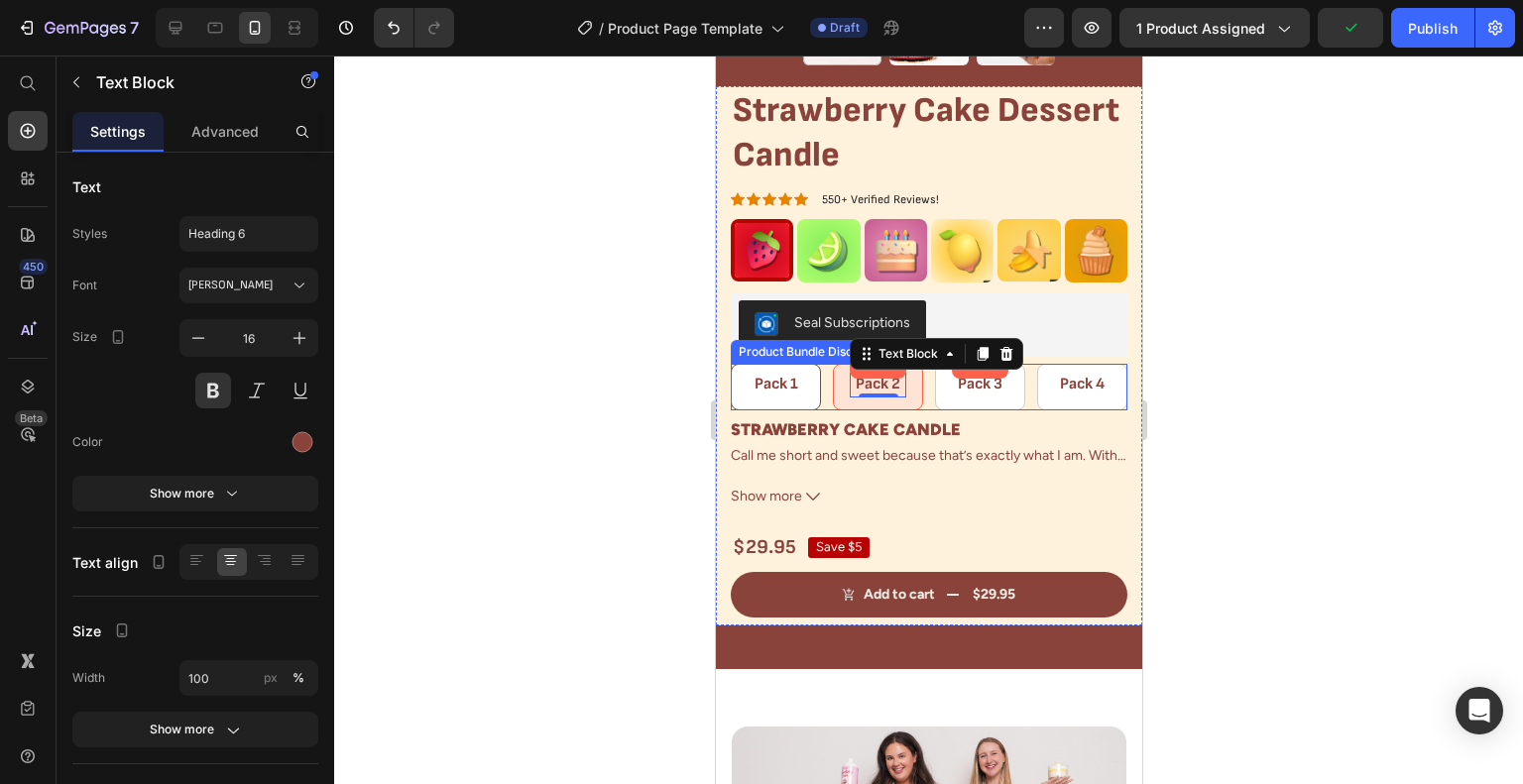 click on "Pack 1 Text Block Row" at bounding box center (774, 387) 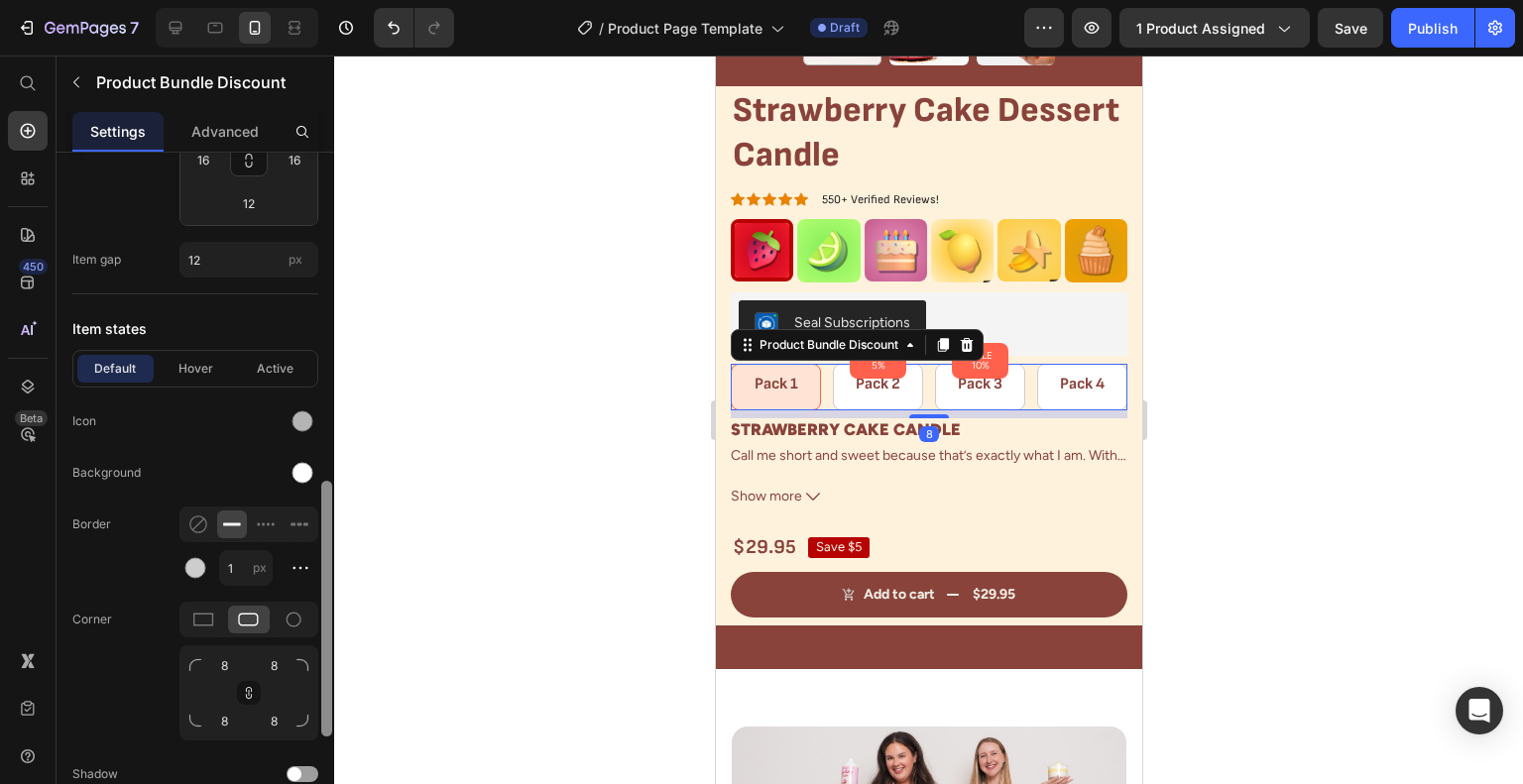 drag, startPoint x: 325, startPoint y: 348, endPoint x: 285, endPoint y: 701, distance: 355.25906 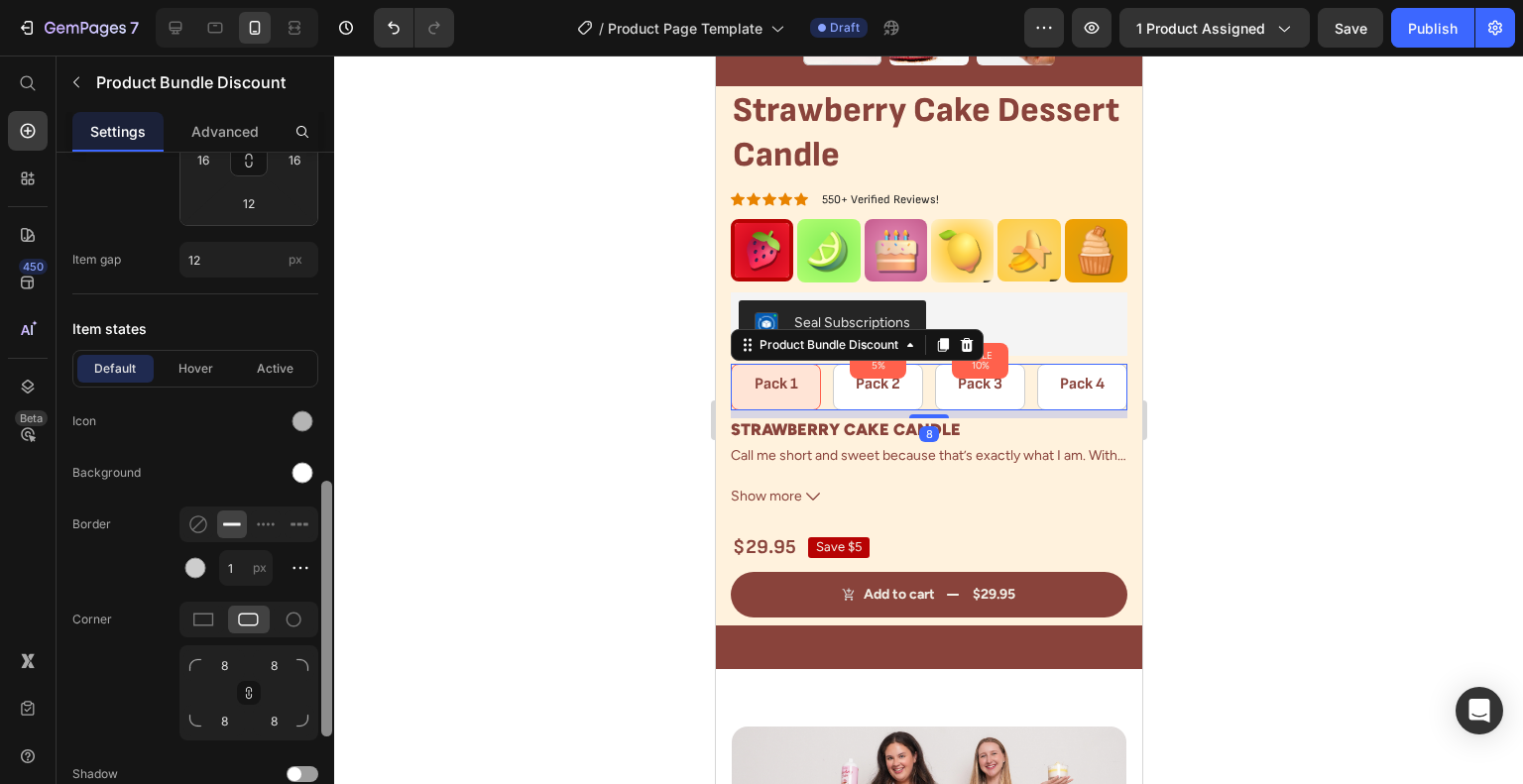 click on "Product Source Strawberry Cake Dessert Candle  You can manage it in   Product element  Item management Buy 1 Buy 2 Buy 3 Buy 4 You can manage  Bundle discounts  then  sync again Use product compare-at price Hide no-discount items Pre-selected item Item Buy 3 Icon Size Width 100 px % Padding S M L 8 16 12 16 Item gap 12 px Item states Default Hover Active Icon Background Border 1 px Corner 8 8 8 8 Shadow Align  Delete element" at bounding box center (195, 497) 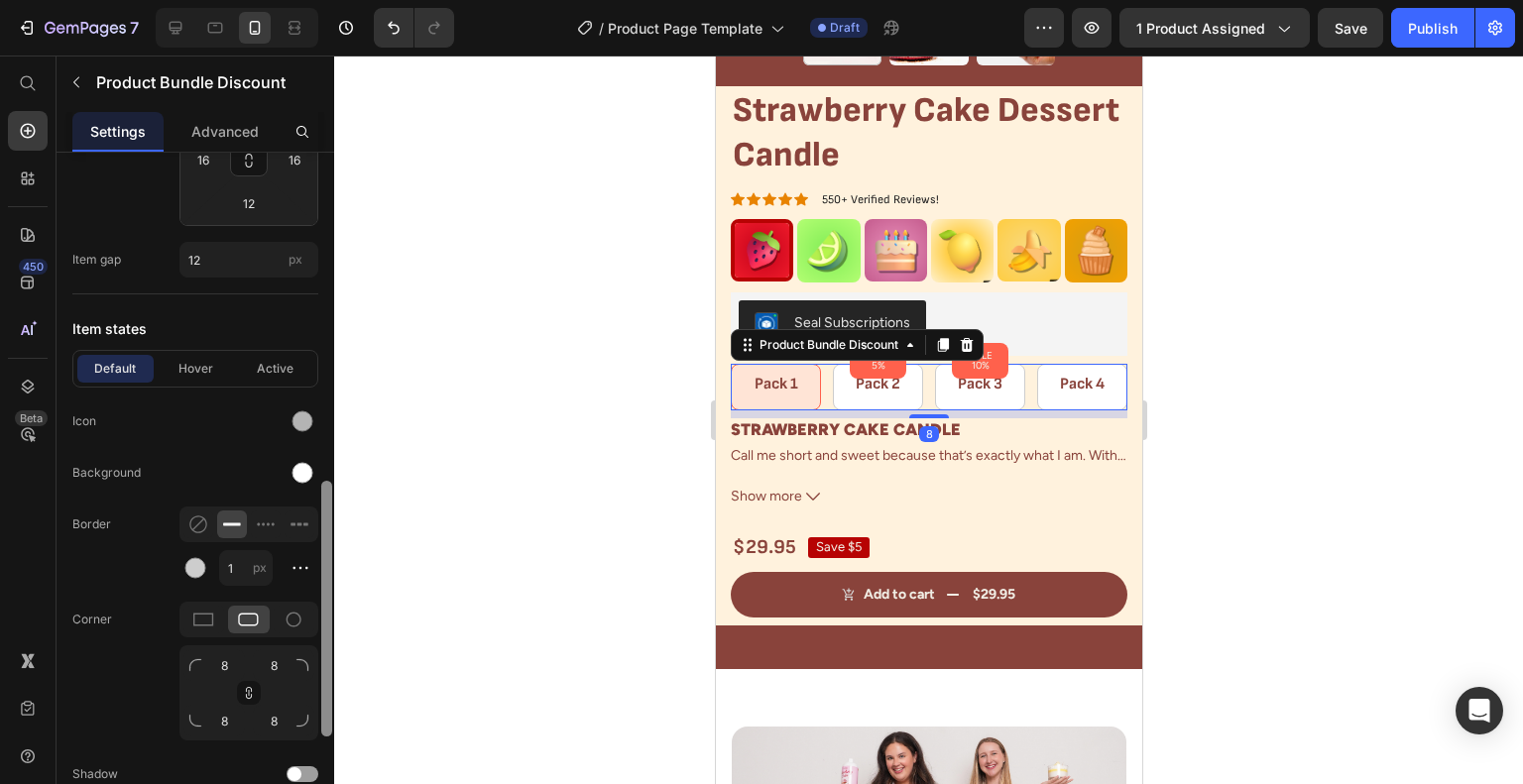 scroll, scrollTop: 989, scrollLeft: 0, axis: vertical 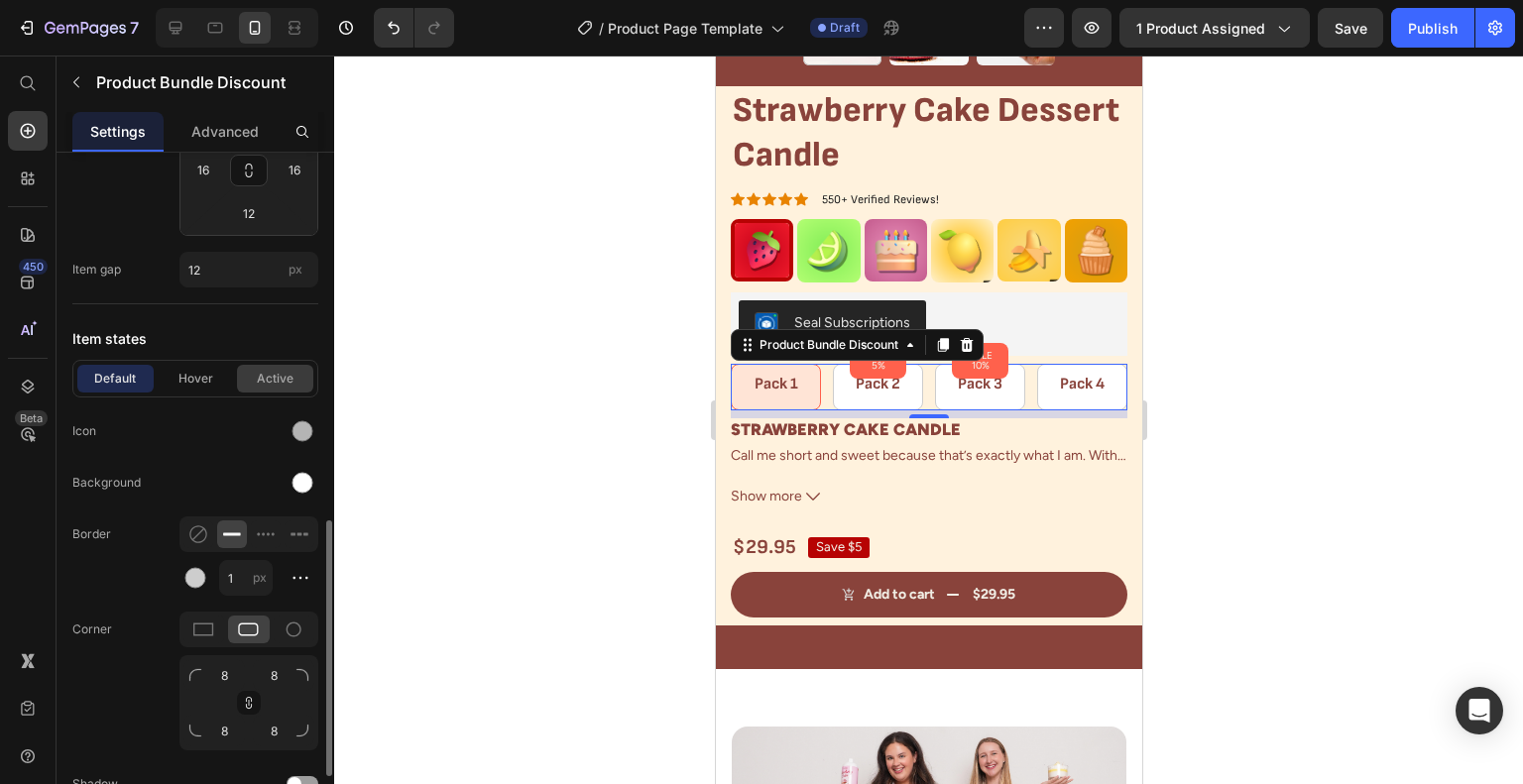 click on "Active" at bounding box center (275, 379) 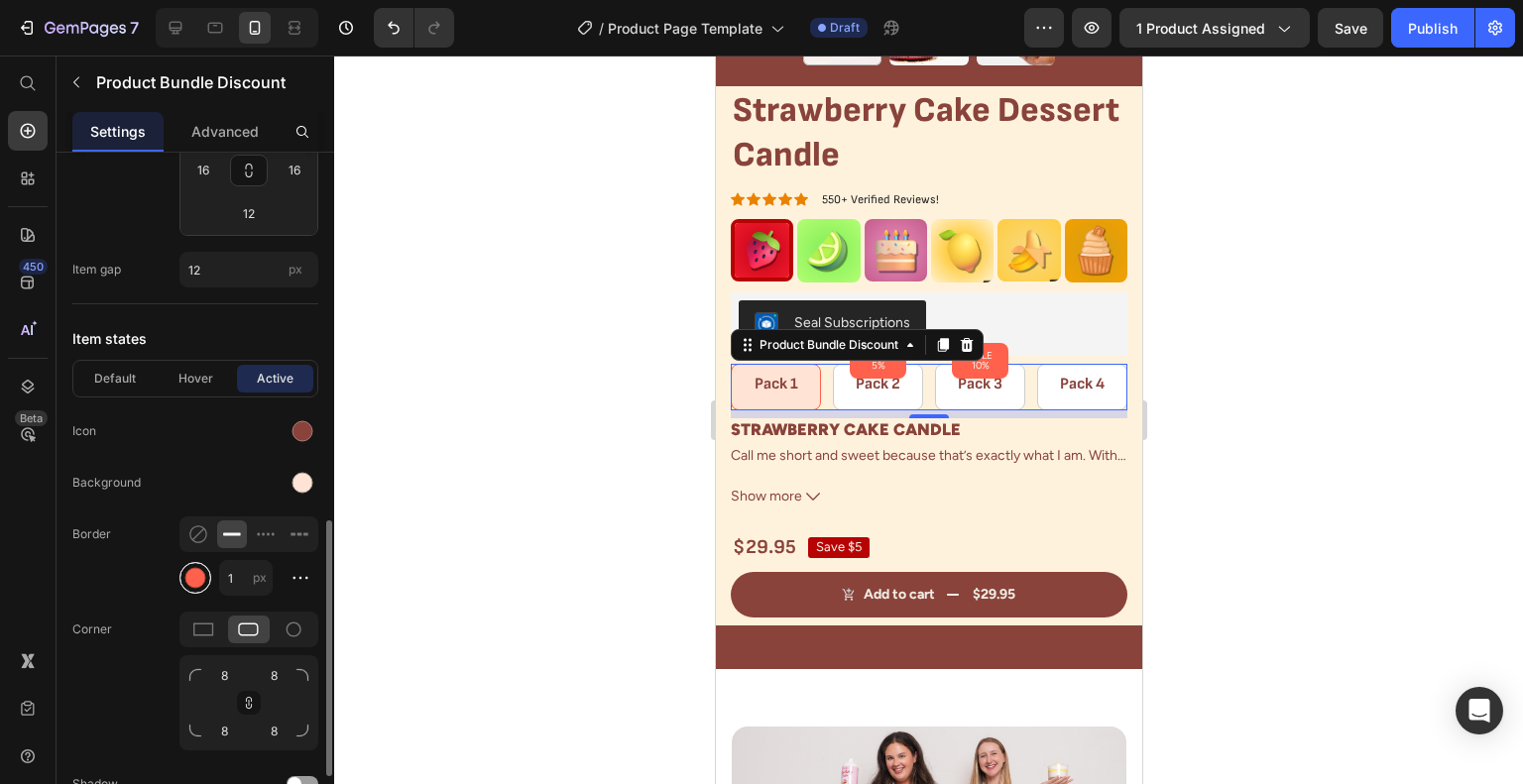 click at bounding box center (195, 578) 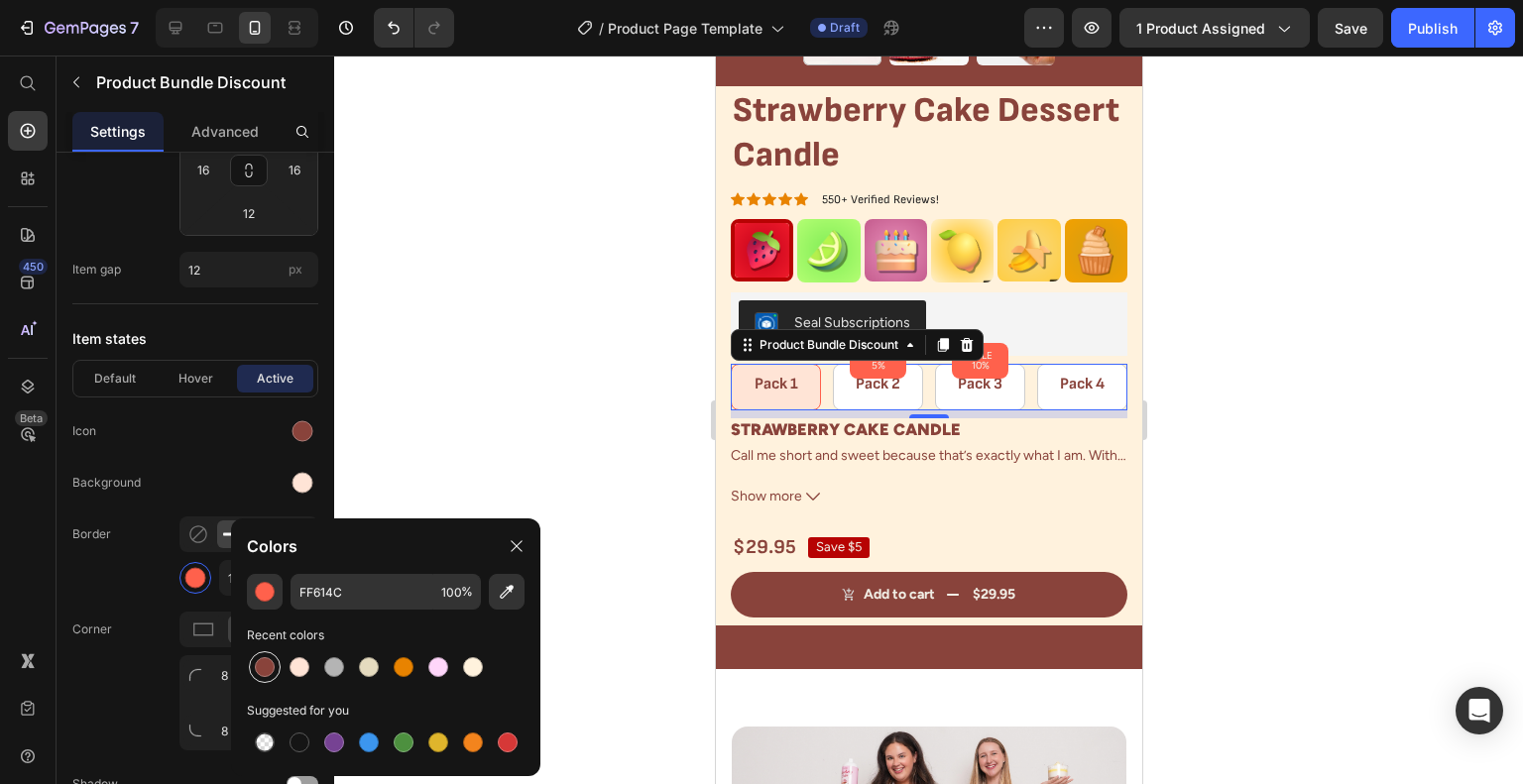 click at bounding box center [265, 667] 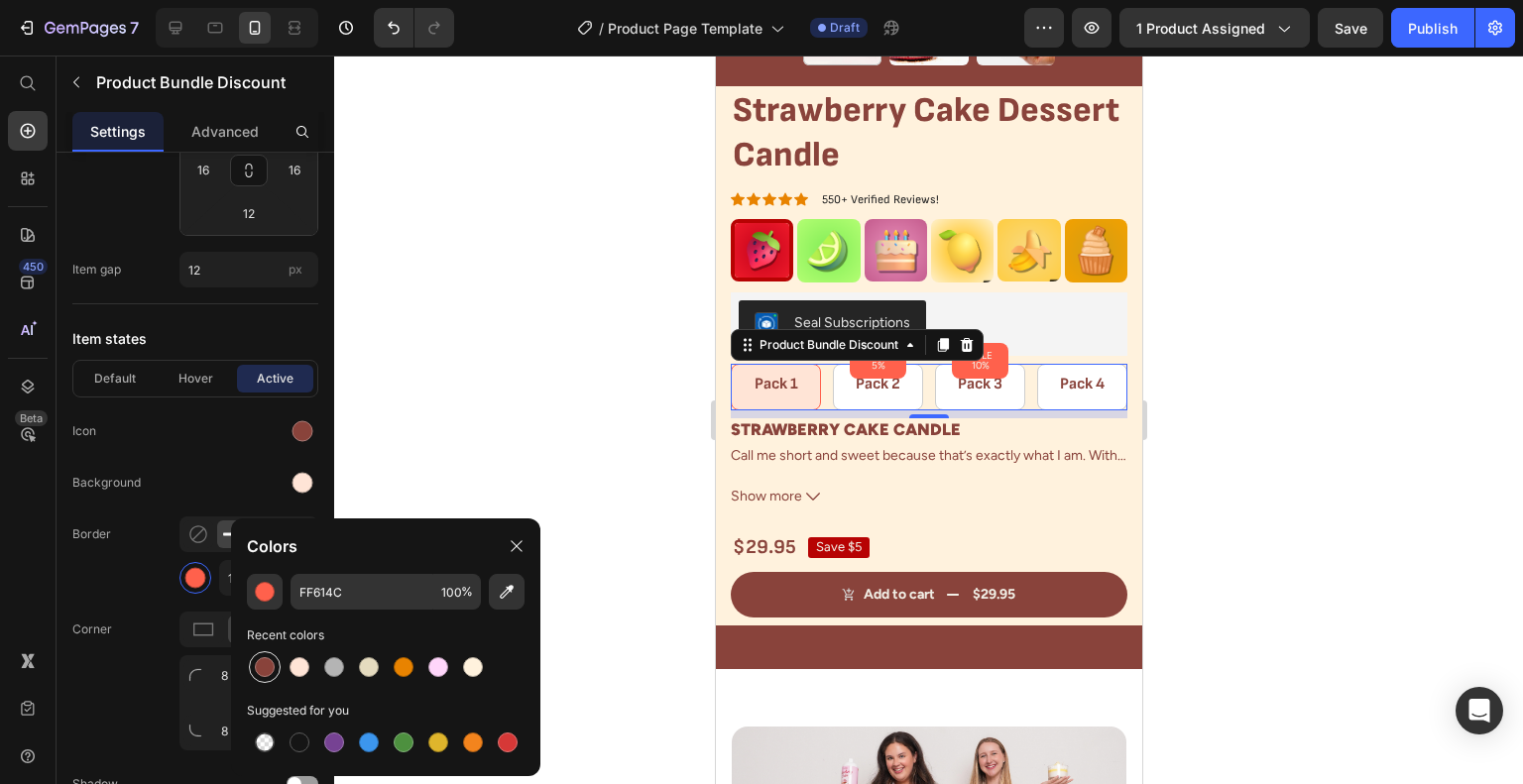 type on "89433B" 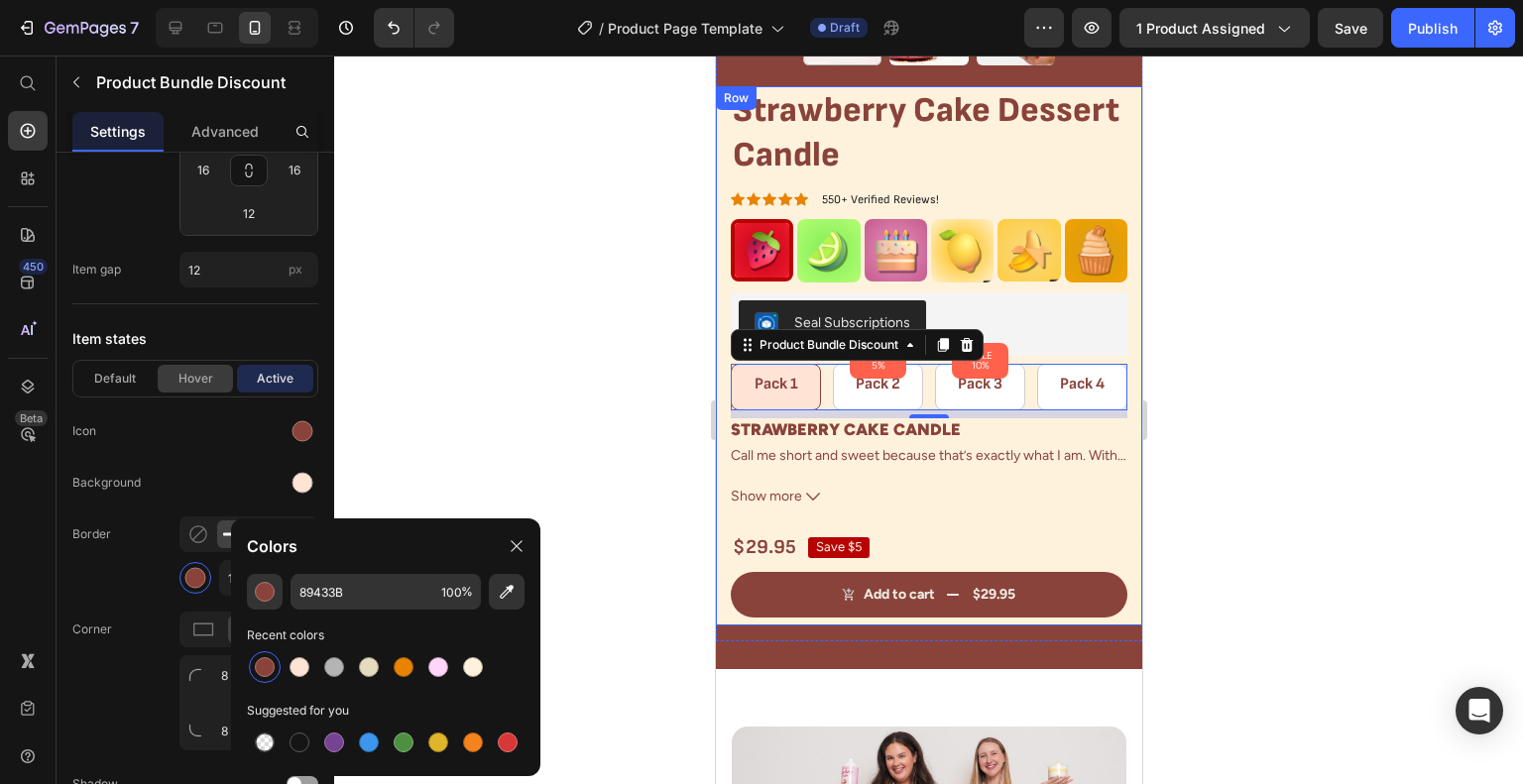 click on "Hover" at bounding box center (195, 379) 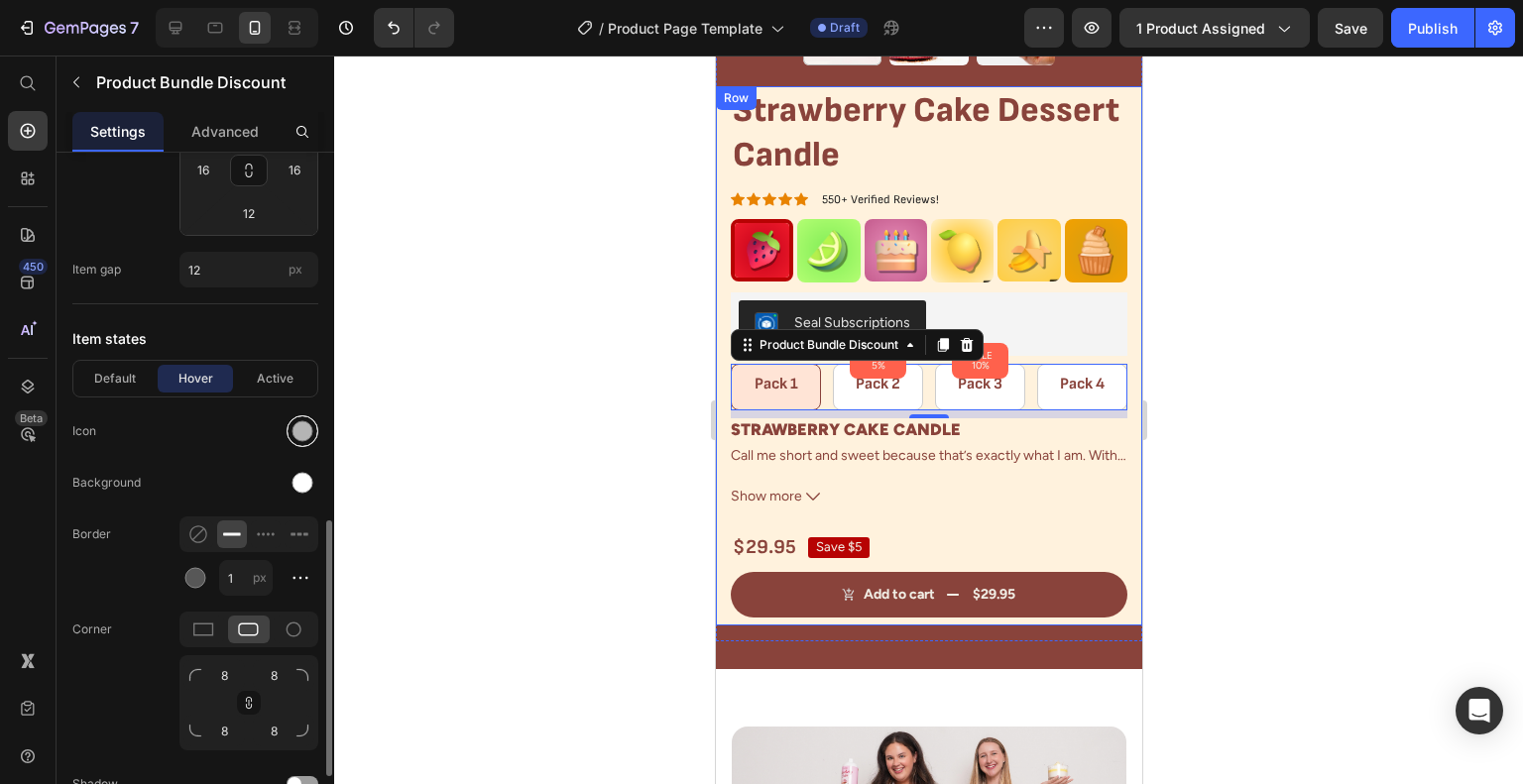 click at bounding box center (302, 431) 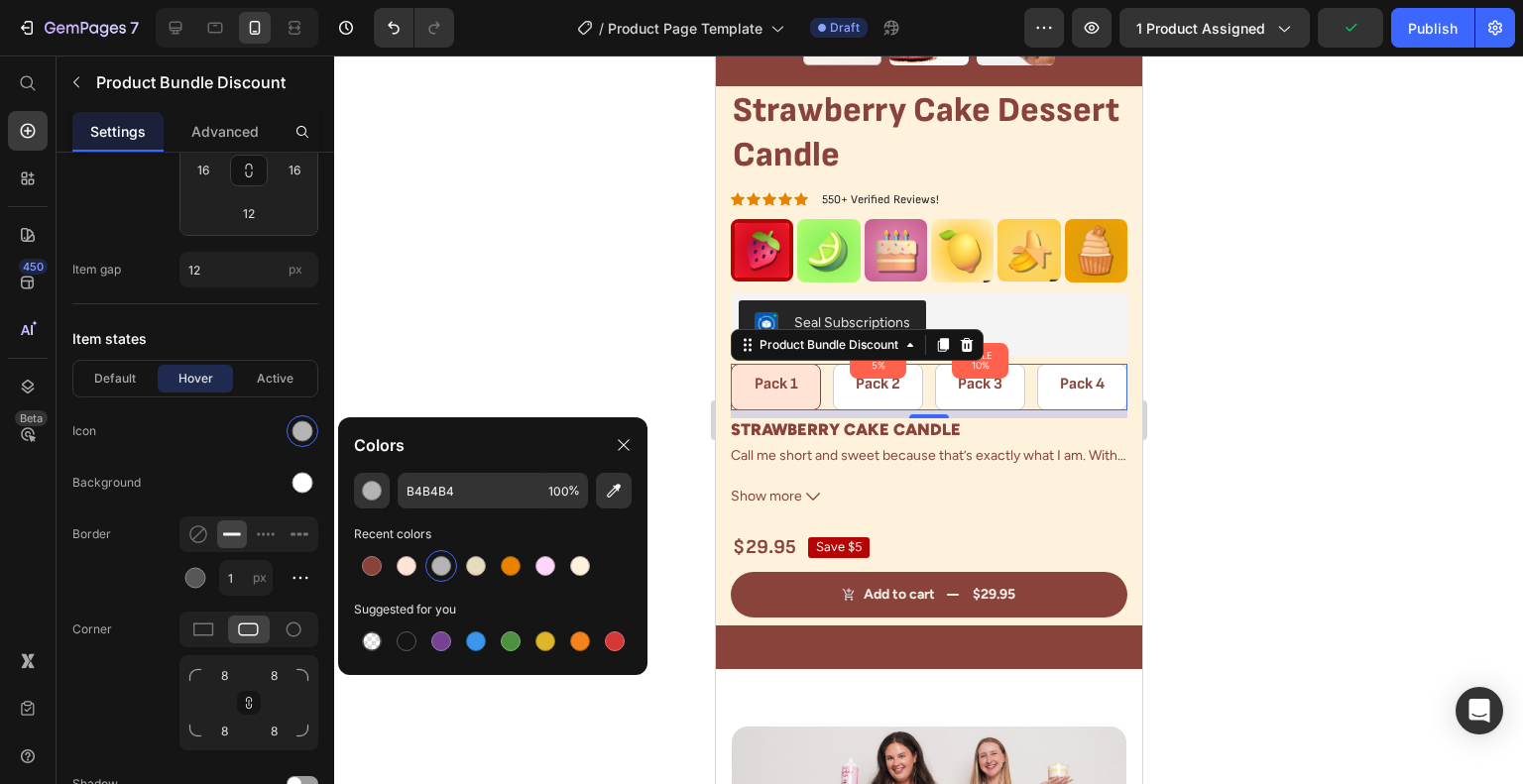 click 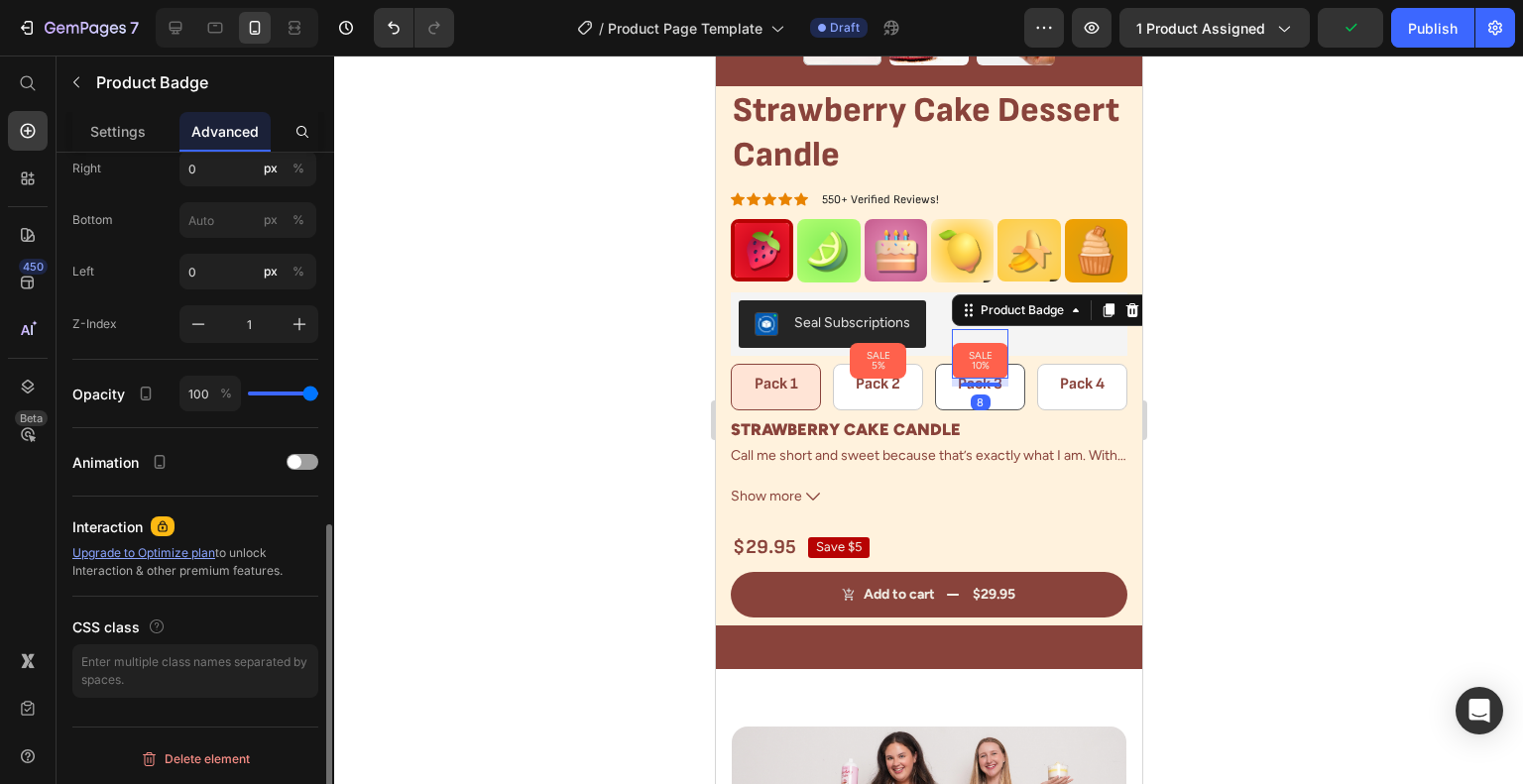 click on "SALE 10%" at bounding box center (979, 361) 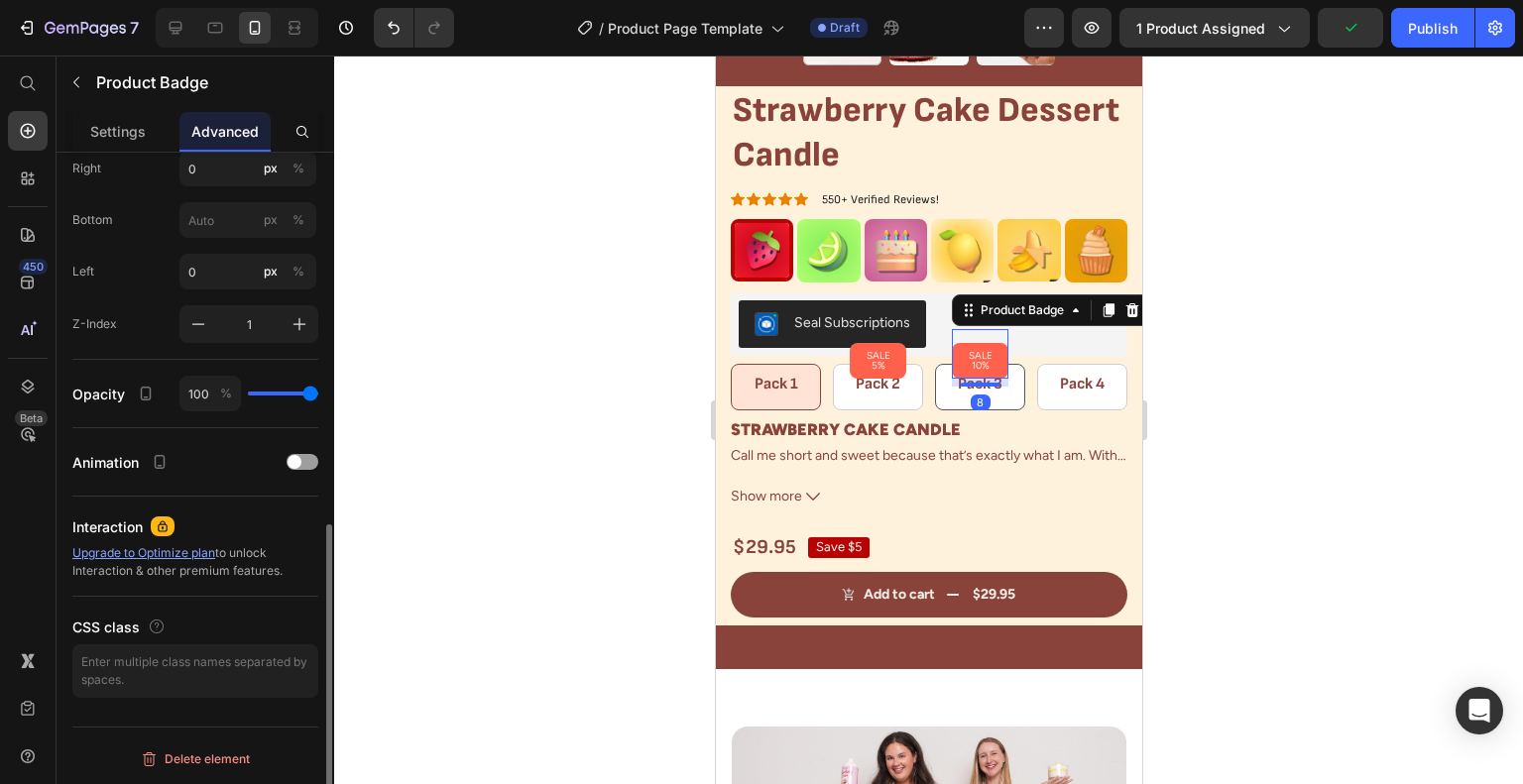 scroll, scrollTop: 0, scrollLeft: 0, axis: both 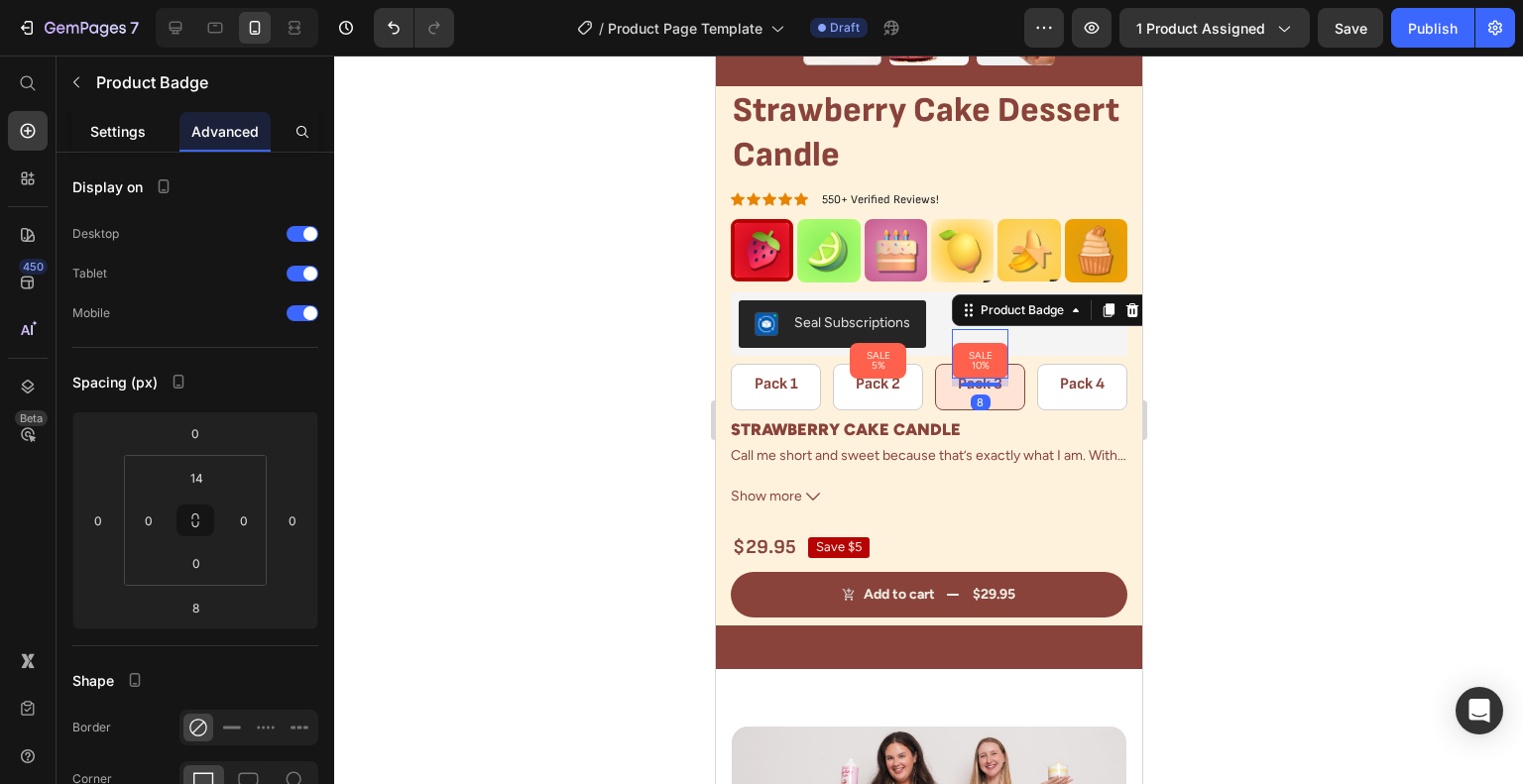 click on "Settings" 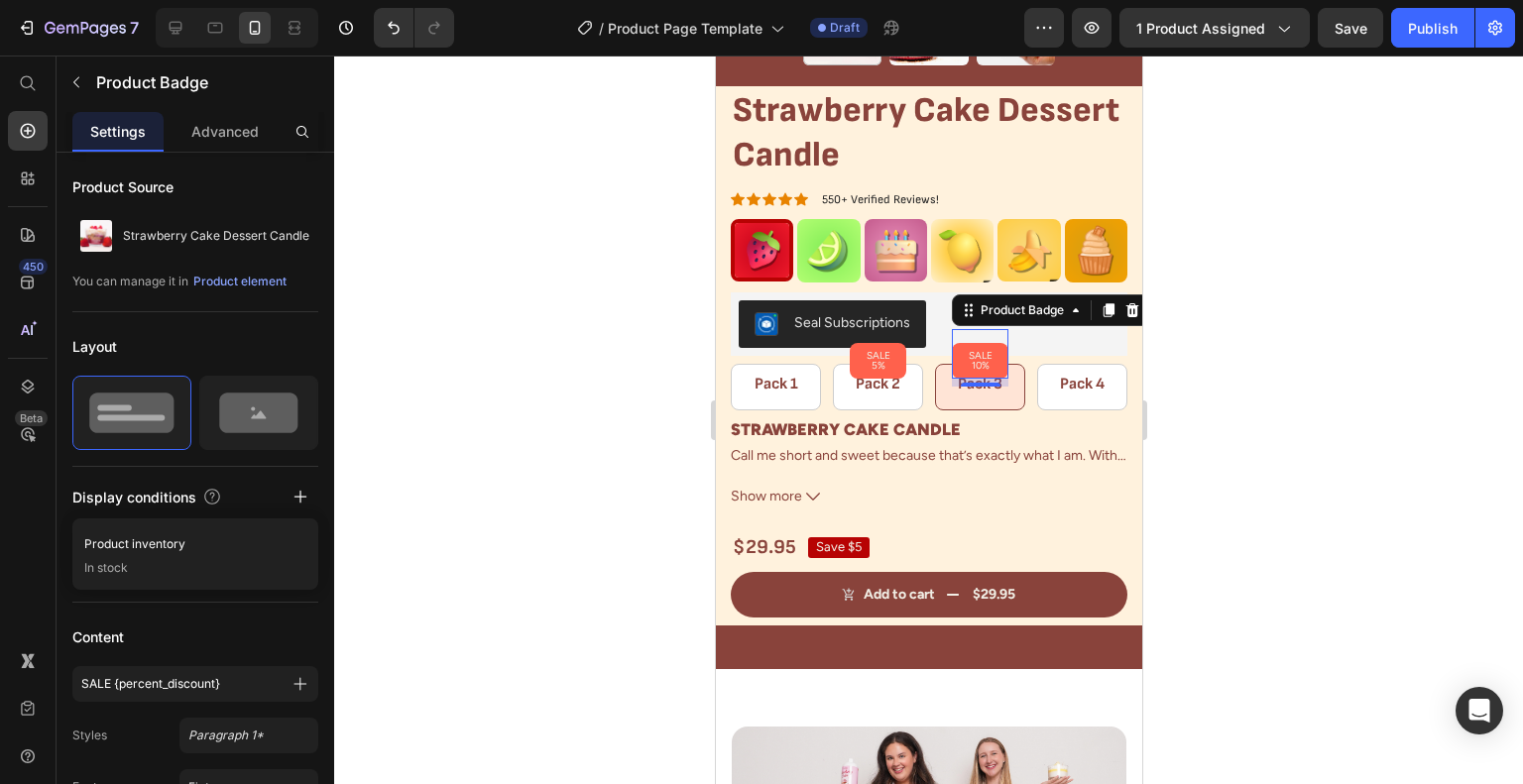 click on "SALE 10%" at bounding box center (979, 361) 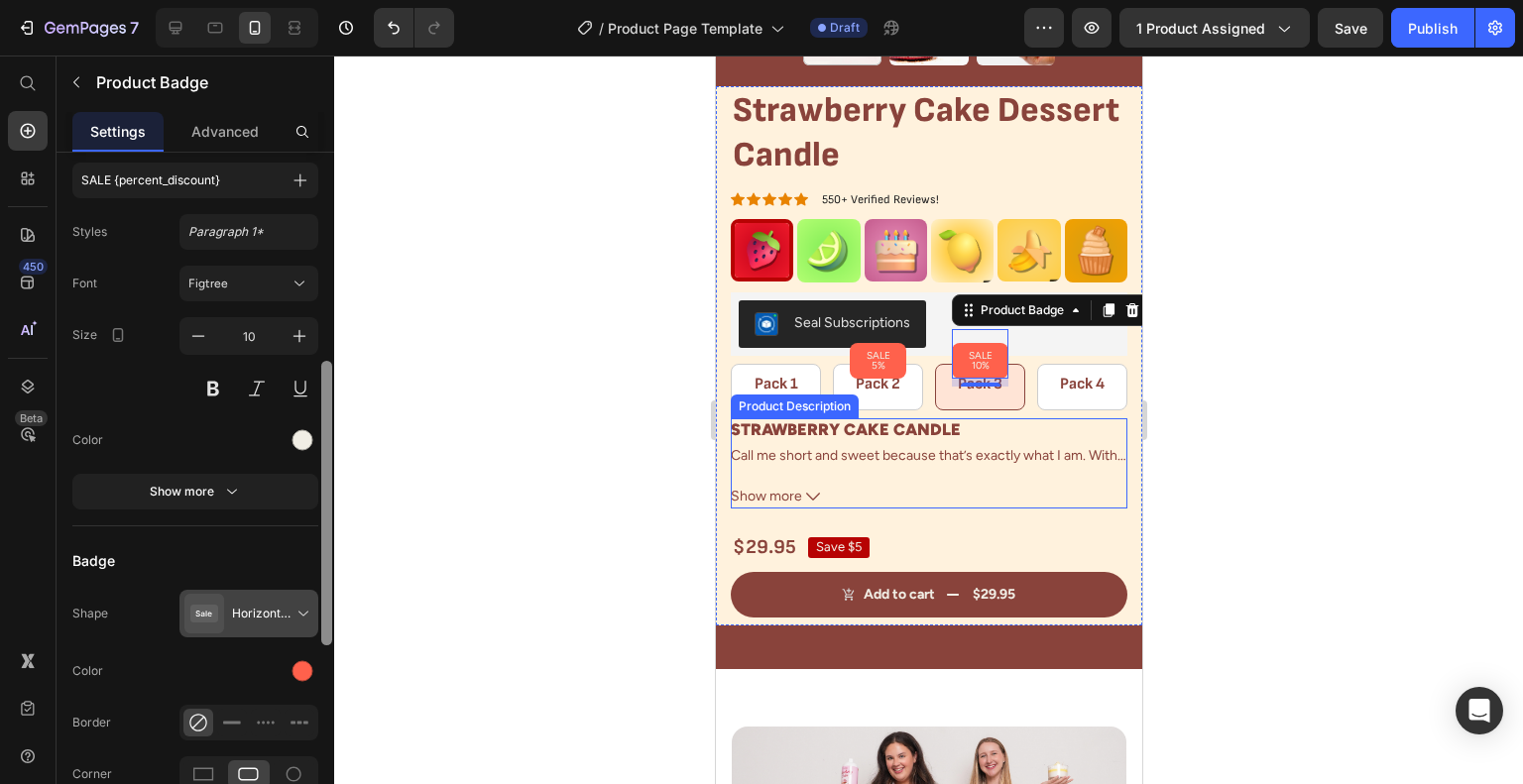 scroll, scrollTop: 508, scrollLeft: 0, axis: vertical 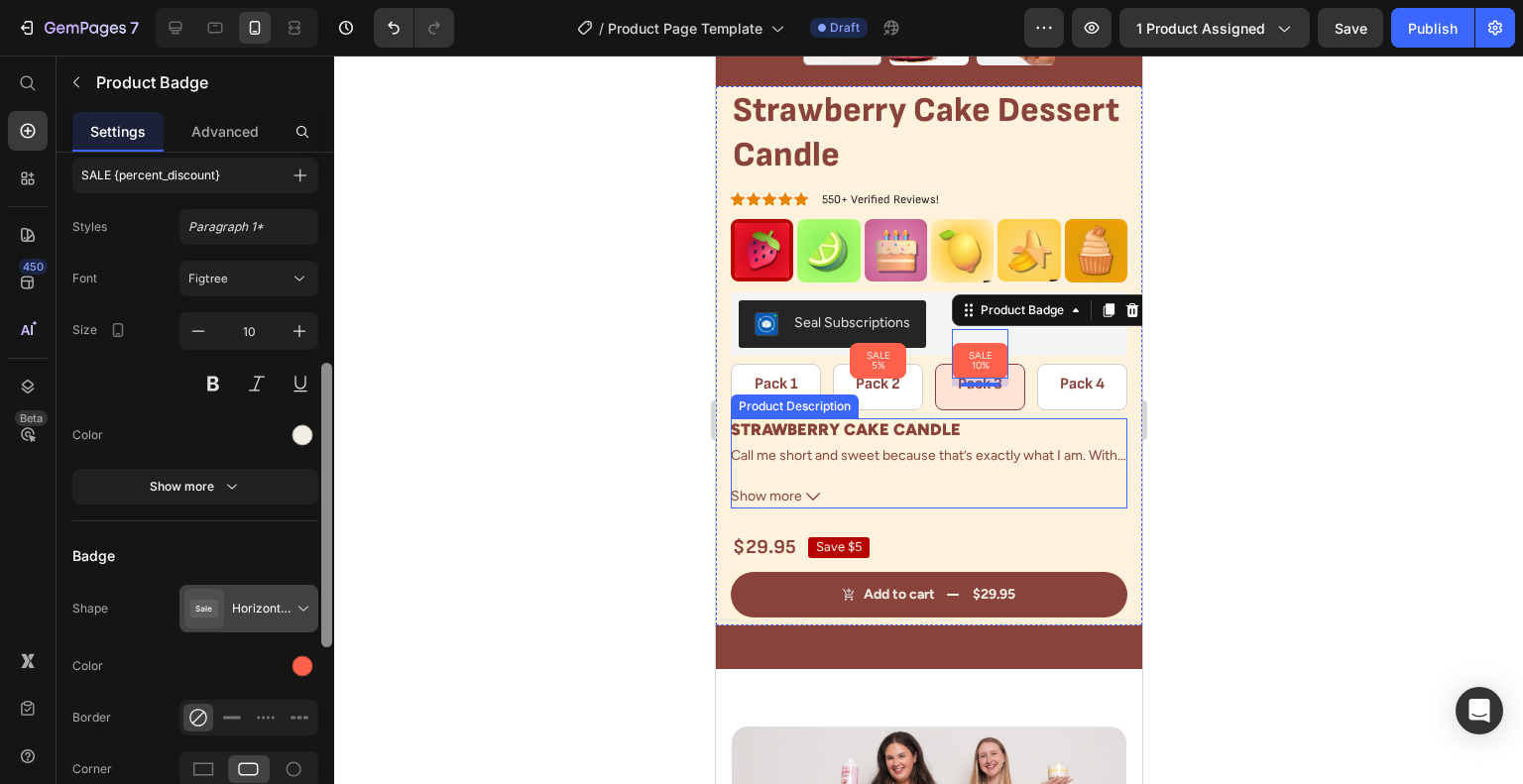 drag, startPoint x: 321, startPoint y: 403, endPoint x: 315, endPoint y: 615, distance: 212.08489 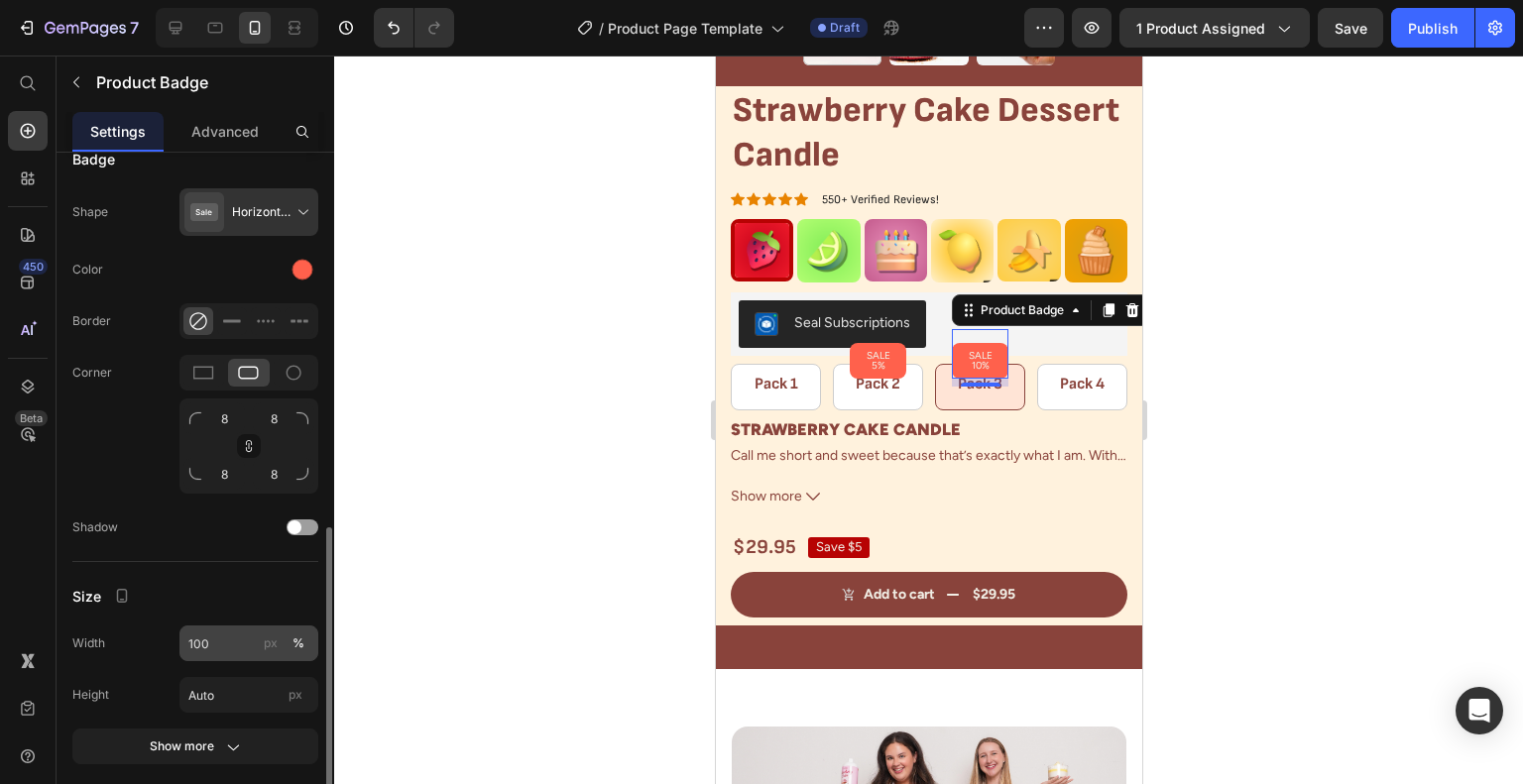 scroll, scrollTop: 973, scrollLeft: 0, axis: vertical 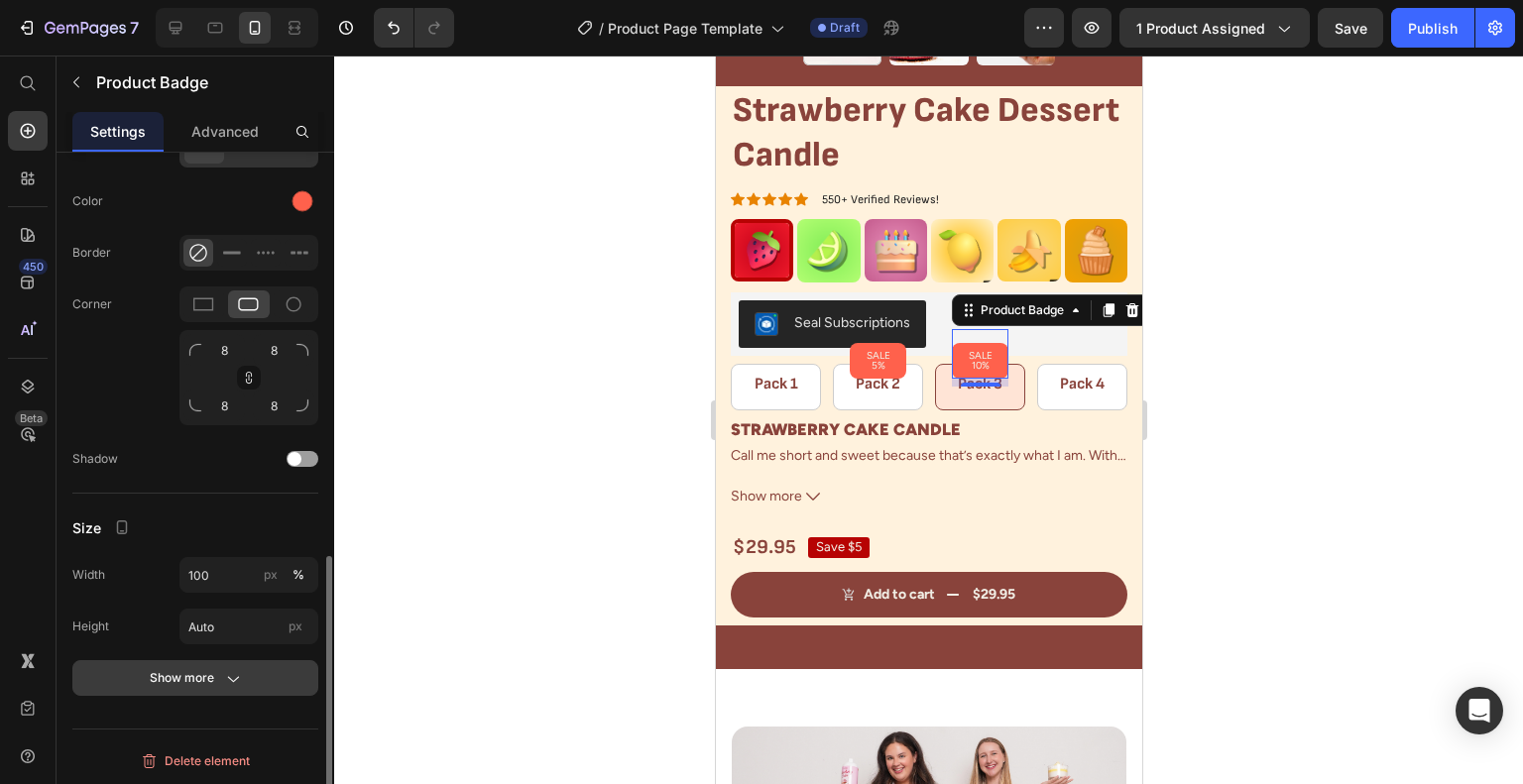 click on "Show more" 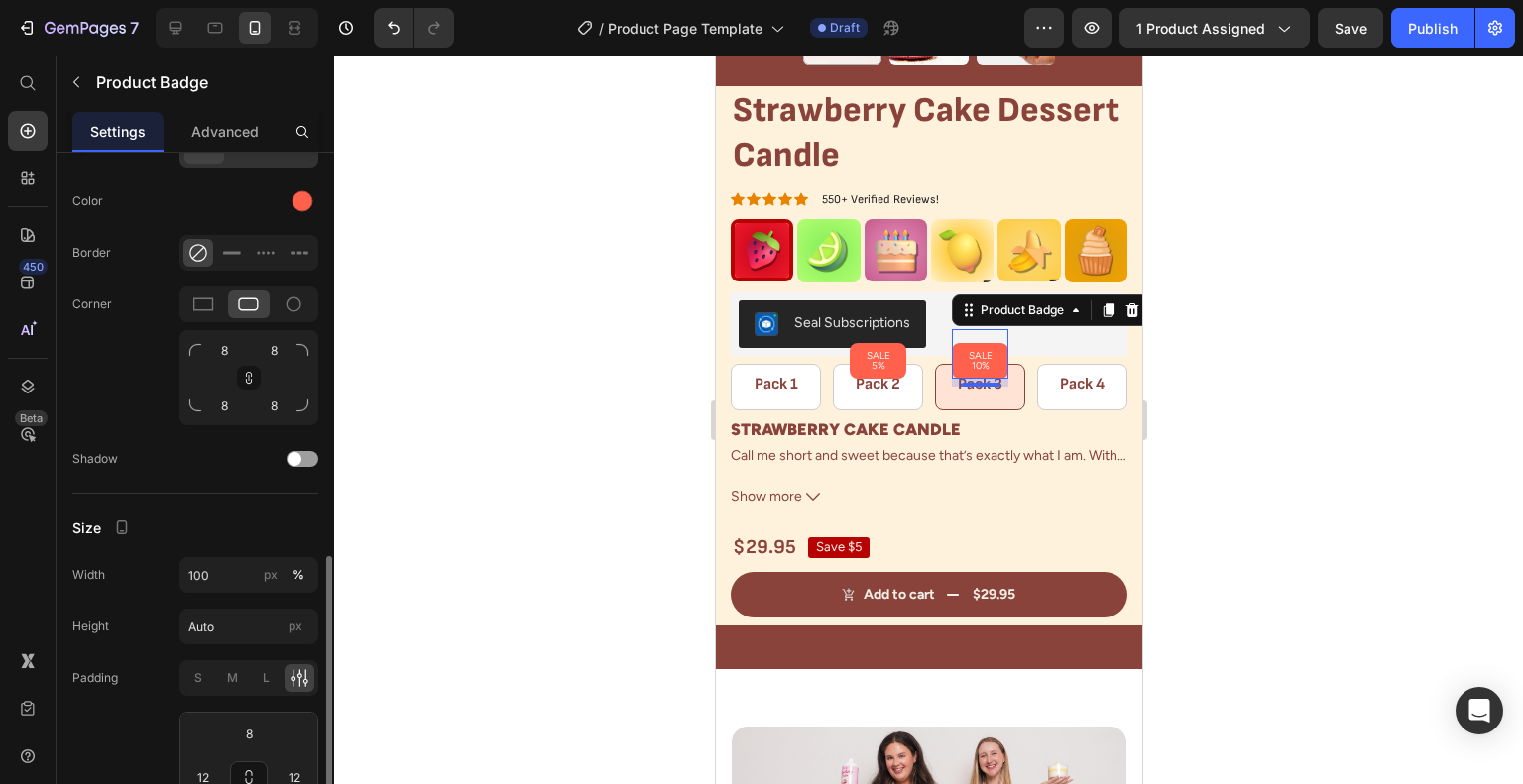 scroll, scrollTop: 1172, scrollLeft: 0, axis: vertical 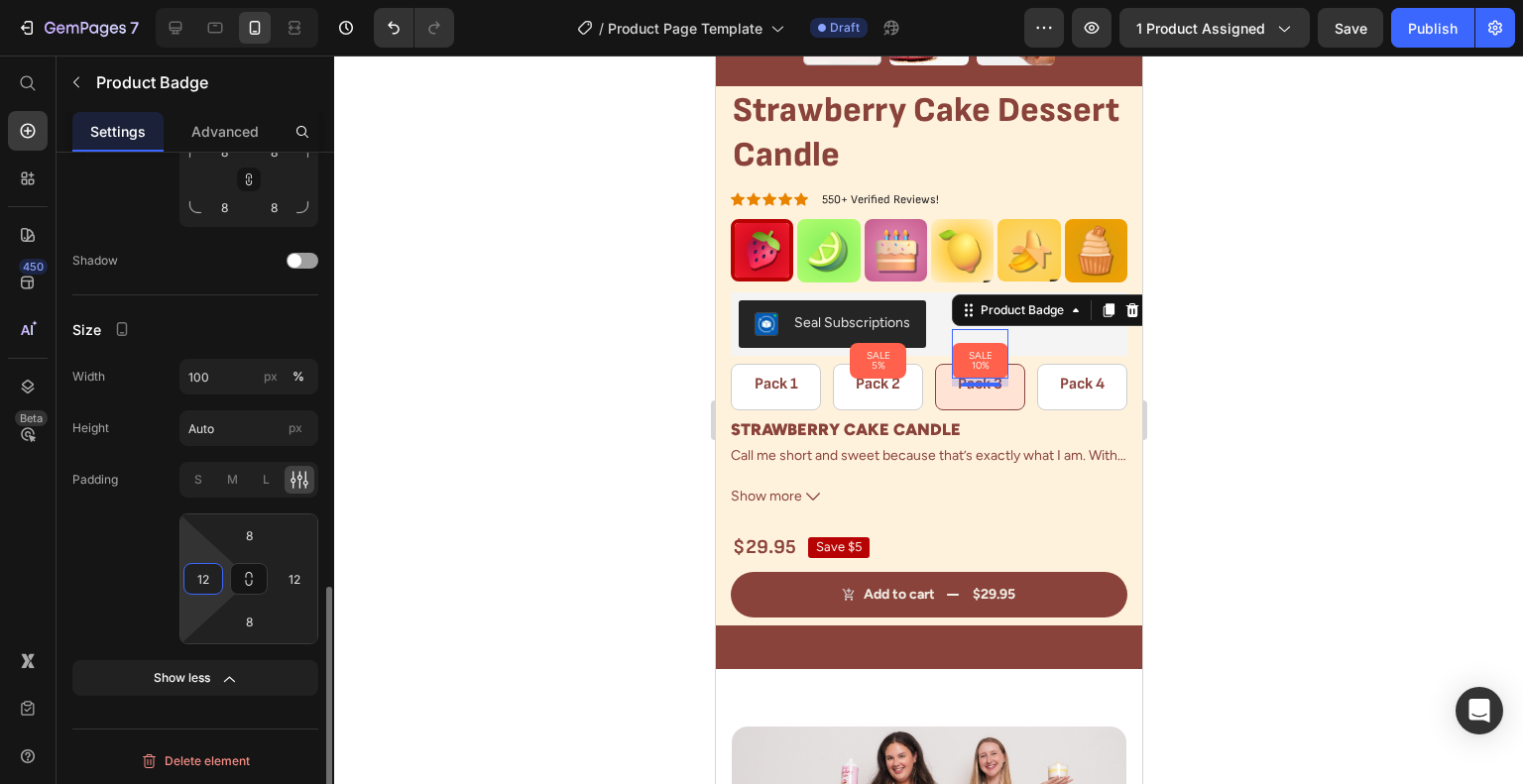 click on "12" at bounding box center (203, 579) 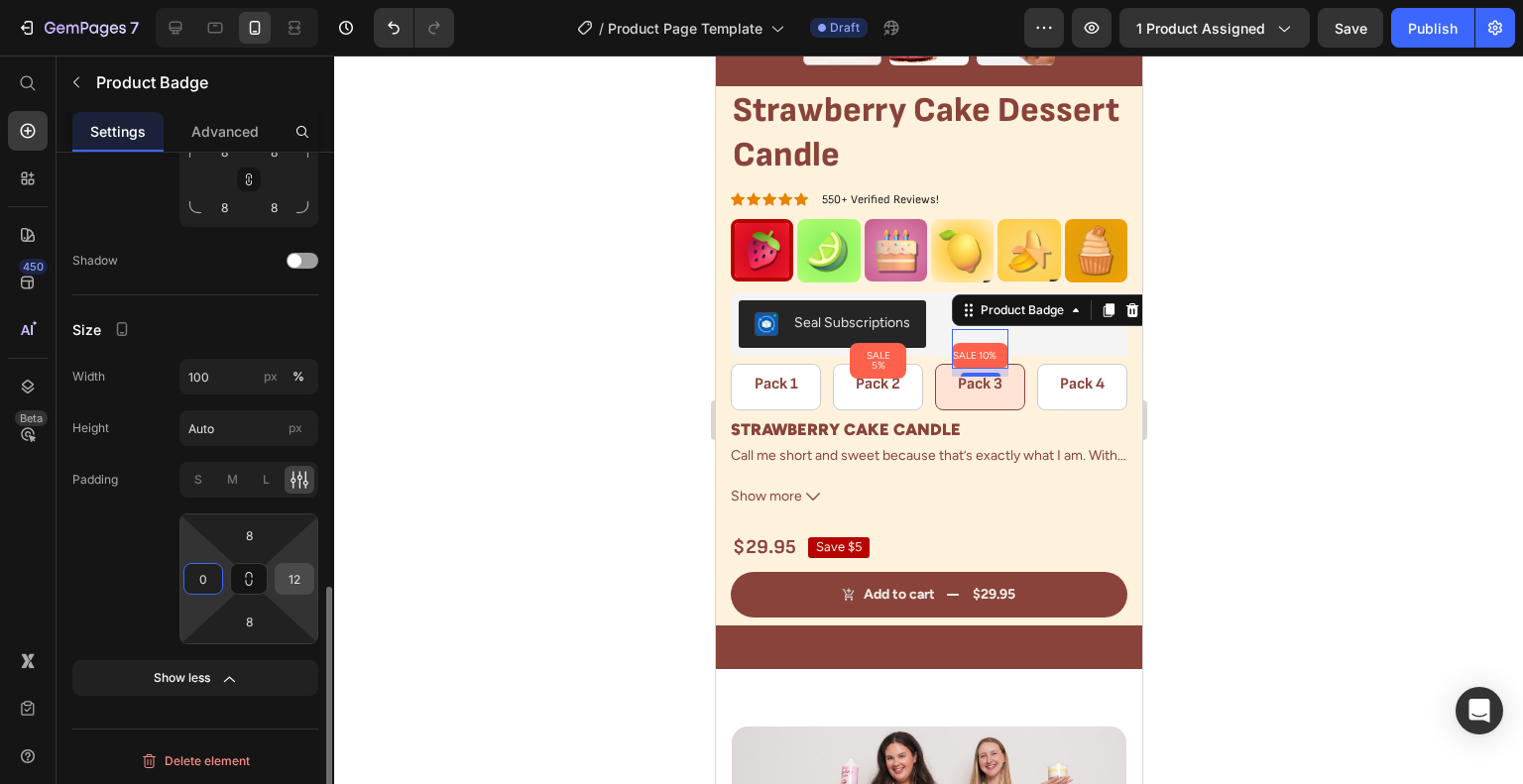 type on "0" 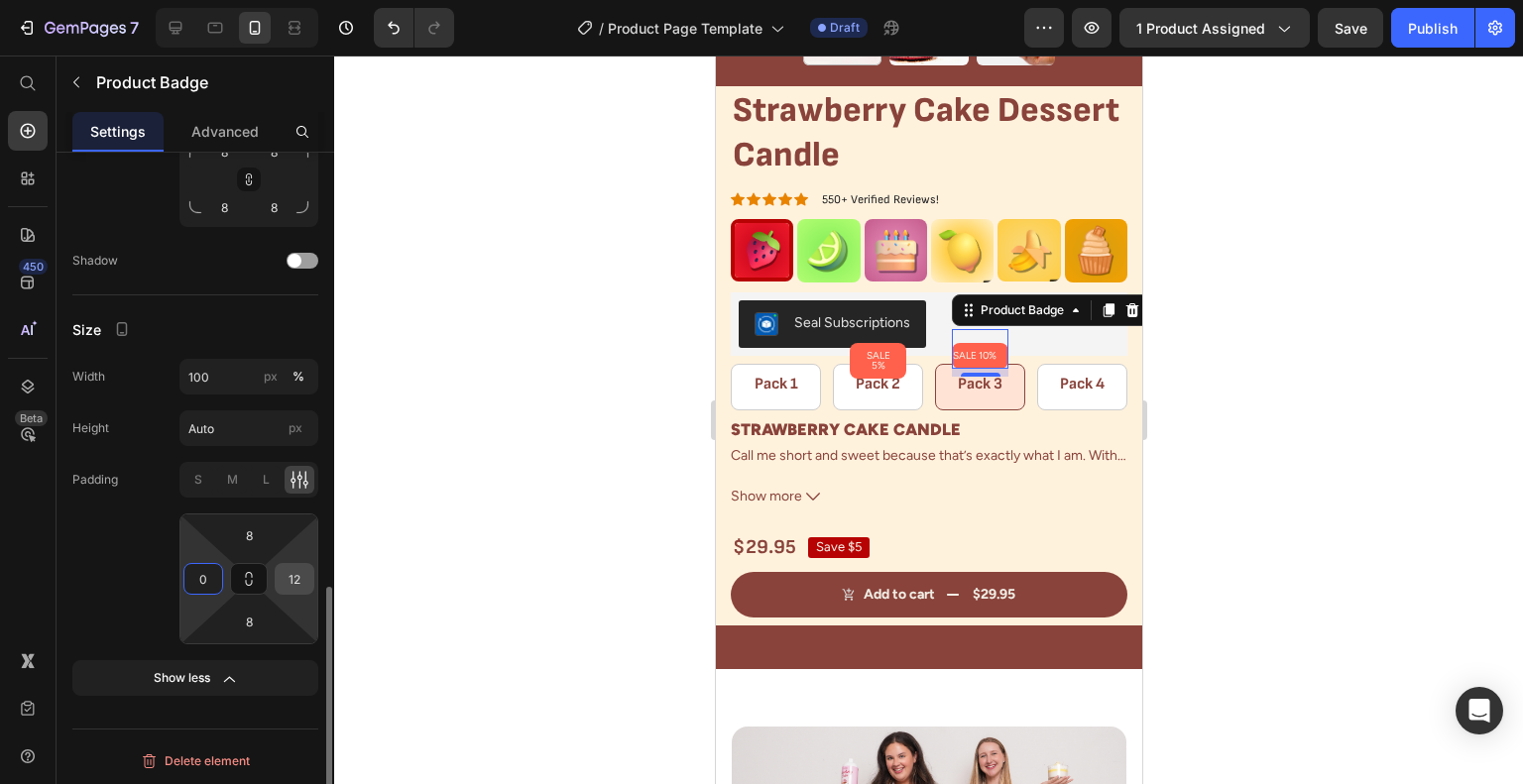click on "12" at bounding box center (294, 579) 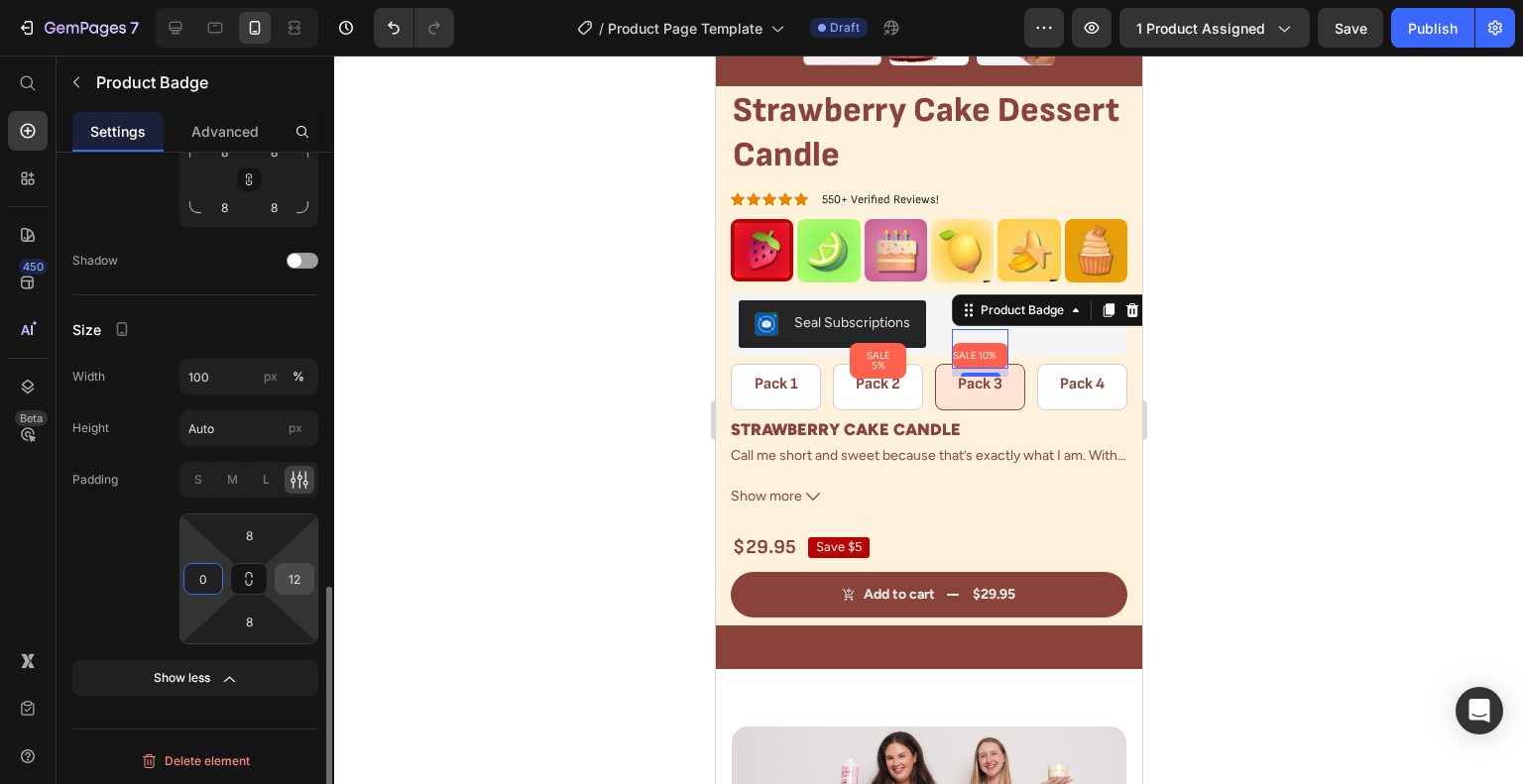 type on "0" 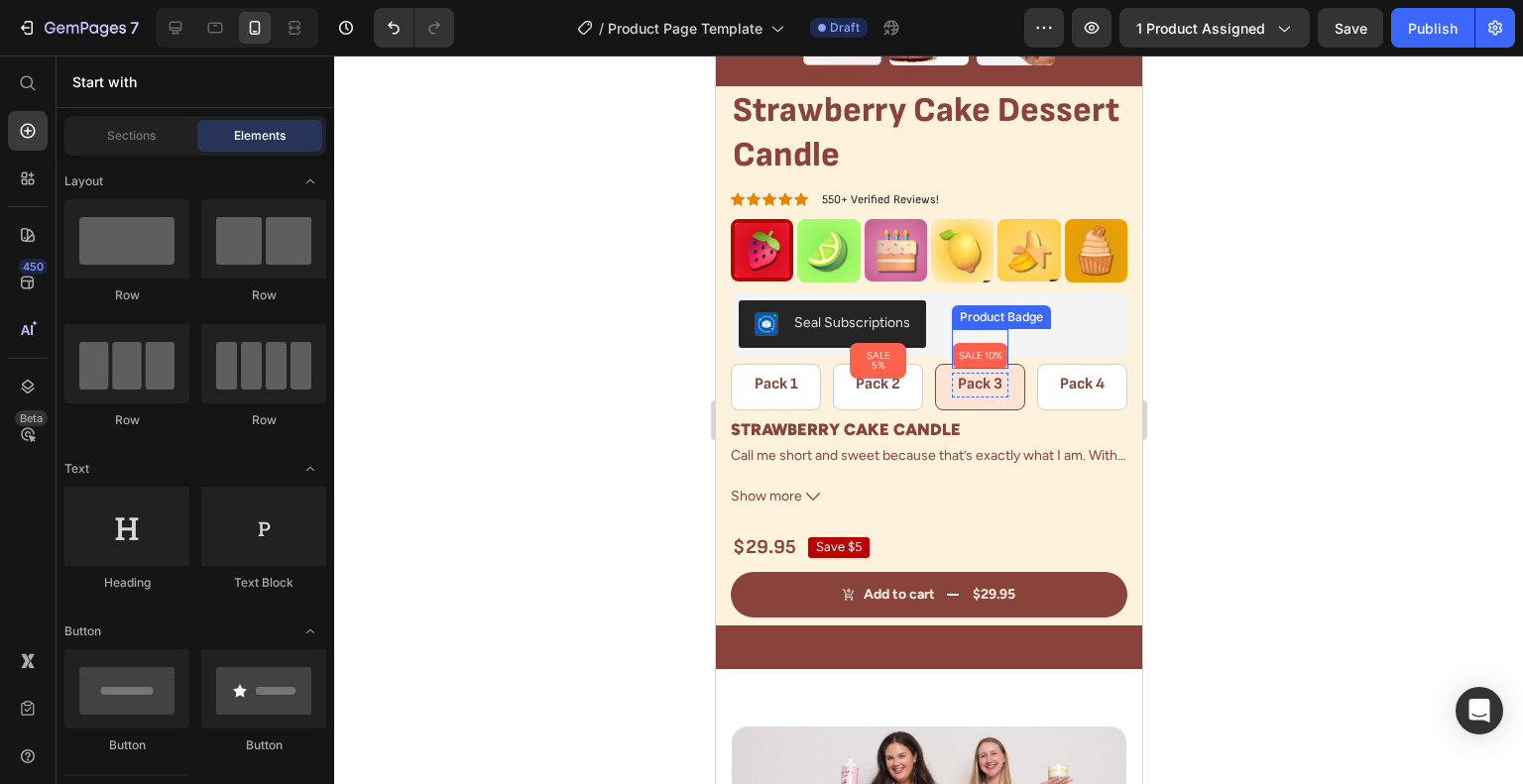 click on "SALE 10%" at bounding box center (980, 356) 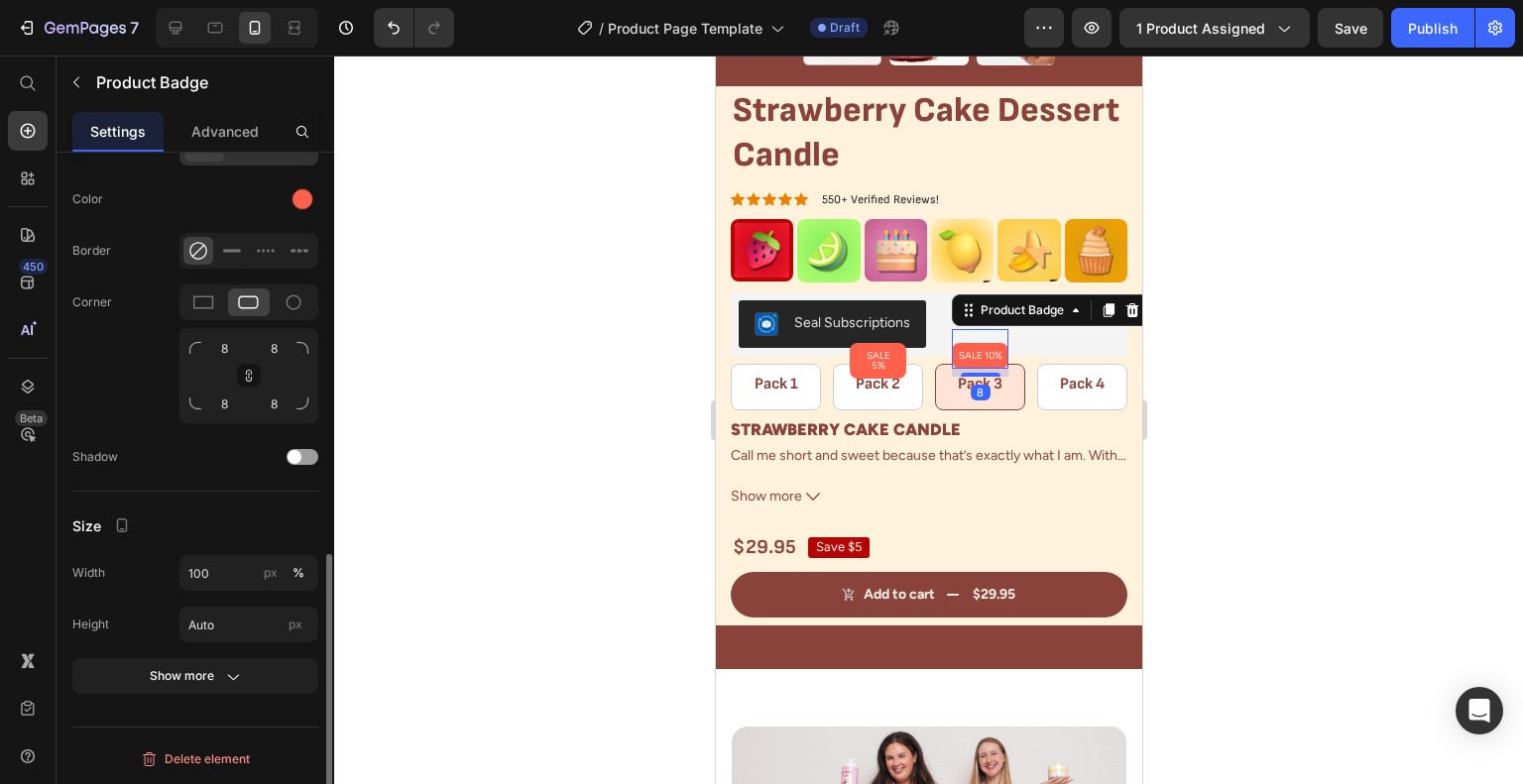 scroll, scrollTop: 973, scrollLeft: 0, axis: vertical 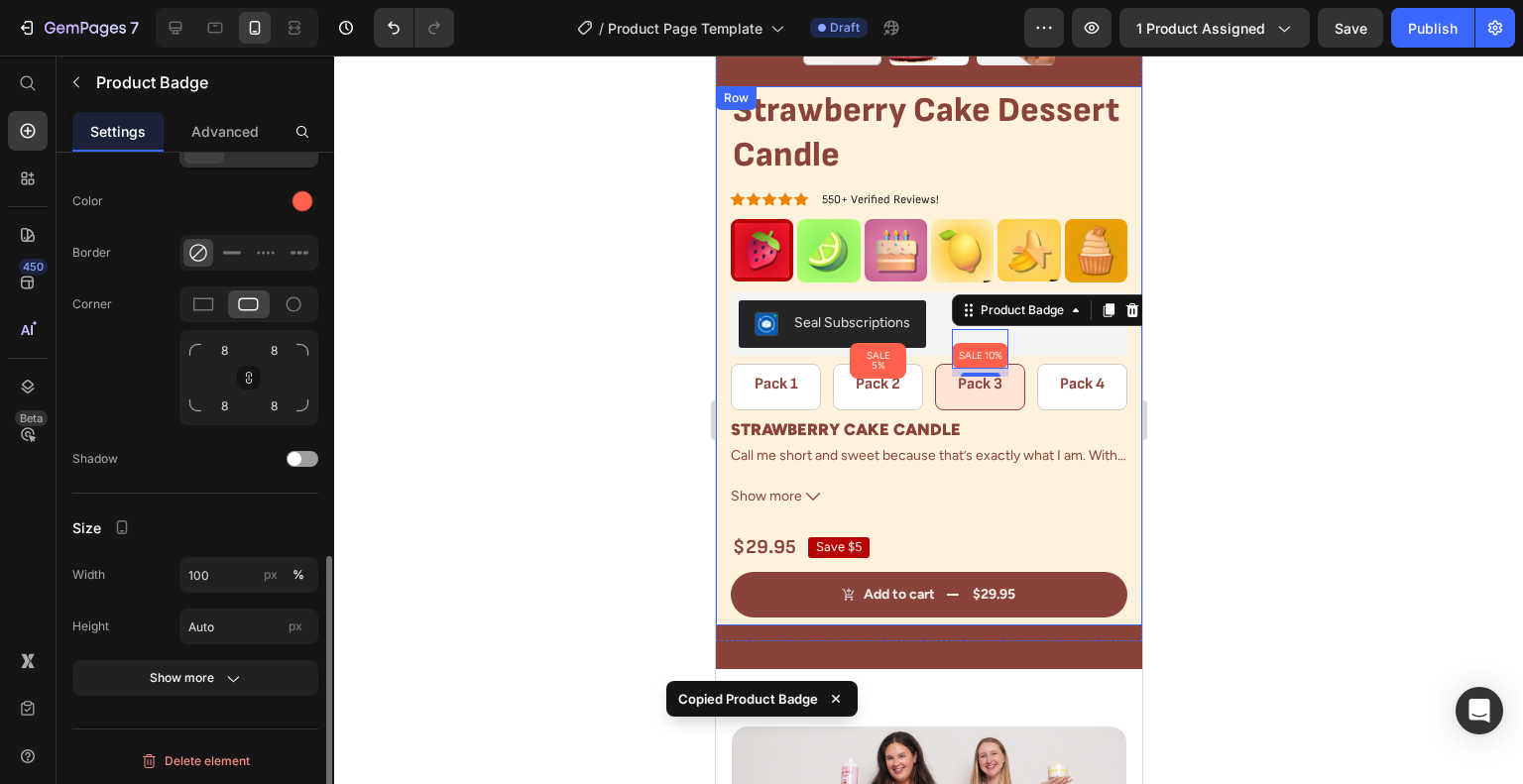 click on "SALE 5%" at bounding box center (877, 361) 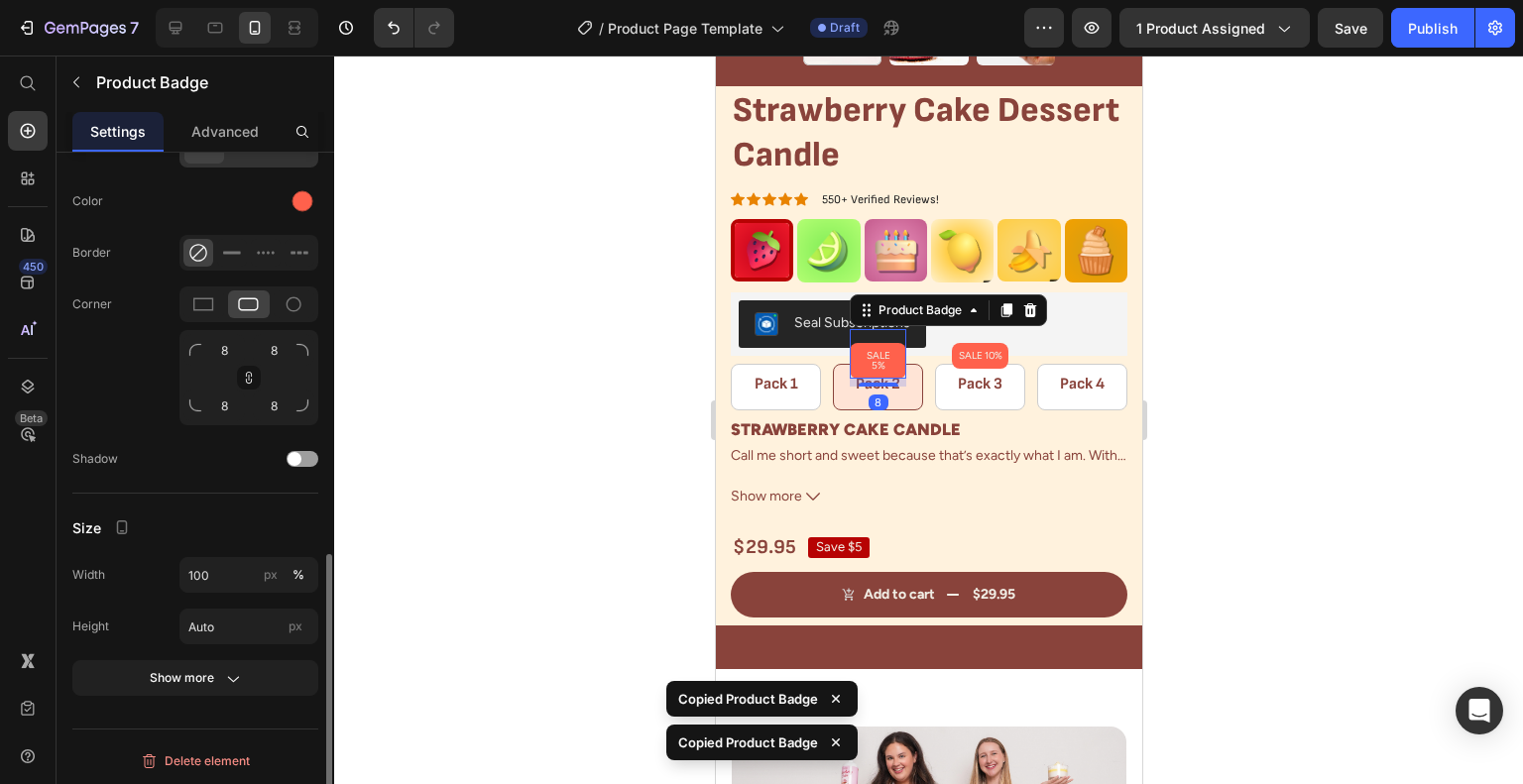 scroll, scrollTop: 972, scrollLeft: 0, axis: vertical 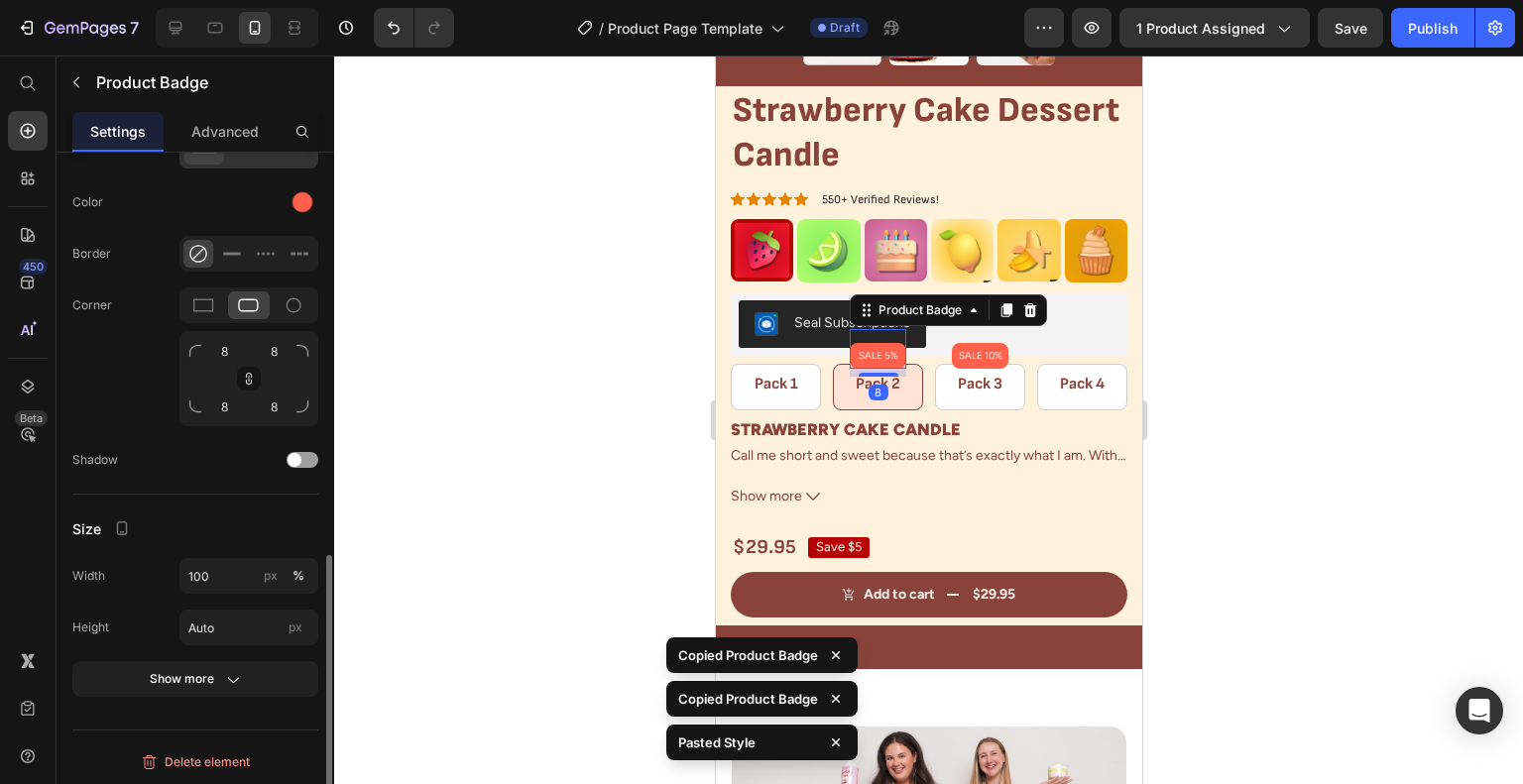 click 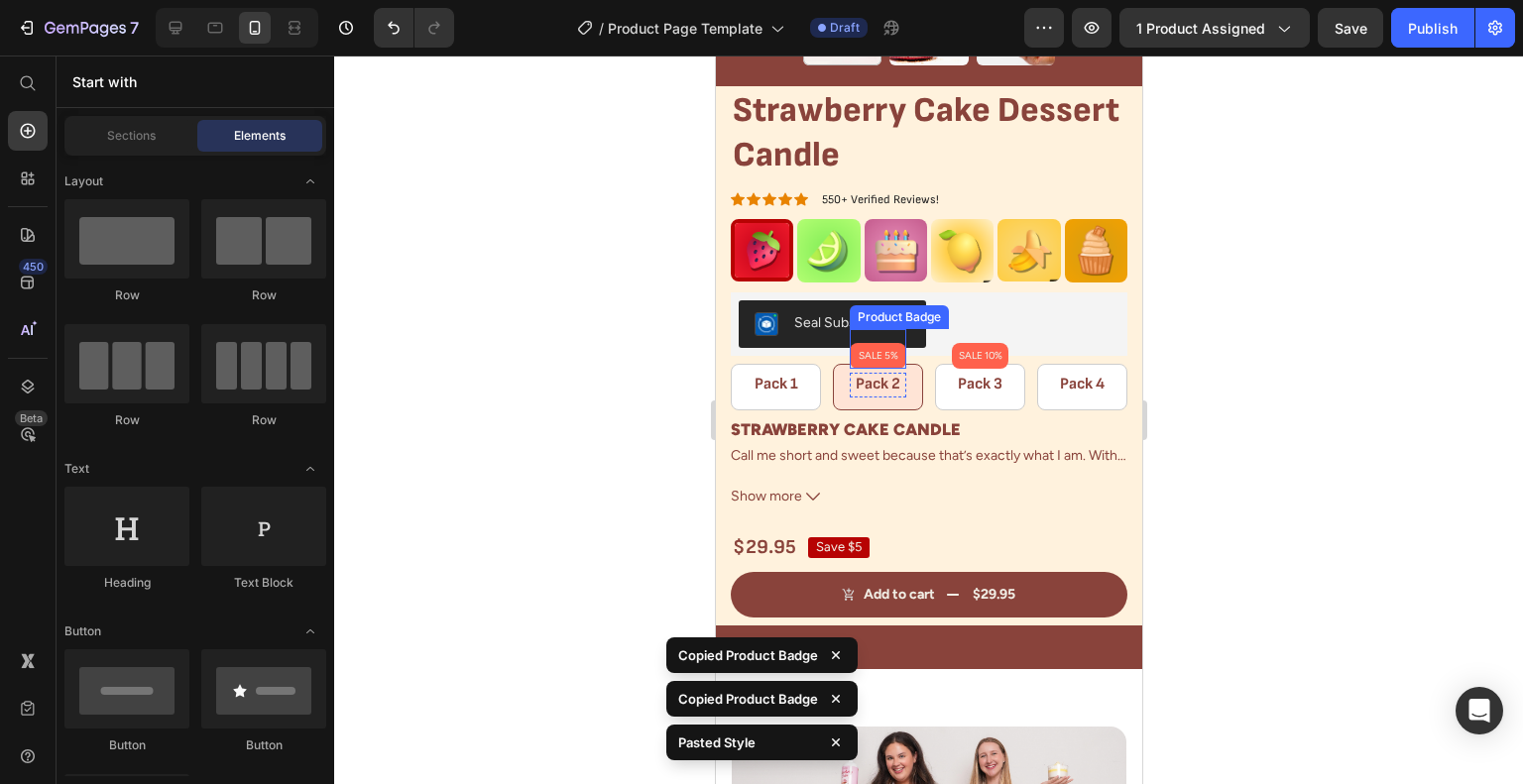 click on "SALE 5%" at bounding box center (877, 356) 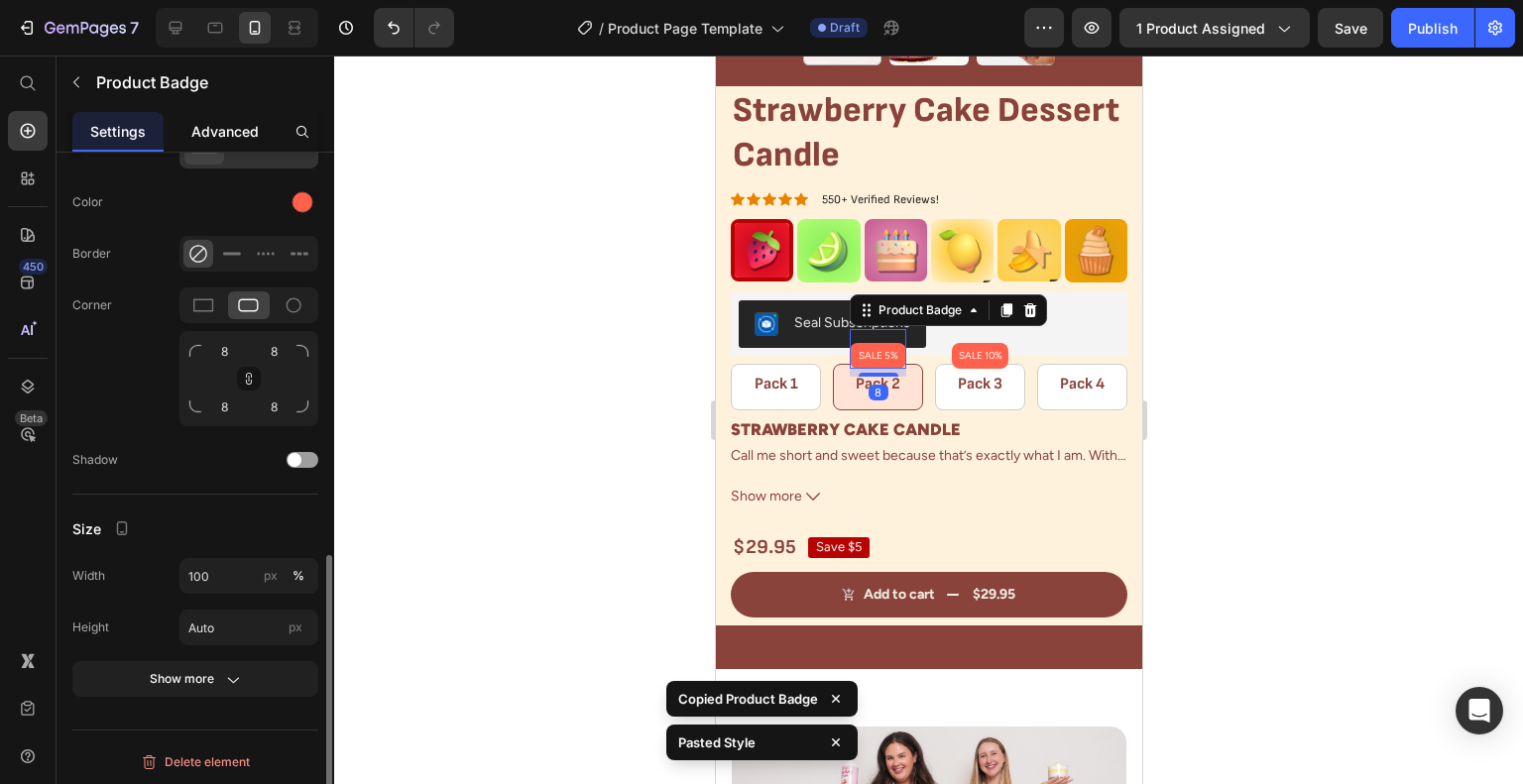 click on "Advanced" at bounding box center [225, 131] 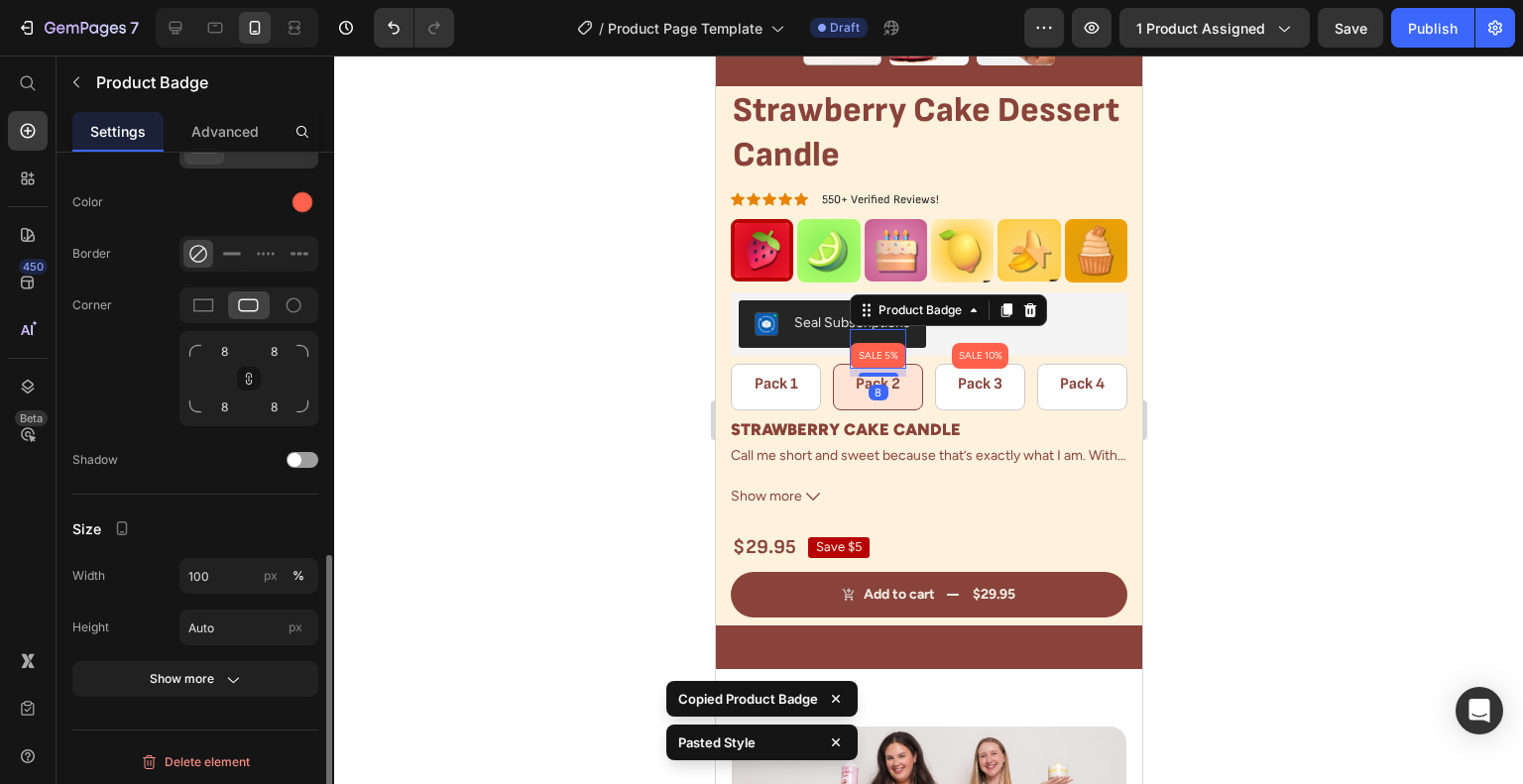scroll, scrollTop: 0, scrollLeft: 0, axis: both 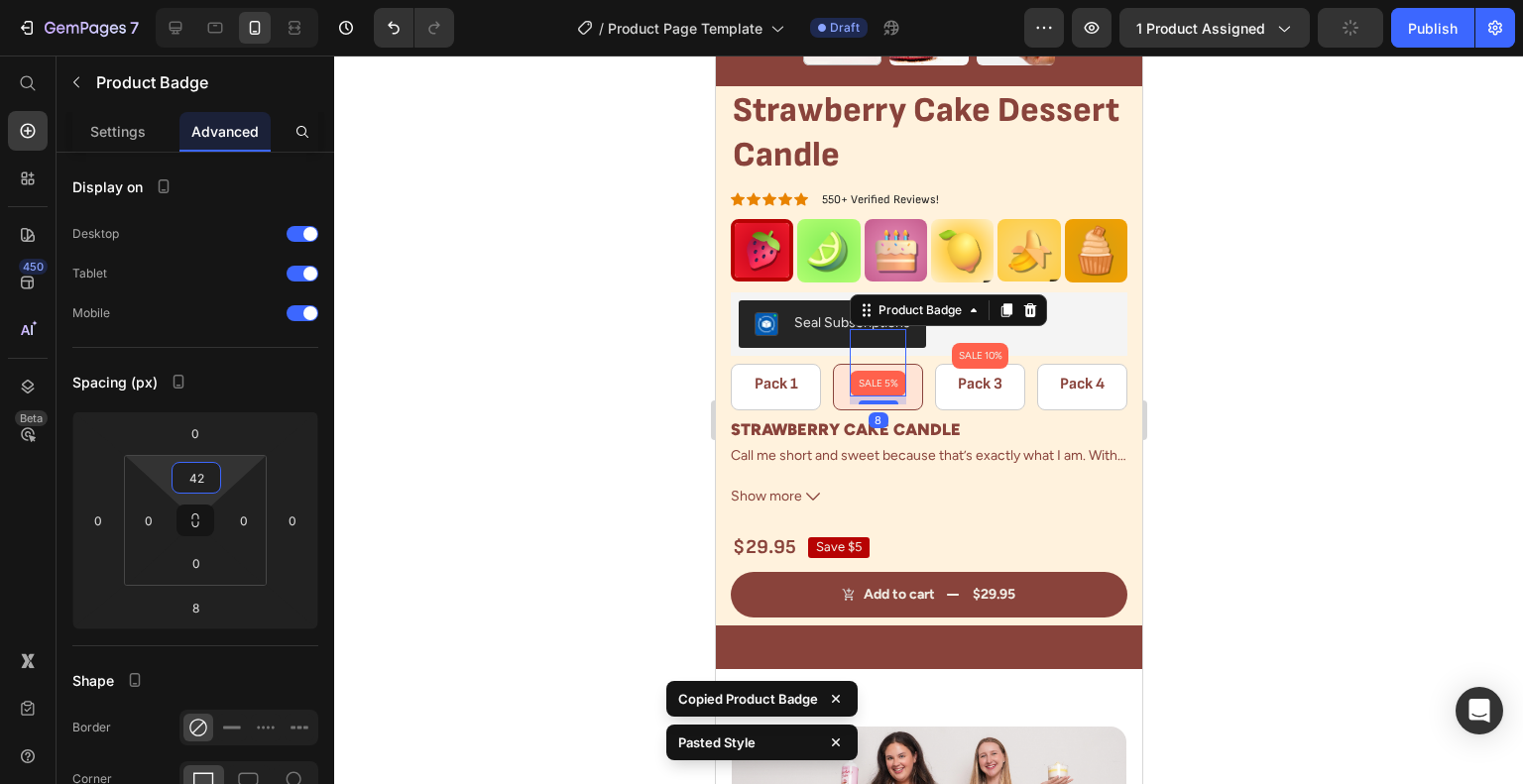 type on "22" 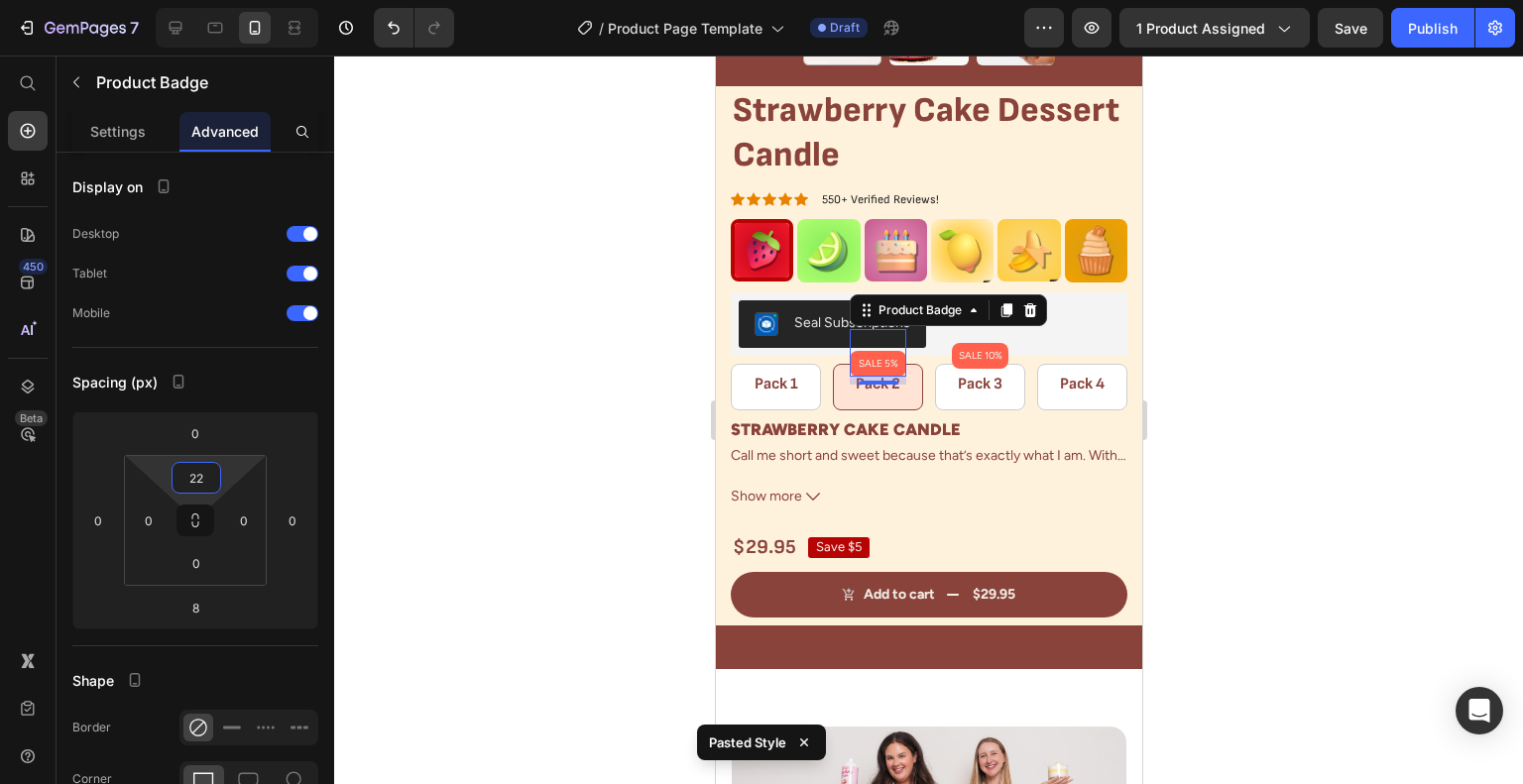 click on "7  Version history  /  Product Page Template Draft Preview 1 product assigned  Save   Publish  450 Beta Start with Sections Elements Hero Section Product Detail Brands Trusted Badges Guarantee Product Breakdown How to use Testimonials Compare Bundle FAQs Social Proof Brand Story Product List Collection Blog List Contact Sticky Add to Cart Custom Footer Browse Library 450 Layout
Row
Row
Row
Row Text
Heading
Text Block Button
Button
Button
Sticky Back to top Media" at bounding box center (762, 0) 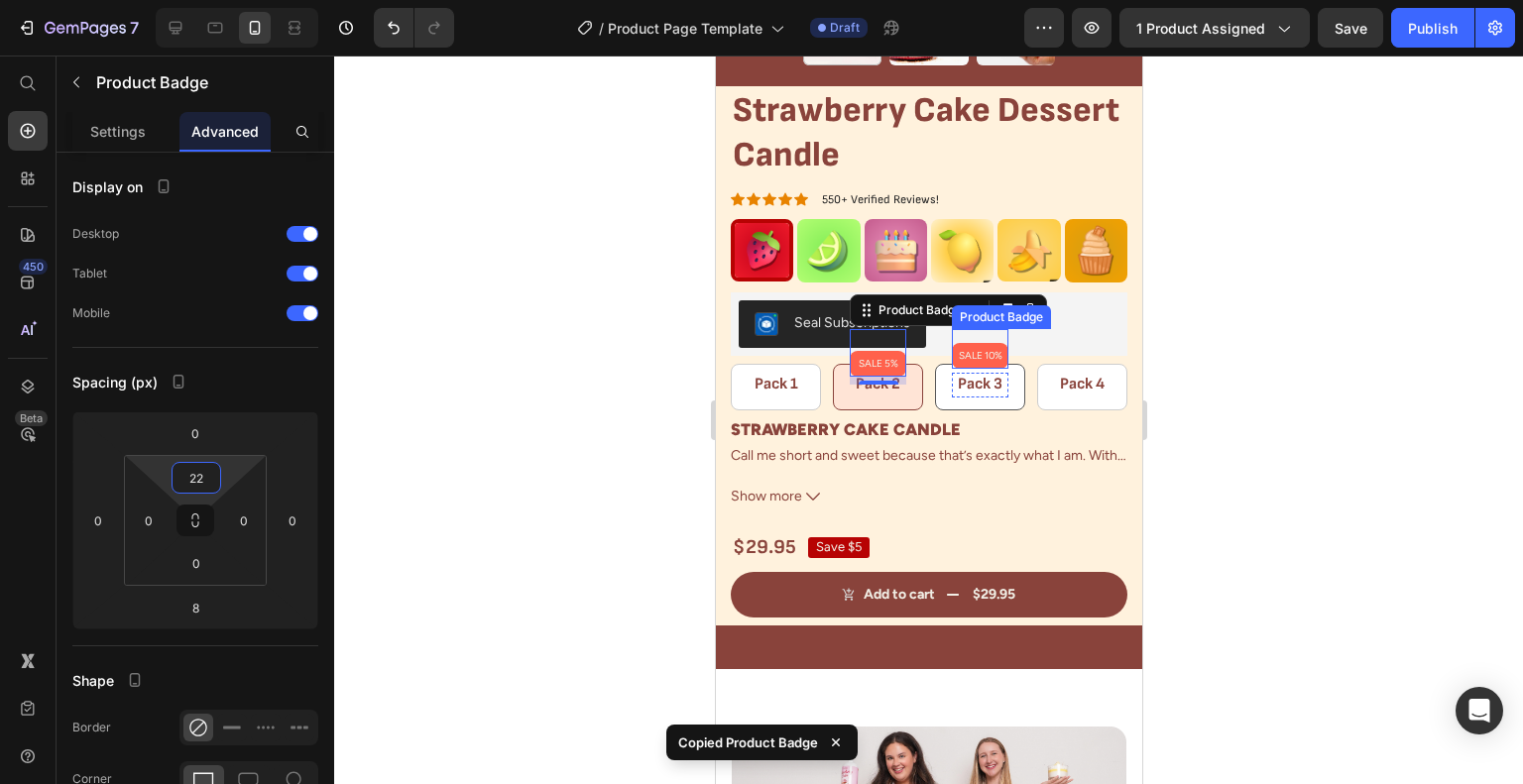 click on "SALE 10%" at bounding box center [980, 356] 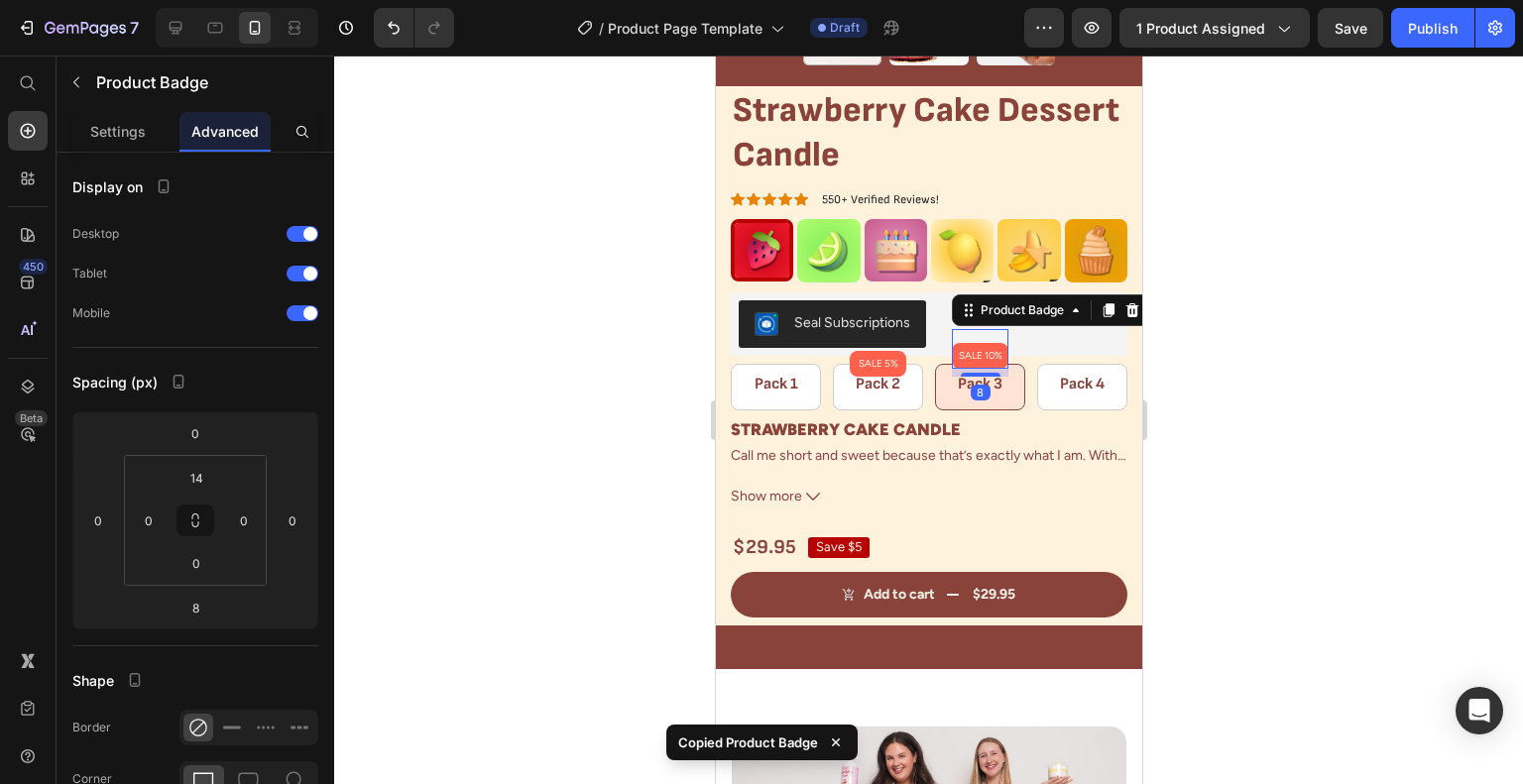 type on "22" 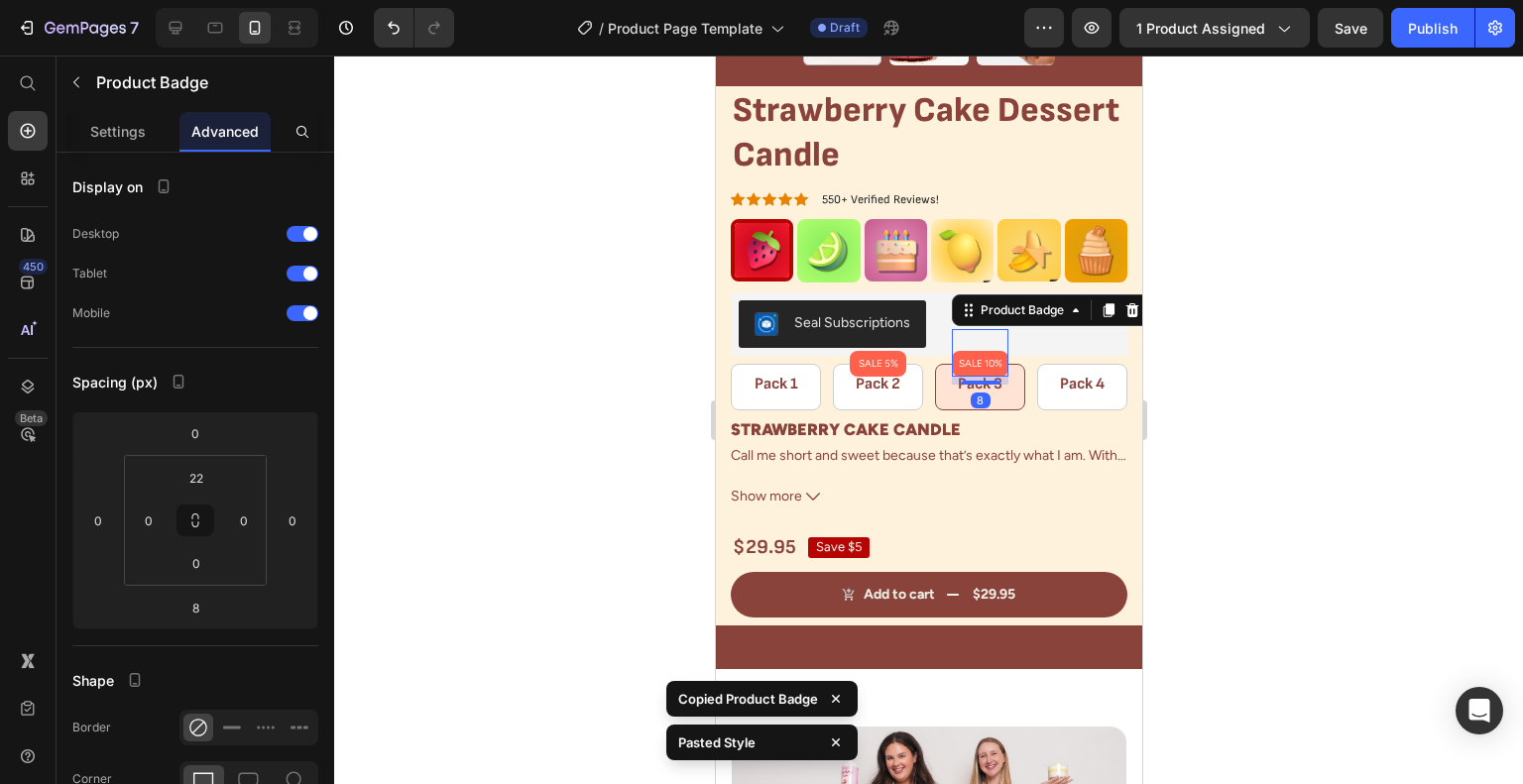 click 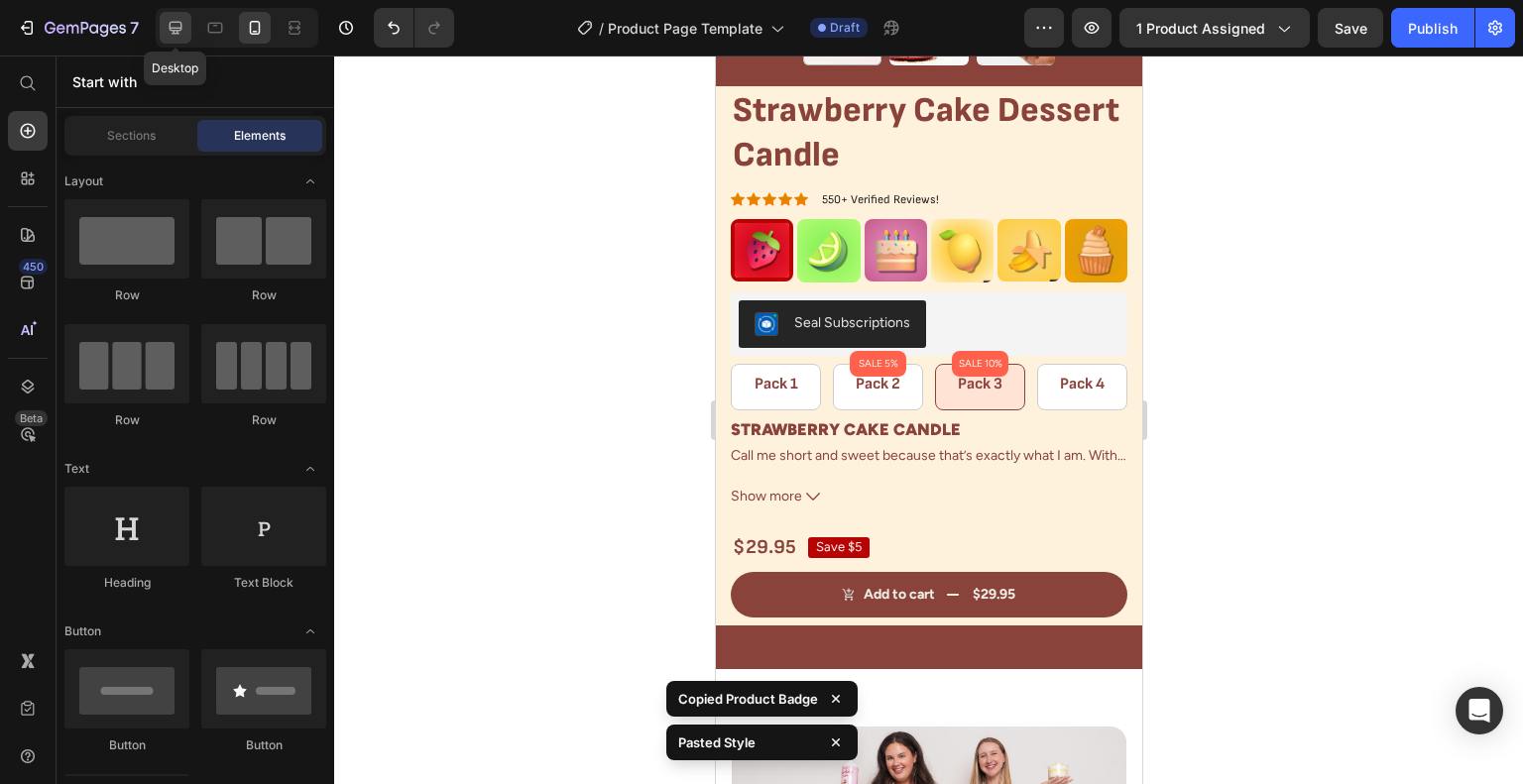 click 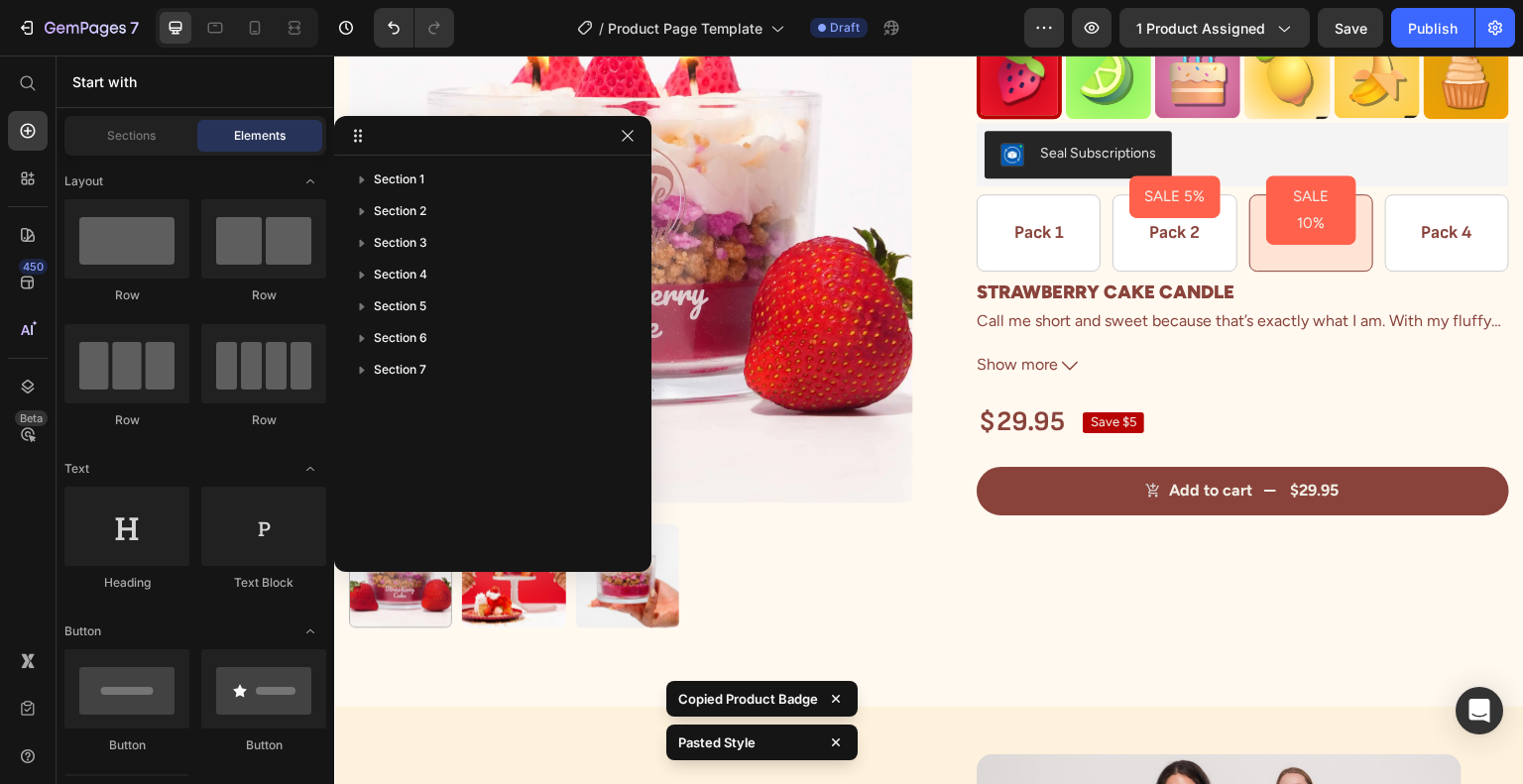 scroll, scrollTop: 219, scrollLeft: 0, axis: vertical 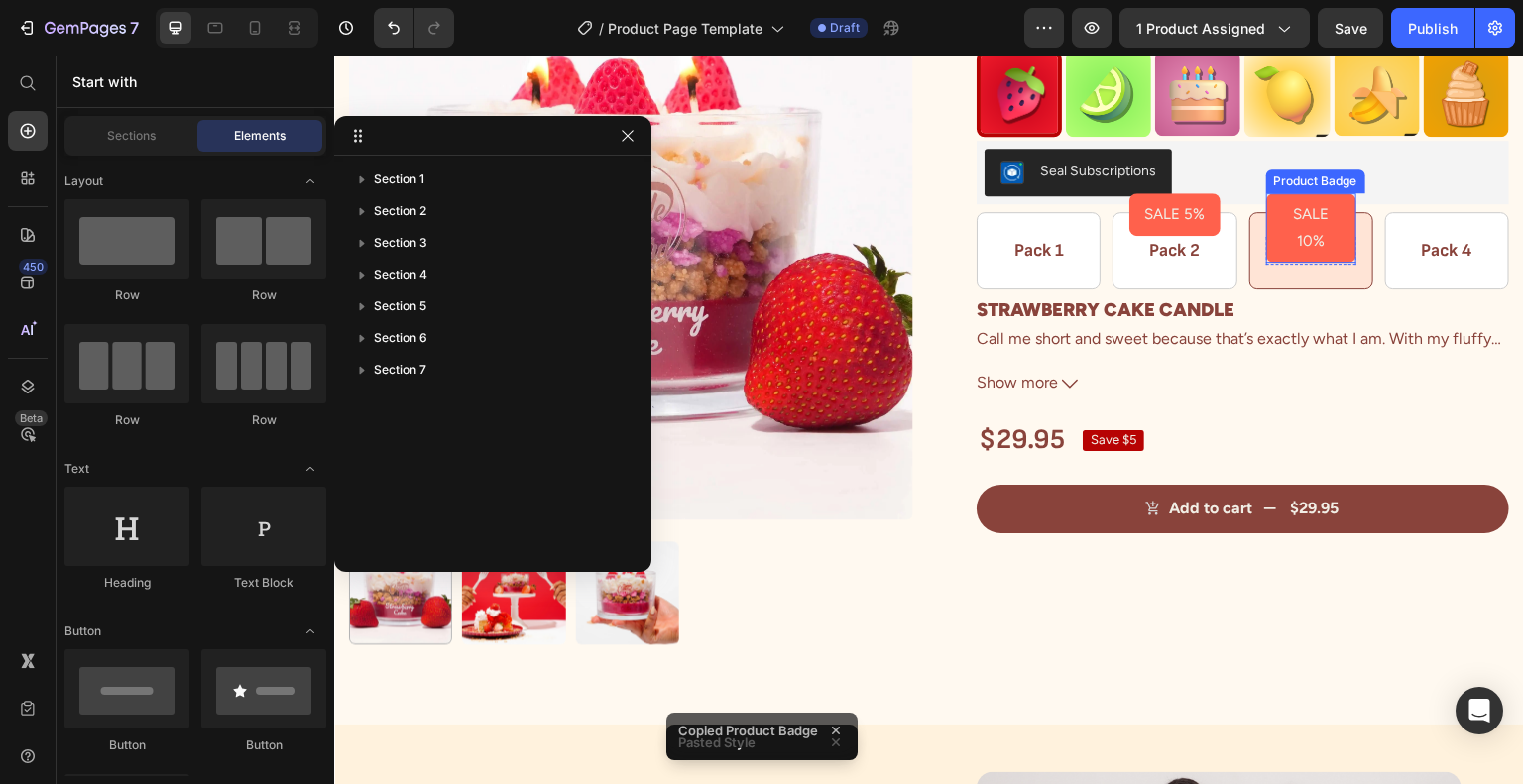 click on "SALE 10%" at bounding box center (1311, 228) 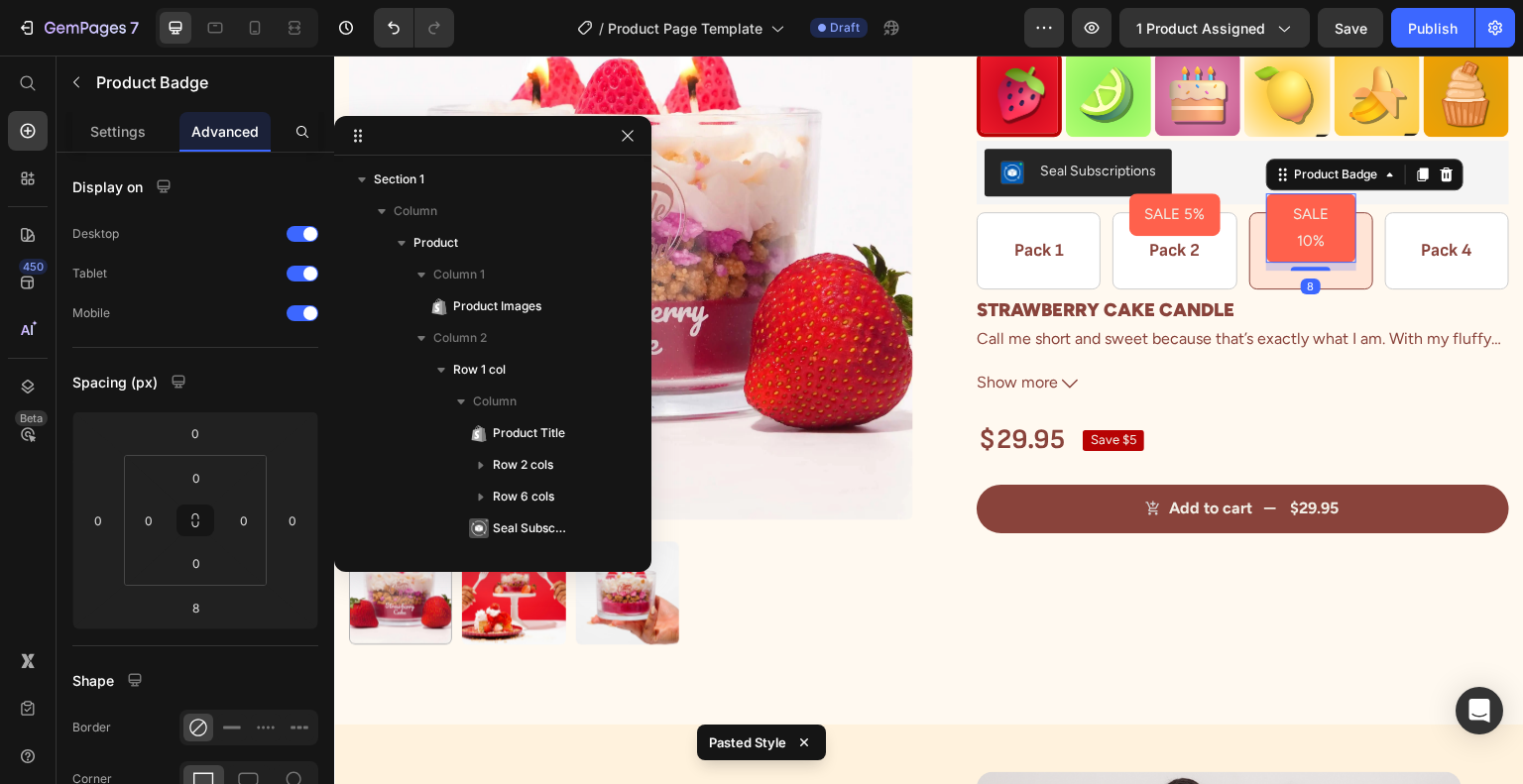scroll, scrollTop: 482, scrollLeft: 0, axis: vertical 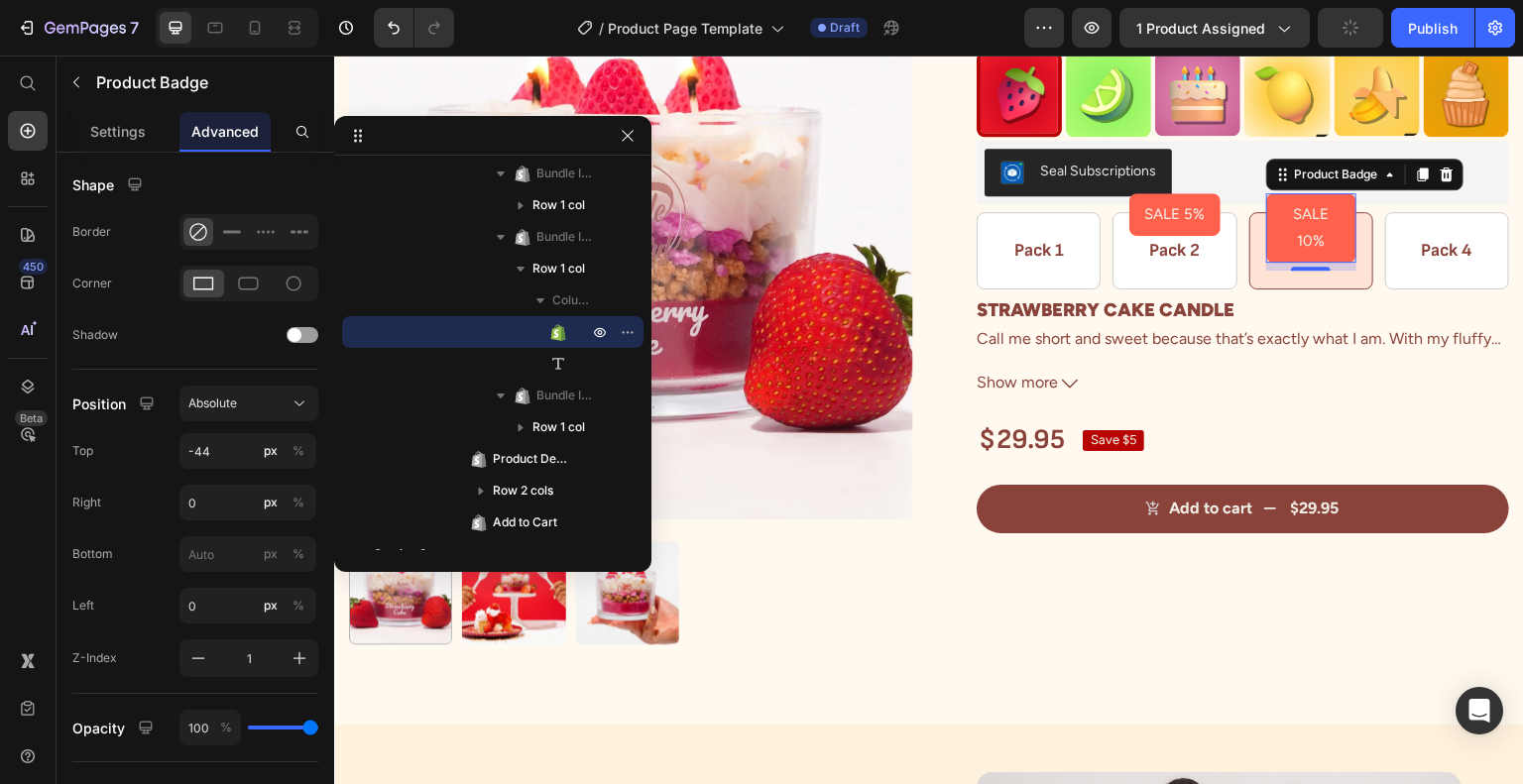 click on "SALE 10%" at bounding box center (1311, 228) 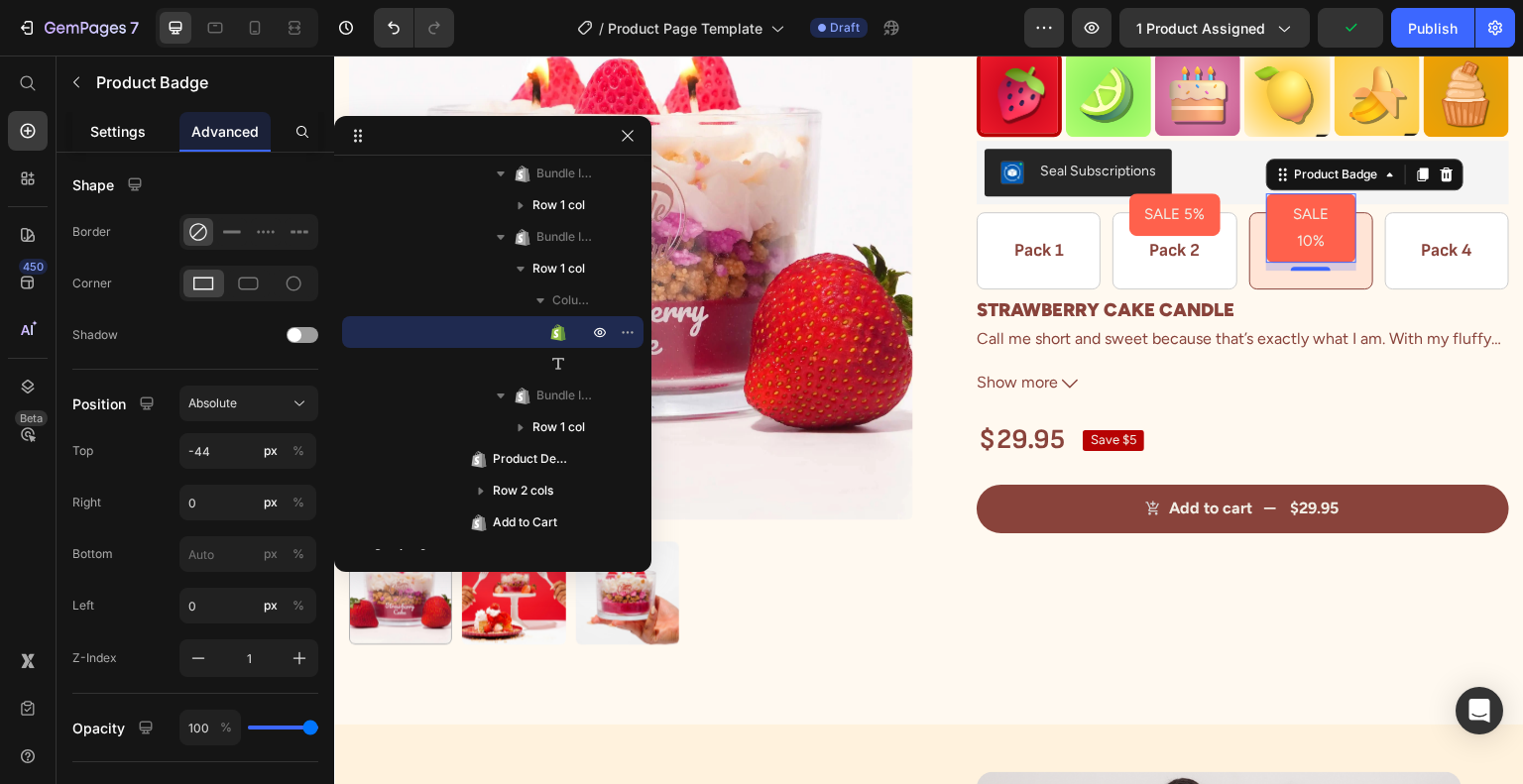 click on "Settings" at bounding box center [118, 131] 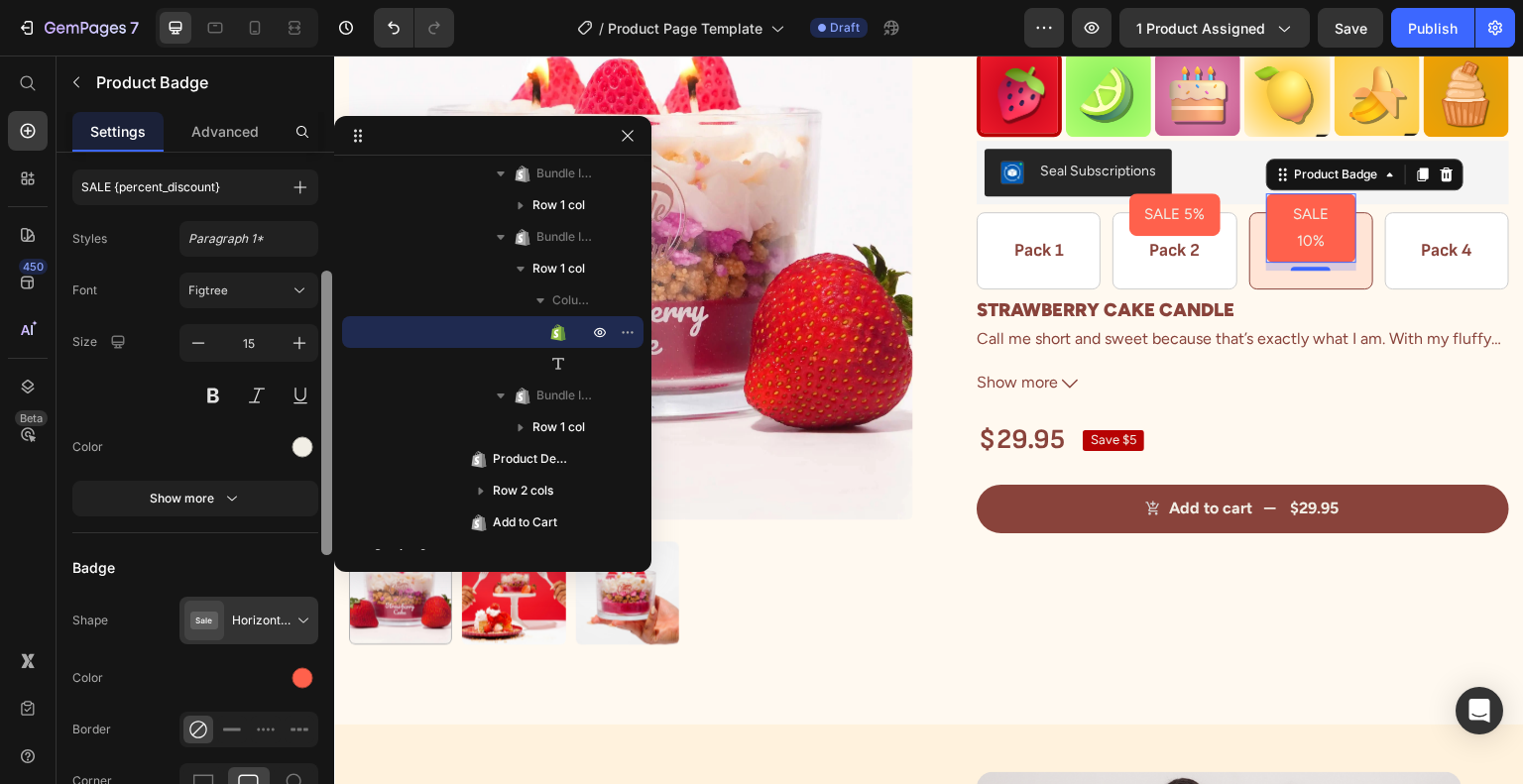 scroll, scrollTop: 435, scrollLeft: 0, axis: vertical 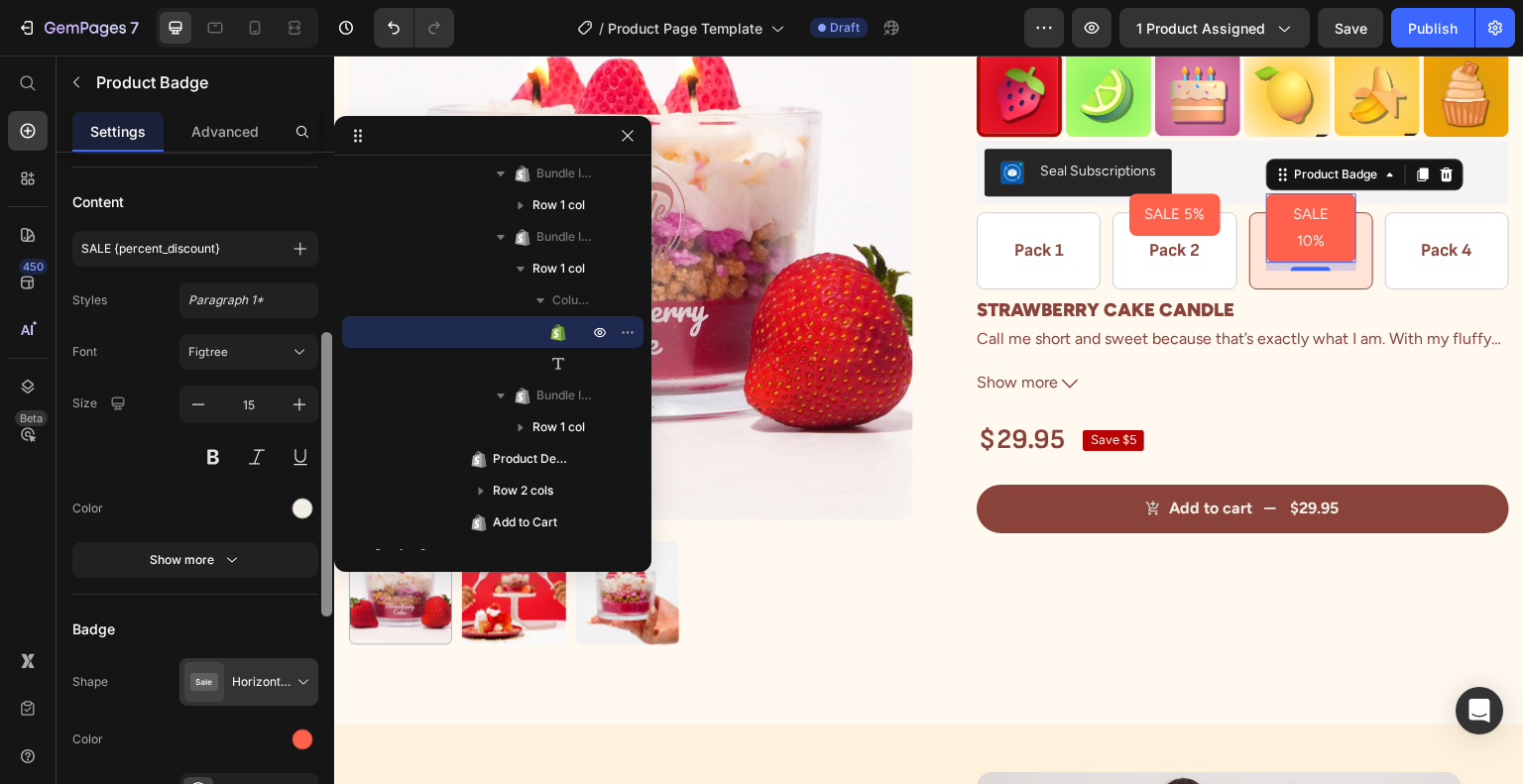 drag, startPoint x: 321, startPoint y: 322, endPoint x: 281, endPoint y: 503, distance: 185.3672 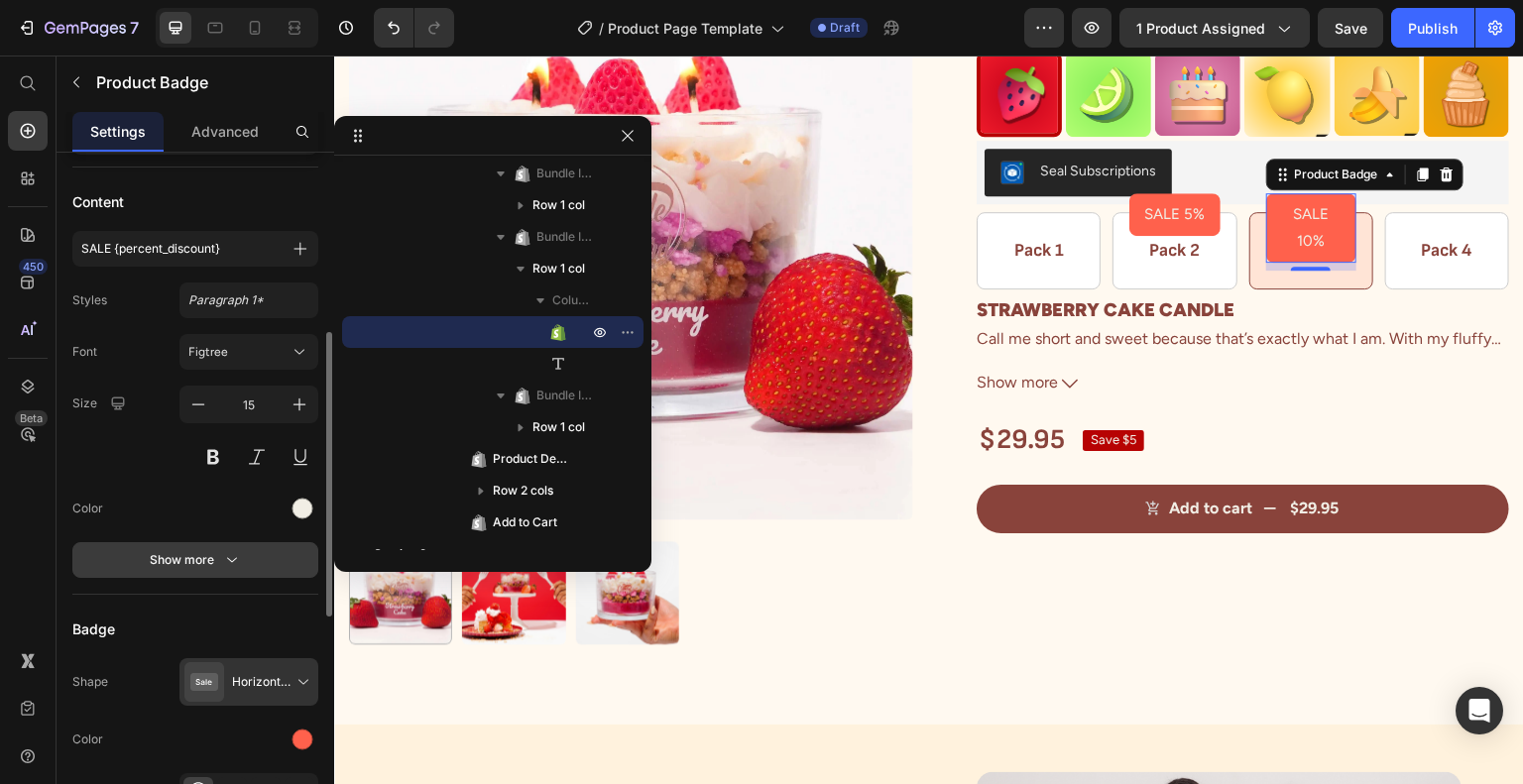 click on "Show more" at bounding box center [195, 560] 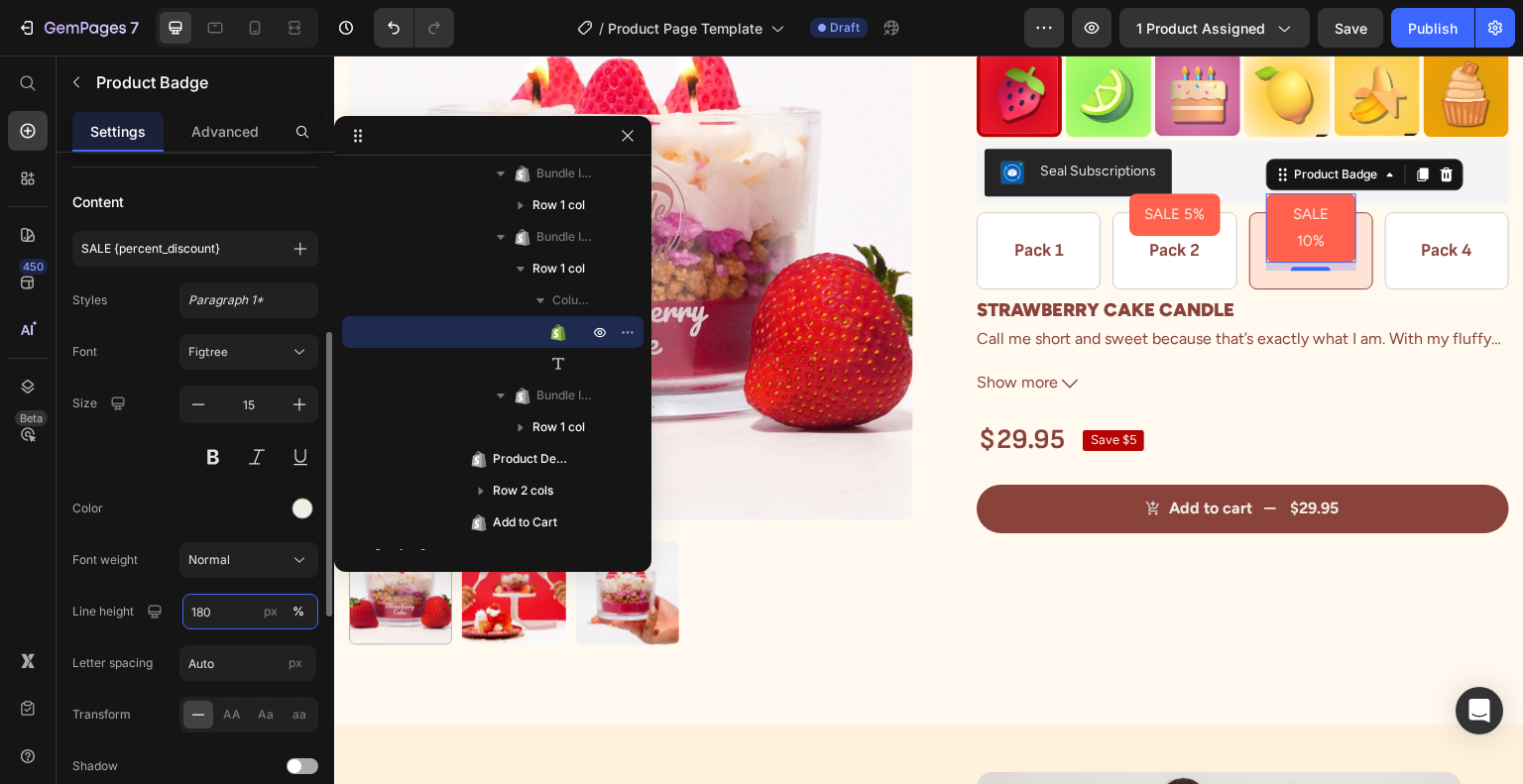 click on "180" at bounding box center [250, 612] 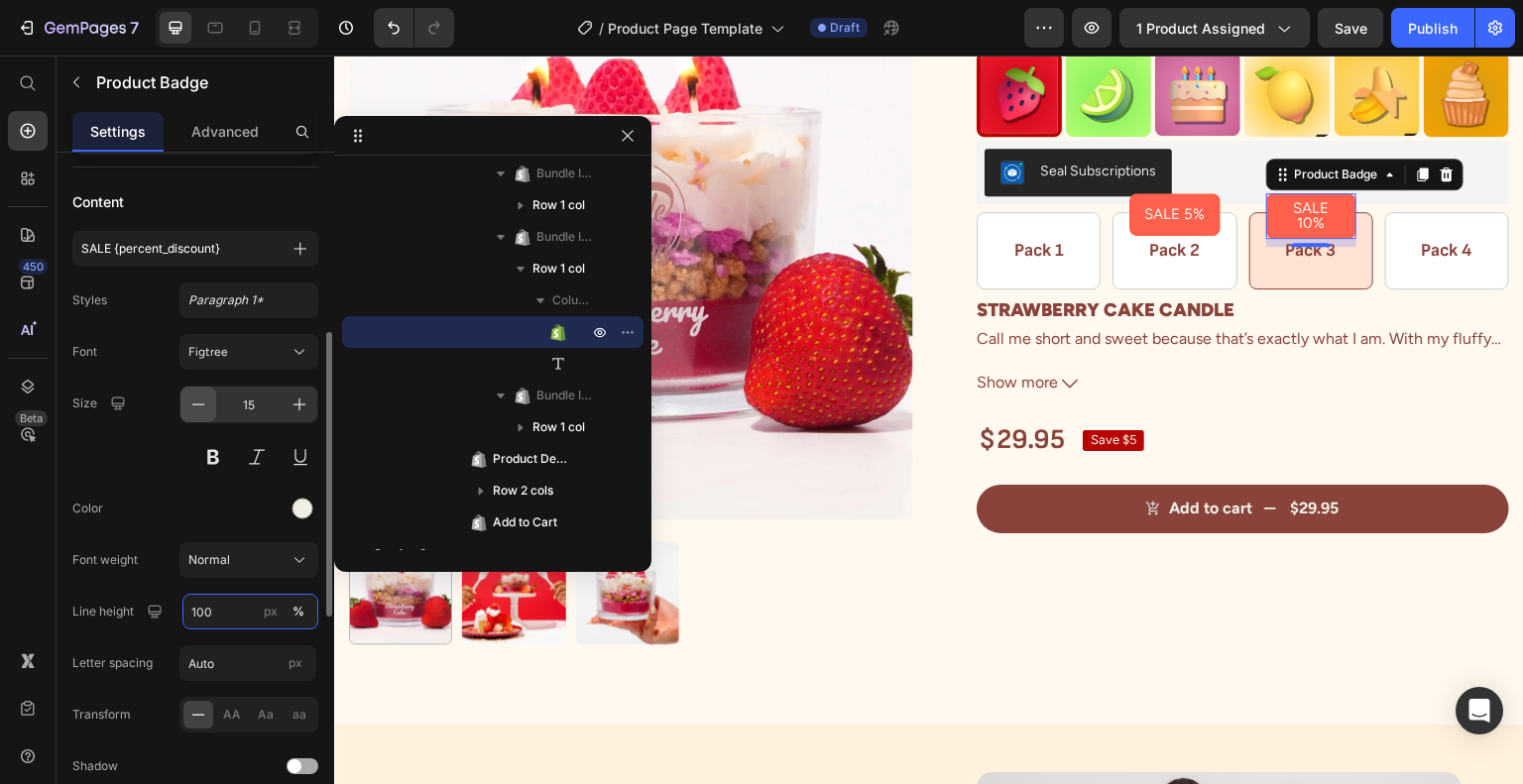 type on "100" 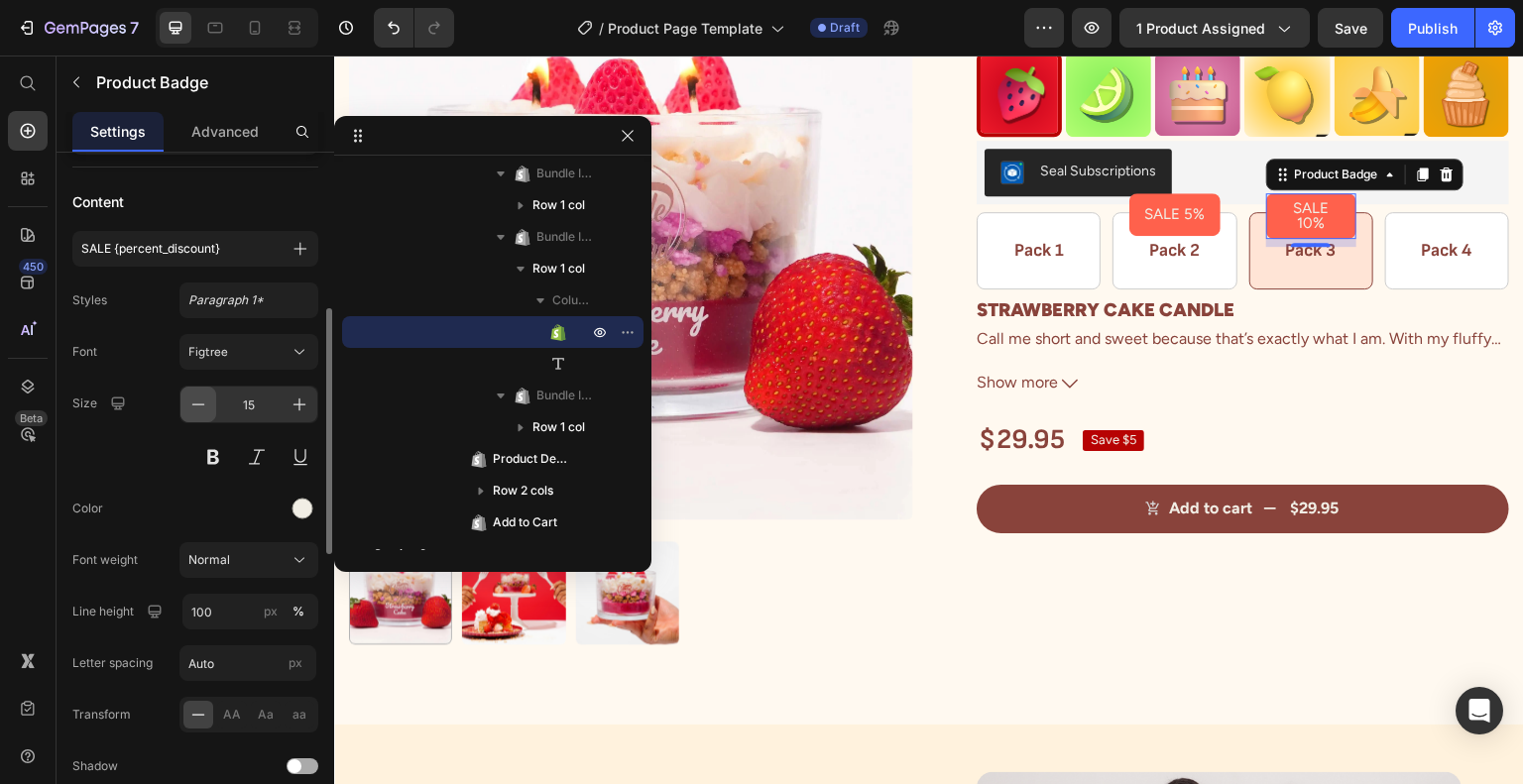 click 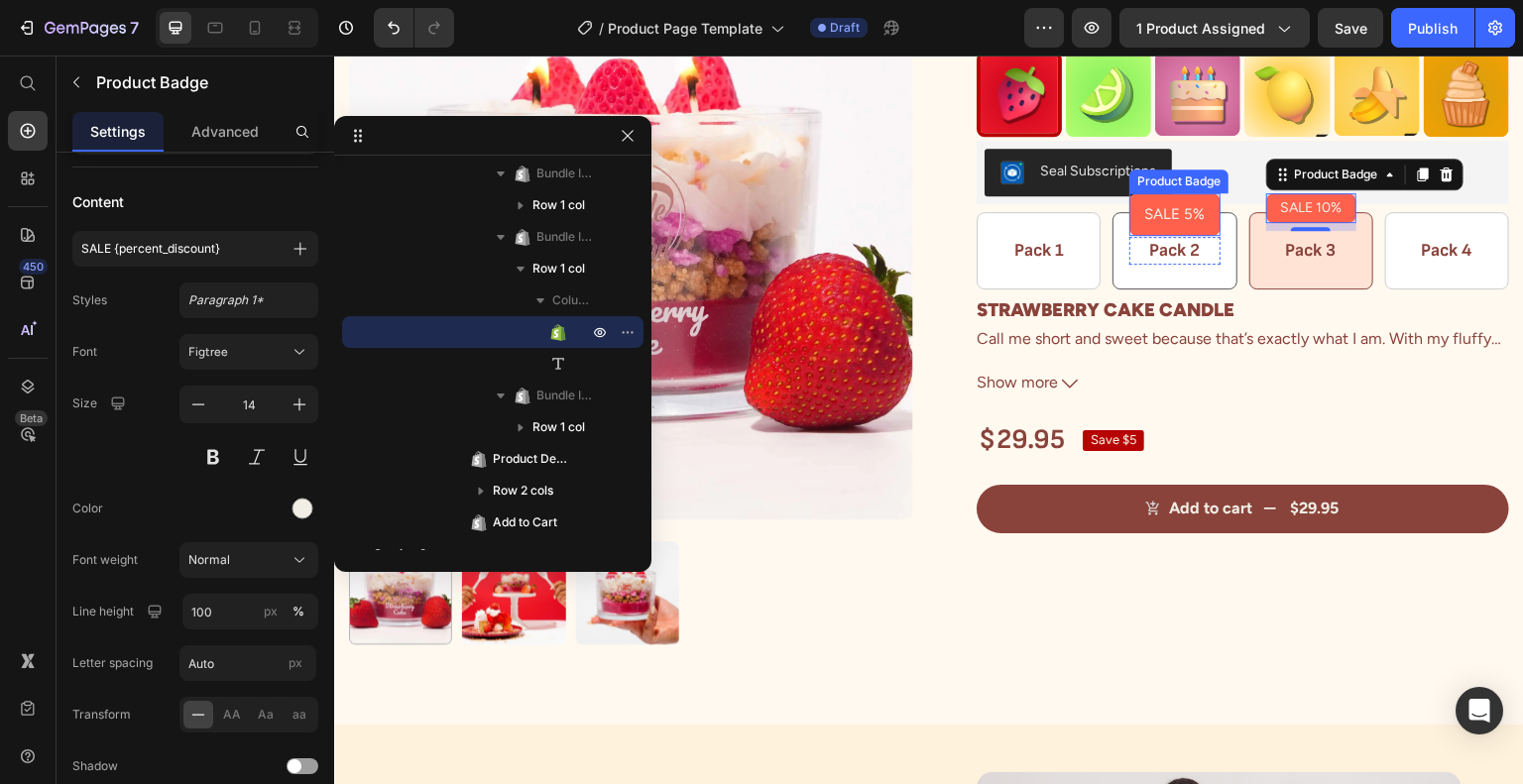 click on "SALE 5%" at bounding box center (1174, 214) 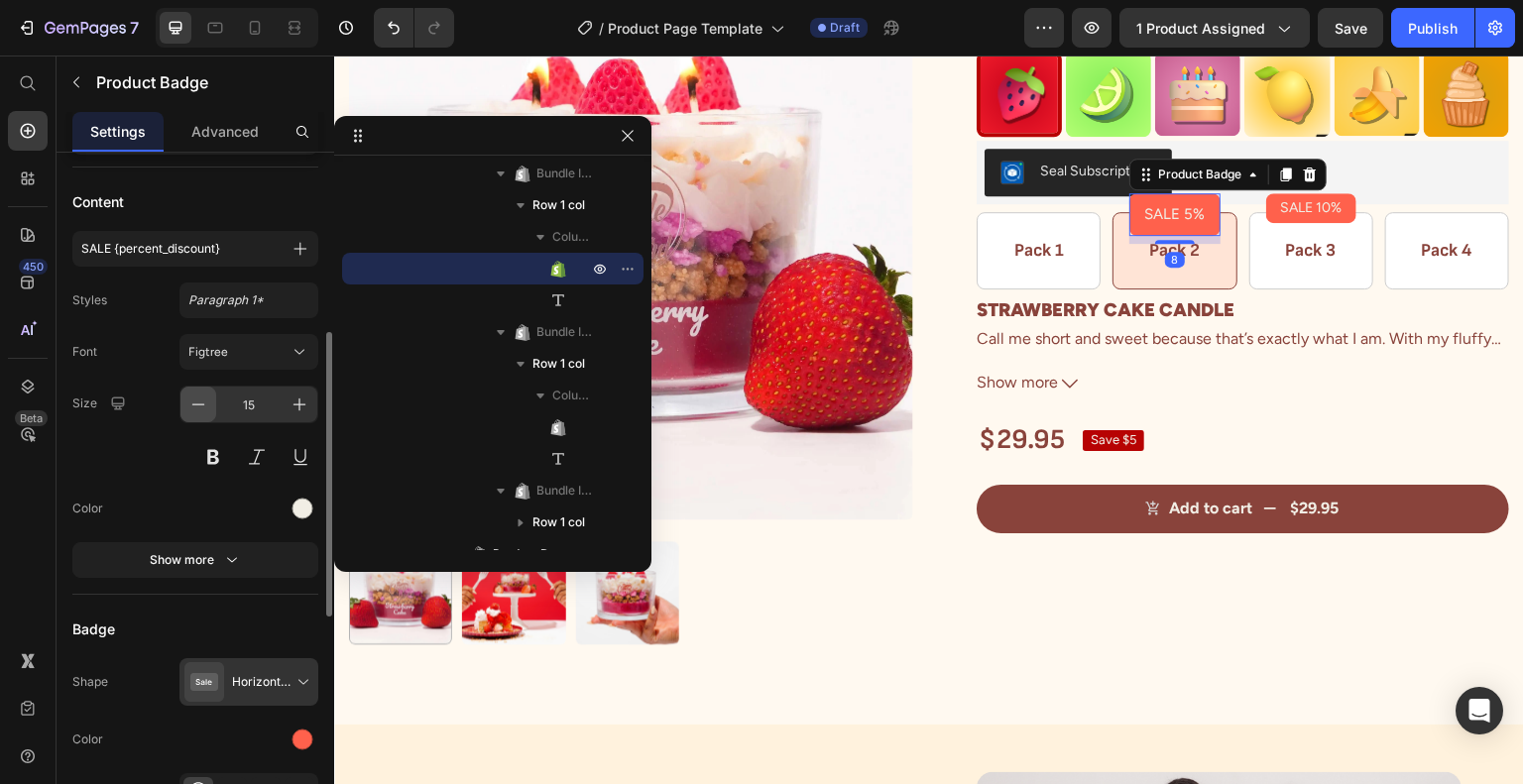 click 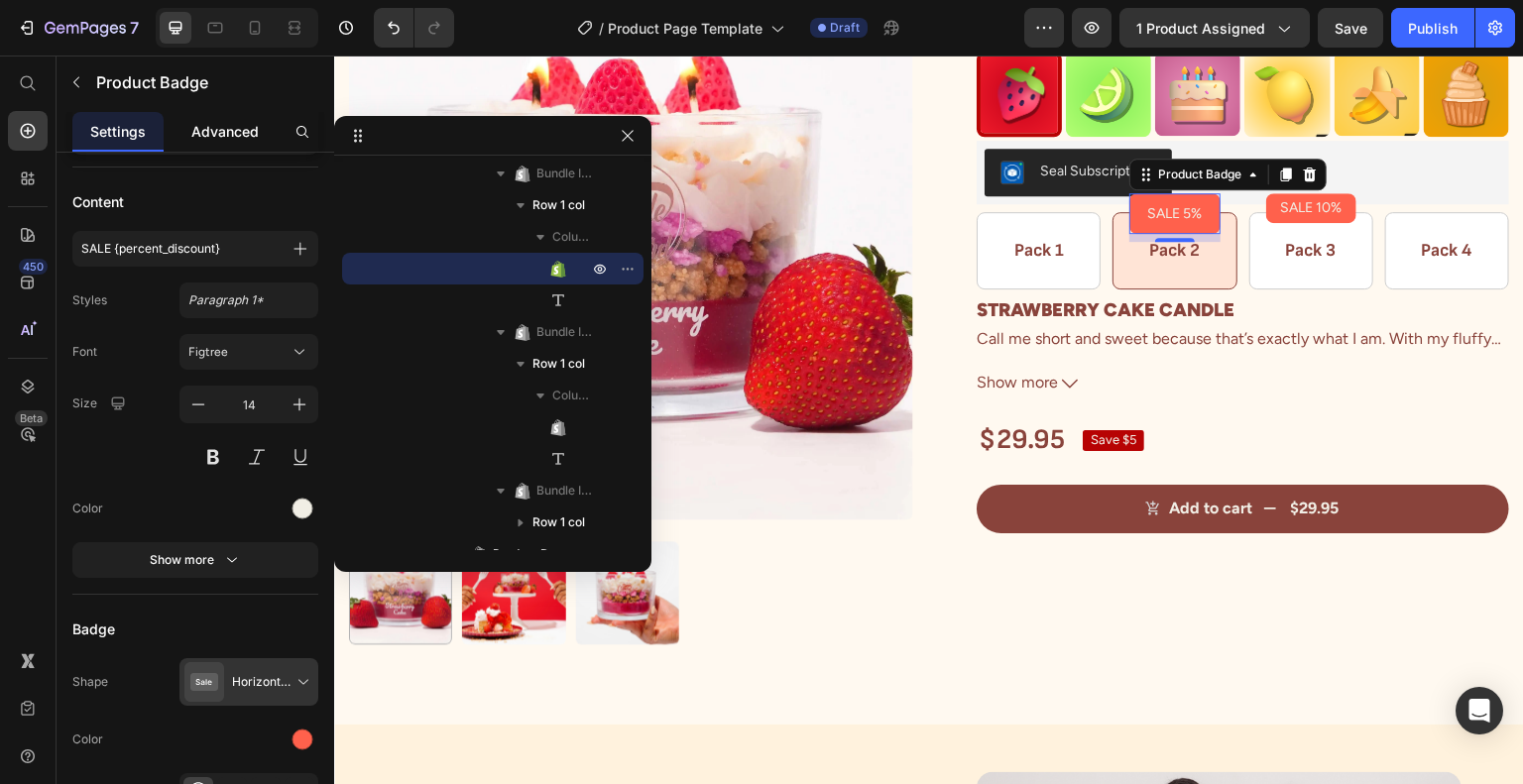 click on "Advanced" 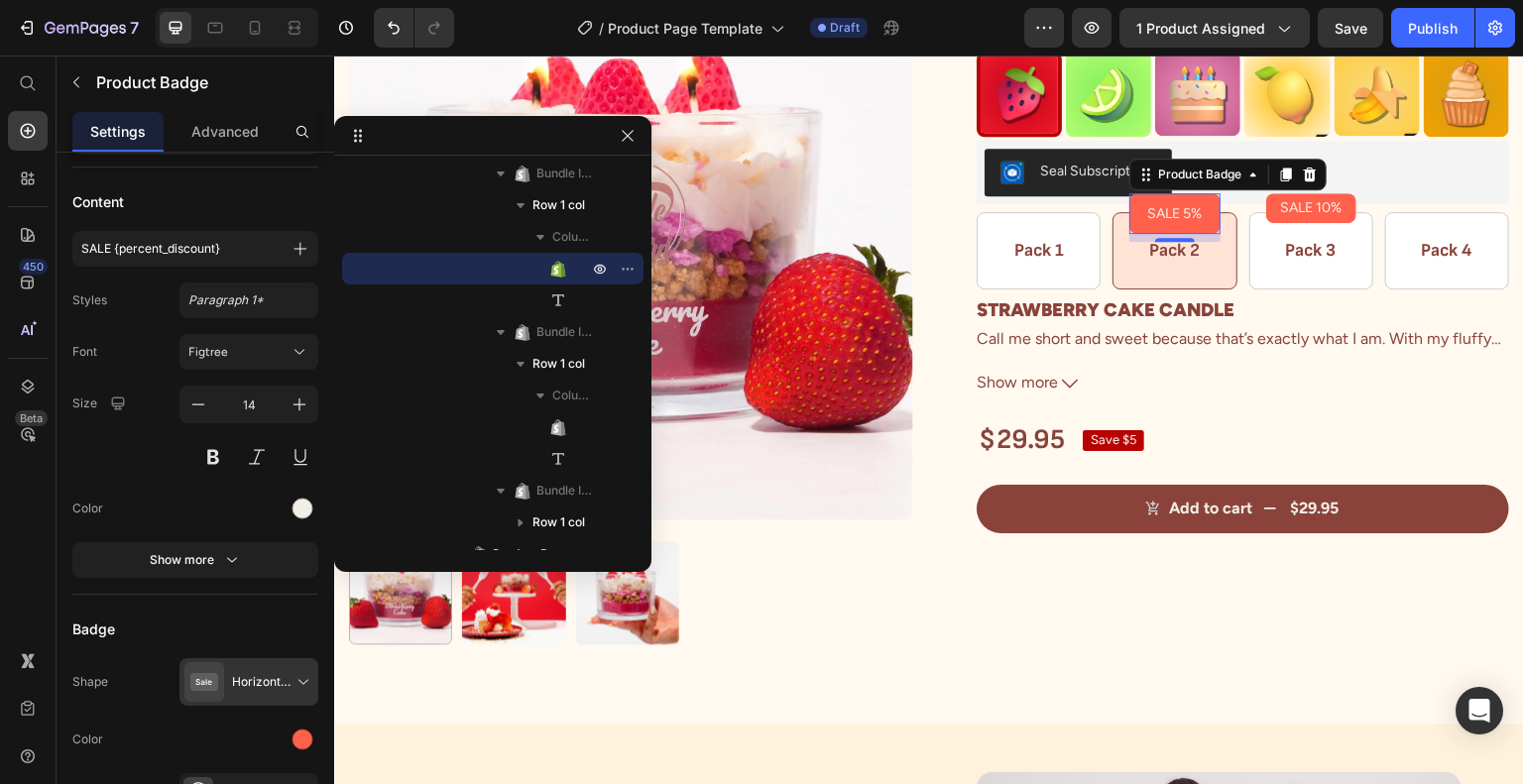scroll, scrollTop: 0, scrollLeft: 0, axis: both 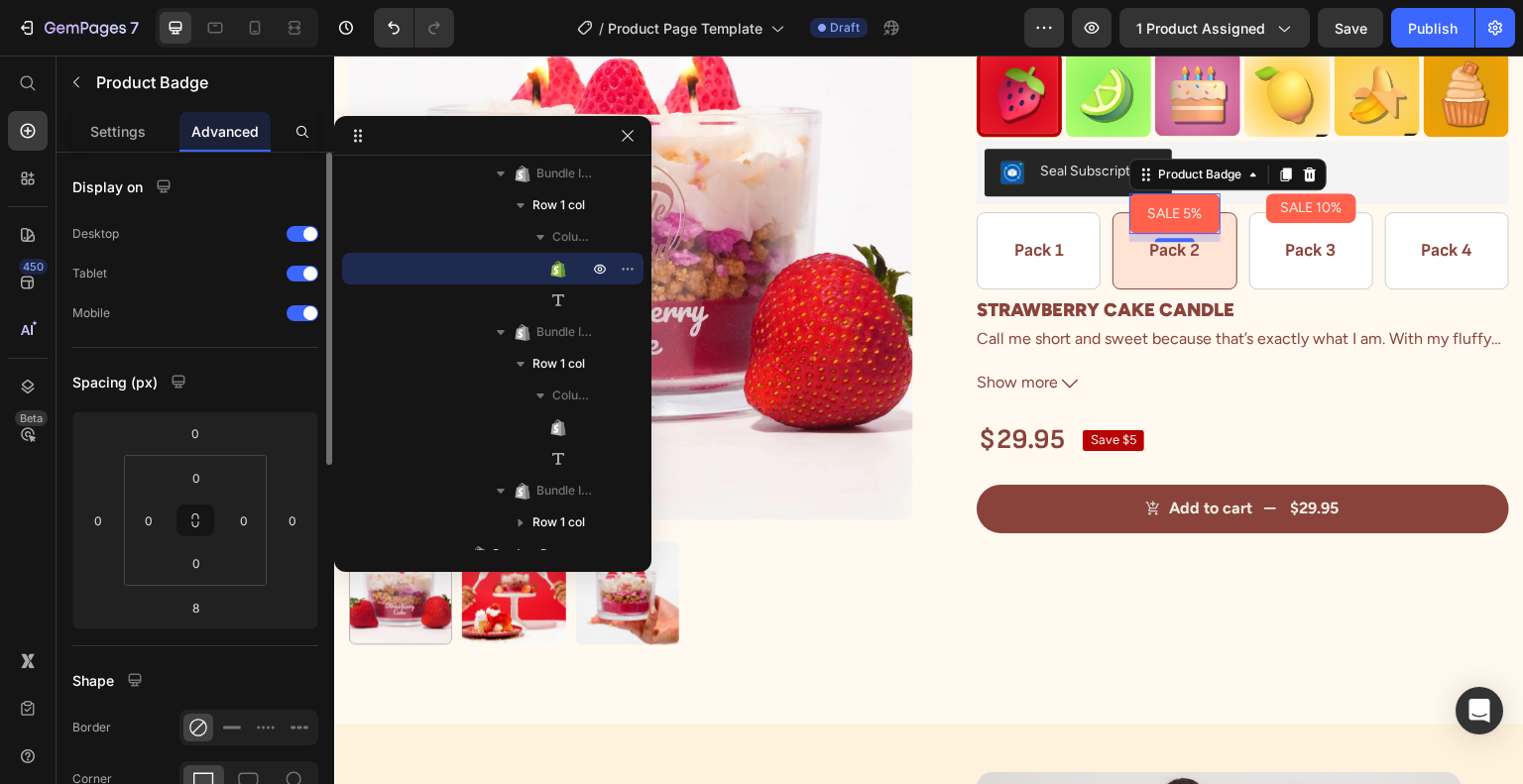 click on "Display on" at bounding box center (195, 186) 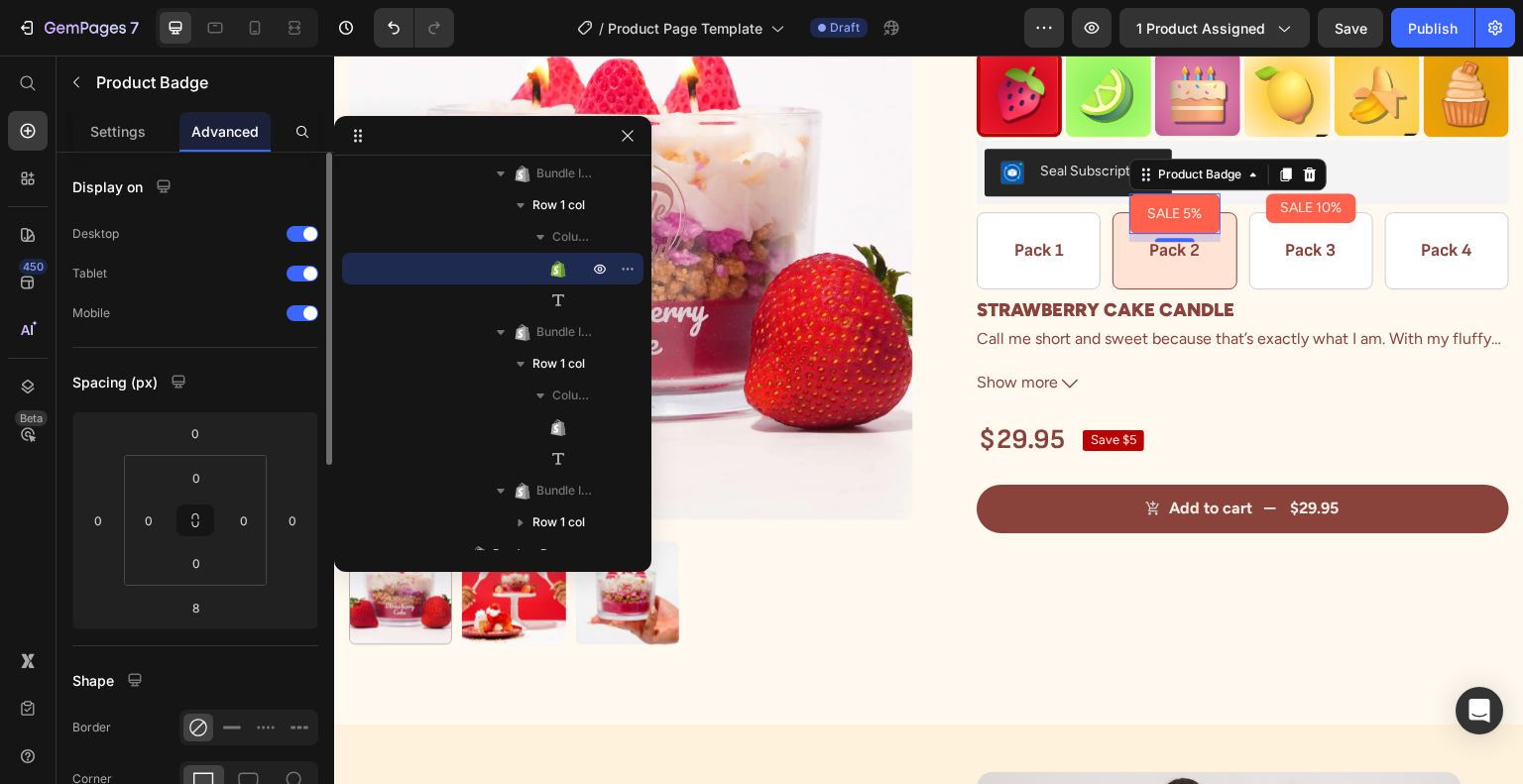 drag, startPoint x: 119, startPoint y: 140, endPoint x: 152, endPoint y: 164, distance: 40.804412 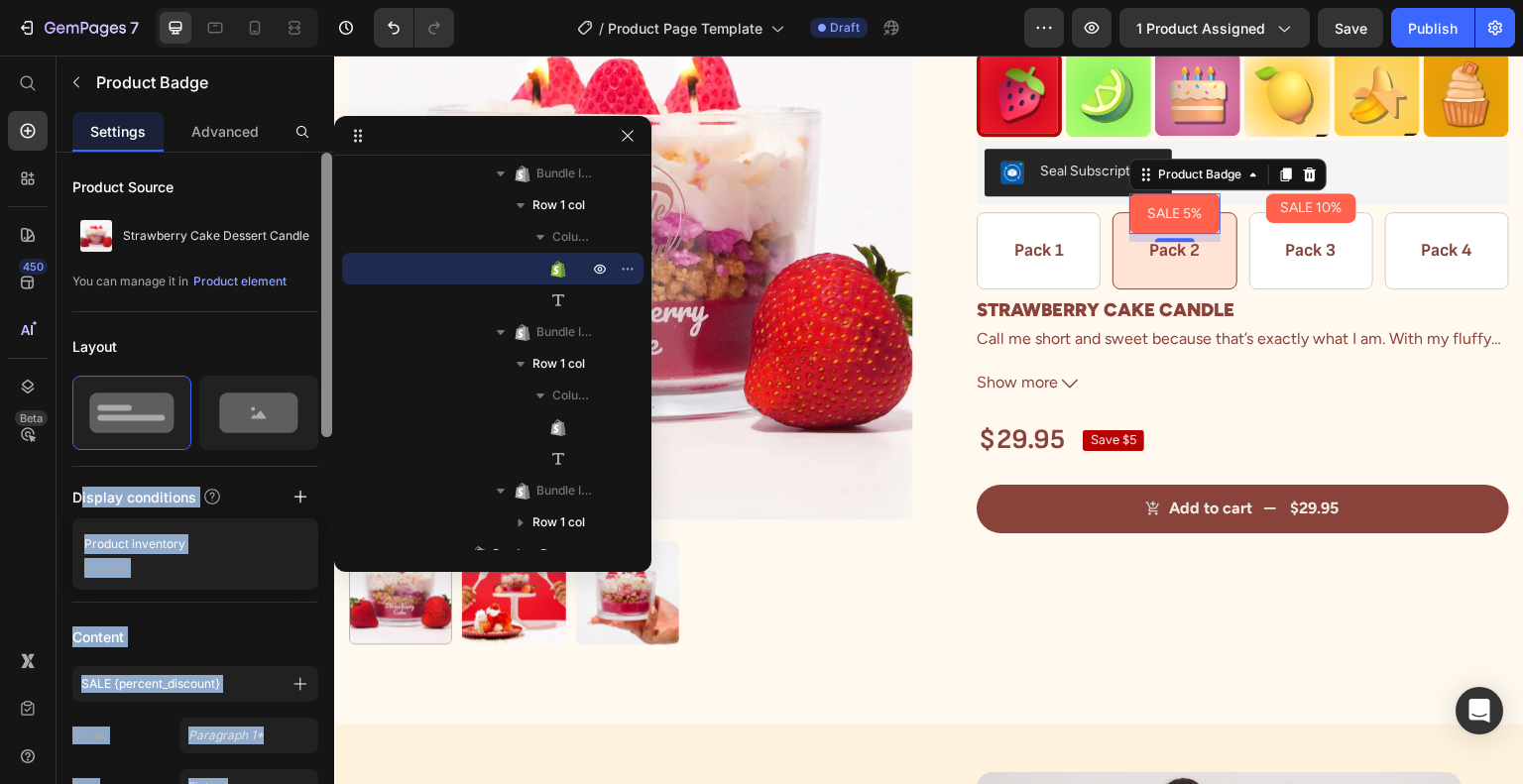 drag, startPoint x: 317, startPoint y: 368, endPoint x: 326, endPoint y: 376, distance: 12.0415946 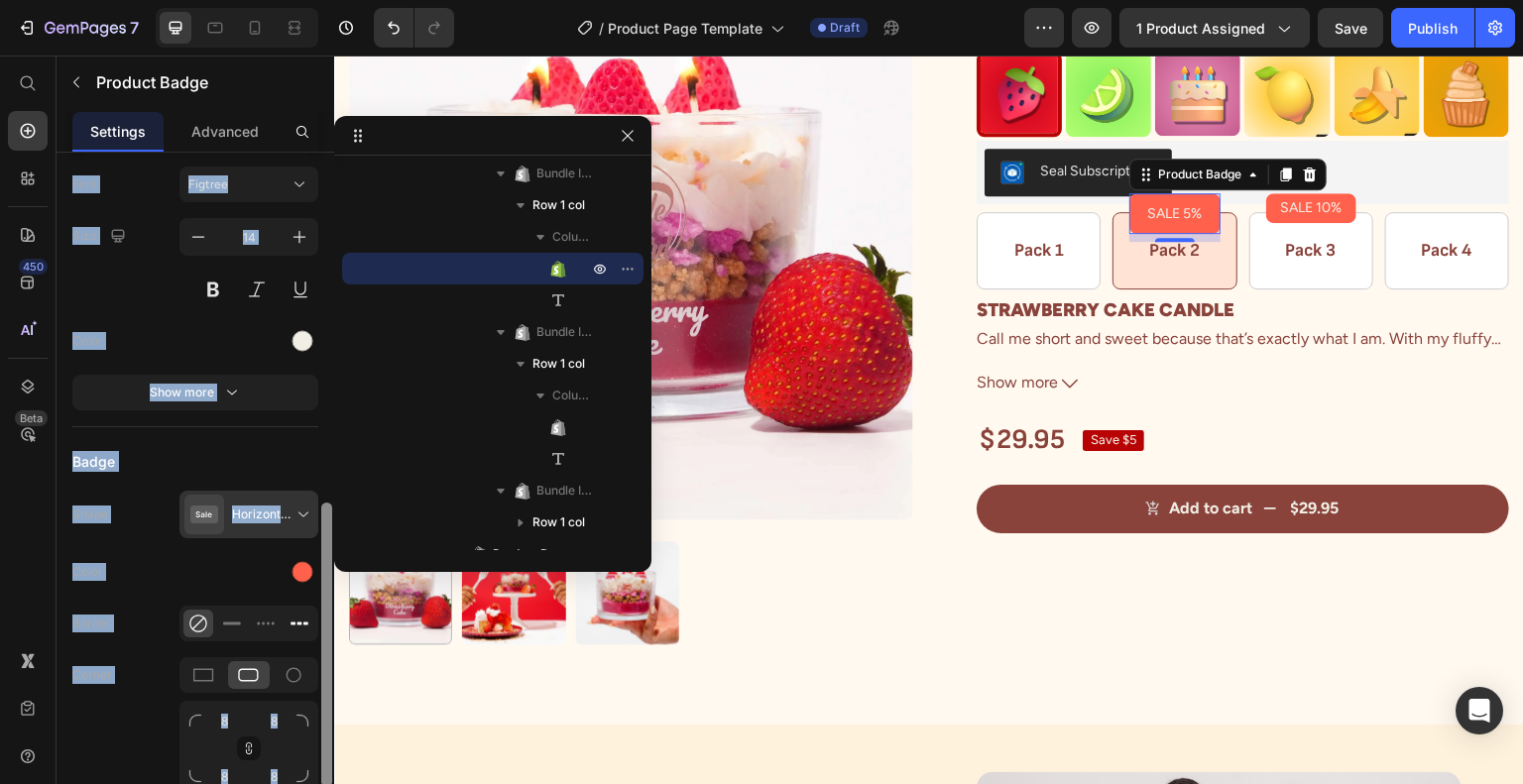 scroll, scrollTop: 600, scrollLeft: 0, axis: vertical 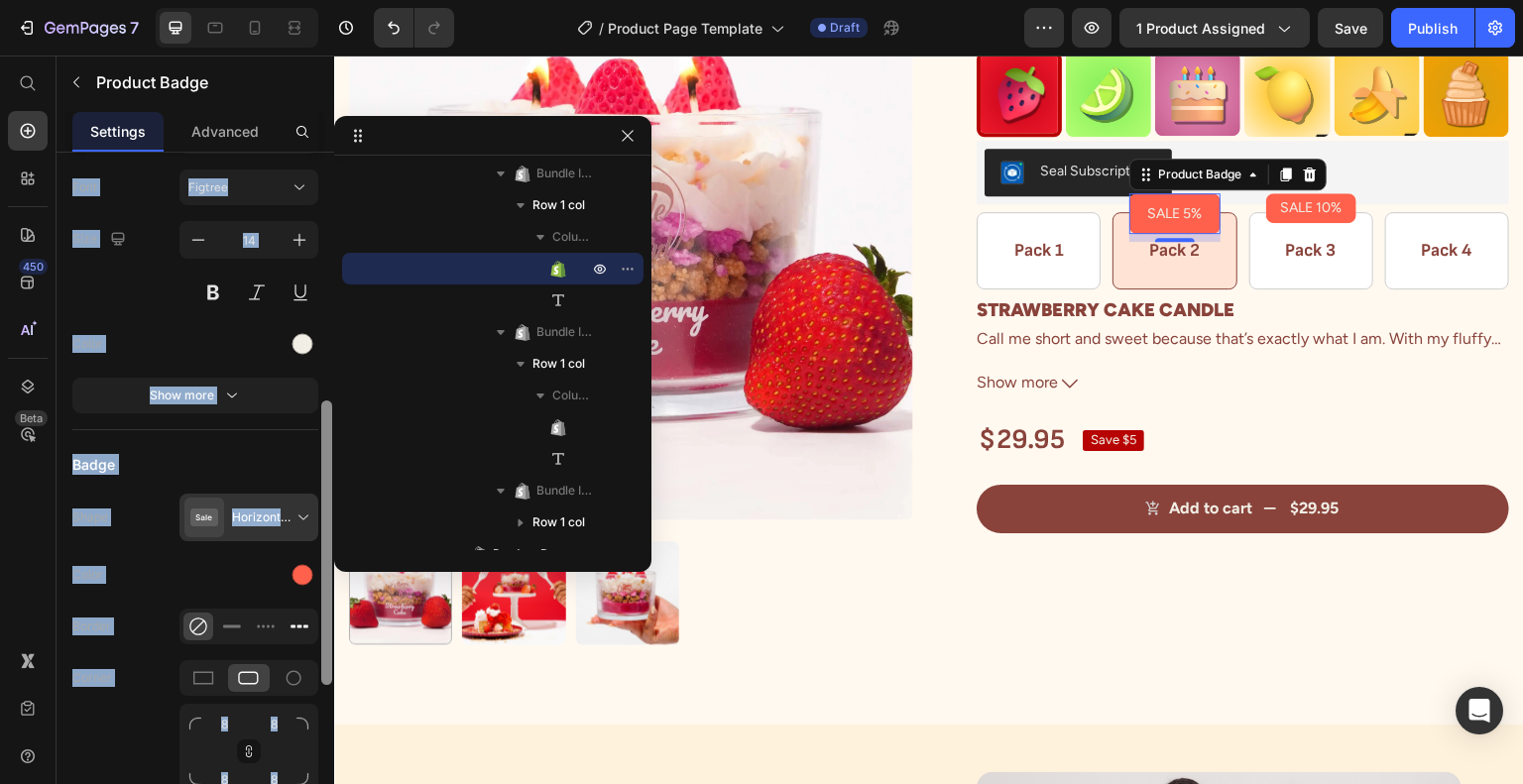 drag, startPoint x: 326, startPoint y: 364, endPoint x: 307, endPoint y: 613, distance: 249.7238 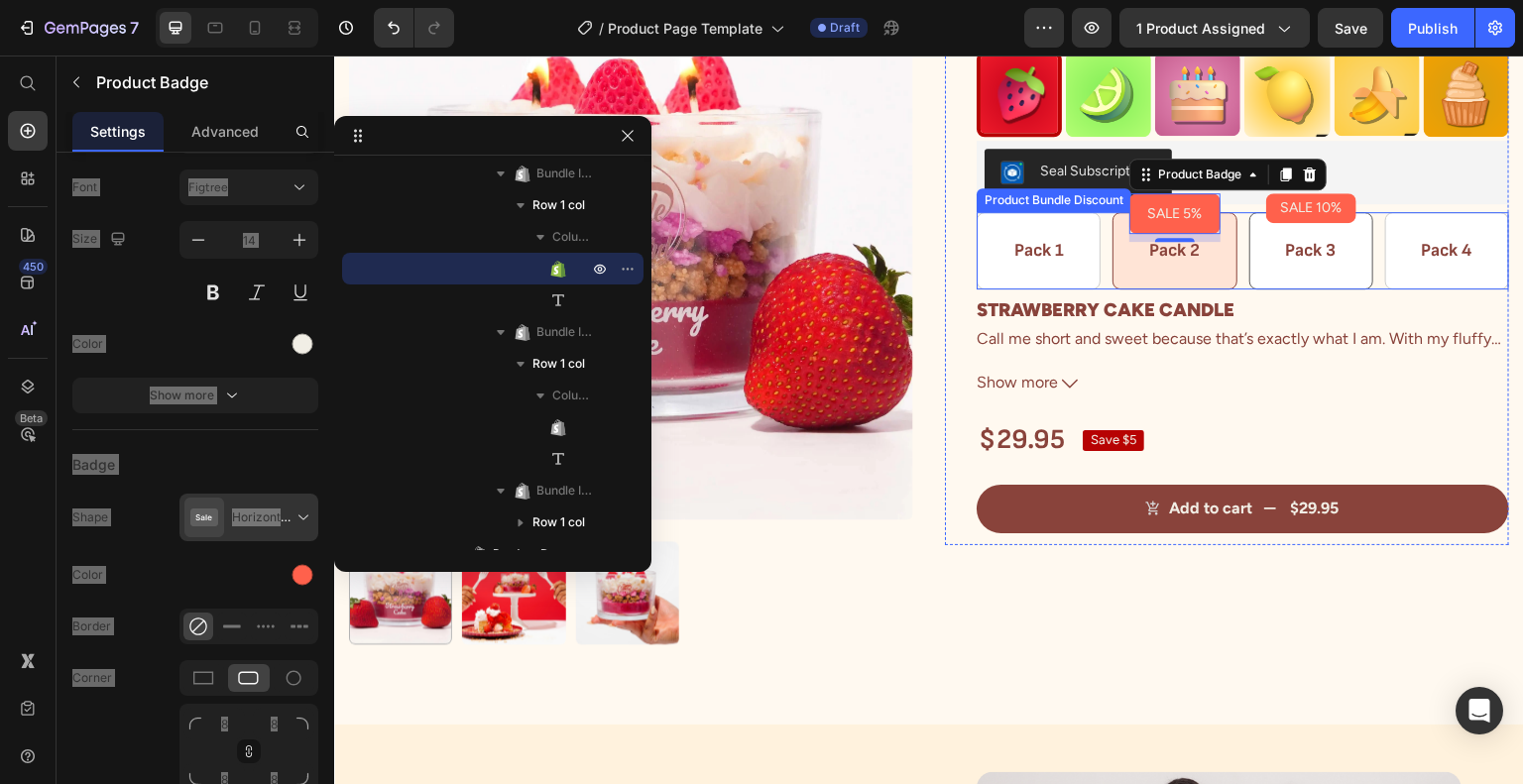 click on "SALE 10%" at bounding box center (1311, 208) 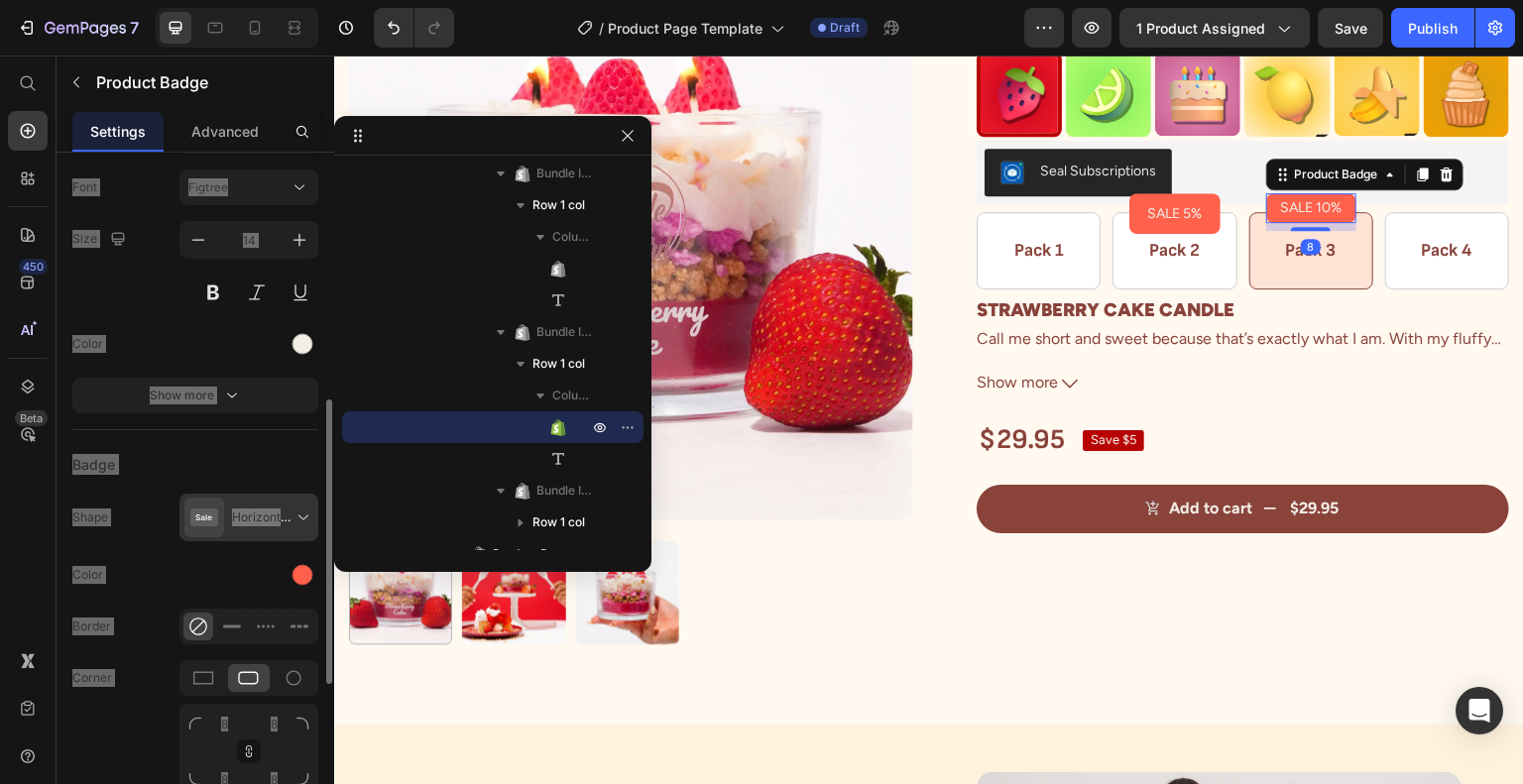 scroll, scrollTop: 599, scrollLeft: 0, axis: vertical 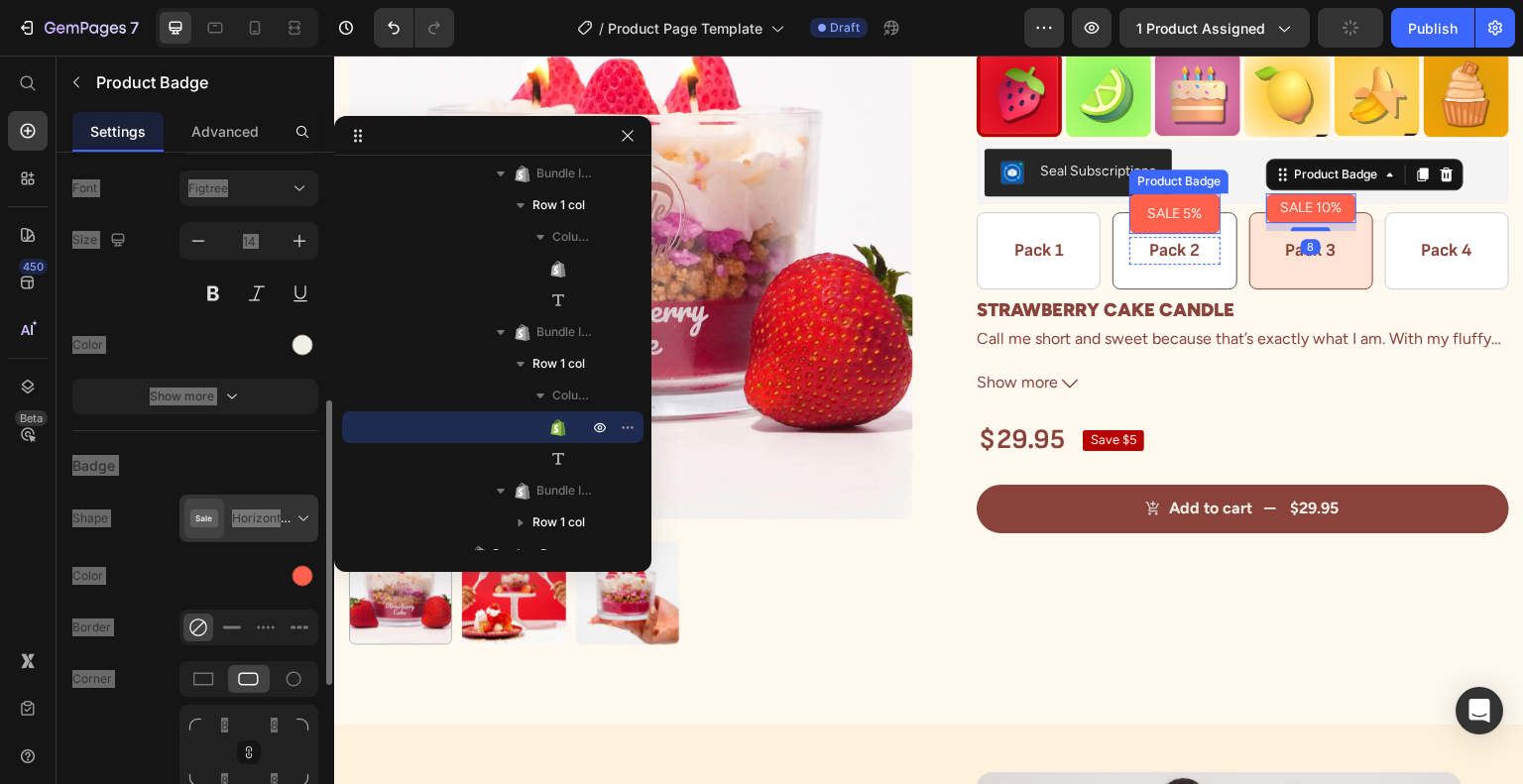 copy on "Display conditions  Product inventory In stock Content Styles Paragraph 1* Font Figtree Size Color Show more Badge Shape Horizontal rectangle Color Border Corner Shadow Size Width px % Height px Show more  Delete element" 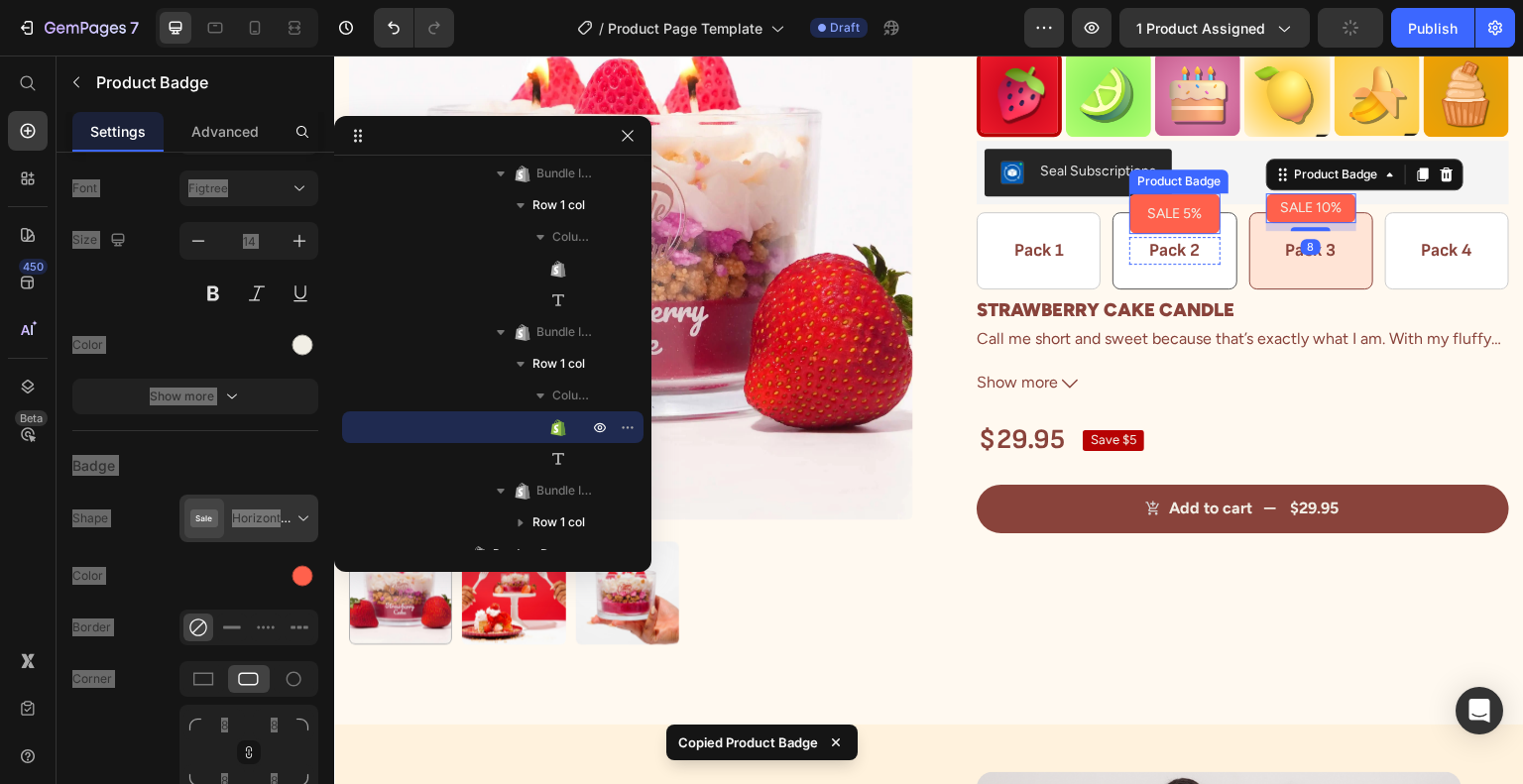 click on "SALE 5%" at bounding box center (1174, 213) 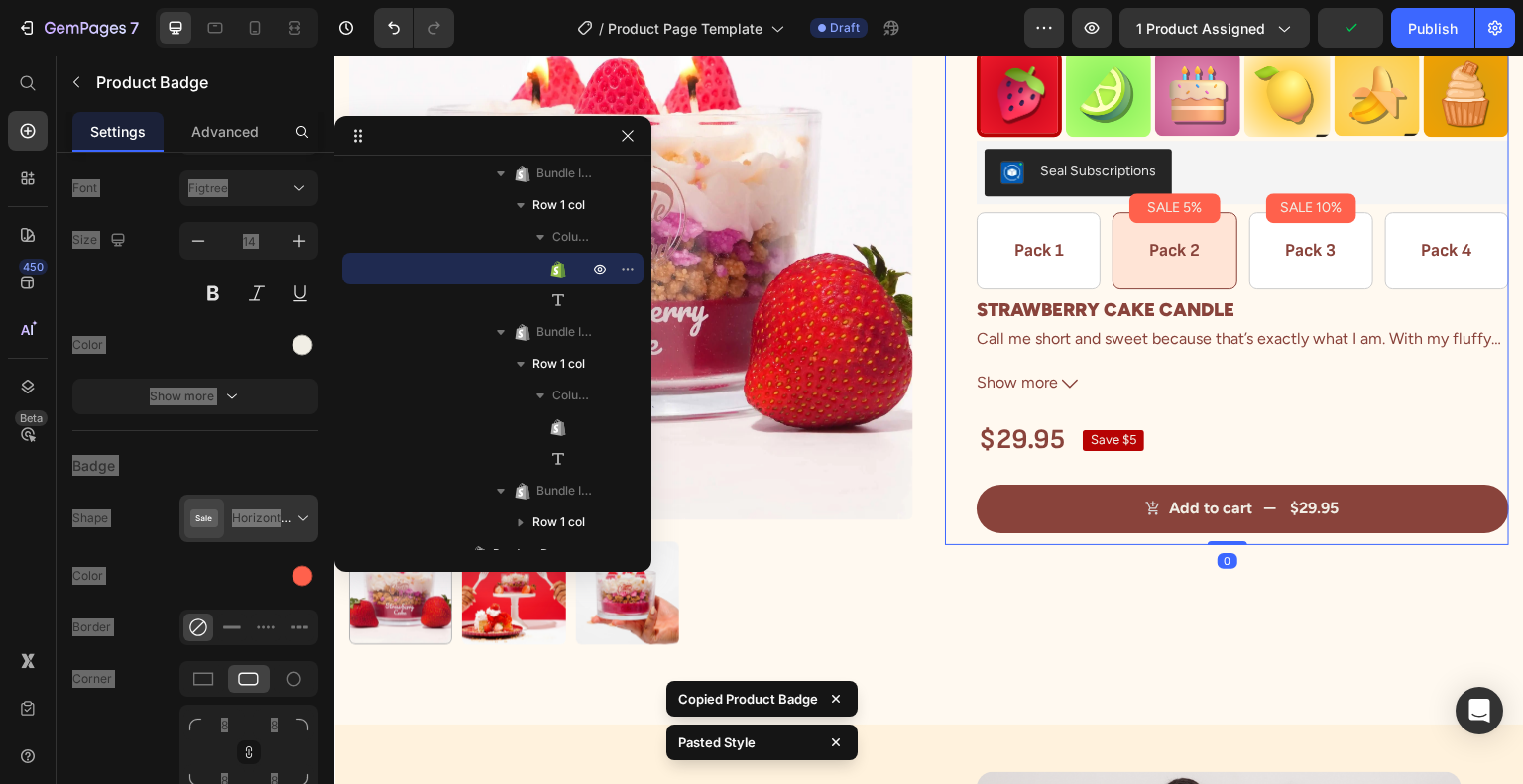 click on "Strawberry Cake Dessert Candle Product Title Icon Icon Icon Icon Icon Icon List 550+ Verified Reviews! Text Block Row Image Image Image Image Image Image Row Seal Subscriptions Seal Subscriptions Pack 1 Text Block Row SALE 5% Product Badge Pack 2 Text Block Row SALE 10% Product Badge Pack 3 Text Block Row Pack 4 Text Block Row Product Bundle Discount STRAWBERRY CAKE CANDLE
Call me short and sweet because that’s exactly what I am. With my fluffy cake, soft whipped cream, and juicy strawberries, I’ll have you craving dessert with just my scent.
Scent Notes: Top:  Juicy Strawberries Middle:  Whipped Cream, Vanilla Cake Base:  Sugar Show more Product Description $29.95 Product Price Save $5 Product Badge Row
Add to cart
$29.95 Add to Cart" at bounding box center (1242, 251) 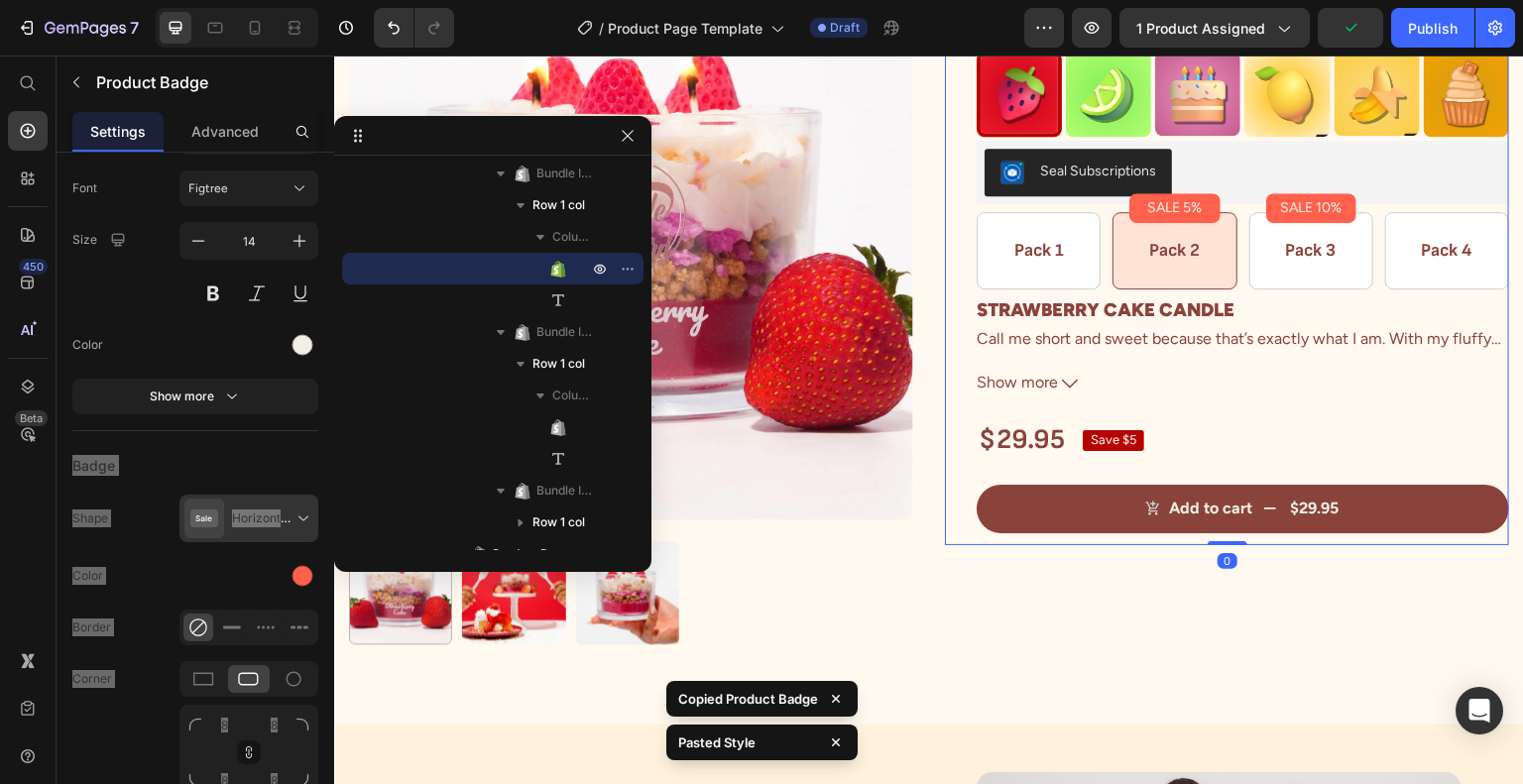 scroll, scrollTop: 38, scrollLeft: 0, axis: vertical 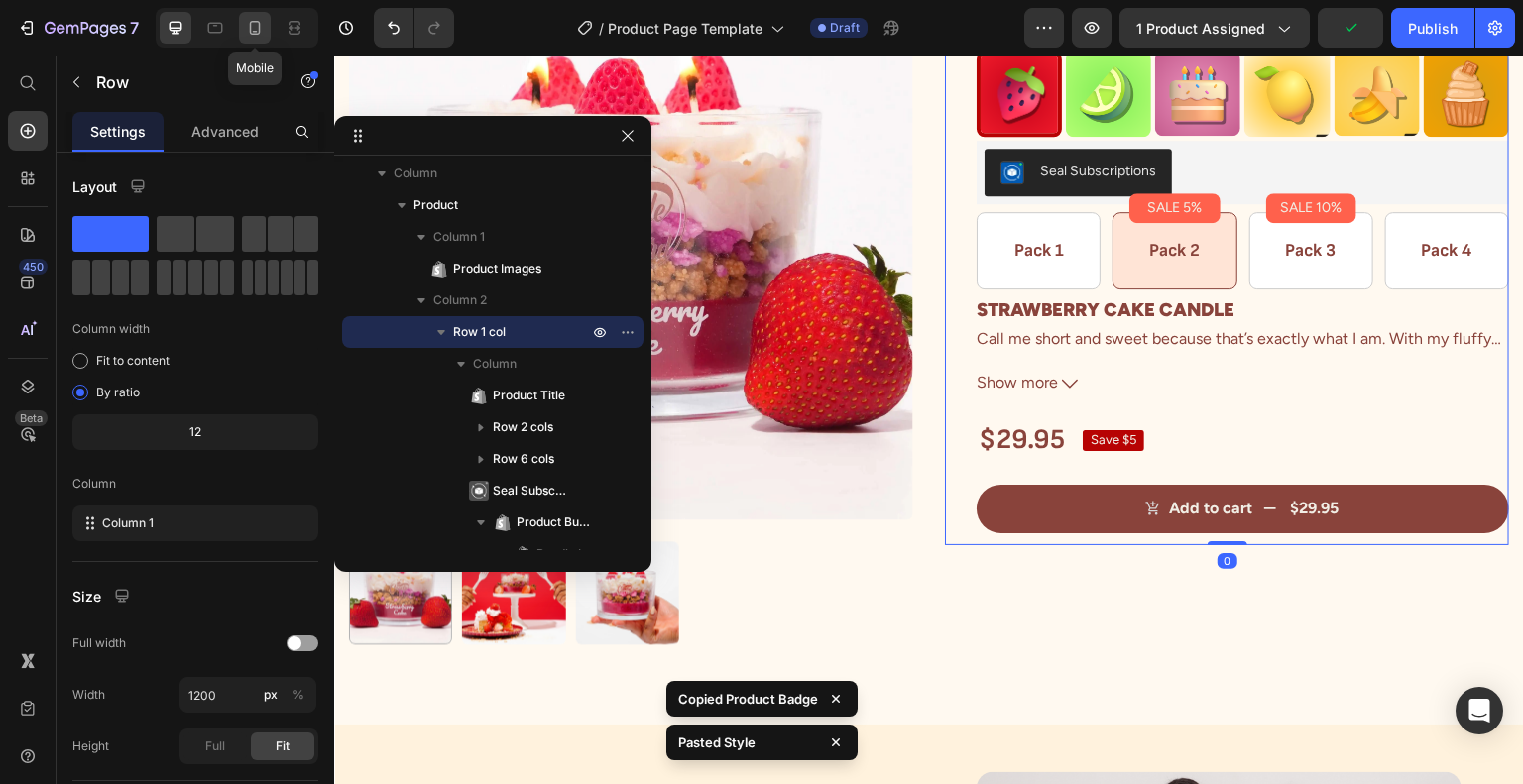 click 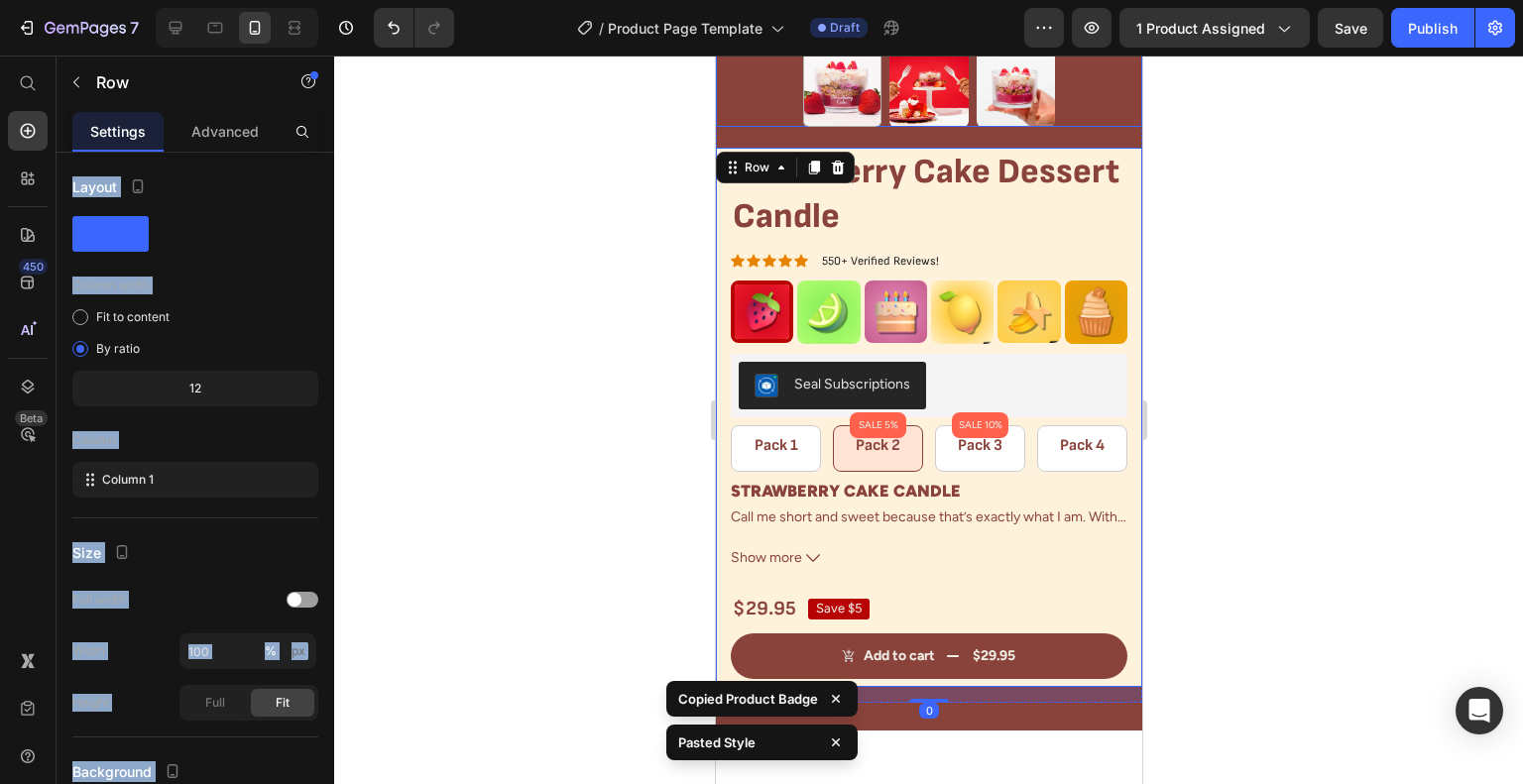 scroll, scrollTop: 507, scrollLeft: 0, axis: vertical 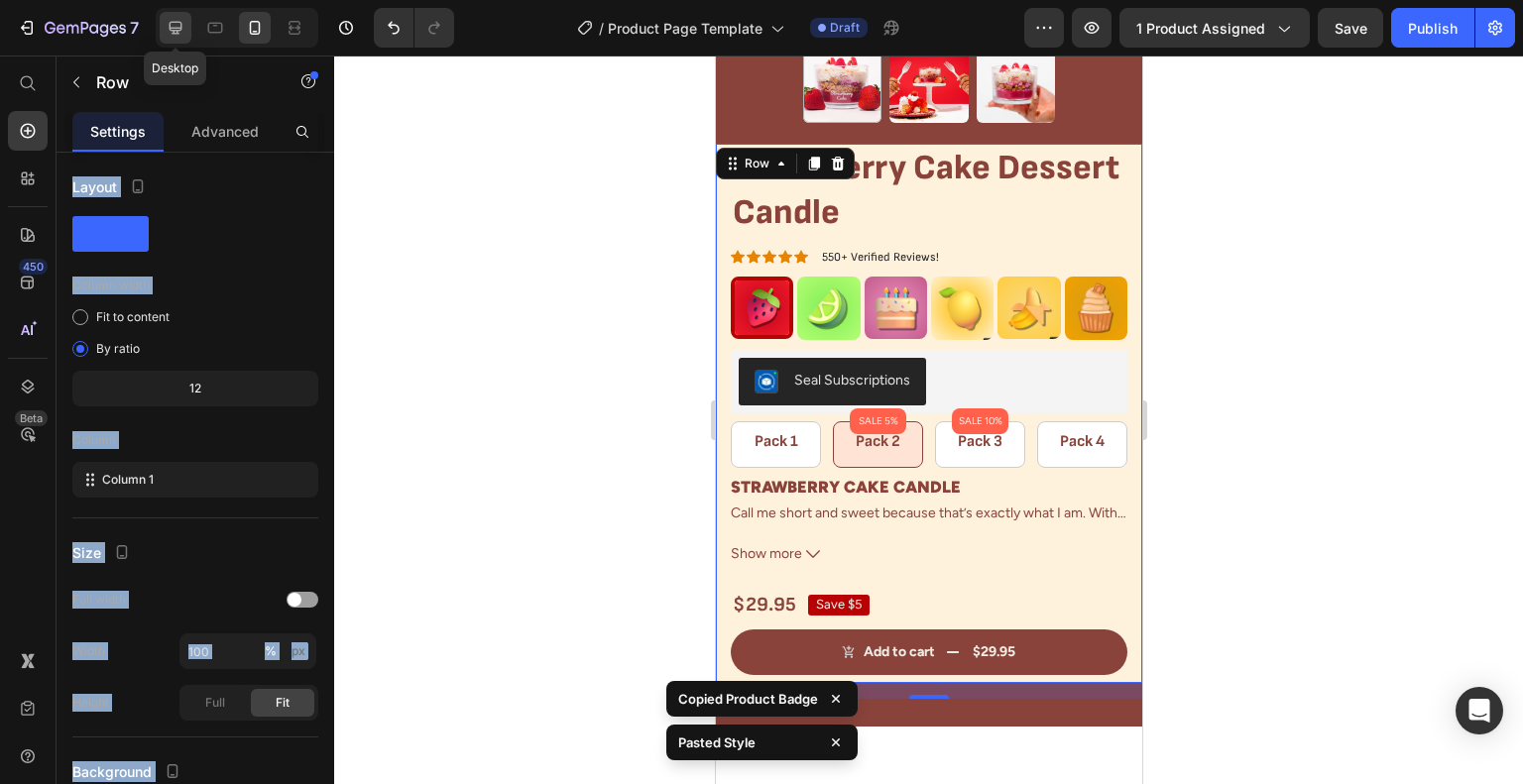 click 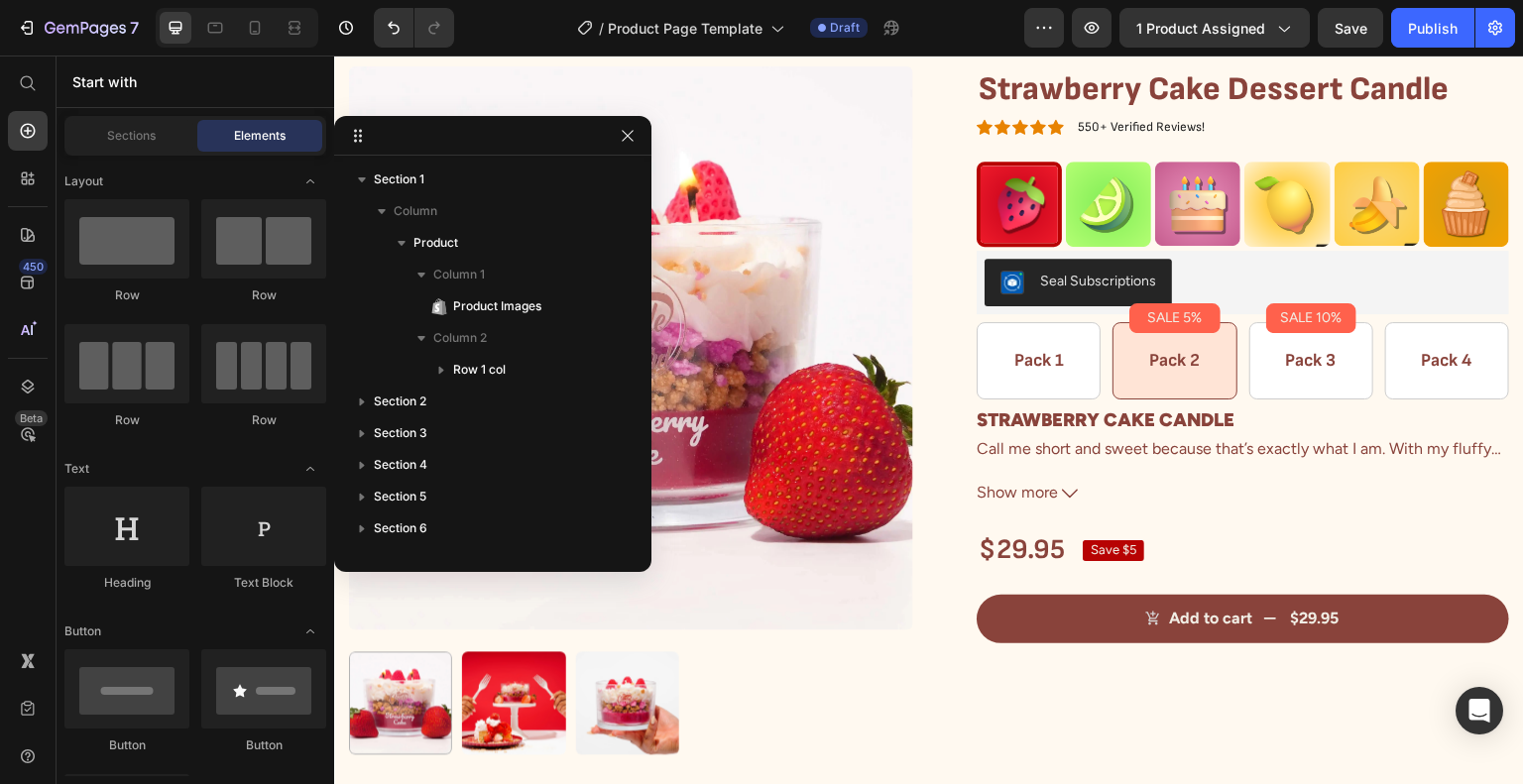 scroll, scrollTop: 213, scrollLeft: 0, axis: vertical 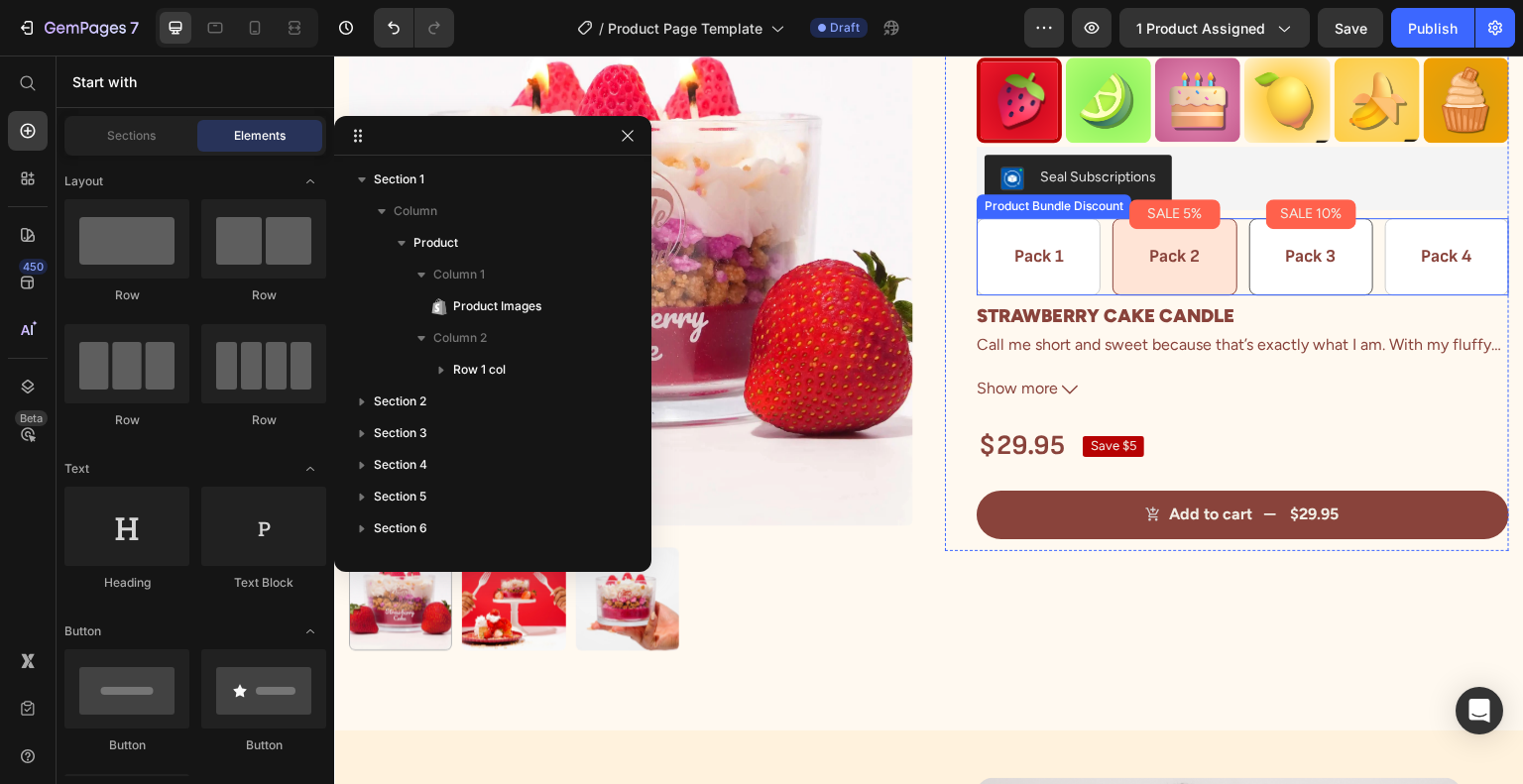 click on "SALE 10% Product Badge Pack 3 Text Block Row" at bounding box center (1311, 256) 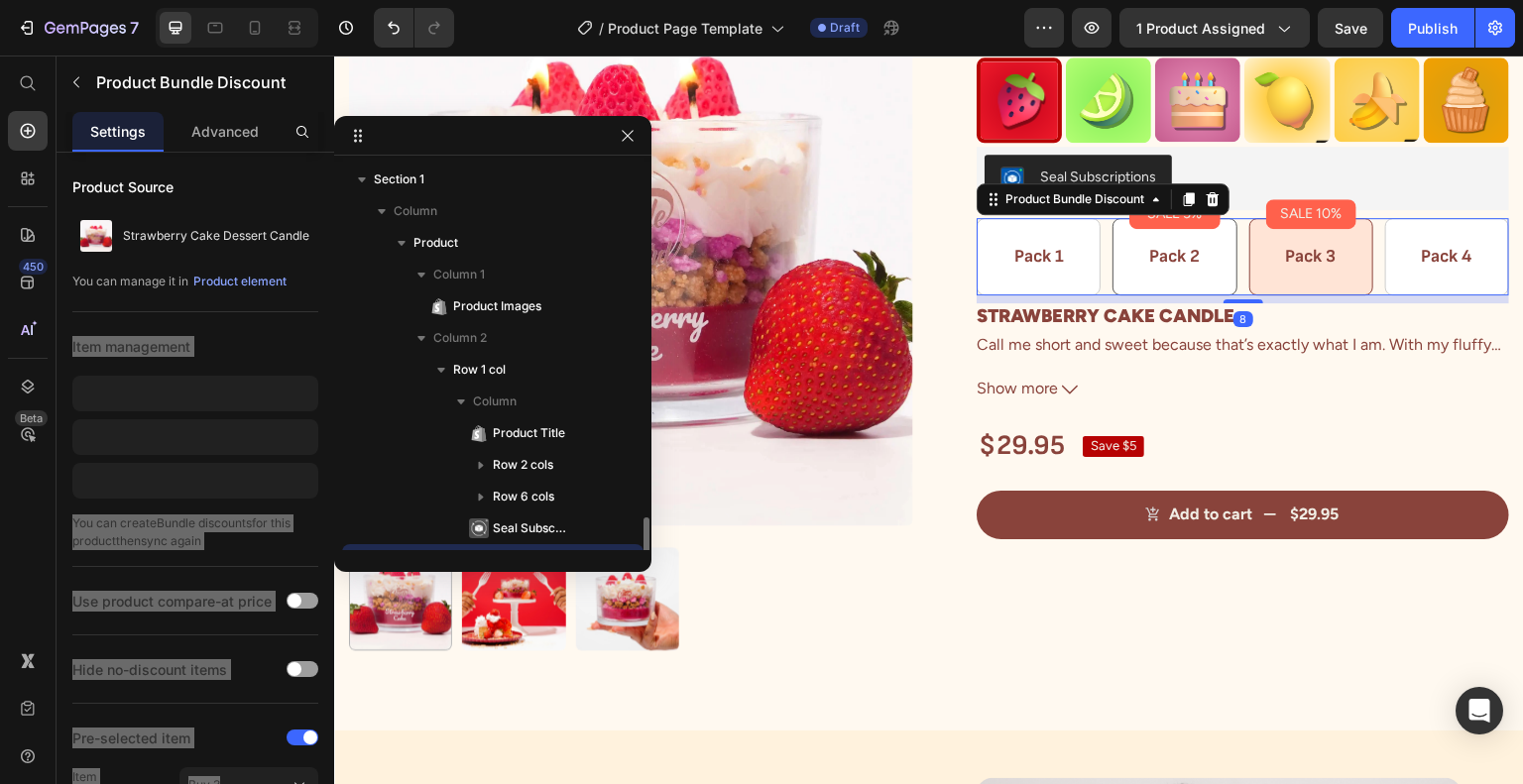 scroll, scrollTop: 228, scrollLeft: 0, axis: vertical 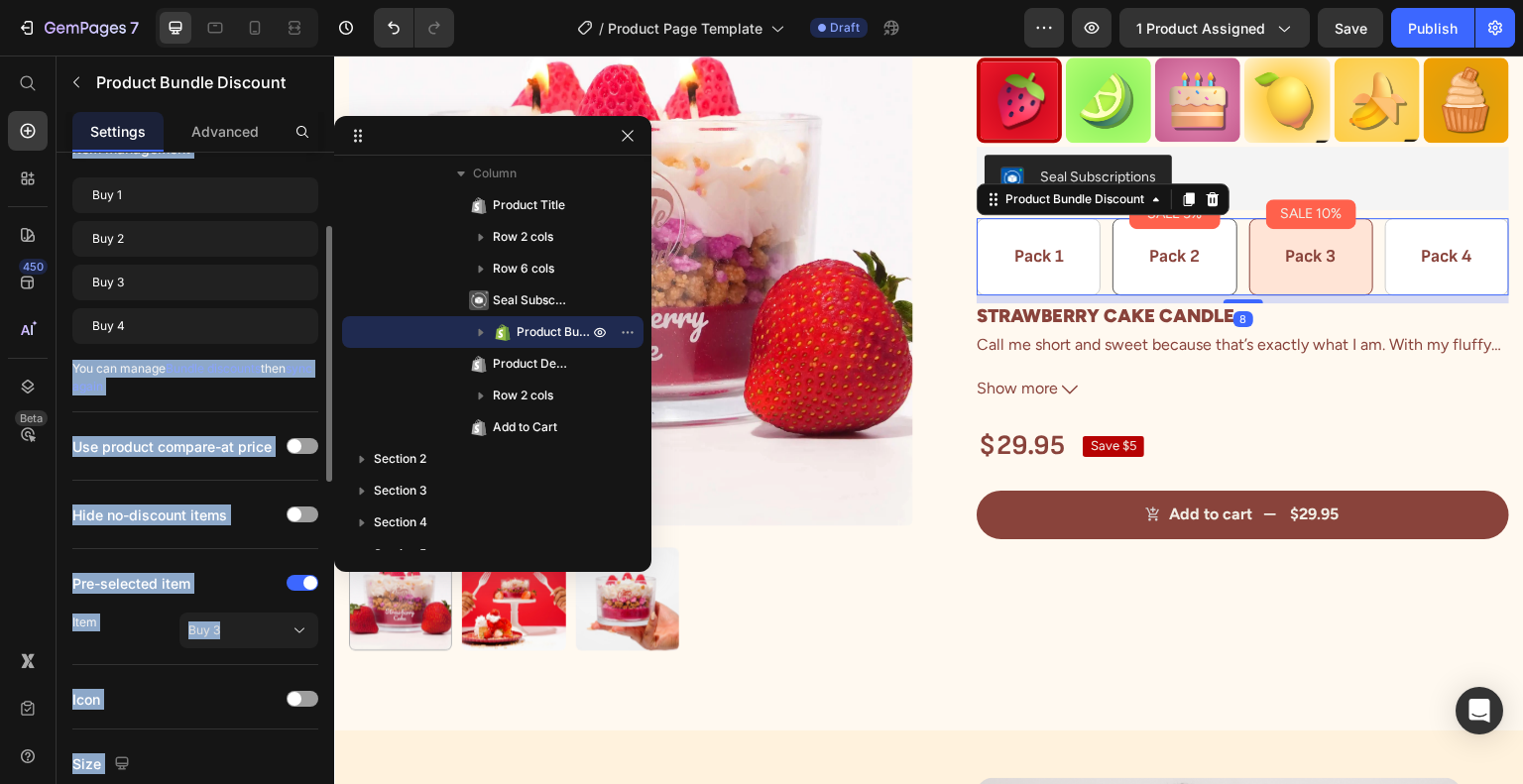 click on "Pre-selected item Item Buy 3" 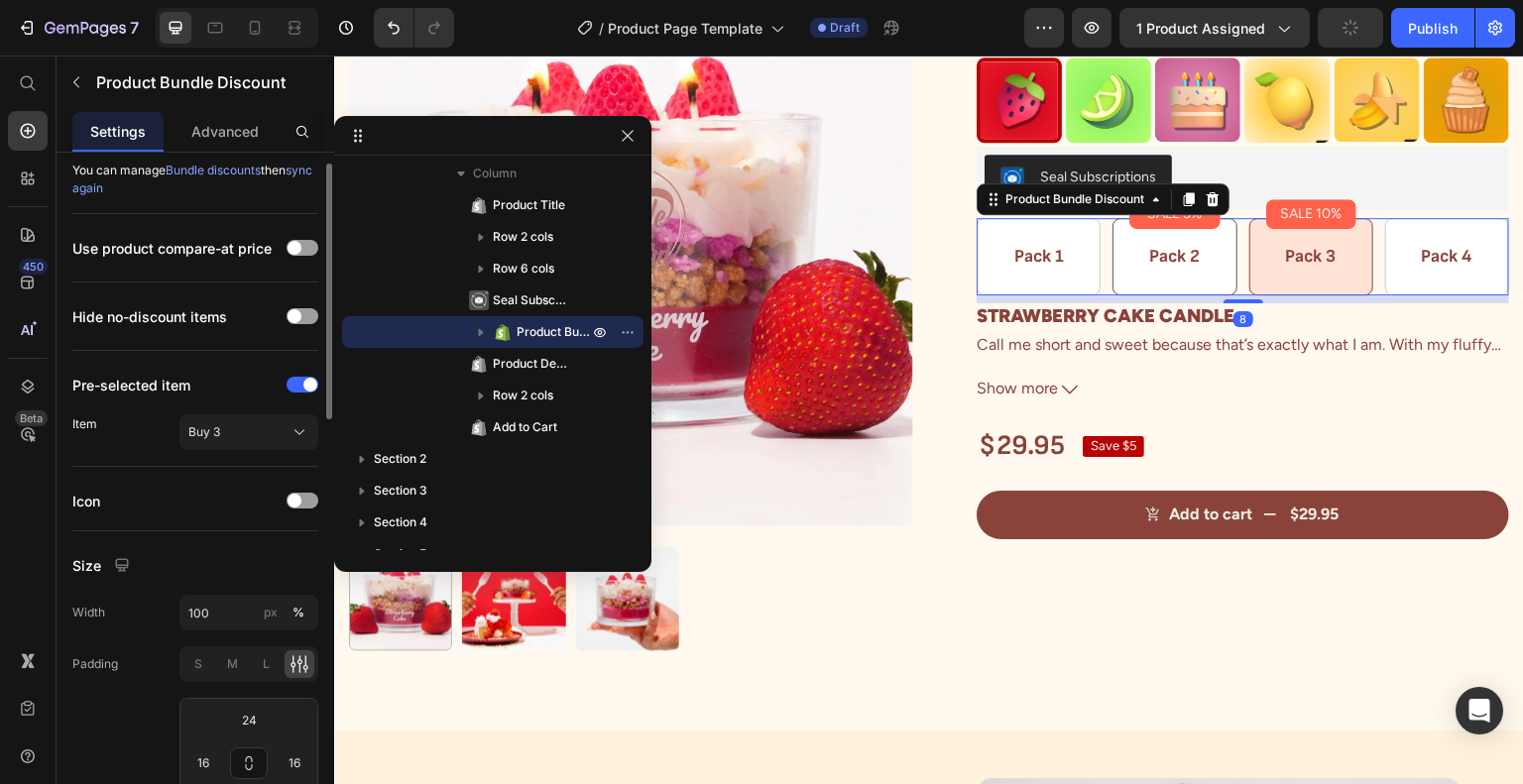 scroll, scrollTop: 198, scrollLeft: 0, axis: vertical 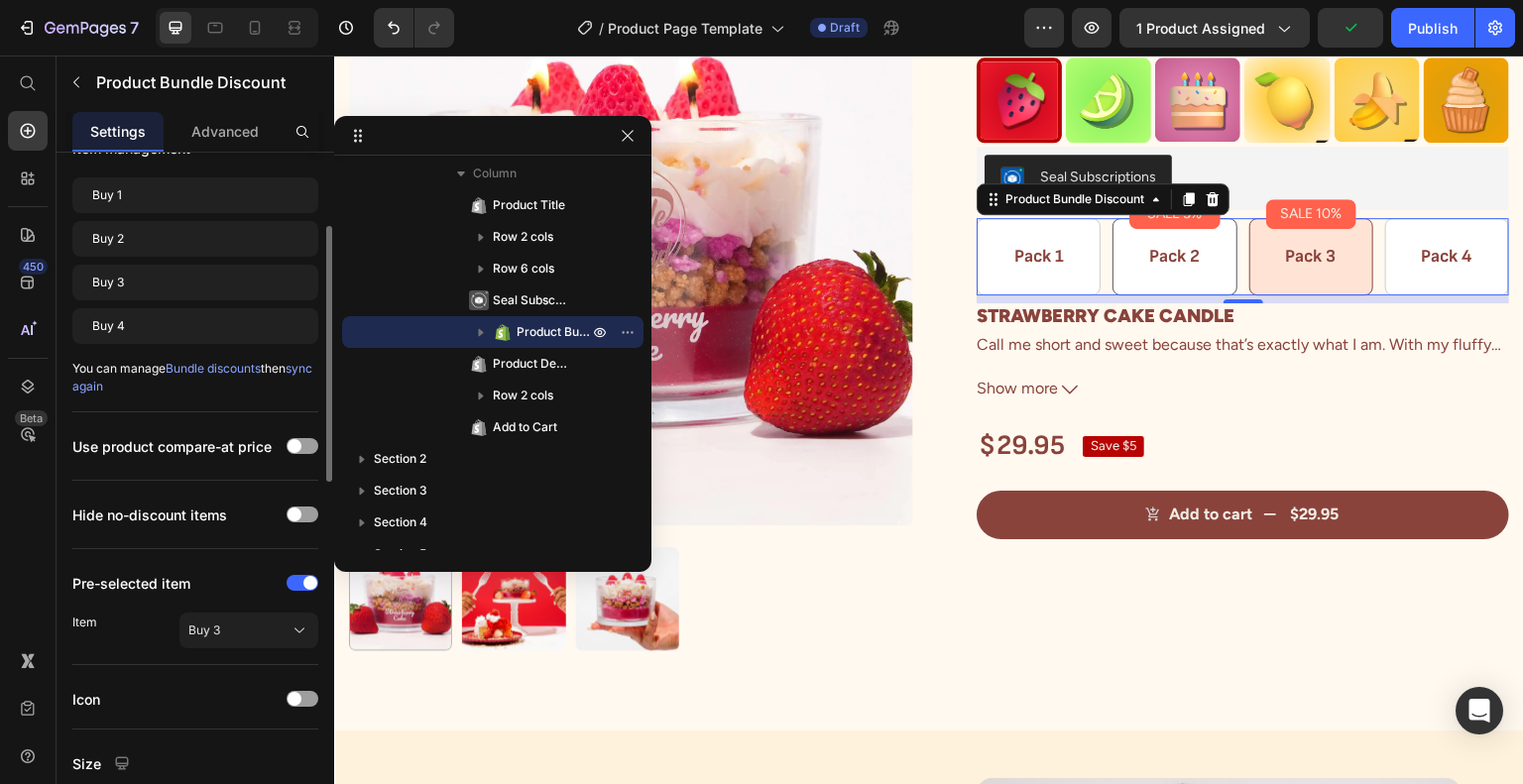 click on "Pack 1 Text Block Row SALE 5% Product Badge Pack 2 Text Block Row SALE 10% Product Badge Pack 3 Text Block Row Pack 4 Text Block Row" at bounding box center [1242, 256] 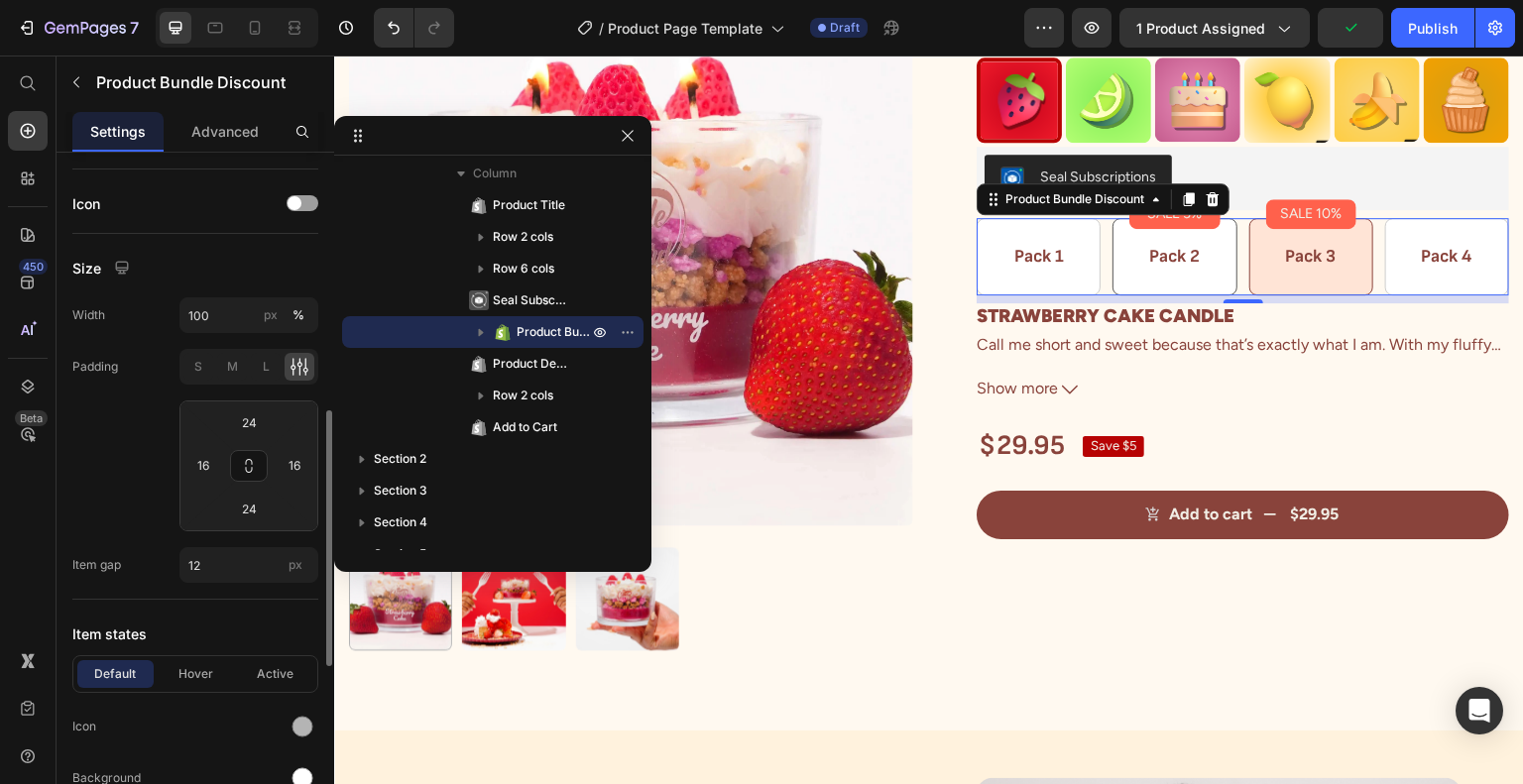 scroll, scrollTop: 892, scrollLeft: 0, axis: vertical 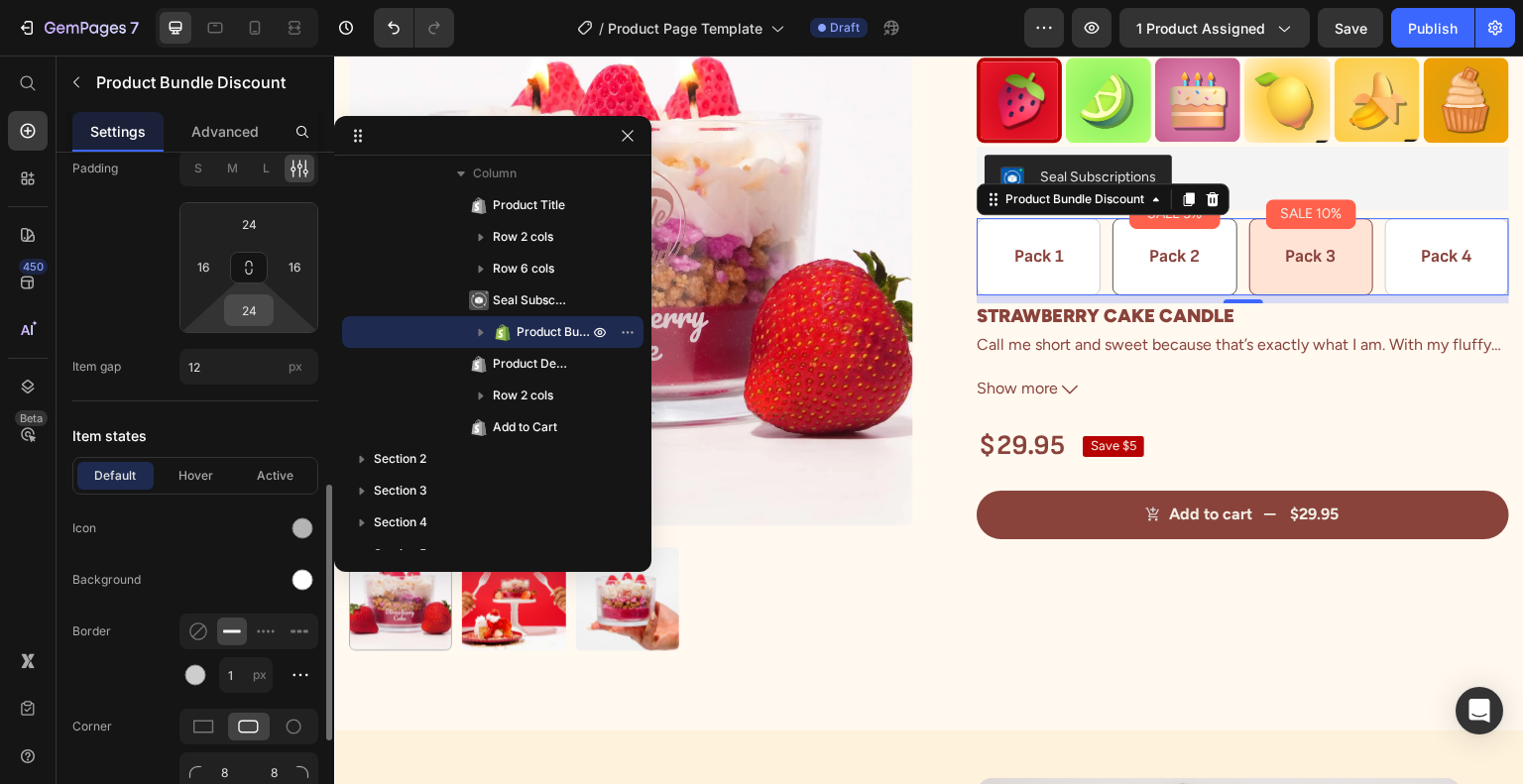 click on "24" at bounding box center [249, 310] 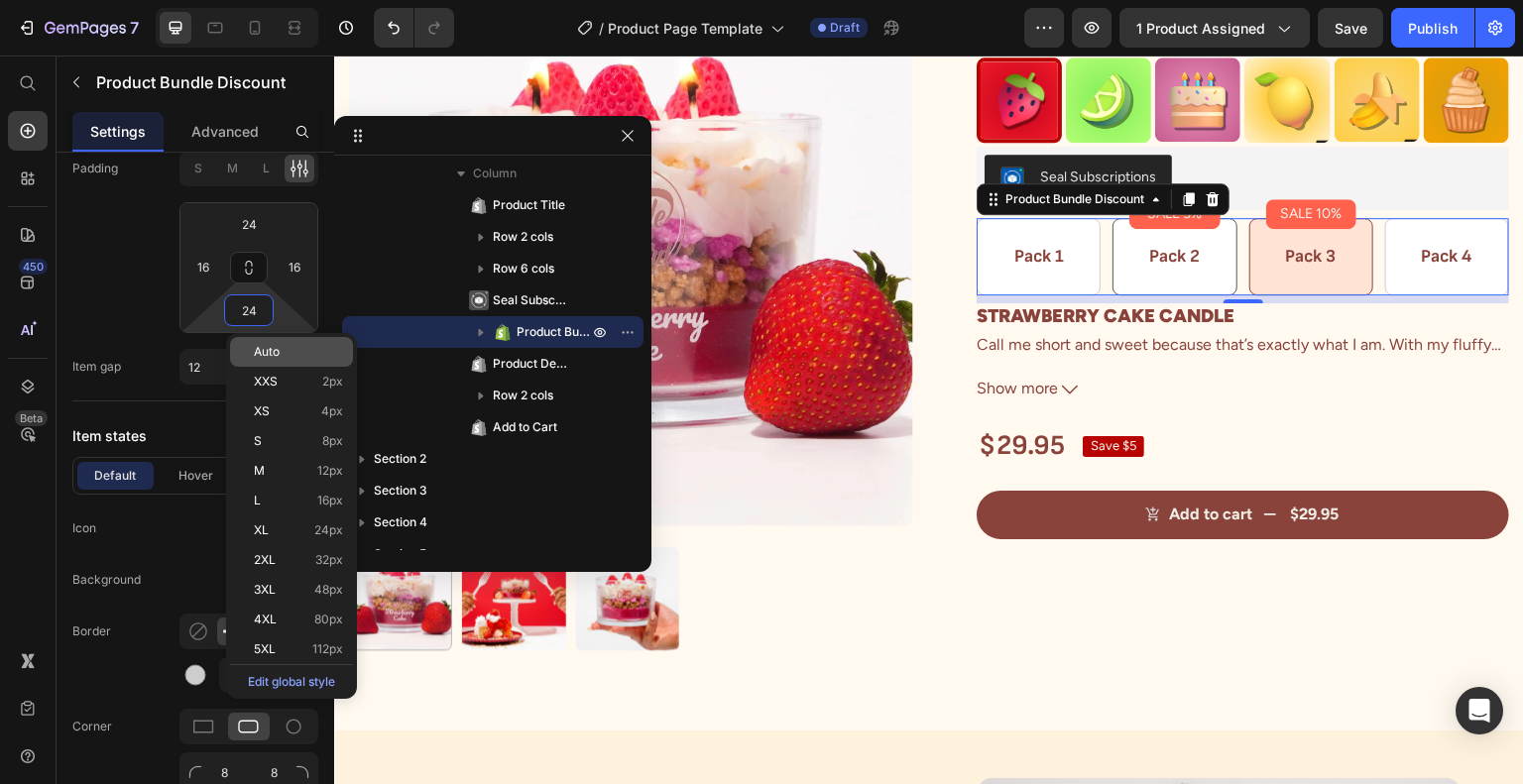 click on "Auto" at bounding box center (267, 352) 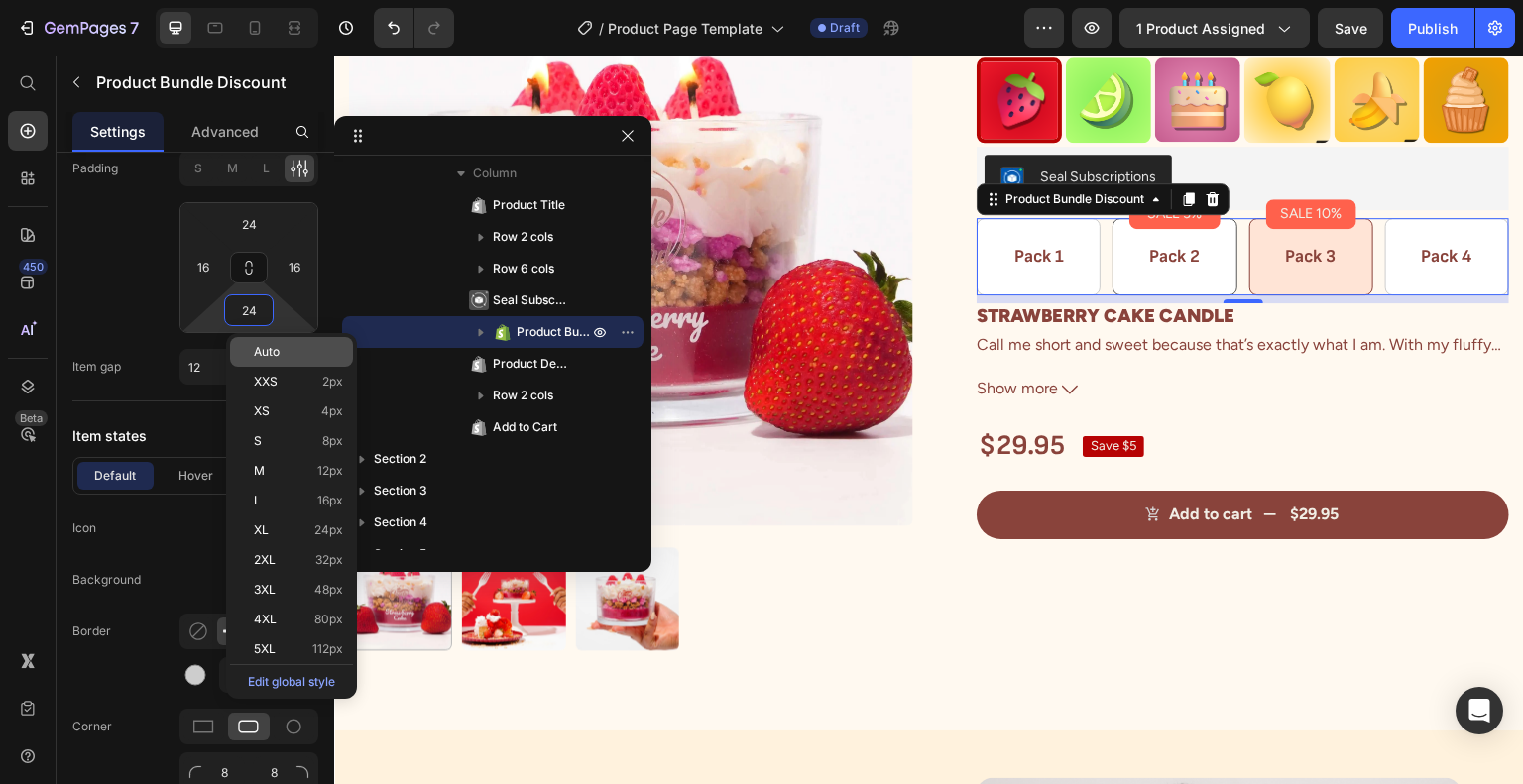 type 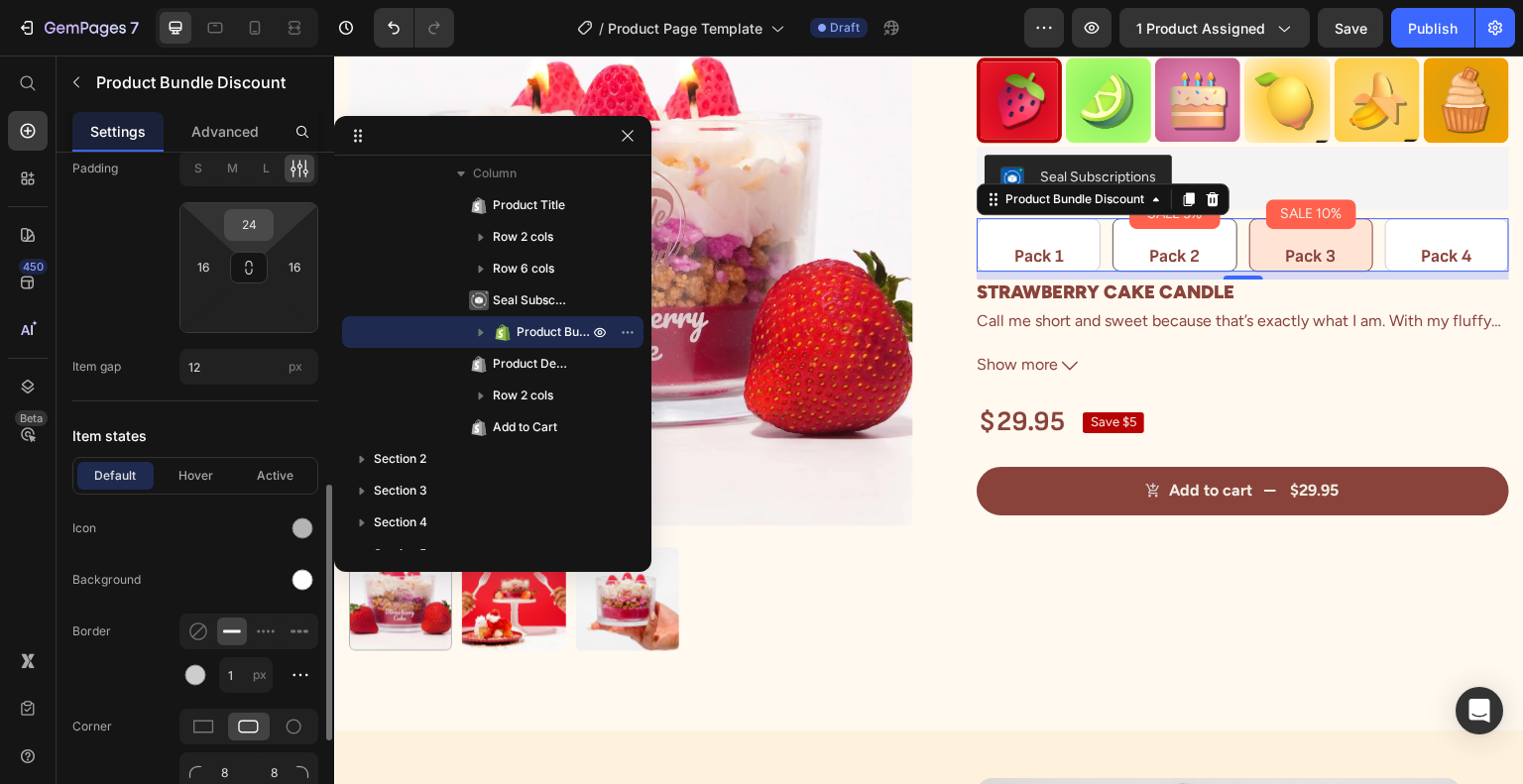 click on "24" at bounding box center [249, 225] 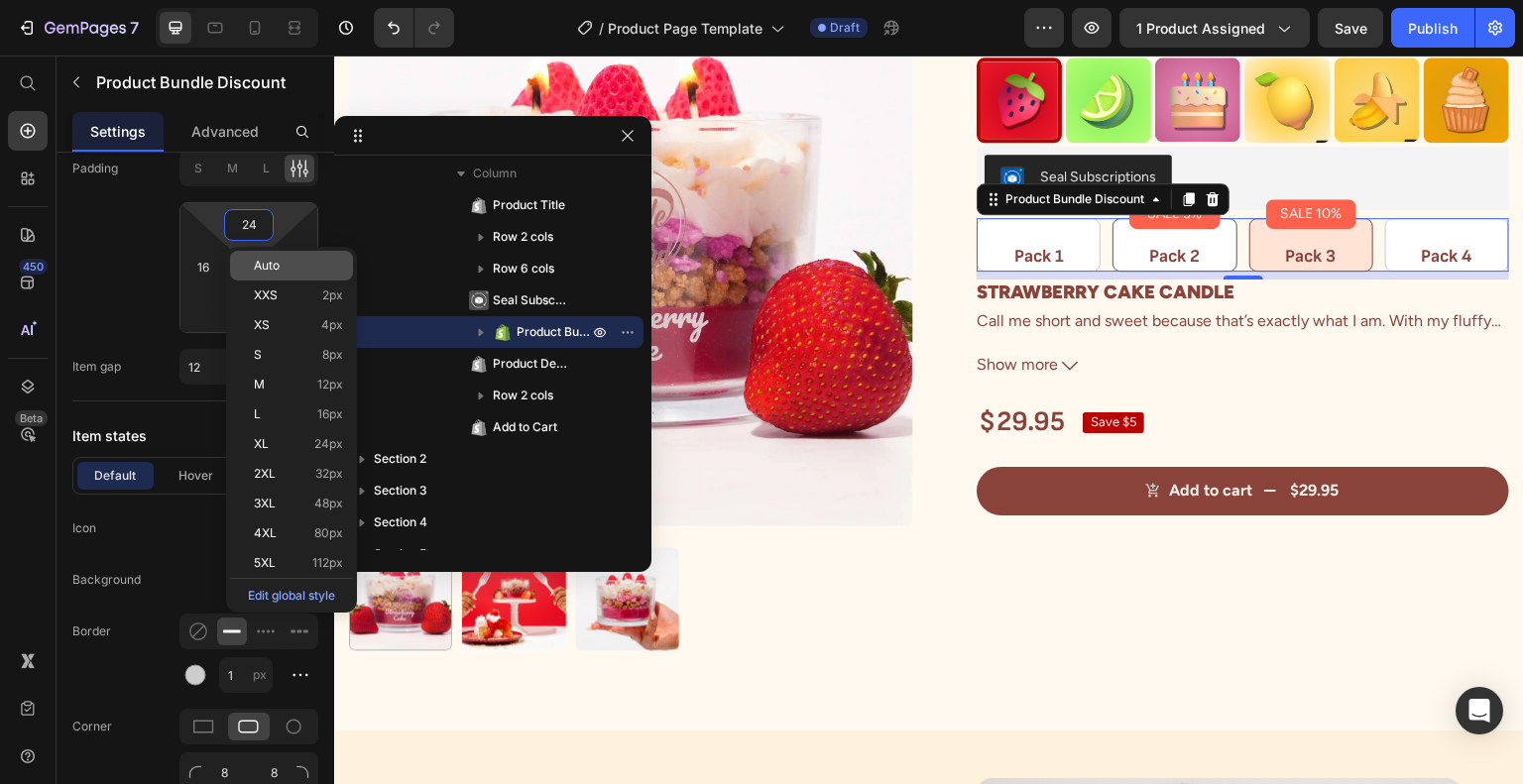 click on "Auto" at bounding box center [267, 266] 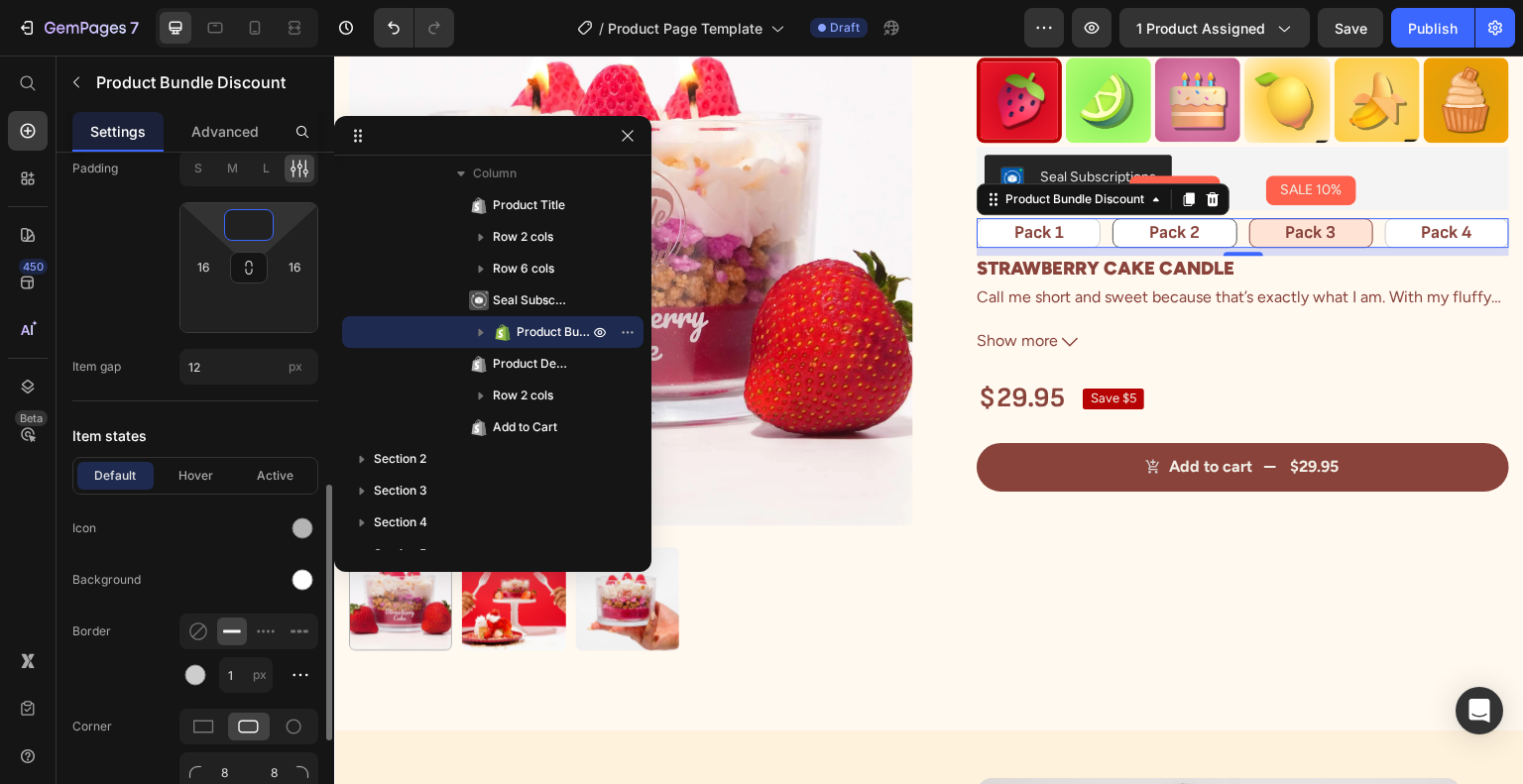 click at bounding box center [249, 225] 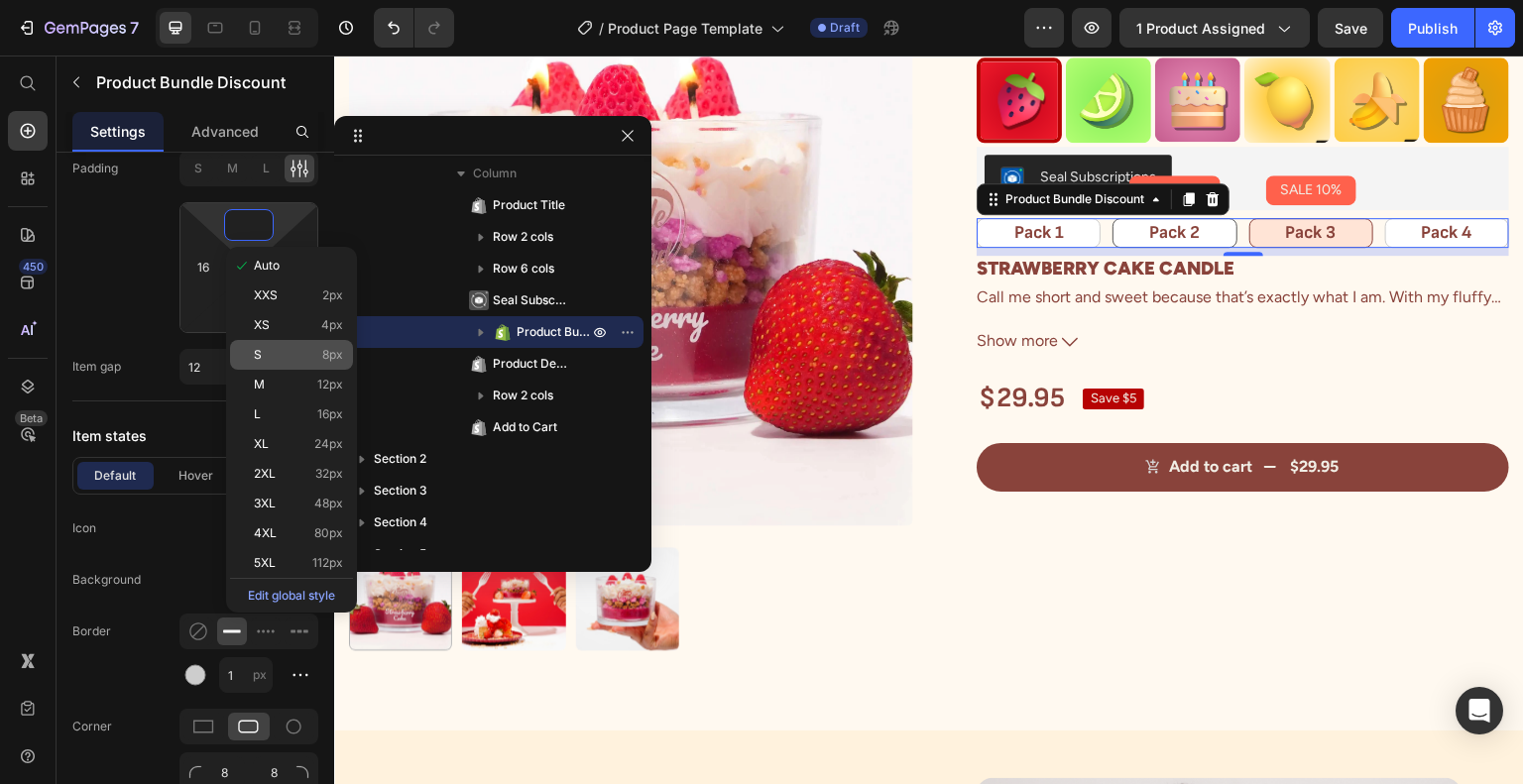 click on "S 8px" at bounding box center [298, 355] 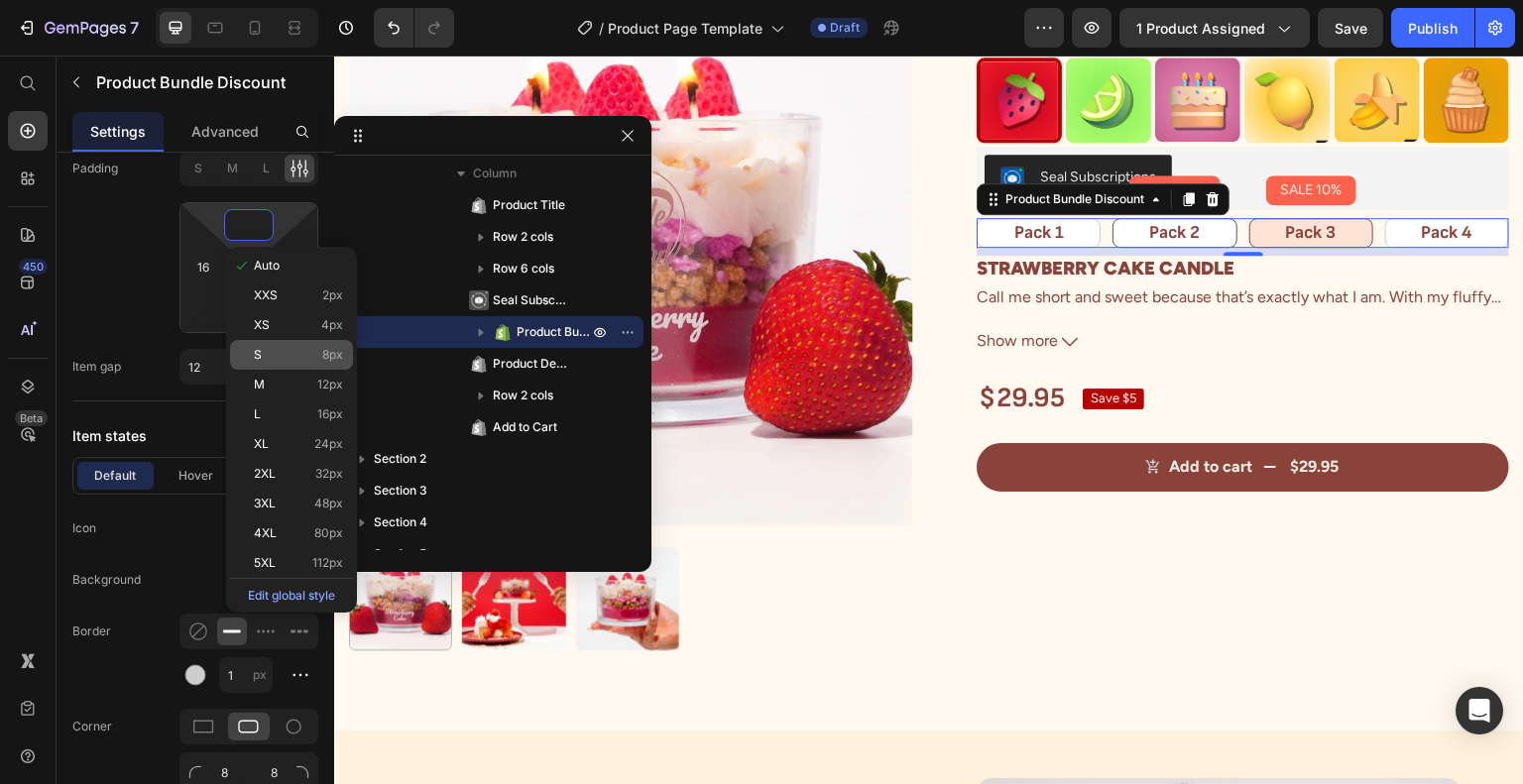 type on "8" 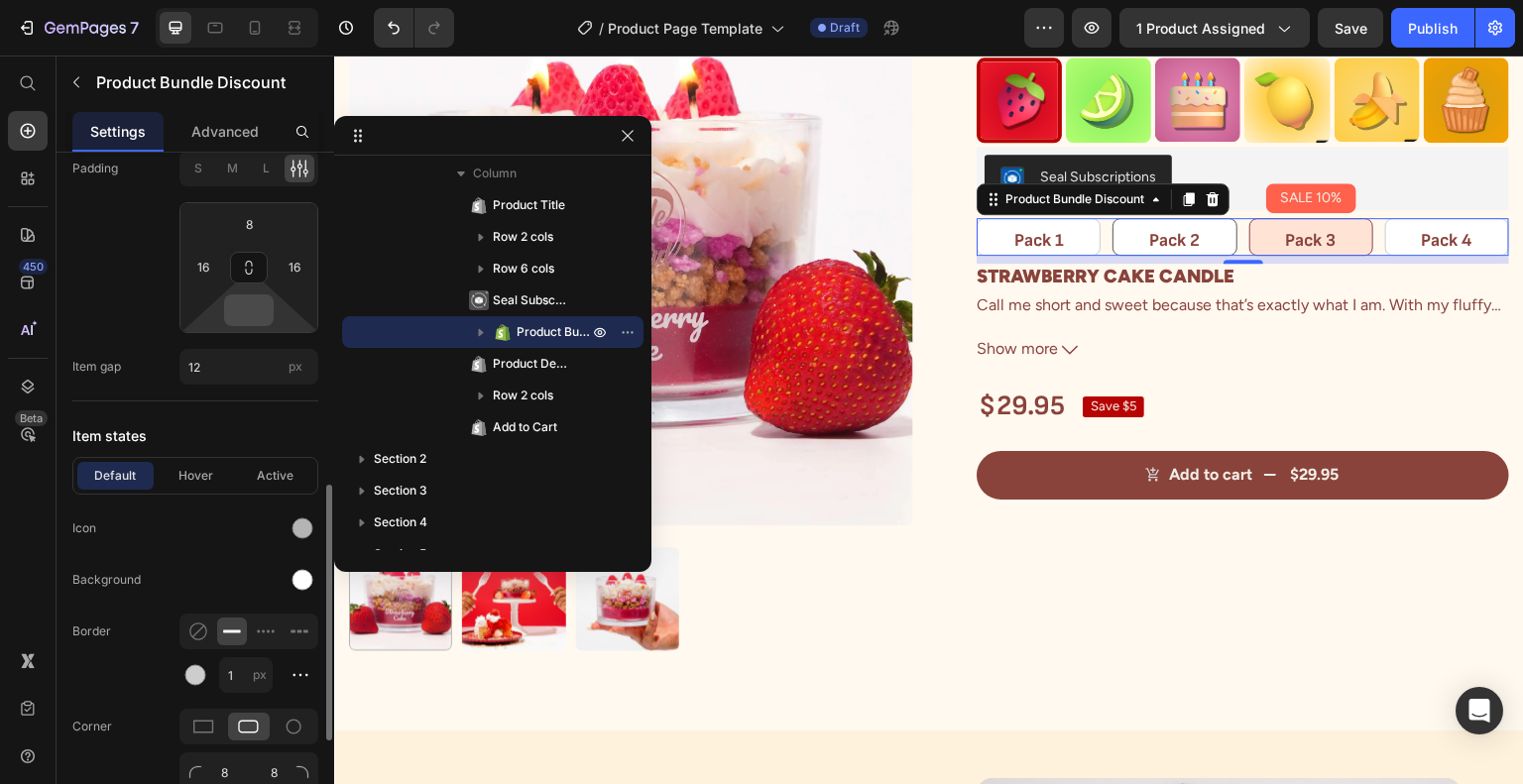 click at bounding box center [249, 310] 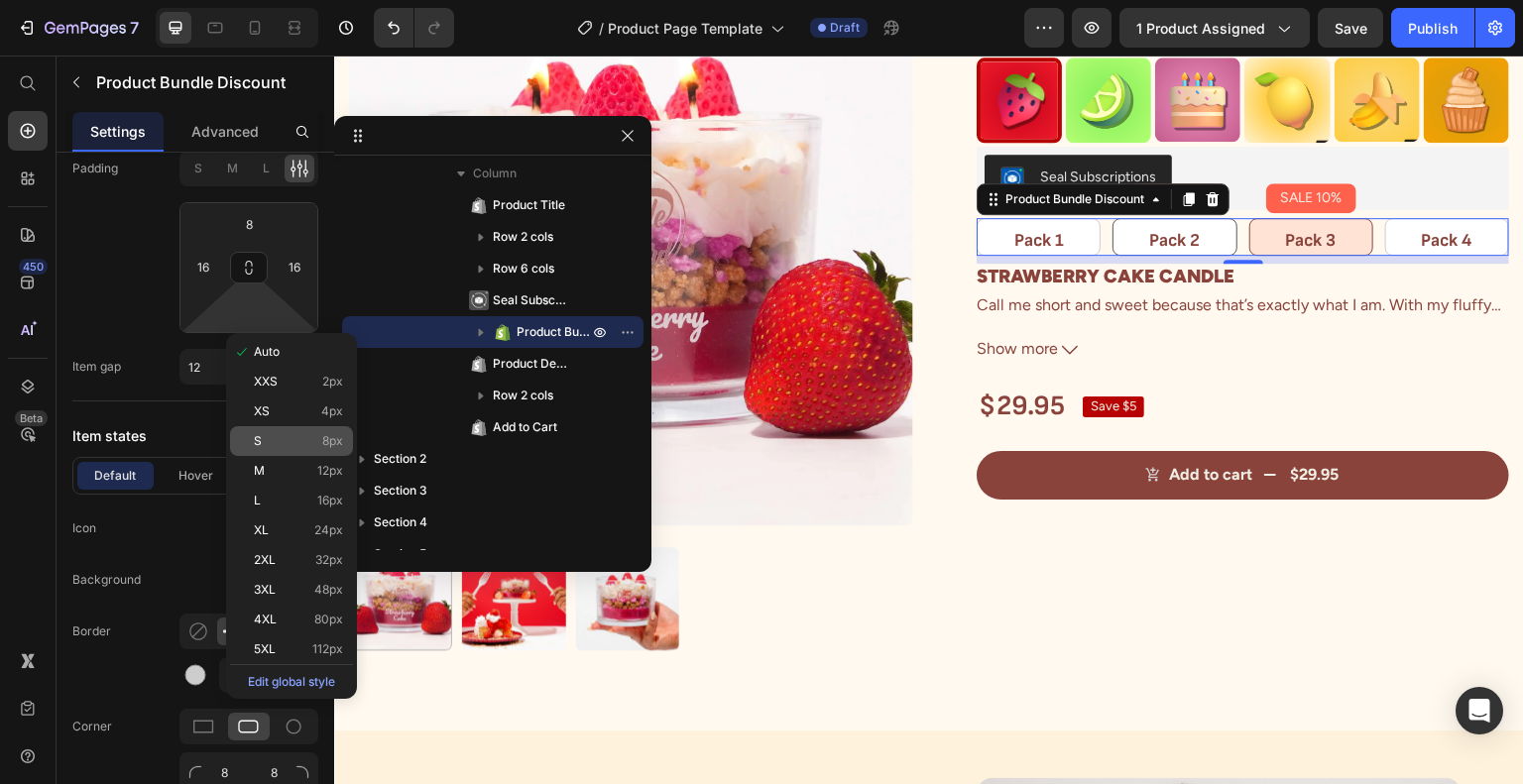 click on "S 8px" at bounding box center (298, 441) 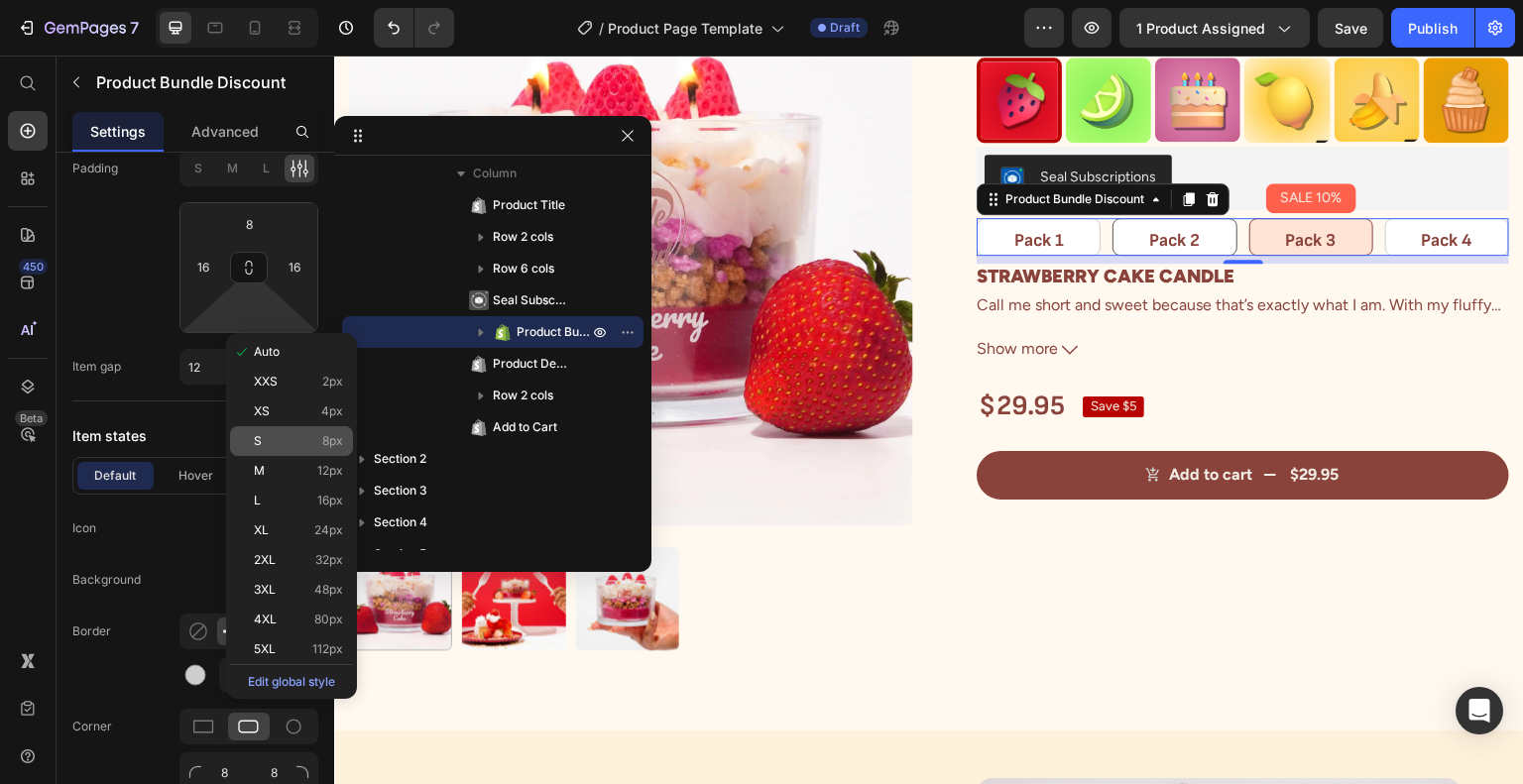 type on "8" 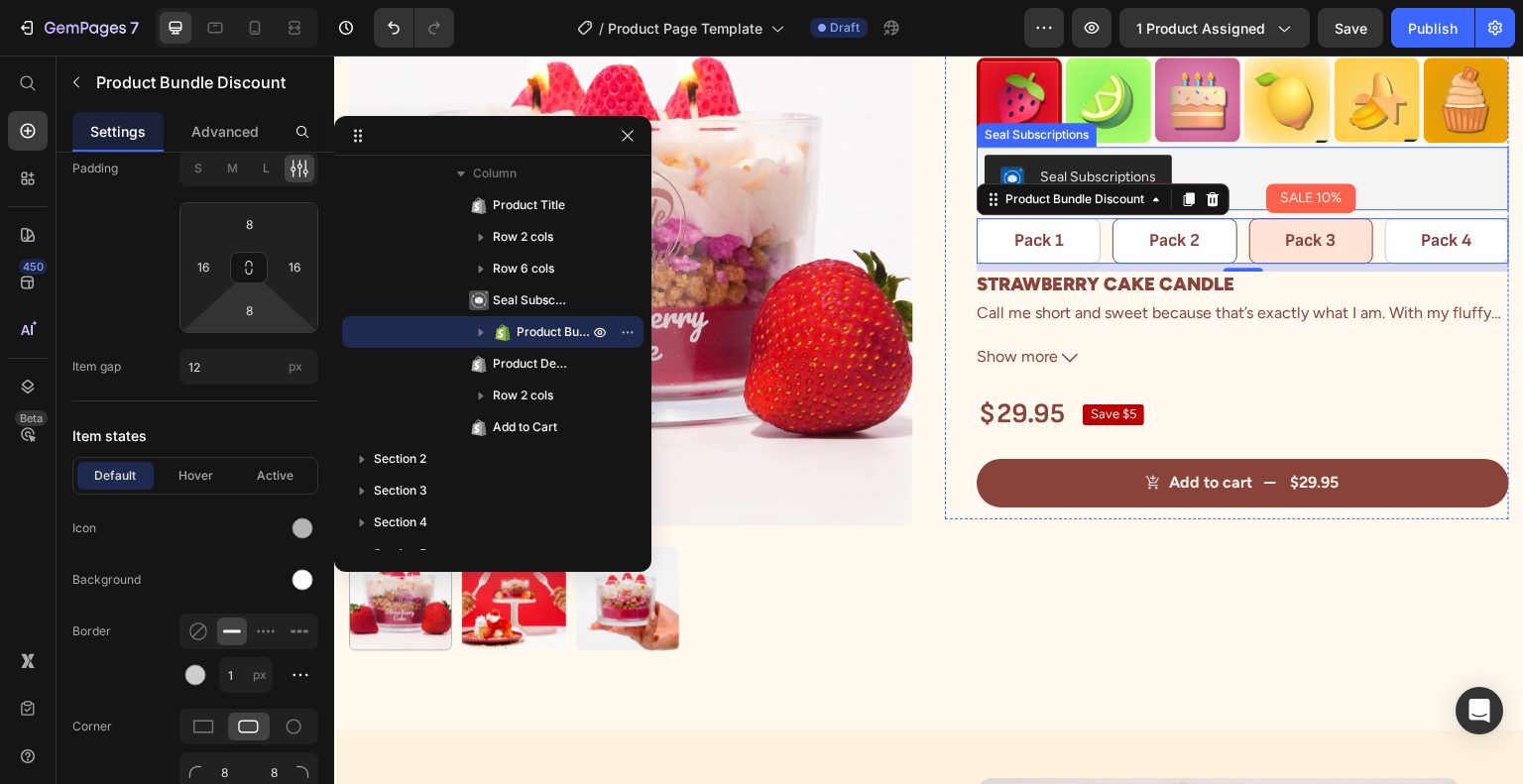 click on "Seal Subscriptions" at bounding box center (1242, 178) 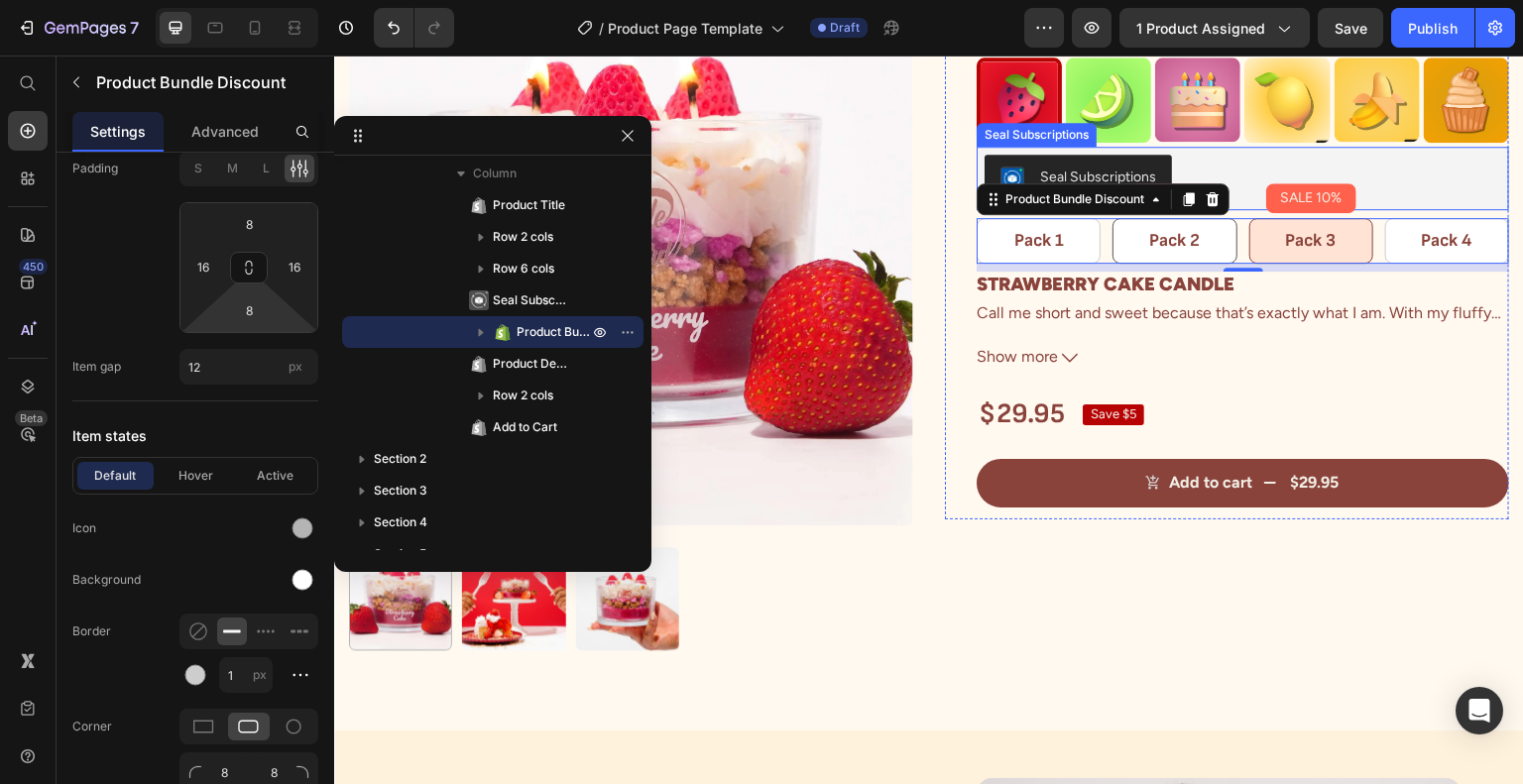 scroll, scrollTop: 0, scrollLeft: 0, axis: both 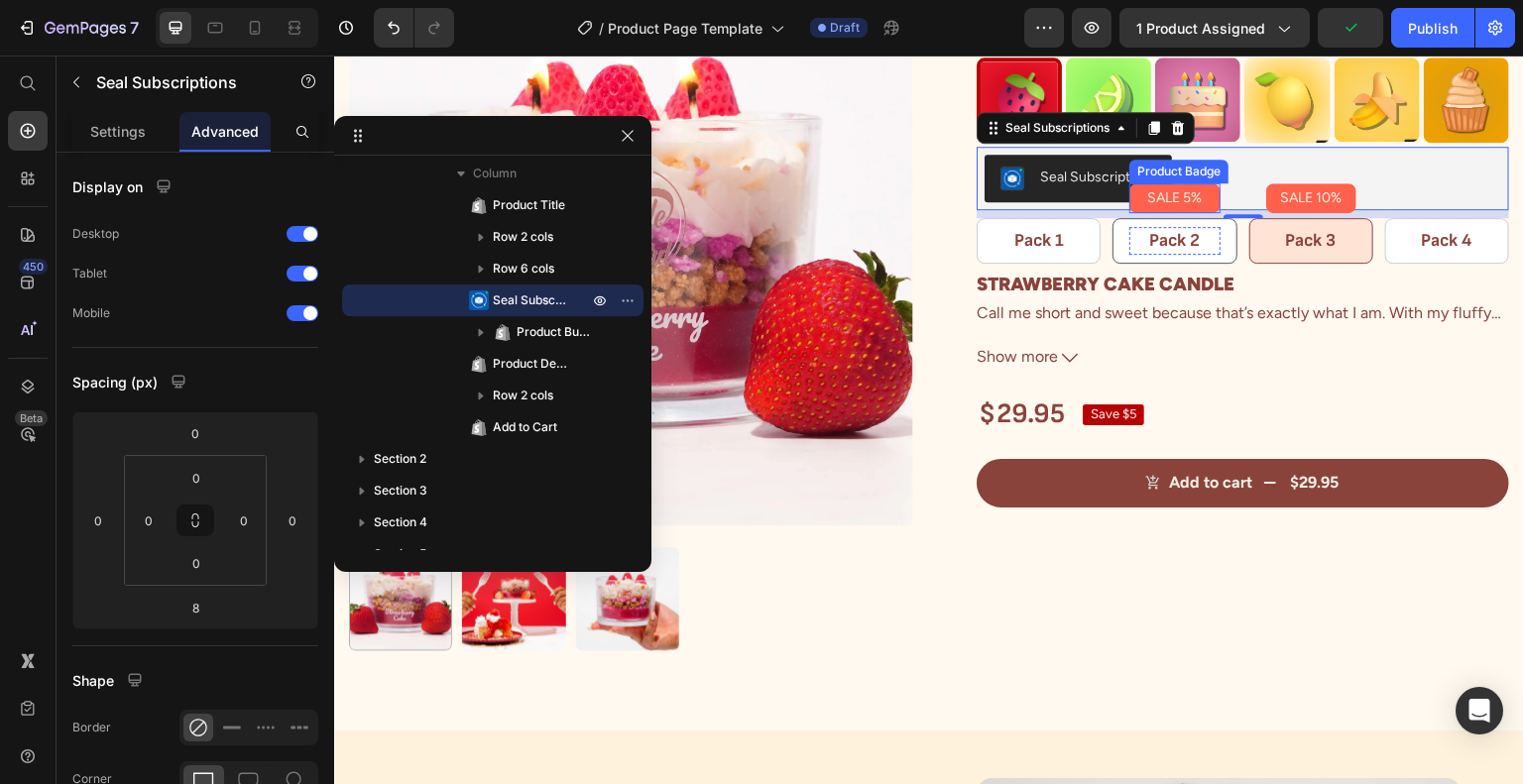 click on "SALE 5%" at bounding box center (1174, 198) 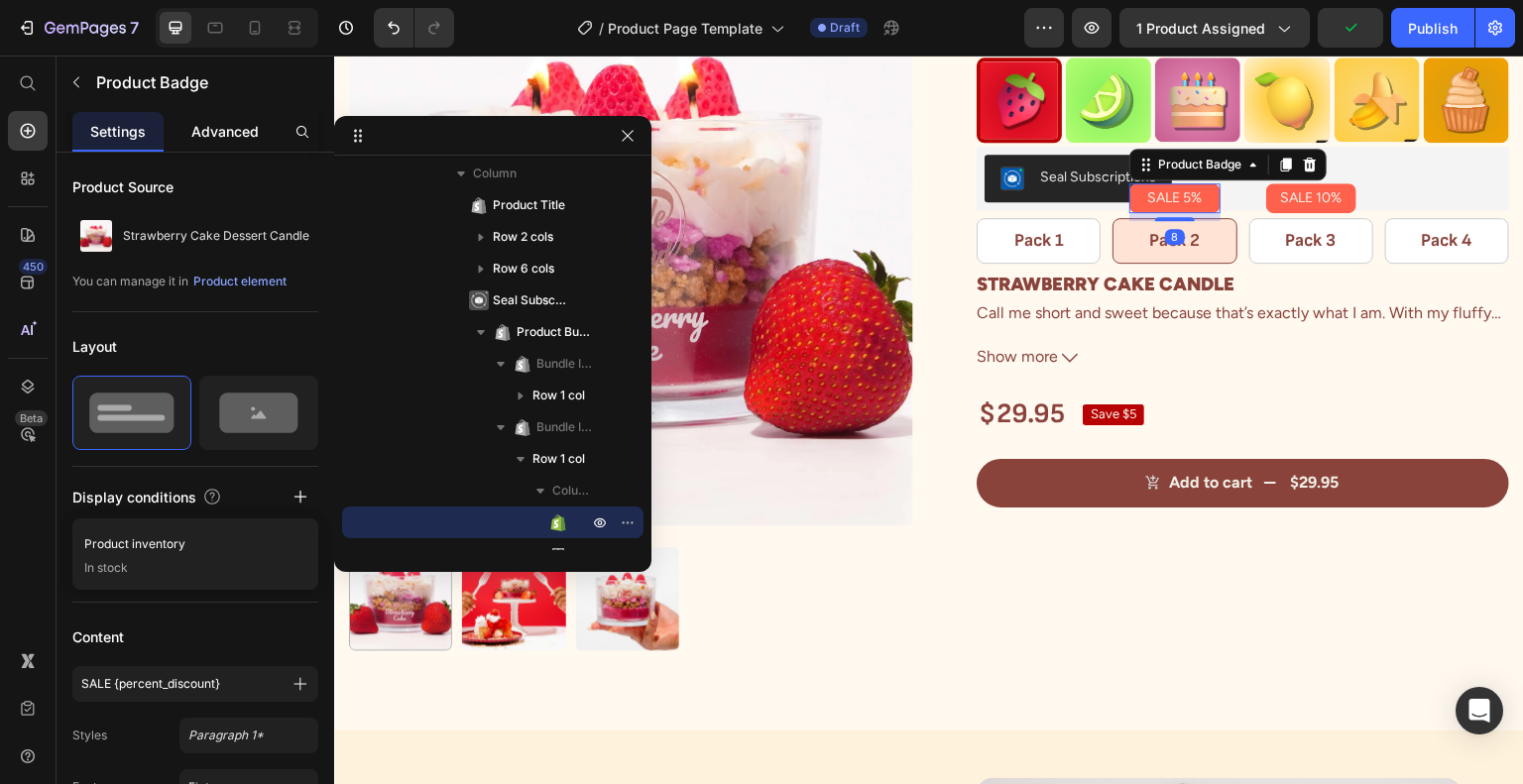 click on "Advanced" at bounding box center (225, 131) 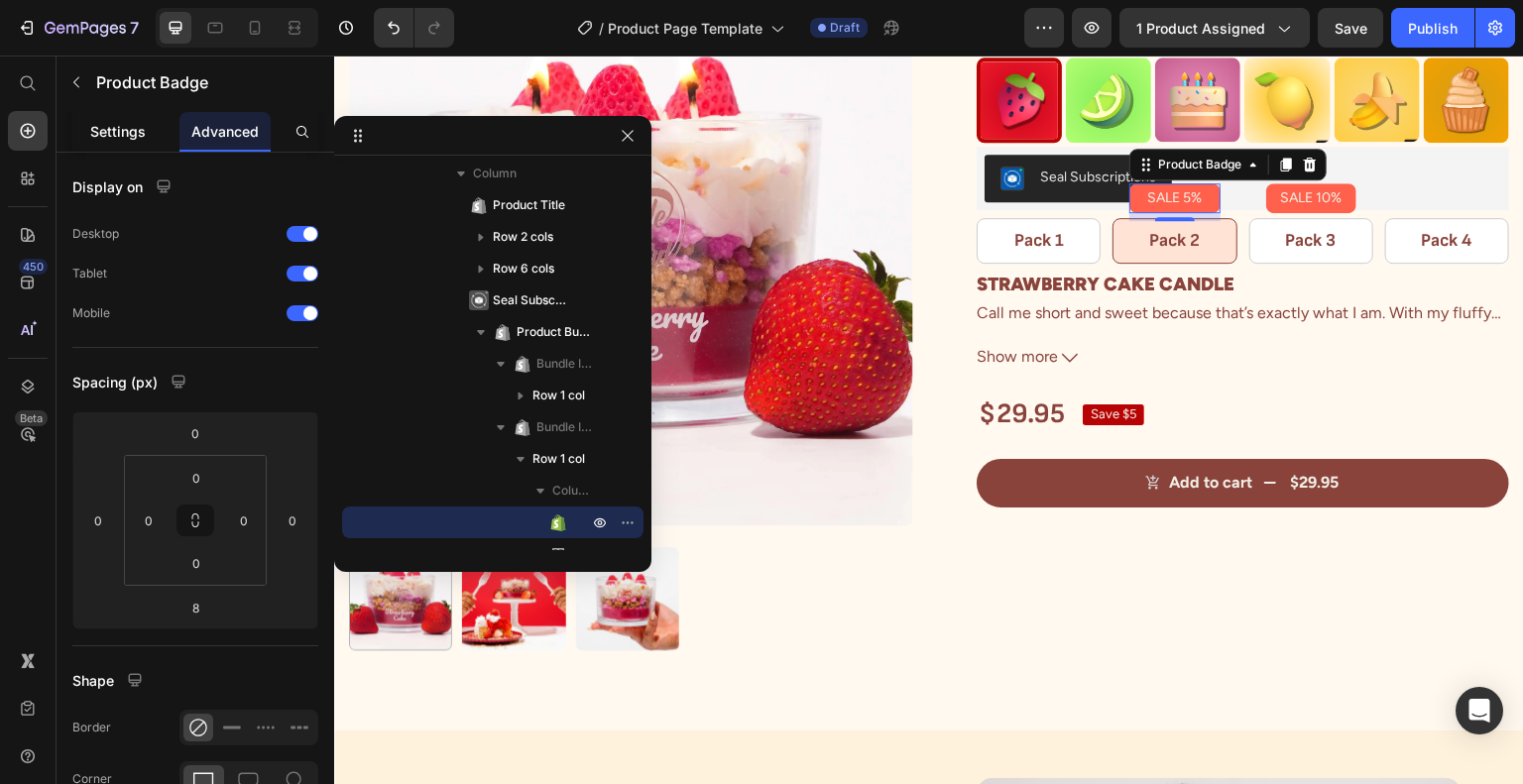 click on "Settings" at bounding box center (118, 131) 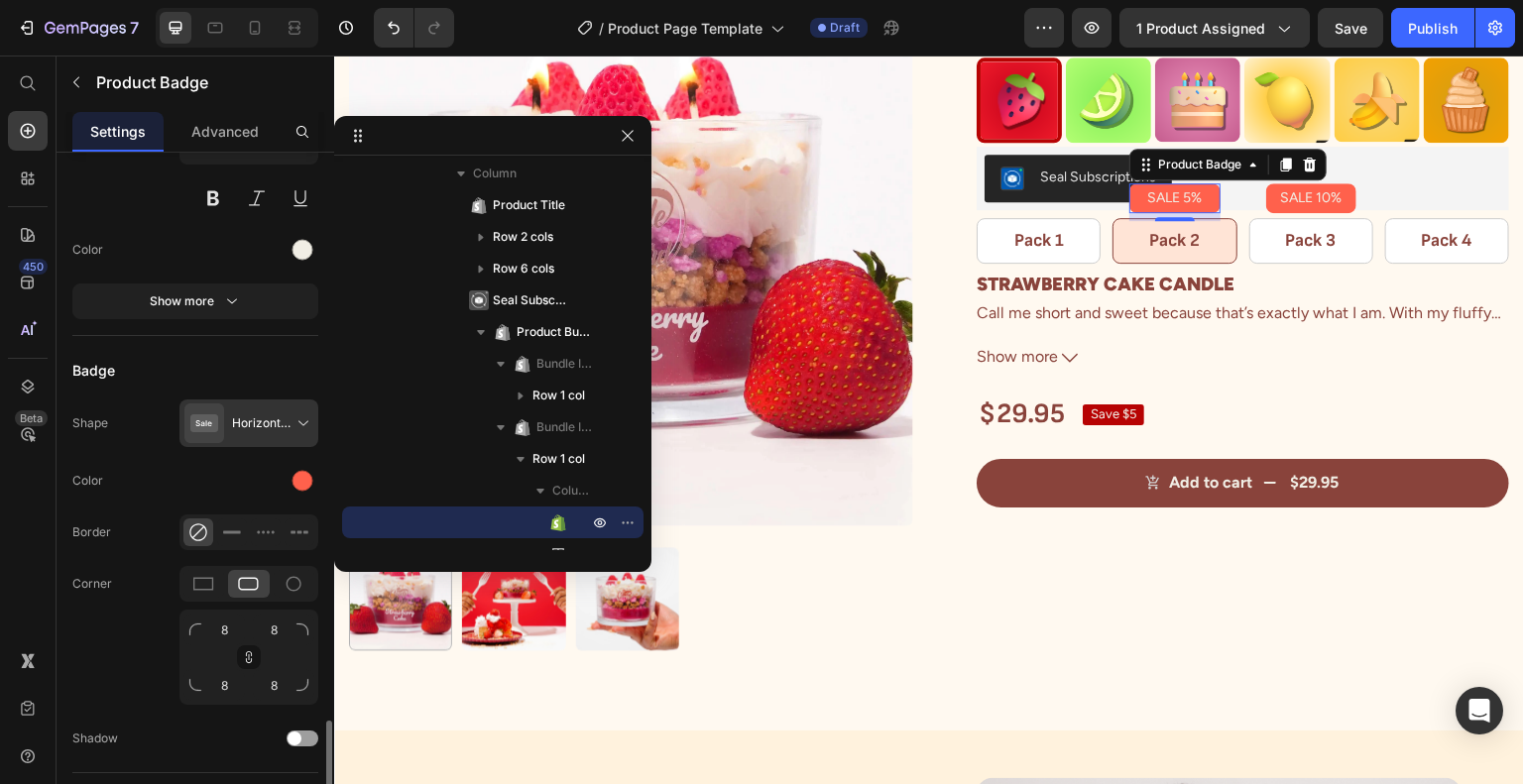 scroll, scrollTop: 973, scrollLeft: 0, axis: vertical 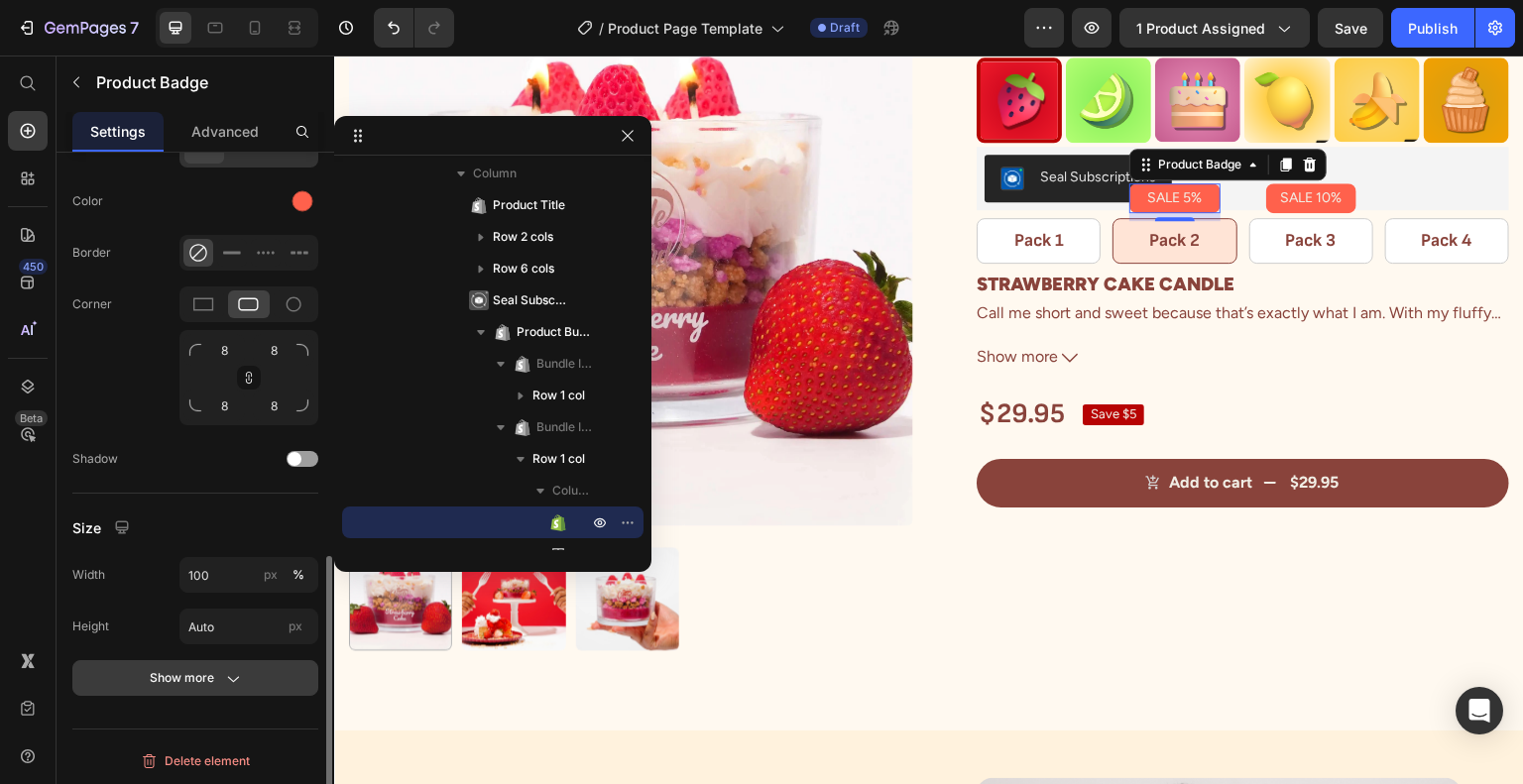 click on "Show more" 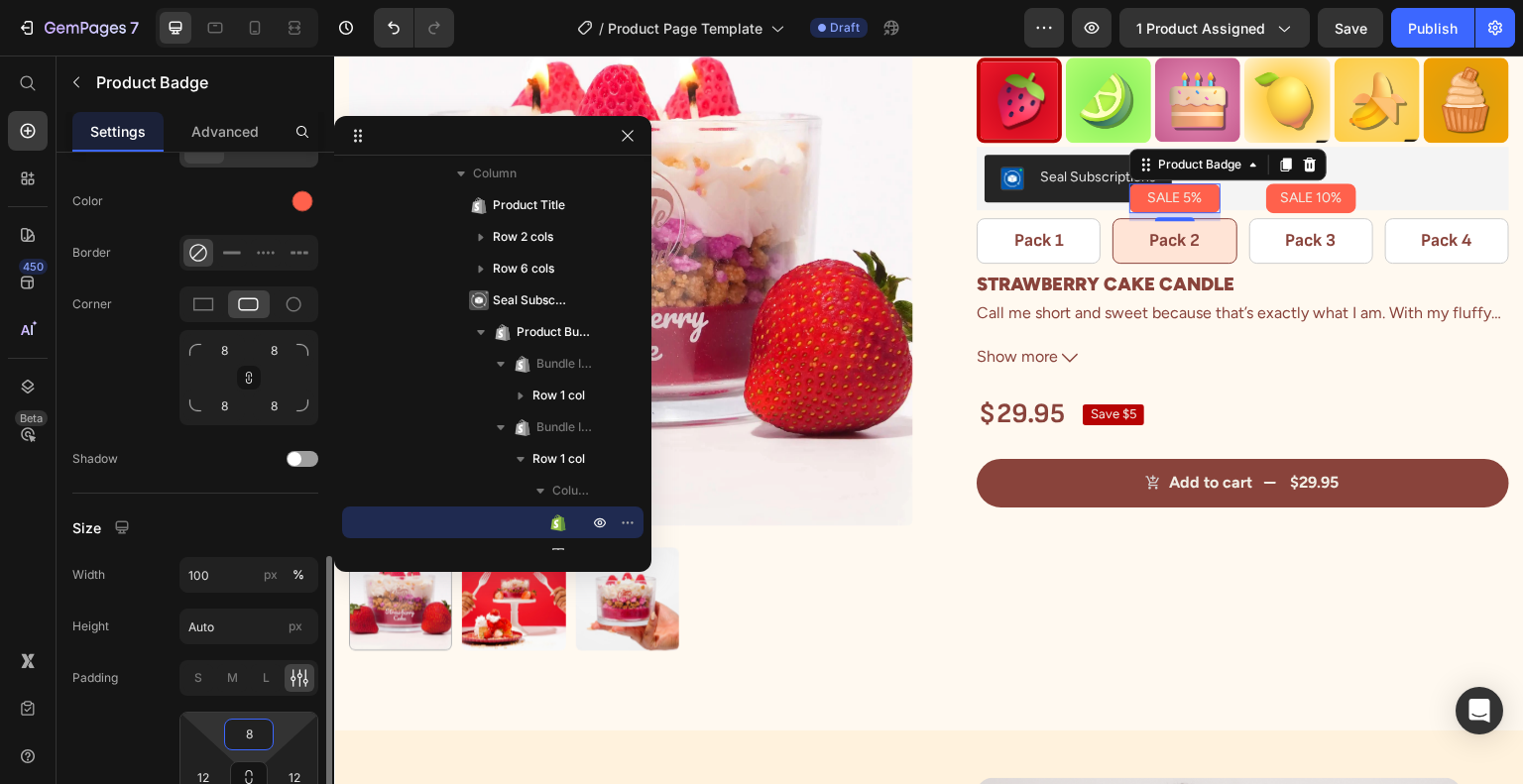 click on "8" at bounding box center [249, 734] 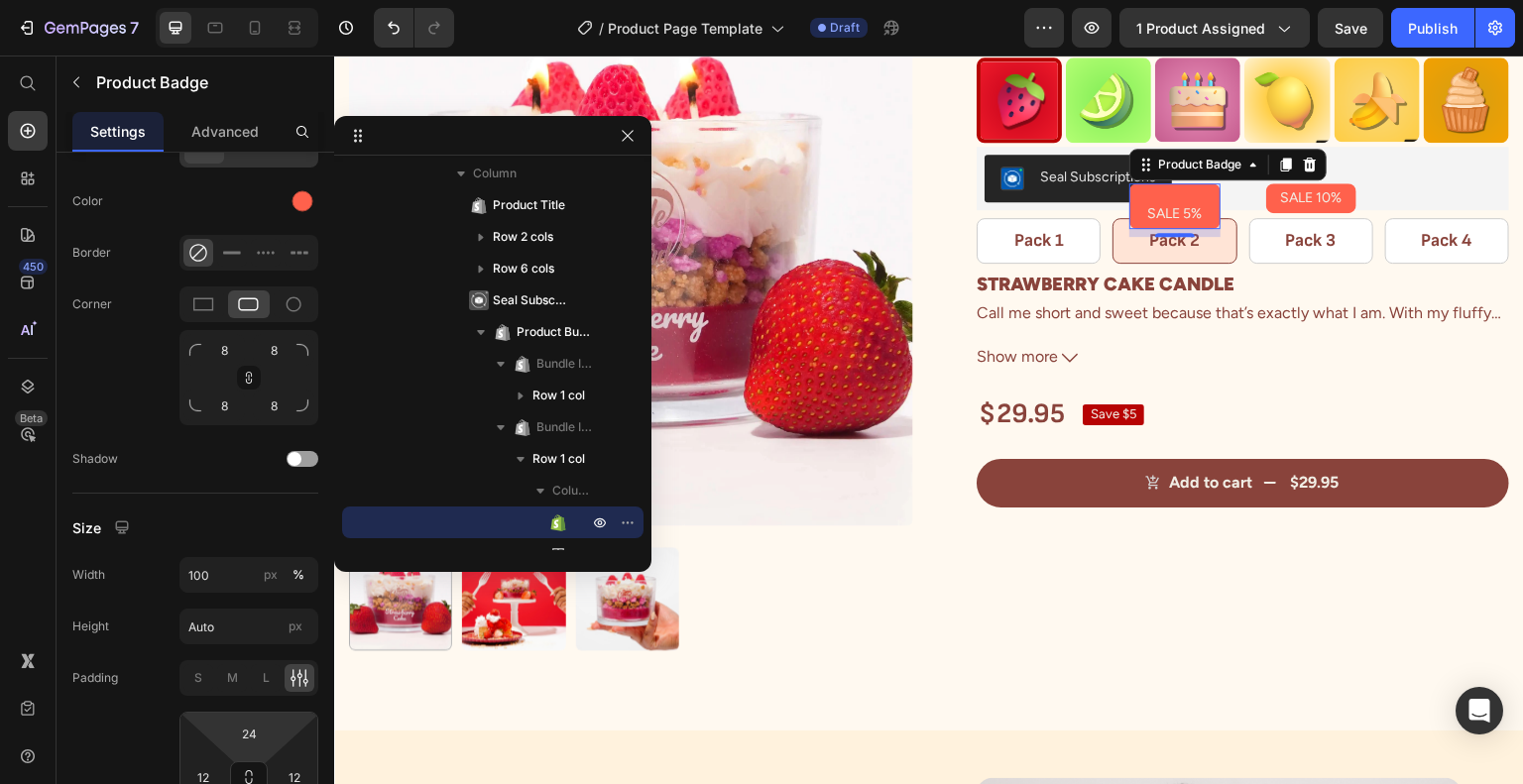 click on "7  Version history  /  Product Page Template Draft Preview 1 product assigned  Save   Publish  450 Beta Start with Sections Elements Hero Section Product Detail Brands Trusted Badges Guarantee Product Breakdown How to use Testimonials Compare Bundle FAQs Social Proof Brand Story Product List Collection Blog List Contact Sticky Add to Cart Custom Footer Browse Library 450 Layout
Row
Row
Row
Row Text
Heading
Text Block Button
Button
Button
Sticky Back to top Media" at bounding box center (762, 0) 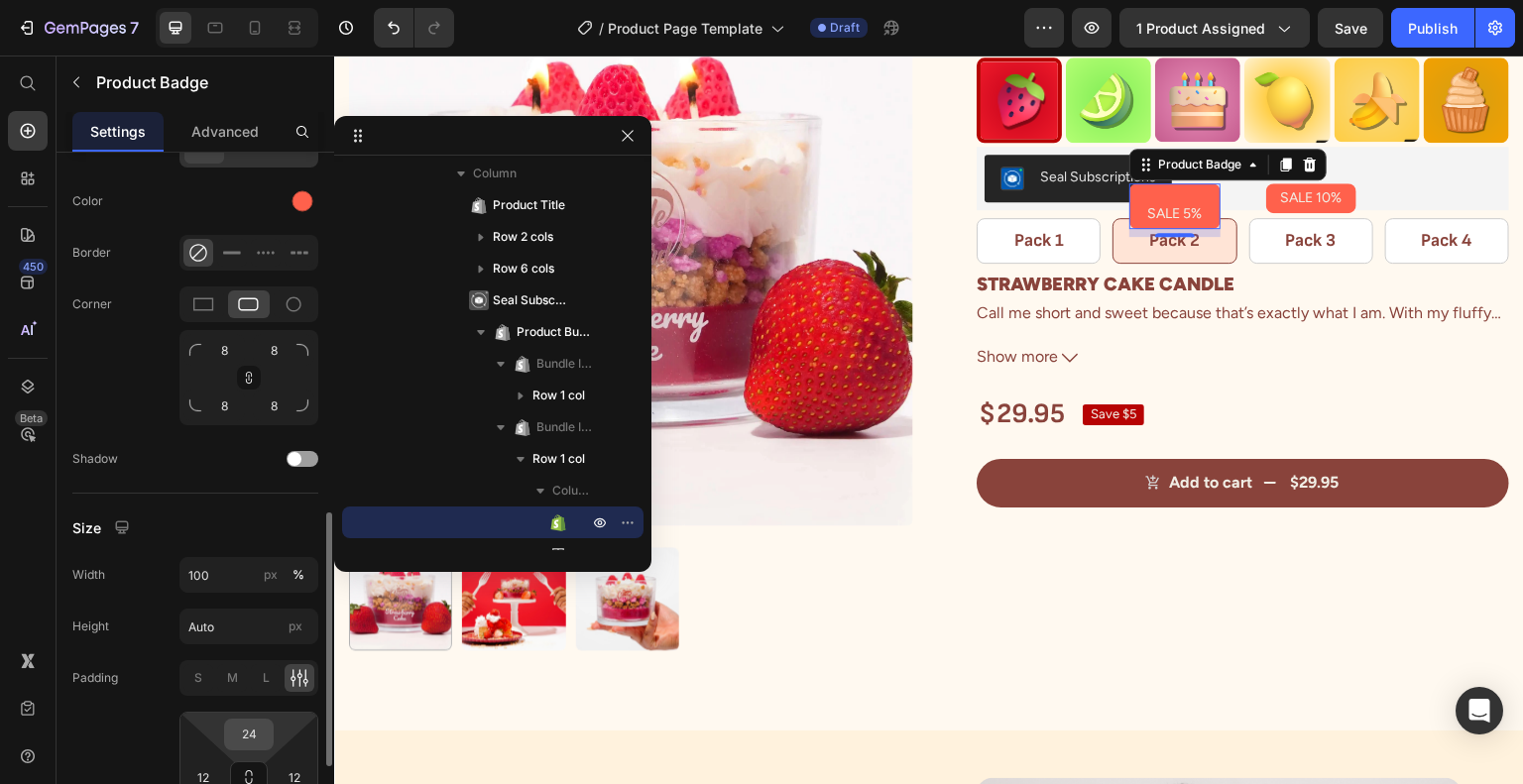 click on "24" at bounding box center [249, 734] 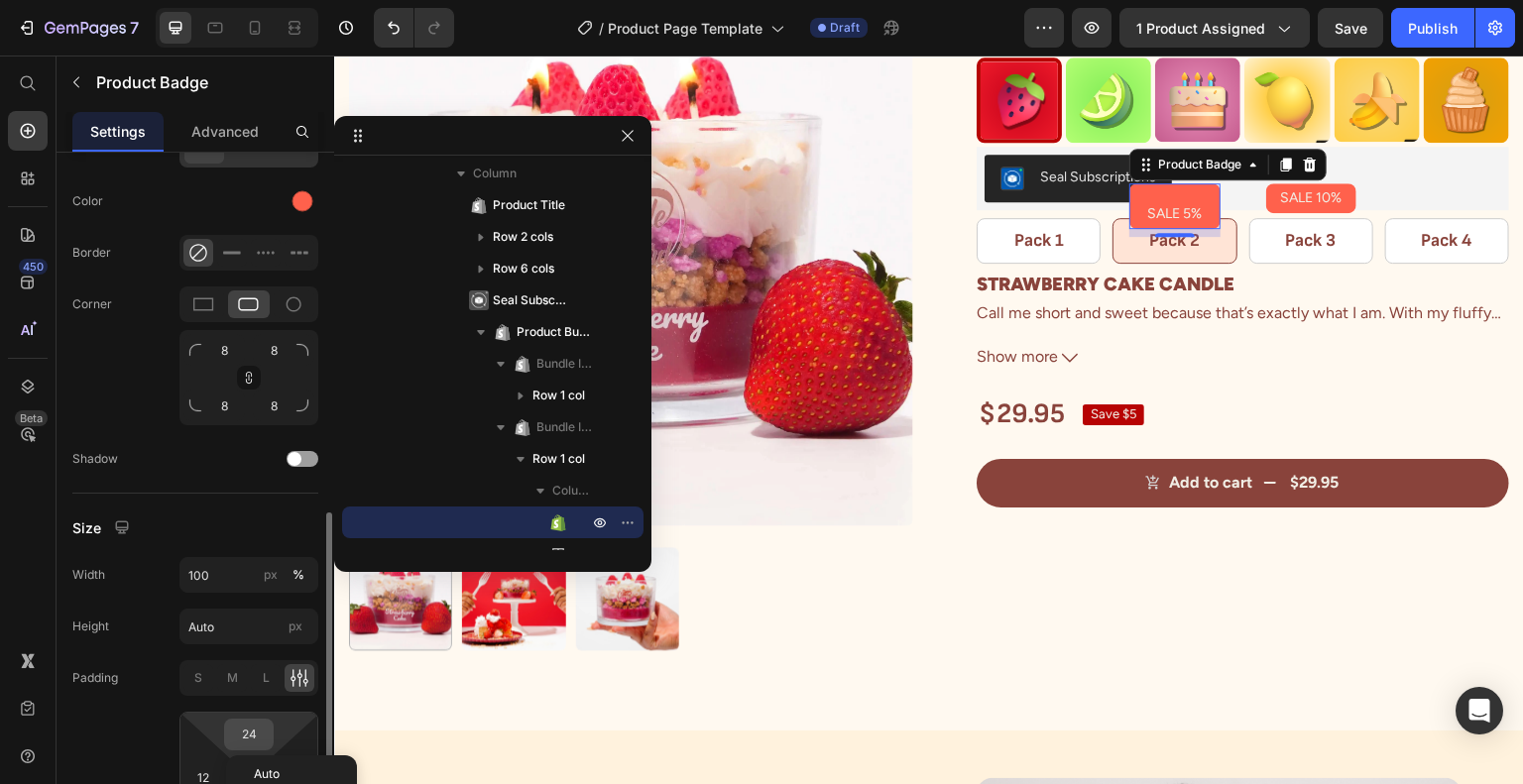 scroll, scrollTop: 1072, scrollLeft: 0, axis: vertical 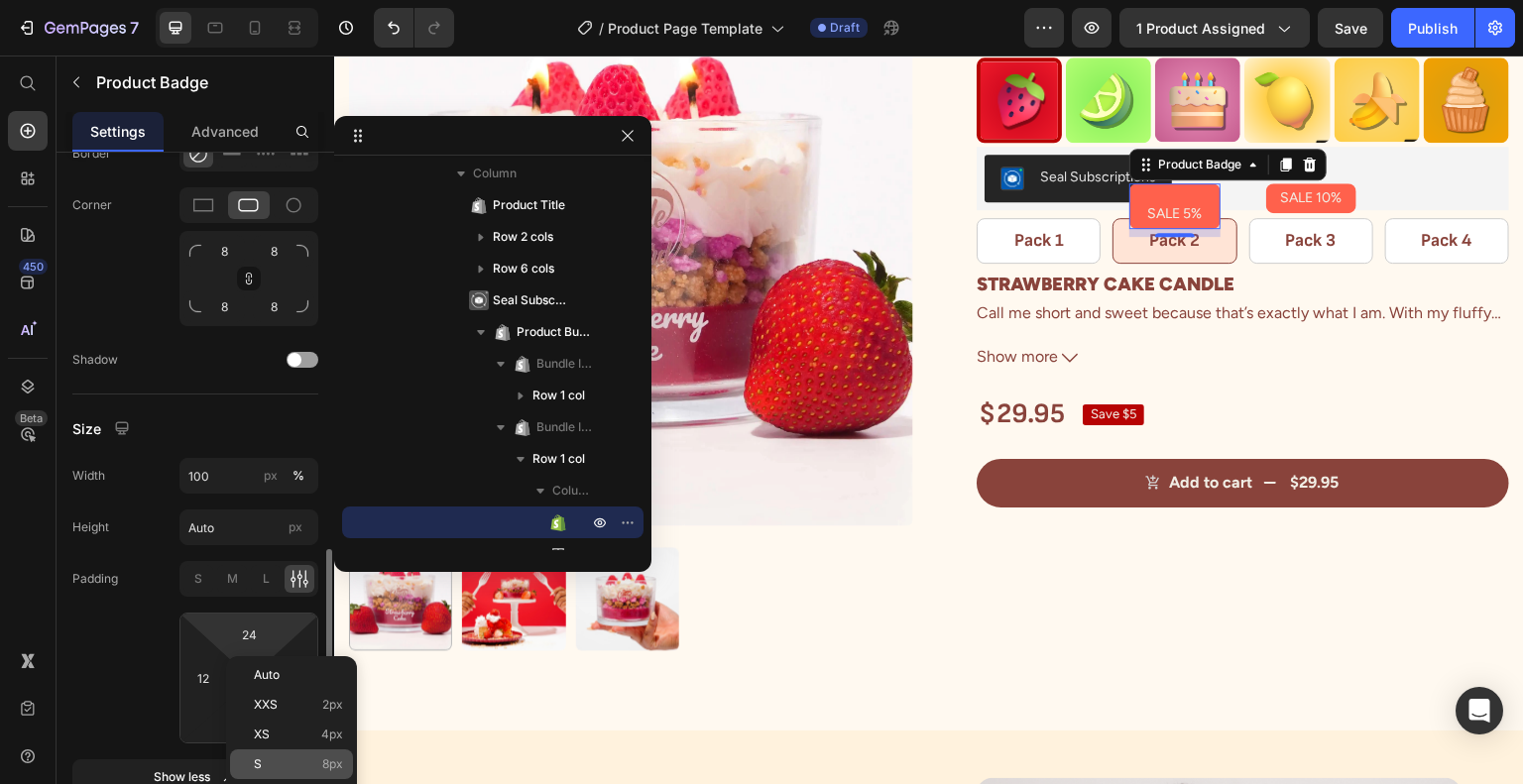 click on "S 8px" at bounding box center (298, 764) 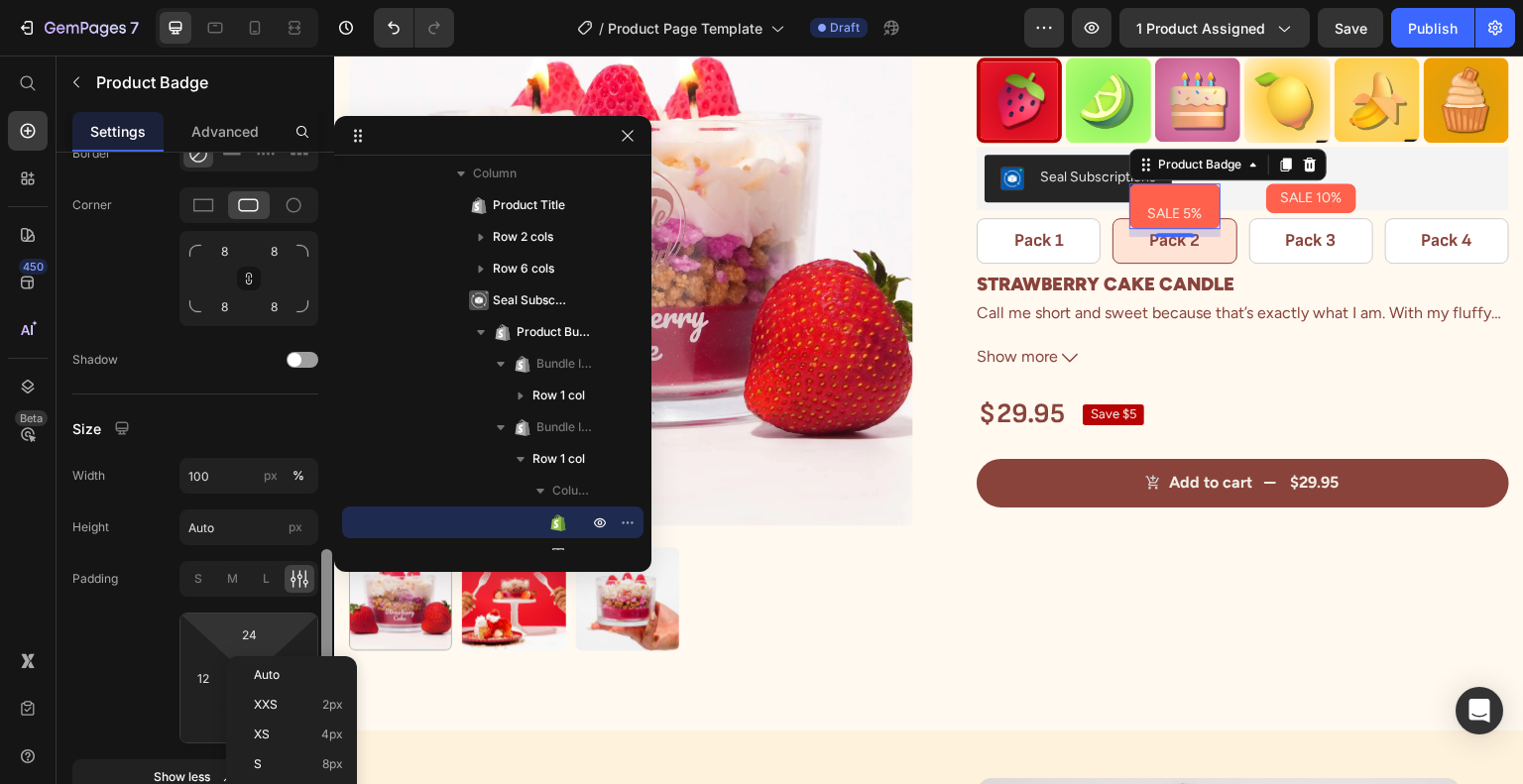 type on "8" 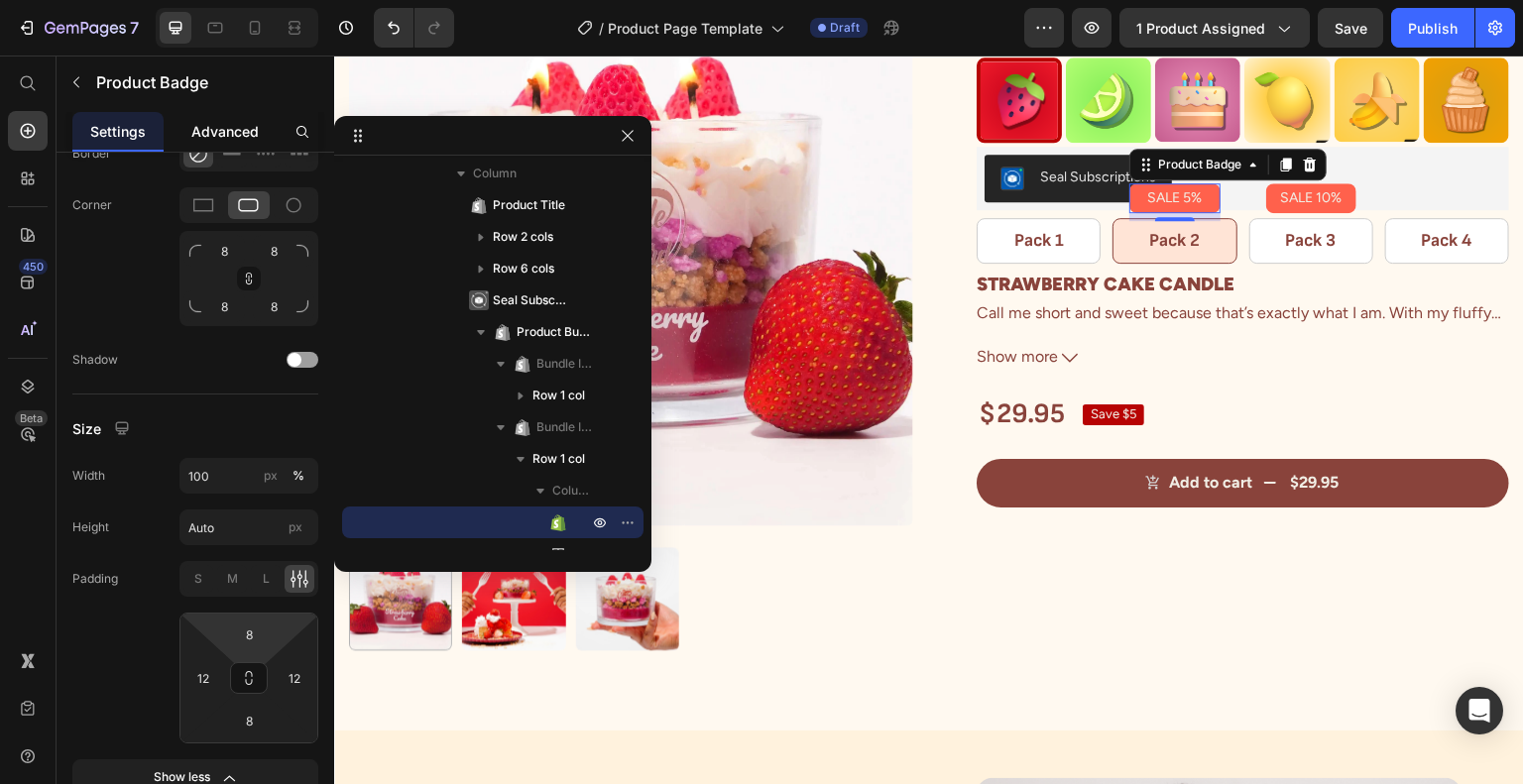click on "Advanced" 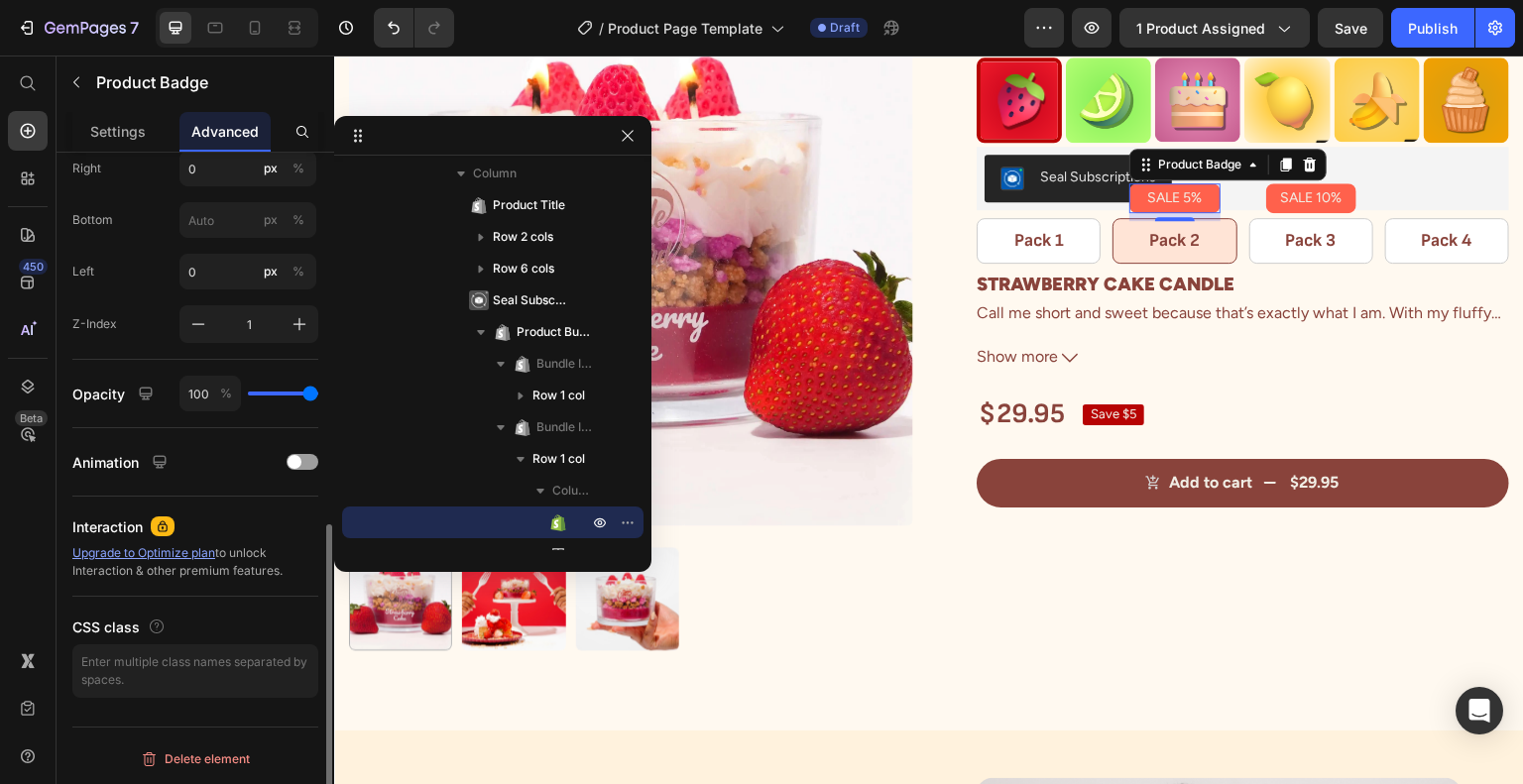 scroll, scrollTop: 0, scrollLeft: 0, axis: both 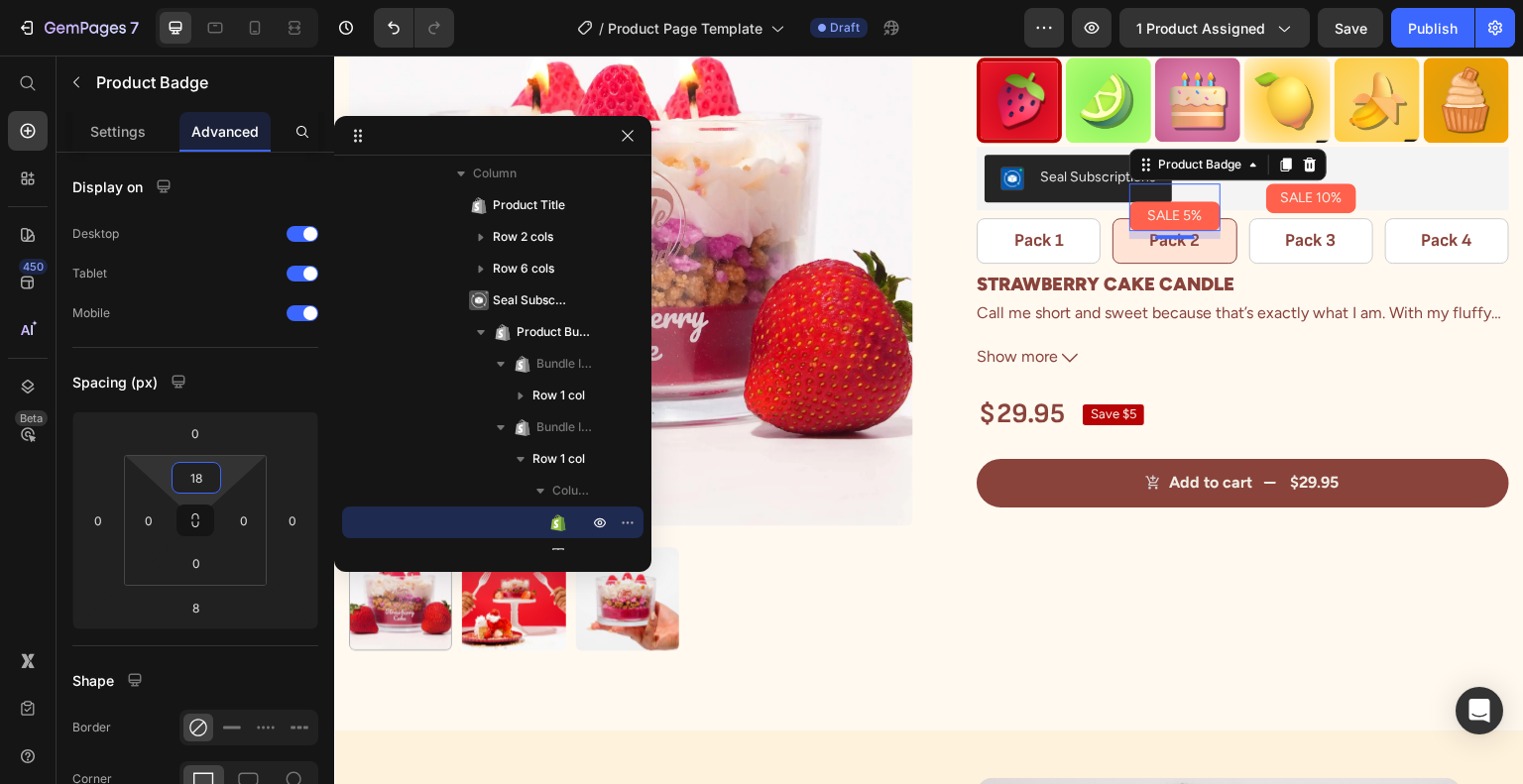 type on "16" 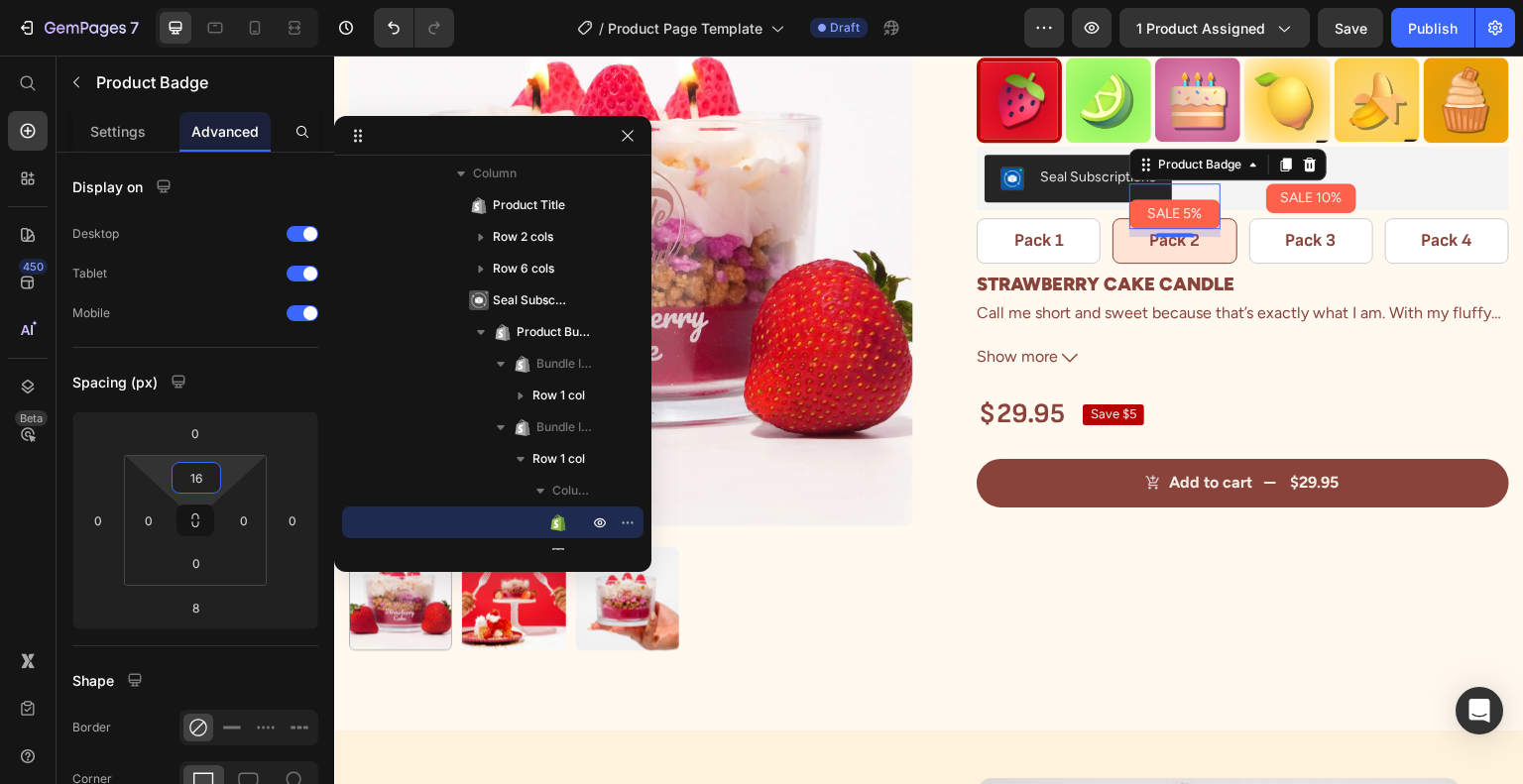 click on "7  Version history  /  Product Page Template Draft Preview 1 product assigned  Save   Publish  450 Beta Start with Sections Elements Hero Section Product Detail Brands Trusted Badges Guarantee Product Breakdown How to use Testimonials Compare Bundle FAQs Social Proof Brand Story Product List Collection Blog List Contact Sticky Add to Cart Custom Footer Browse Library 450 Layout
Row
Row
Row
Row Text
Heading
Text Block Button
Button
Button
Sticky Back to top Media" at bounding box center (762, 0) 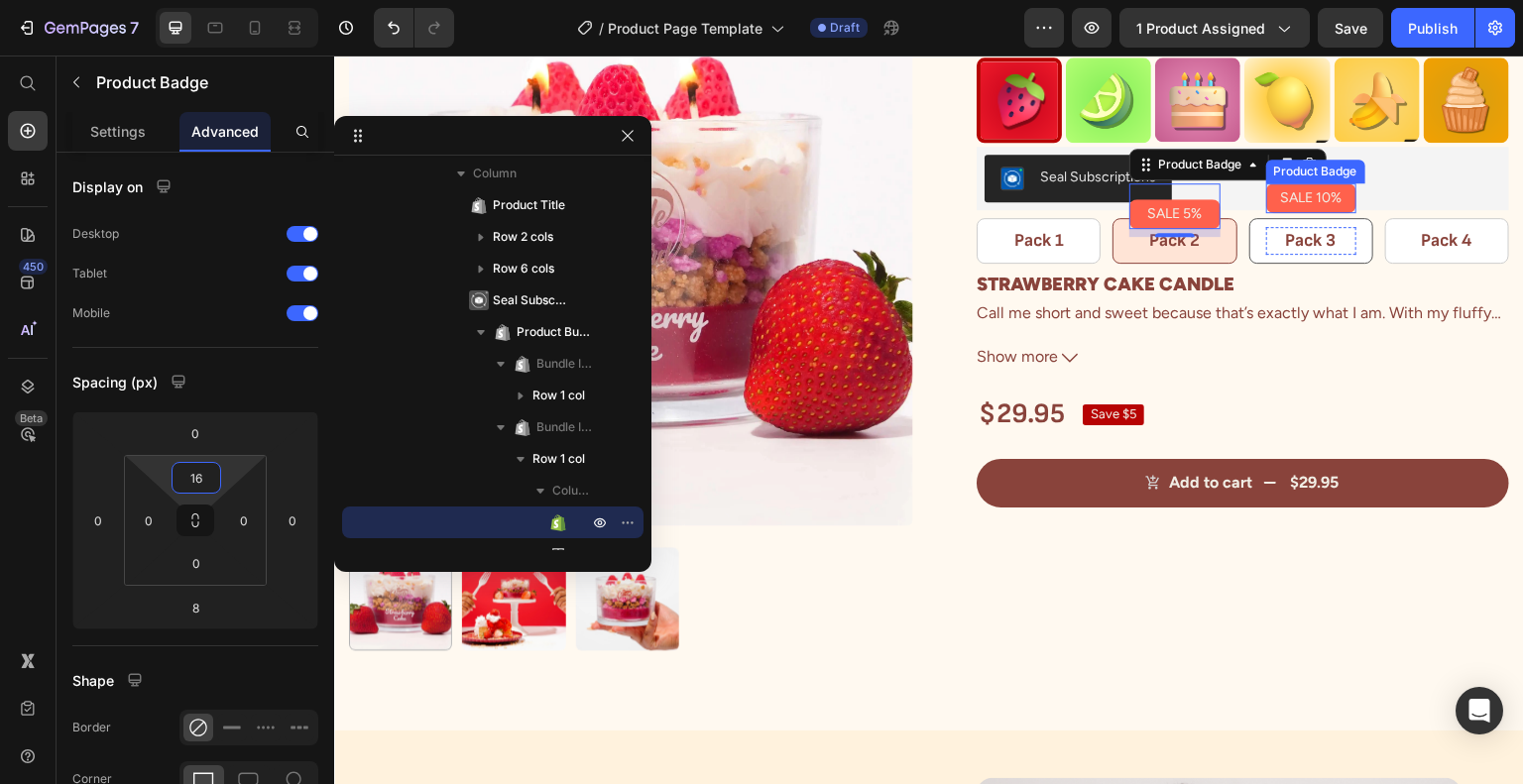 click on "SALE 10%" at bounding box center [1311, 198] 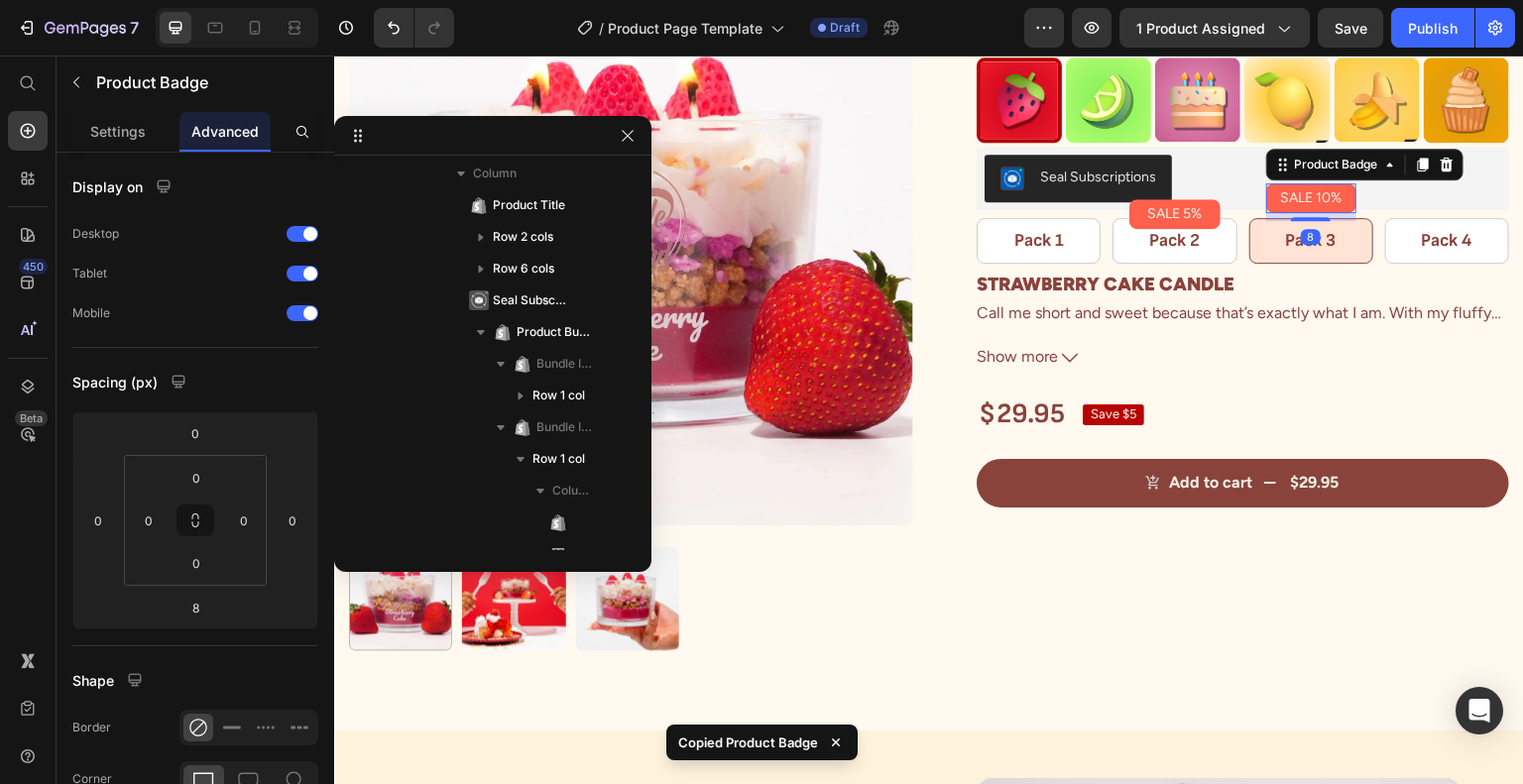 scroll, scrollTop: 577, scrollLeft: 0, axis: vertical 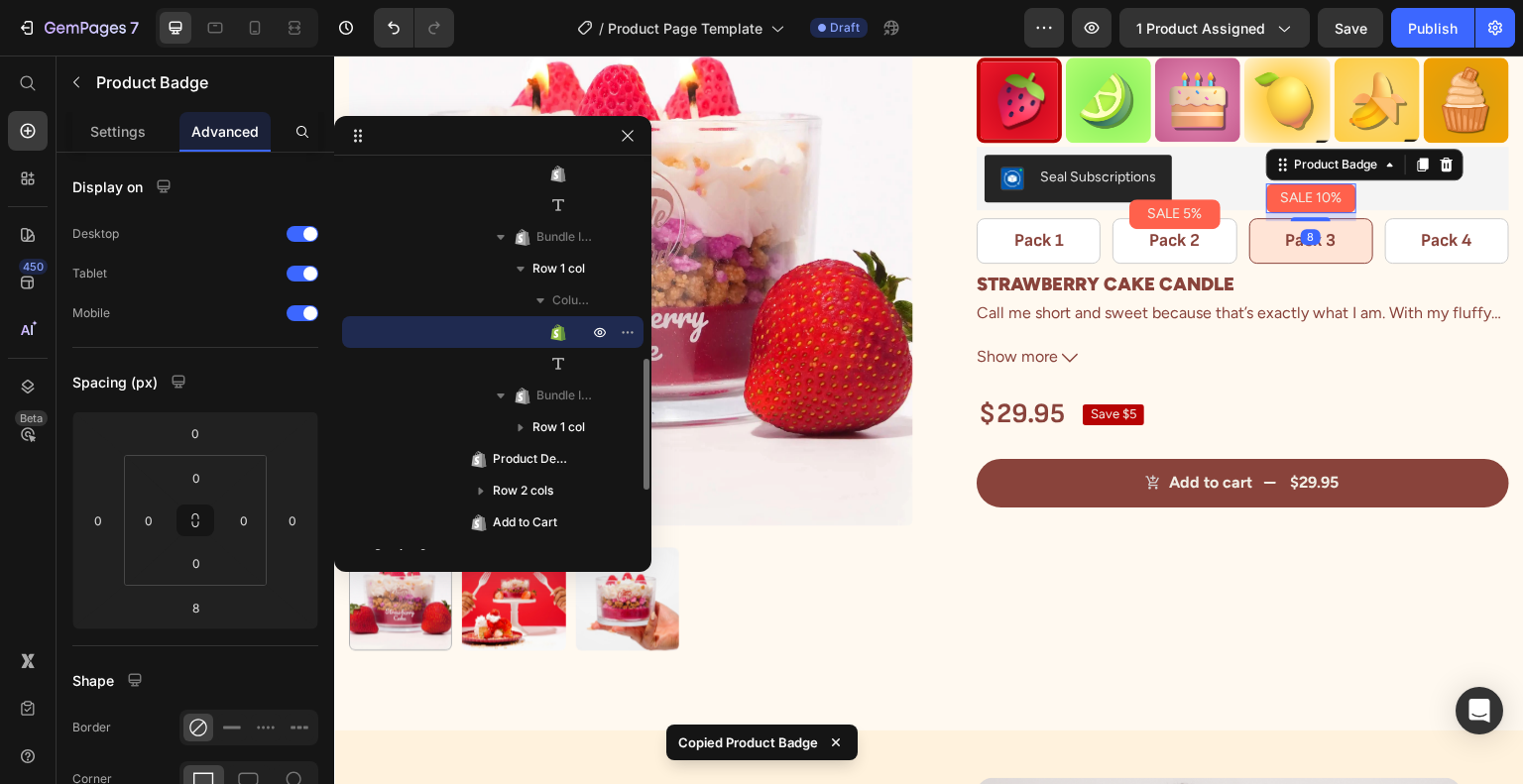 type on "16" 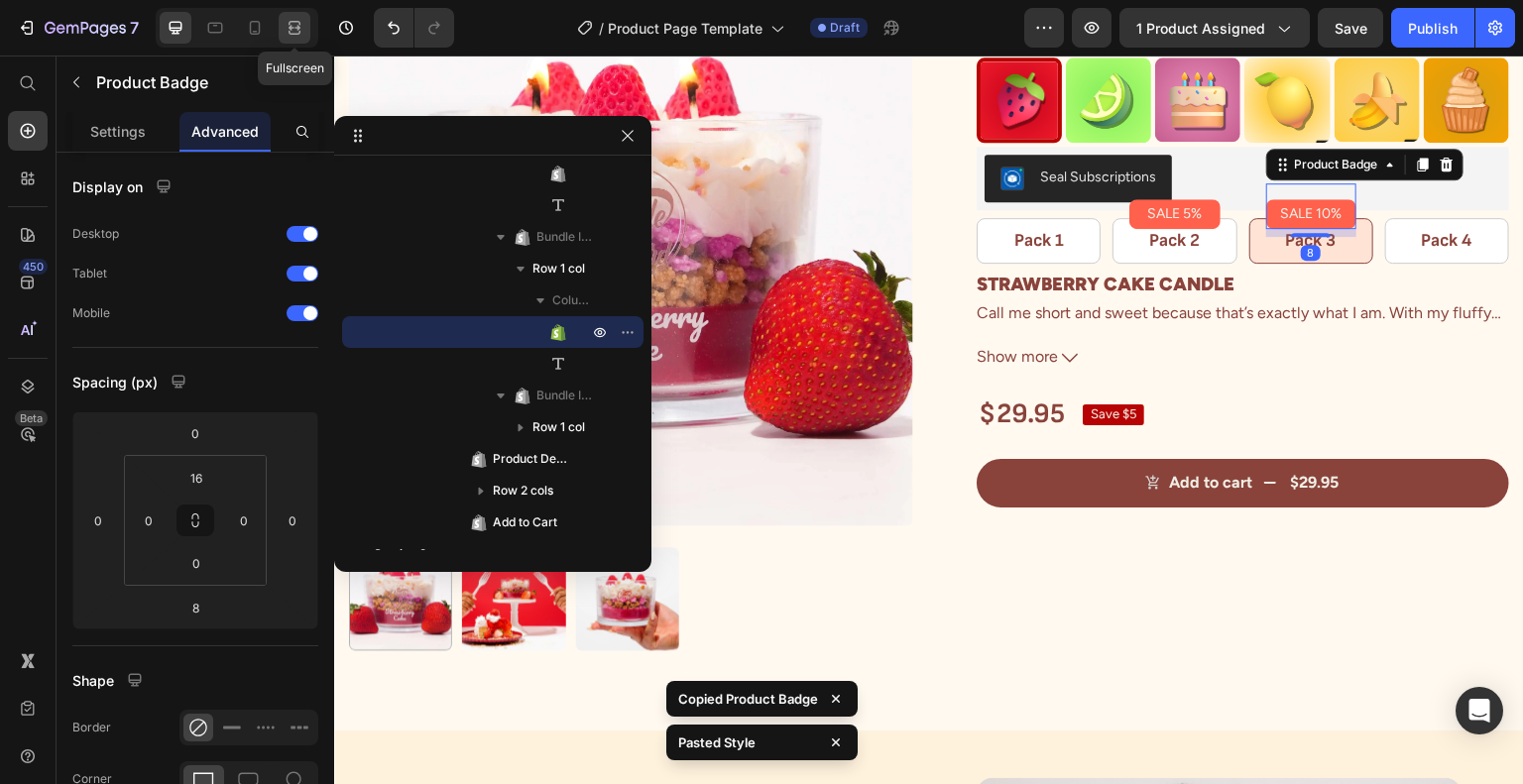 click 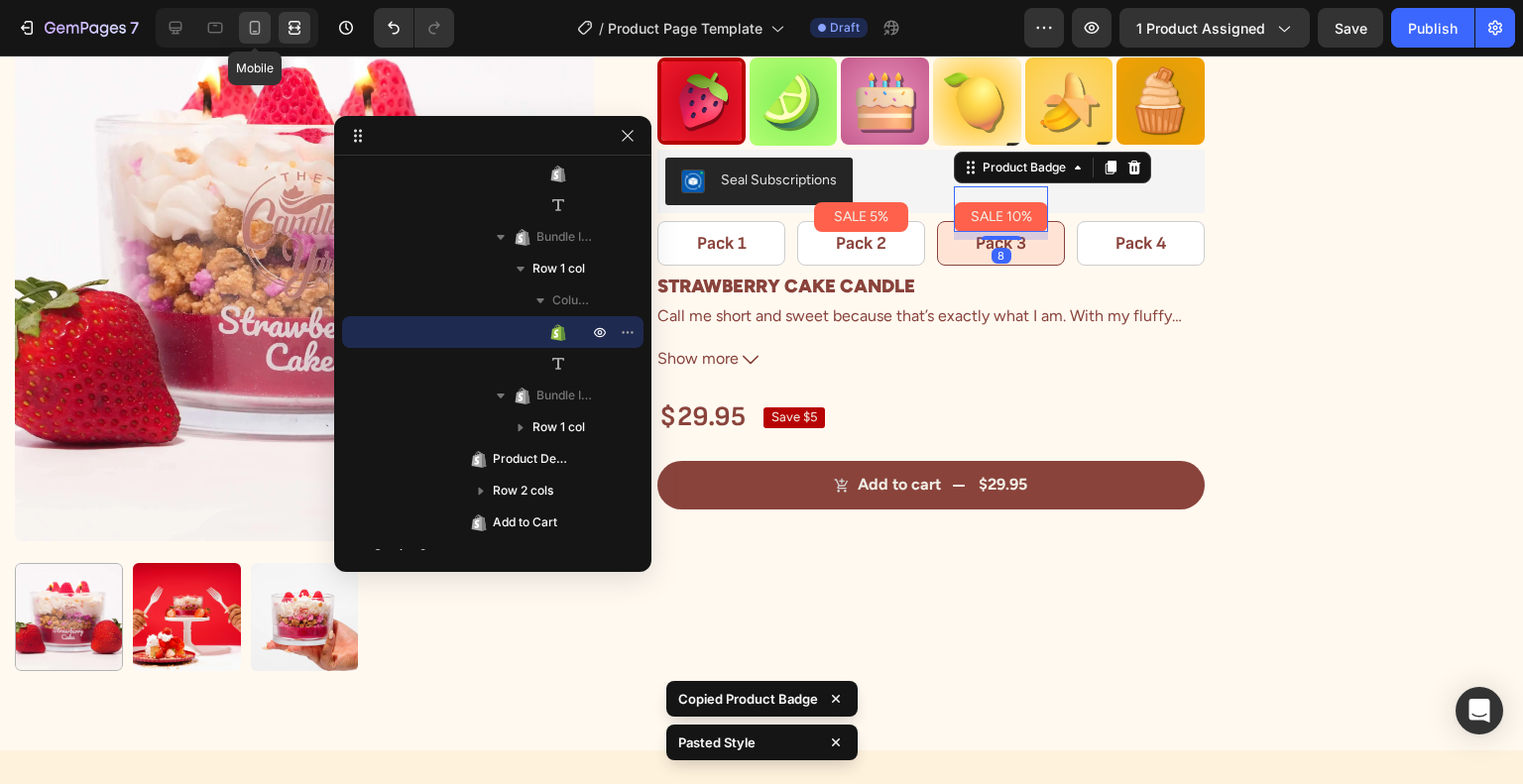 click 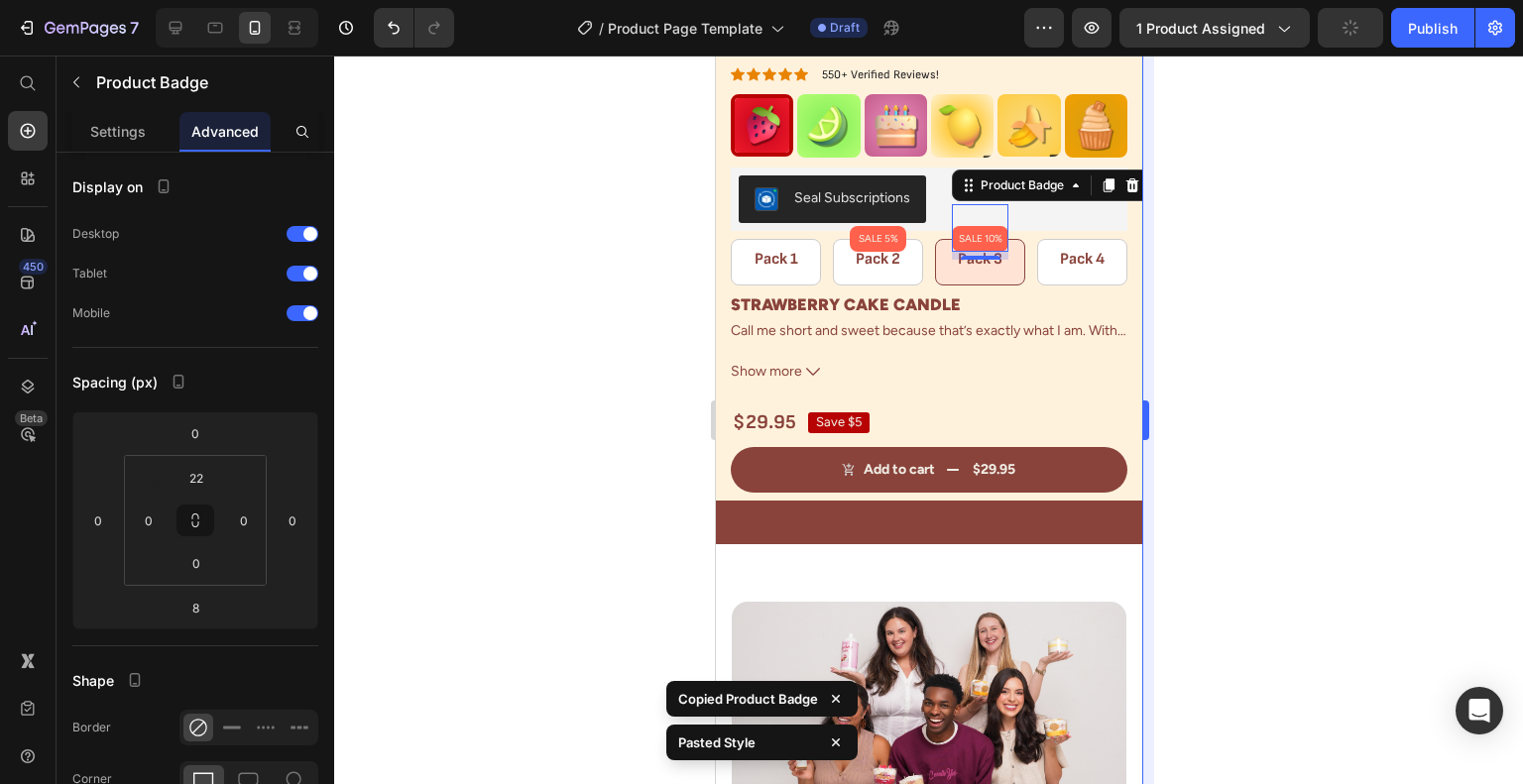 scroll, scrollTop: 748, scrollLeft: 0, axis: vertical 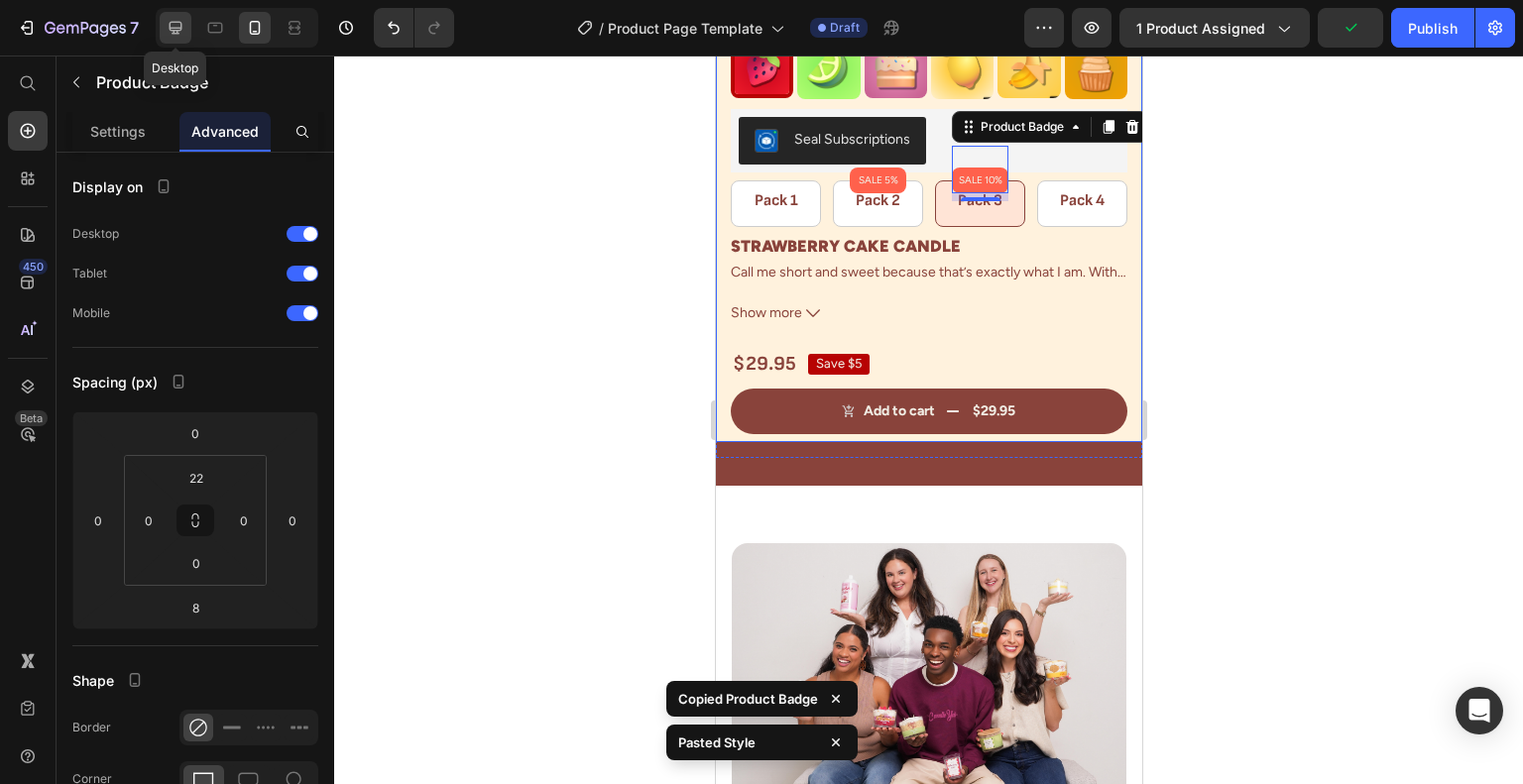 click 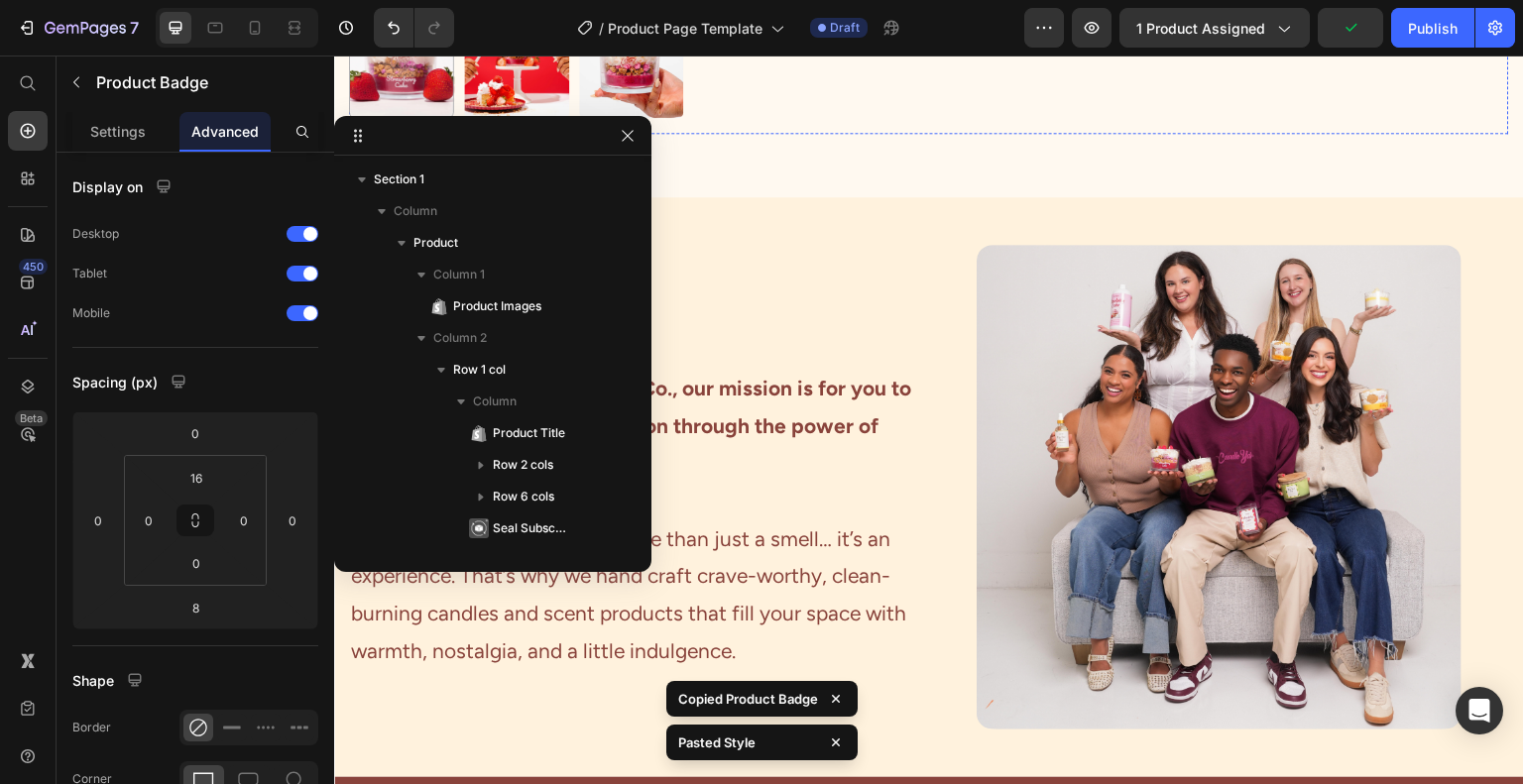 scroll, scrollTop: 1023, scrollLeft: 0, axis: vertical 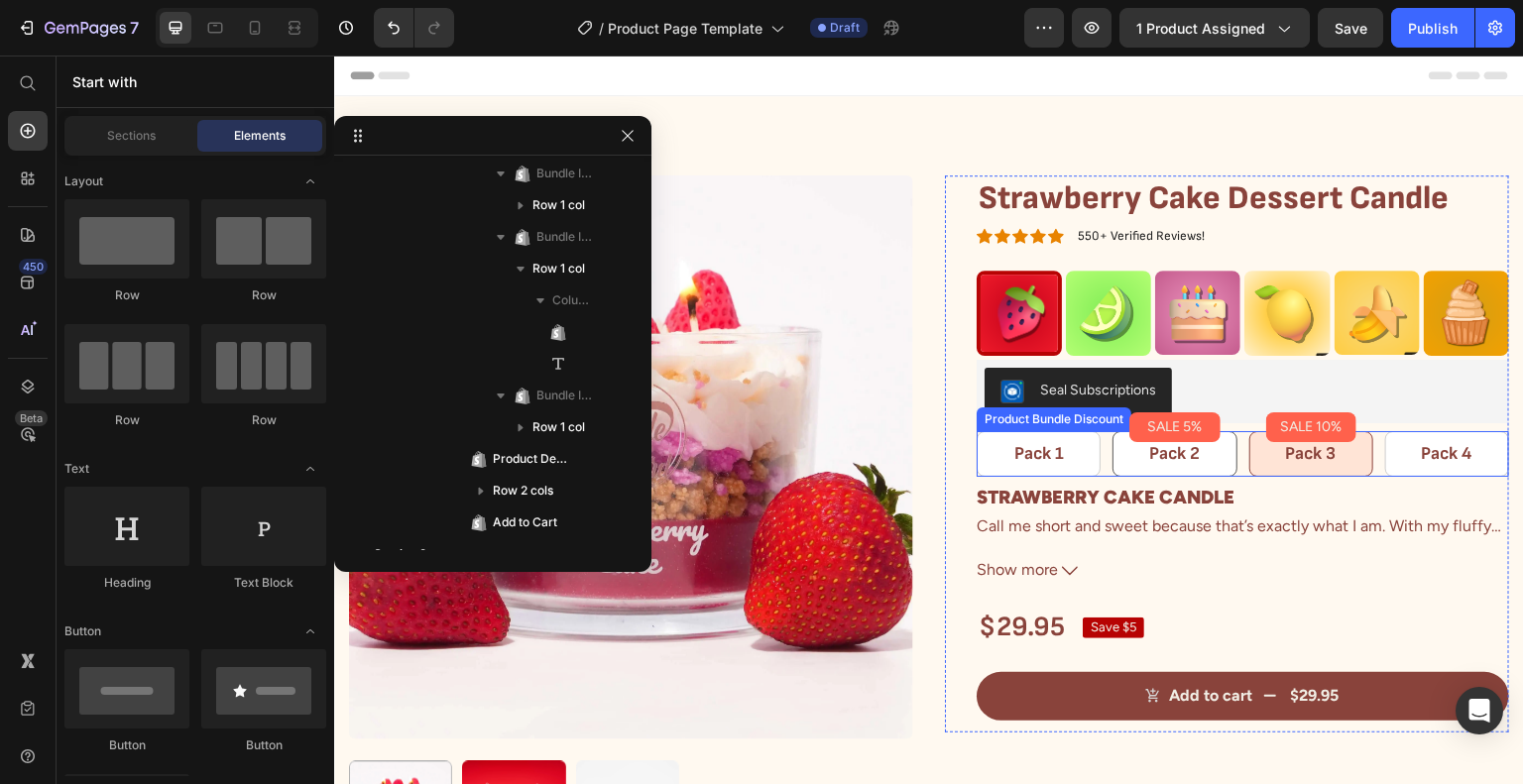 click on "Pack 2" at bounding box center [1174, 453] 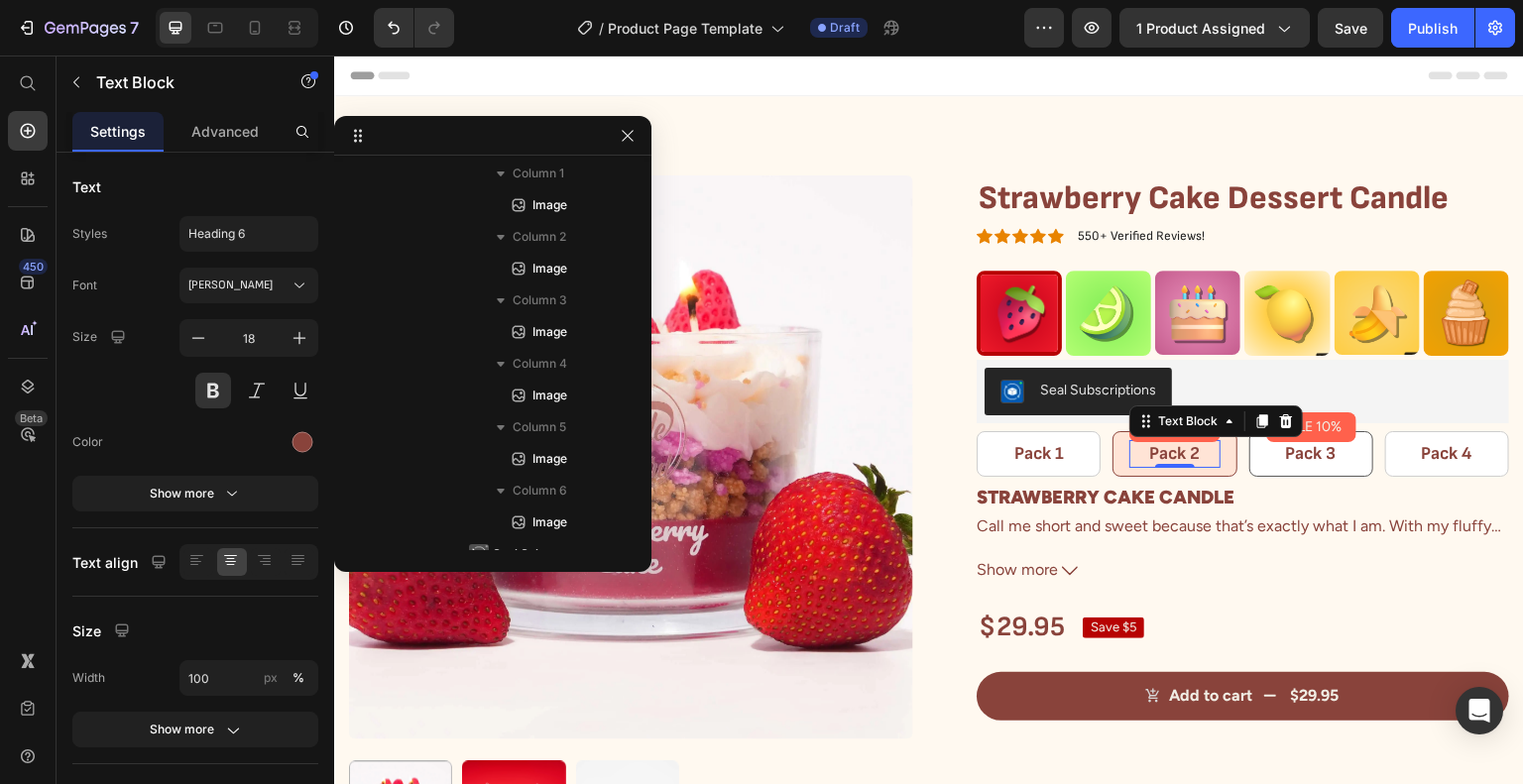 scroll, scrollTop: 1021, scrollLeft: 0, axis: vertical 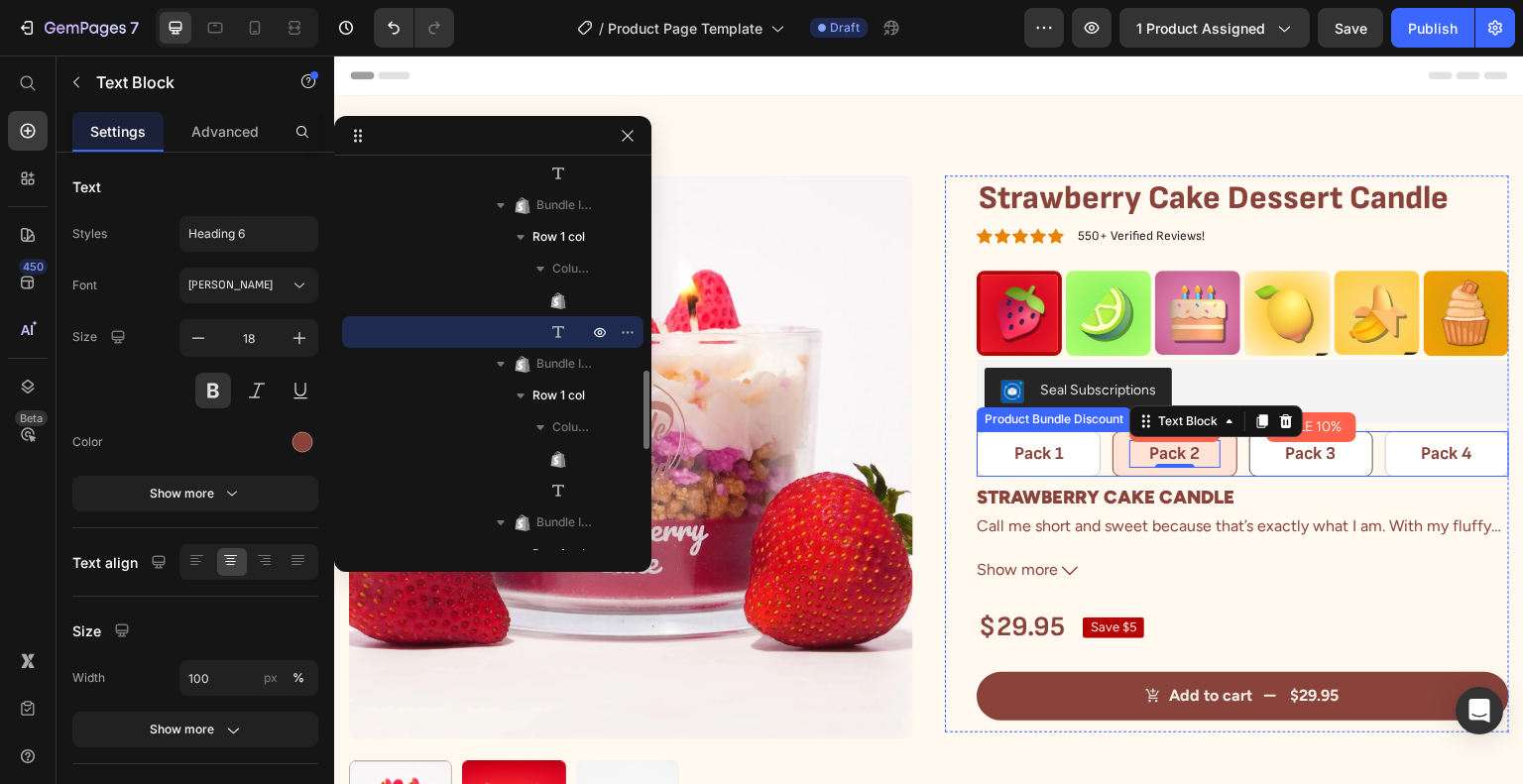 click on "Pack 3" at bounding box center [1311, 453] 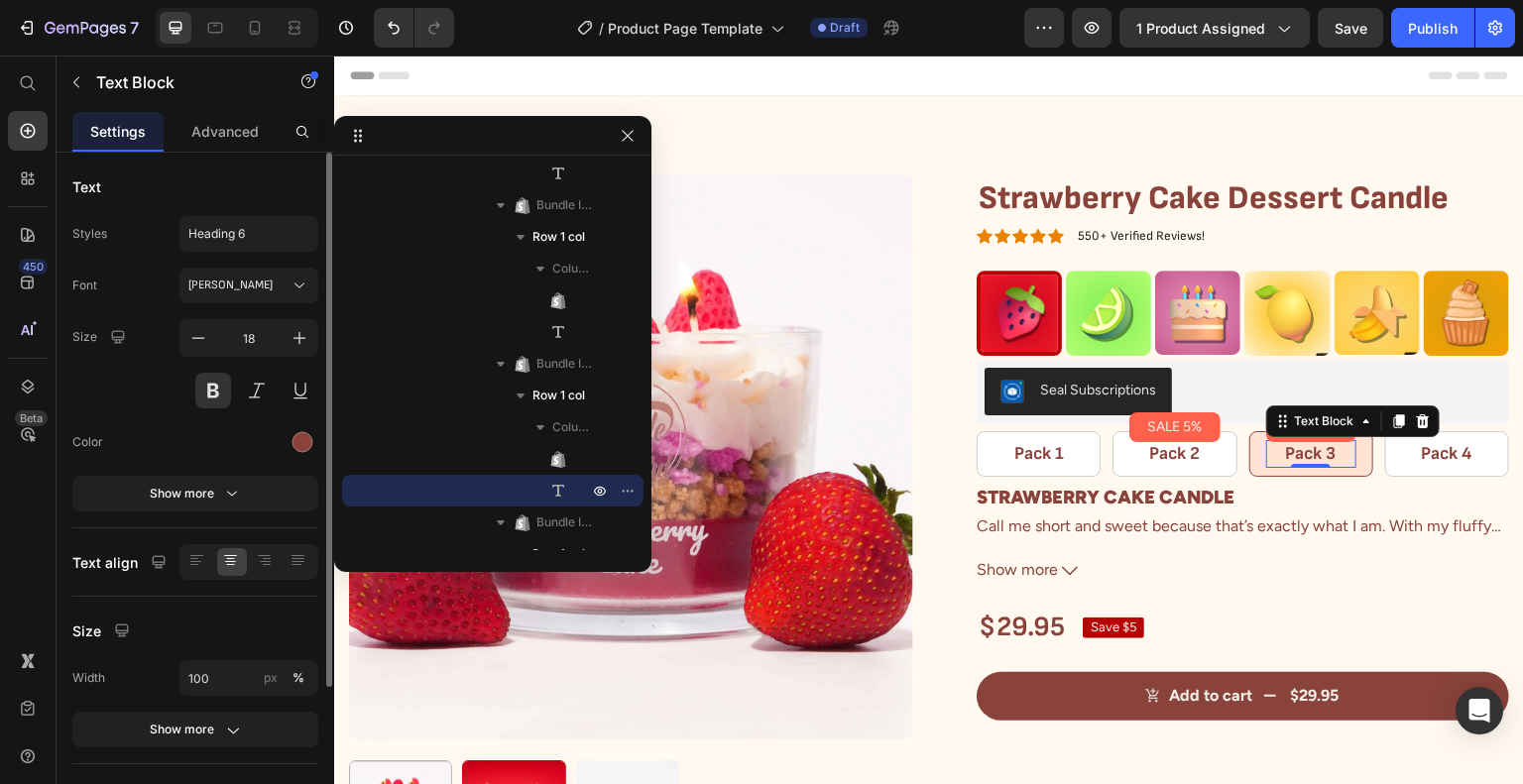click on "Size" at bounding box center [195, 630] 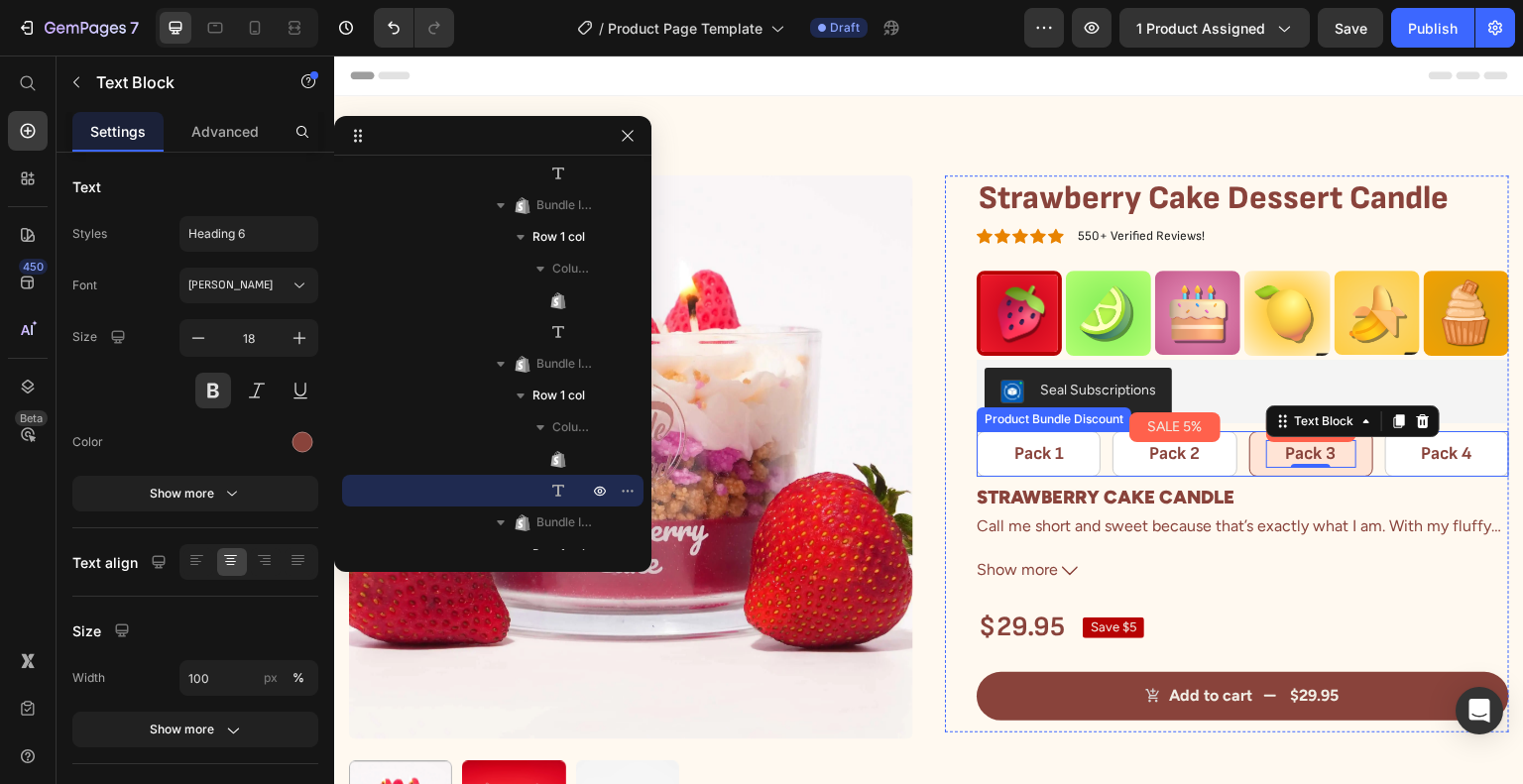 click on "Pack 1 Text Block Row SALE 5% Product Badge Pack 2 Text Block Row SALE 10% Product Badge Pack 3 Text Block   0 Row Pack 4 Text Block Row" at bounding box center [1242, 453] 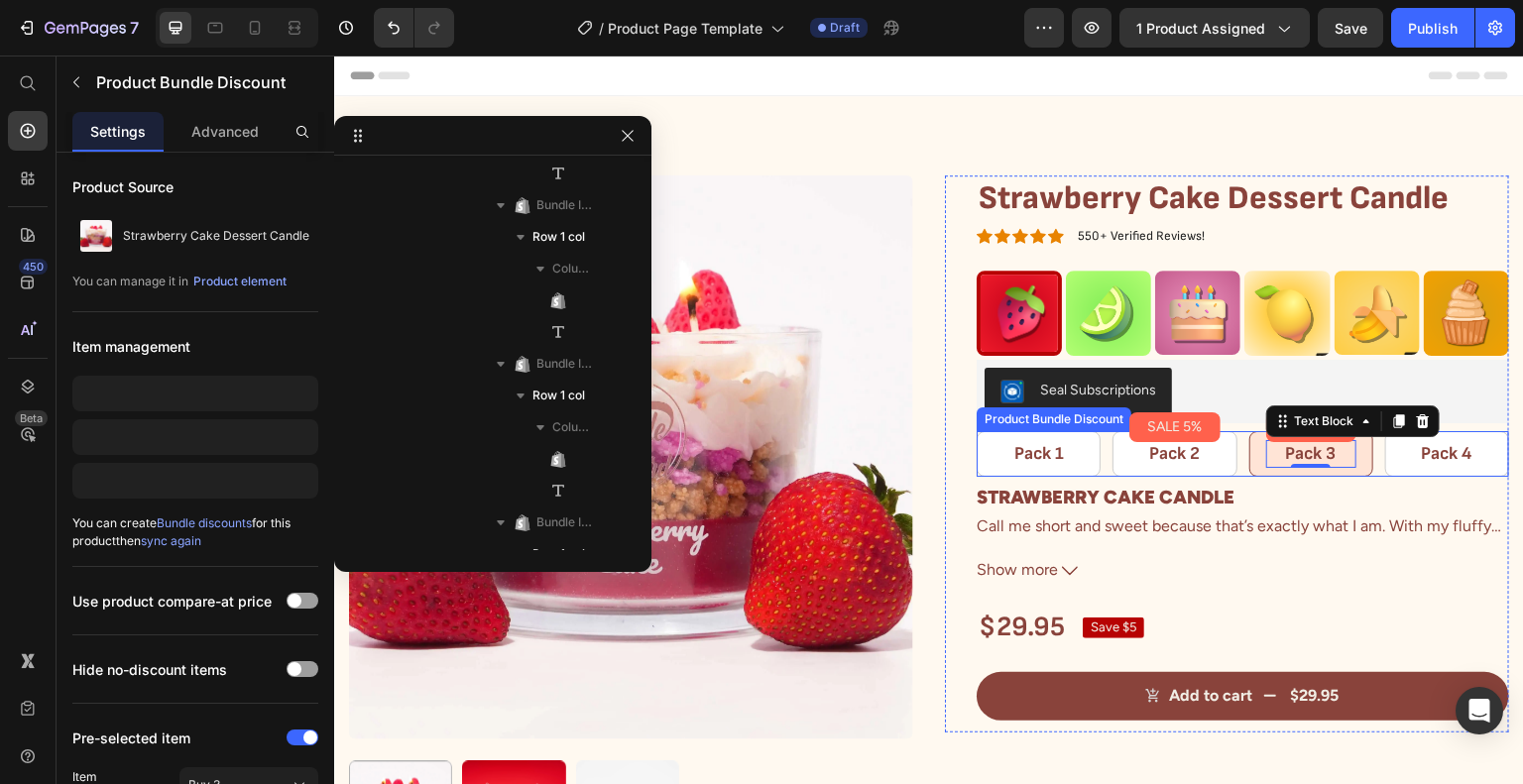 scroll, scrollTop: 735, scrollLeft: 0, axis: vertical 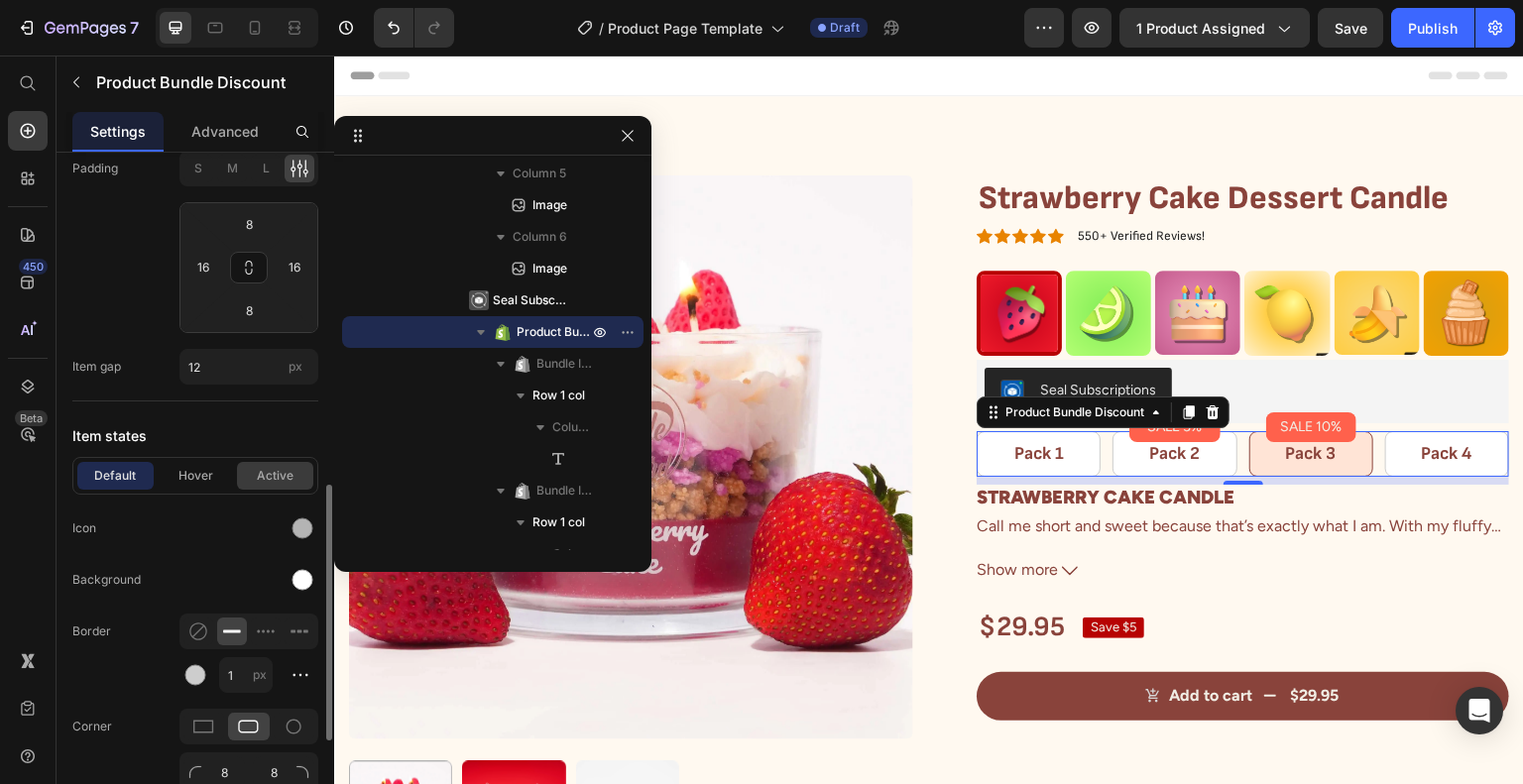 click on "Active" at bounding box center (275, 476) 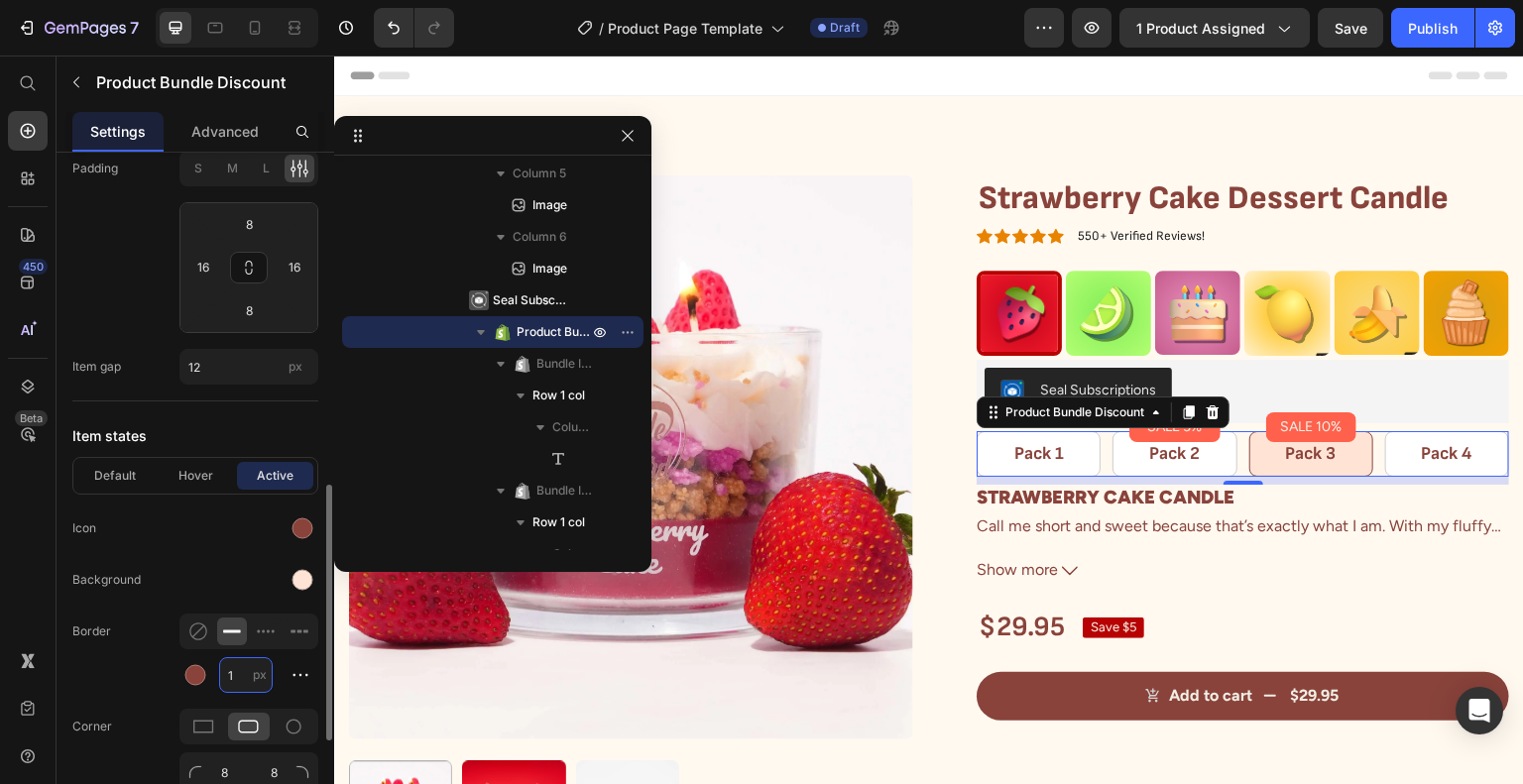 click on "1" at bounding box center [246, 675] 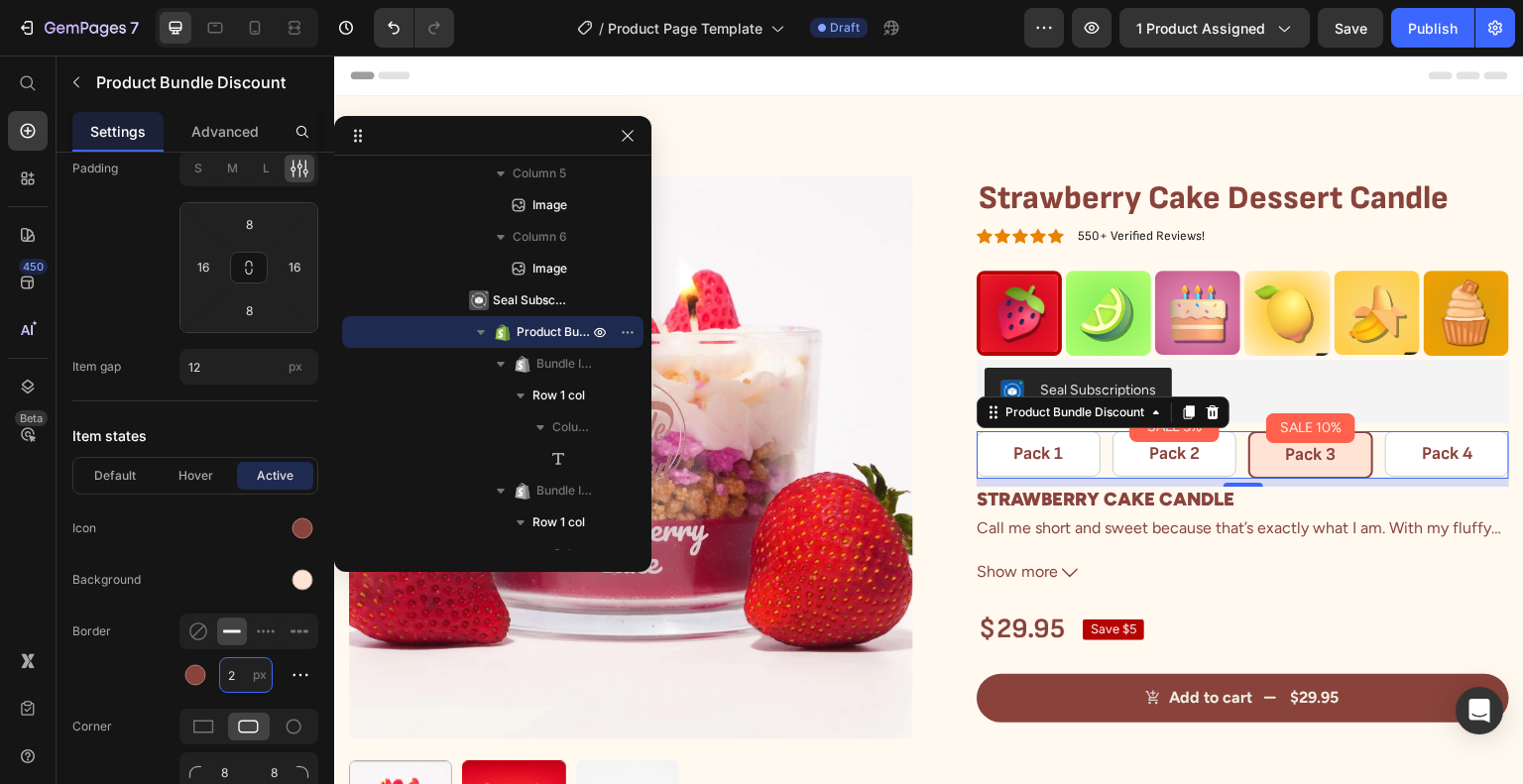type on "3" 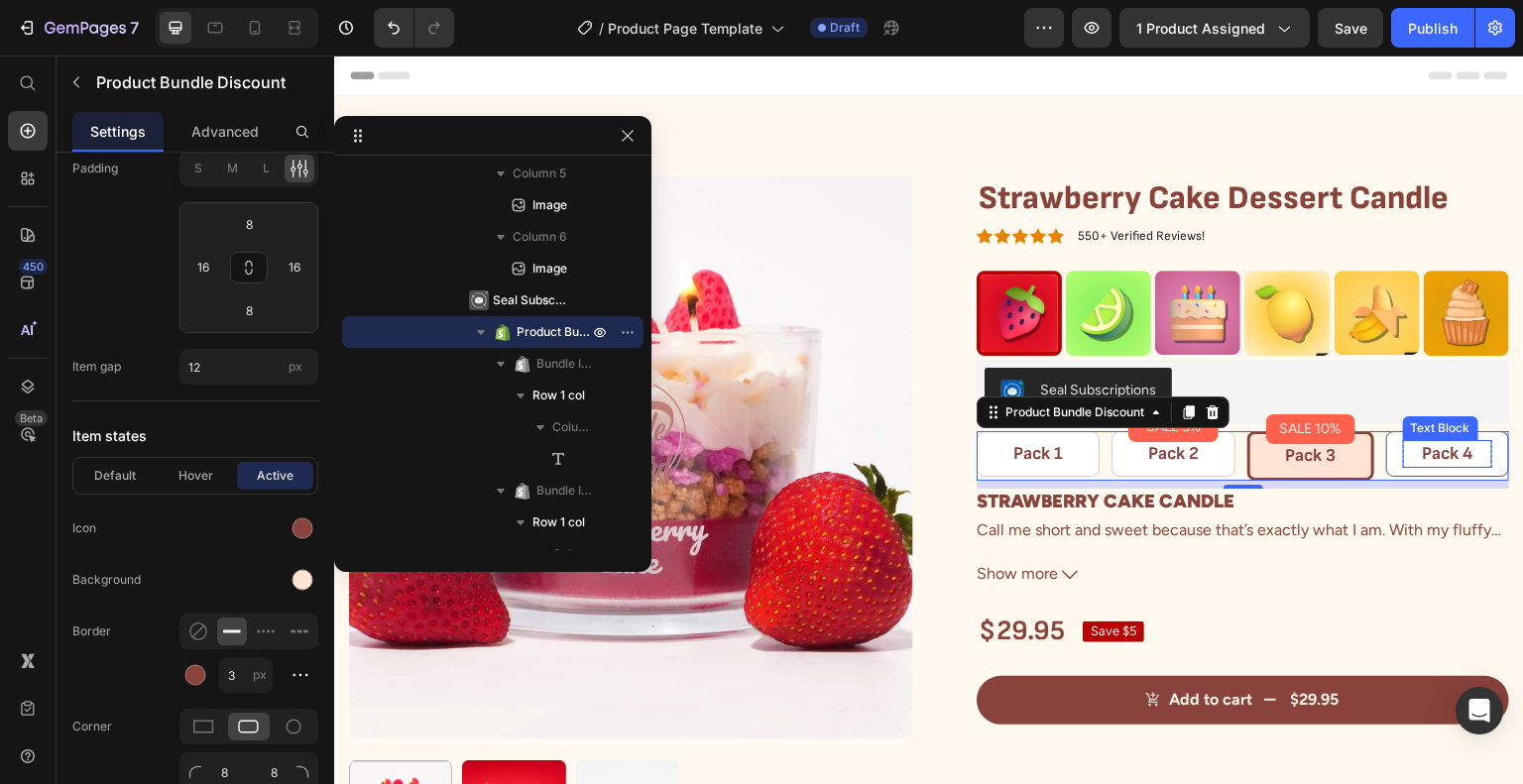 click on "Pack 4" at bounding box center (1448, 453) 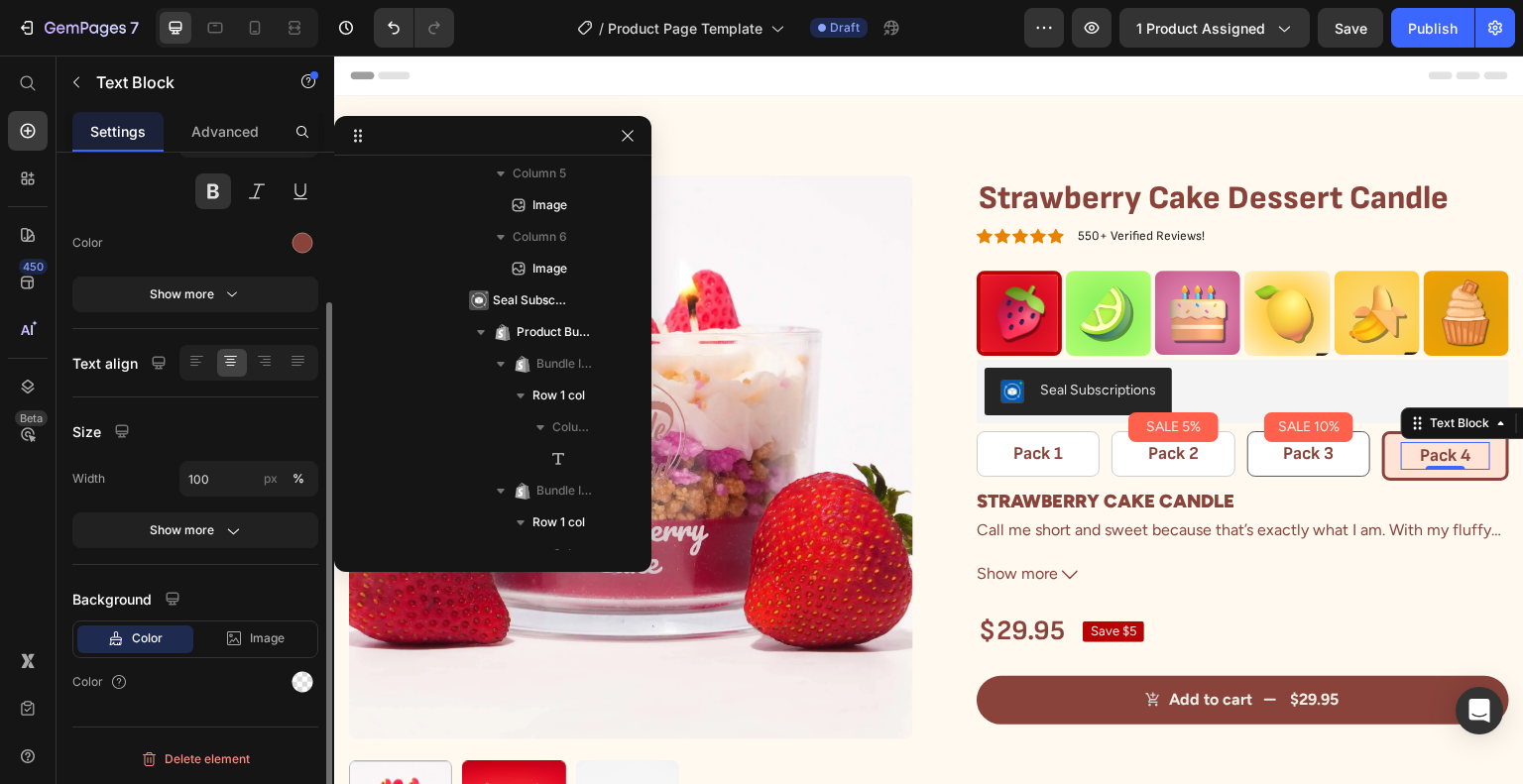 scroll, scrollTop: 1306, scrollLeft: 0, axis: vertical 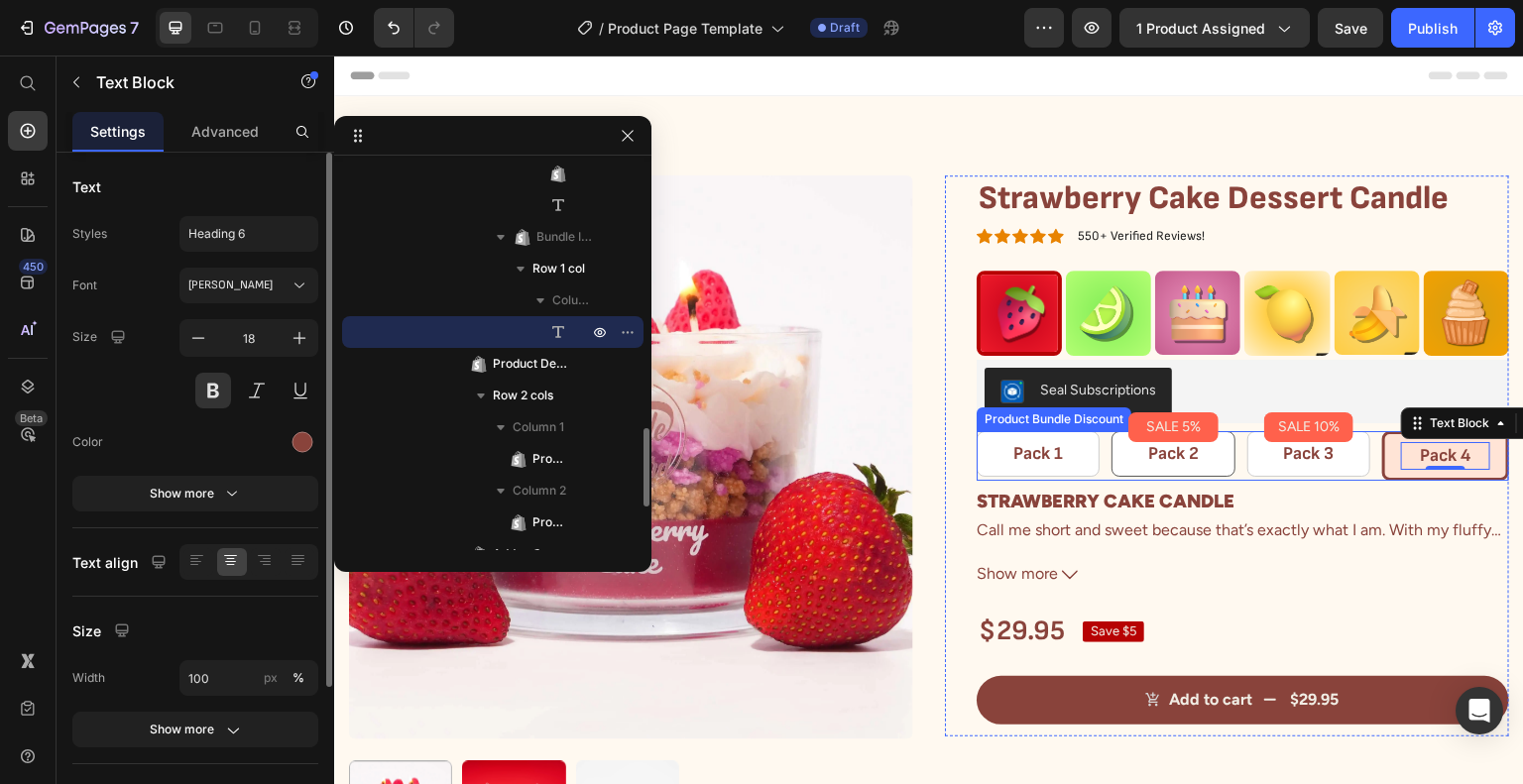 click on "SALE 5% Product Badge Pack 2 Text Block Row" at bounding box center [1173, 453] 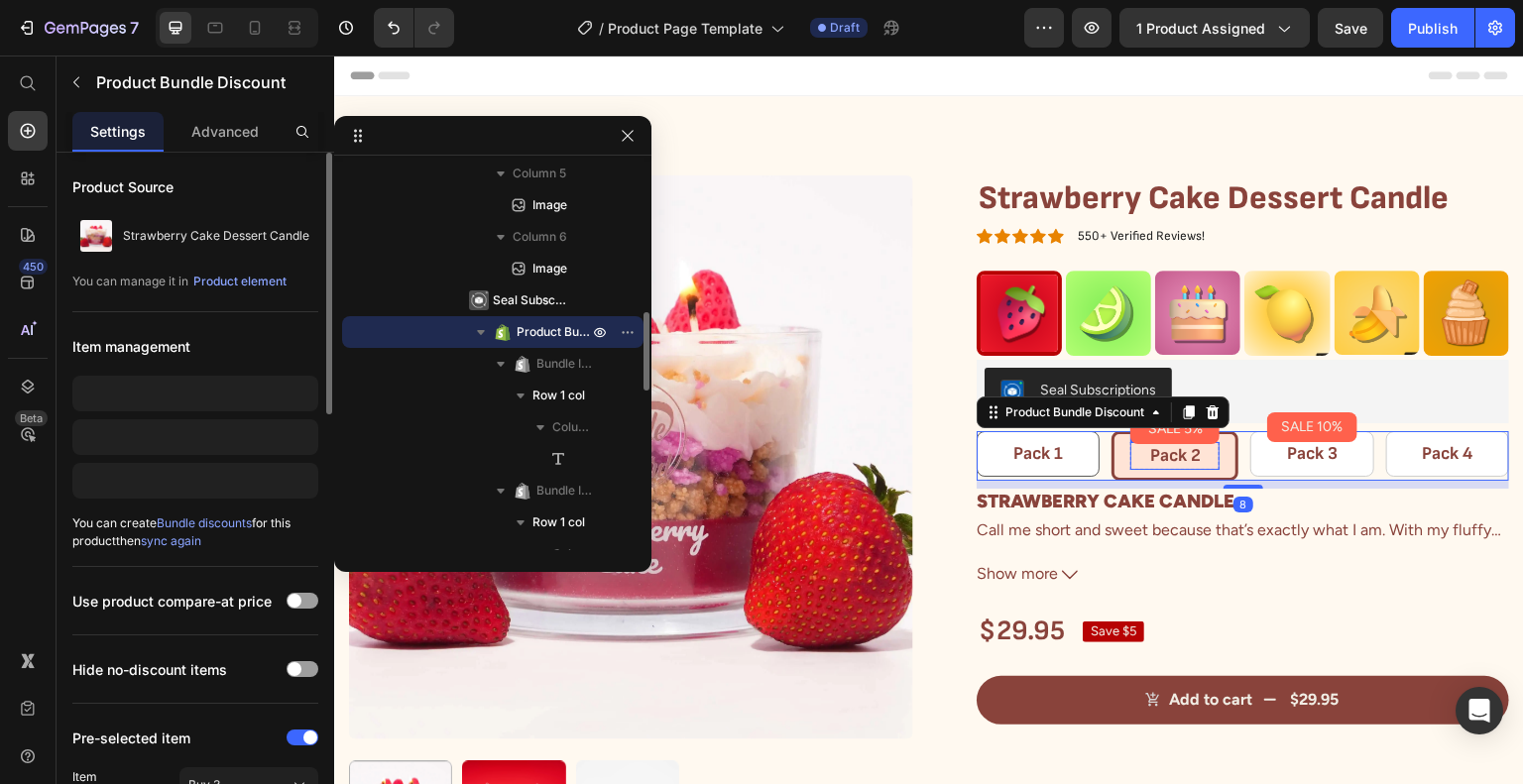 click on "Pack 1" at bounding box center (1038, 453) 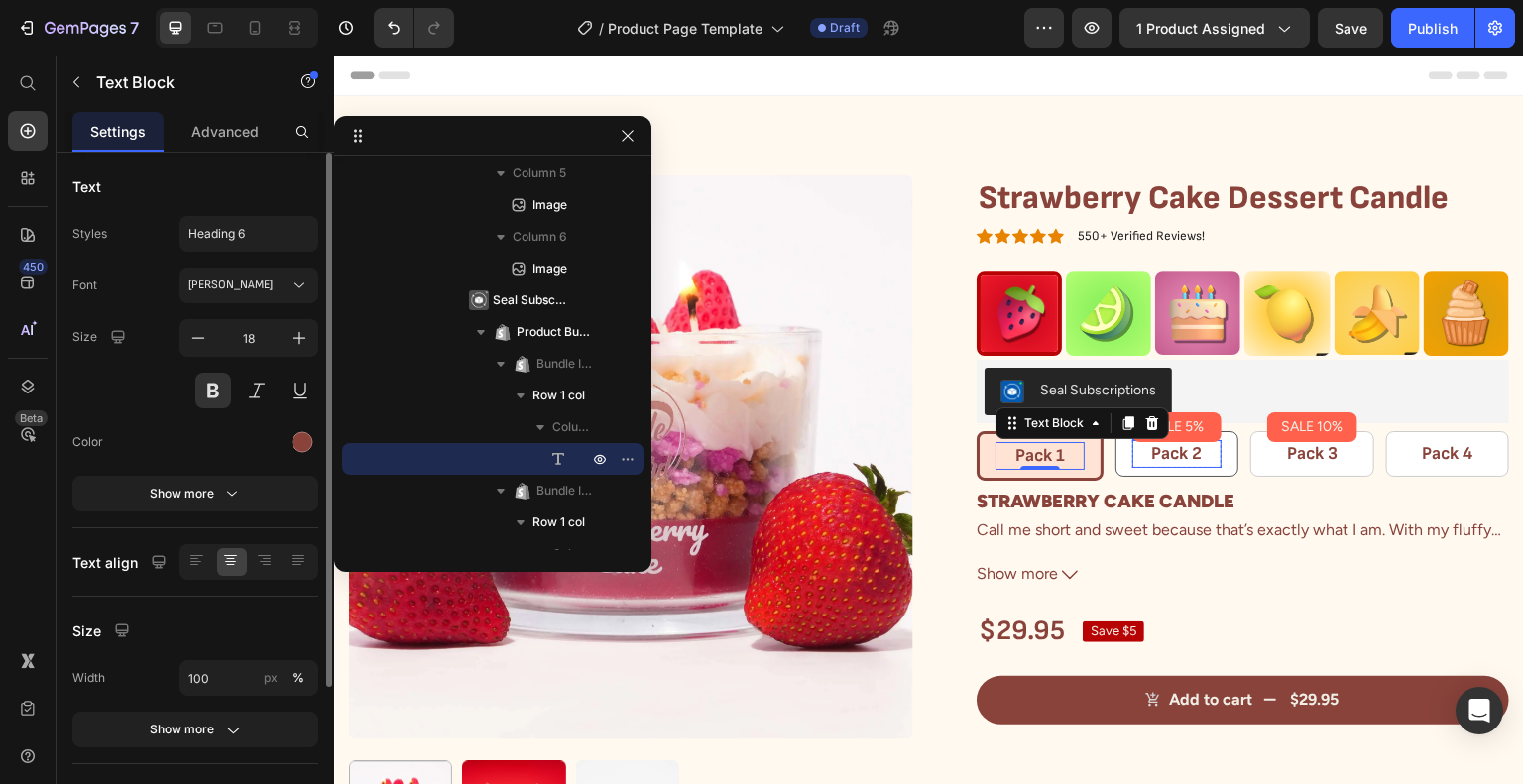 click on "Pack 2" at bounding box center (1177, 453) 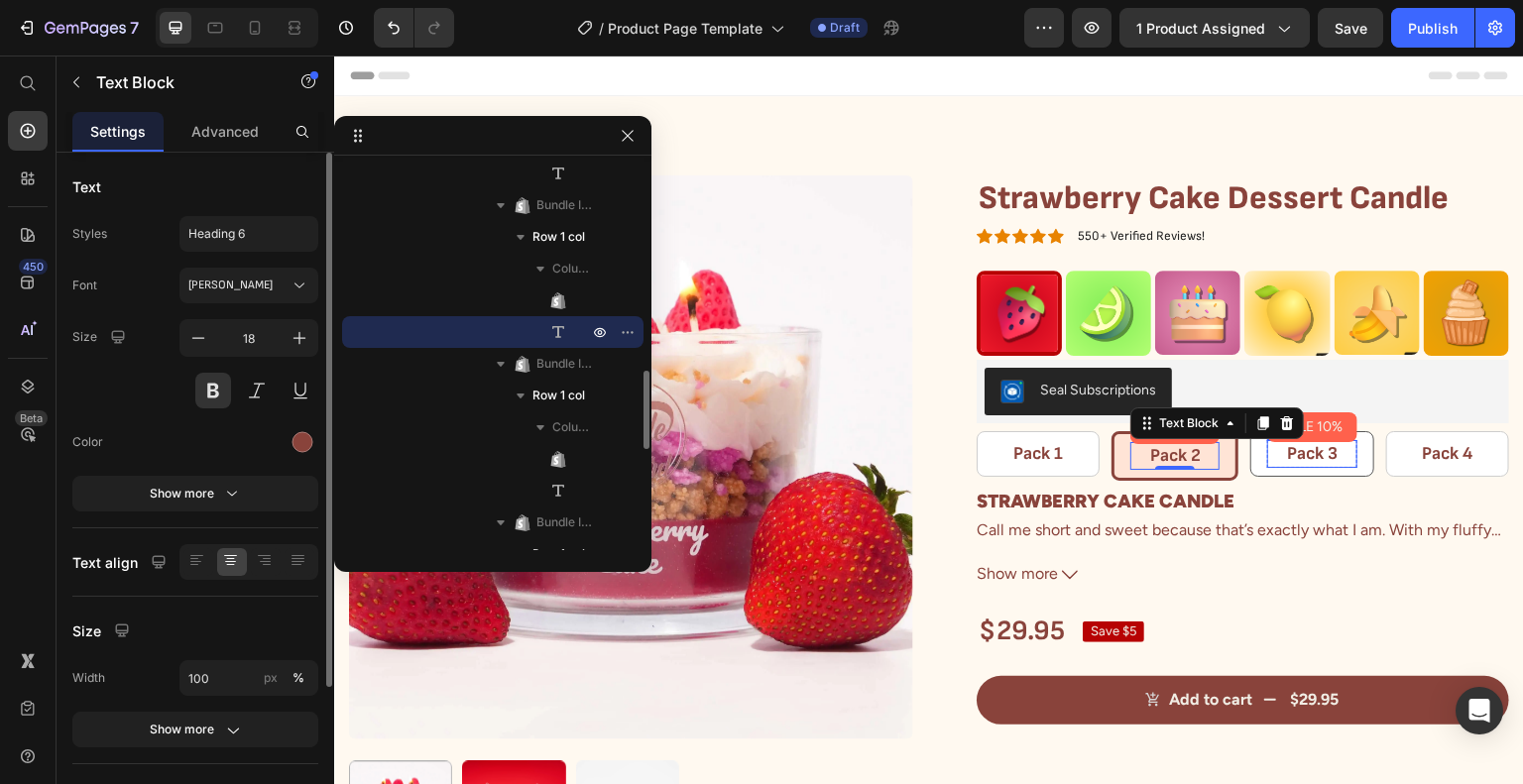 click on "Pack 3 Text Block" at bounding box center (1312, 453) 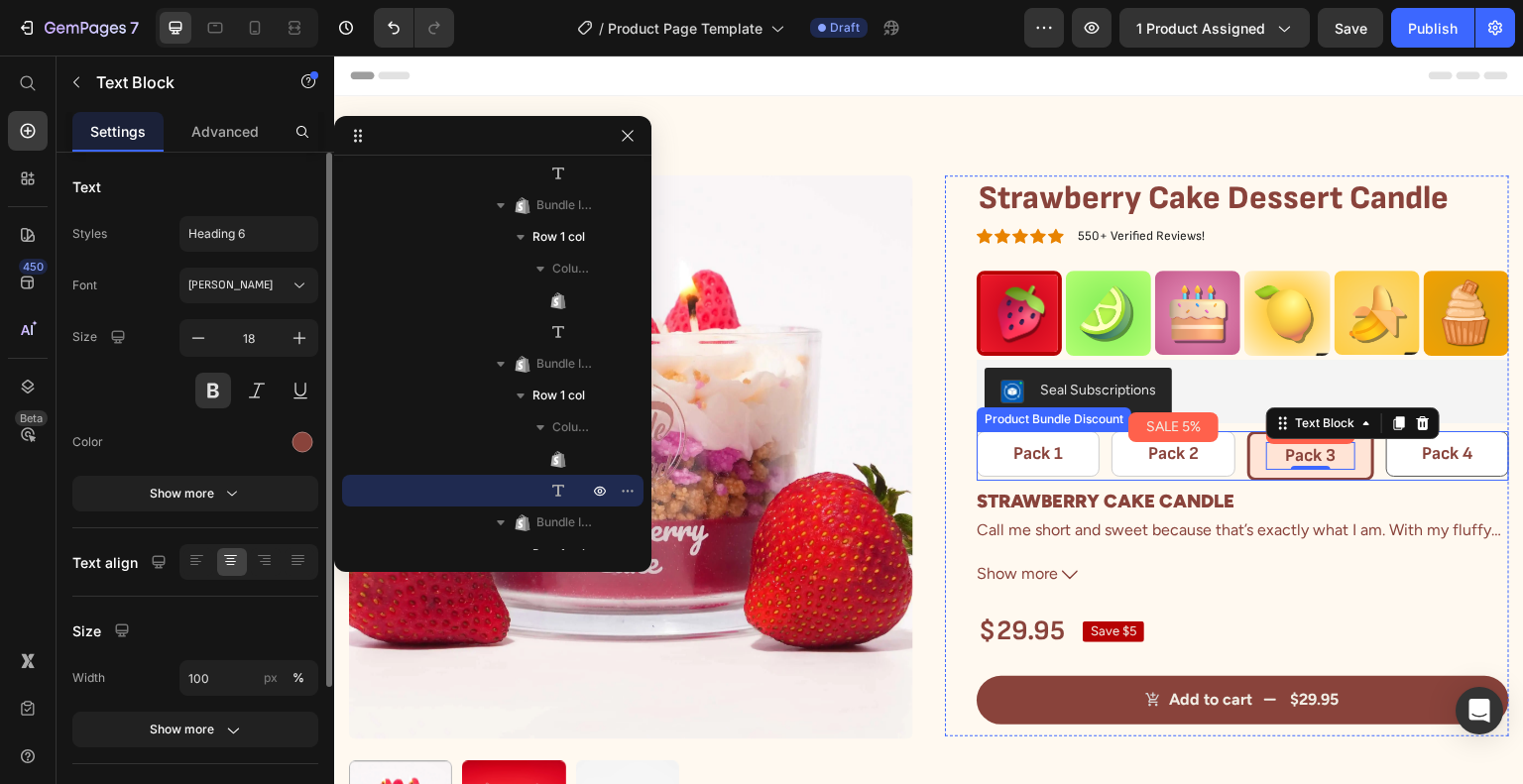 click on "Pack 4" at bounding box center [1448, 453] 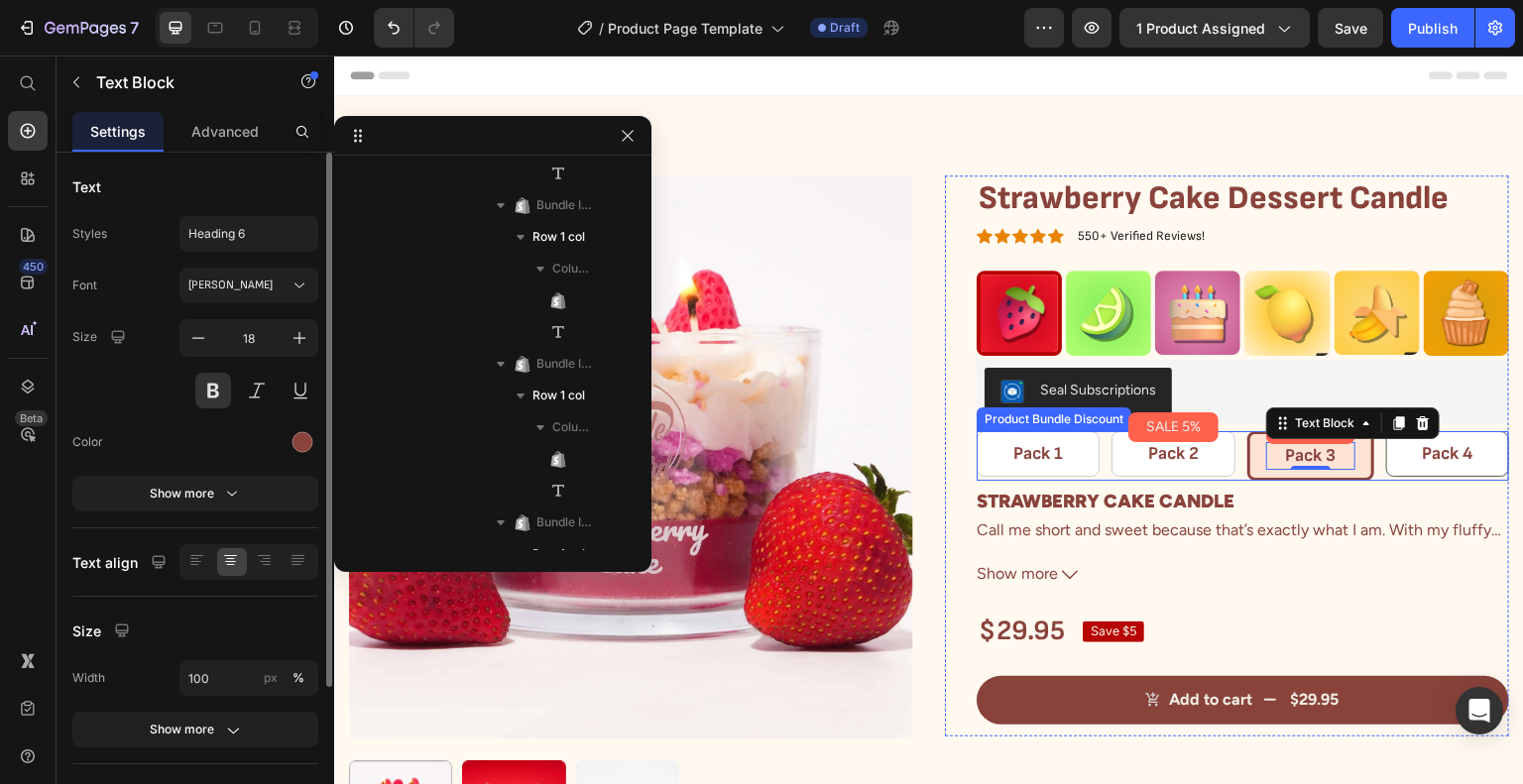 scroll, scrollTop: 1306, scrollLeft: 0, axis: vertical 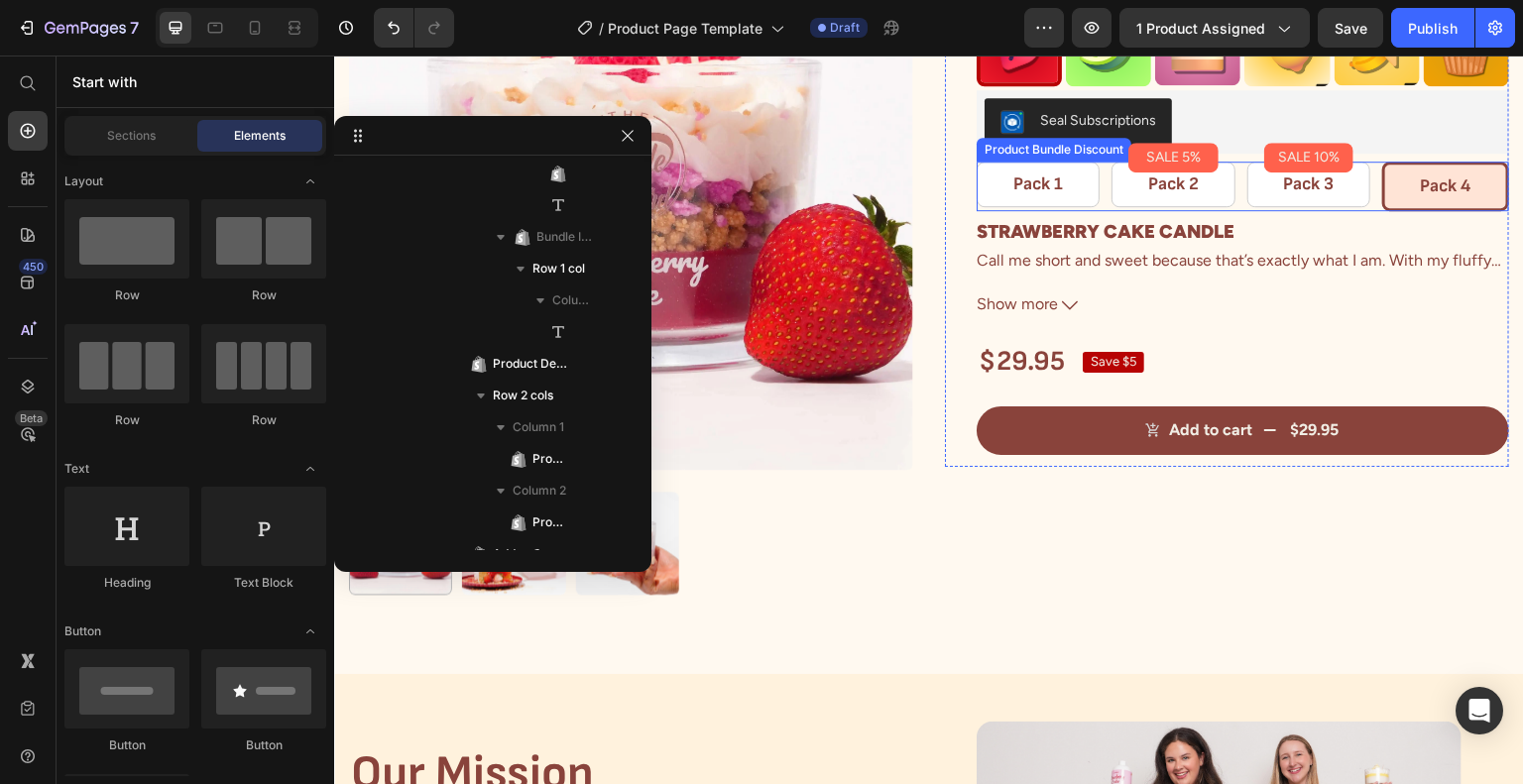 click on "Pack 1 Text Block Row SALE 5% Product Badge Pack 2 Text Block Row SALE 10% Product Badge Pack 3 Text Block Row Pack 4 Text Block Row" at bounding box center [1242, 185] 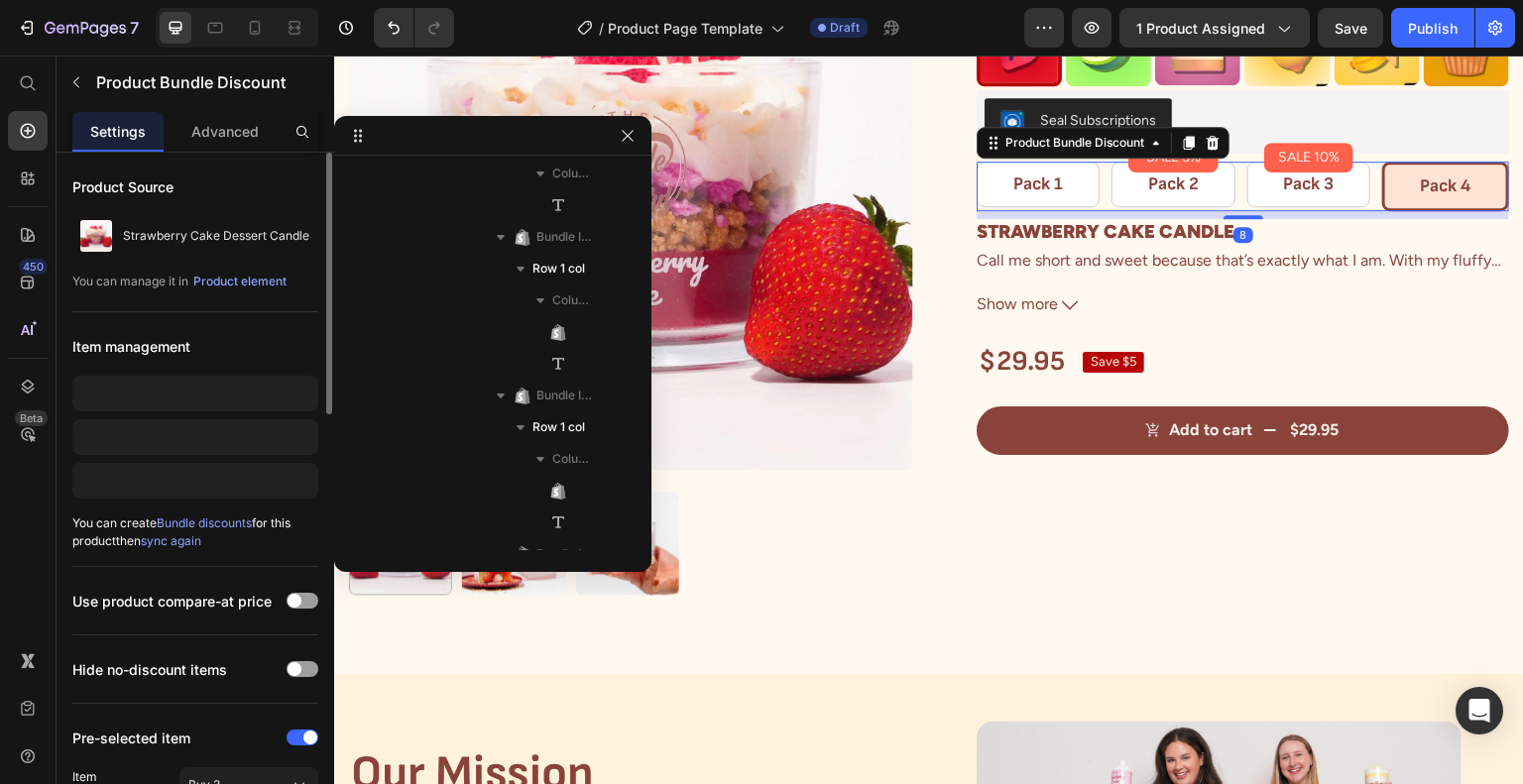 scroll, scrollTop: 1053, scrollLeft: 0, axis: vertical 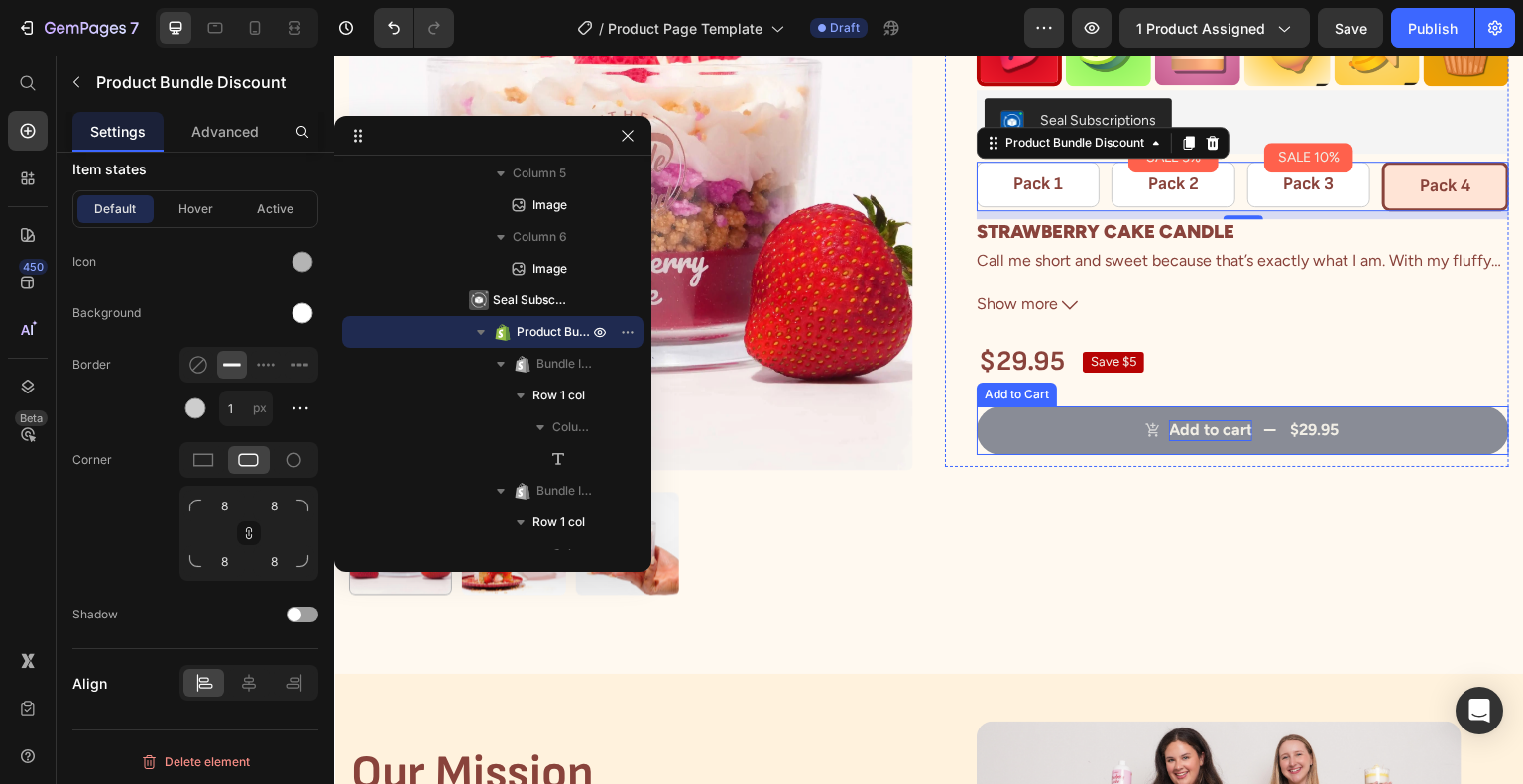 click on "Add to cart" at bounding box center [1211, 430] 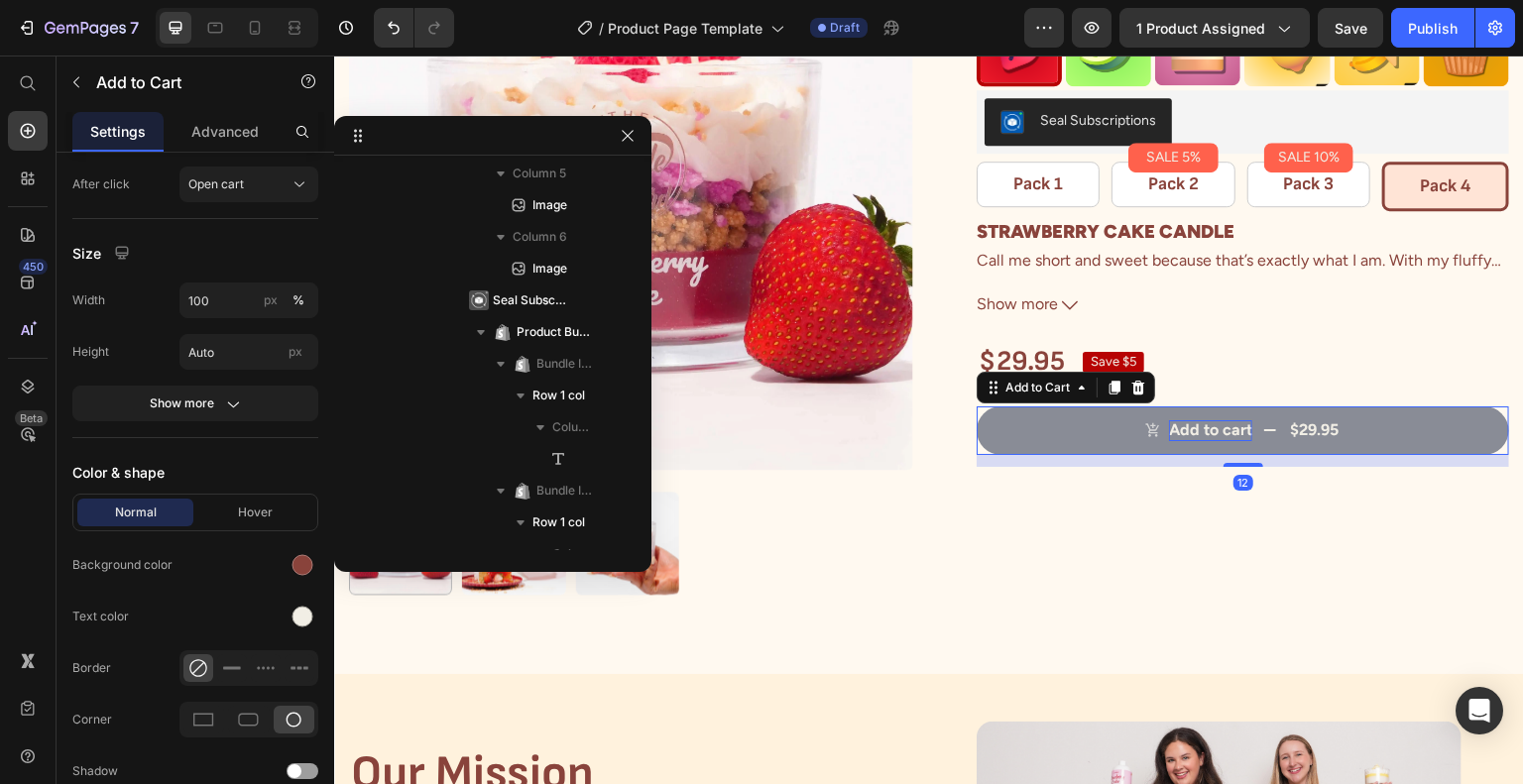 scroll, scrollTop: 1833, scrollLeft: 0, axis: vertical 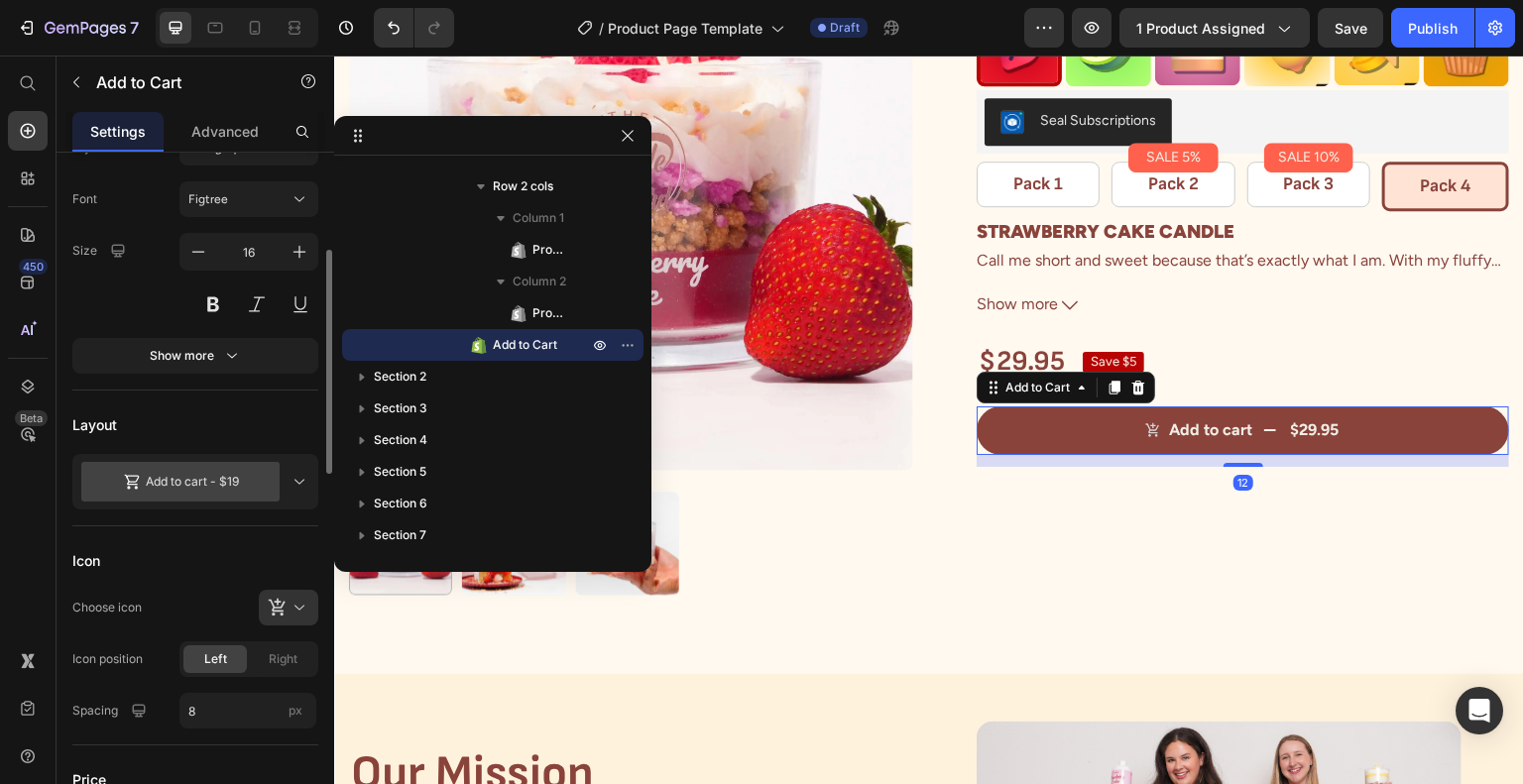 click on "Layout
Add to cart  -  $19" 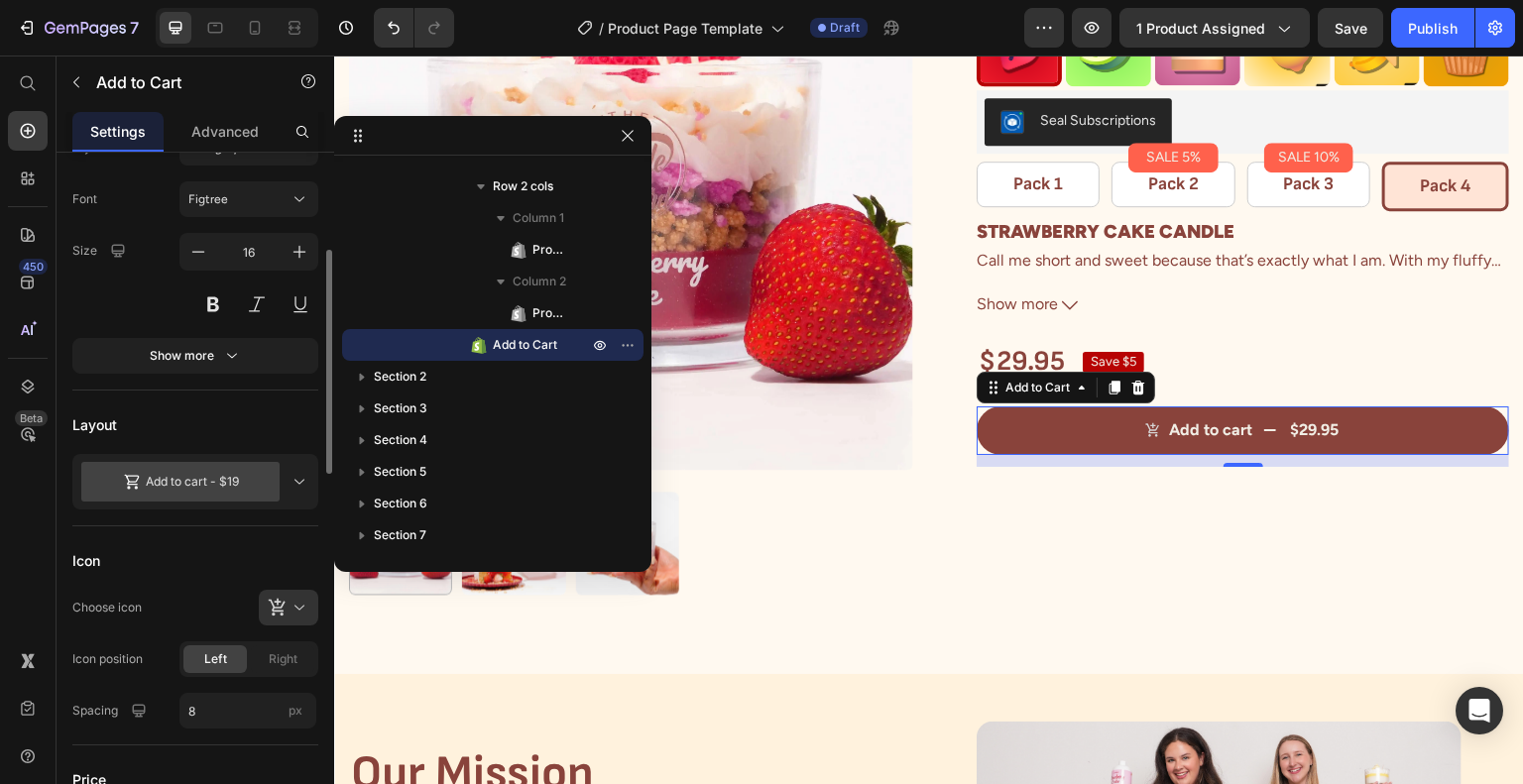 click on "Add to cart  -  $19" at bounding box center (180, 482) 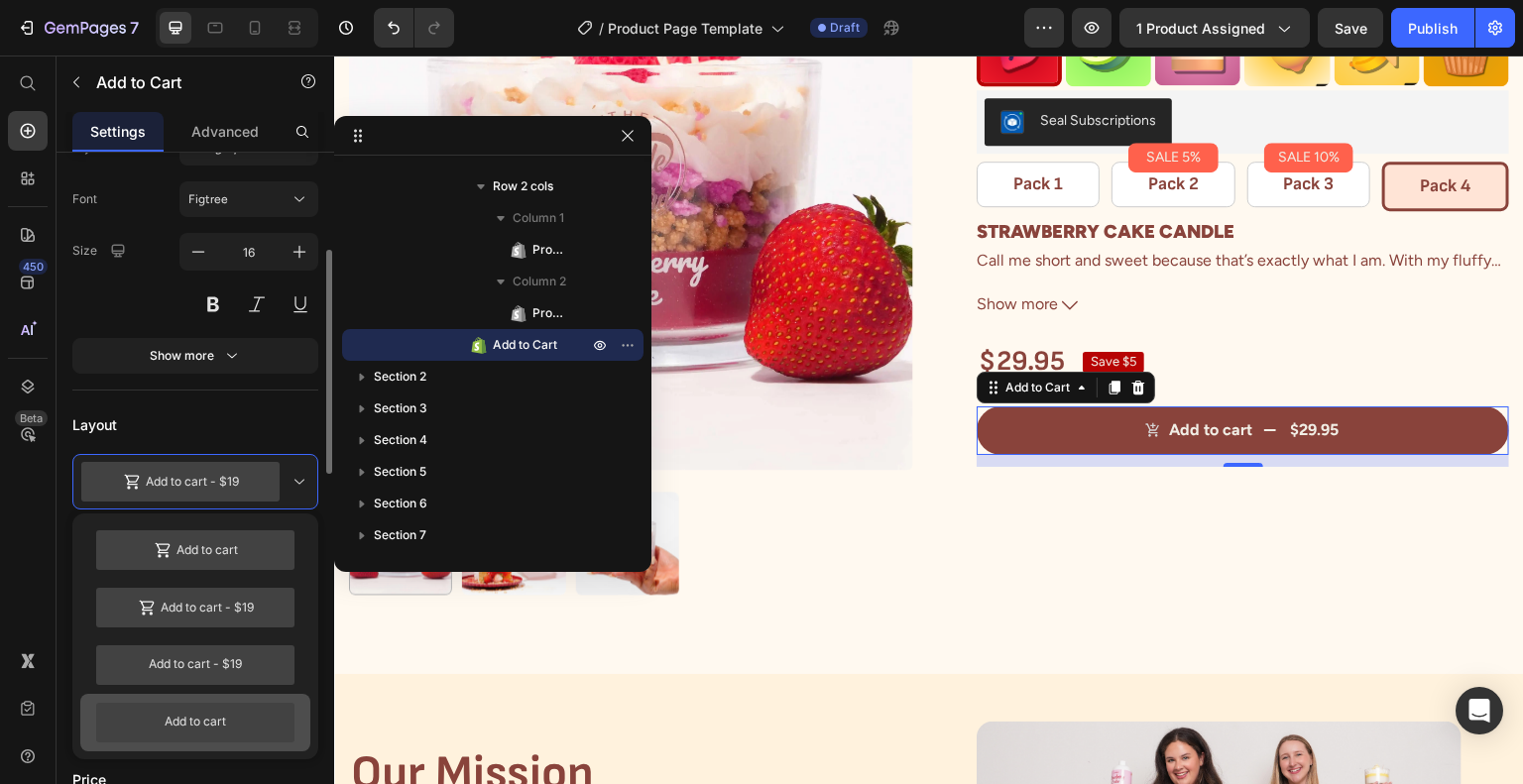 click on "Add to cart" at bounding box center (195, 723) 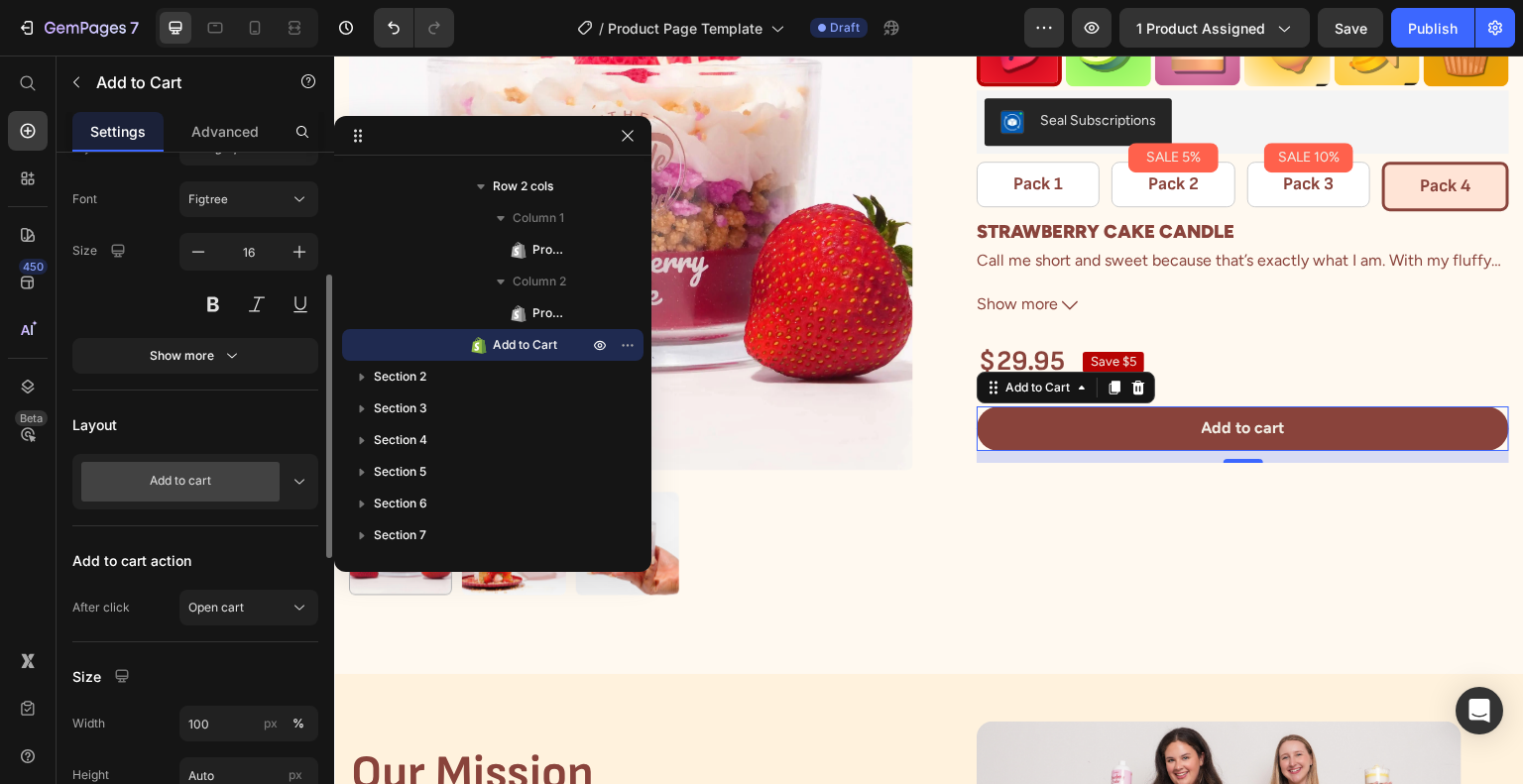 click on "Add to cart" at bounding box center [180, 482] 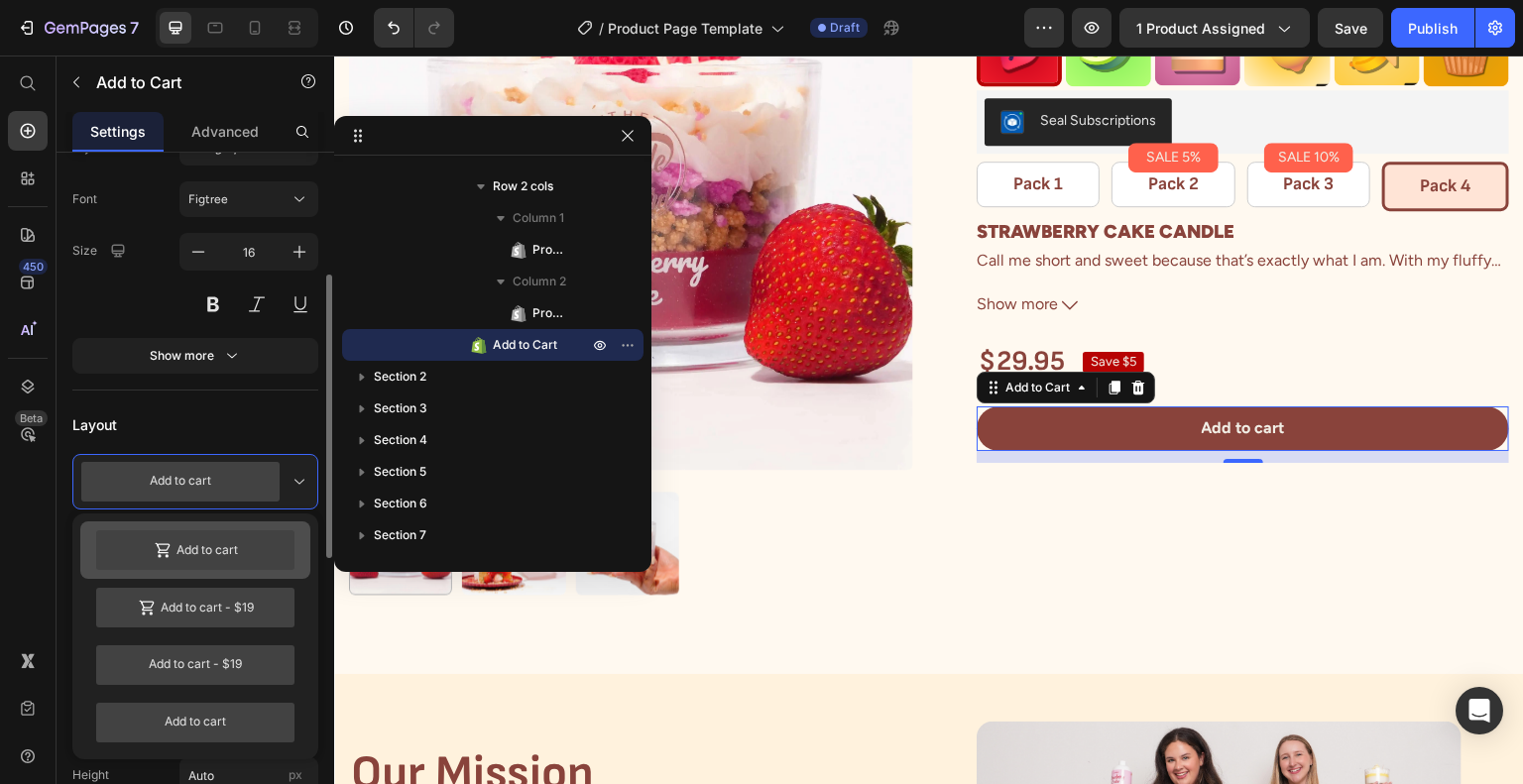 click on "Add to cart" at bounding box center (195, 550) 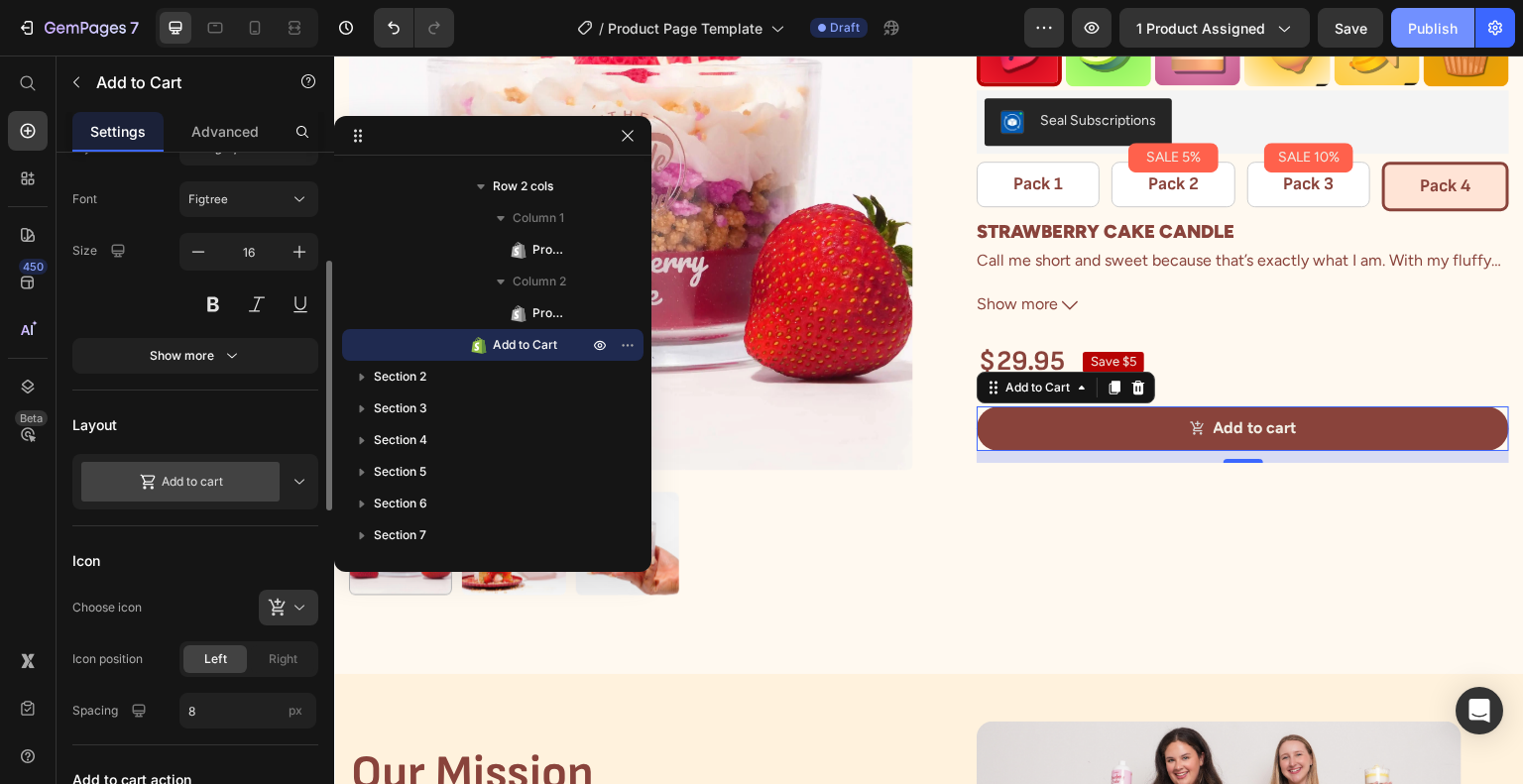 click on "Publish" at bounding box center [1433, 28] 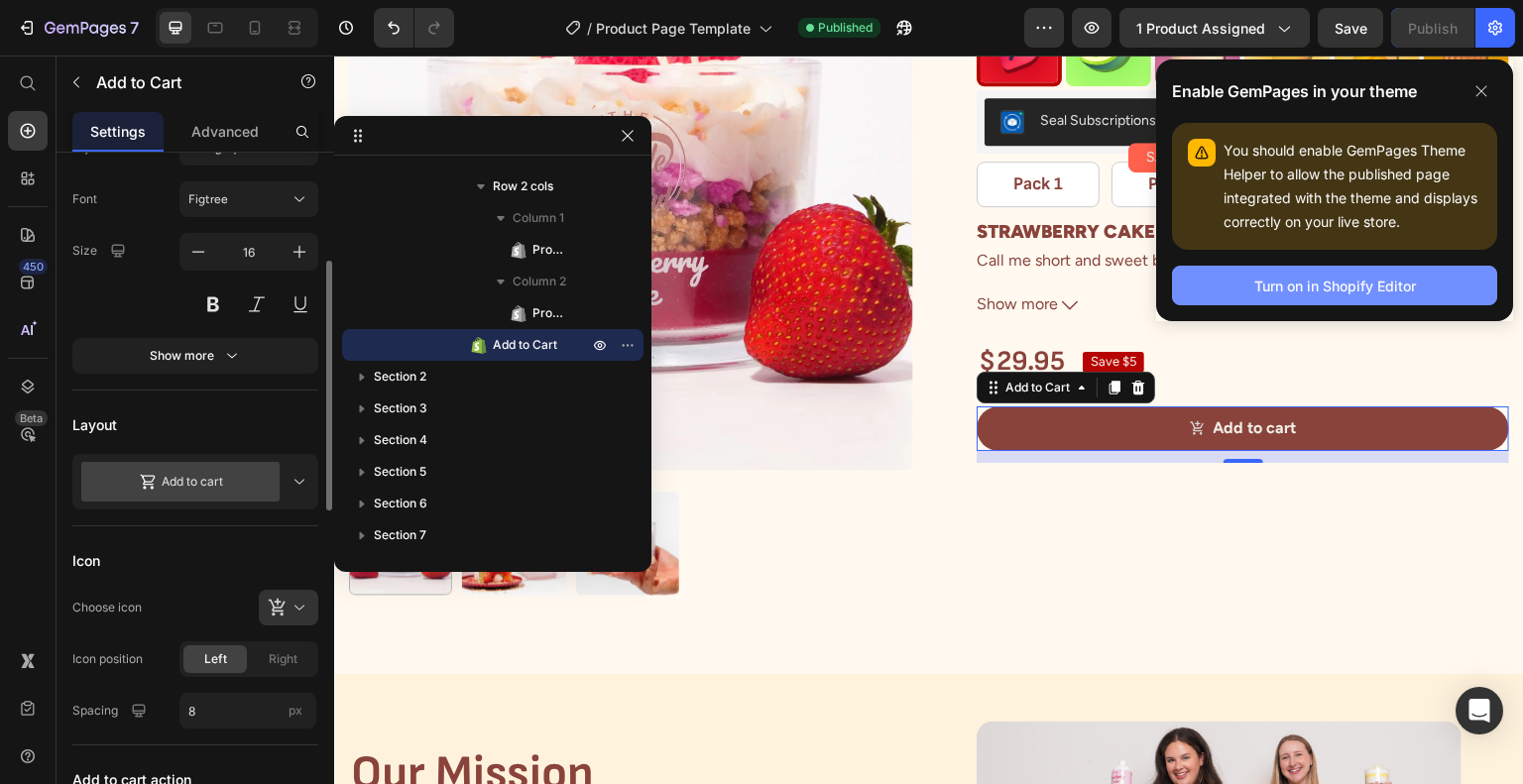 click on "Turn on in Shopify Editor" at bounding box center (1335, 285) 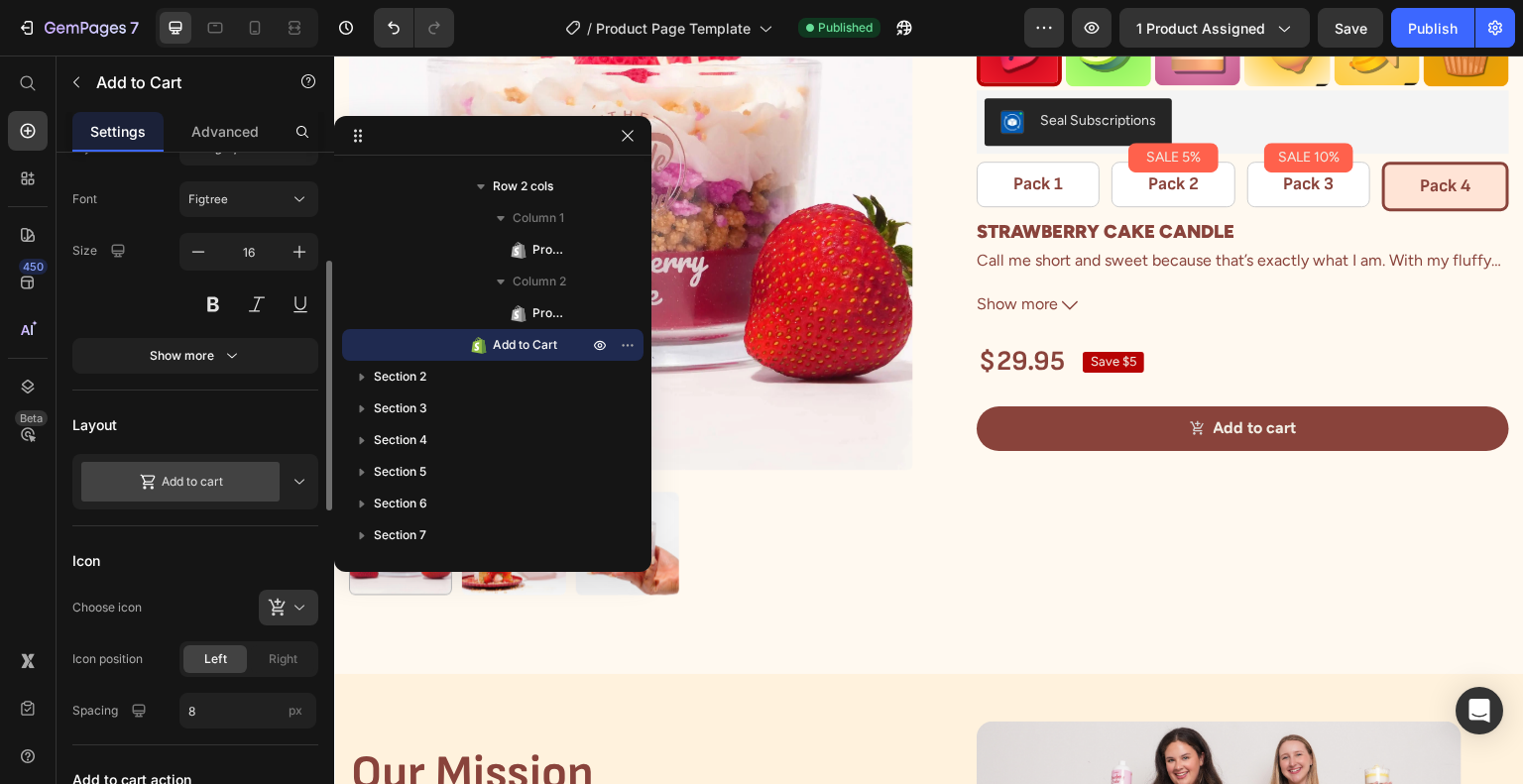 scroll, scrollTop: 150, scrollLeft: 0, axis: vertical 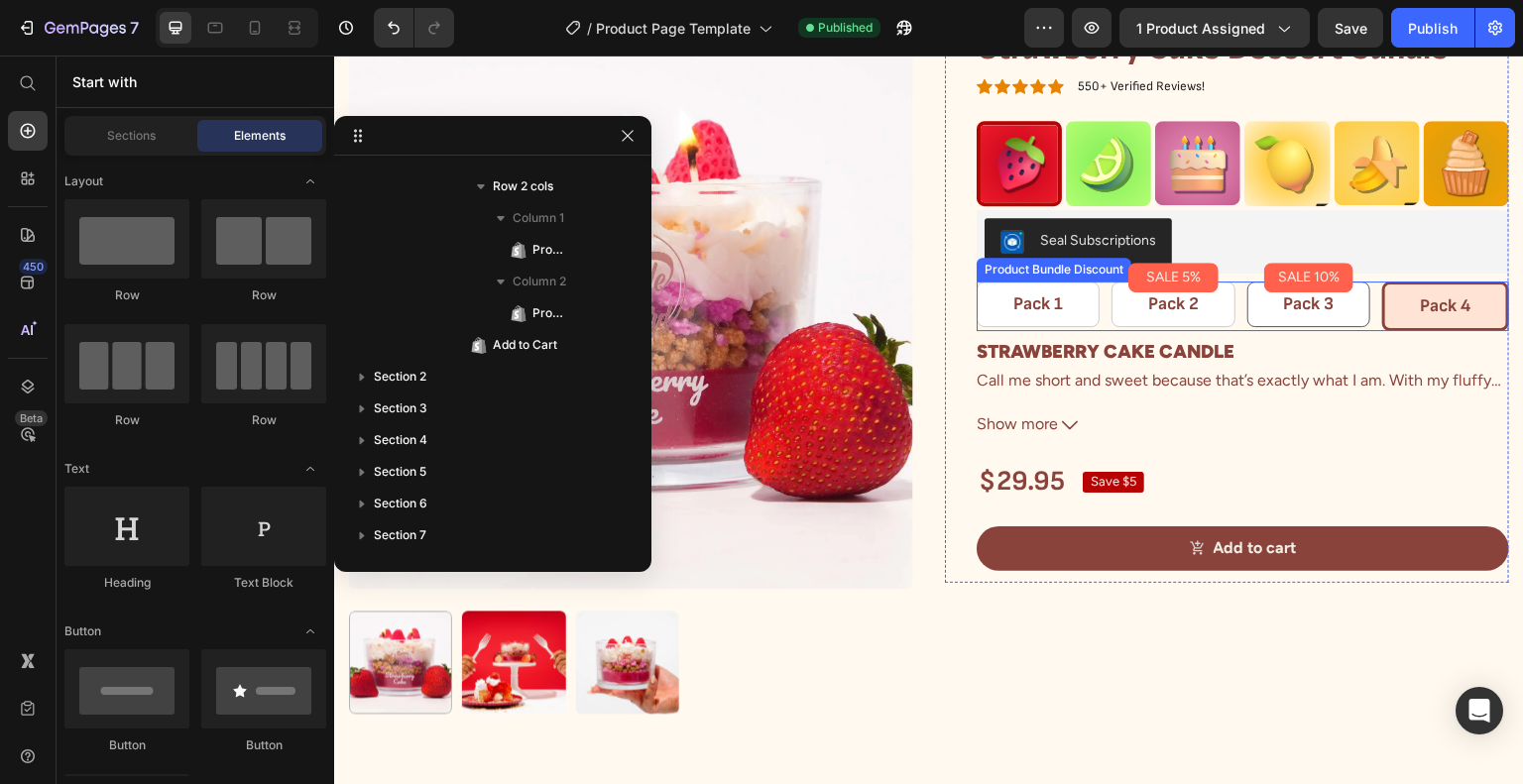 click on "SALE 10% Product Badge Pack 3 Text Block Row" at bounding box center [1309, 303] 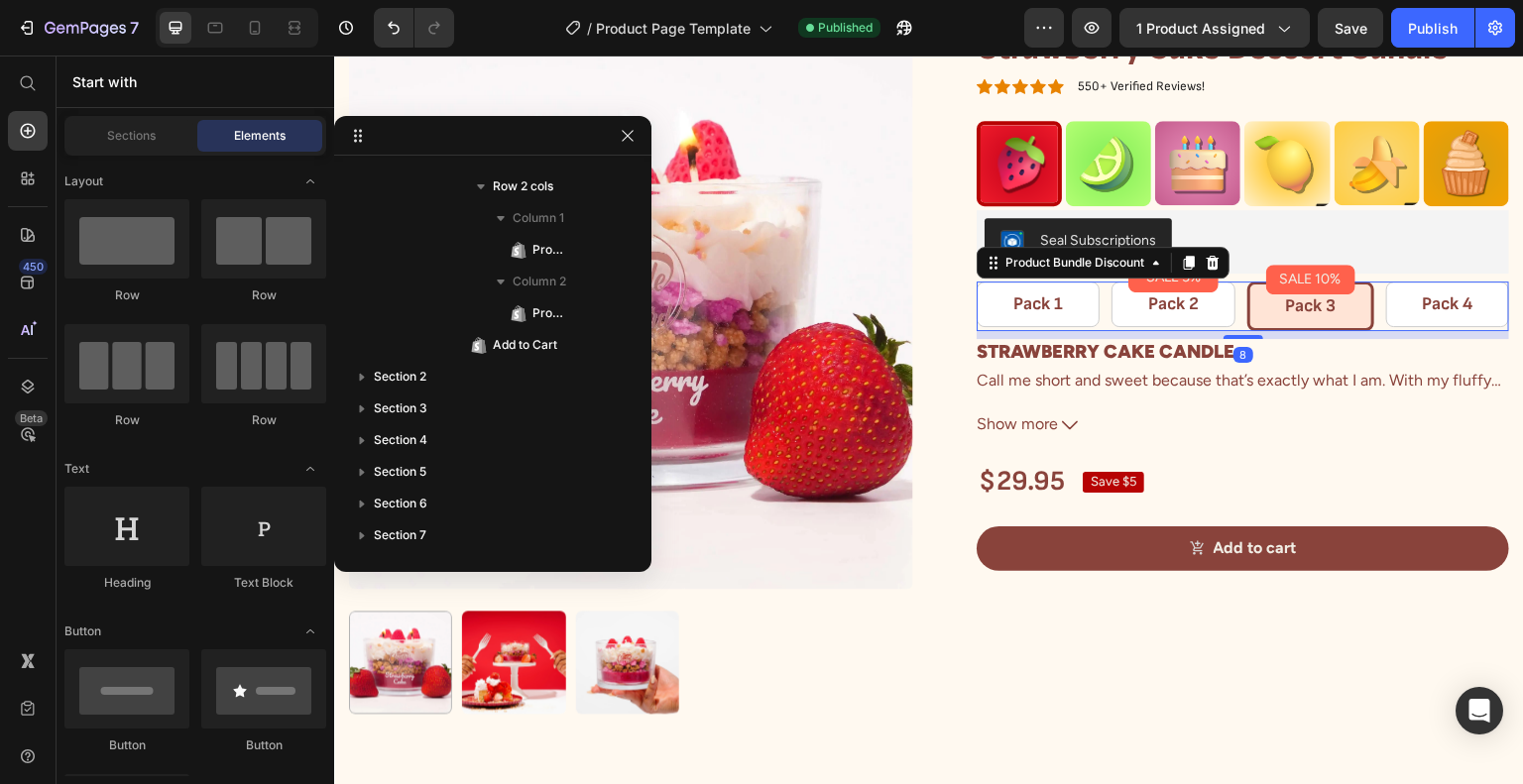 scroll, scrollTop: 1053, scrollLeft: 0, axis: vertical 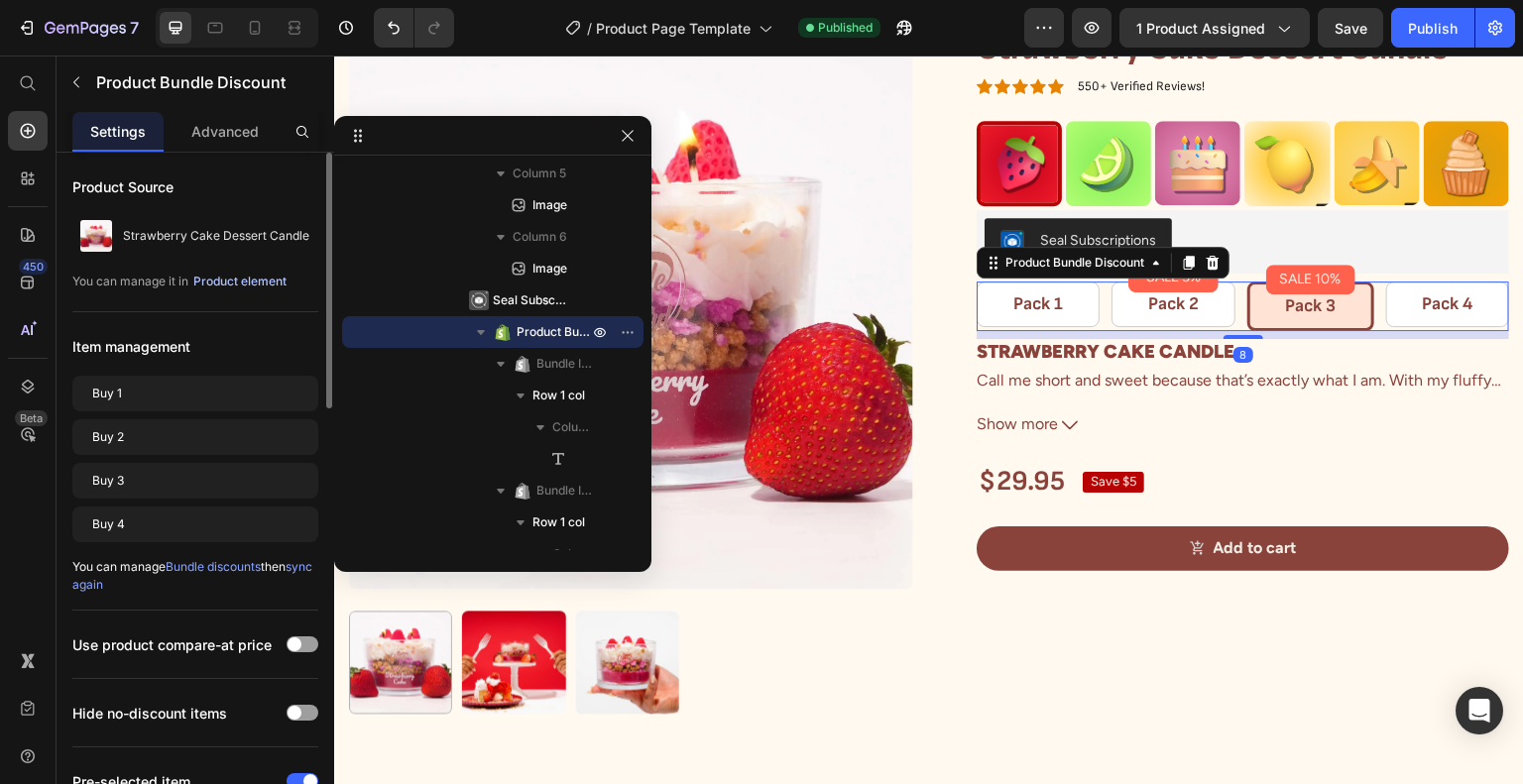 click on "Product element" at bounding box center [240, 281] 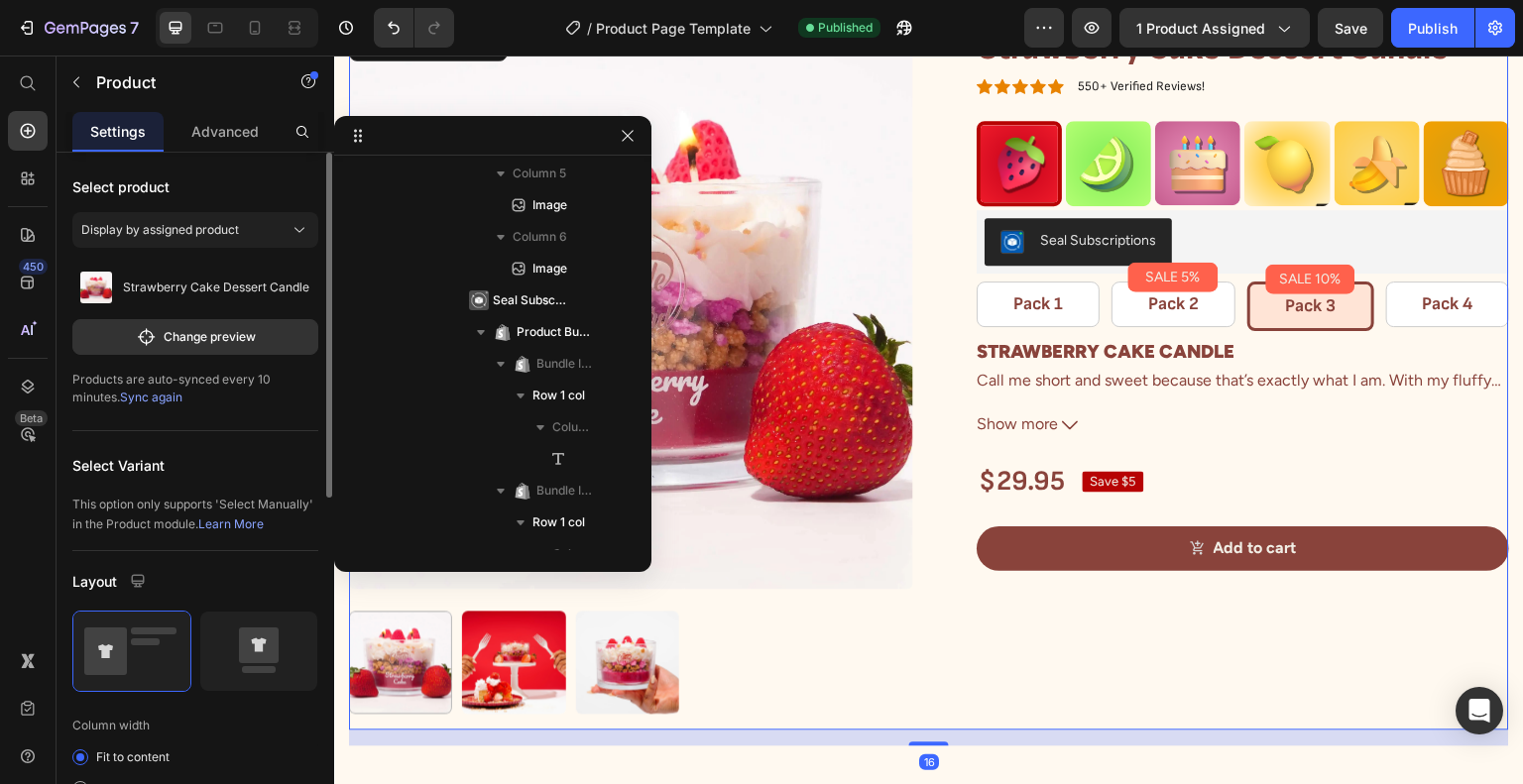 scroll, scrollTop: 0, scrollLeft: 0, axis: both 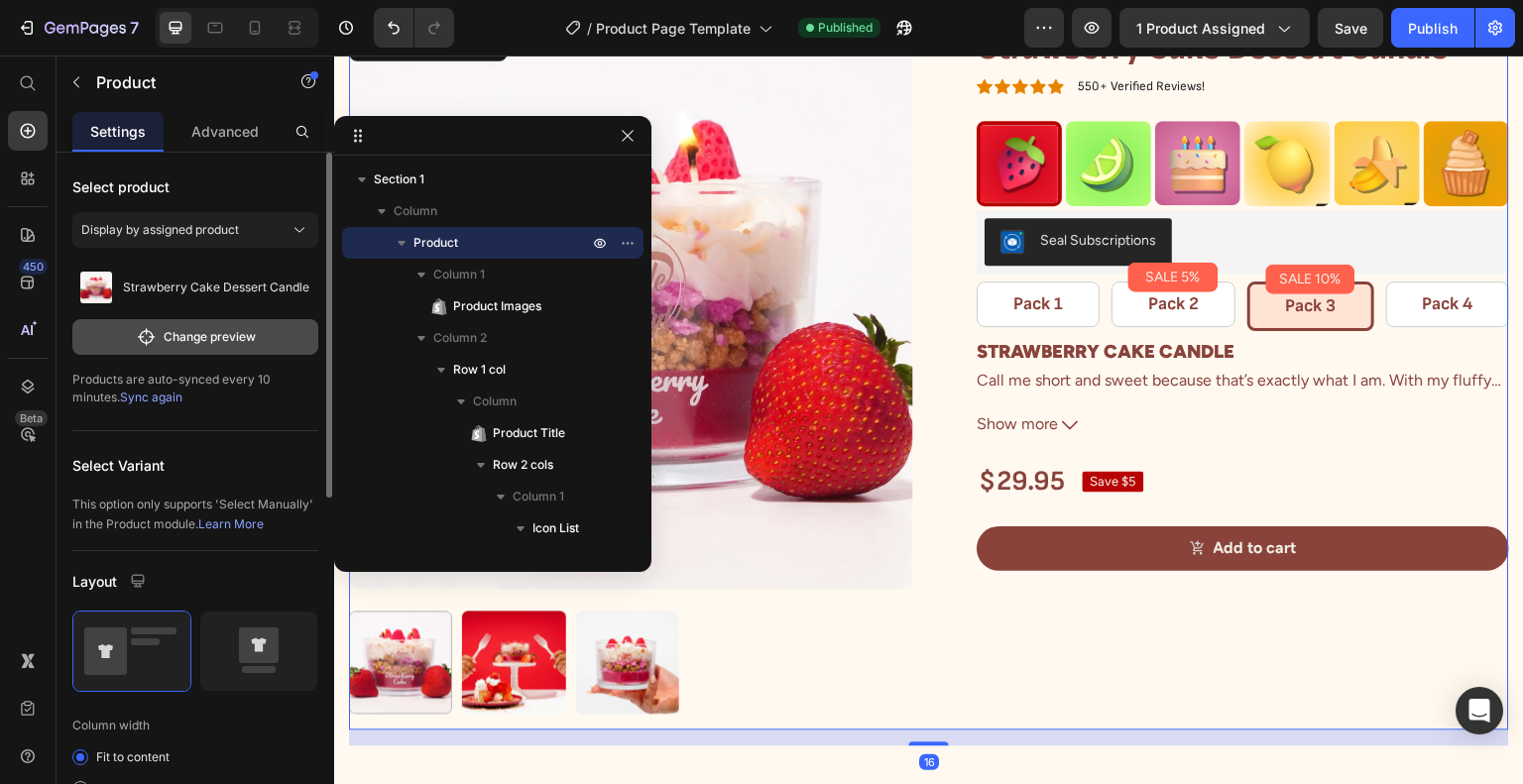 click on "Change preview" at bounding box center [195, 337] 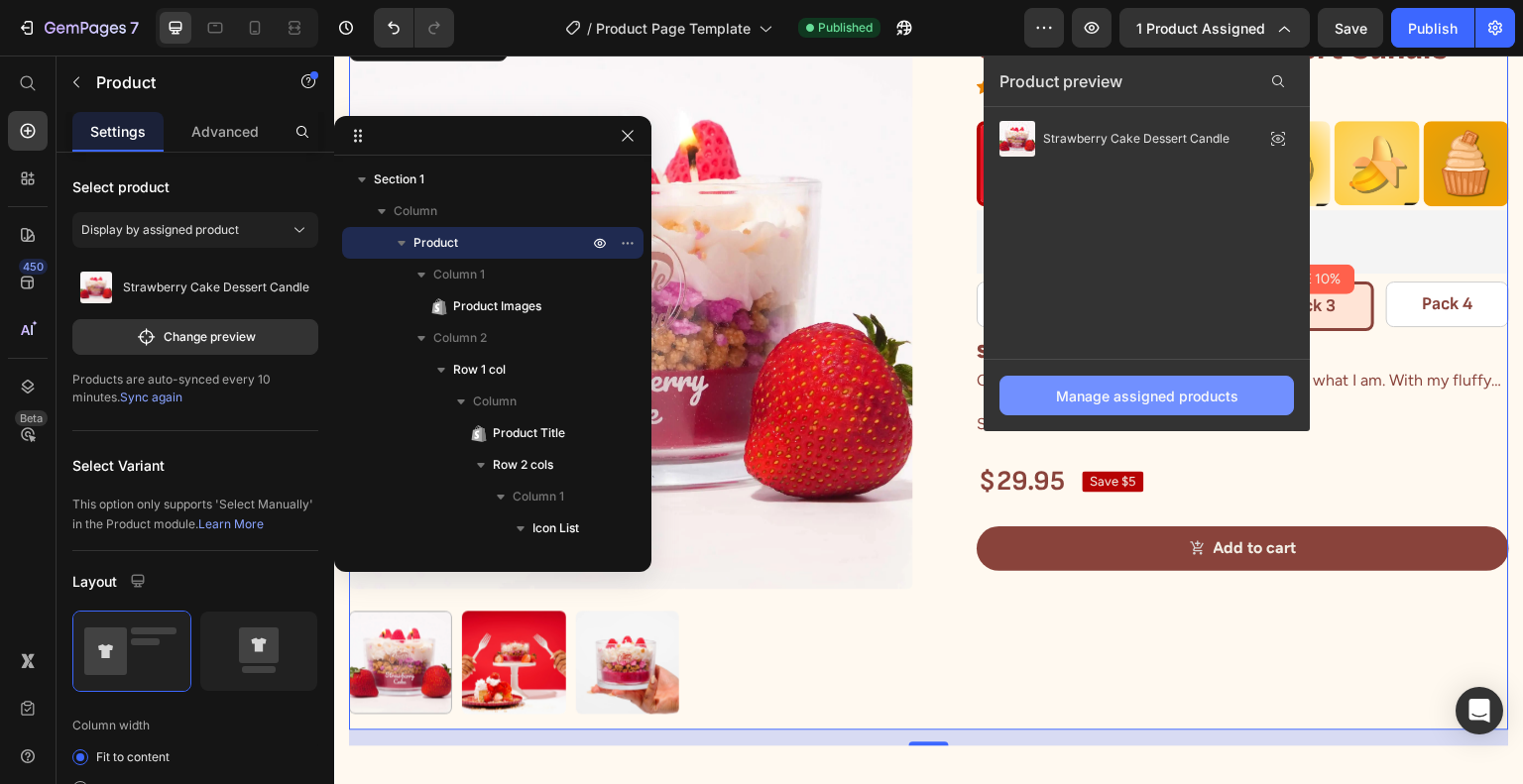 click on "Manage assigned products" at bounding box center (1146, 395) 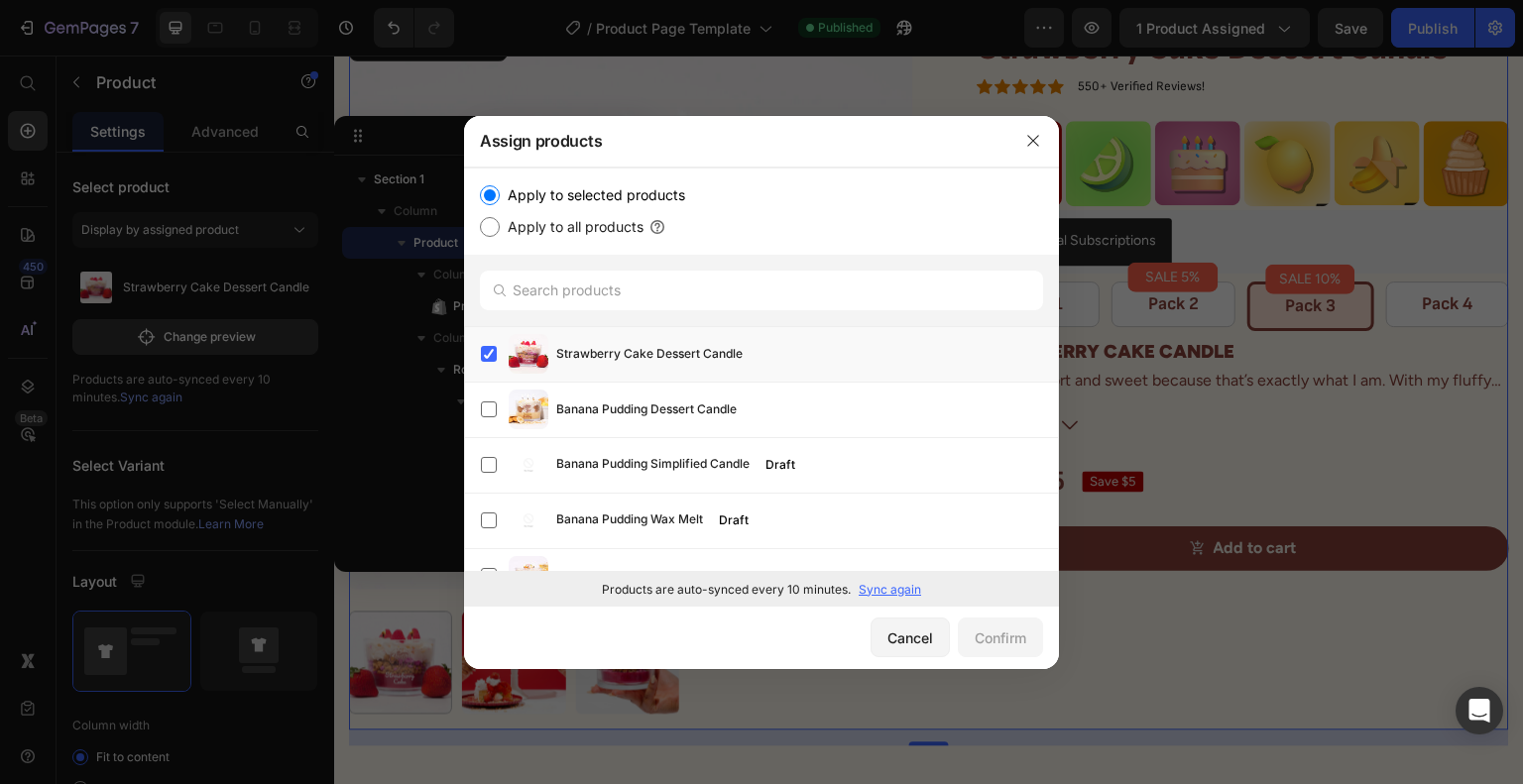 click on "Apply to all products" at bounding box center (571, 227) 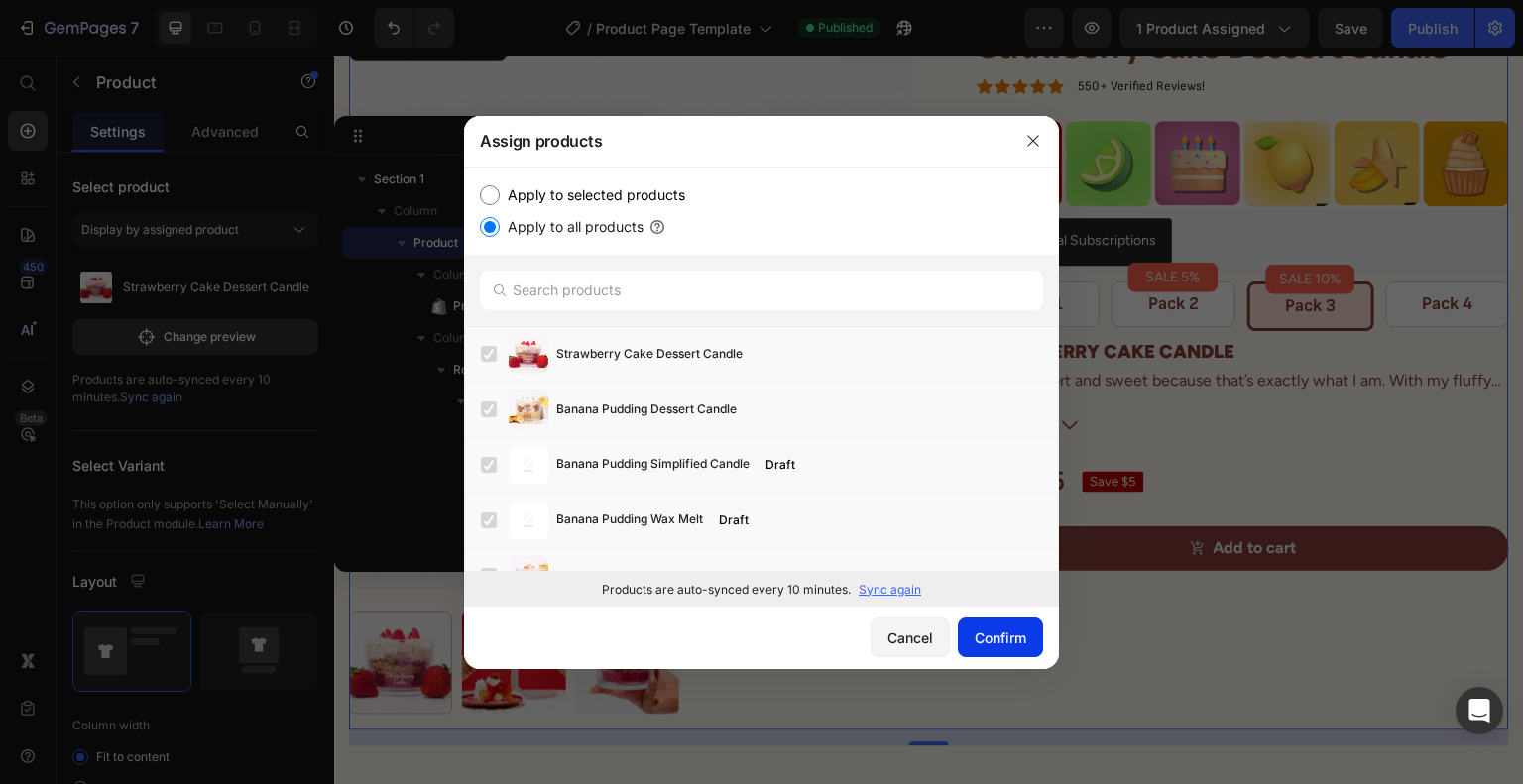 click on "Confirm" at bounding box center [1000, 637] 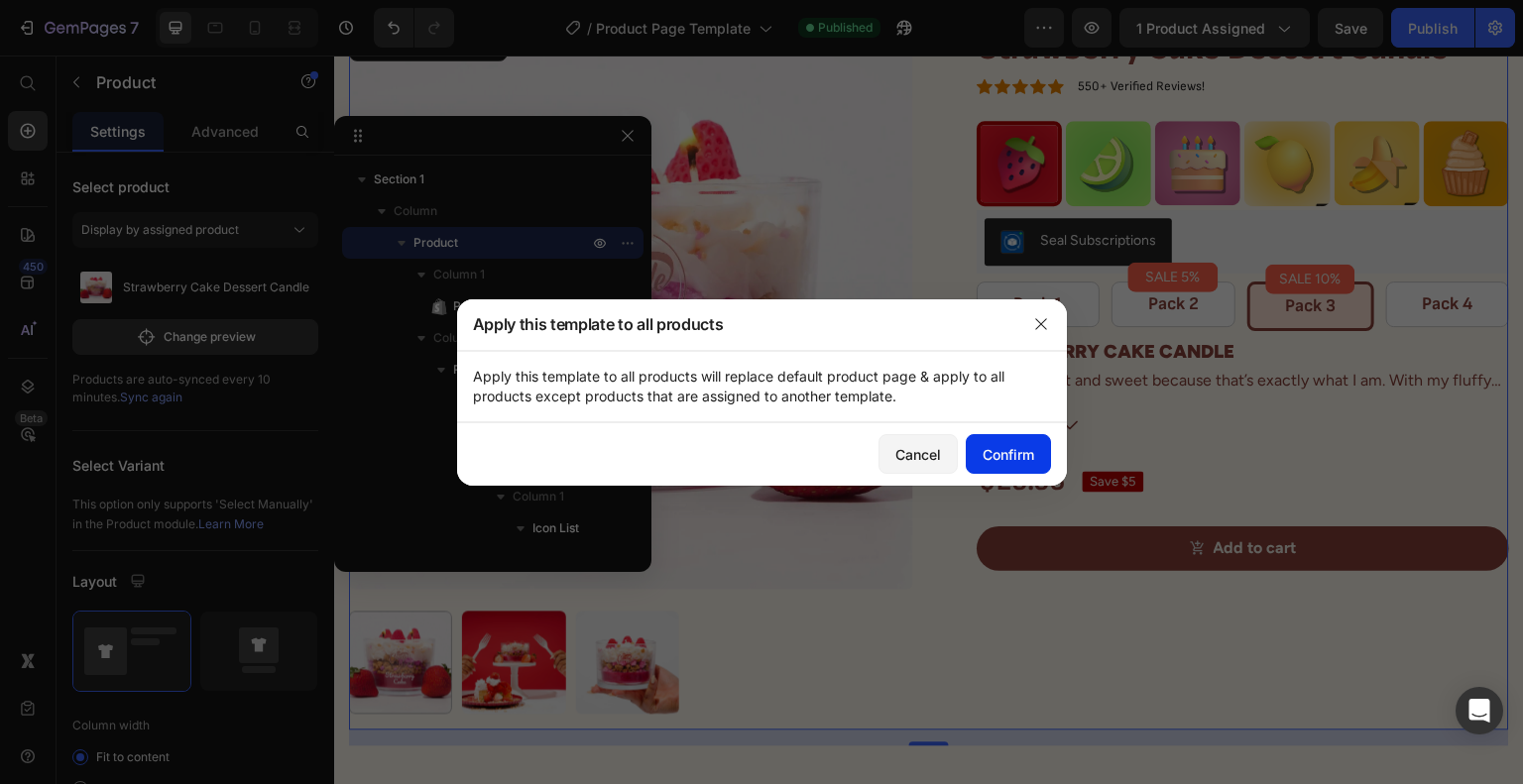 click on "Confirm" at bounding box center (1008, 454) 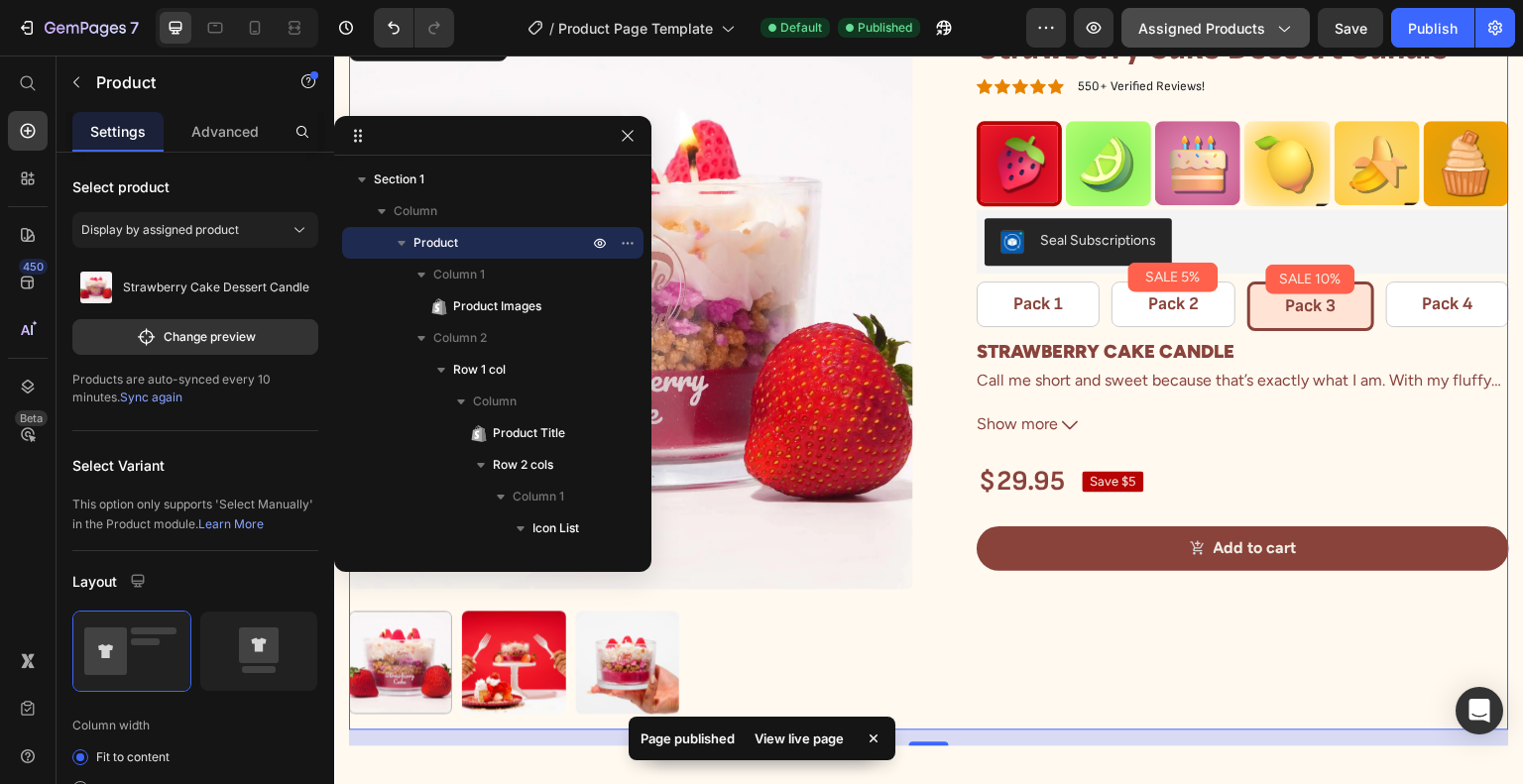 click on "Assigned Products" 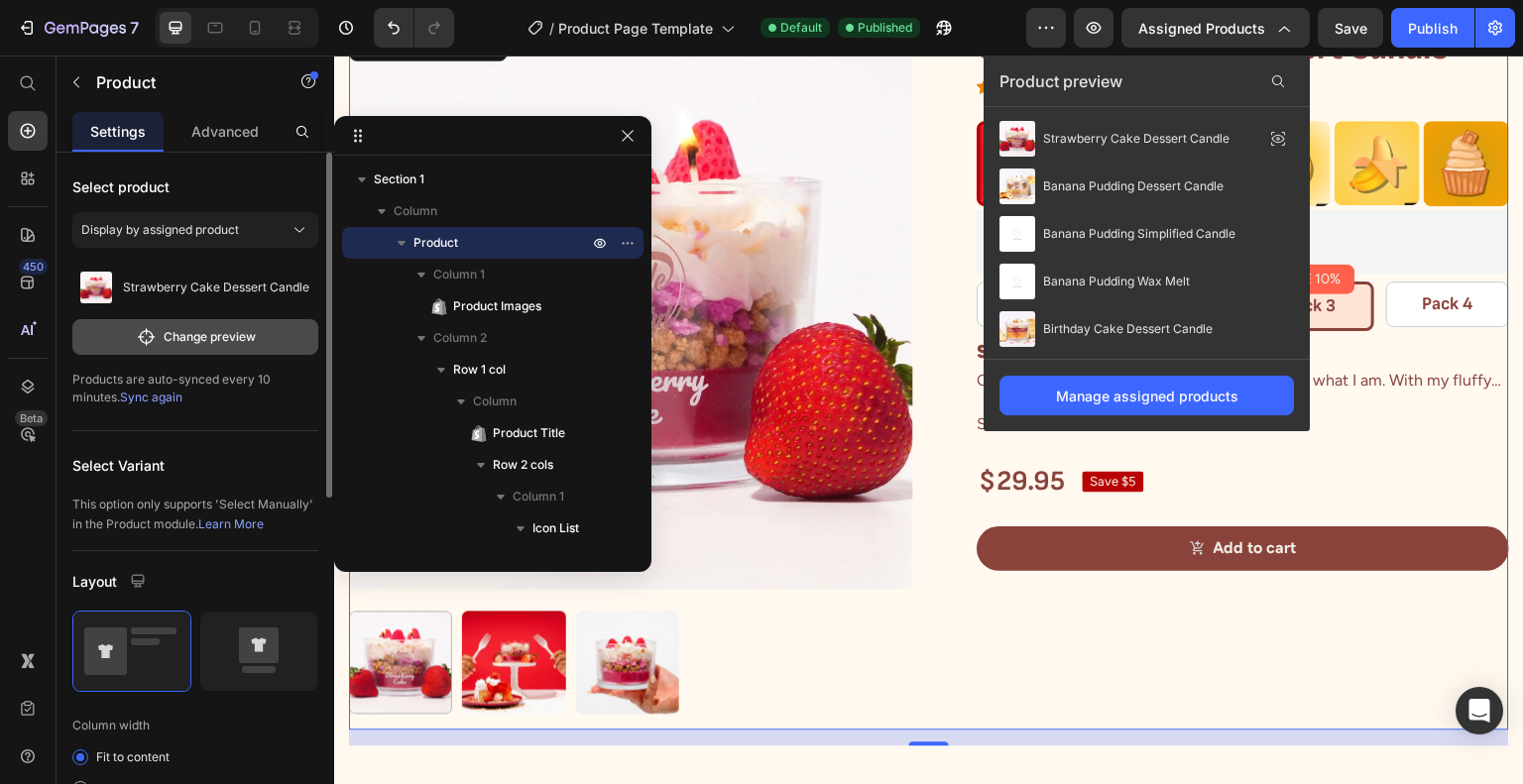 click on "Change preview" at bounding box center [195, 337] 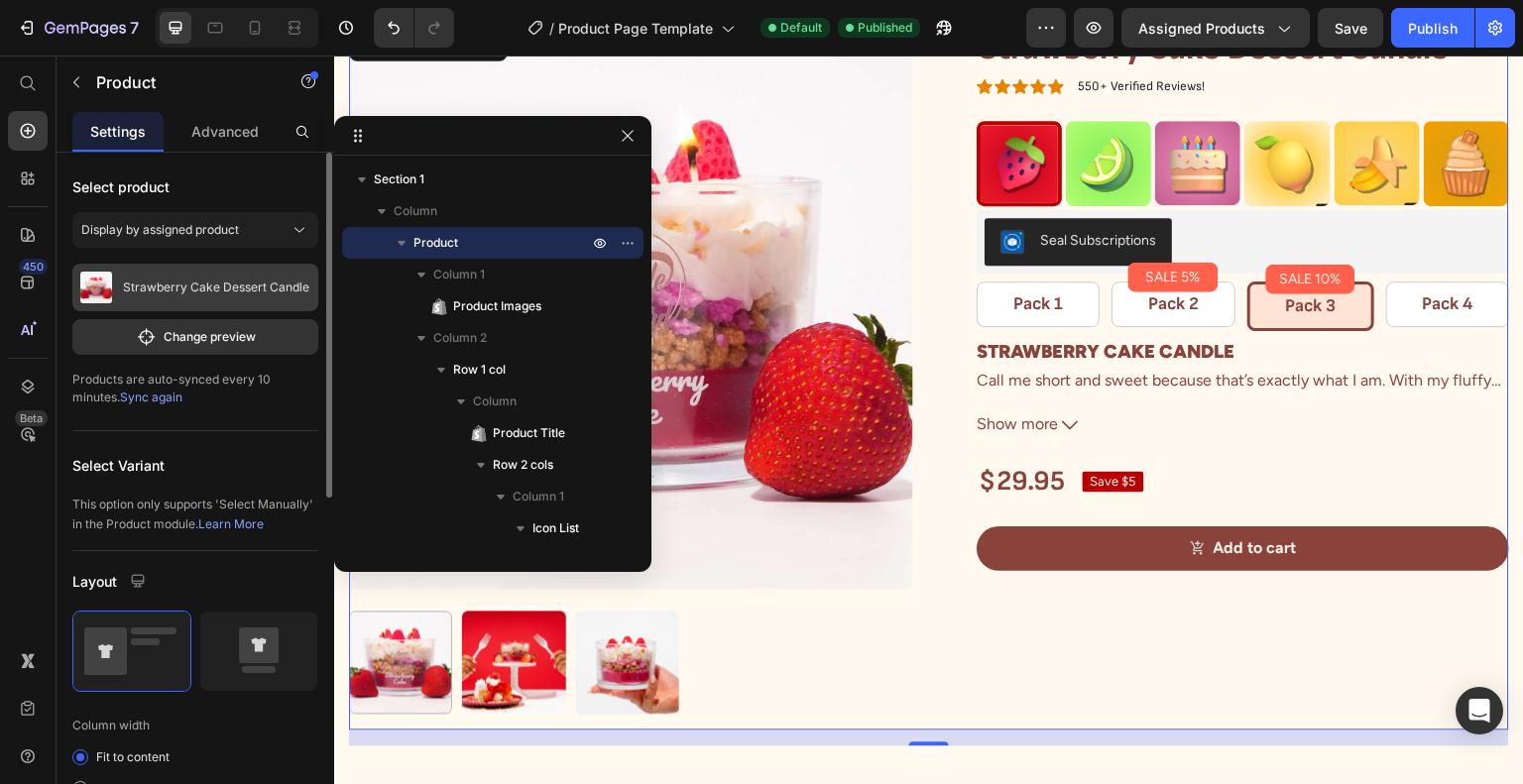 click on "Strawberry Cake Dessert Candle" at bounding box center [195, 287] 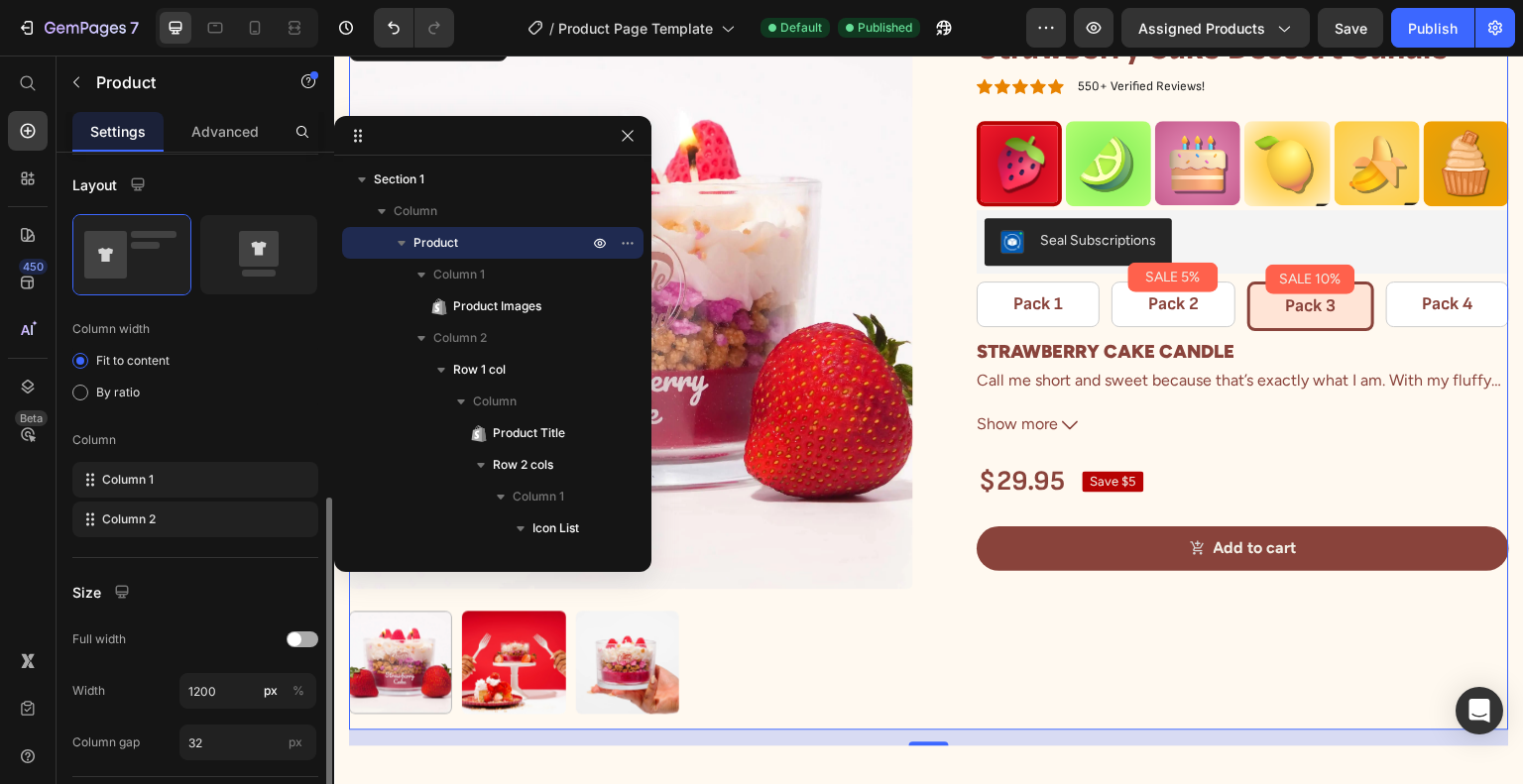 scroll, scrollTop: 496, scrollLeft: 0, axis: vertical 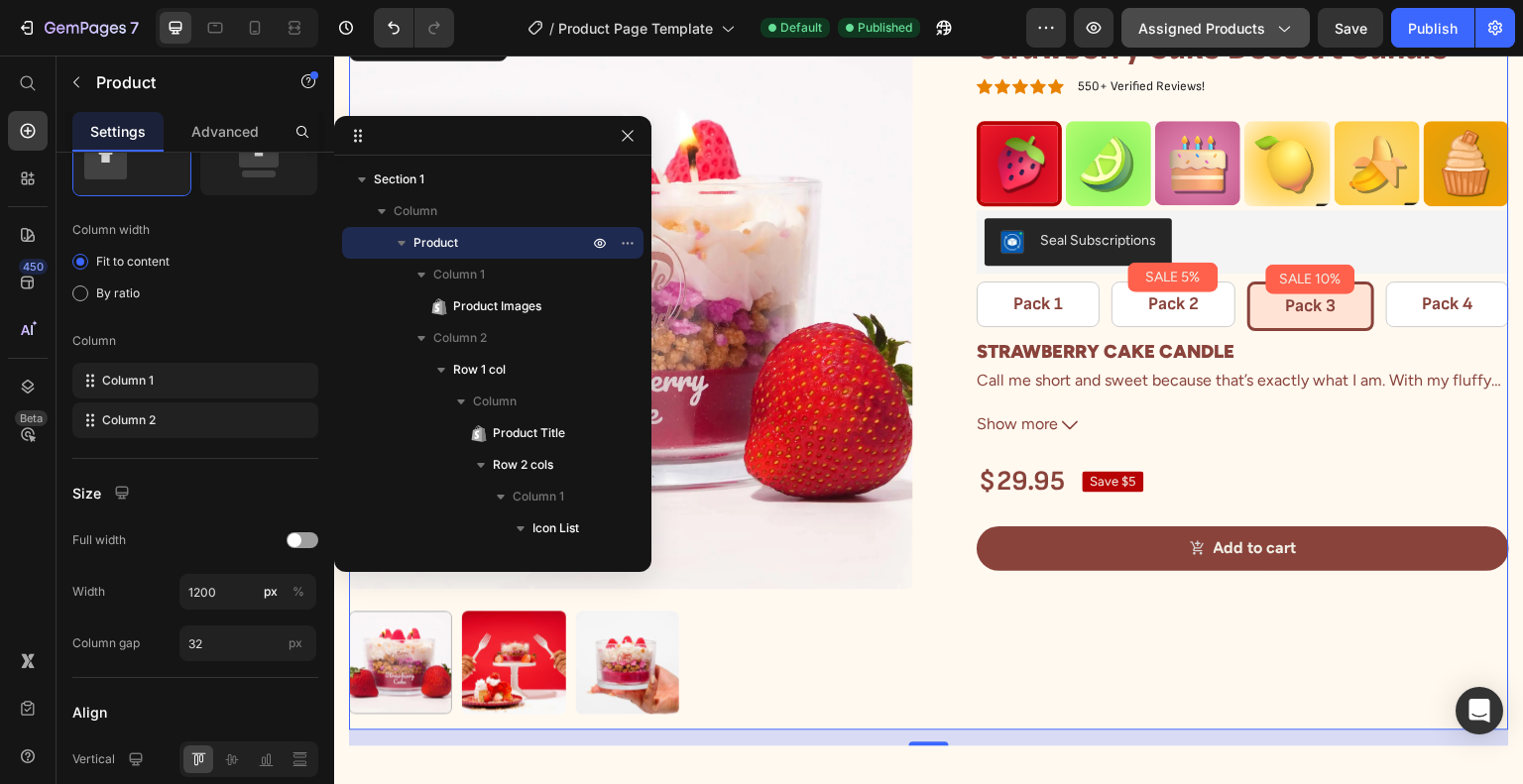 click on "Assigned Products" 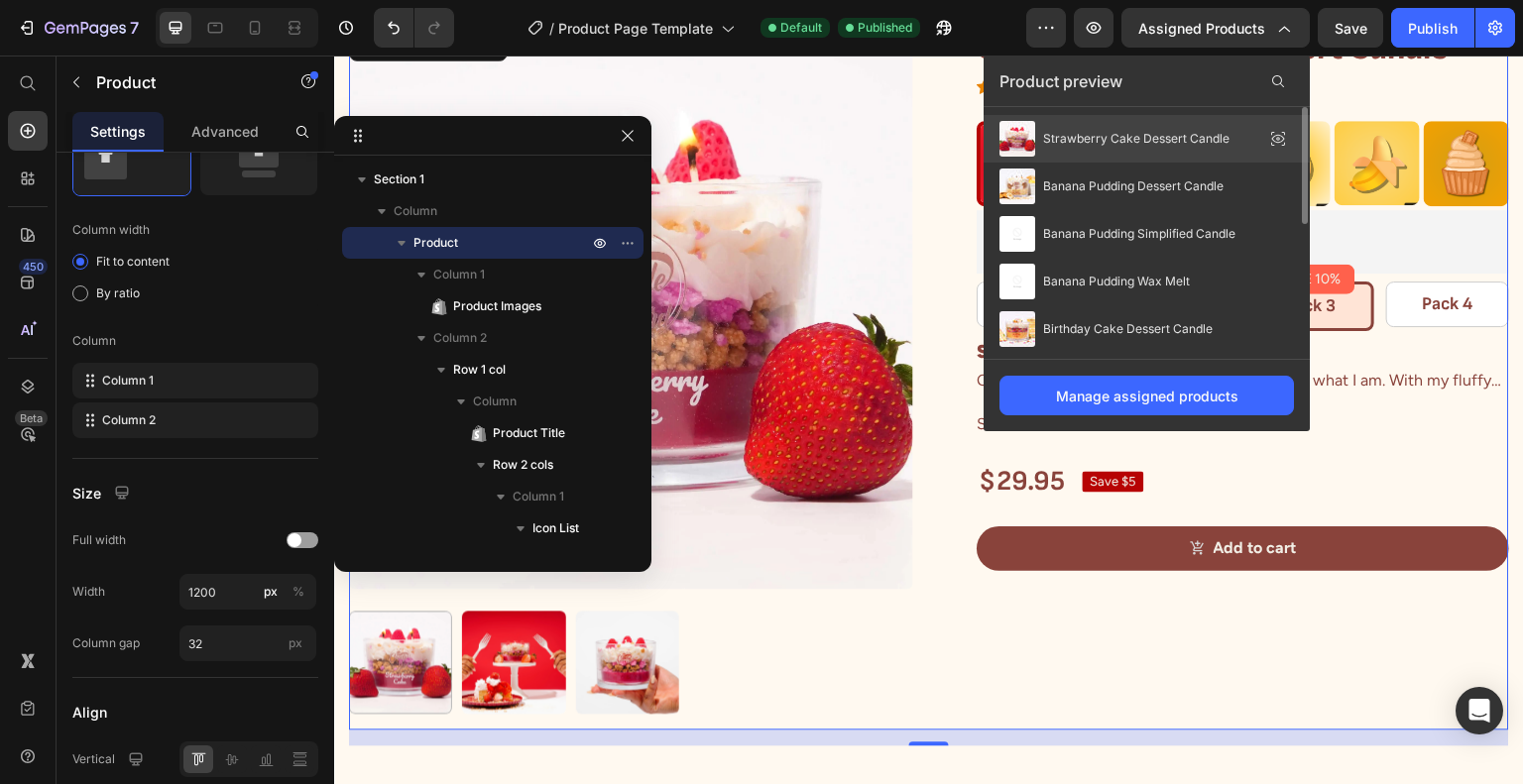click 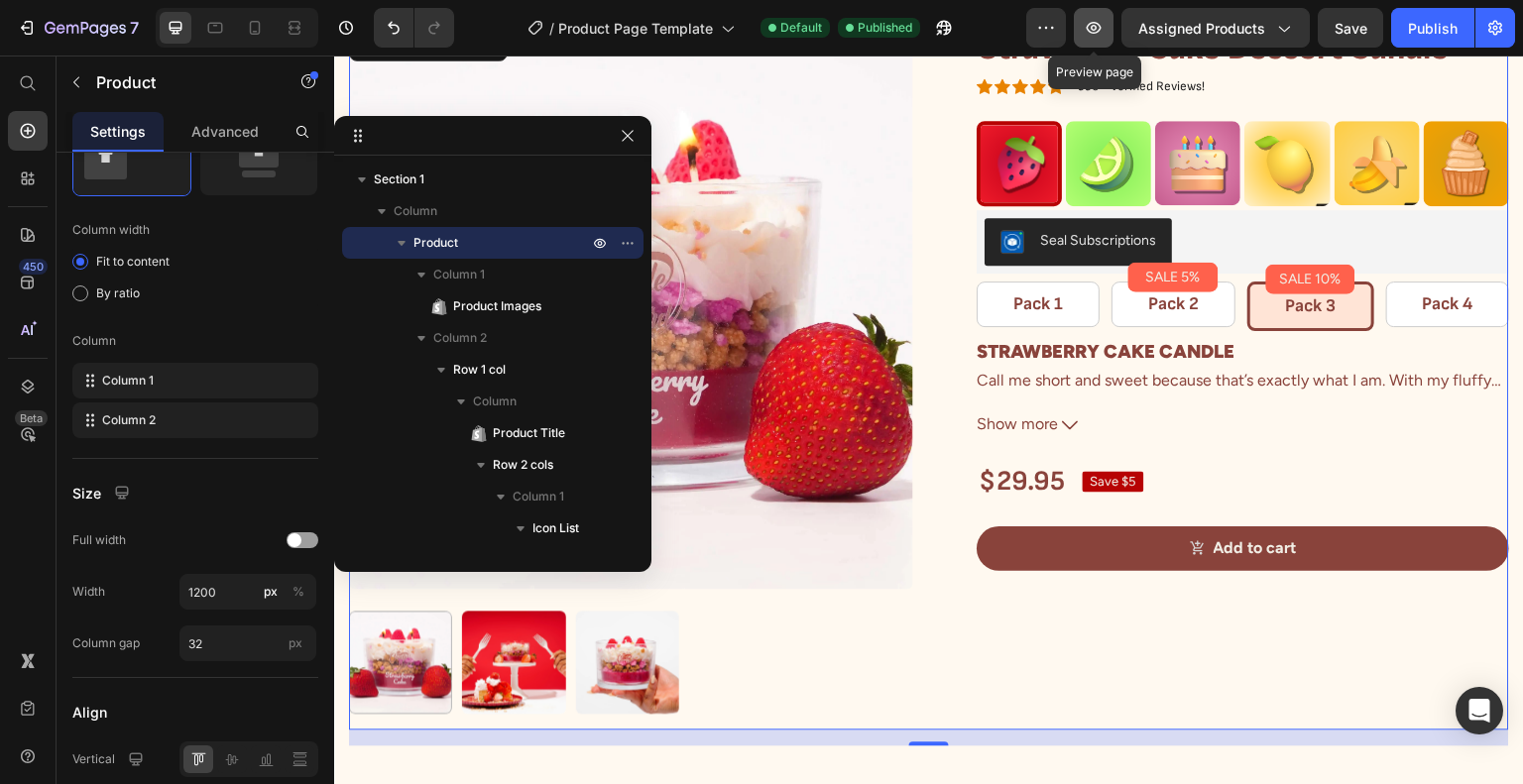 click 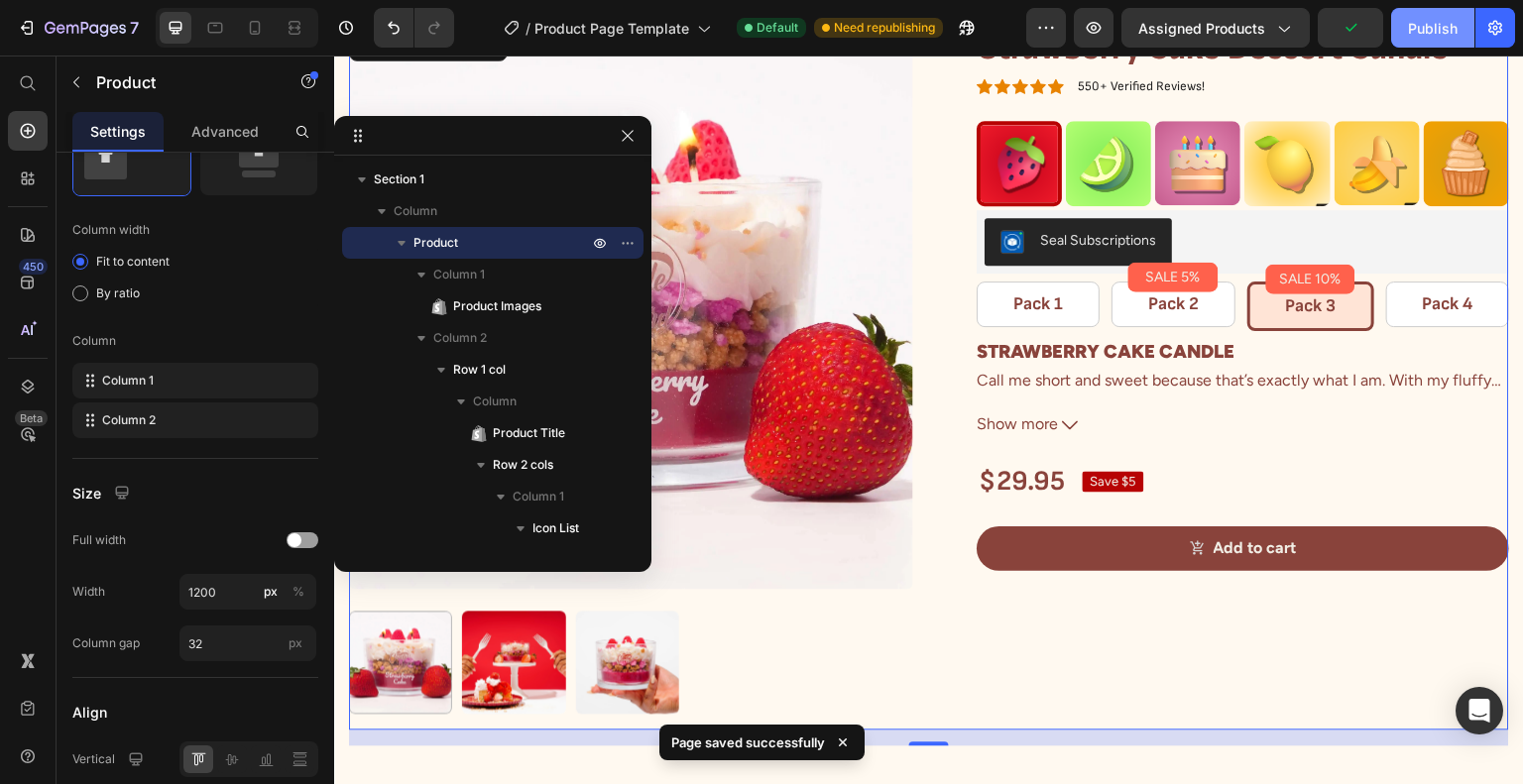 click on "Publish" at bounding box center (1433, 28) 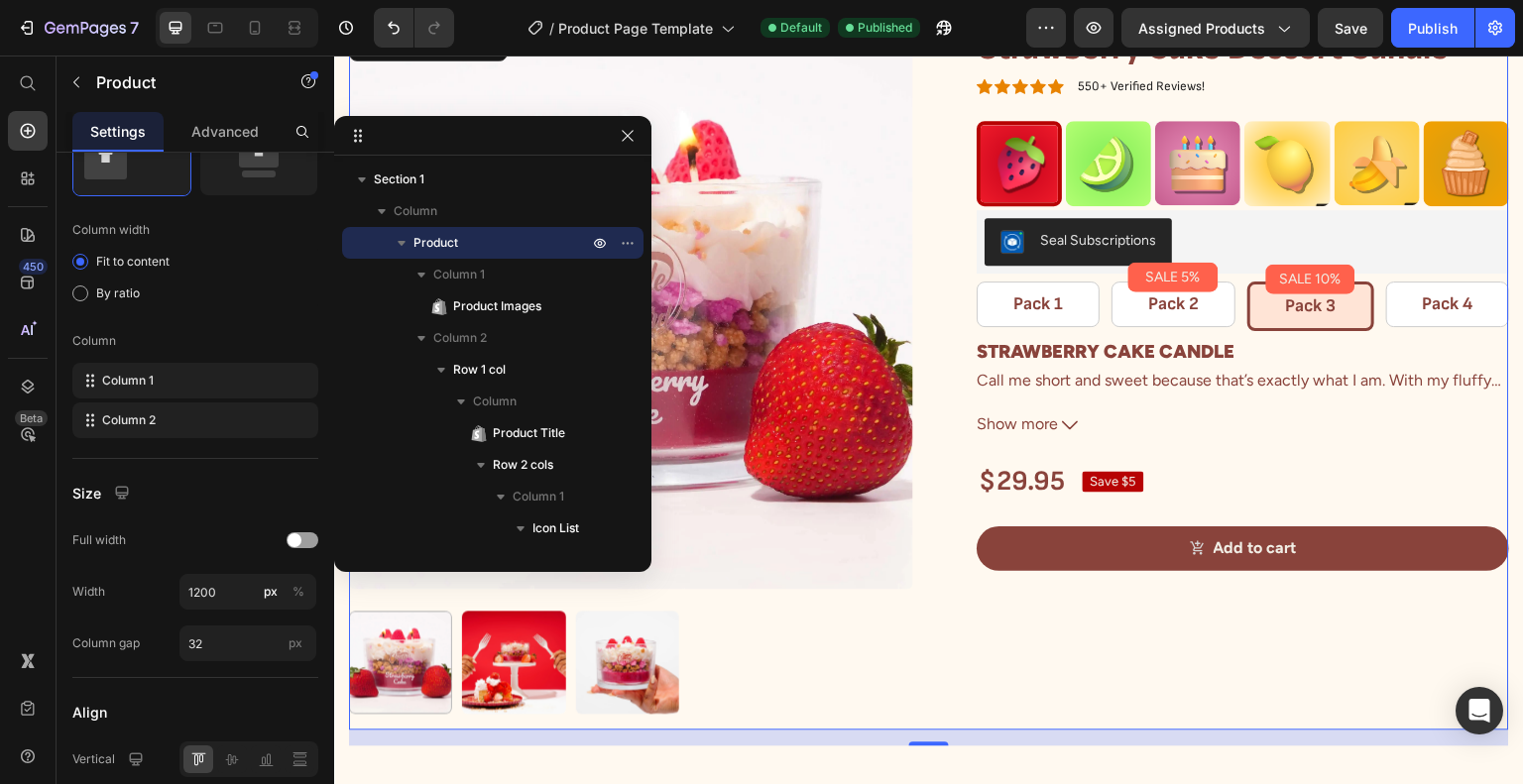 drag, startPoint x: 944, startPoint y: 665, endPoint x: 871, endPoint y: 501, distance: 179.51323 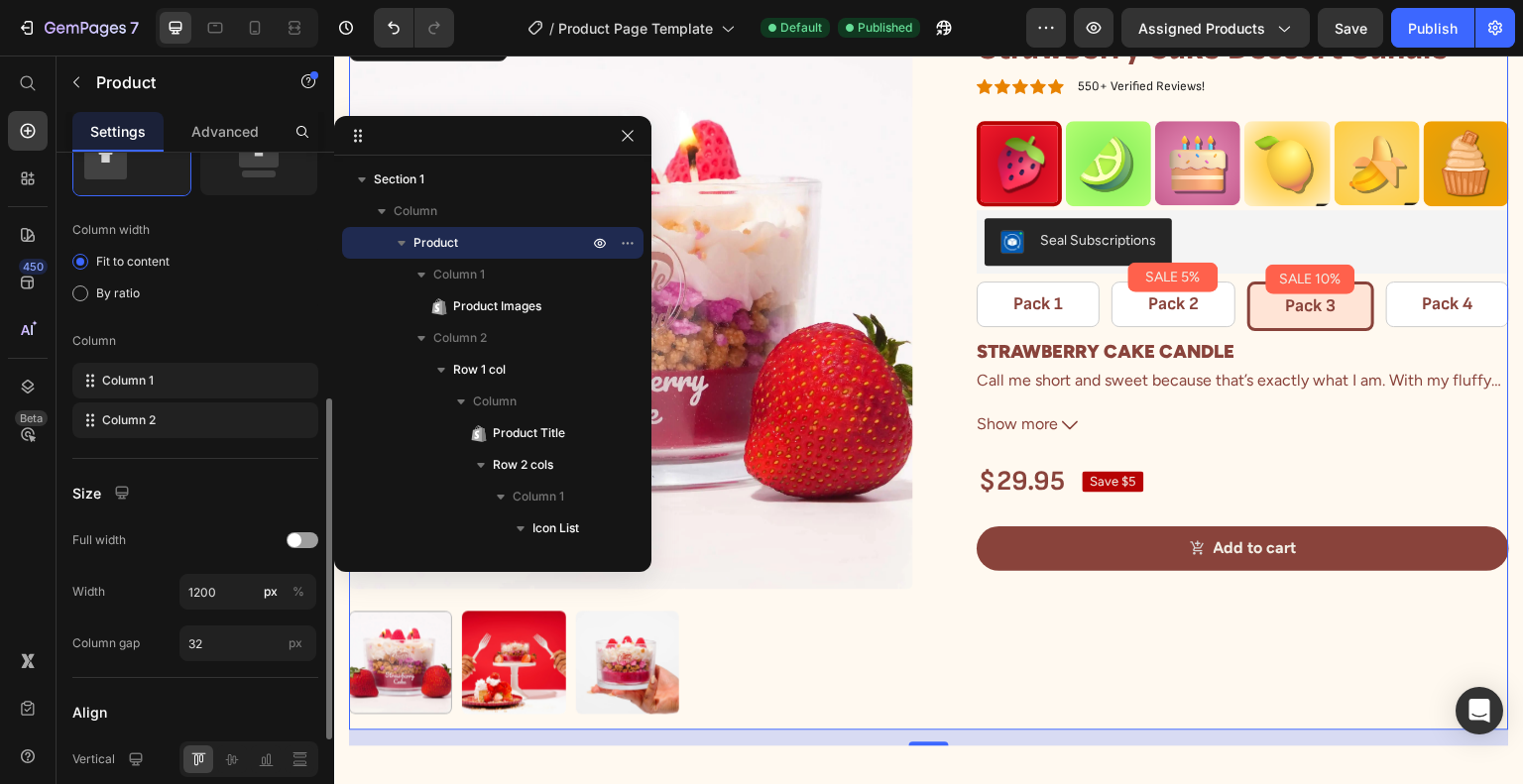 scroll, scrollTop: 694, scrollLeft: 0, axis: vertical 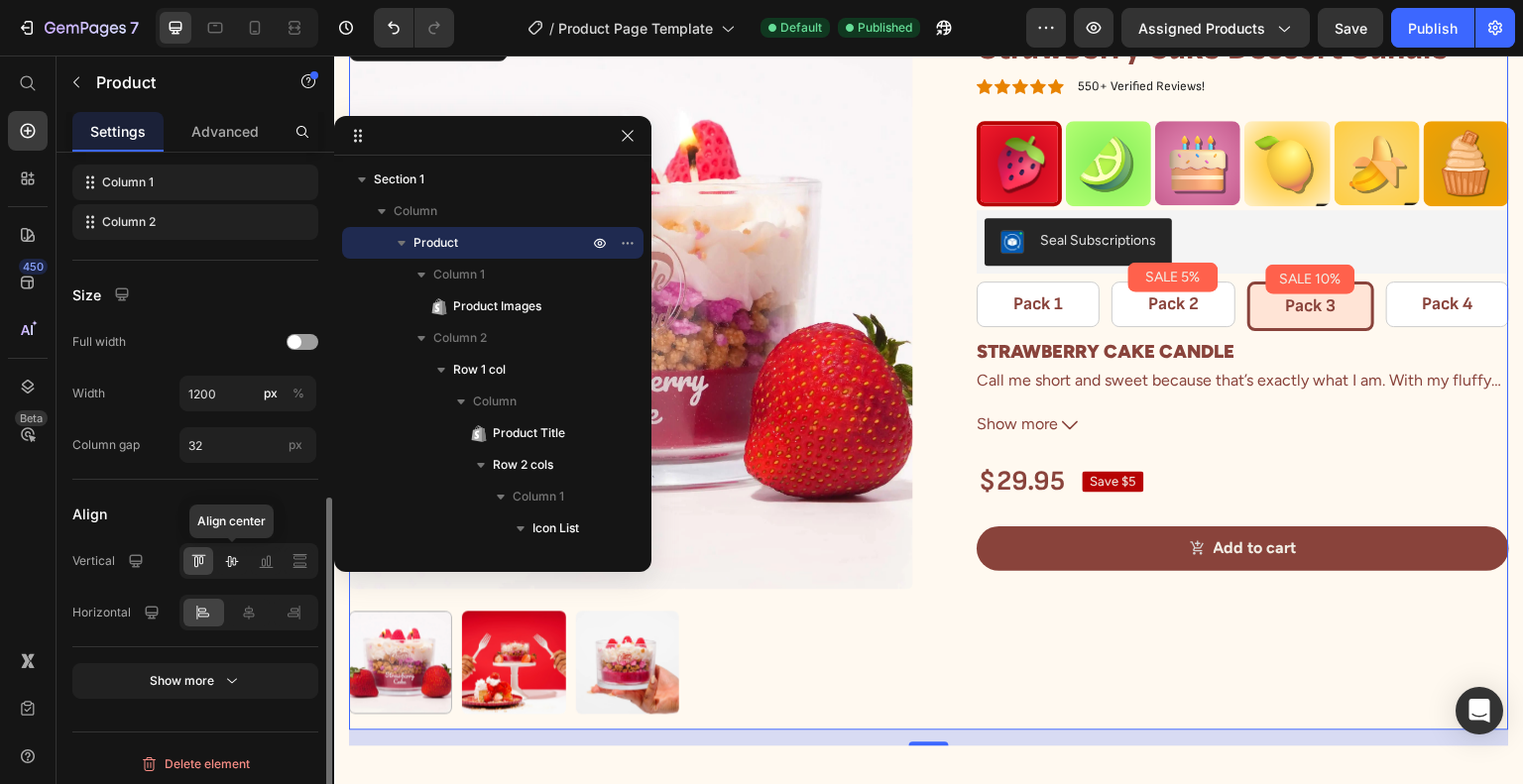 click 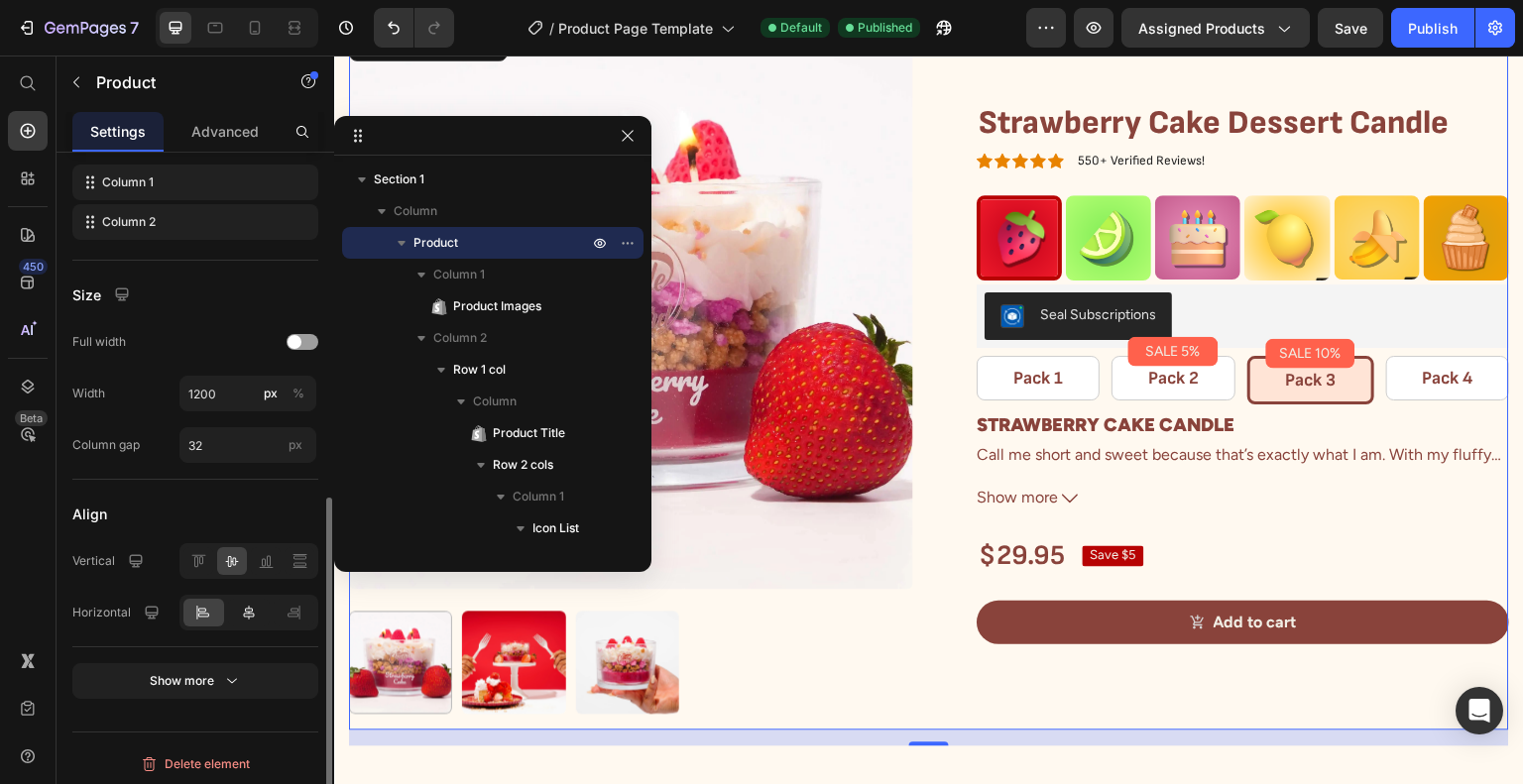 click 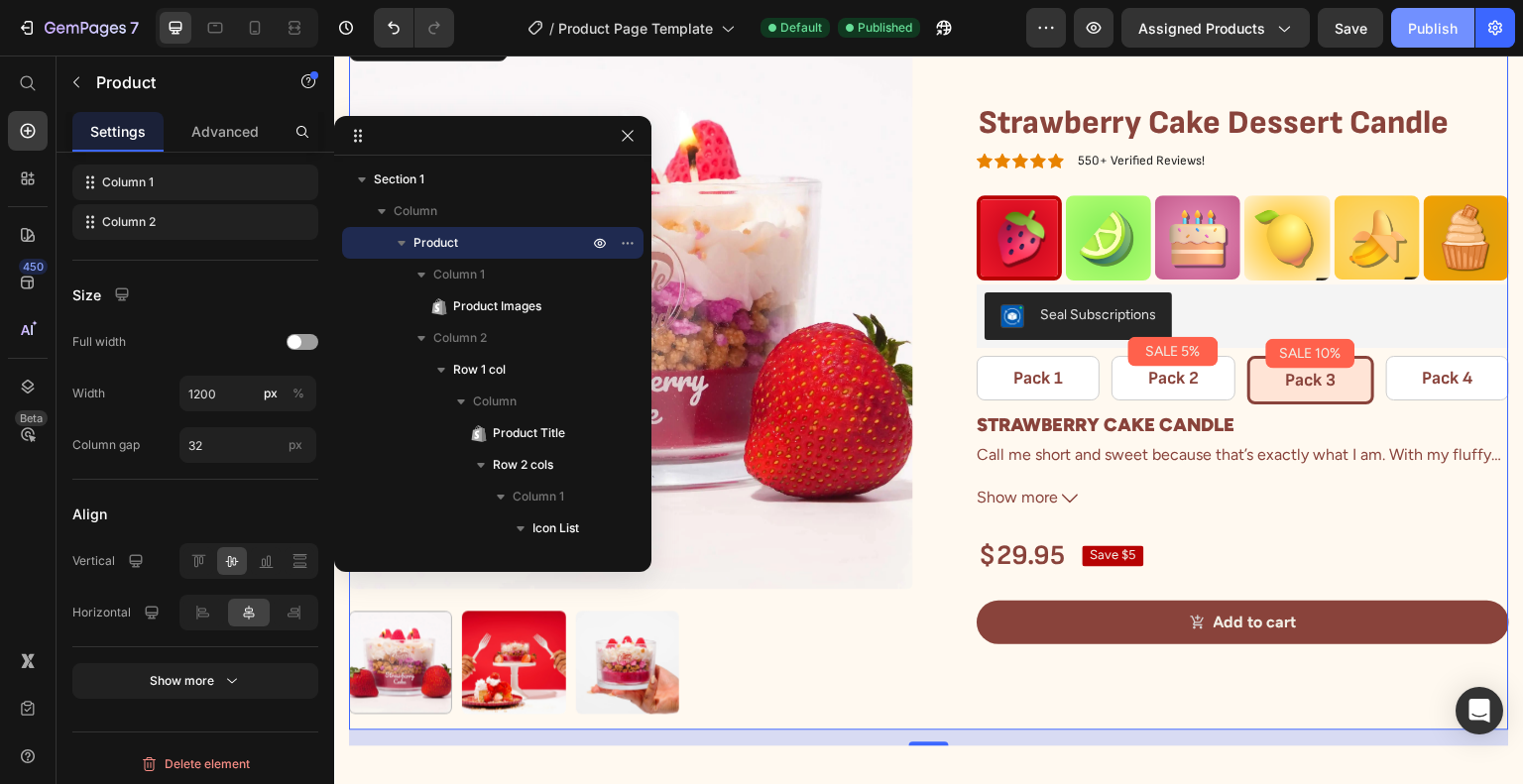 click on "Publish" 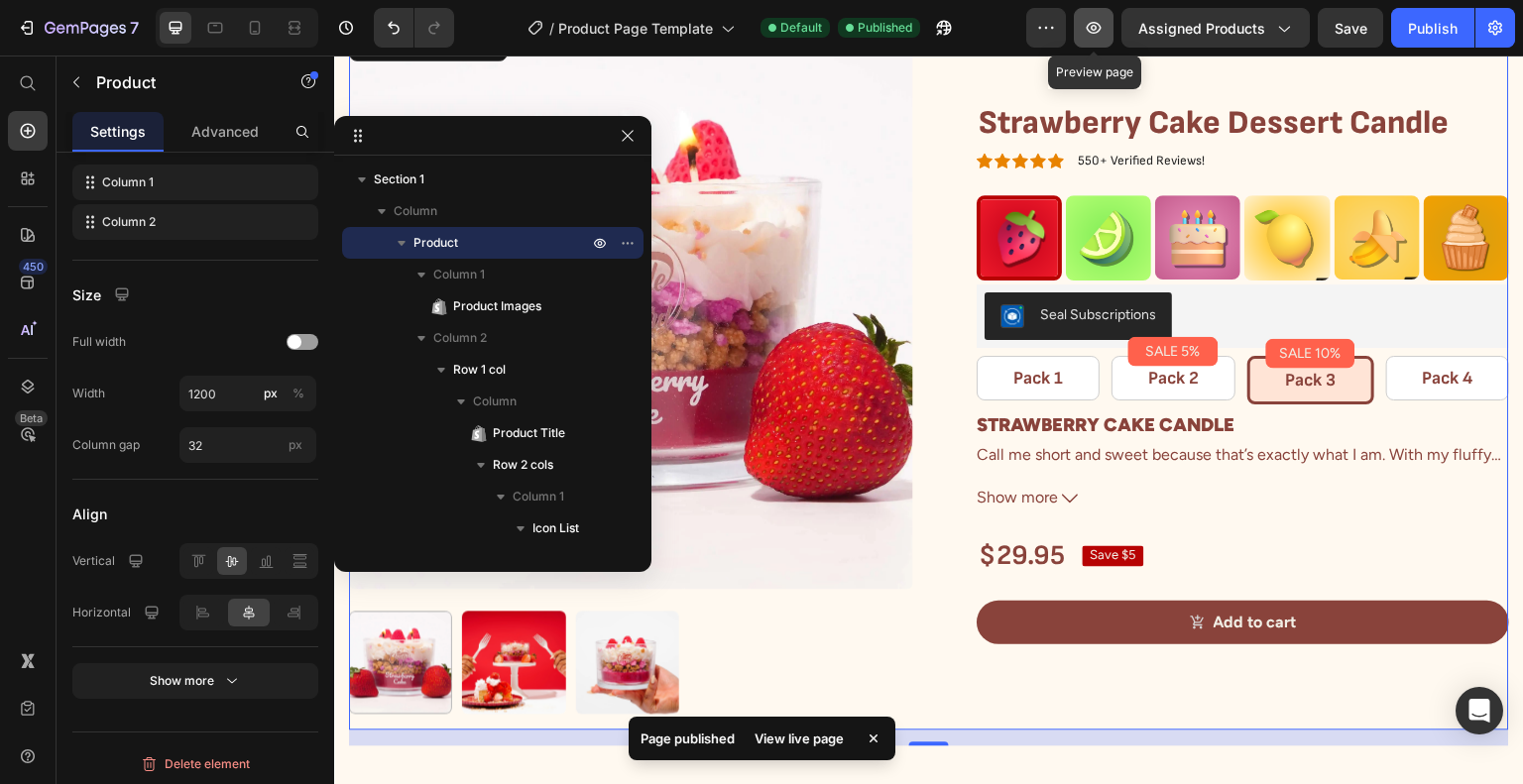 click 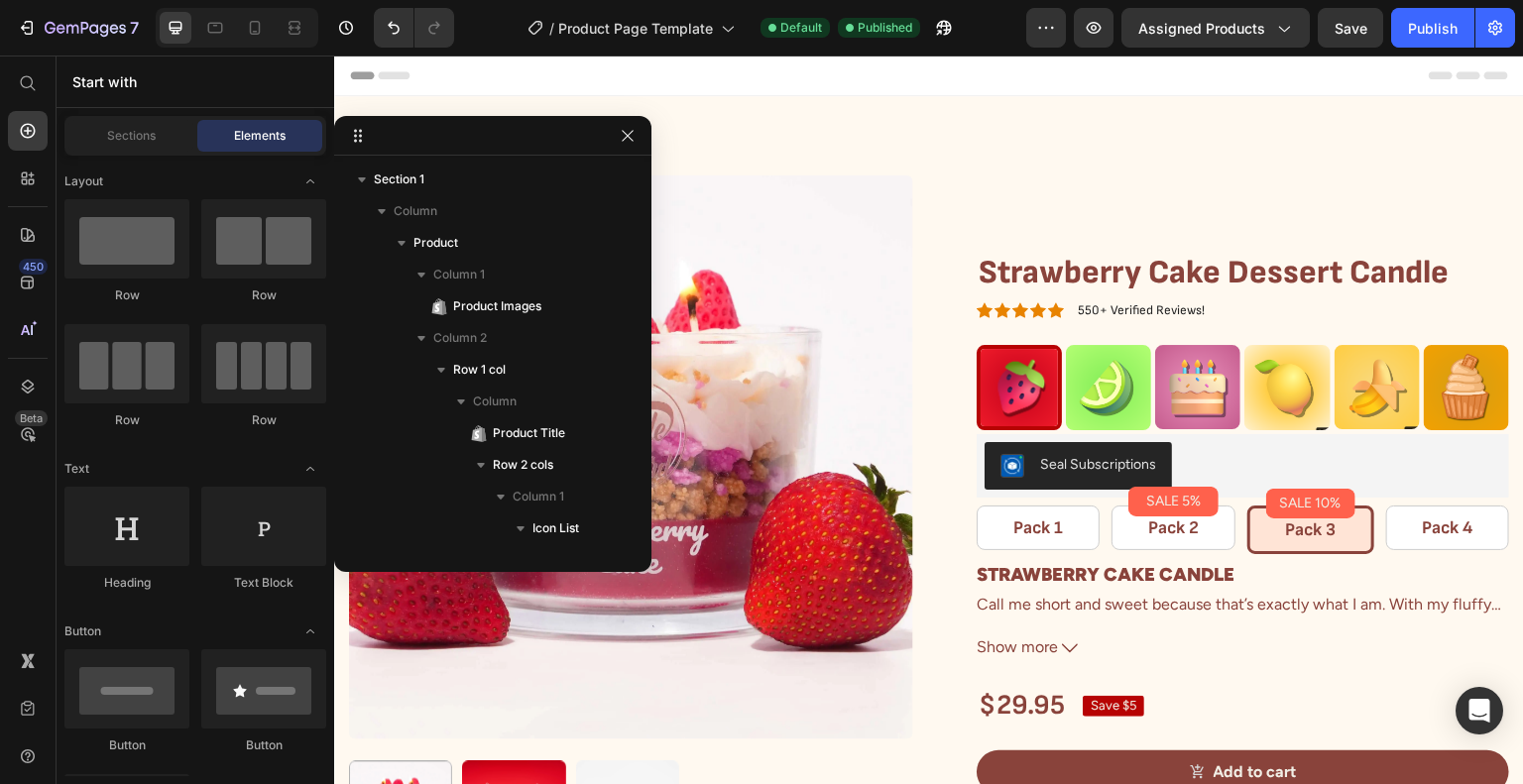 scroll, scrollTop: 294, scrollLeft: 0, axis: vertical 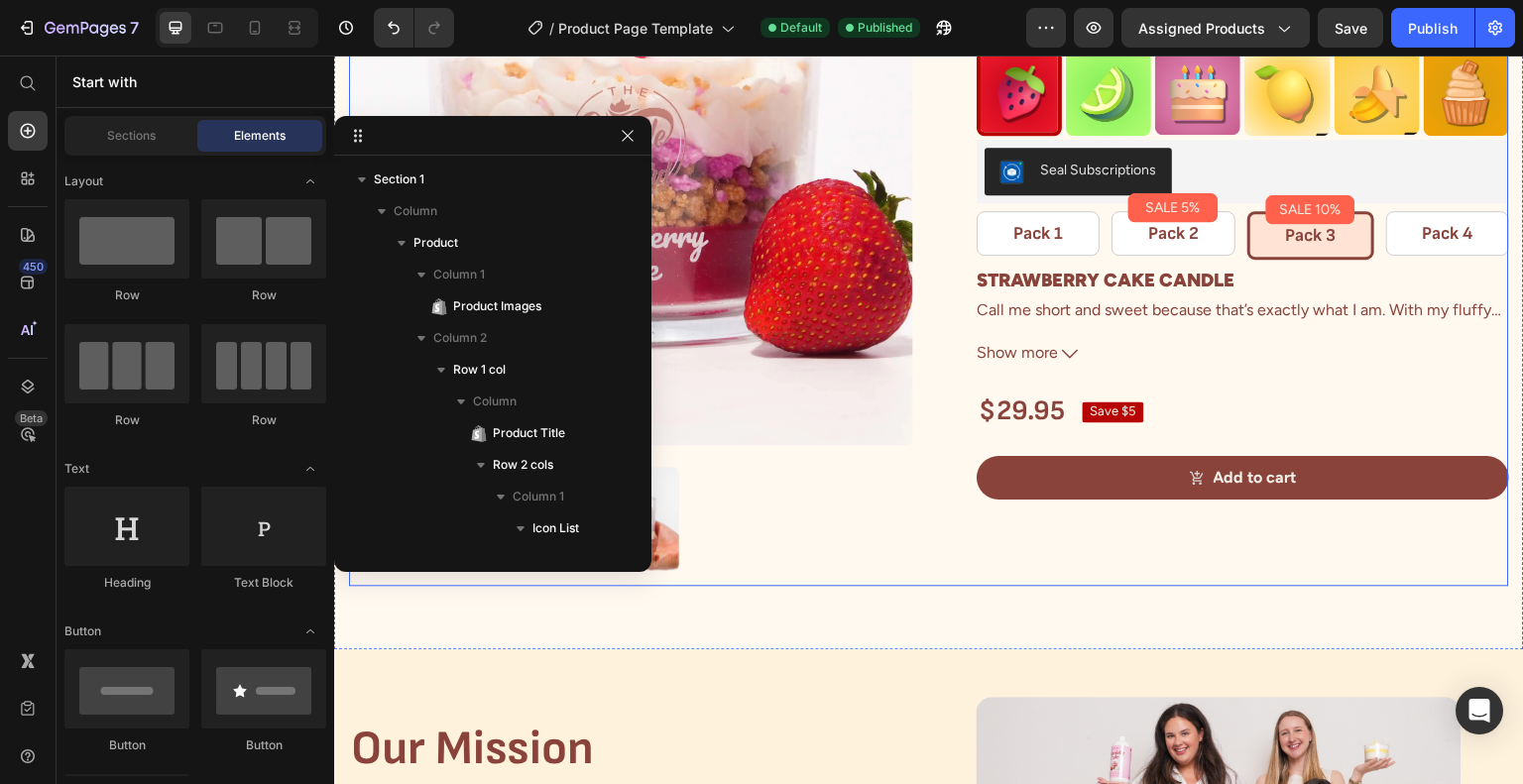click on "Strawberry Cake Dessert Candle Product Title Icon Icon Icon Icon Icon Icon List 550+ Verified Reviews! Text Block Row Image Image Image Image Image Image Row Seal Subscriptions Seal Subscriptions Pack 1 Text Block Row SALE 5% Product Badge Pack 2 Text Block Row SALE 10% Product Badge Pack 3 Text Block Row Pack 4 Text Block Row Product Bundle Discount STRAWBERRY CAKE CANDLE
Call me short and sweet because that’s exactly what I am. With my fluffy cake, soft whipped cream, and juicy strawberries, I’ll have you craving dessert with just my scent.
Scent Notes: Top:  Juicy Strawberries Middle:  Whipped Cream, Vanilla Cake Base:  Sugar Show more Product Description $29.95 Product Price Save $5 Product Badge Row
Add to cart Add to Cart Row" at bounding box center [1227, 233] 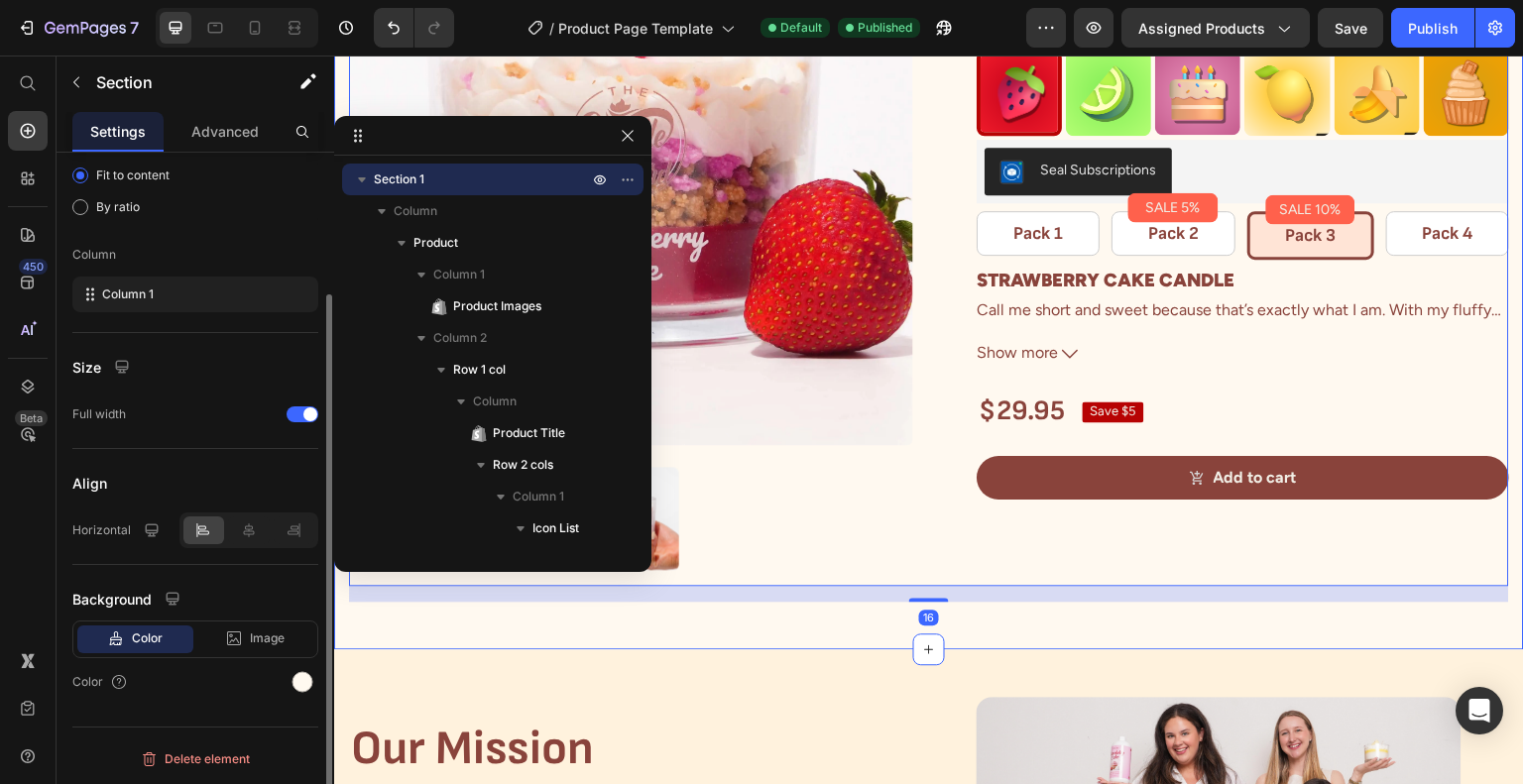click on "Product Images Strawberry Cake Dessert Candle Product Title Icon Icon Icon Icon Icon Icon List 550+ Verified Reviews! Text Block Row Image Image Image Image Image Image Row Seal Subscriptions Seal Subscriptions Pack 1 Text Block Row SALE 5% Product Badge Pack 2 Text Block Row SALE 10% Product Badge Pack 3 Text Block Row Pack 4 Text Block Row Product Bundle Discount STRAWBERRY CAKE CANDLE
Call me short and sweet because that’s exactly what I am. With my fluffy cake, soft whipped cream, and juicy strawberries, I’ll have you craving dessert with just my scent.
Scent Notes: Top:  Juicy Strawberries Middle:  Whipped Cream, Vanilla Cake Base:  Sugar Show more Product Description $29.95 Product Price Save $5 Product Badge Row
Add to cart Add to Cart Row Product   16 Section 1" at bounding box center (929, 225) 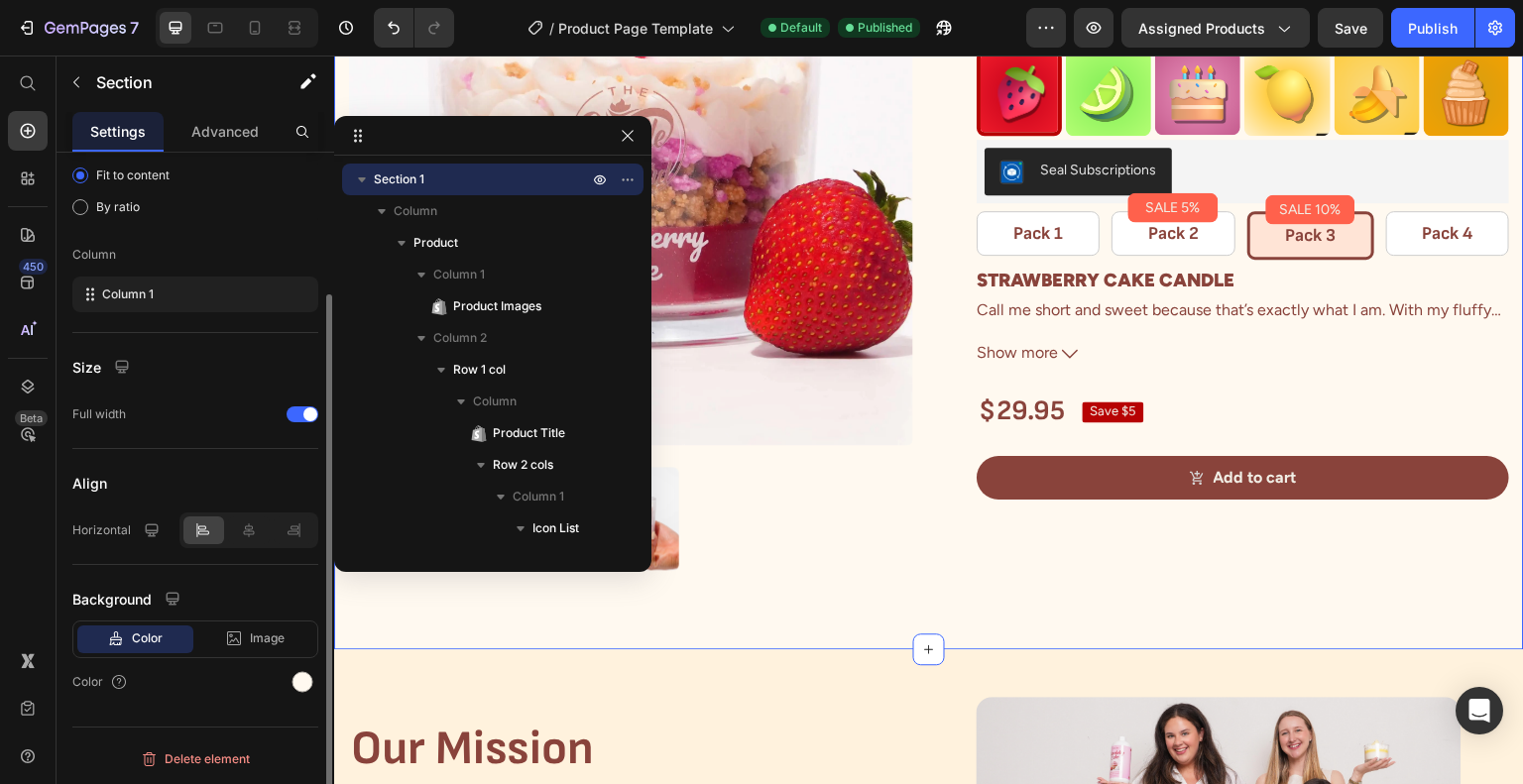 scroll, scrollTop: 0, scrollLeft: 0, axis: both 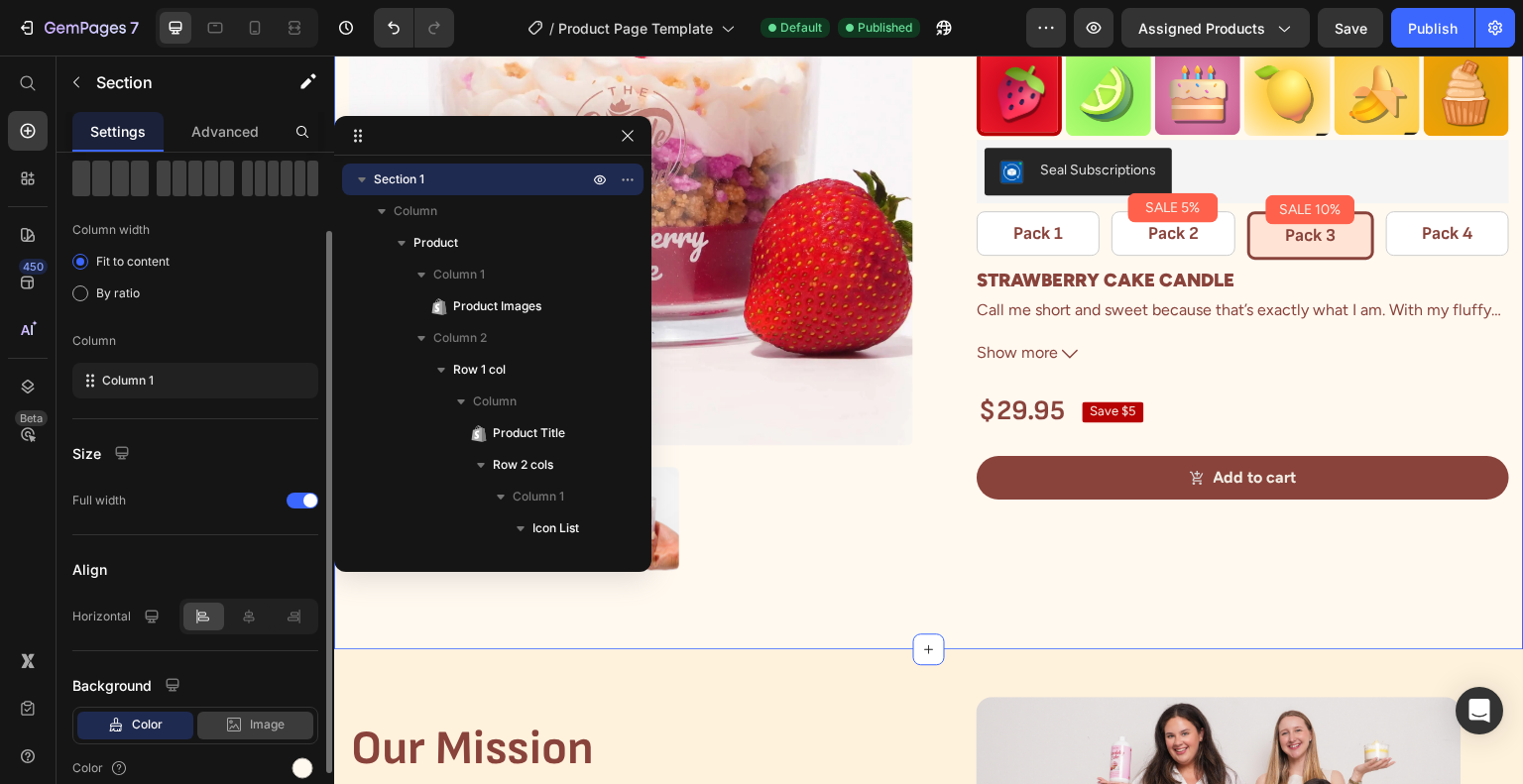 click on "Image" 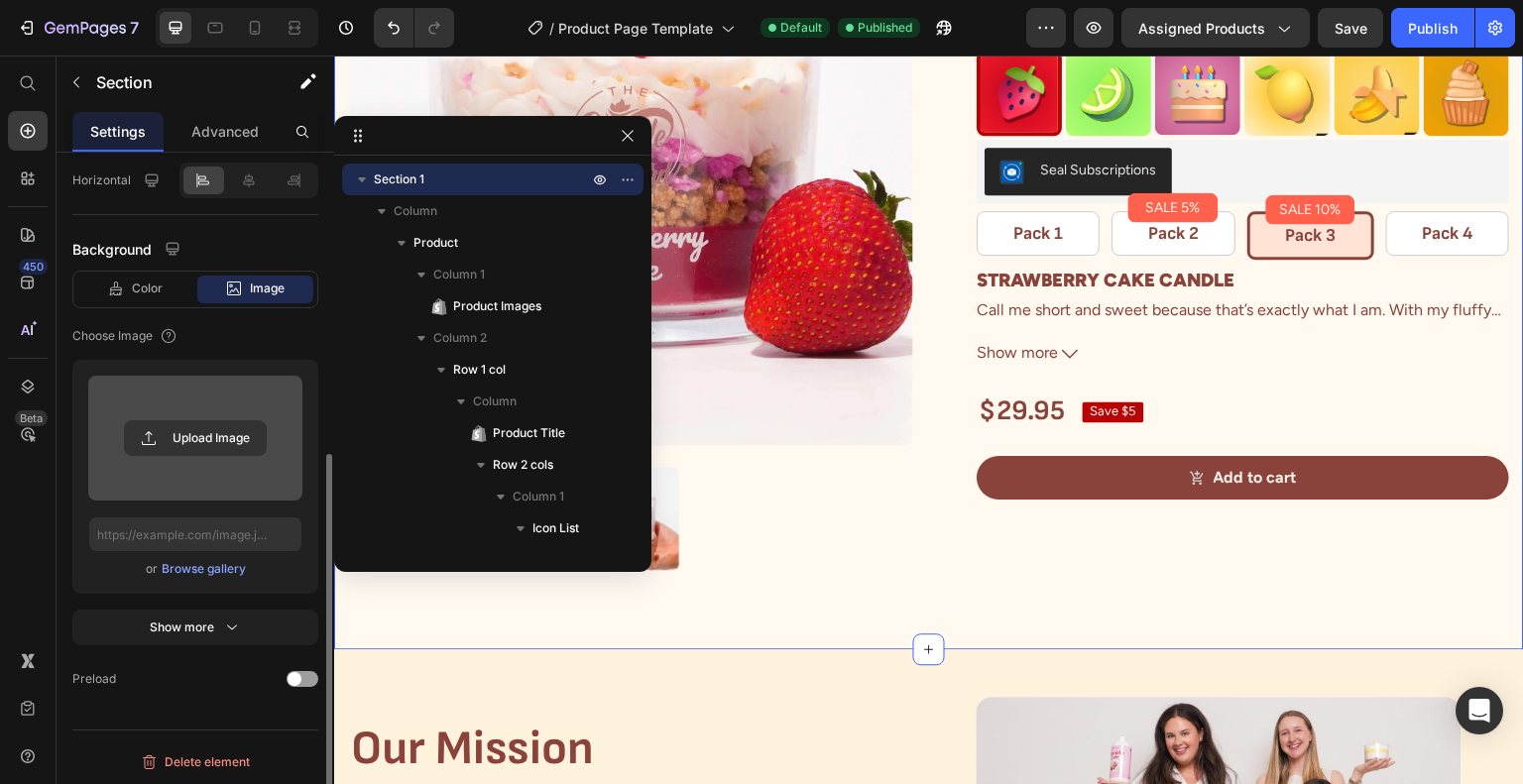 scroll, scrollTop: 436, scrollLeft: 0, axis: vertical 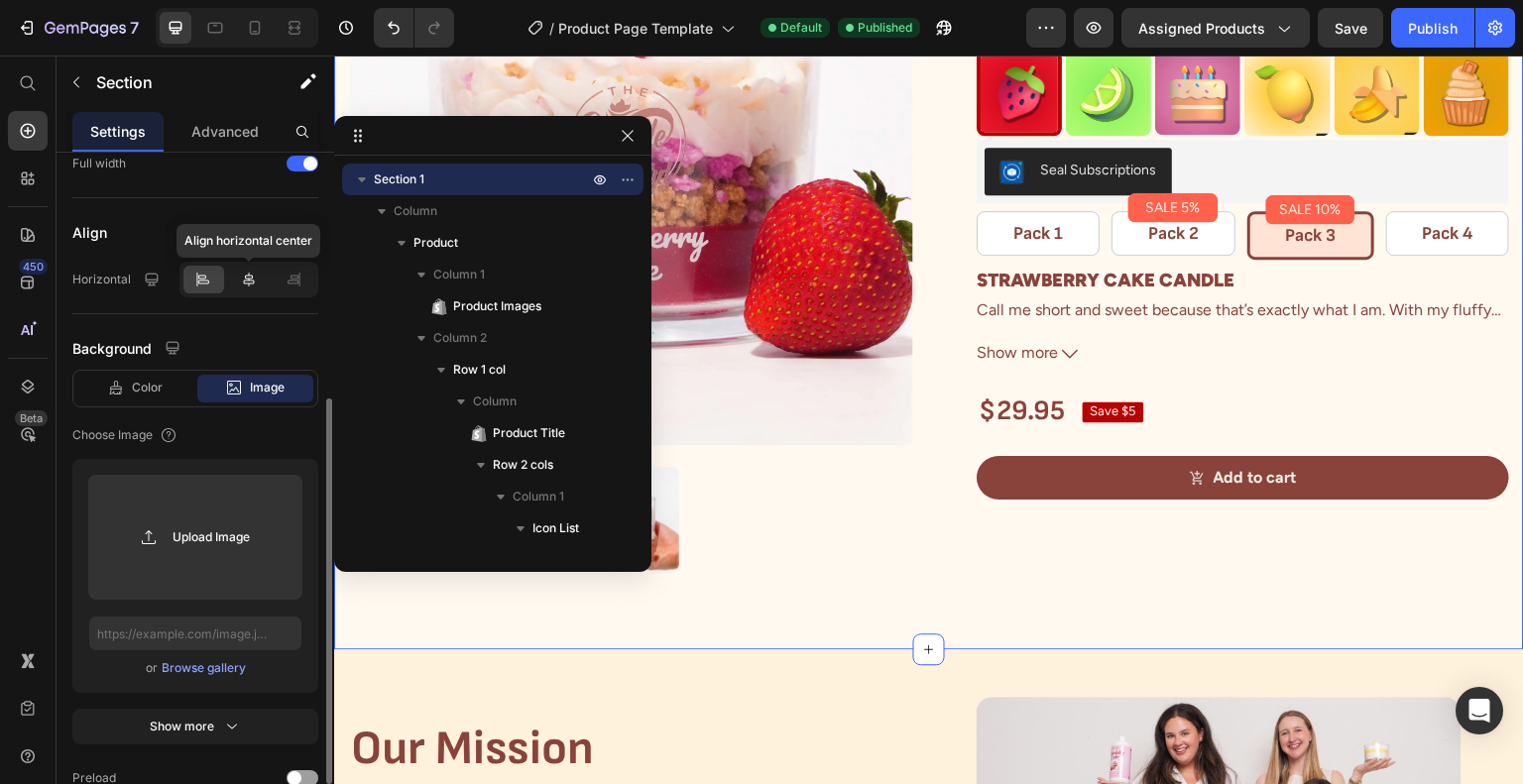 click 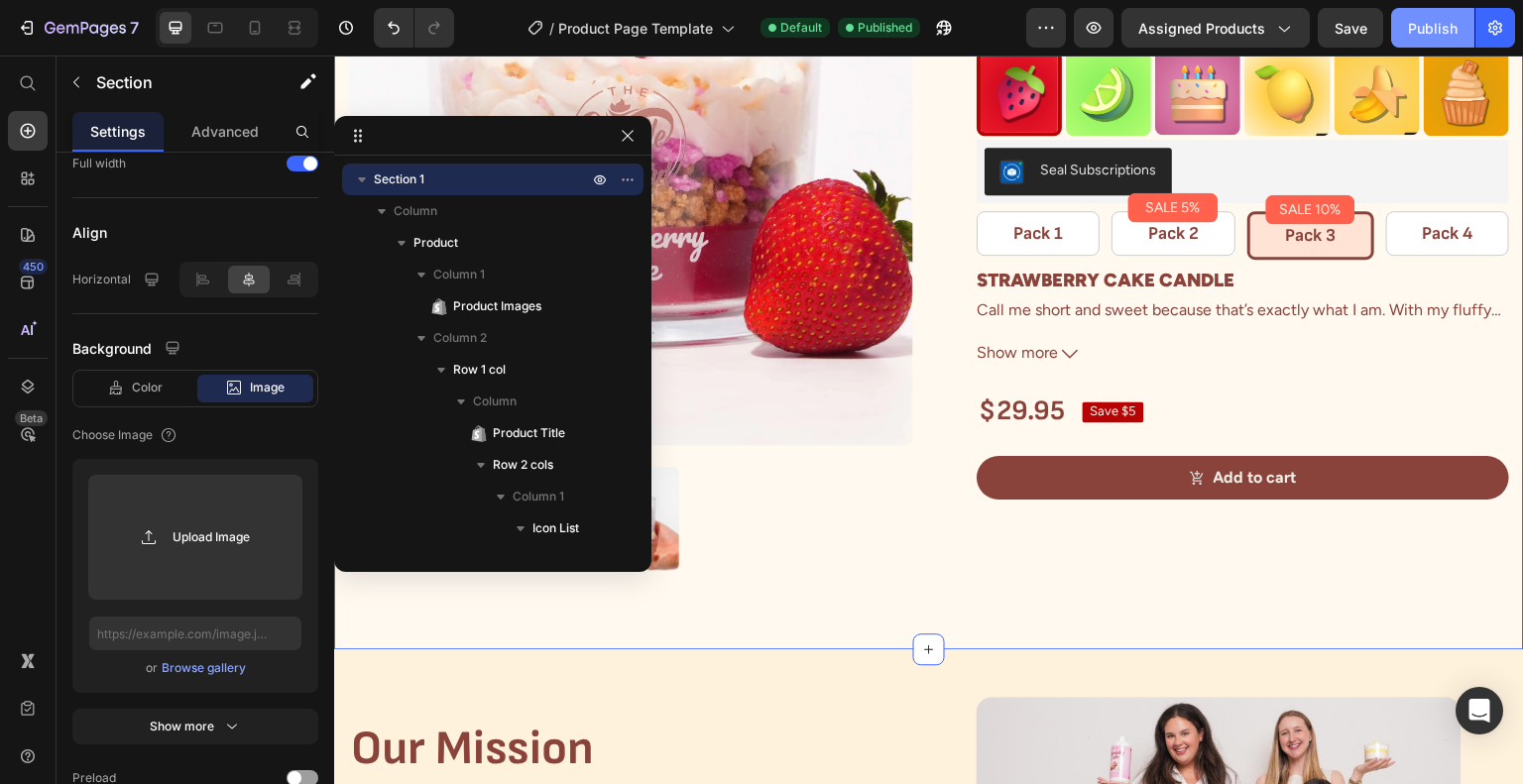 click on "Publish" at bounding box center [1433, 28] 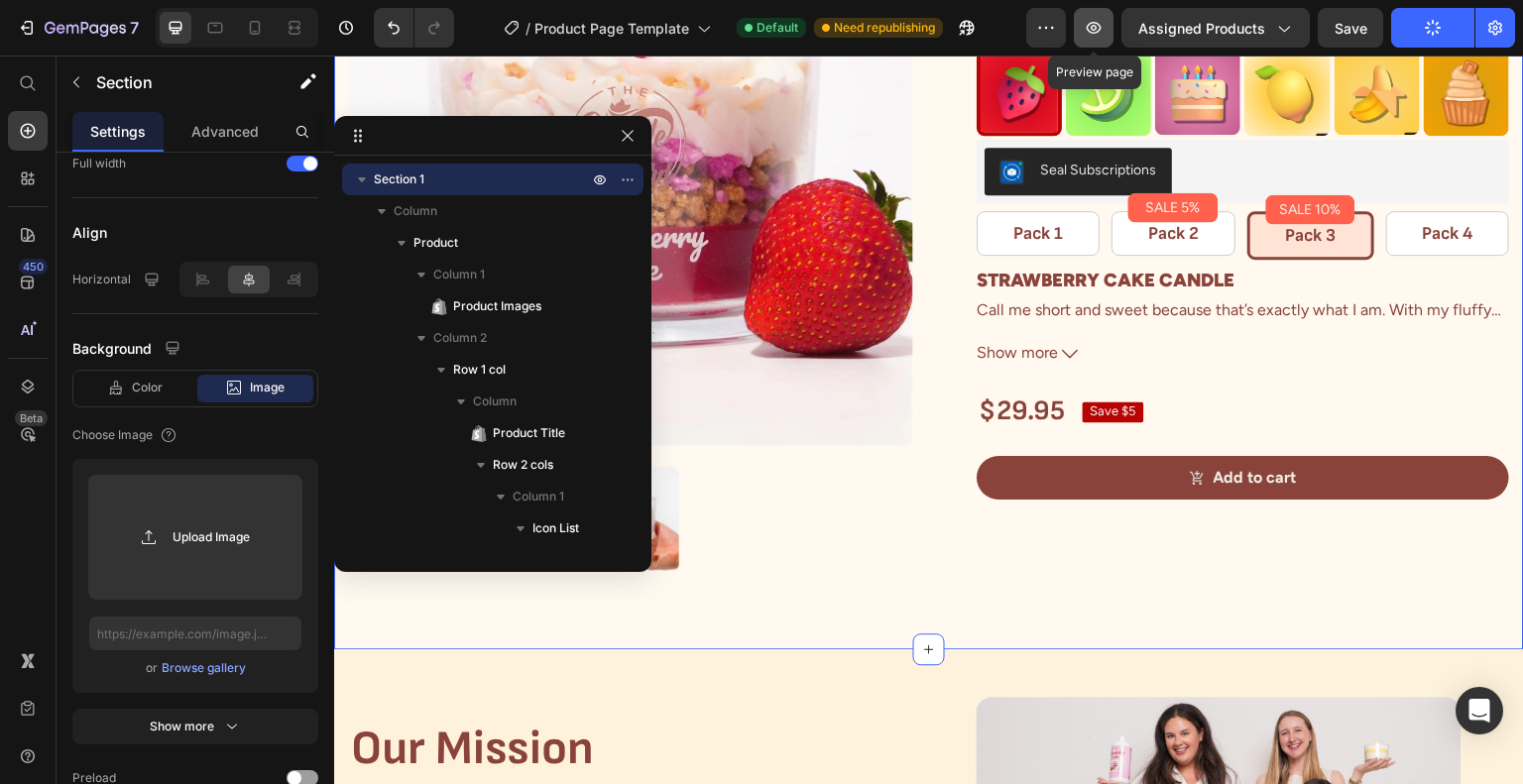 click 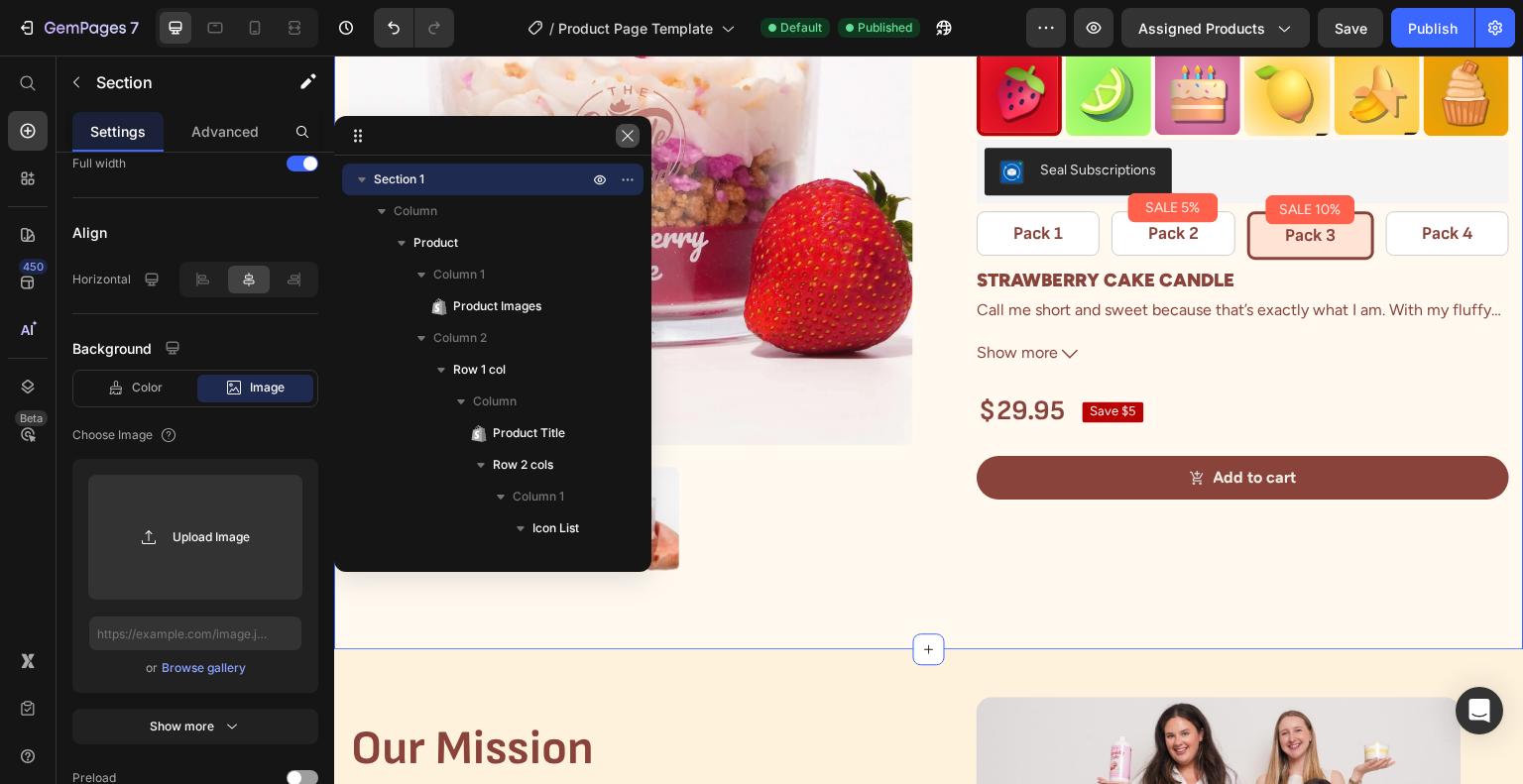 click 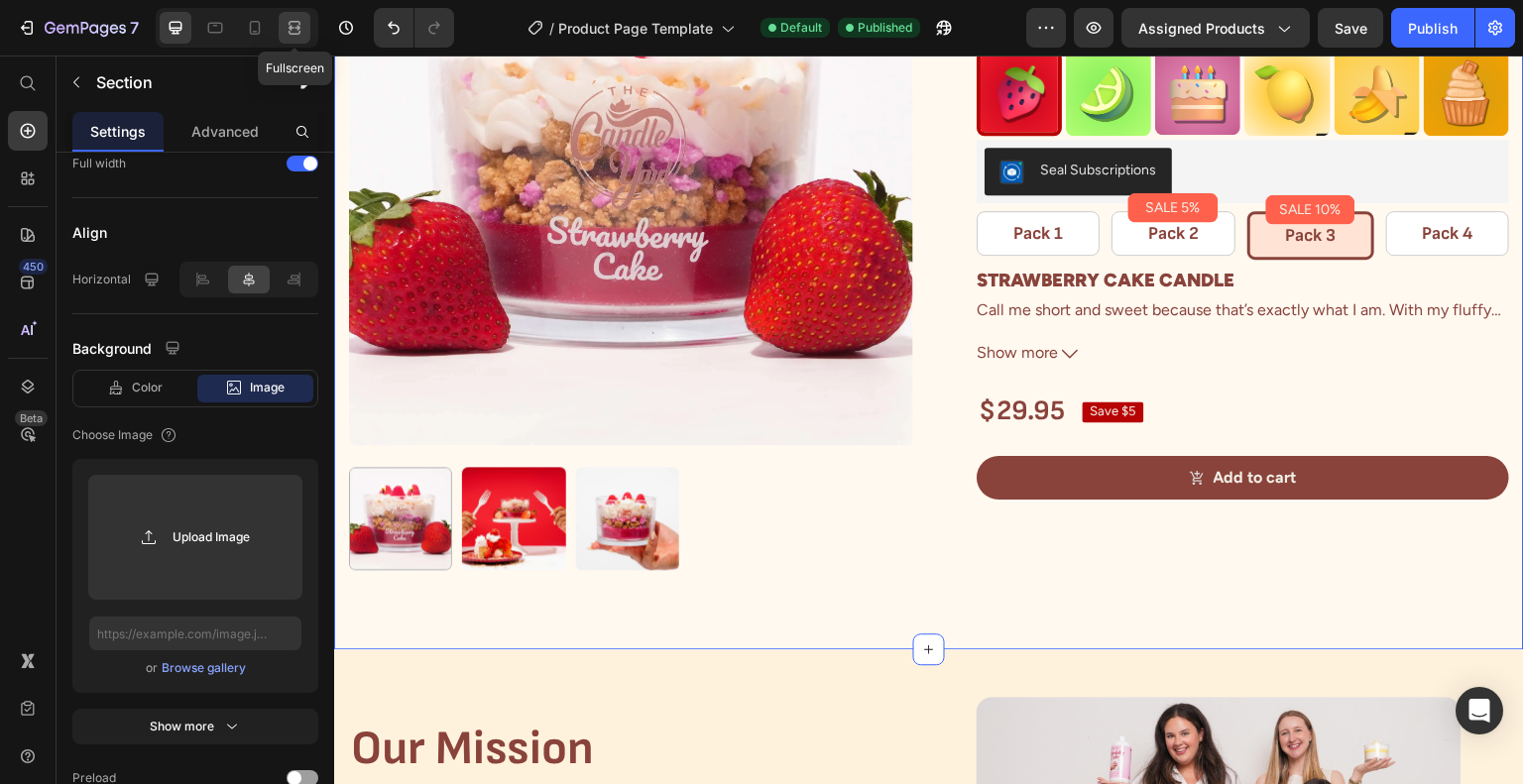 click 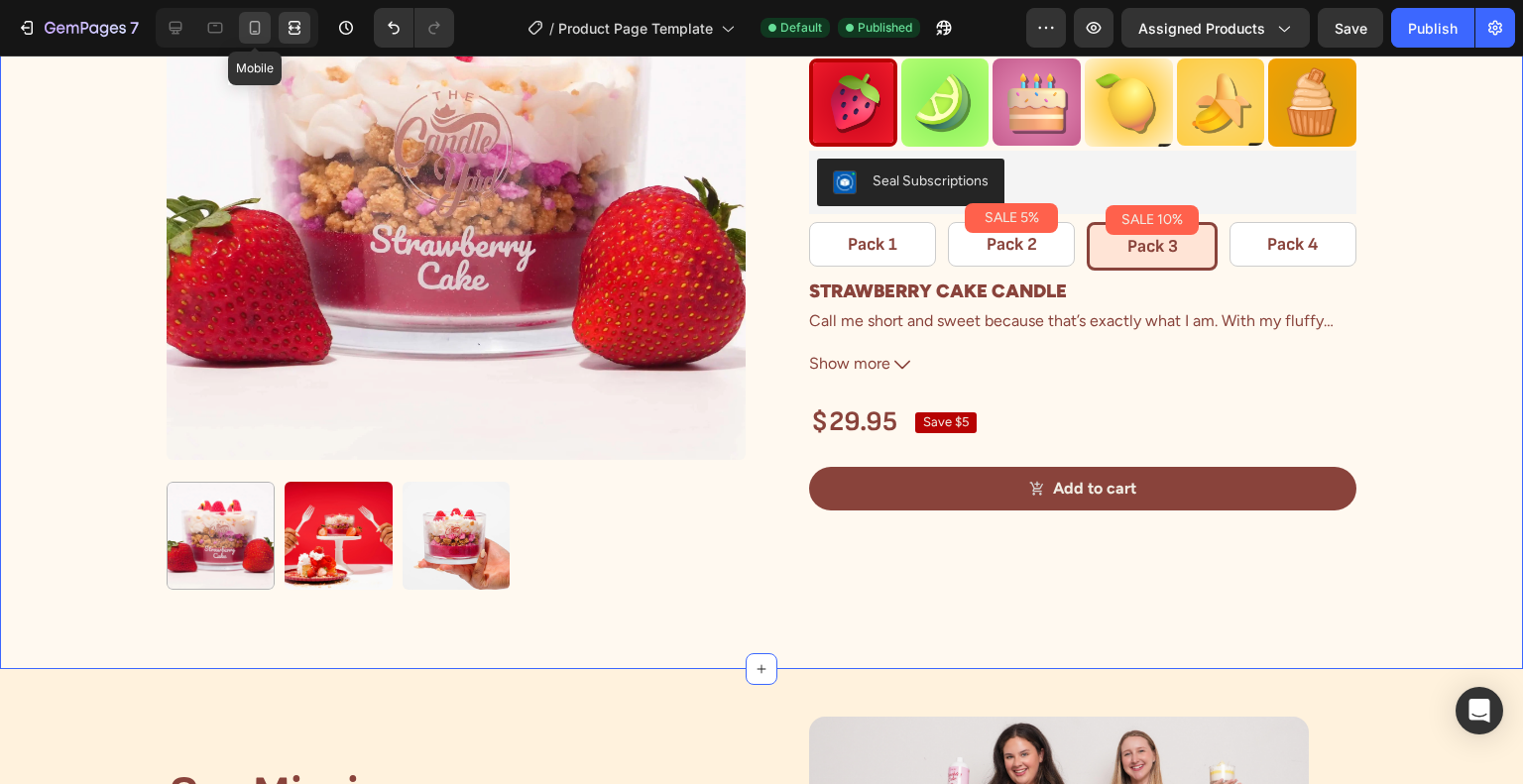 click 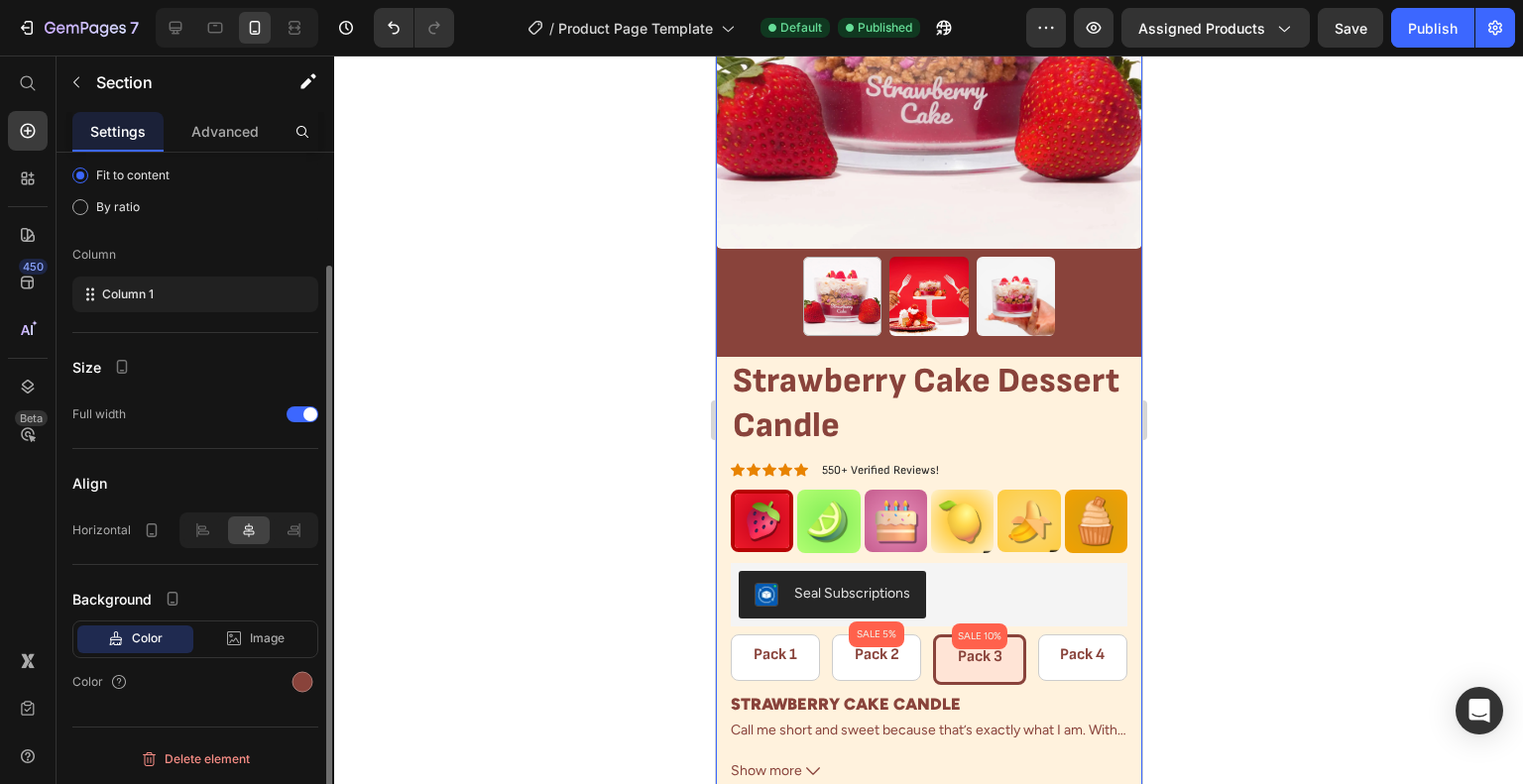 scroll, scrollTop: 139, scrollLeft: 0, axis: vertical 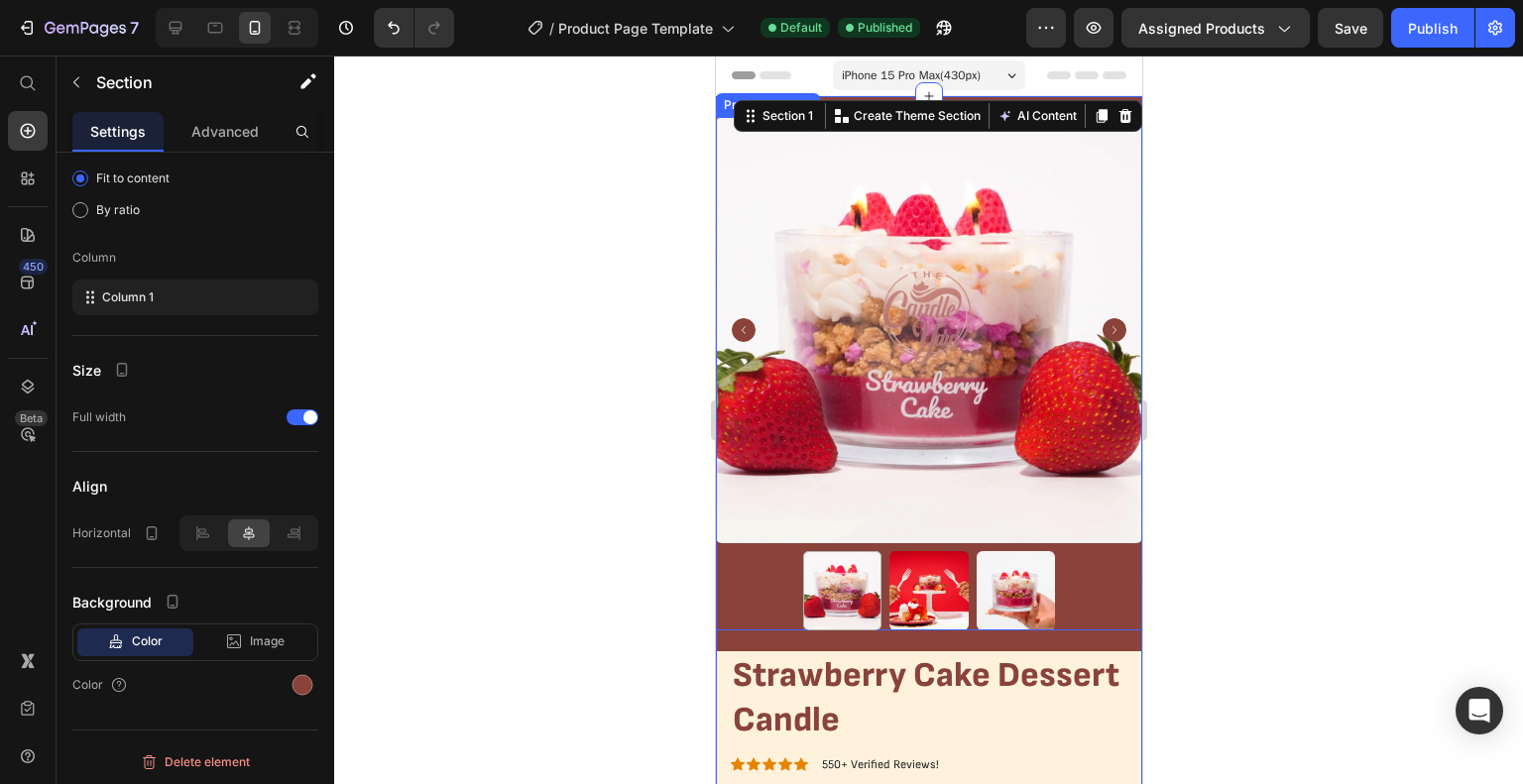 click 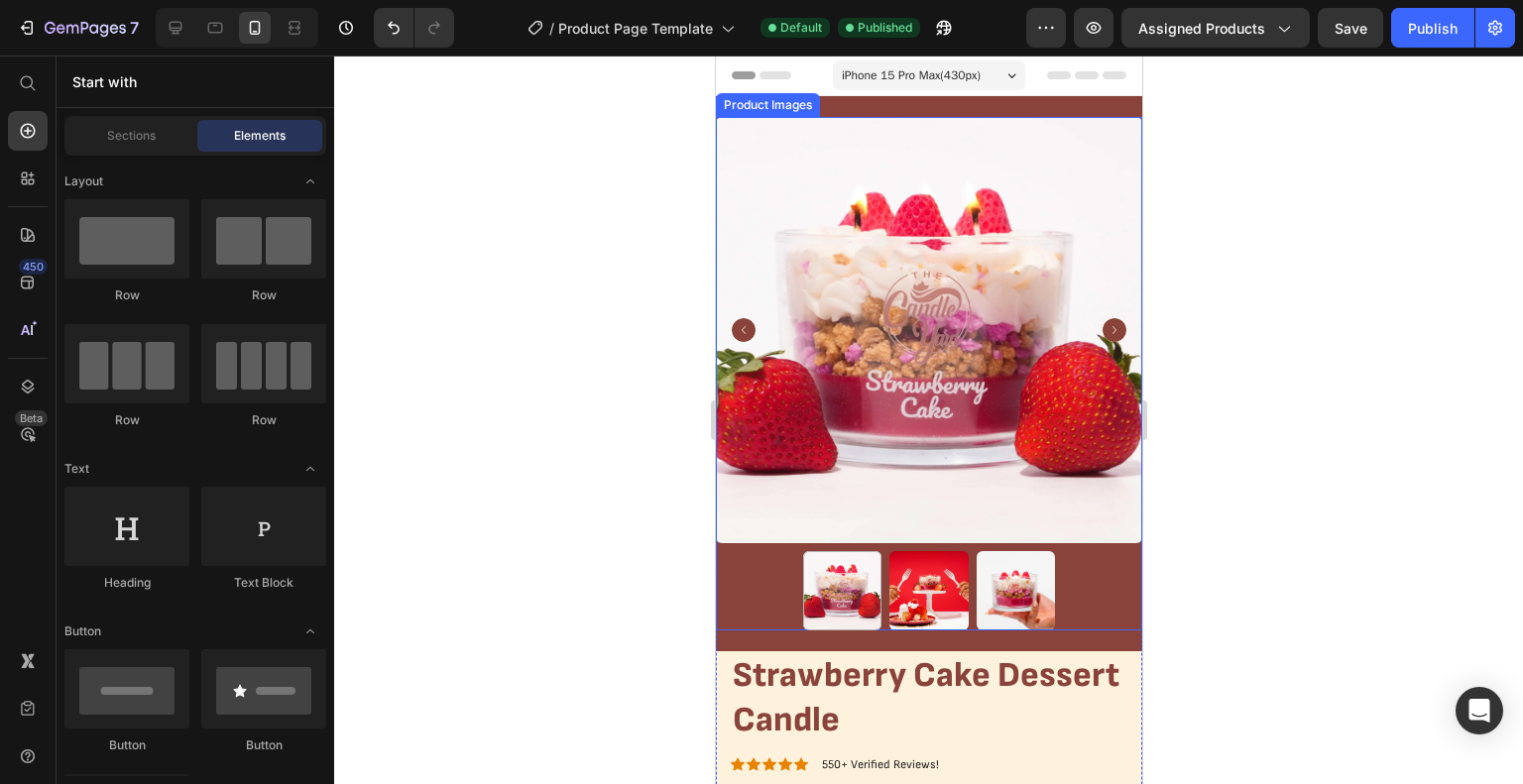click 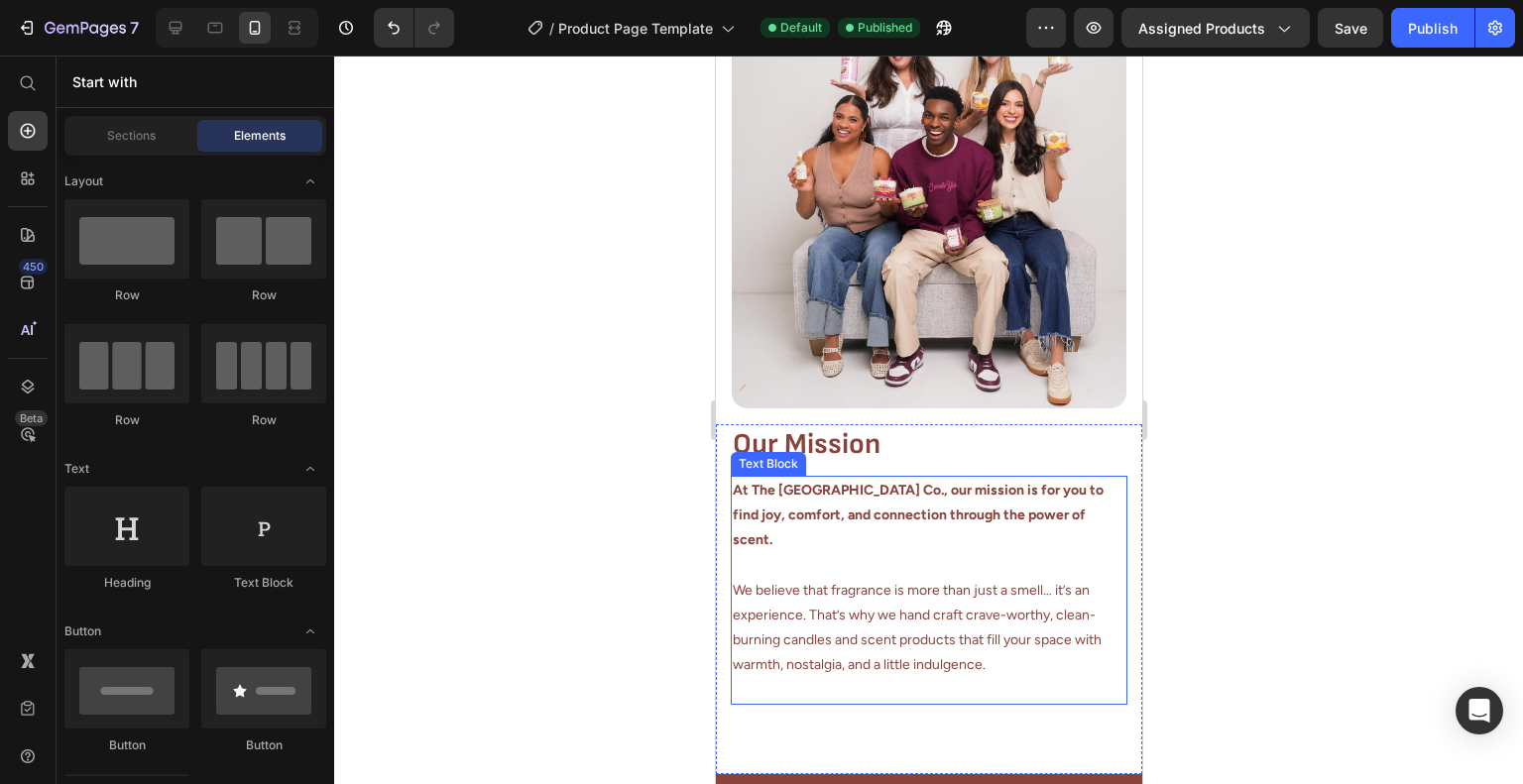 click on "We believe that fragrance is more than just a smell… it’s an experience. That’s why we hand craft crave-worthy, clean-burning candles and scent products that fill your space with warmth, nostalgia, and a little indulgence." at bounding box center (928, 640) 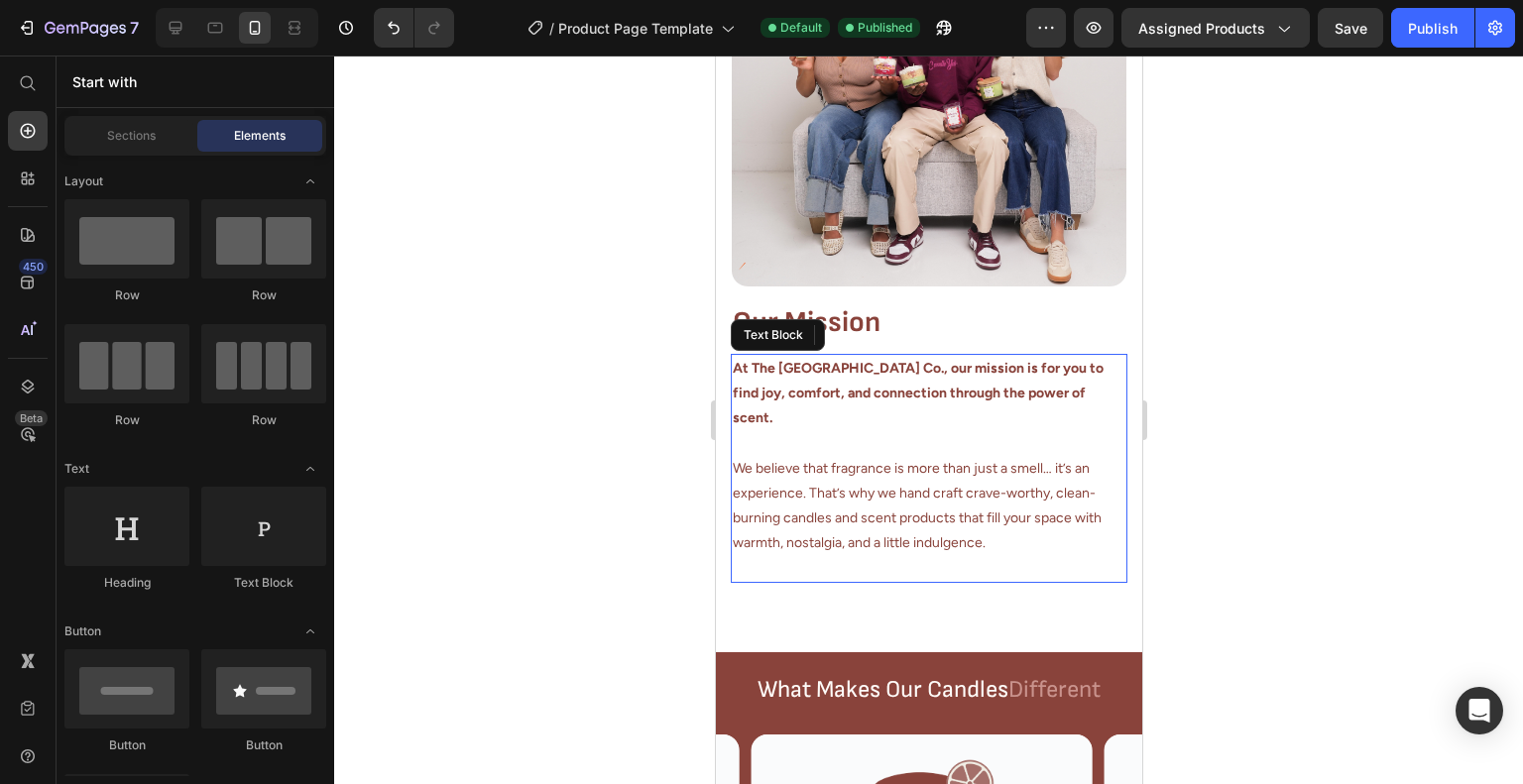 scroll, scrollTop: 0, scrollLeft: 0, axis: both 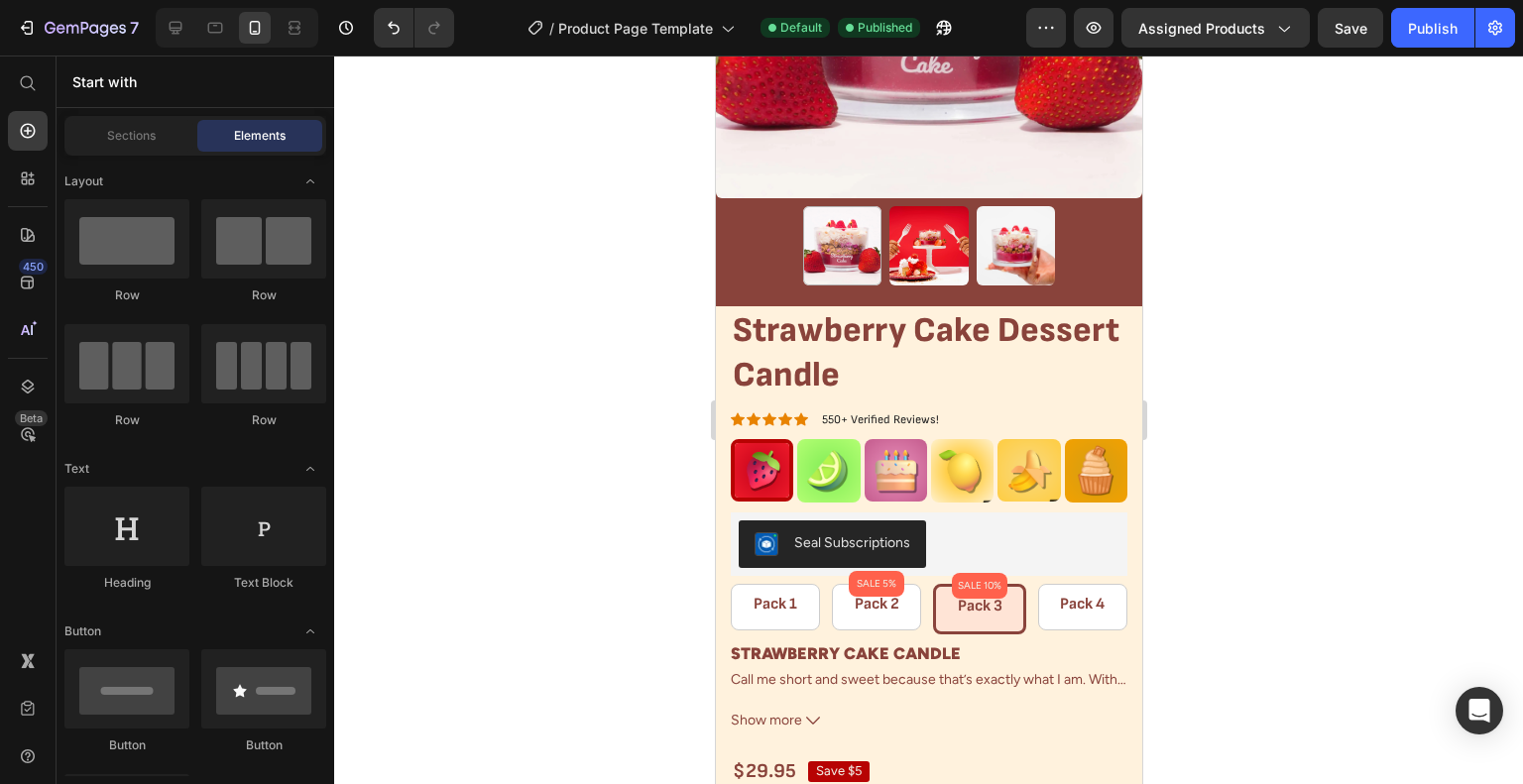 click 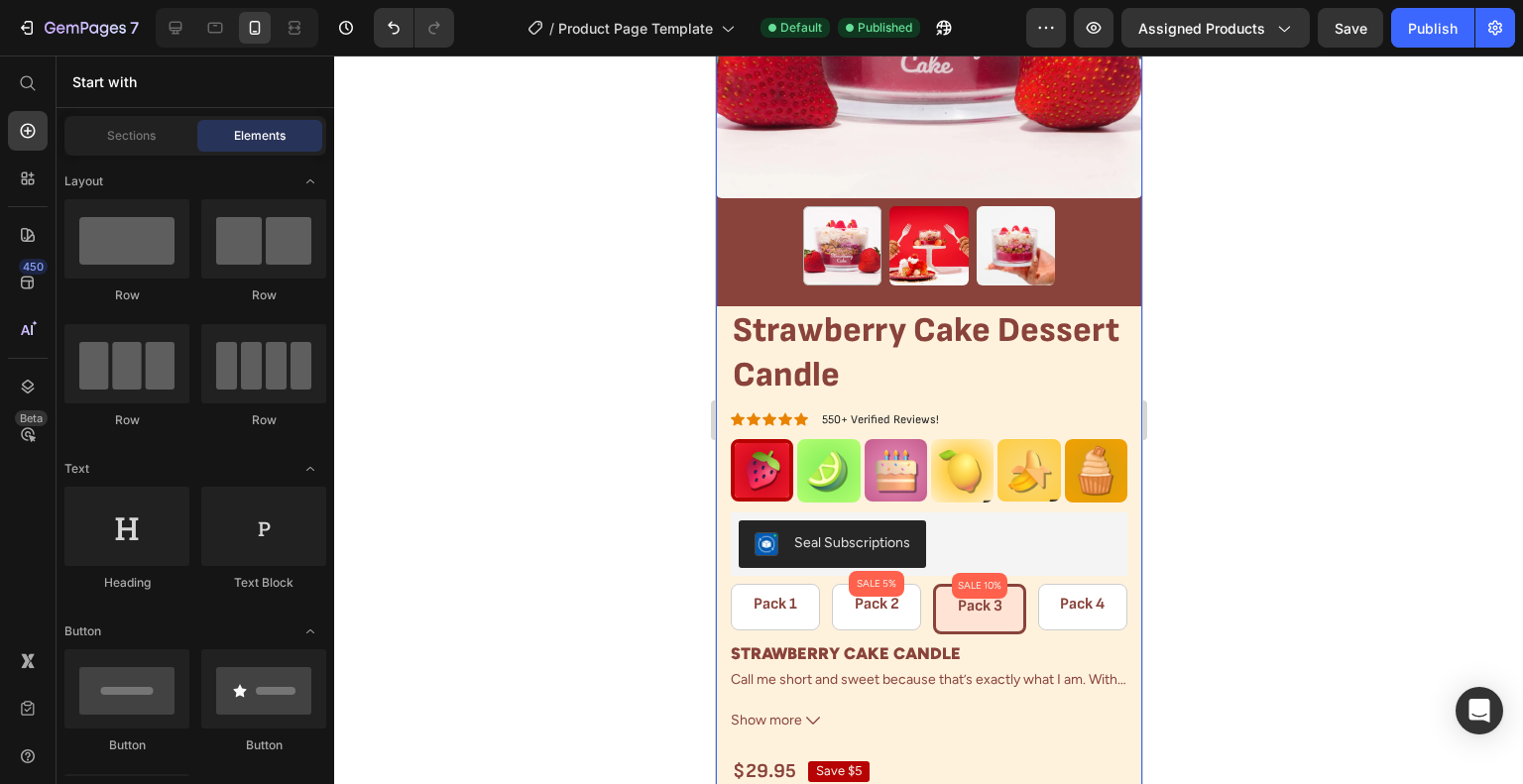 click on "Product Images" at bounding box center (928, 39) 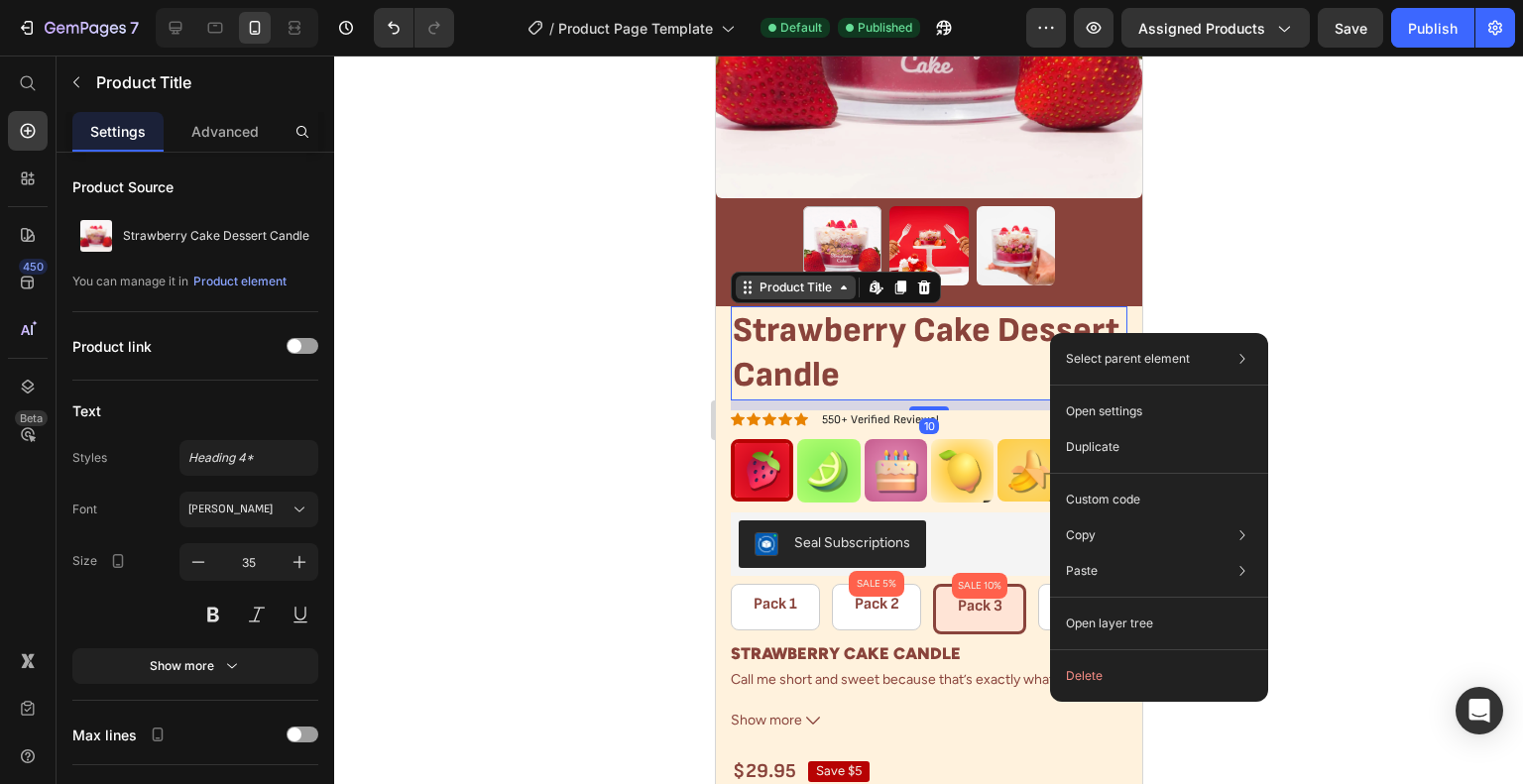 click on "Product Title" at bounding box center (794, 287) 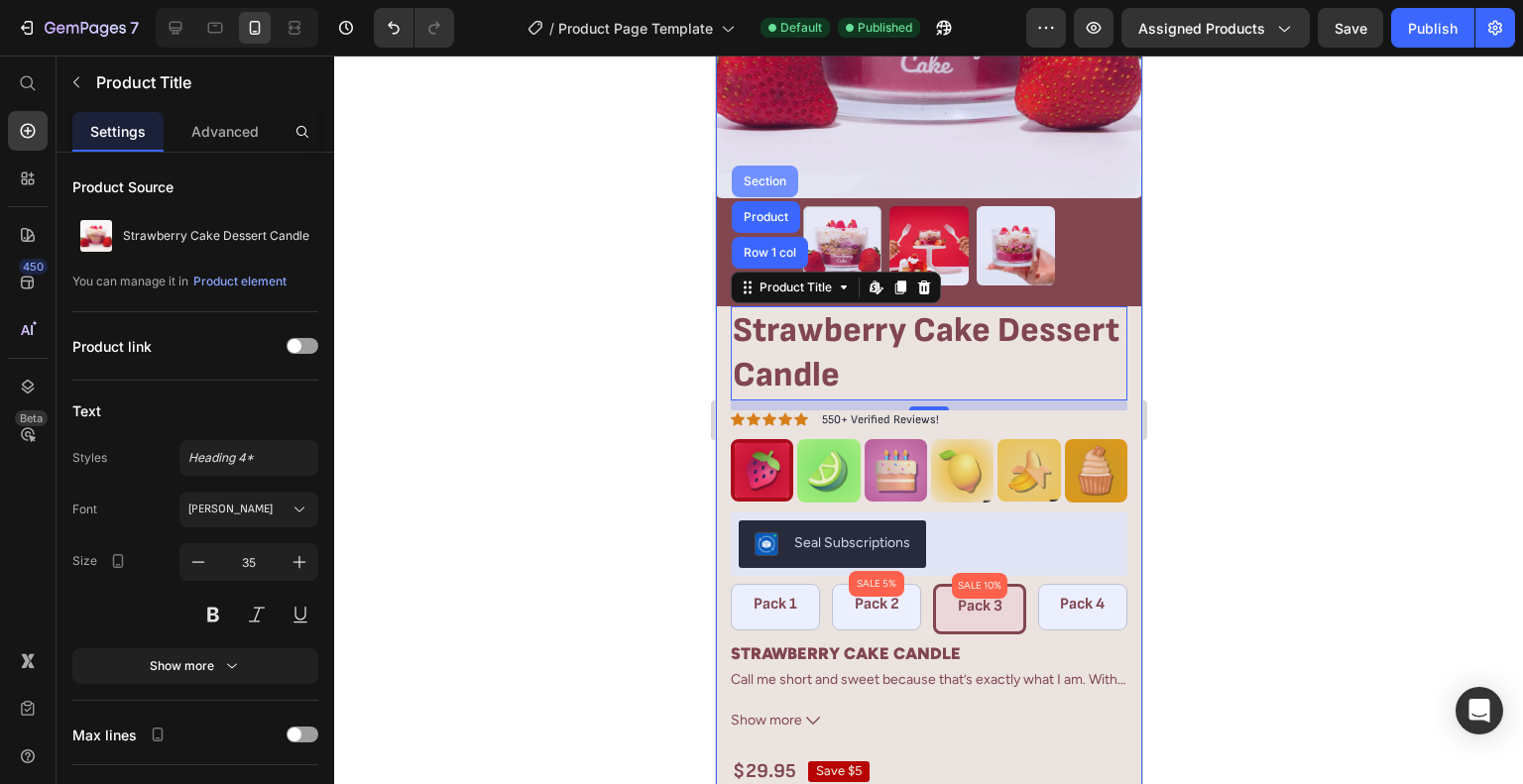 click on "Section" at bounding box center [763, 181] 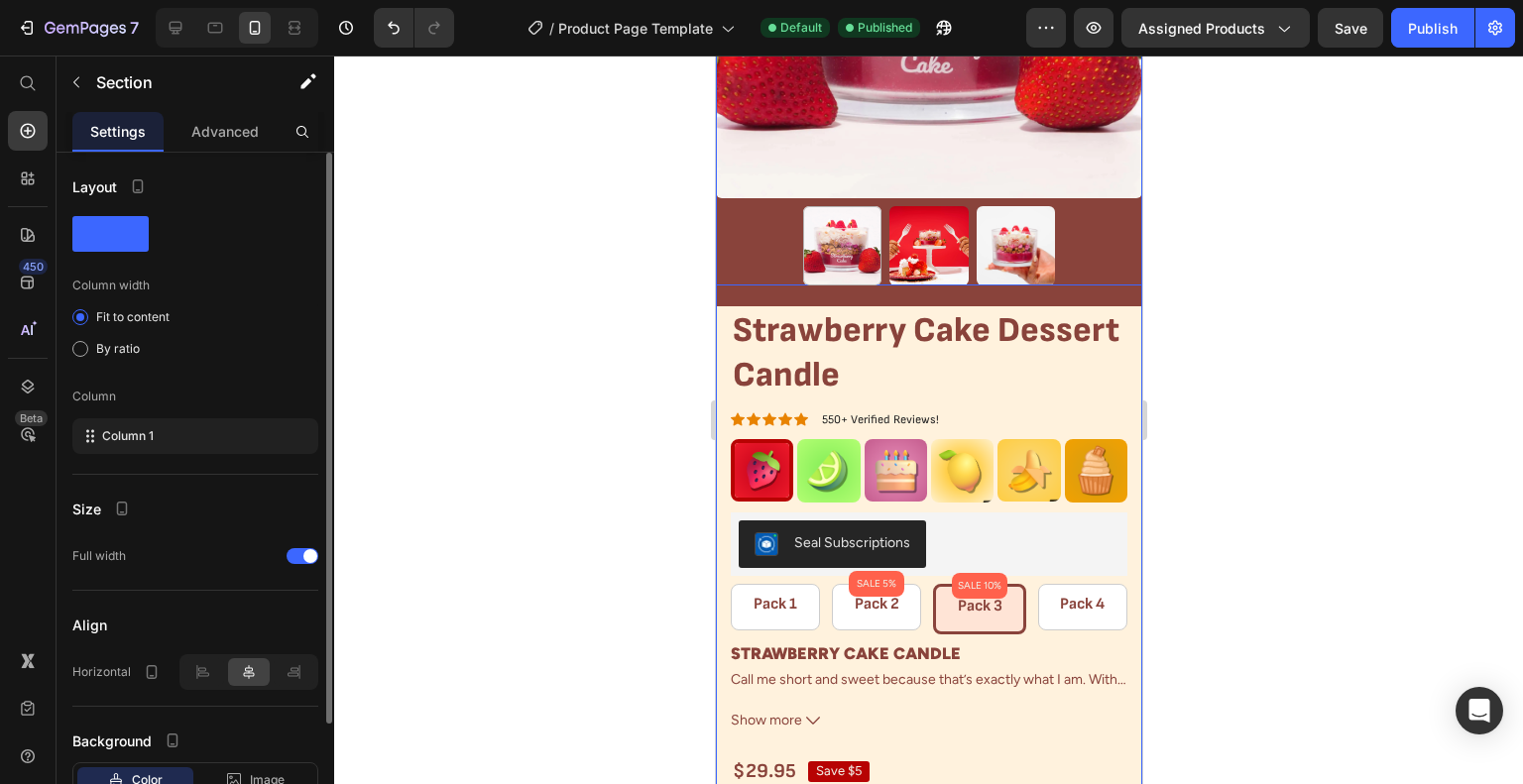 scroll, scrollTop: 139, scrollLeft: 0, axis: vertical 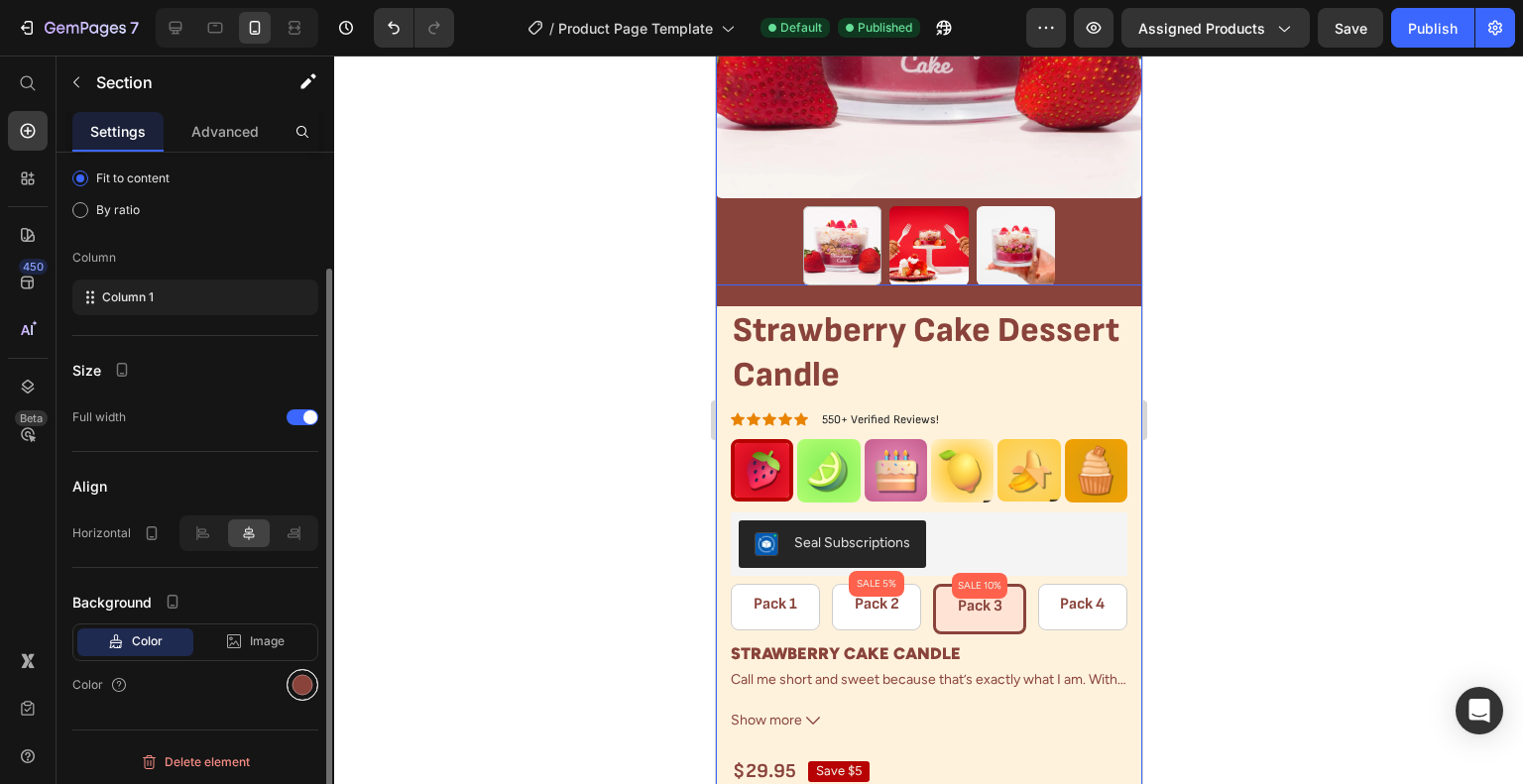 click at bounding box center (302, 685) 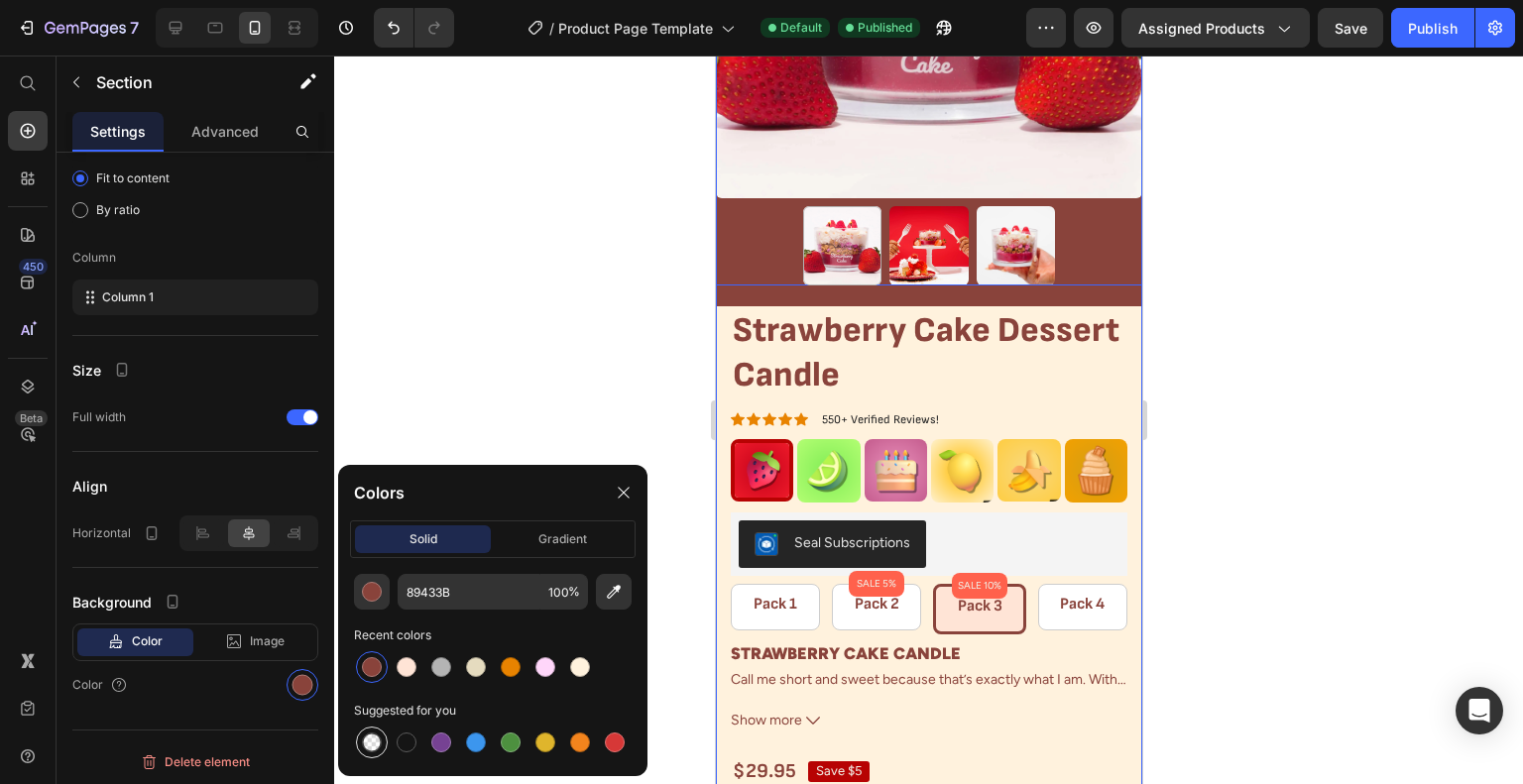click at bounding box center [372, 742] 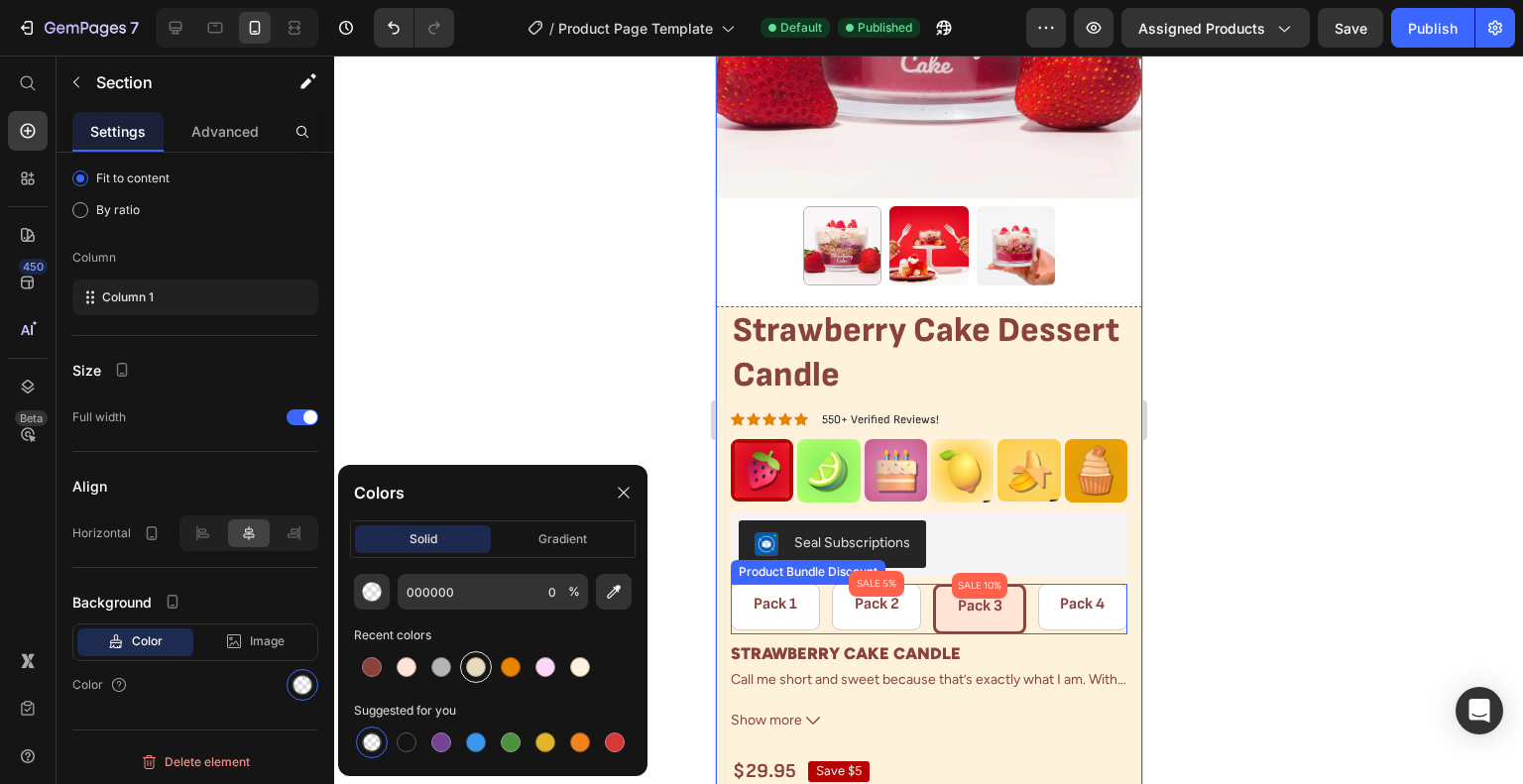 click at bounding box center (476, 667) 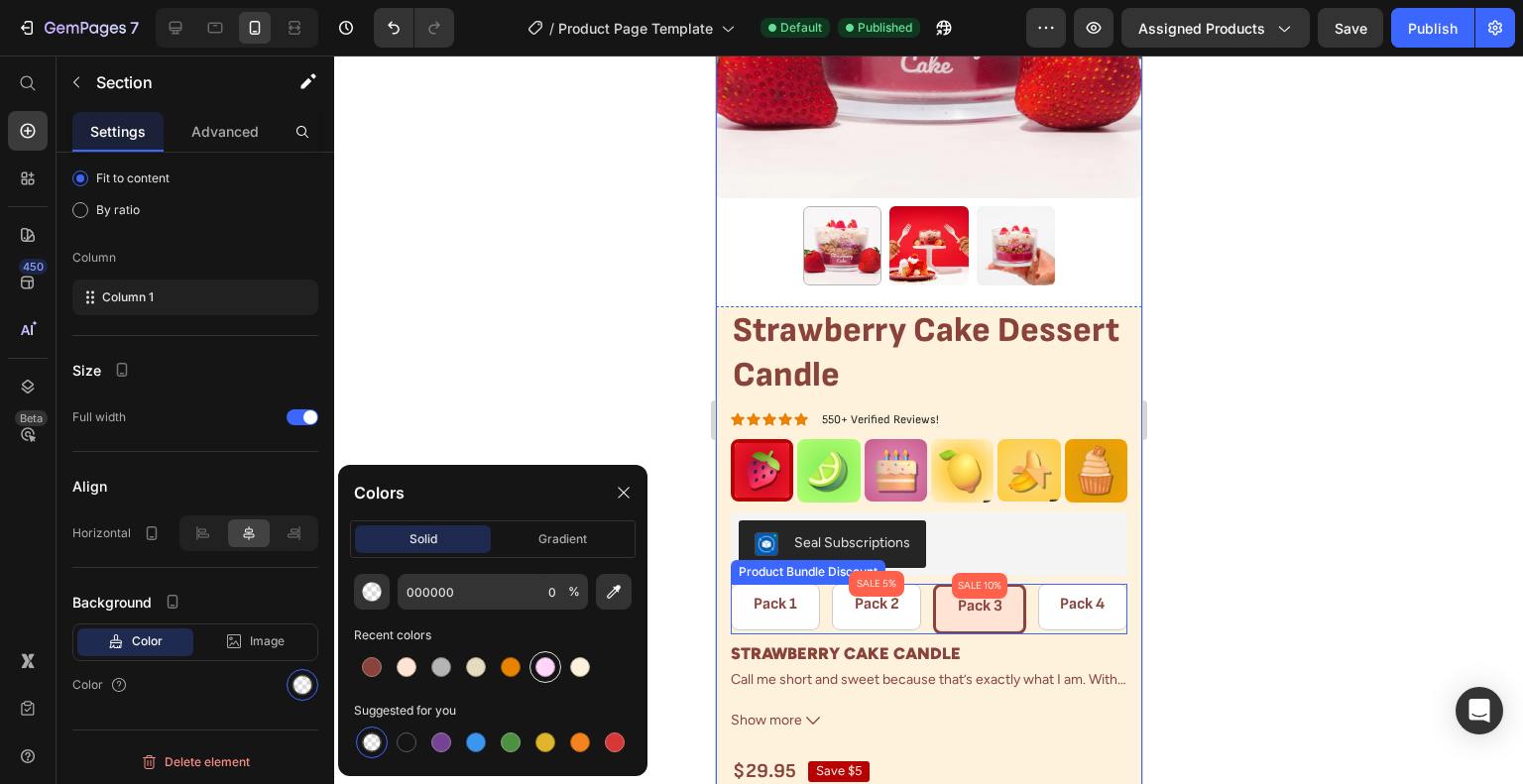 type on "E5DBBF" 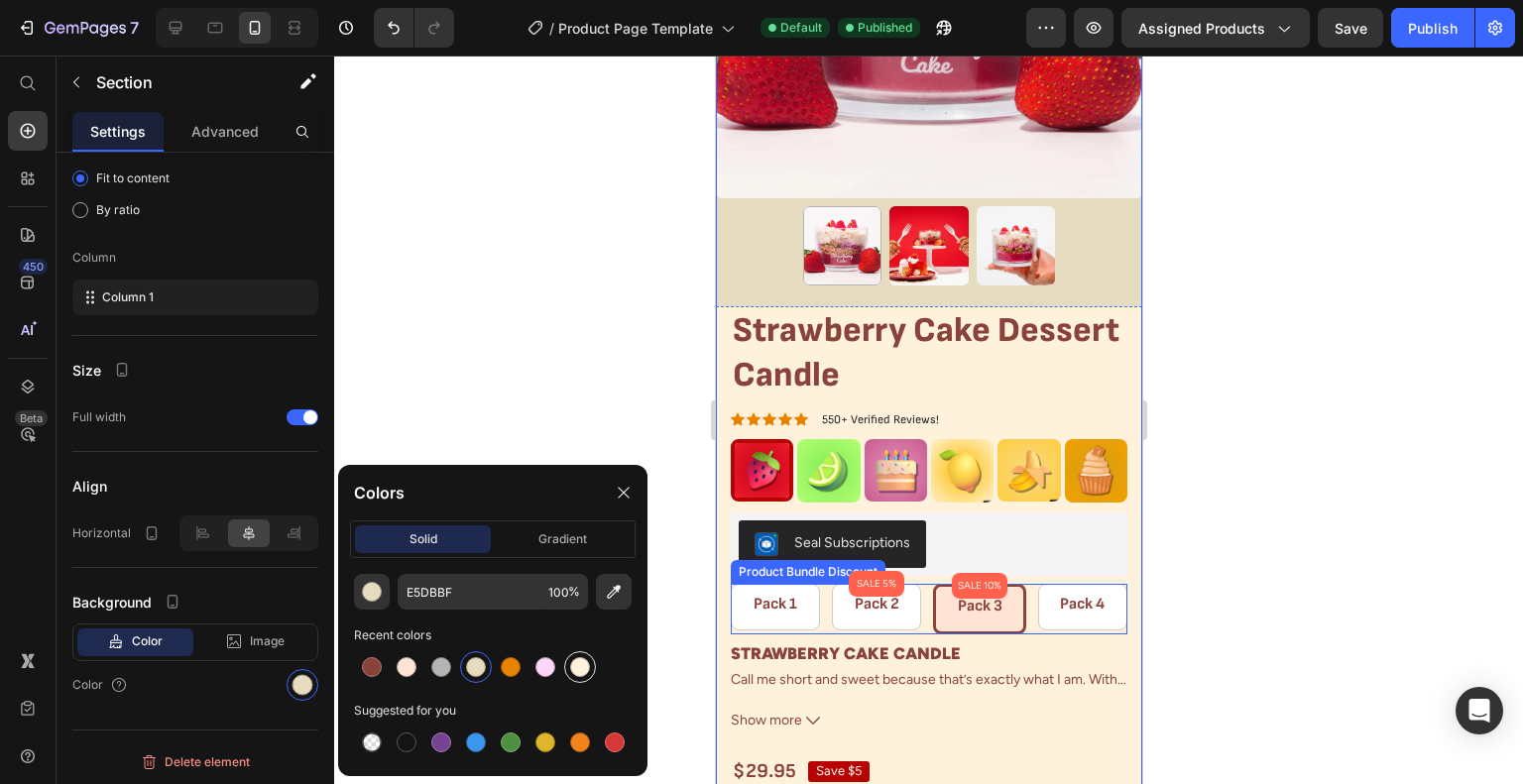click at bounding box center [580, 667] 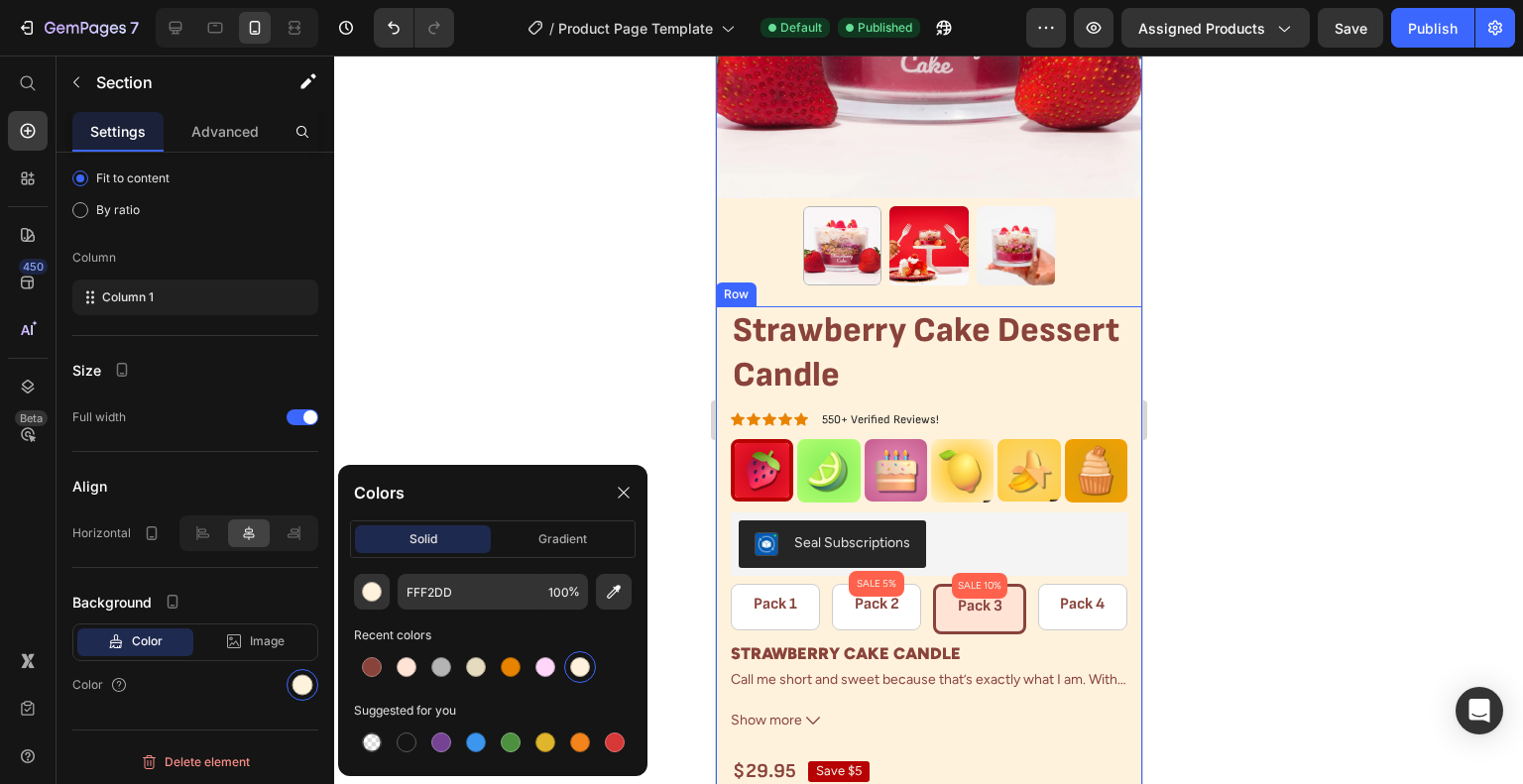 click 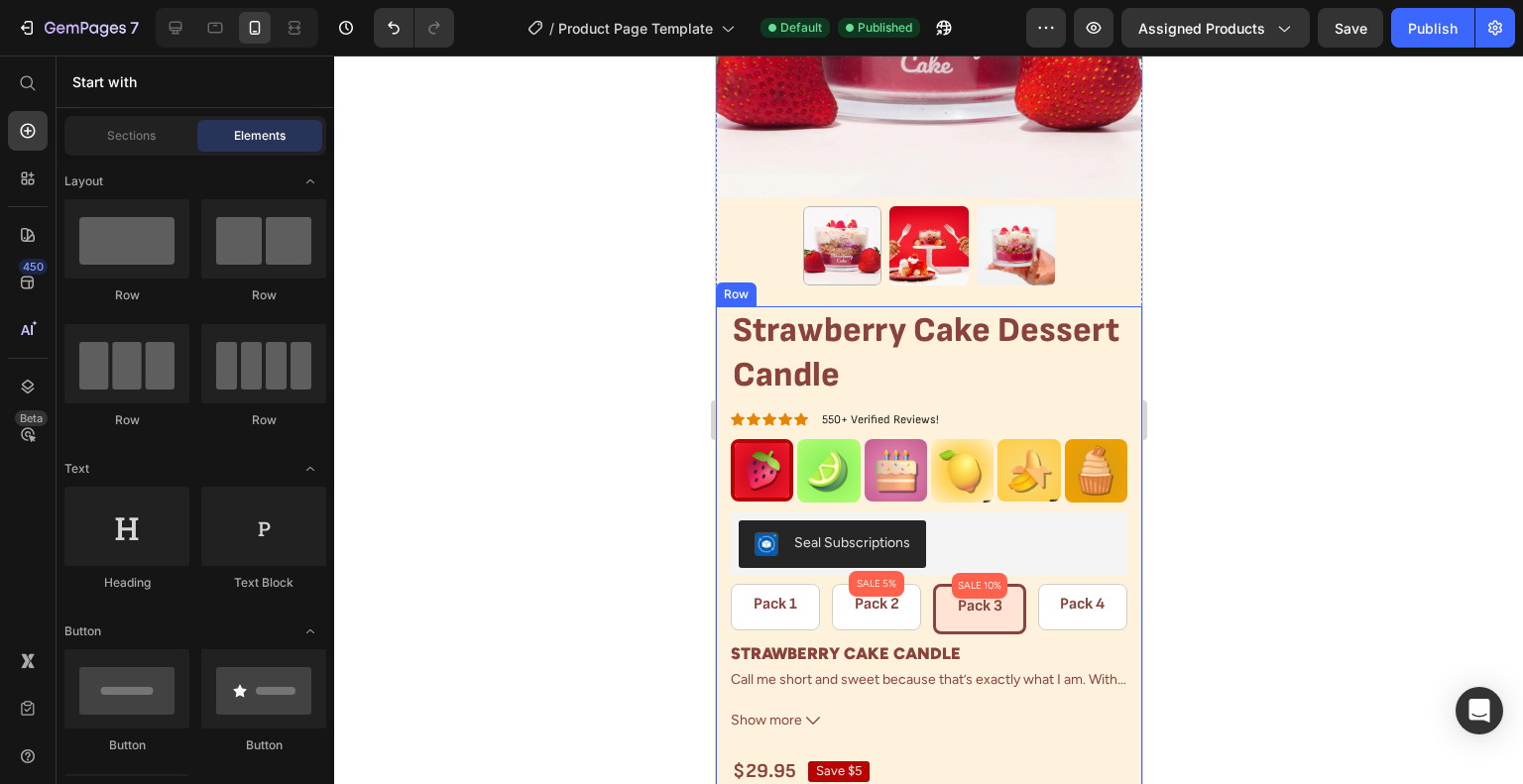click 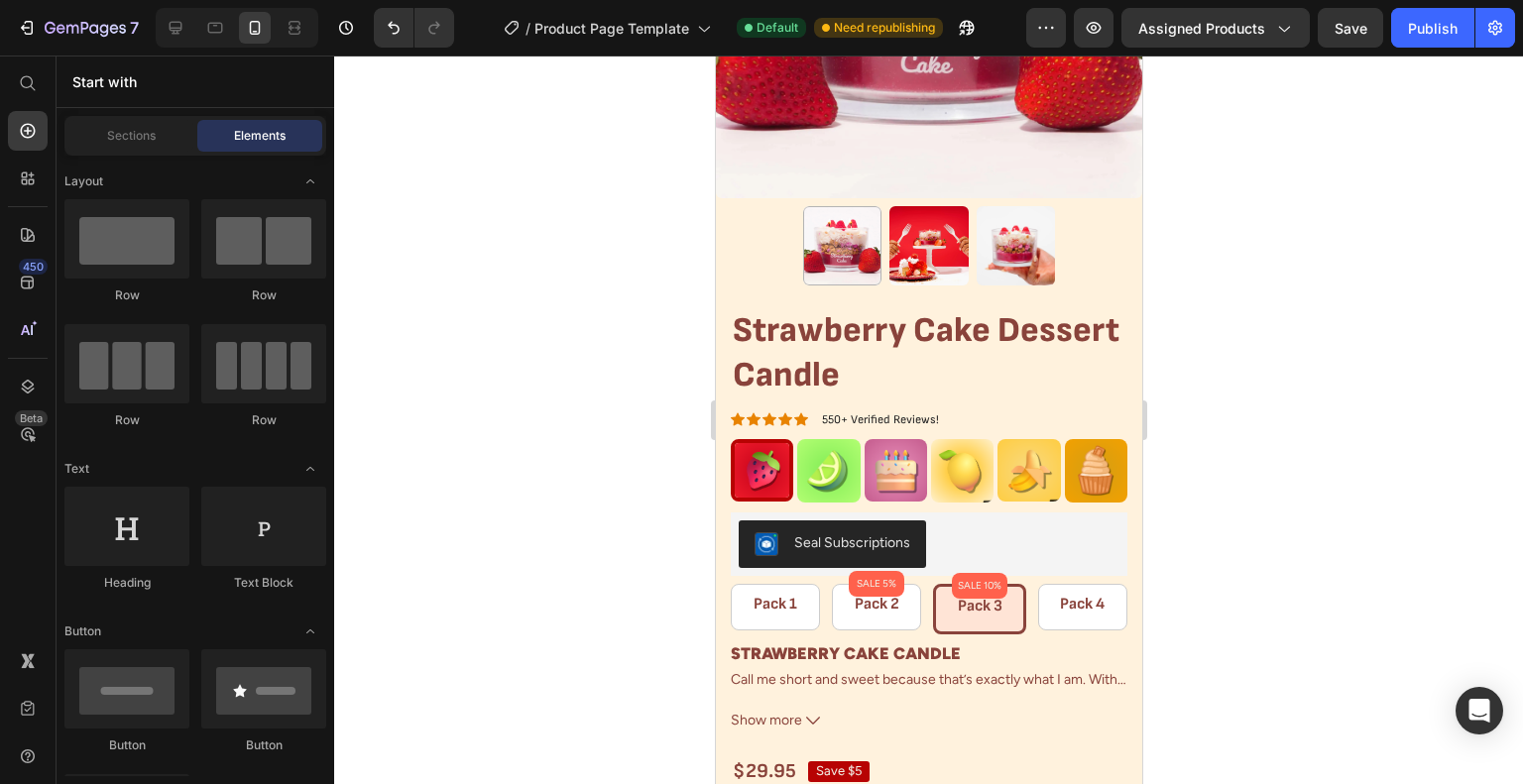 click 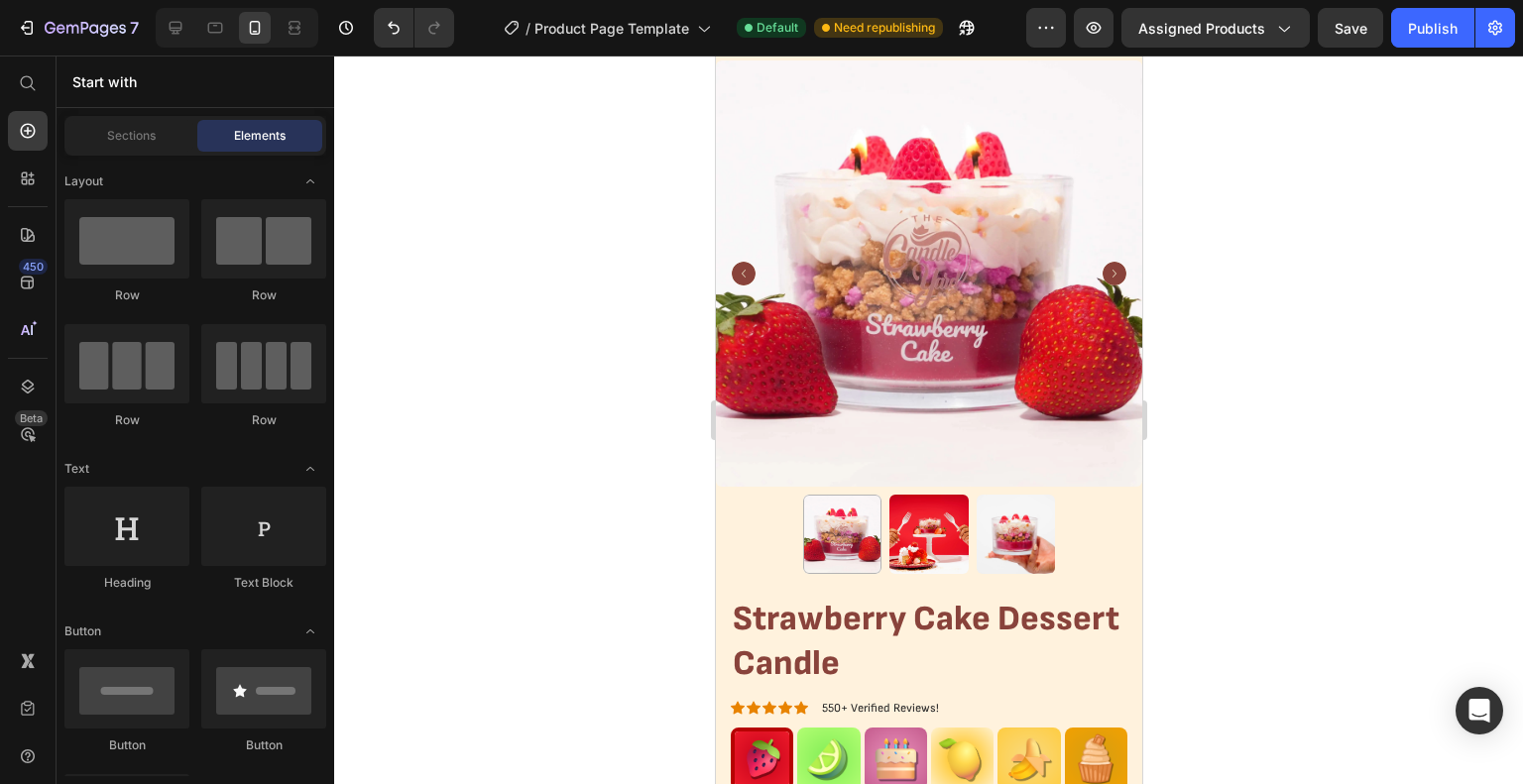 scroll, scrollTop: 0, scrollLeft: 0, axis: both 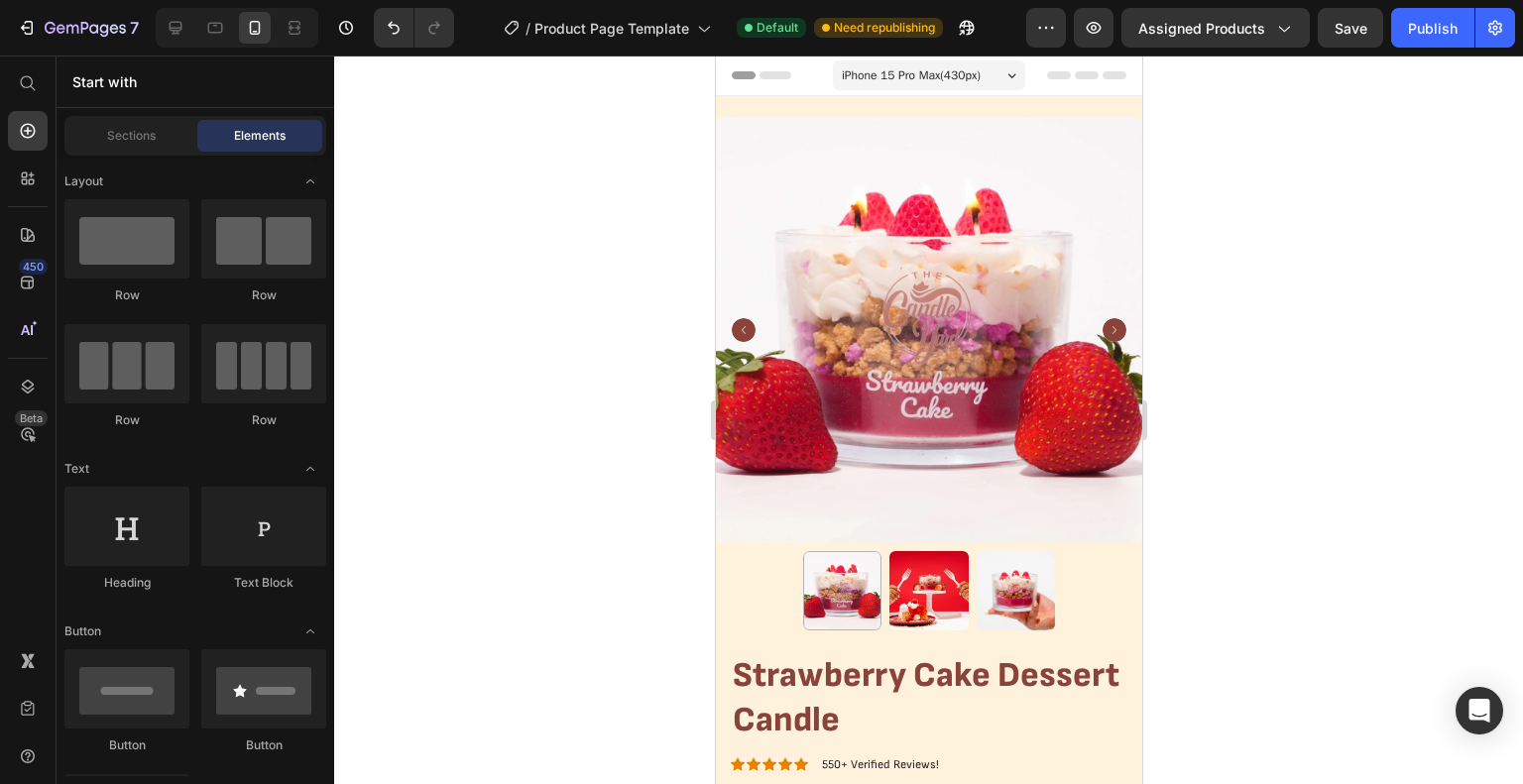 drag, startPoint x: 1129, startPoint y: 205, endPoint x: 1857, endPoint y: 167, distance: 728.9911 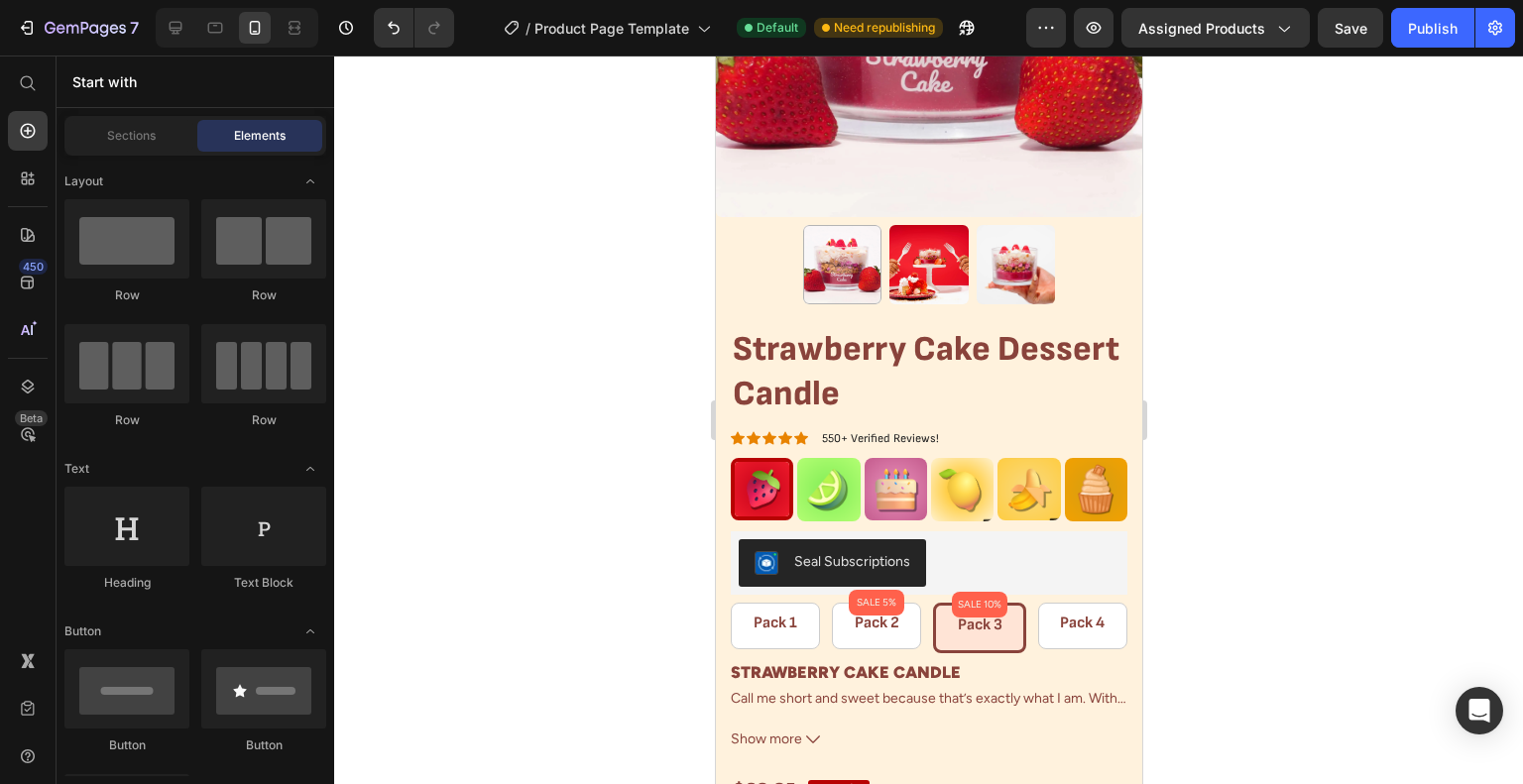 scroll, scrollTop: 361, scrollLeft: 0, axis: vertical 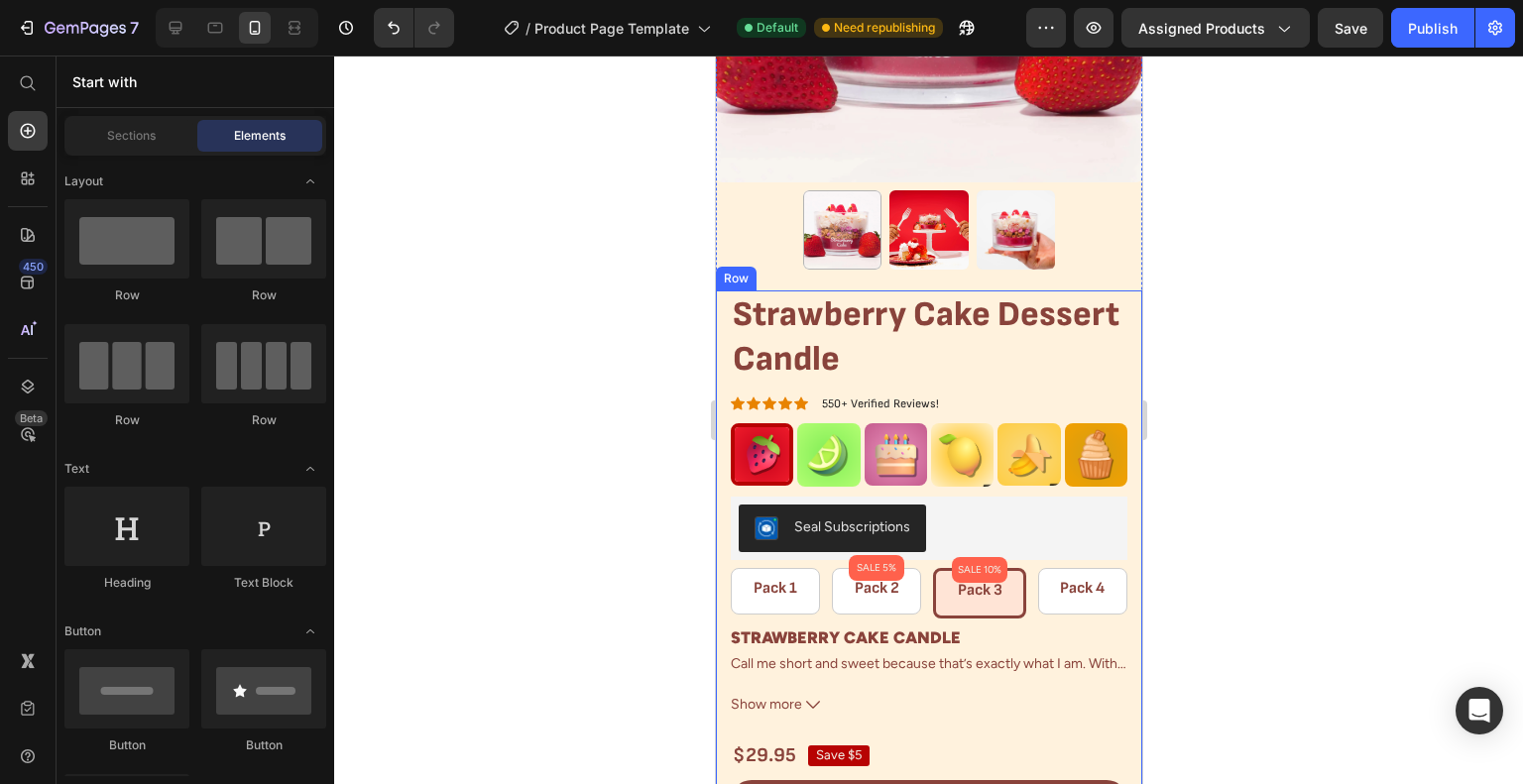 click on "Strawberry Cake Dessert Candle Product Title Icon Icon Icon Icon Icon Icon List 550+ Verified Reviews! Text Block Row Image Image Image Image Image Image Row Seal Subscriptions Seal Subscriptions Pack 1 Text Block Row SALE 5% Product Badge Pack 2 Text Block Row SALE 10% Product Badge Pack 3 Text Block Row Pack 4 Text Block Row Product Bundle Discount STRAWBERRY CAKE CANDLE
Call me short and sweet because that’s exactly what I am. With my fluffy cake, soft whipped cream, and juicy strawberries, I’ll have you craving dessert with just my scent.
Scent Notes: Top:  Juicy Strawberries Middle:  Whipped Cream, Vanilla Cake Base:  Sugar Show more Product Description $29.95 Product Price Save $5 Product Badge Row
Add to cart Add to Cart Row" at bounding box center (928, 560) 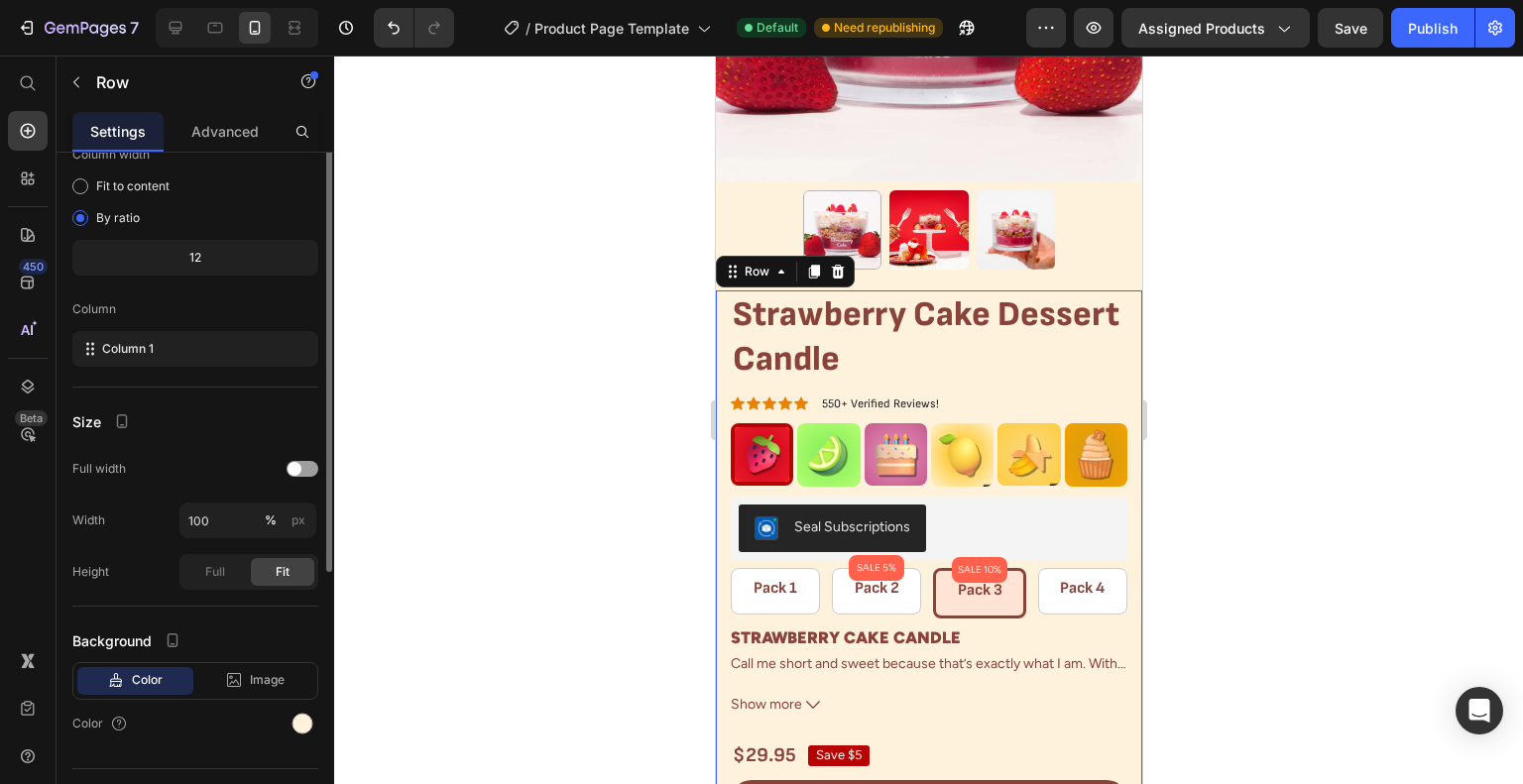scroll, scrollTop: 170, scrollLeft: 0, axis: vertical 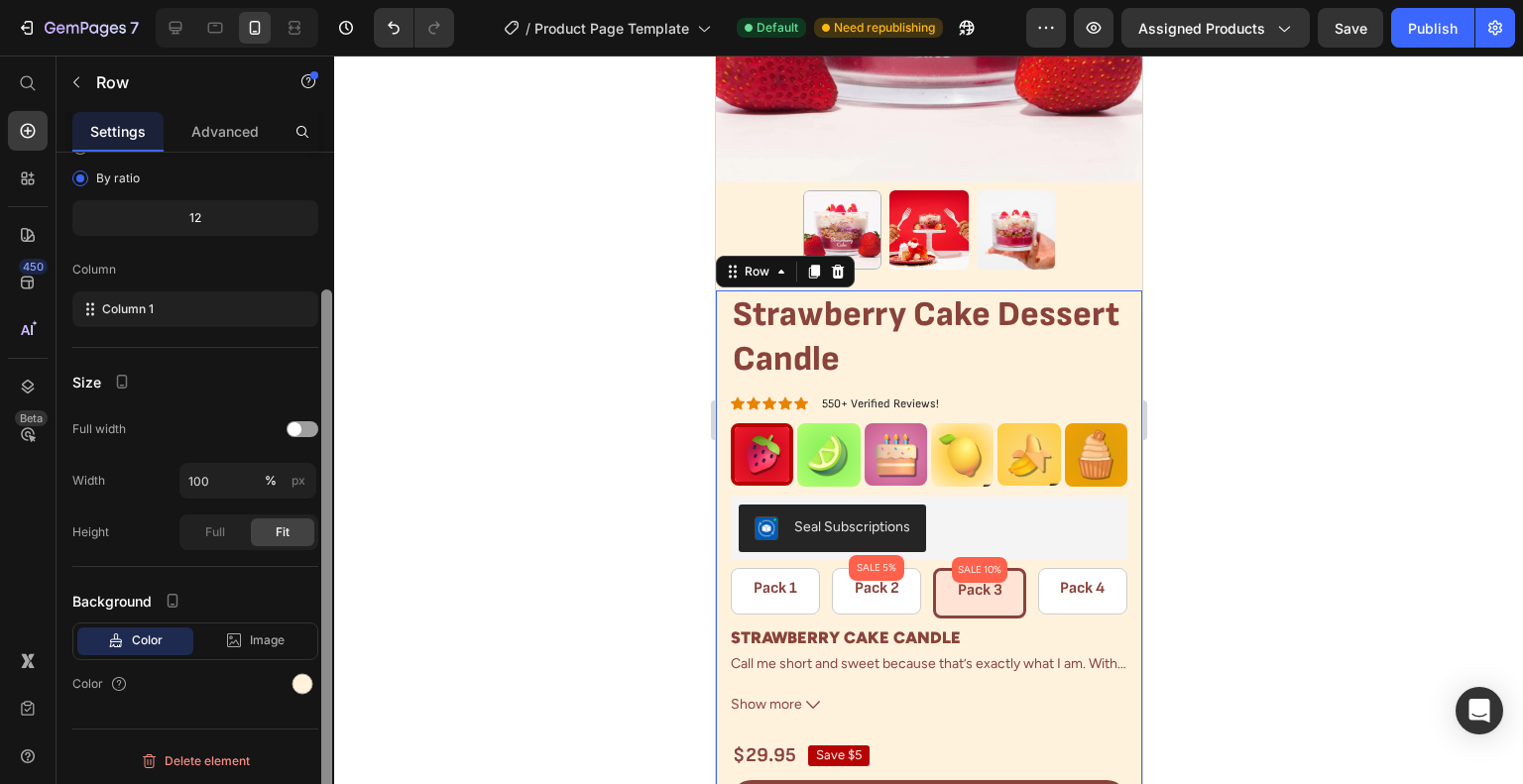 drag, startPoint x: 329, startPoint y: 340, endPoint x: 317, endPoint y: 512, distance: 172.4181 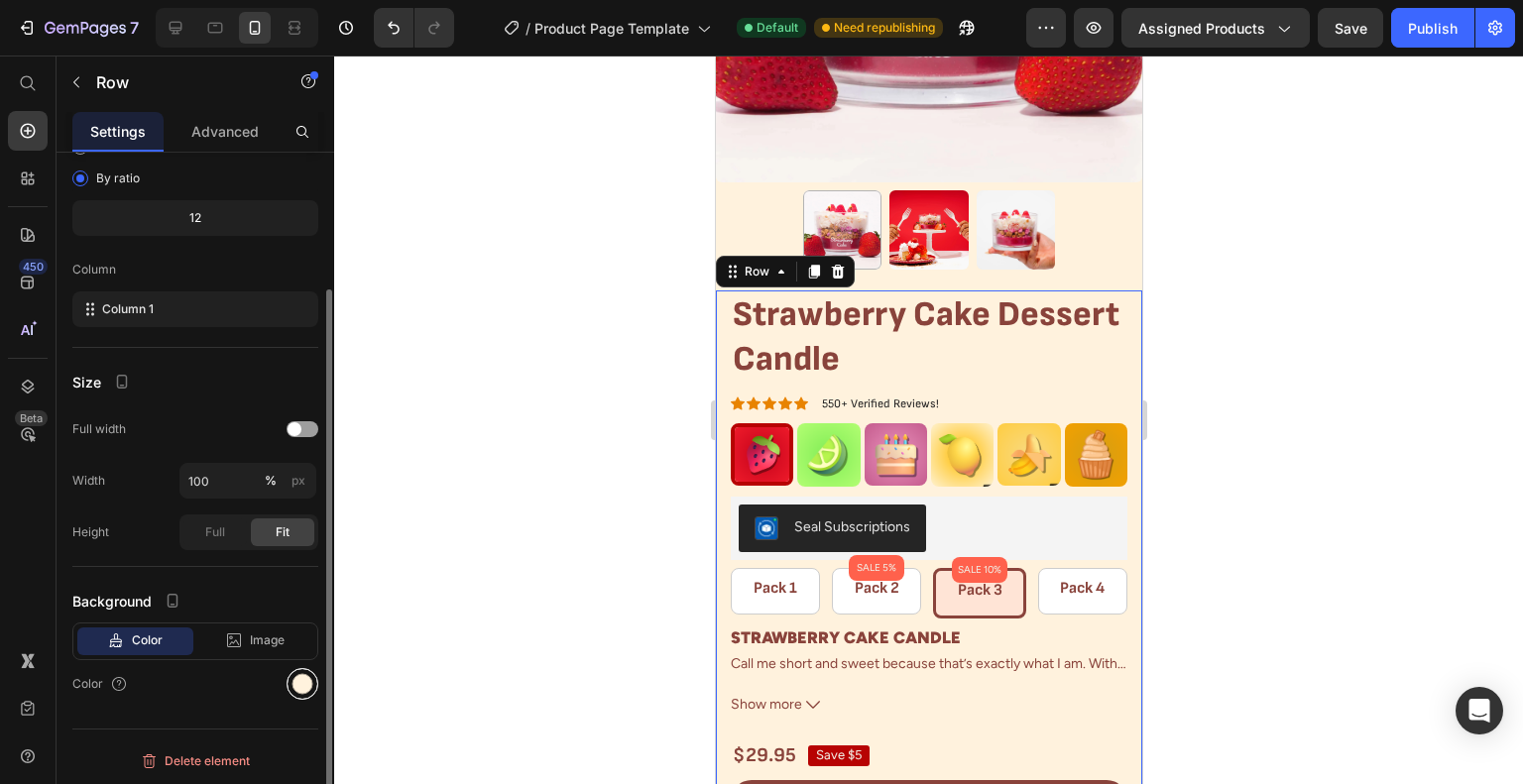 click at bounding box center (302, 684) 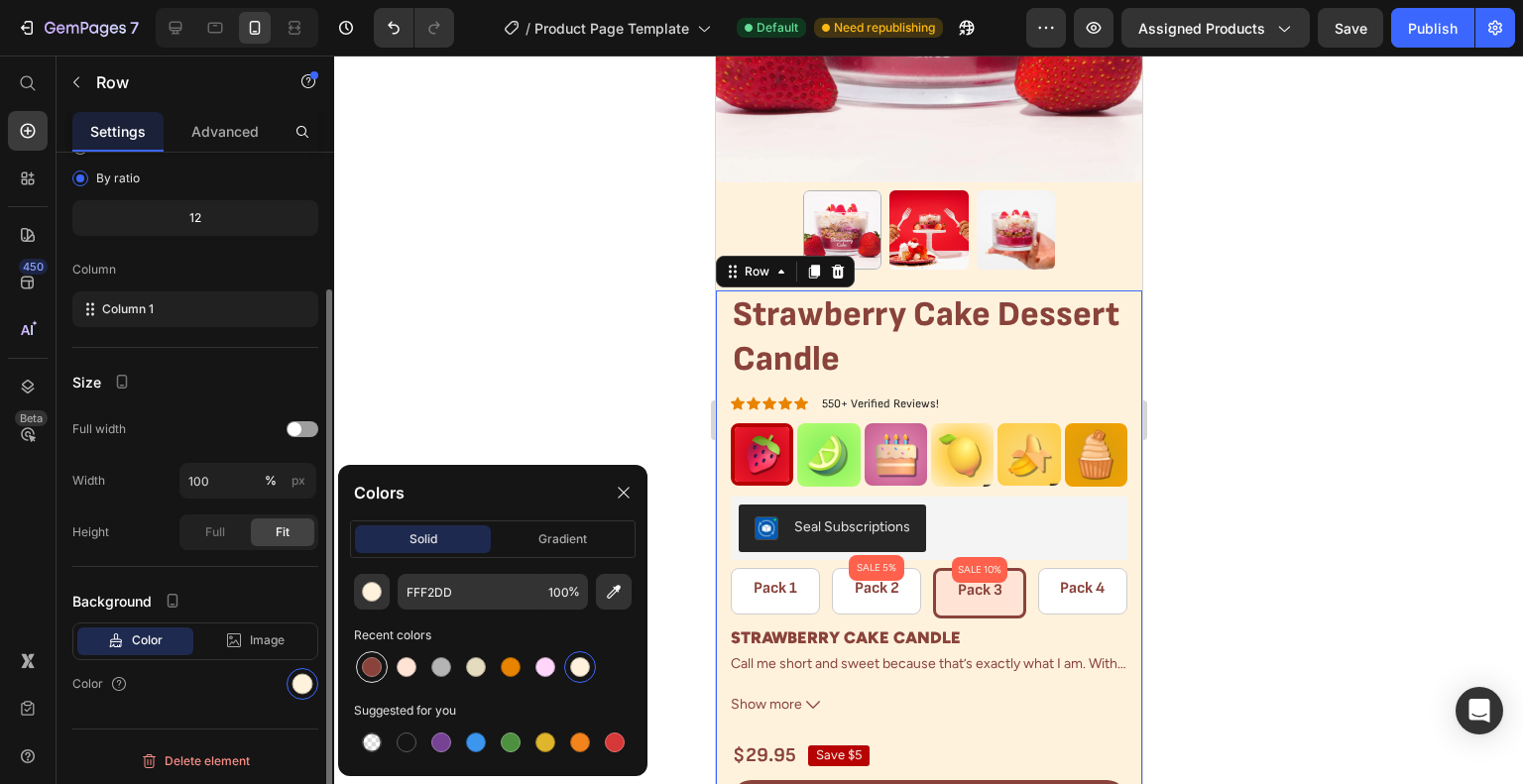 click at bounding box center (372, 667) 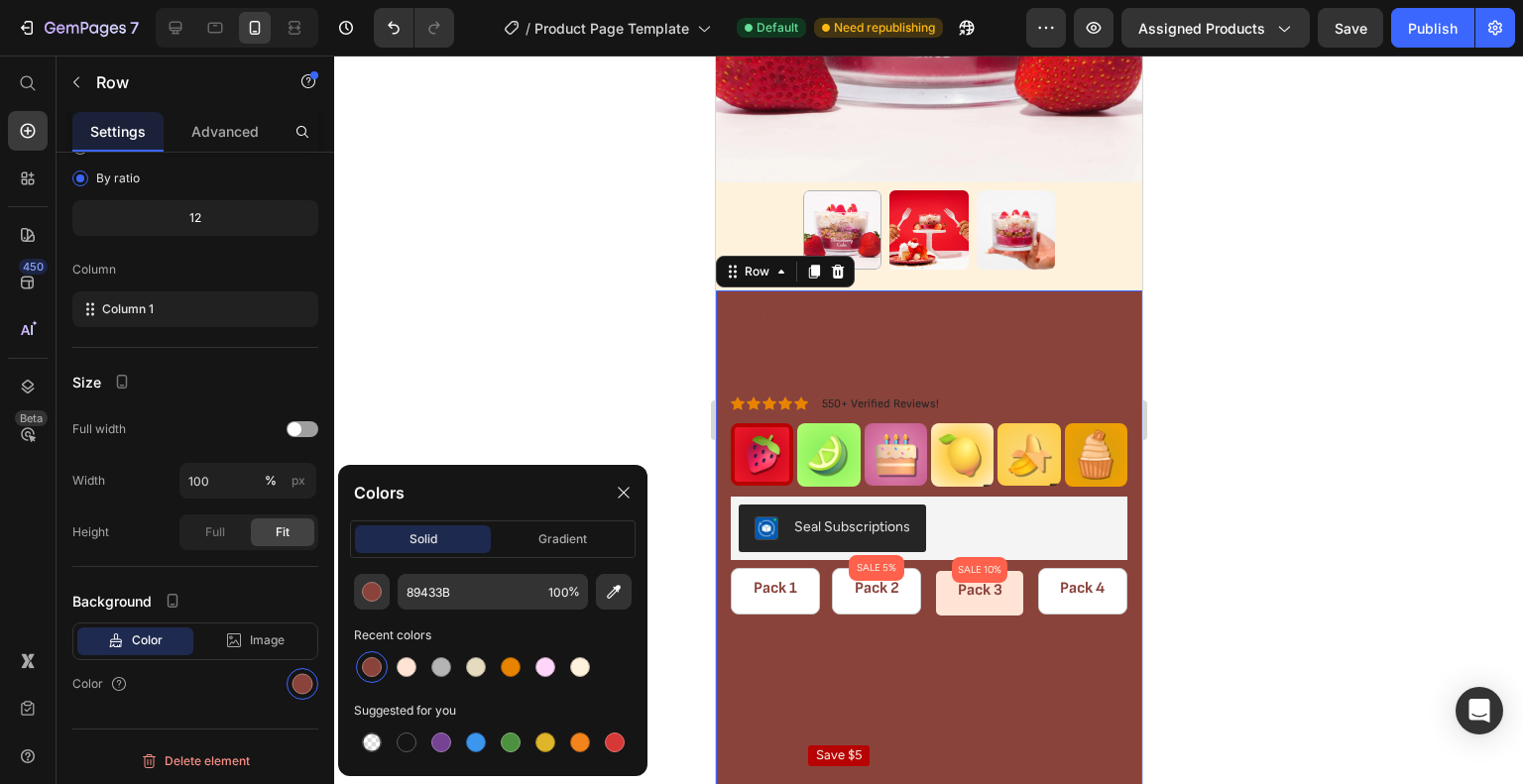 click at bounding box center (372, 667) 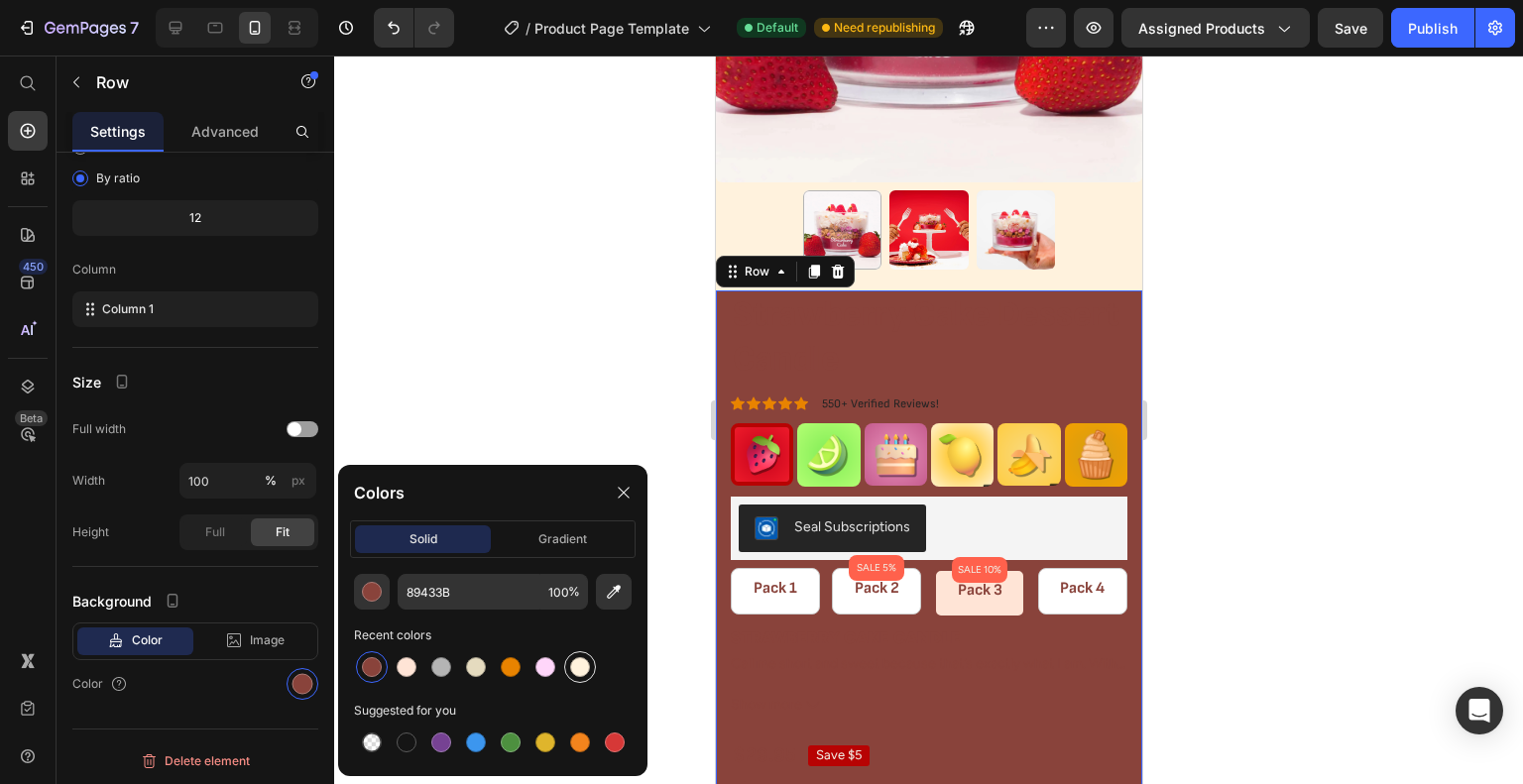 click at bounding box center [580, 667] 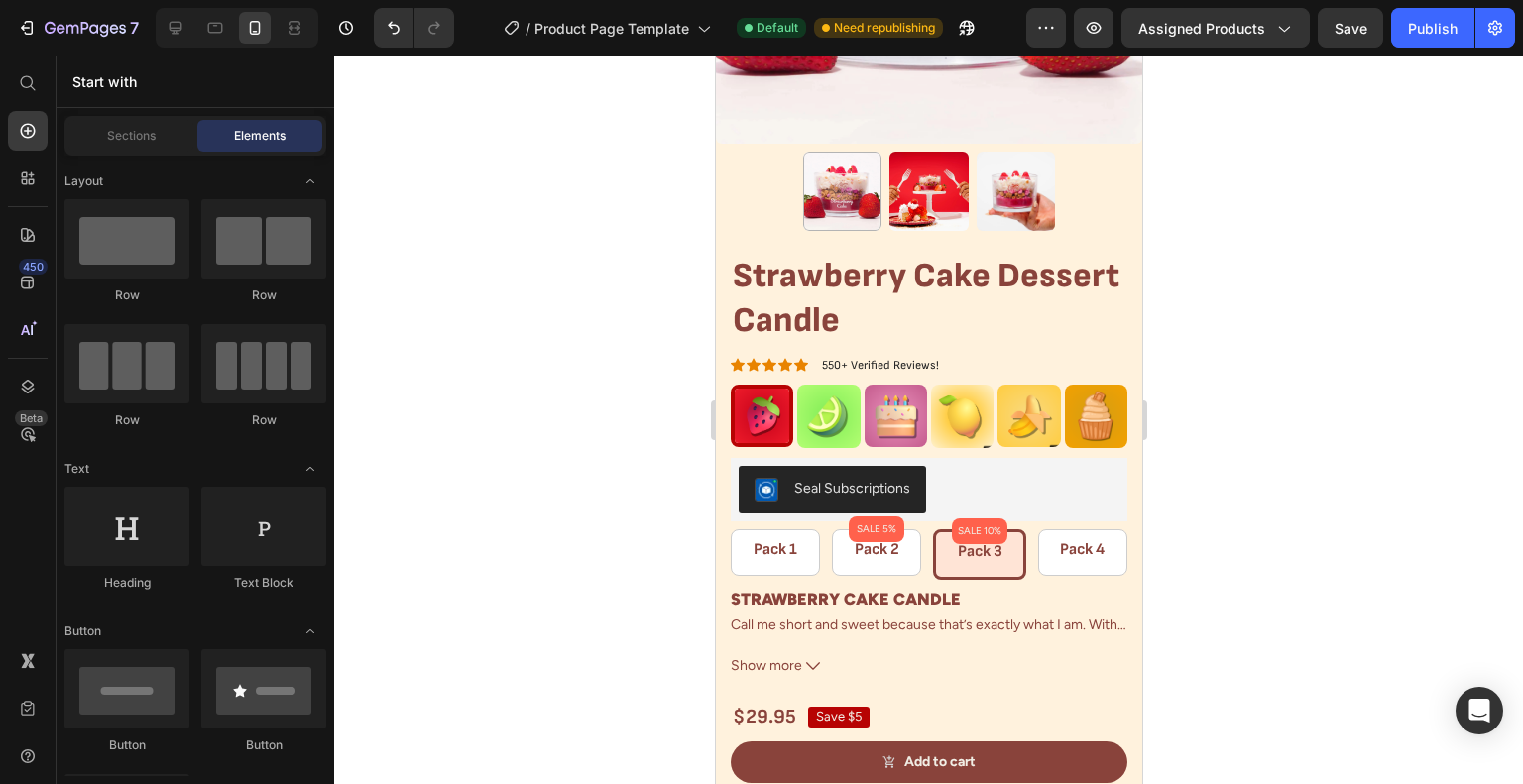 scroll, scrollTop: 364, scrollLeft: 0, axis: vertical 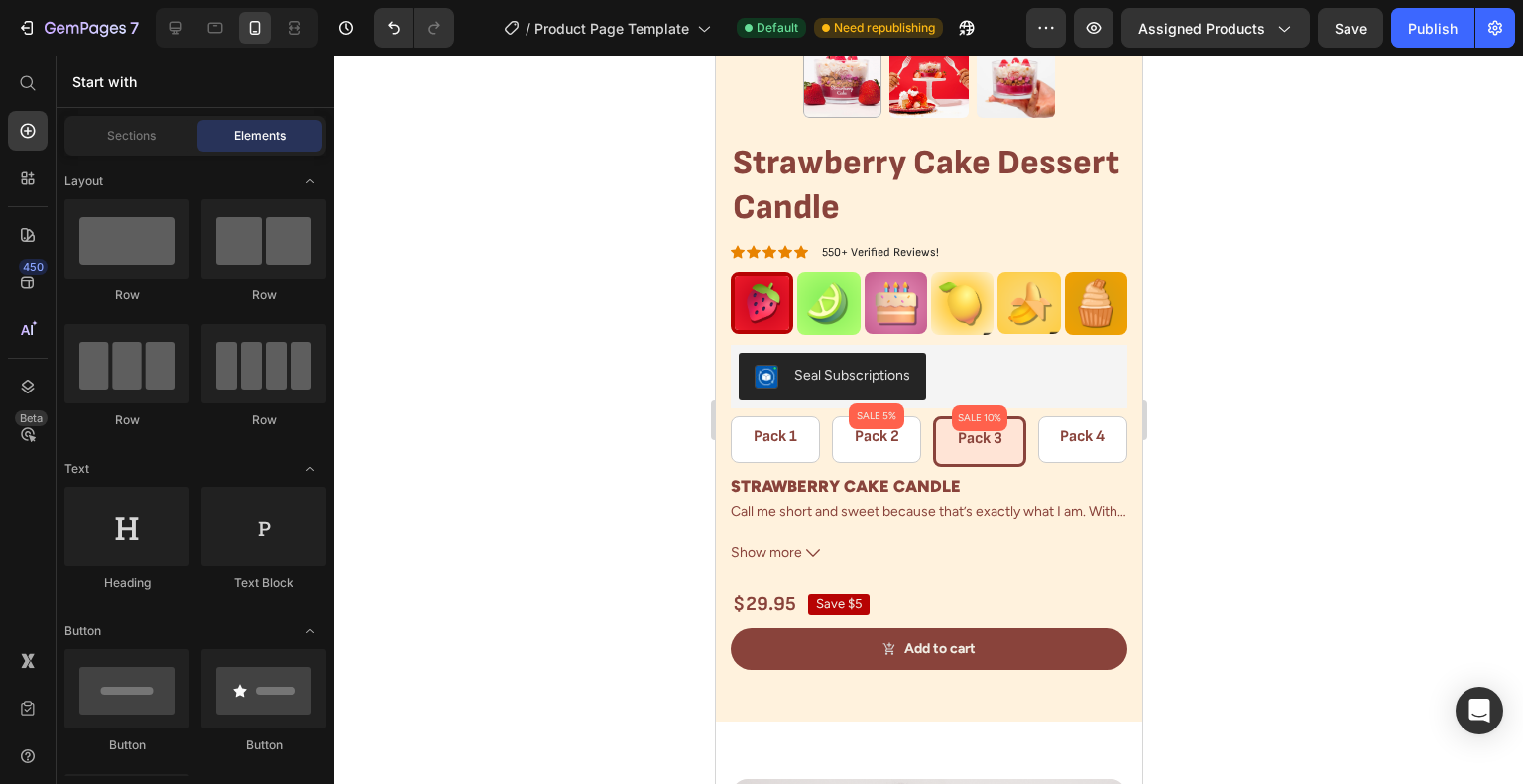drag, startPoint x: 1132, startPoint y: 259, endPoint x: 1179, endPoint y: 197, distance: 77.801028 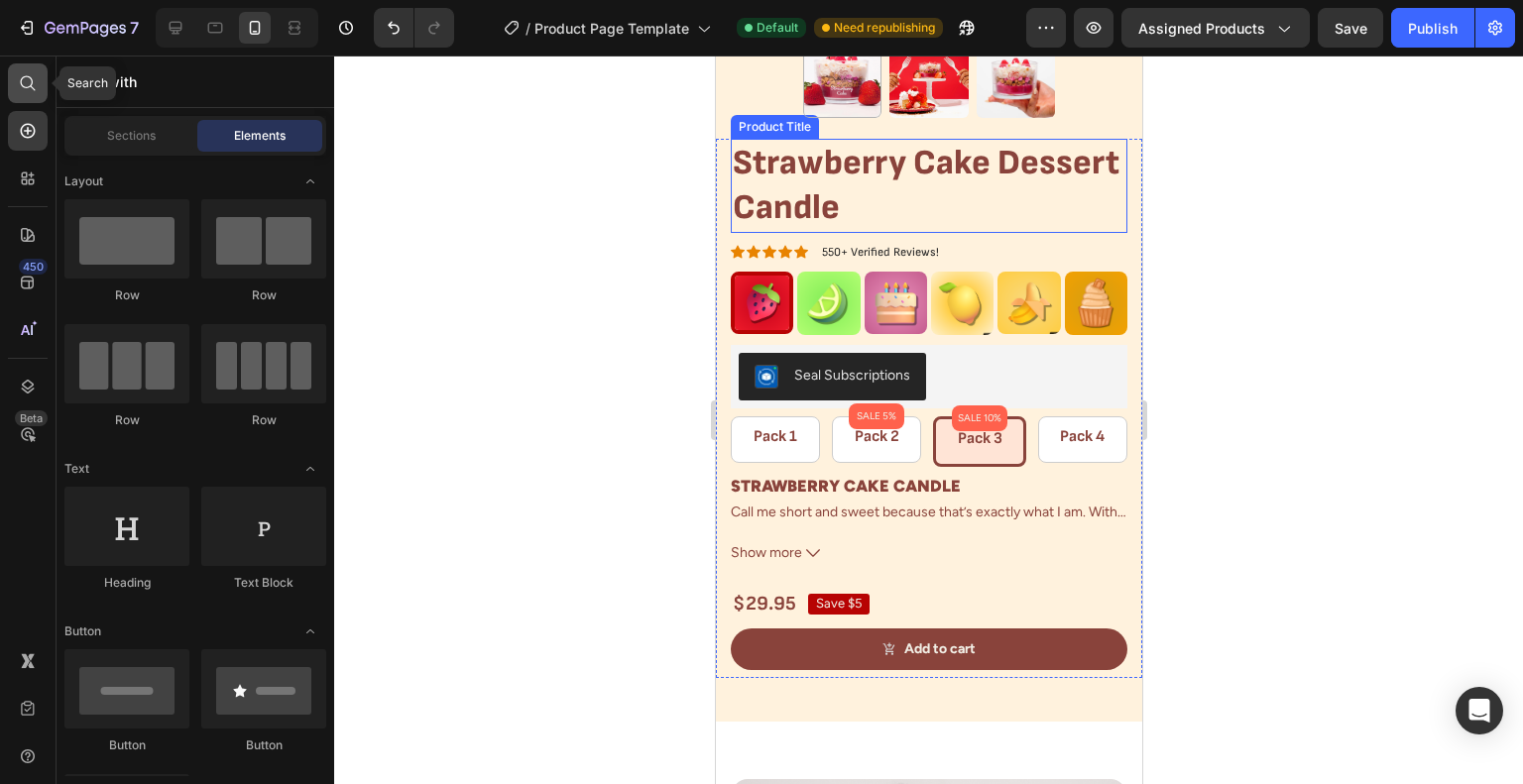 click 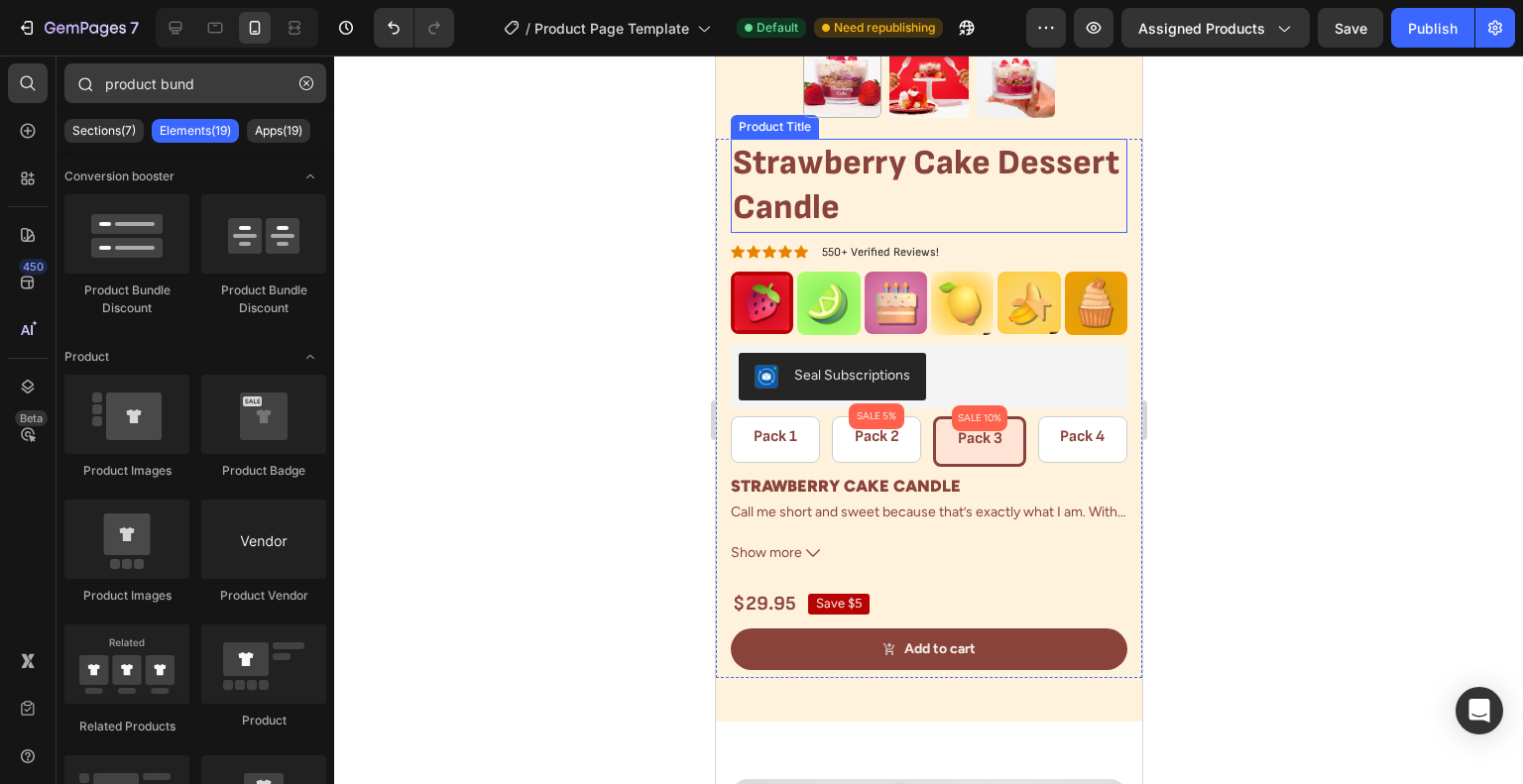 click on "product bund" at bounding box center (195, 83) 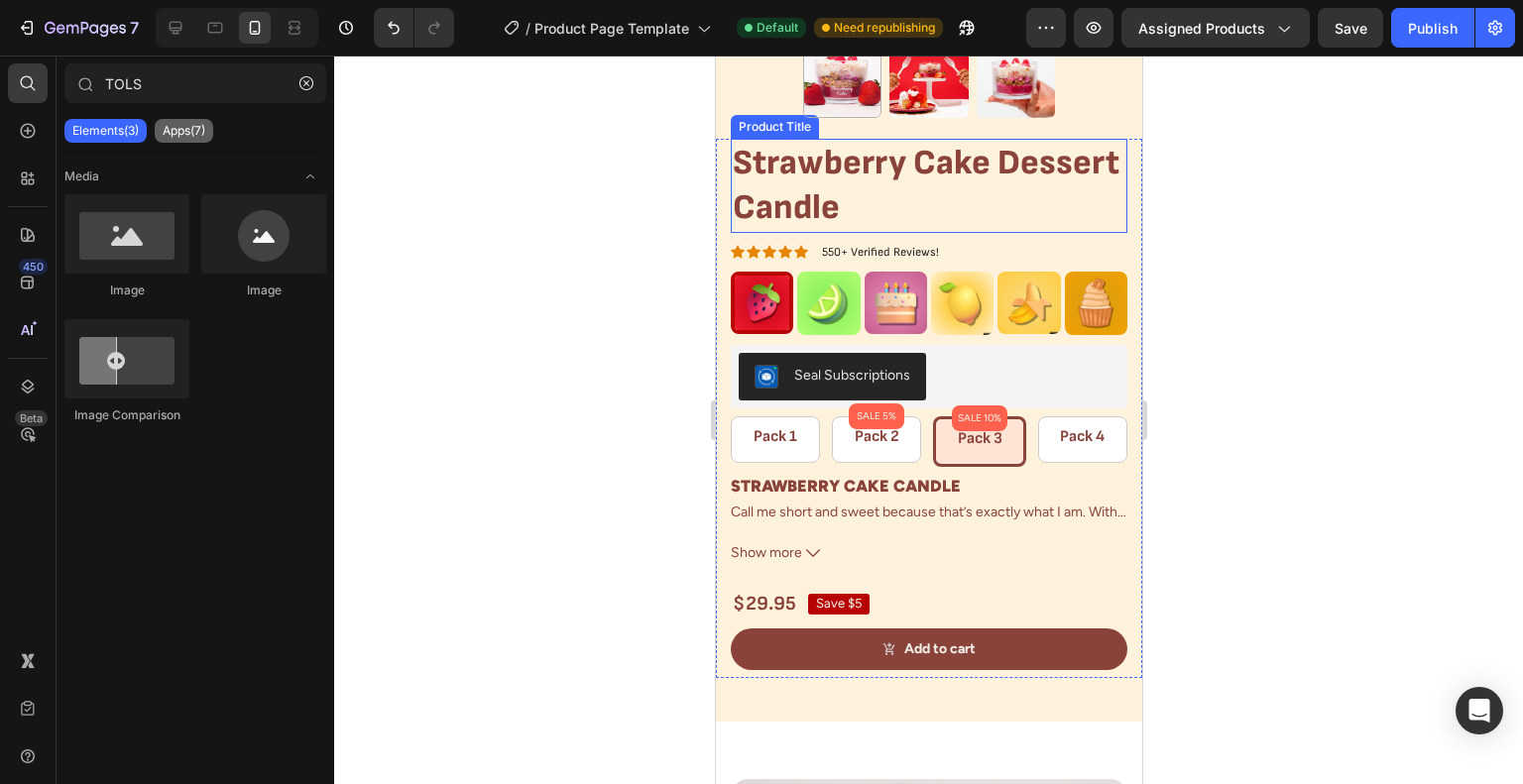 type on "TOLS" 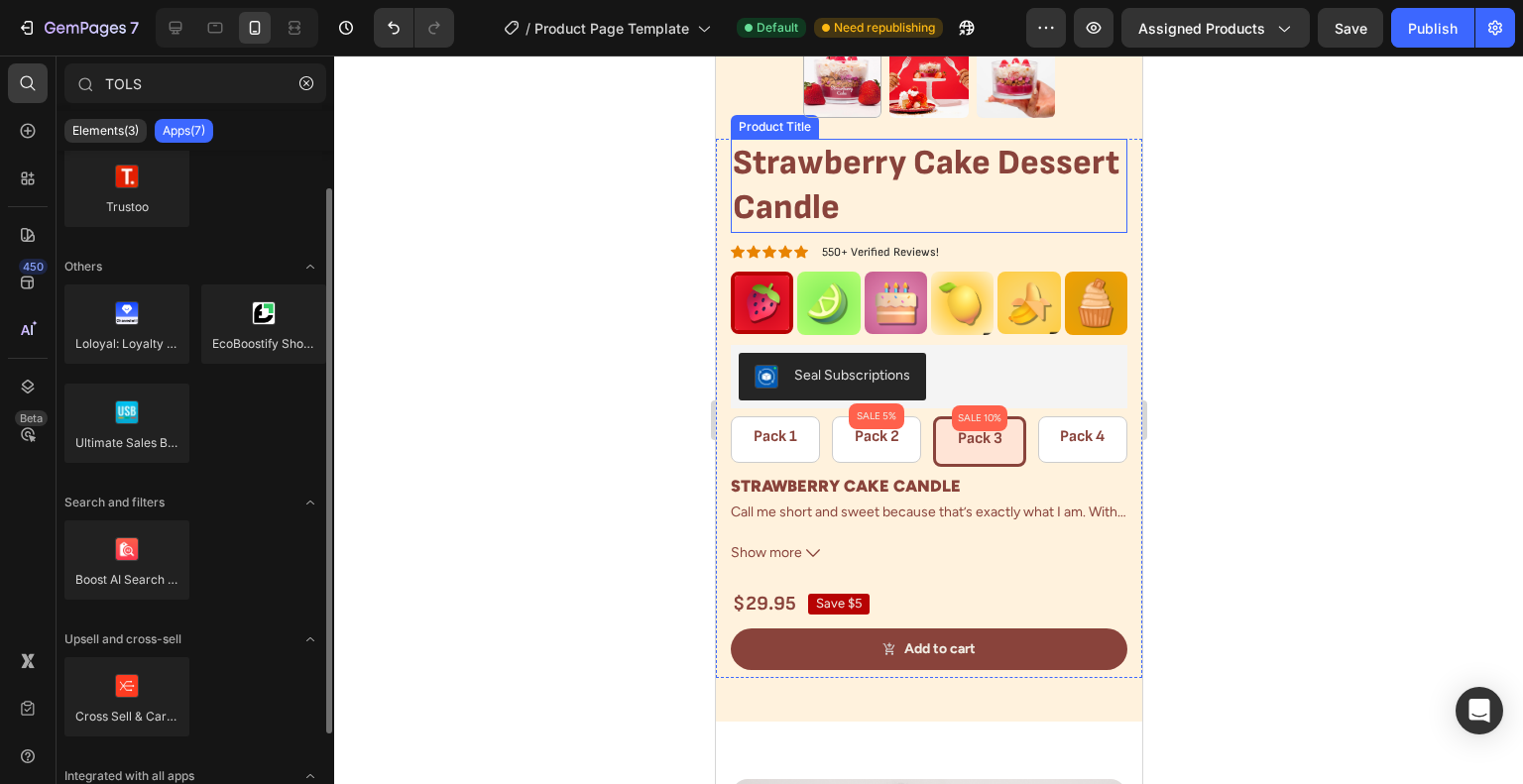 scroll, scrollTop: 0, scrollLeft: 0, axis: both 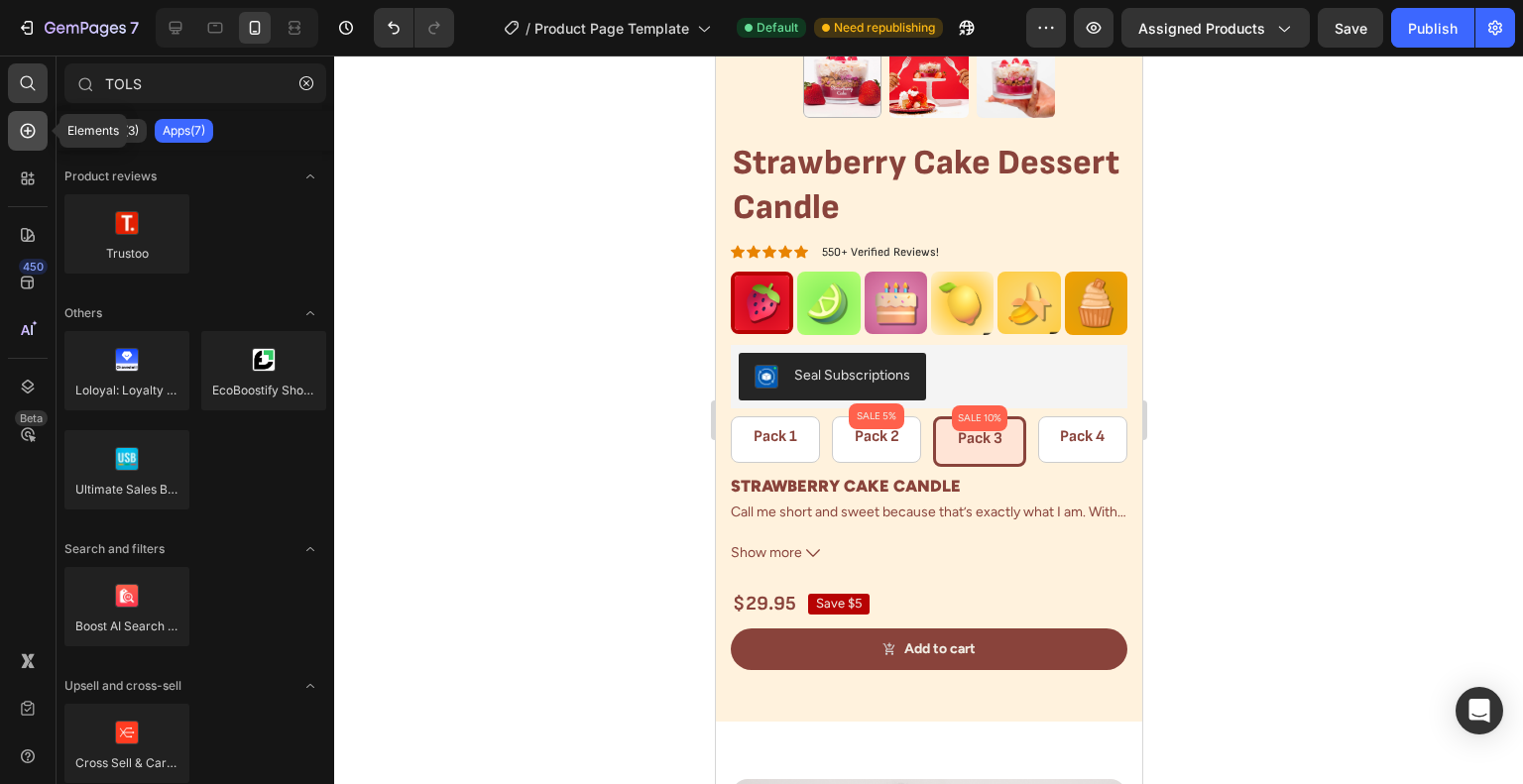 click 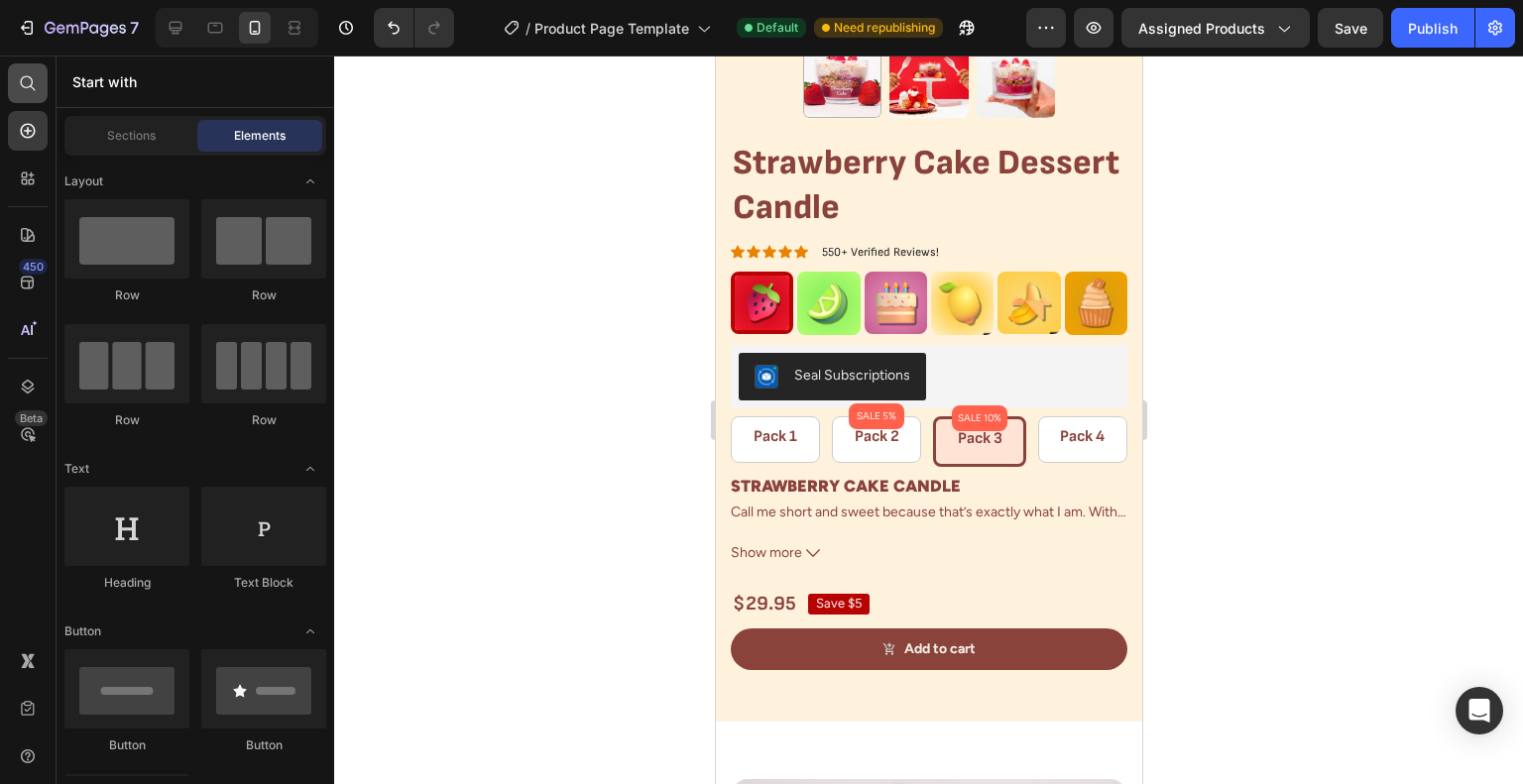 click 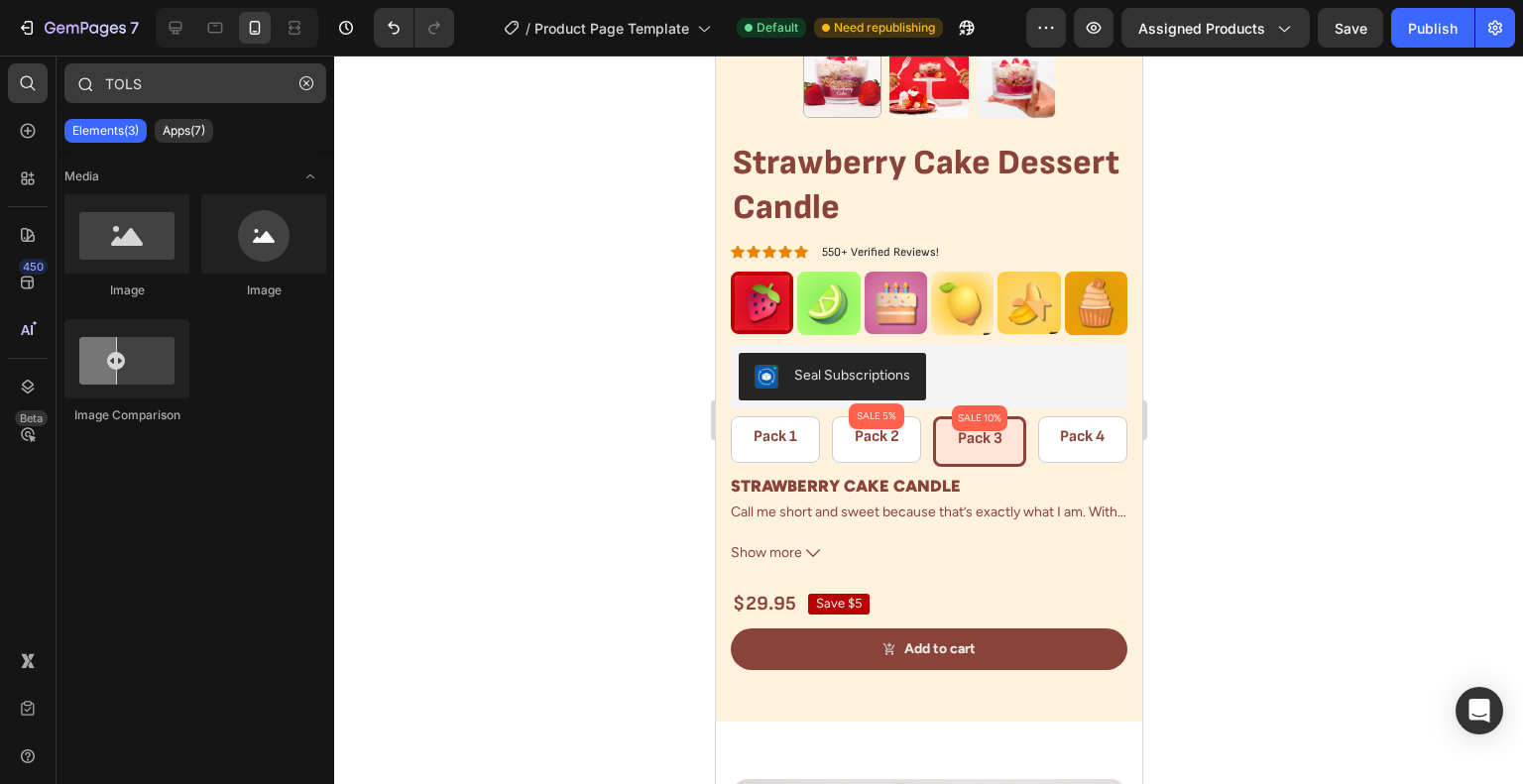 click on "TOLS" at bounding box center [195, 83] 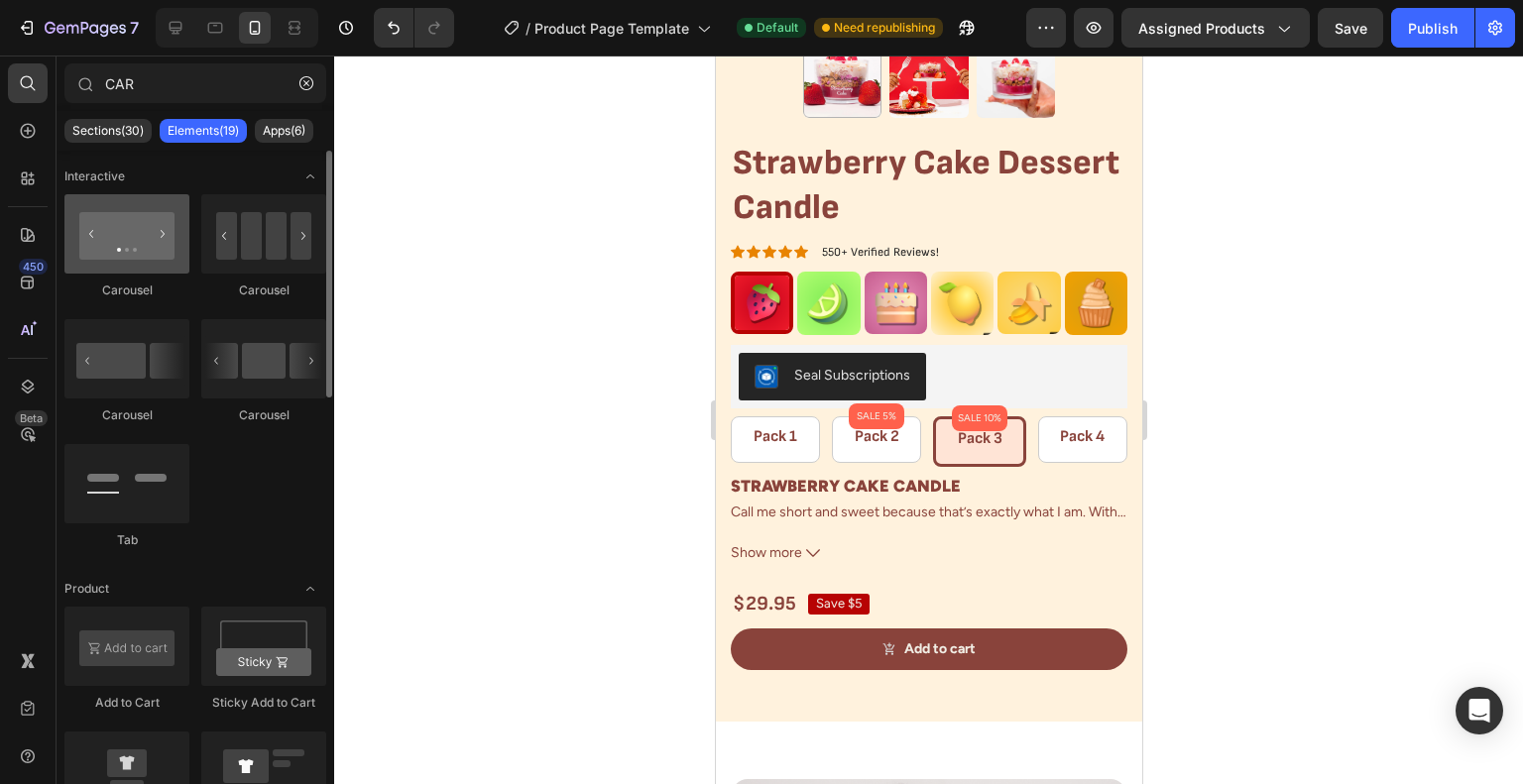 type on "CAR" 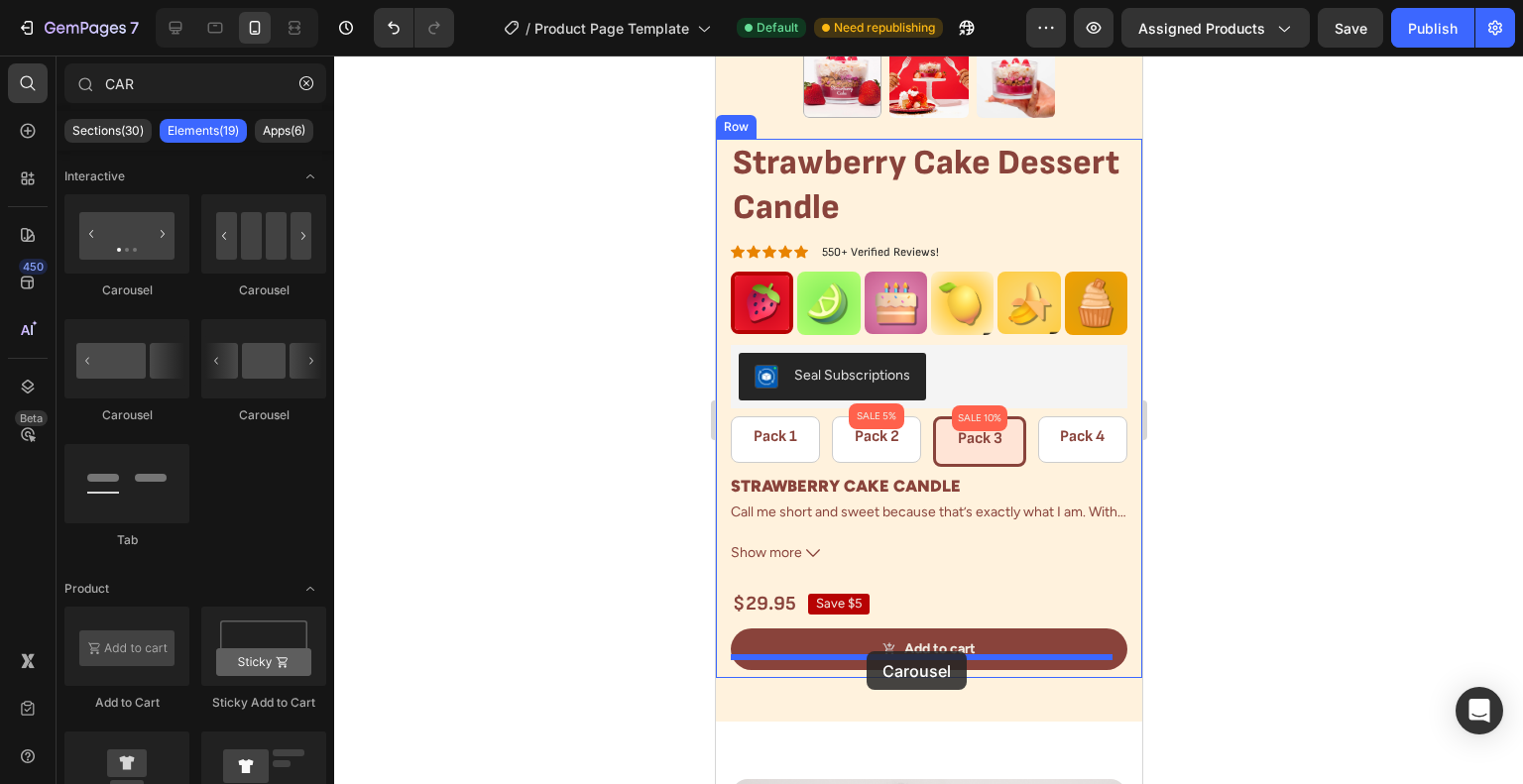 drag, startPoint x: 878, startPoint y: 309, endPoint x: 866, endPoint y: 651, distance: 342.21046 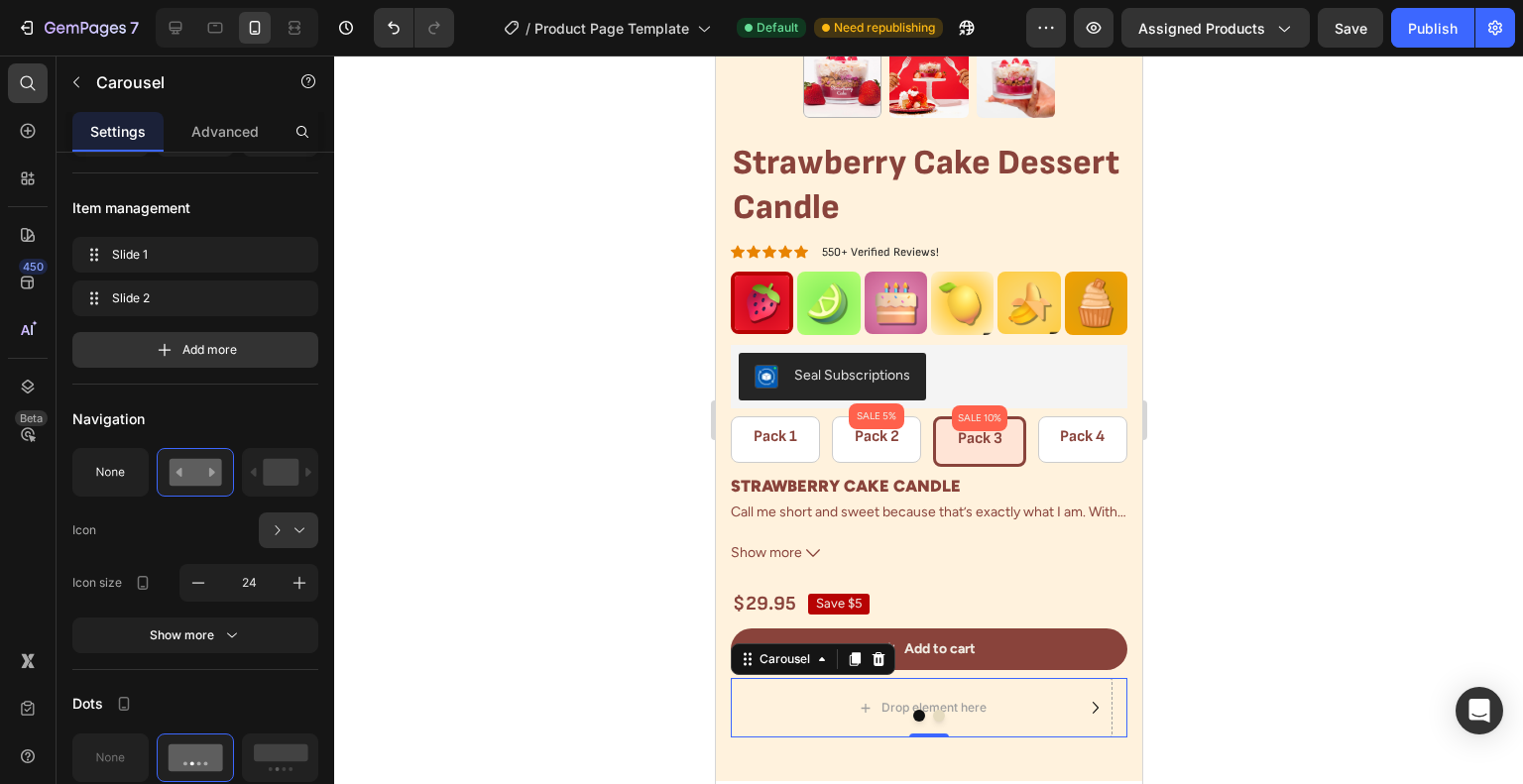 scroll, scrollTop: 0, scrollLeft: 0, axis: both 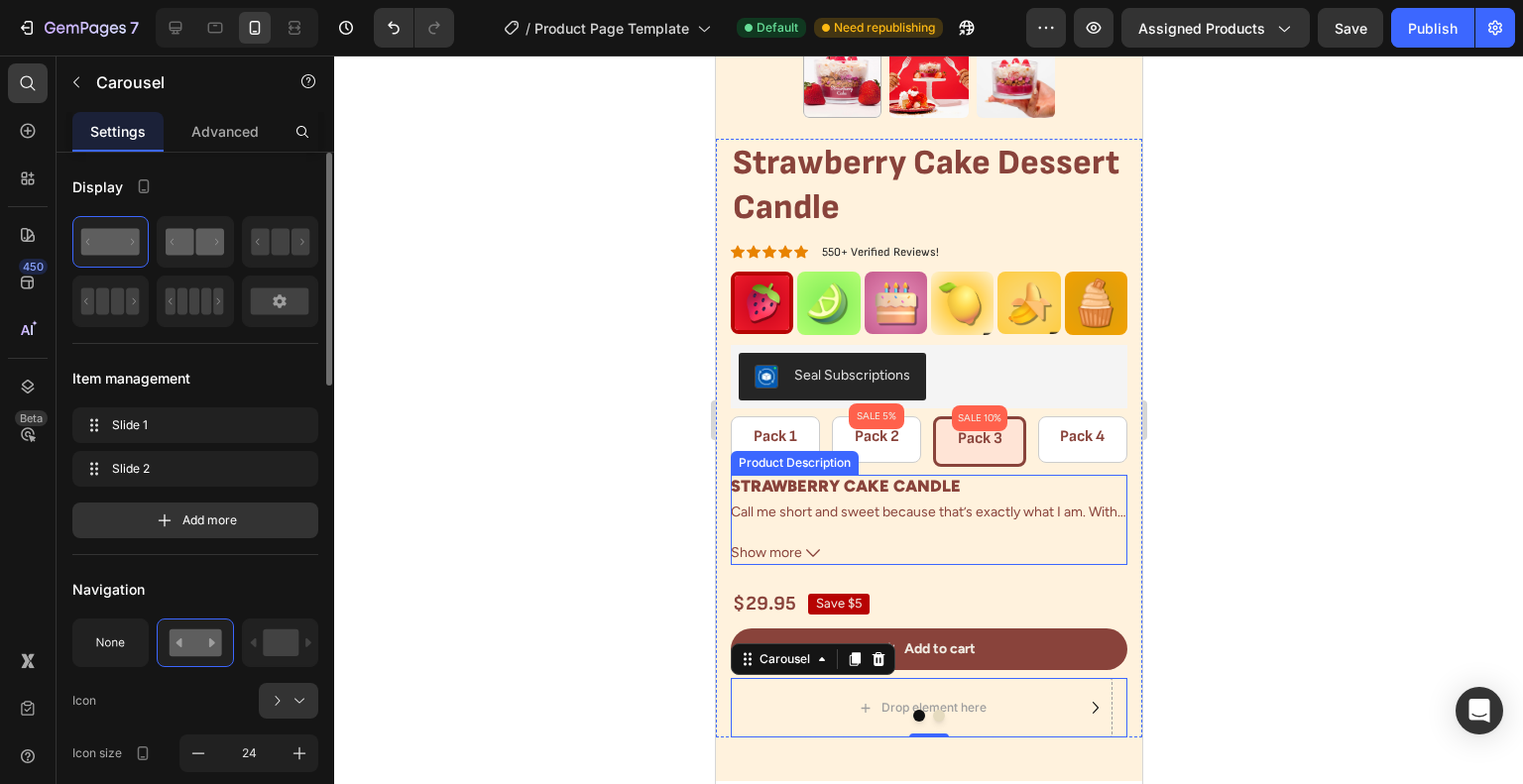 click 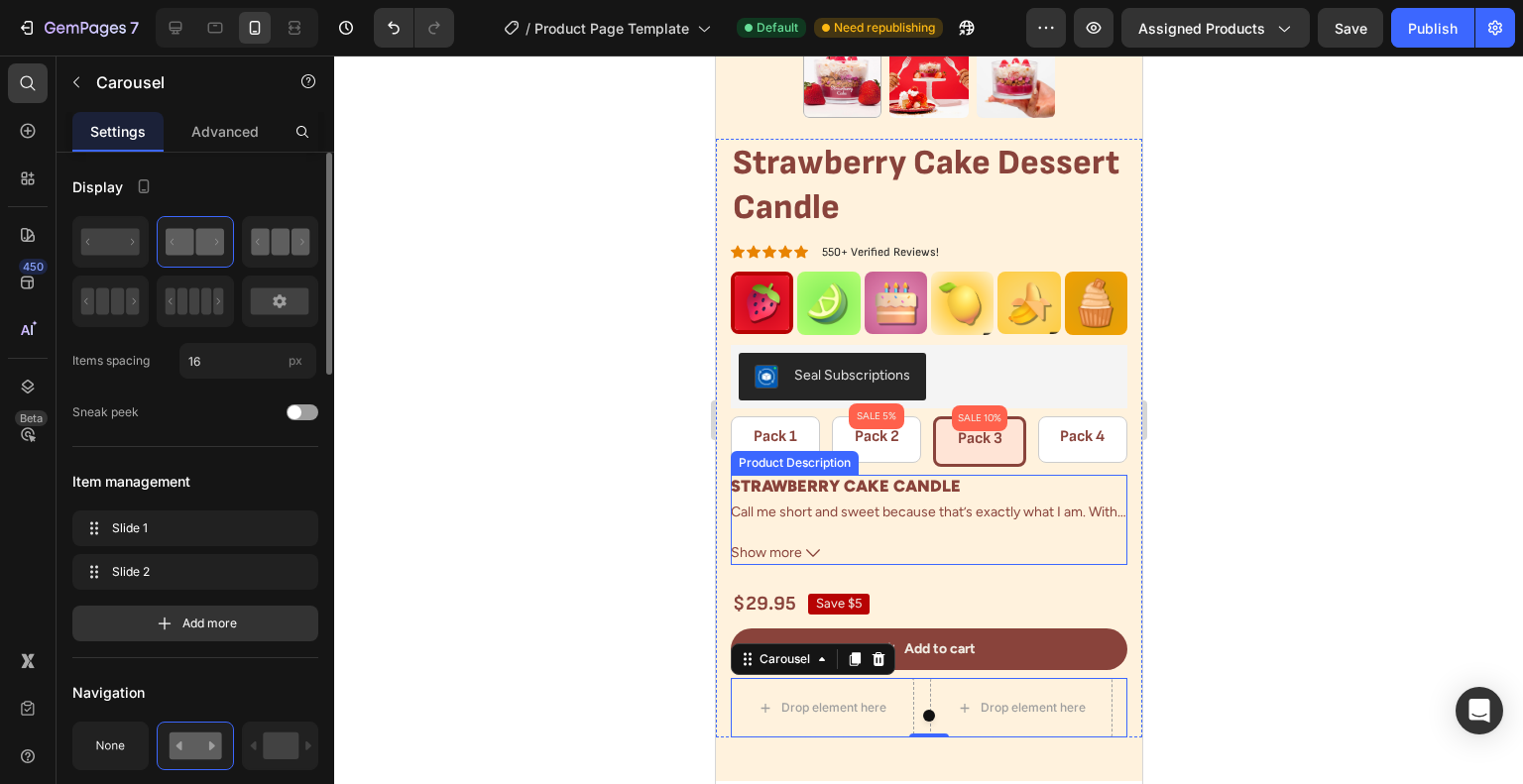 drag, startPoint x: 284, startPoint y: 251, endPoint x: 298, endPoint y: 403, distance: 152.64338 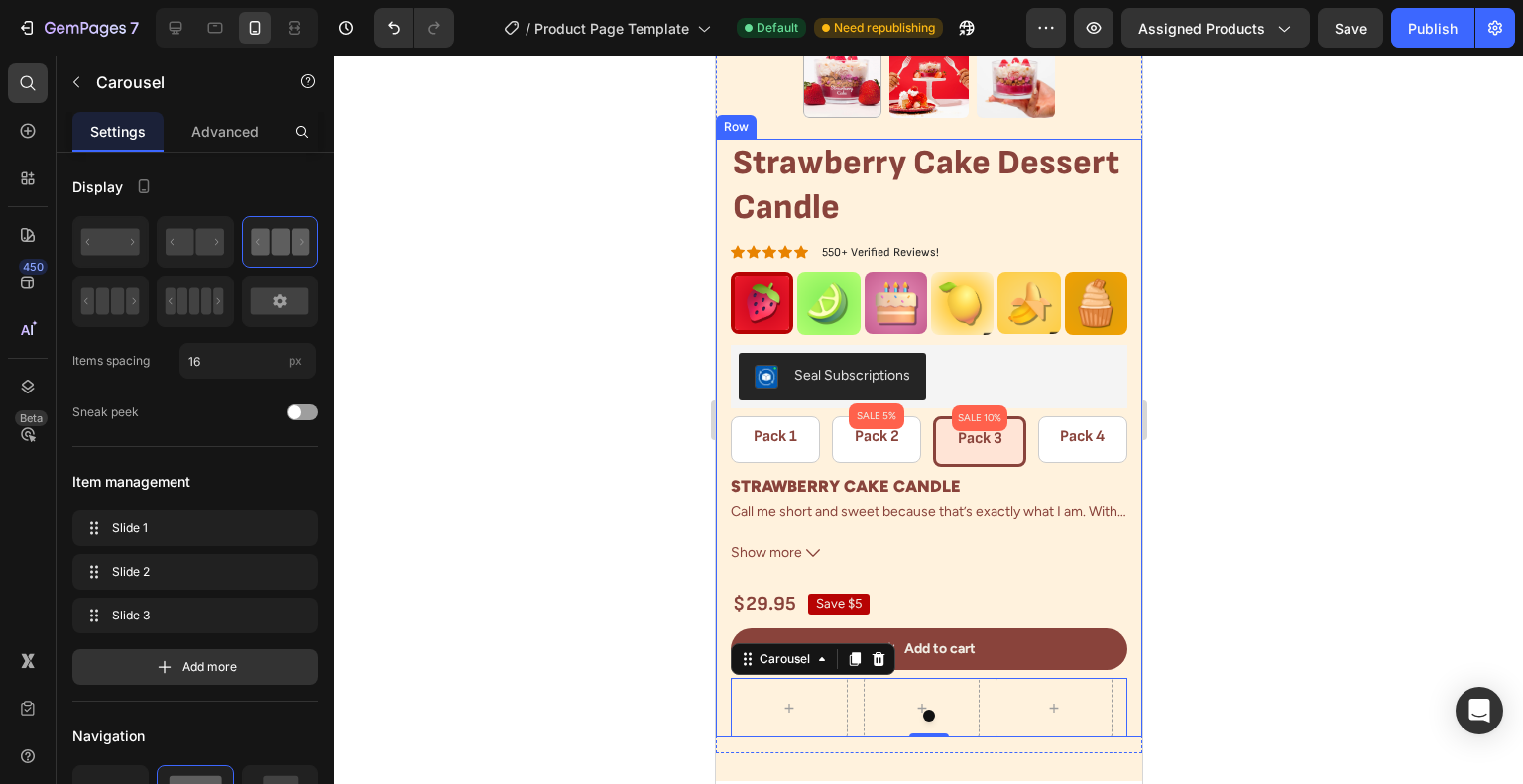 click 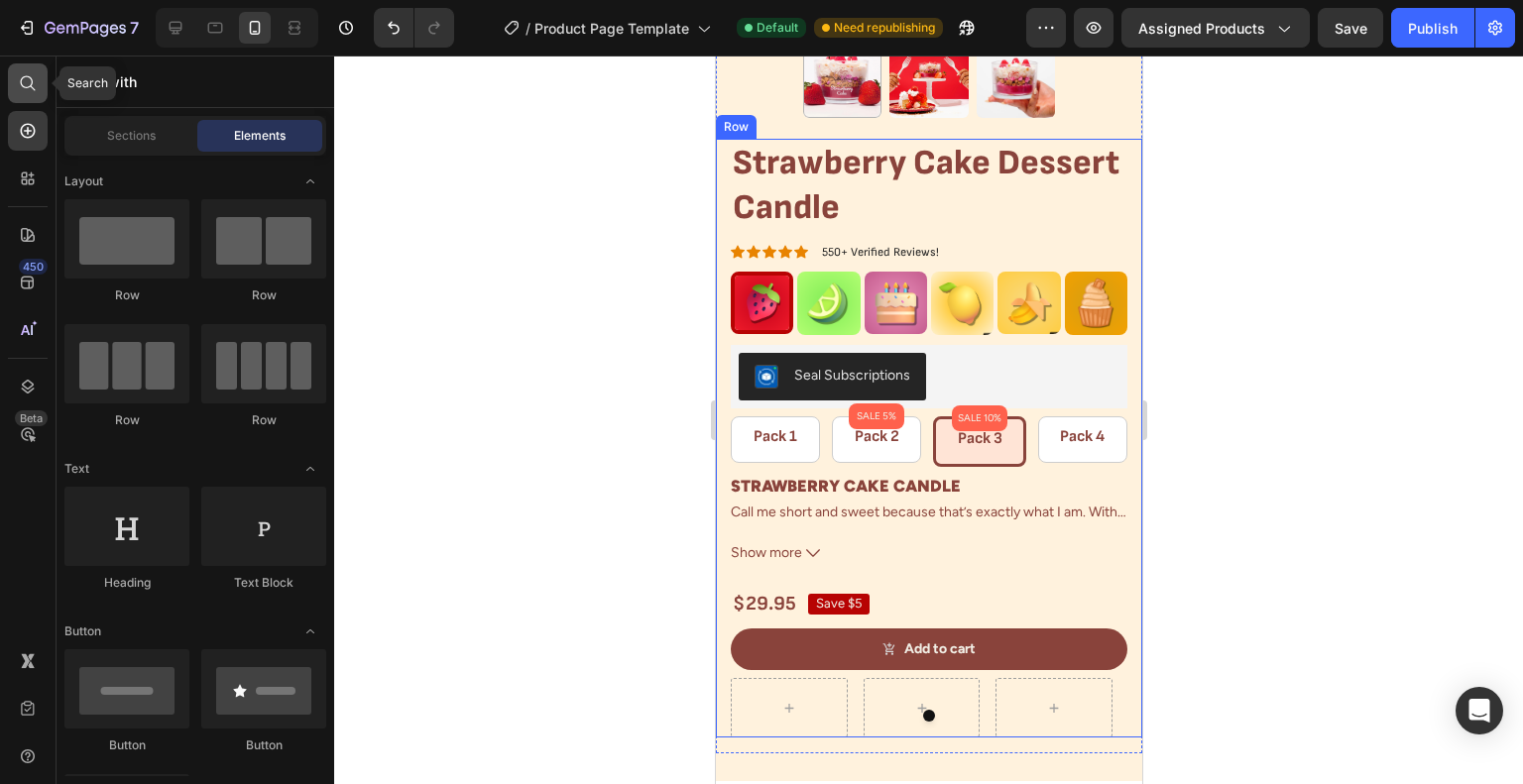 click 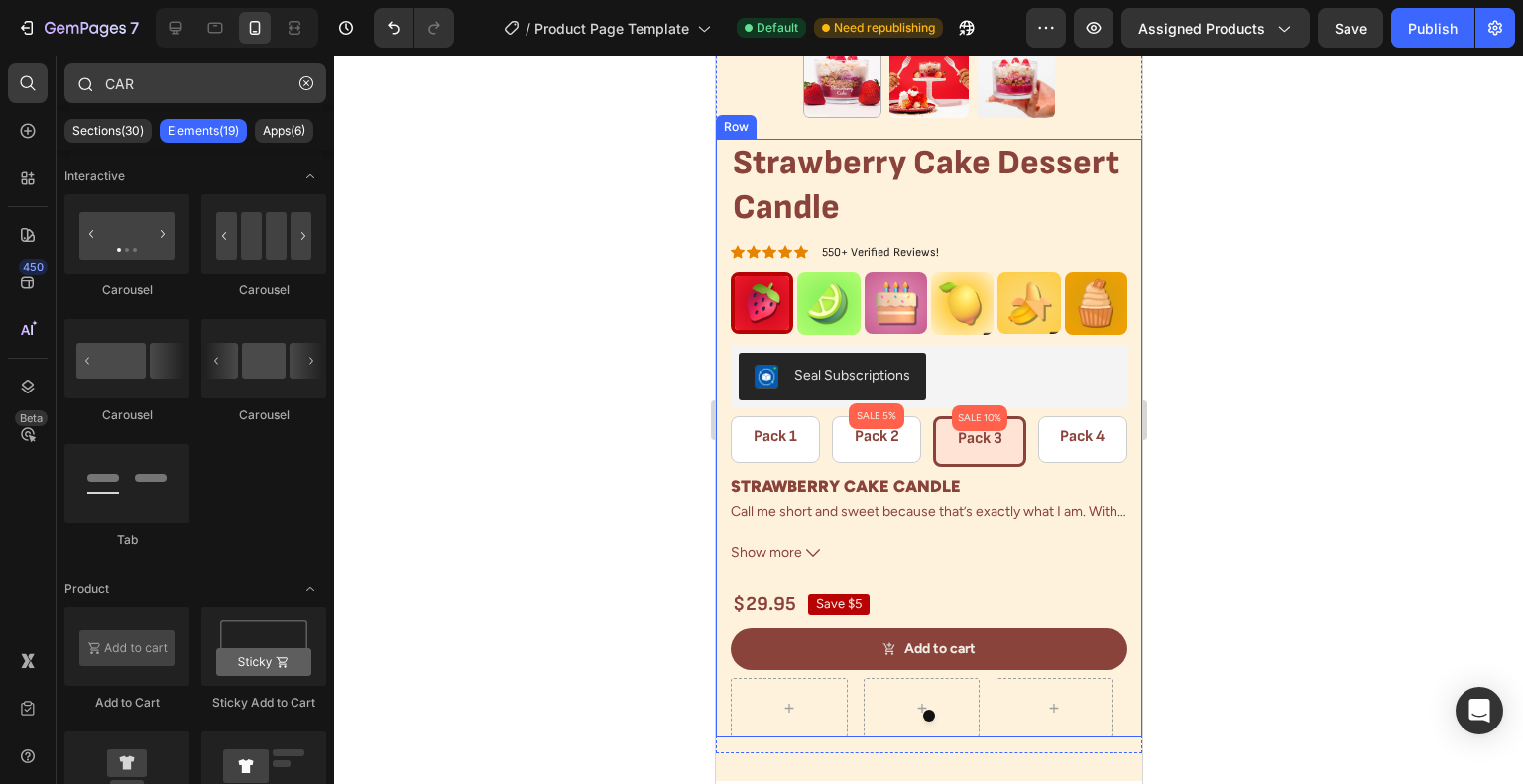 click on "CAR" at bounding box center (195, 83) 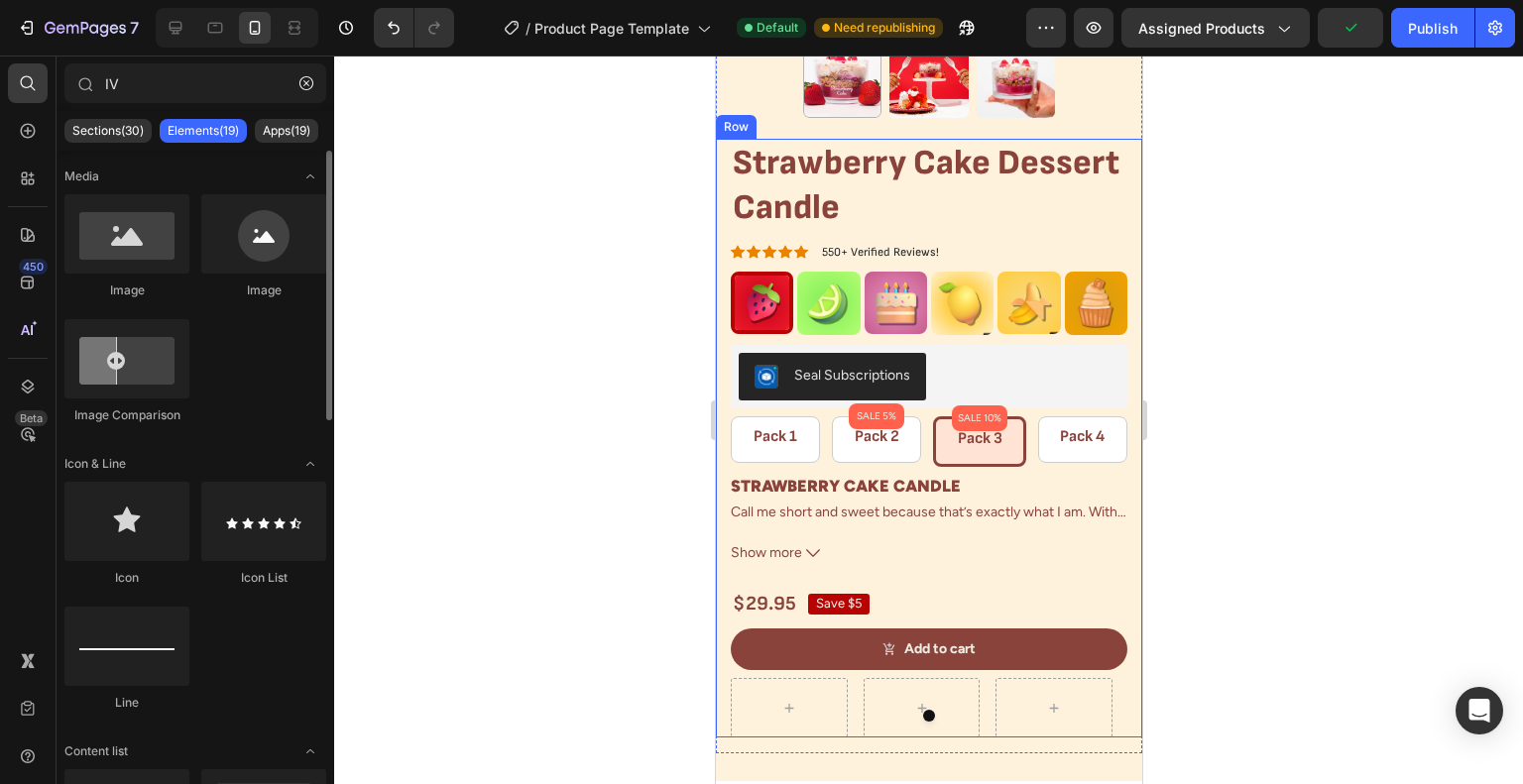 type on "I" 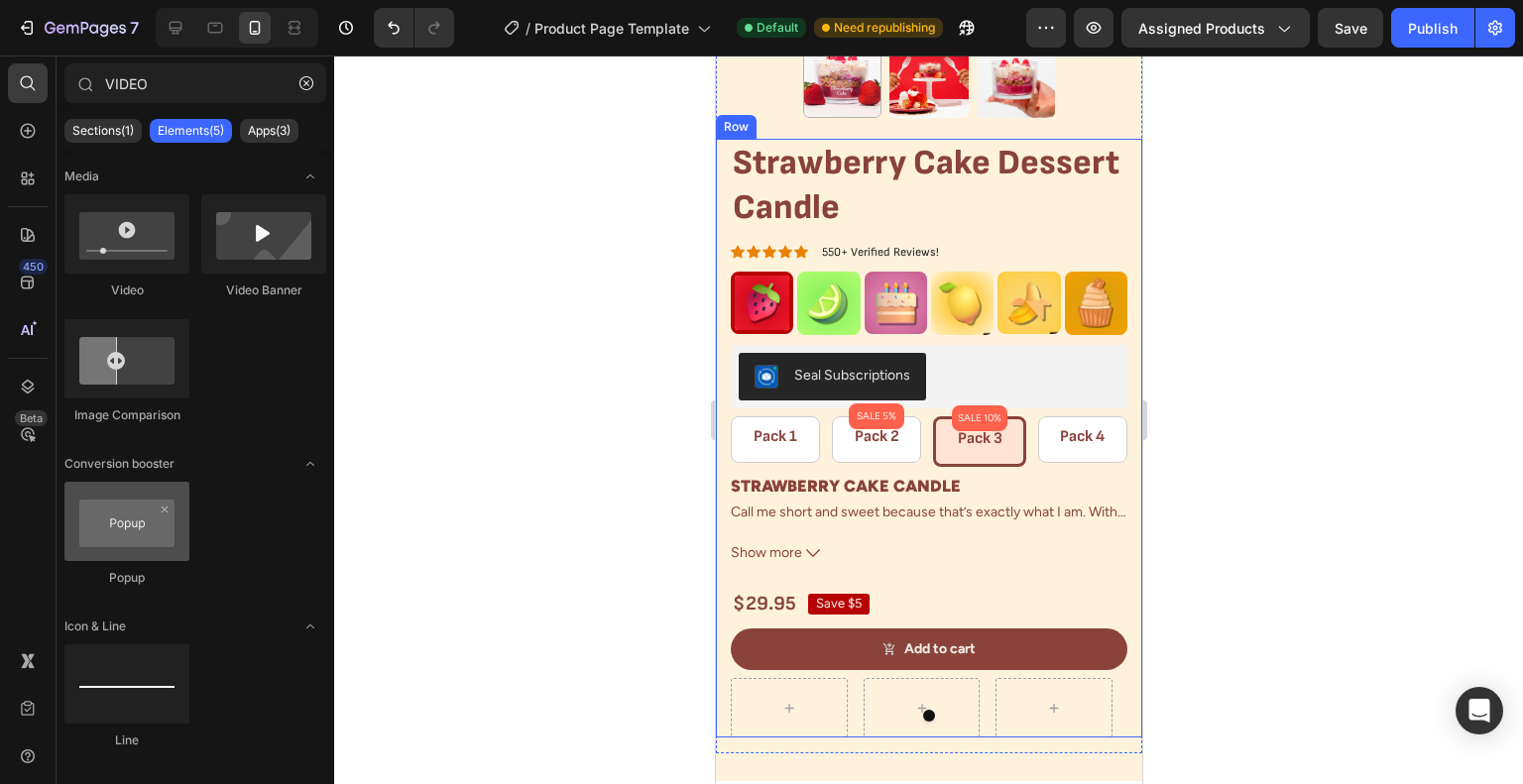 type on "VIDEO" 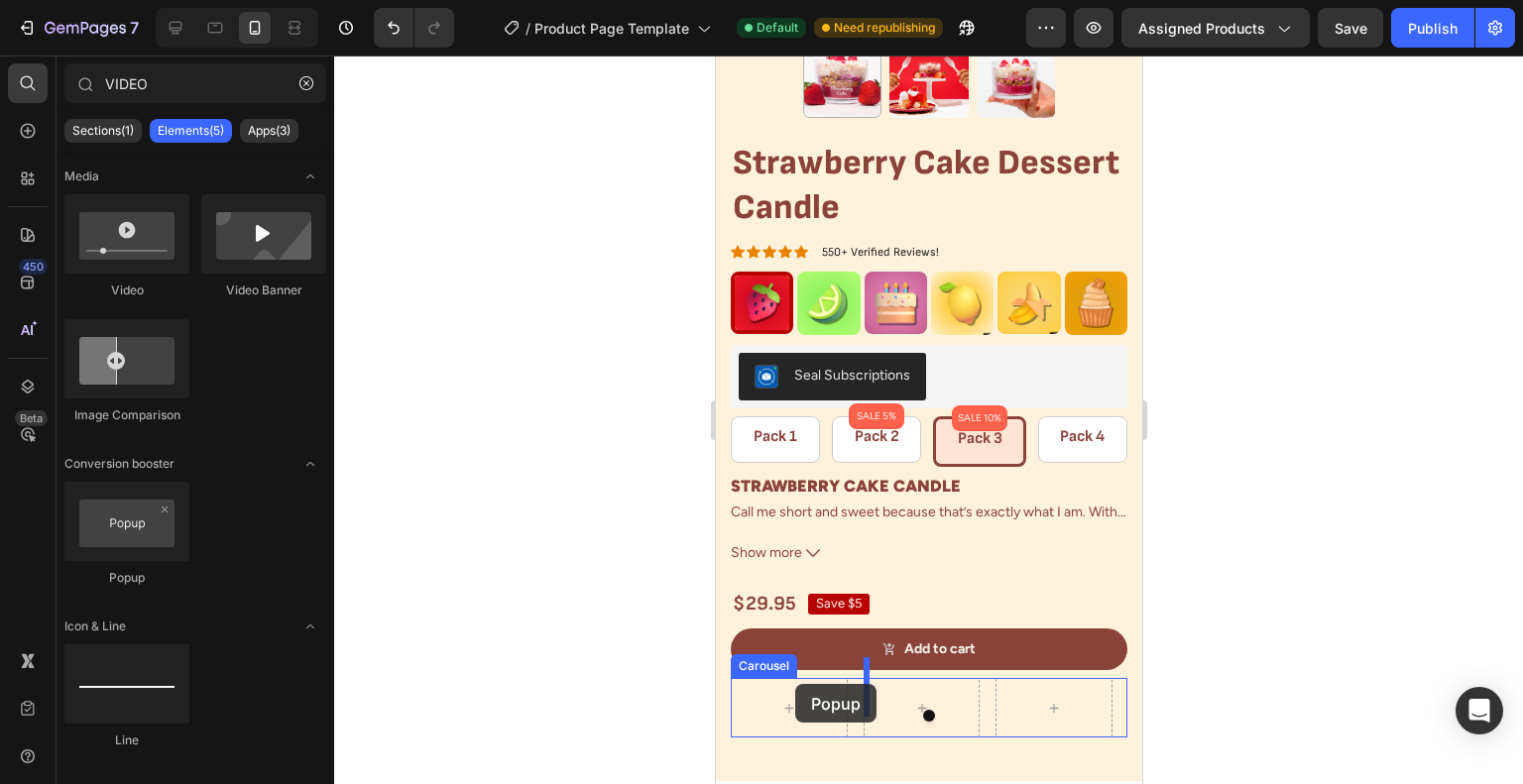 drag, startPoint x: 854, startPoint y: 584, endPoint x: 1899, endPoint y: 536, distance: 1046.1018 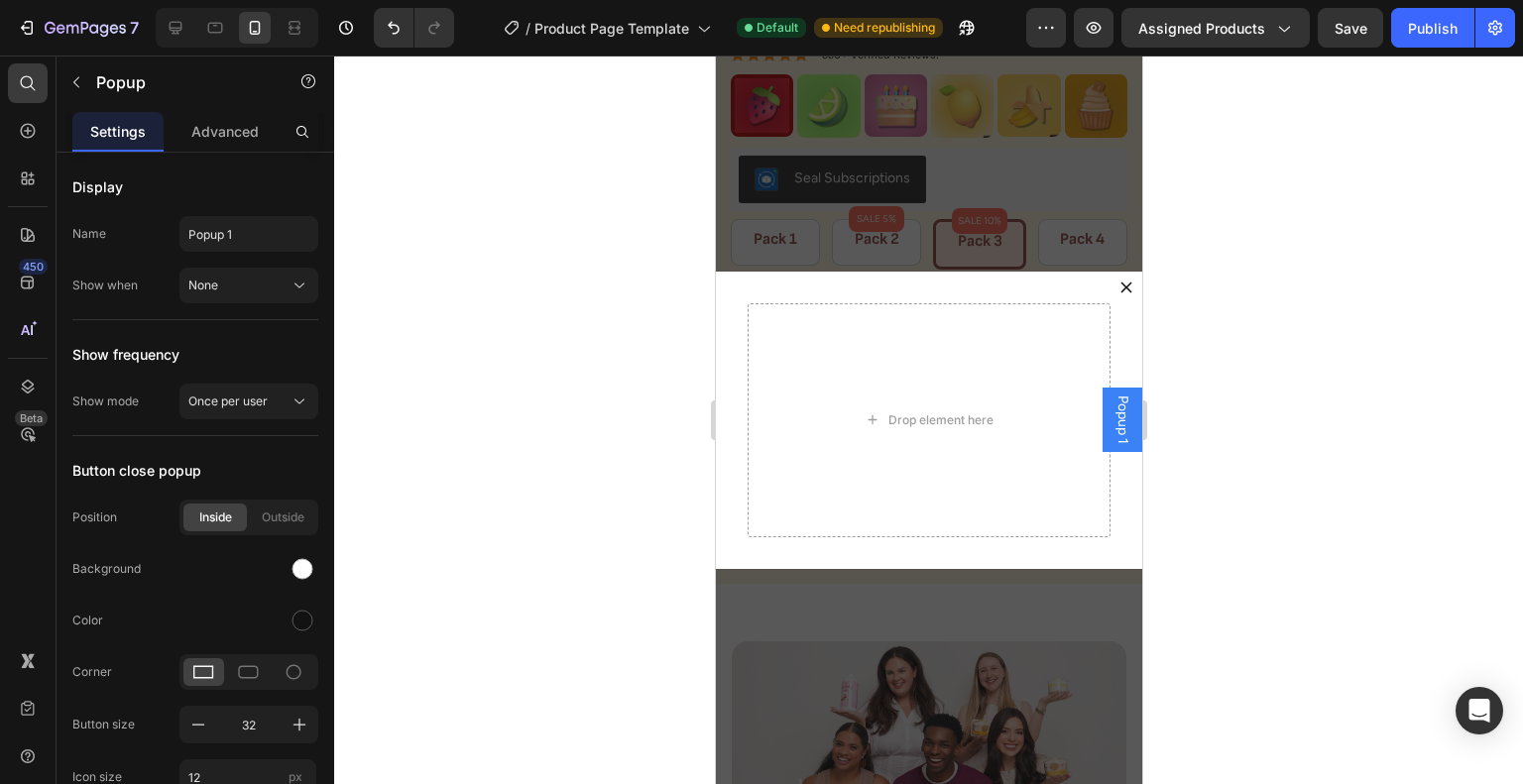 scroll, scrollTop: 711, scrollLeft: 0, axis: vertical 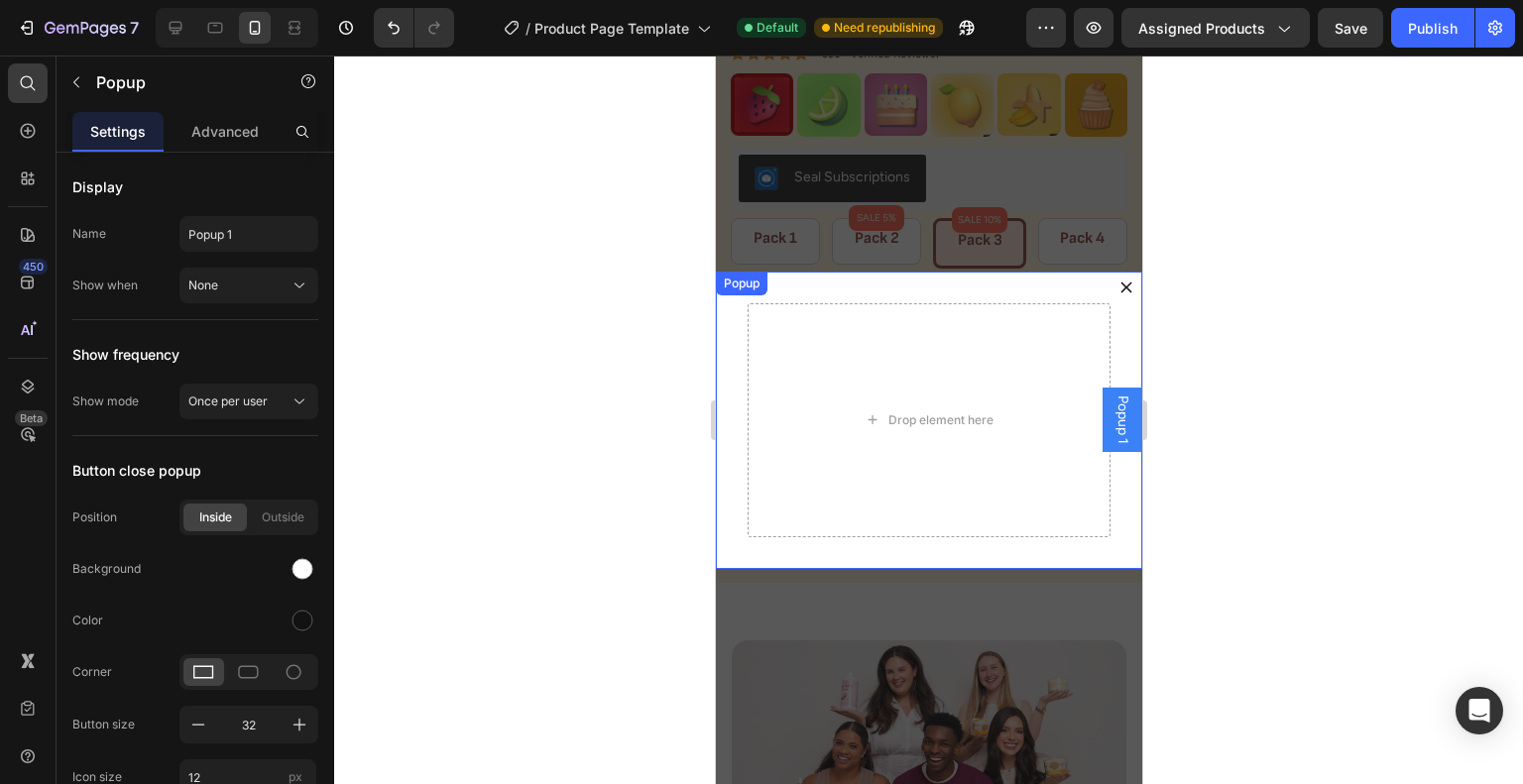 click 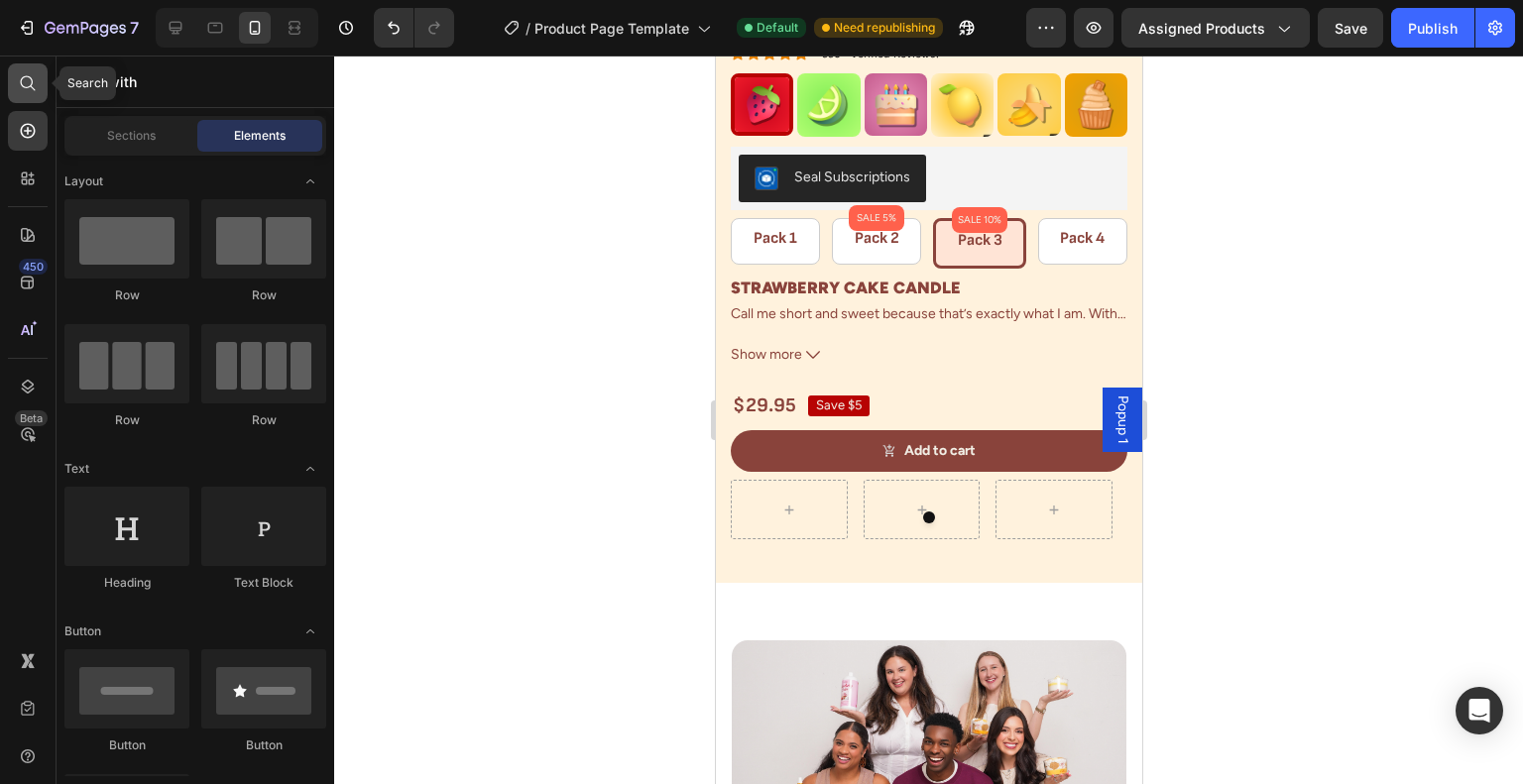 click 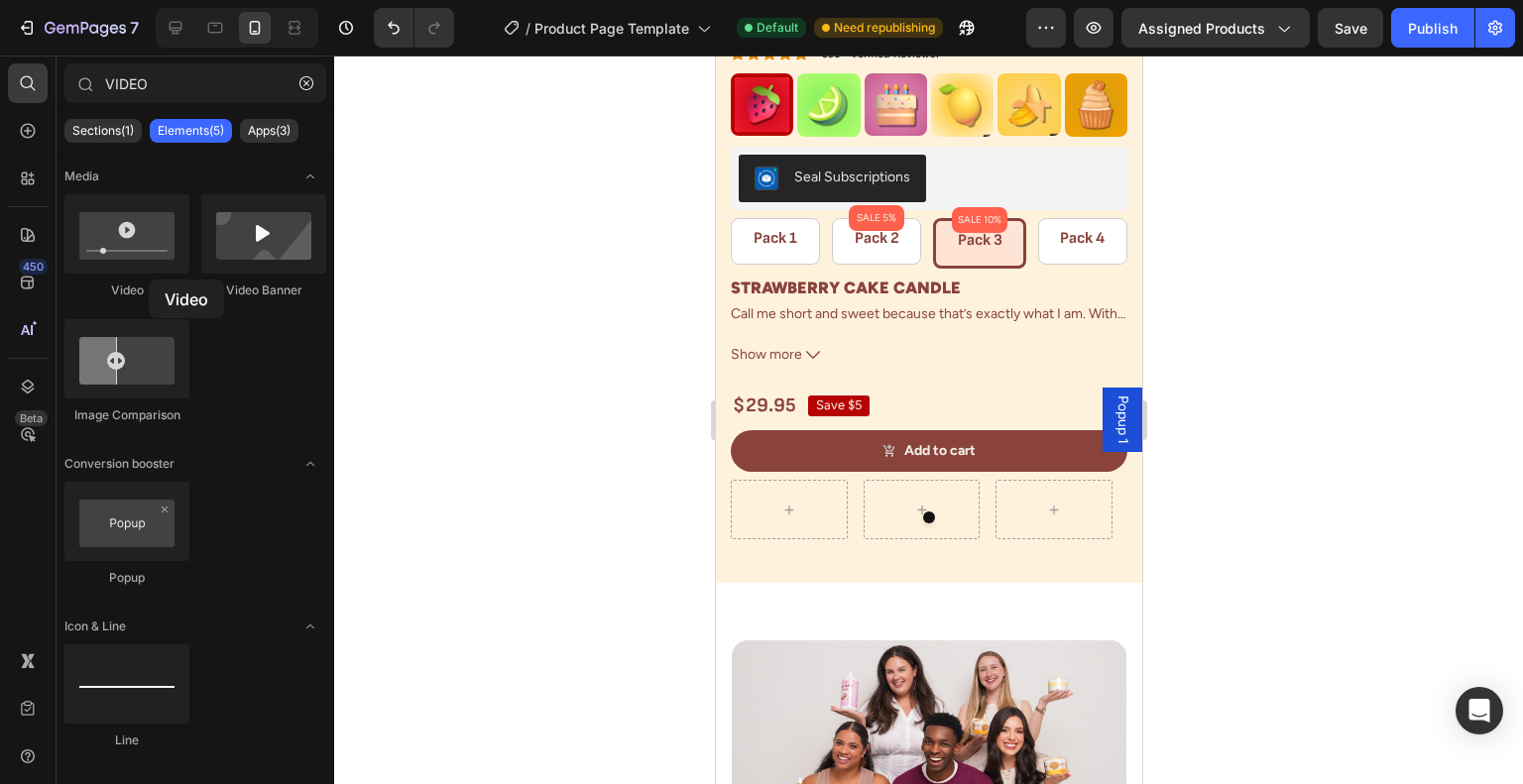 drag, startPoint x: 128, startPoint y: 237, endPoint x: 149, endPoint y: 280, distance: 47.853944 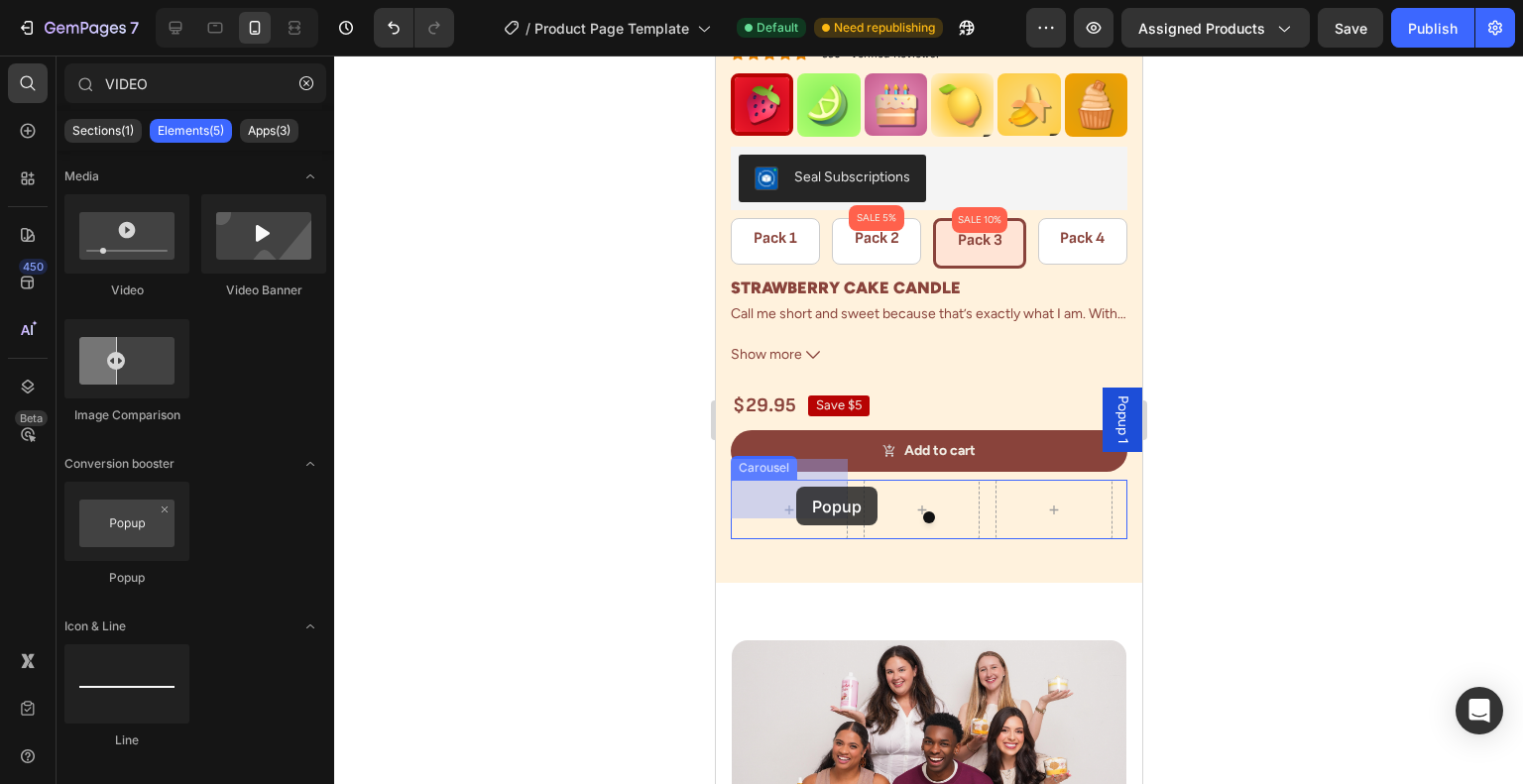 drag, startPoint x: 1087, startPoint y: 564, endPoint x: 794, endPoint y: 491, distance: 301.95695 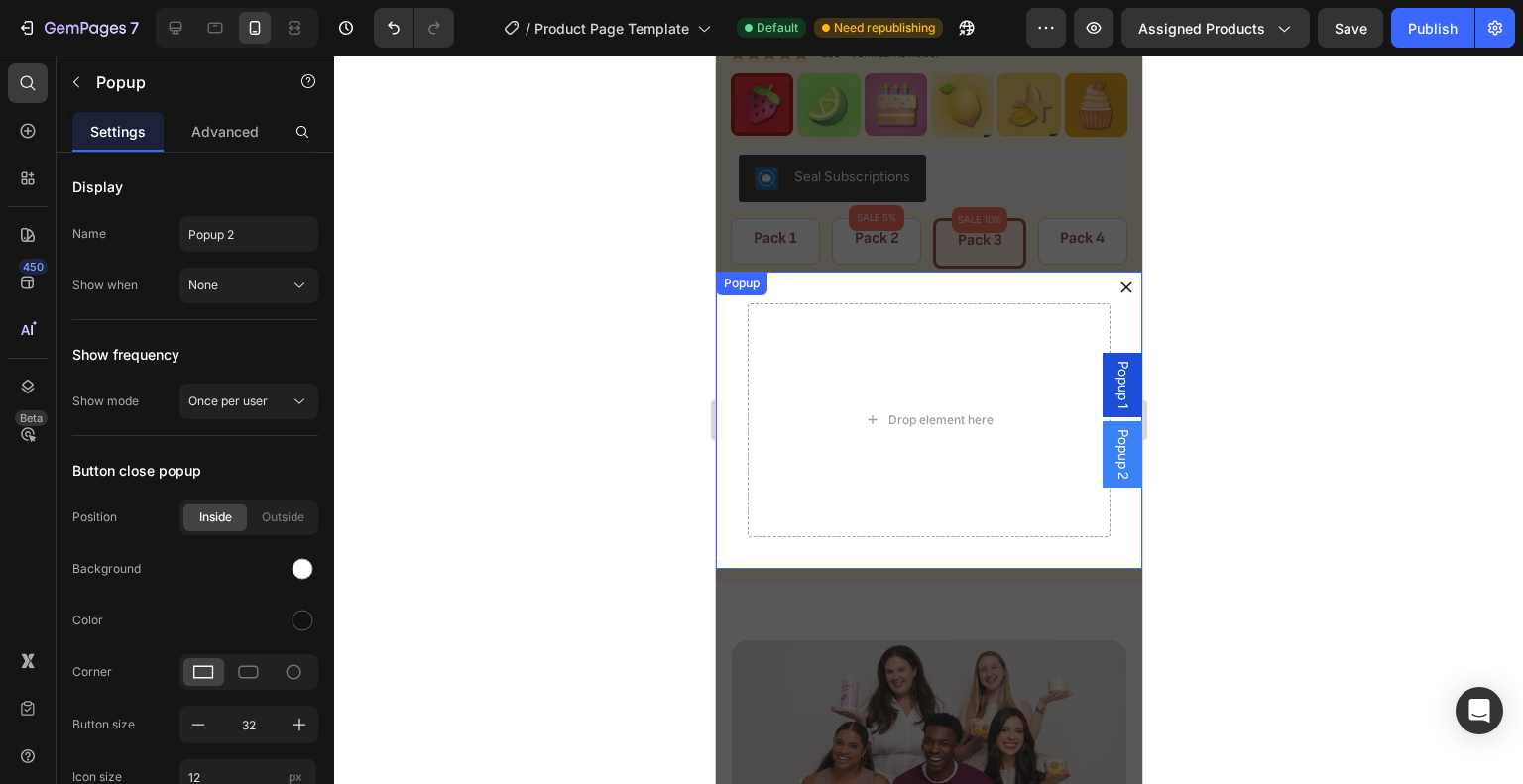 click 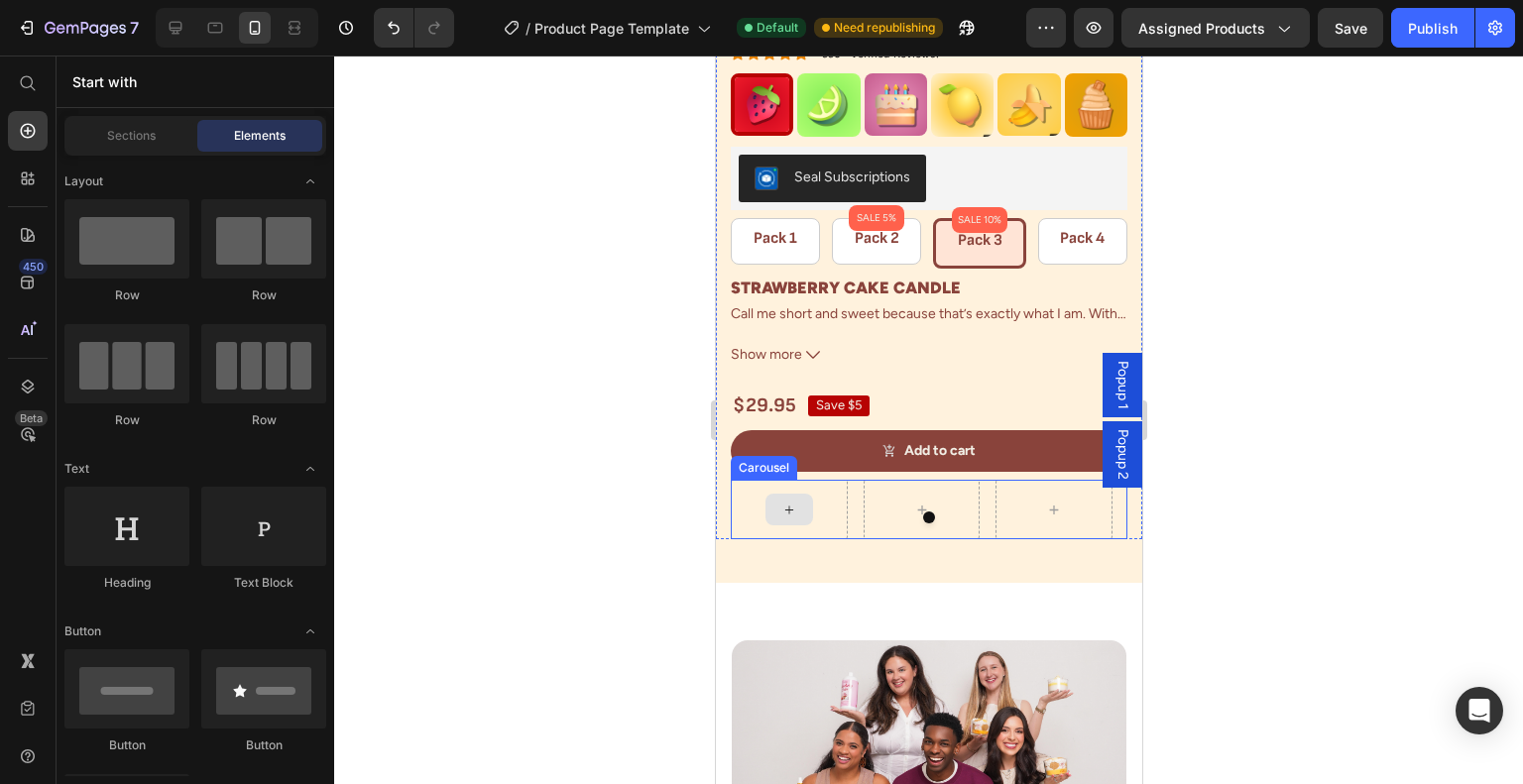 click at bounding box center (788, 509) 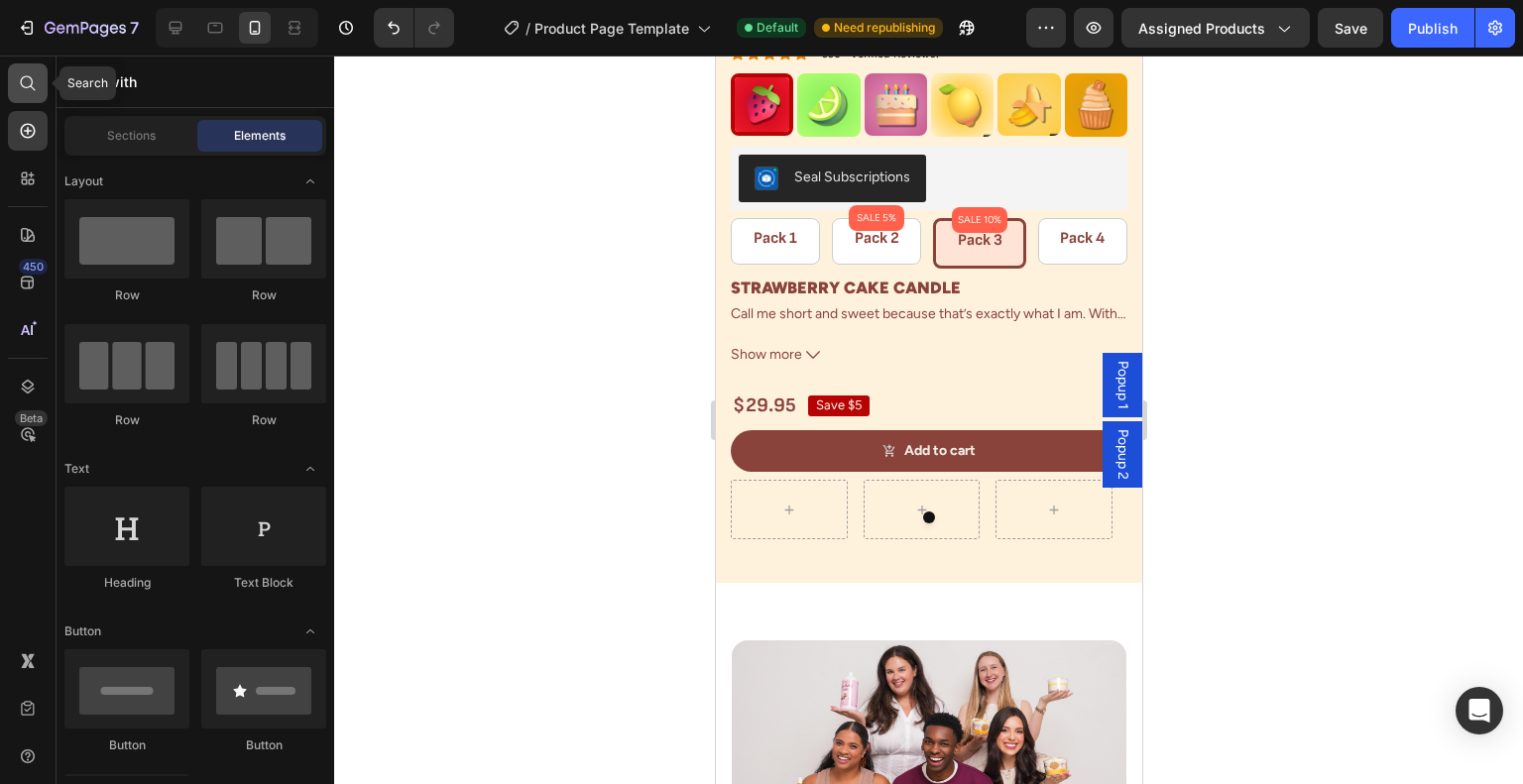 click 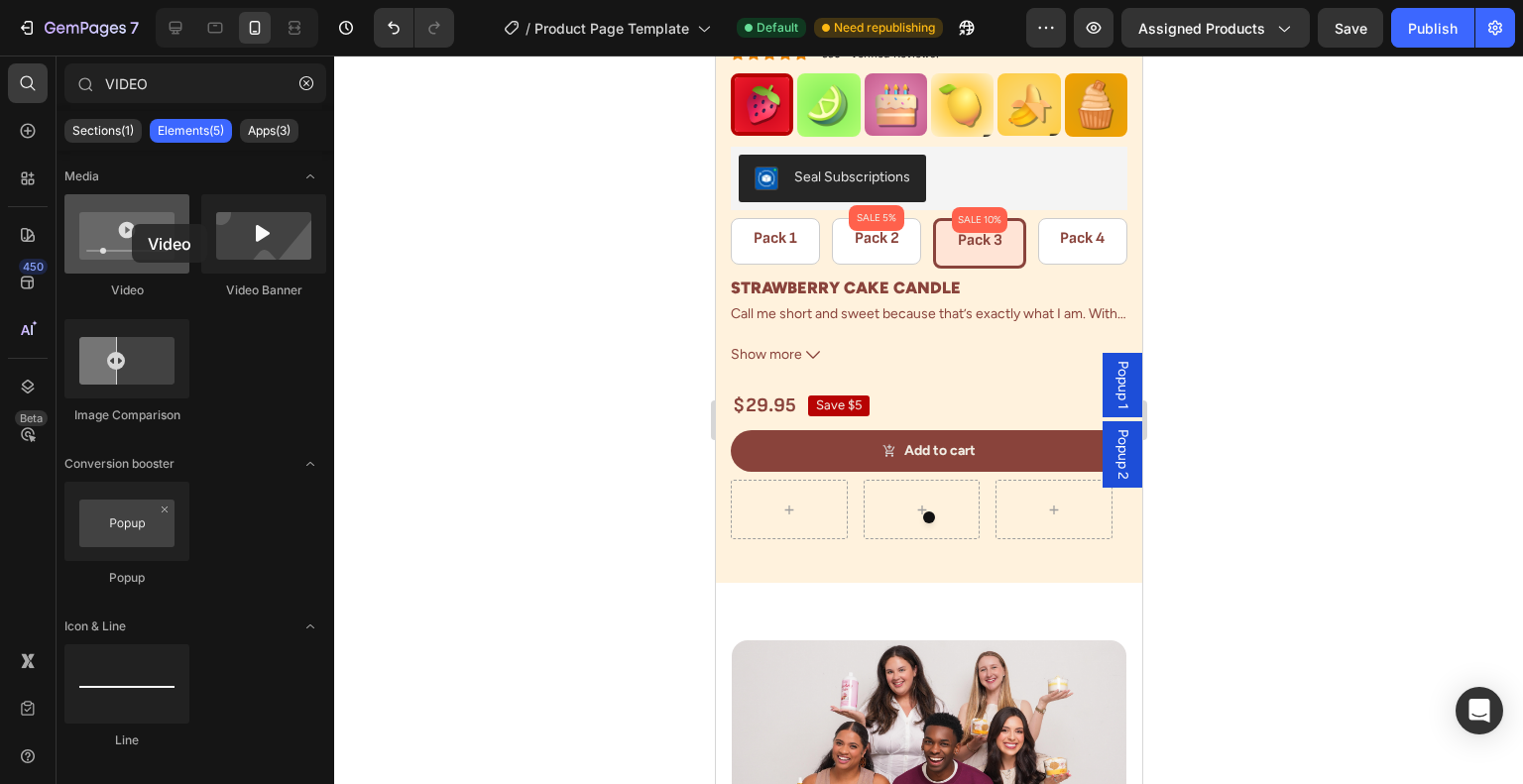 drag, startPoint x: 162, startPoint y: 241, endPoint x: 131, endPoint y: 224, distance: 35.35534 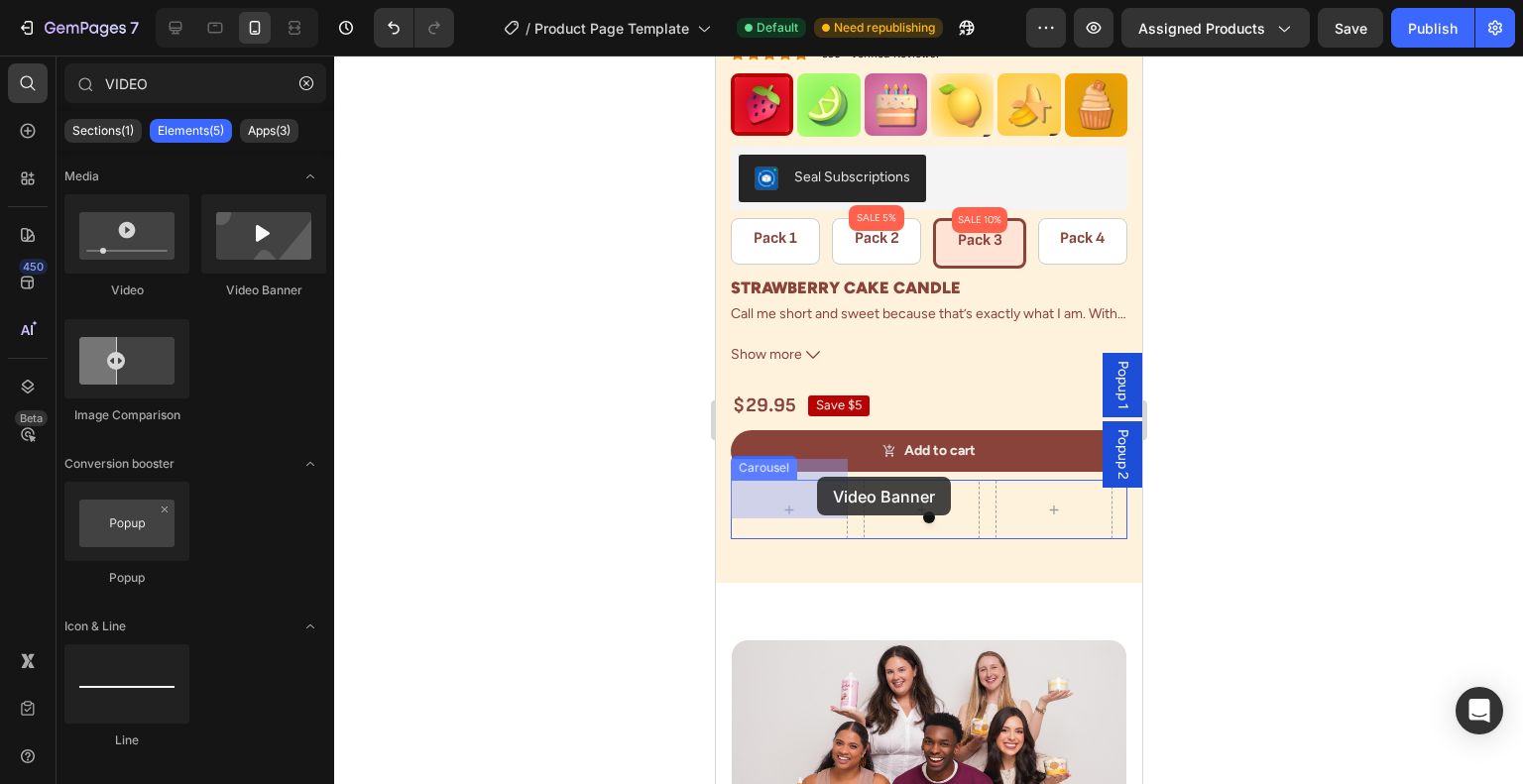 drag, startPoint x: 1004, startPoint y: 313, endPoint x: 816, endPoint y: 477, distance: 249.47946 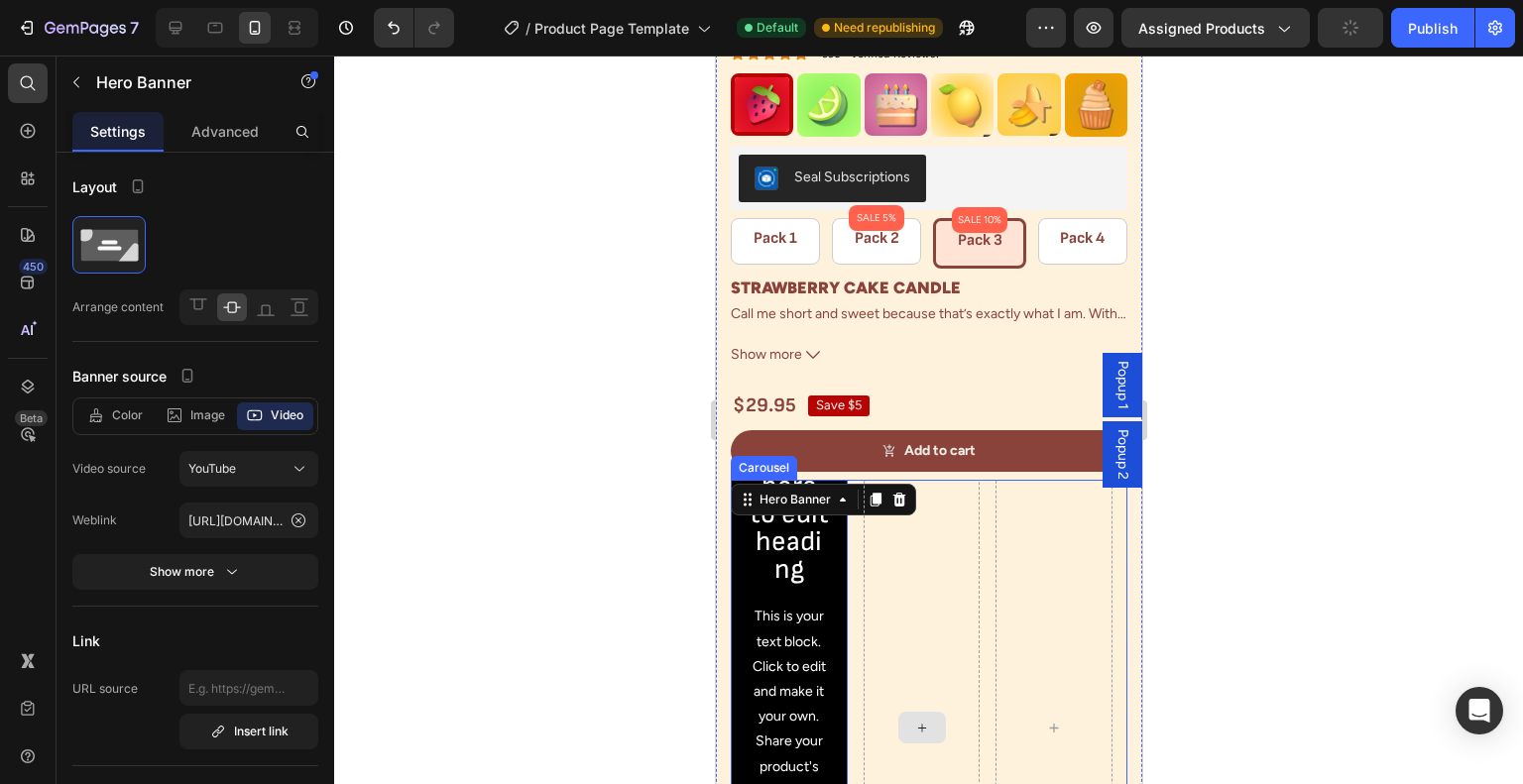 click at bounding box center [921, 728] 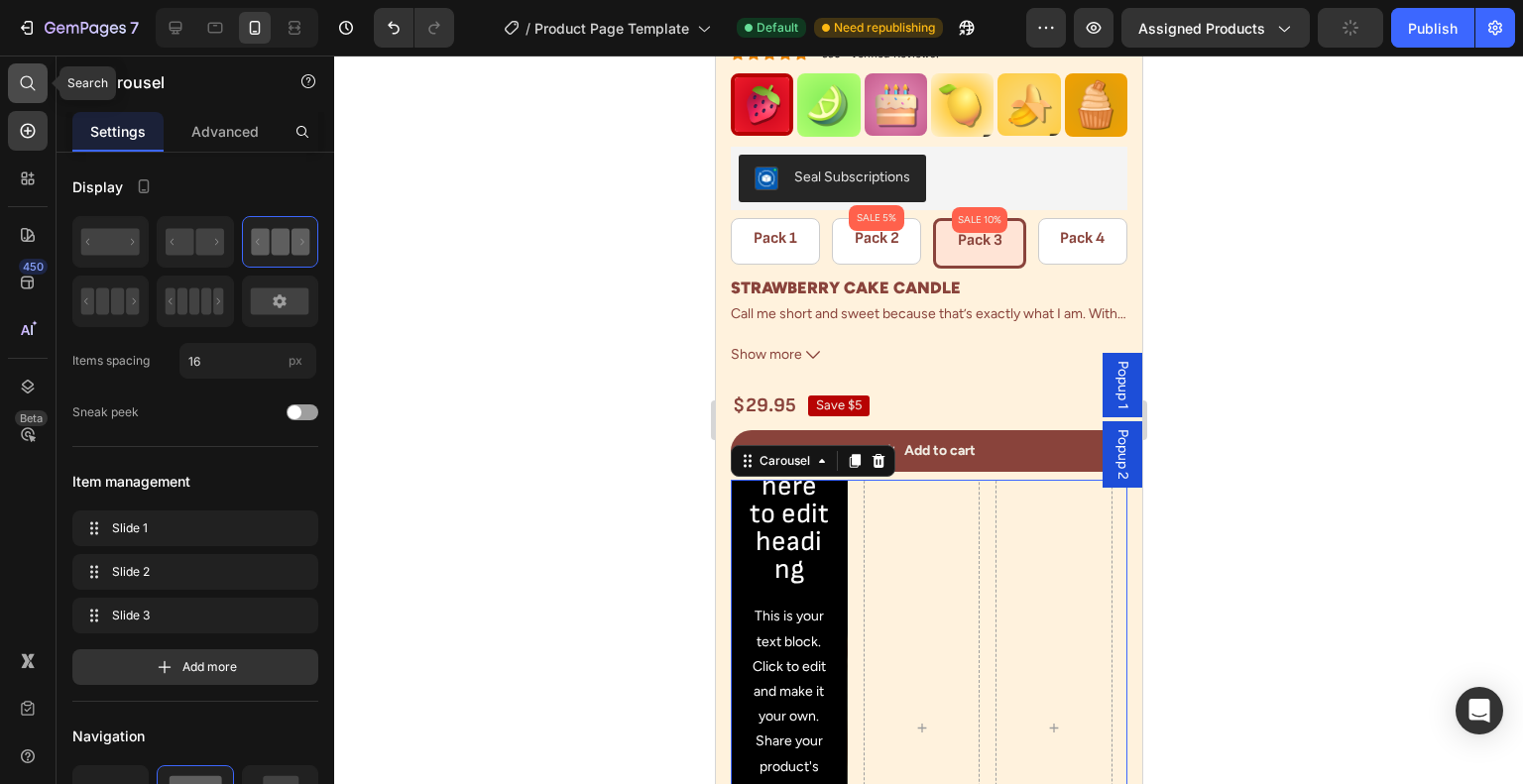click 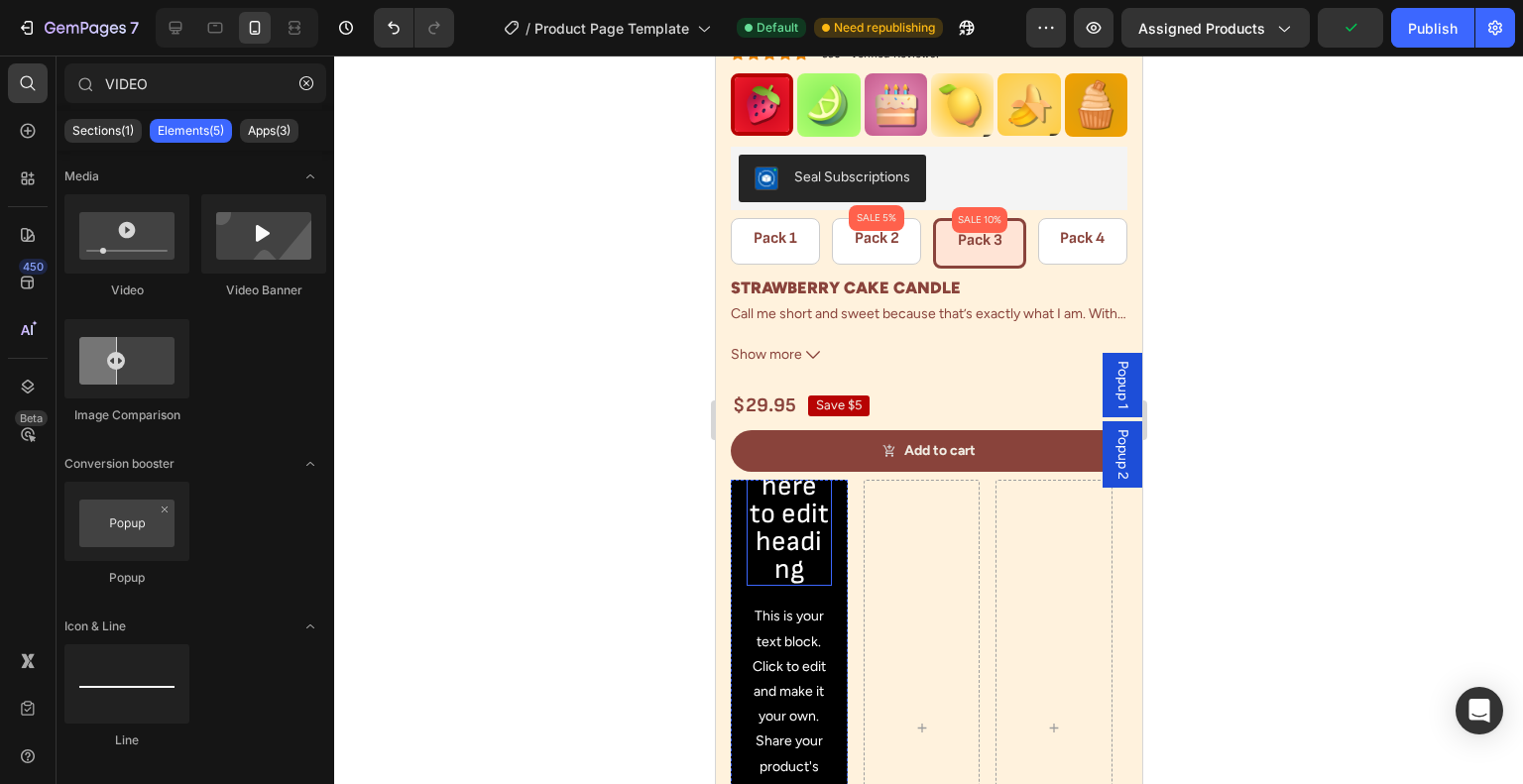 click on "Click here to edit heading" at bounding box center [788, 514] 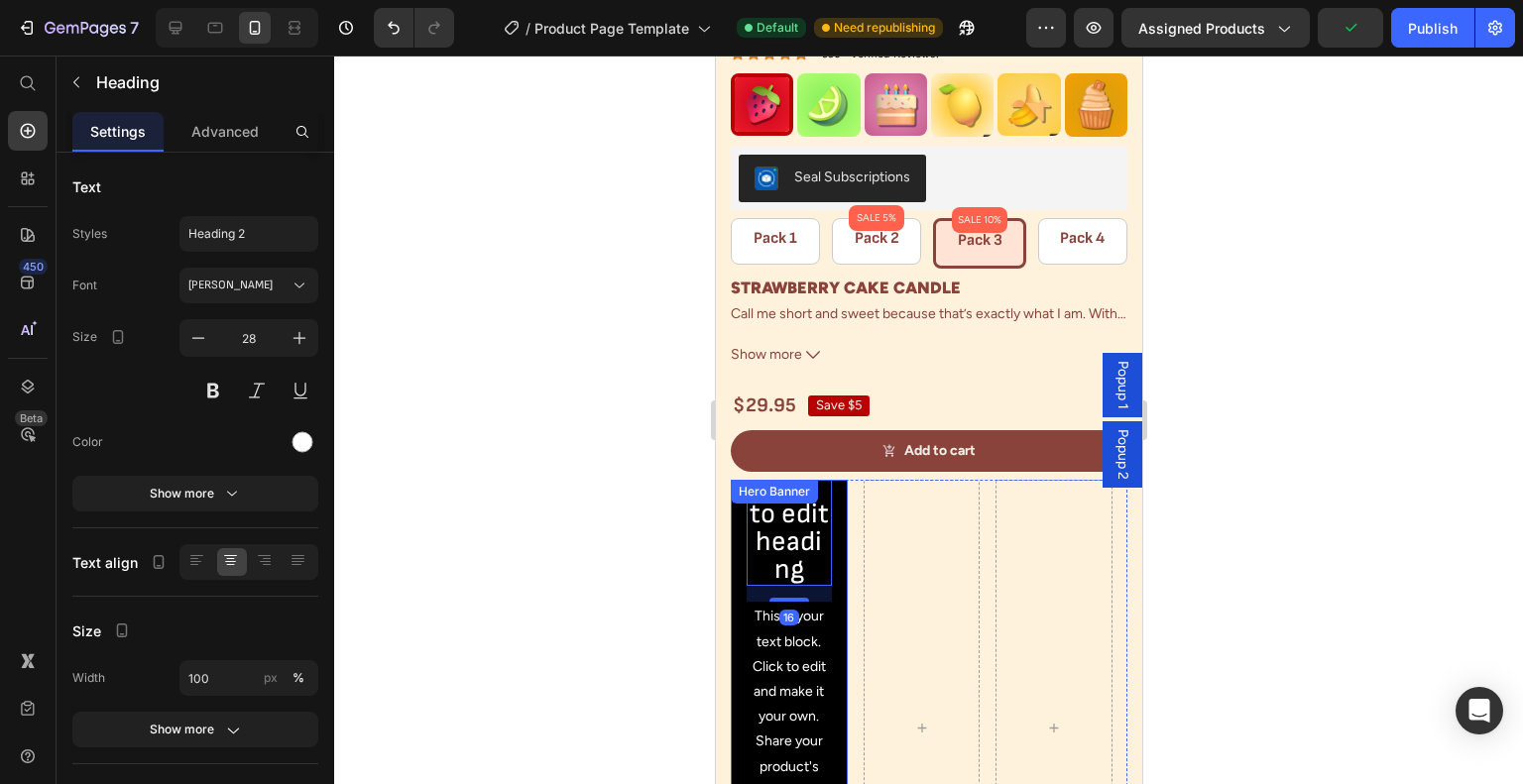 click on "Click here to edit heading Heading   16 This is your text block. Click to edit and make it your own. Share your product's story                   or services offered. Get creative and make it yours! Text Block Get started Button" at bounding box center [788, 728] 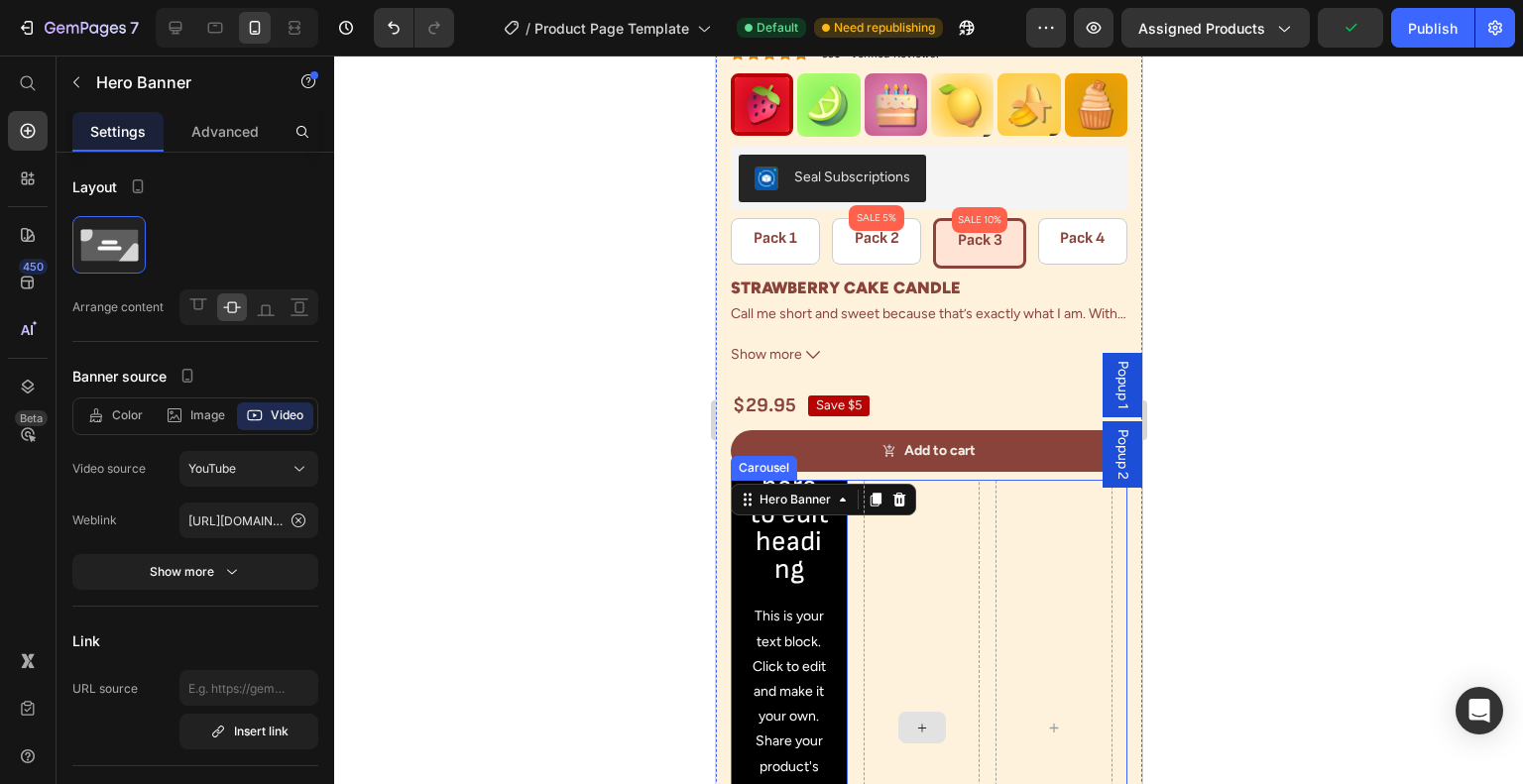 click at bounding box center [921, 728] 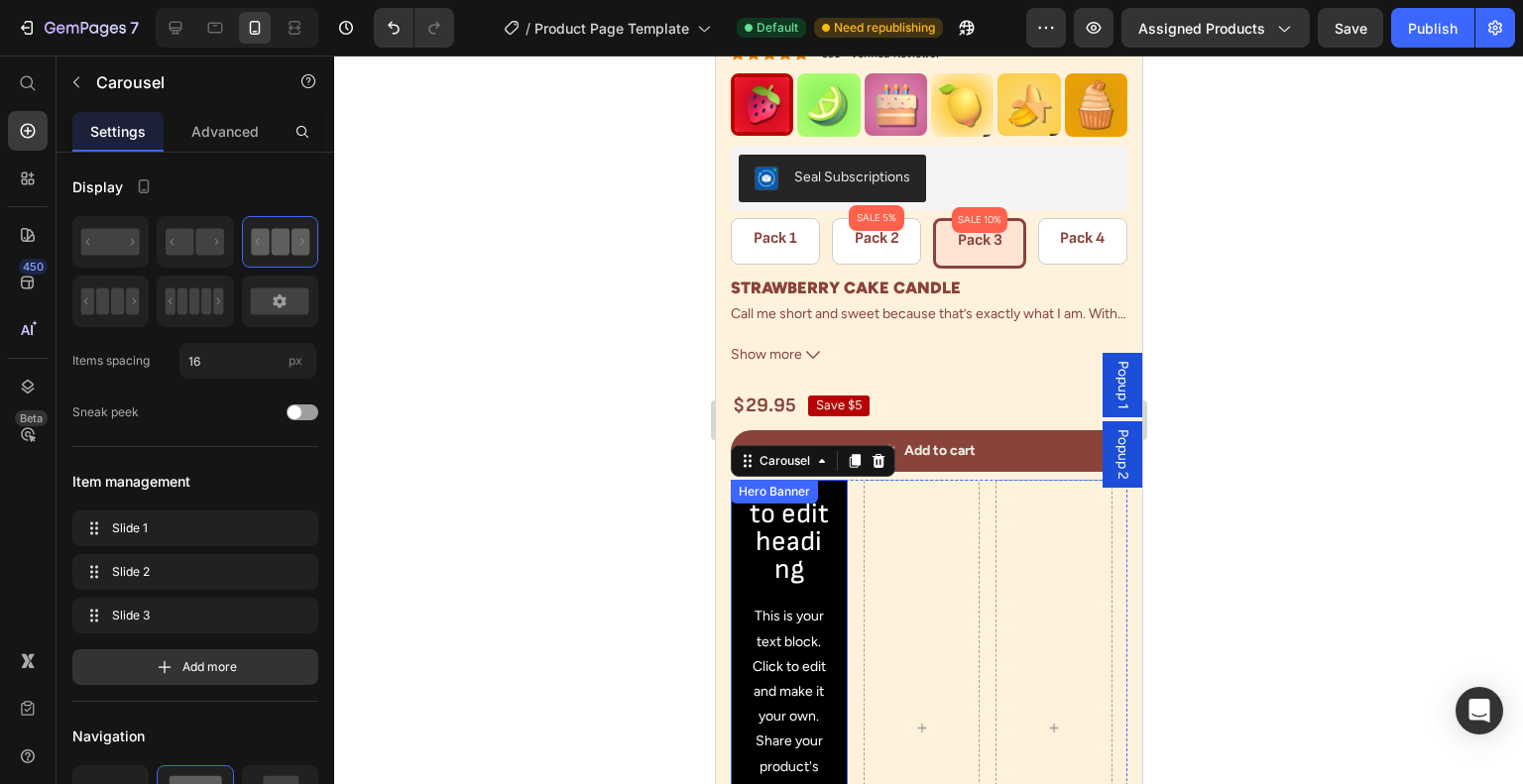 click on "Click here to edit heading Heading This is your text block. Click to edit and make it your own. Share your product's story                   or services offered. Get creative and make it yours! Text Block Get started Button" at bounding box center (788, 728) 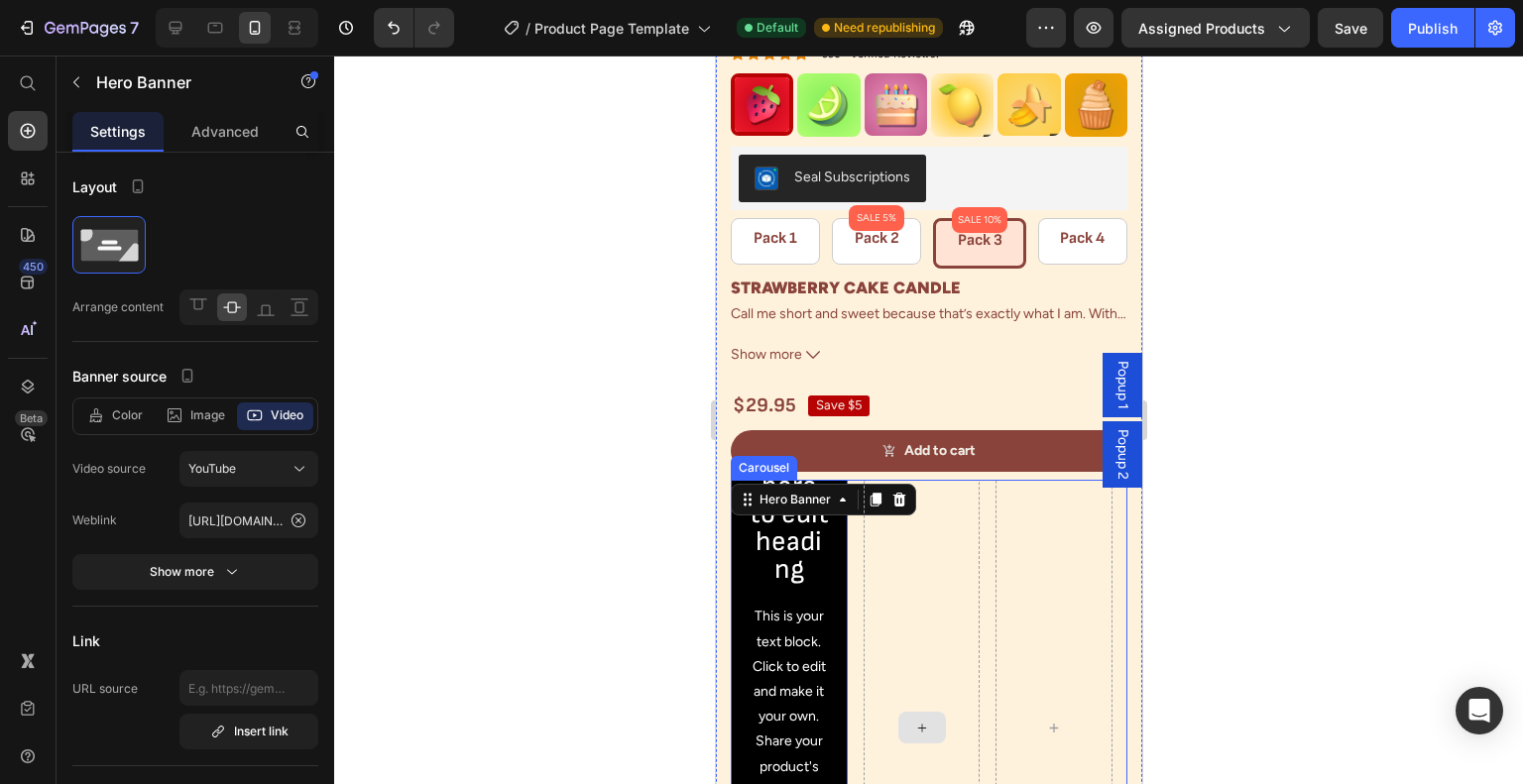 click at bounding box center (921, 728) 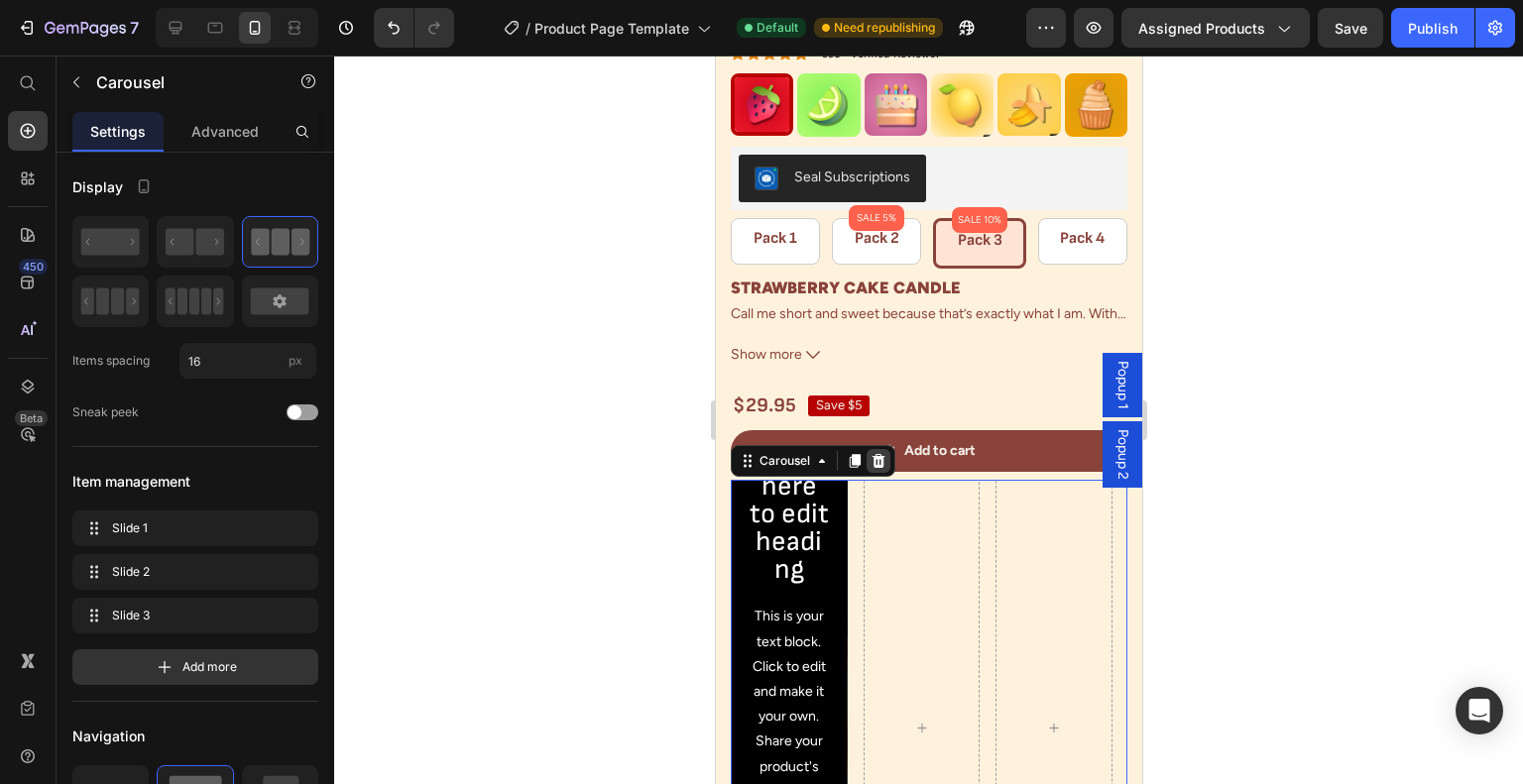 click 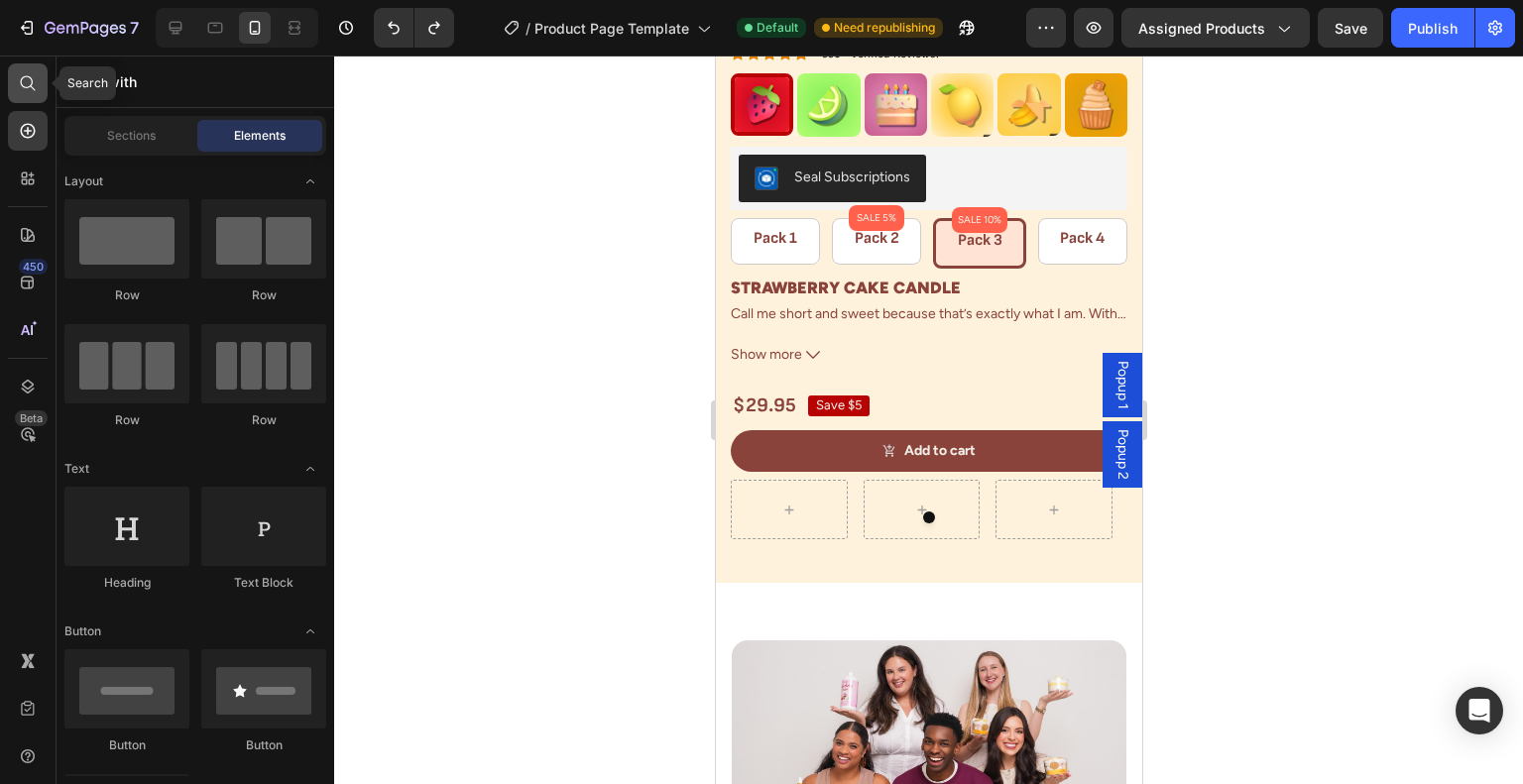 click 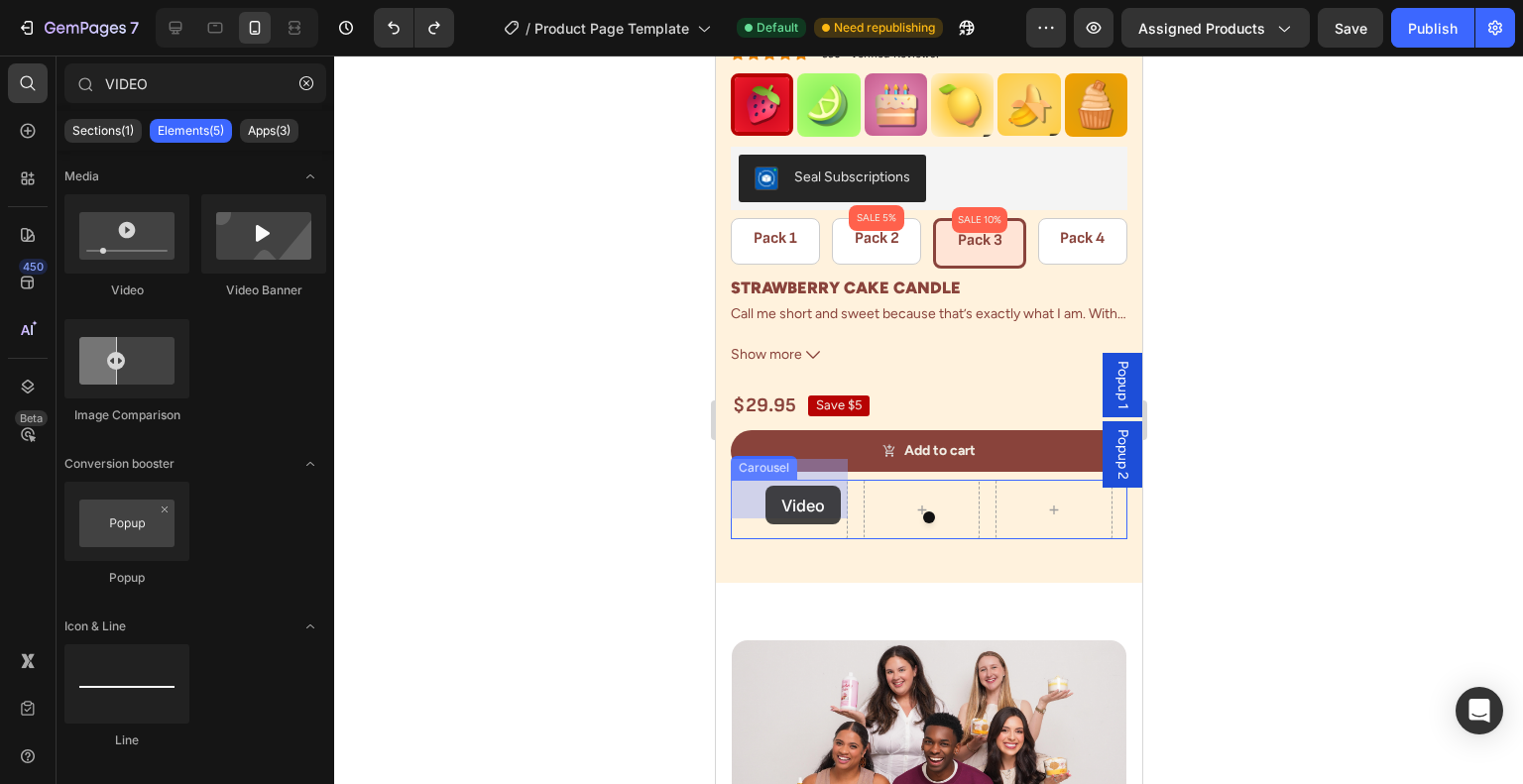 drag, startPoint x: 874, startPoint y: 291, endPoint x: 762, endPoint y: 485, distance: 224.00893 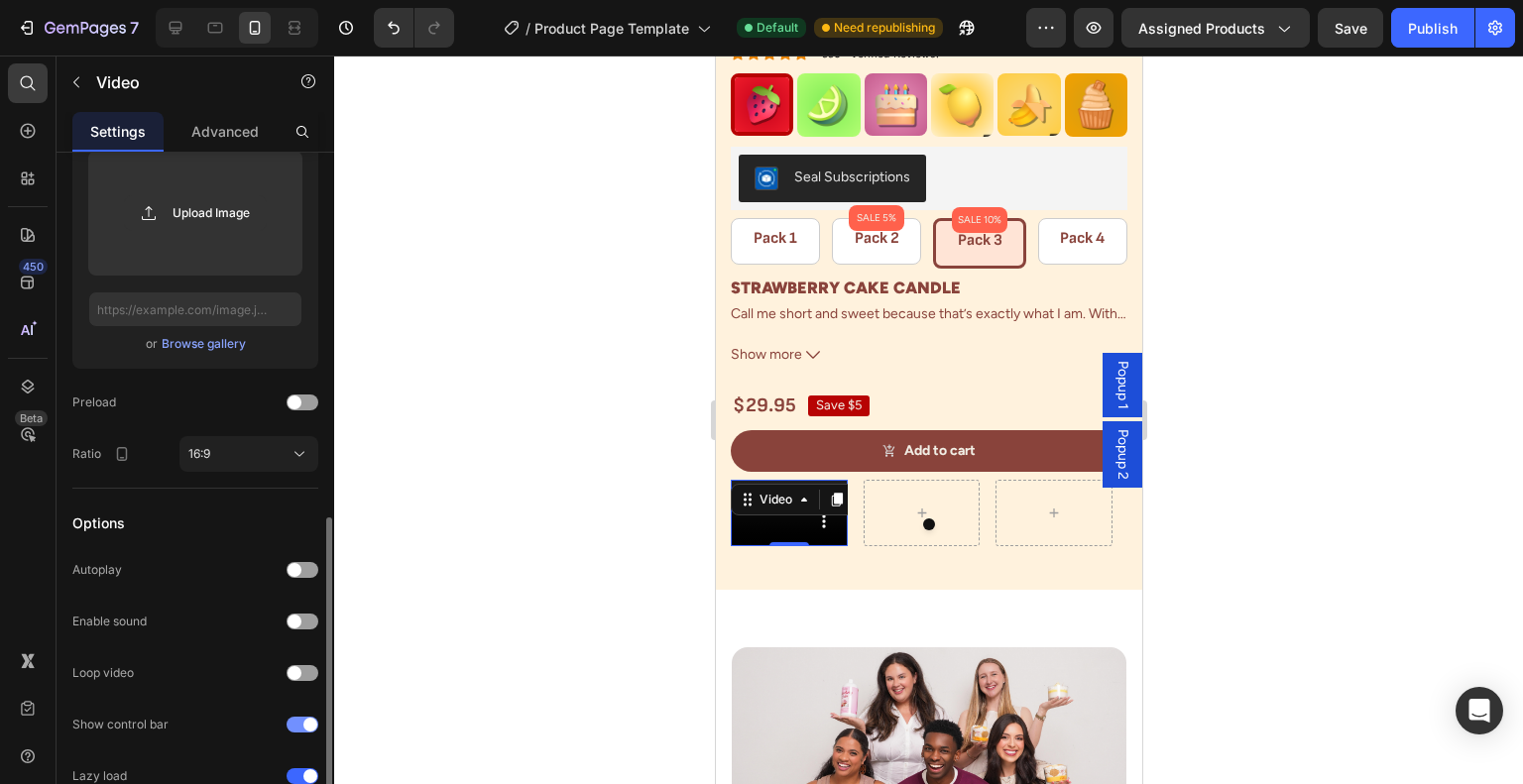 scroll, scrollTop: 431, scrollLeft: 0, axis: vertical 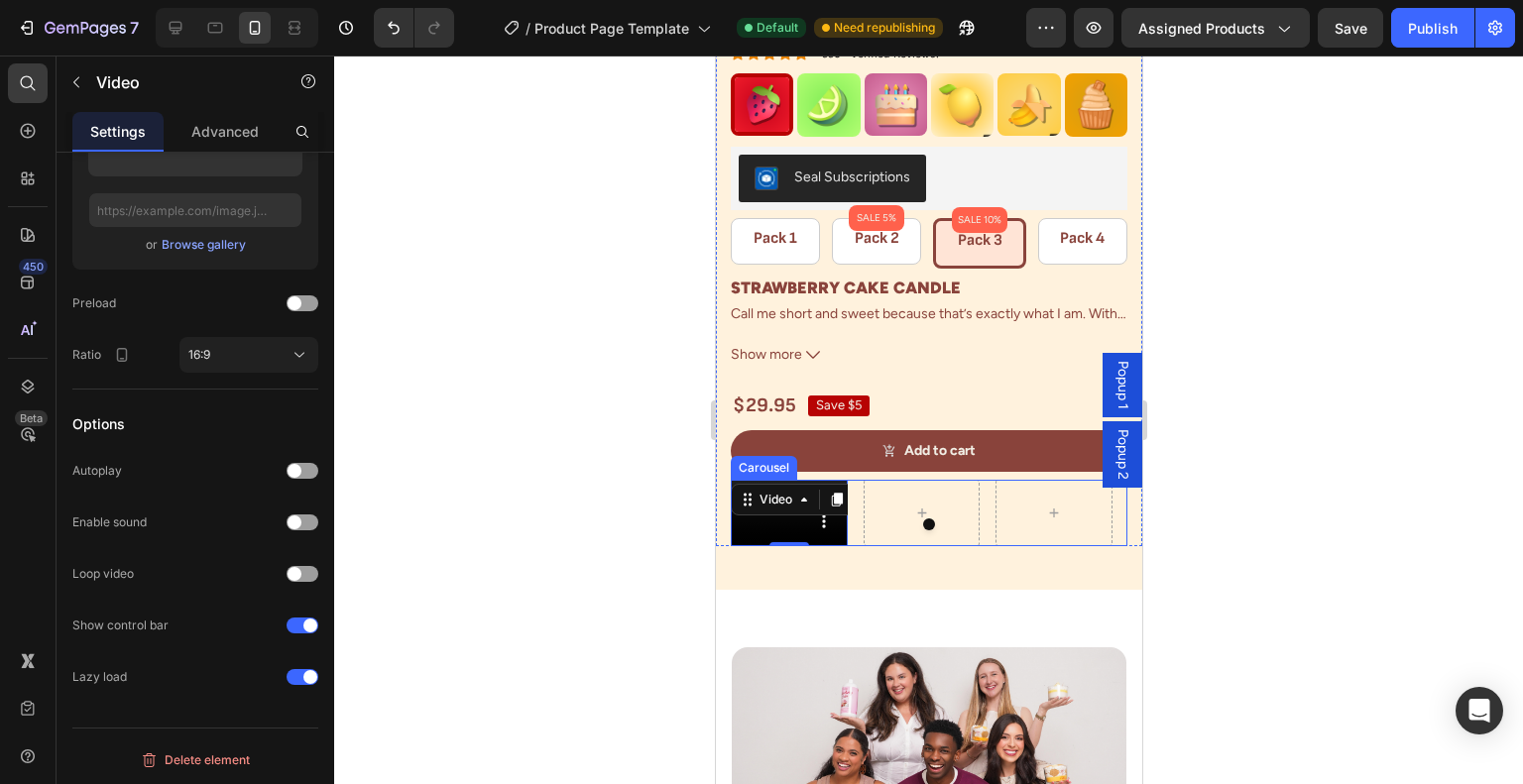 click at bounding box center (928, 524) 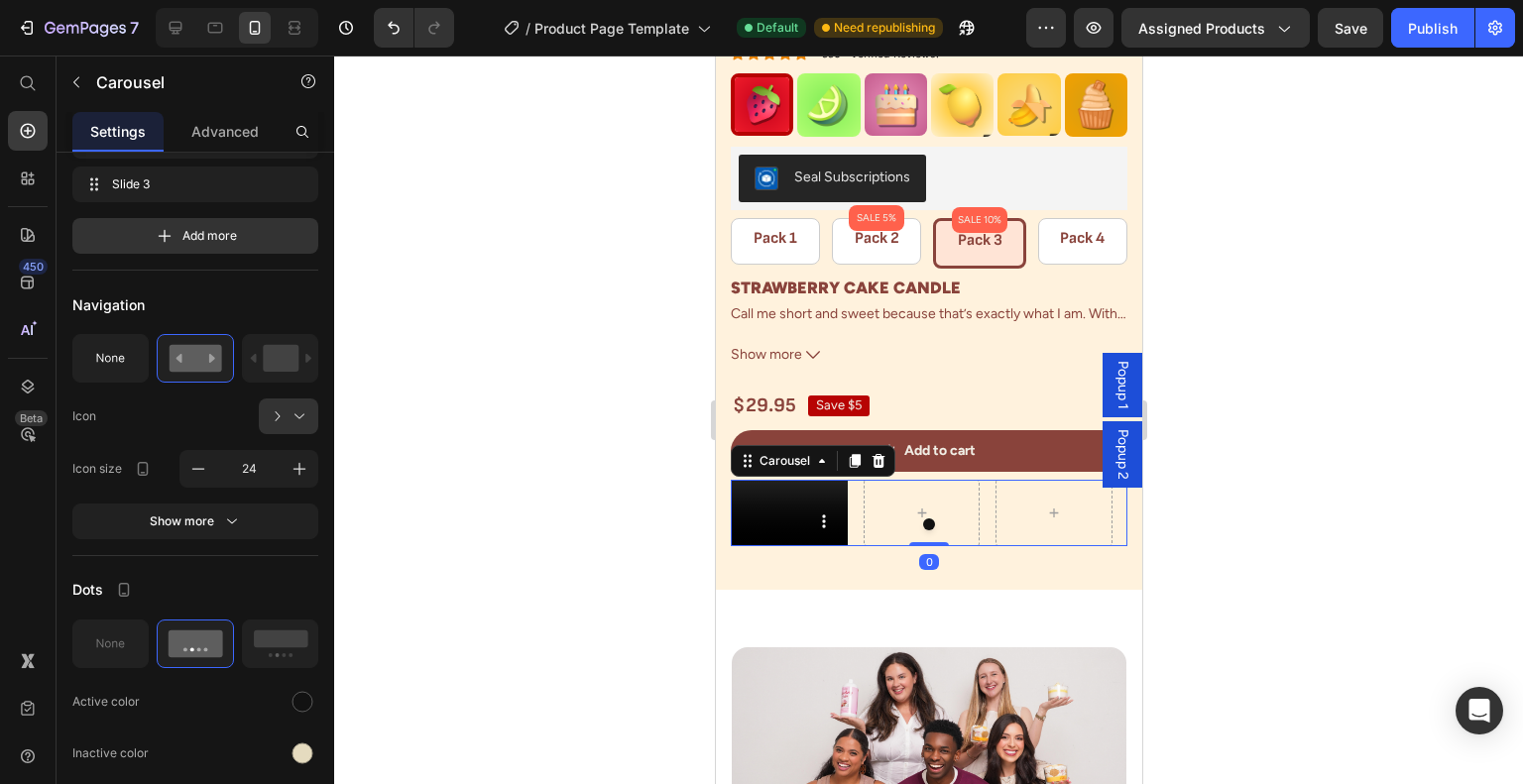 scroll, scrollTop: 0, scrollLeft: 0, axis: both 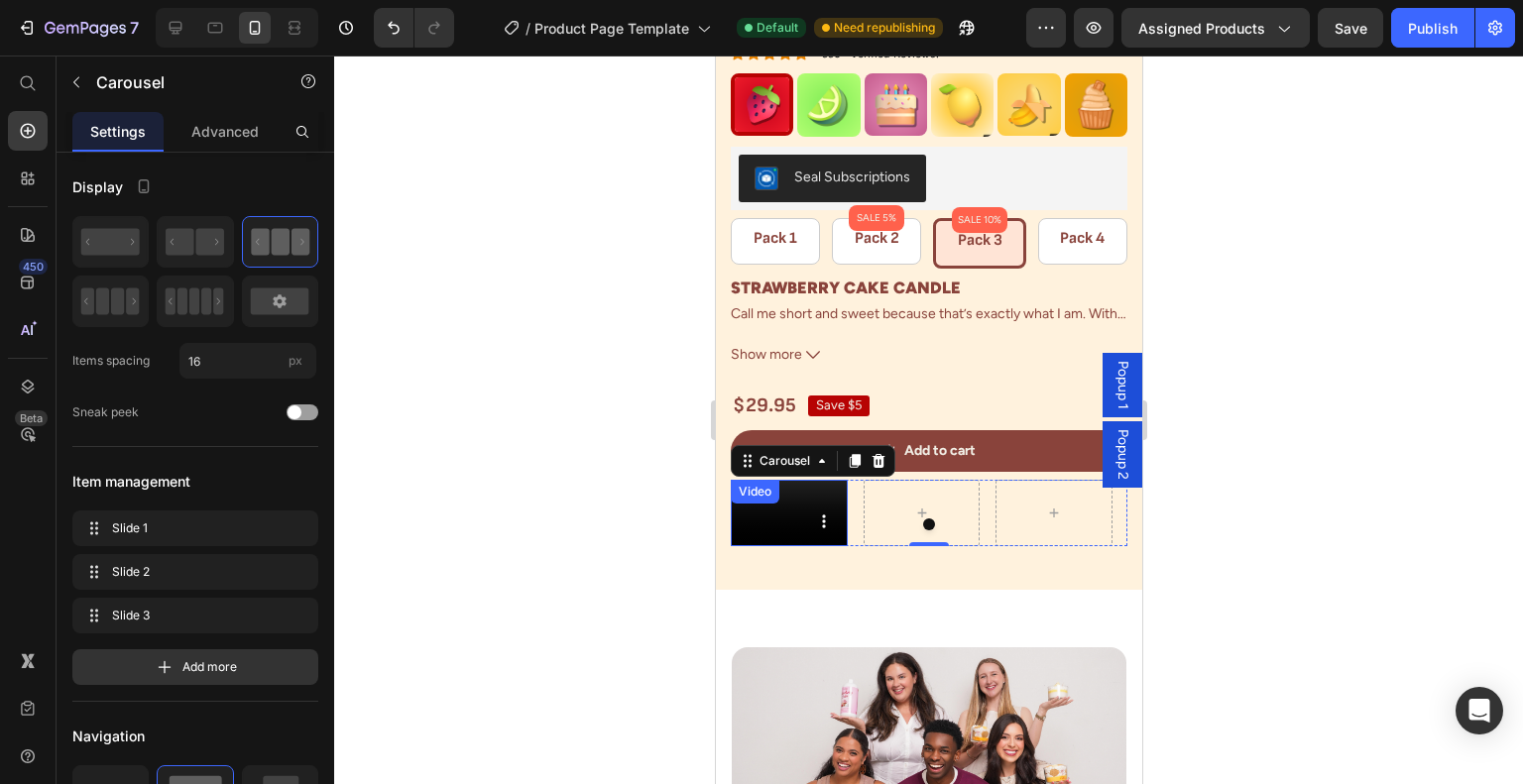 type 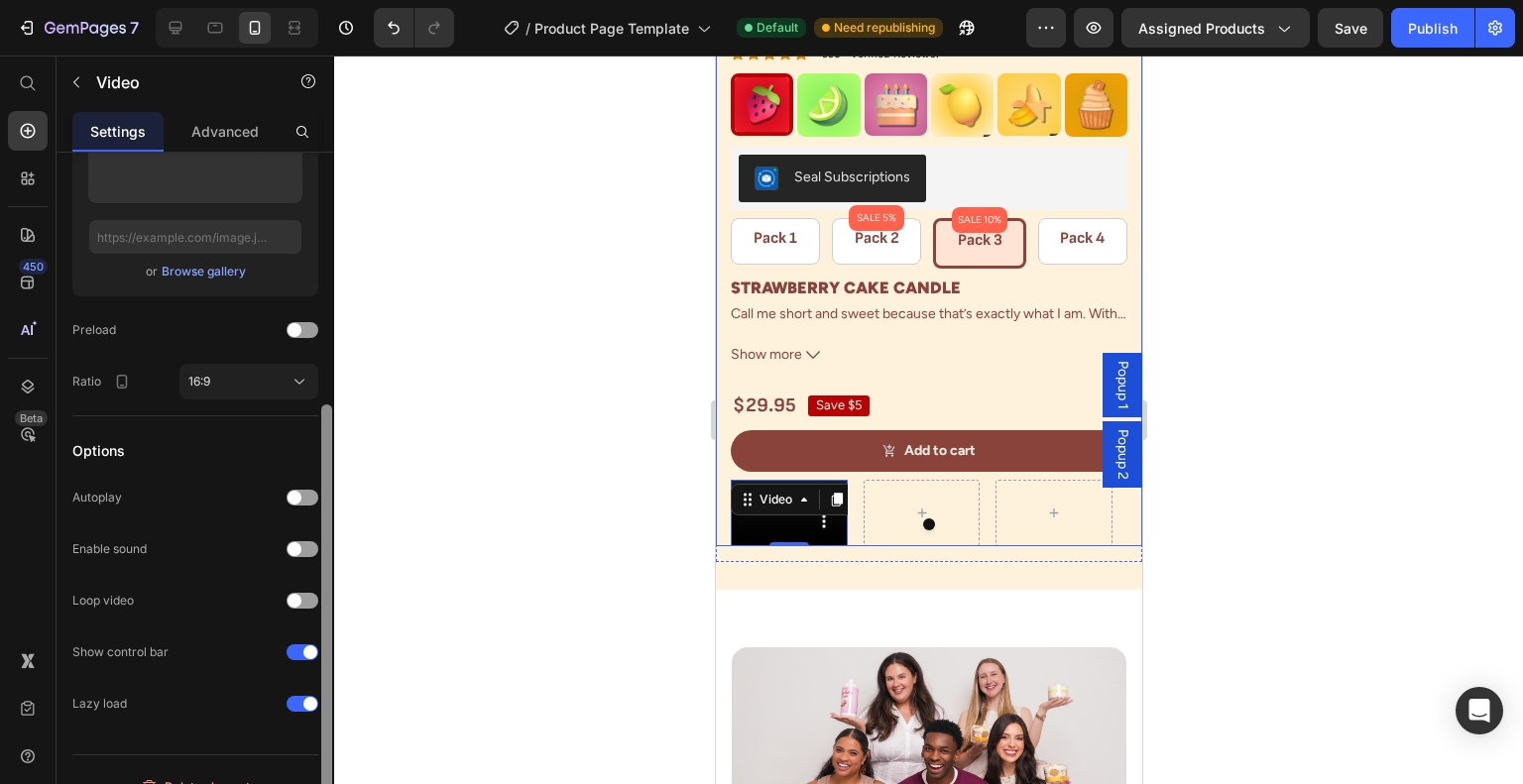 scroll, scrollTop: 431, scrollLeft: 0, axis: vertical 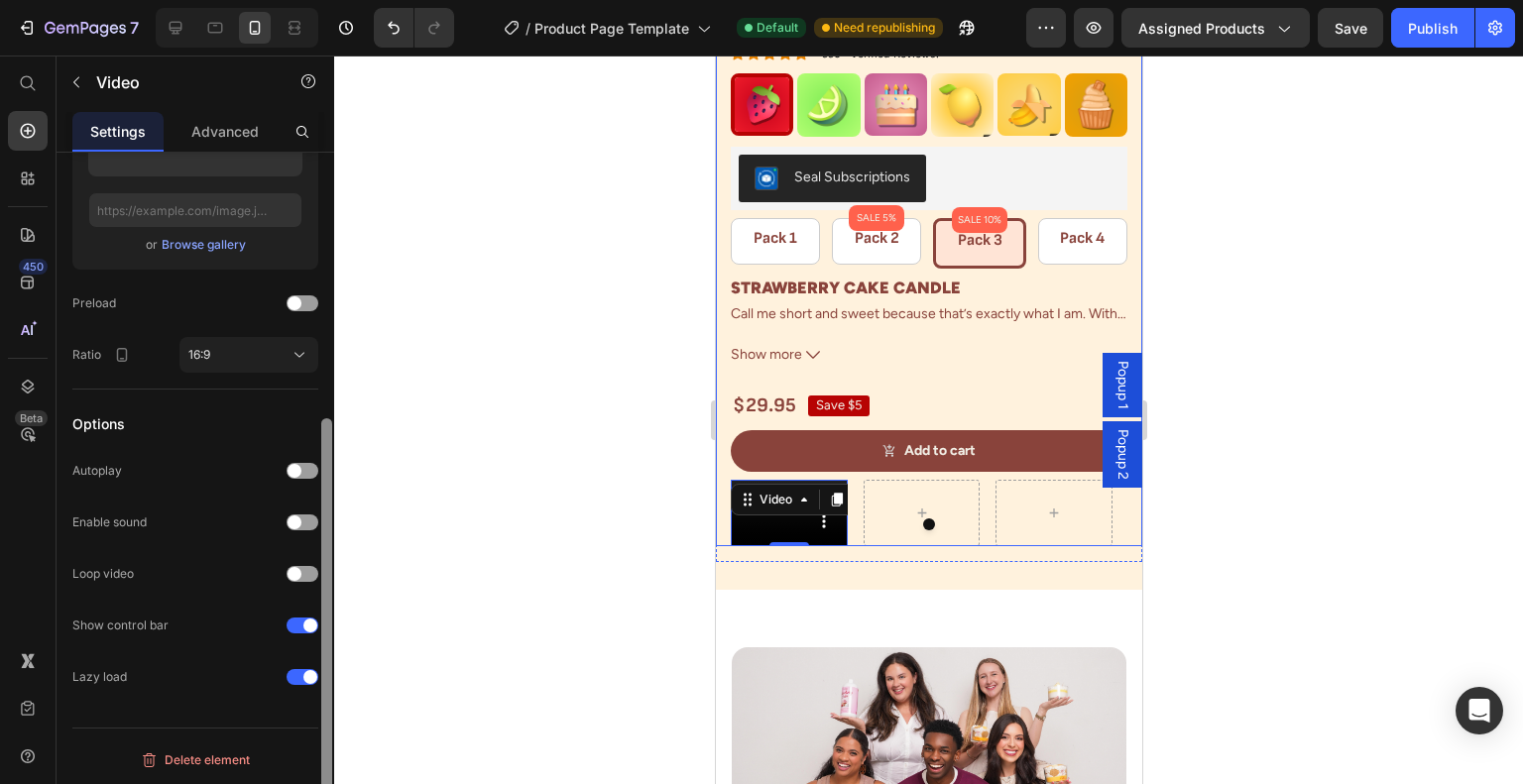 drag, startPoint x: 325, startPoint y: 256, endPoint x: 328, endPoint y: 558, distance: 302.0149 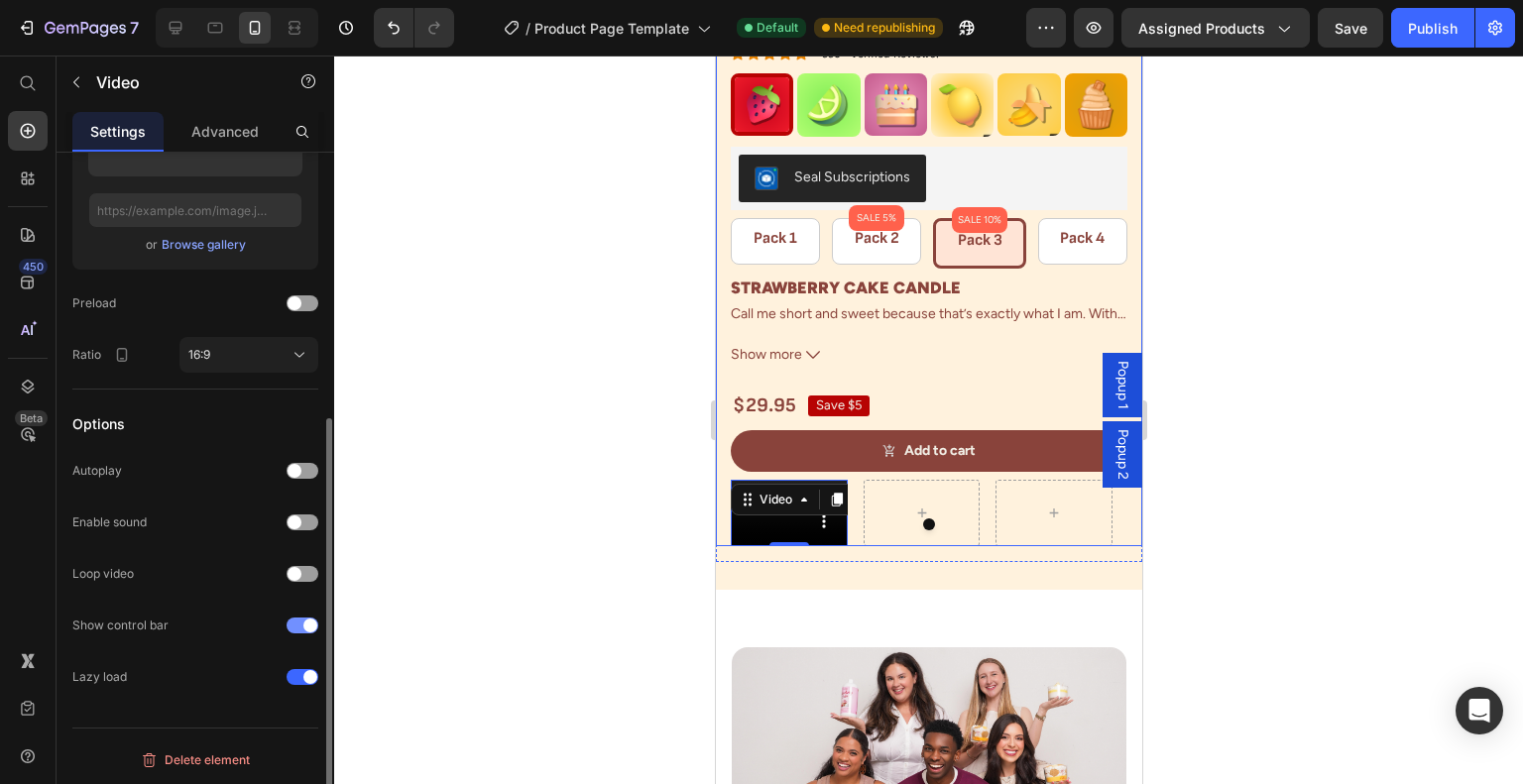 click at bounding box center [310, 625] 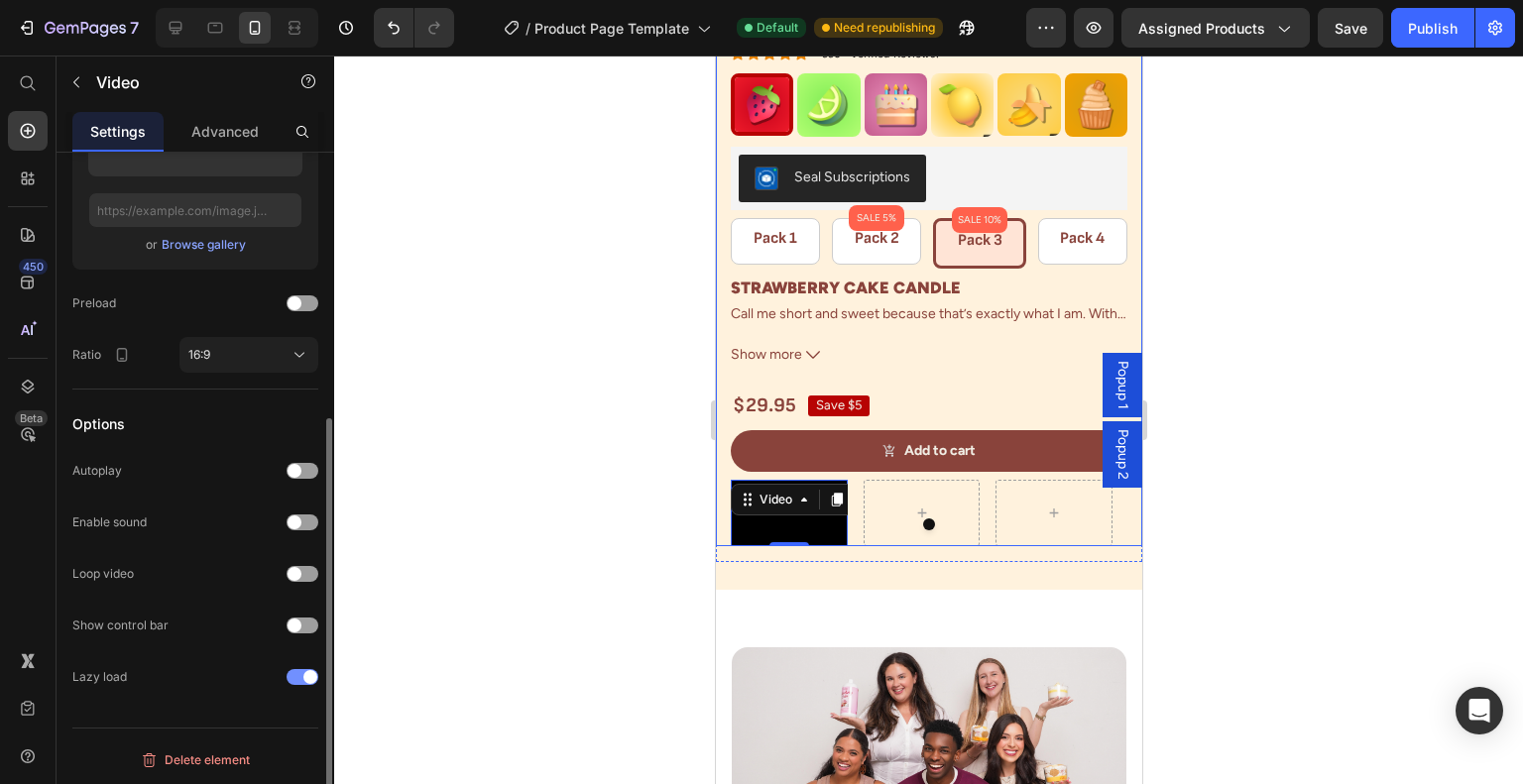 click on "Lazy load" 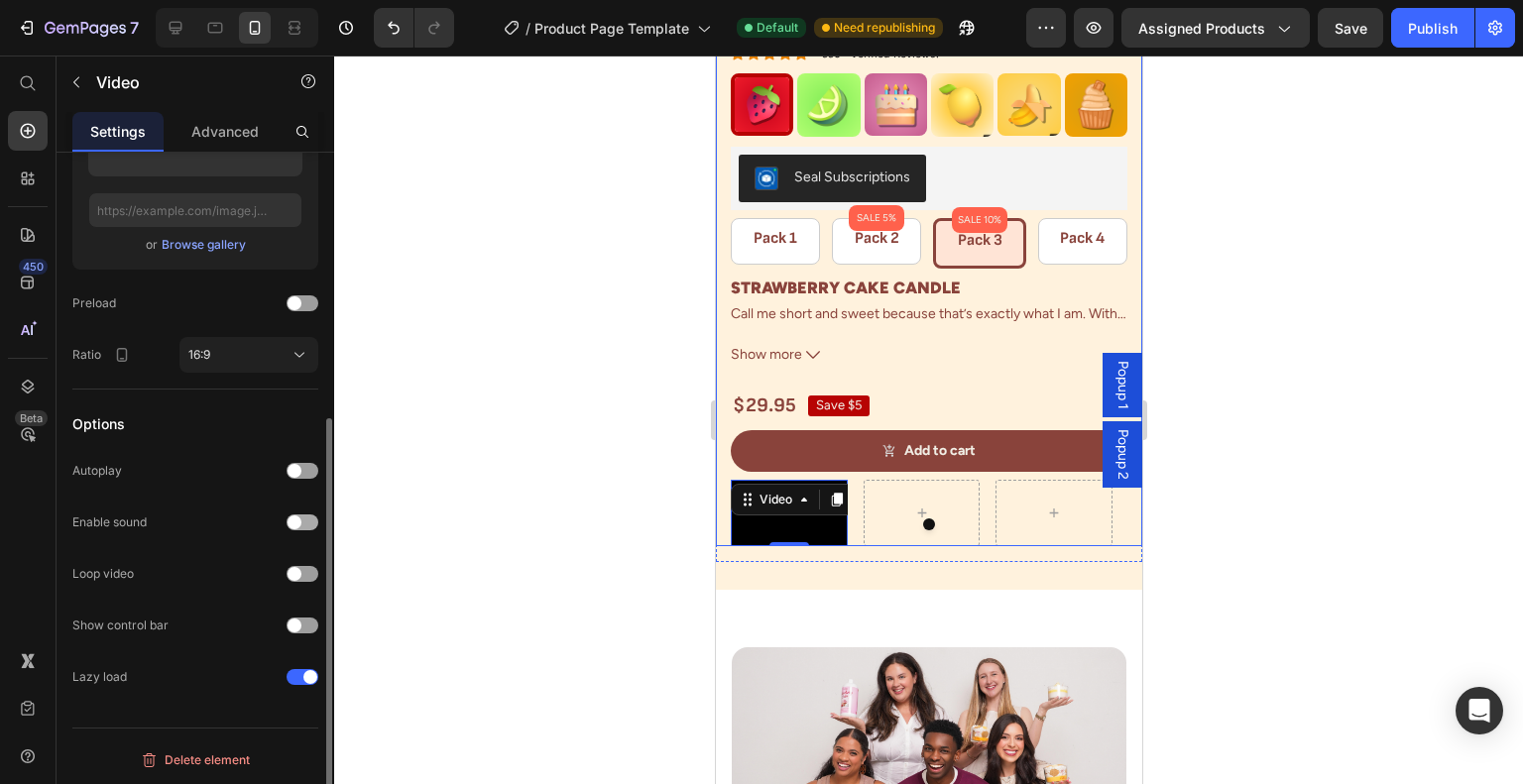 click at bounding box center [302, 522] 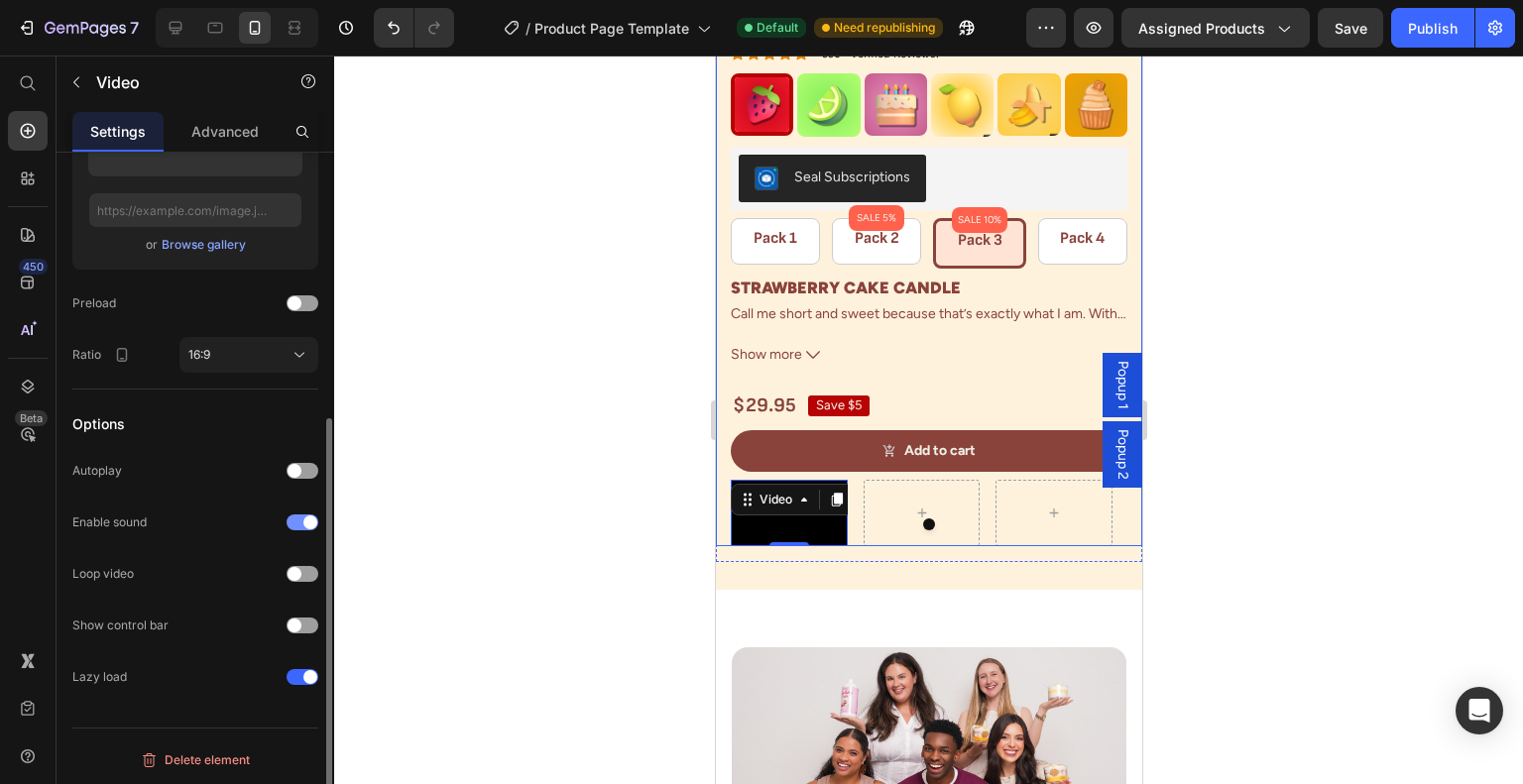 click on "Enable sound" 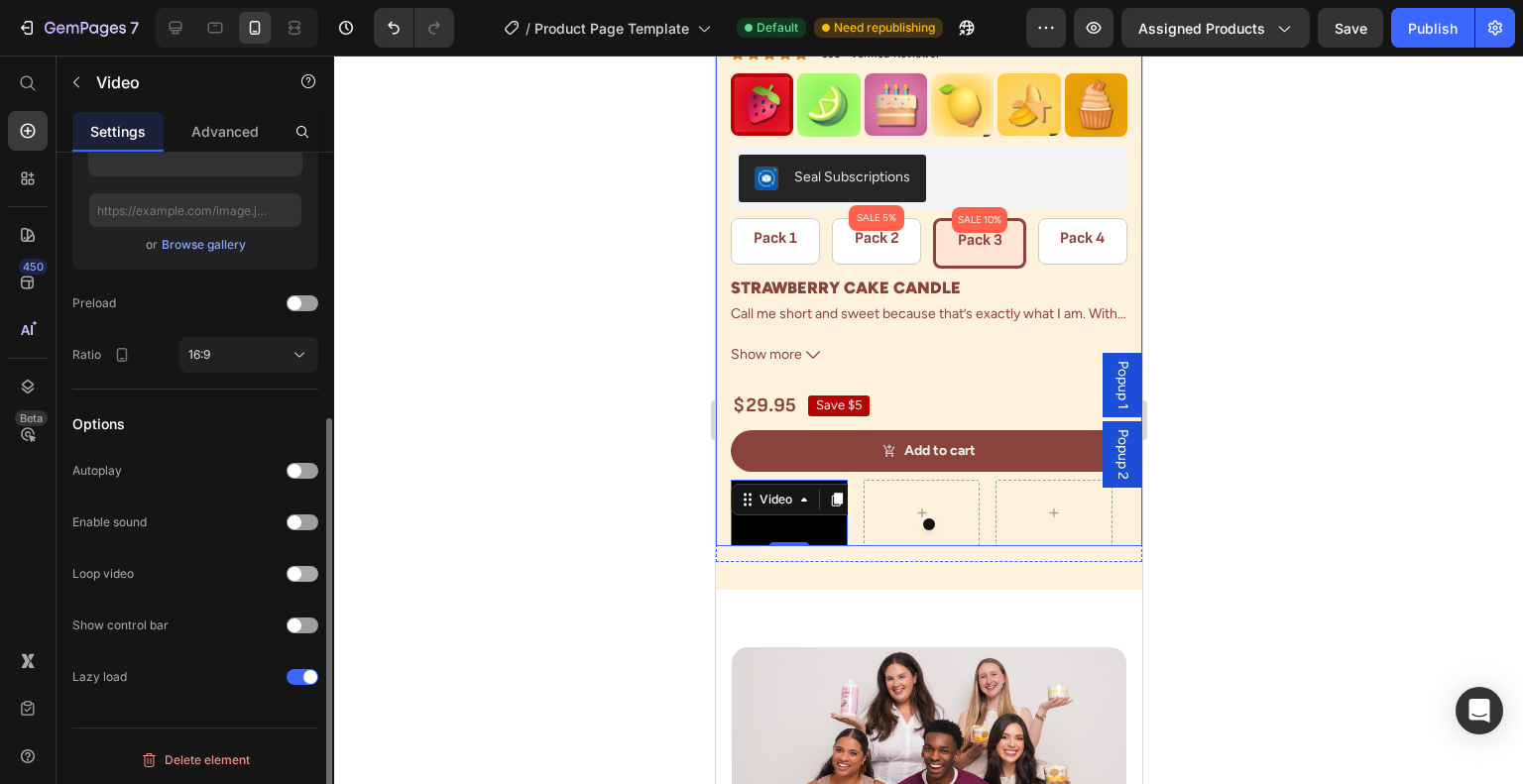 click on "Loop video" 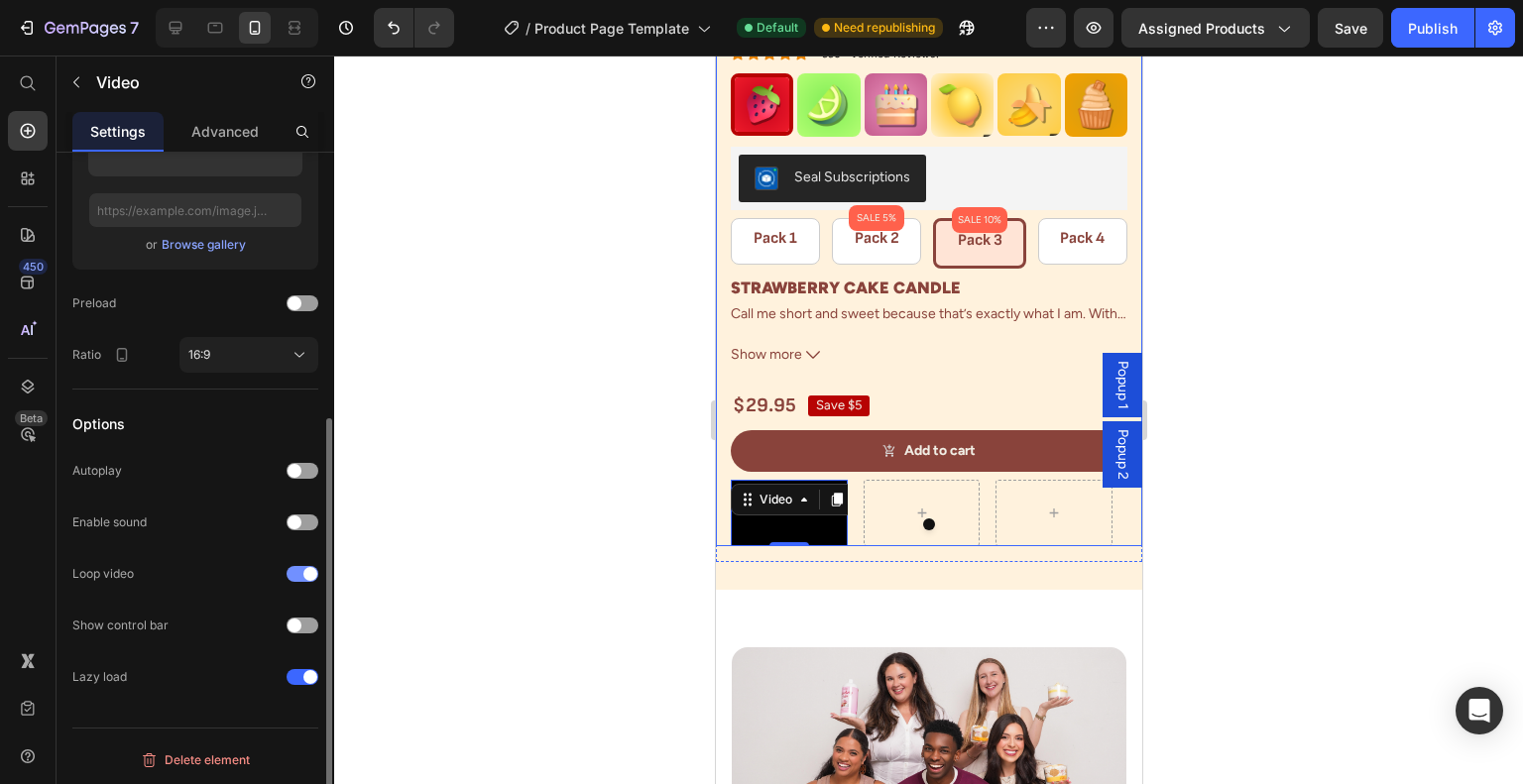 click at bounding box center [310, 574] 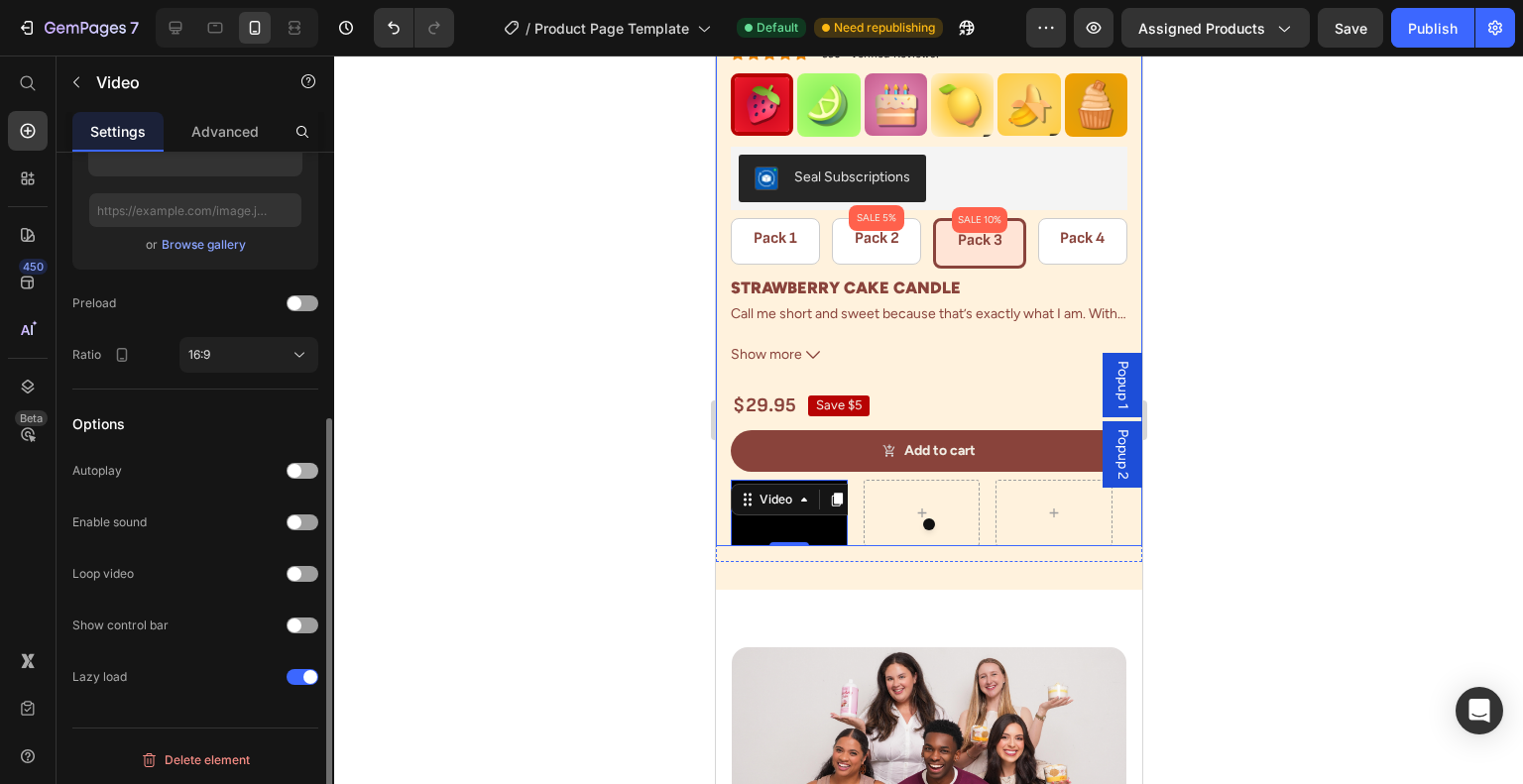 click at bounding box center [294, 471] 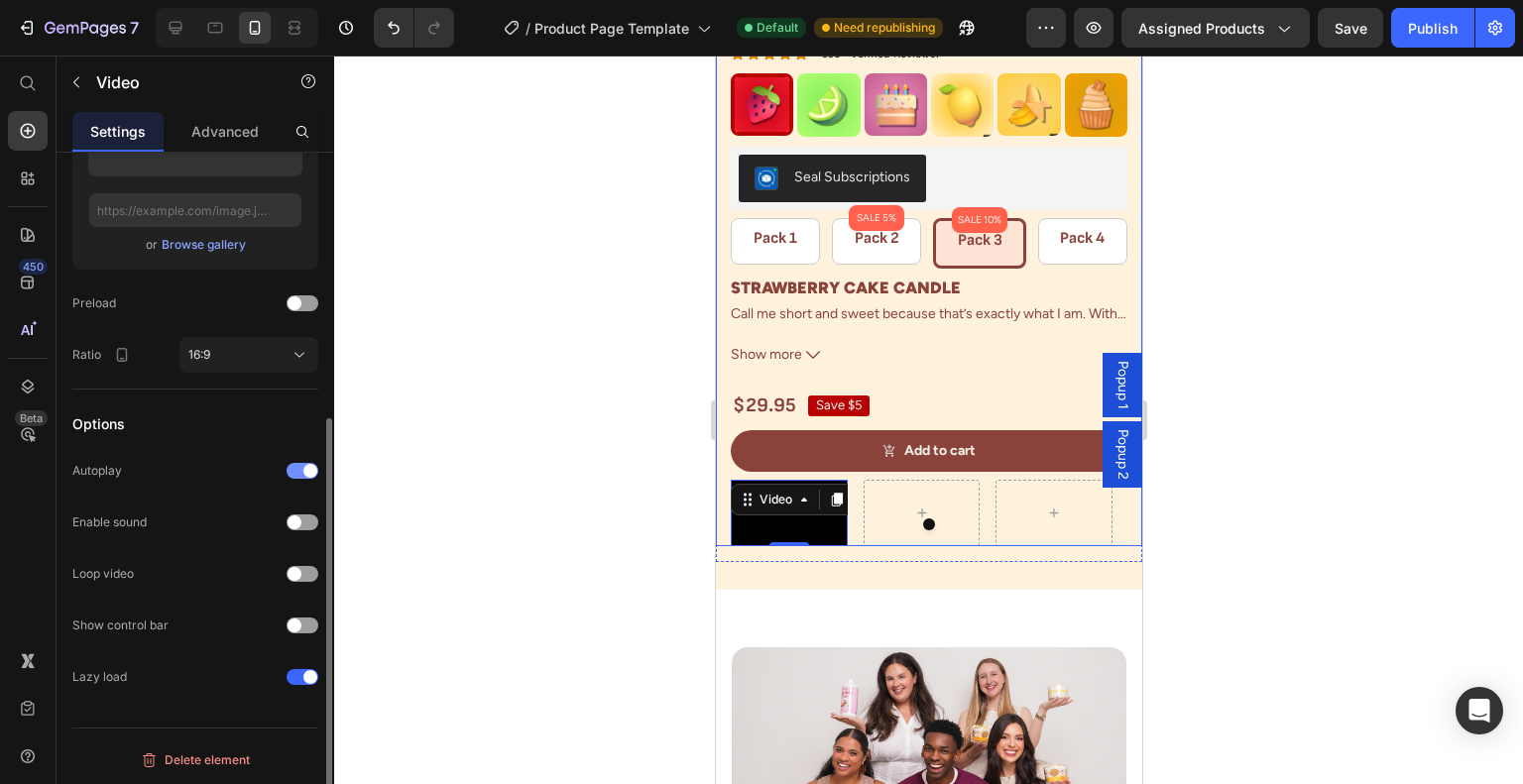click at bounding box center [302, 471] 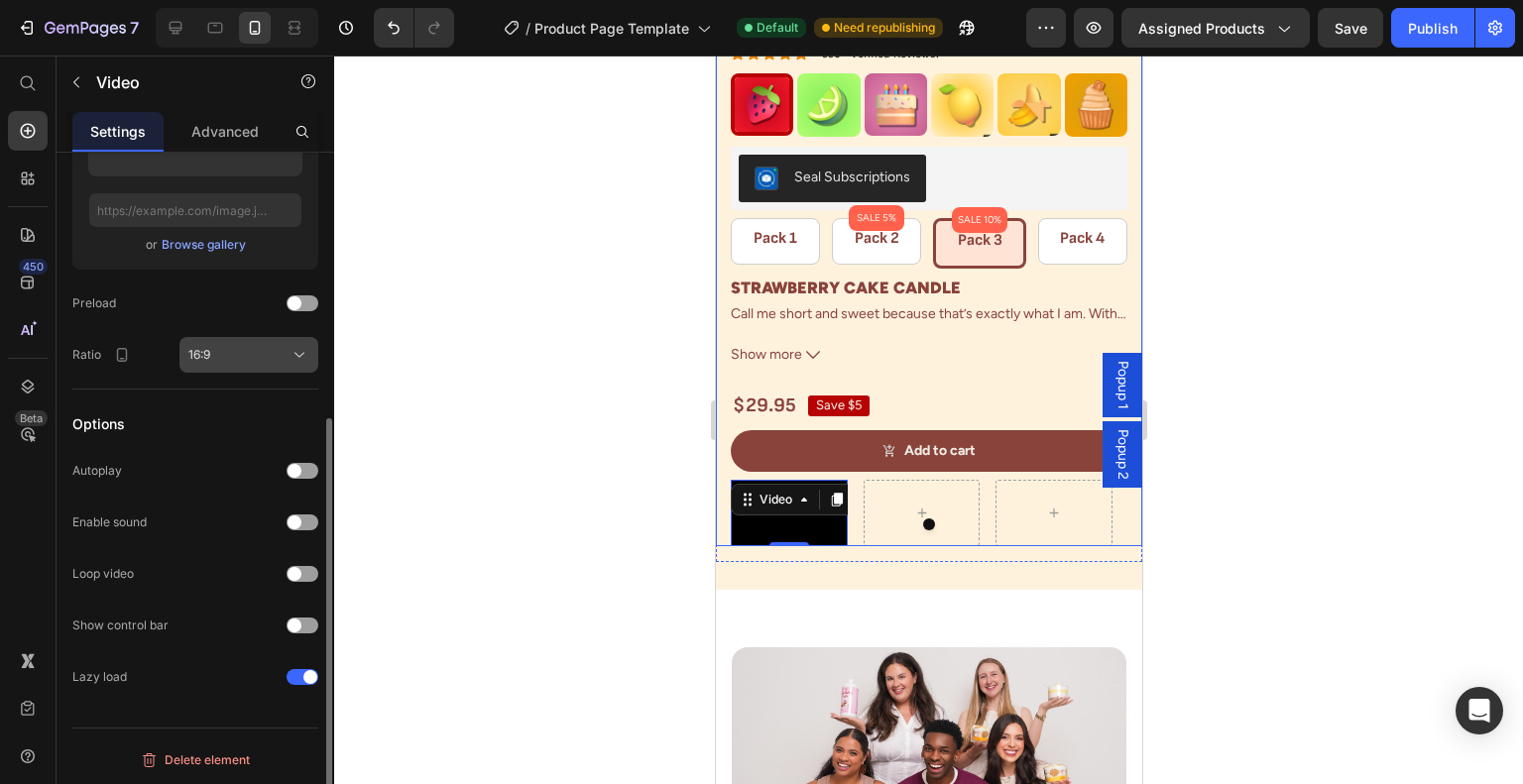 click on "16:9" at bounding box center [249, 355] 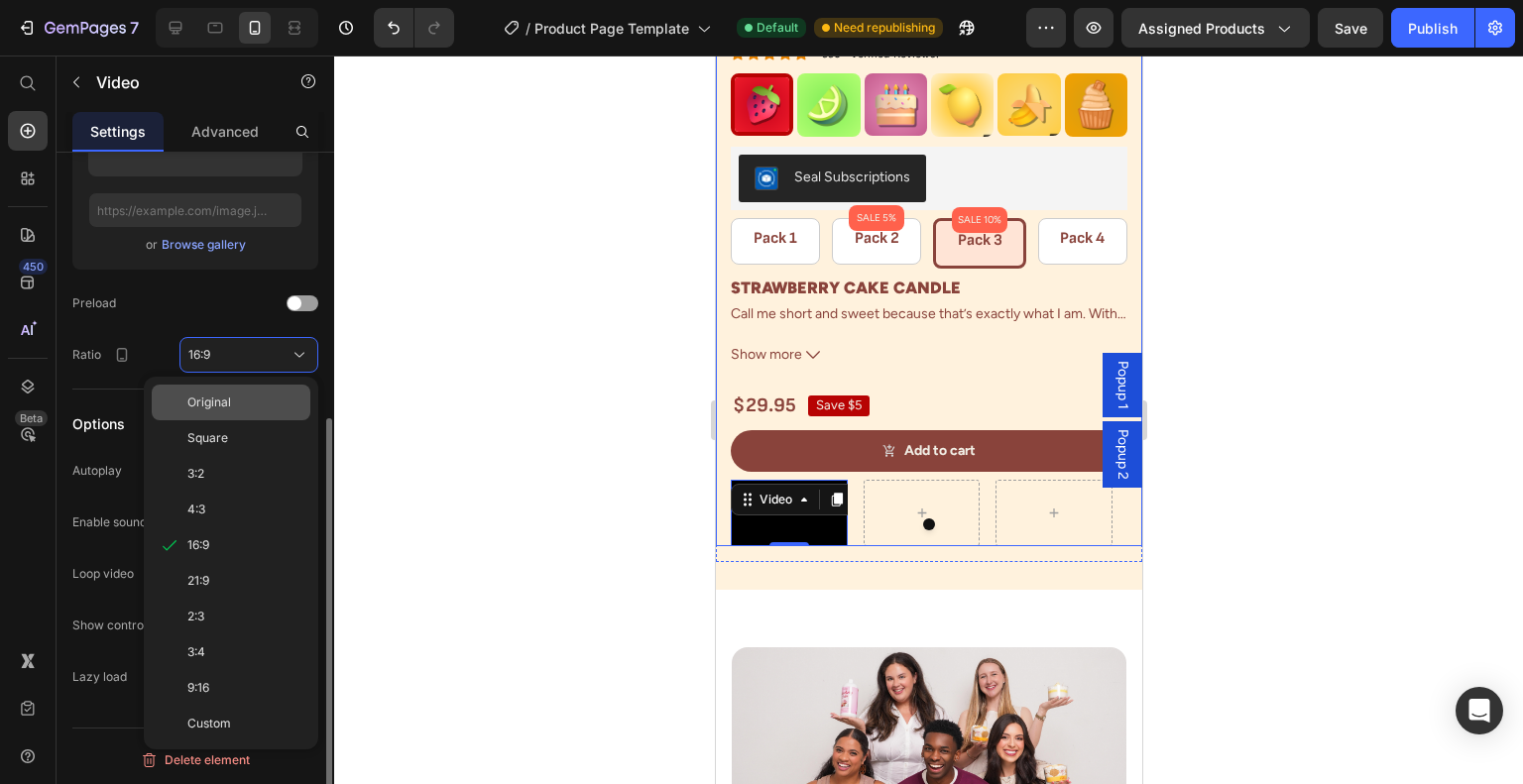 click on "Original" 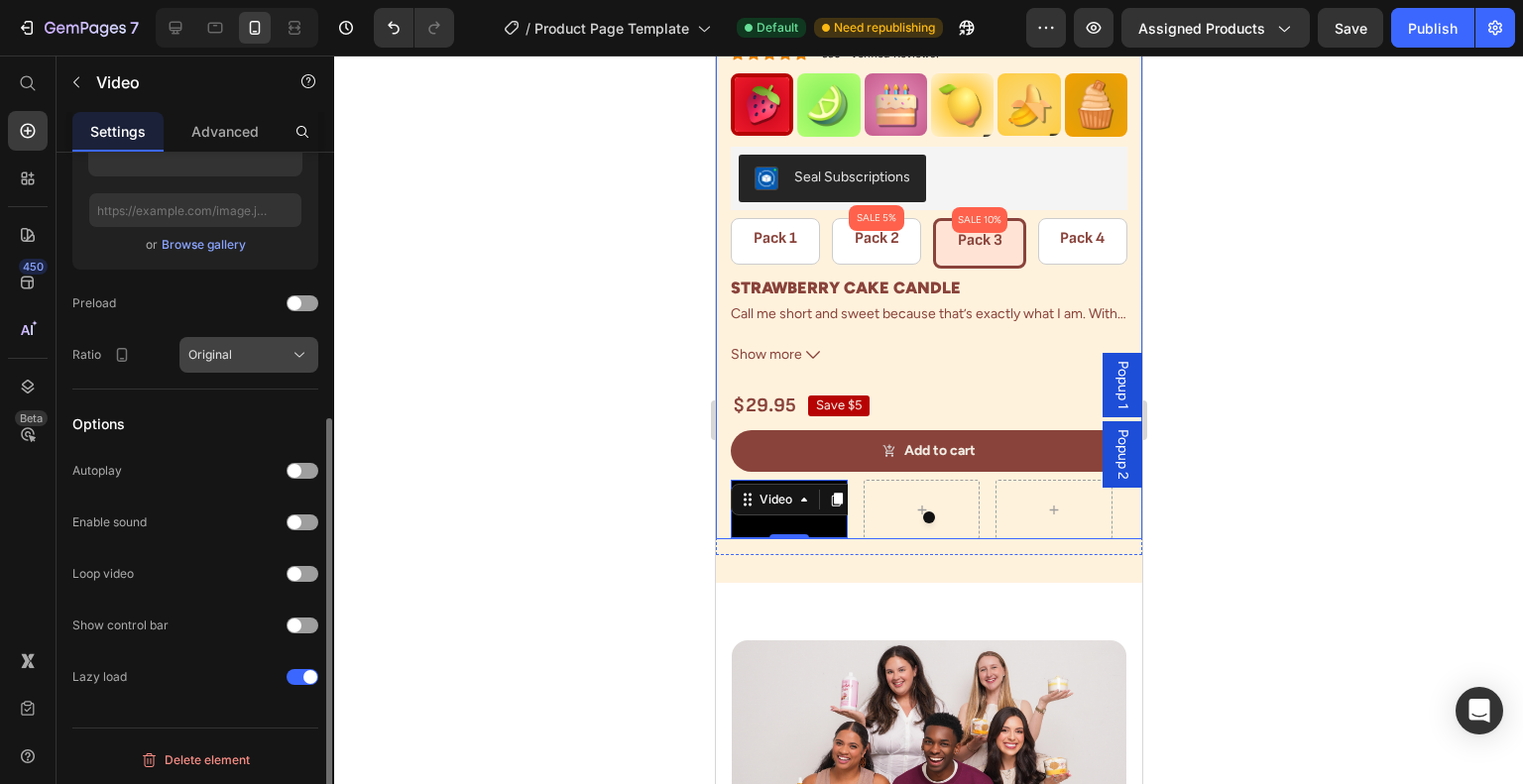 click on "Original" 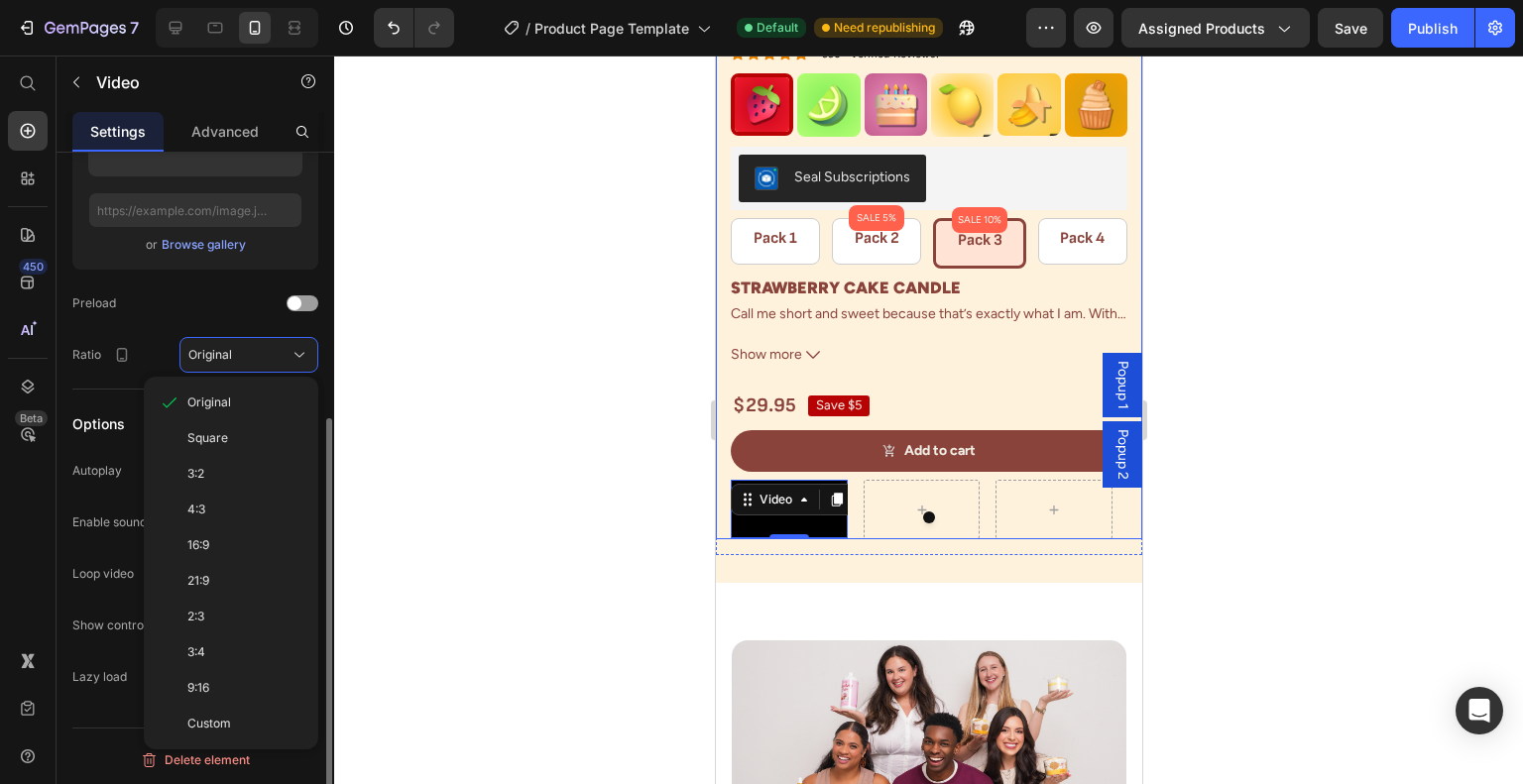 click on "Original" 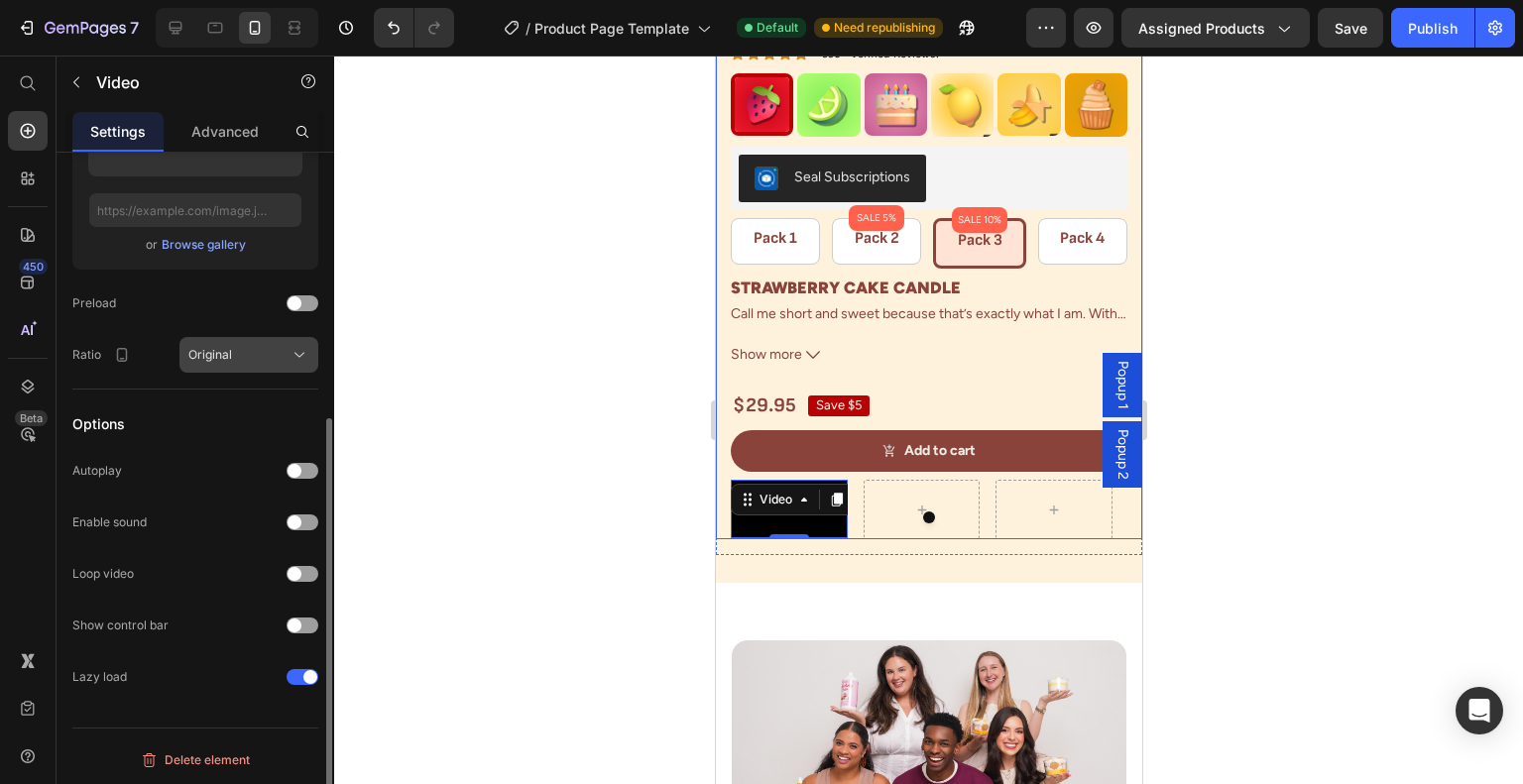 click on "Original" 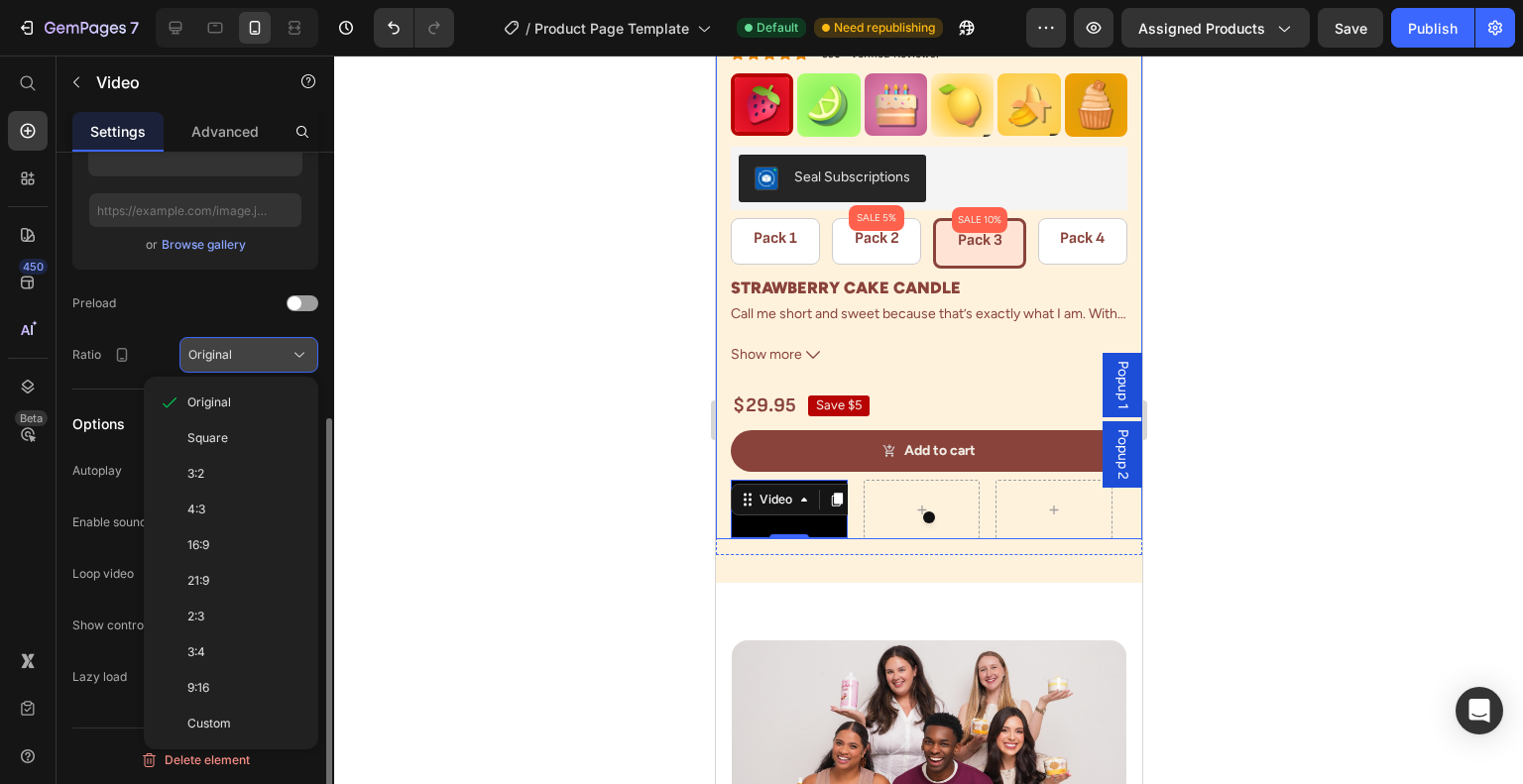 click on "Square" 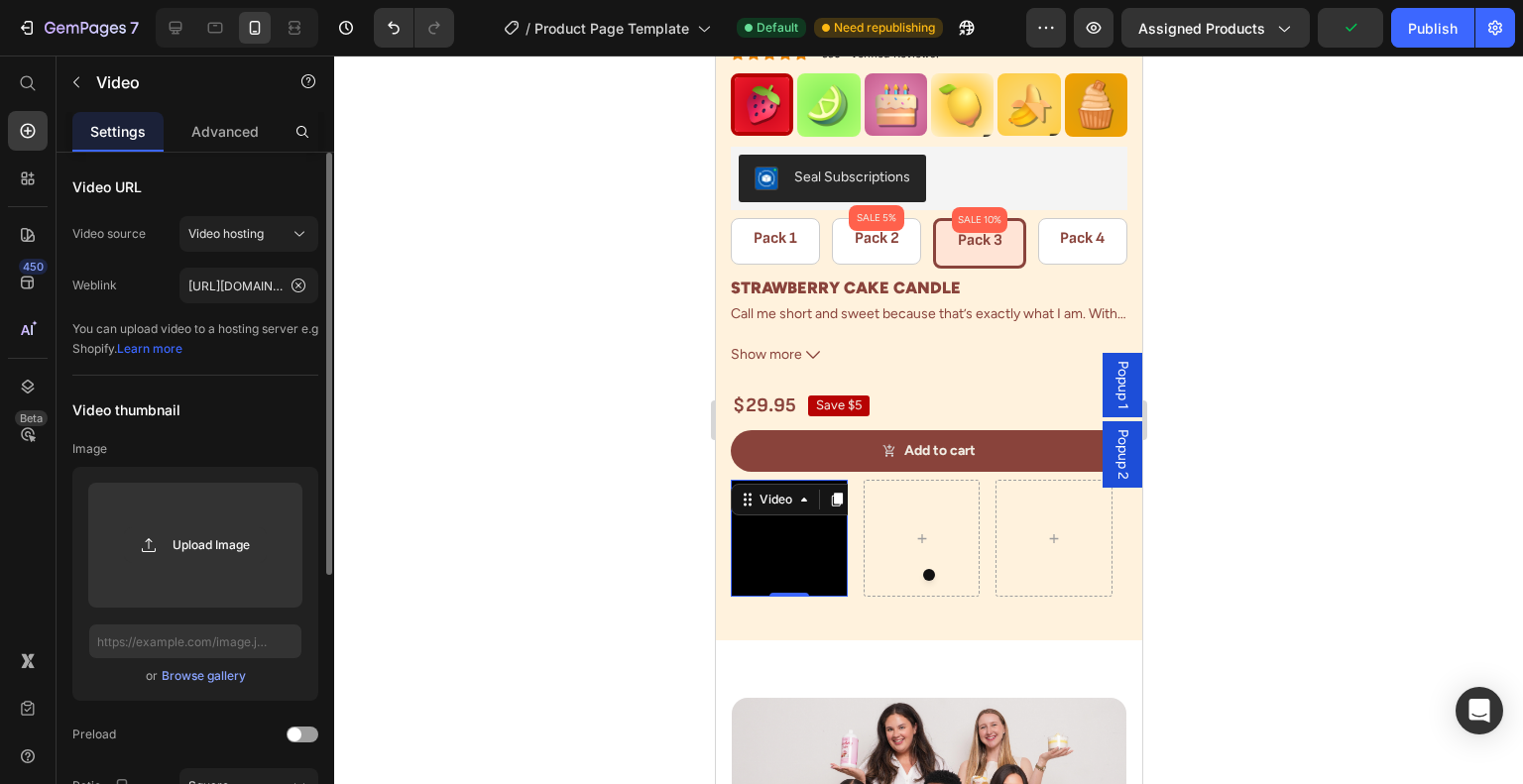 scroll, scrollTop: 99, scrollLeft: 0, axis: vertical 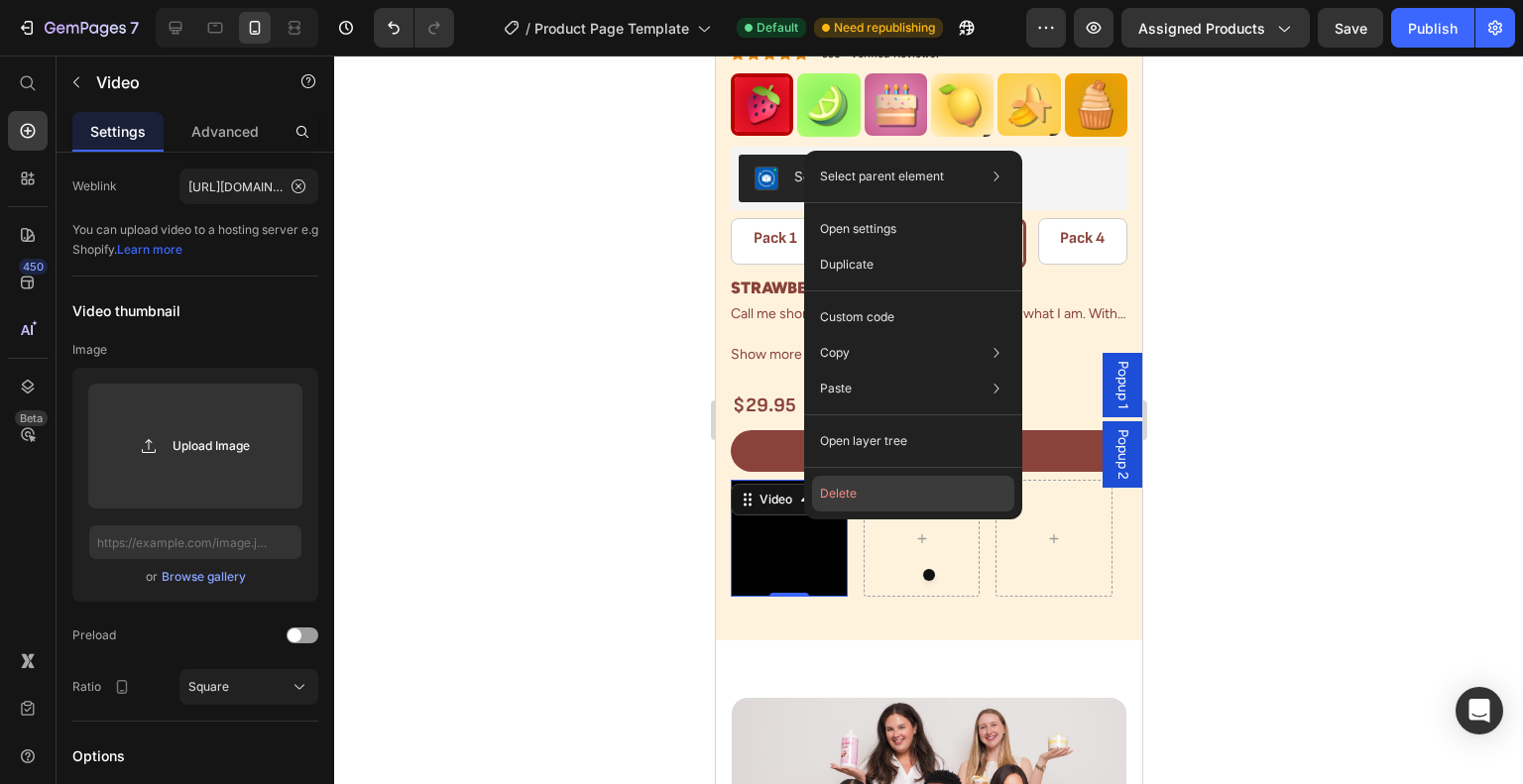 click on "Delete" 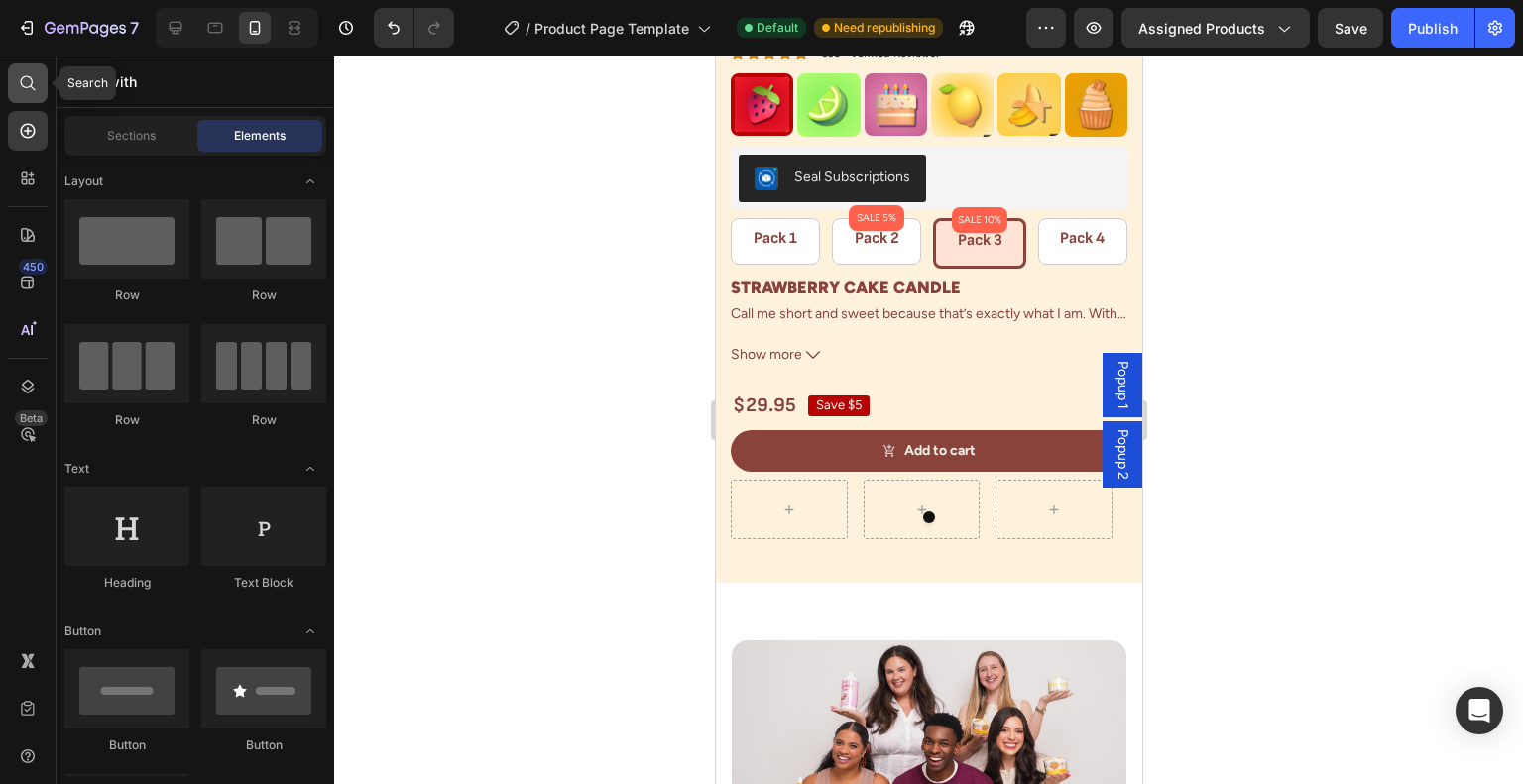 click 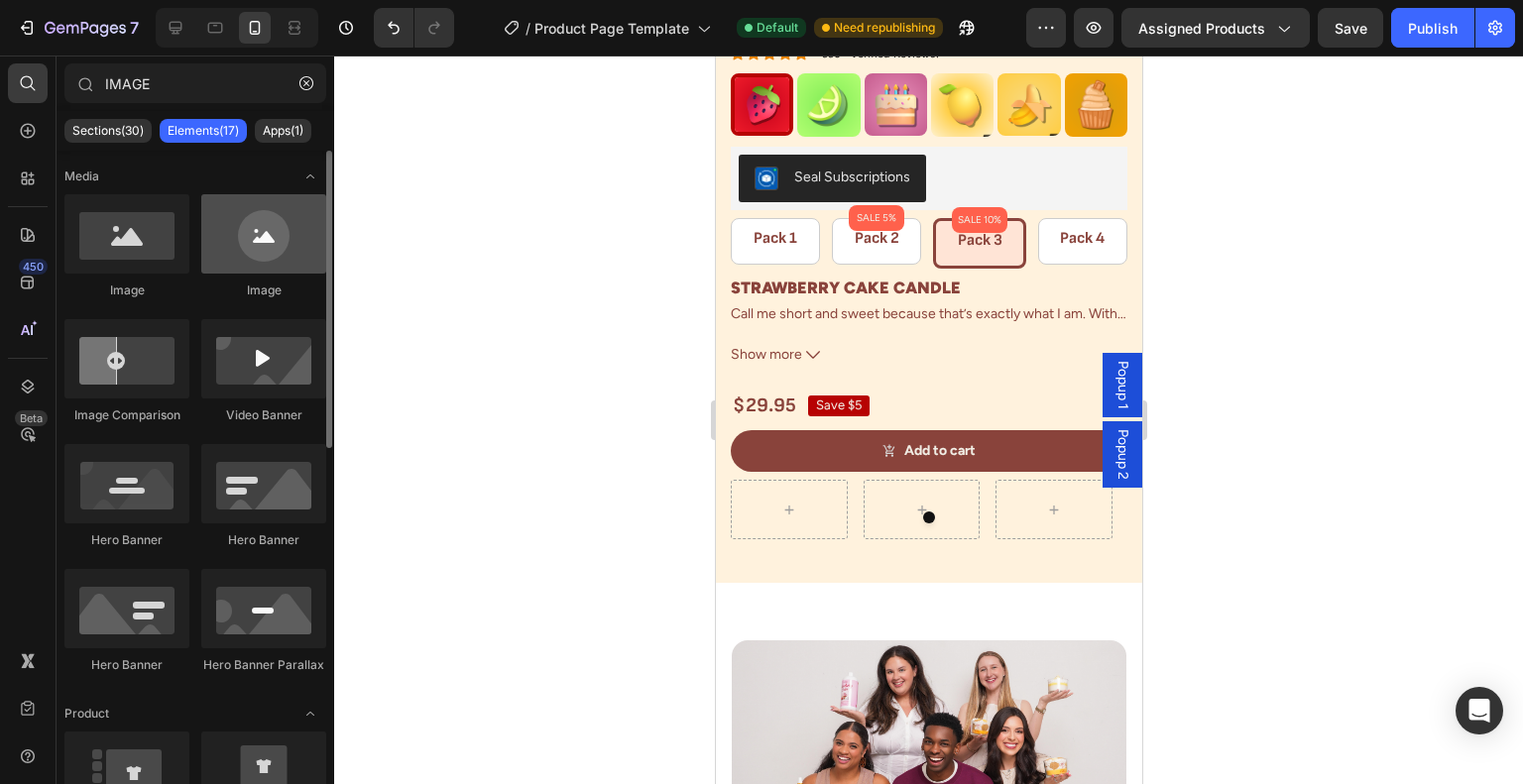 type on "IMAGE" 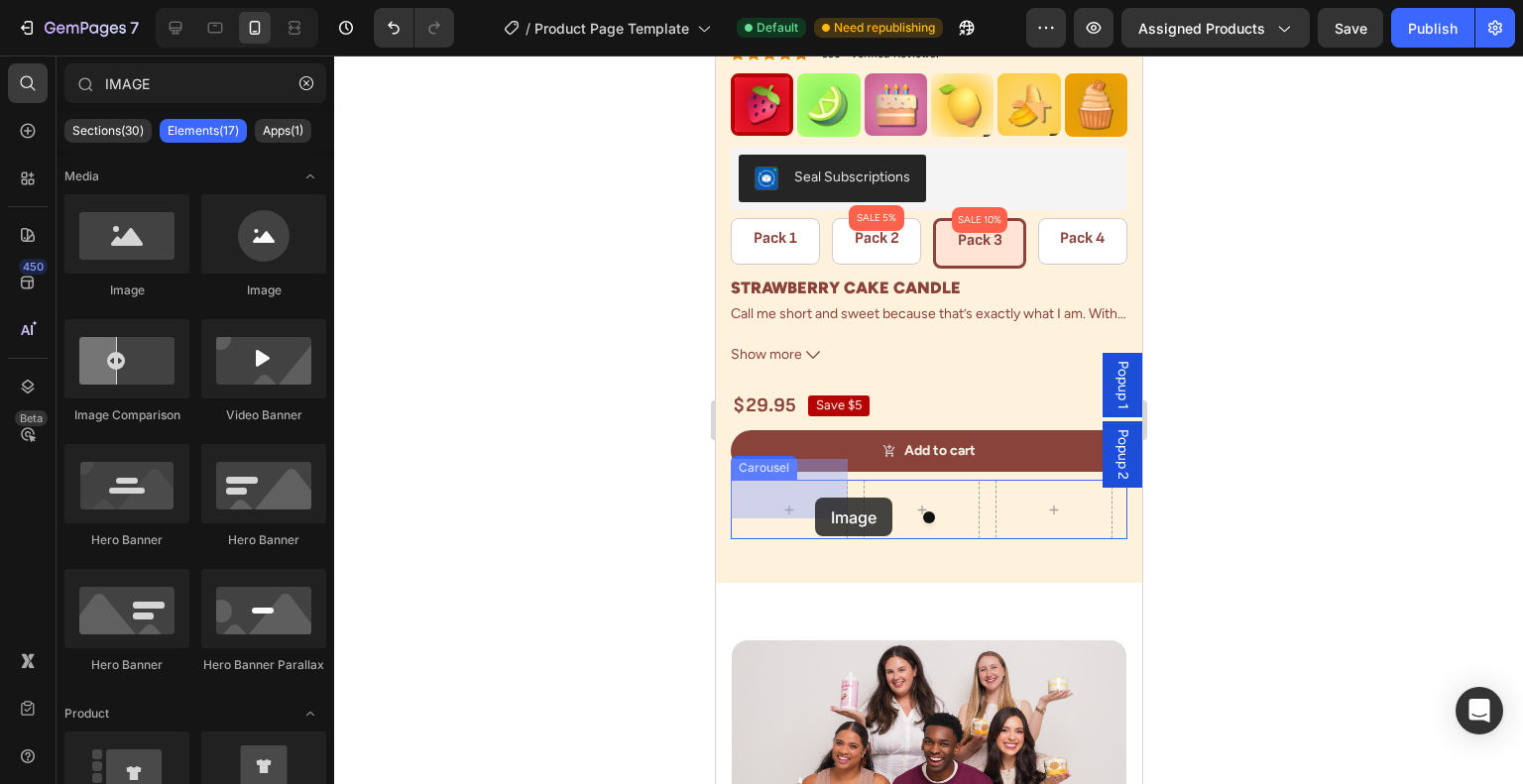 drag, startPoint x: 999, startPoint y: 286, endPoint x: 793, endPoint y: 460, distance: 269.65163 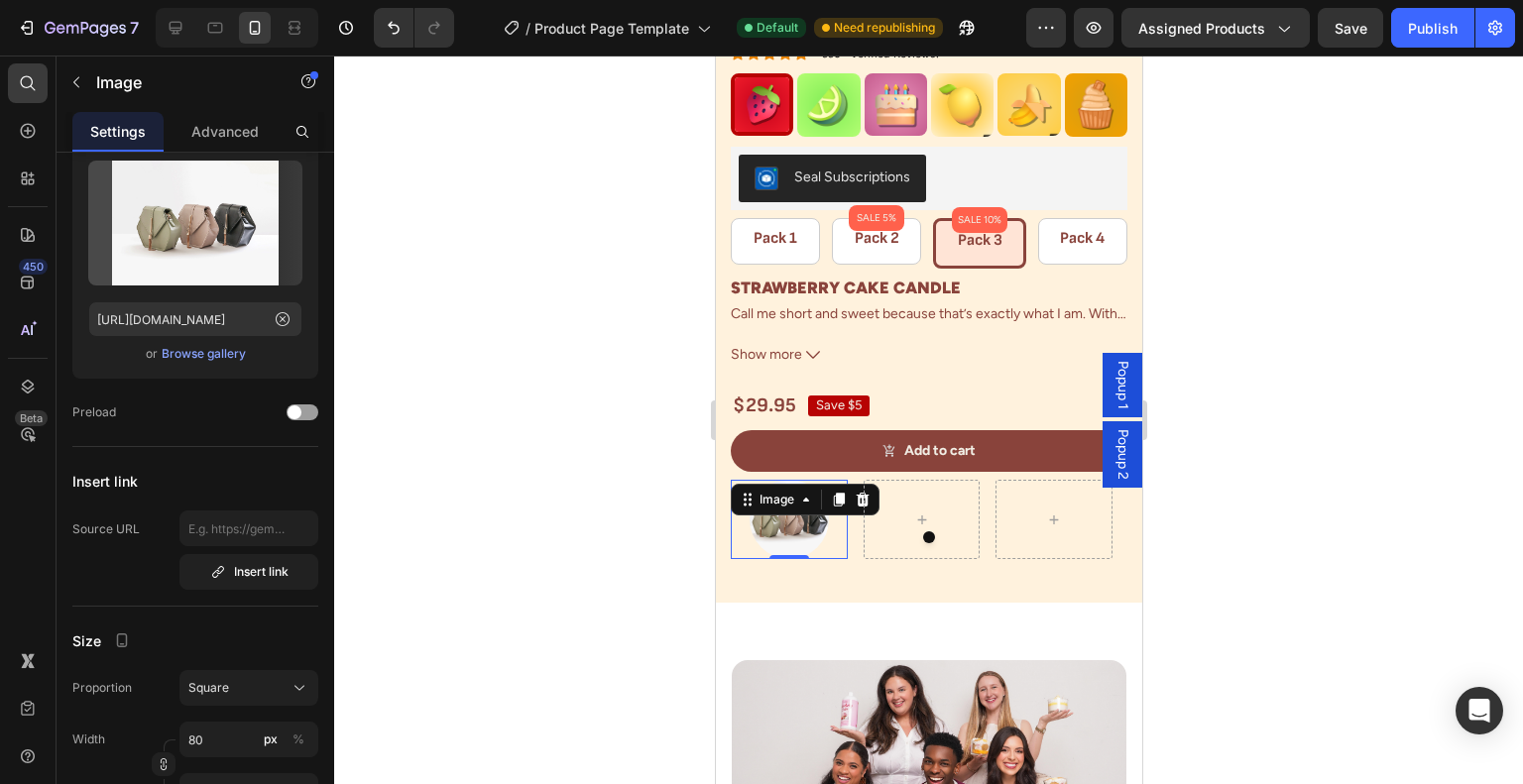 scroll, scrollTop: 0, scrollLeft: 0, axis: both 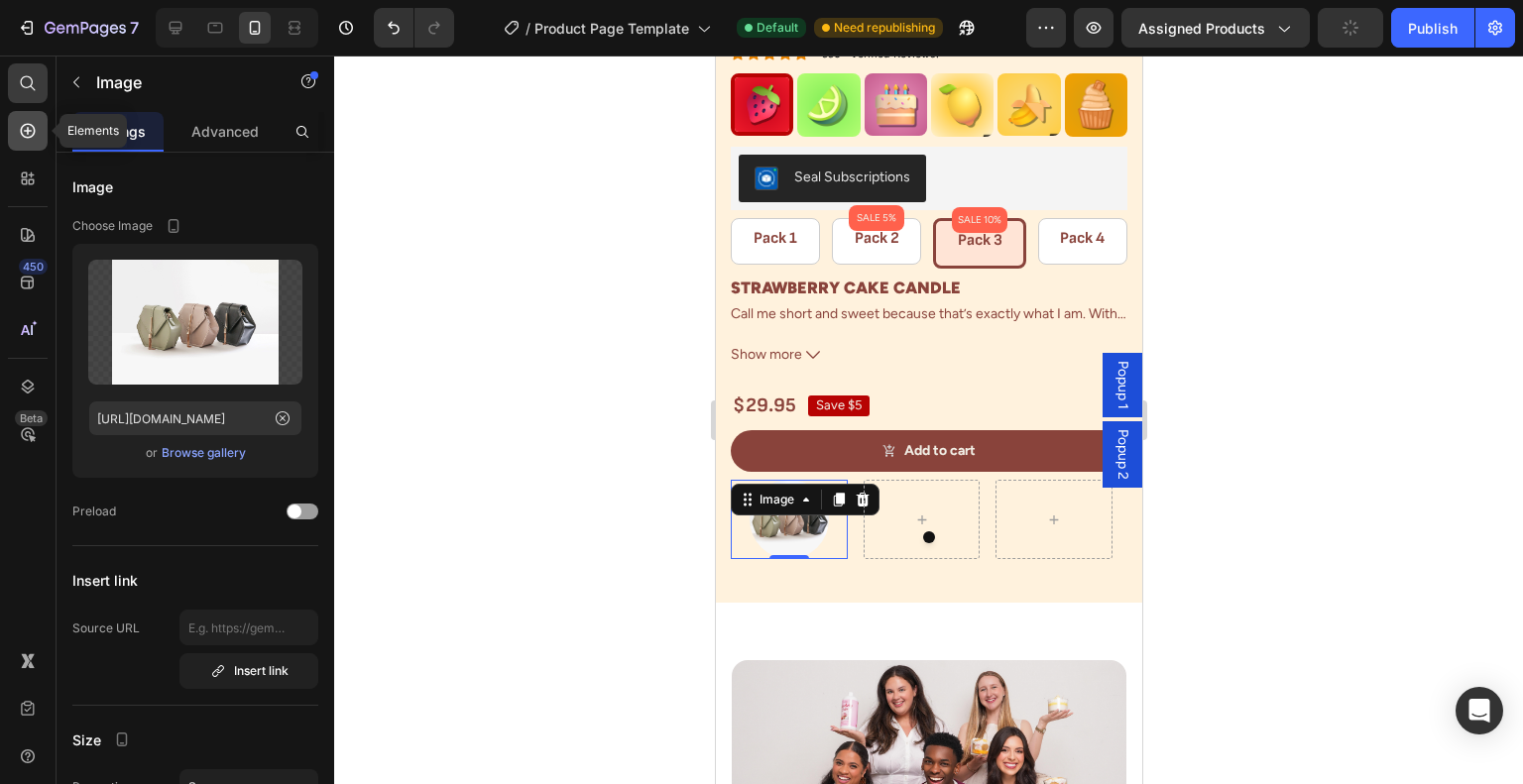 click 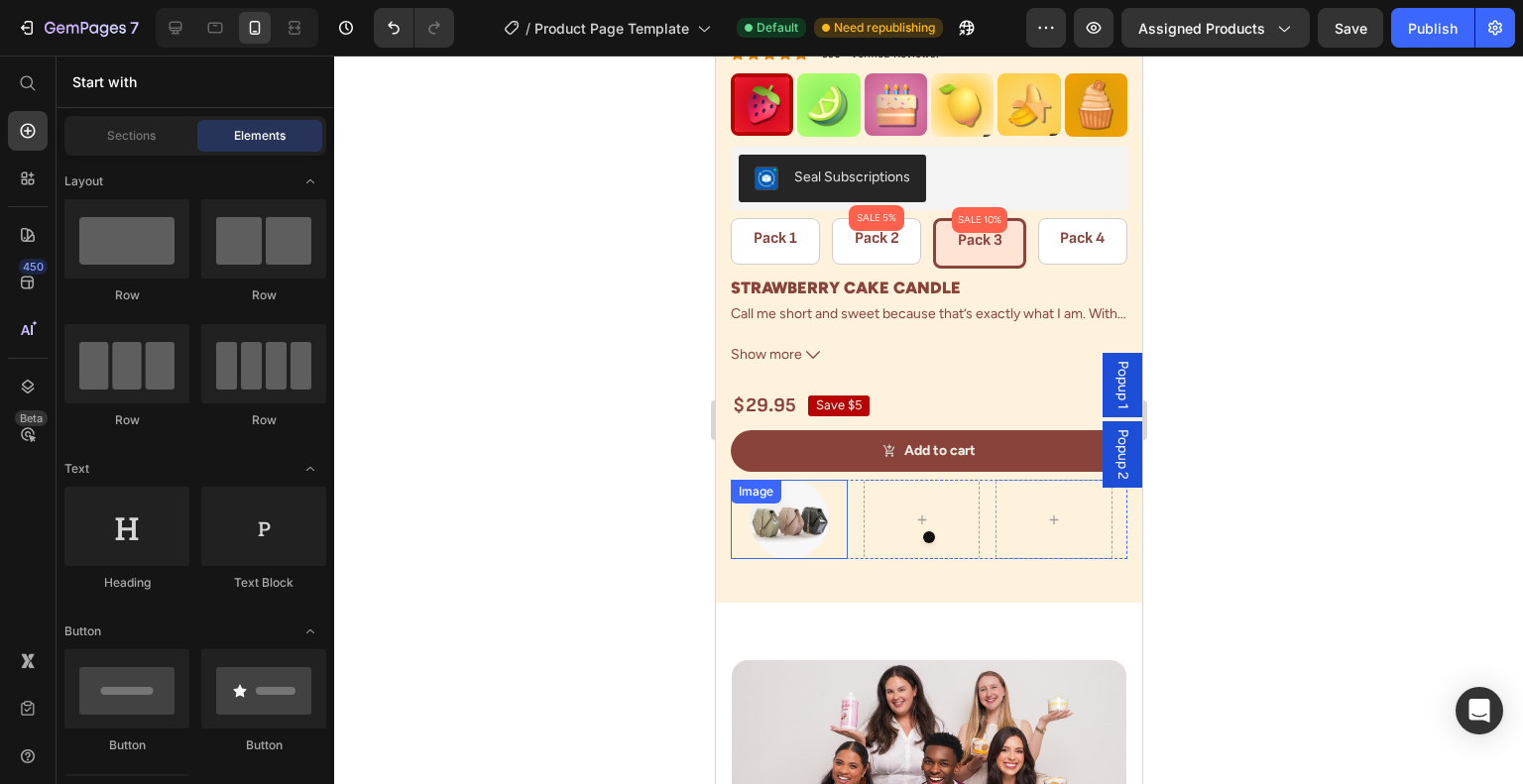click at bounding box center [788, 519] 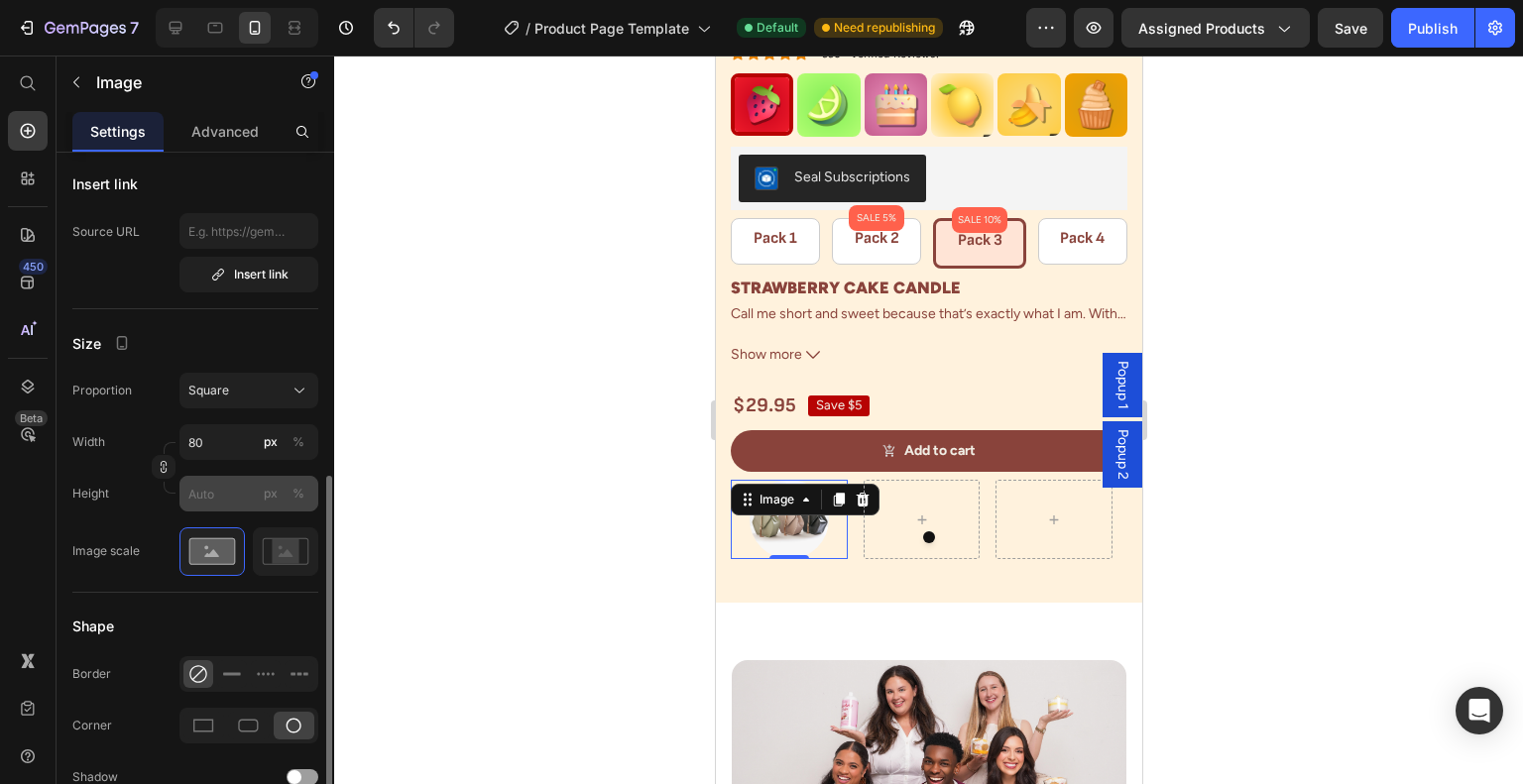 scroll, scrollTop: 496, scrollLeft: 0, axis: vertical 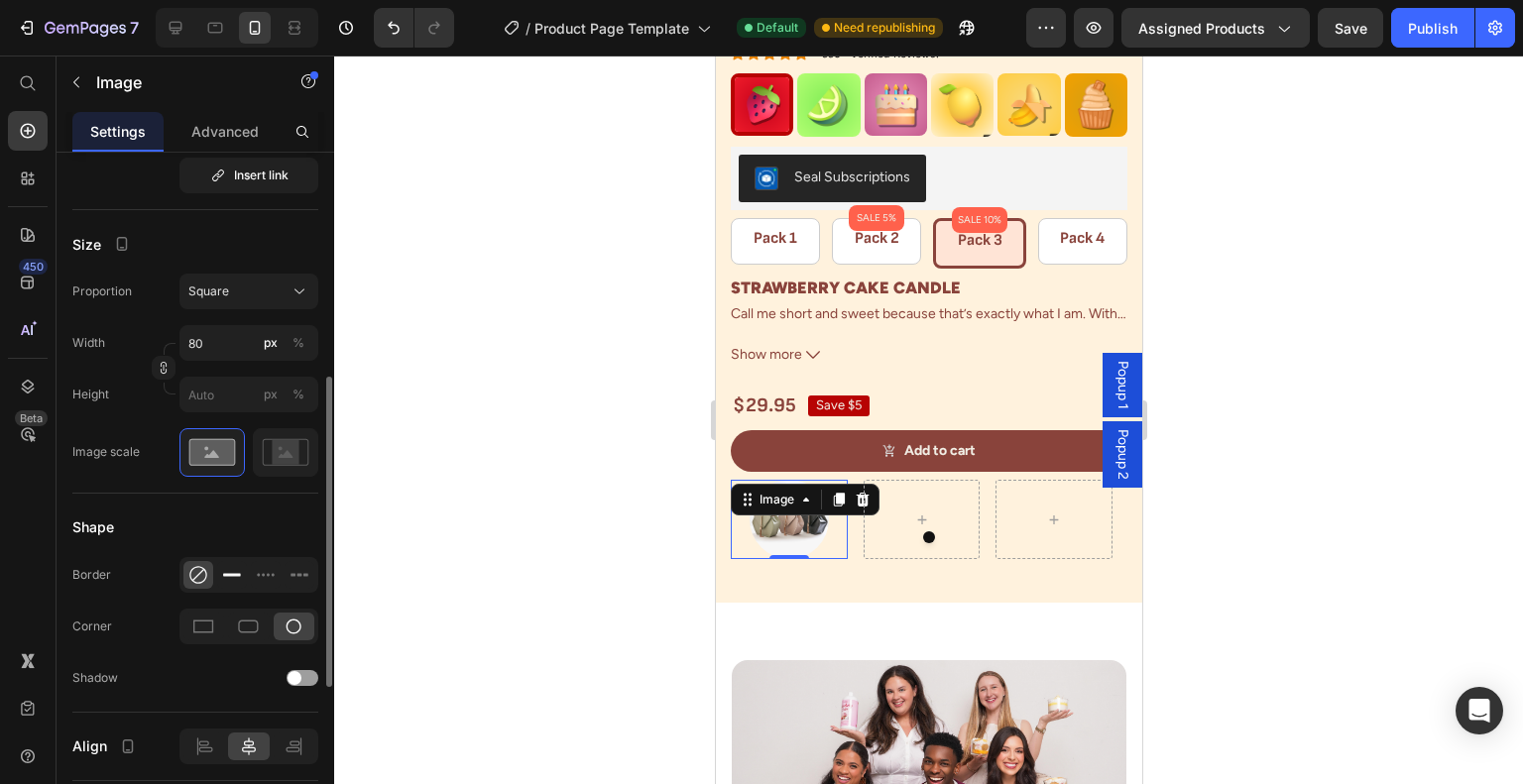 click 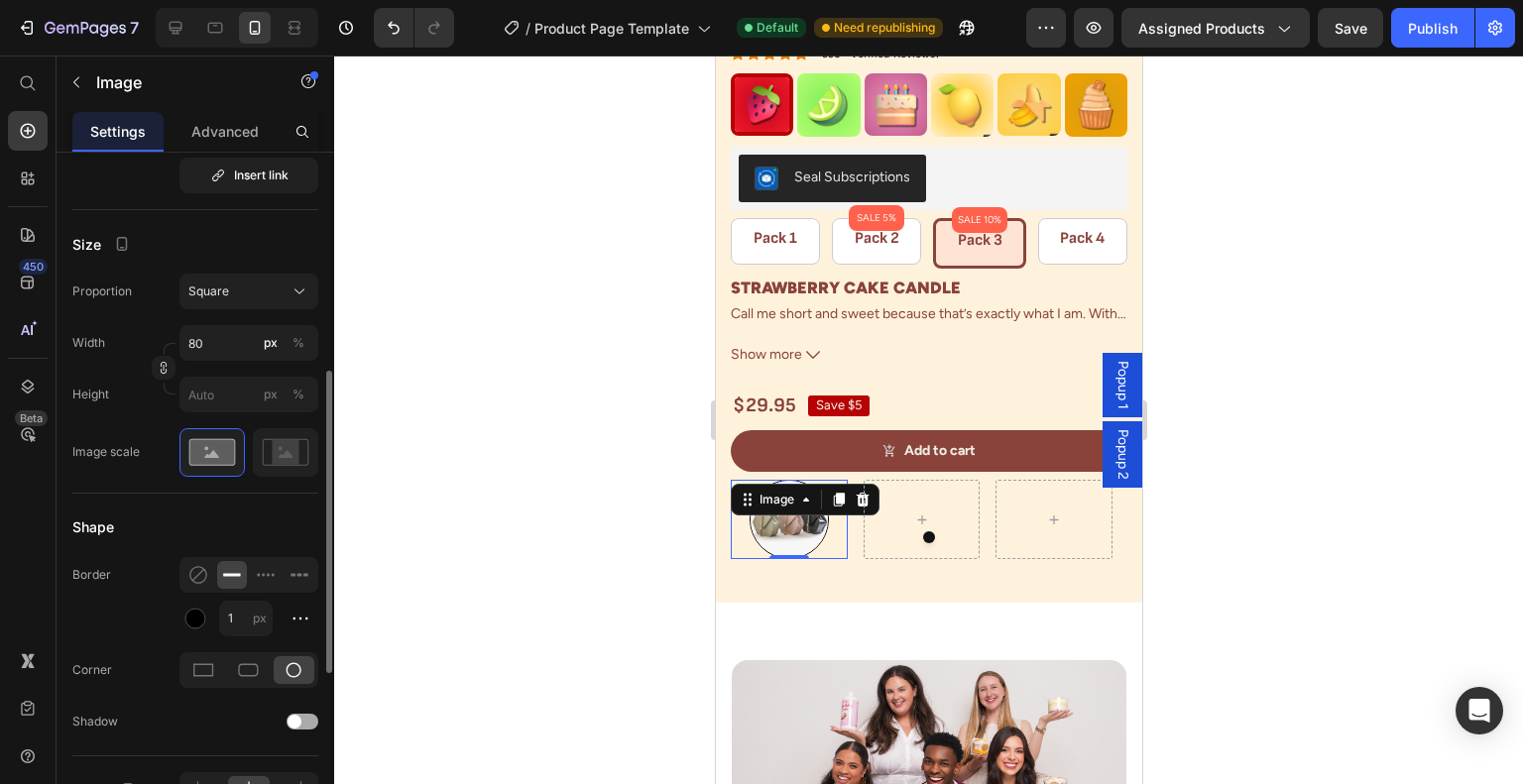 click at bounding box center (294, 722) 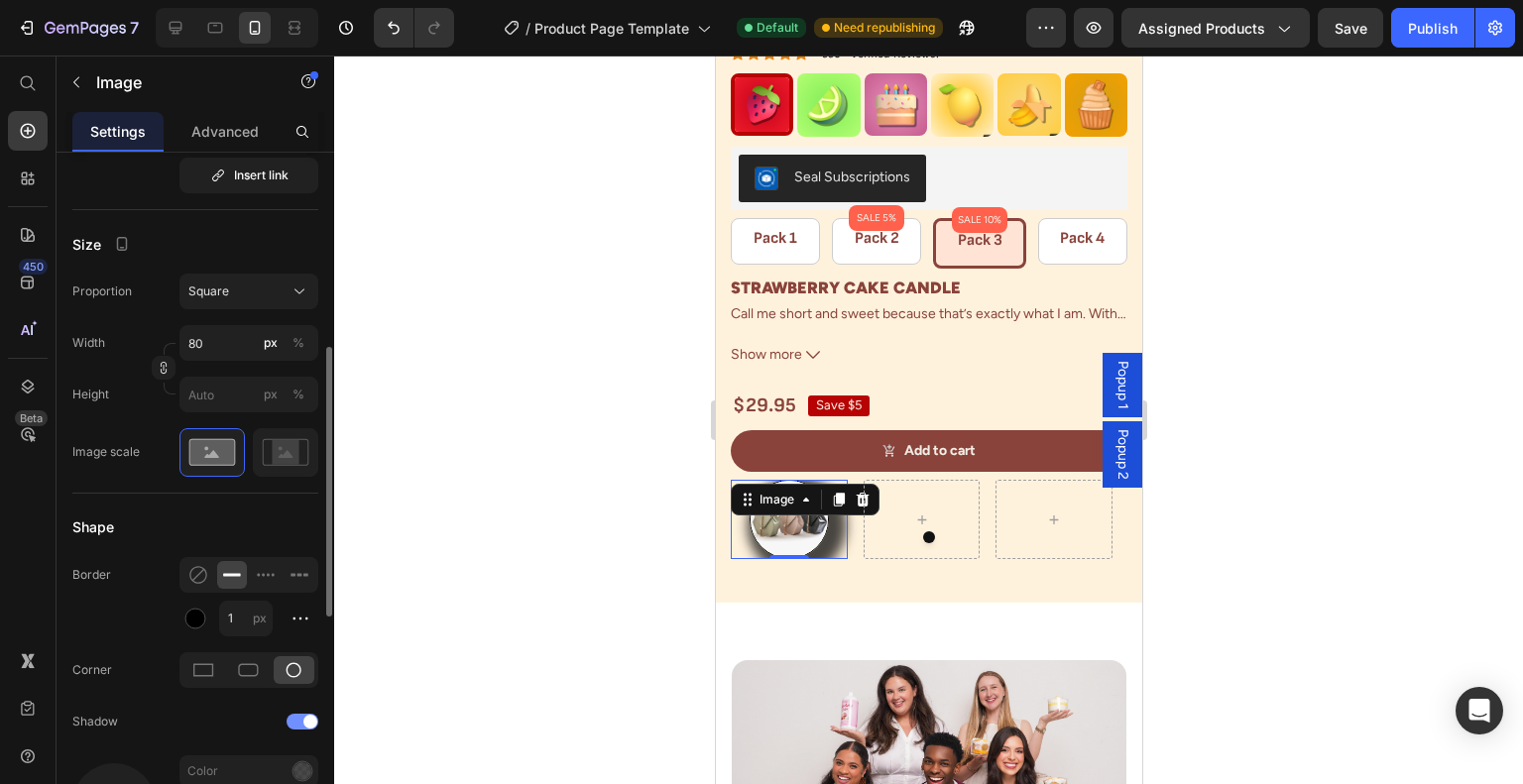 click at bounding box center [302, 722] 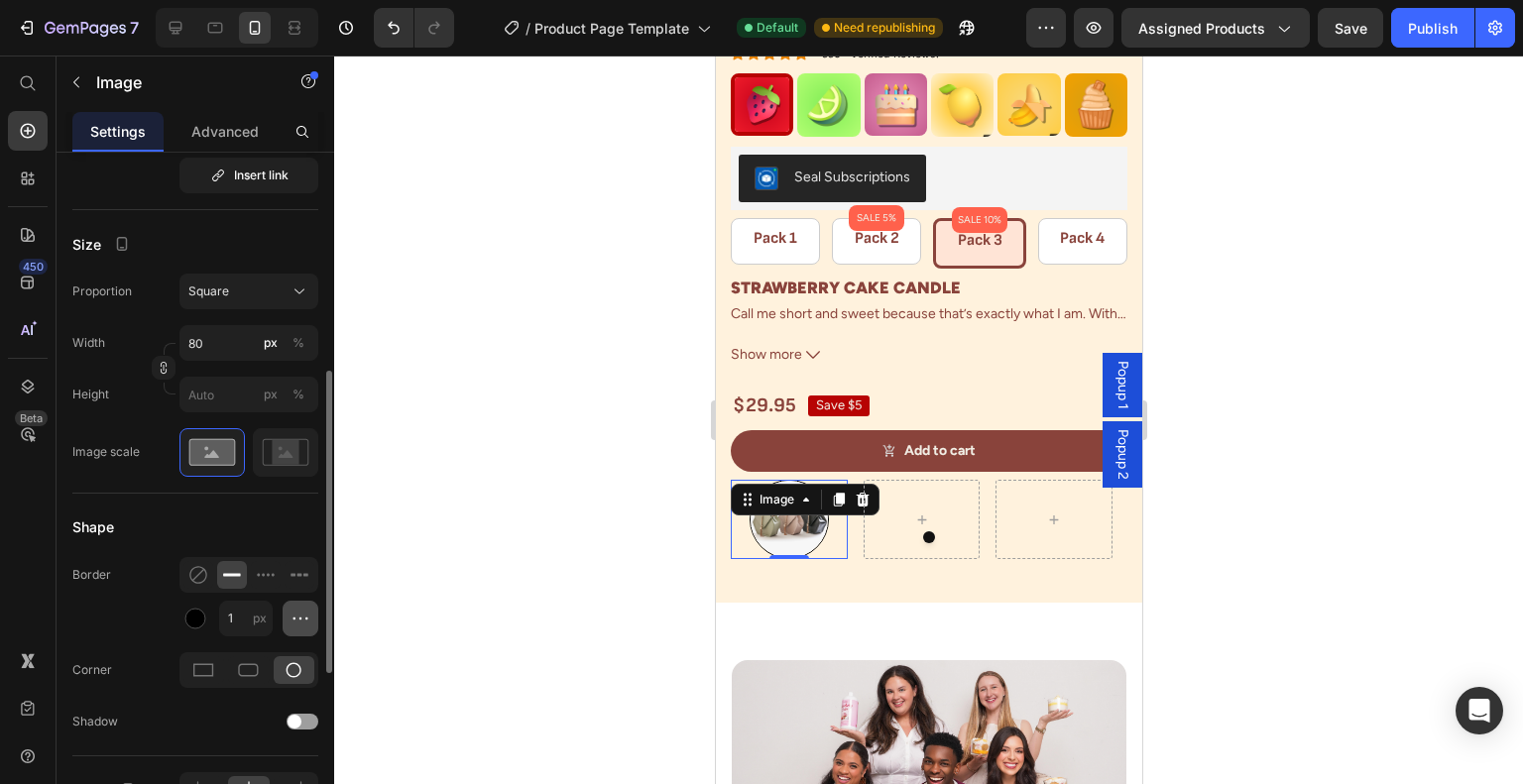 click 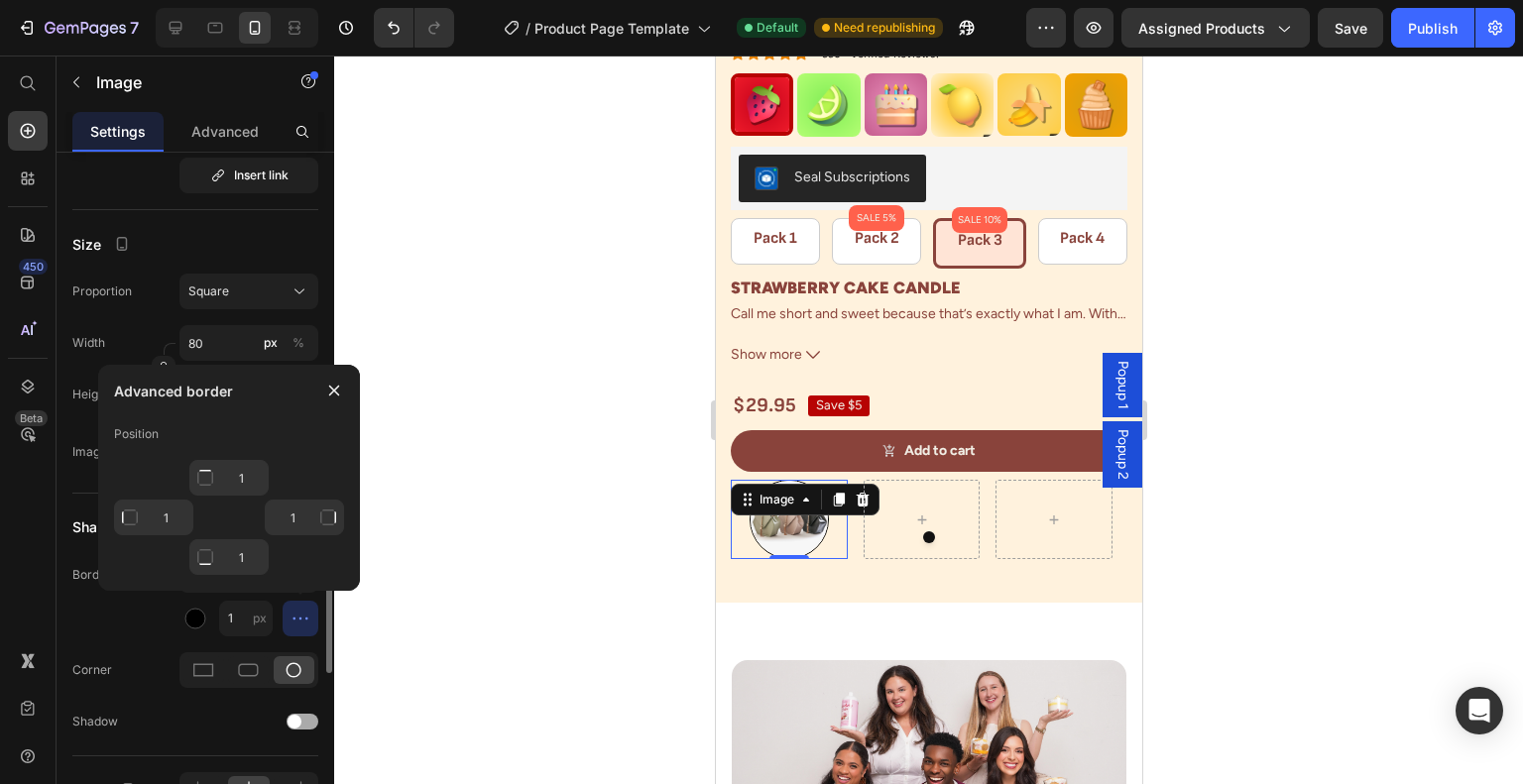 click on "Shadow" 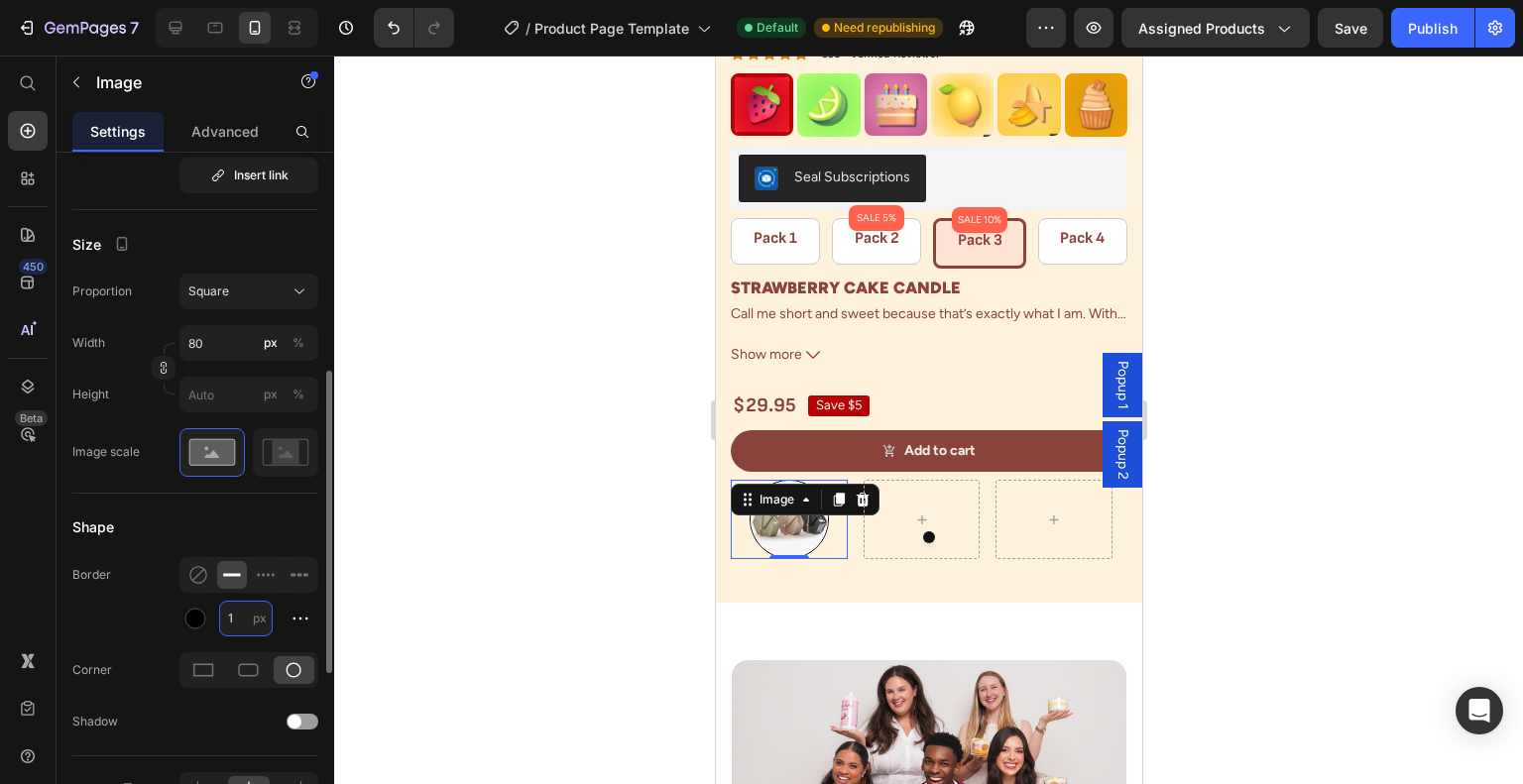click on "1" at bounding box center [246, 618] 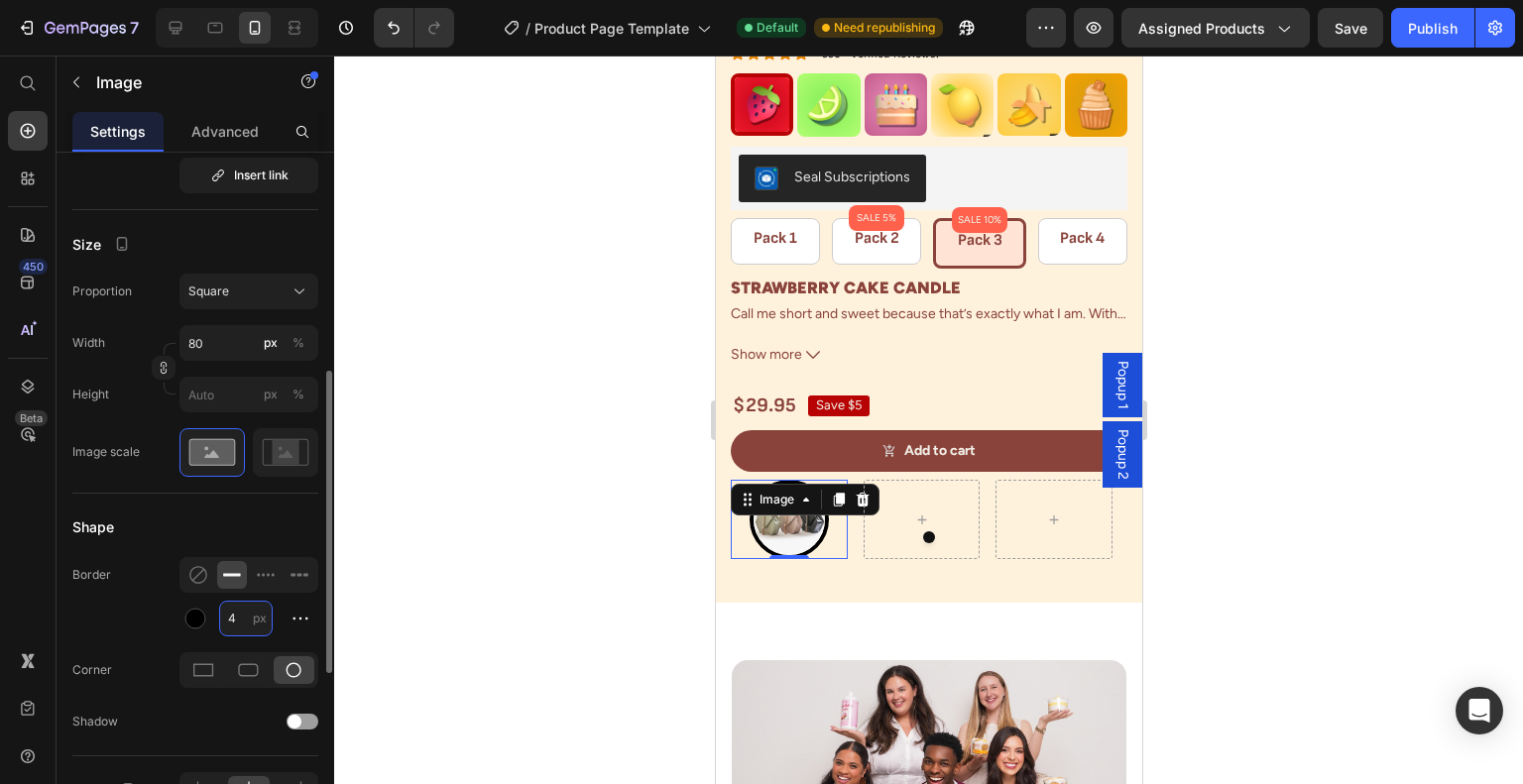 type on "3" 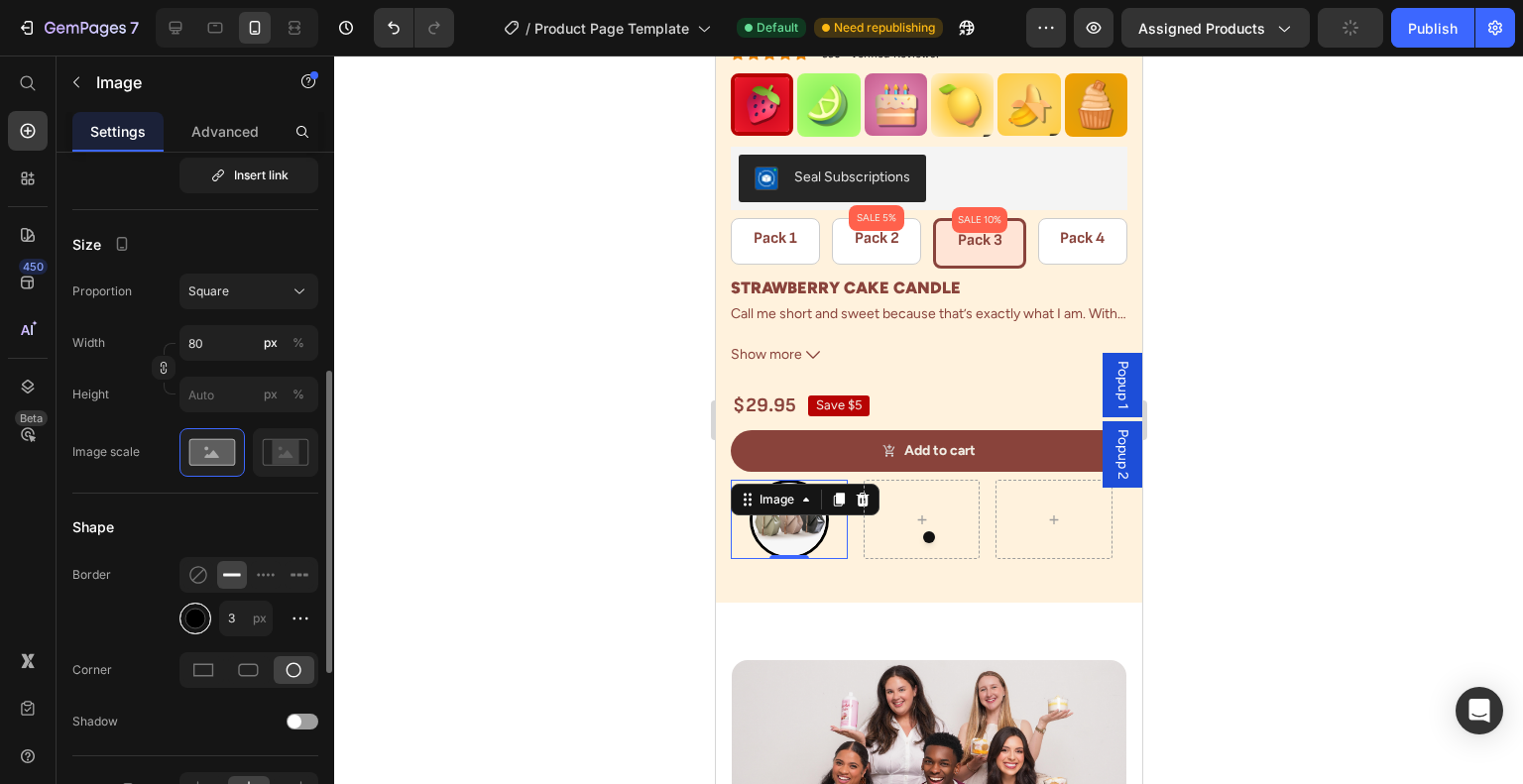 click at bounding box center (195, 617) 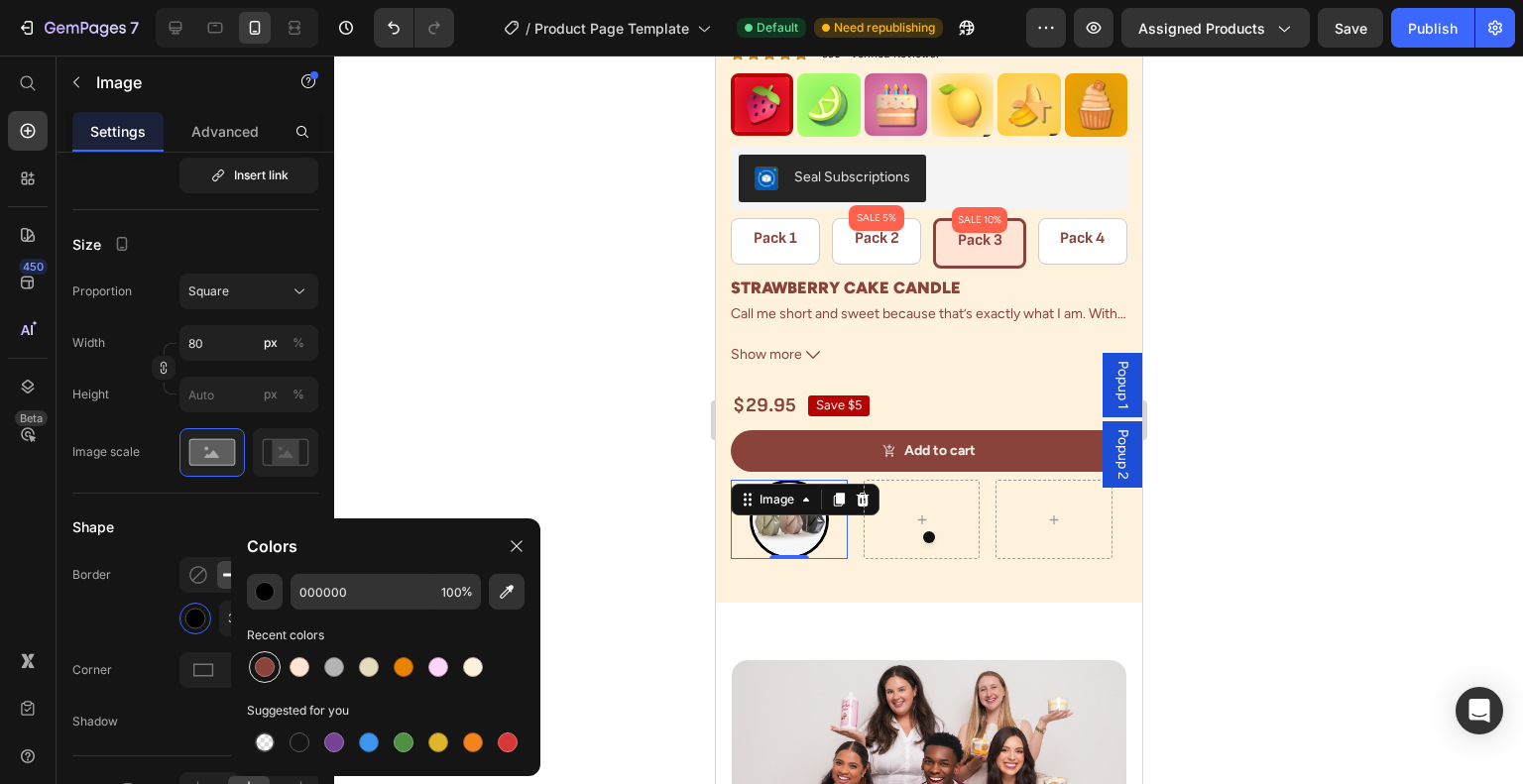 click at bounding box center [265, 667] 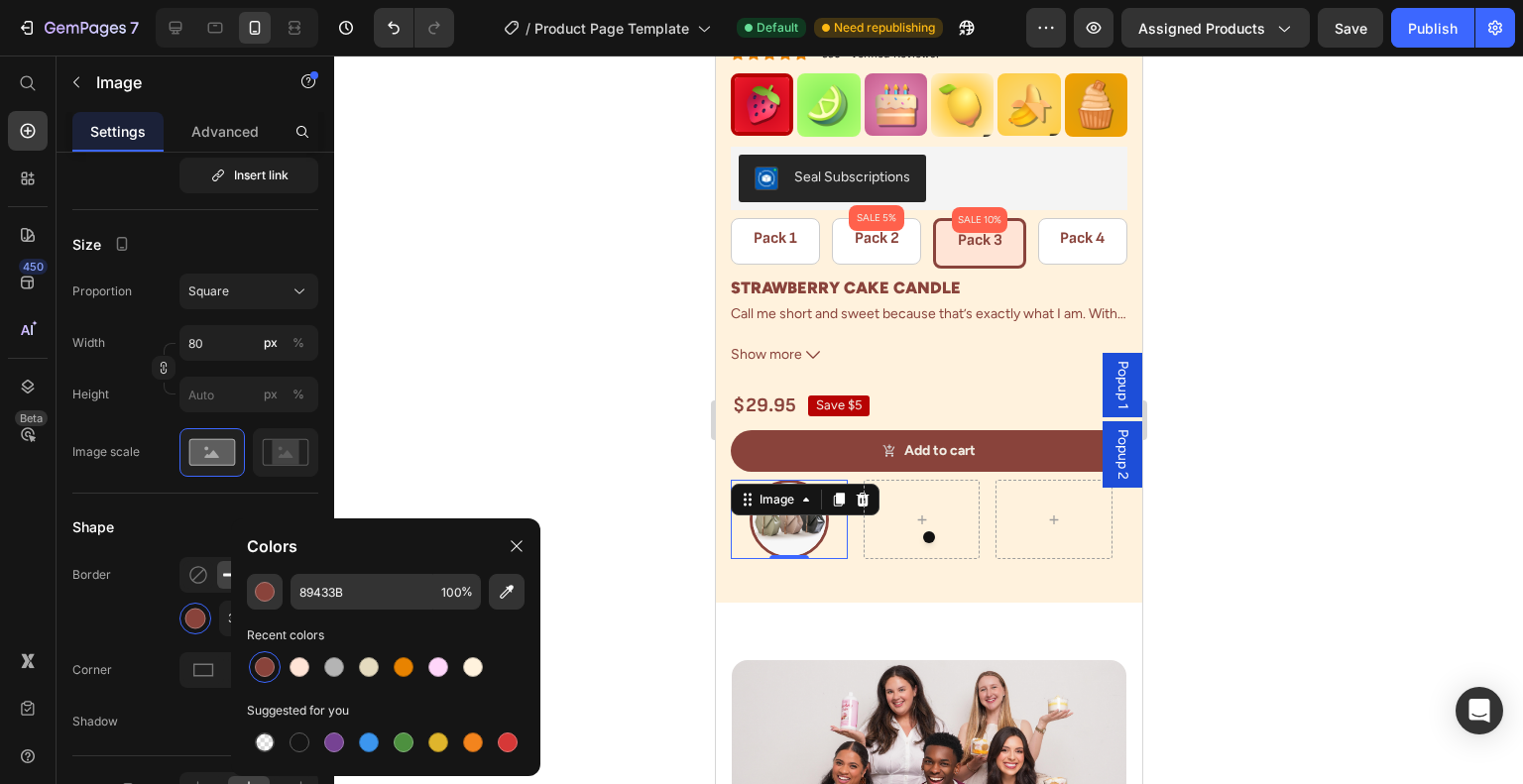 click on "Our Mission Heading At The [GEOGRAPHIC_DATA] Co., our mission is for you to find joy, comfort, and connection through the power of scent.    We believe that fragrance is more than just a smell… it’s an experience. That’s why we hand craft crave-worthy, clean-burning candles and scent products that fill your space with warmth, nostalgia, and a little indulgence.   Text Block Row Image Row Section 2" at bounding box center (928, 1011) 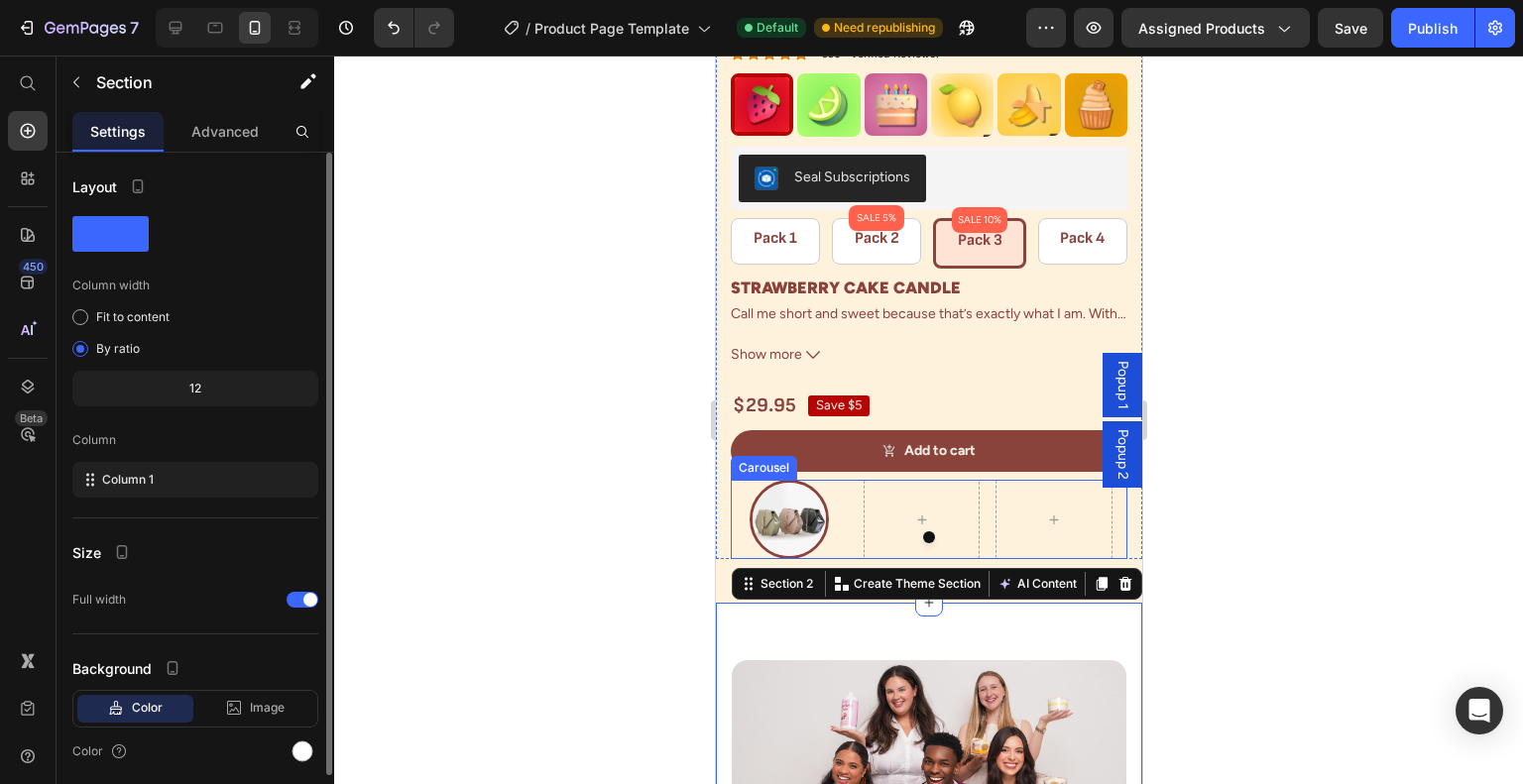 click at bounding box center [928, 537] 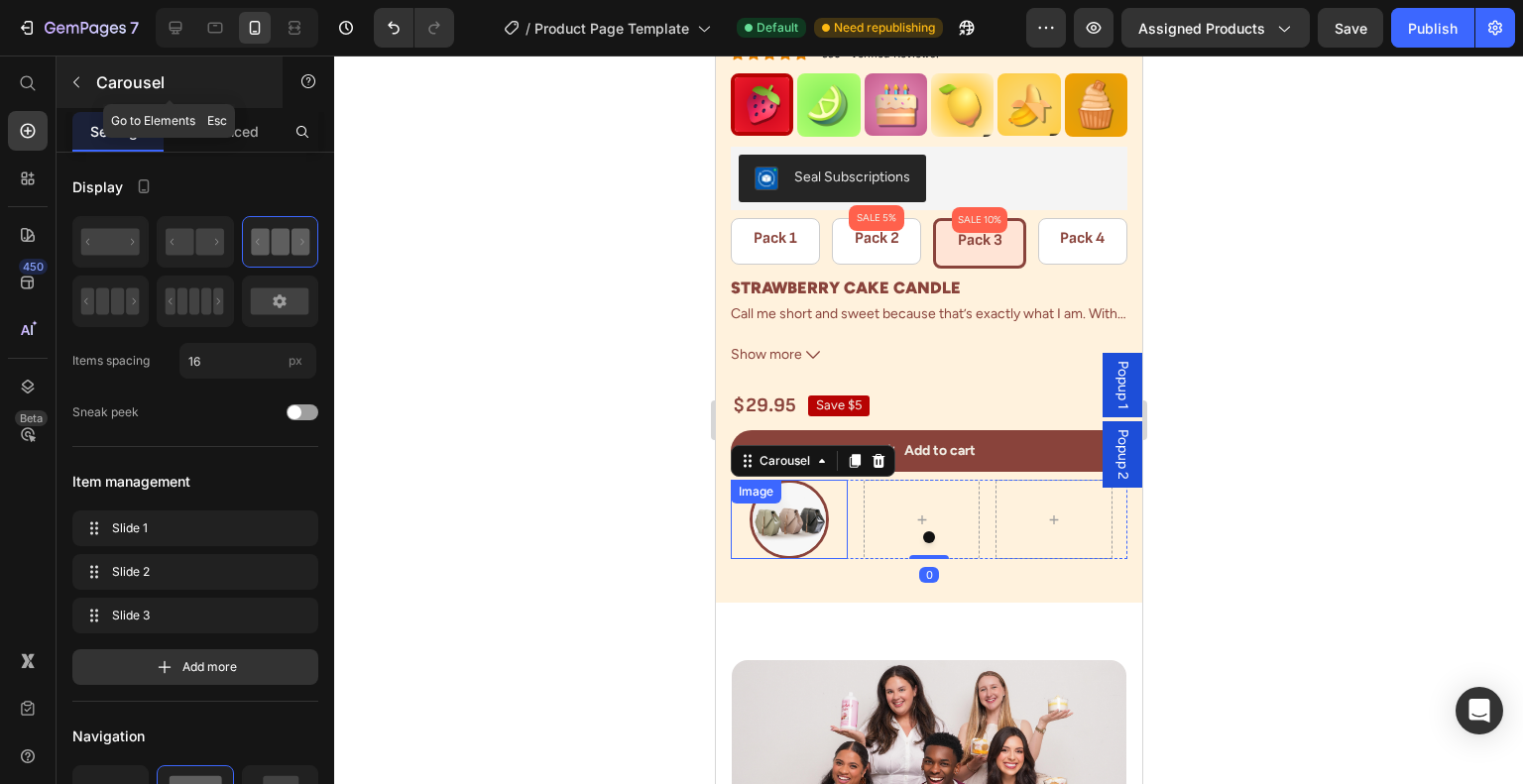 click 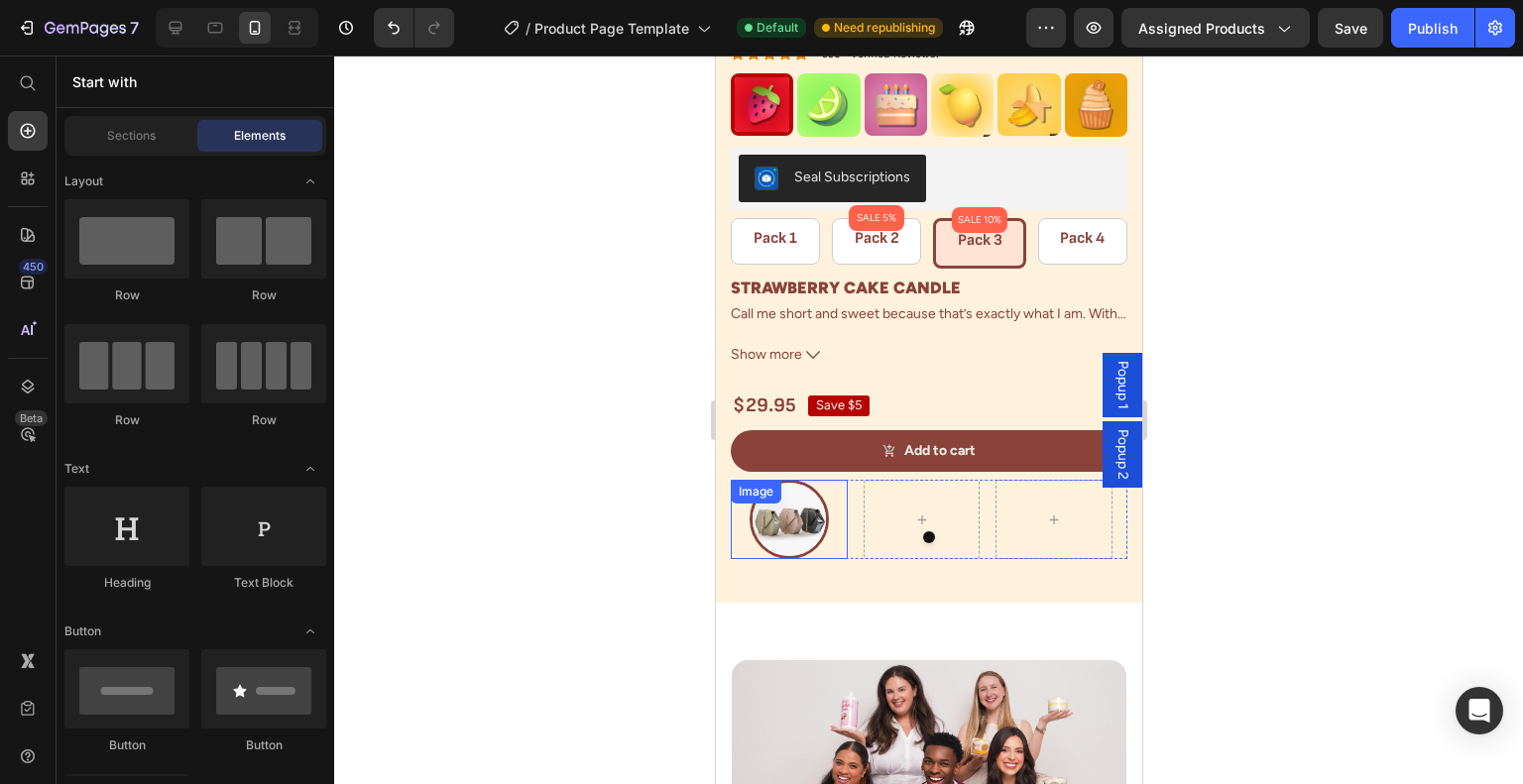 click 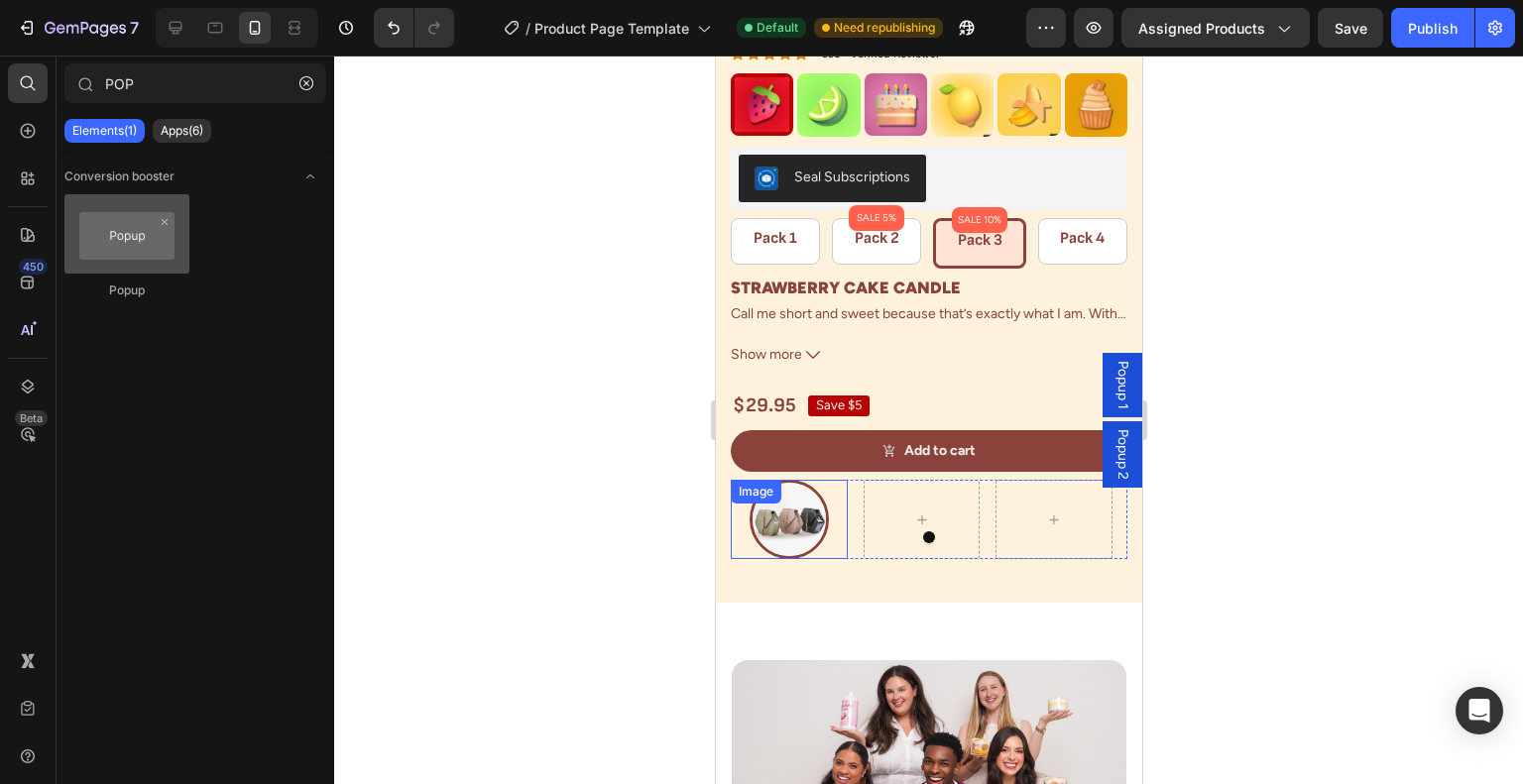 type on "POP" 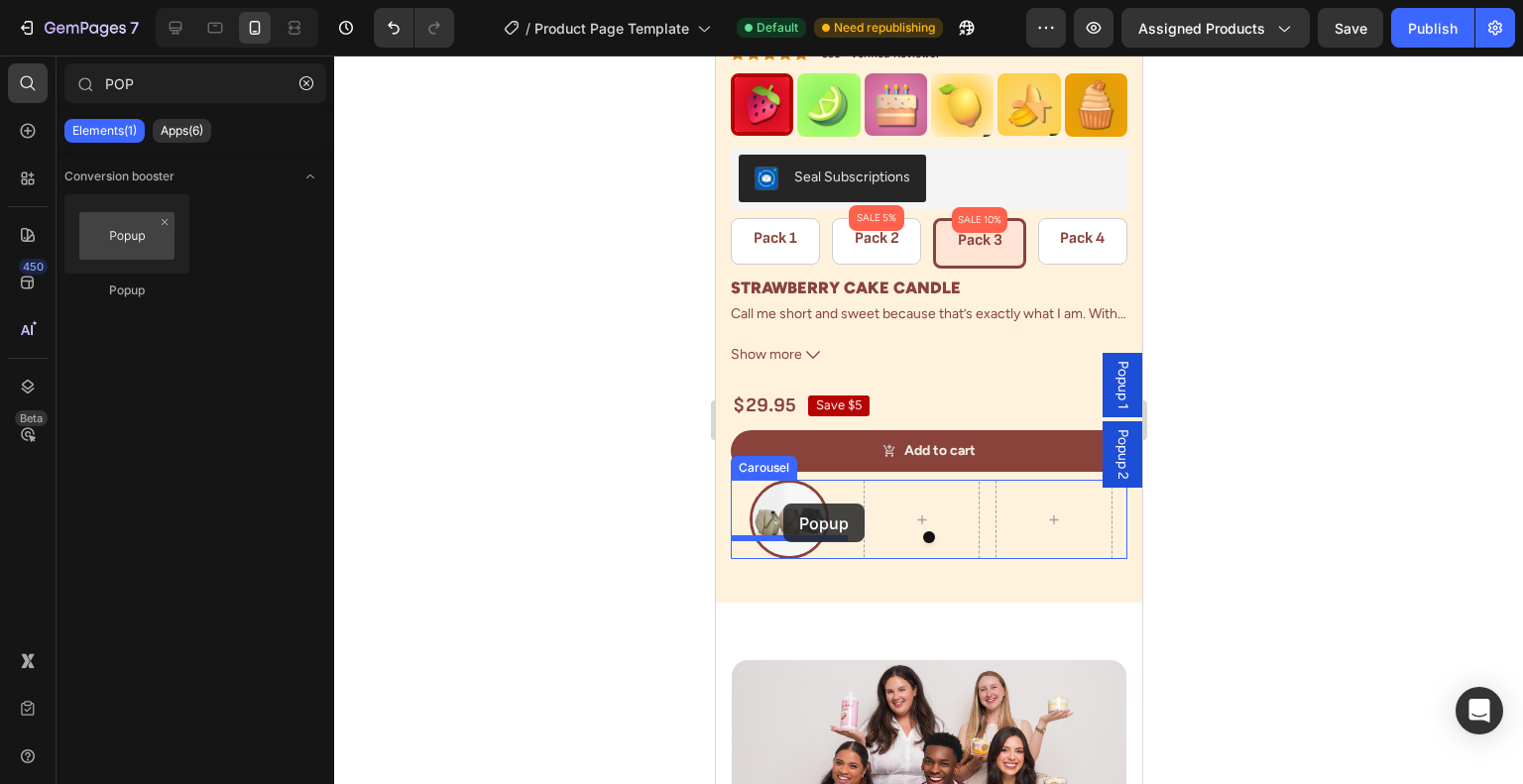 drag, startPoint x: 861, startPoint y: 301, endPoint x: 782, endPoint y: 504, distance: 217.83021 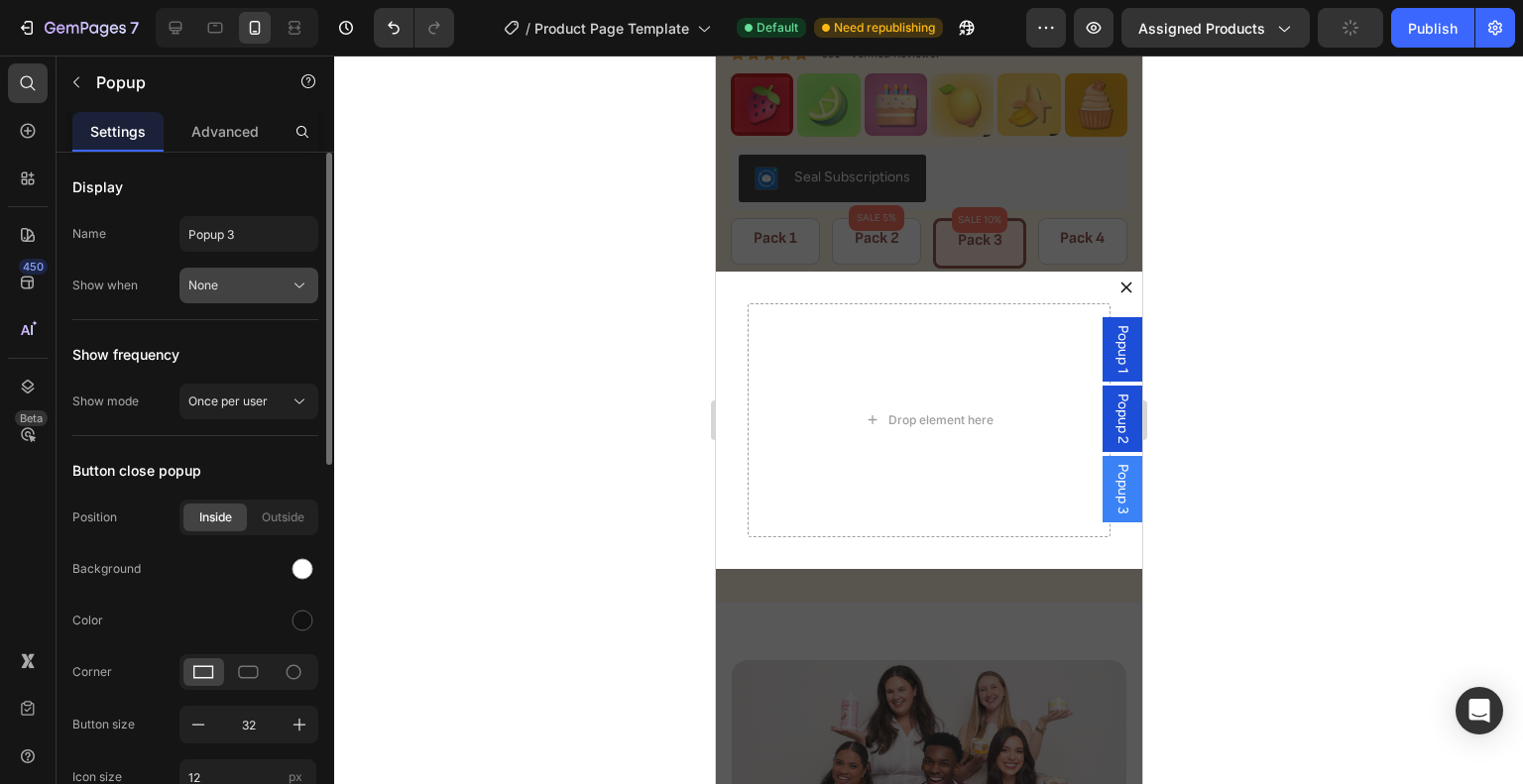 click on "None" 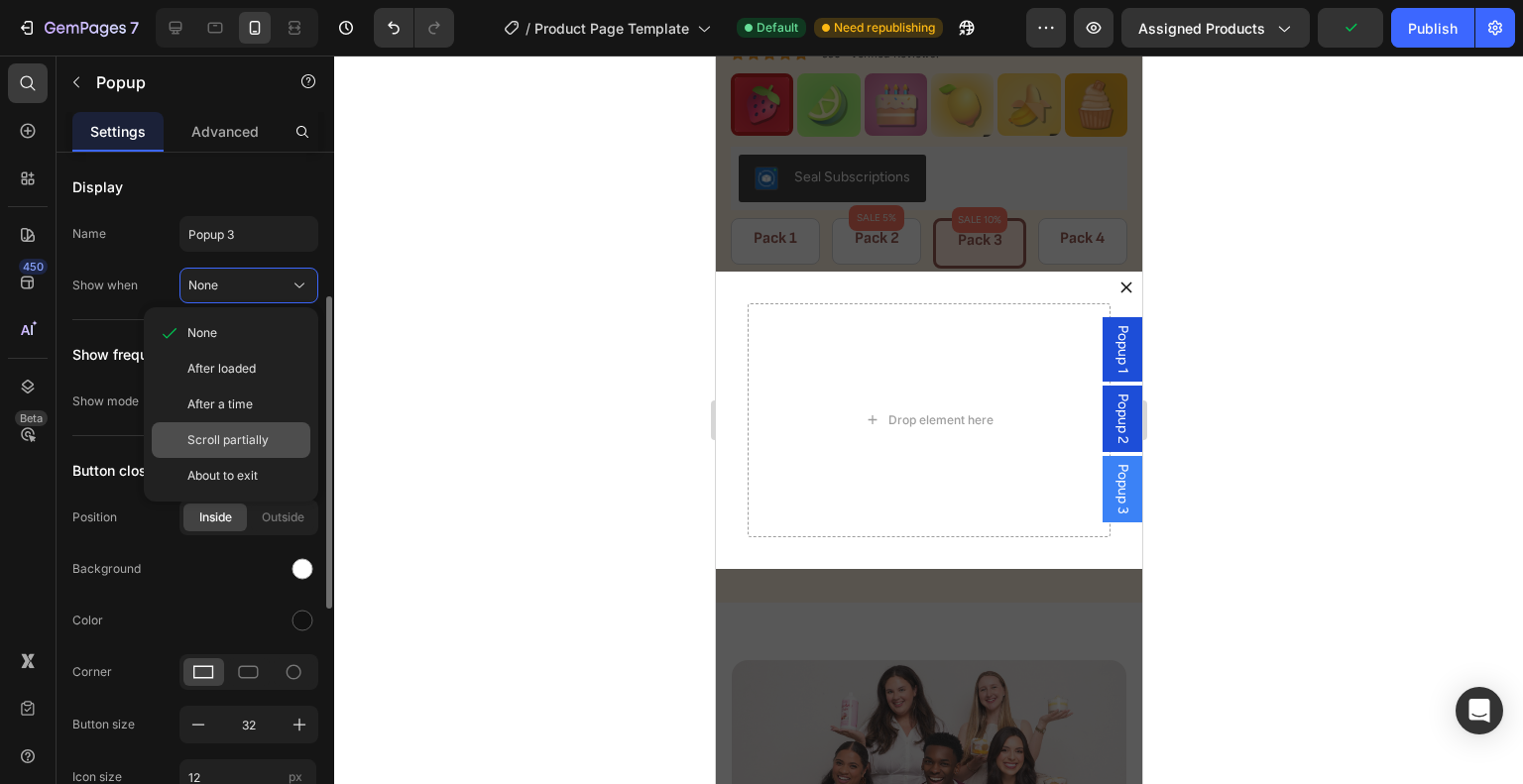 scroll, scrollTop: 99, scrollLeft: 0, axis: vertical 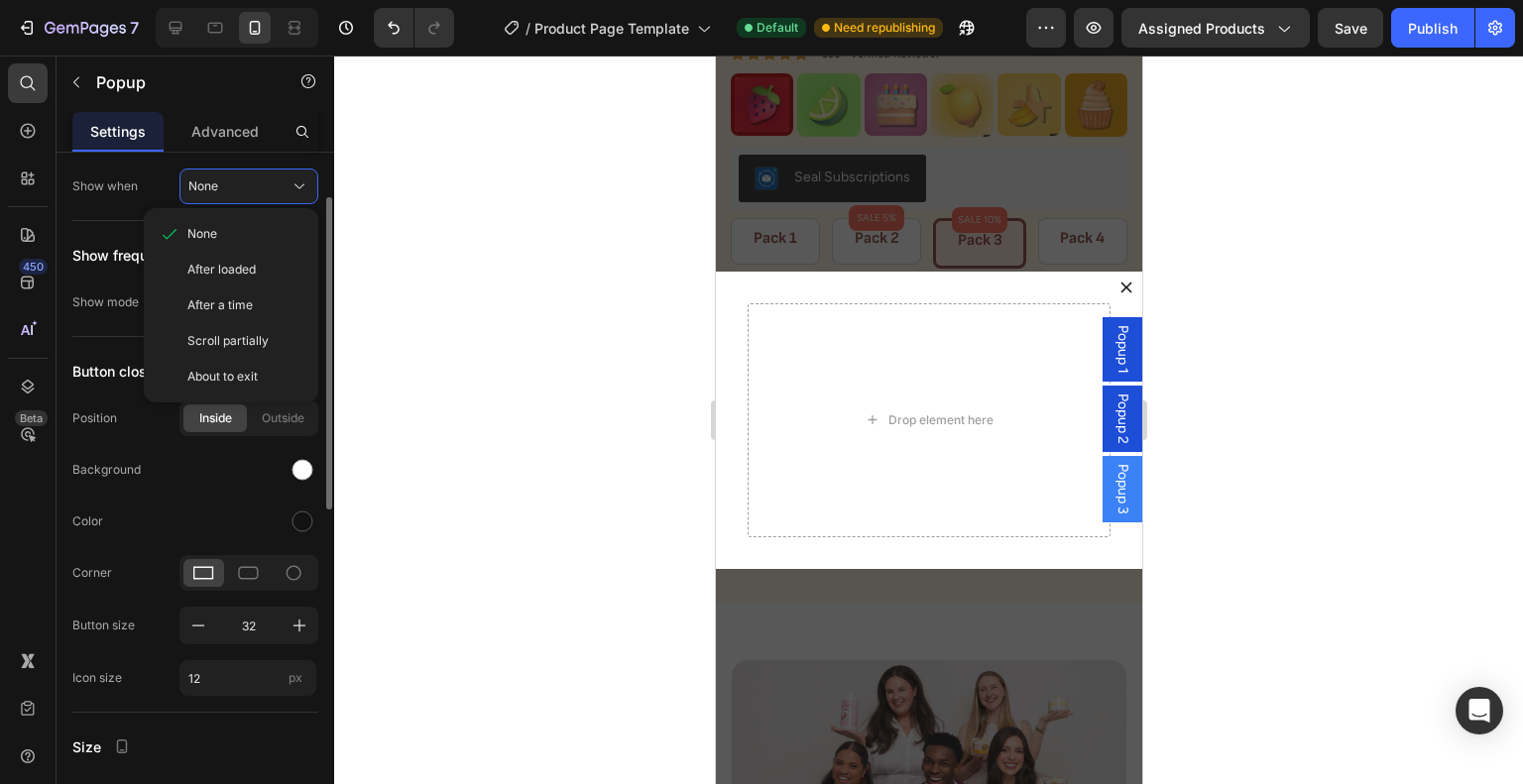 click on "Position Inside Outside" 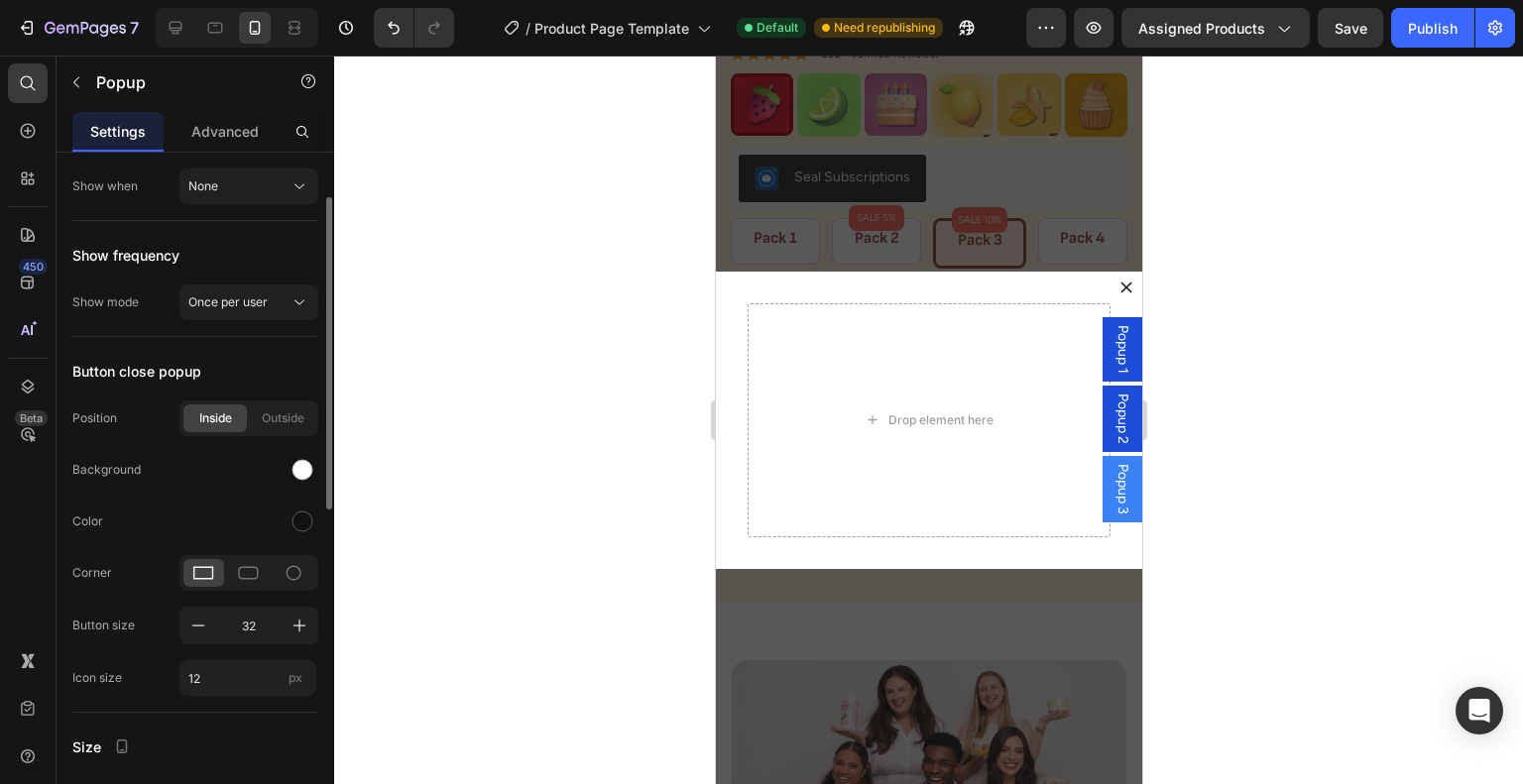 scroll, scrollTop: 0, scrollLeft: 0, axis: both 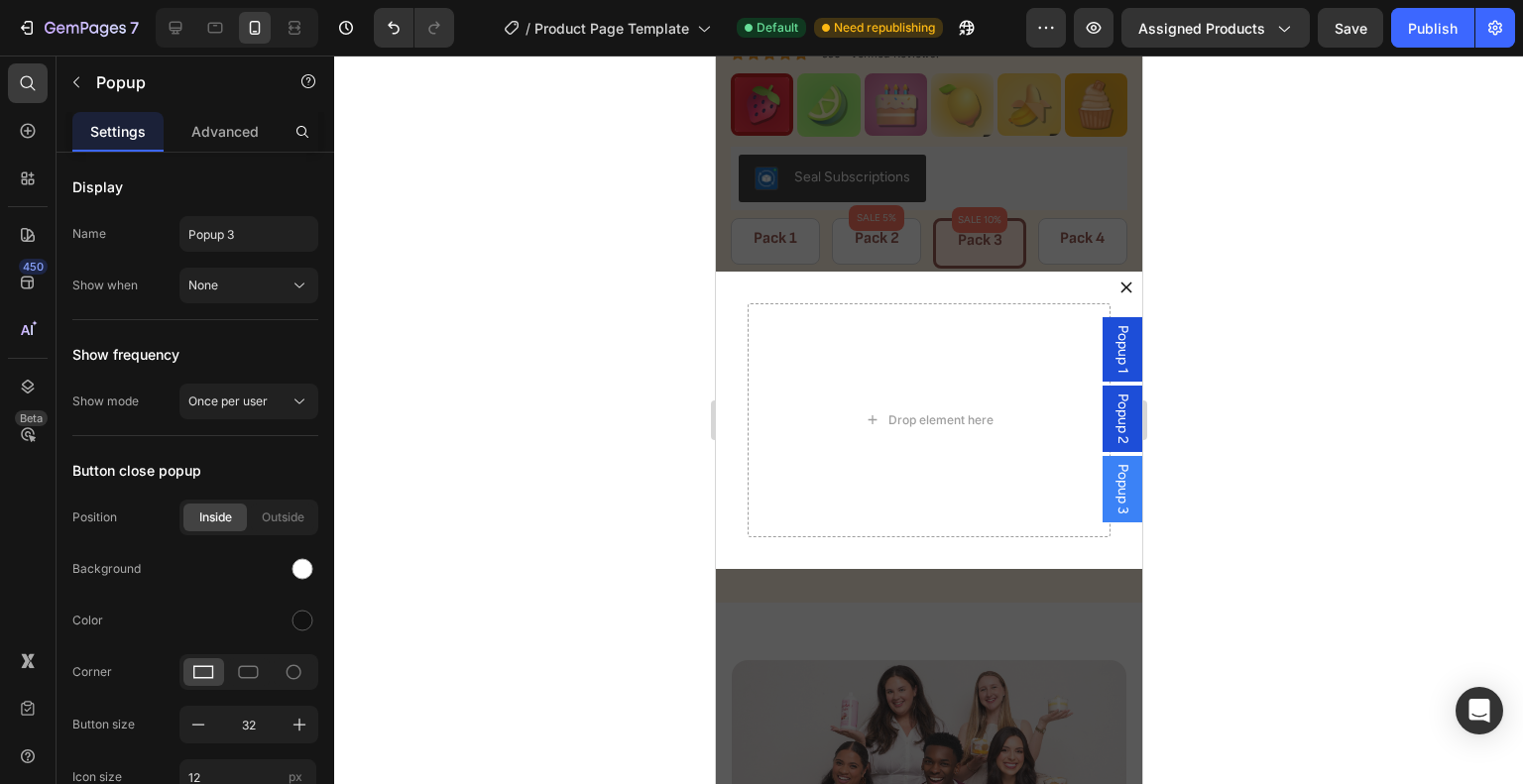 click on "Drop element here" at bounding box center [928, 420] 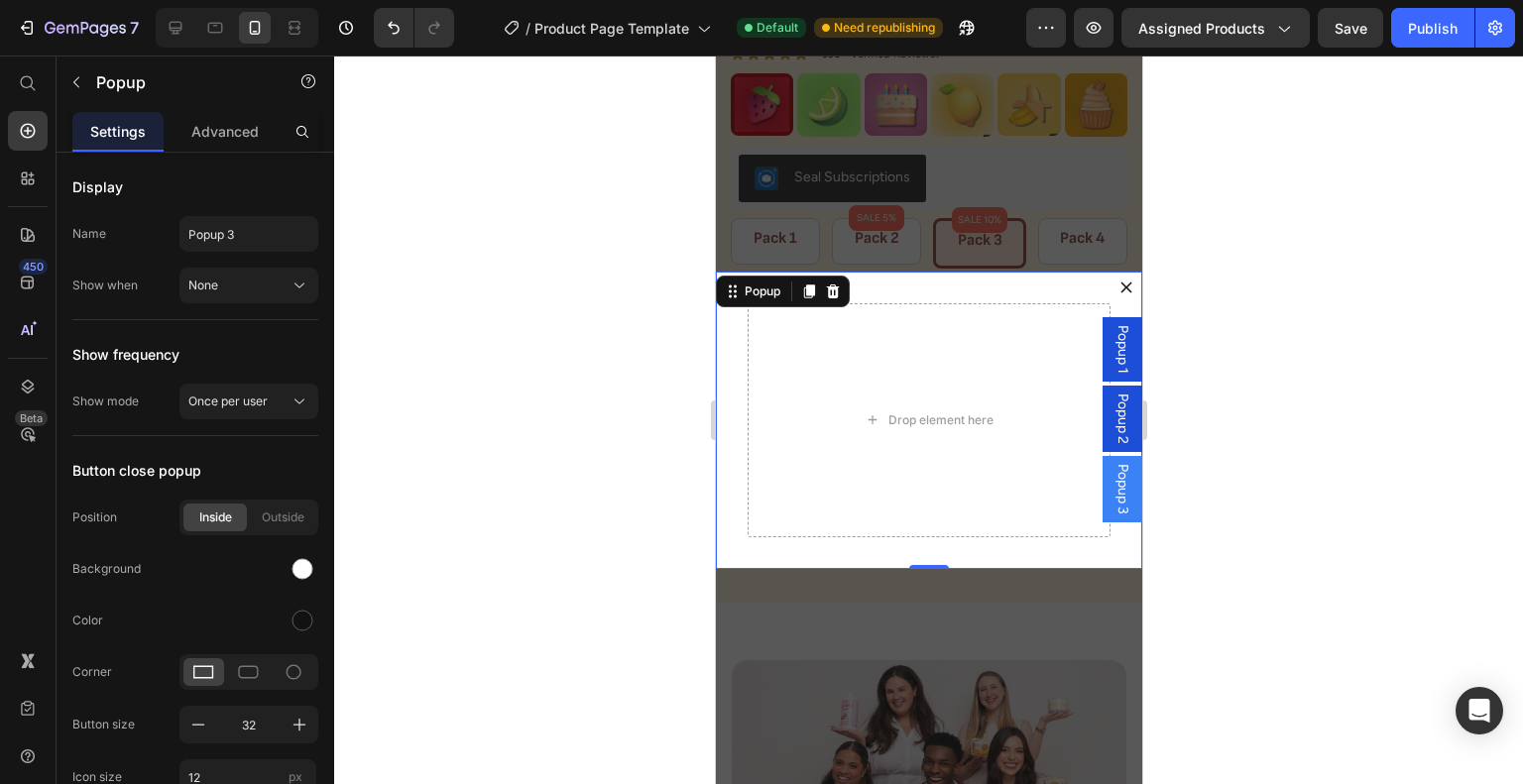 click on "Popup 2" at bounding box center [1121, 418] 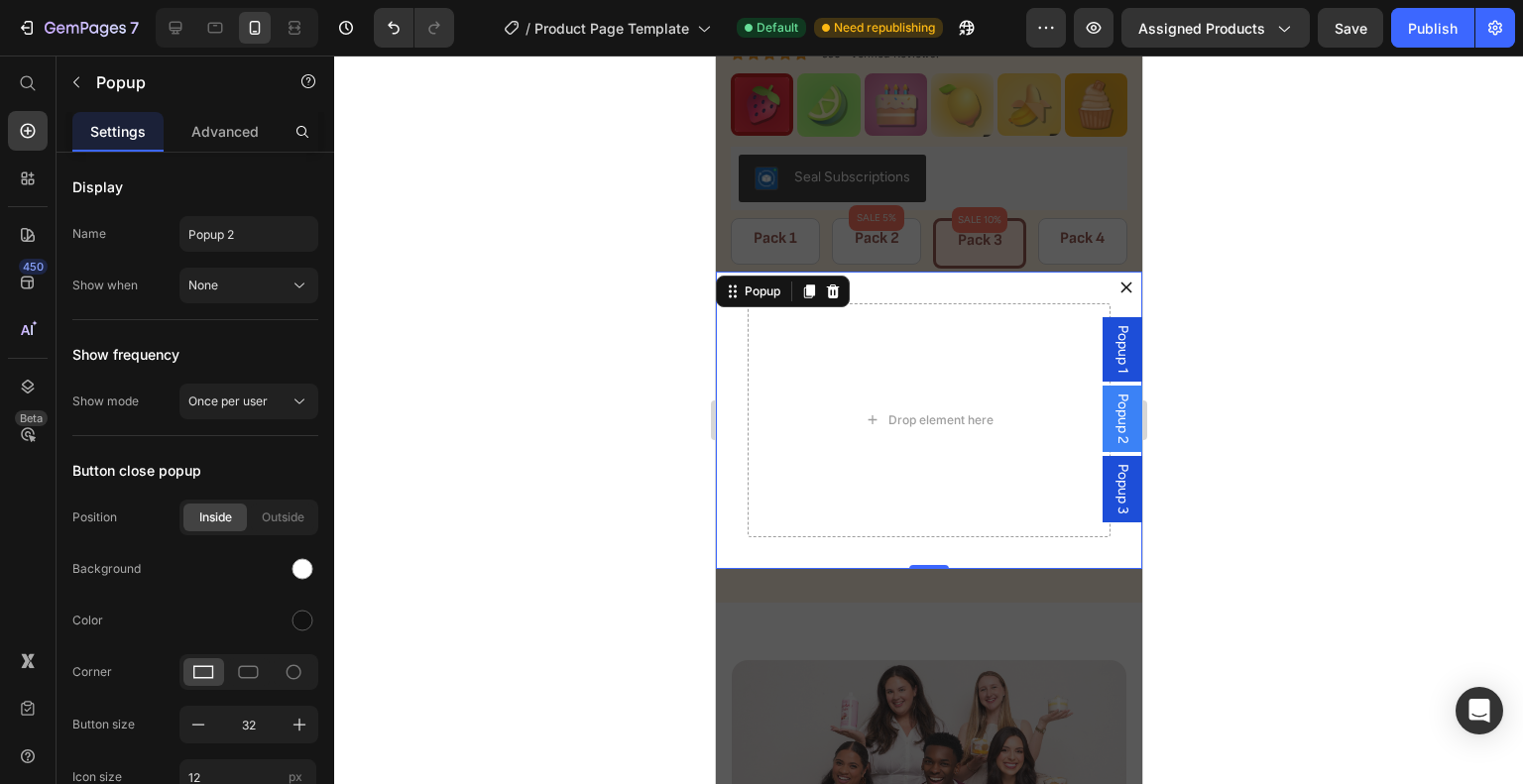 click on "Popup 1" at bounding box center [1121, 349] 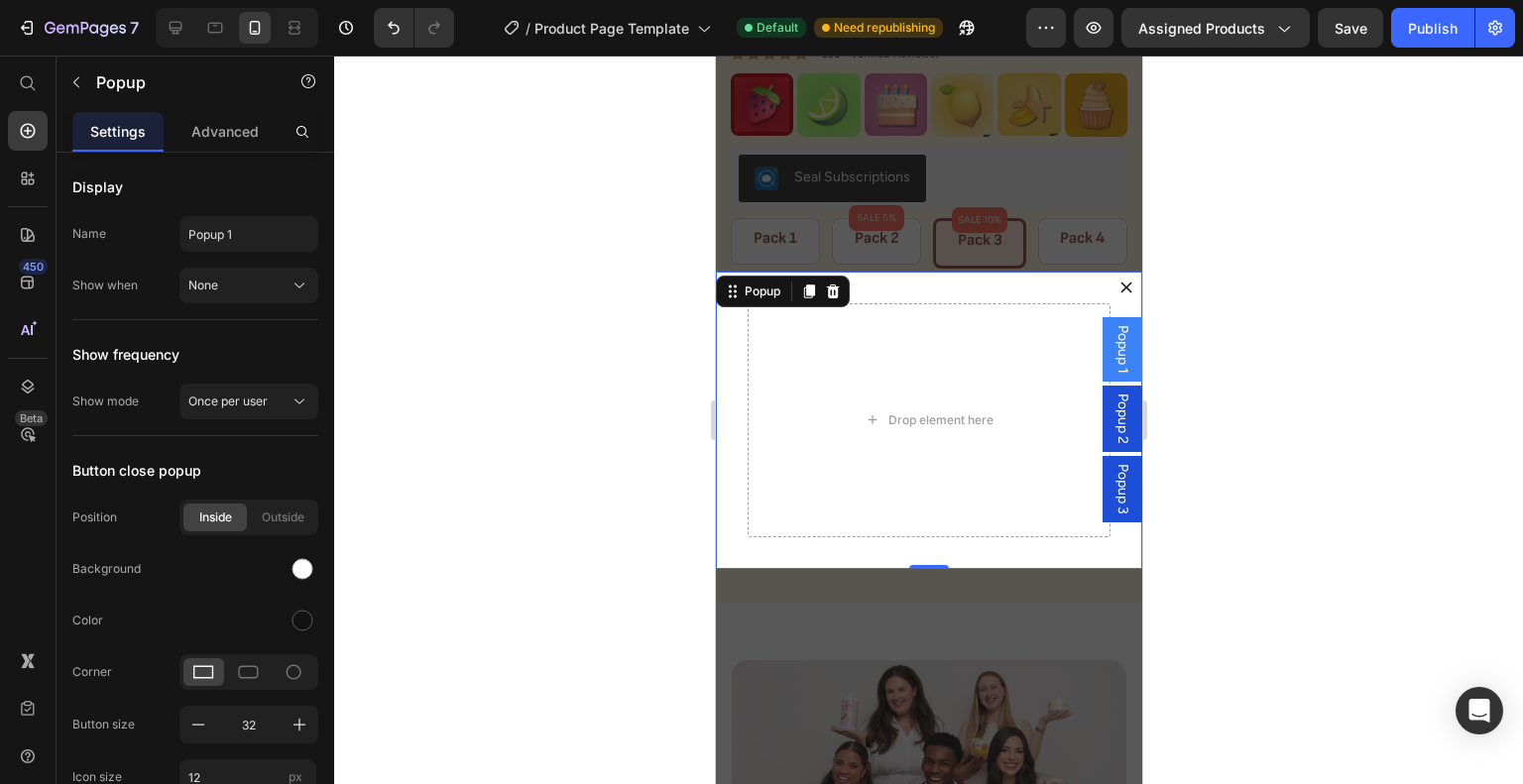 click on "Popup 2" at bounding box center [1121, 418] 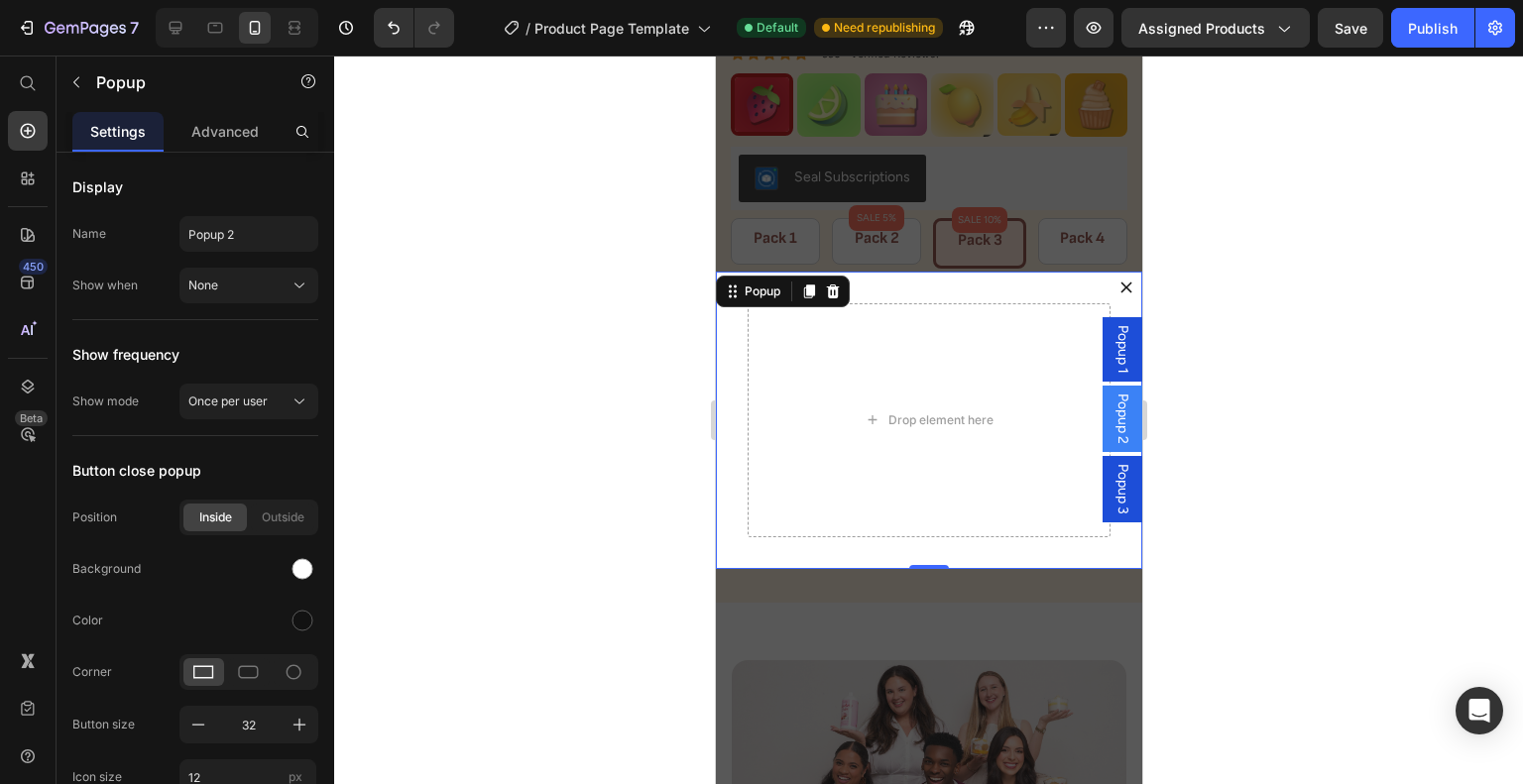 click at bounding box center [1125, 287] 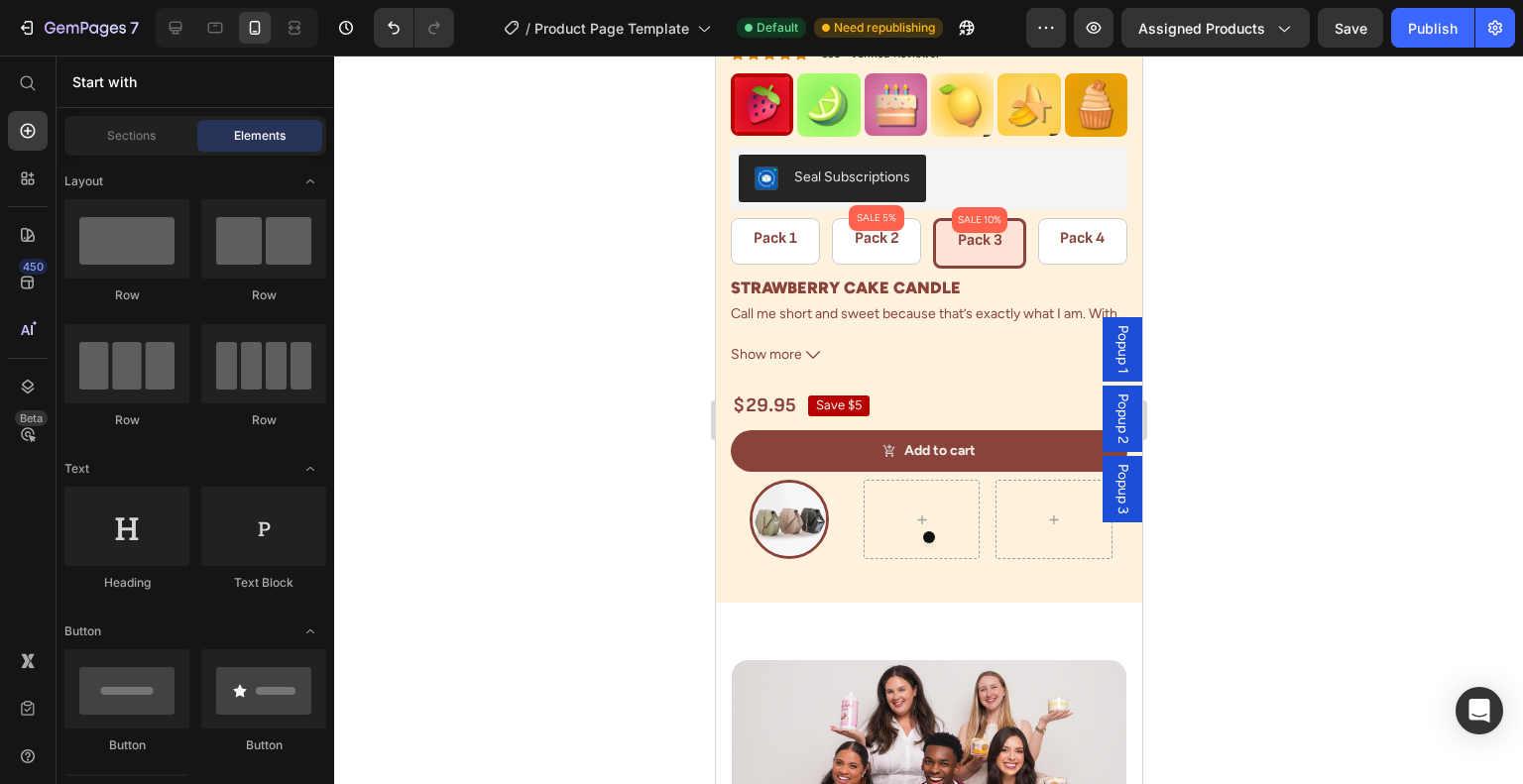 click on "Popup 1" at bounding box center (1121, 349) 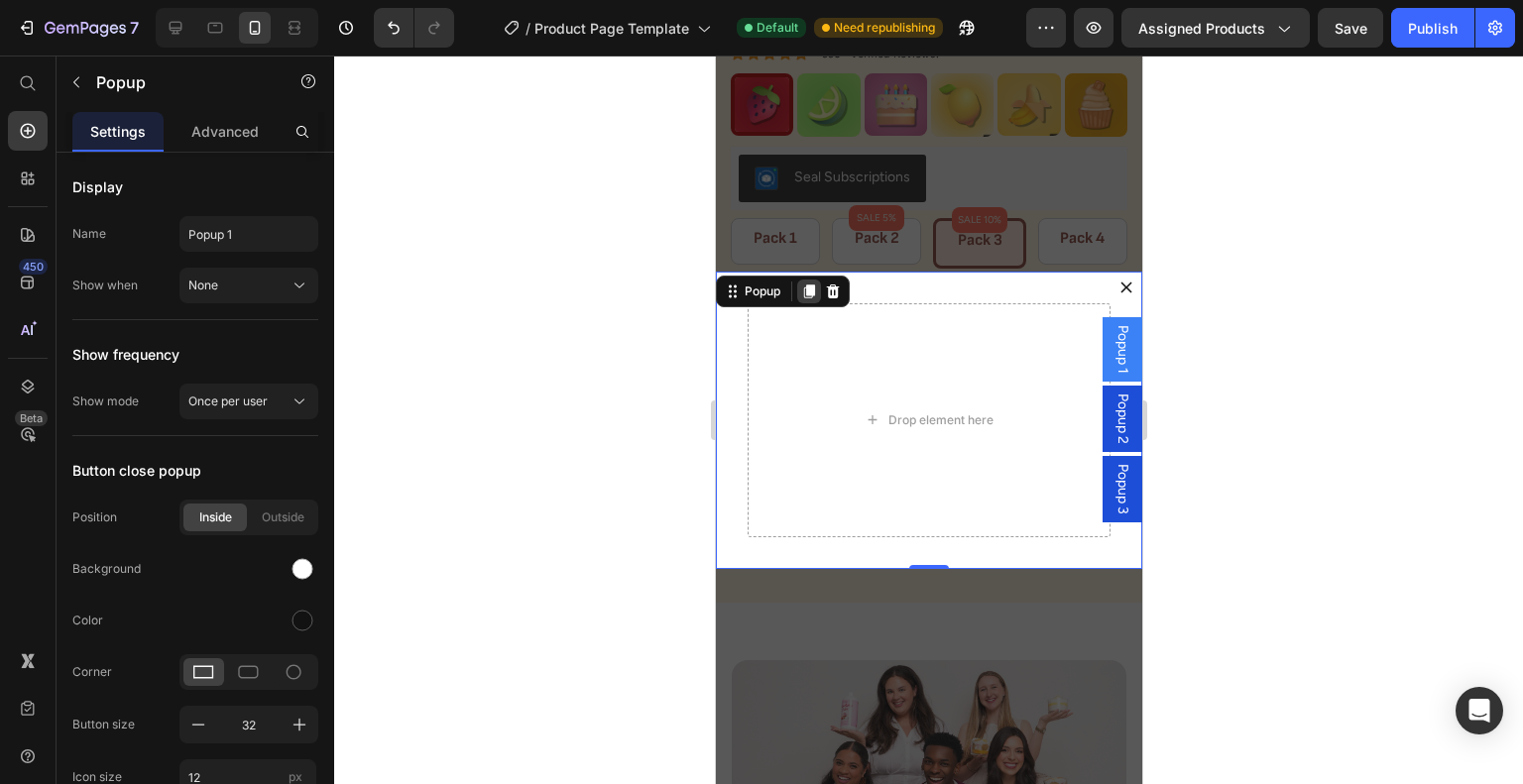 click at bounding box center (808, 291) 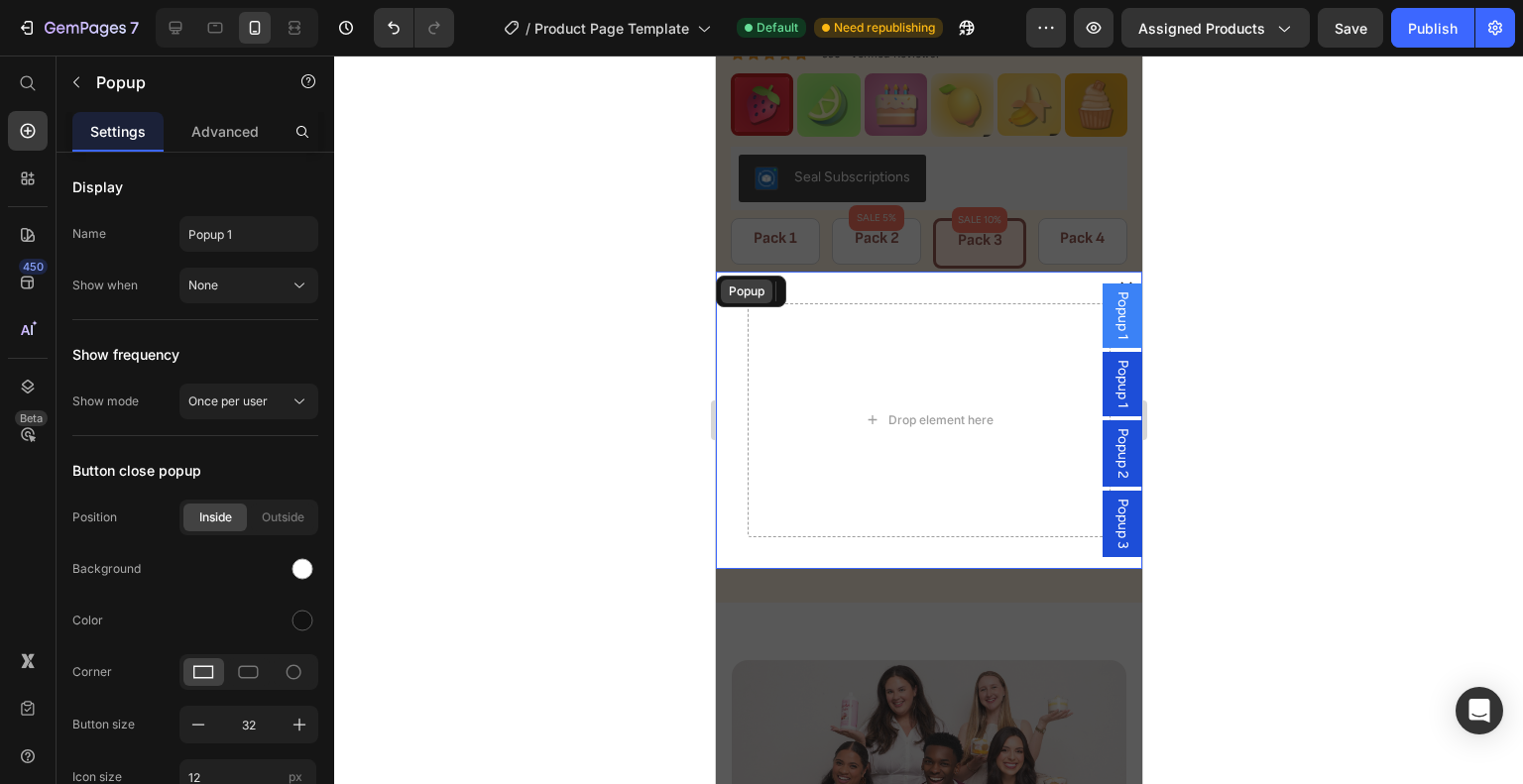 click on "Popup" at bounding box center (746, 291) 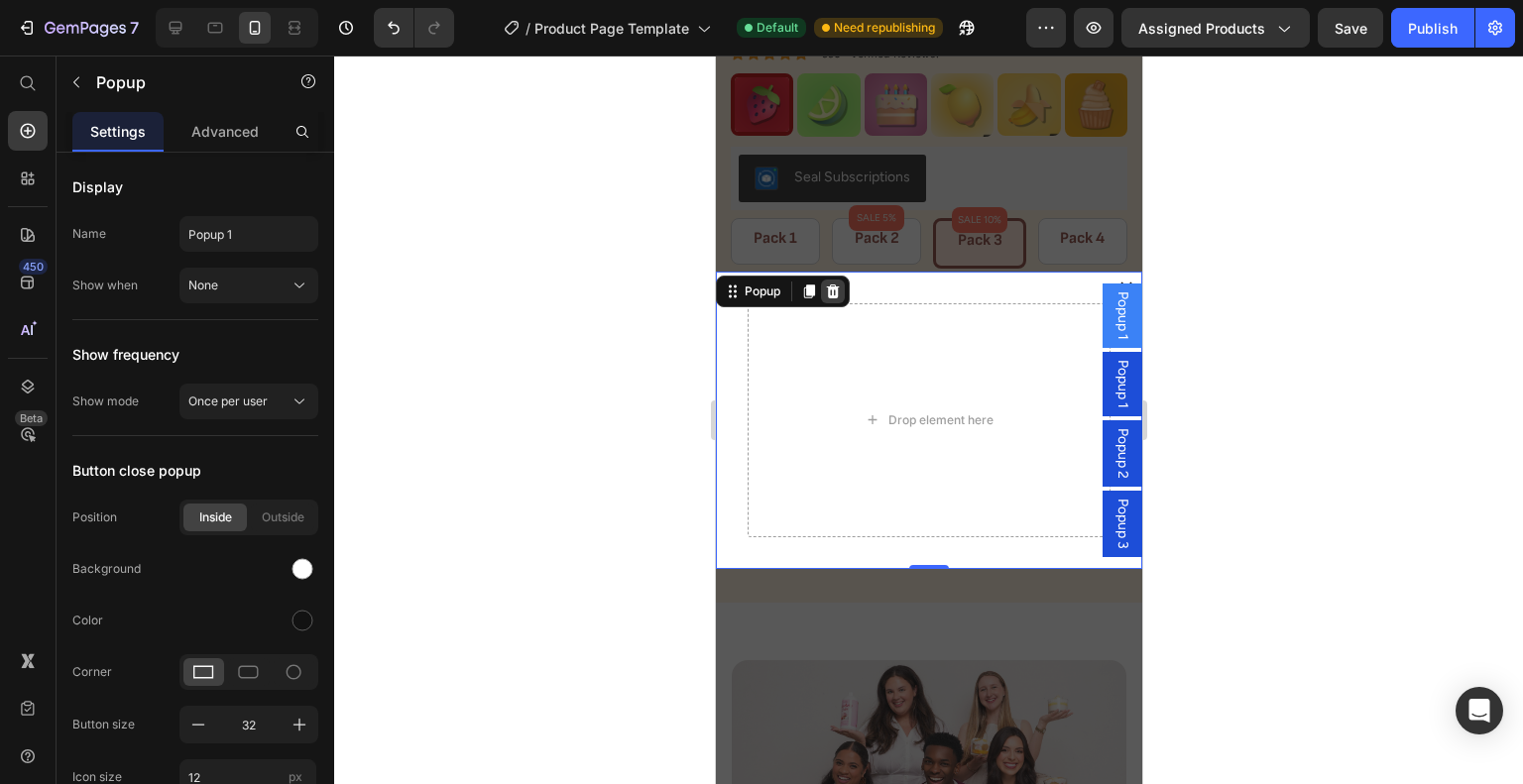 click 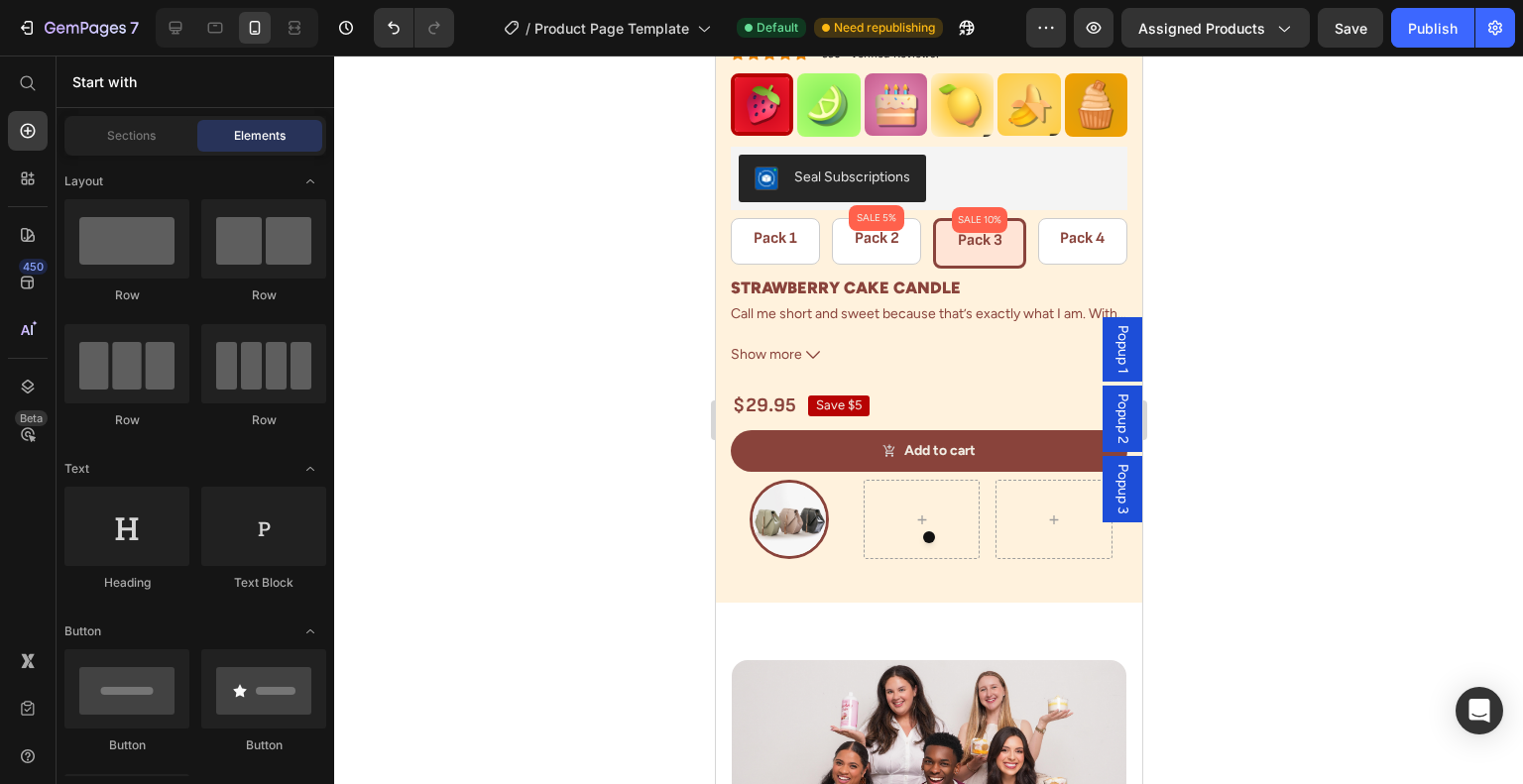 click on "Popup 1" at bounding box center (1121, 349) 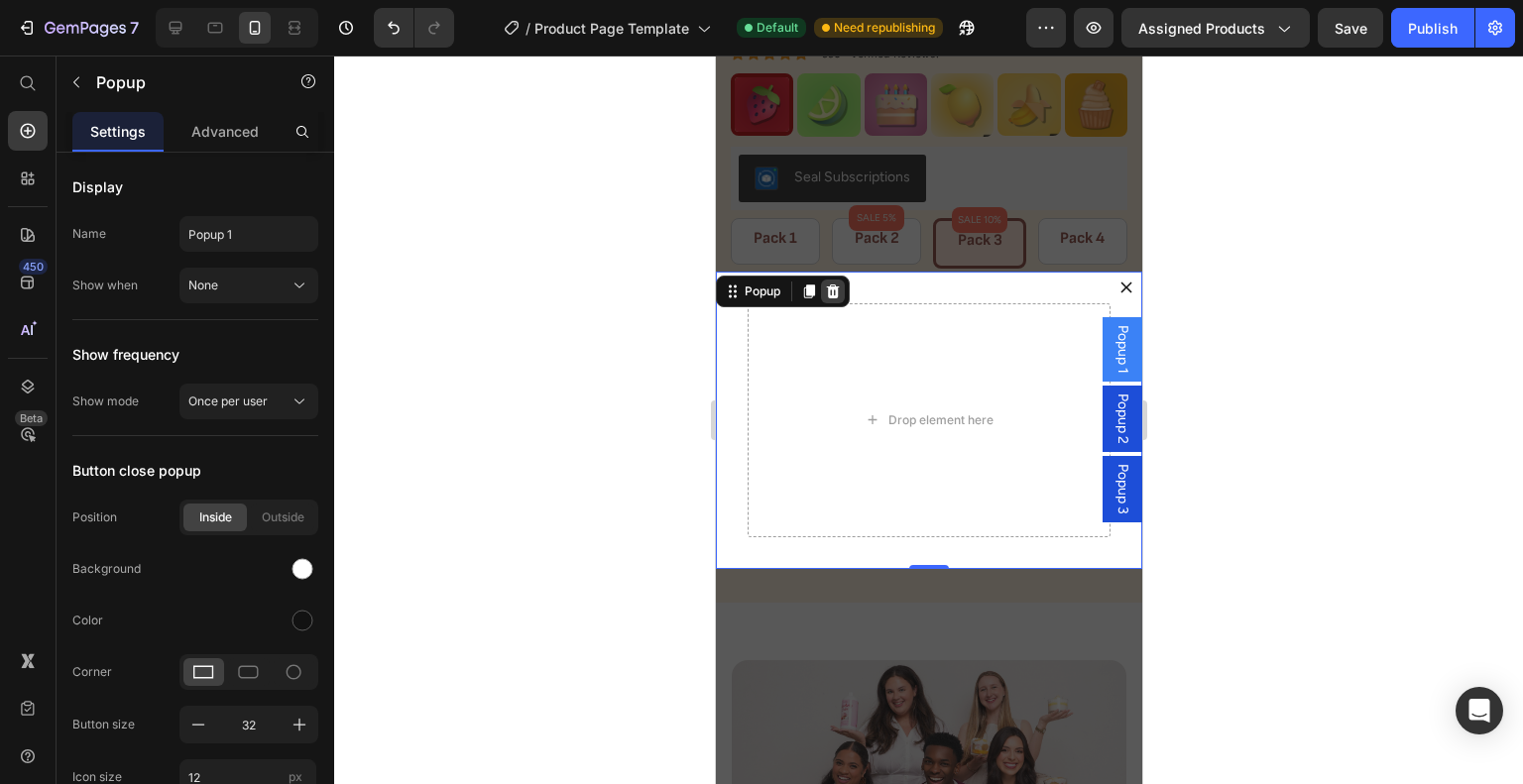 click 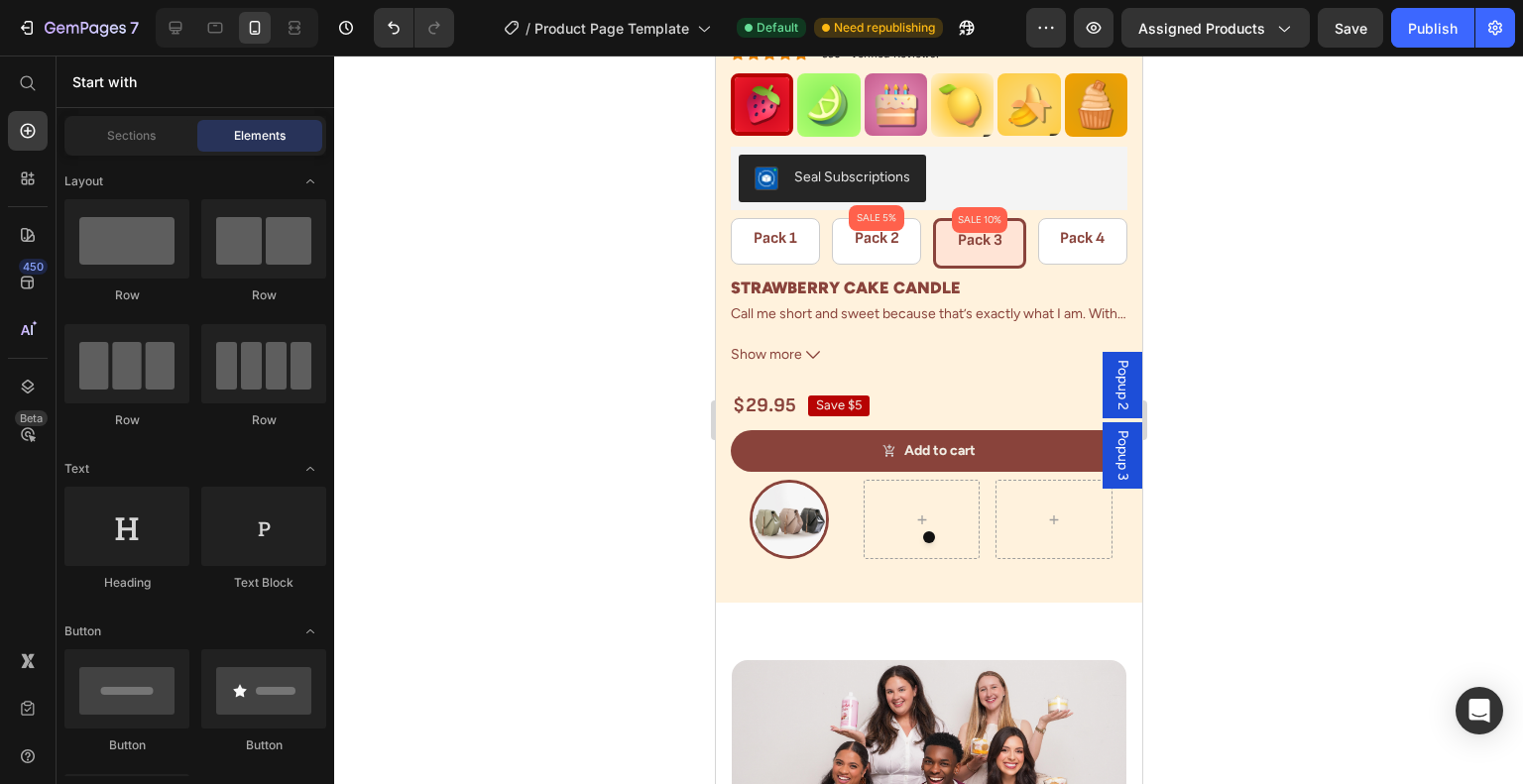 click on "Popup 2" at bounding box center (1121, 385) 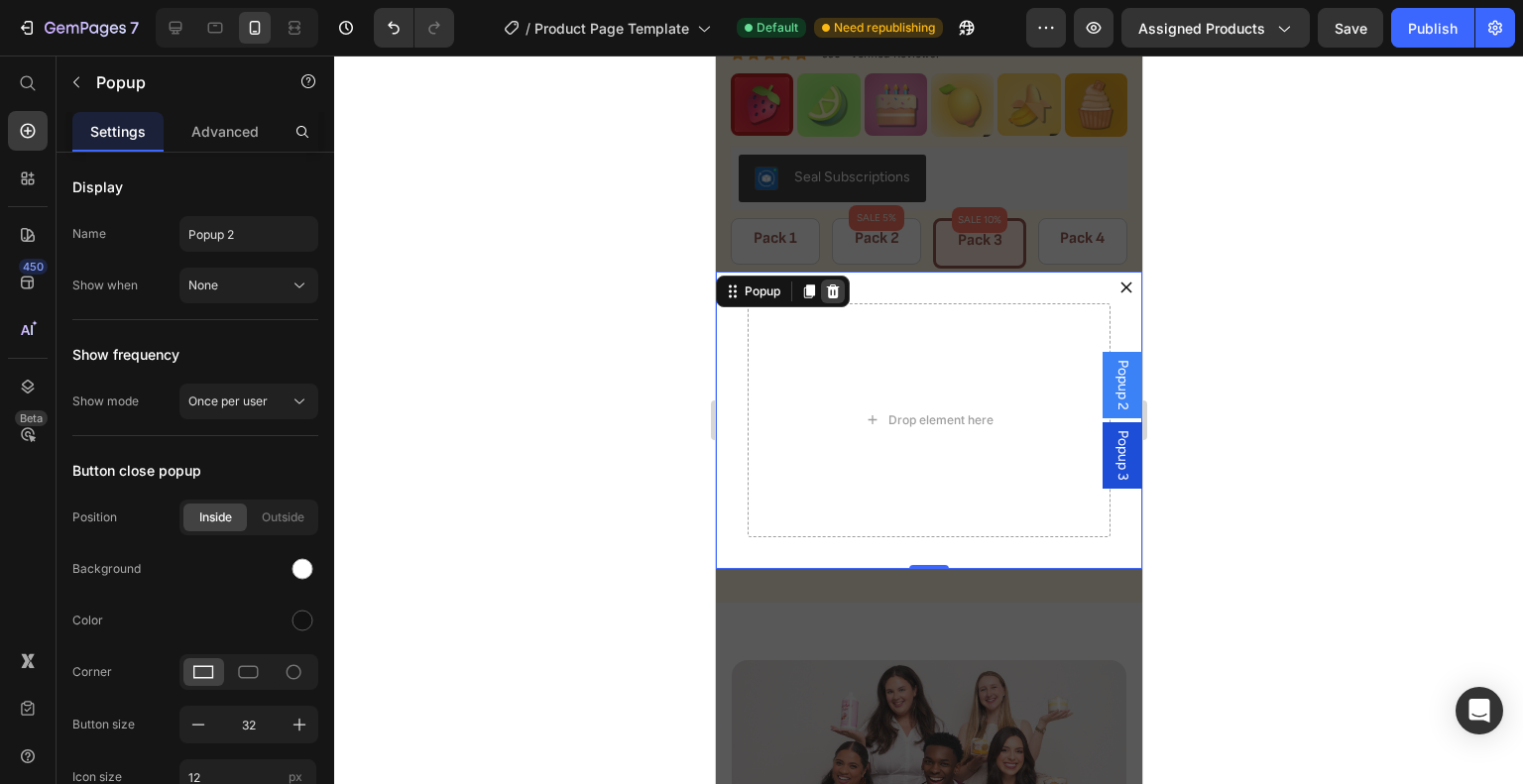 click 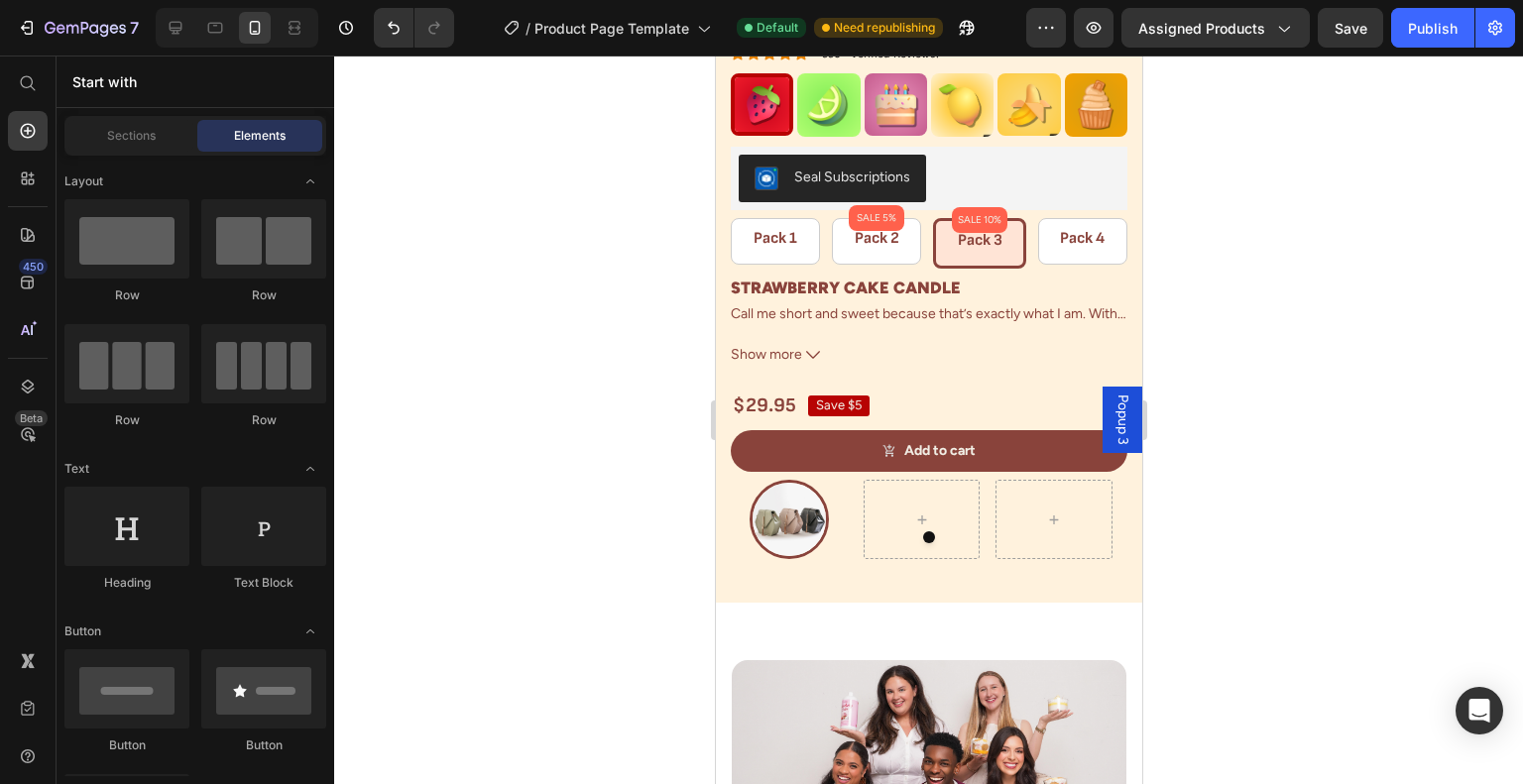 click on "Popup 3" at bounding box center (1121, 419) 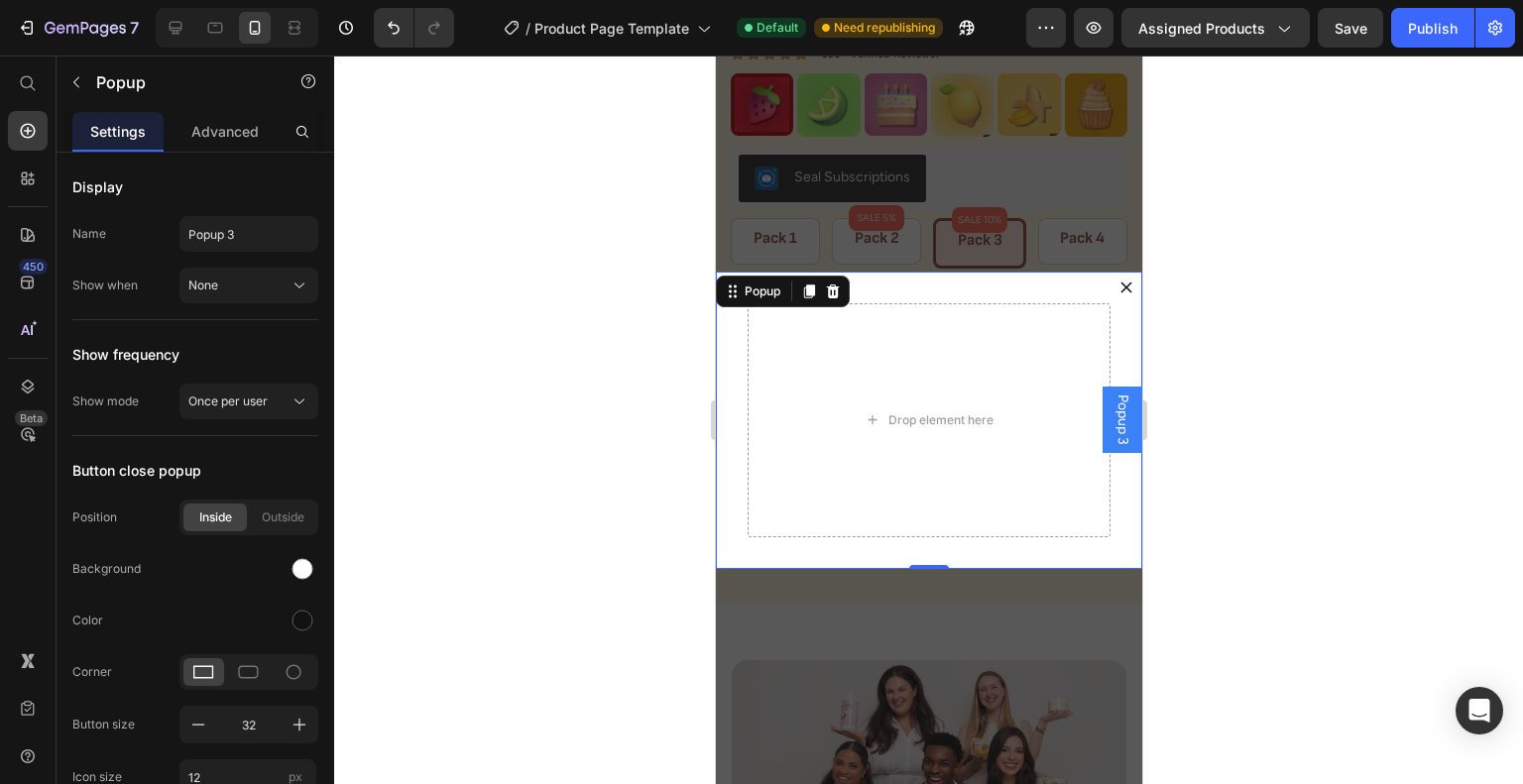 click 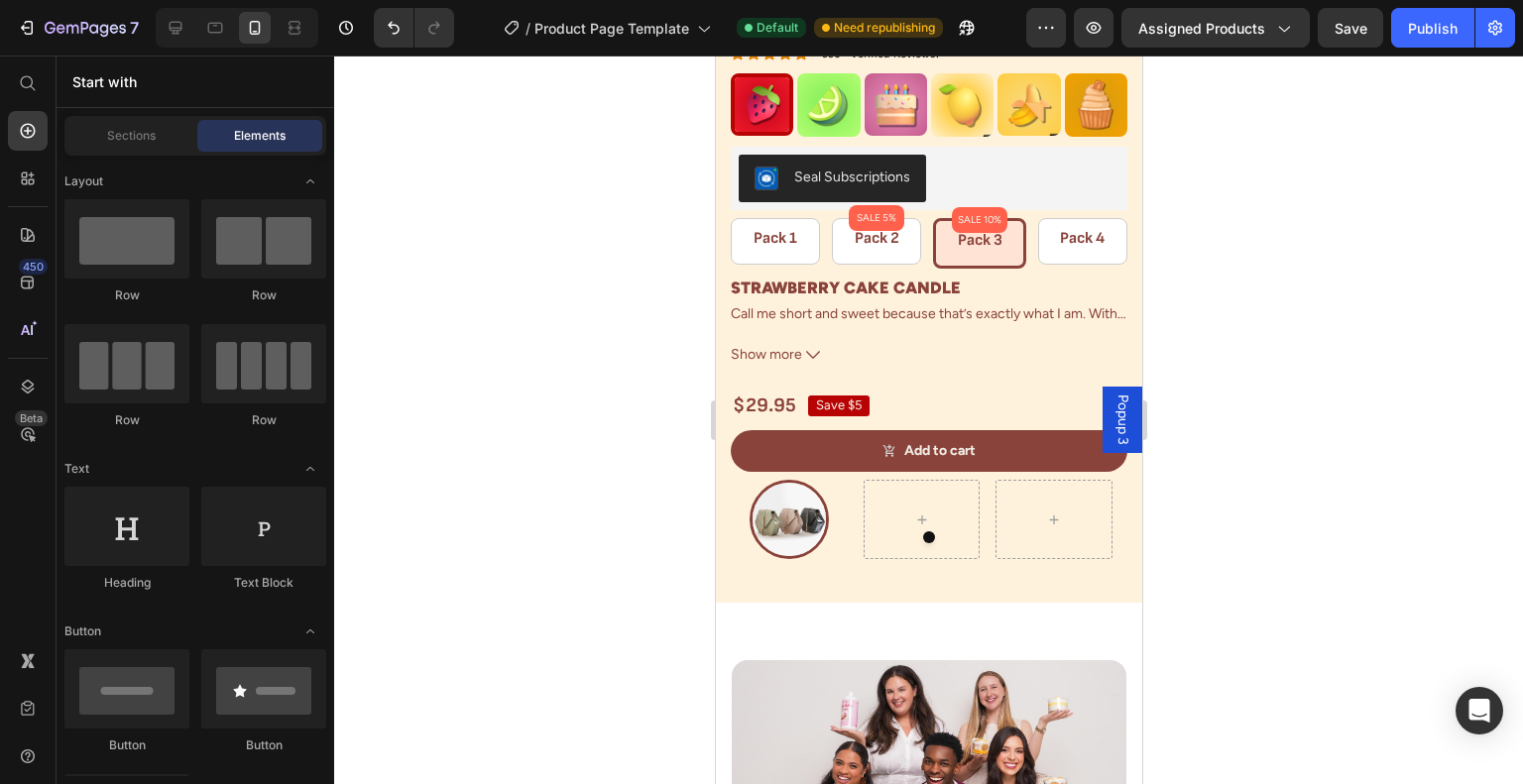 click on "Popup 3" at bounding box center [1121, 419] 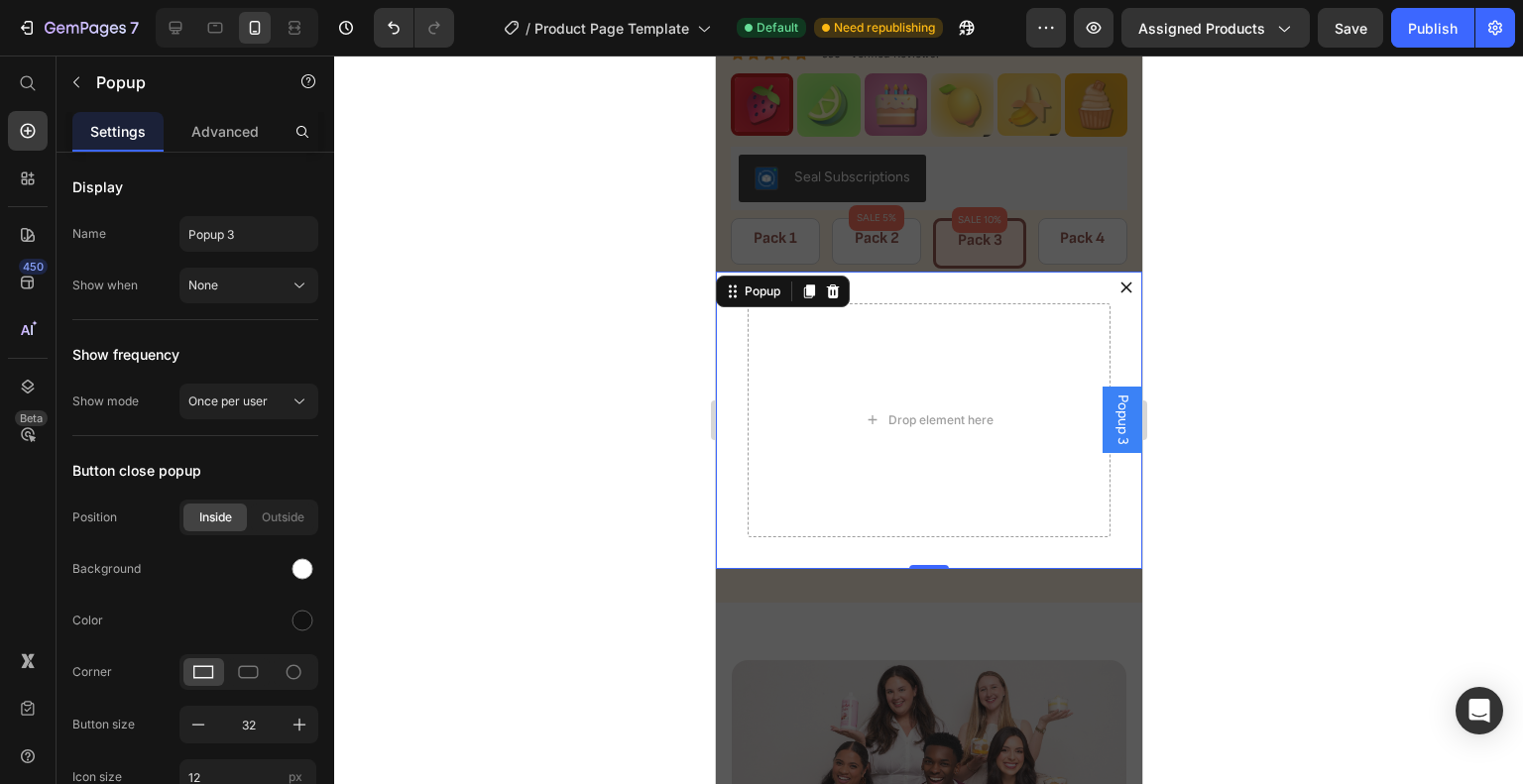 click 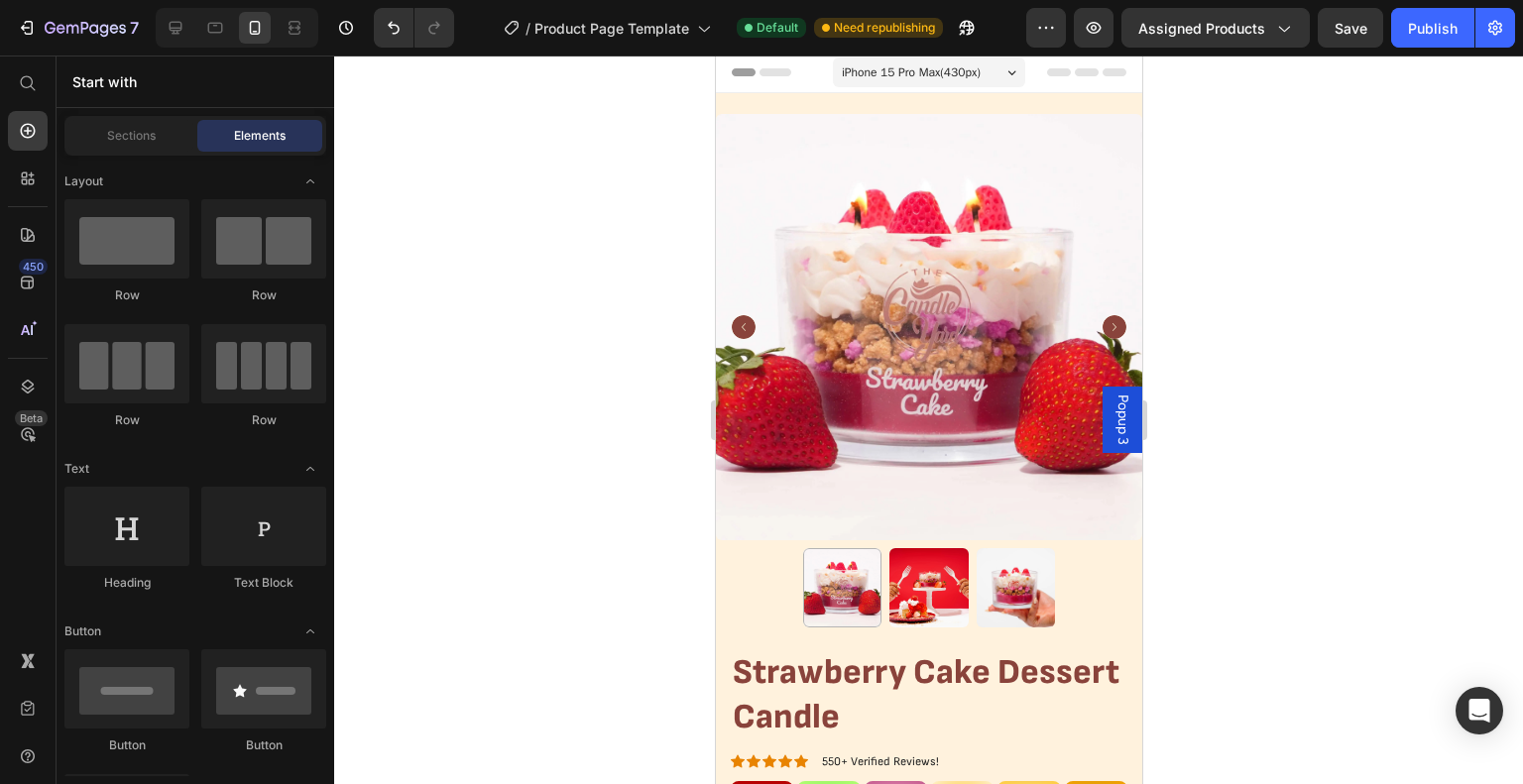 scroll, scrollTop: 0, scrollLeft: 0, axis: both 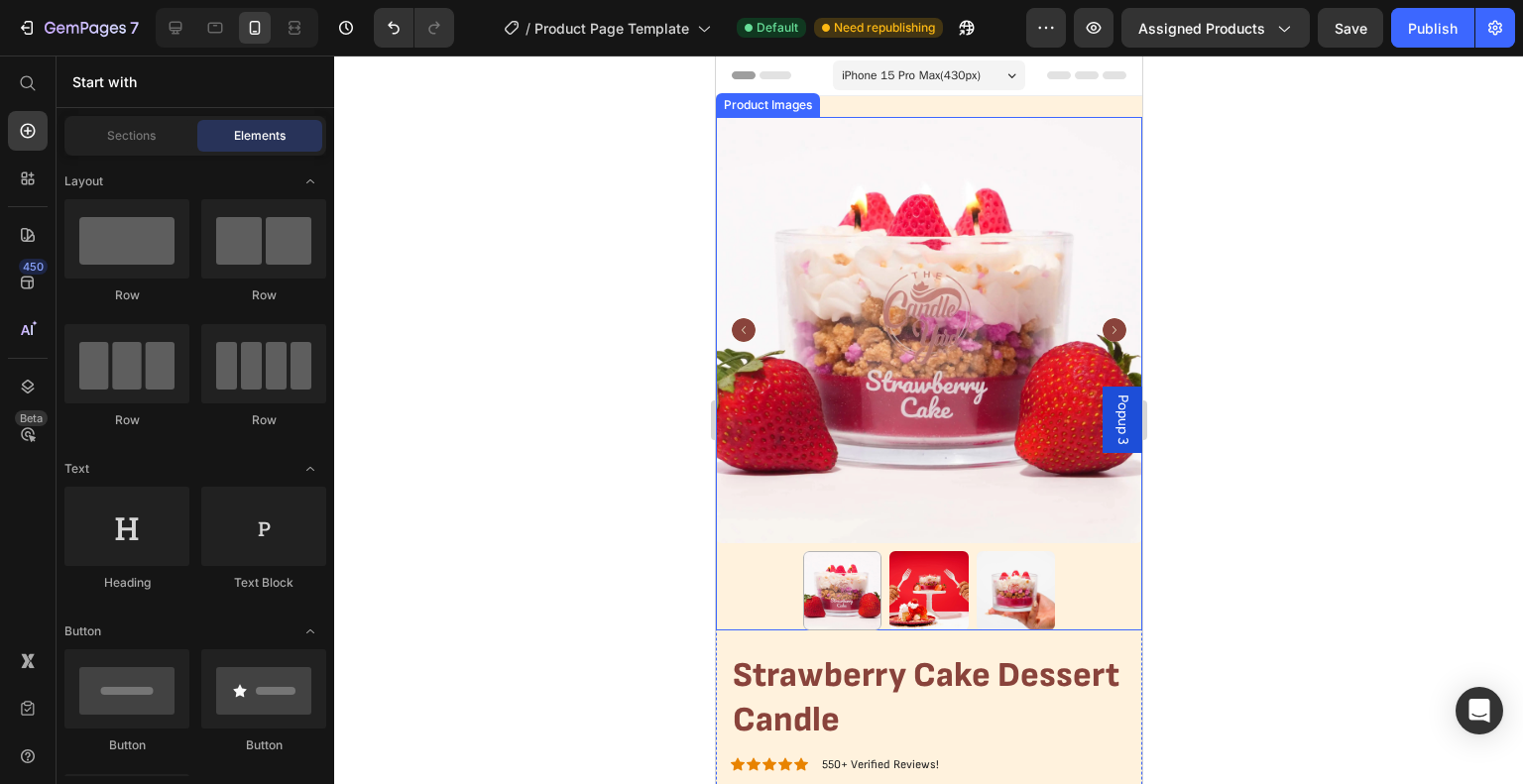 click 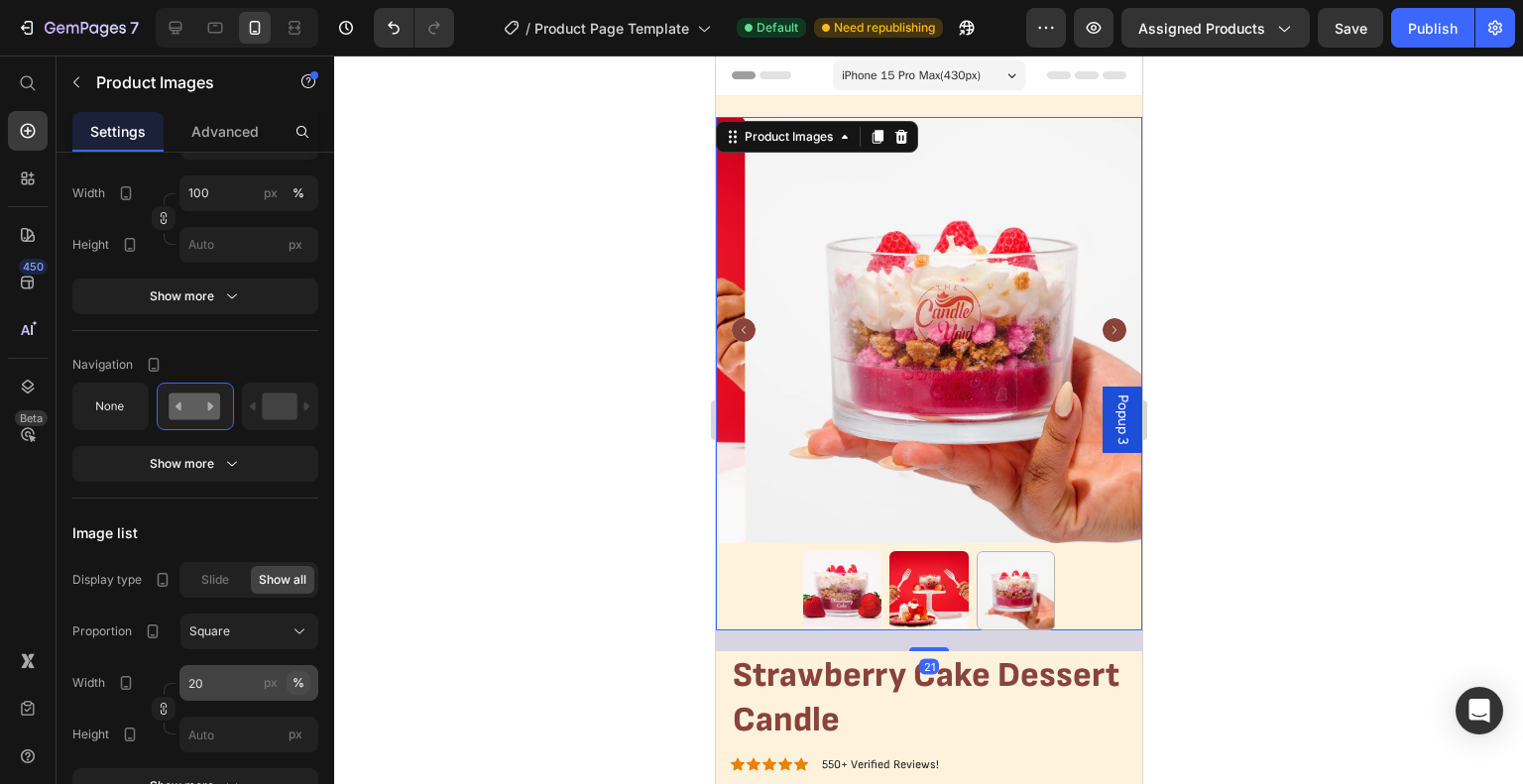 scroll, scrollTop: 822, scrollLeft: 0, axis: vertical 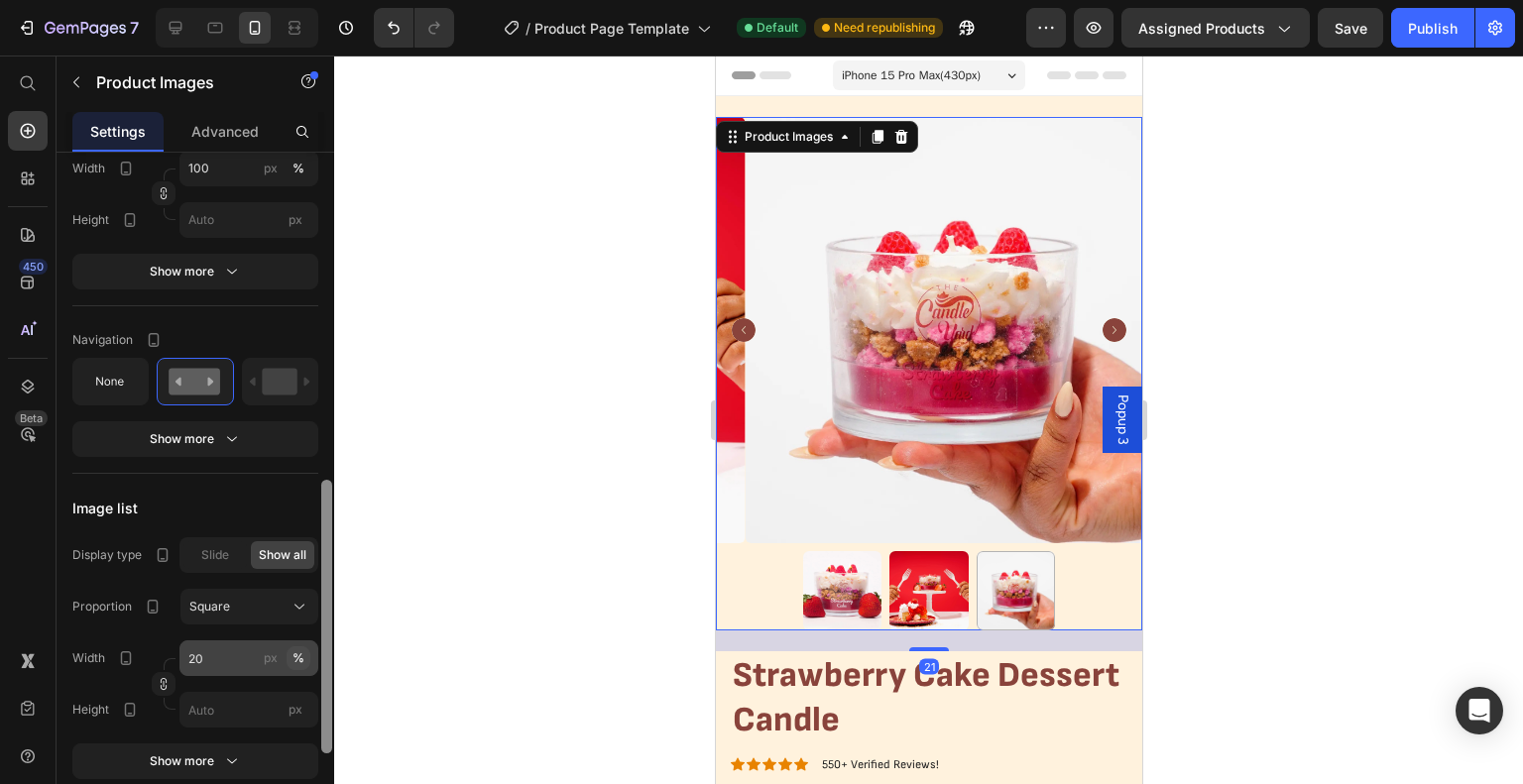 drag, startPoint x: 321, startPoint y: 340, endPoint x: 299, endPoint y: 668, distance: 328.73698 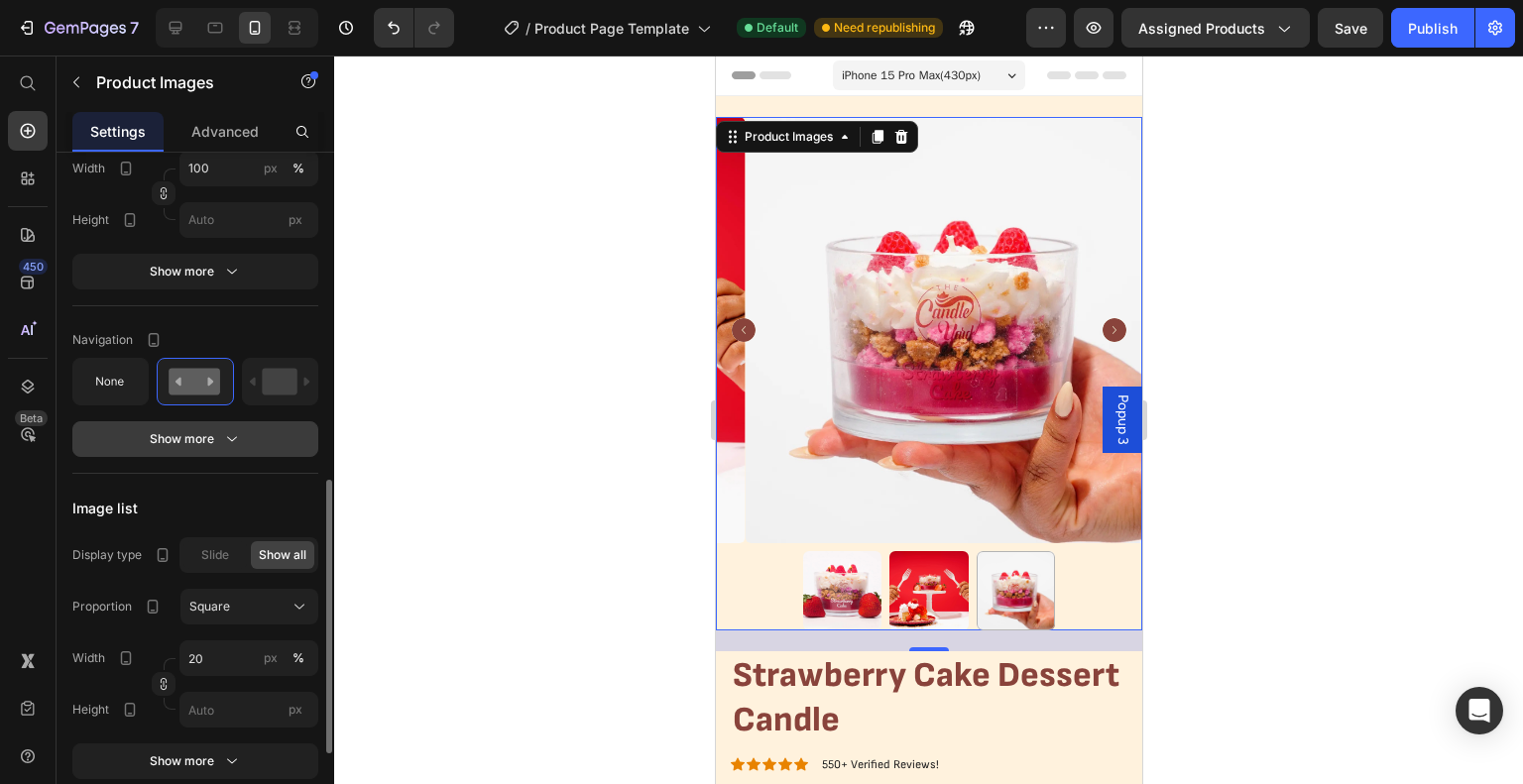 click on "Show more" at bounding box center [195, 439] 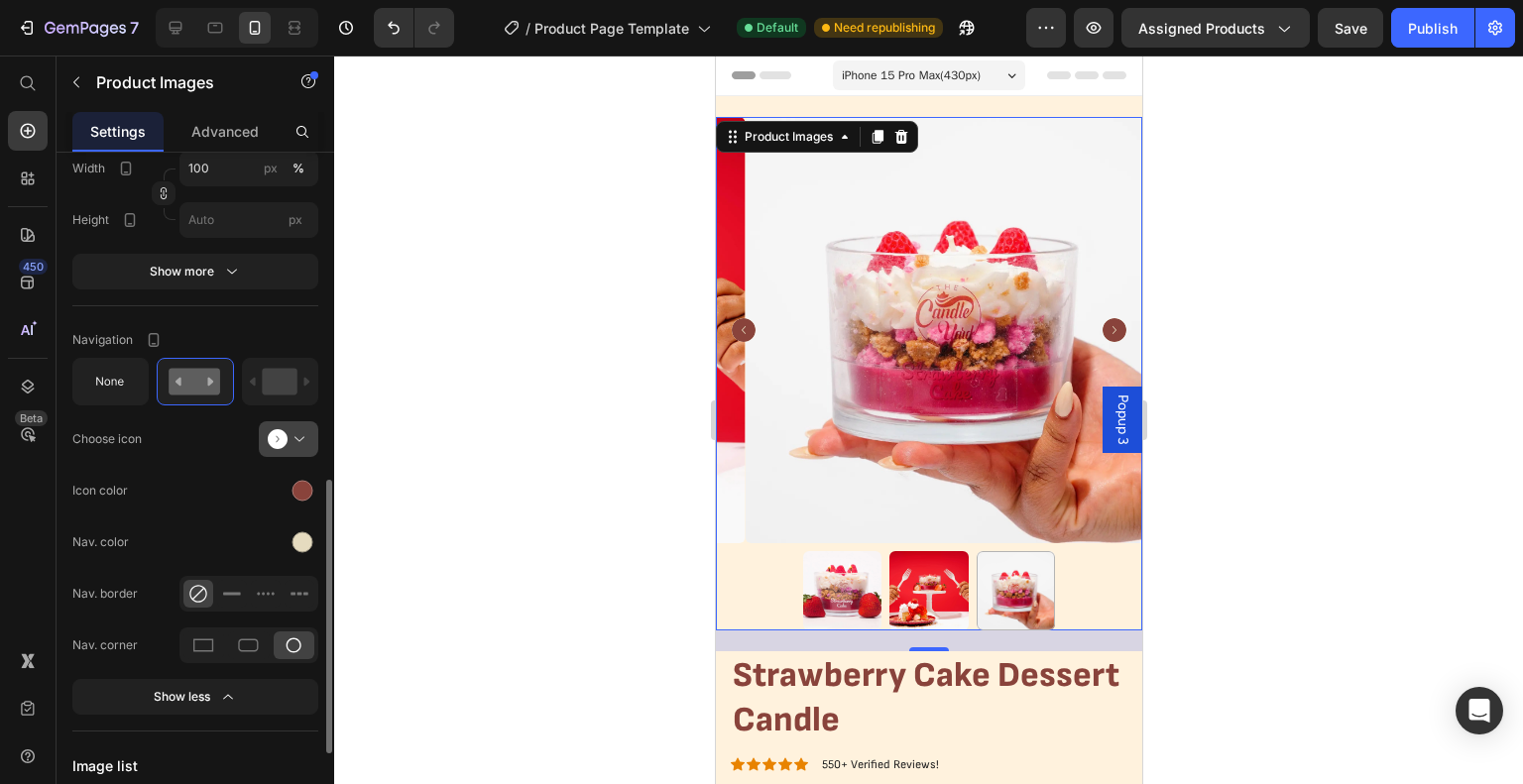 click at bounding box center [296, 439] 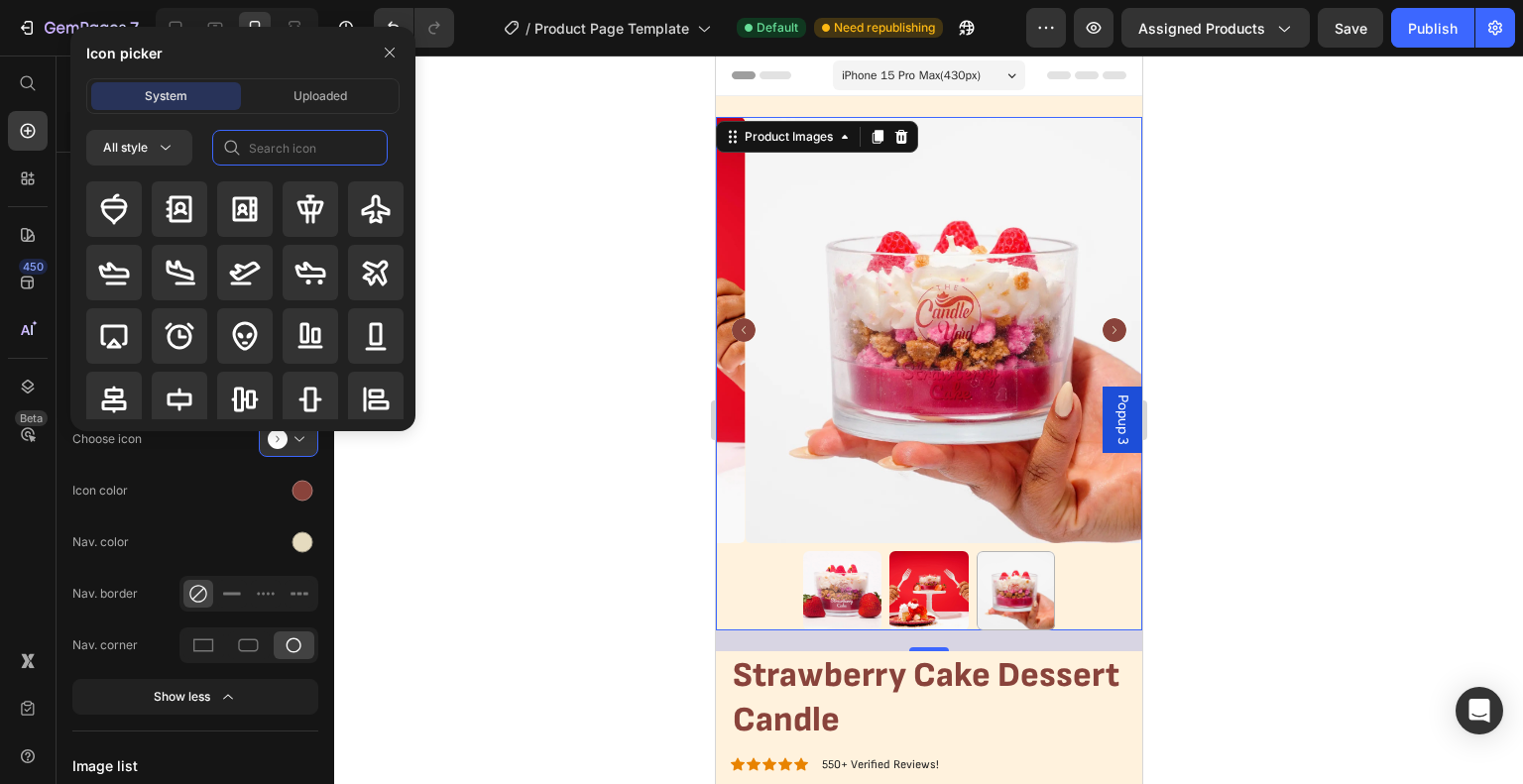 click 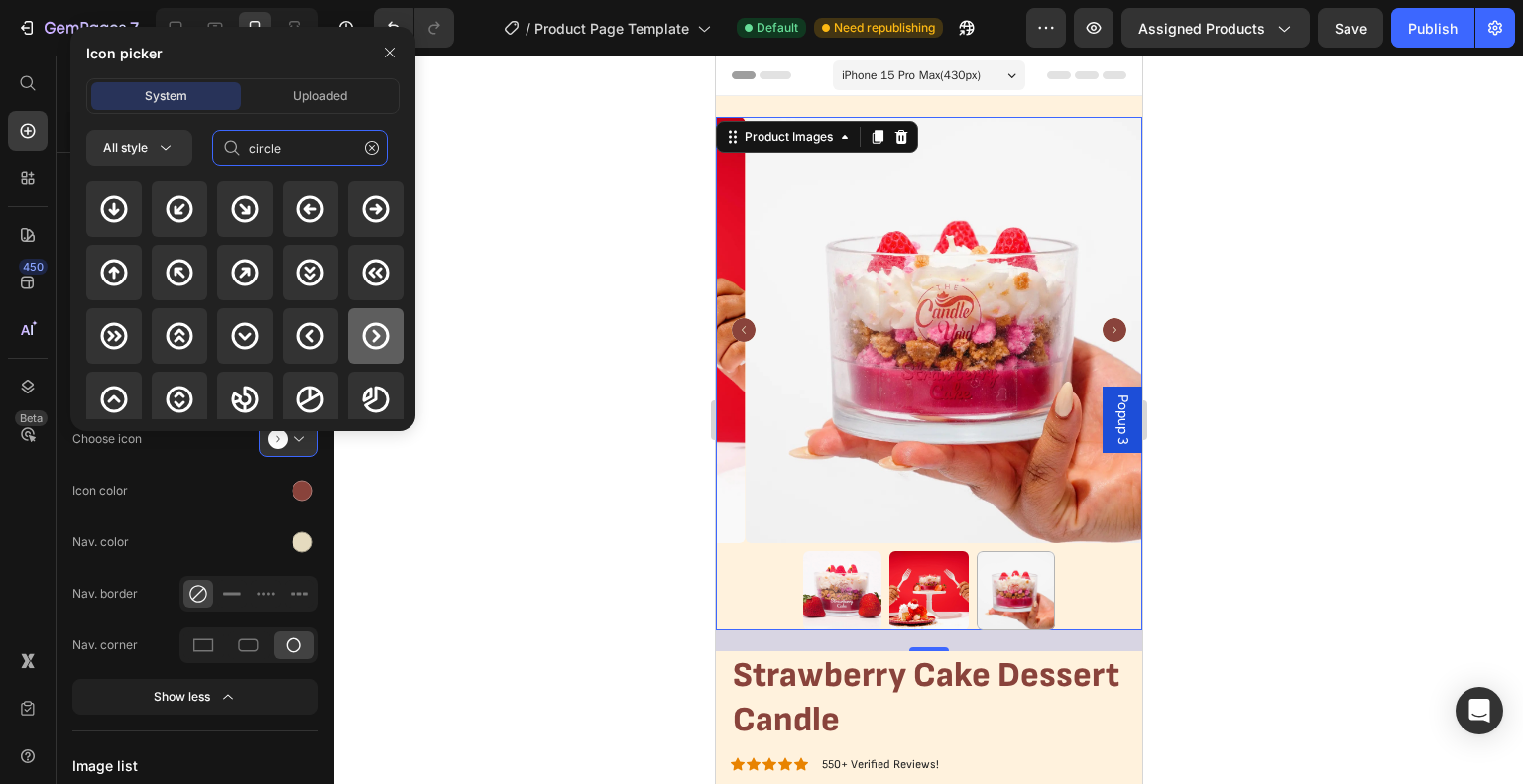 type on "circle" 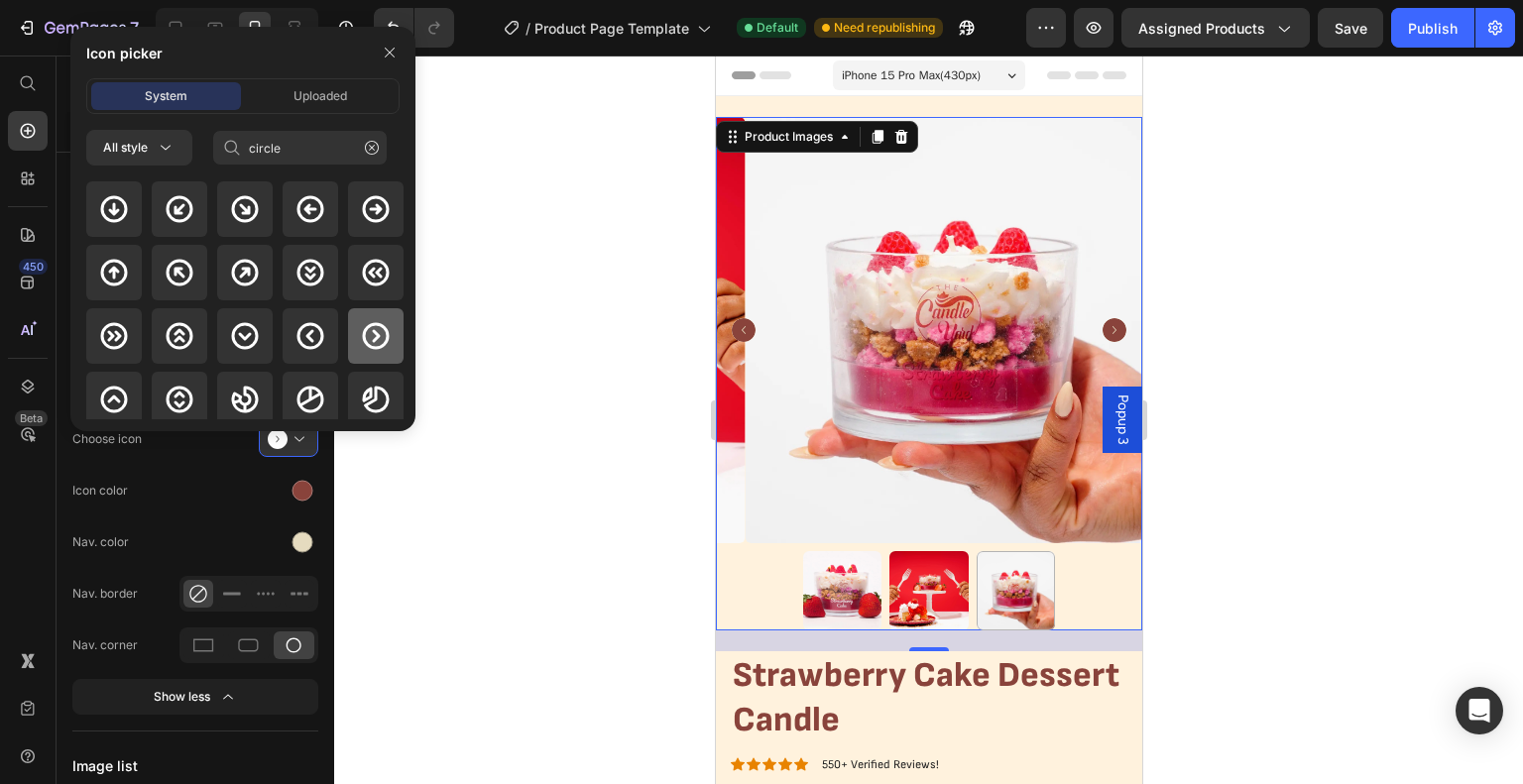 click 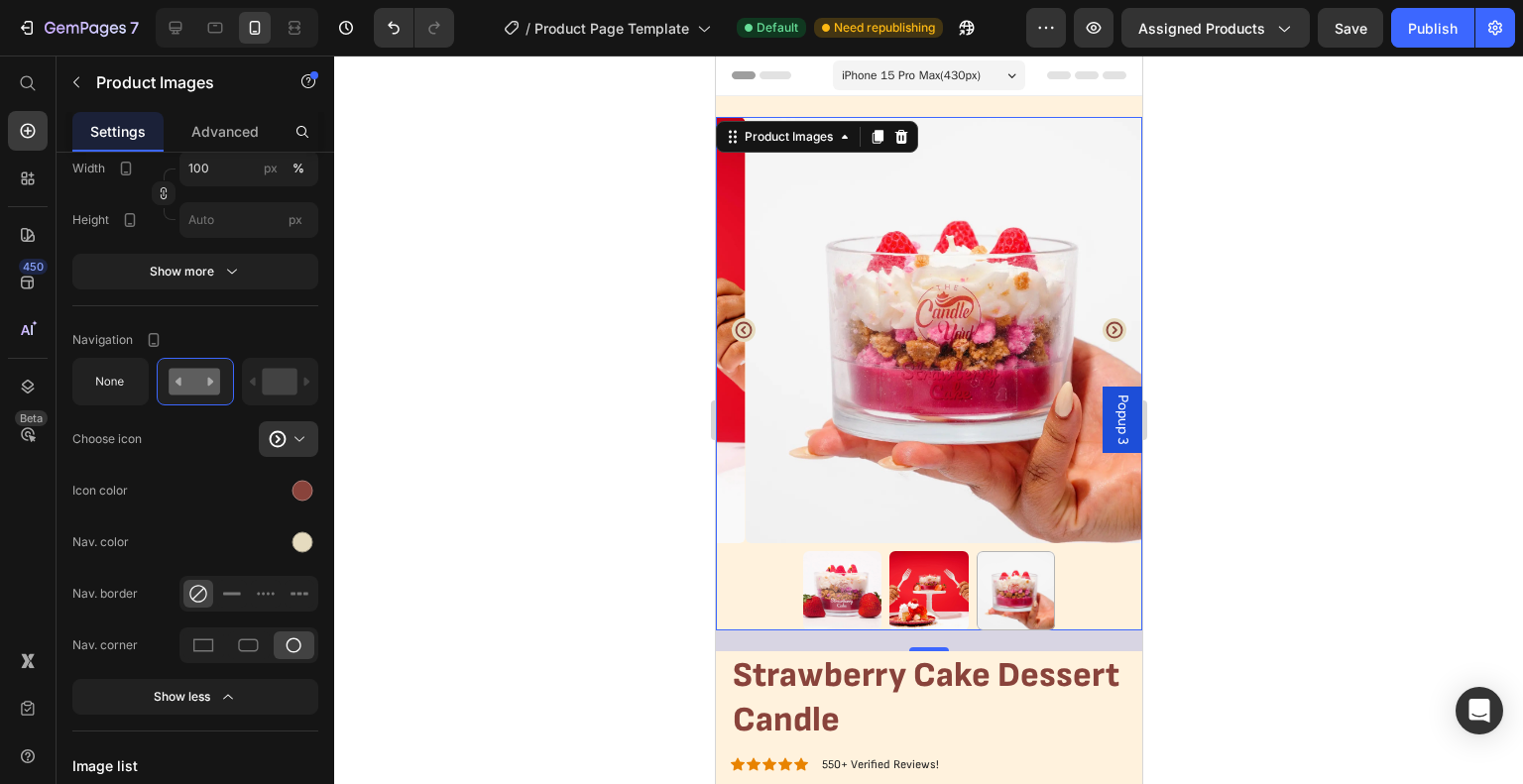 click 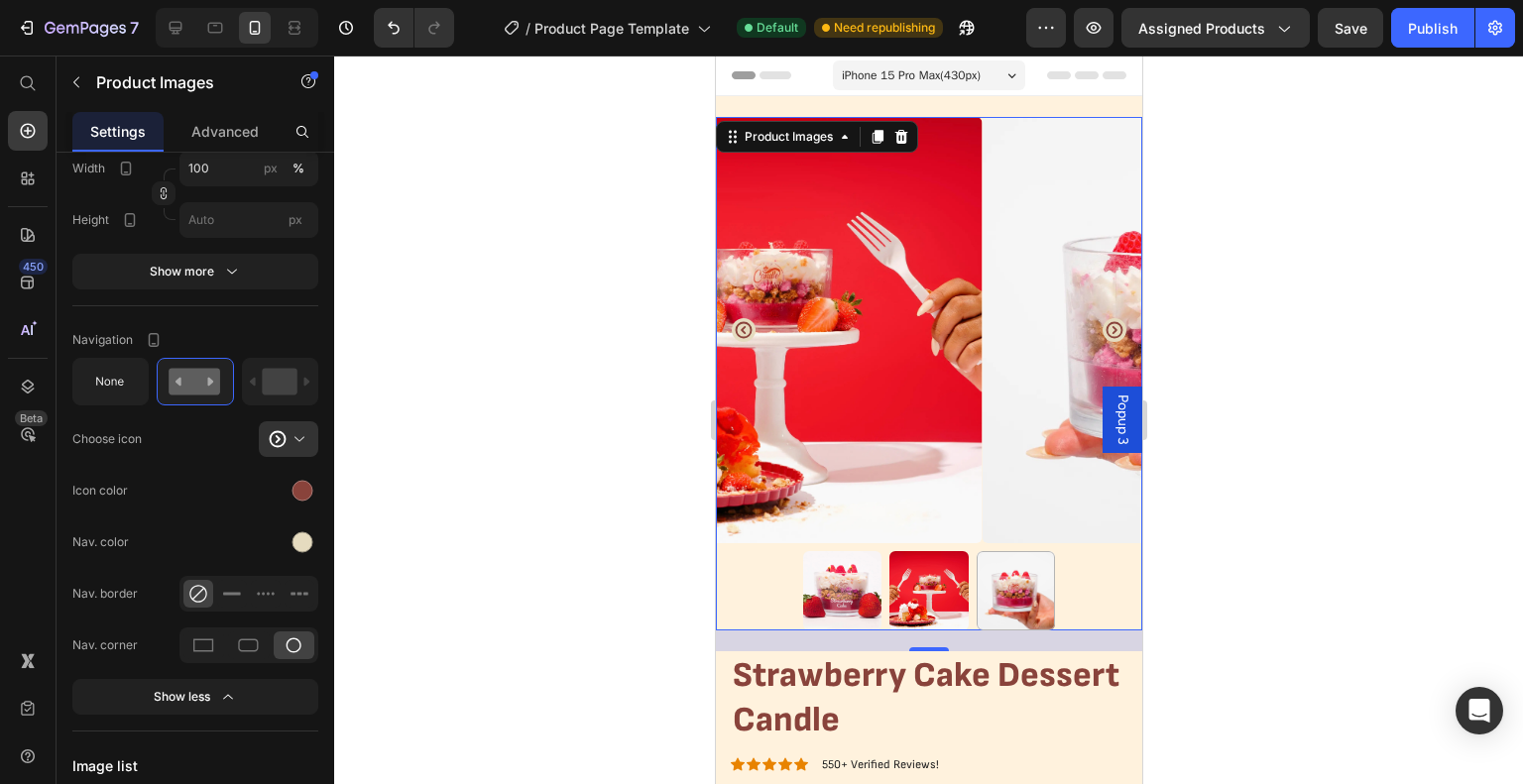 click 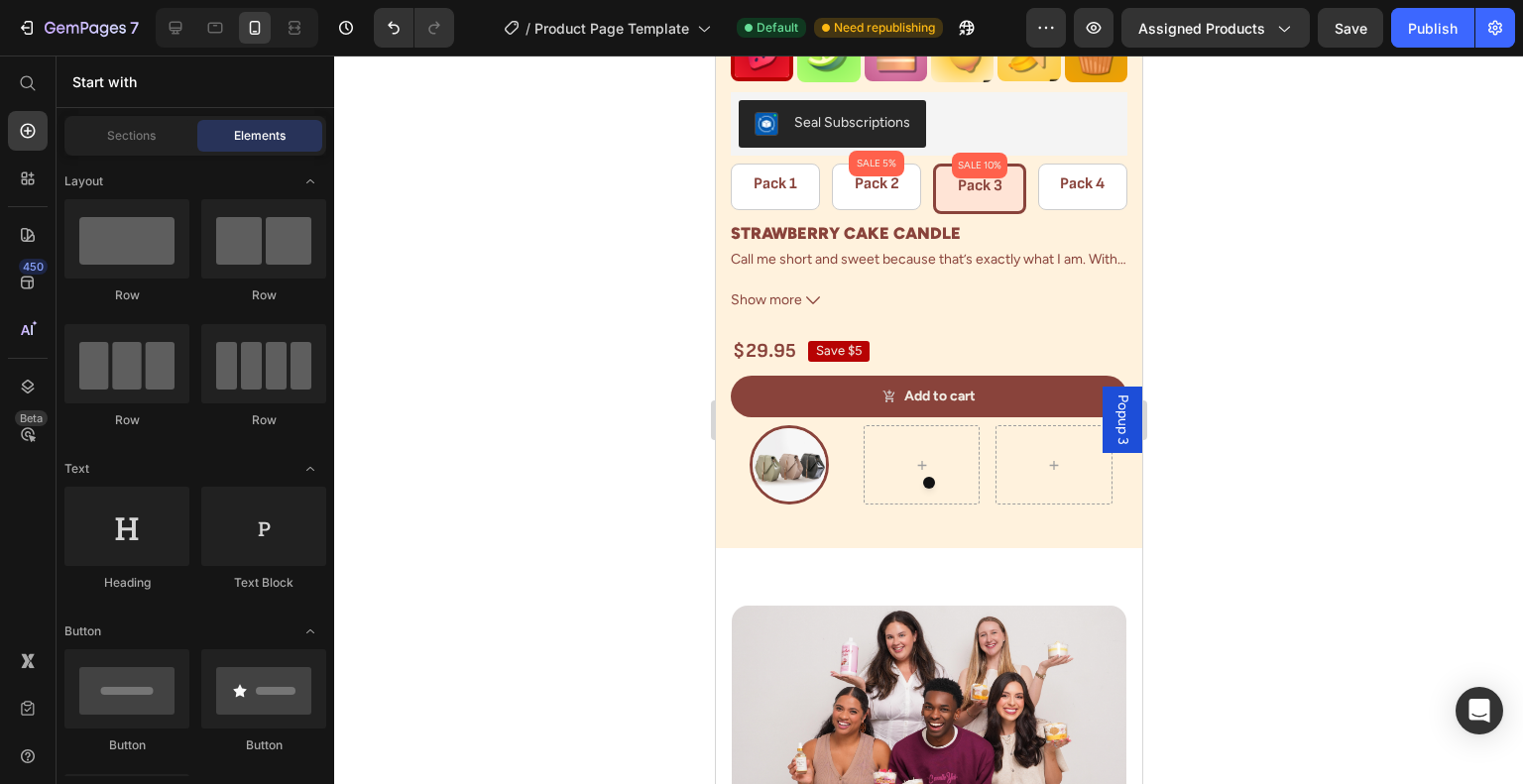 scroll, scrollTop: 892, scrollLeft: 0, axis: vertical 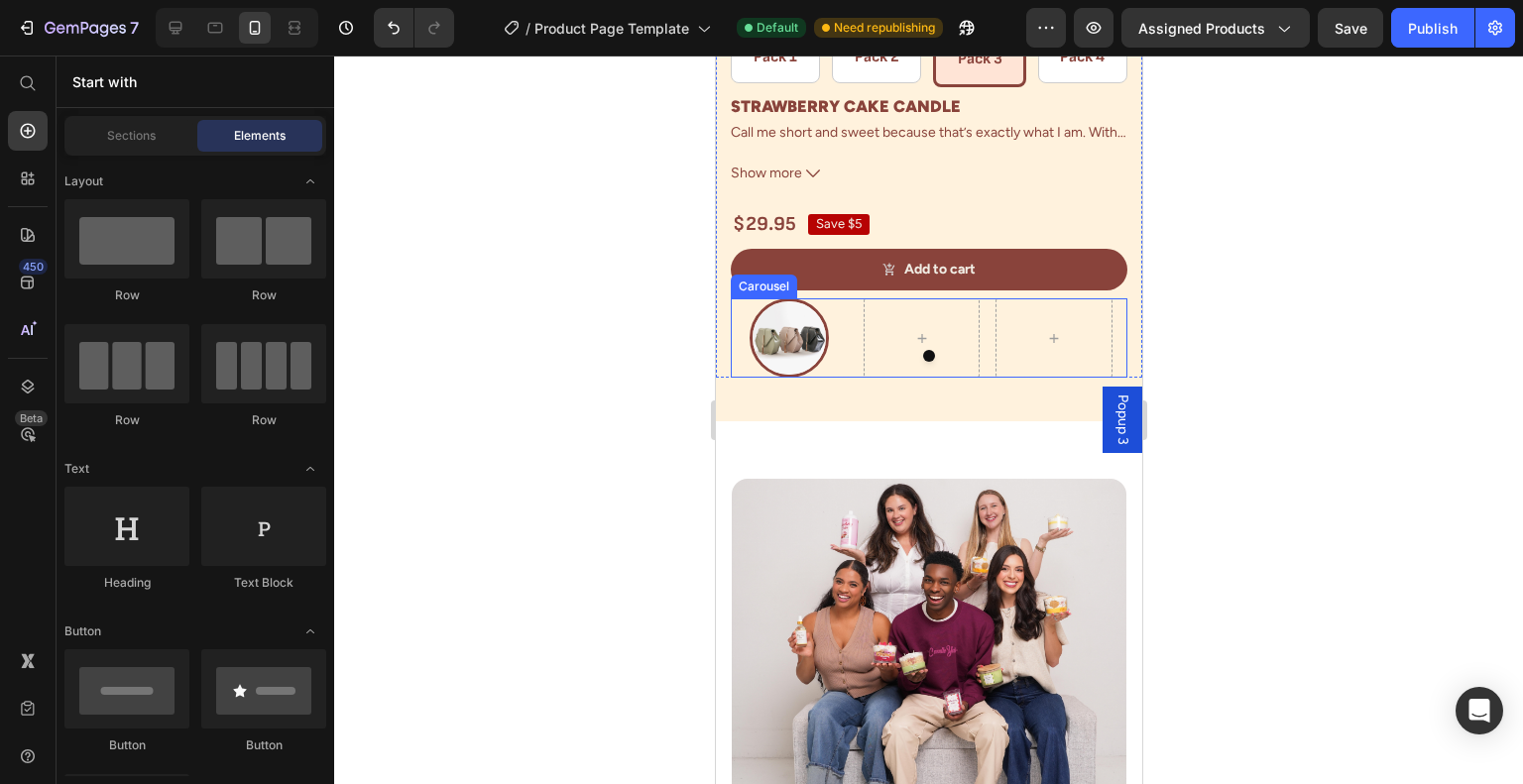 click on "Image" at bounding box center [928, 338] 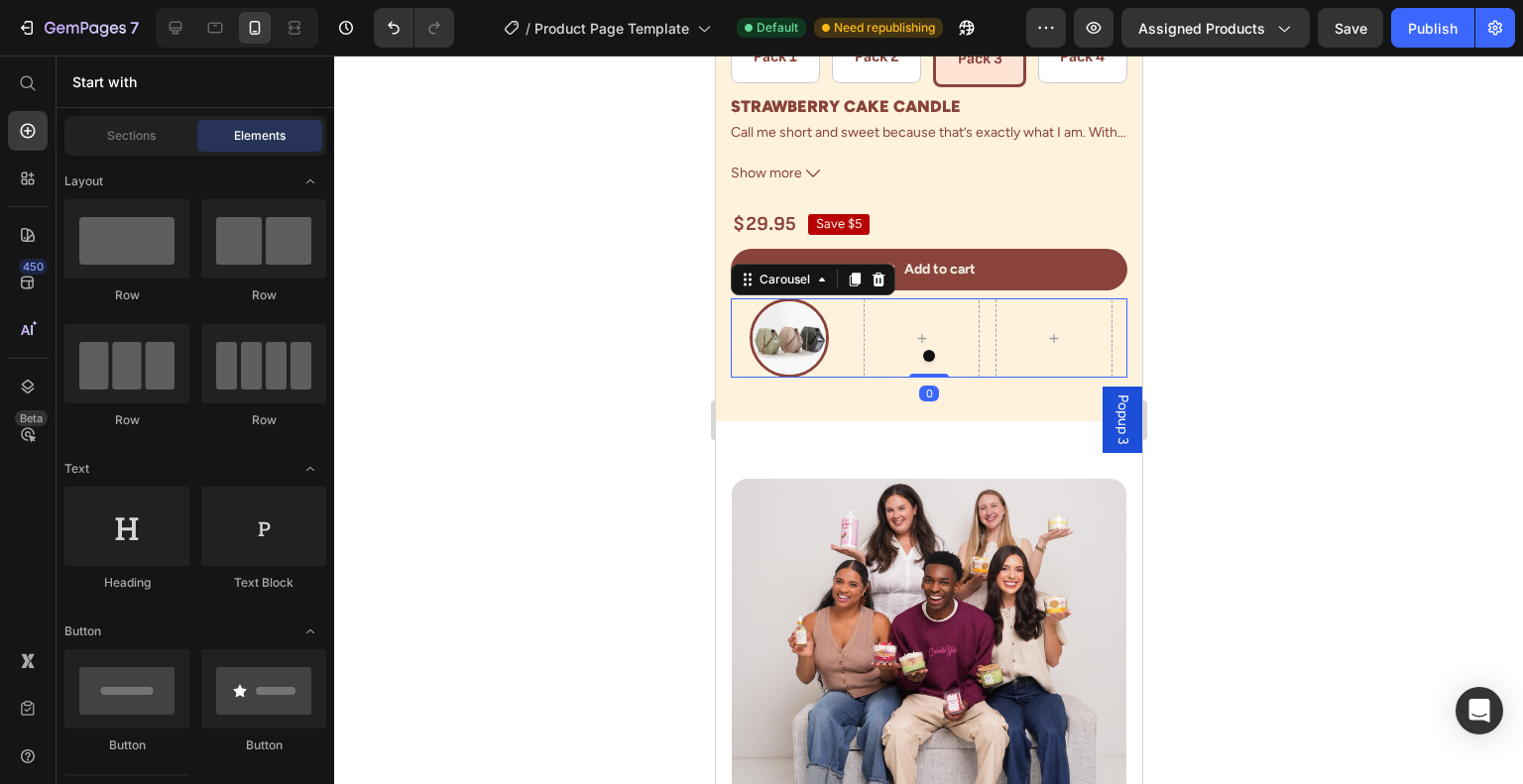 scroll, scrollTop: 0, scrollLeft: 0, axis: both 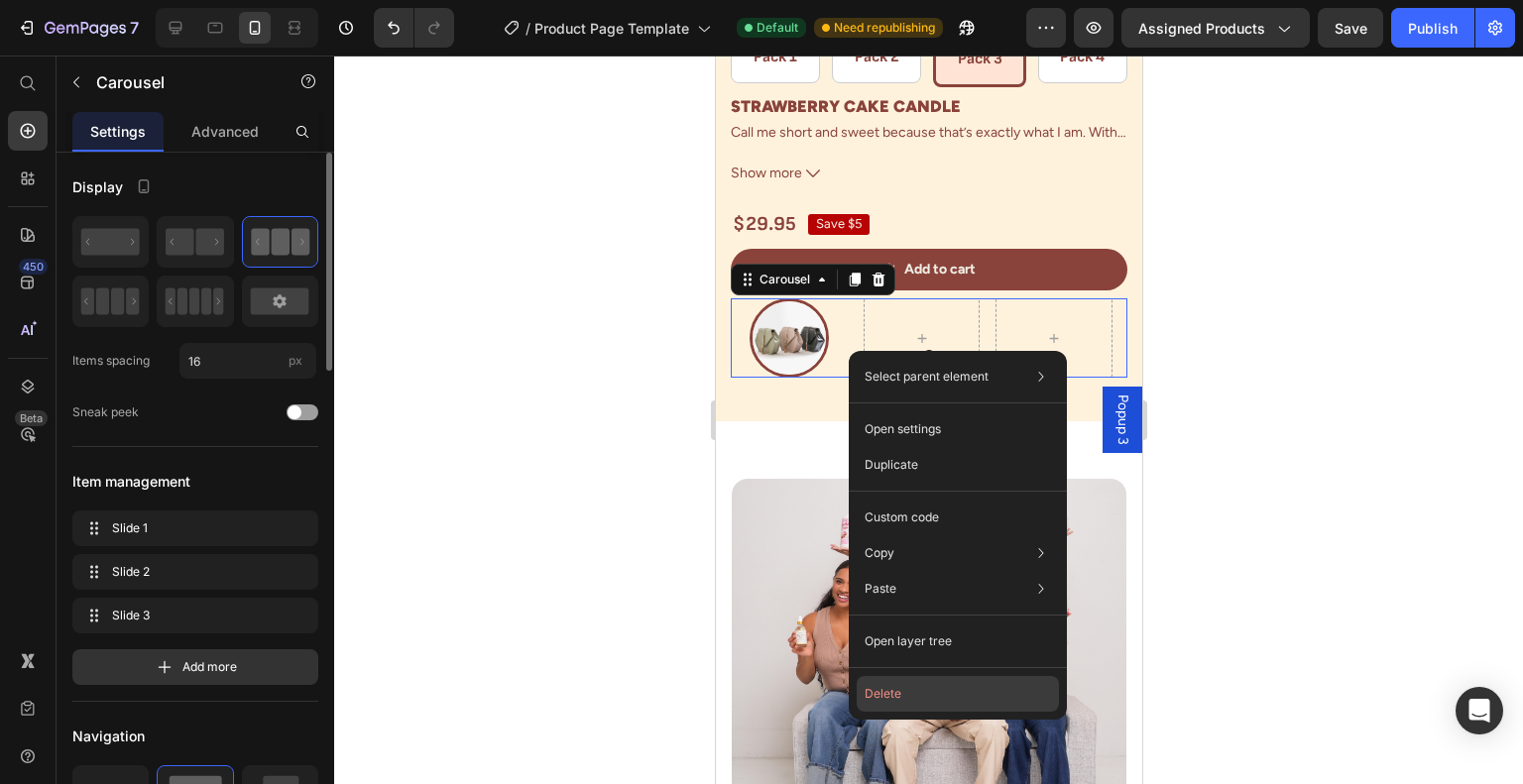 click on "Delete" 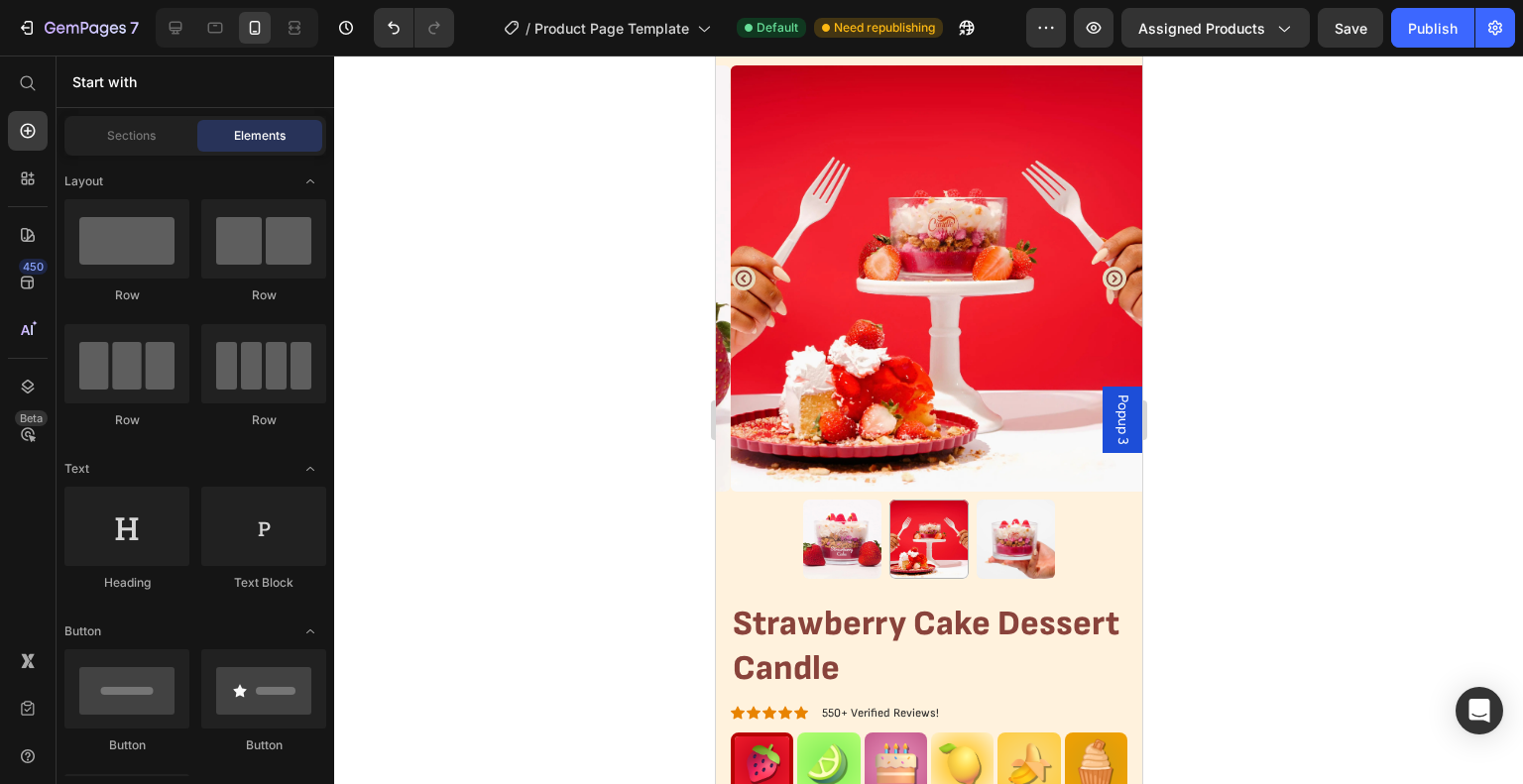 scroll, scrollTop: 227, scrollLeft: 0, axis: vertical 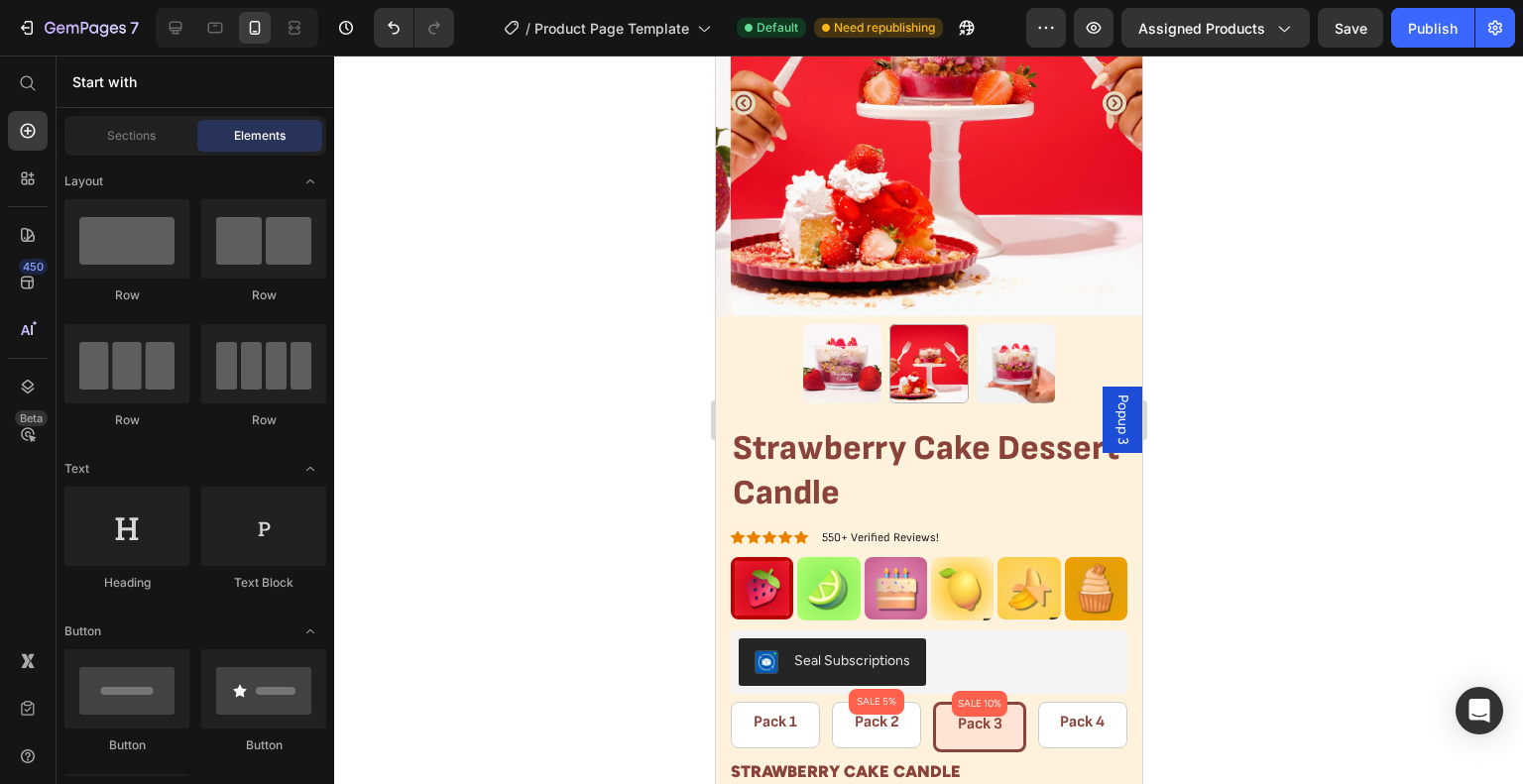 drag, startPoint x: 1131, startPoint y: 232, endPoint x: 1881, endPoint y: 182, distance: 751.6648 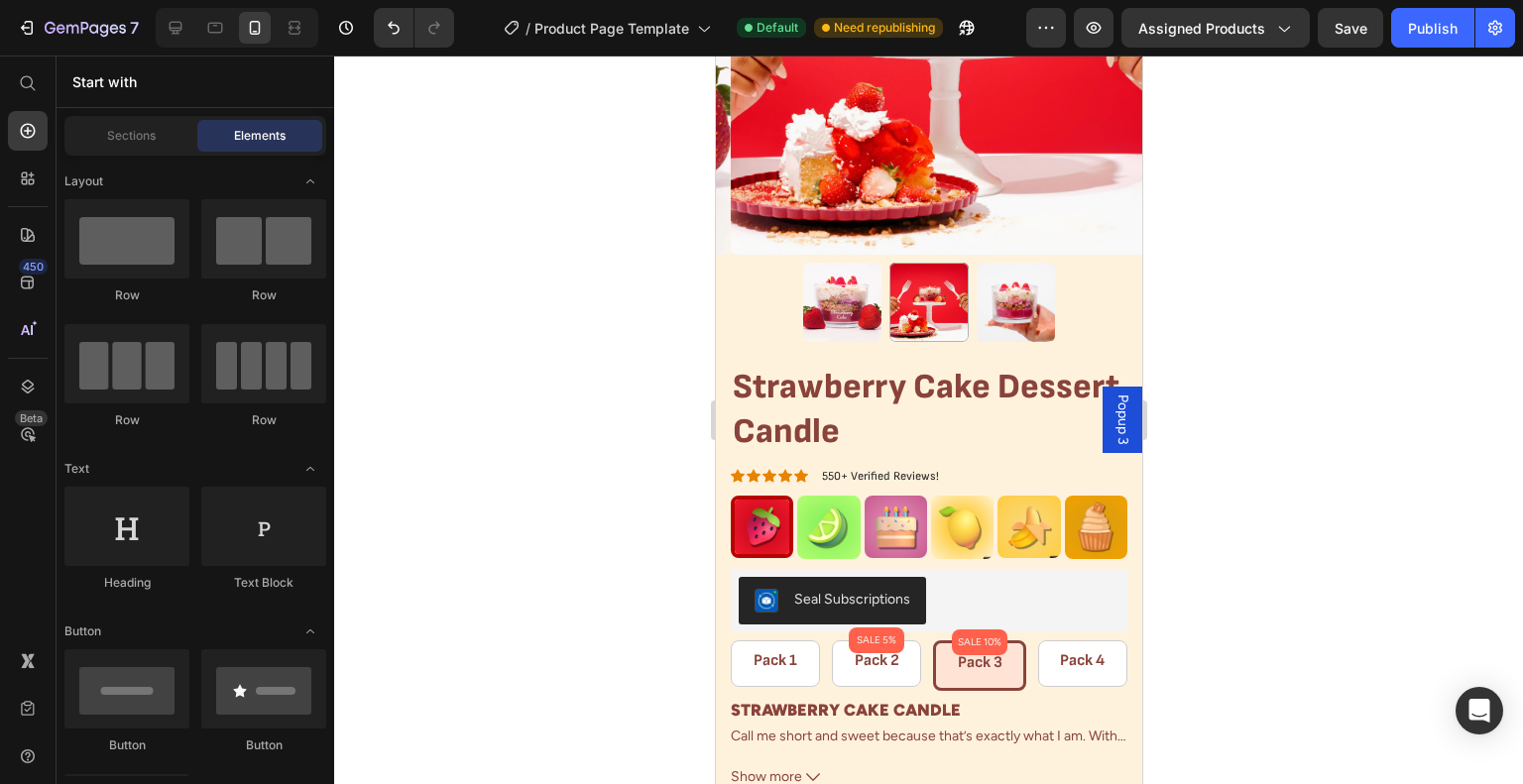 scroll, scrollTop: 354, scrollLeft: 0, axis: vertical 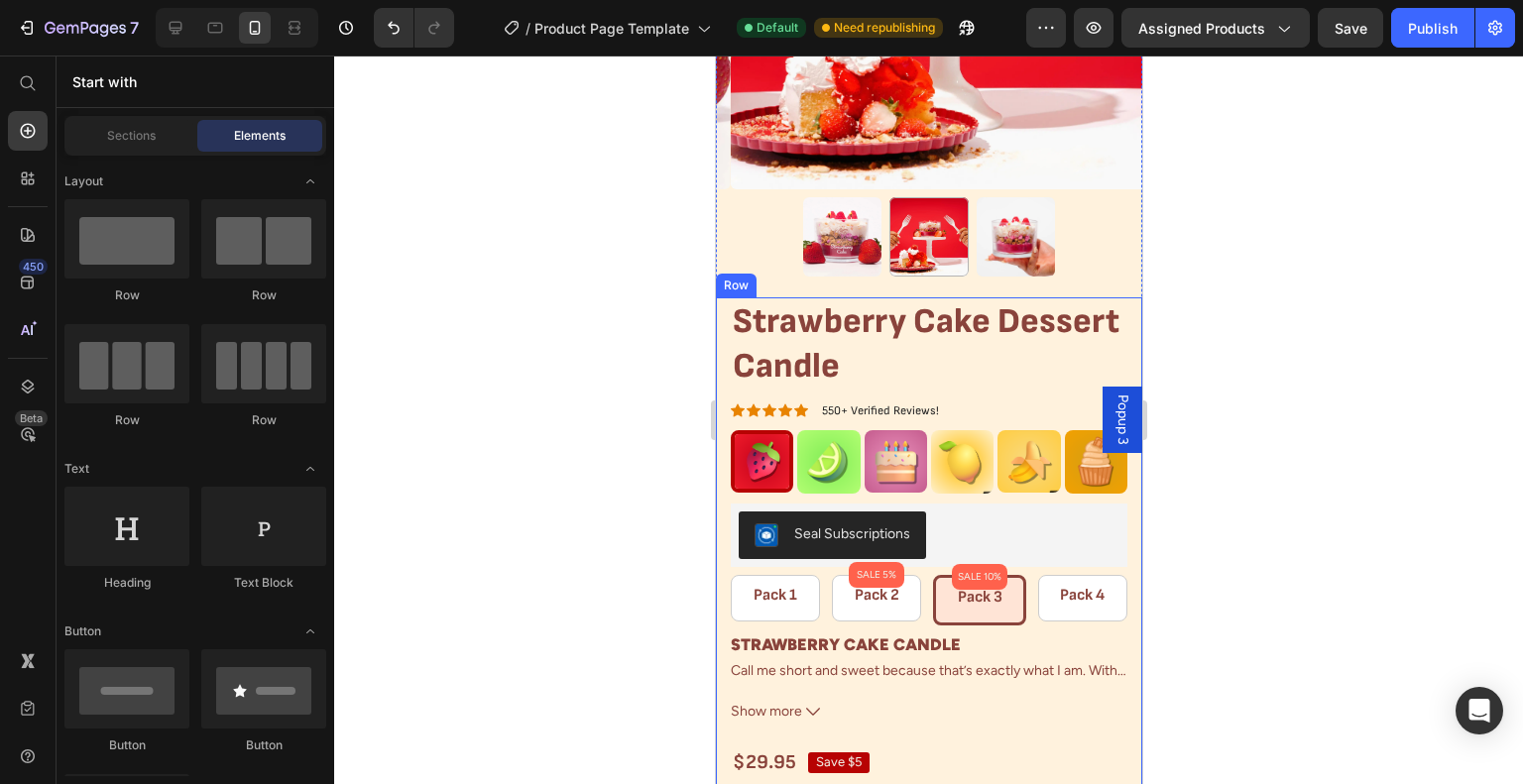 click on "Strawberry Cake Dessert Candle Product Title Icon Icon Icon Icon Icon Icon List 550+ Verified Reviews! Text Block Row Image Image Image Image Image Image Row Seal Subscriptions Seal Subscriptions Pack 1 Text Block Row SALE 5% Product Badge Pack 2 Text Block Row SALE 10% Product Badge Pack 3 Text Block Row Pack 4 Text Block Row Product Bundle Discount STRAWBERRY CAKE CANDLE
Call me short and sweet because that’s exactly what I am. With my fluffy cake, soft whipped cream, and juicy strawberries, I’ll have you craving dessert with just my scent.
Scent Notes: Top:  Juicy Strawberries Middle:  Whipped Cream, Vanilla Cake Base:  Sugar Show more Product Description $29.95 Product Price Save $5 Product Badge Row
Add to cart Add to Cart Row" at bounding box center [928, 567] 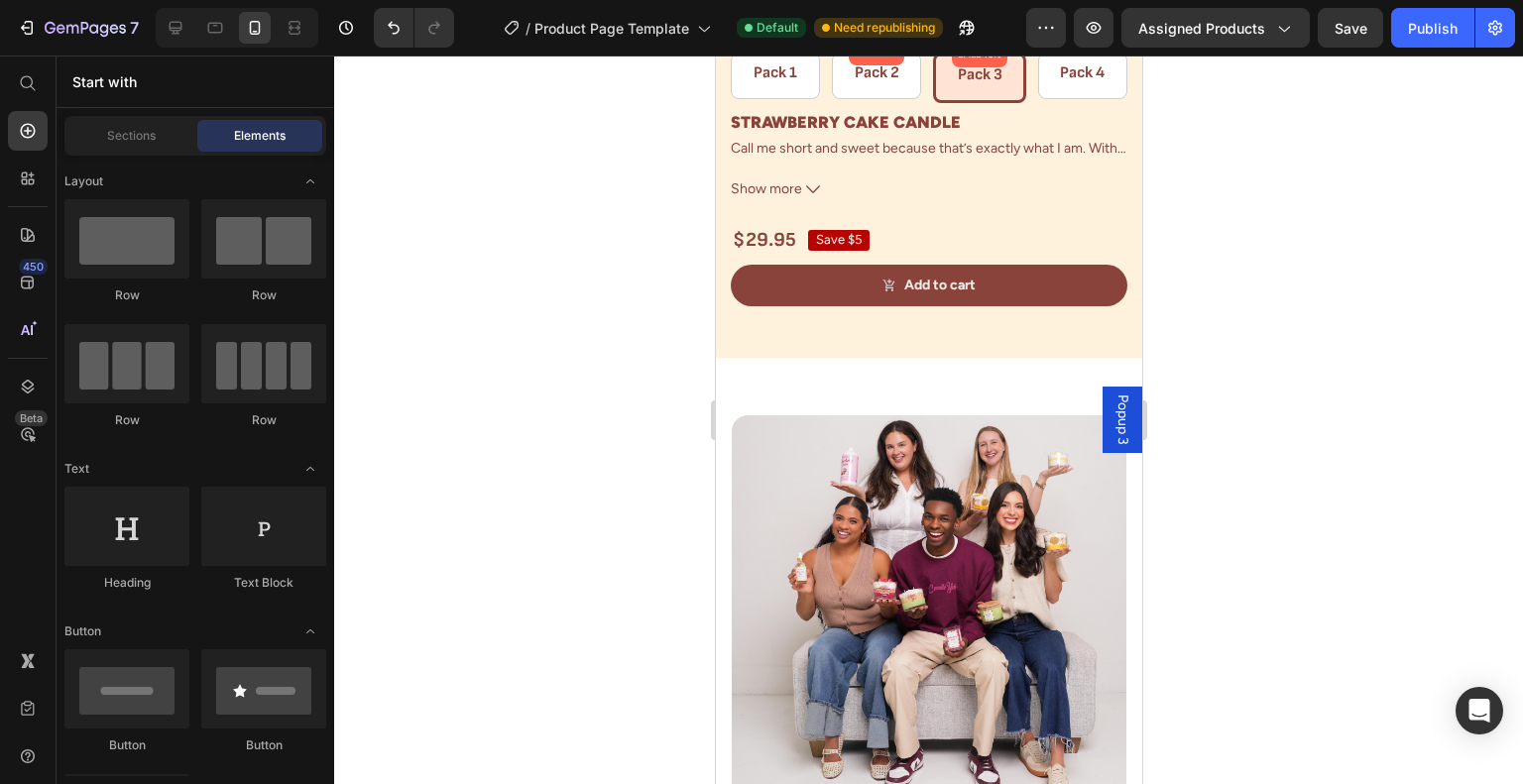 scroll, scrollTop: 785, scrollLeft: 0, axis: vertical 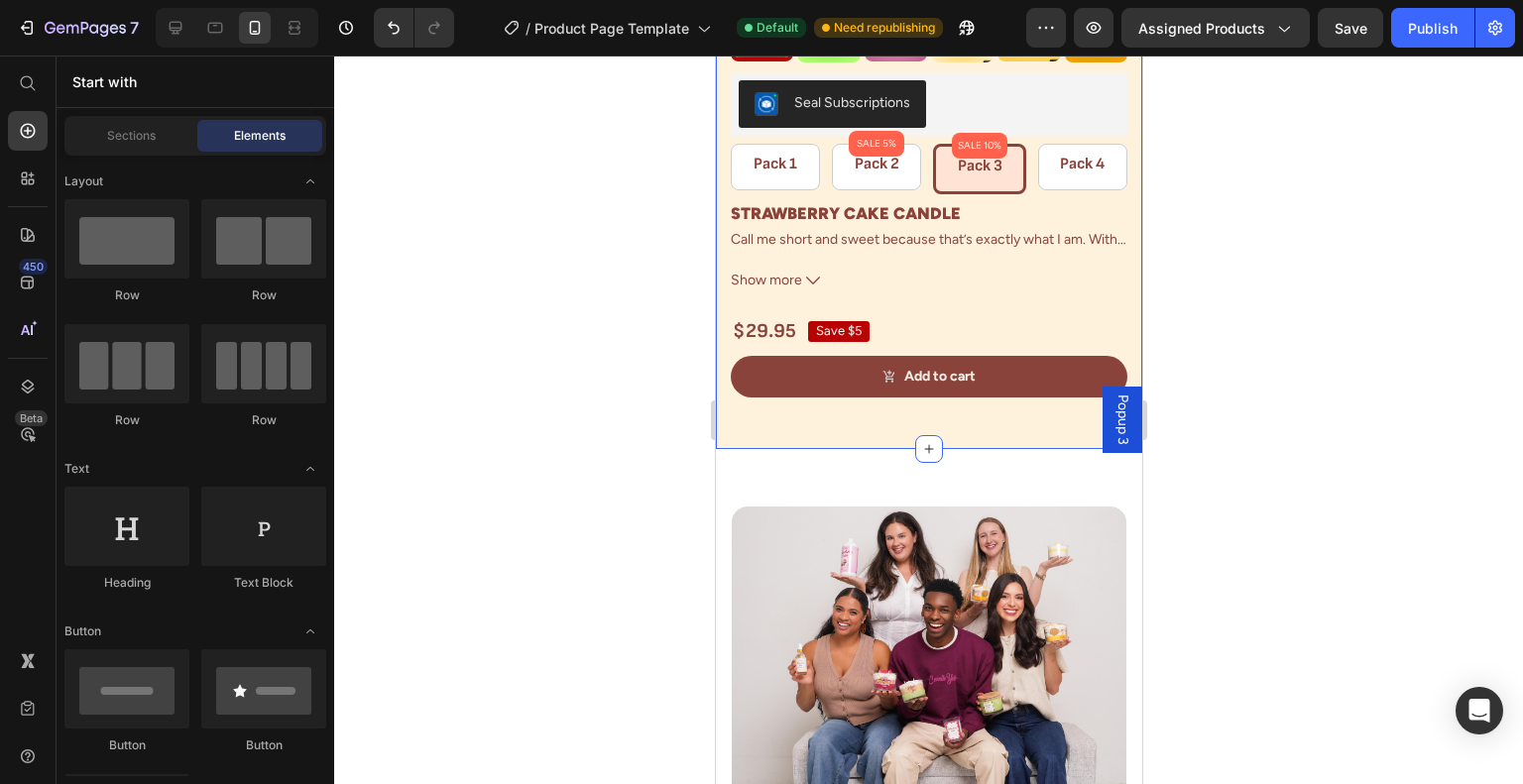 click on "Product Images Strawberry Cake Dessert Candle Product Title Icon Icon Icon Icon Icon Icon List 550+ Verified Reviews! Text Block Row Image Image Image Image Image Image Row Seal Subscriptions Seal Subscriptions Pack 1 Text Block Row SALE 5% Product Badge Pack 2 Text Block Row SALE 10% Product Badge Pack 3 Text Block Row Pack 4 Text Block Row Product Bundle Discount STRAWBERRY CAKE CANDLE
Call me short and sweet because that’s exactly what I am. With my fluffy cake, soft whipped cream, and juicy strawberries, I’ll have you craving dessert with just my scent.
Scent Notes: Top:  Juicy Strawberries Middle:  Whipped Cream, Vanilla Cake Base:  Sugar Show more Product Description $29.95 Product Price Save $5 Product Badge Row
Add to cart Add to Cart Row Product" at bounding box center (928, -117) 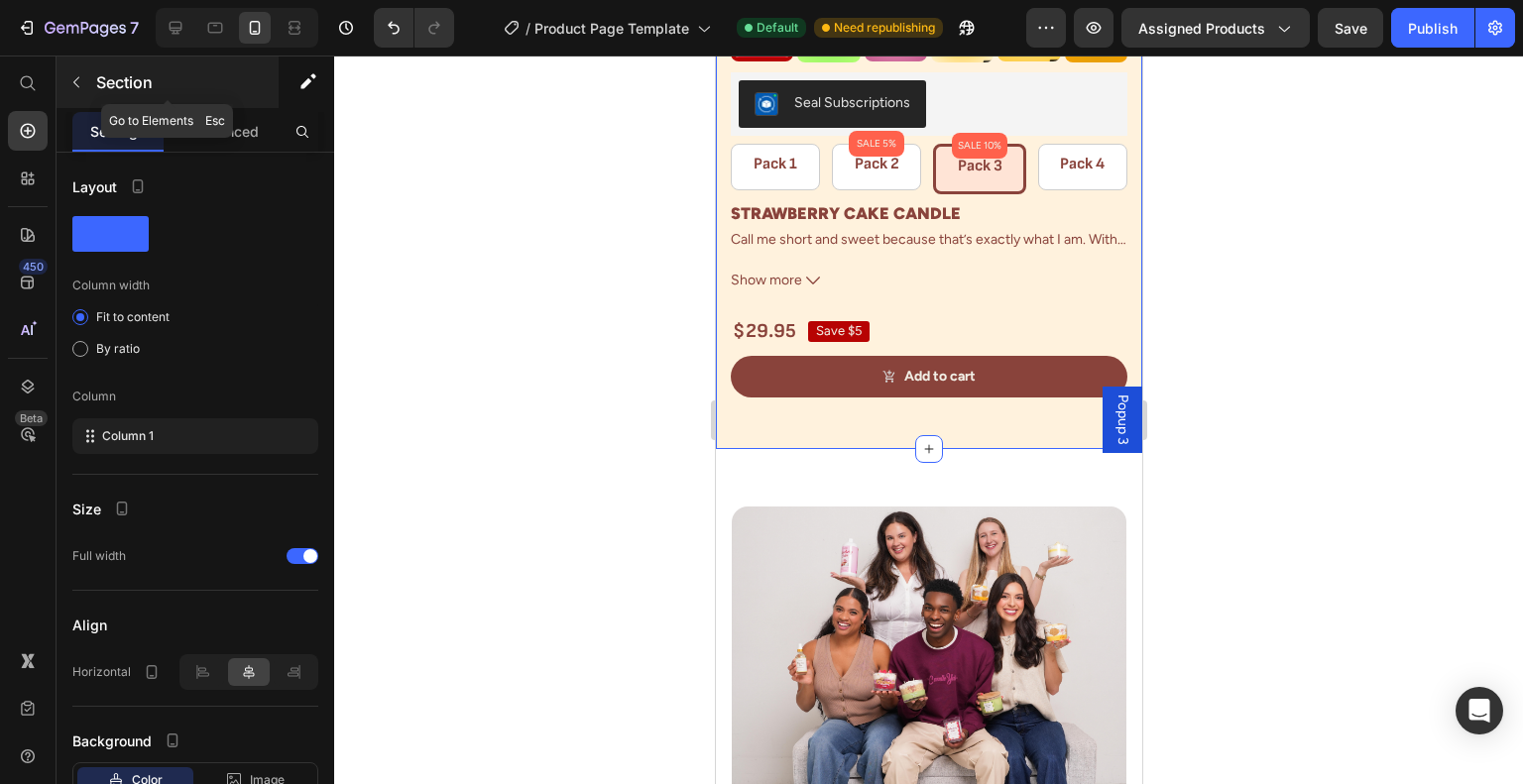 click at bounding box center (76, 82) 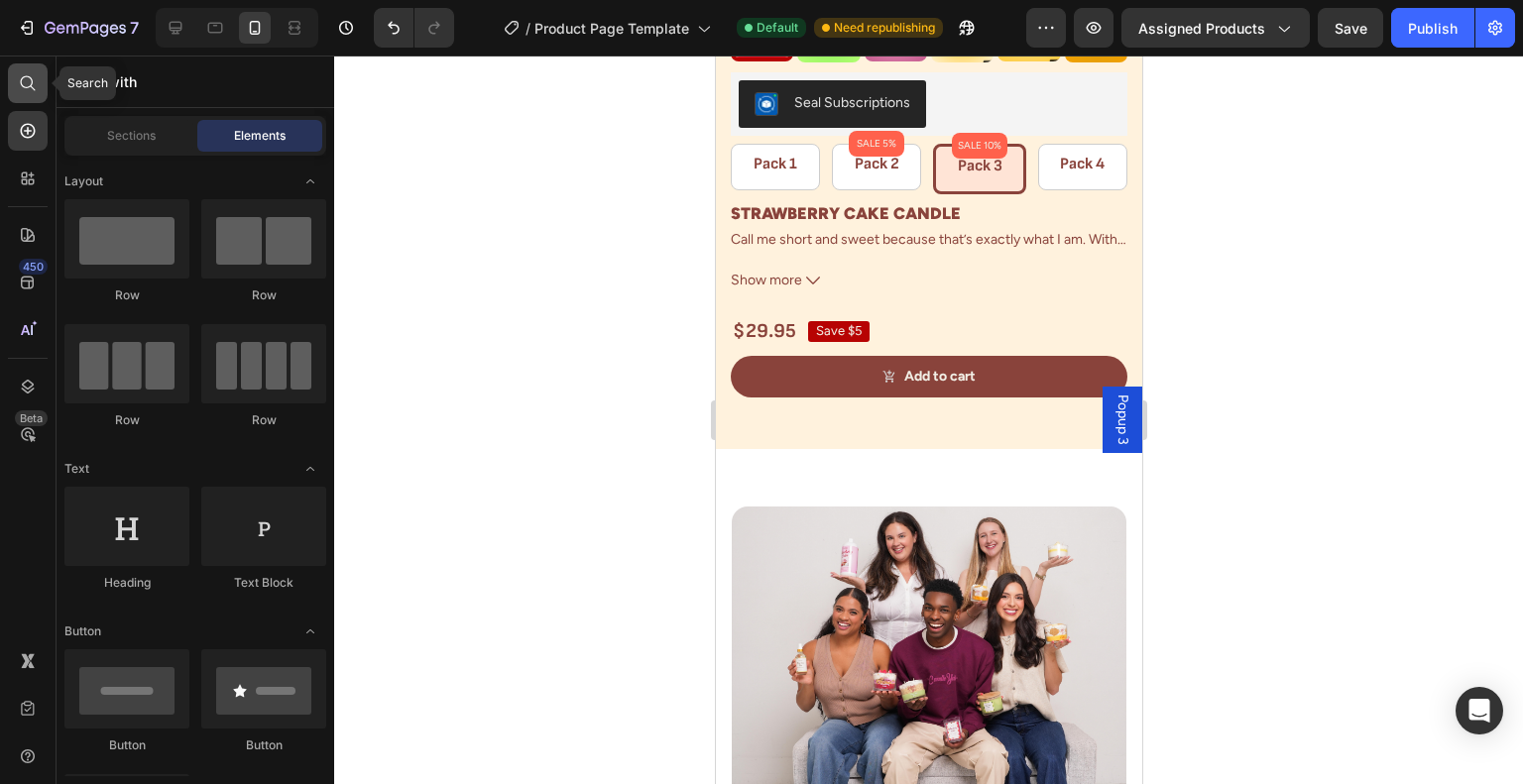 click 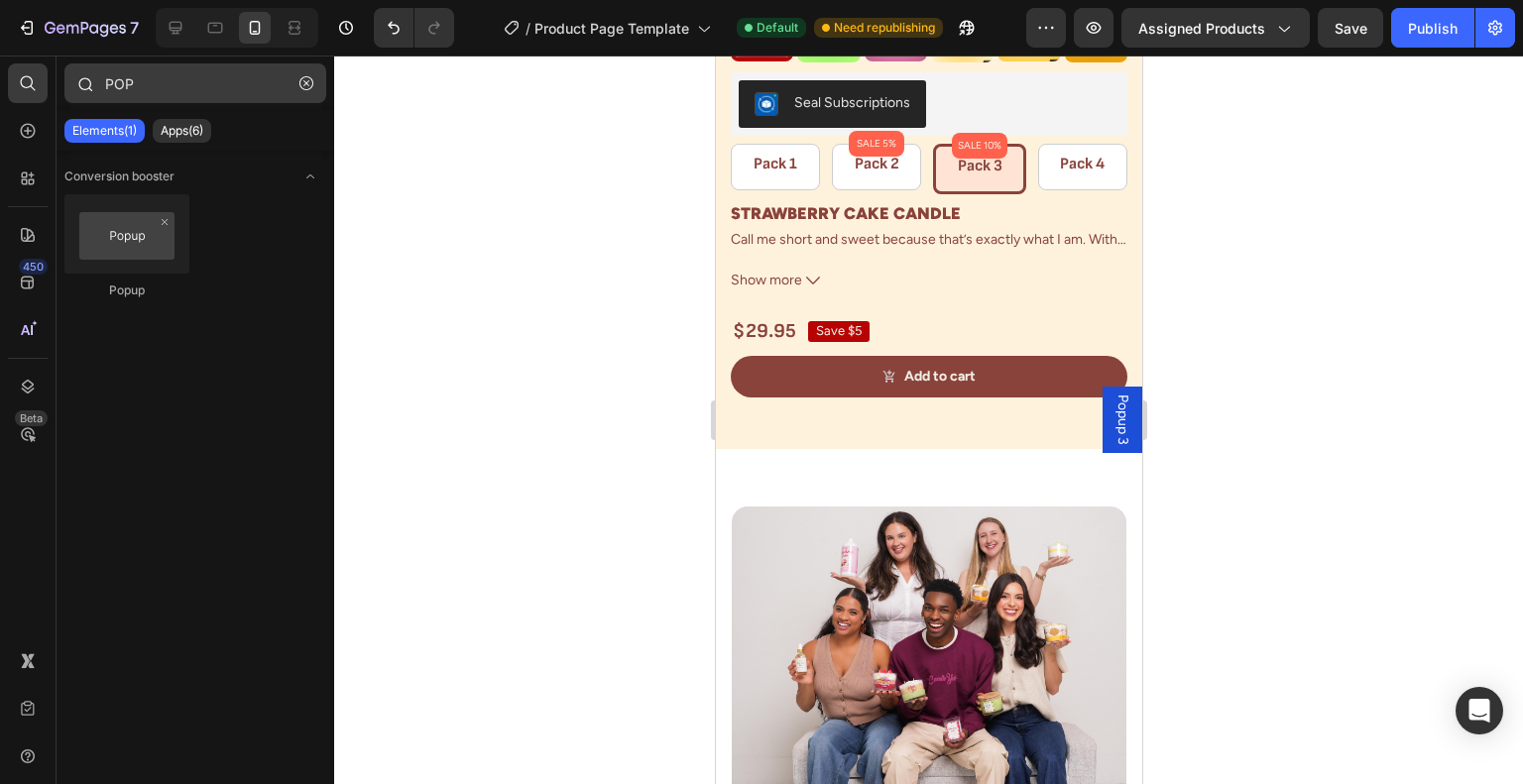 click on "POP" at bounding box center [195, 83] 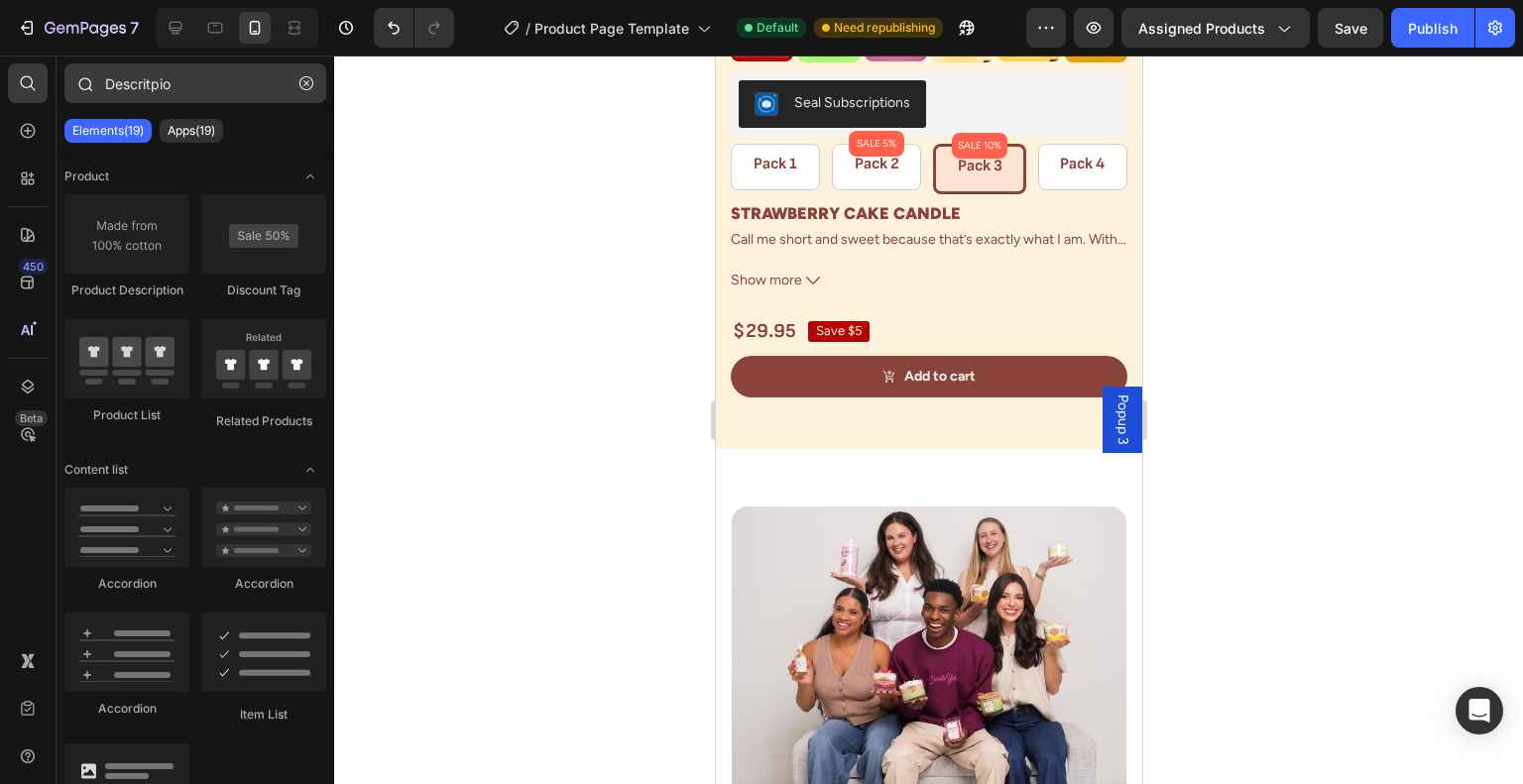 type on "Descritpion" 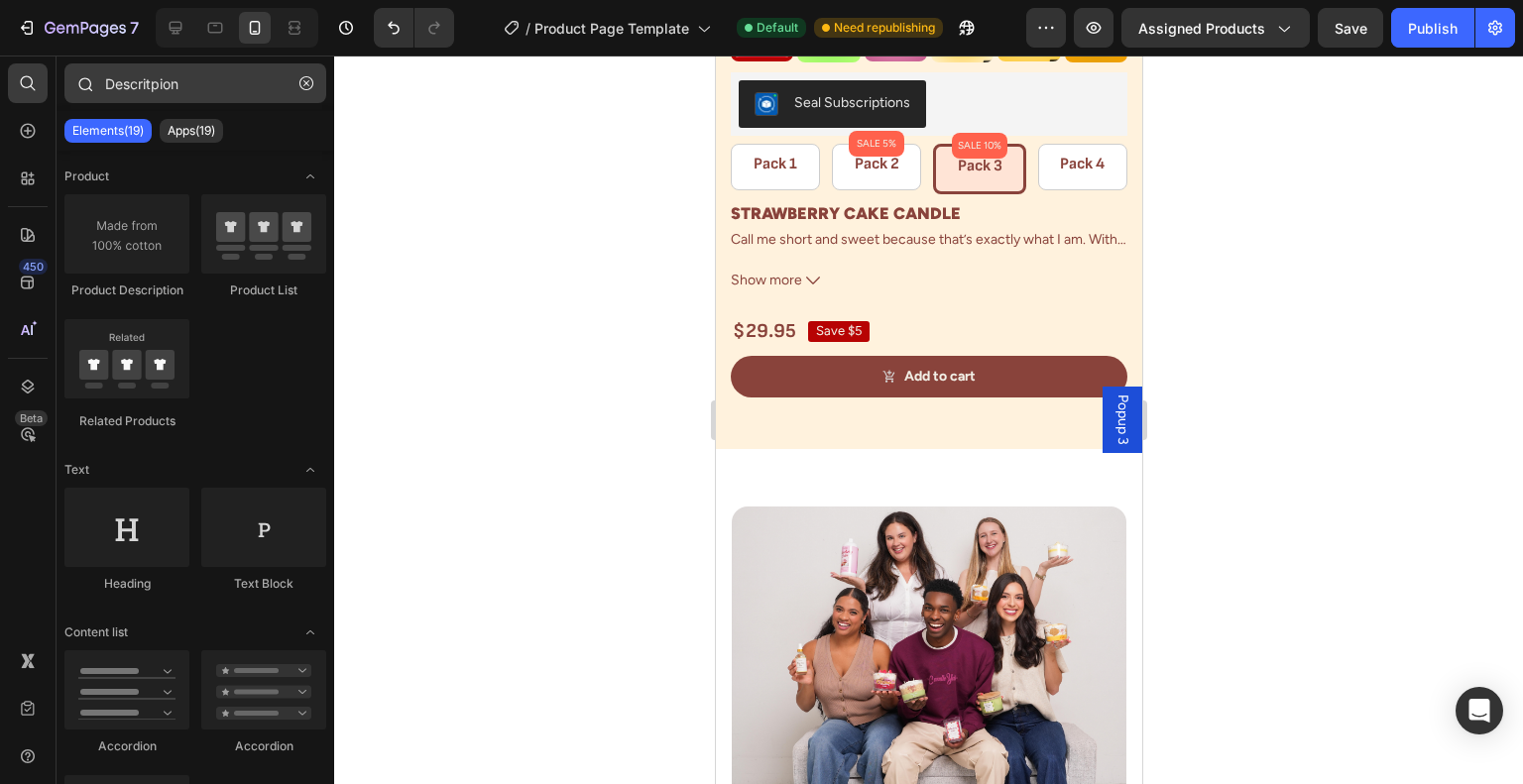 click on "Descritpion" at bounding box center [195, 83] 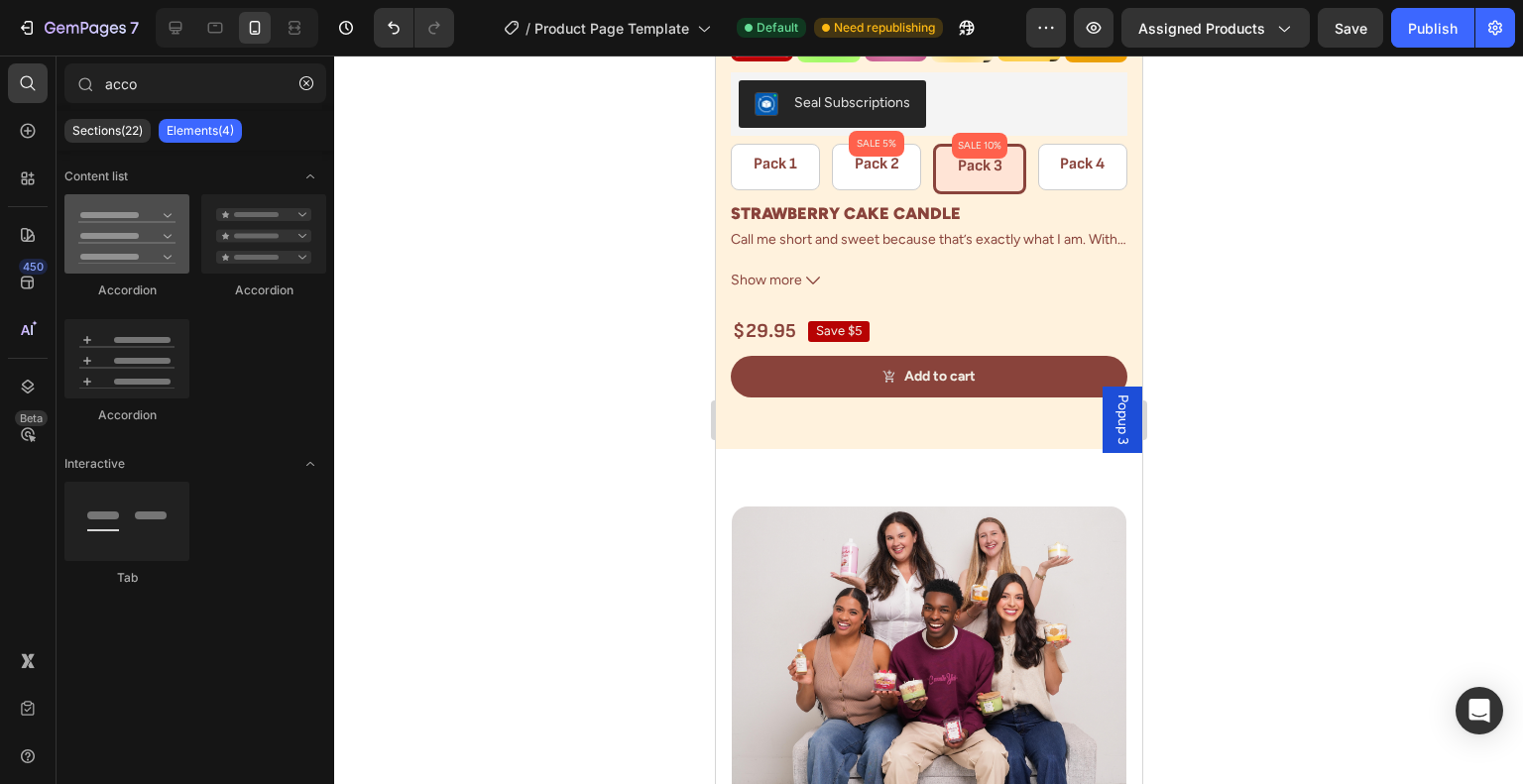 type on "acco" 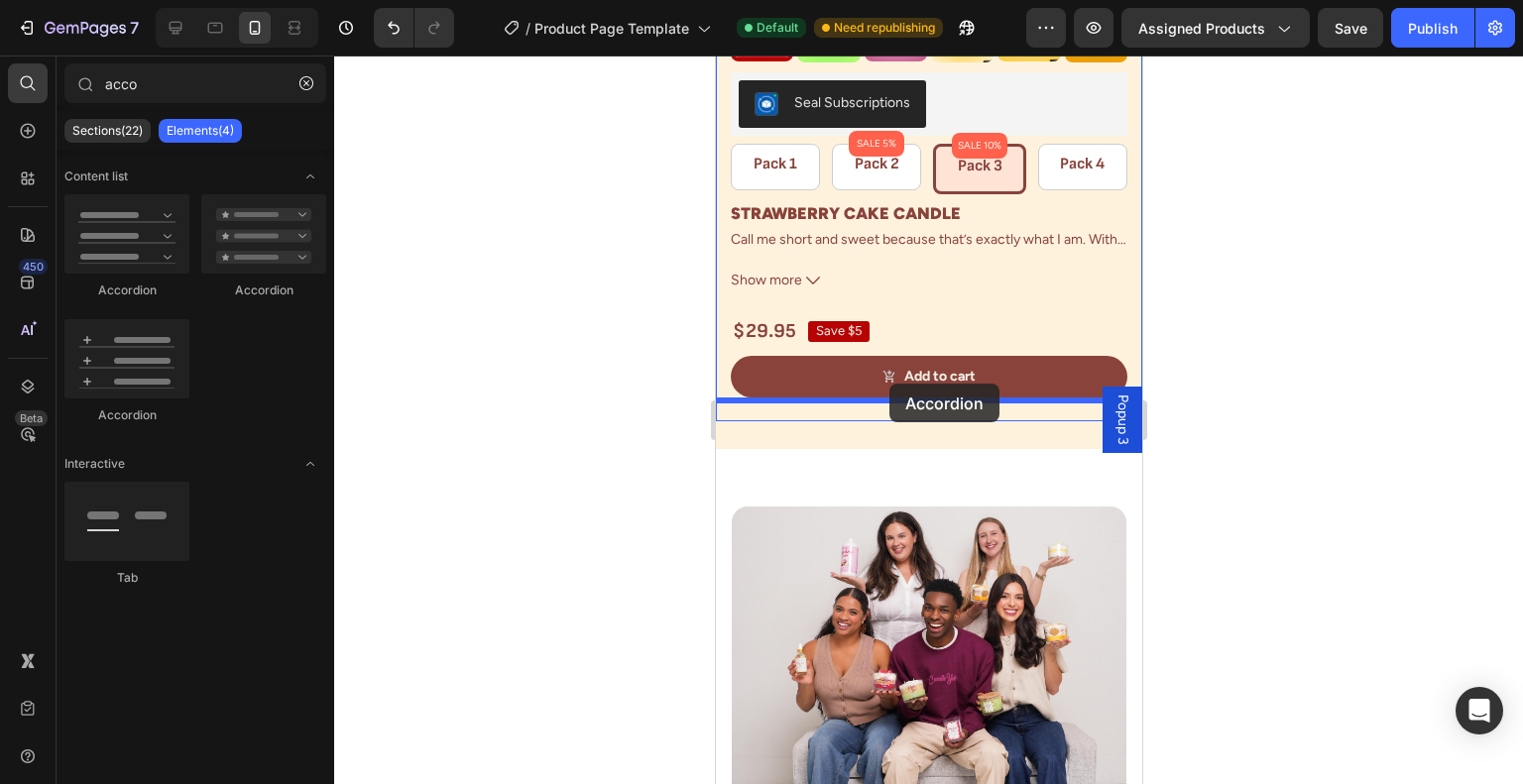 drag, startPoint x: 854, startPoint y: 316, endPoint x: 888, endPoint y: 384, distance: 76.02631 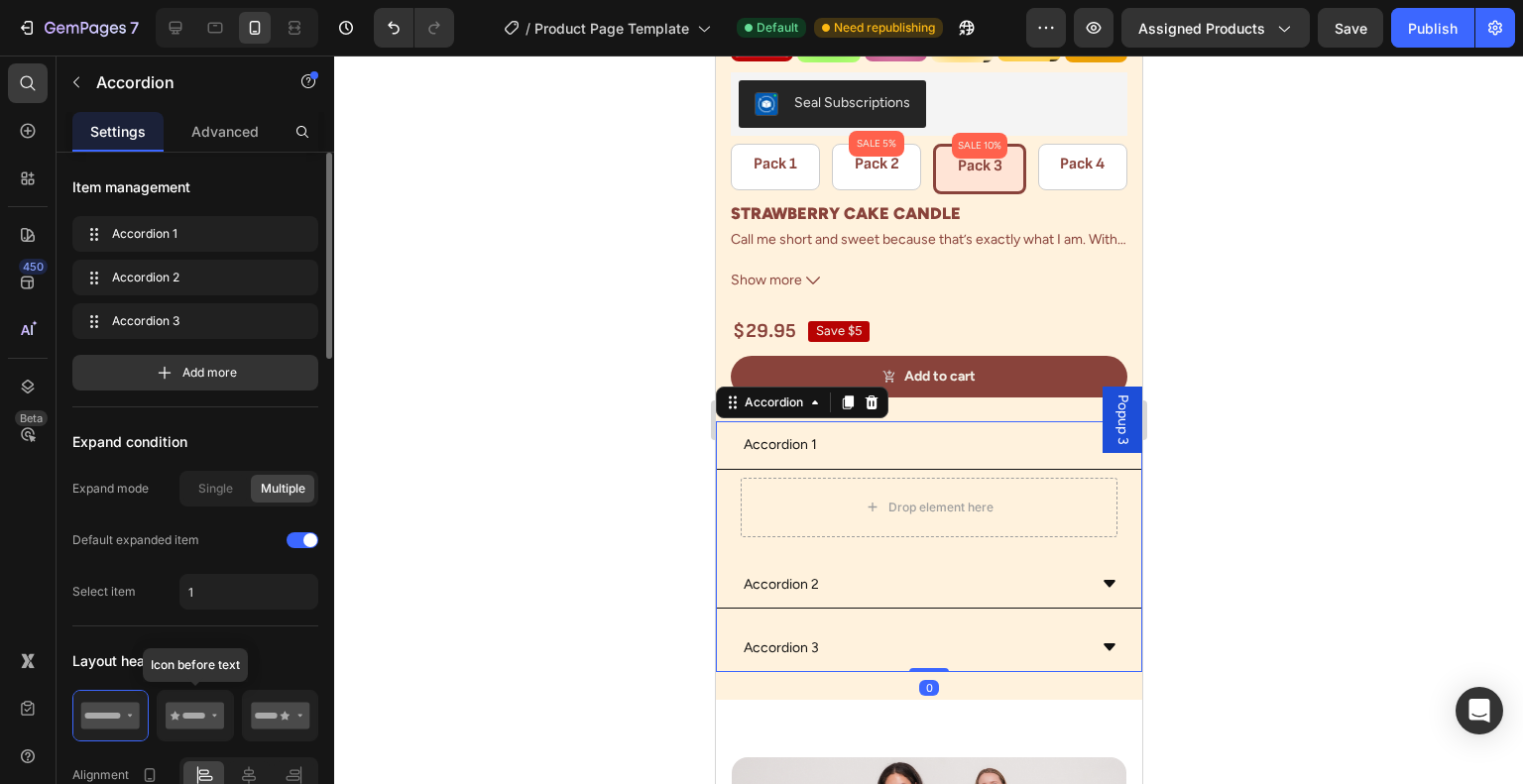 click 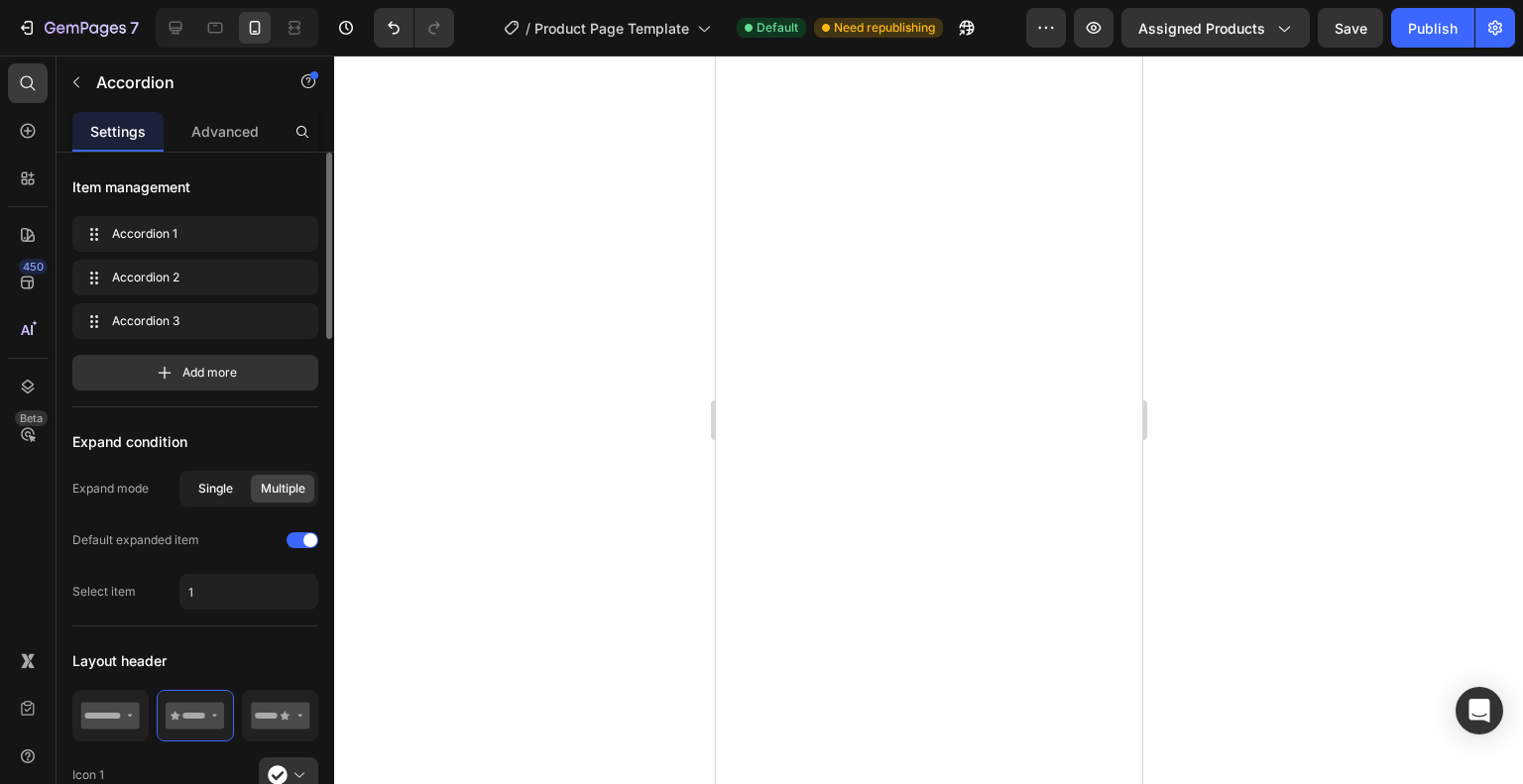 scroll, scrollTop: 0, scrollLeft: 0, axis: both 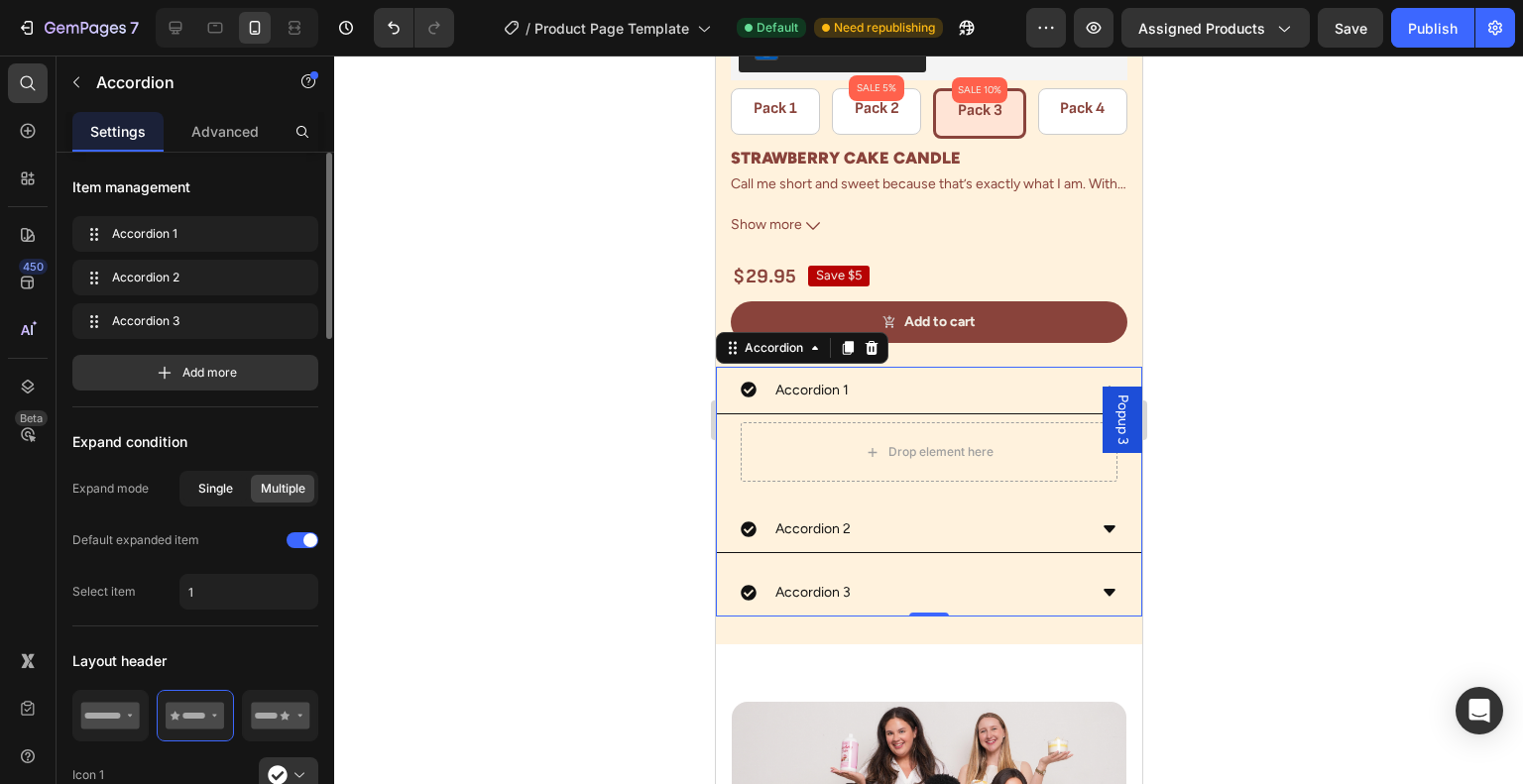 click on "Single" 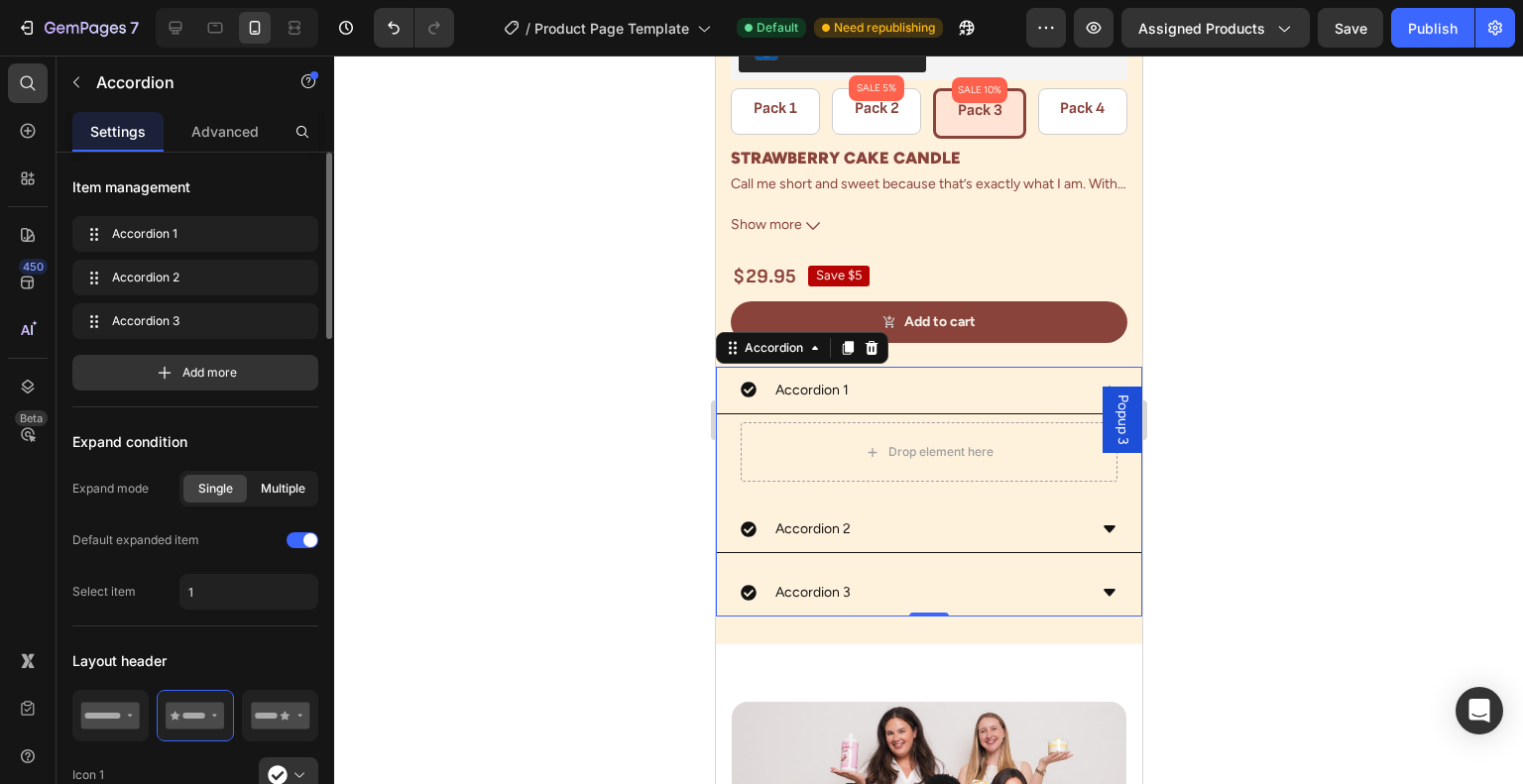 click on "Multiple" 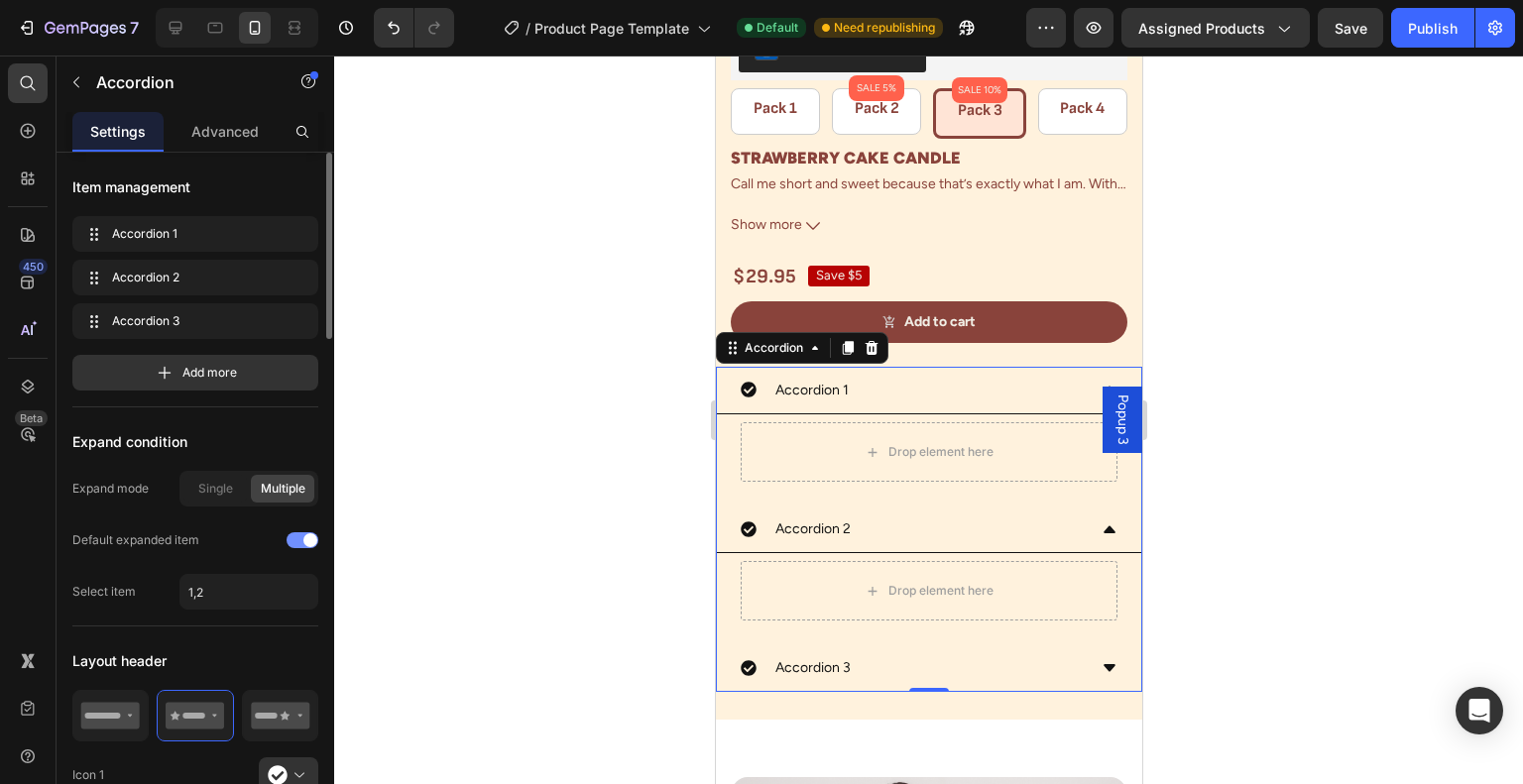 click at bounding box center (302, 540) 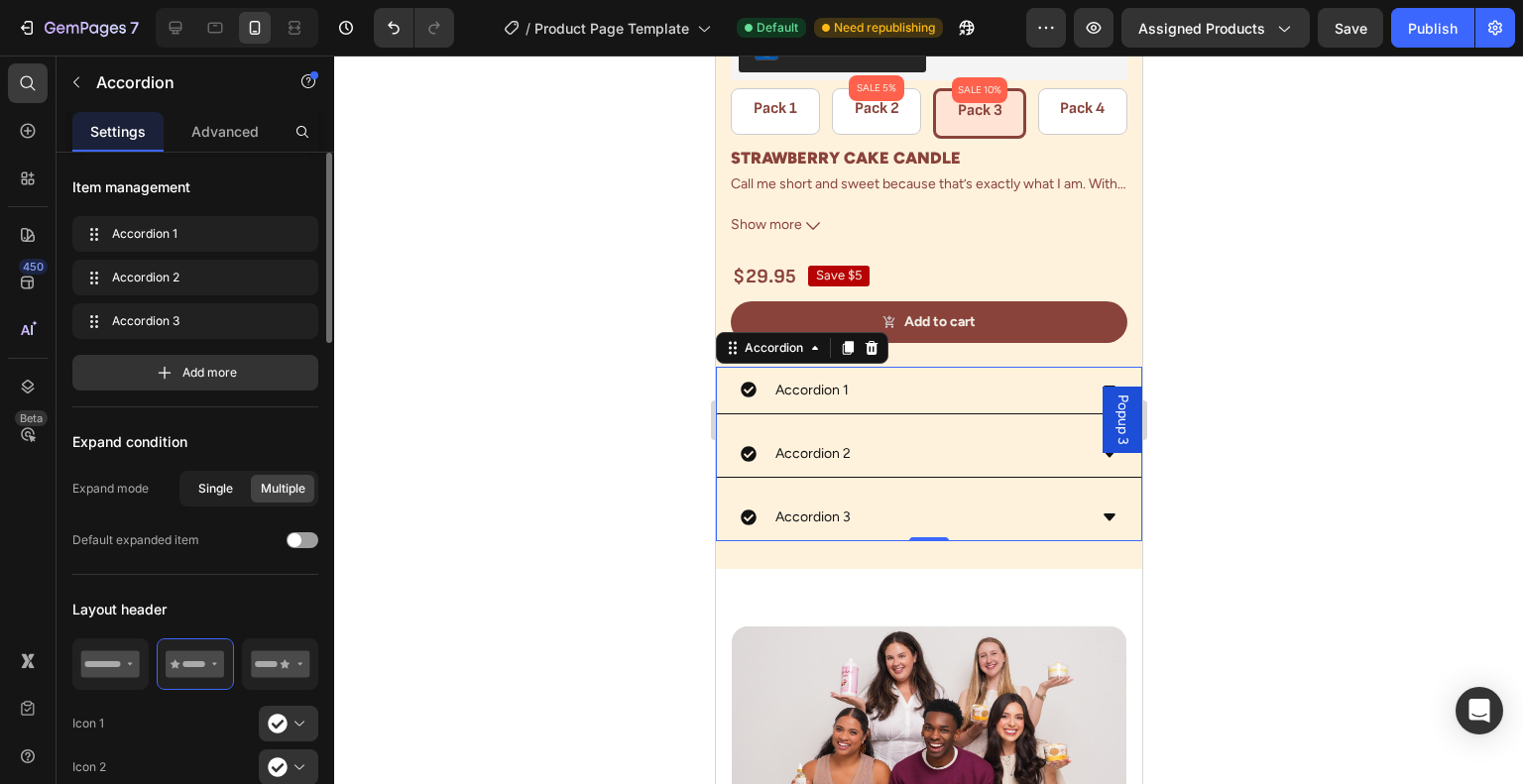click on "Single" 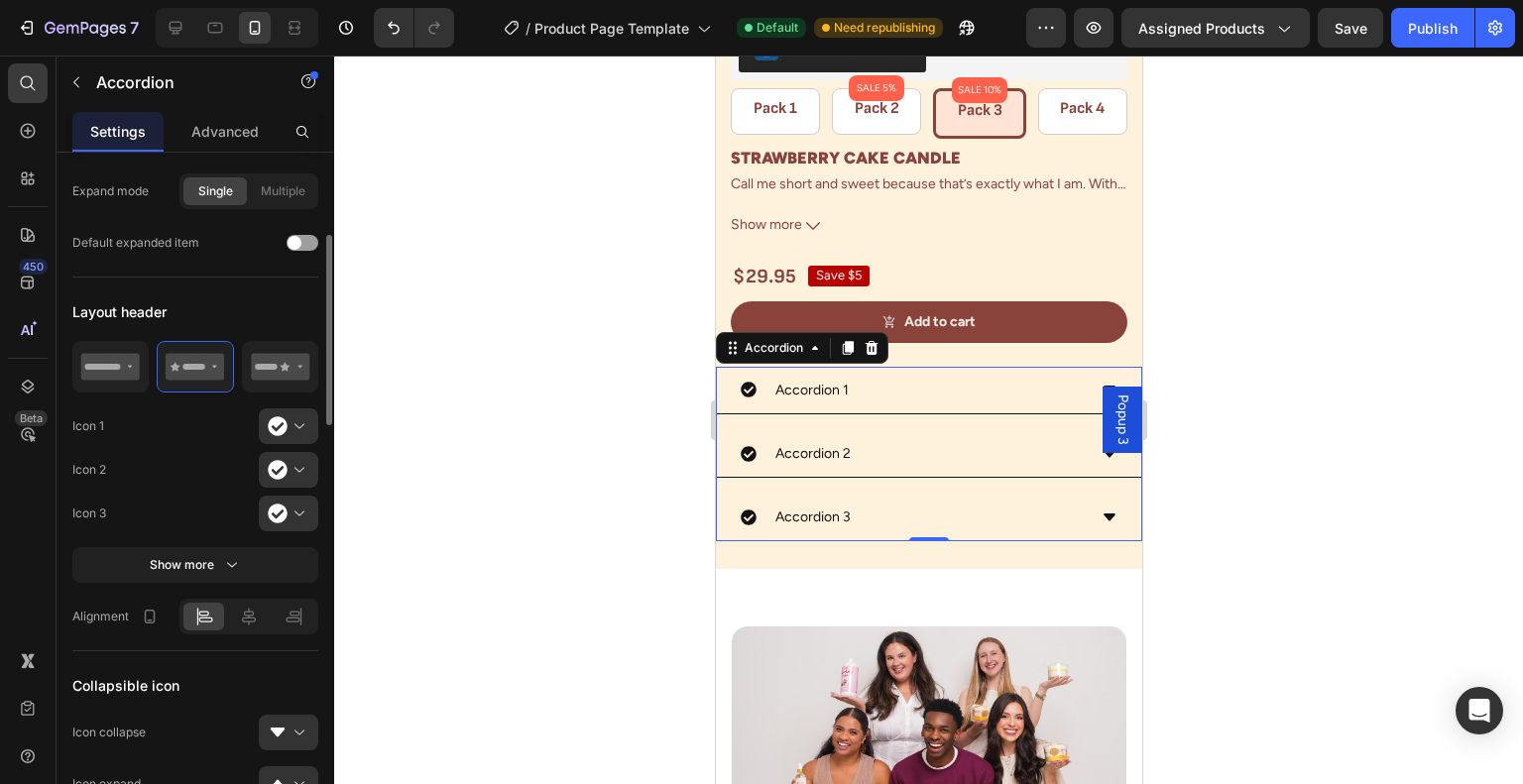 scroll, scrollTop: 496, scrollLeft: 0, axis: vertical 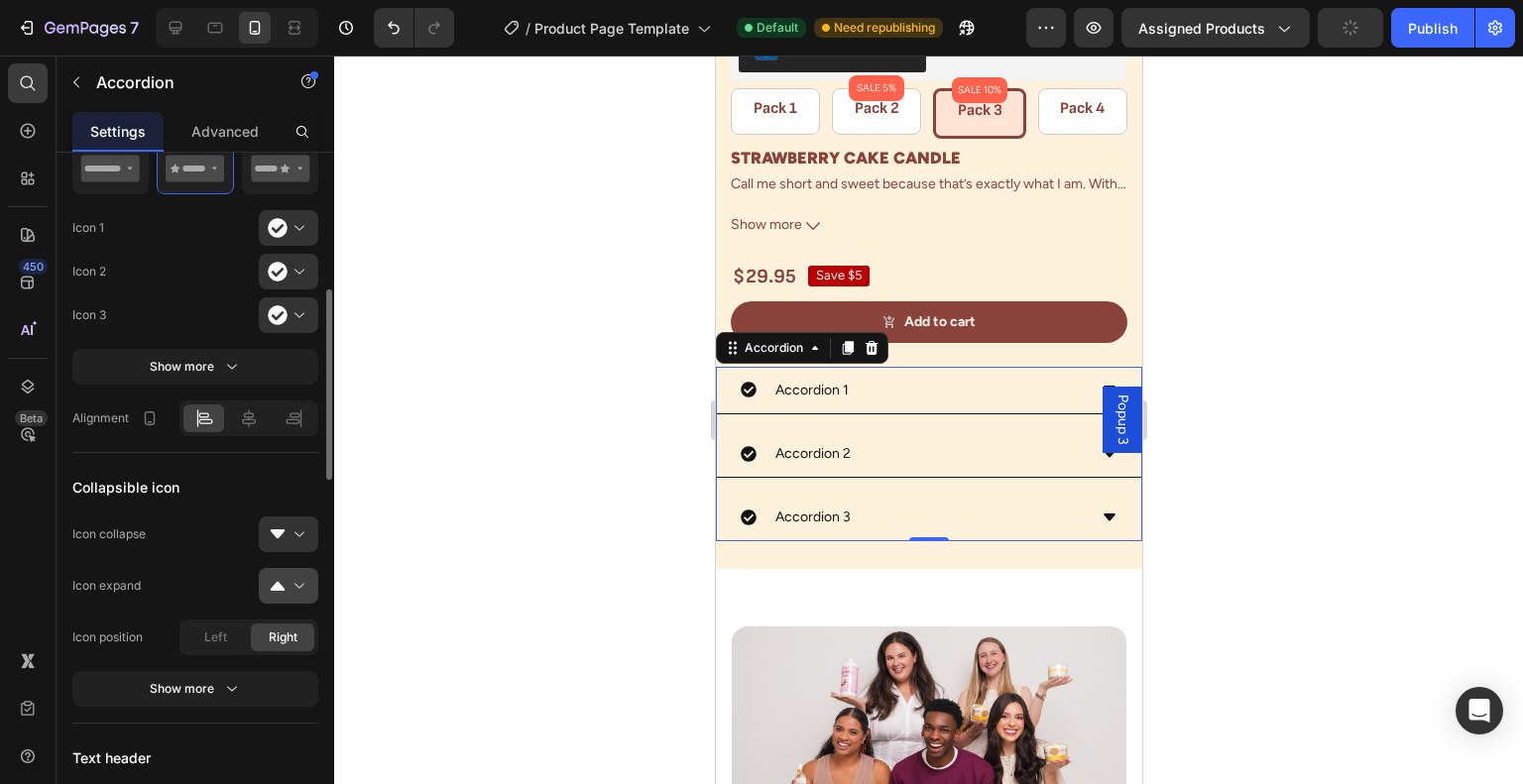 click at bounding box center (296, 586) 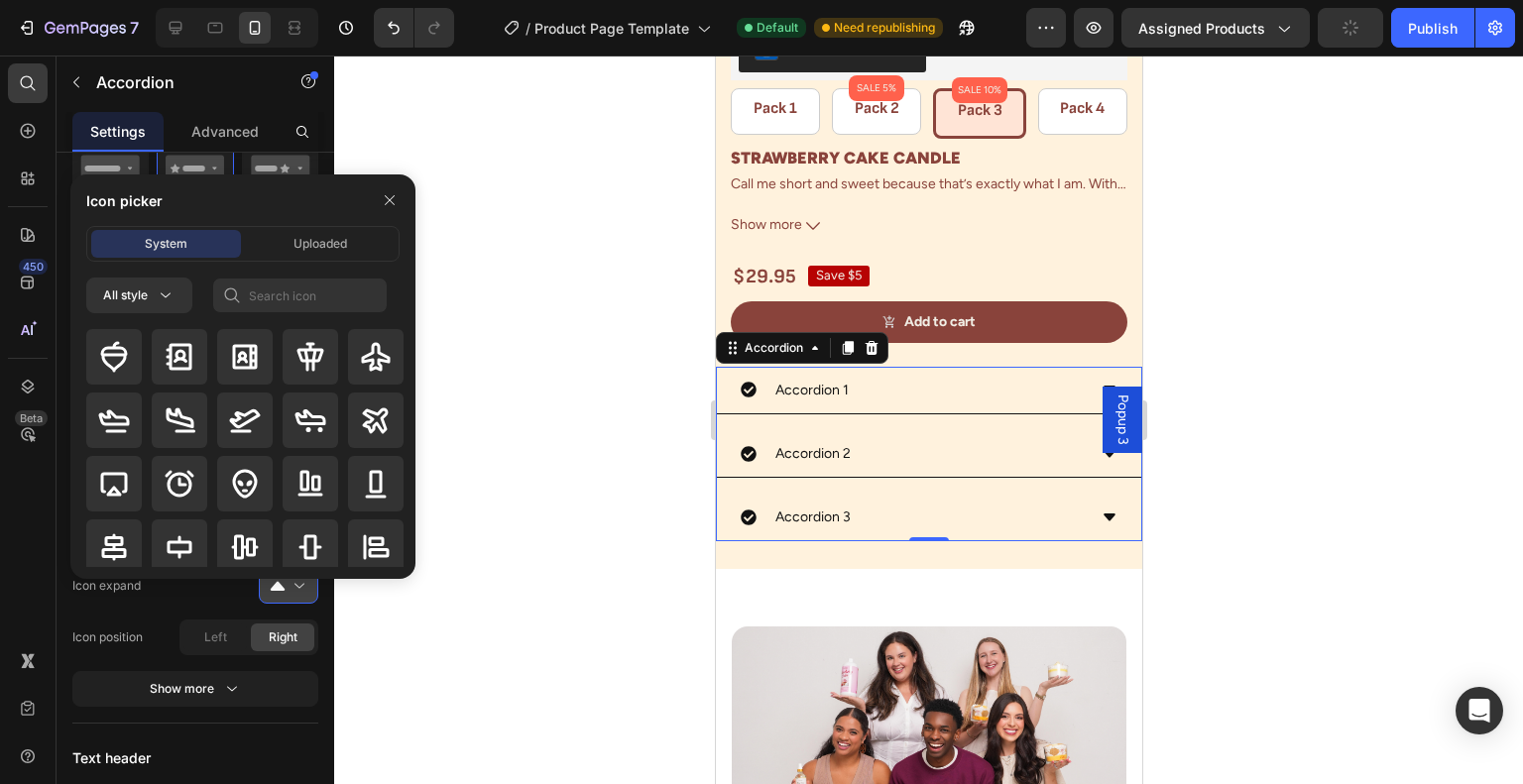 click at bounding box center (296, 586) 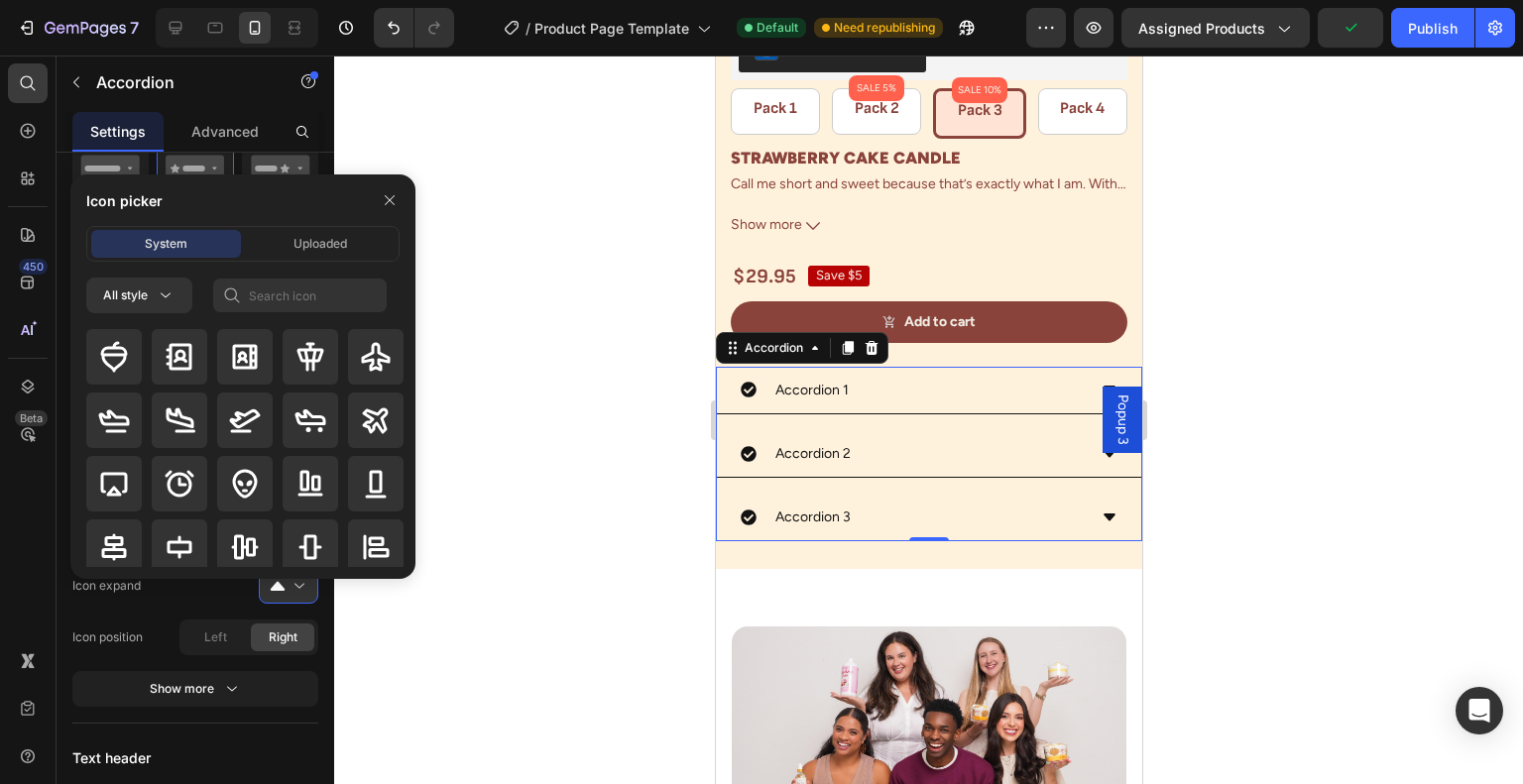 click 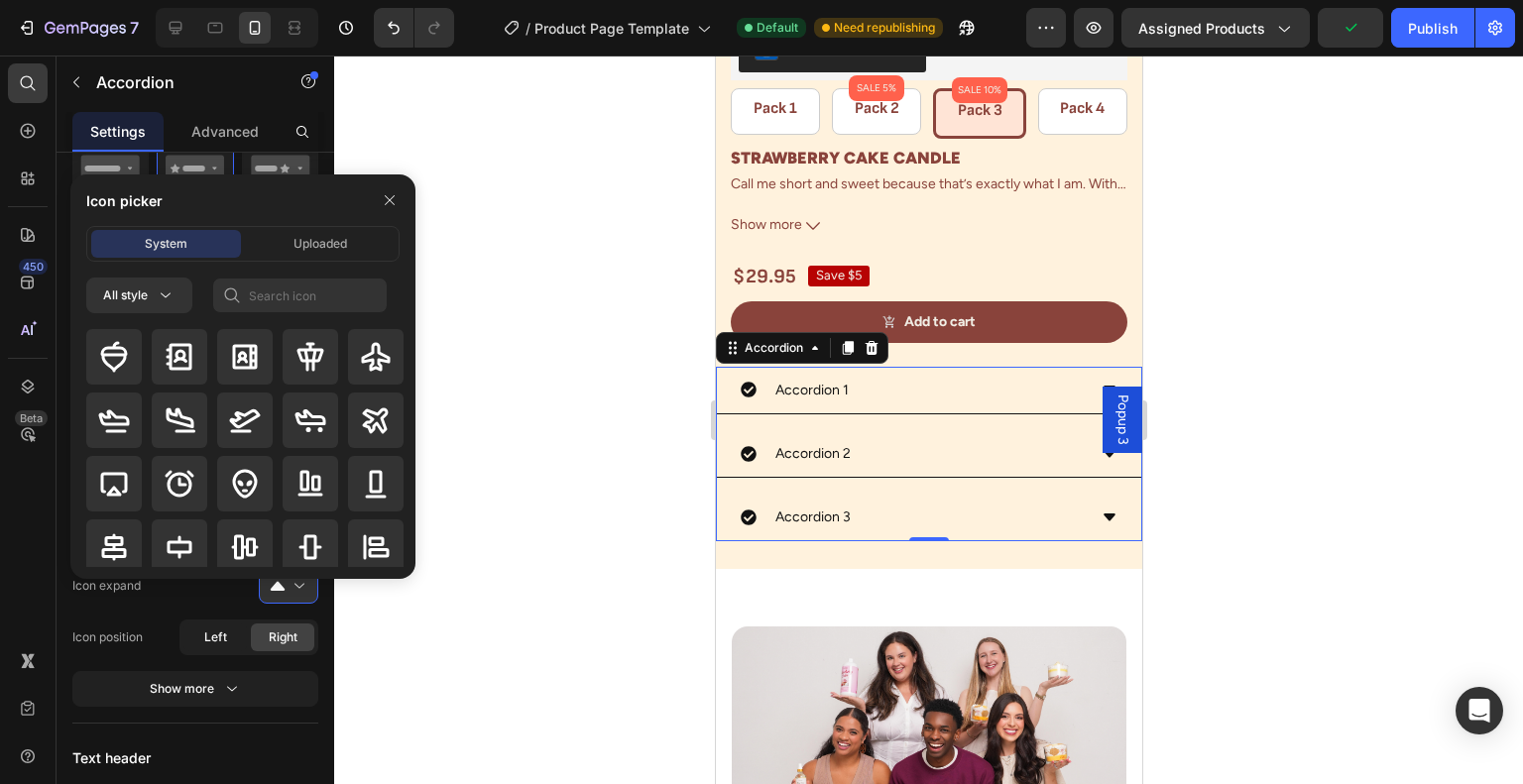 click on "Left" 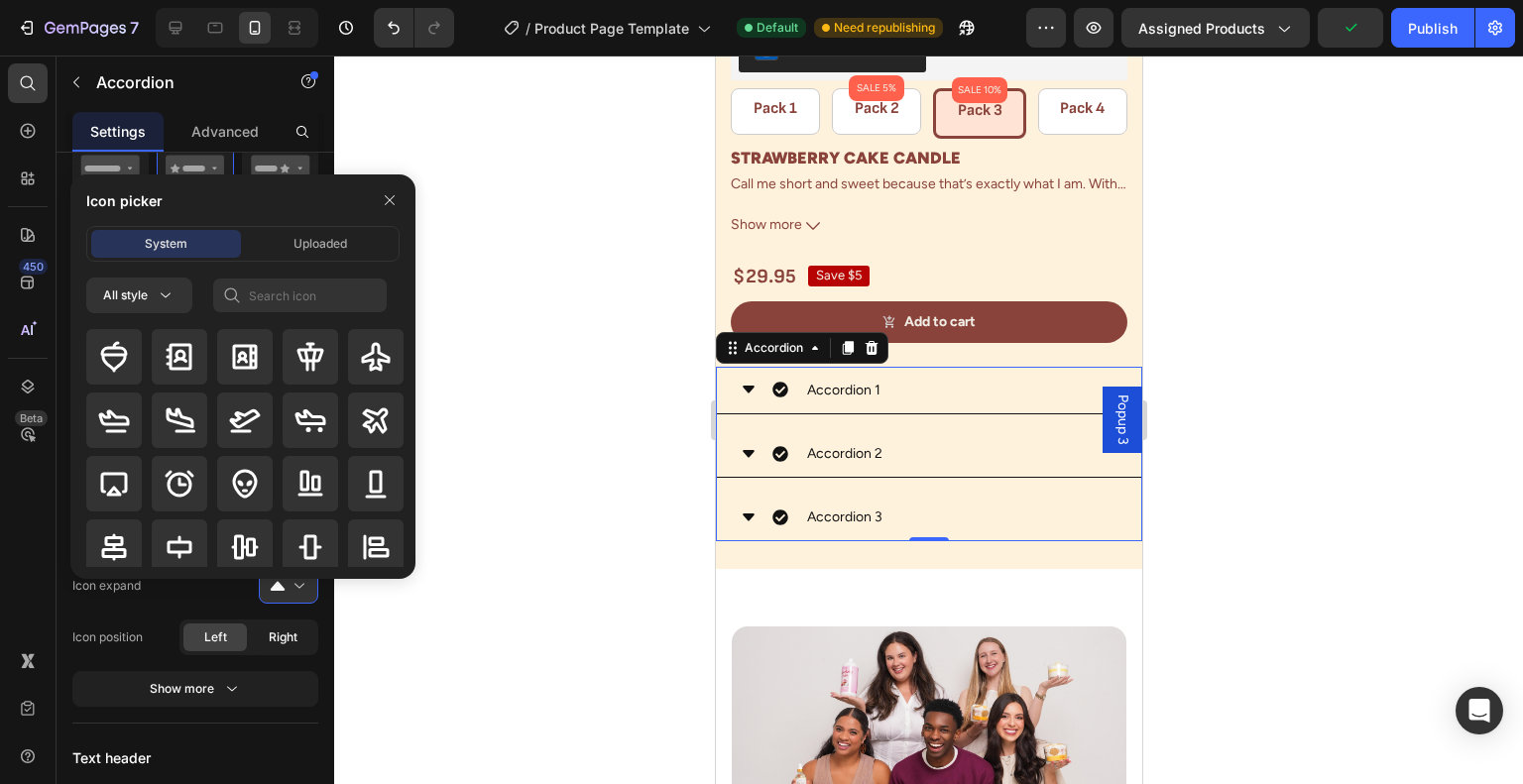 click on "Right" 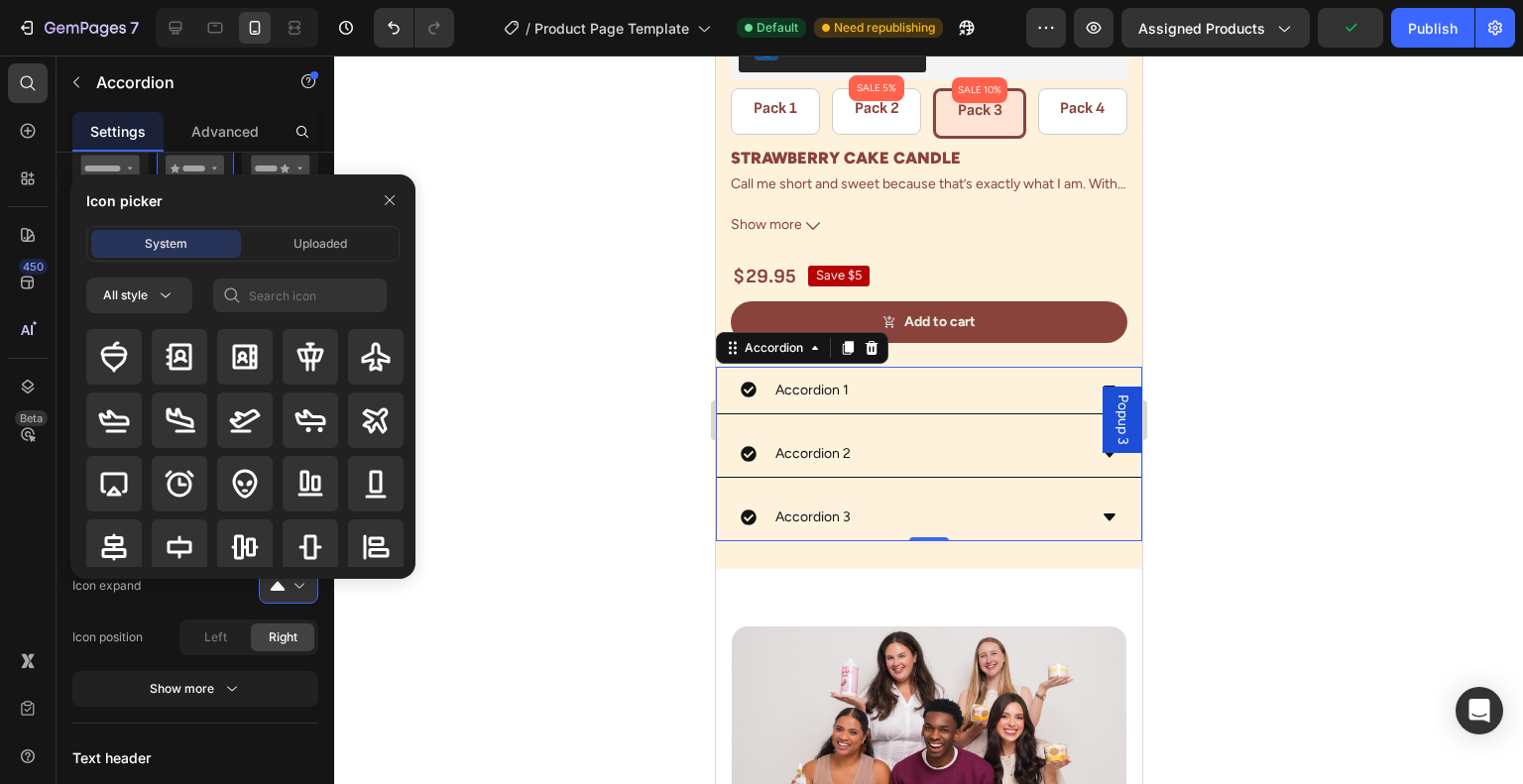 click 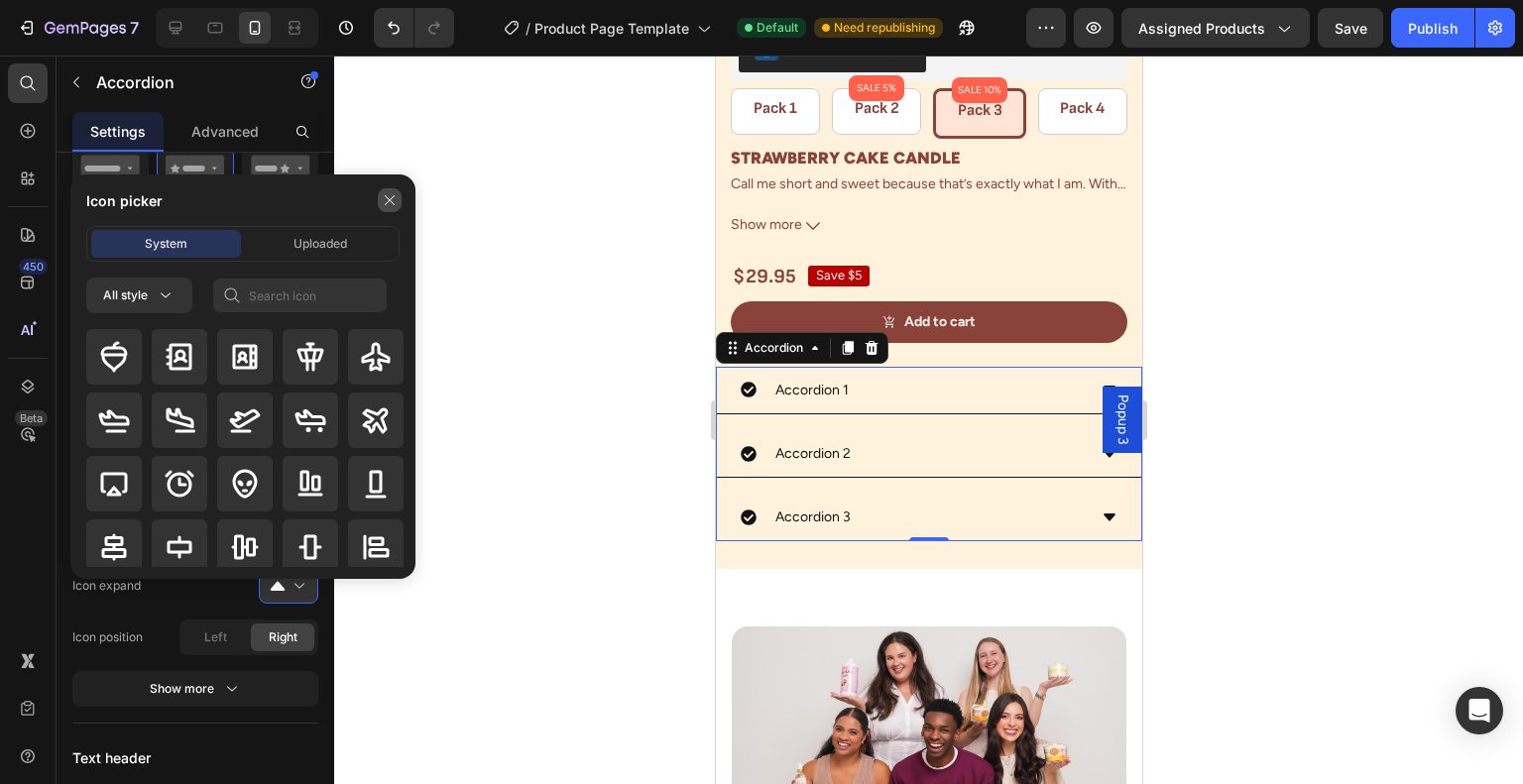 click at bounding box center [390, 200] 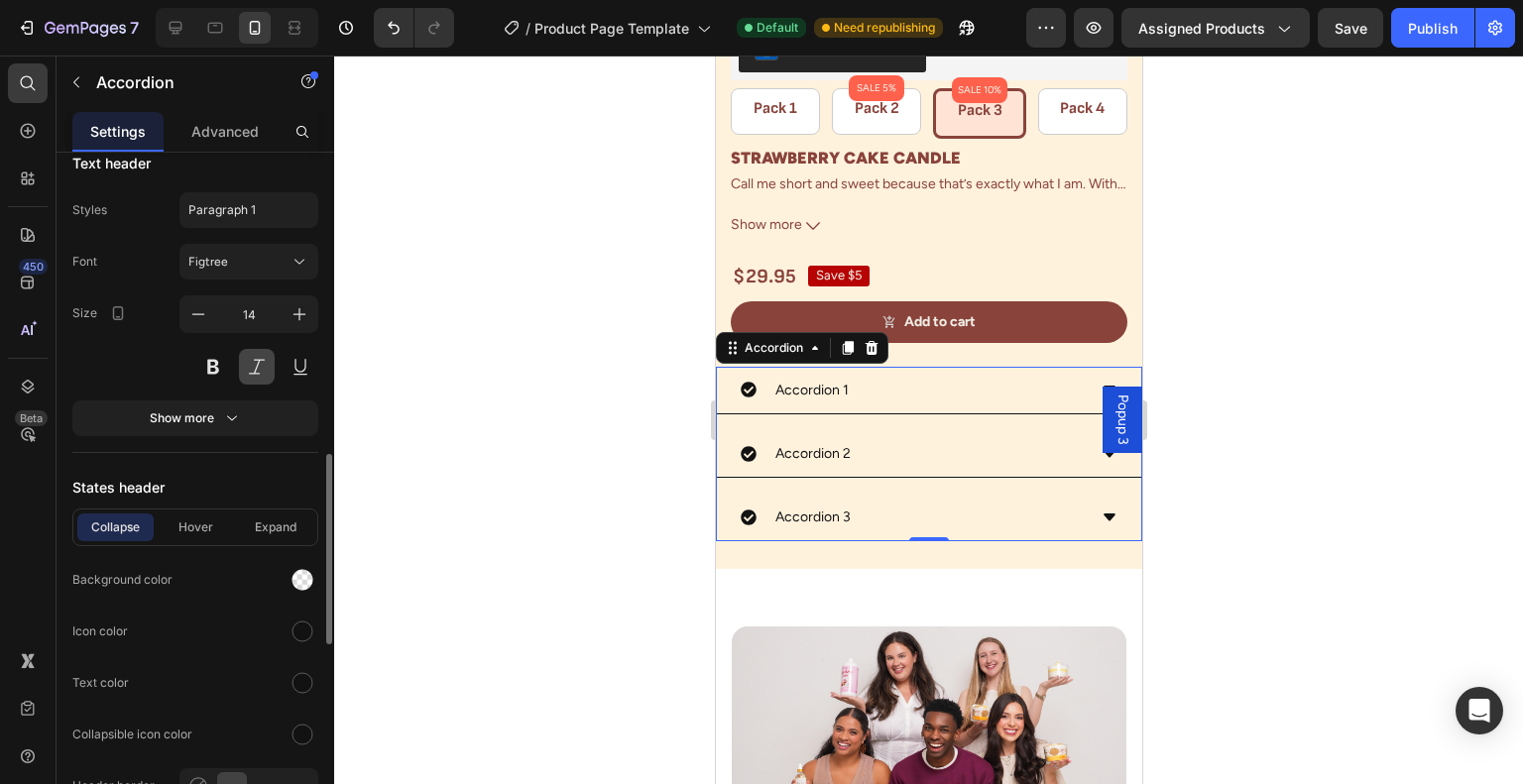 scroll, scrollTop: 1189, scrollLeft: 0, axis: vertical 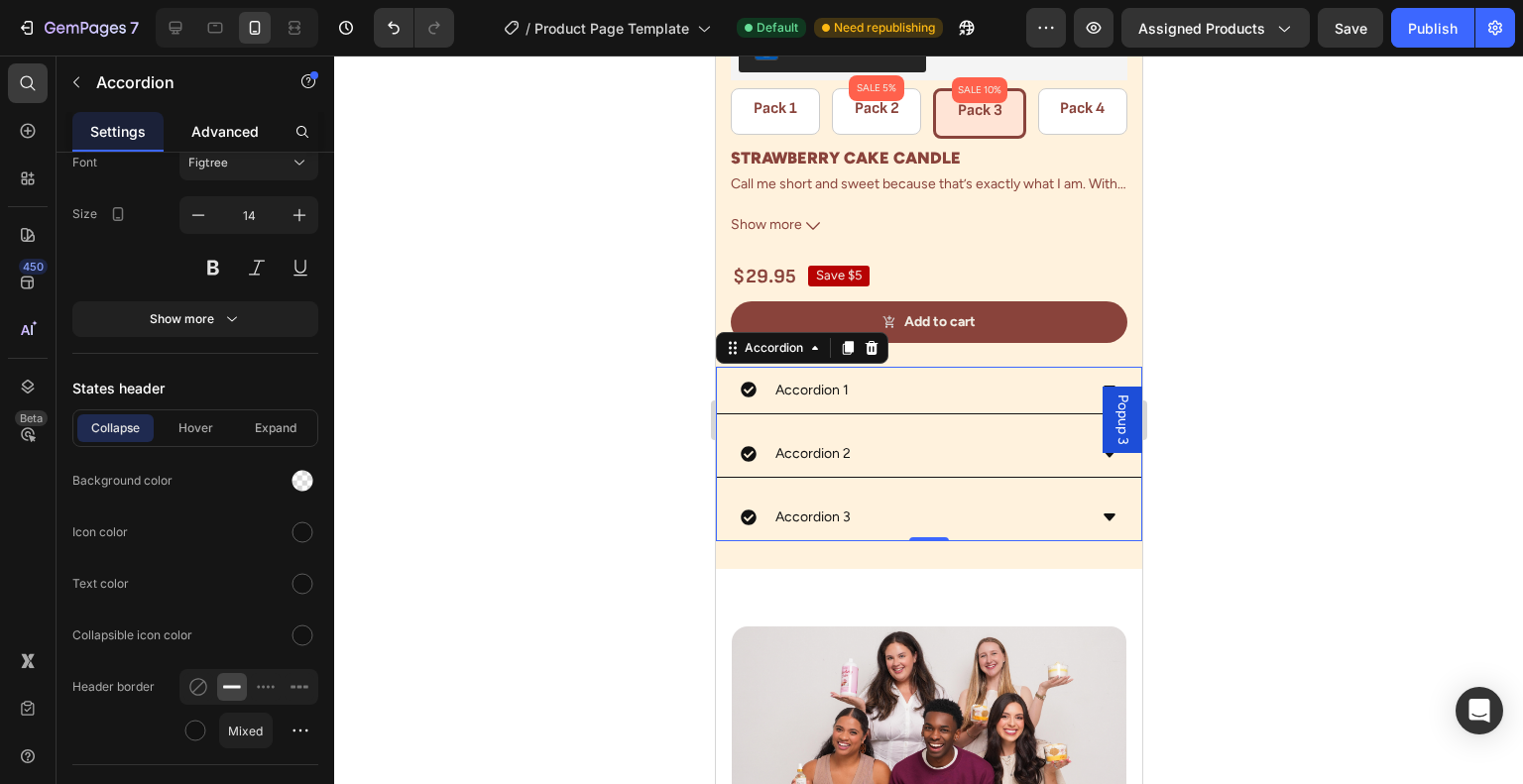 click on "Advanced" at bounding box center [225, 131] 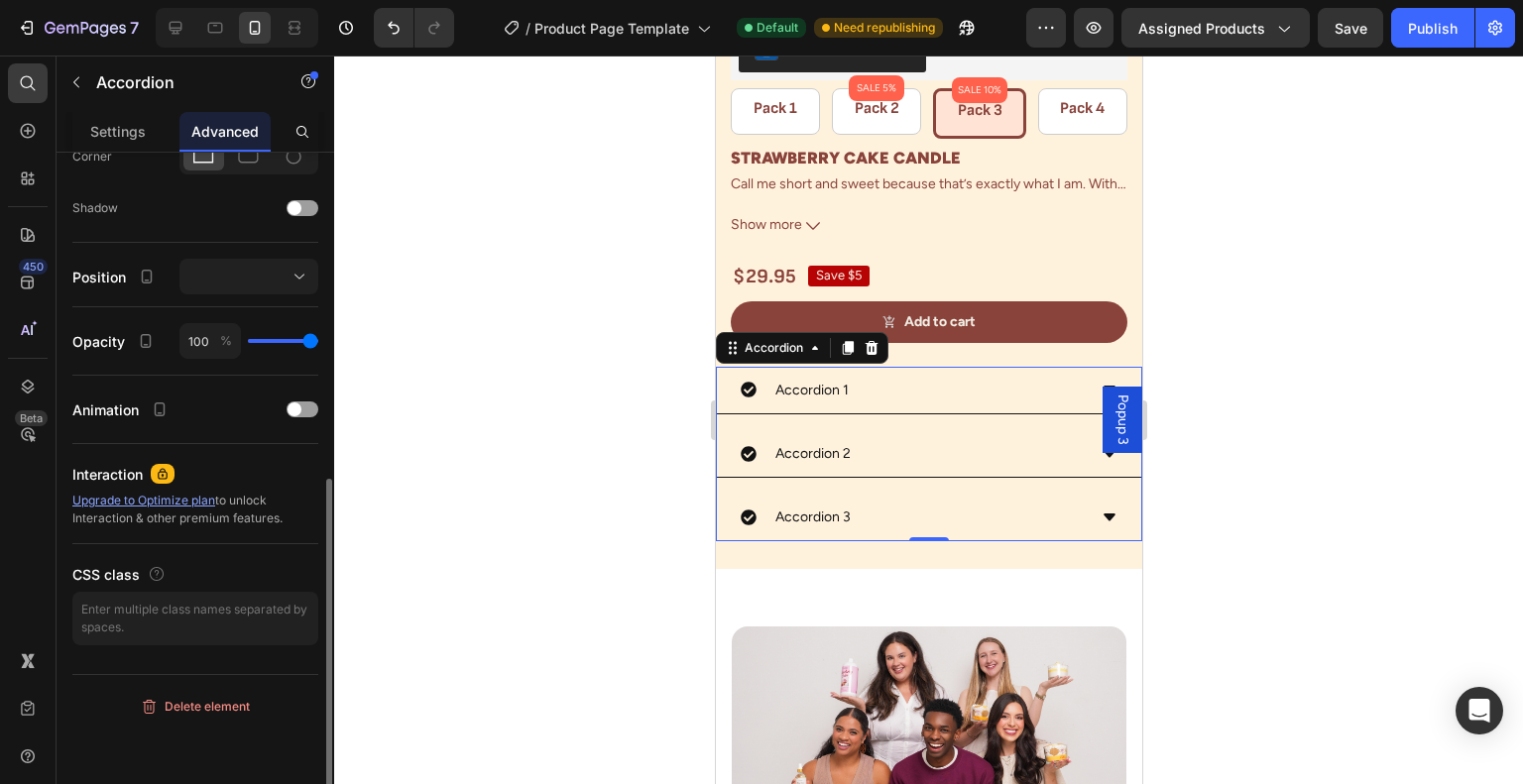 scroll, scrollTop: 0, scrollLeft: 0, axis: both 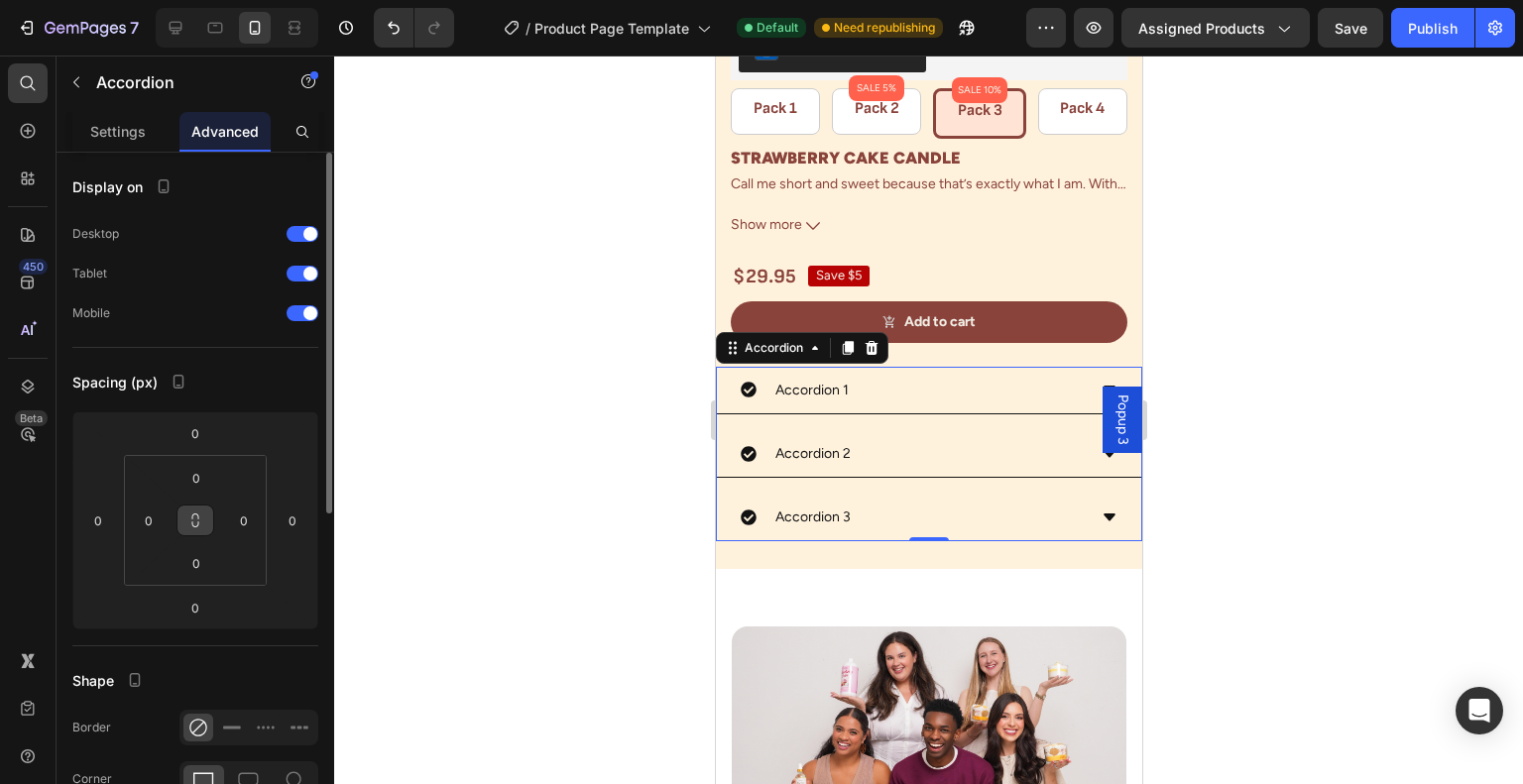 click 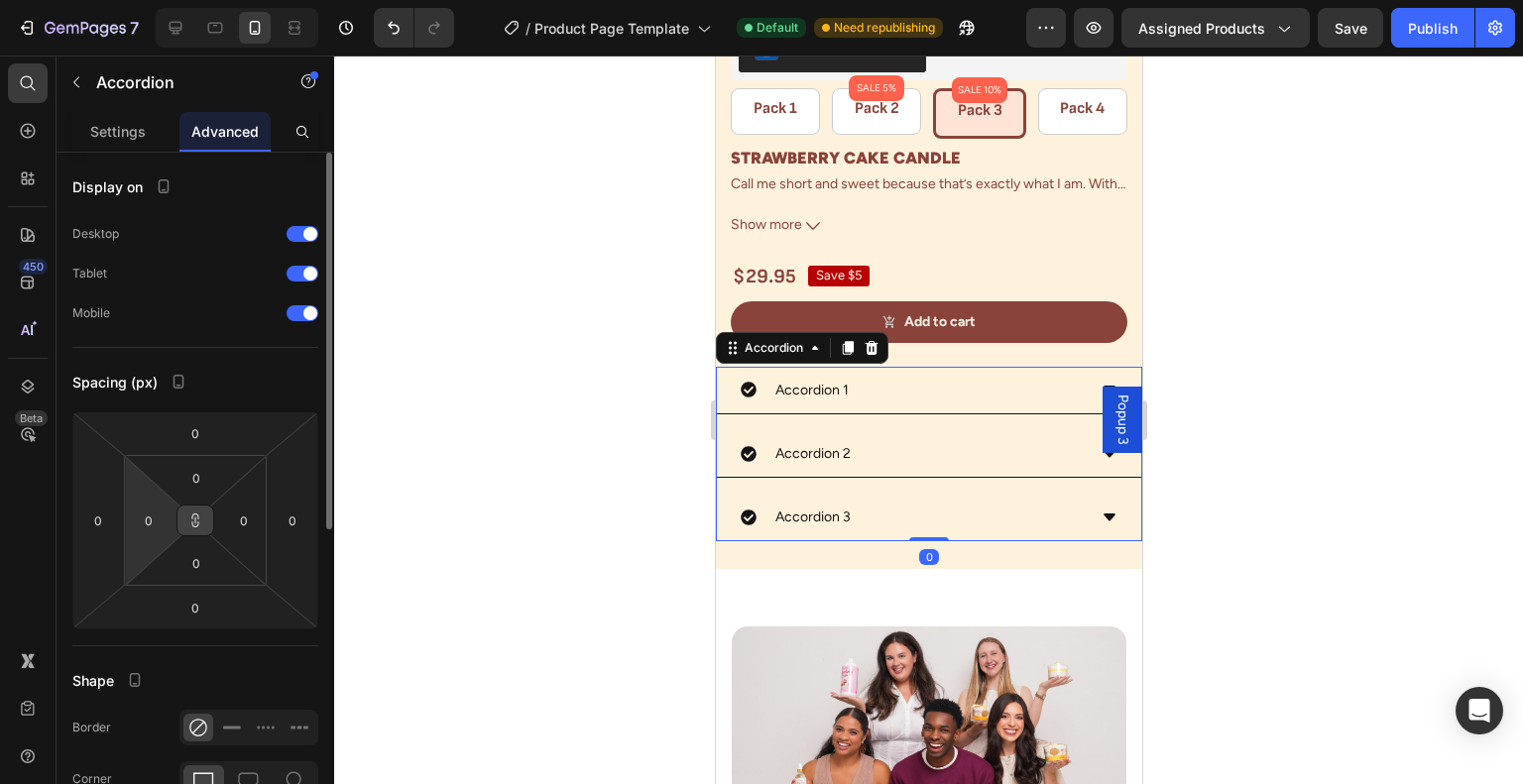 type on "26" 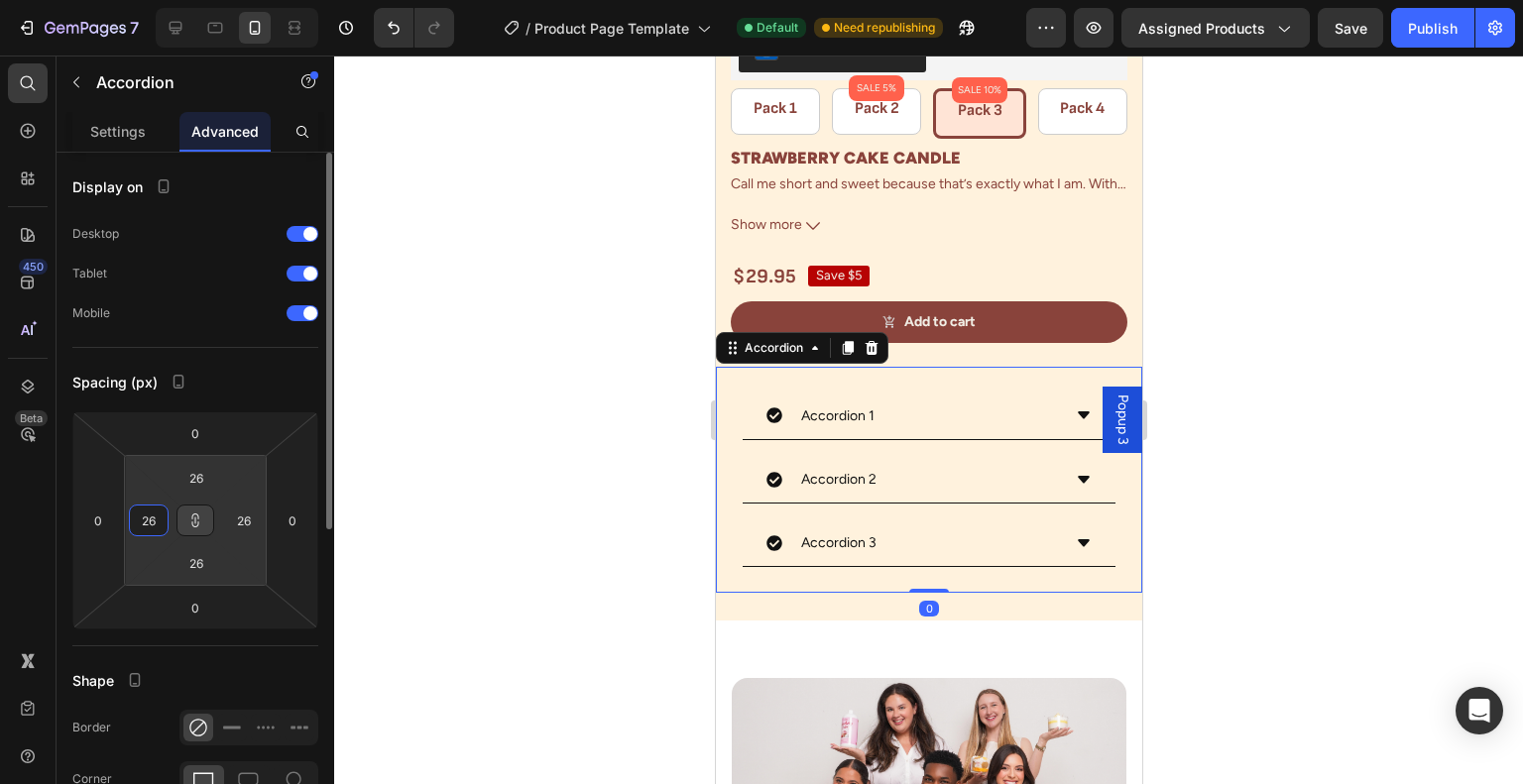type on "14" 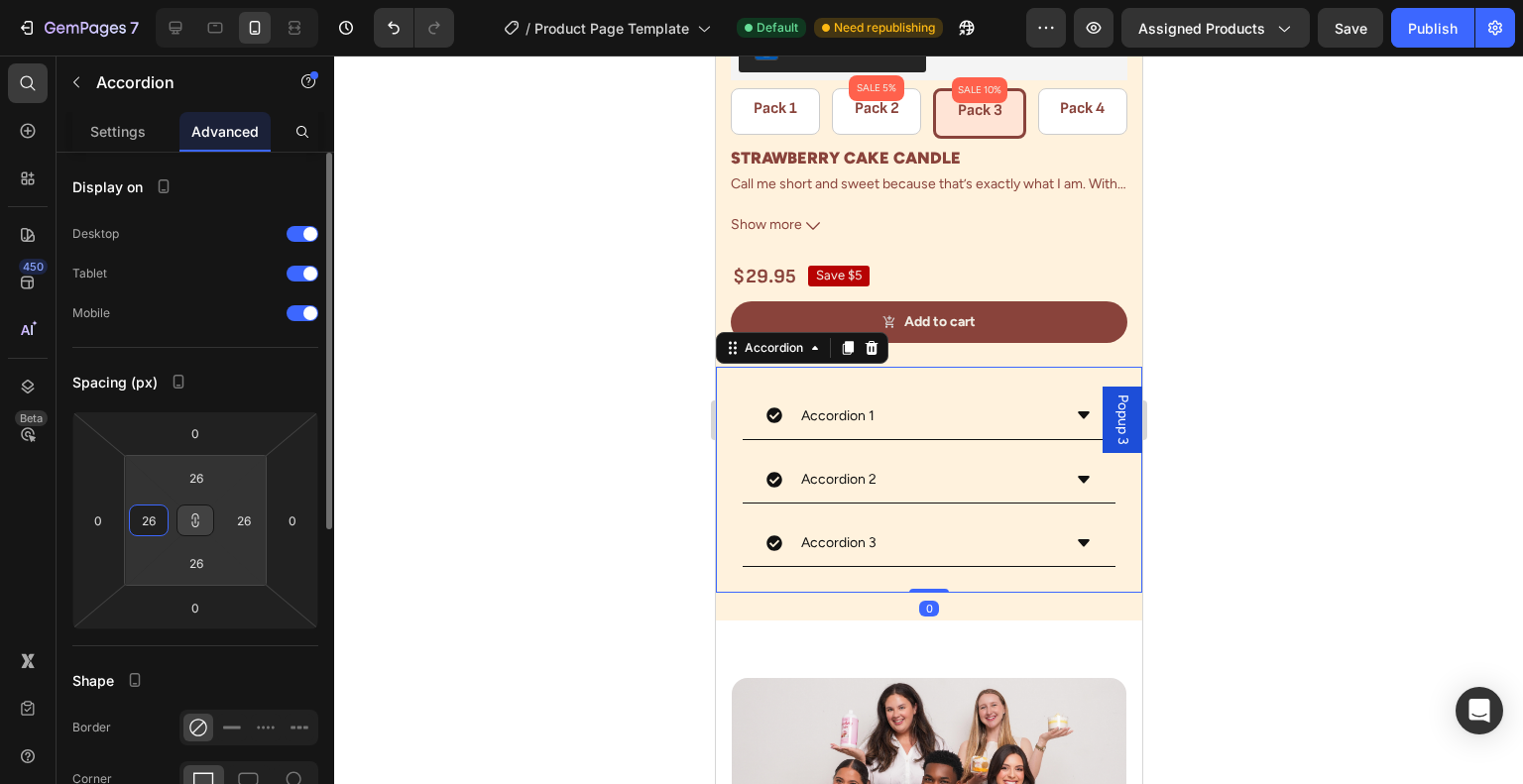 type on "14" 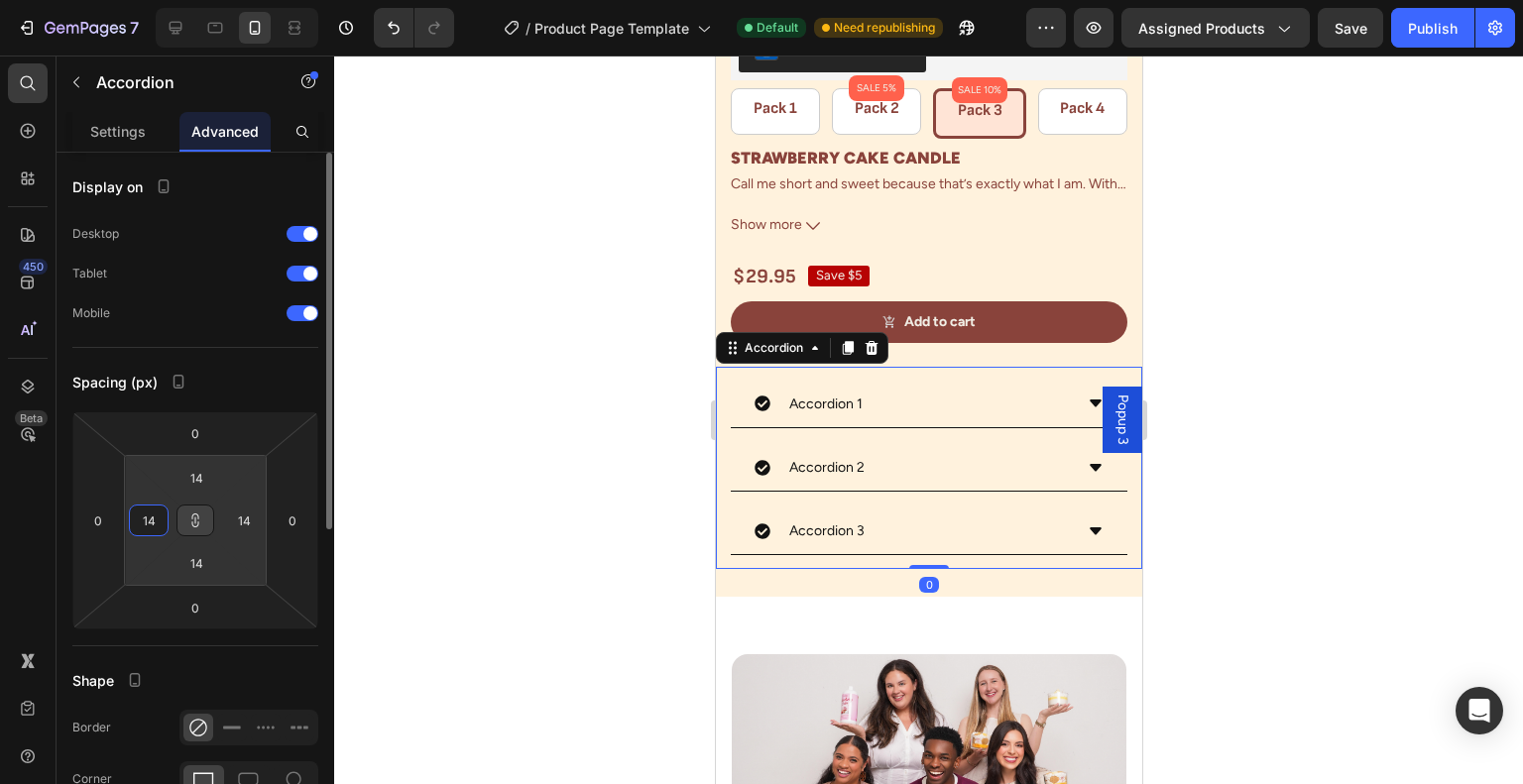 click on "7  Version history  /  Product Page Template Default Need republishing Preview Assigned Products  Save   Publish  450 Beta acco Sections(22) Elements(4) Apps(0) Content list
Accordion
Accordion
Accordion Interactive
Tab Accordion Settings Advanced Display on Desktop Tablet Mobile Spacing (px) 0 0 0 0 14 14 14 14 Shape Border Corner Shadow Position Opacity 100 % Animation Interaction Upgrade to Optimize plan  to unlock Interaction & other premium features. CSS class  Delete element 333333 100 % 333333 100 % We recommend editing on a screen 1024px+ for efficient experience. You can zoom out the browser for more working space. All Landing Home Product Collection Blog post •" at bounding box center (762, 0) 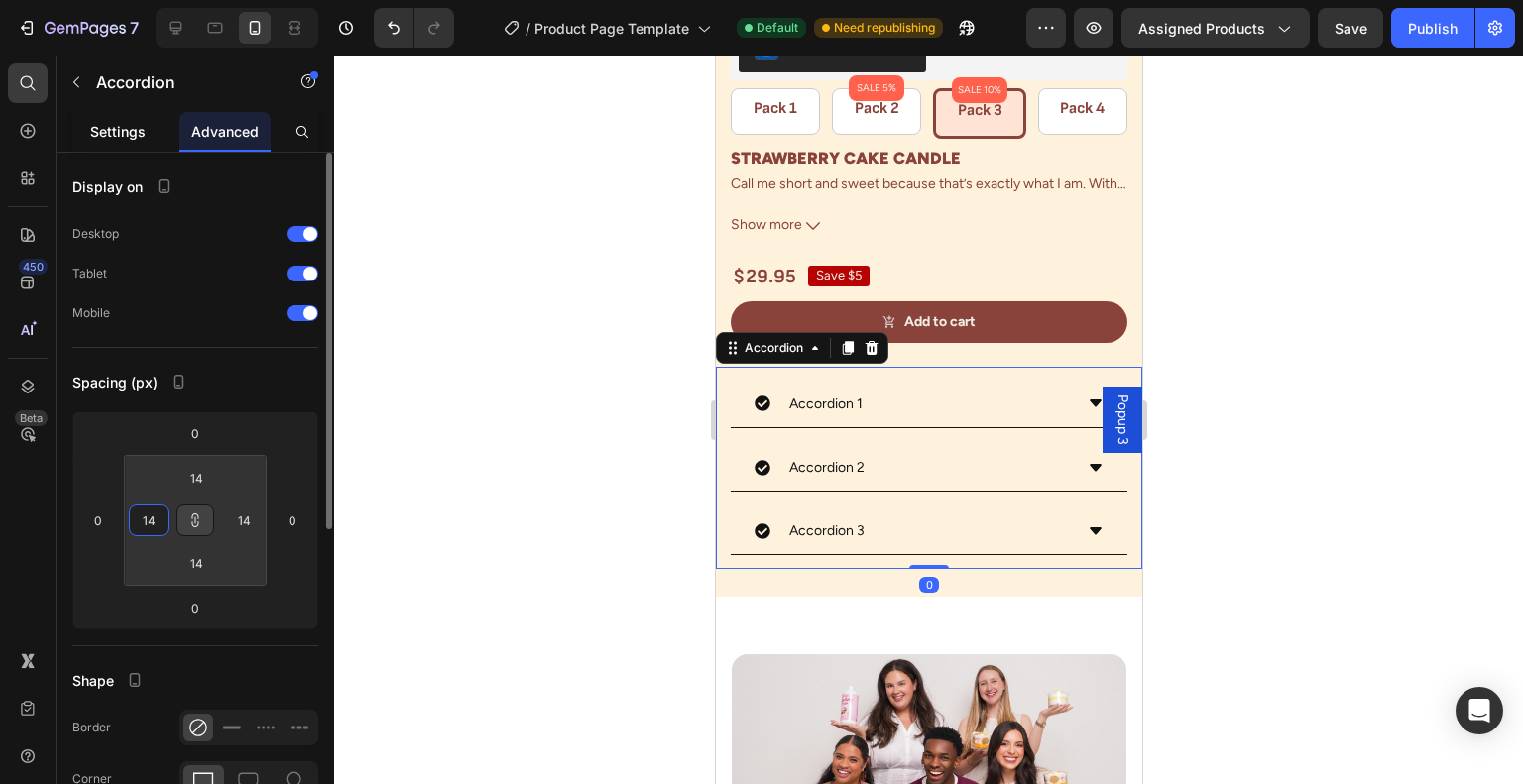 click on "Settings" at bounding box center [118, 131] 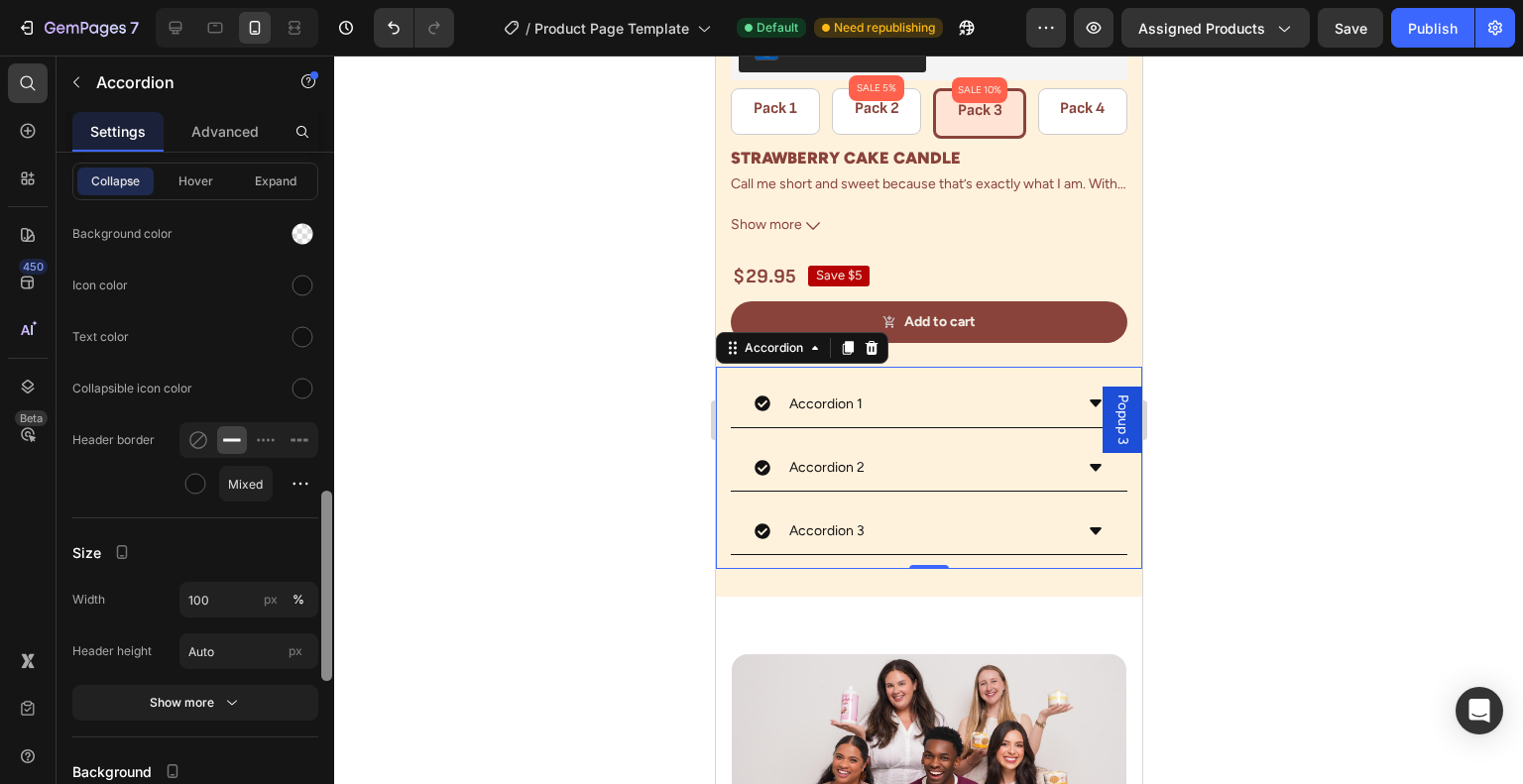 scroll, scrollTop: 1443, scrollLeft: 0, axis: vertical 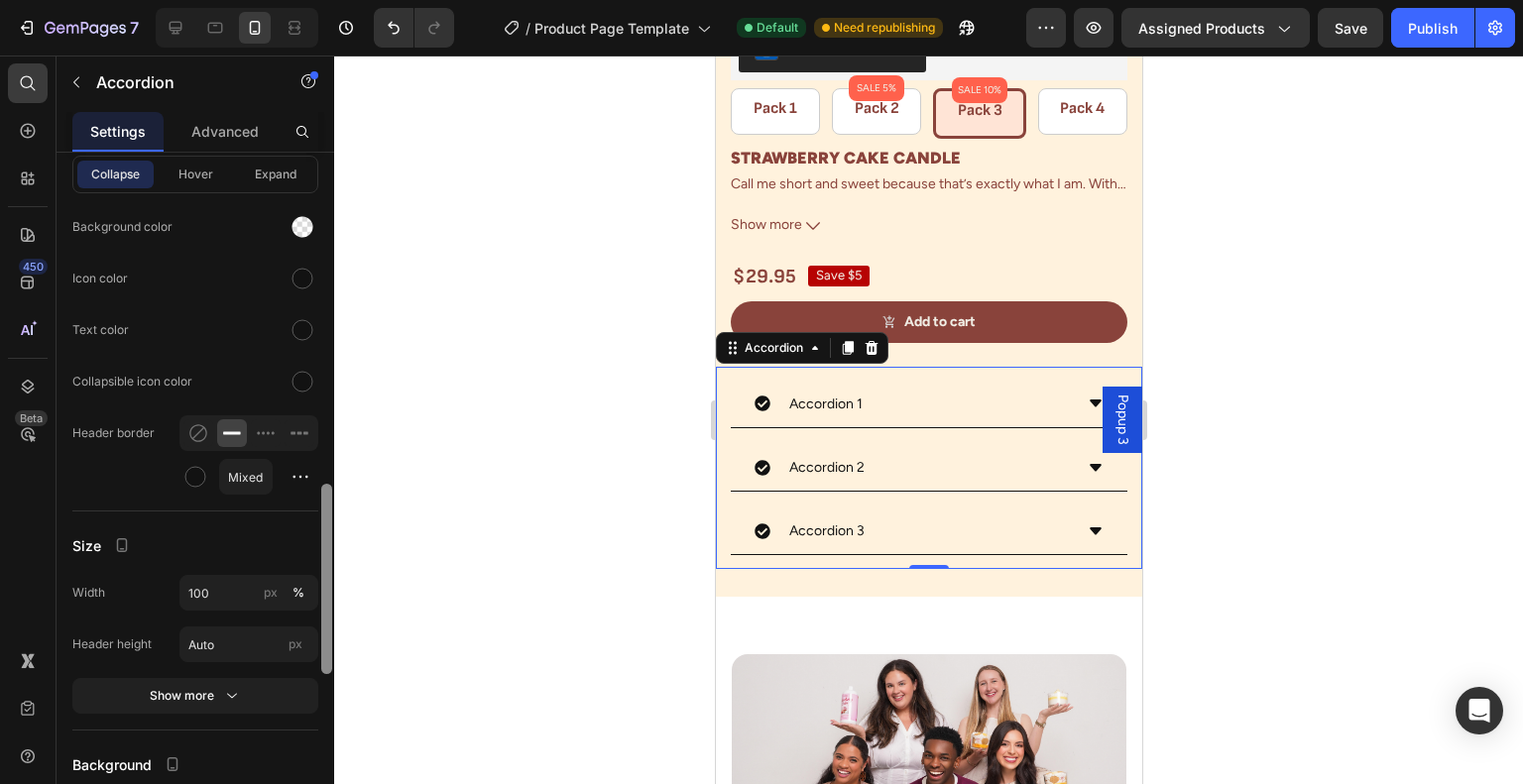 drag, startPoint x: 331, startPoint y: 229, endPoint x: 326, endPoint y: 602, distance: 373.03351 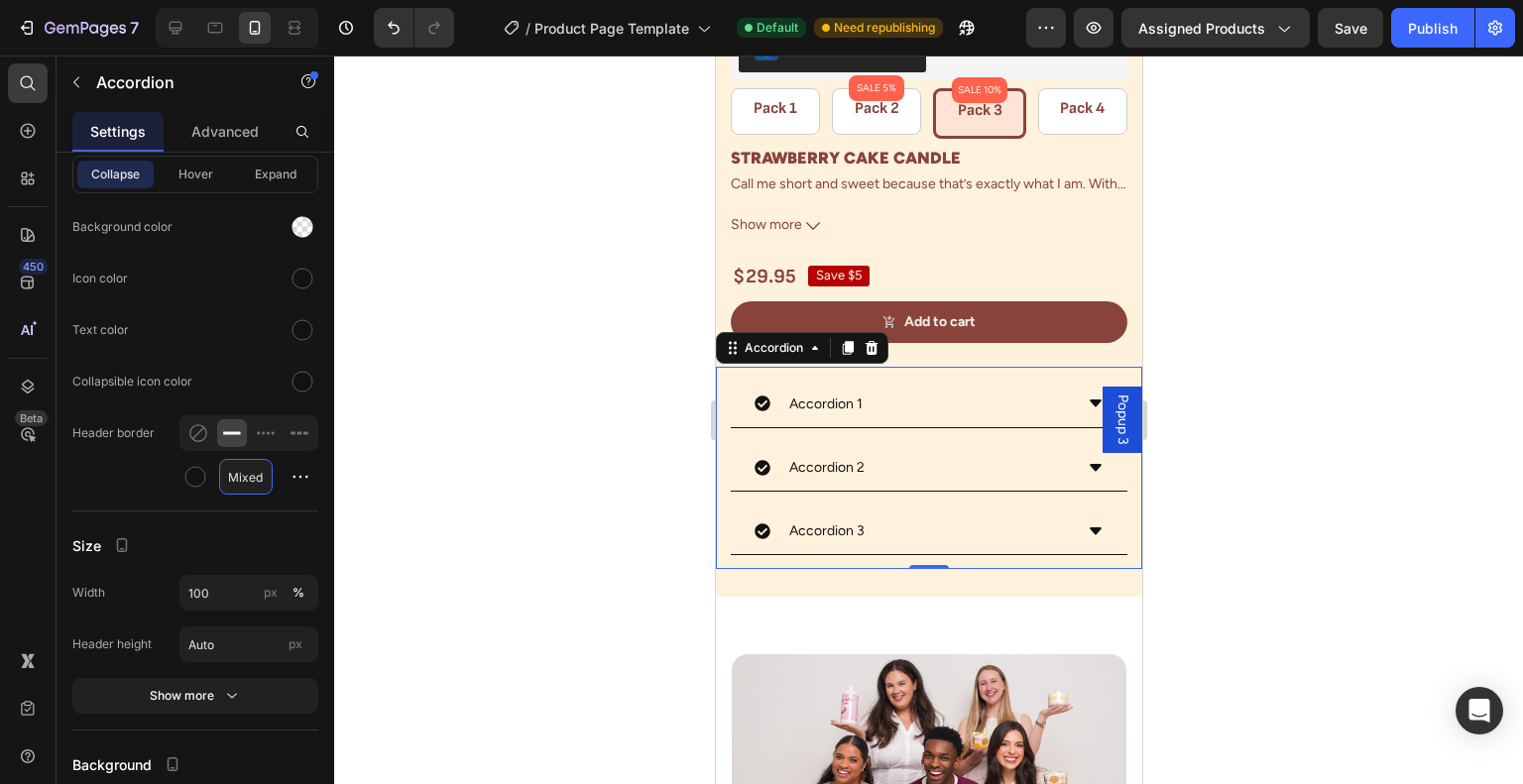 click on "Mixed" at bounding box center (246, 477) 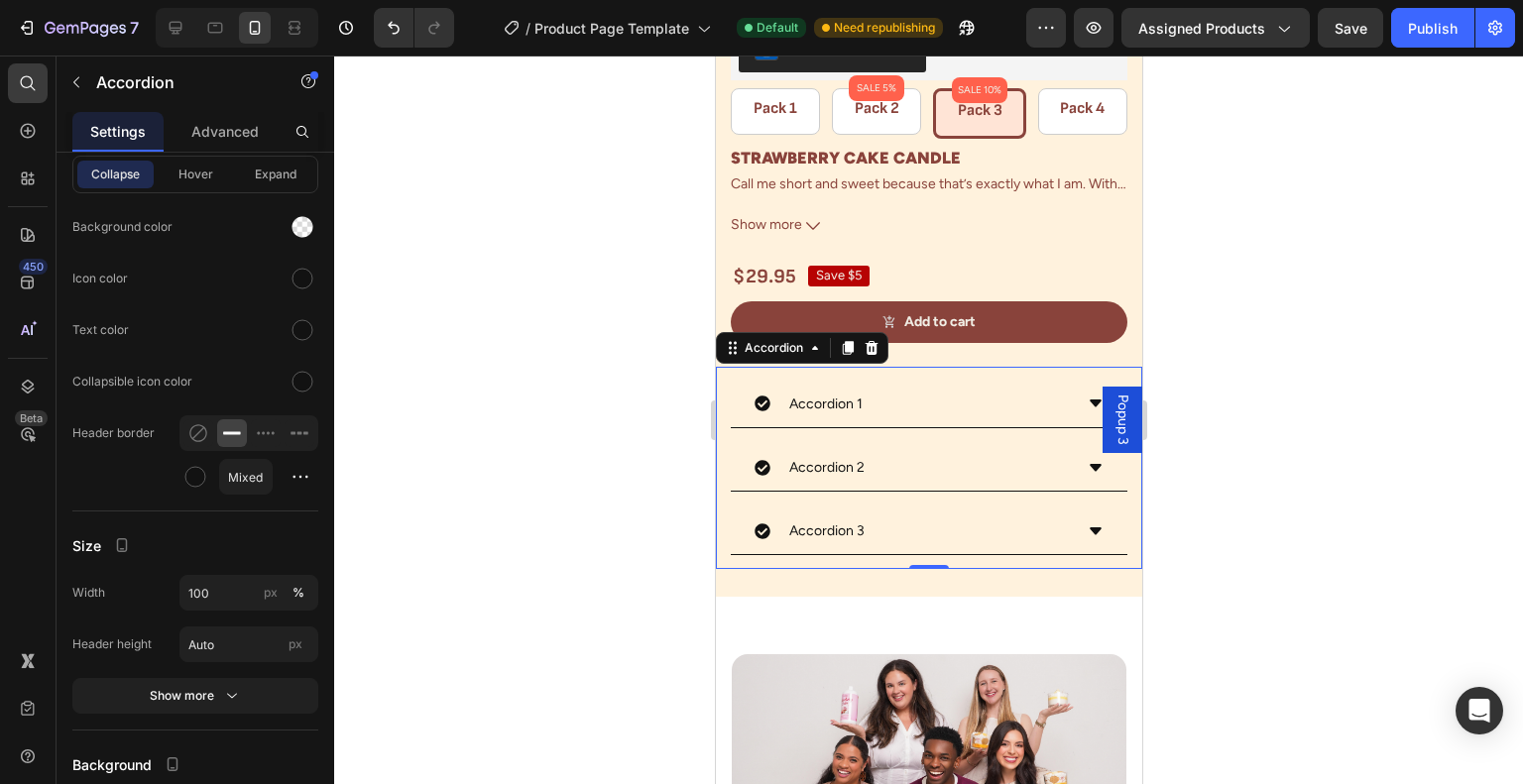 click at bounding box center [195, 477] 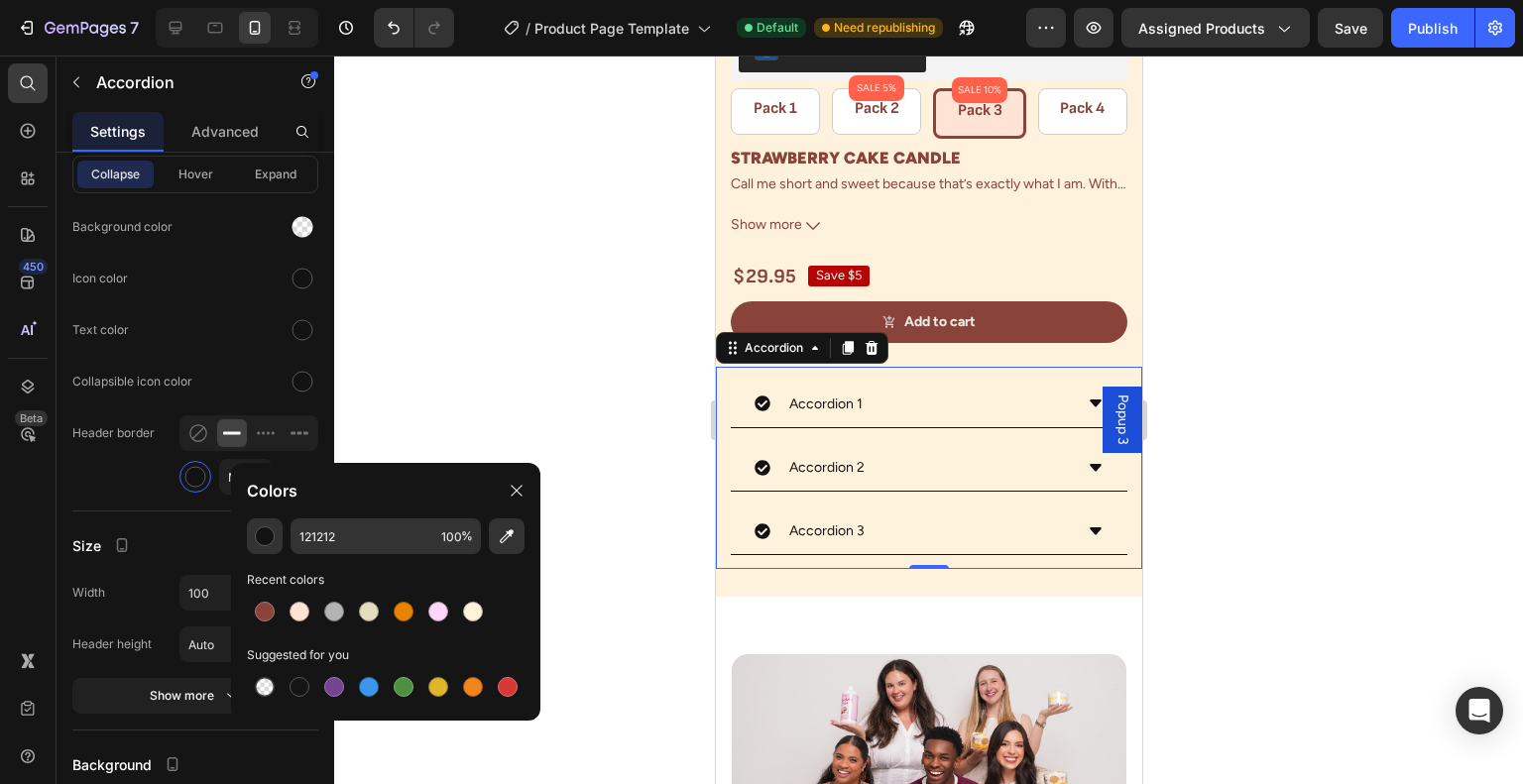 click on "Colors" 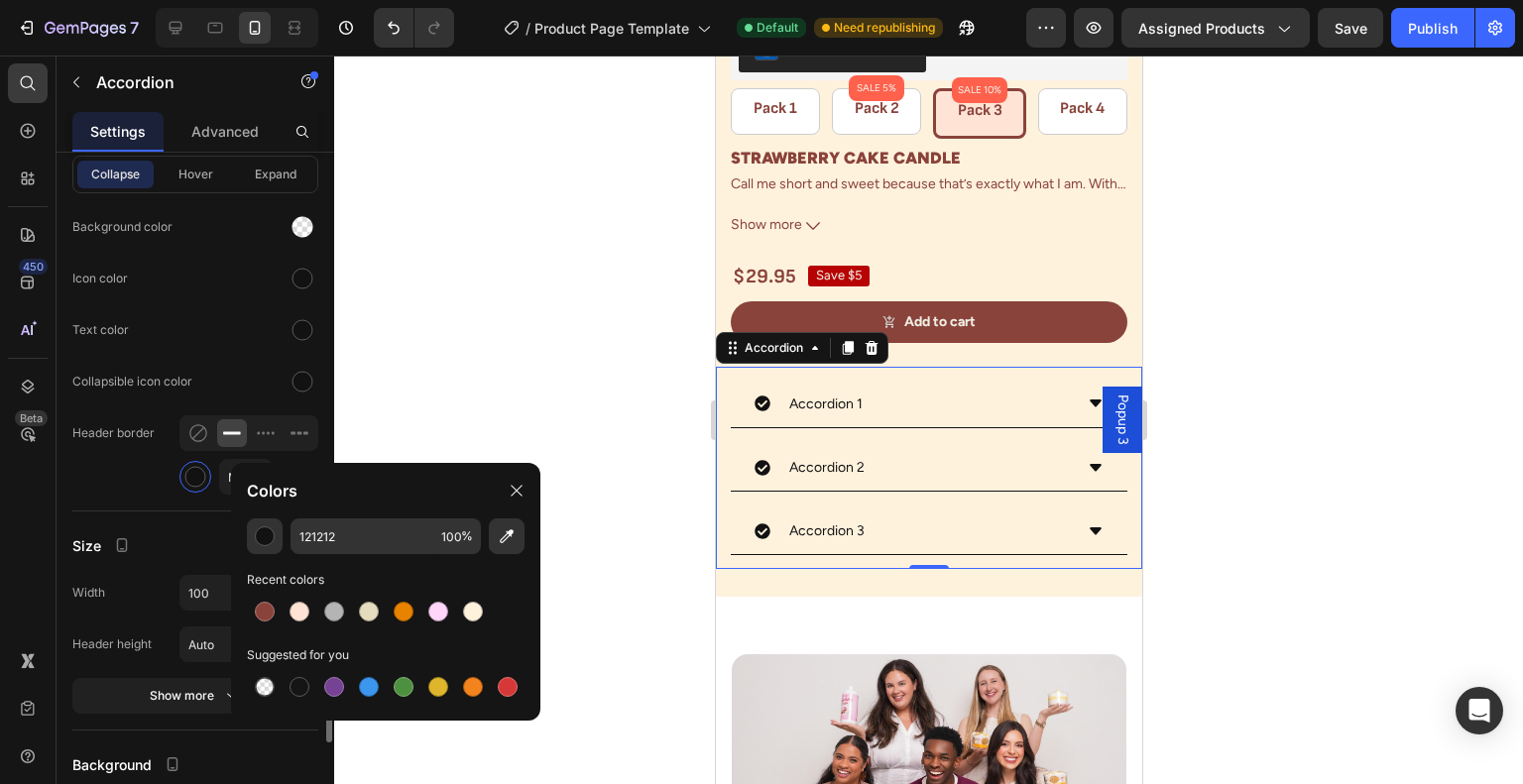 click on "Mixed" at bounding box center (249, 473) 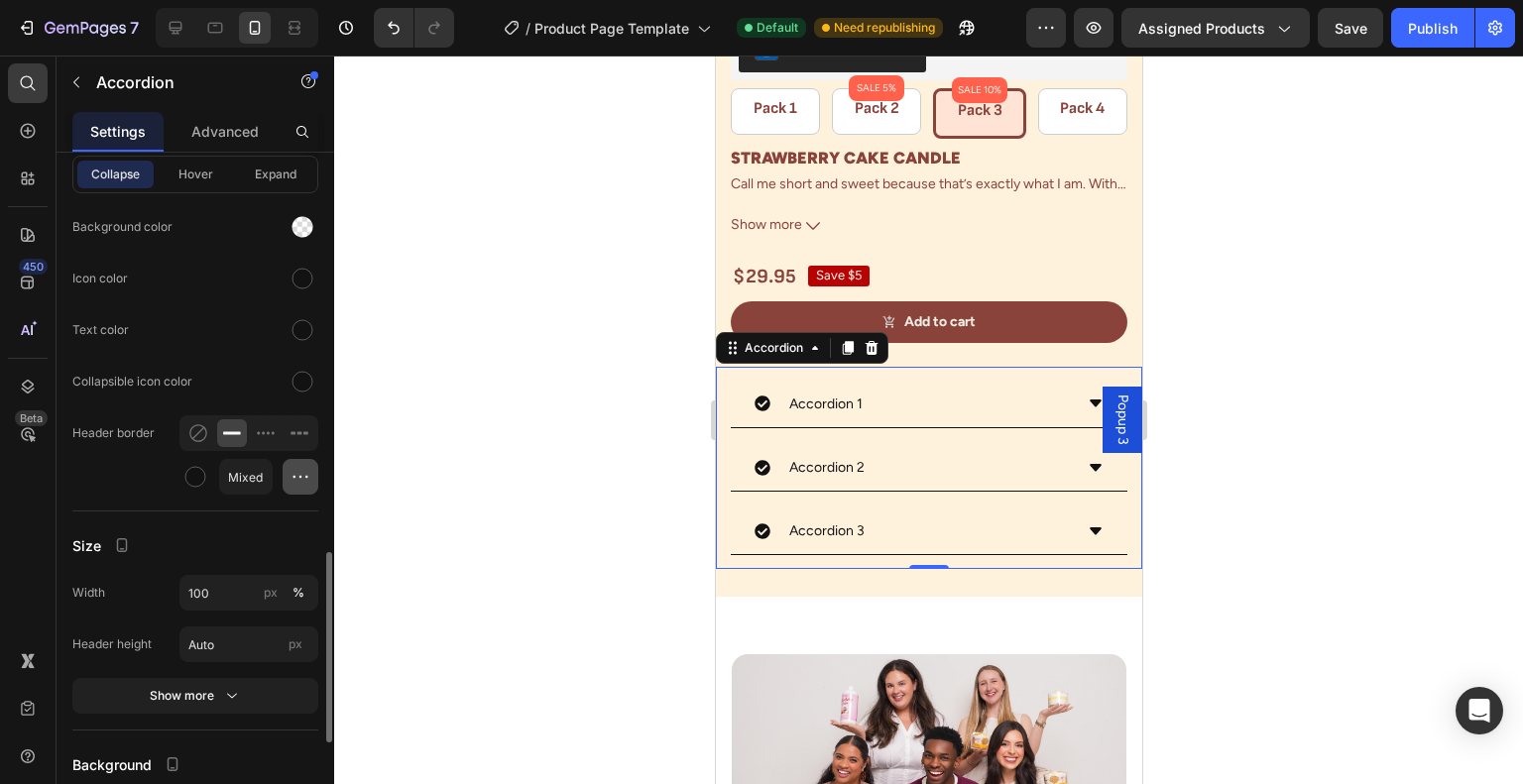click 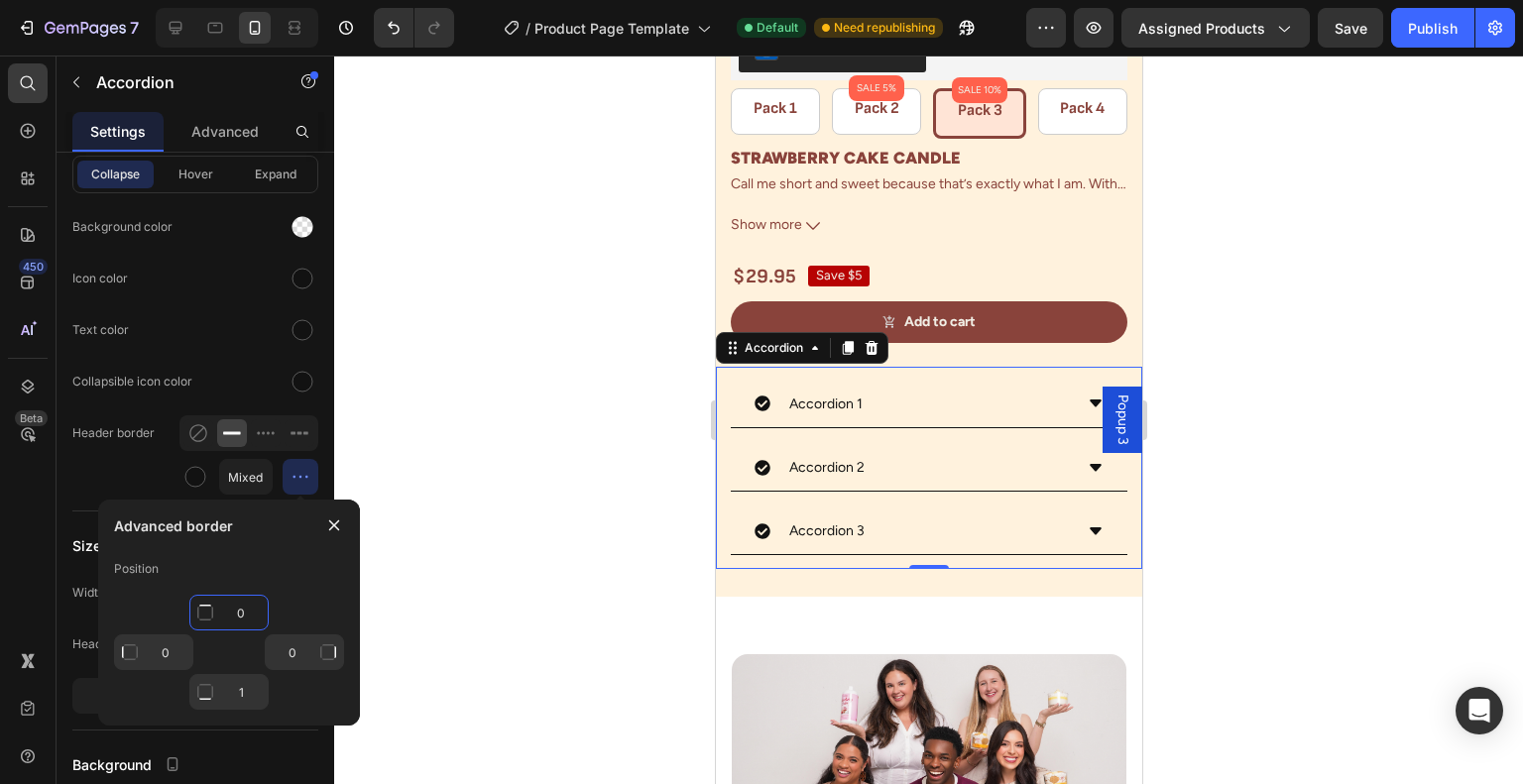 click on "0" 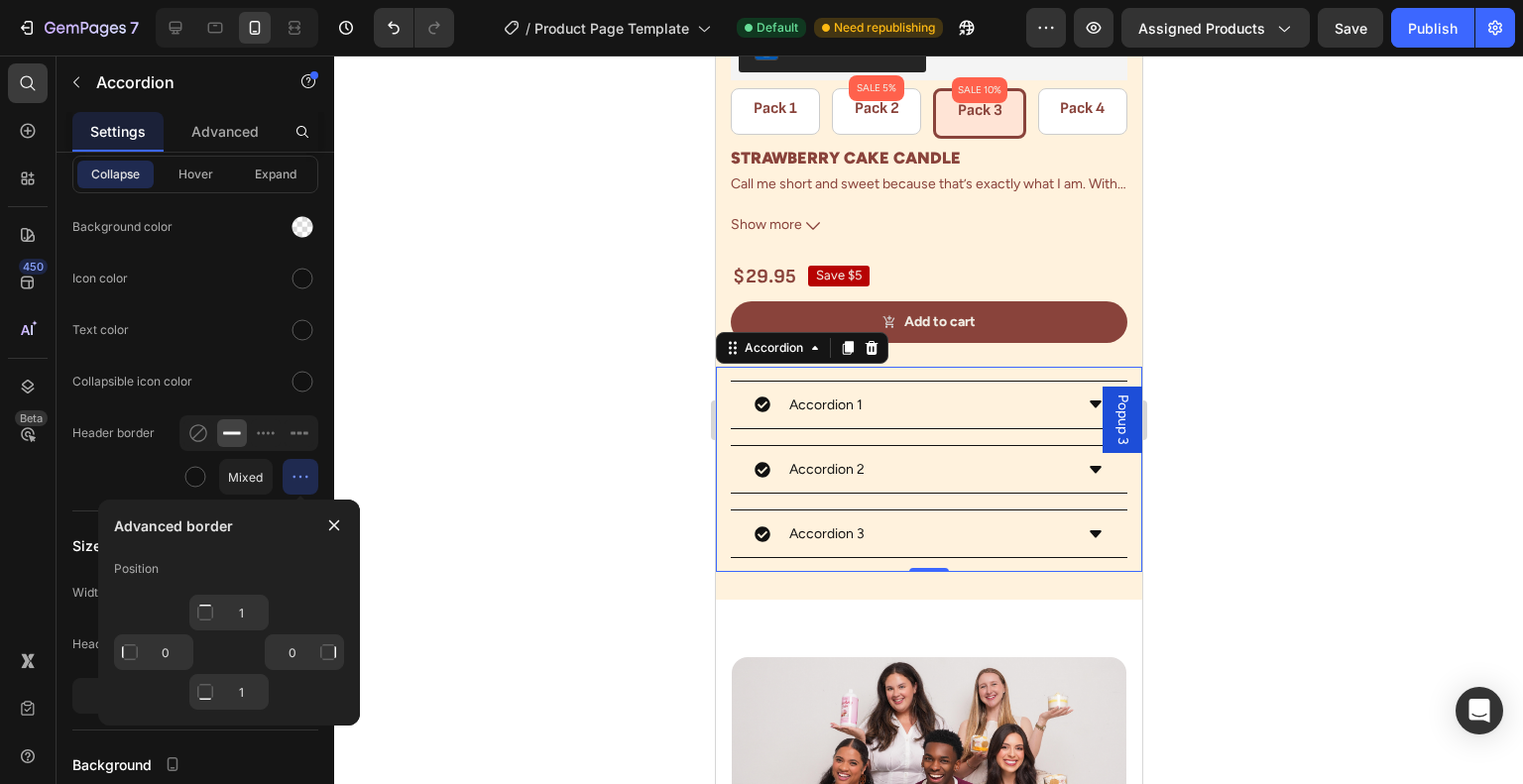 click 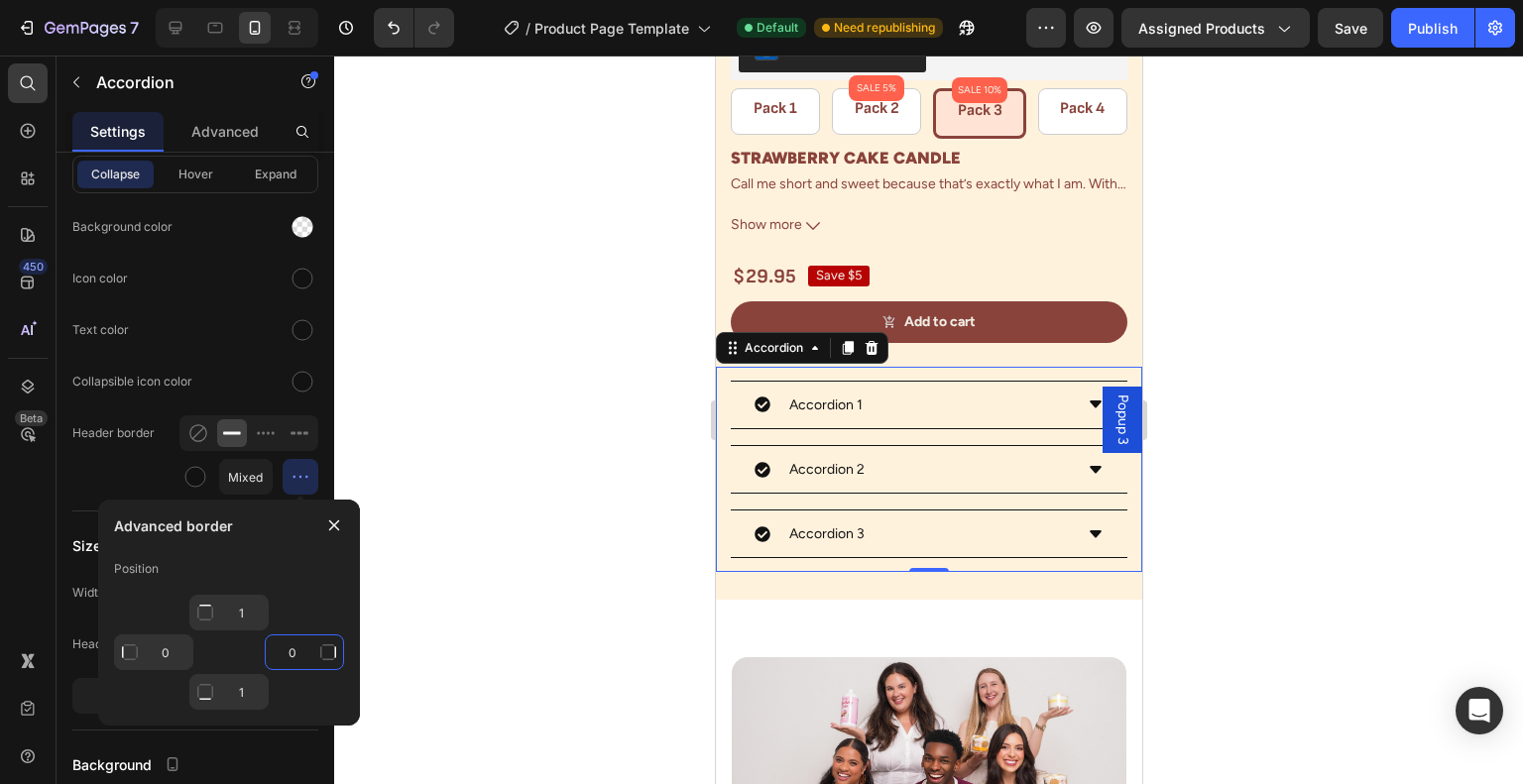 click on "0" 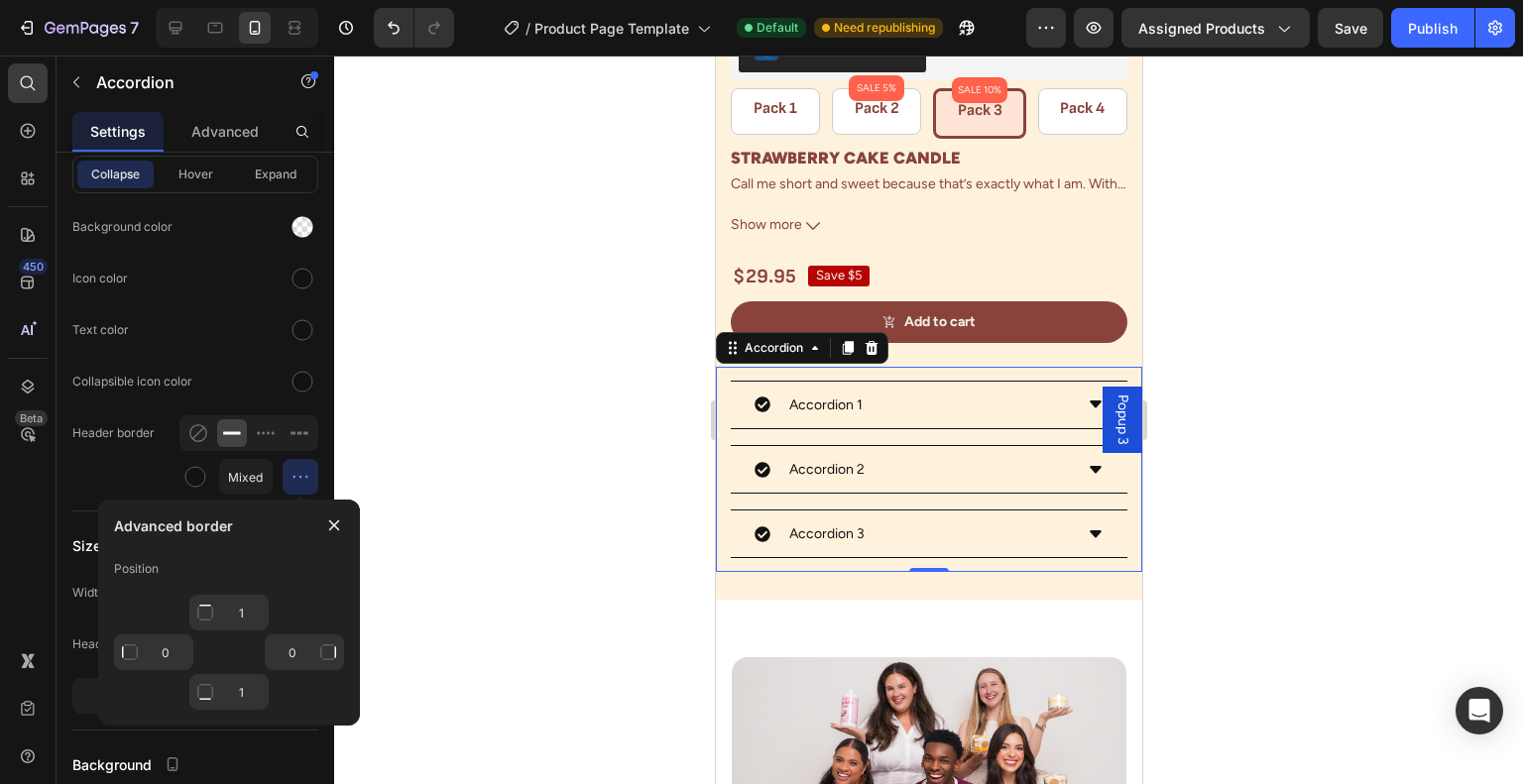 click on "0 0" at bounding box center (229, 652) 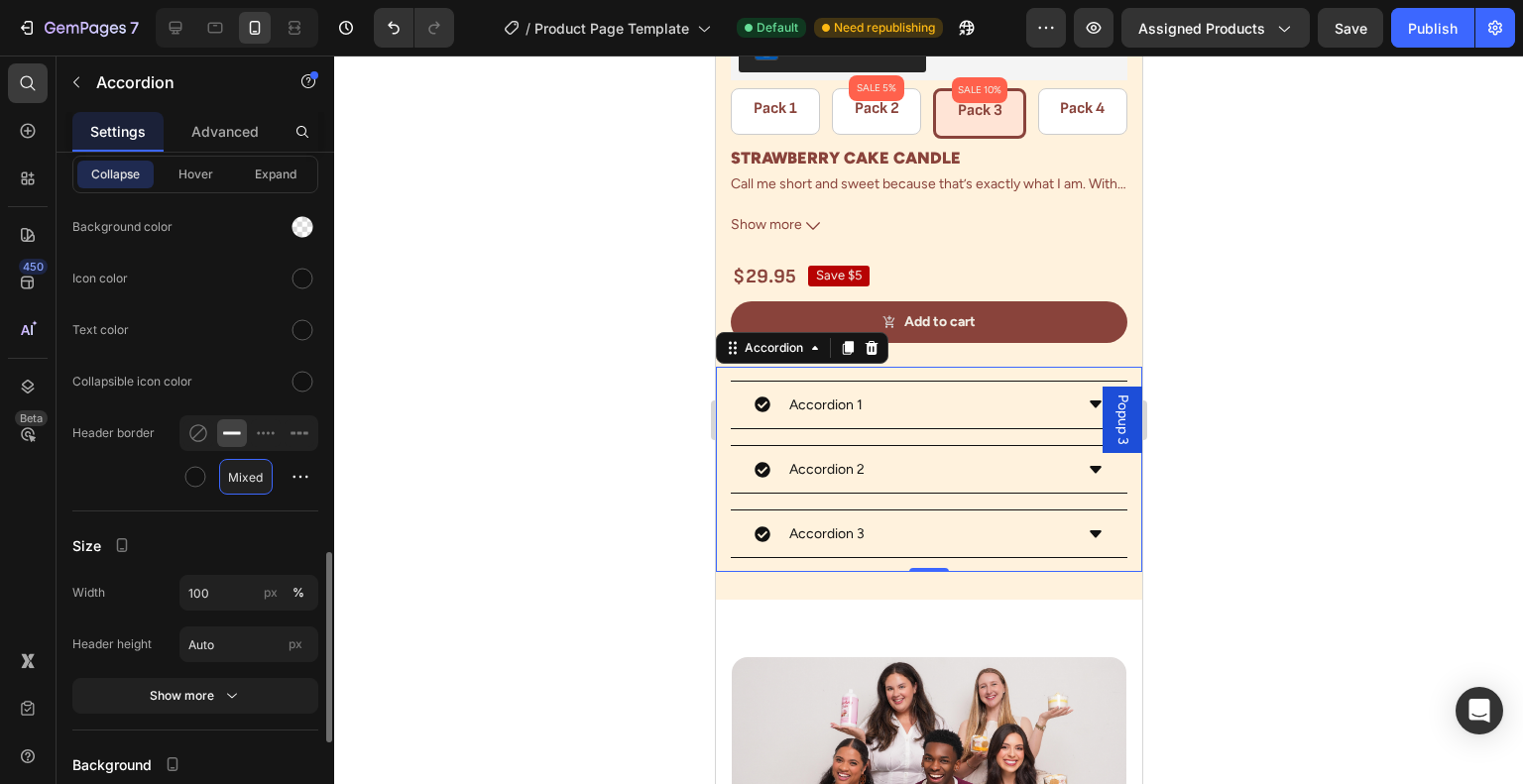 click on "Mixed" at bounding box center (246, 477) 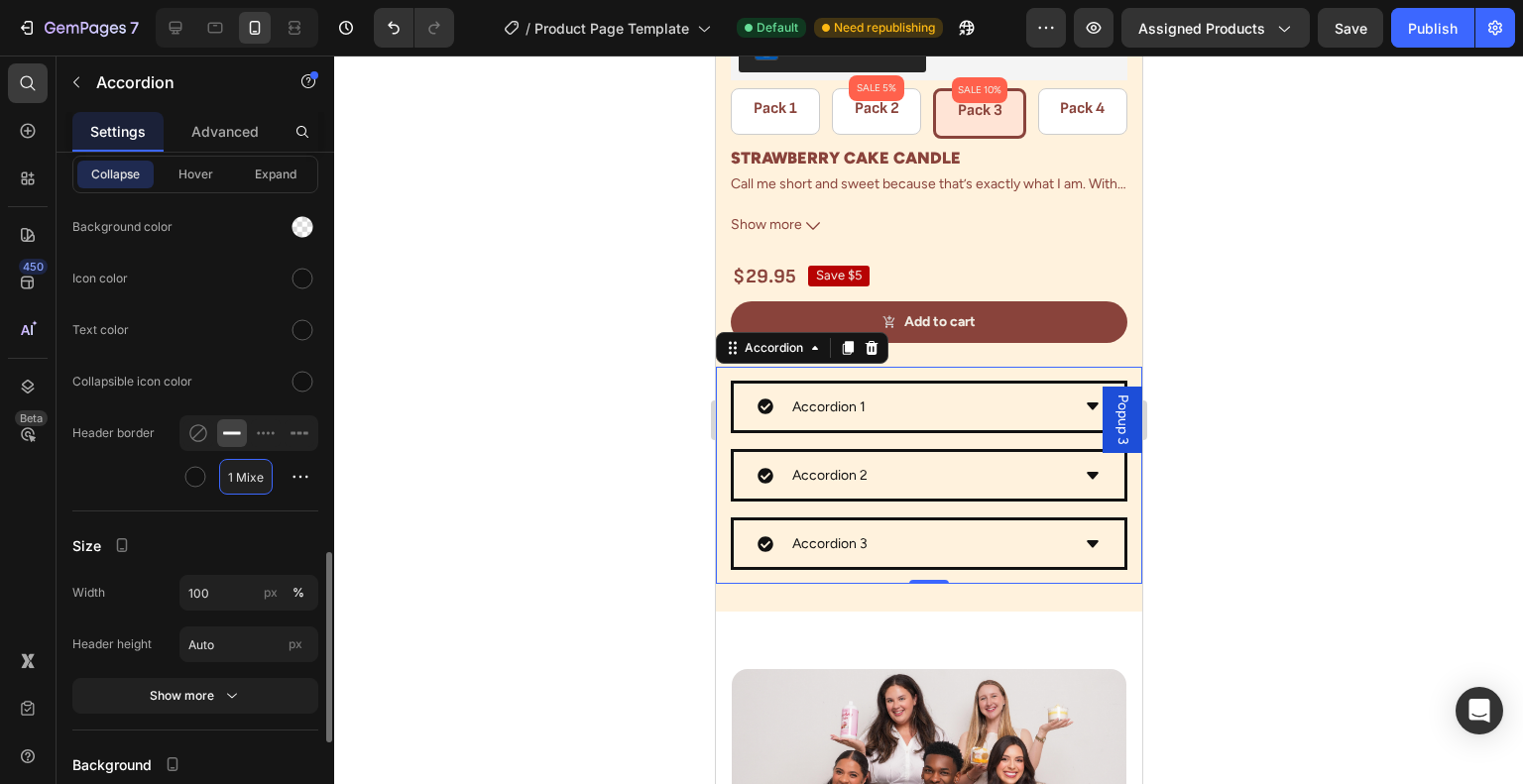 scroll, scrollTop: 1641, scrollLeft: 0, axis: vertical 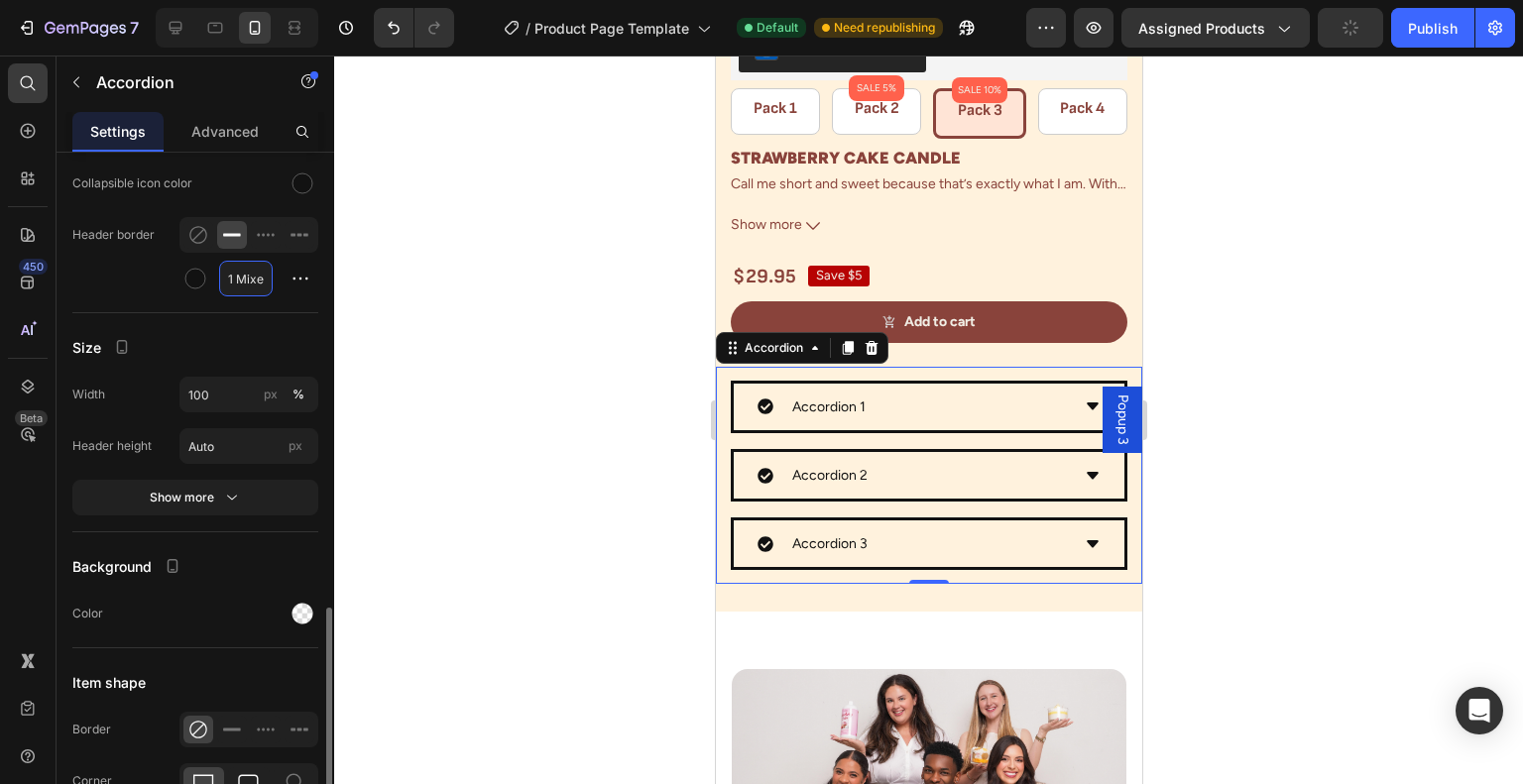 type on "Mixed" 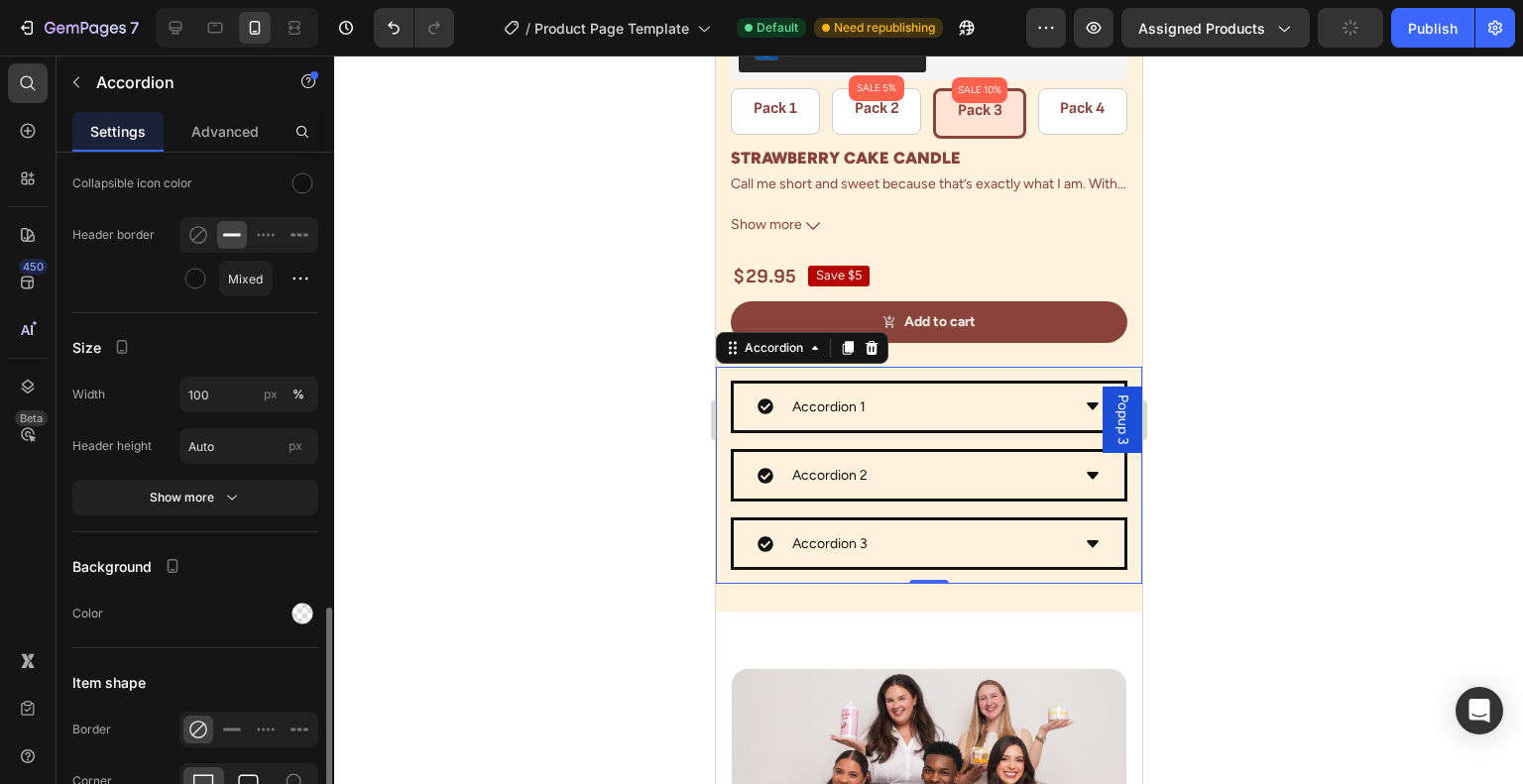 click 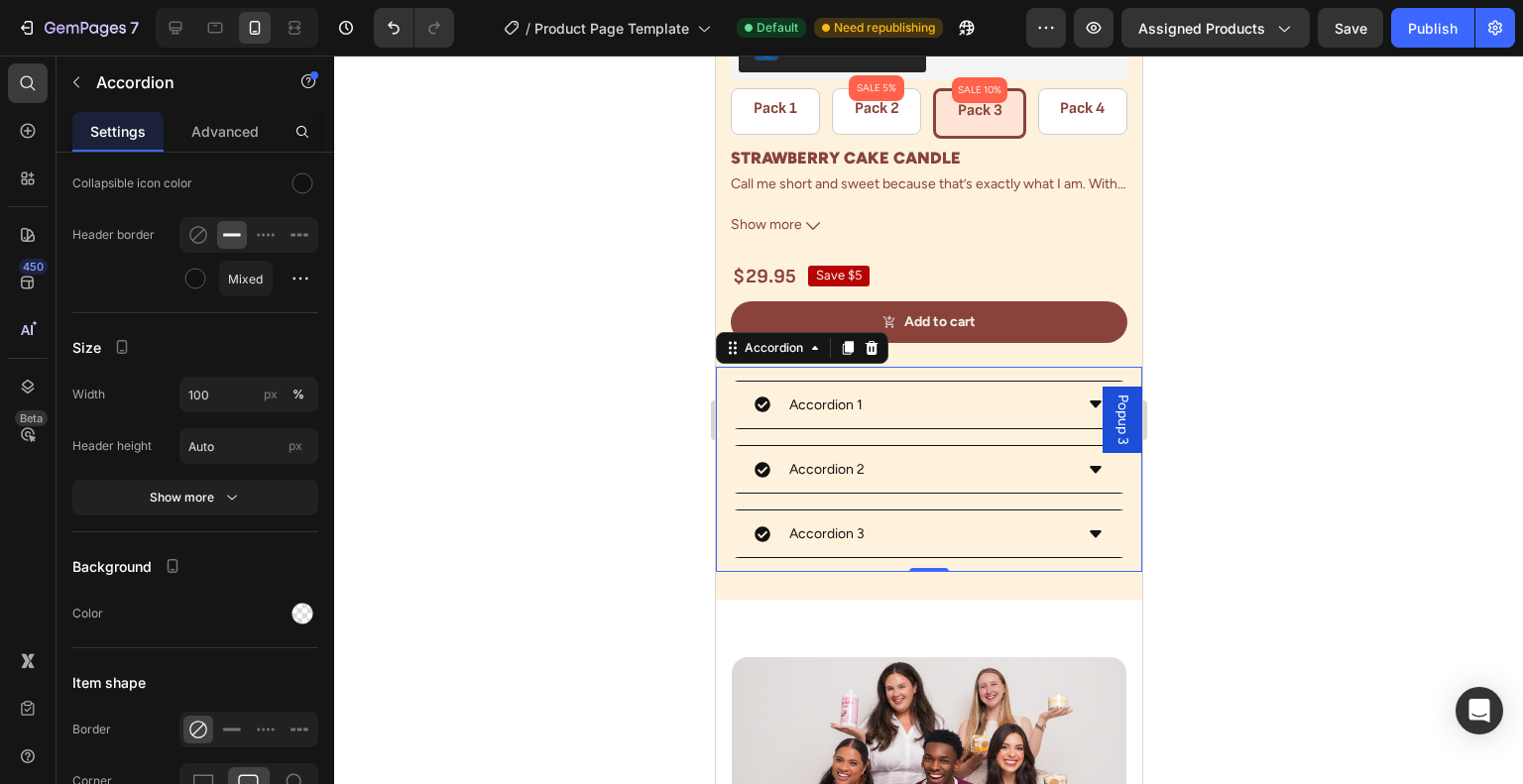 scroll, scrollTop: 1840, scrollLeft: 0, axis: vertical 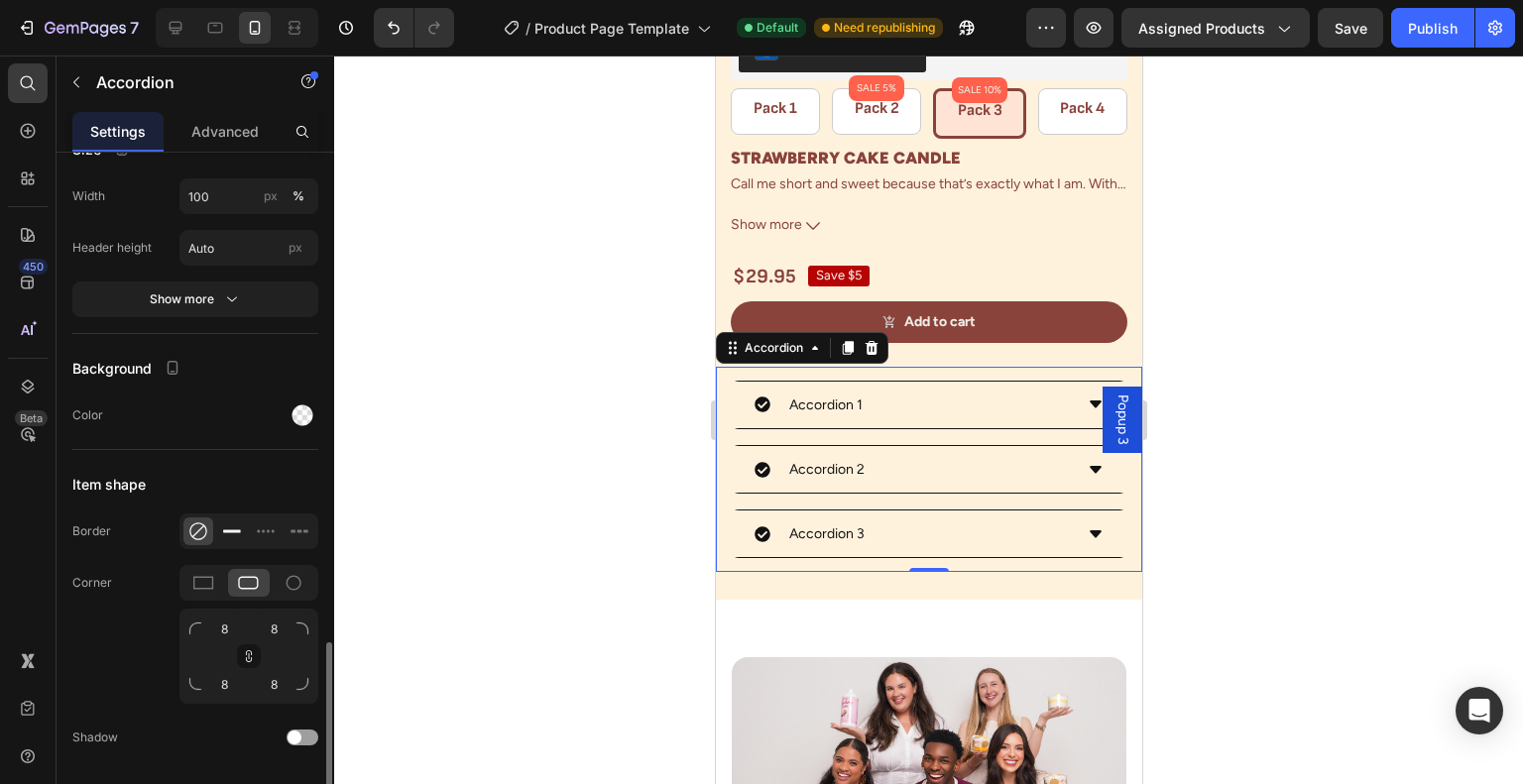 click 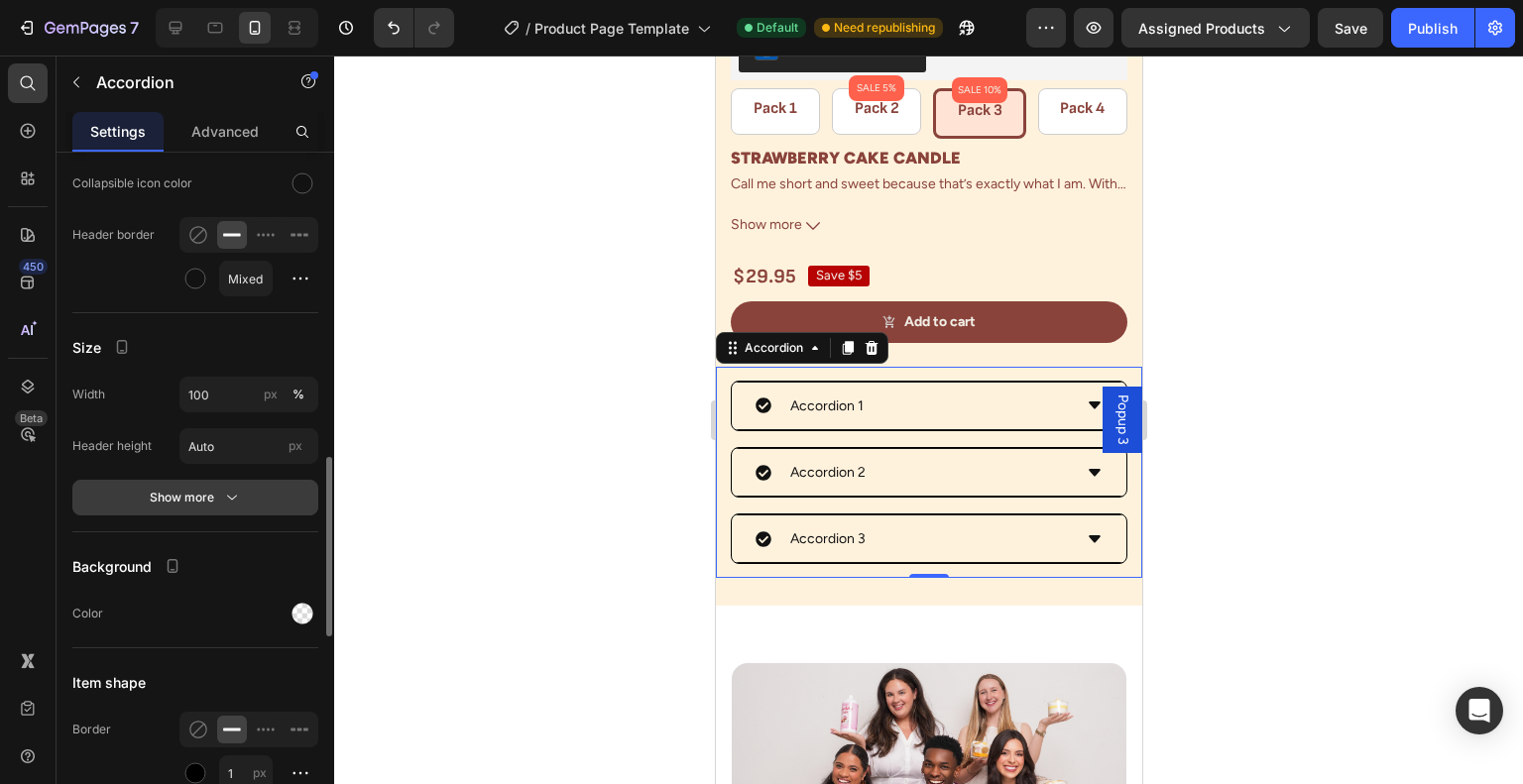 scroll, scrollTop: 1542, scrollLeft: 0, axis: vertical 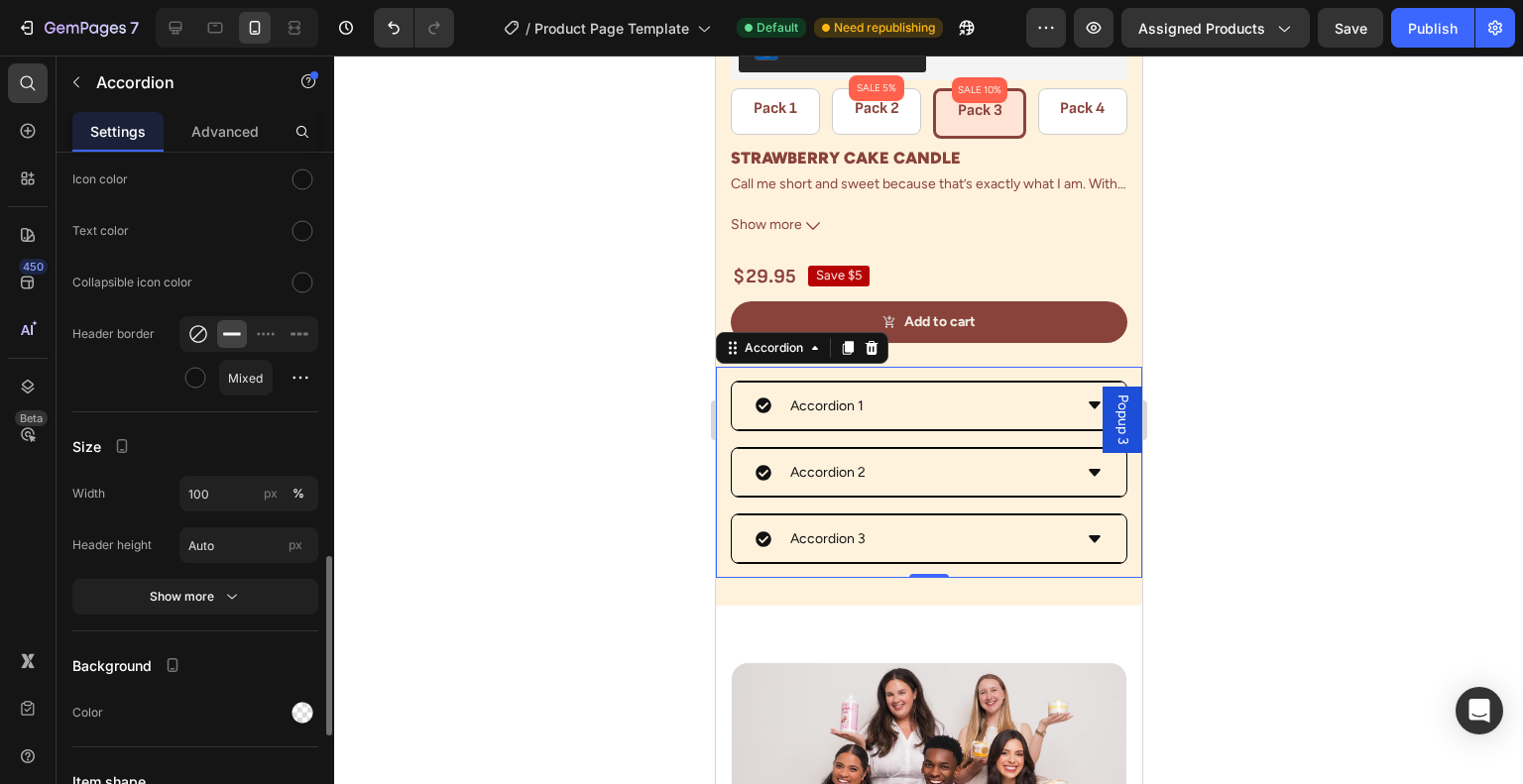 click 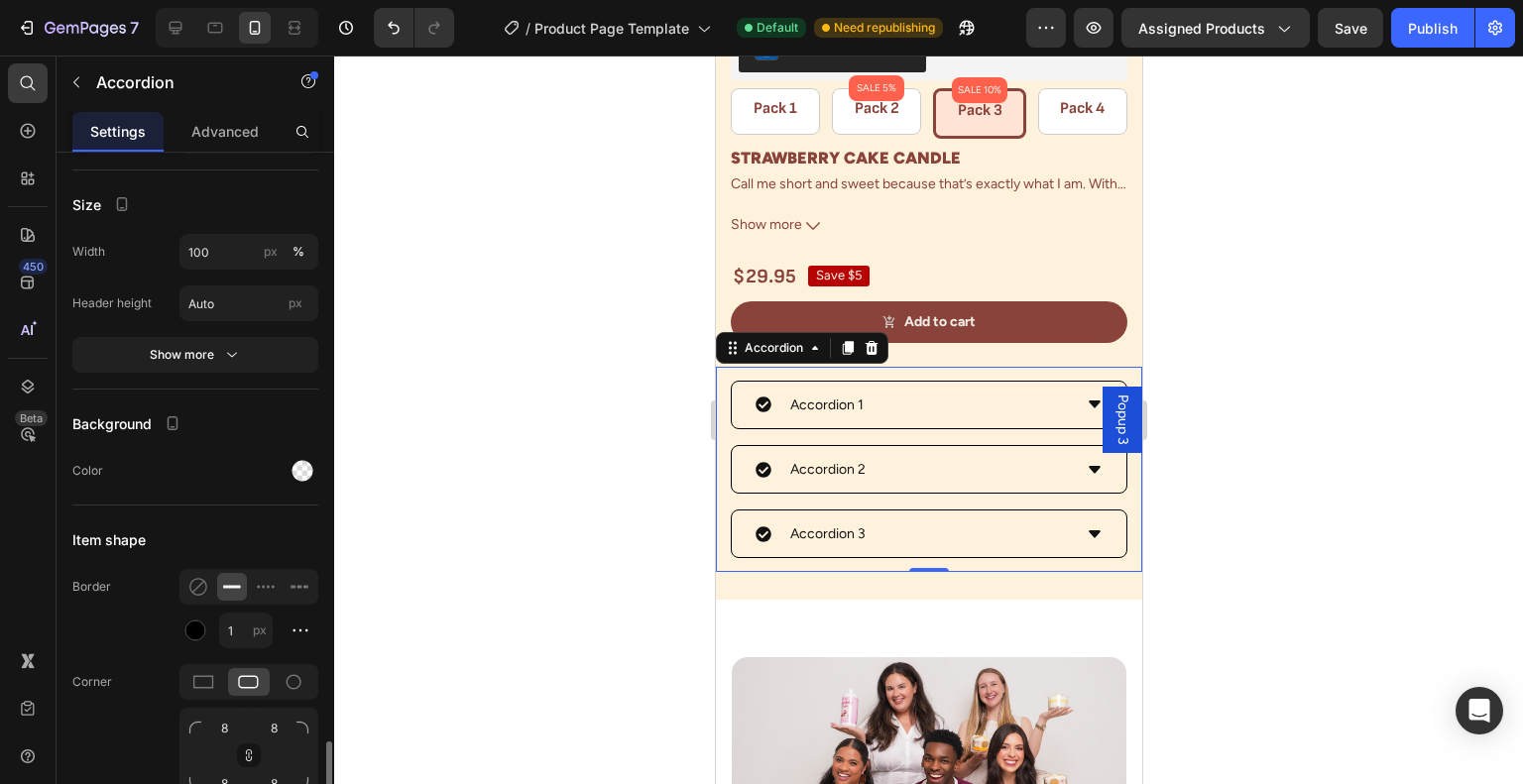 scroll, scrollTop: 1840, scrollLeft: 0, axis: vertical 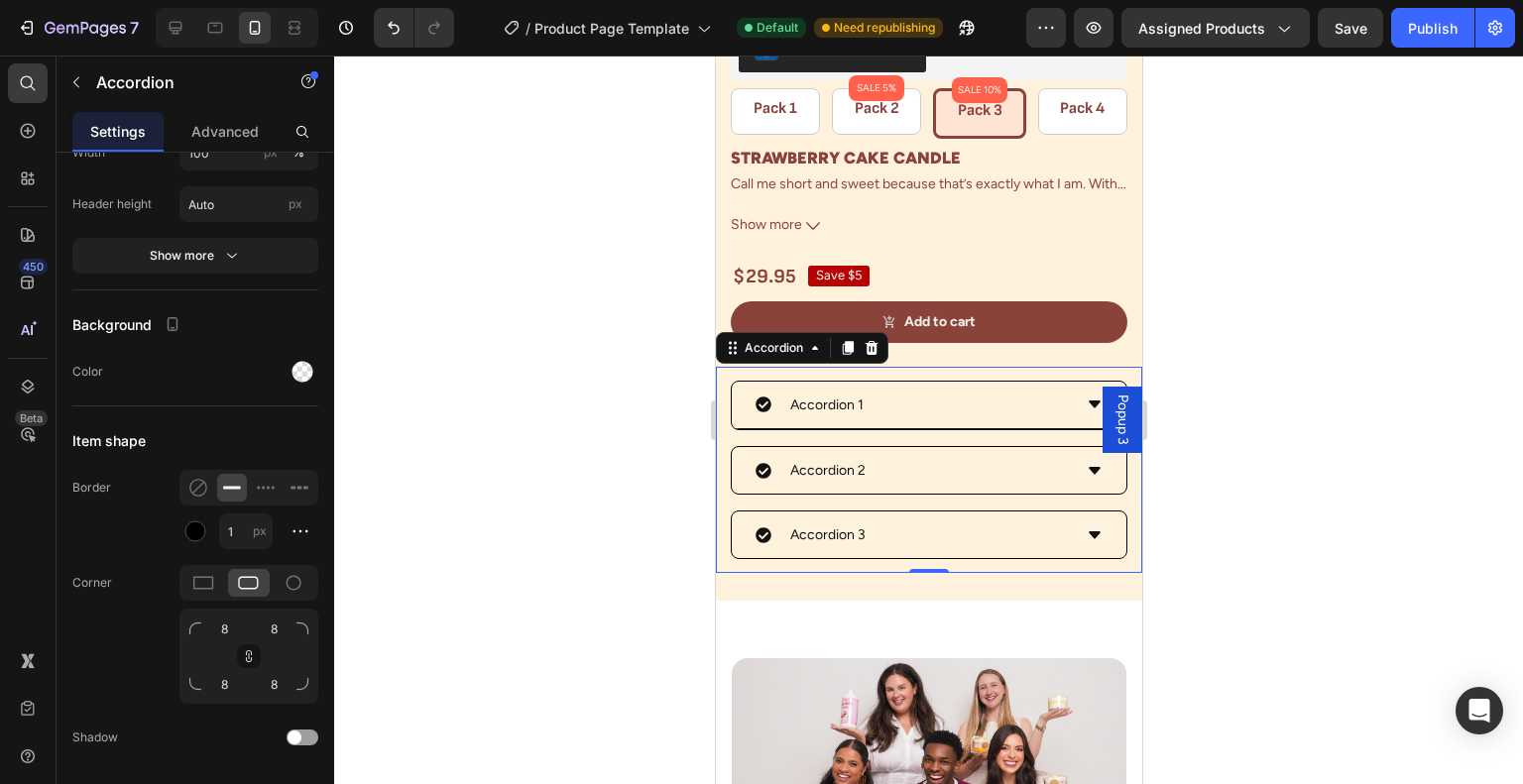 click on "Accordion 1" at bounding box center [912, 404] 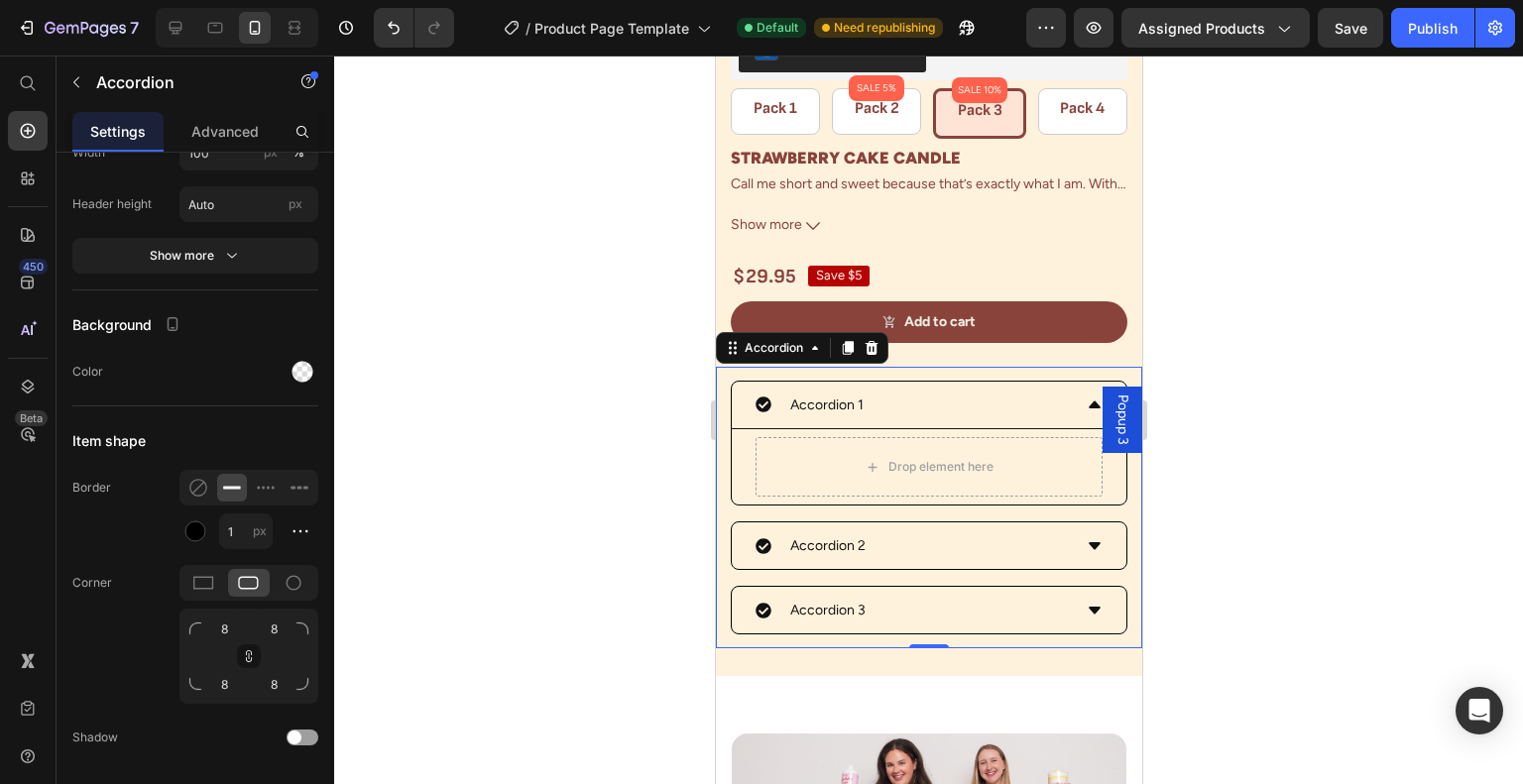 click on "Accordion 1" at bounding box center [912, 404] 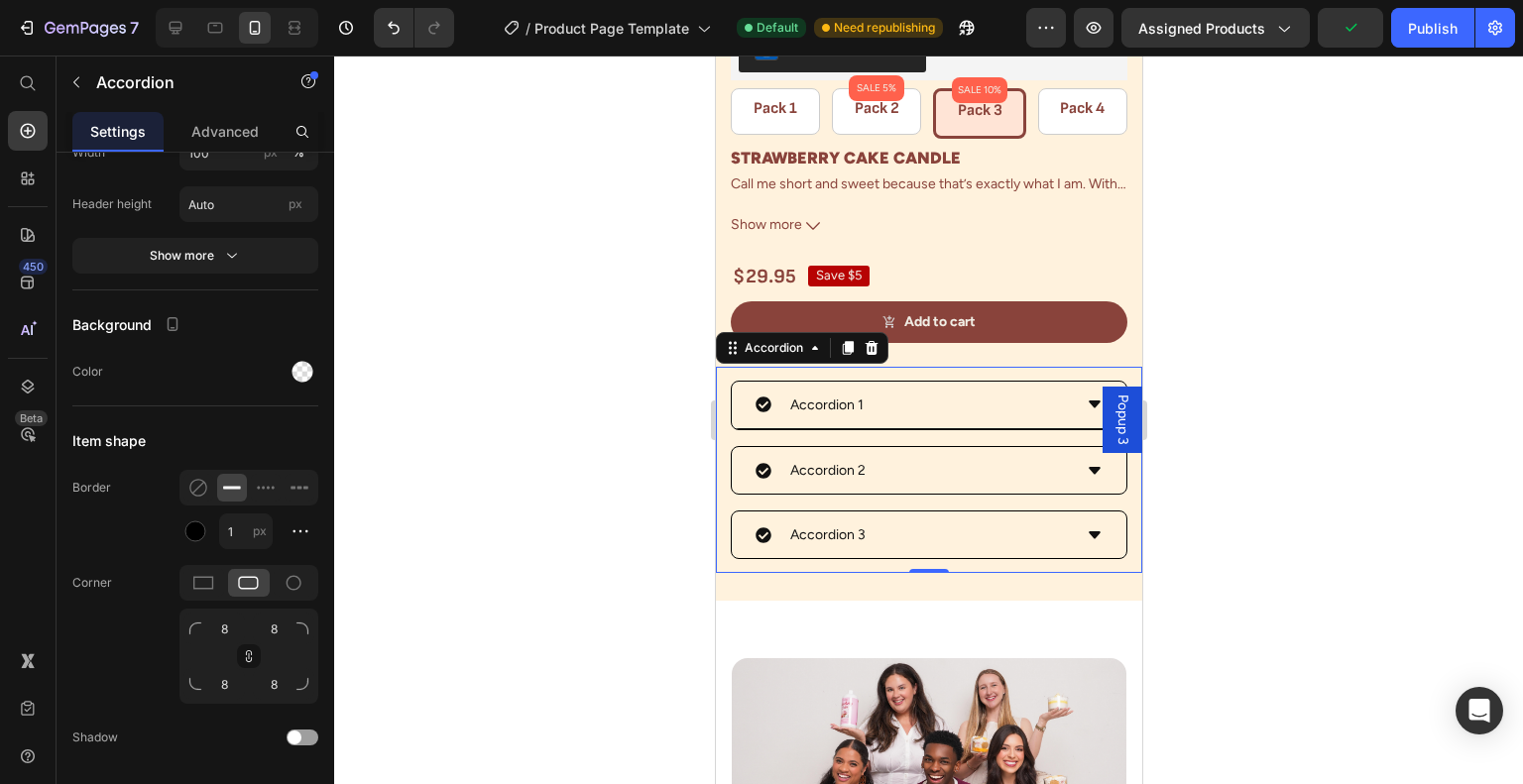 click on "Accordion 1" at bounding box center (826, 404) 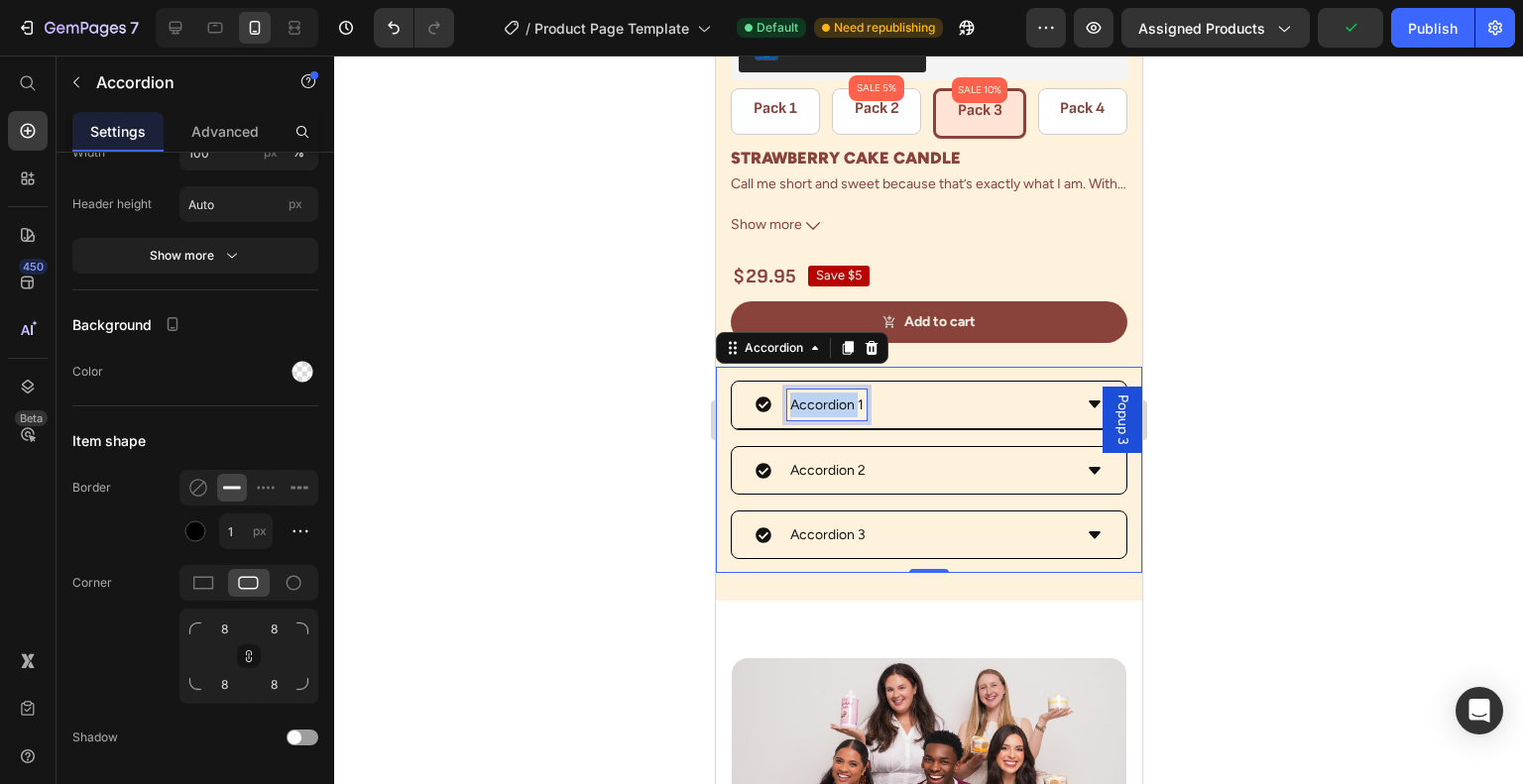 click on "Accordion 1" at bounding box center [826, 404] 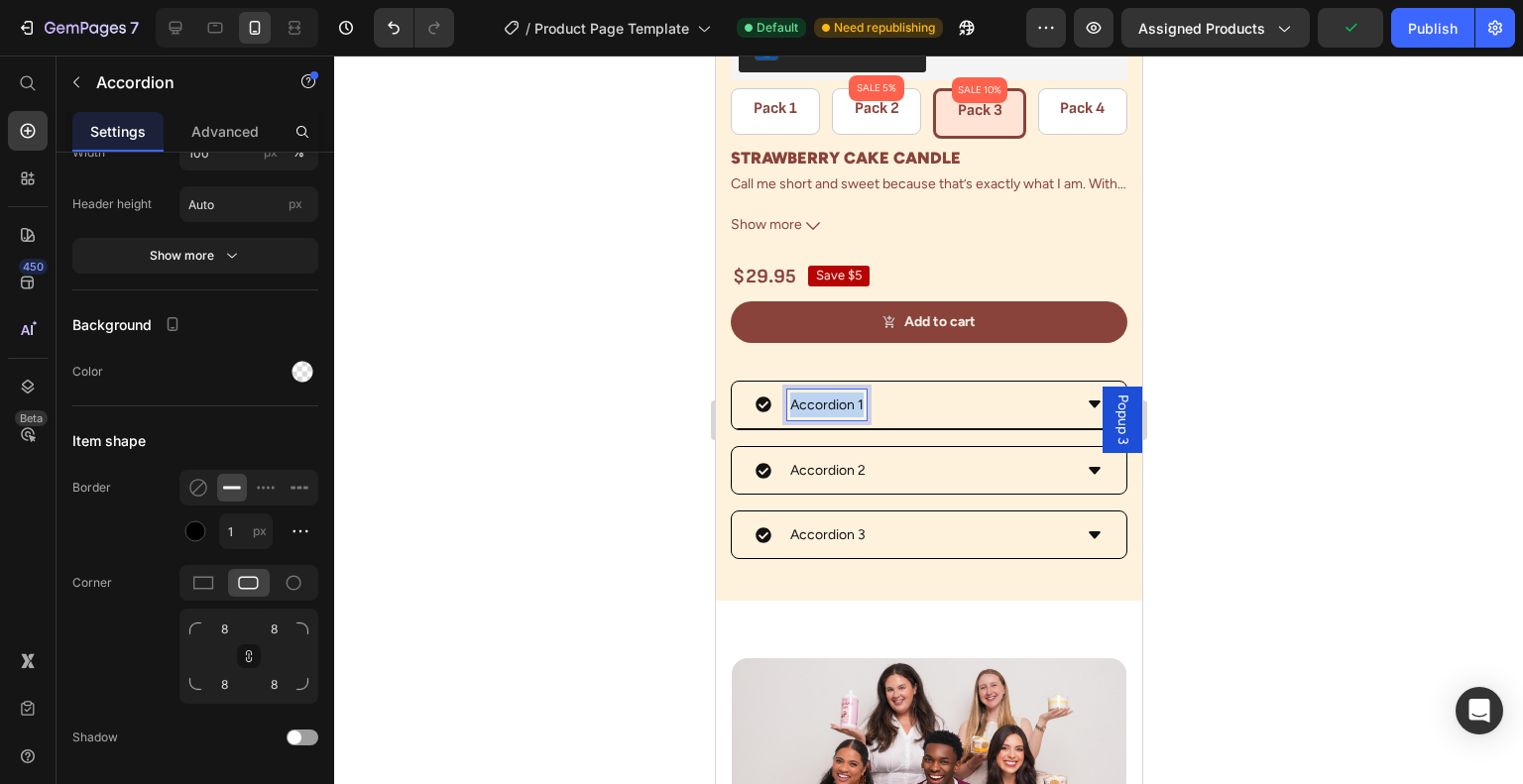 click on "Accordion 1" at bounding box center [826, 404] 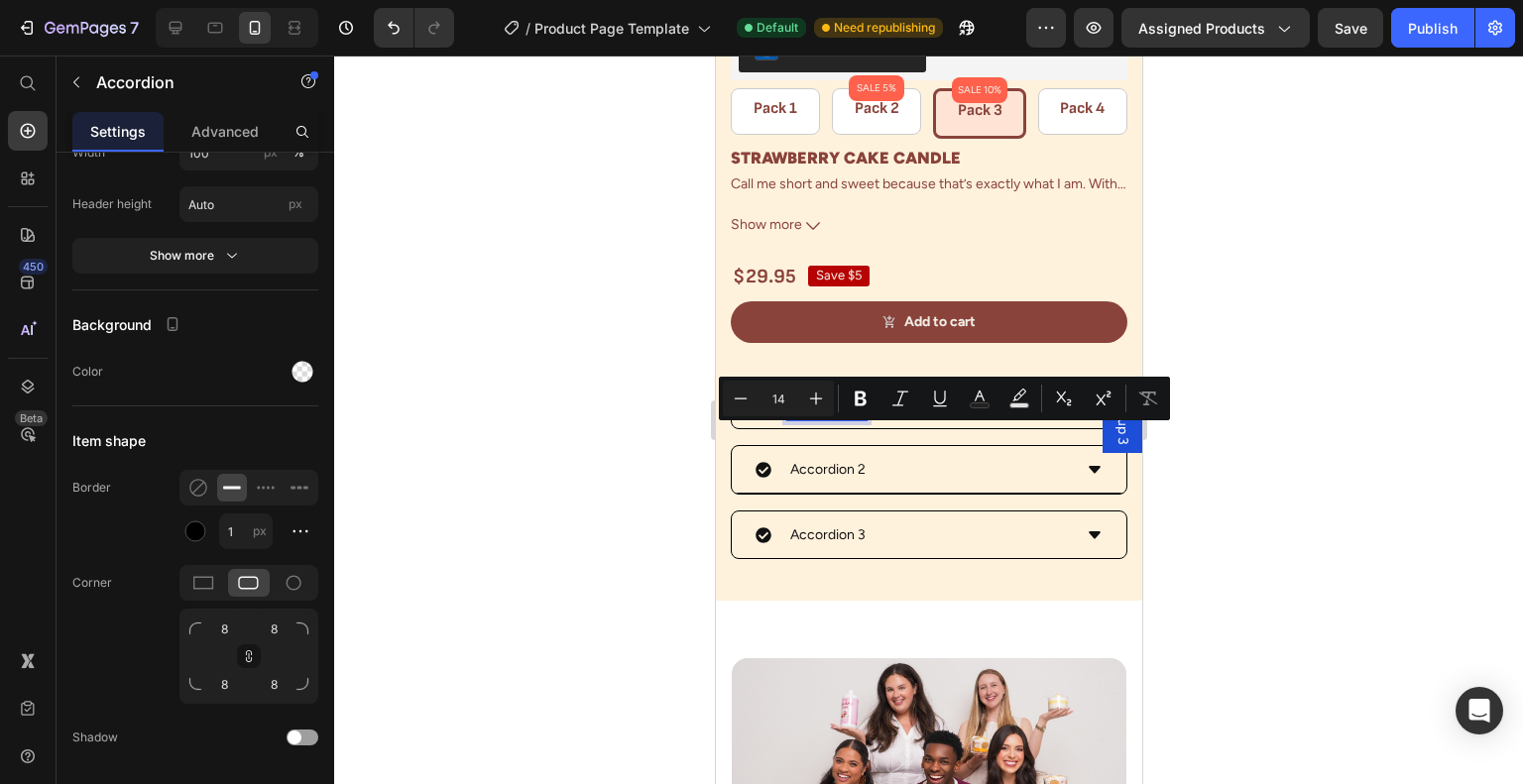 click on "Accordion 2" at bounding box center (912, 469) 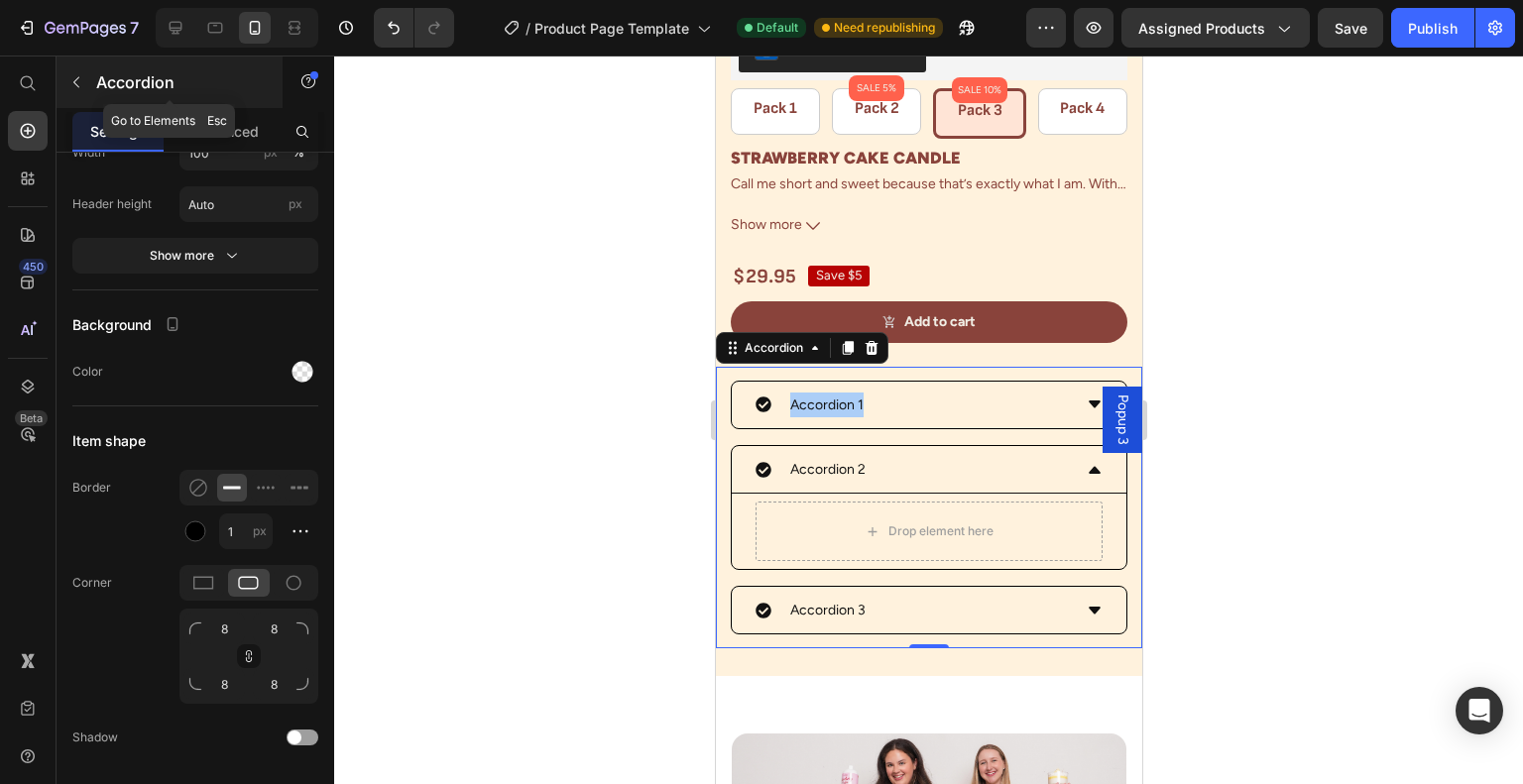 click on "Accordion" at bounding box center (170, 82) 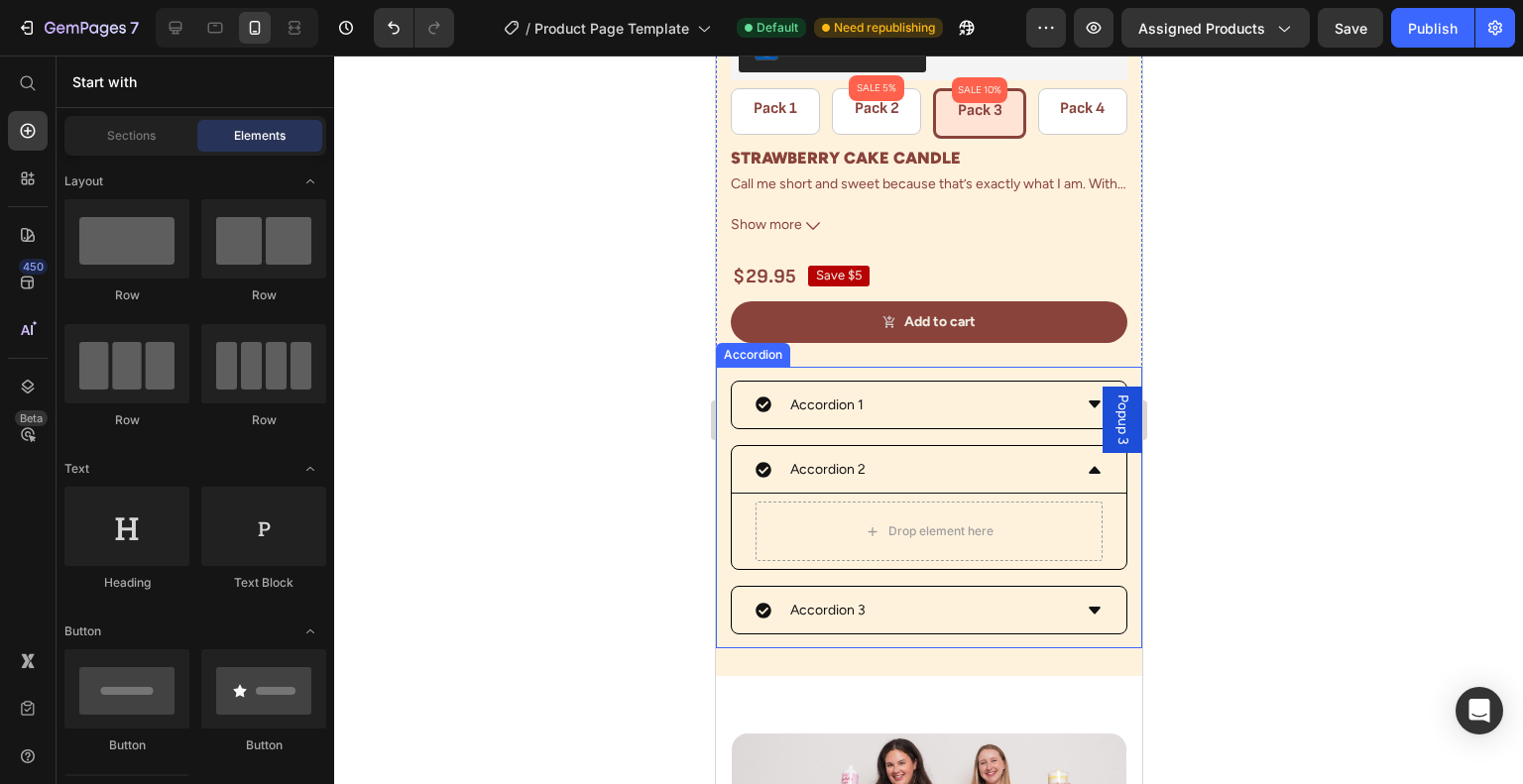 click on "Accordion 1
Accordion 2
Drop element here
Accordion 3" at bounding box center (928, 507) 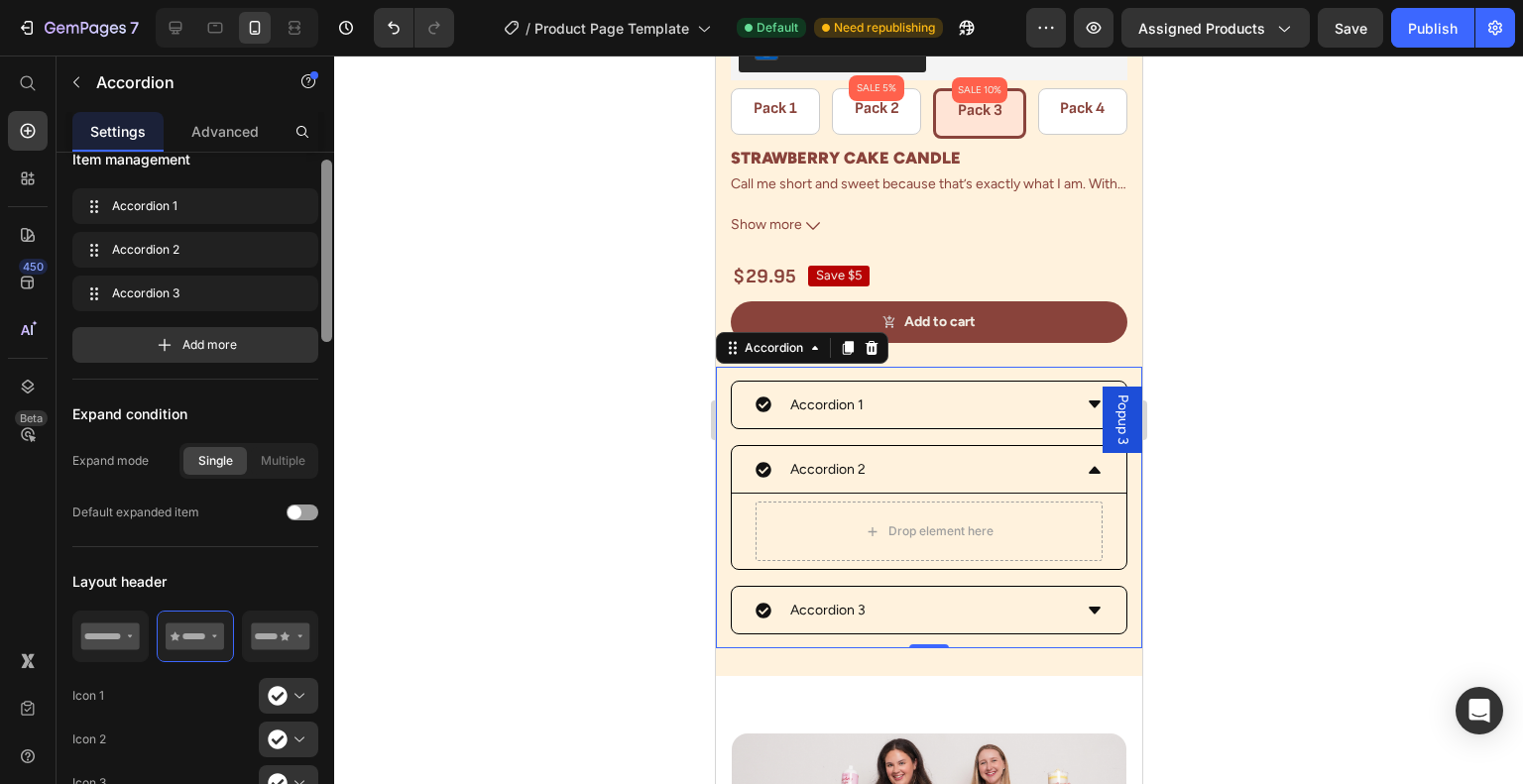 scroll, scrollTop: 0, scrollLeft: 0, axis: both 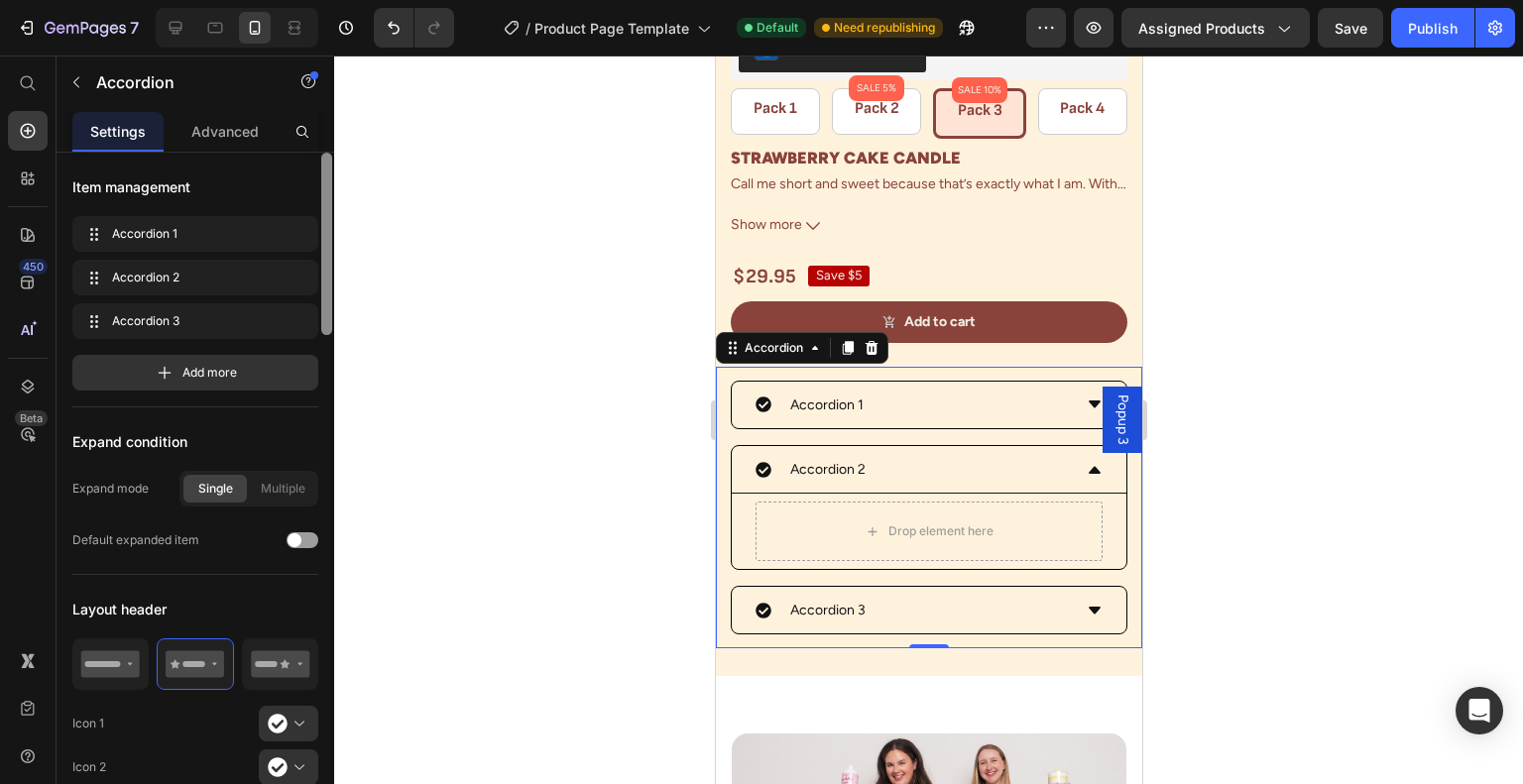drag, startPoint x: 328, startPoint y: 657, endPoint x: 324, endPoint y: 160, distance: 497.0161 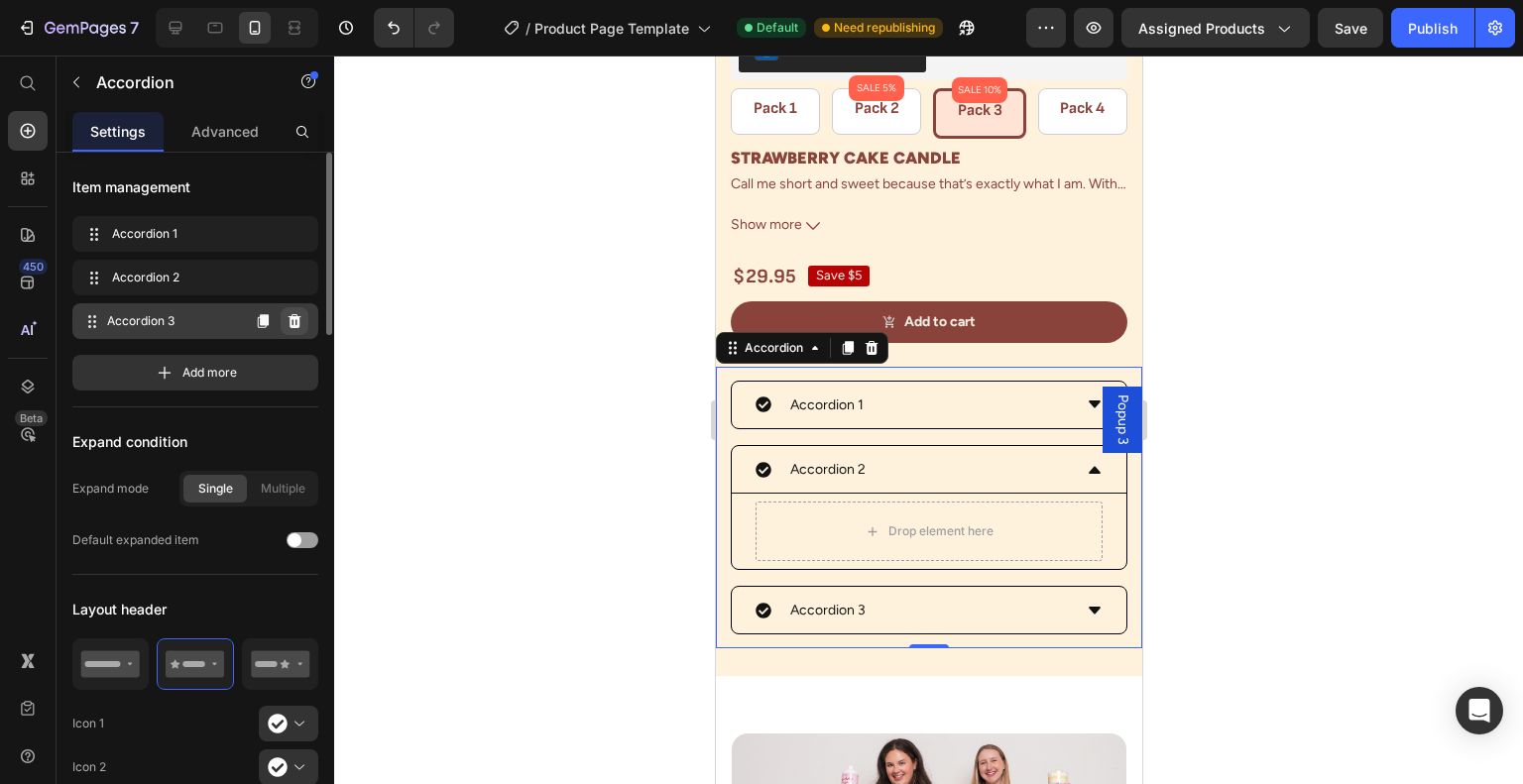 click 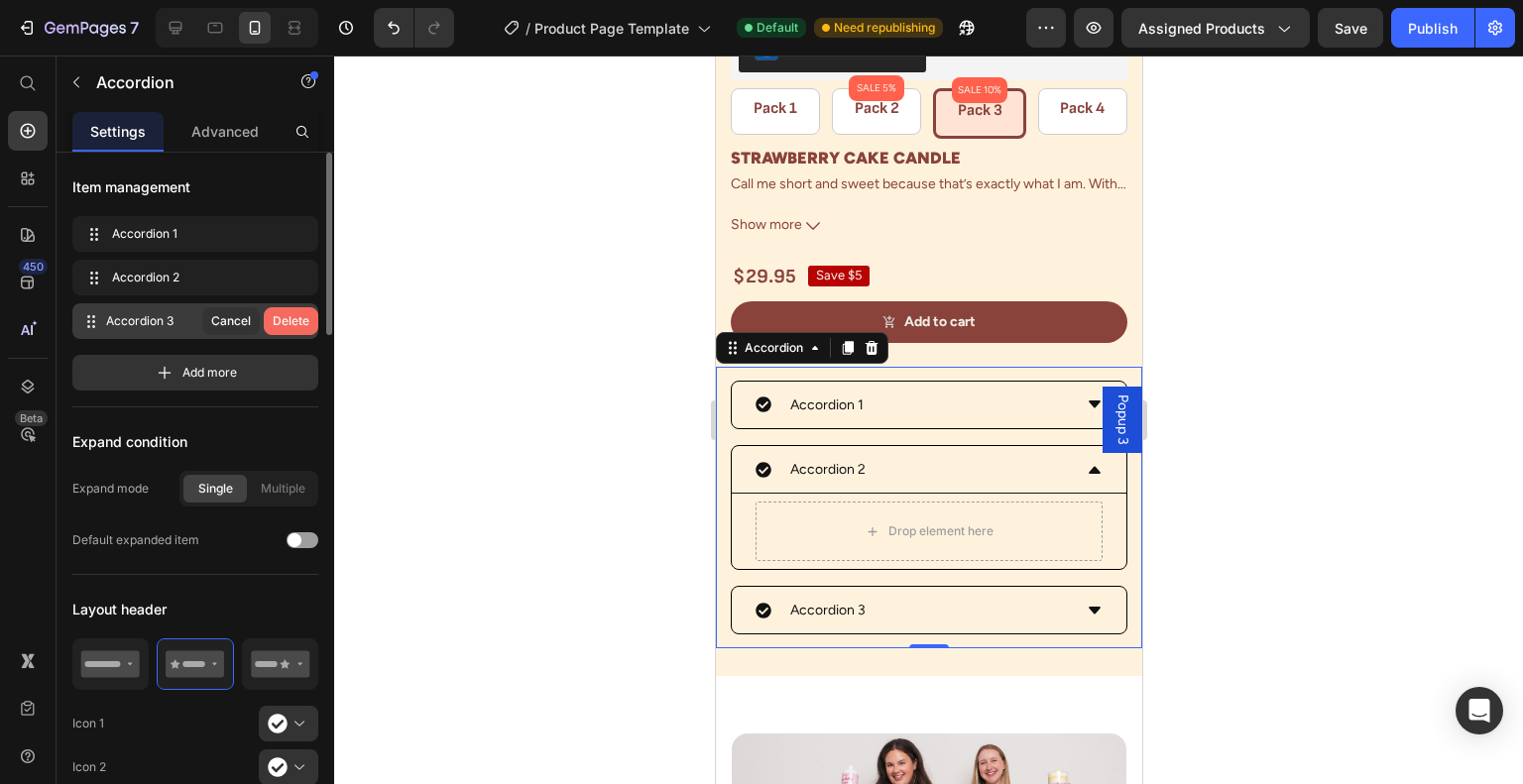 click on "Delete" at bounding box center [291, 321] 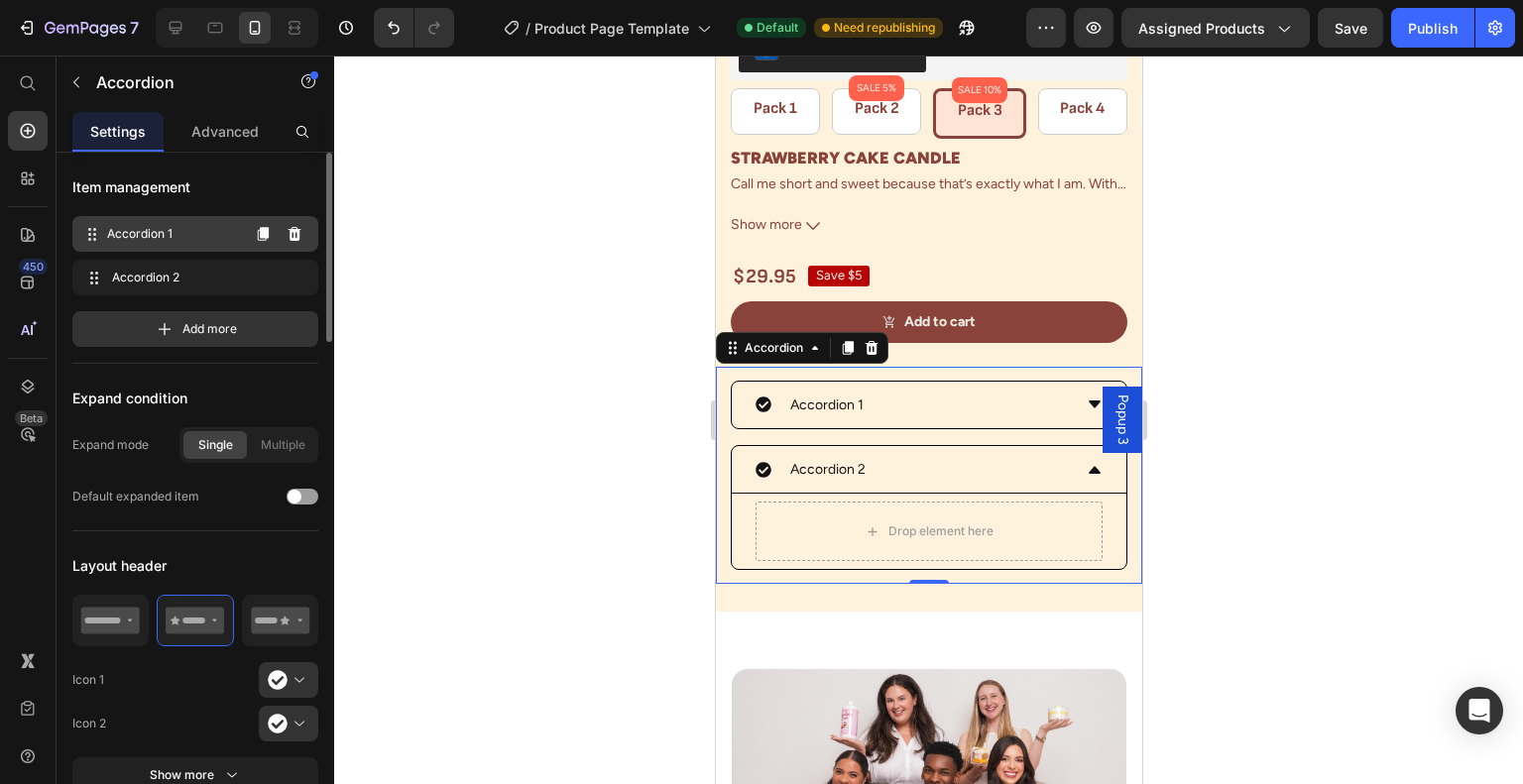 click on "Accordion 1" at bounding box center [173, 234] 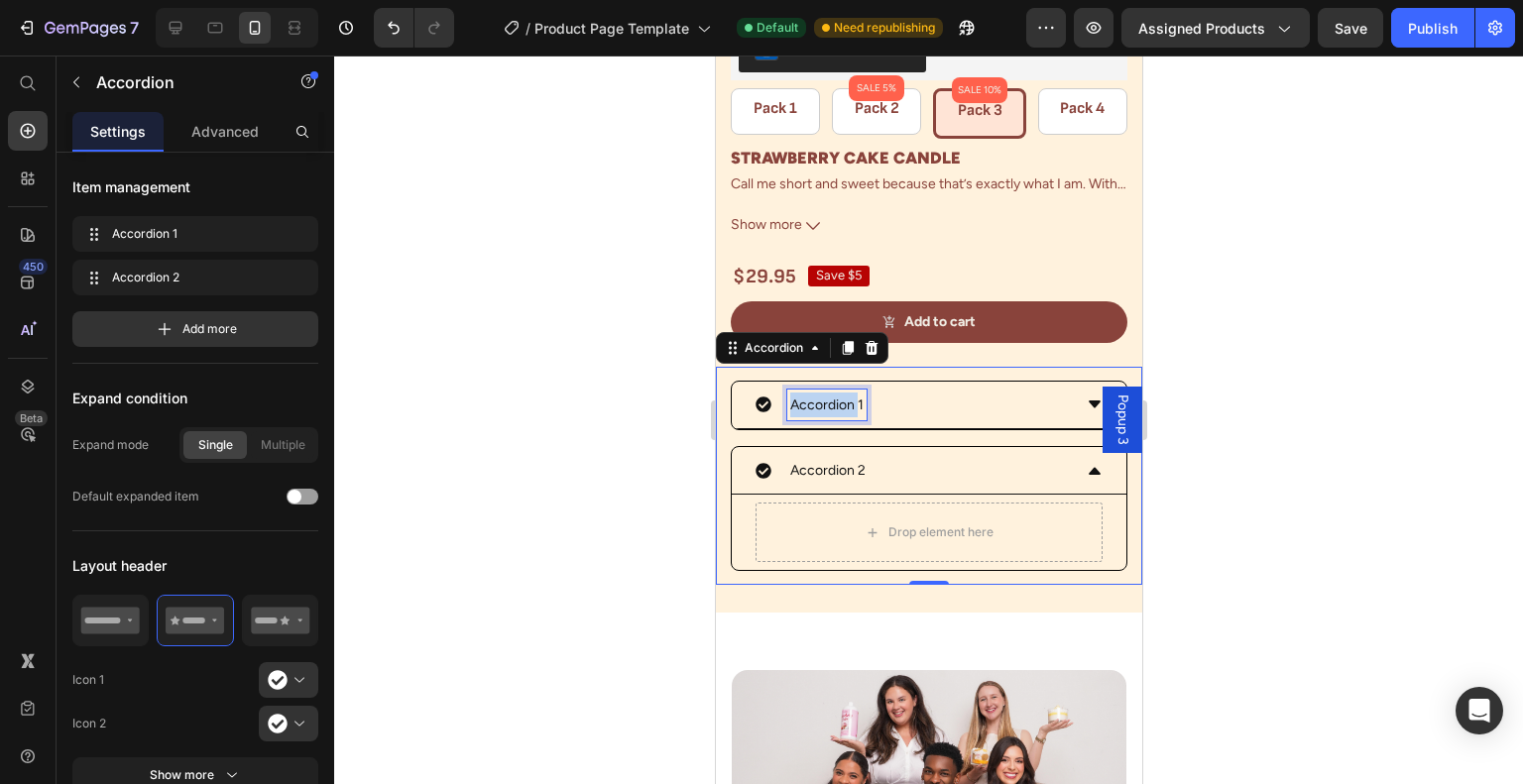 click on "Accordion 1" at bounding box center [826, 404] 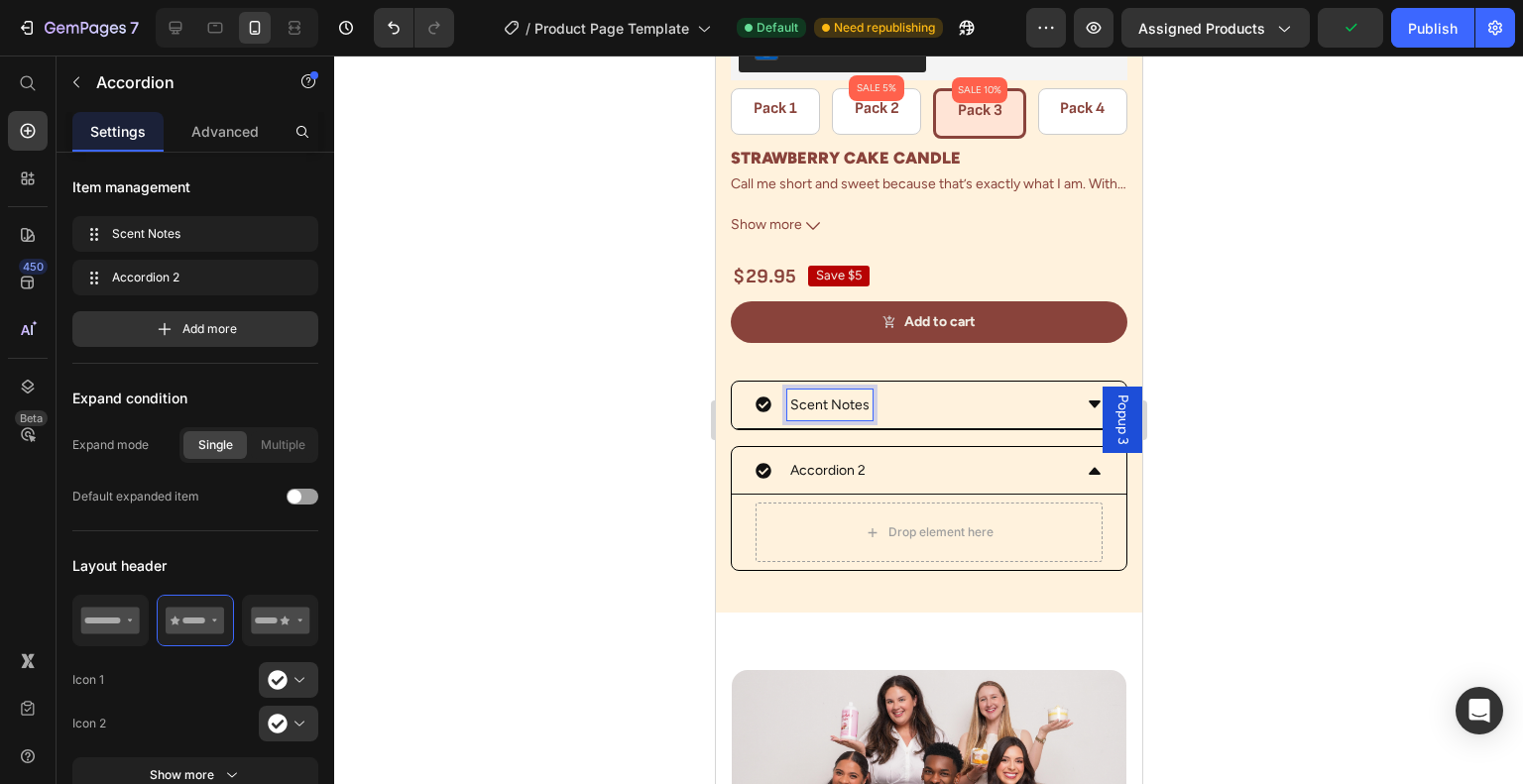 click on "Accordion 2" at bounding box center (827, 470) 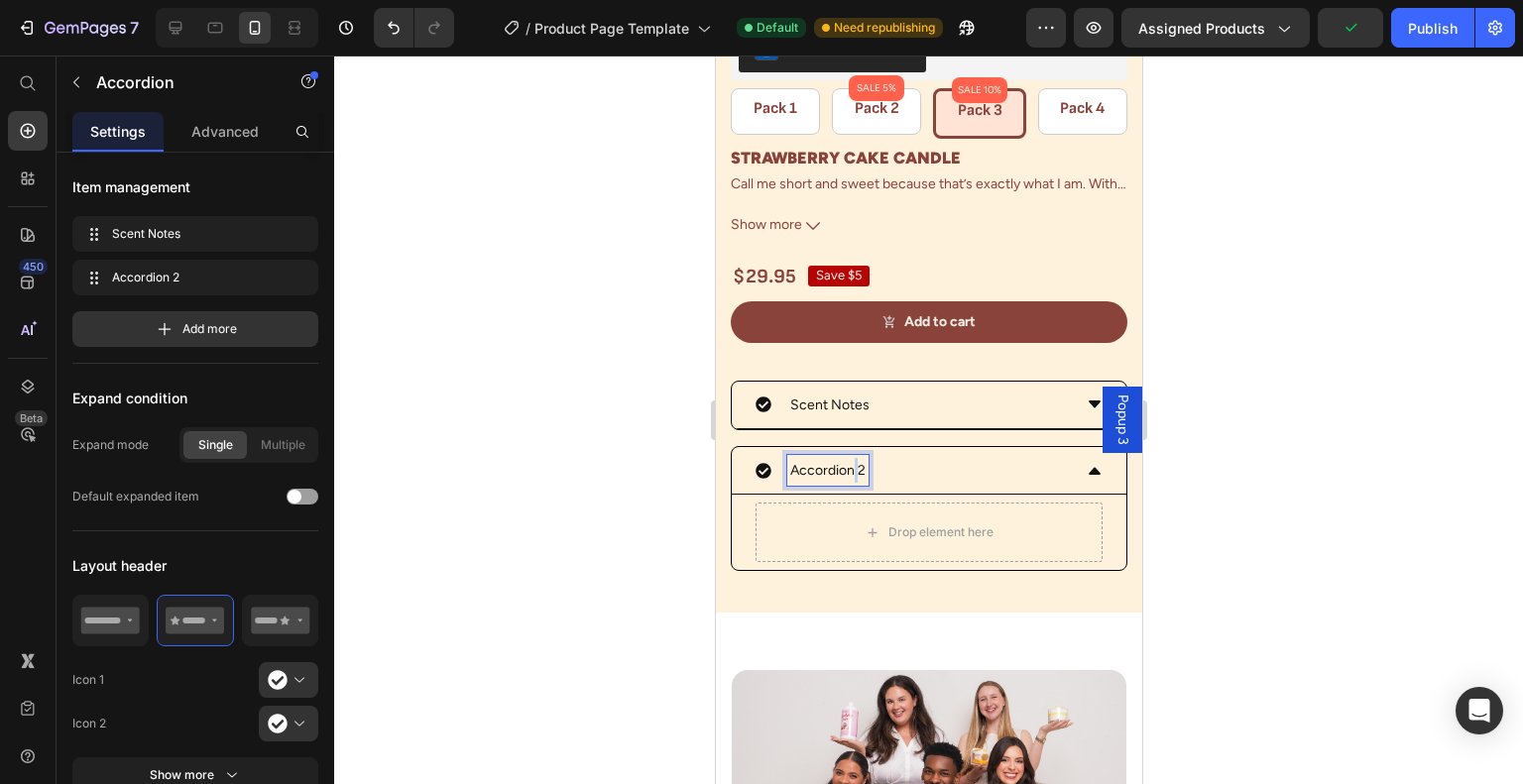 click on "Accordion 2" at bounding box center [827, 470] 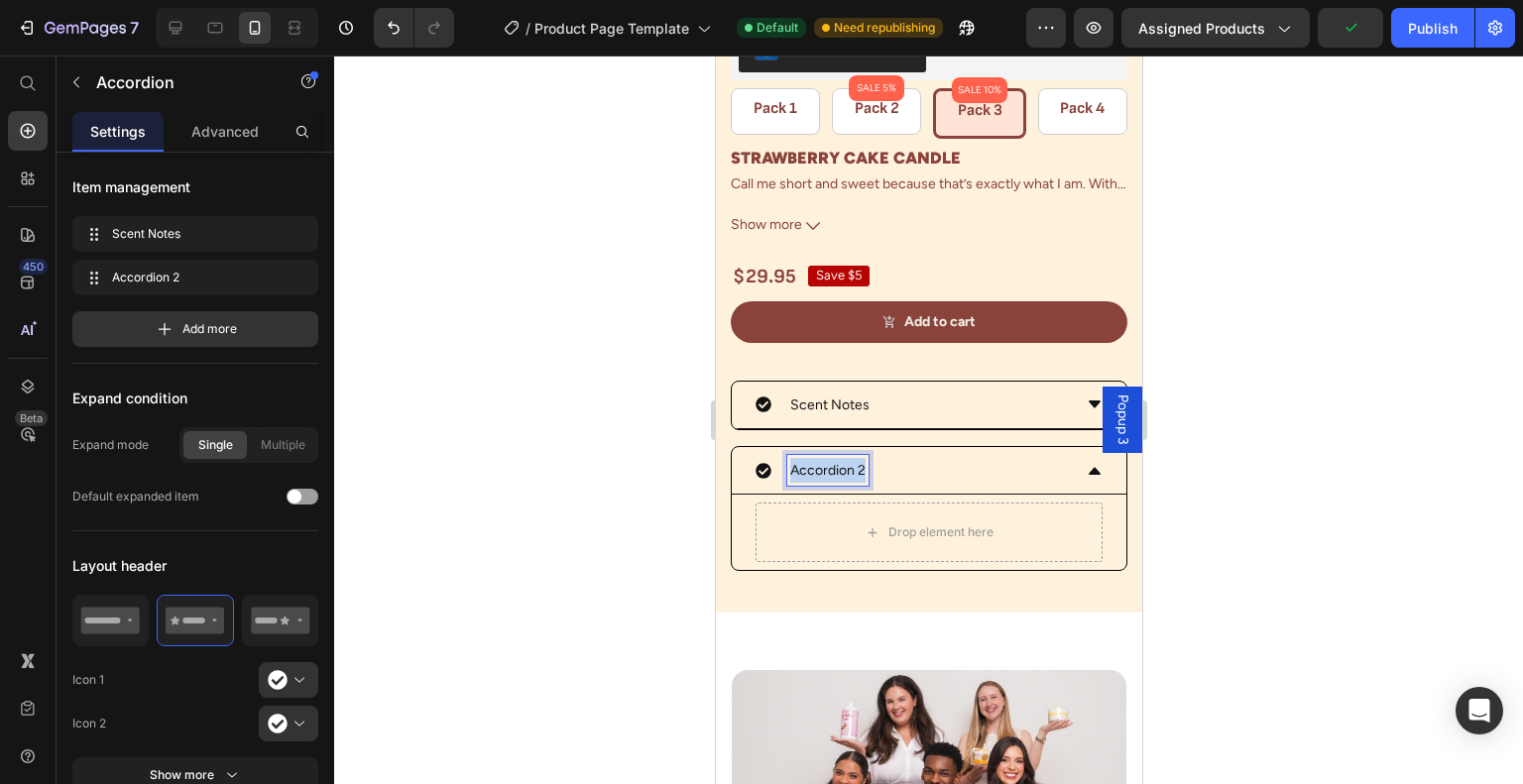 click on "Accordion 2" at bounding box center (827, 470) 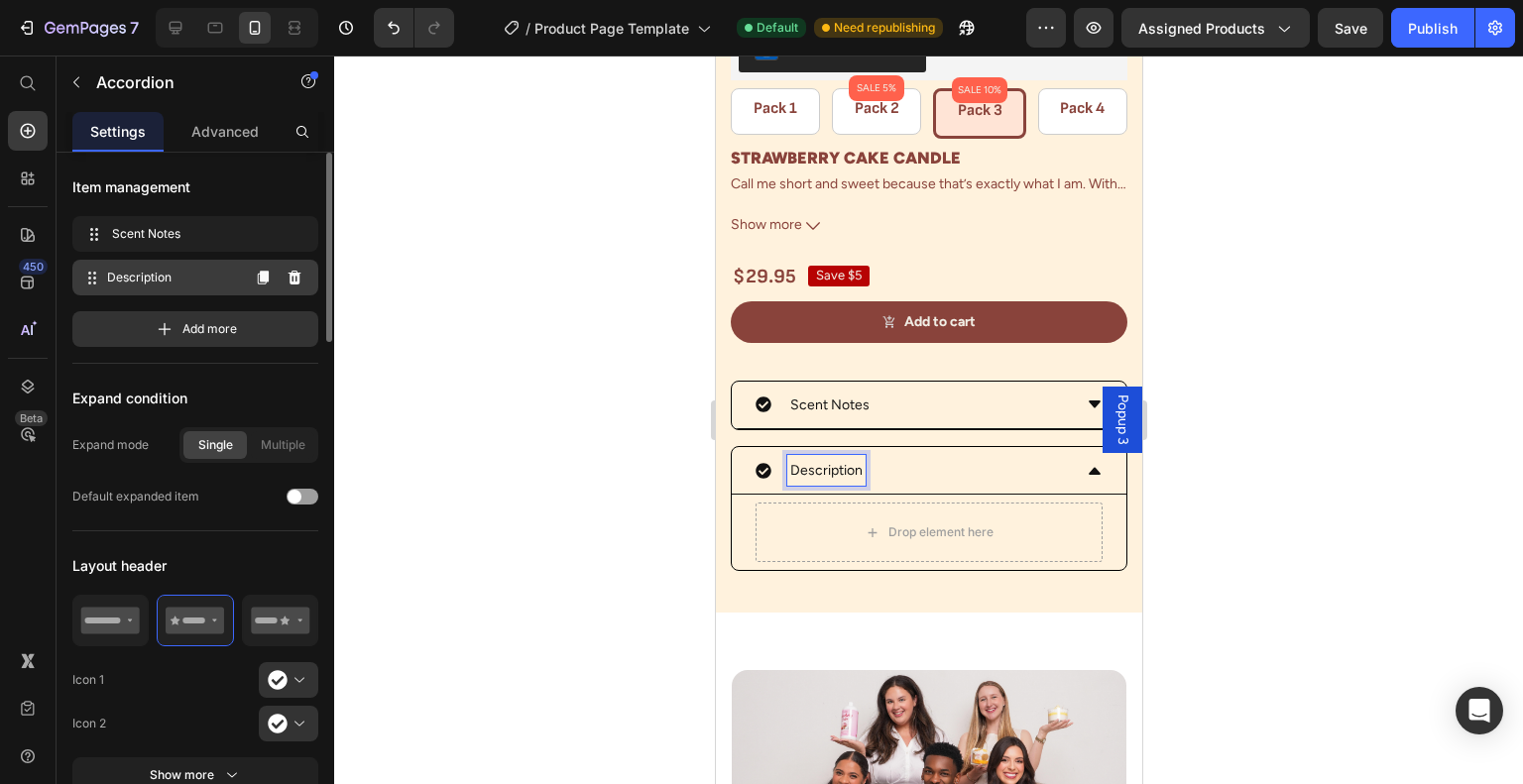 click on "Description" at bounding box center (173, 278) 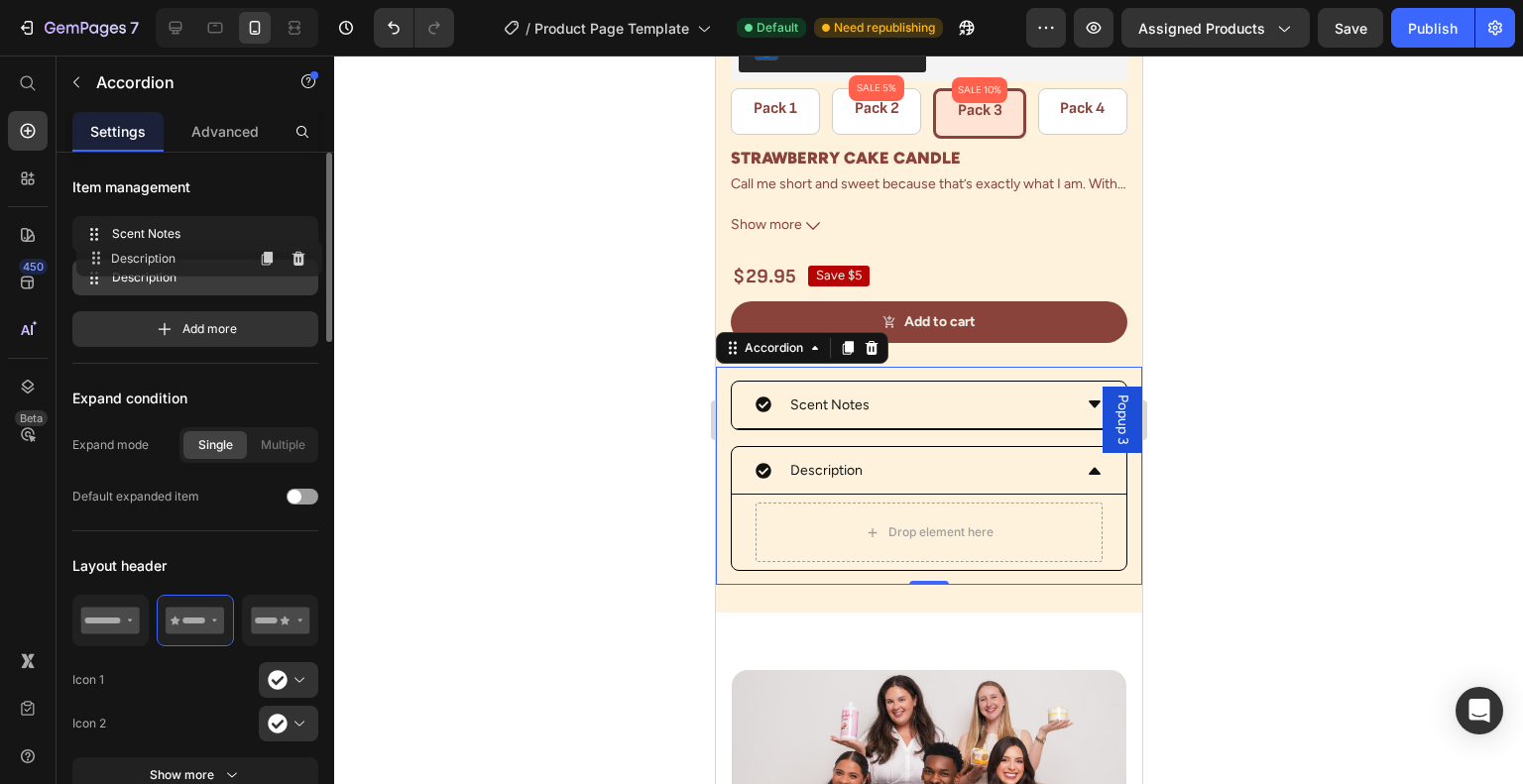 type 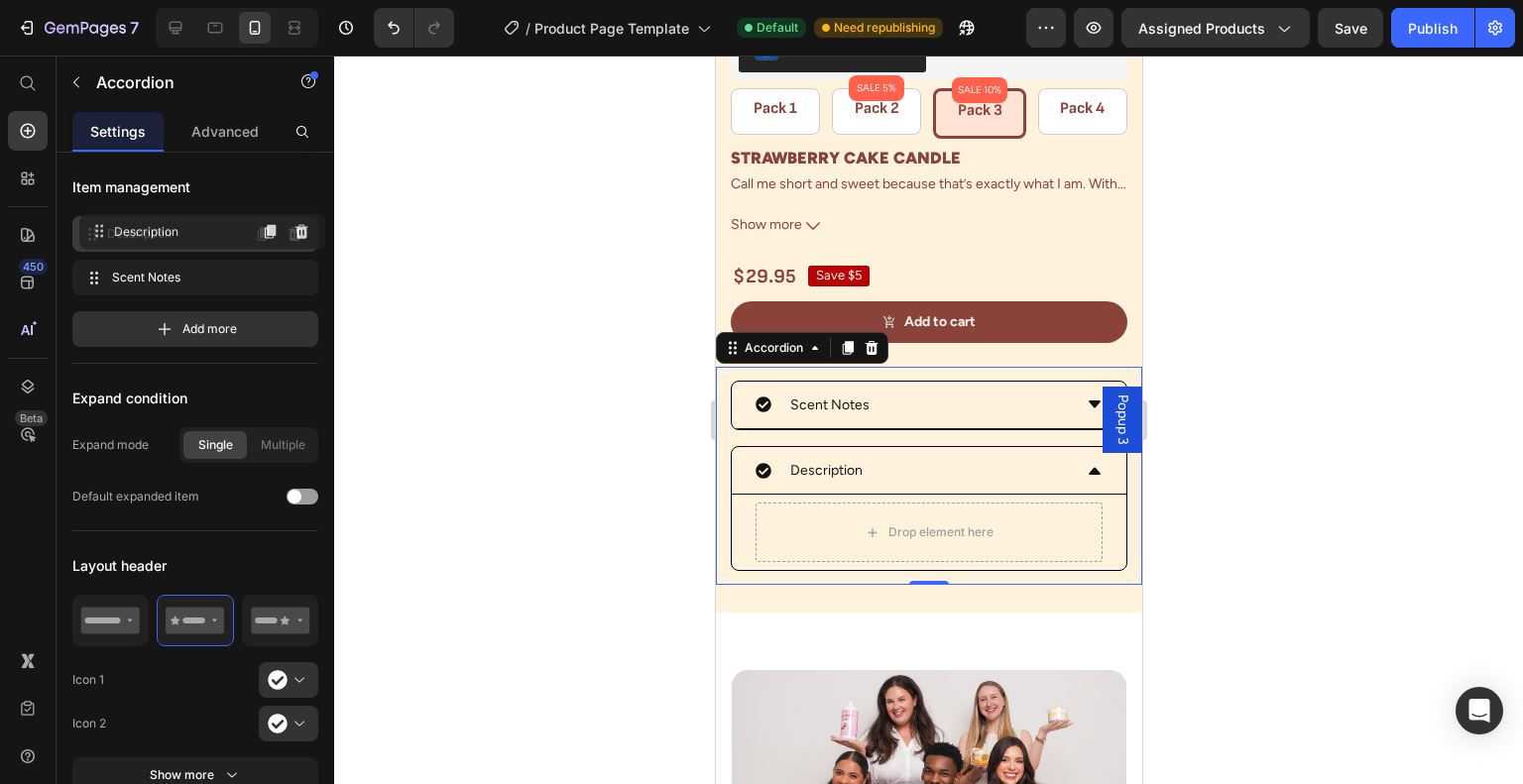 drag, startPoint x: 167, startPoint y: 274, endPoint x: 174, endPoint y: 228, distance: 46.52956 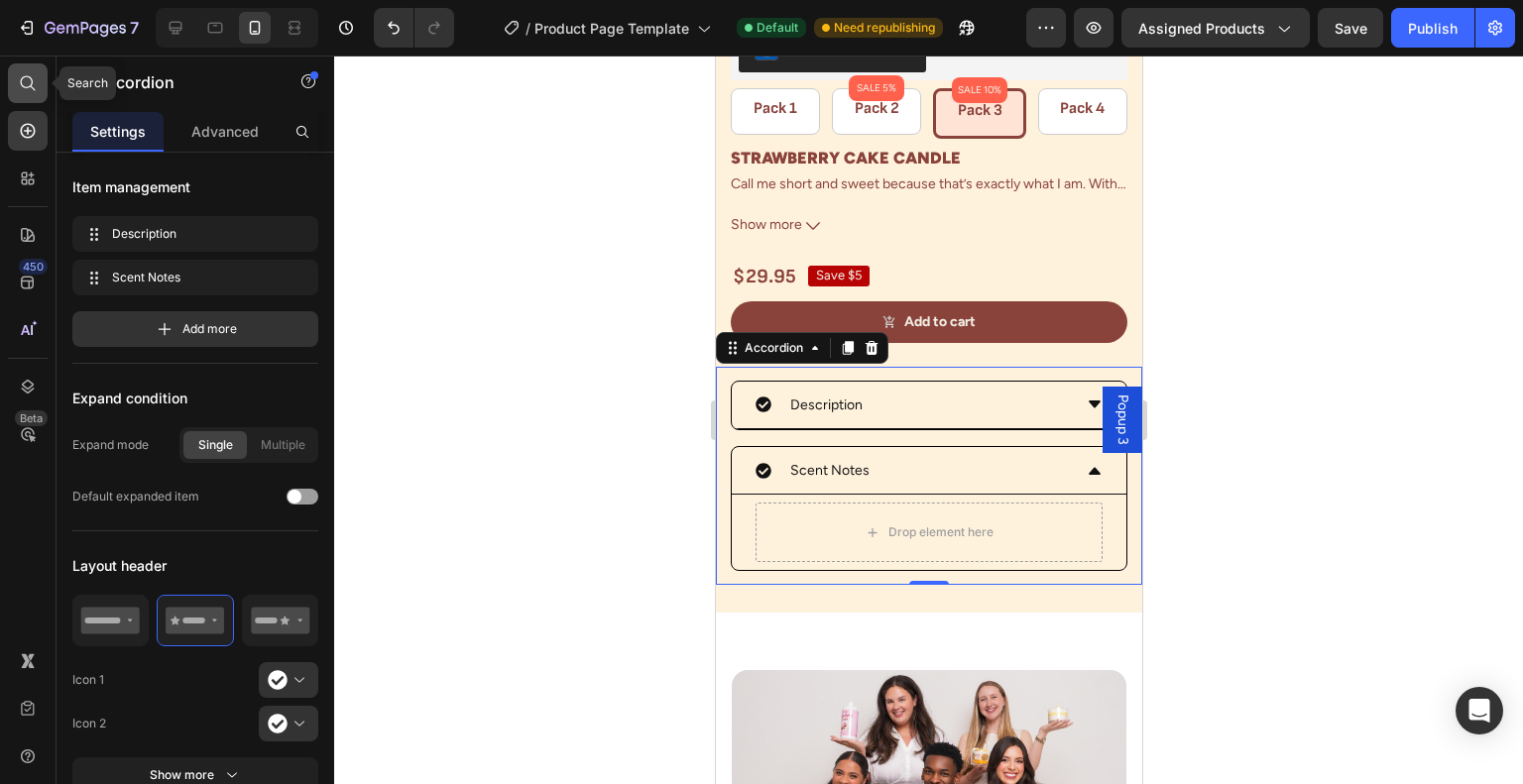 click 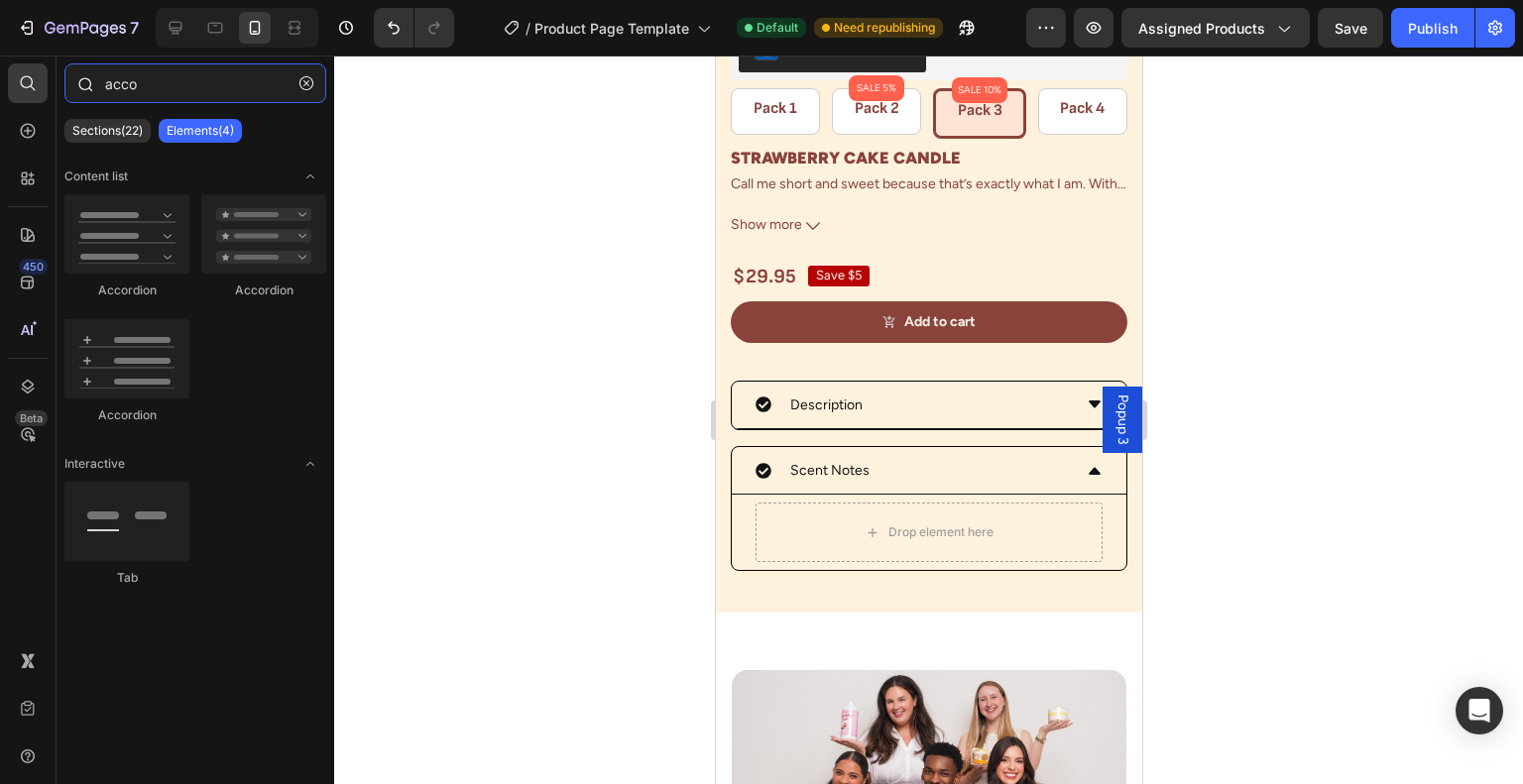 click on "acco" at bounding box center (195, 83) 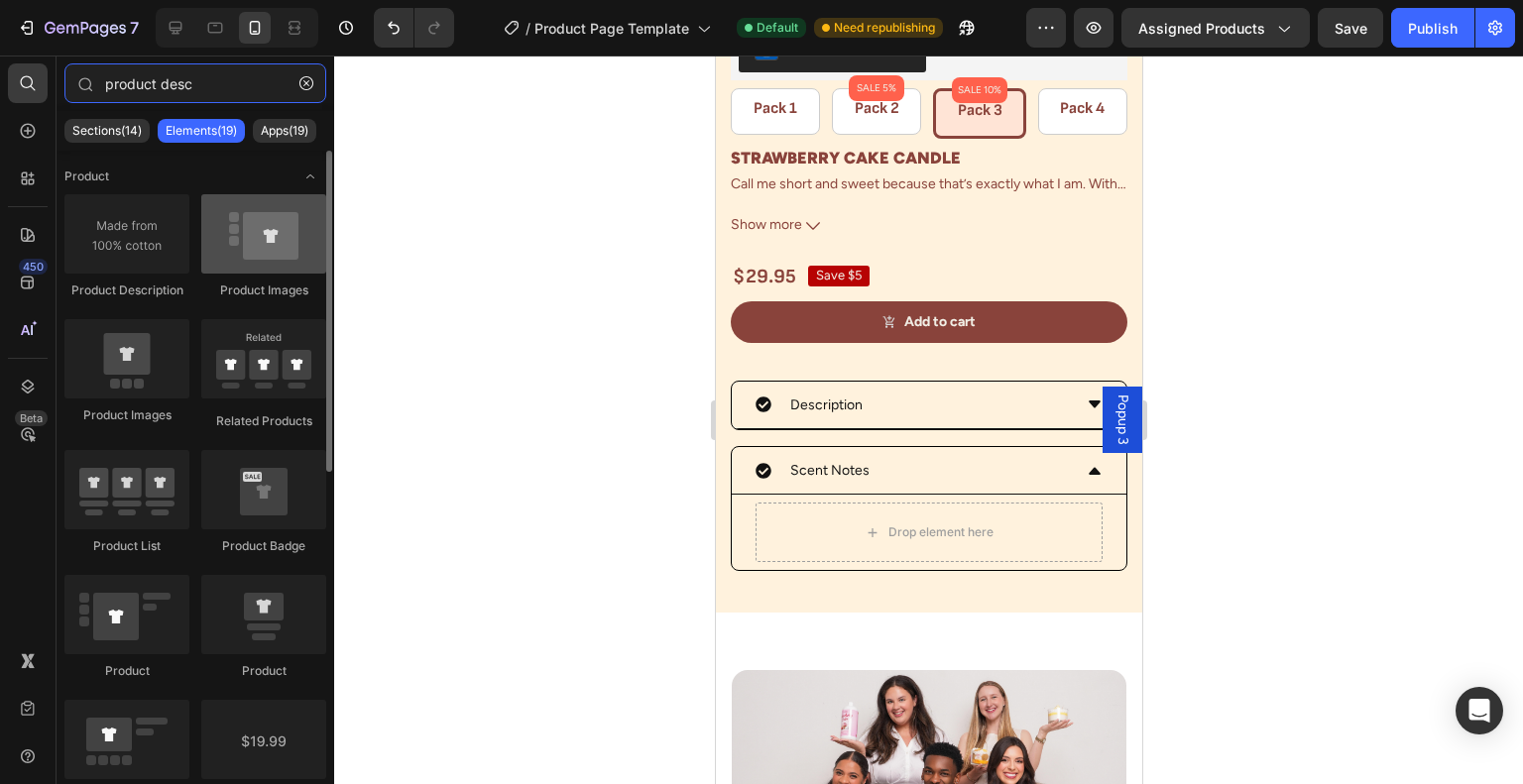 type on "product desc" 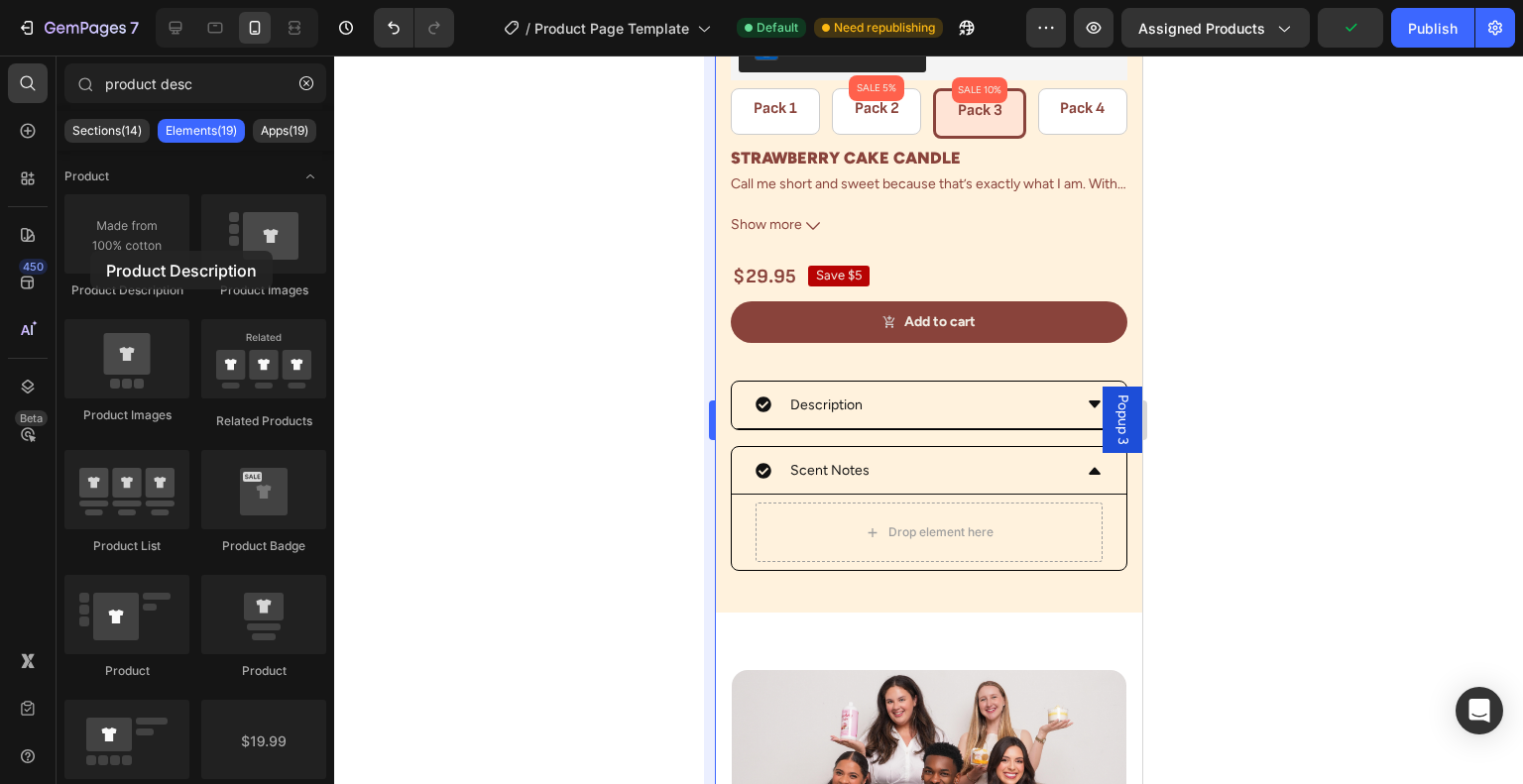 drag, startPoint x: 200, startPoint y: 265, endPoint x: 710, endPoint y: 459, distance: 545.6519 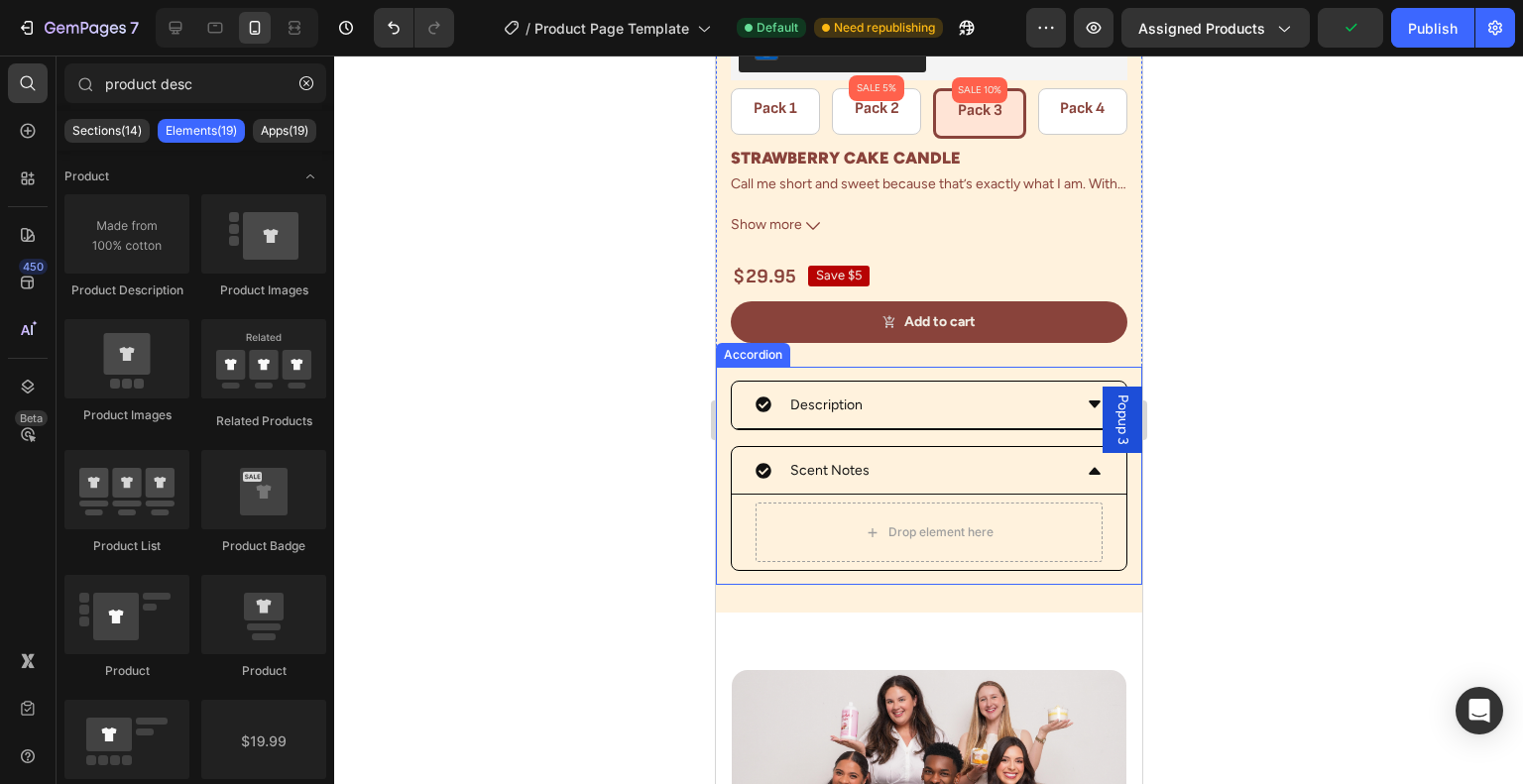 click on "Description" at bounding box center [912, 404] 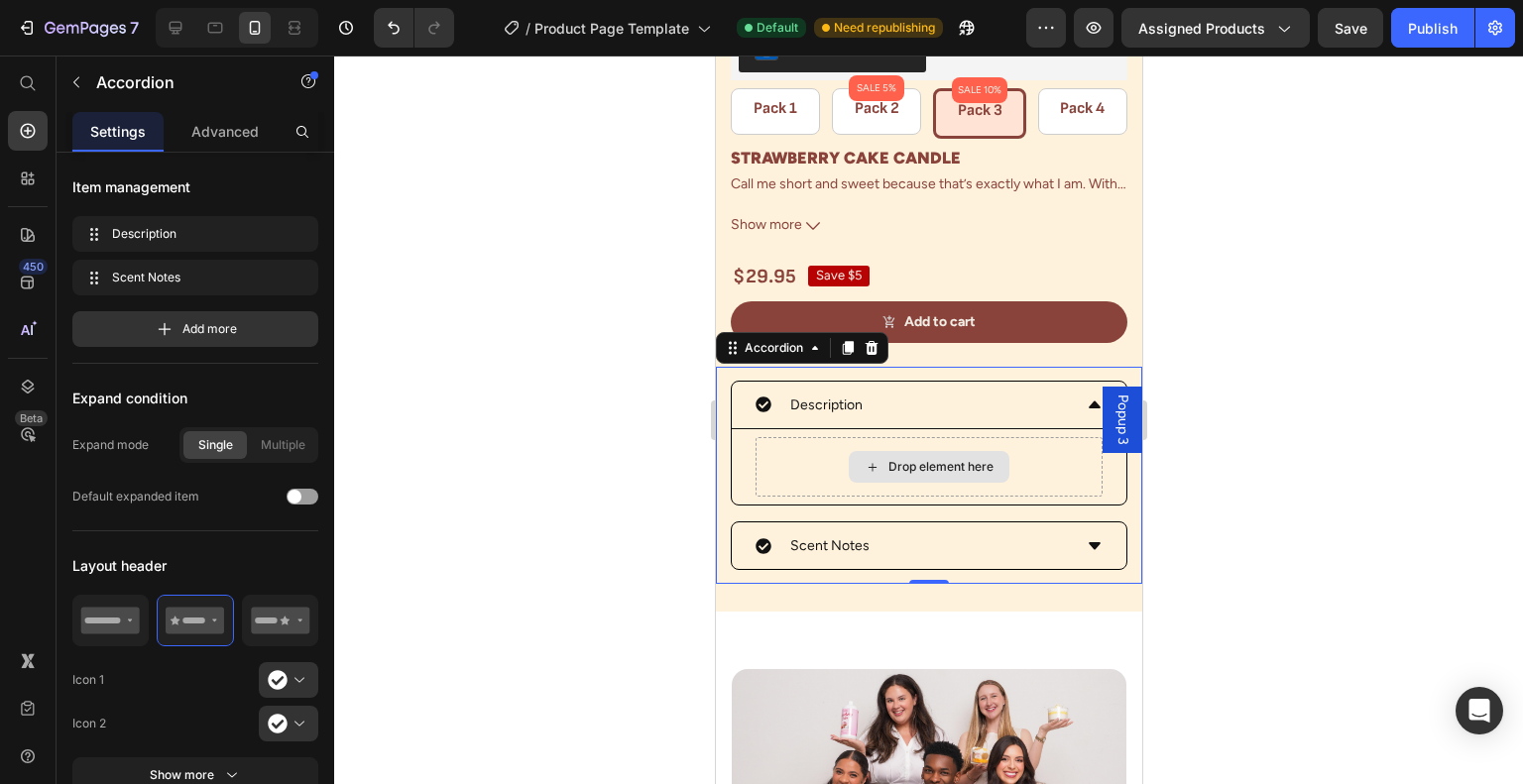 click on "Drop element here" at bounding box center (928, 467) 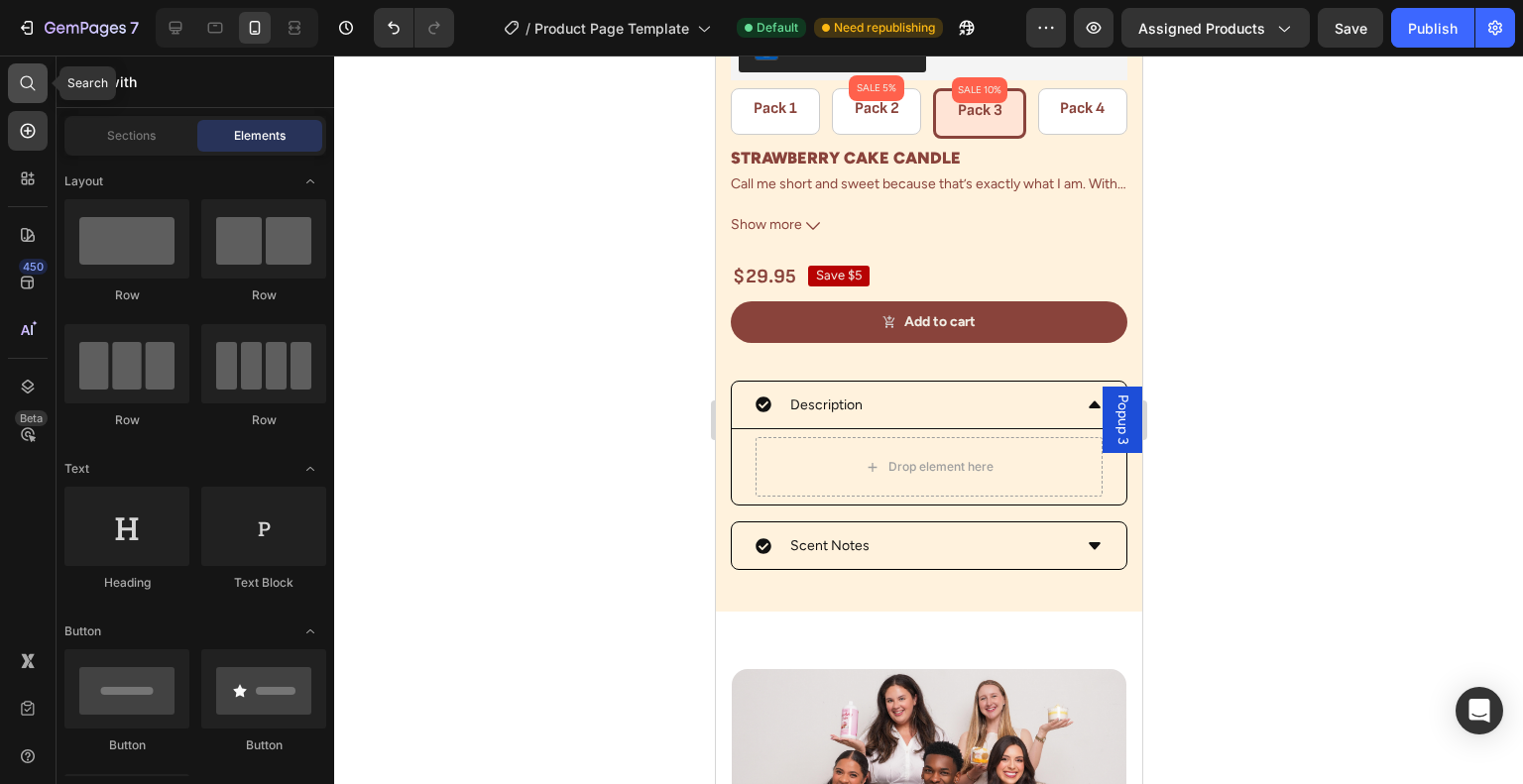 click 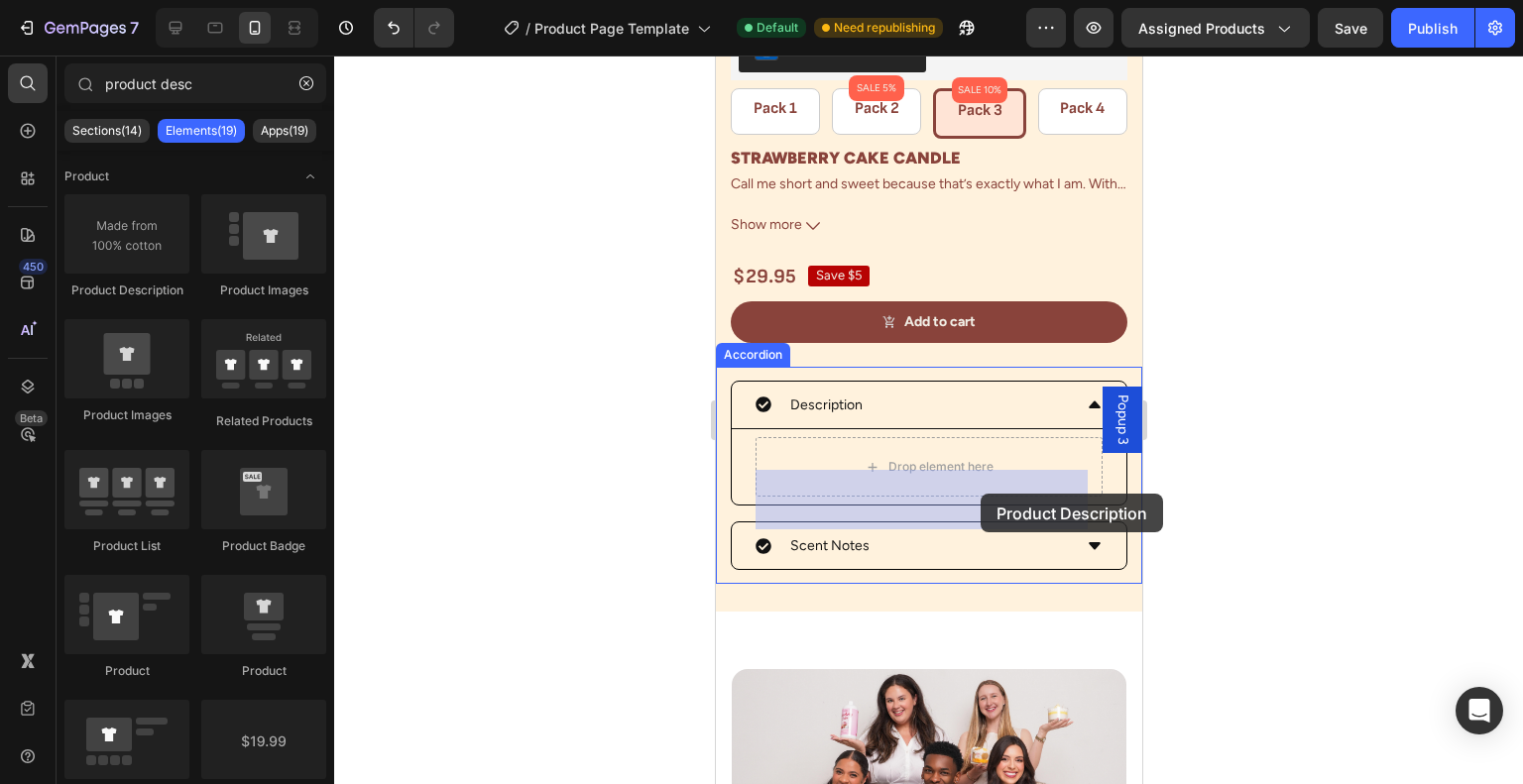 drag, startPoint x: 997, startPoint y: 336, endPoint x: 980, endPoint y: 494, distance: 158.91193 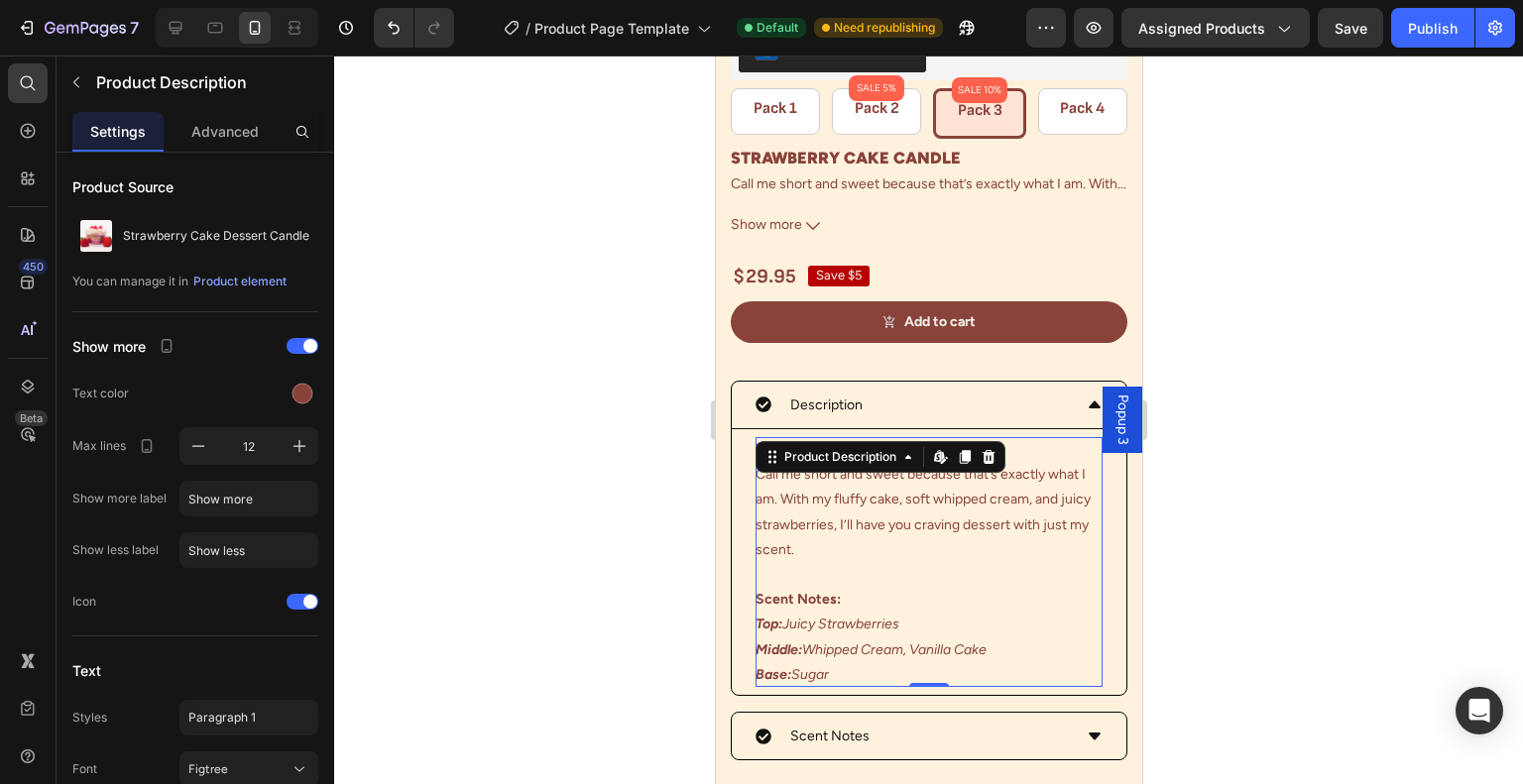 click 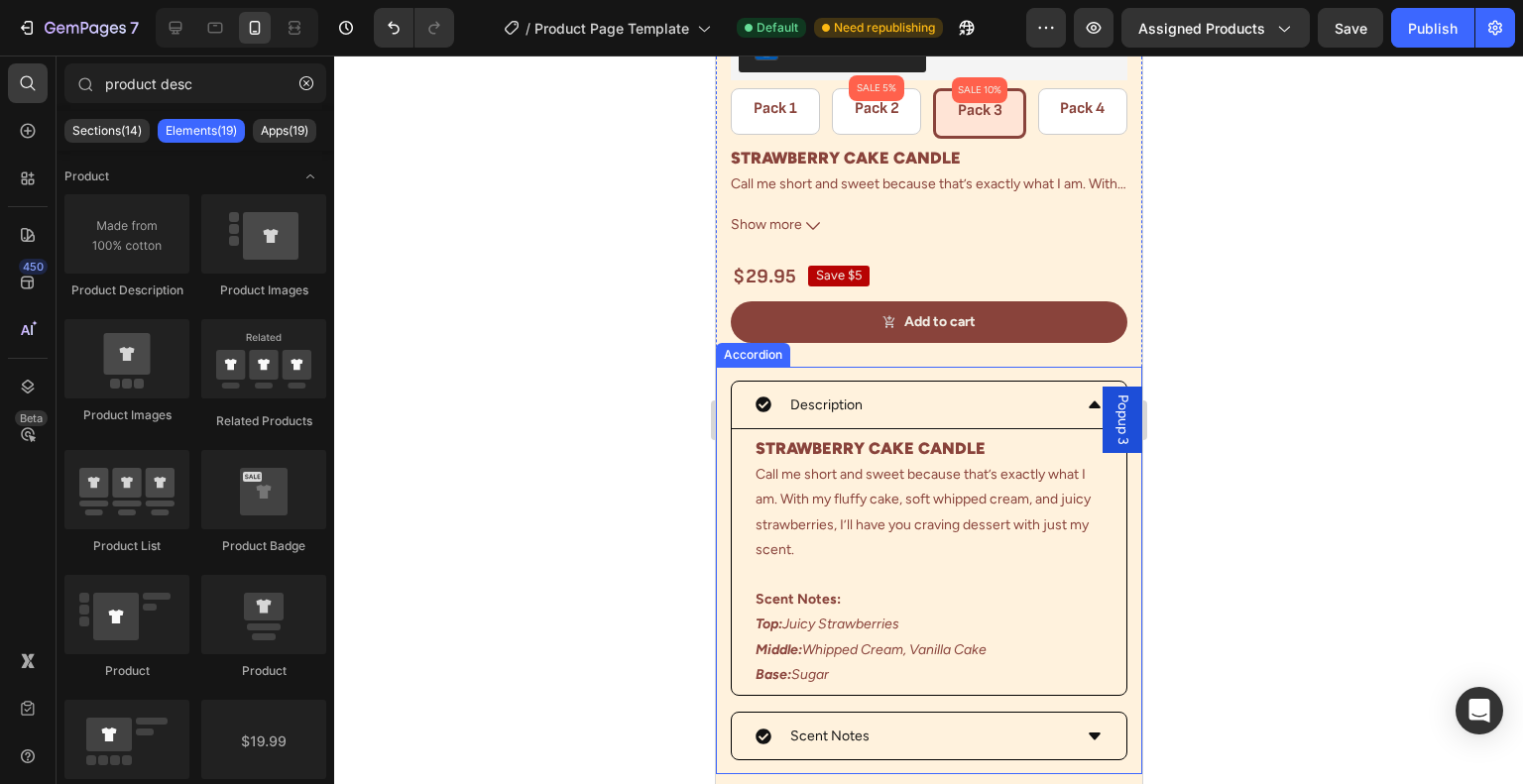 click on "Description" at bounding box center (912, 404) 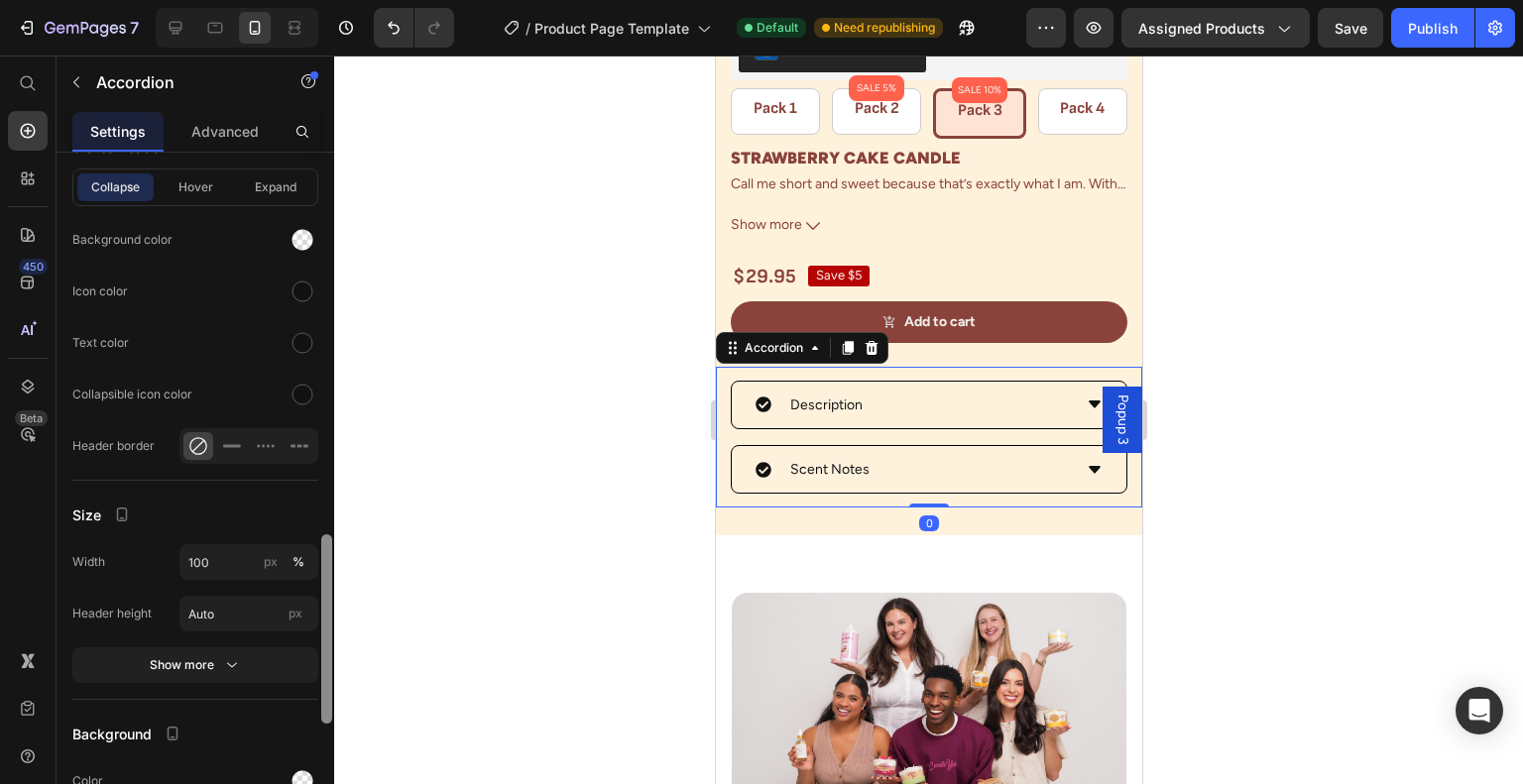 scroll, scrollTop: 1353, scrollLeft: 0, axis: vertical 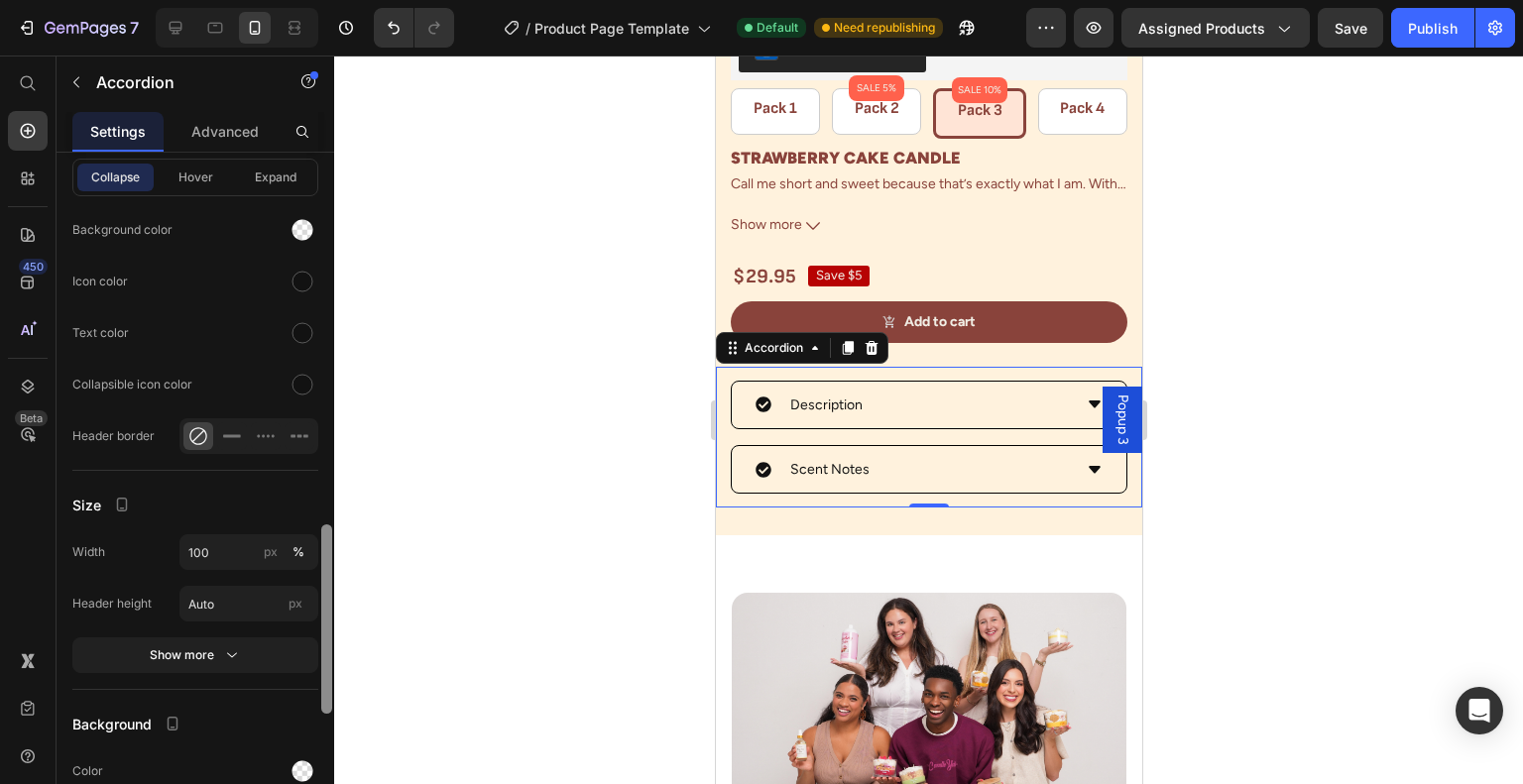 drag, startPoint x: 324, startPoint y: 303, endPoint x: 331, endPoint y: 676, distance: 373.06568 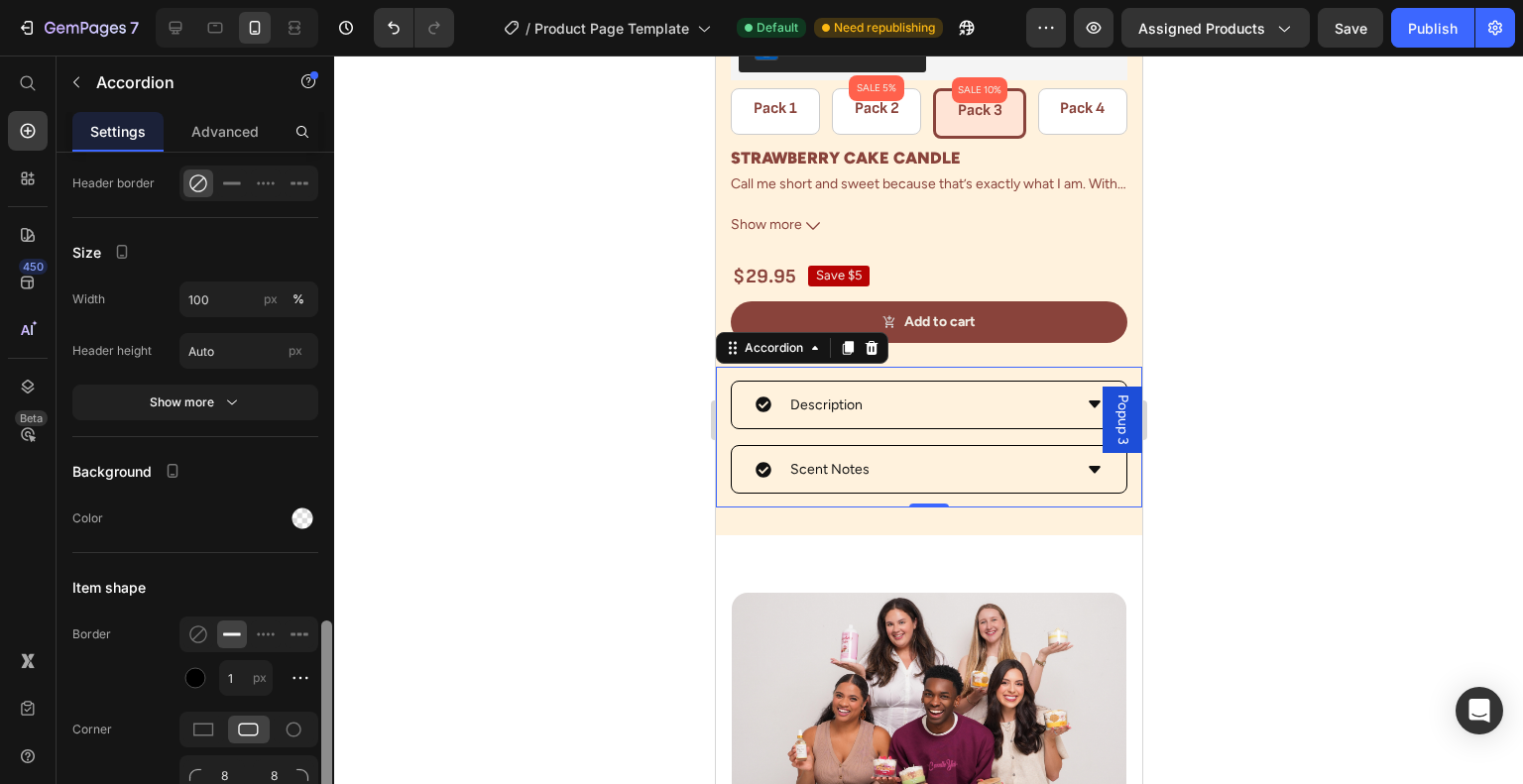 scroll, scrollTop: 1637, scrollLeft: 0, axis: vertical 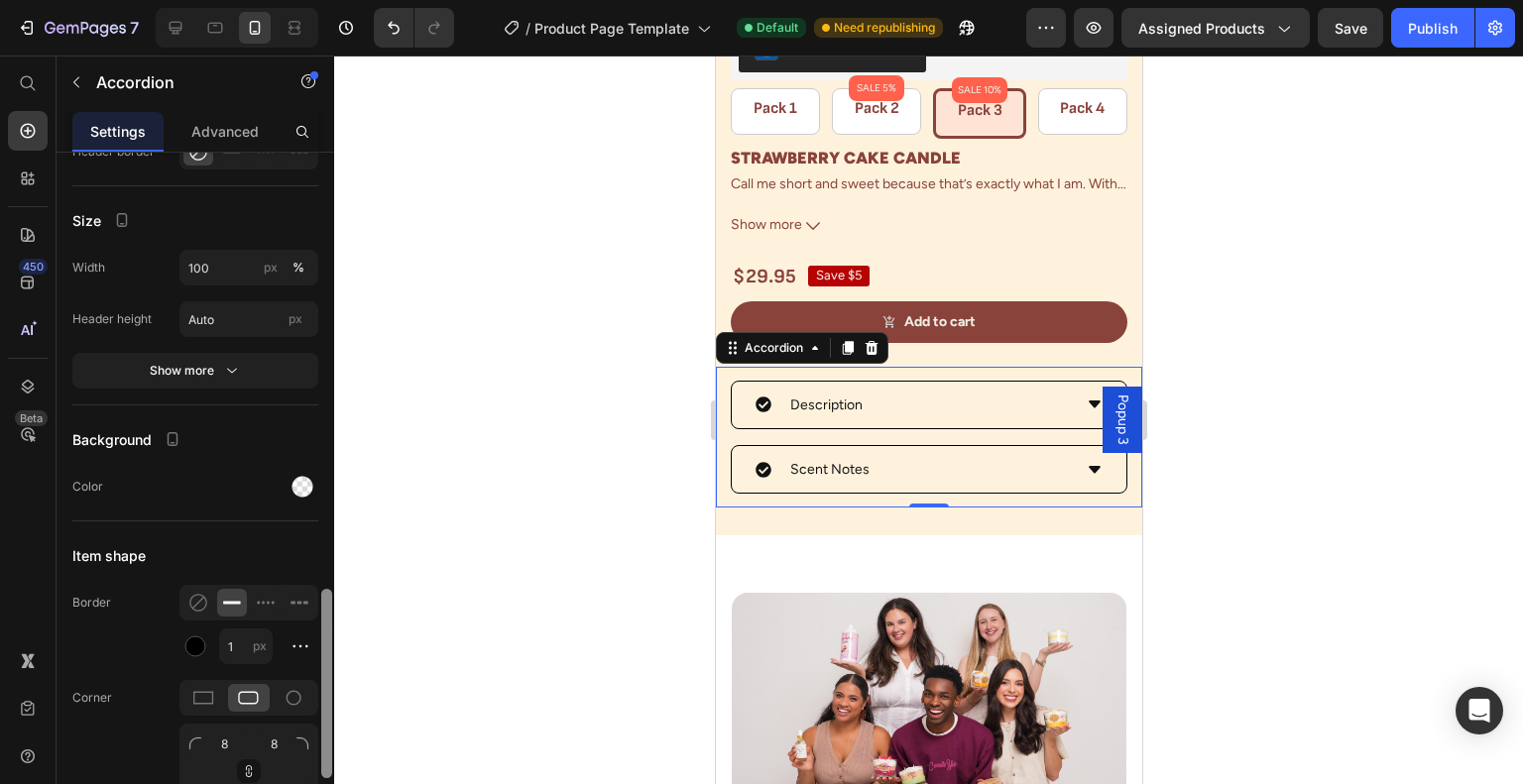 drag, startPoint x: 322, startPoint y: 553, endPoint x: 329, endPoint y: 631, distance: 78.31347 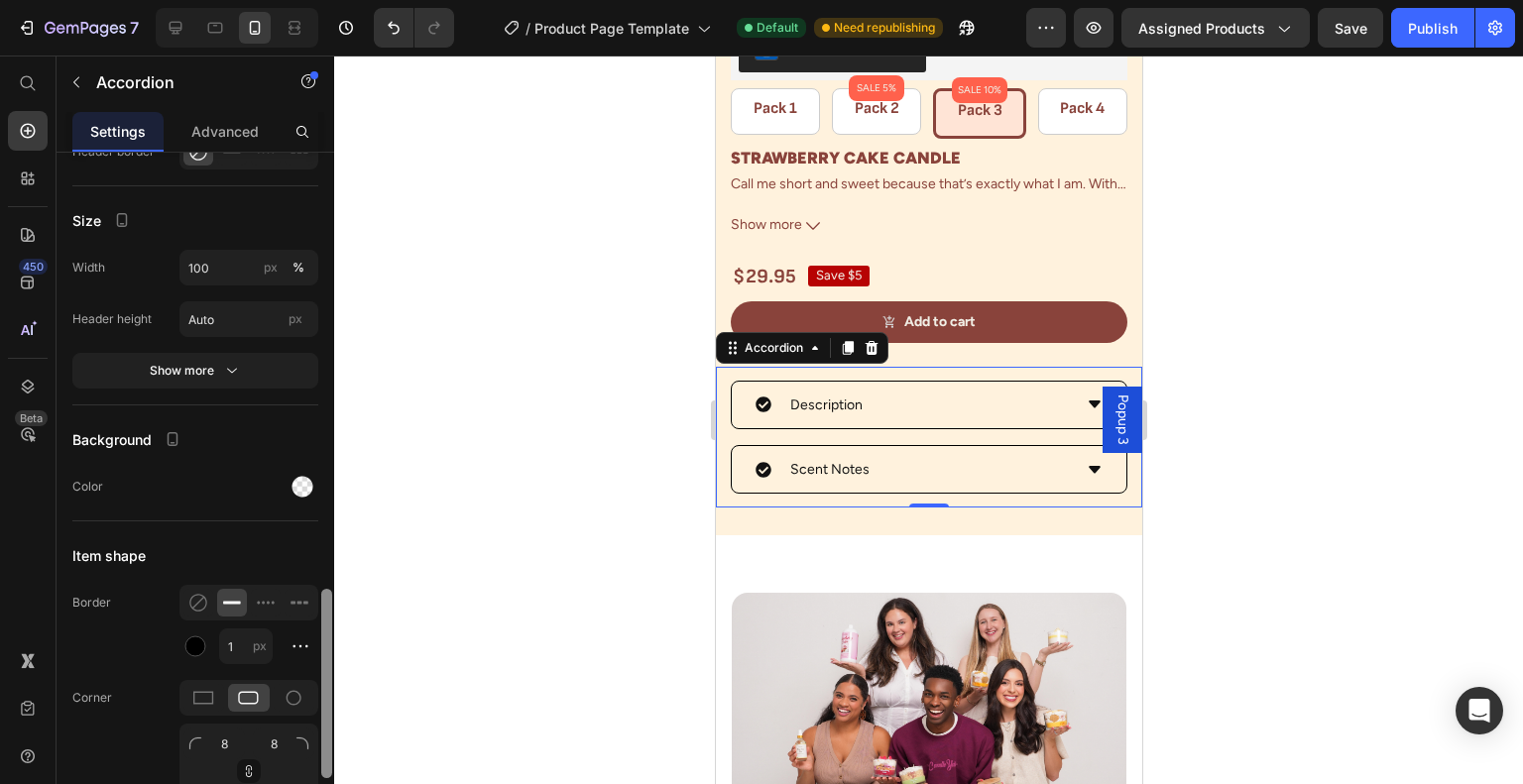 click at bounding box center (326, 683) 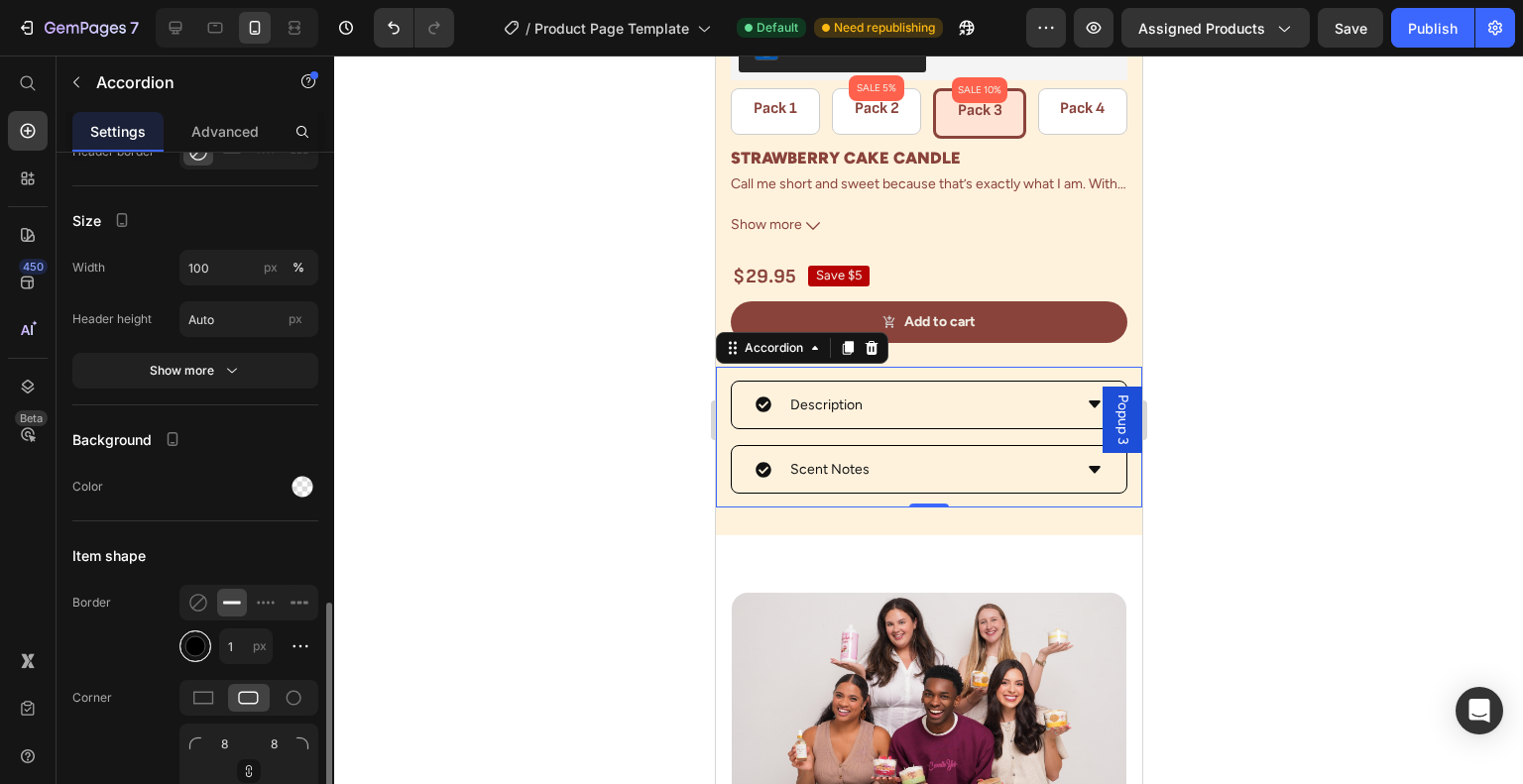 click at bounding box center (195, 646) 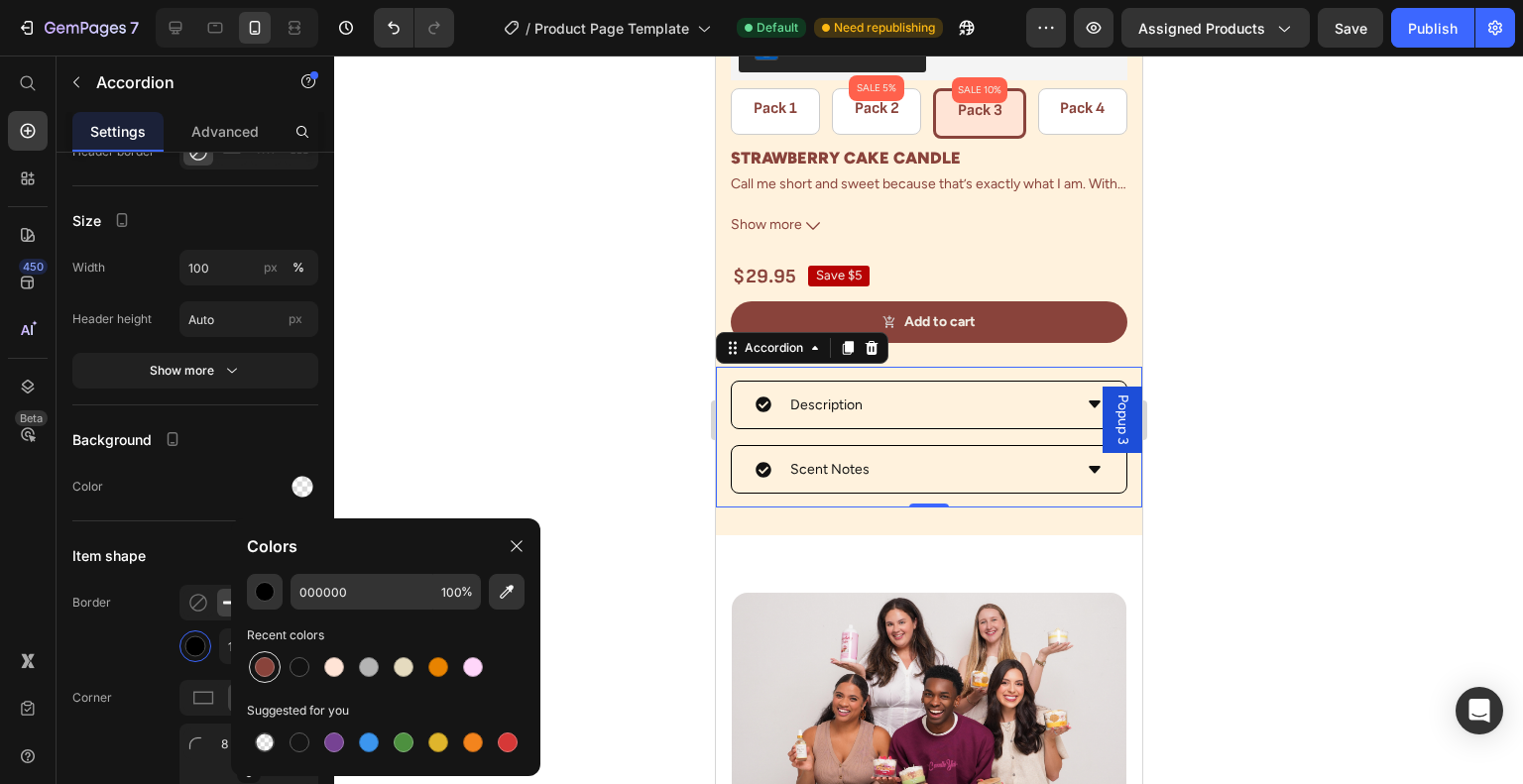 click at bounding box center [265, 667] 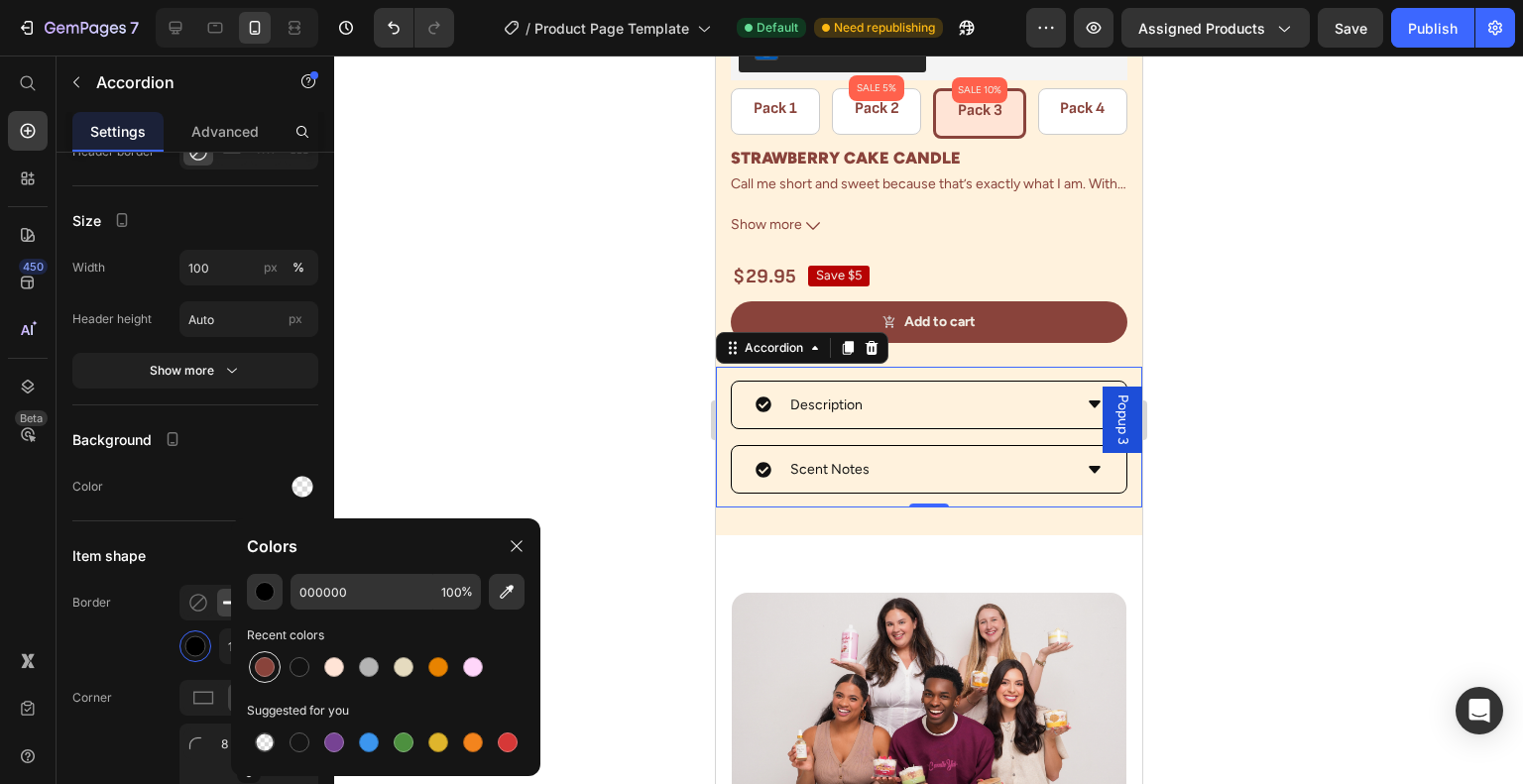 type on "89433B" 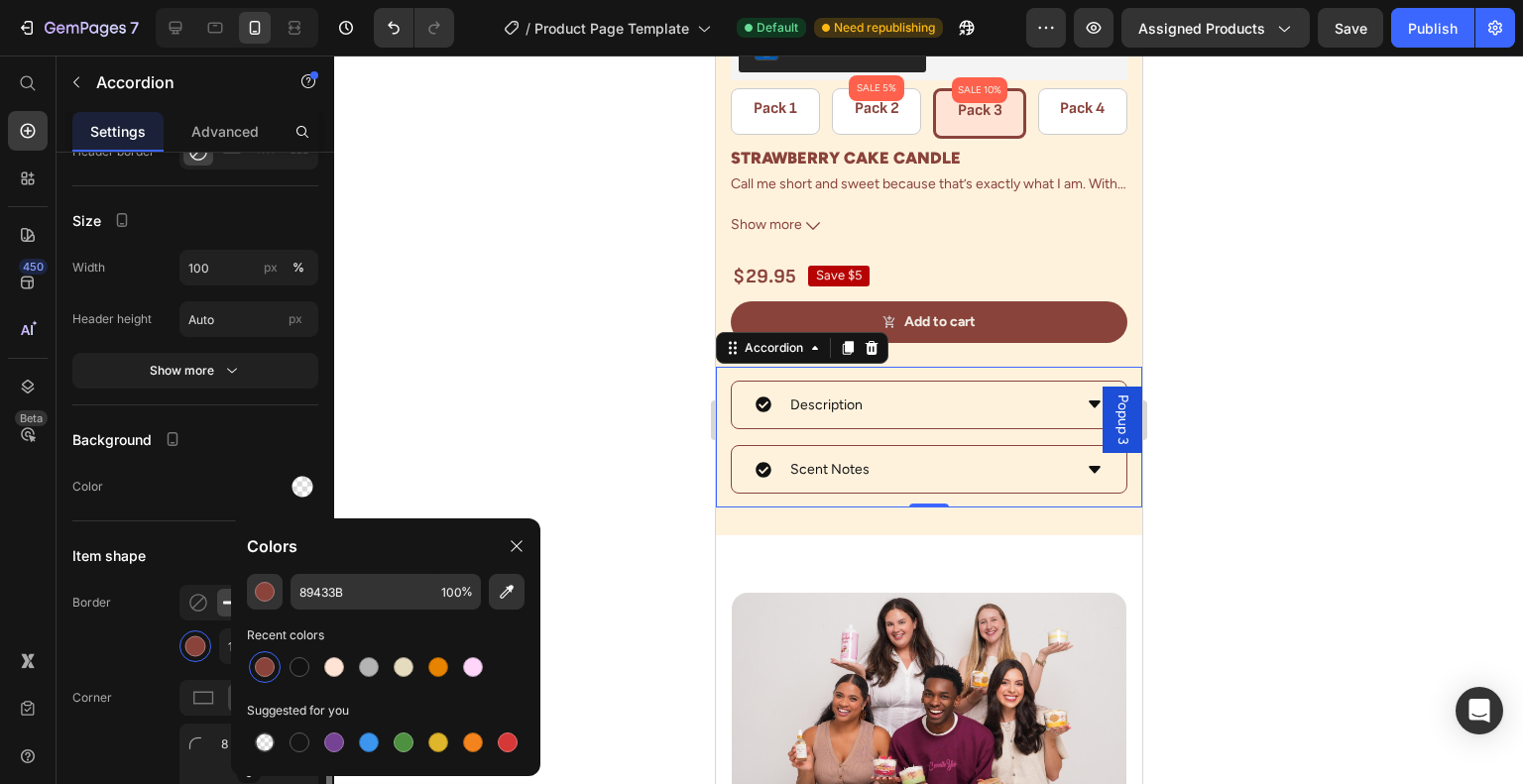 click on "Item shape" at bounding box center (195, 555) 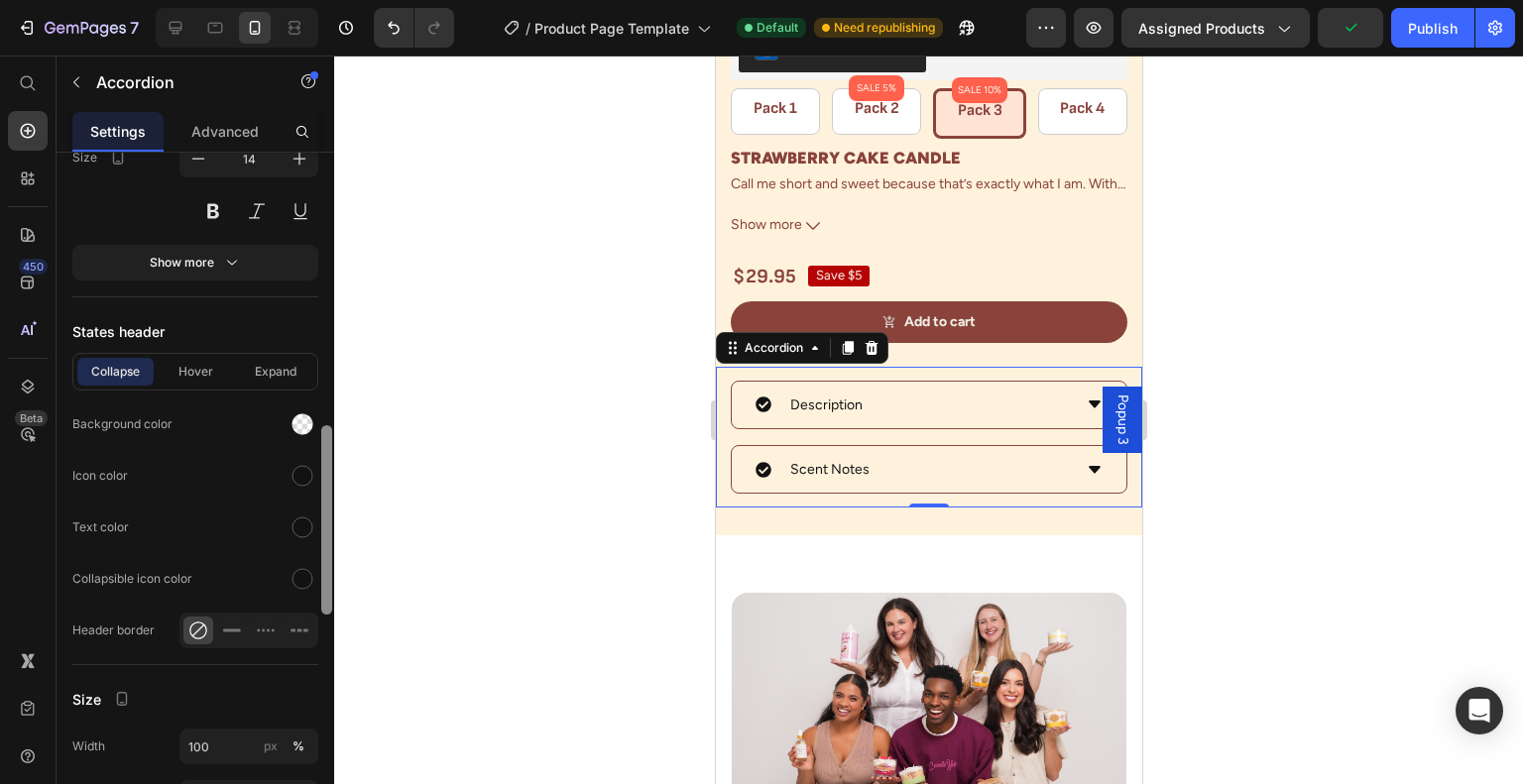 scroll, scrollTop: 1123, scrollLeft: 0, axis: vertical 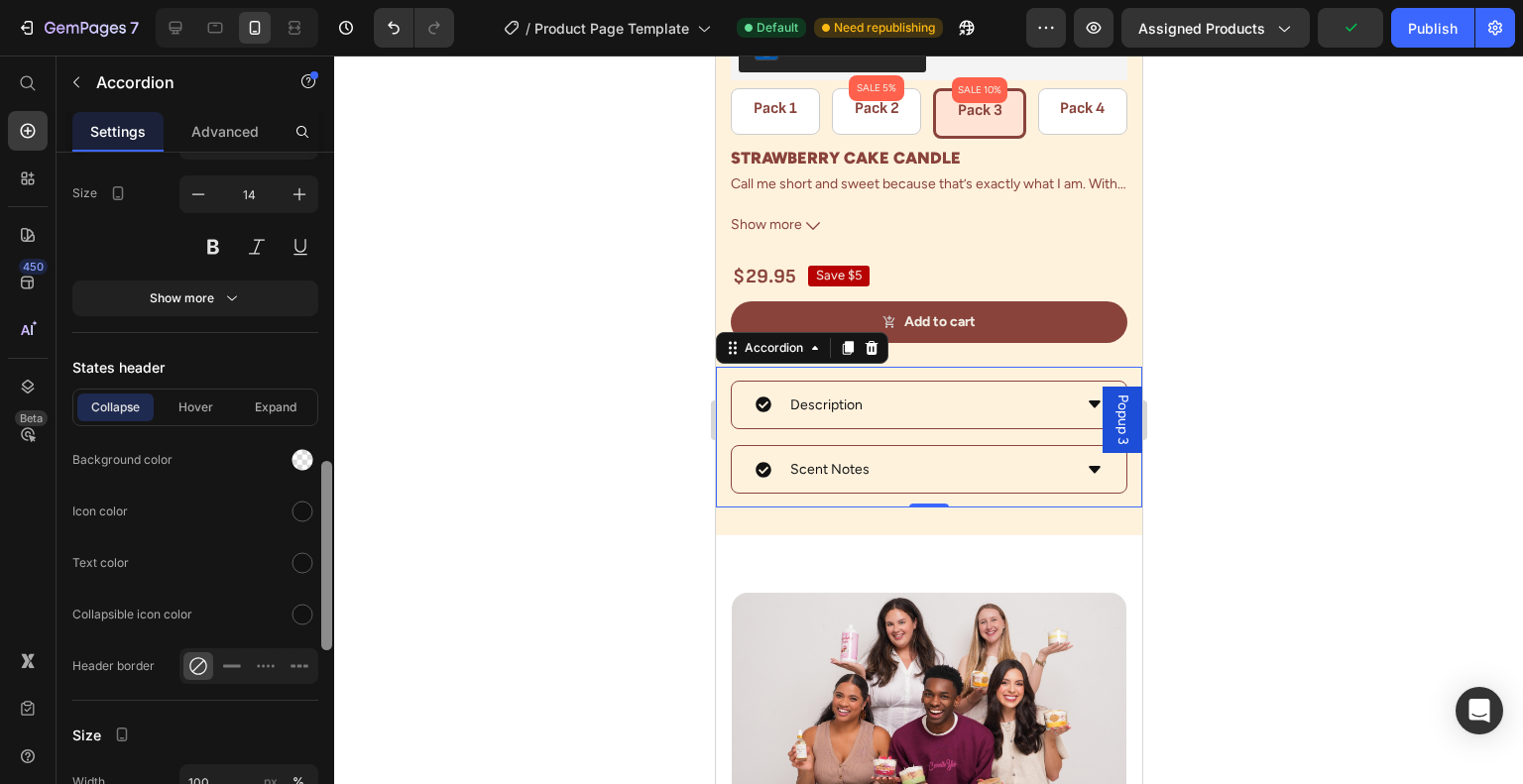 drag, startPoint x: 330, startPoint y: 641, endPoint x: 321, endPoint y: 500, distance: 141.28694 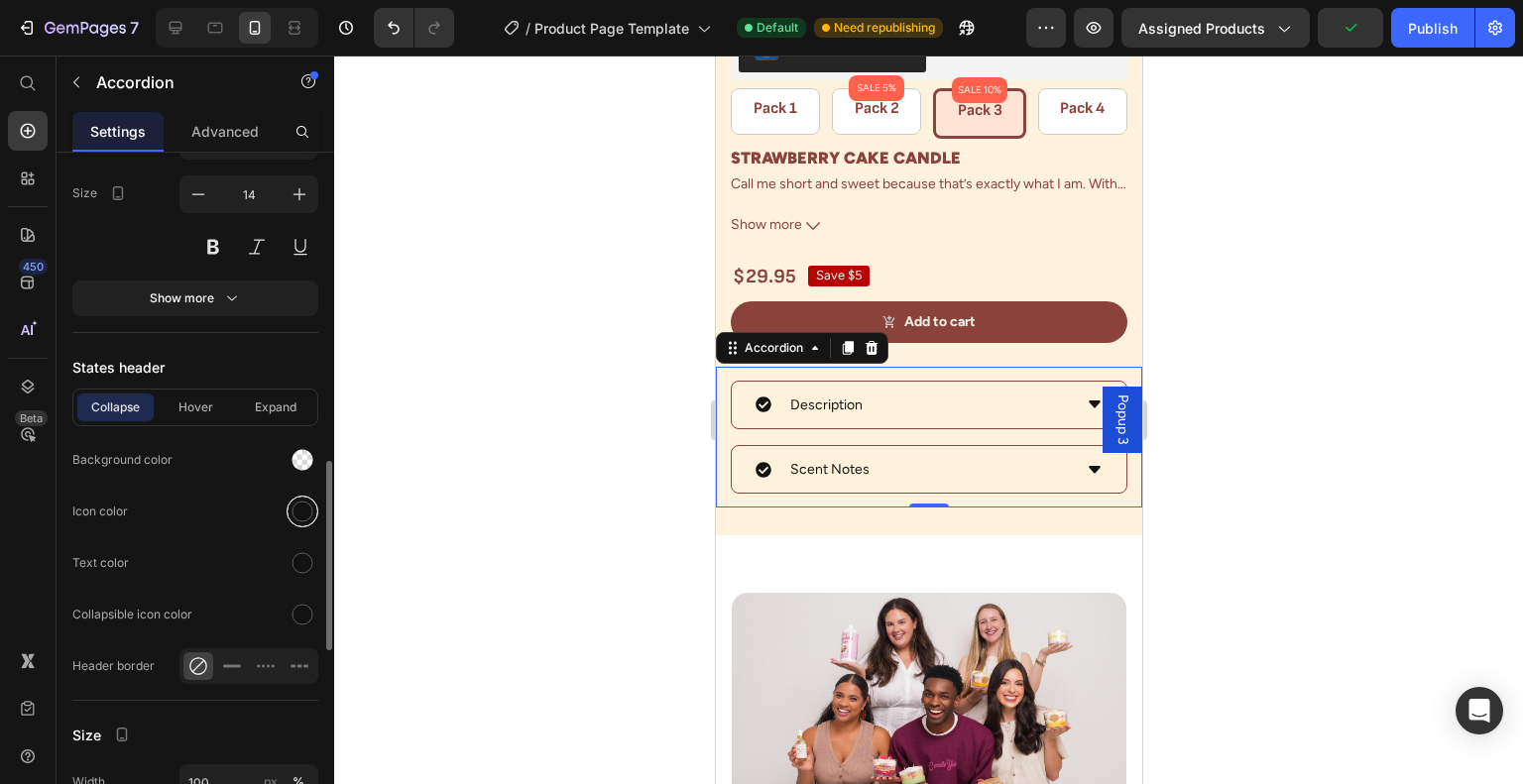 click at bounding box center [302, 511] 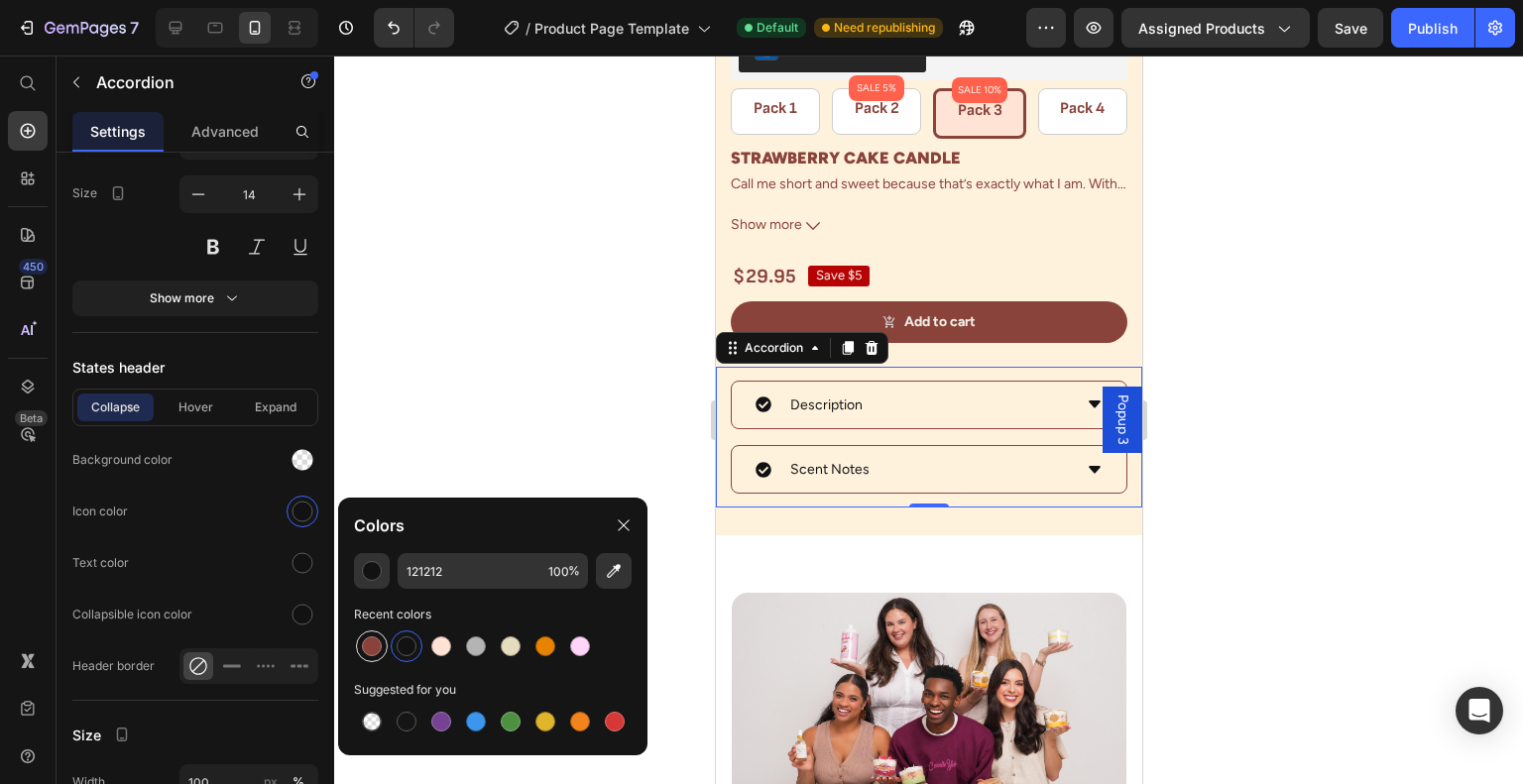 click at bounding box center (372, 646) 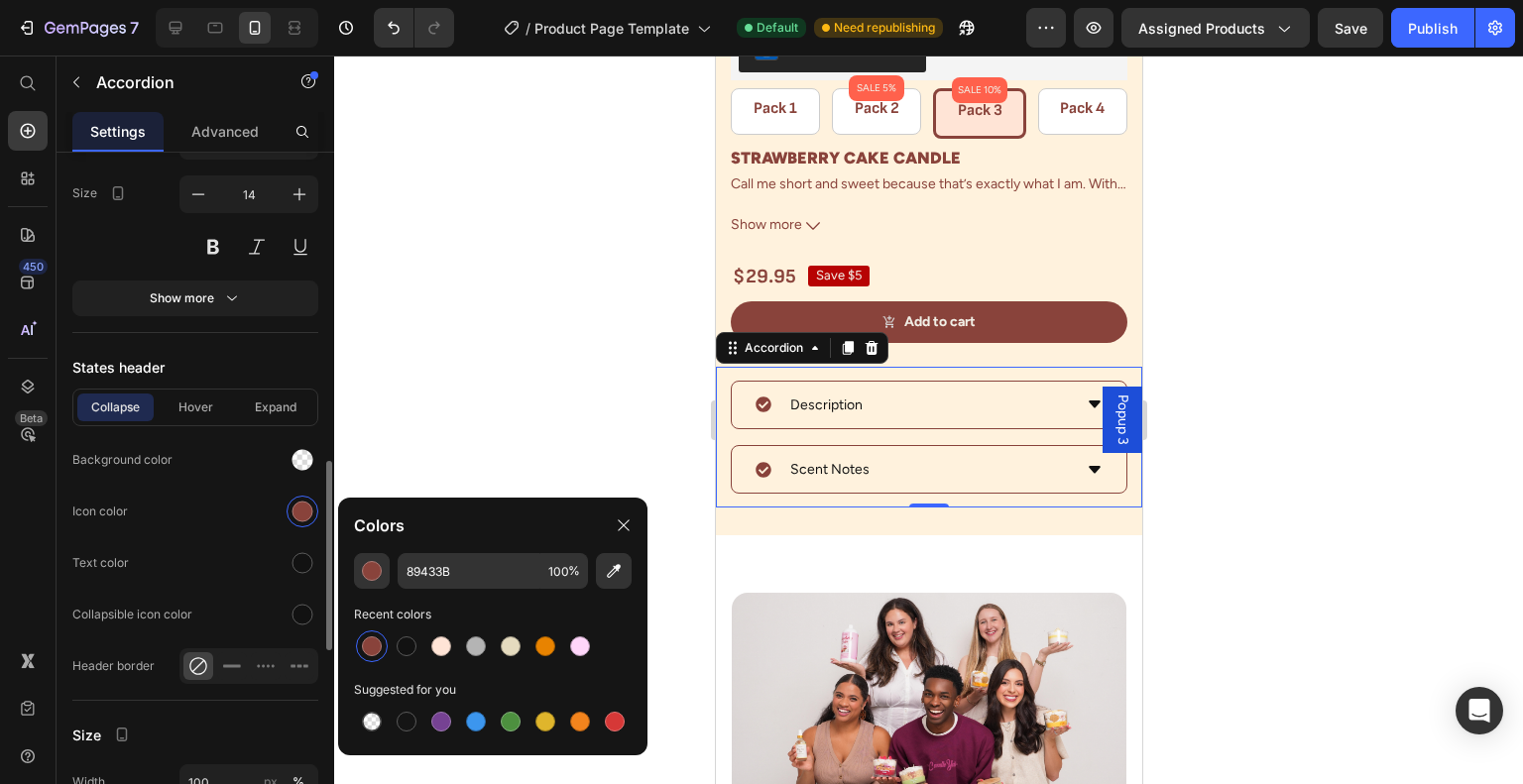 click on "Collapse Hover Expand Background color Icon color Text color Collapsible icon color Header border" 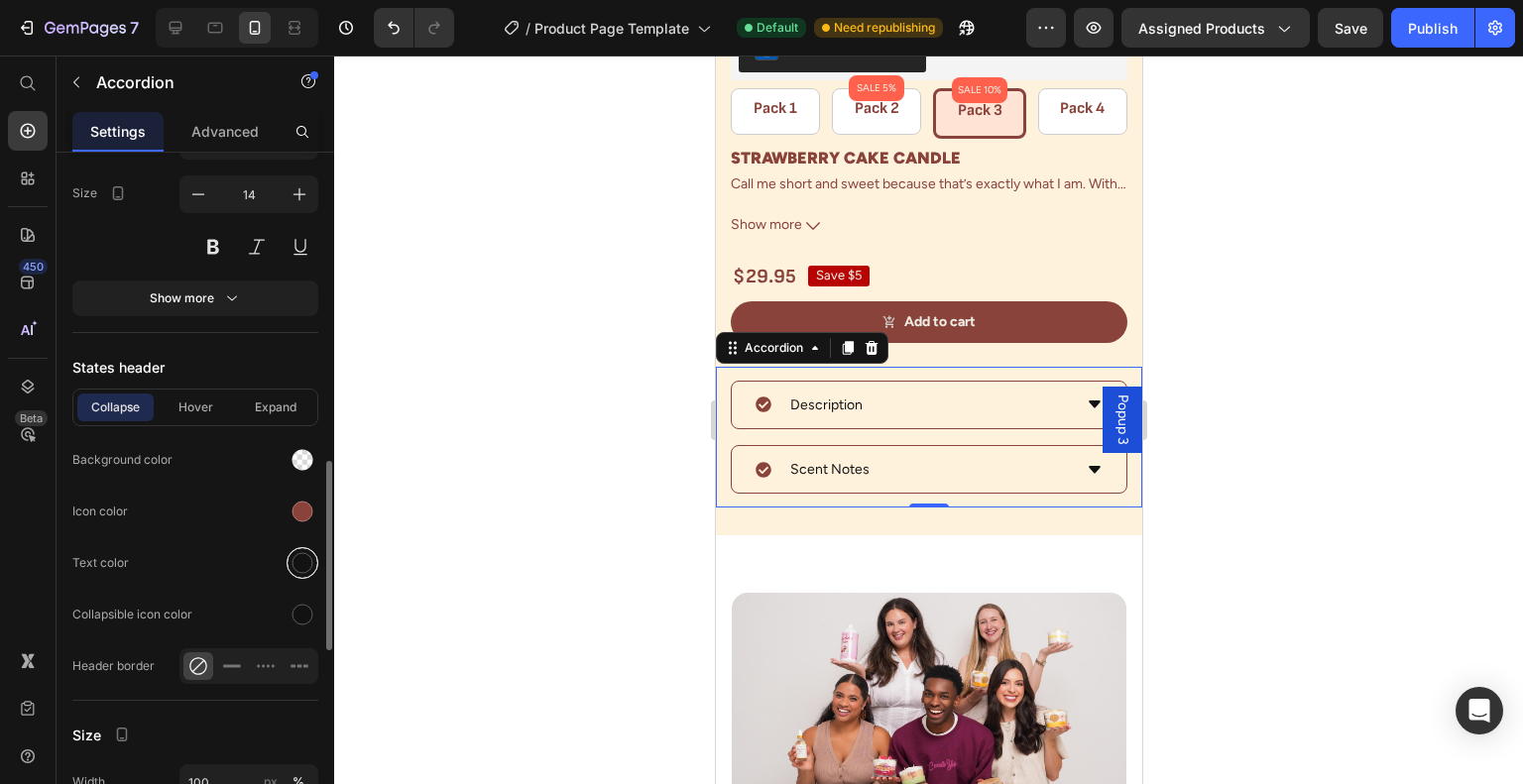 click at bounding box center (302, 563) 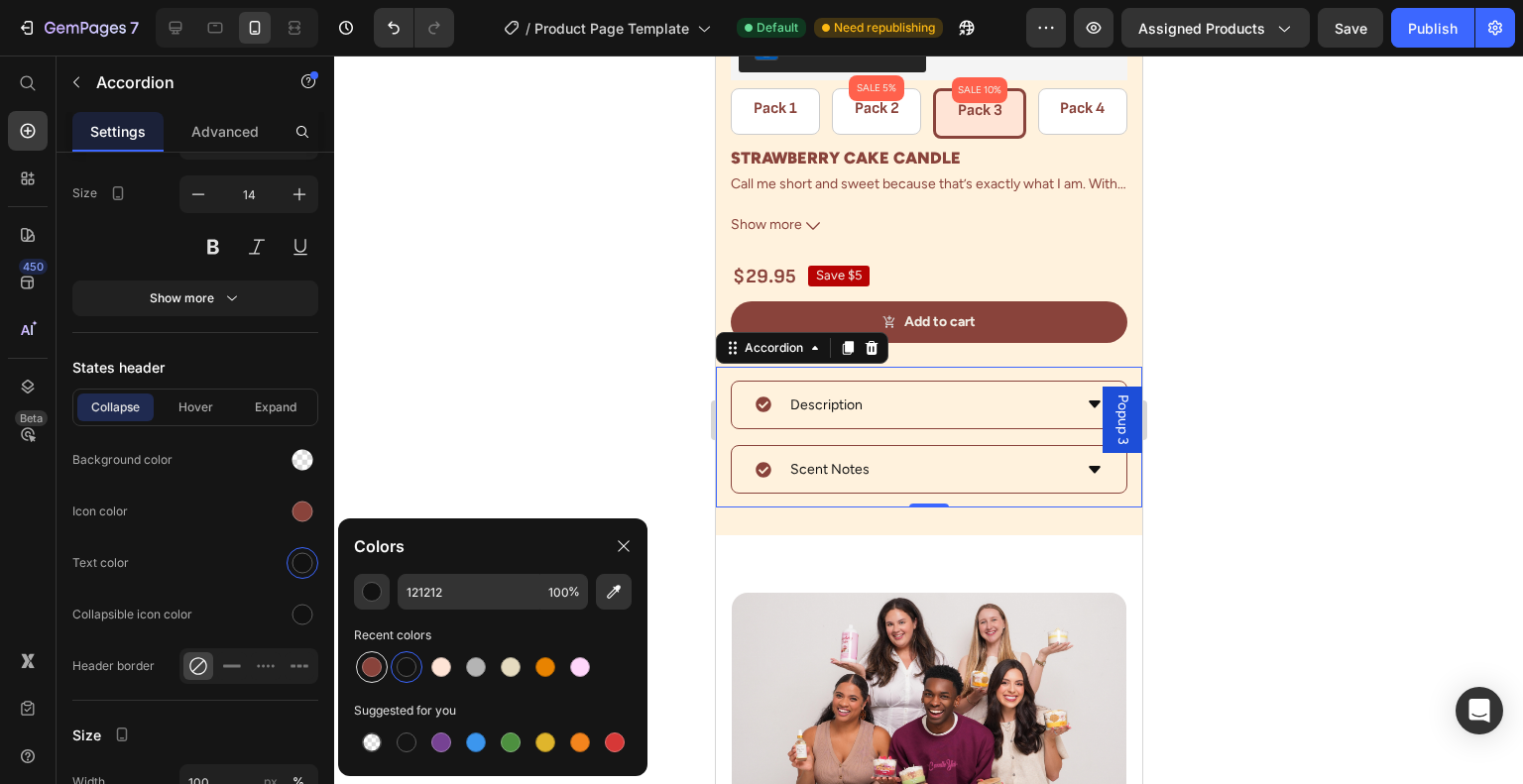 click at bounding box center (372, 667) 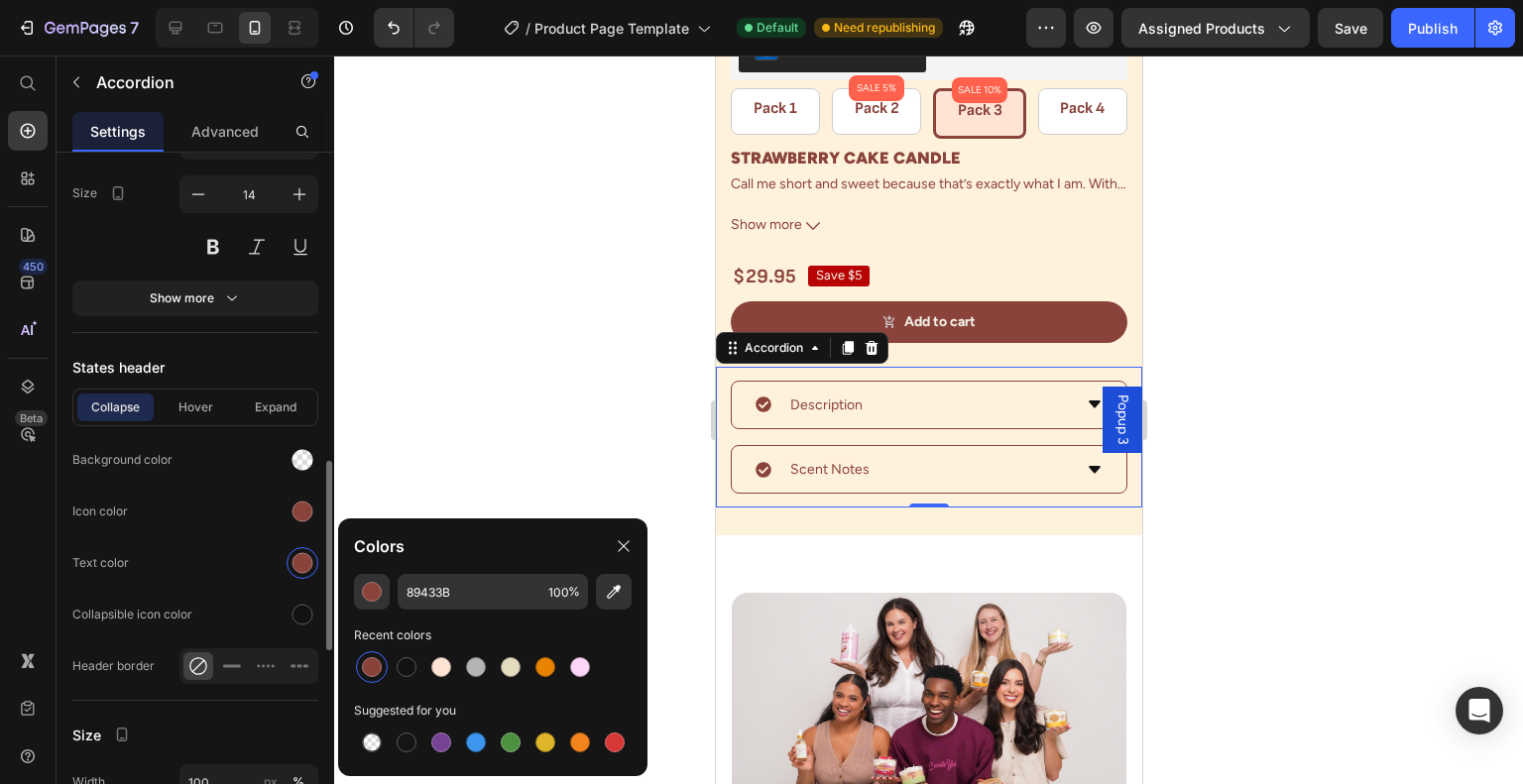 click on "Text color" 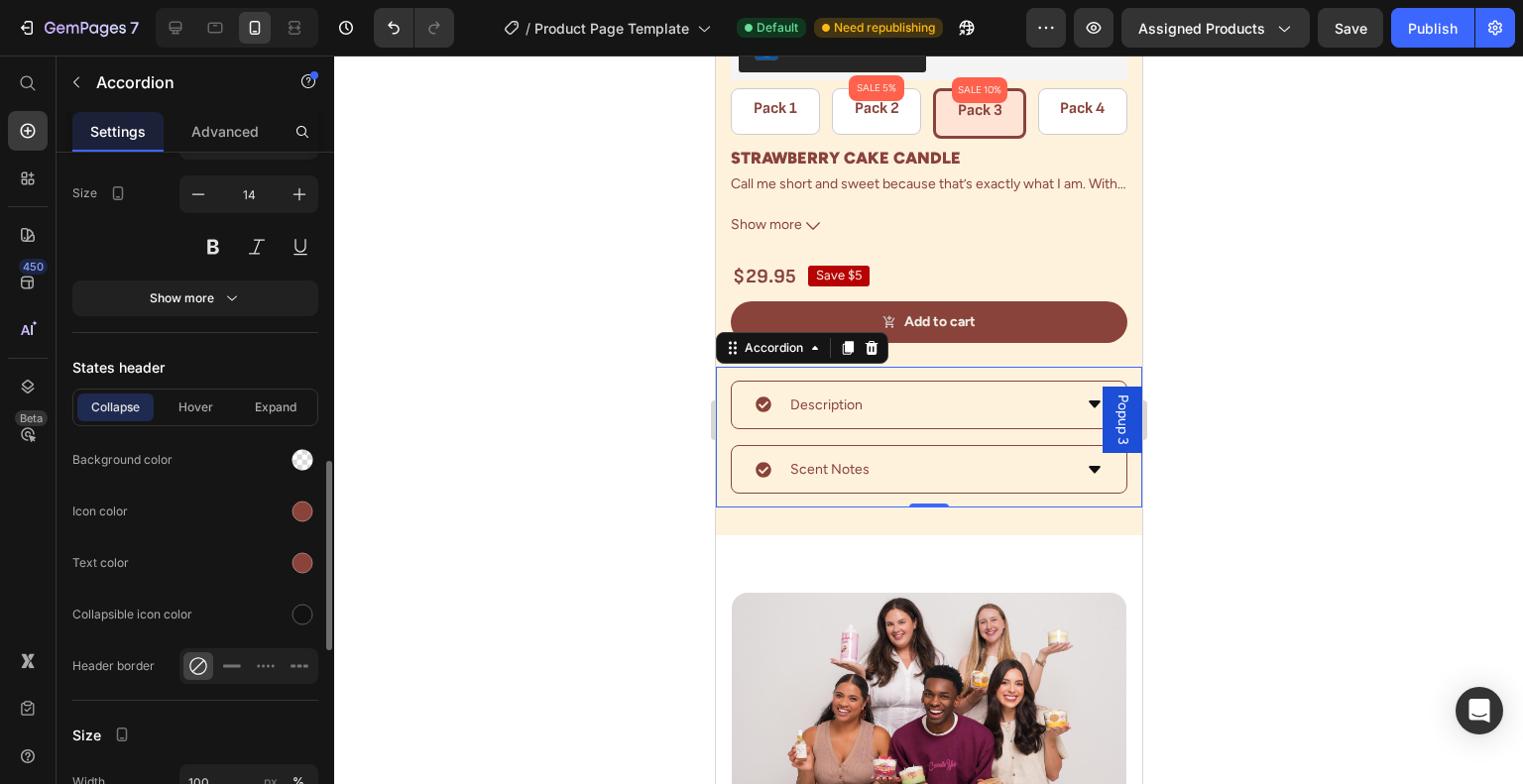scroll, scrollTop: 1024, scrollLeft: 0, axis: vertical 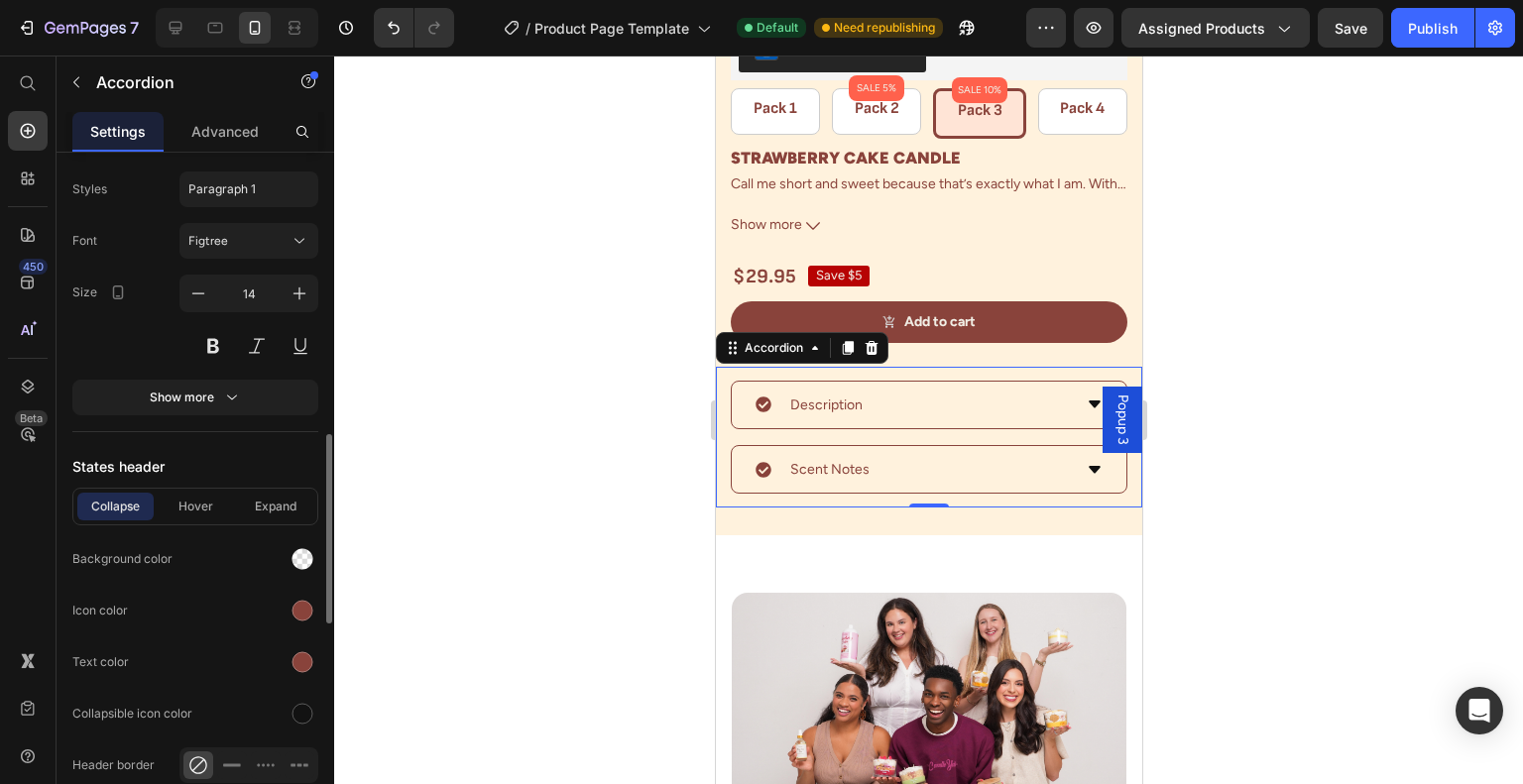click on "Font Figtree Size 14 Show more" at bounding box center (195, 319) 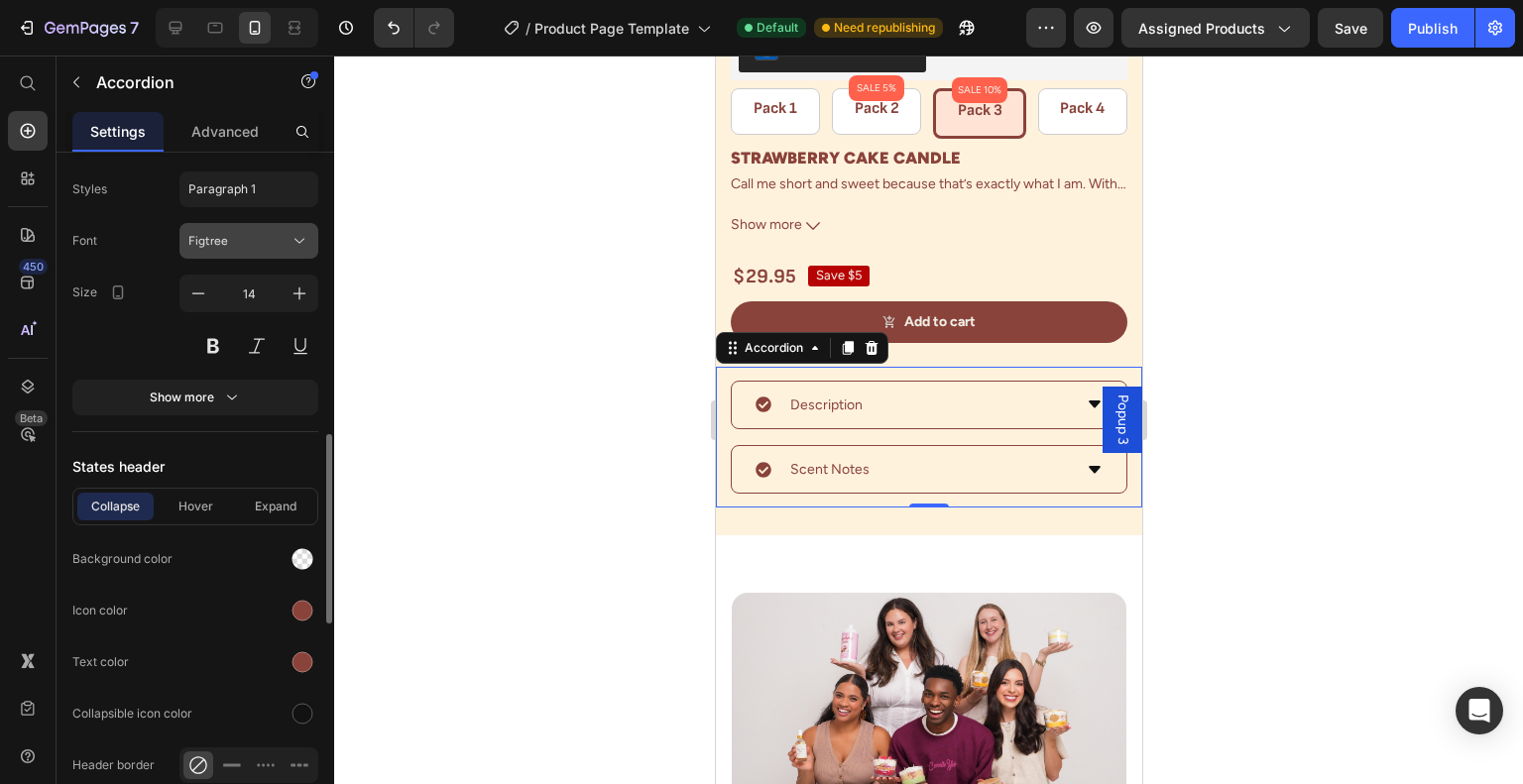 click on "Figtree" at bounding box center (239, 241) 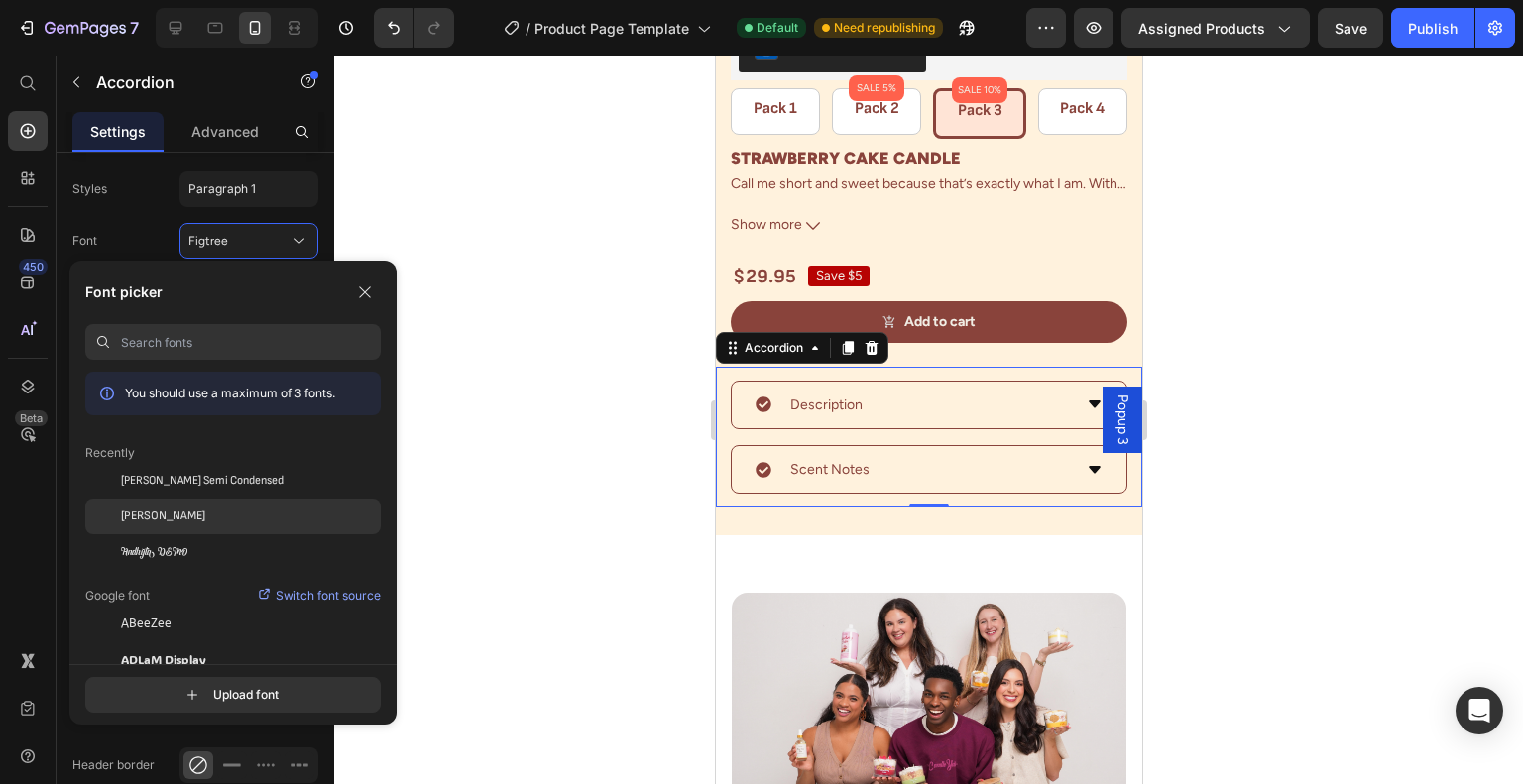 click on "[PERSON_NAME]" 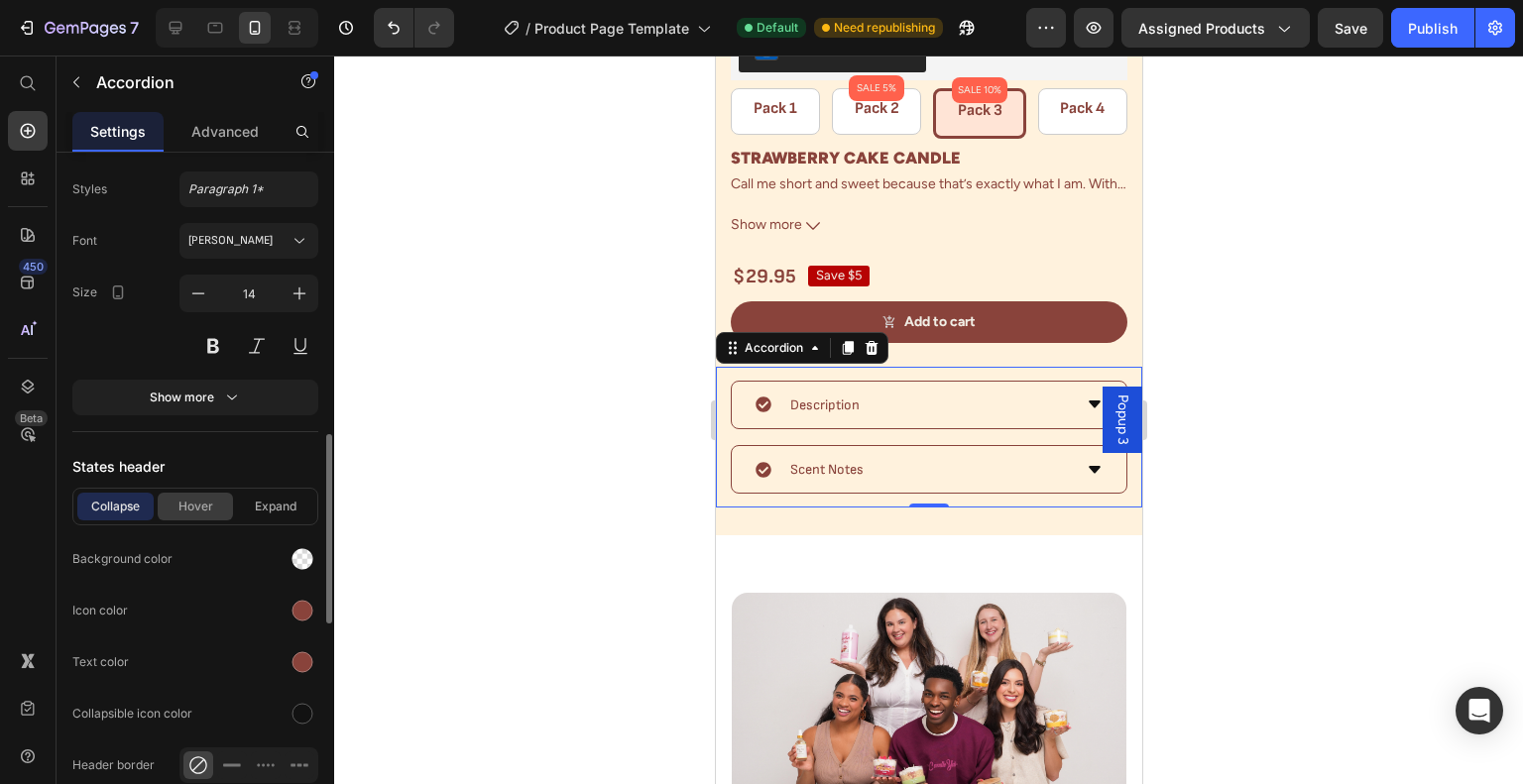 click on "Hover" at bounding box center (195, 506) 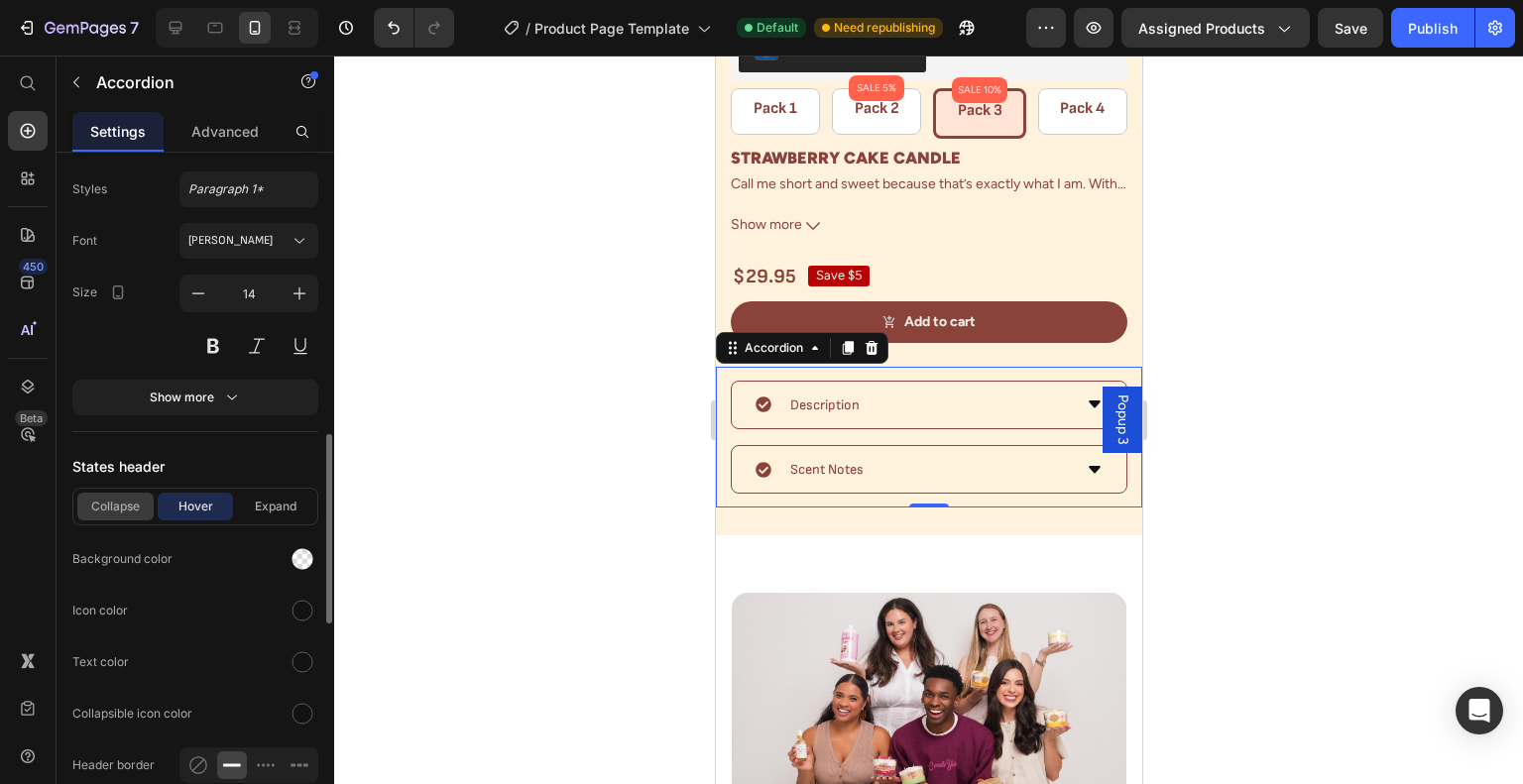 click on "Collapse" at bounding box center (115, 506) 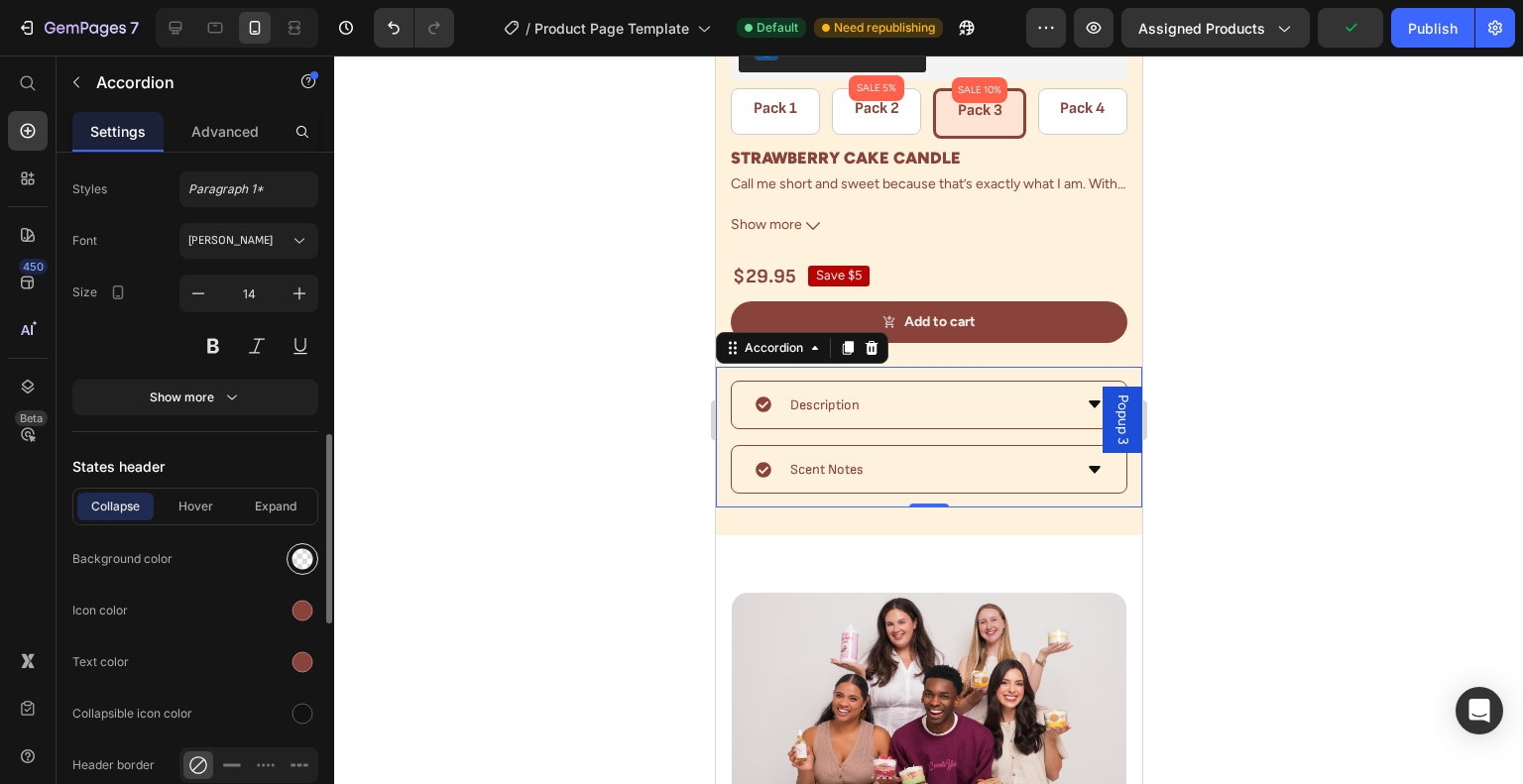 click at bounding box center [302, 559] 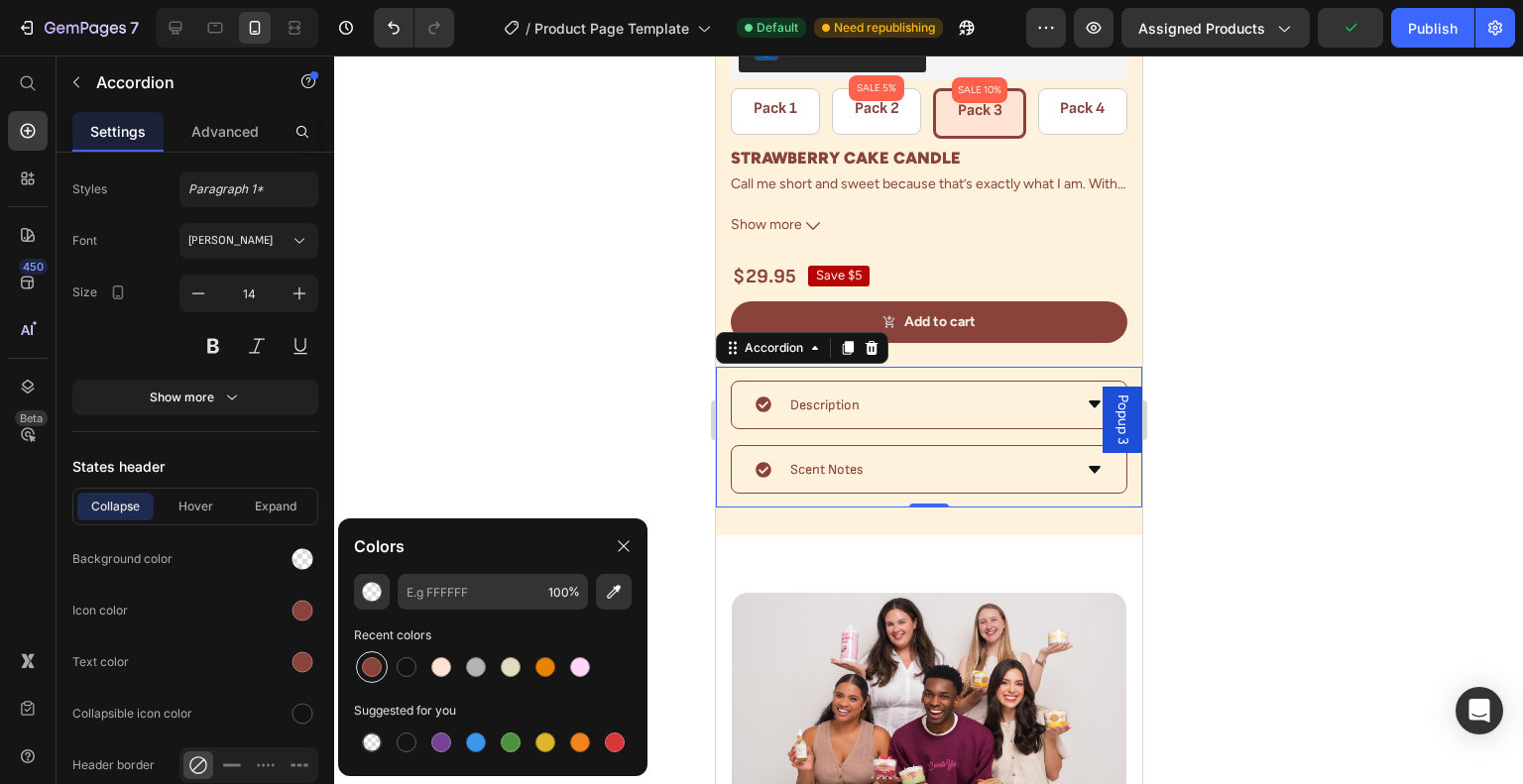 click at bounding box center [372, 667] 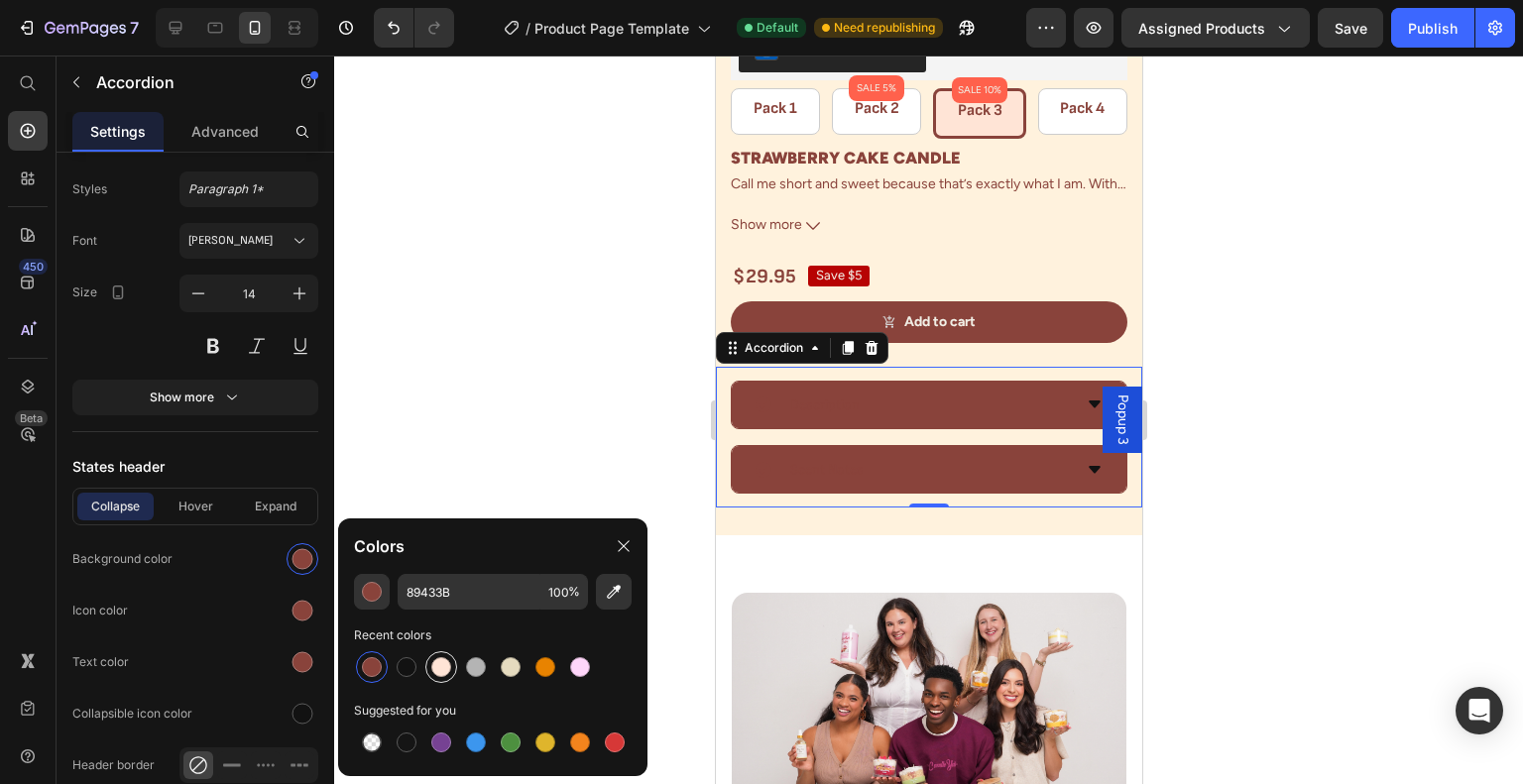 click at bounding box center (441, 667) 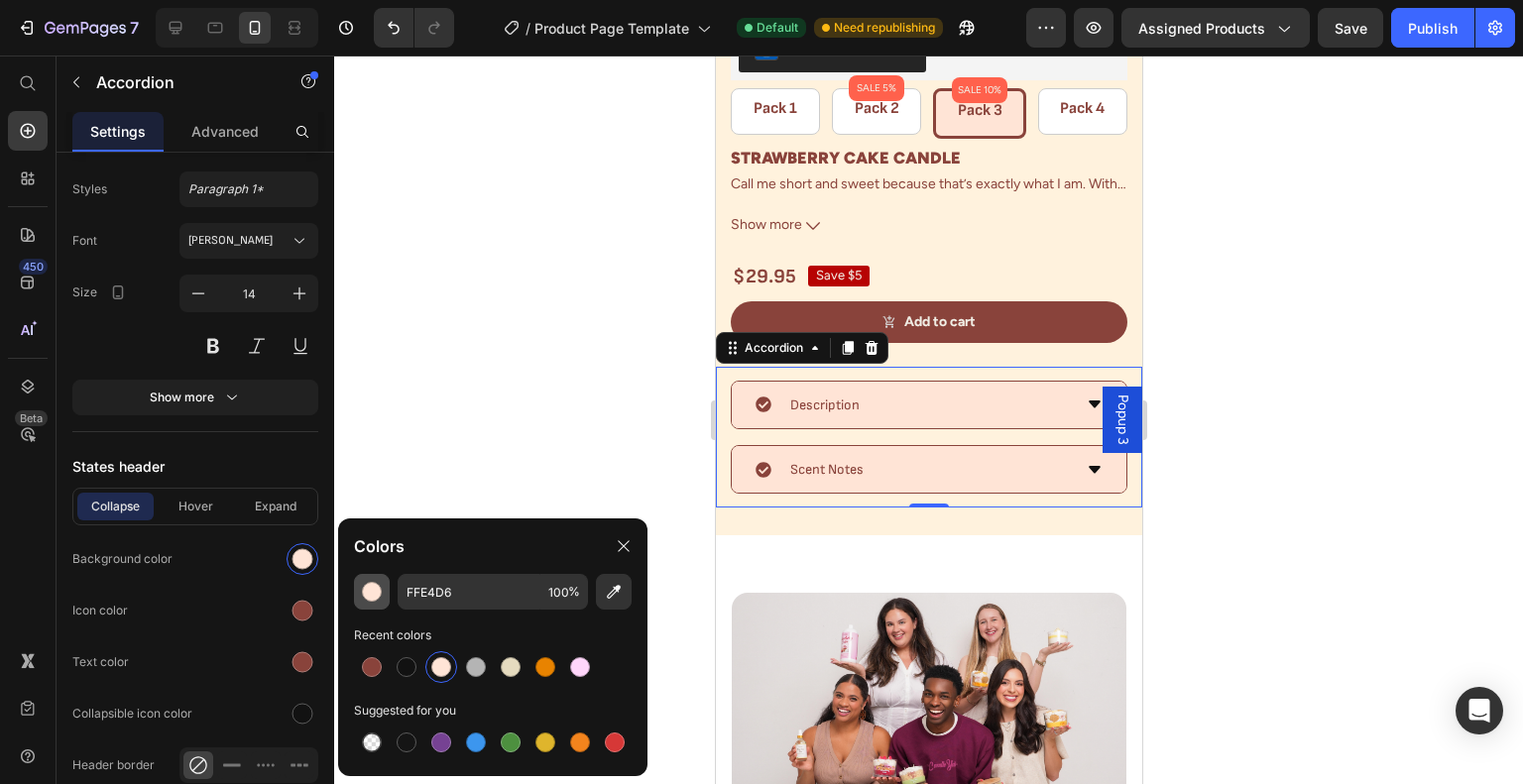 click at bounding box center (372, 592) 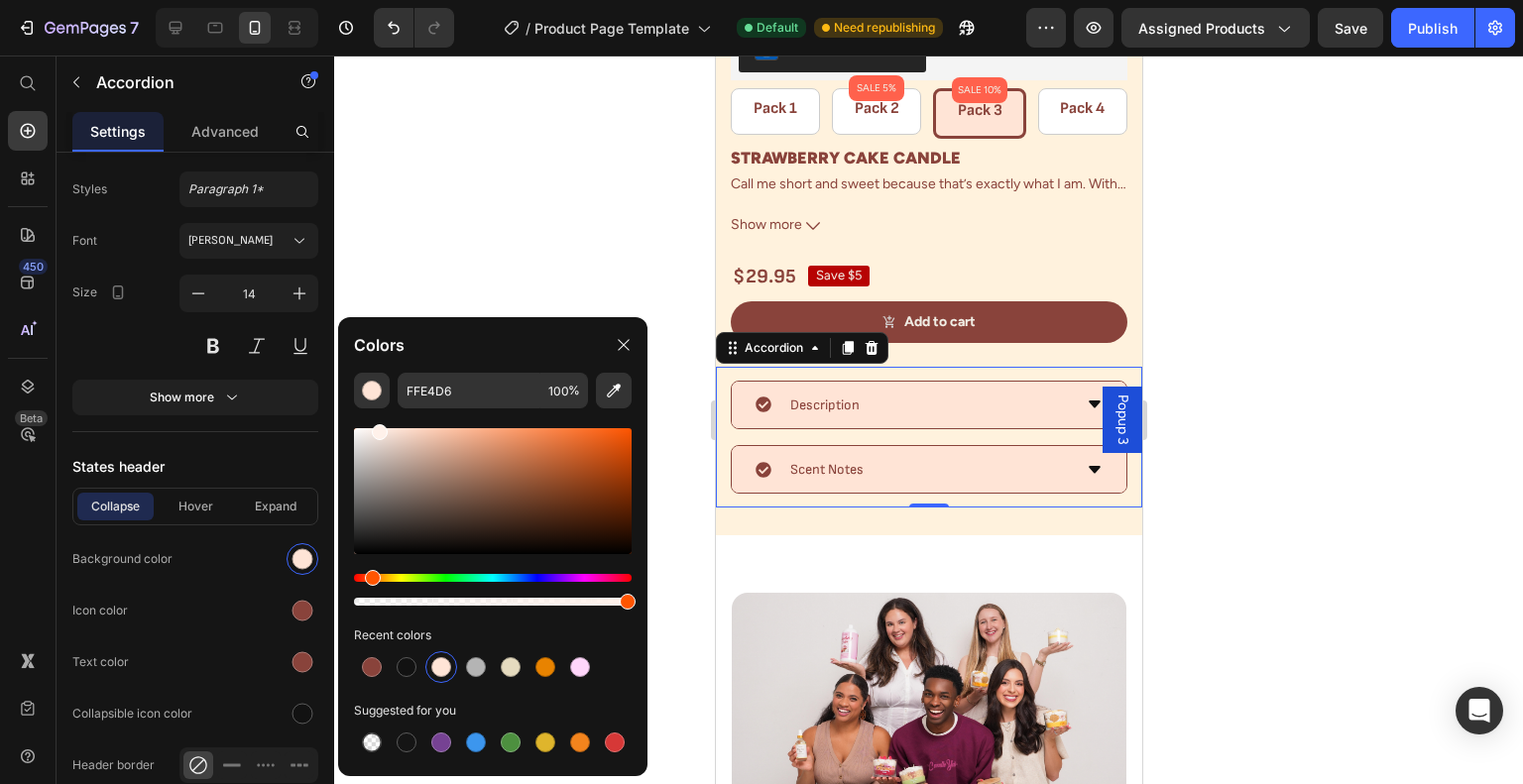 drag, startPoint x: 385, startPoint y: 438, endPoint x: 377, endPoint y: 417, distance: 22.472205 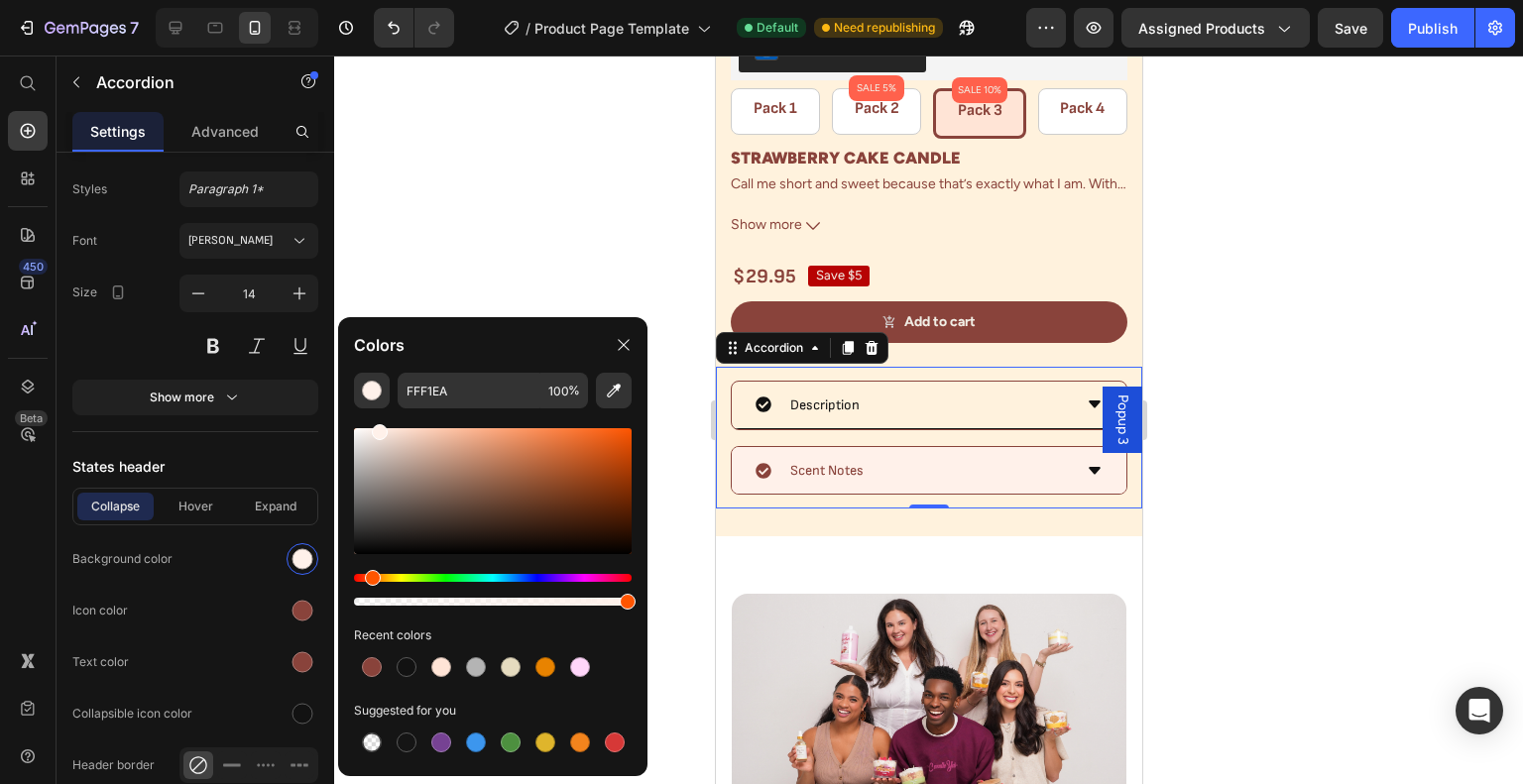 click on "Description" at bounding box center [928, 405] 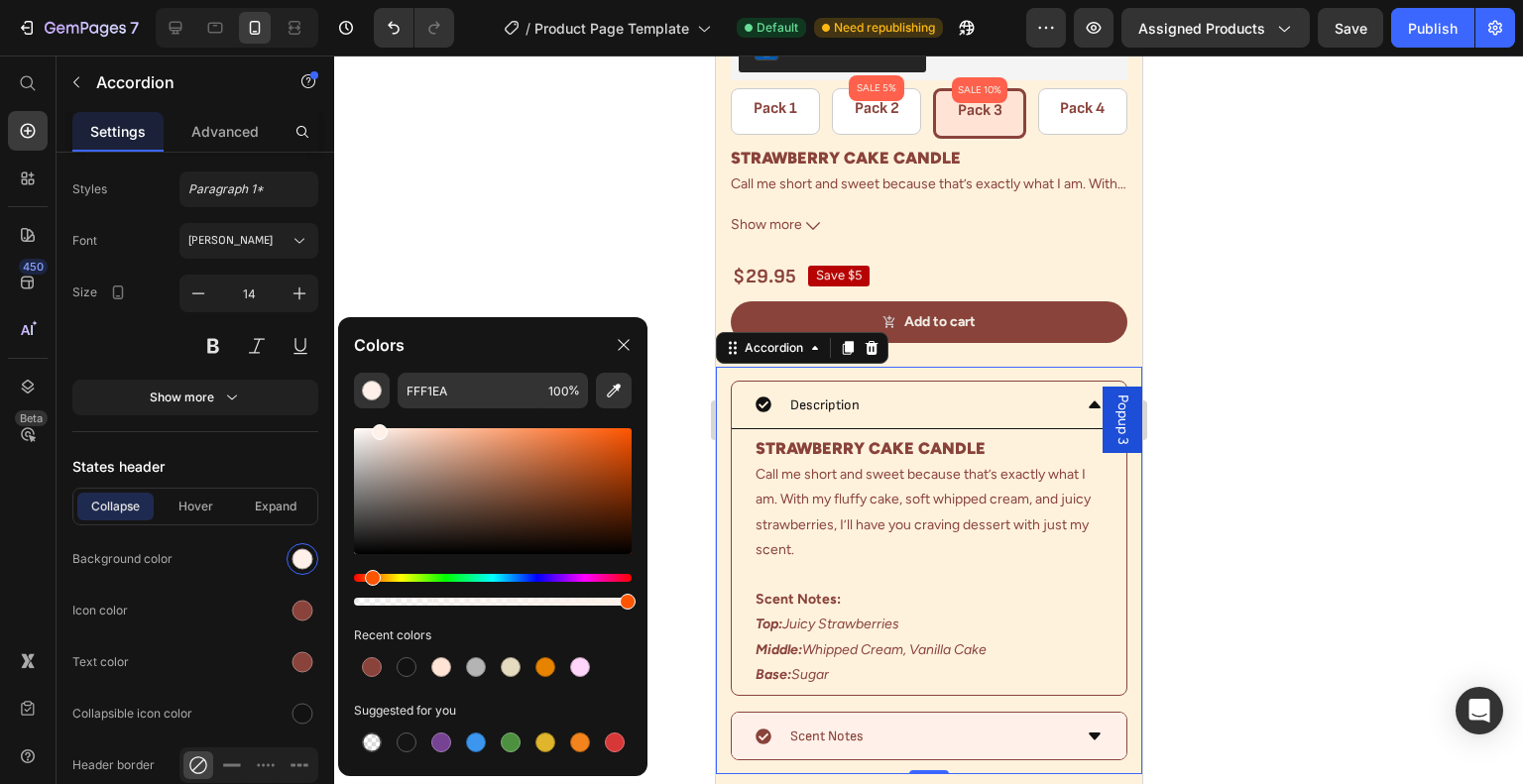 click on "Description" at bounding box center [912, 404] 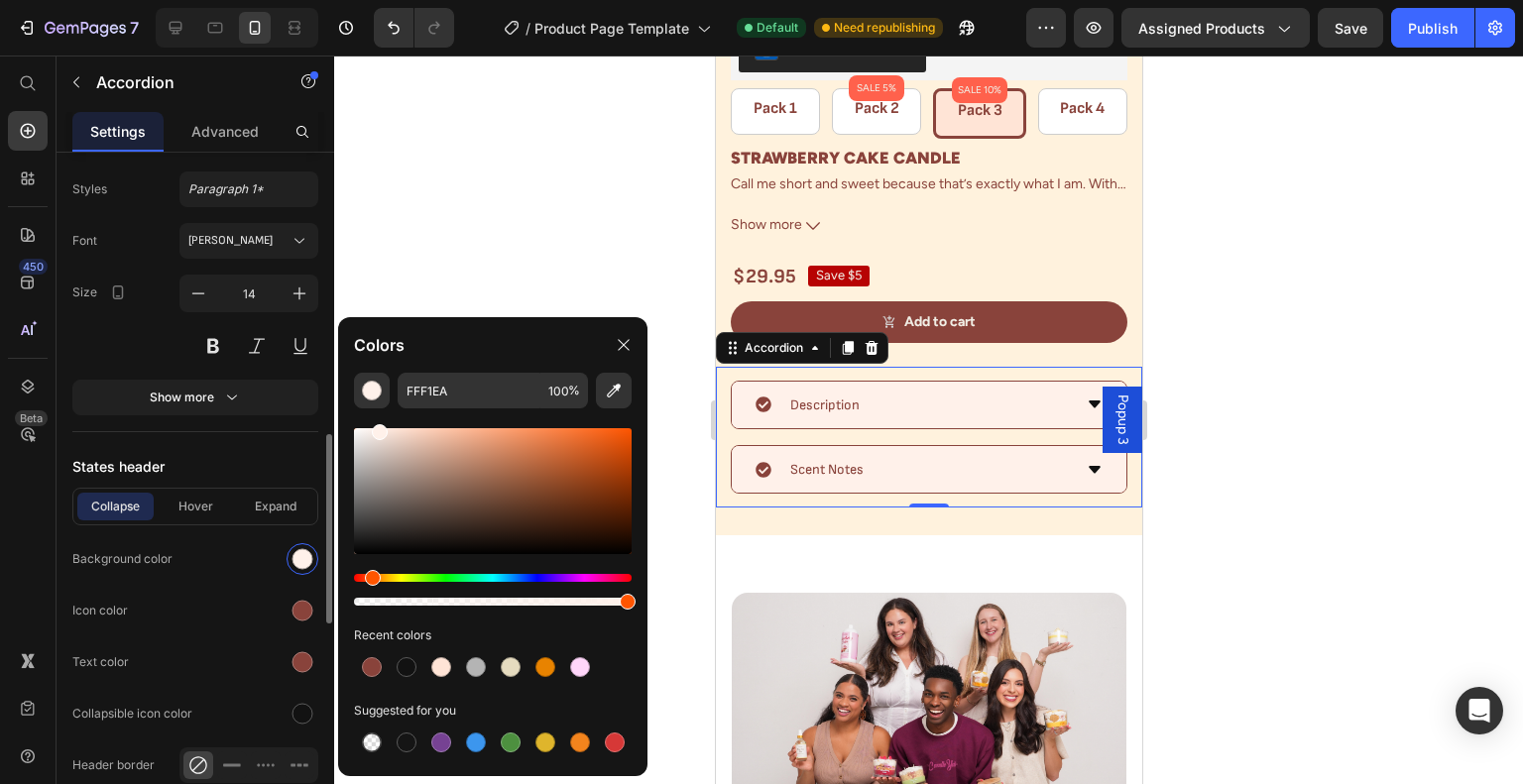 click on "Background color" 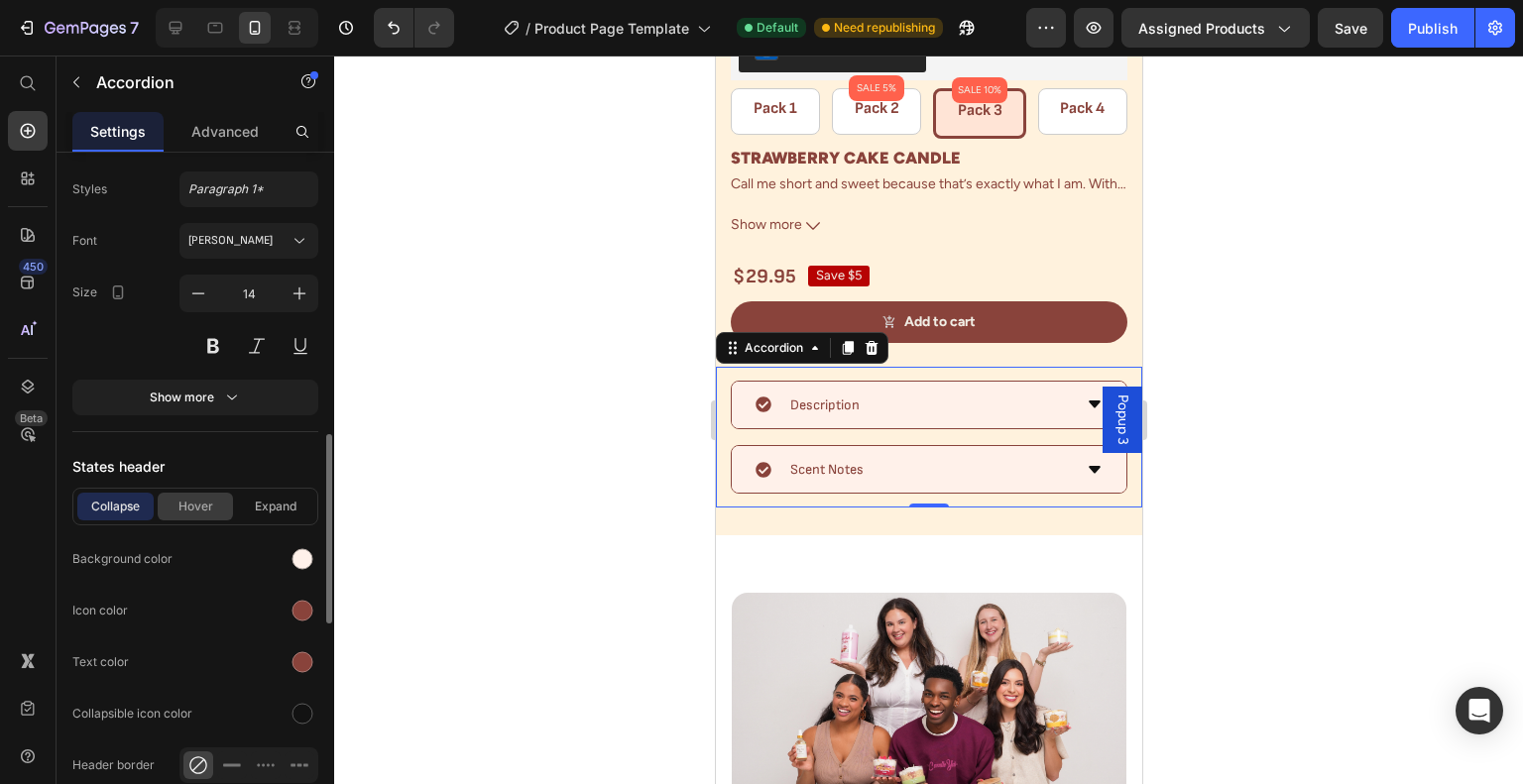 click on "Hover" at bounding box center [195, 506] 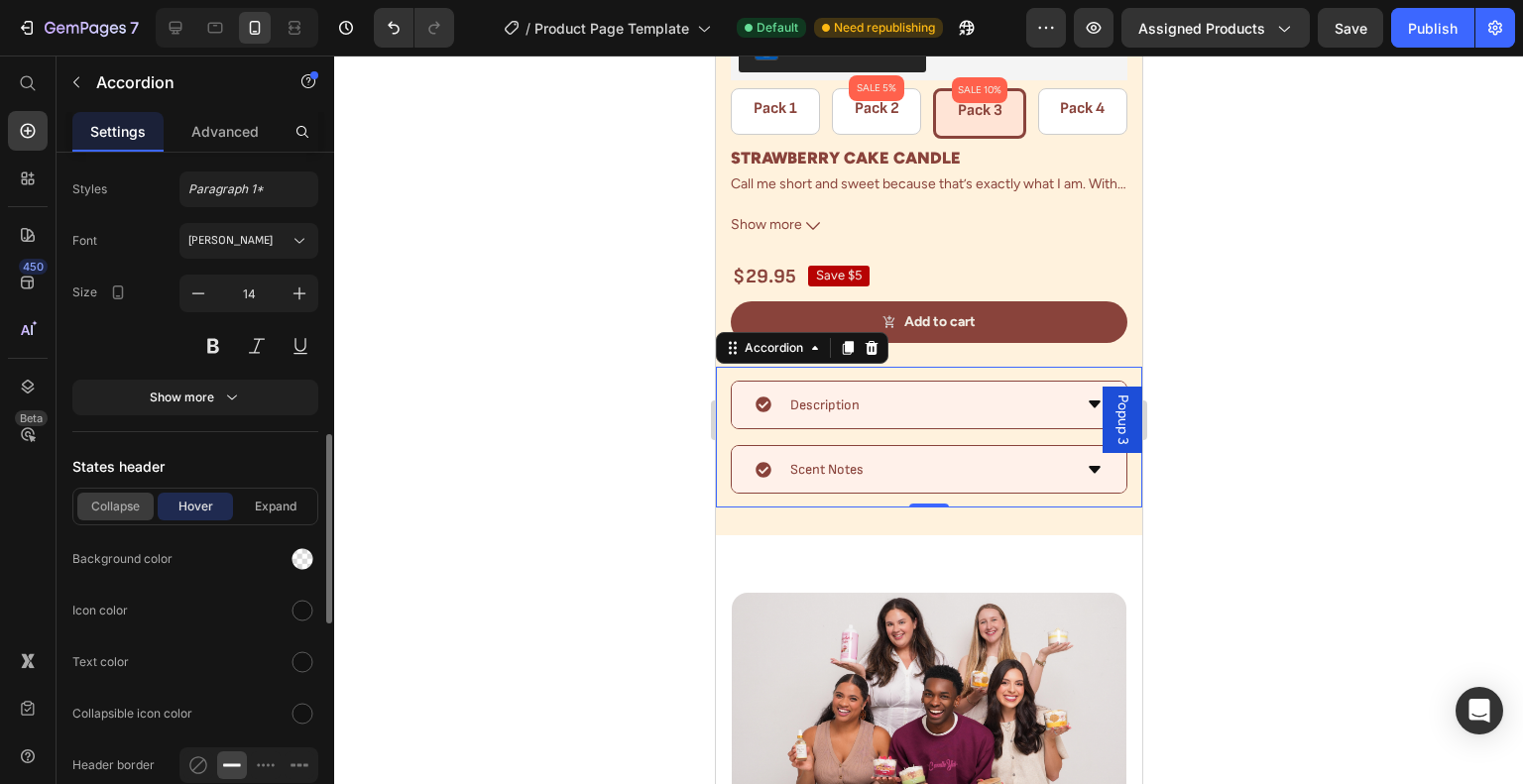 click on "Collapse" at bounding box center (115, 506) 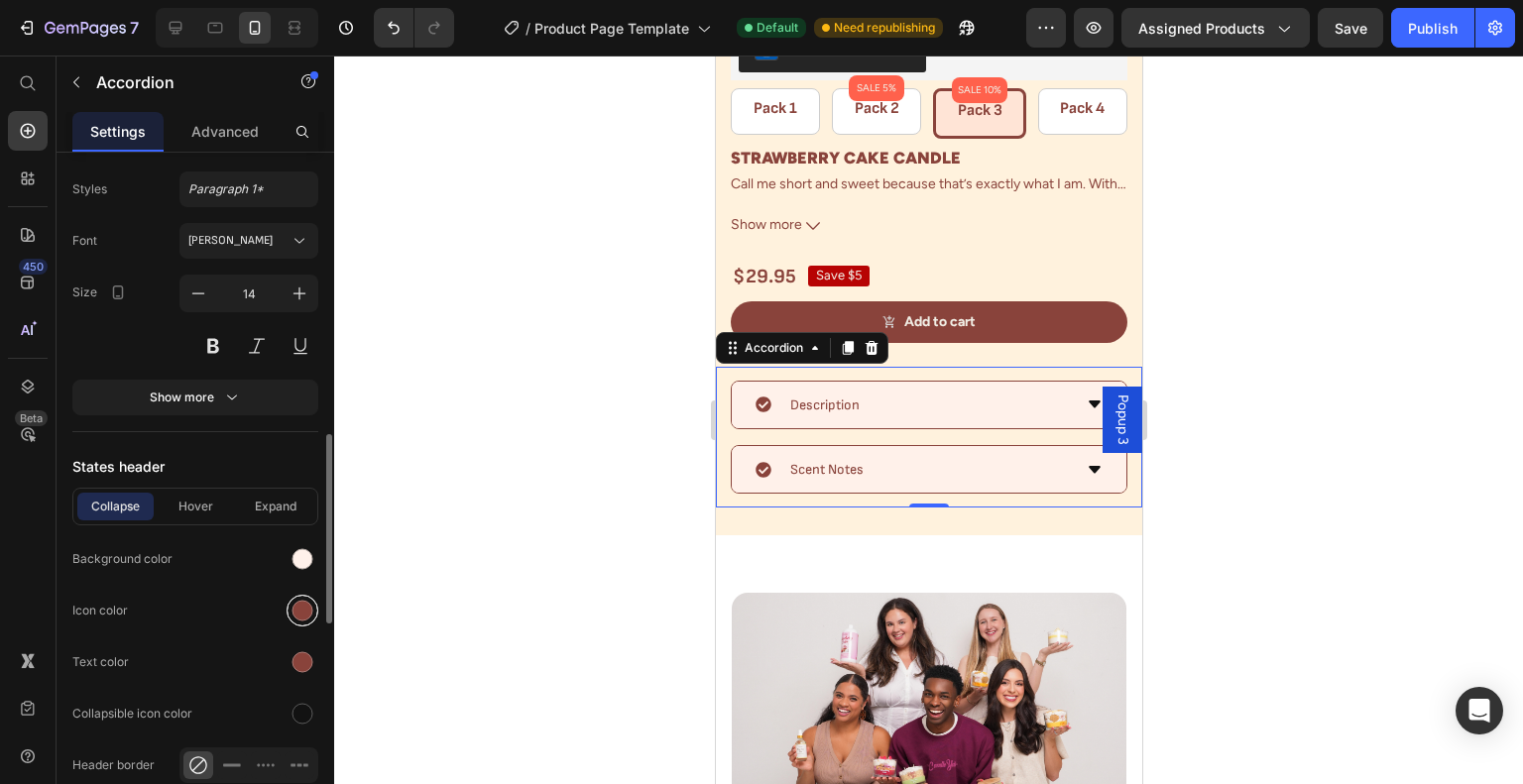 click at bounding box center (302, 611) 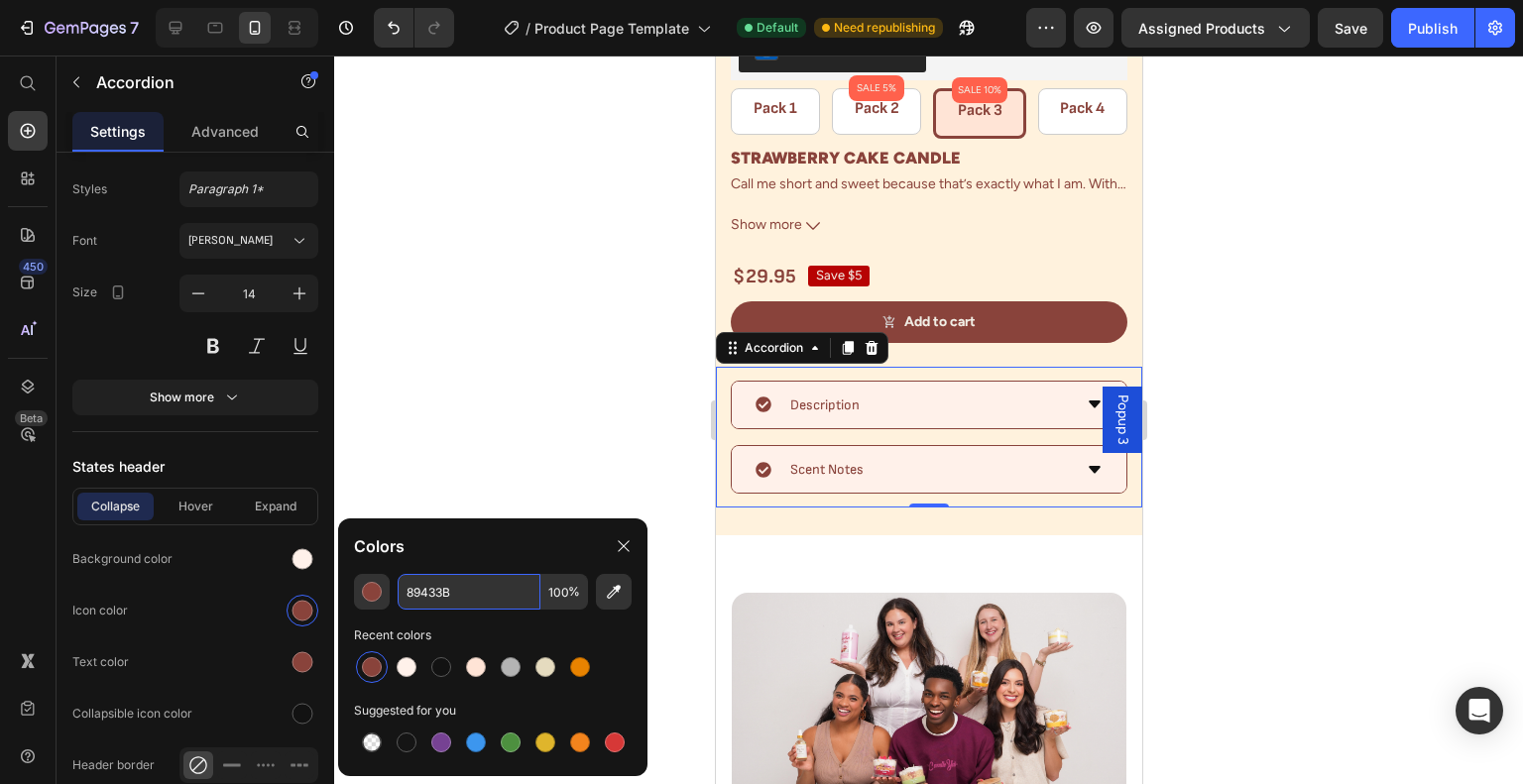 click on "89433B" at bounding box center (469, 592) 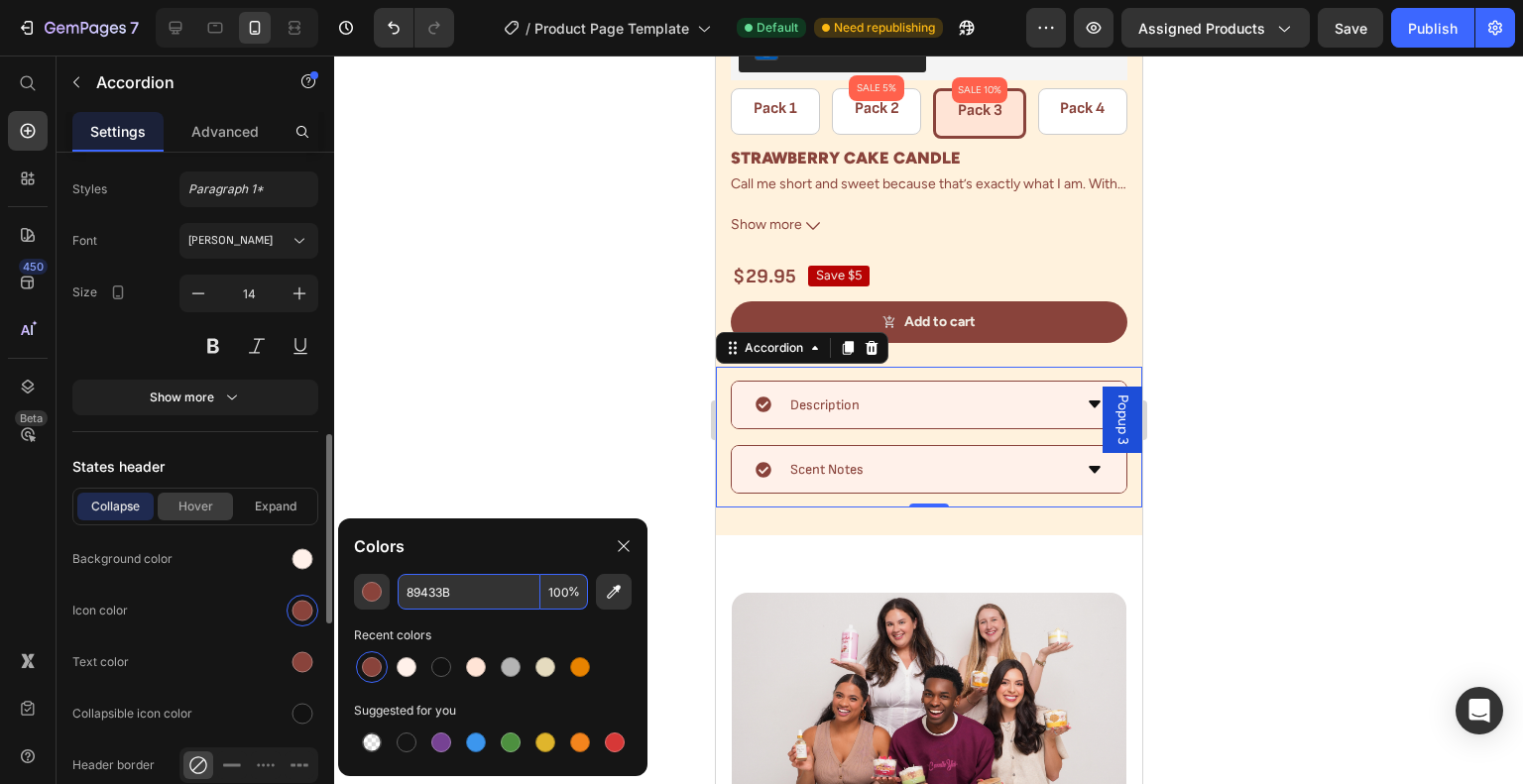 type 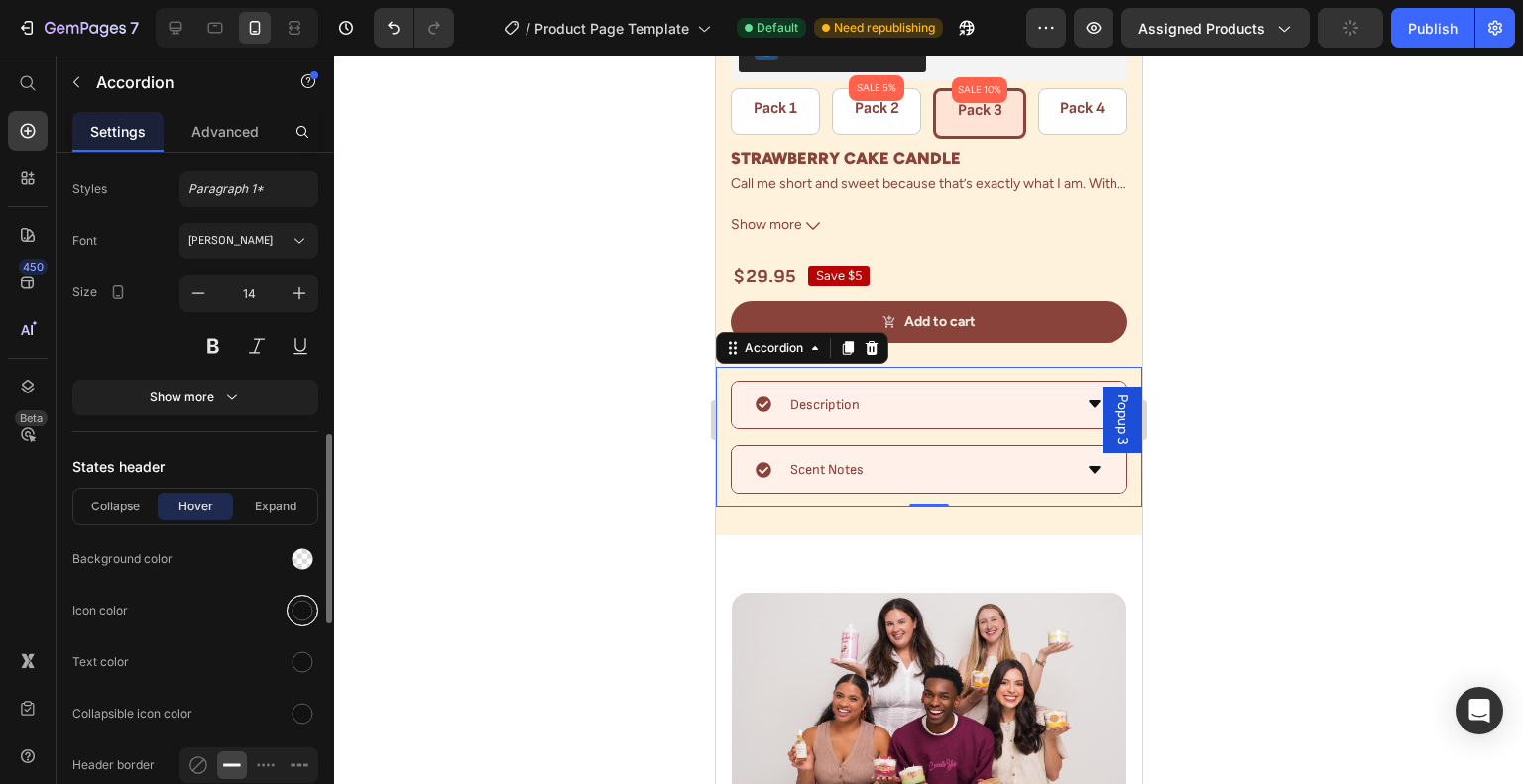 click at bounding box center (302, 611) 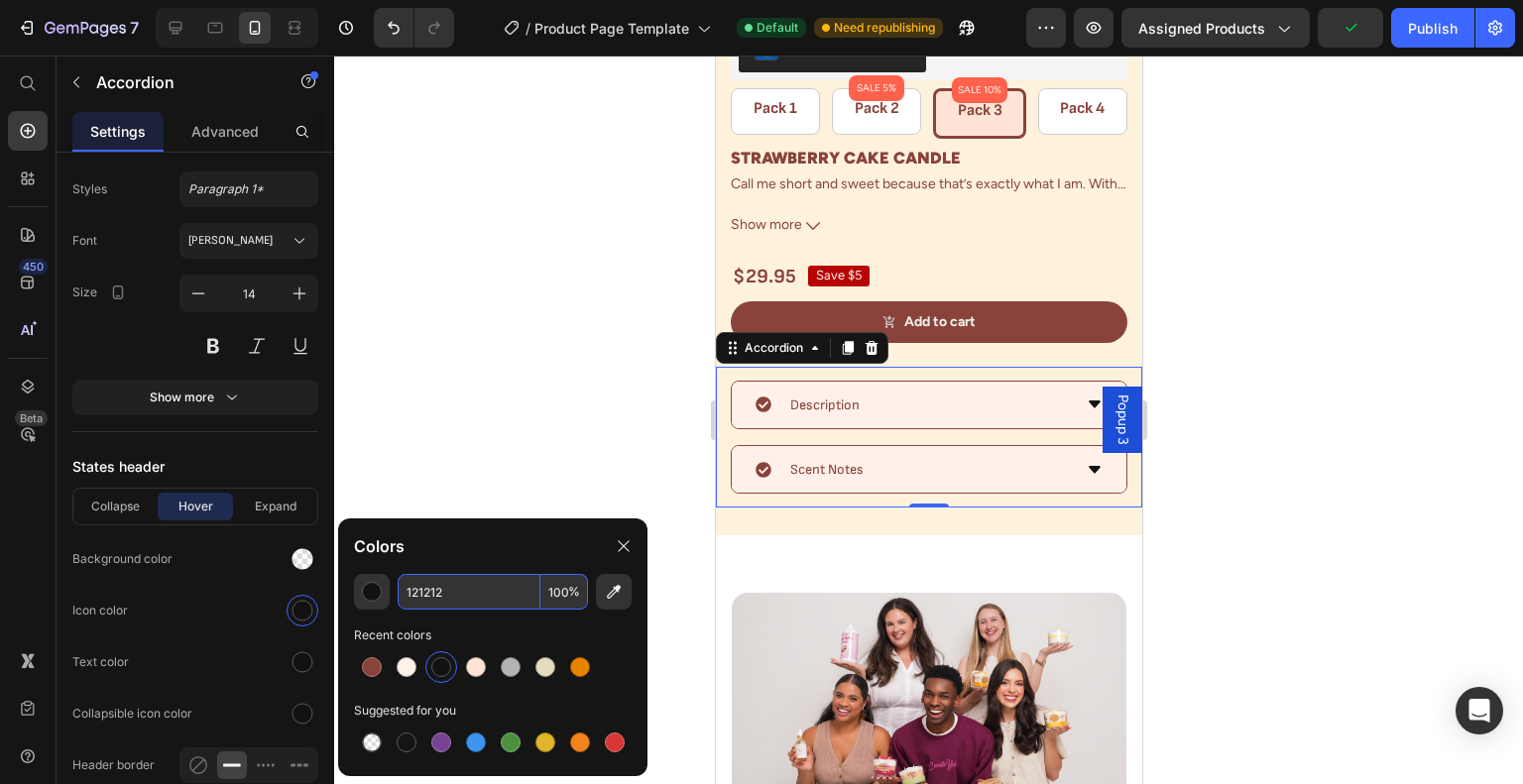 click on "121212" at bounding box center [469, 592] 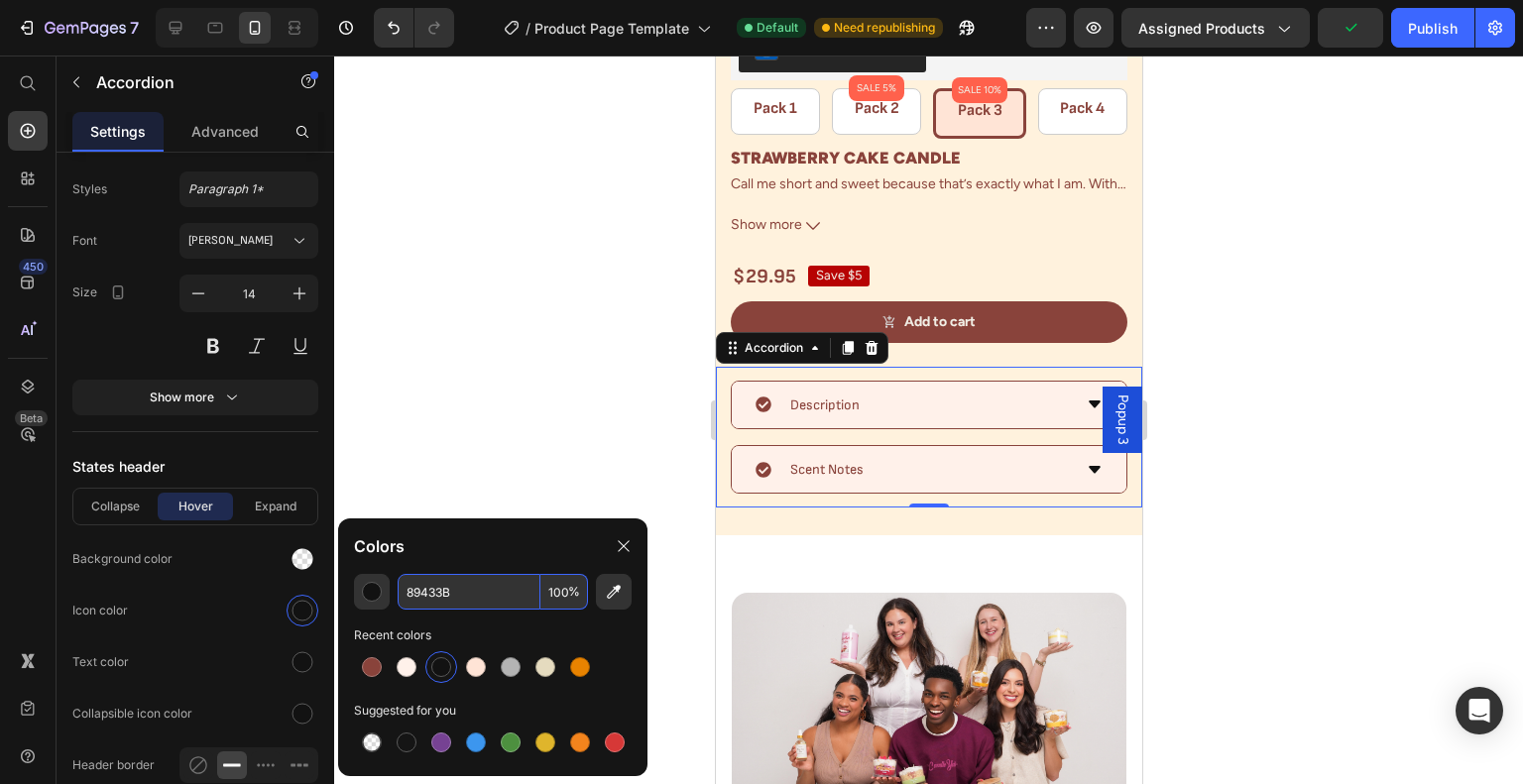type on "89433B" 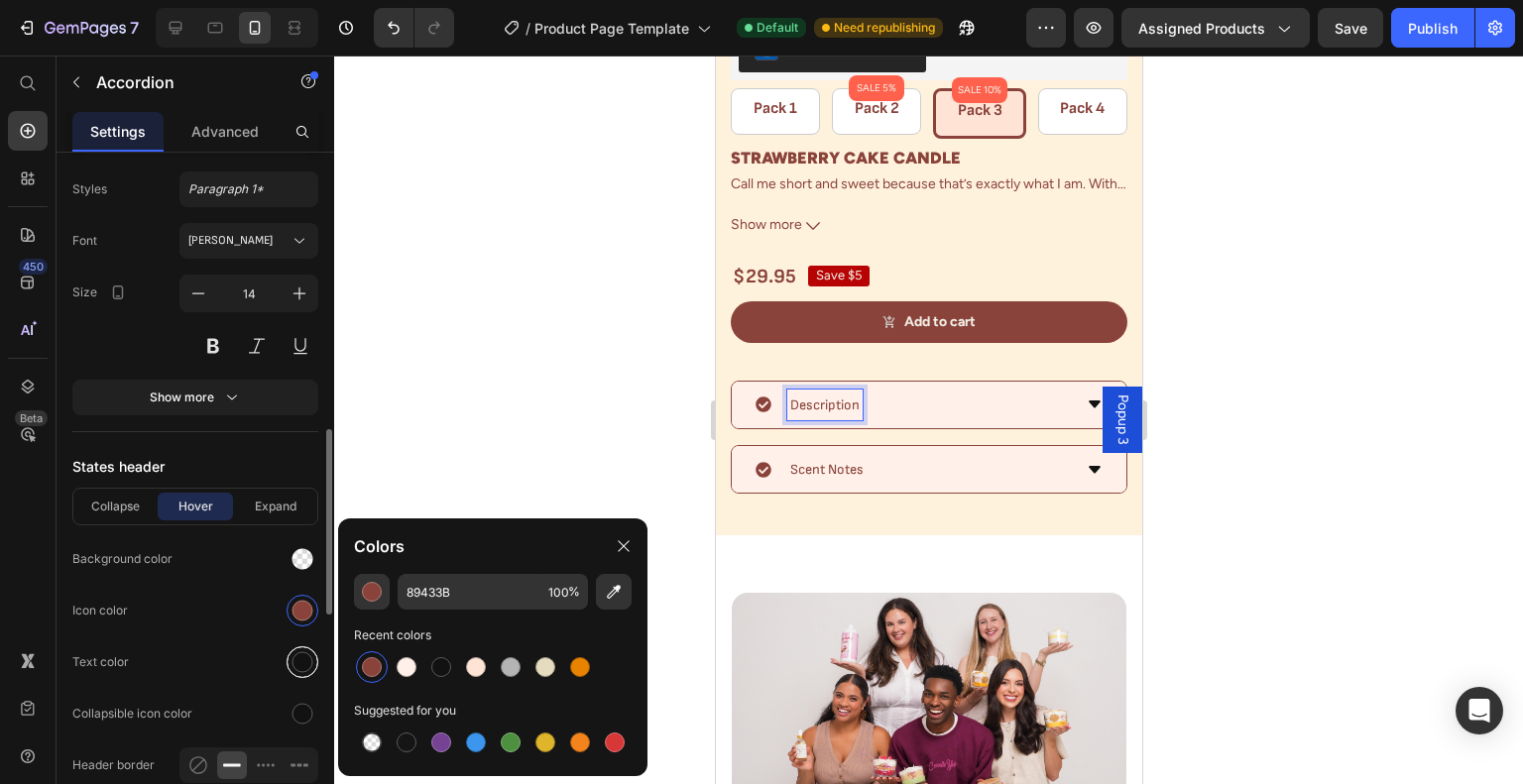 click at bounding box center (302, 662) 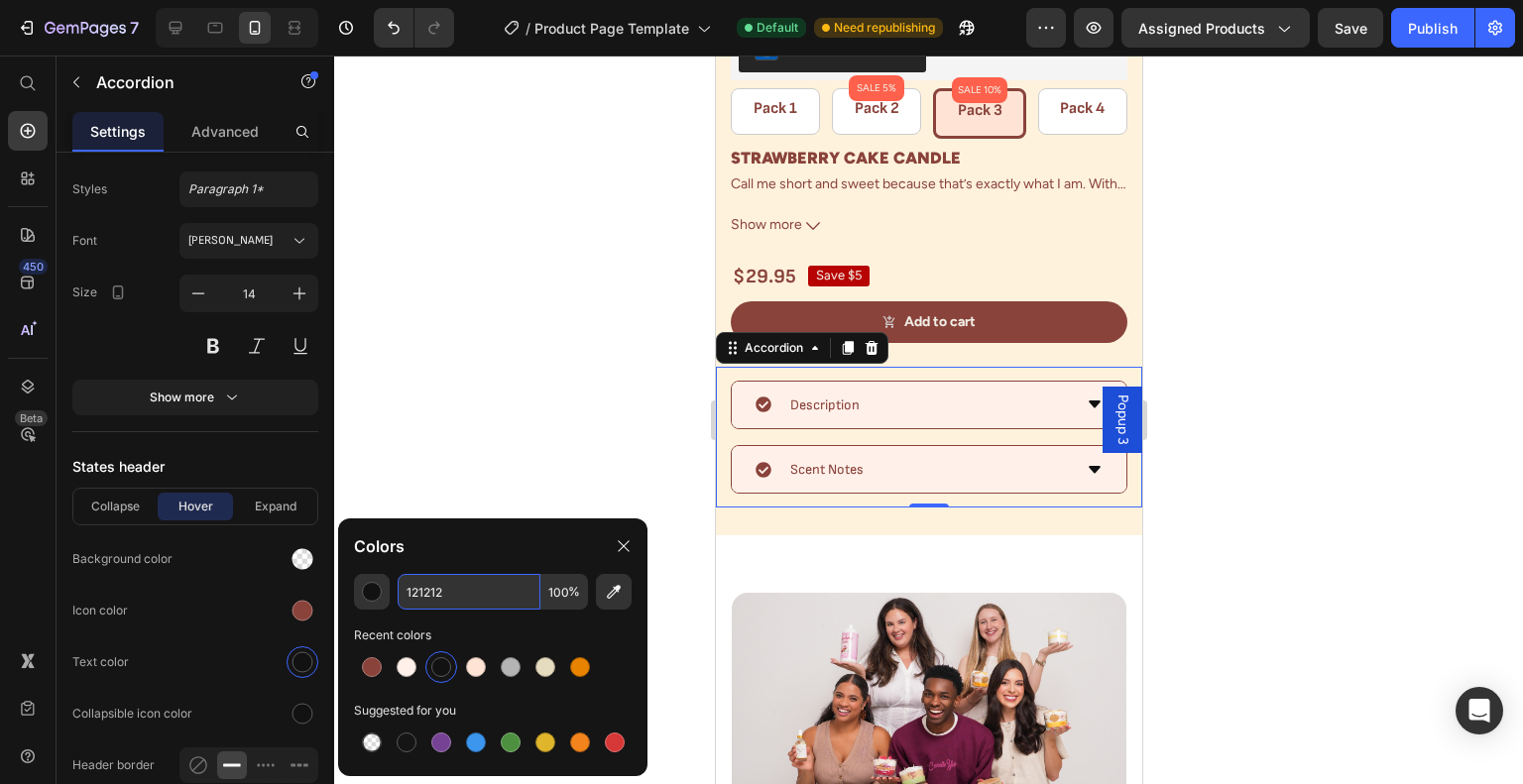 click on "121212" at bounding box center [469, 592] 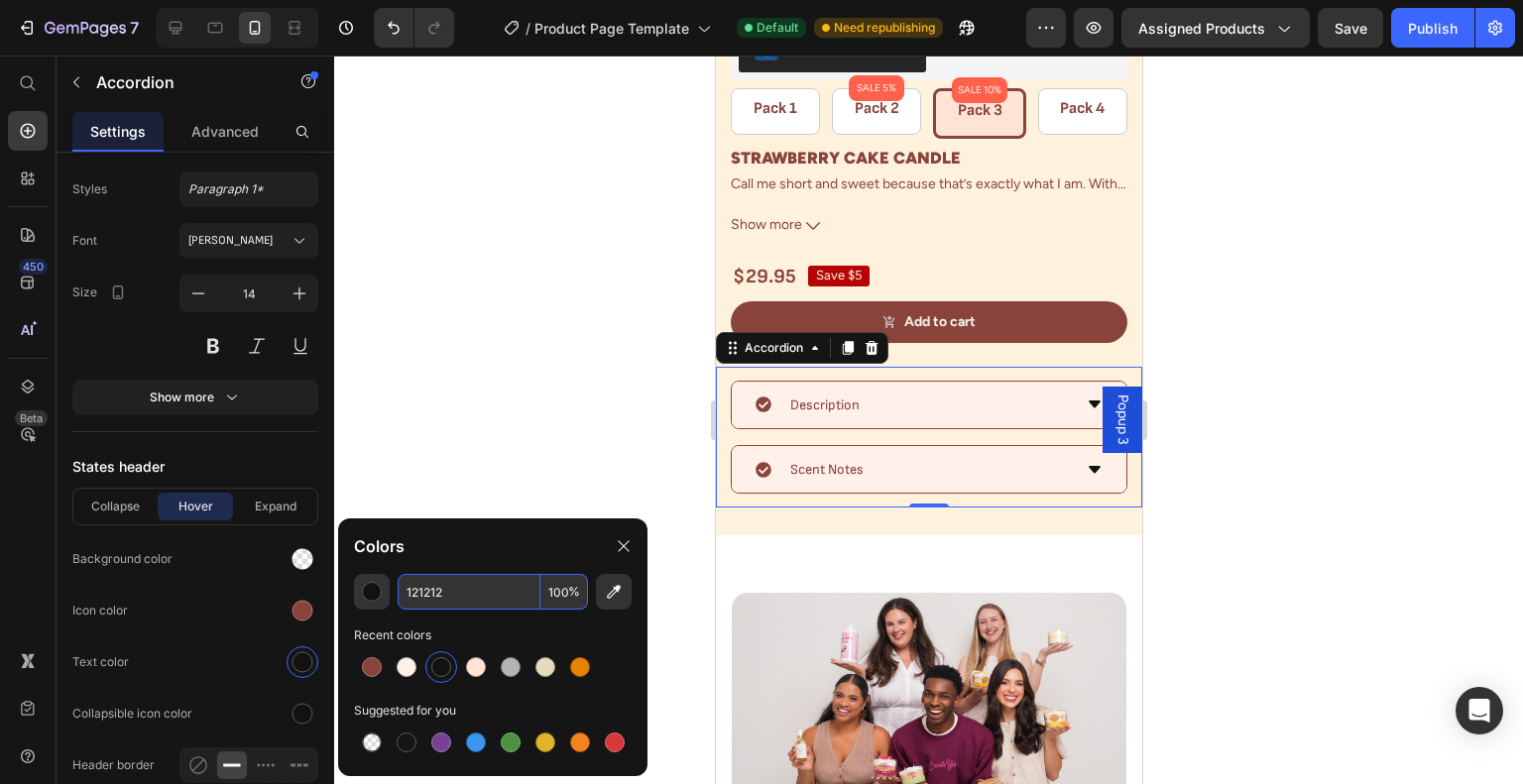 paste on "89433B" 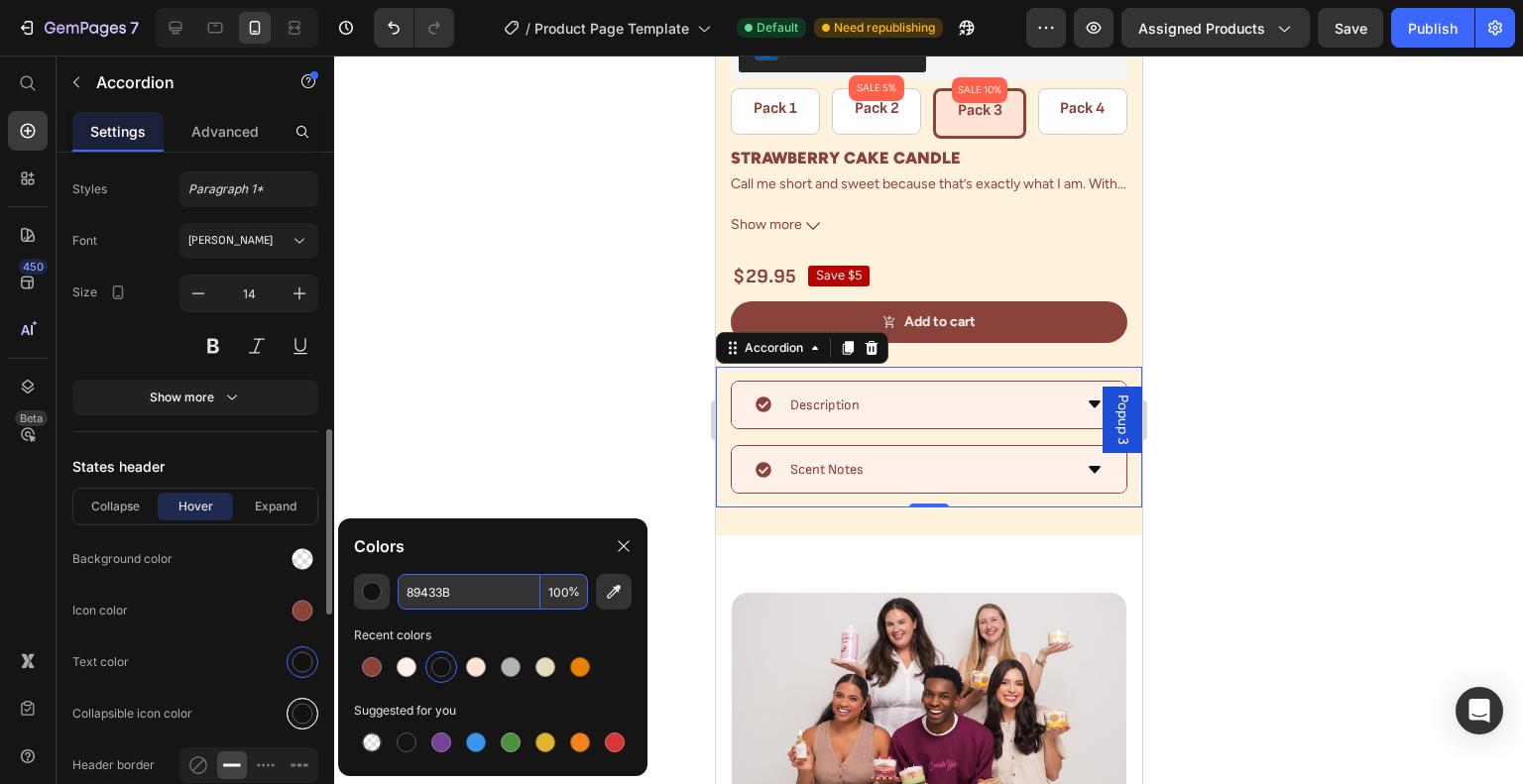 type on "89433B" 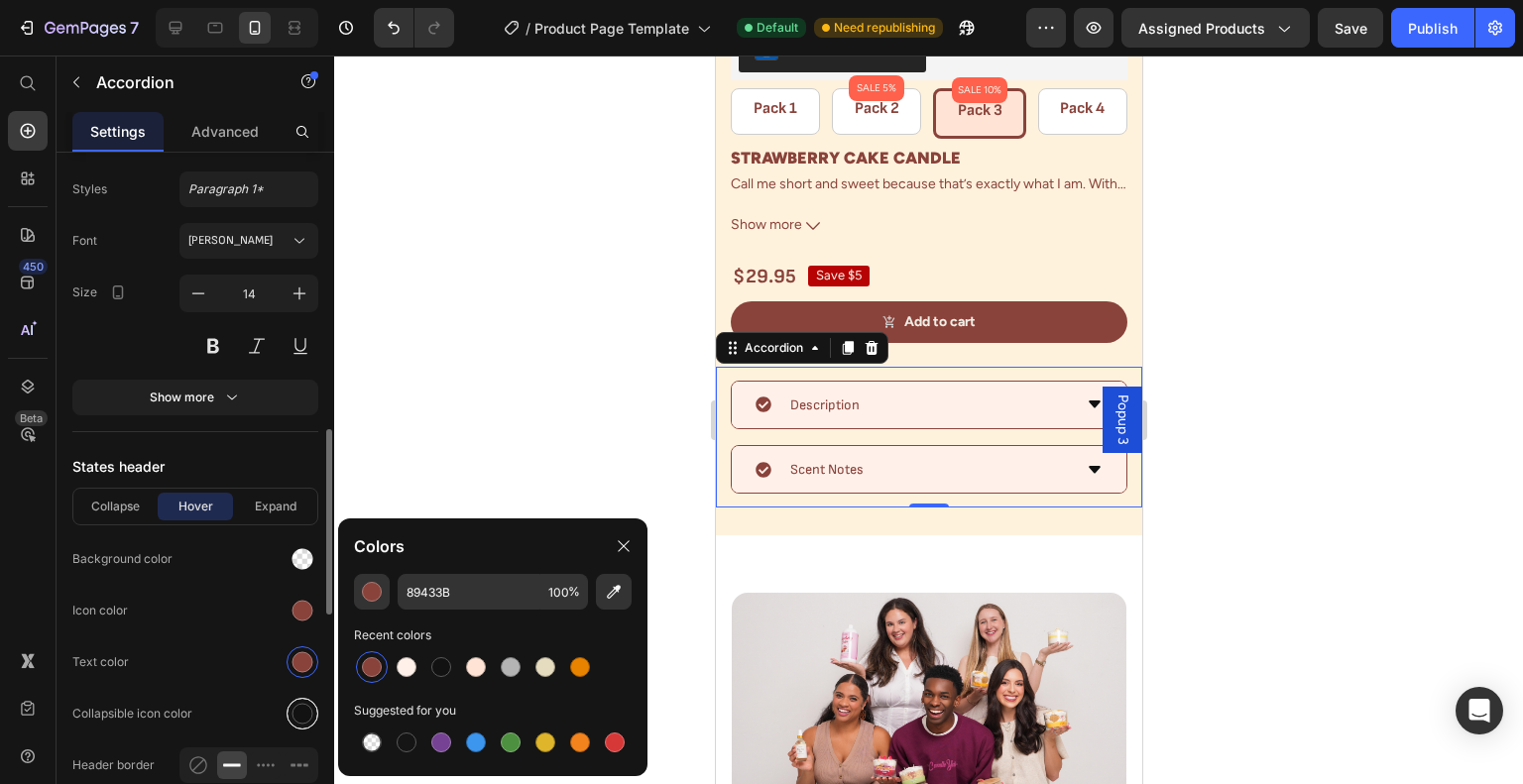 click at bounding box center [302, 714] 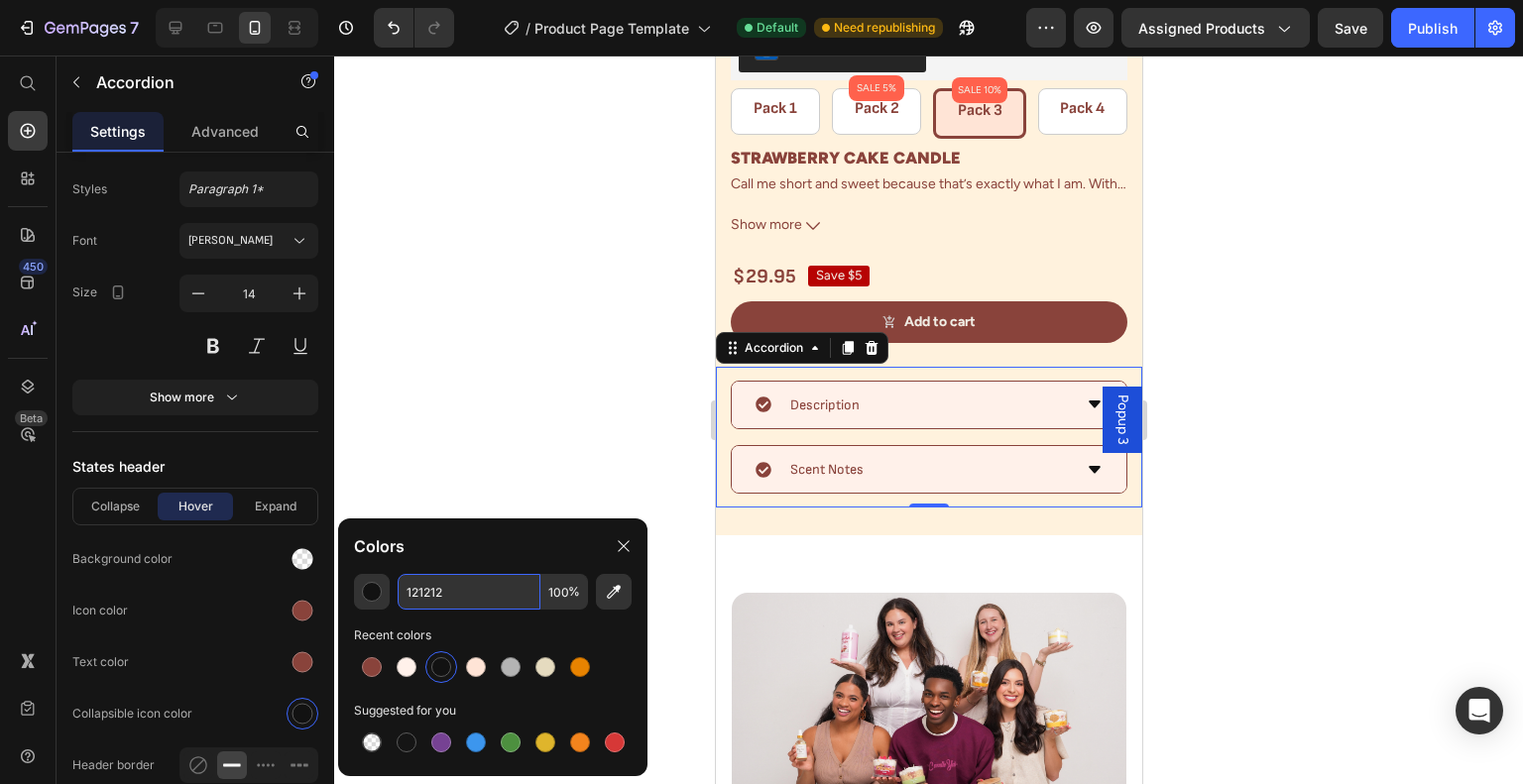 click on "121212" at bounding box center [469, 592] 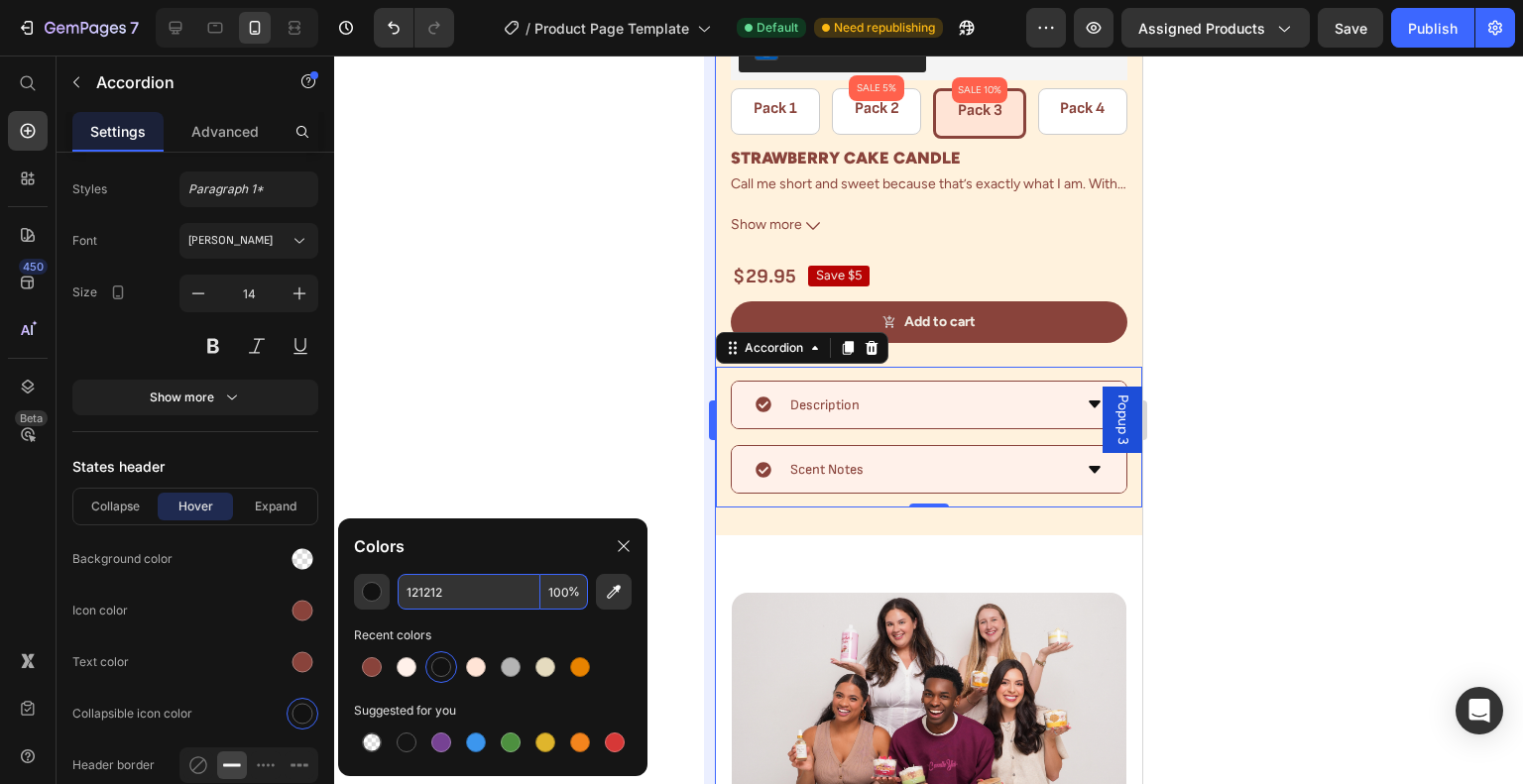 paste on "89433B" 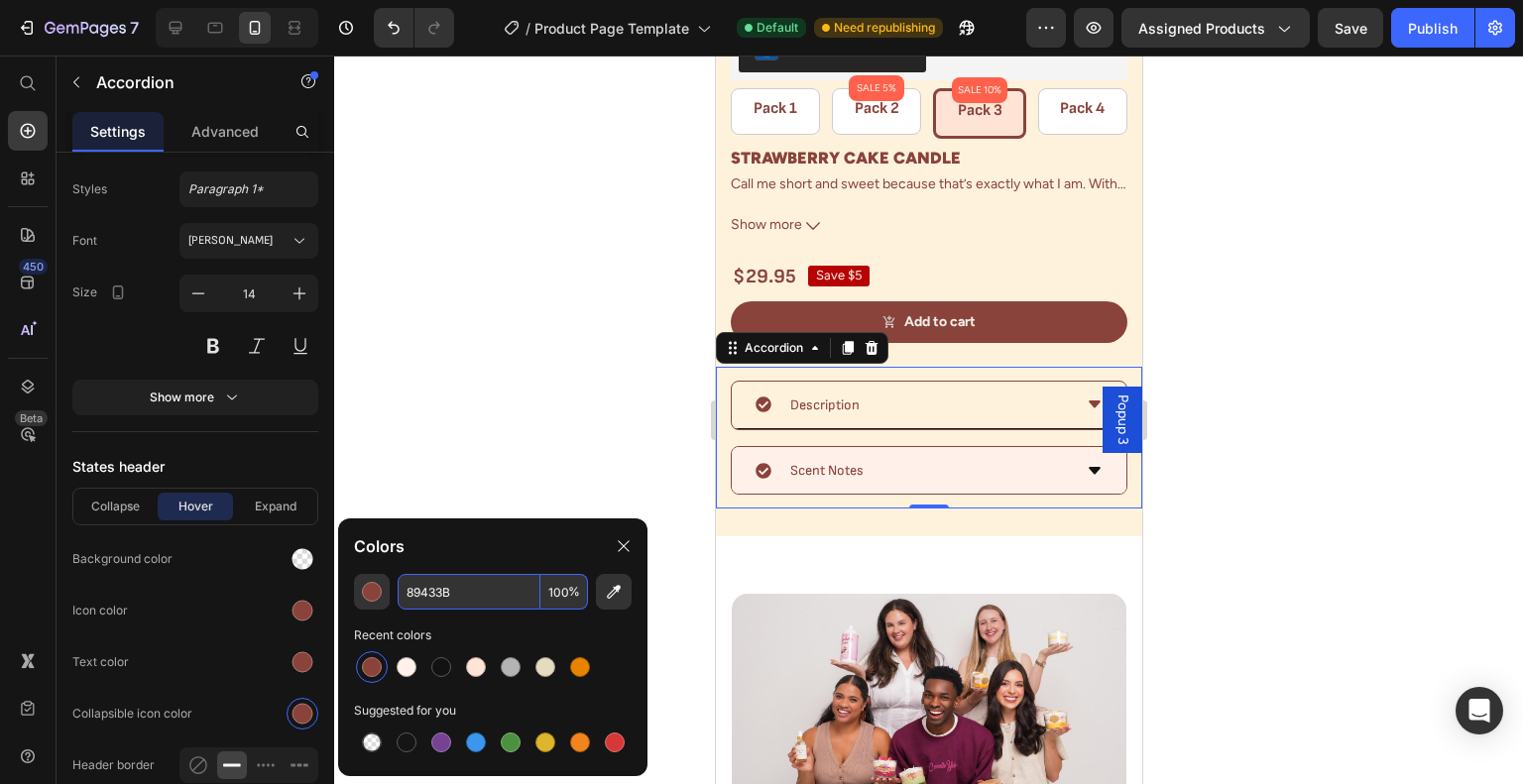 type on "89433B" 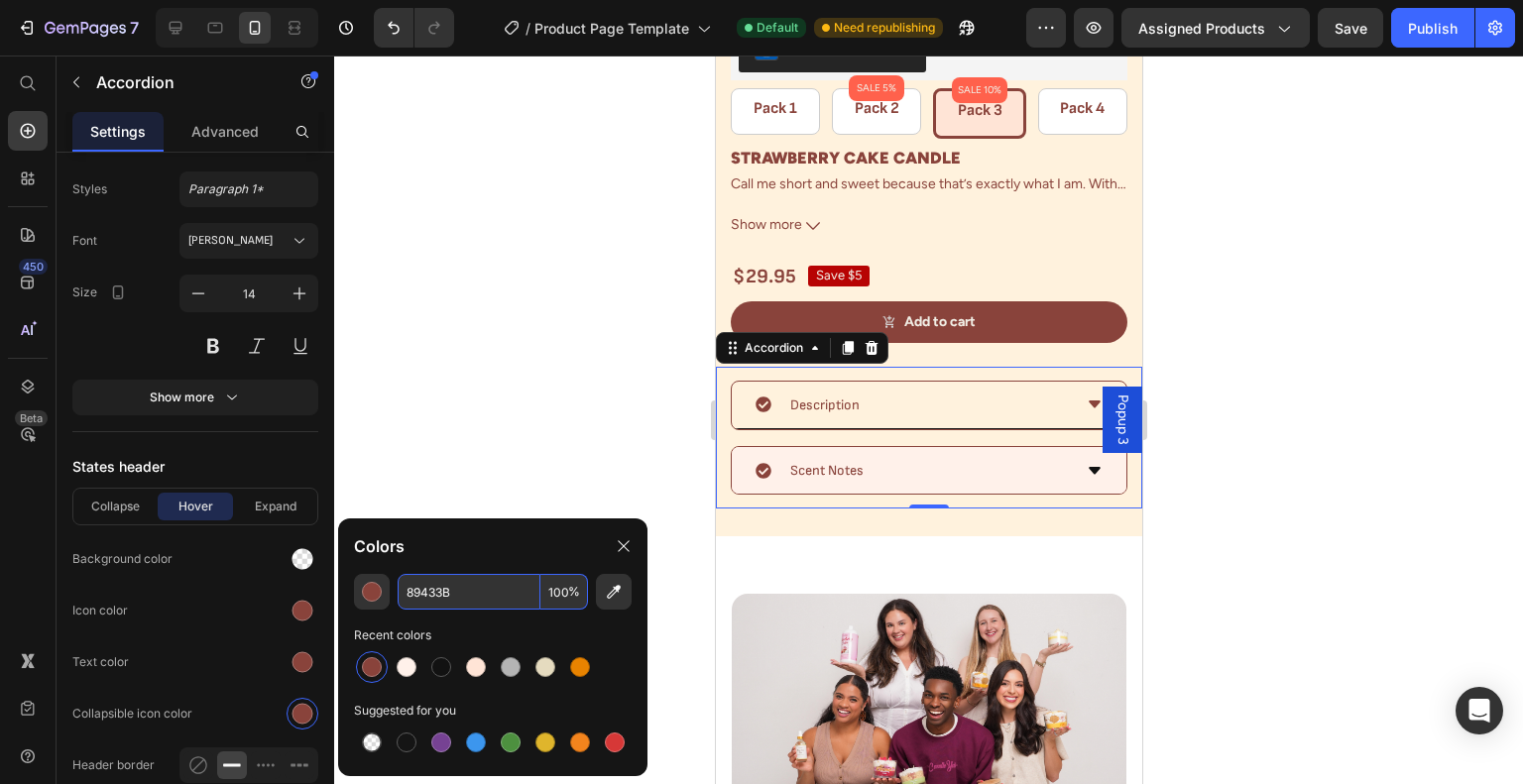 click on "Description" at bounding box center (912, 404) 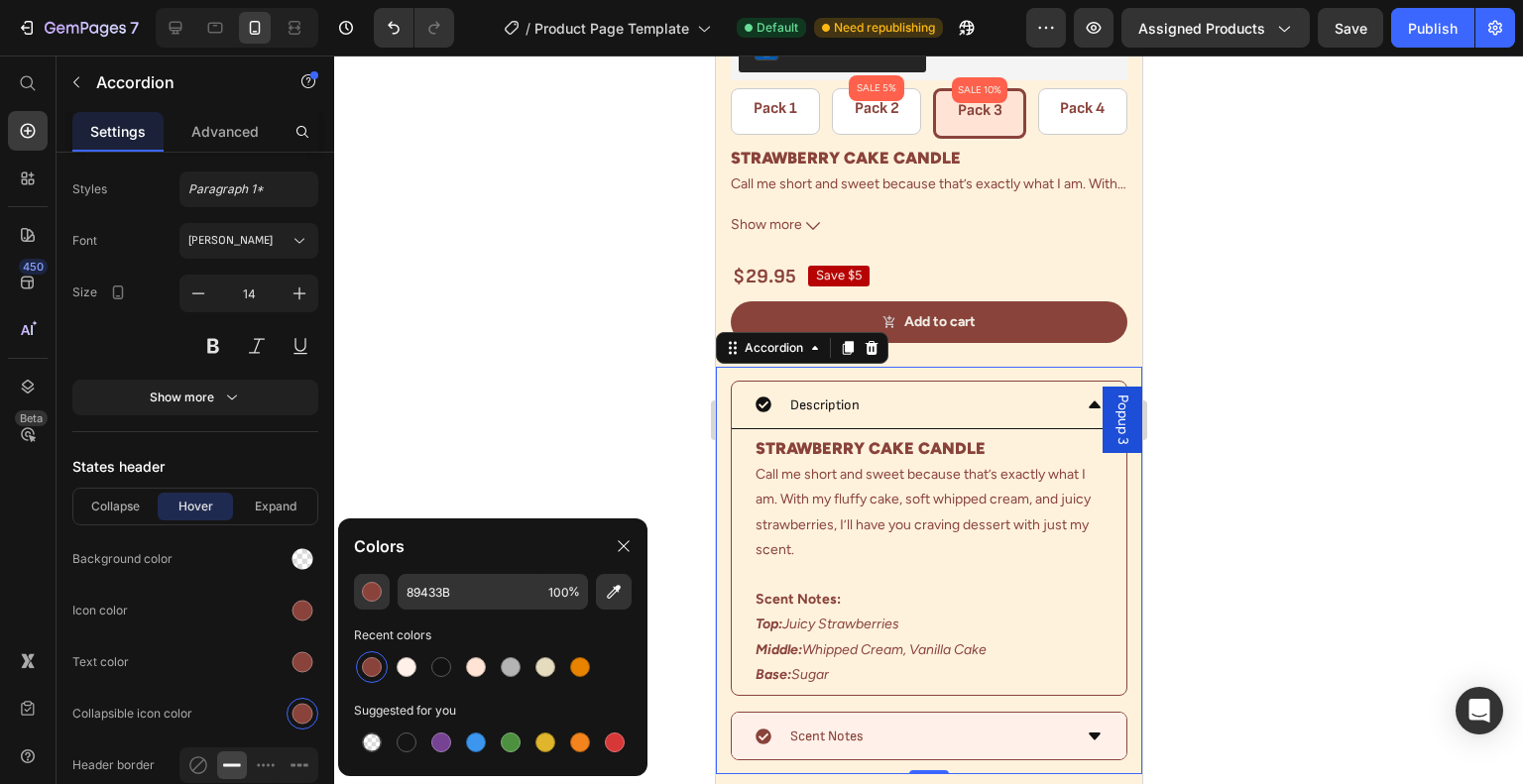 click on "Description" at bounding box center [912, 404] 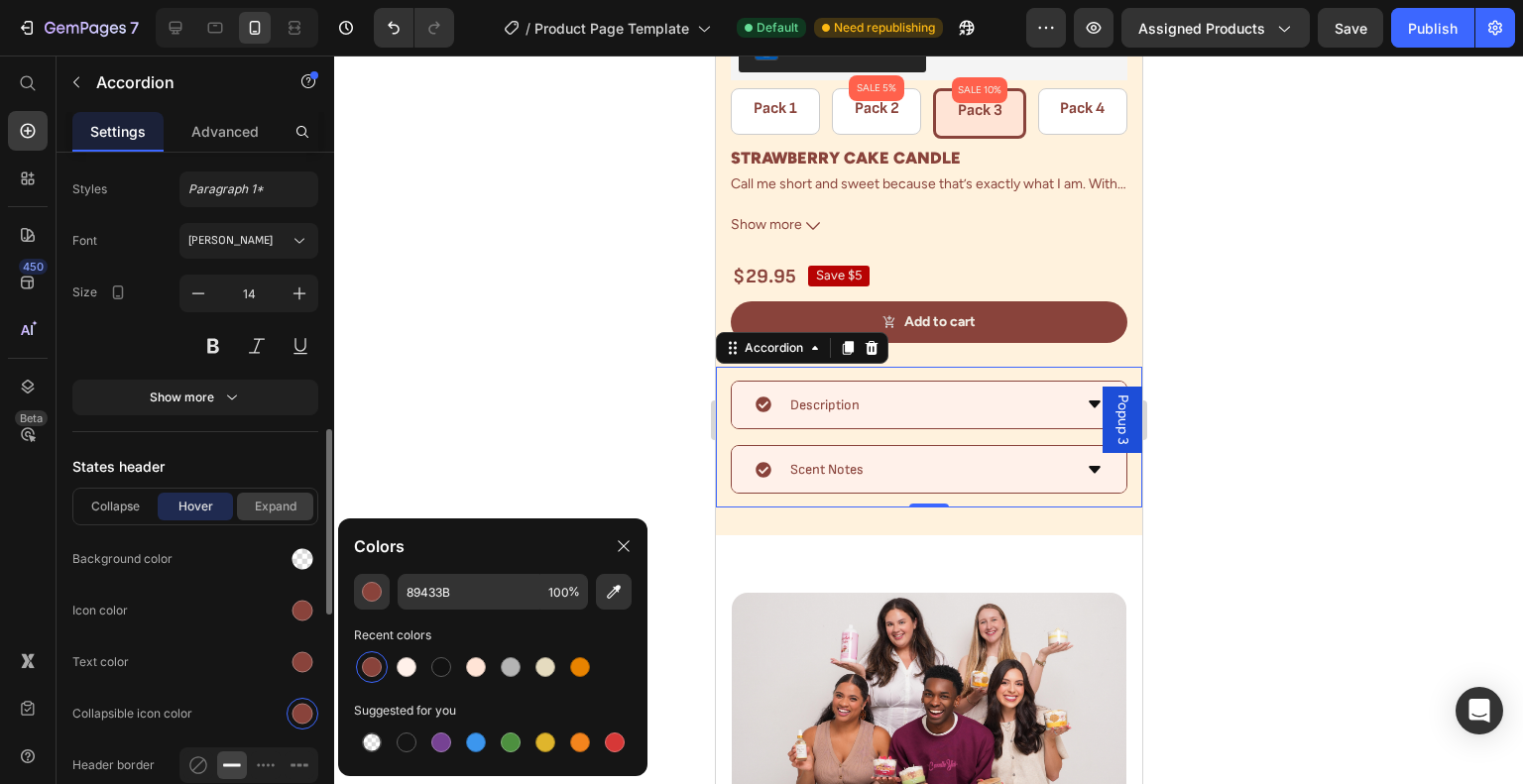click on "Expand" at bounding box center (275, 506) 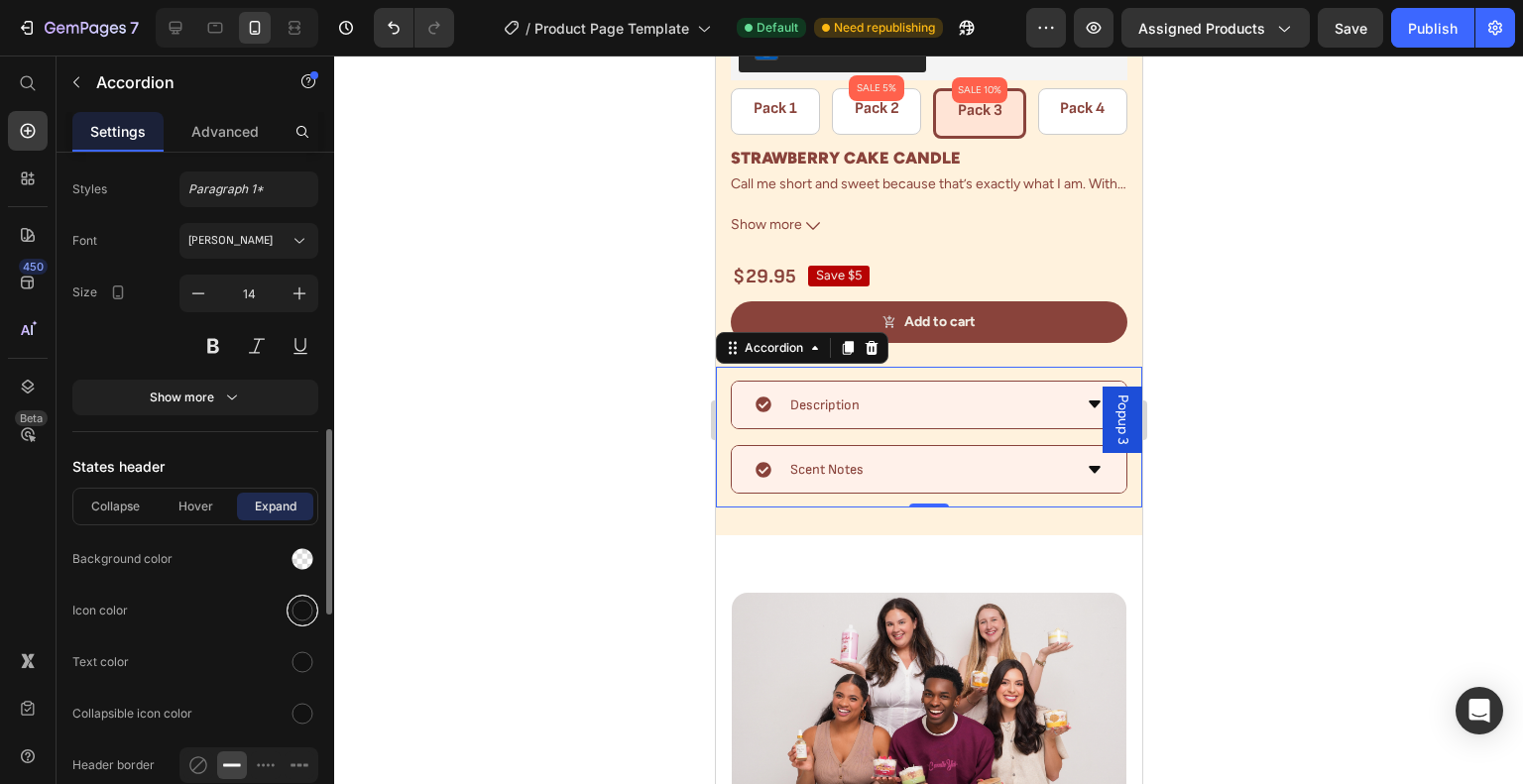 click at bounding box center (302, 611) 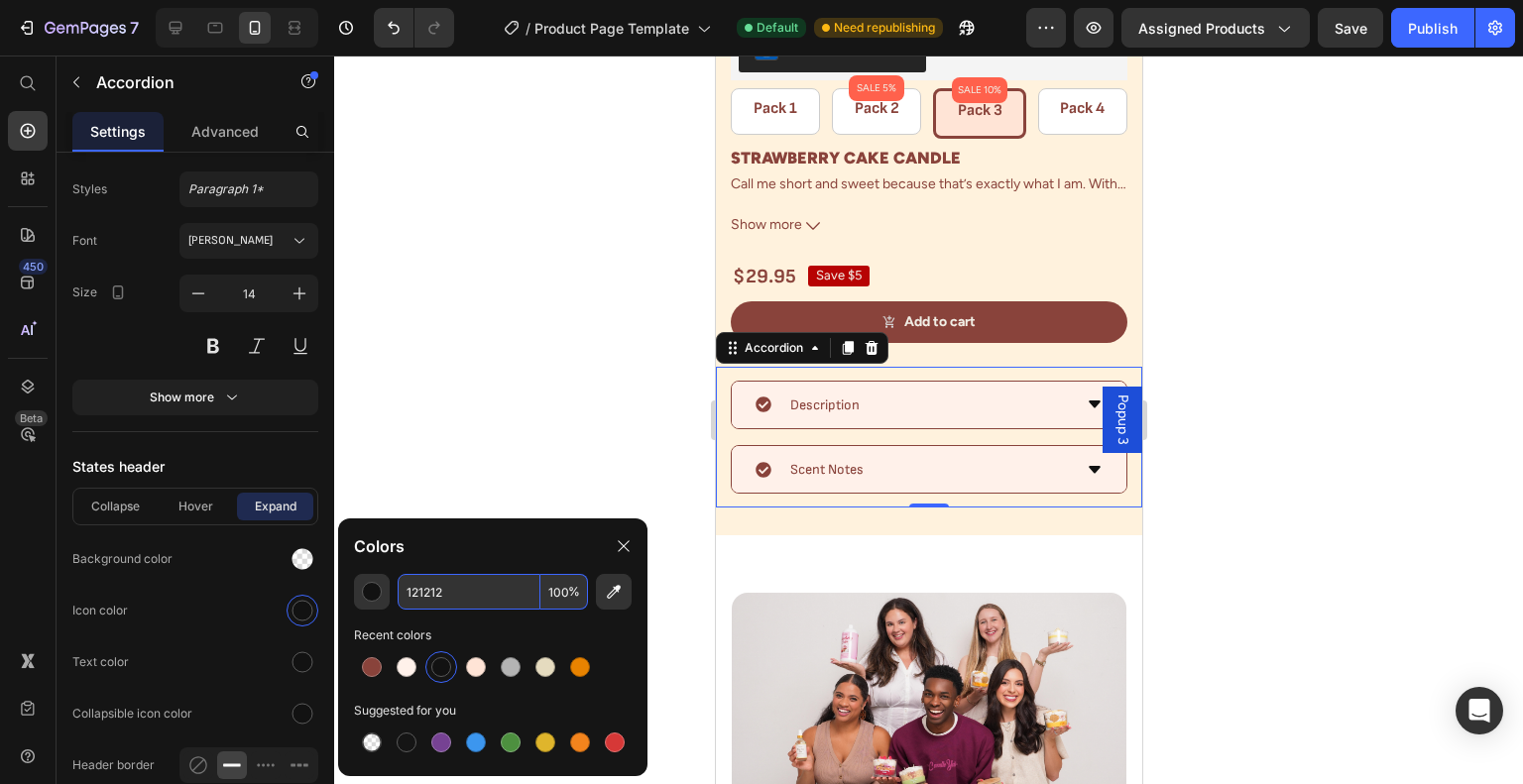 click on "121212" at bounding box center [469, 592] 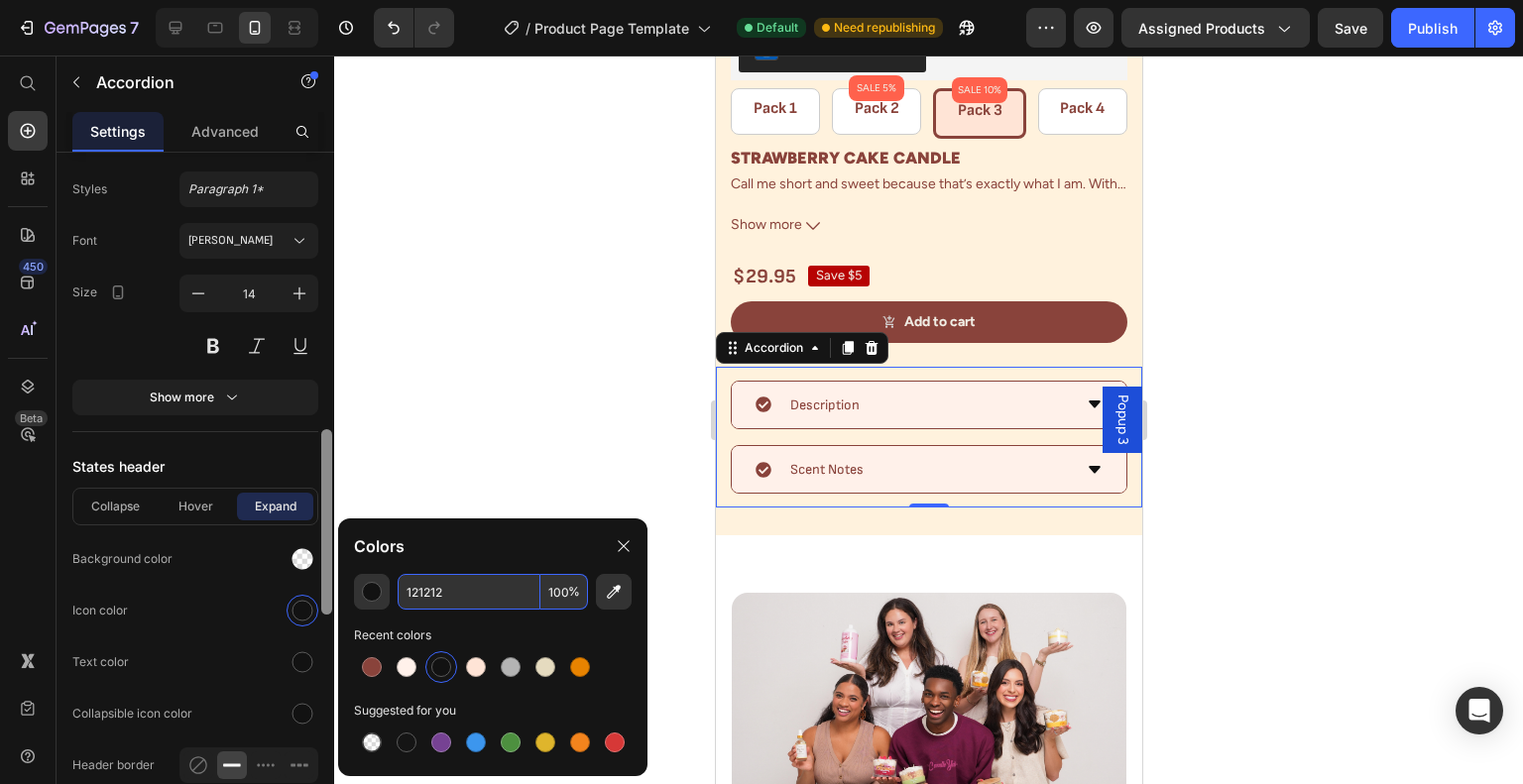 paste on "89433B" 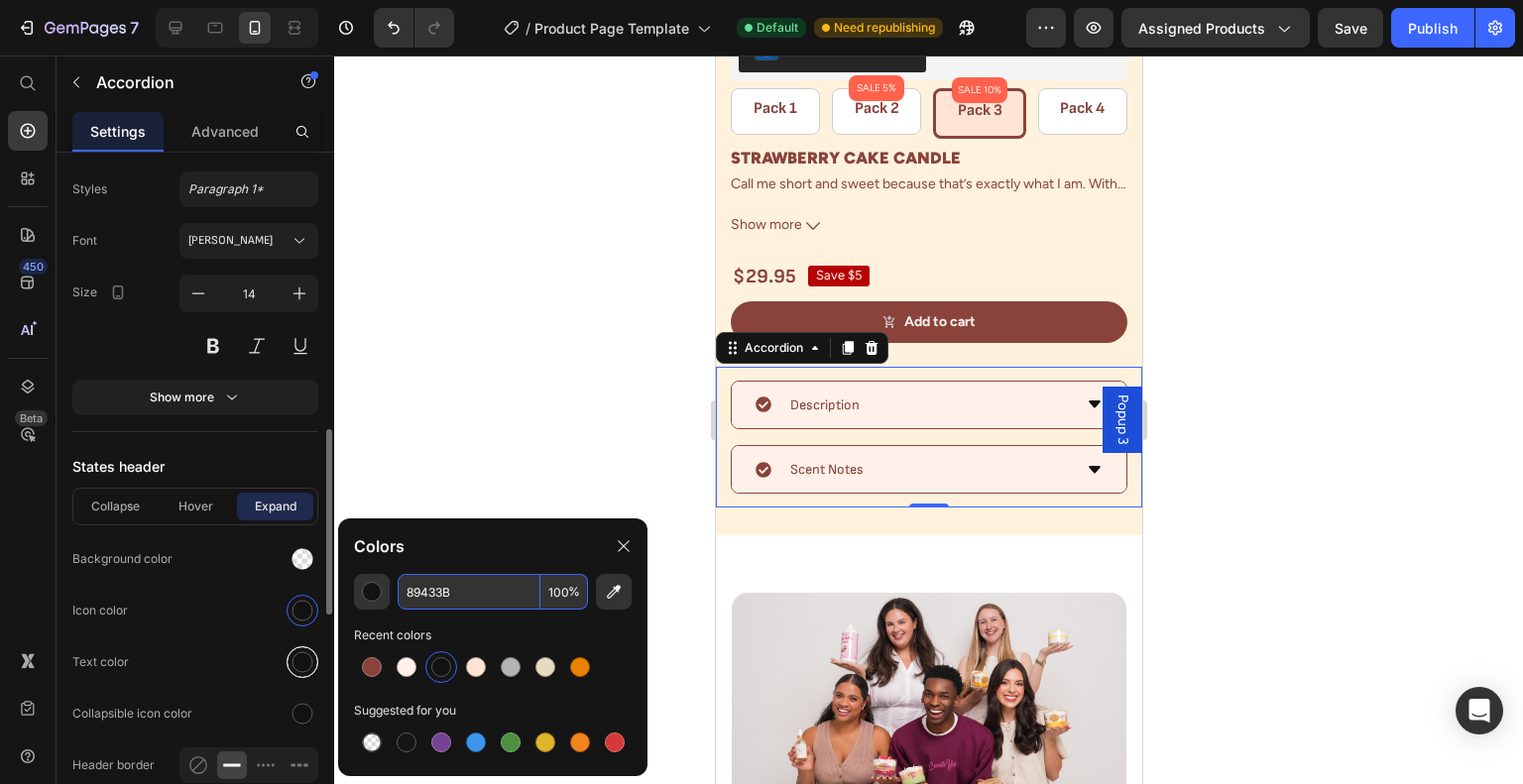 type on "121212" 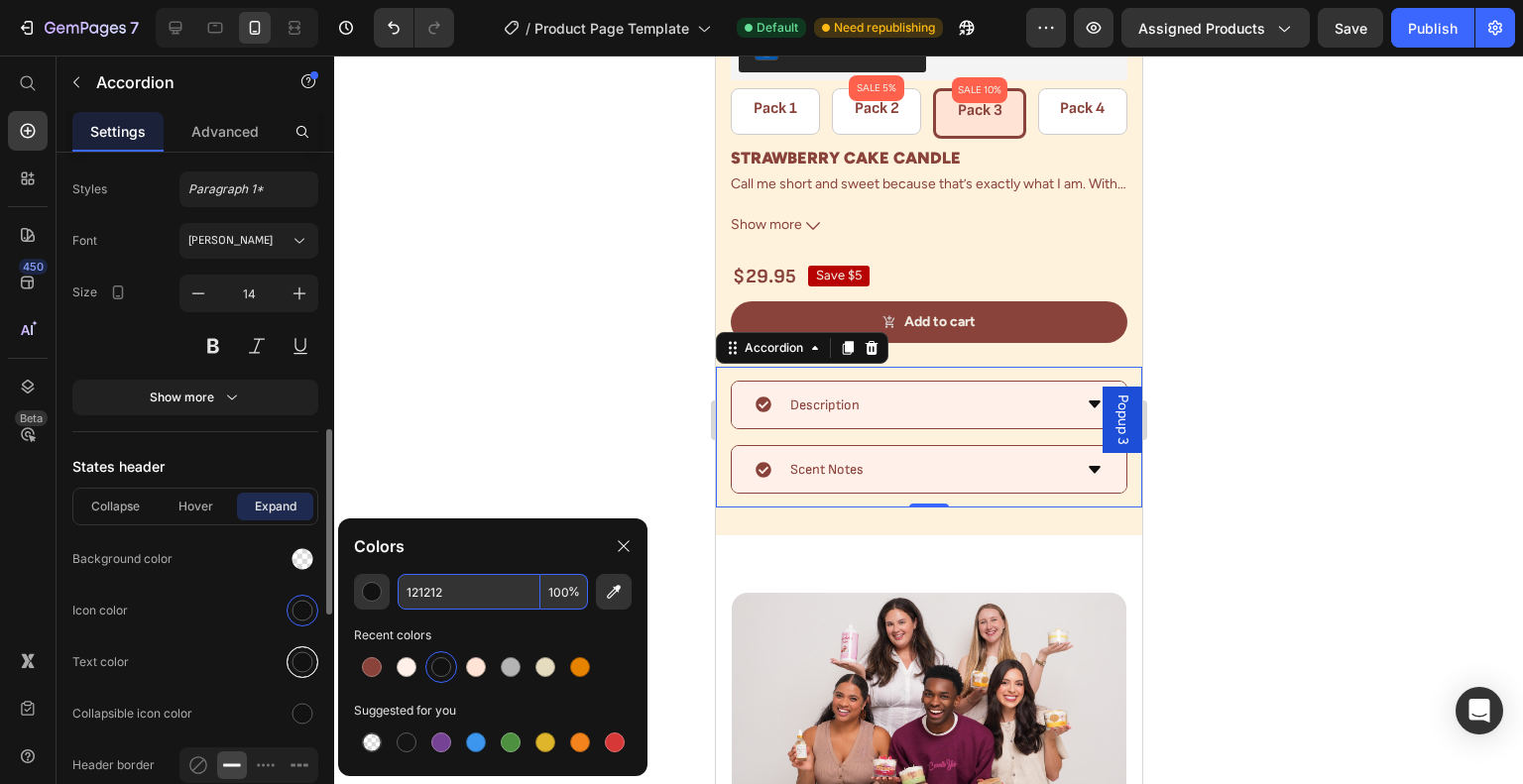 click at bounding box center (302, 662) 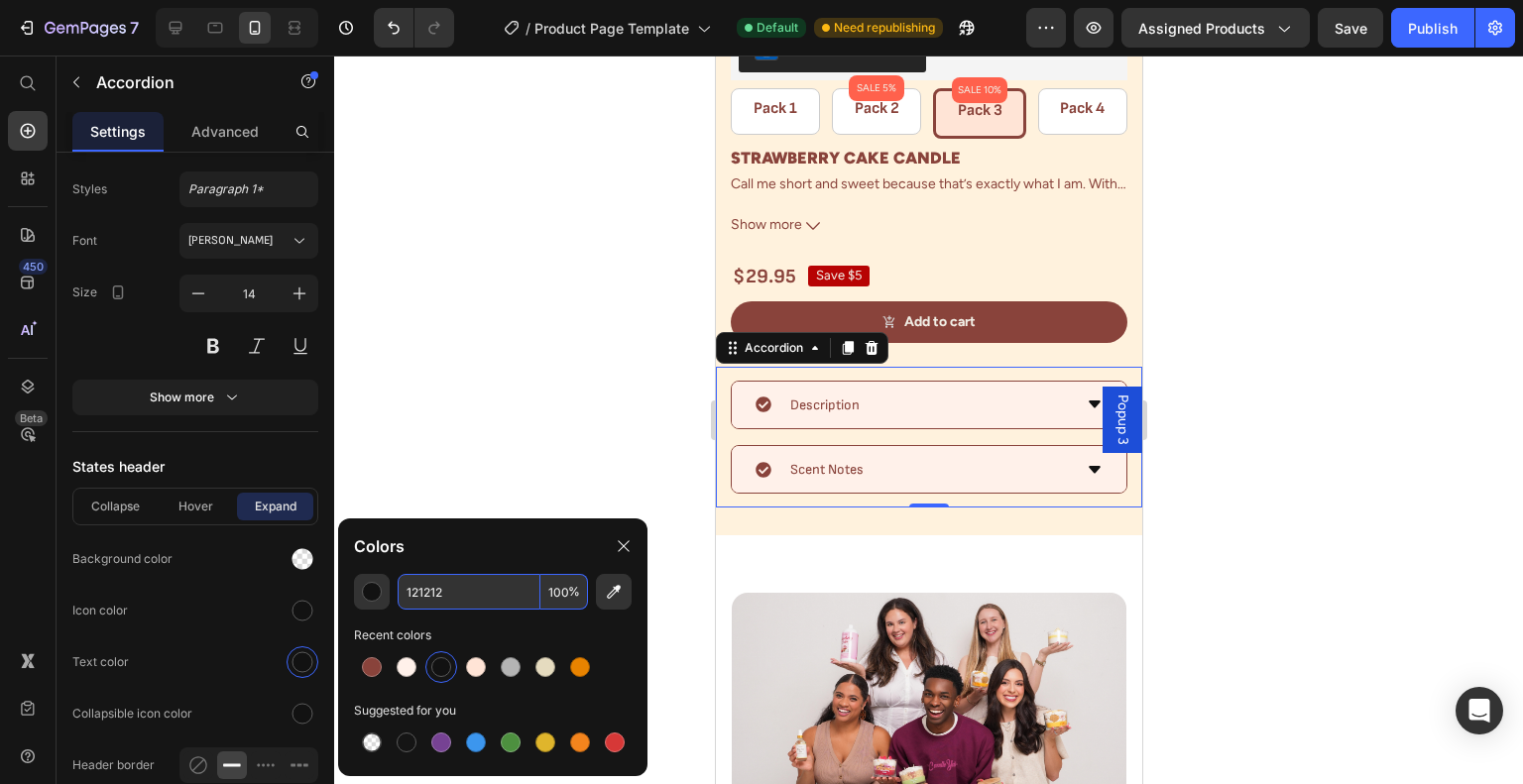click on "121212" at bounding box center (469, 592) 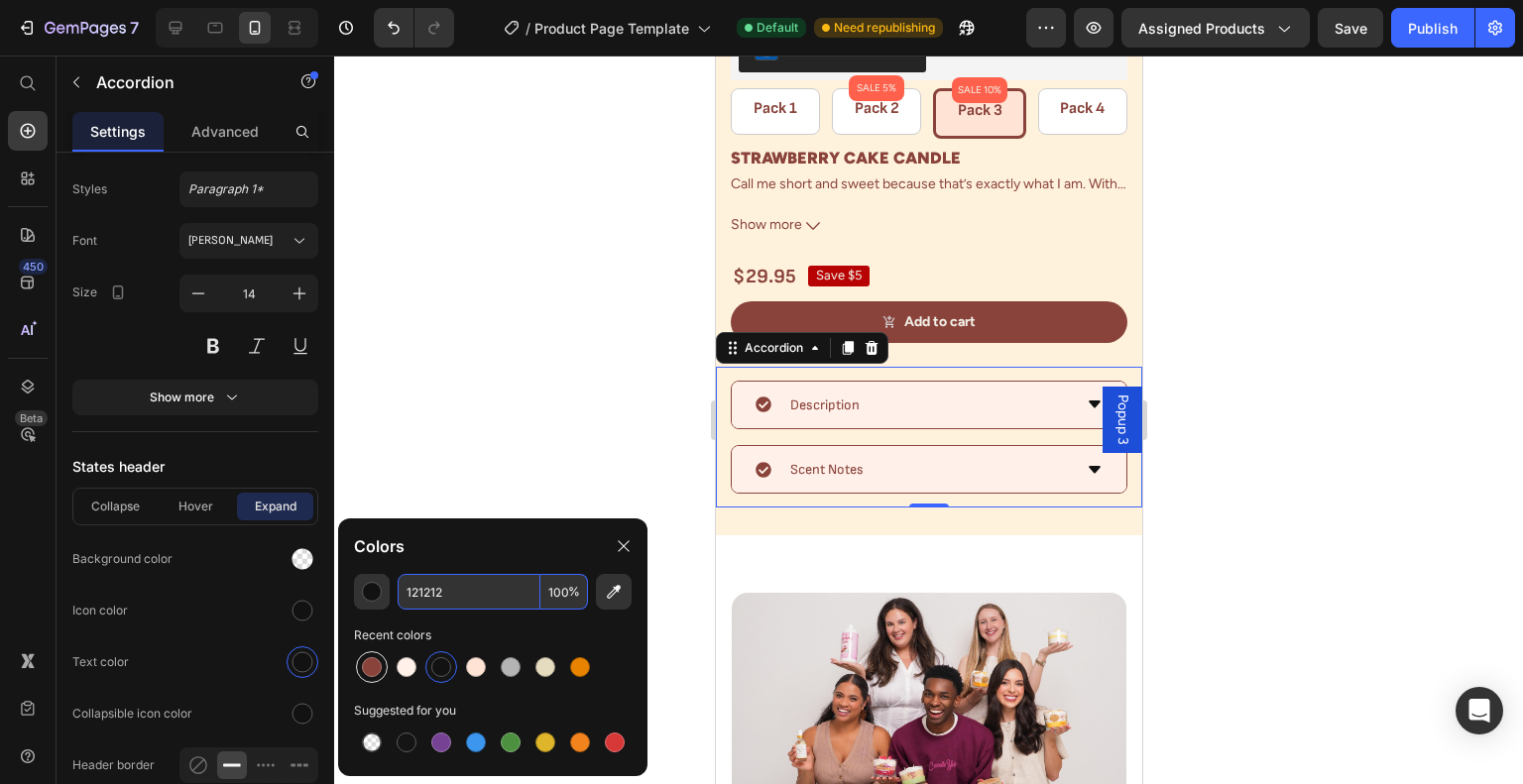 paste on "89433B" 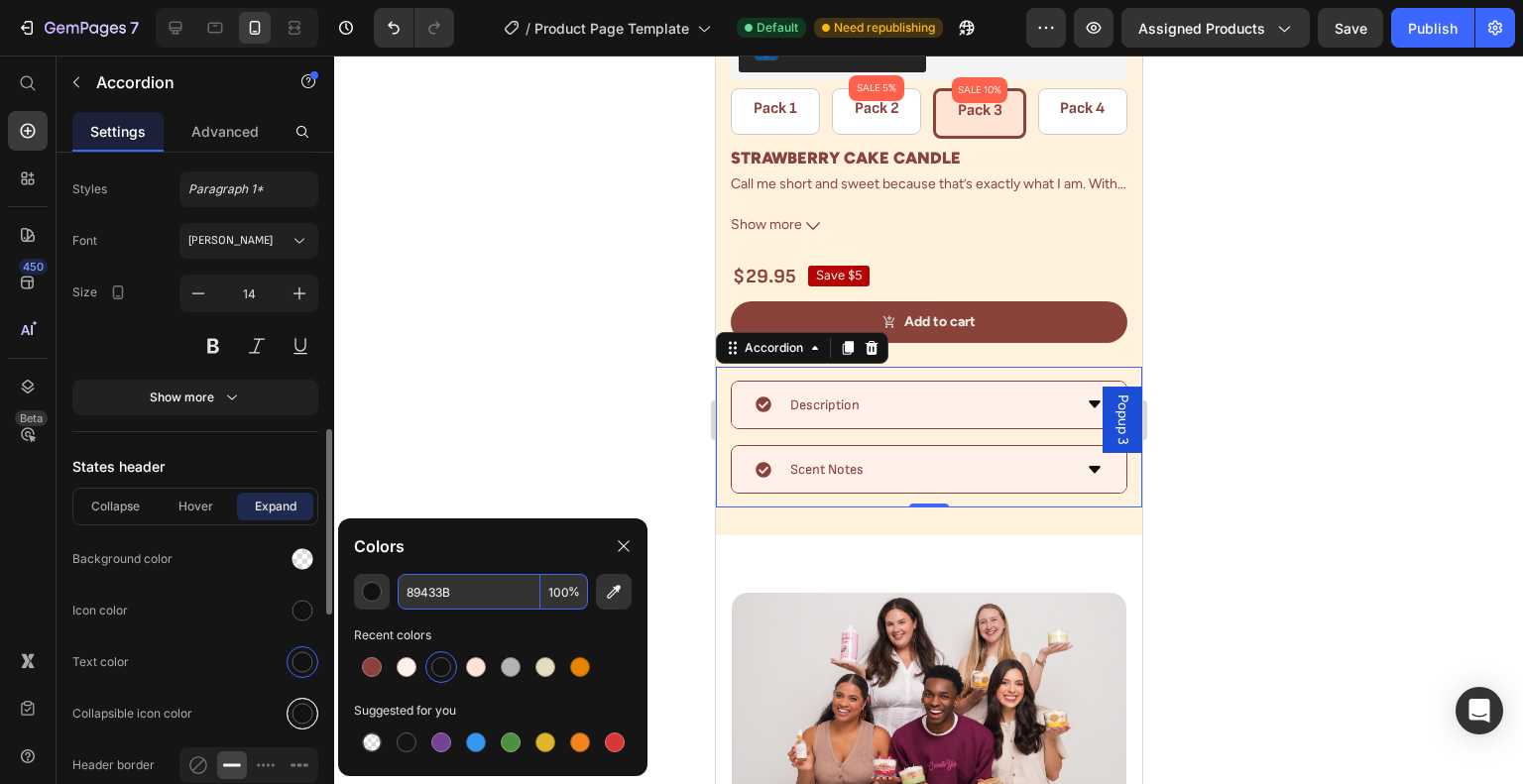type on "121212" 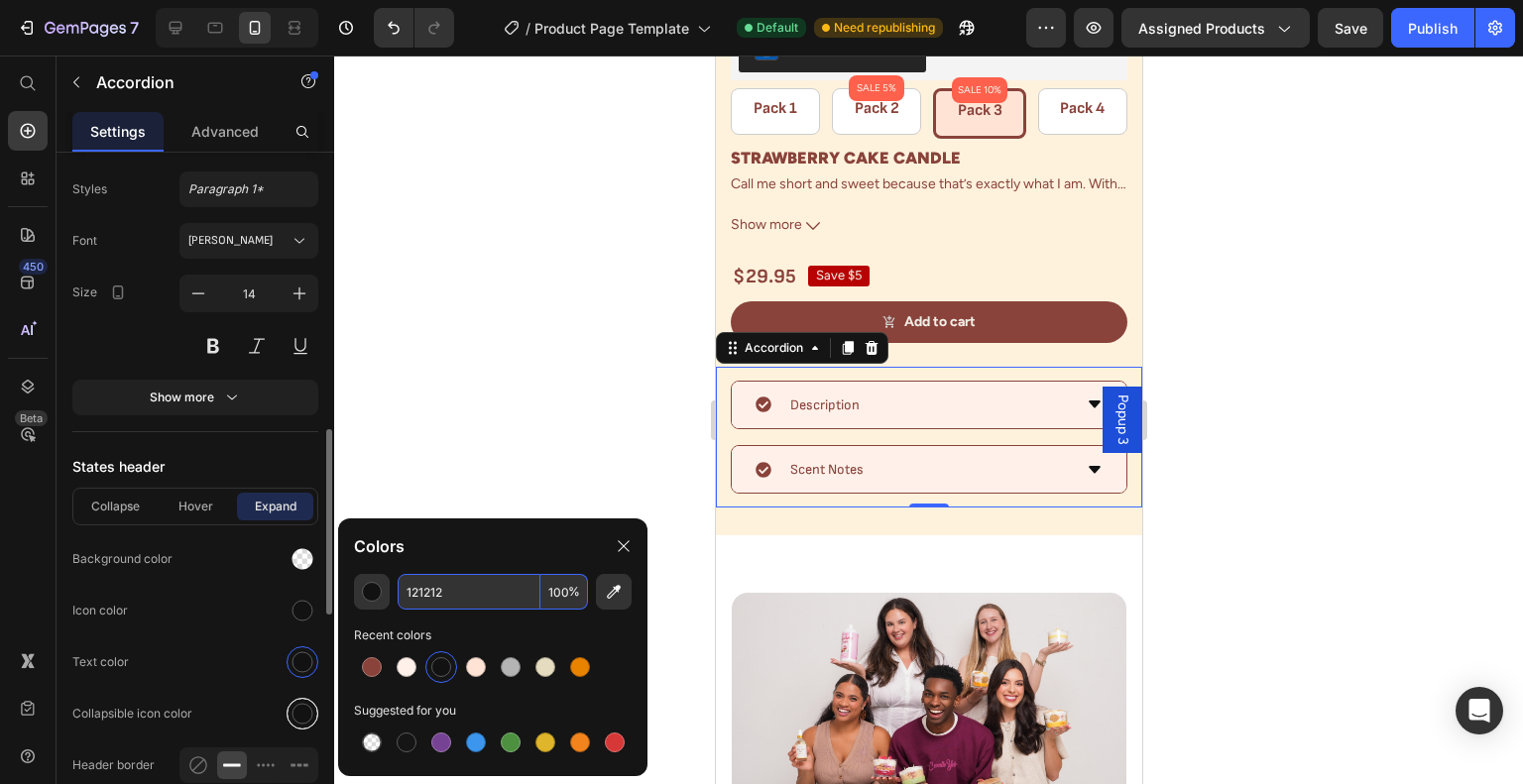 click at bounding box center [302, 714] 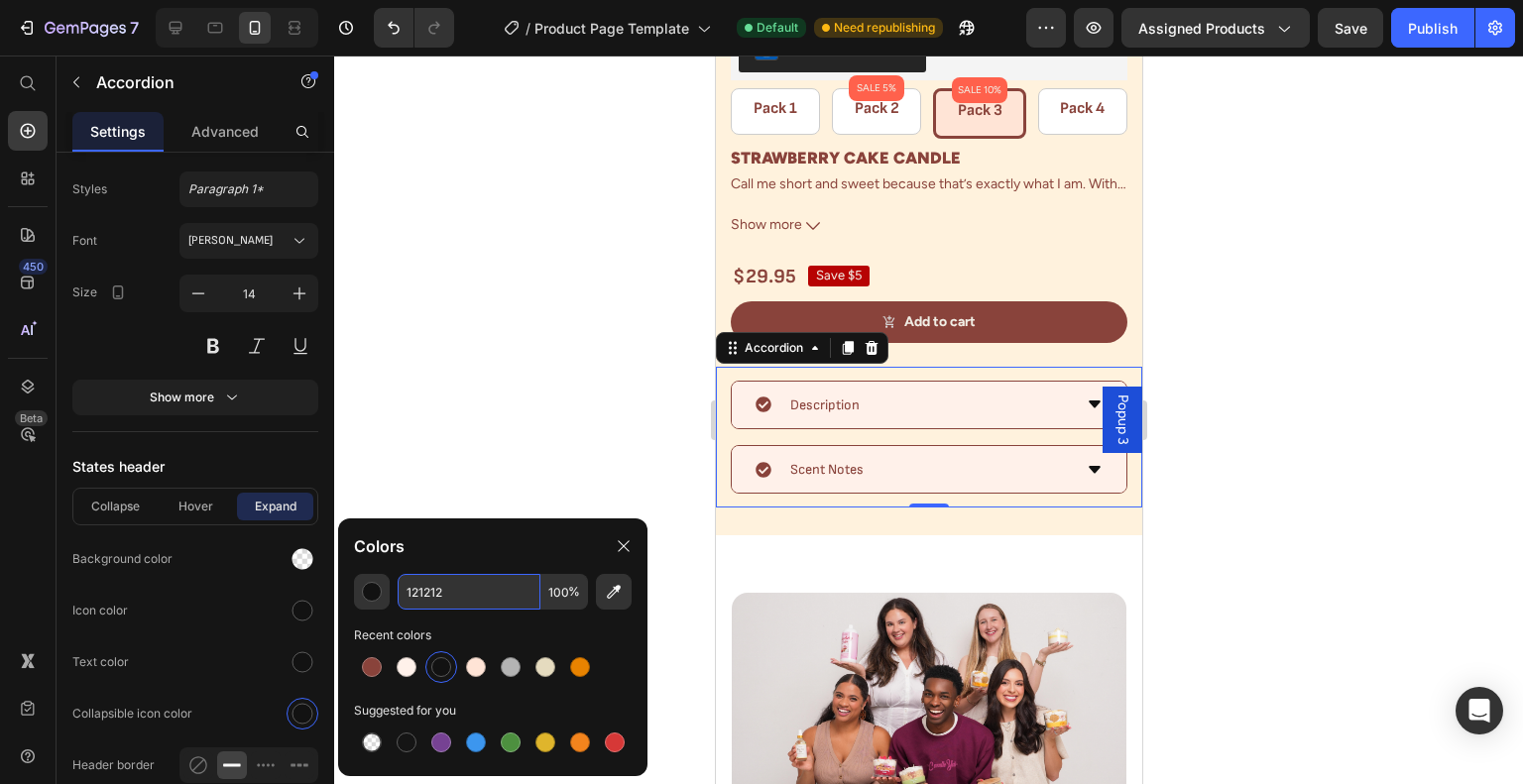 click on "121212" at bounding box center (469, 592) 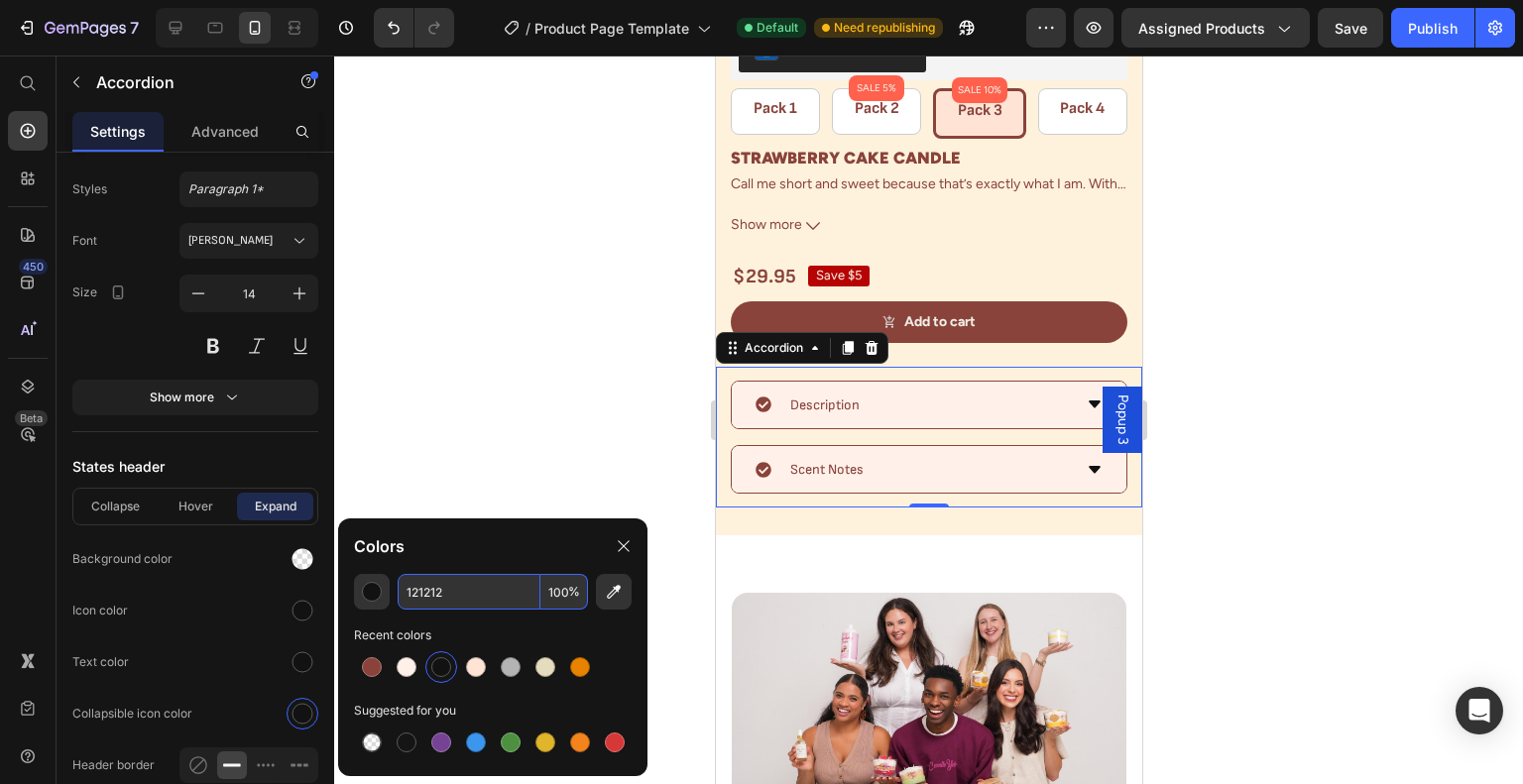 paste on "89433B" 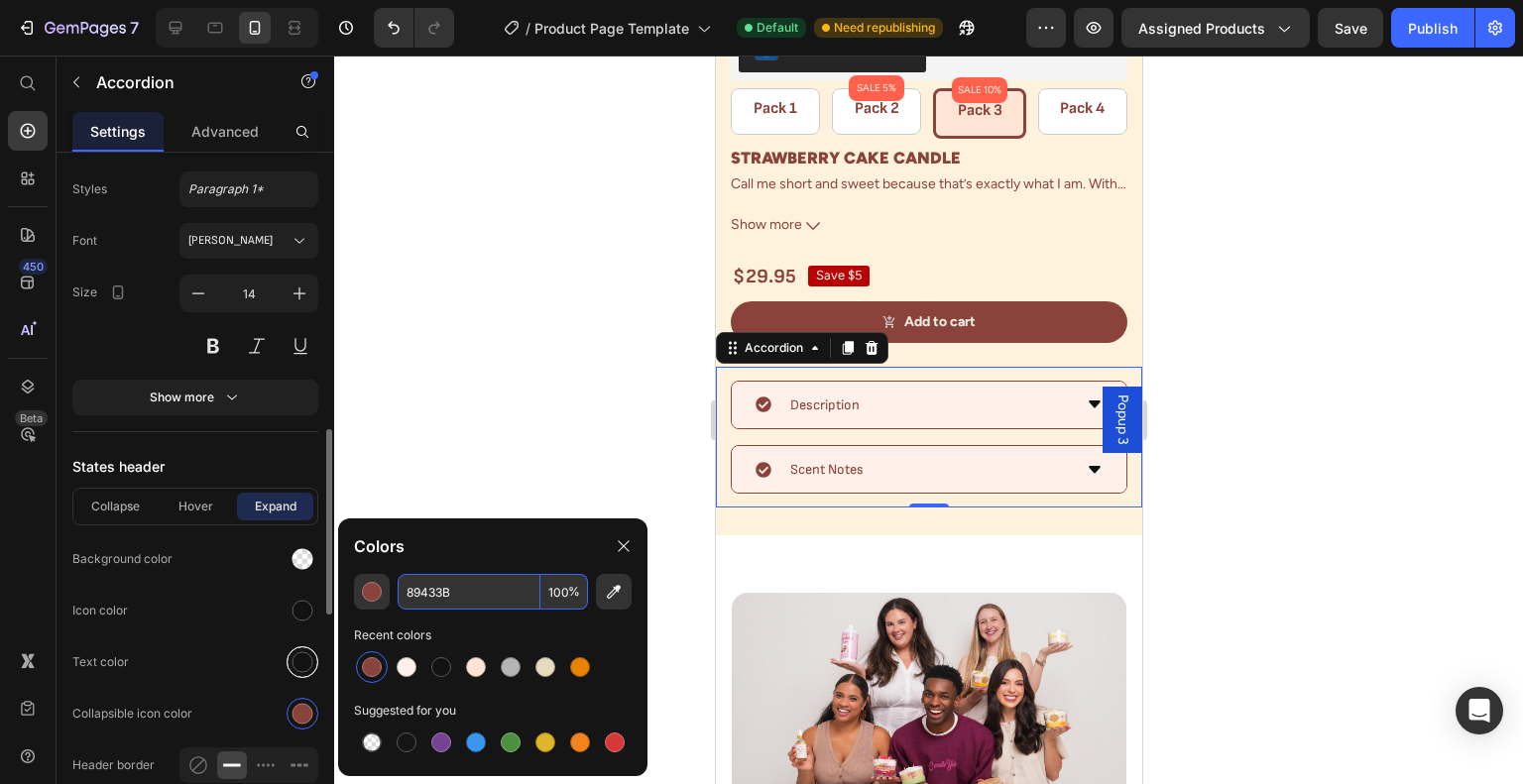 type on "89433B" 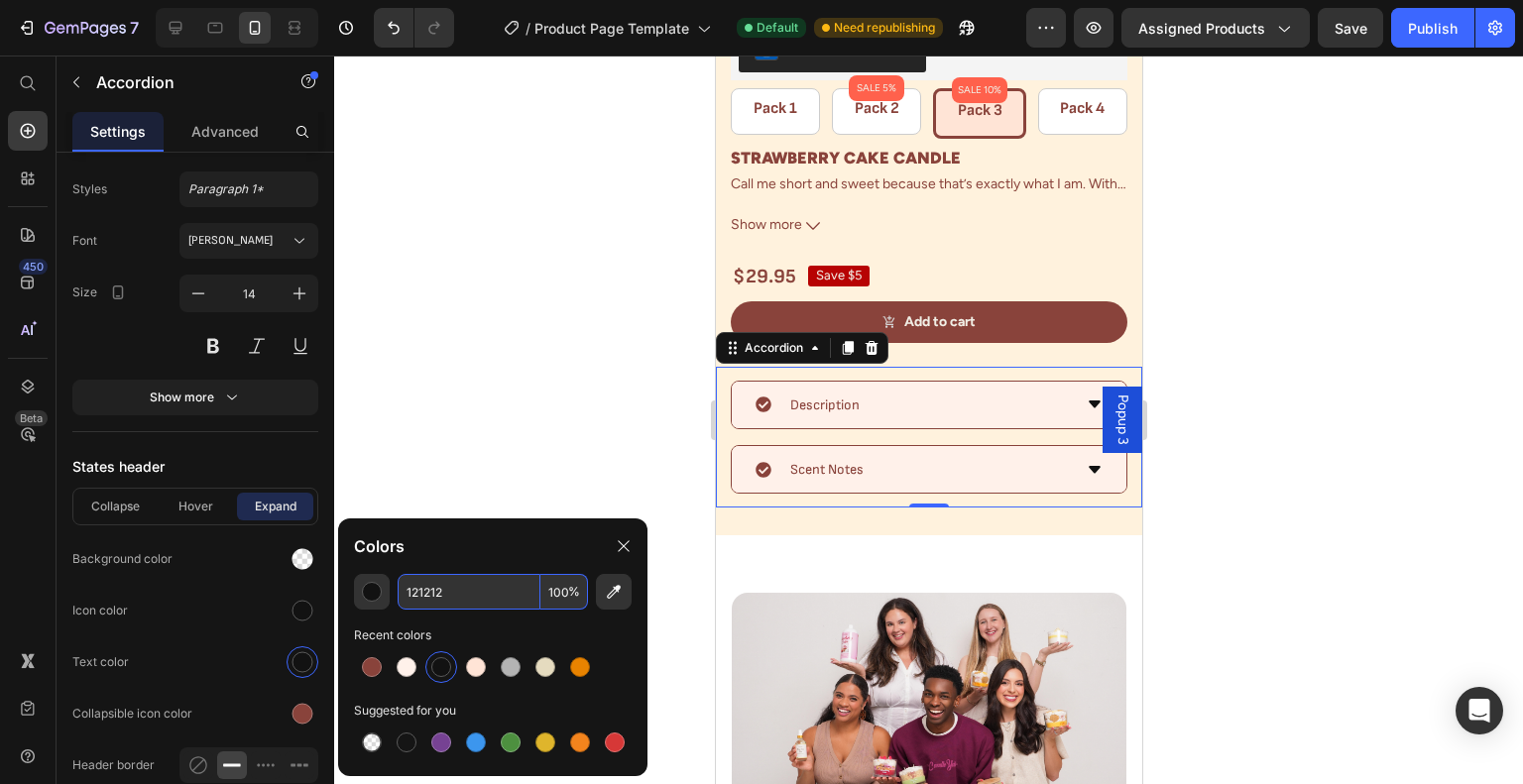 click on "121212" at bounding box center (469, 592) 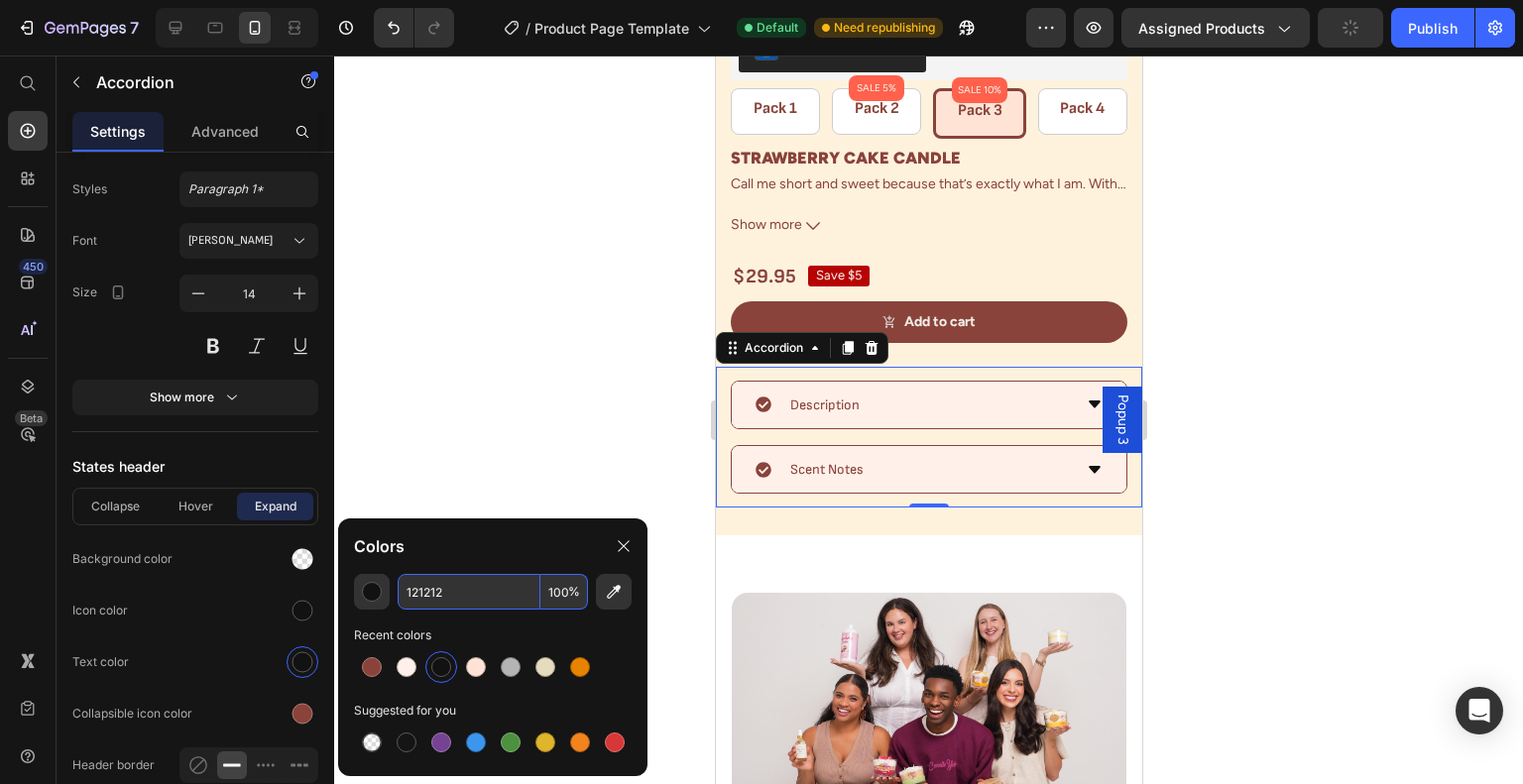 paste on "89433B" 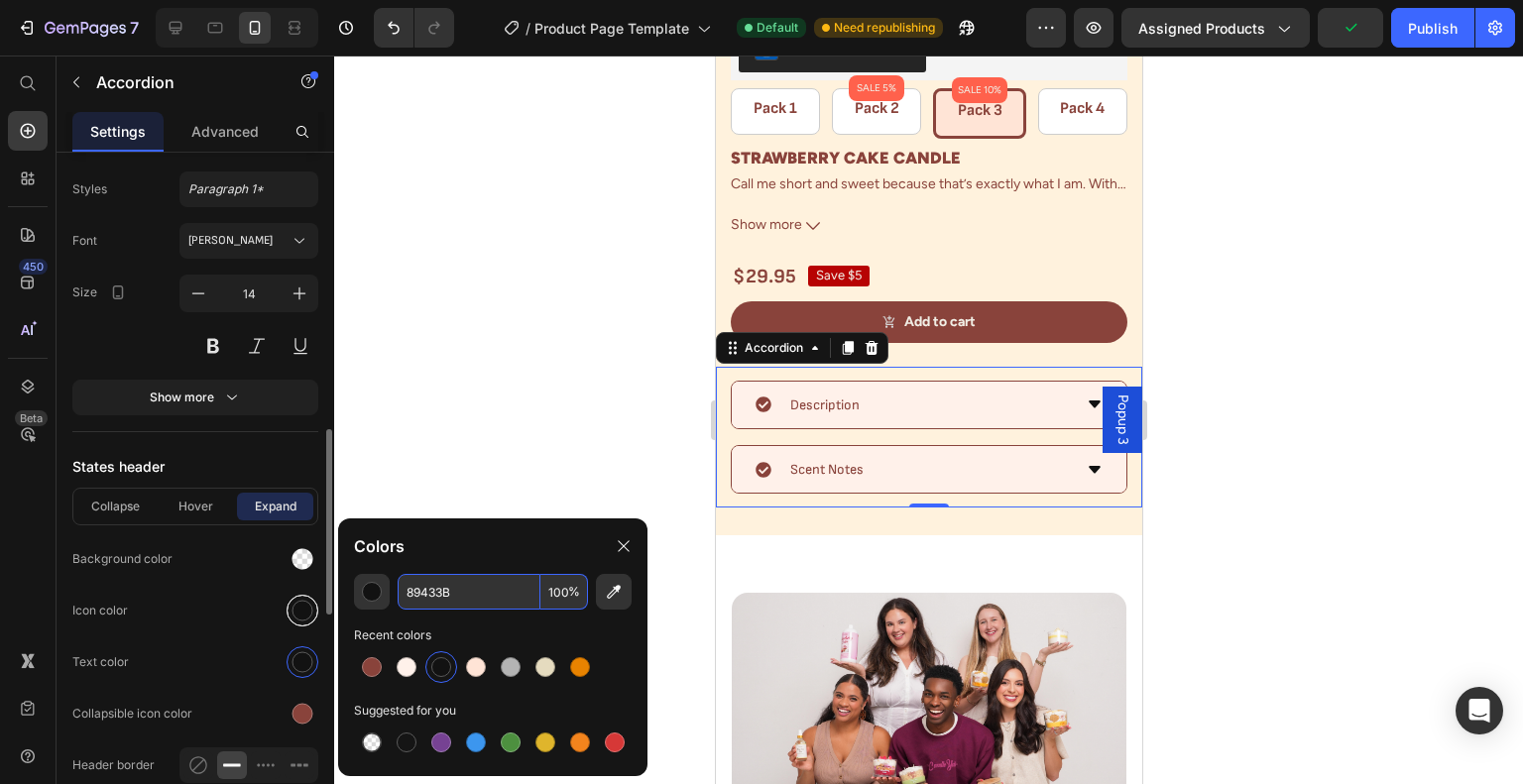 click at bounding box center [302, 611] 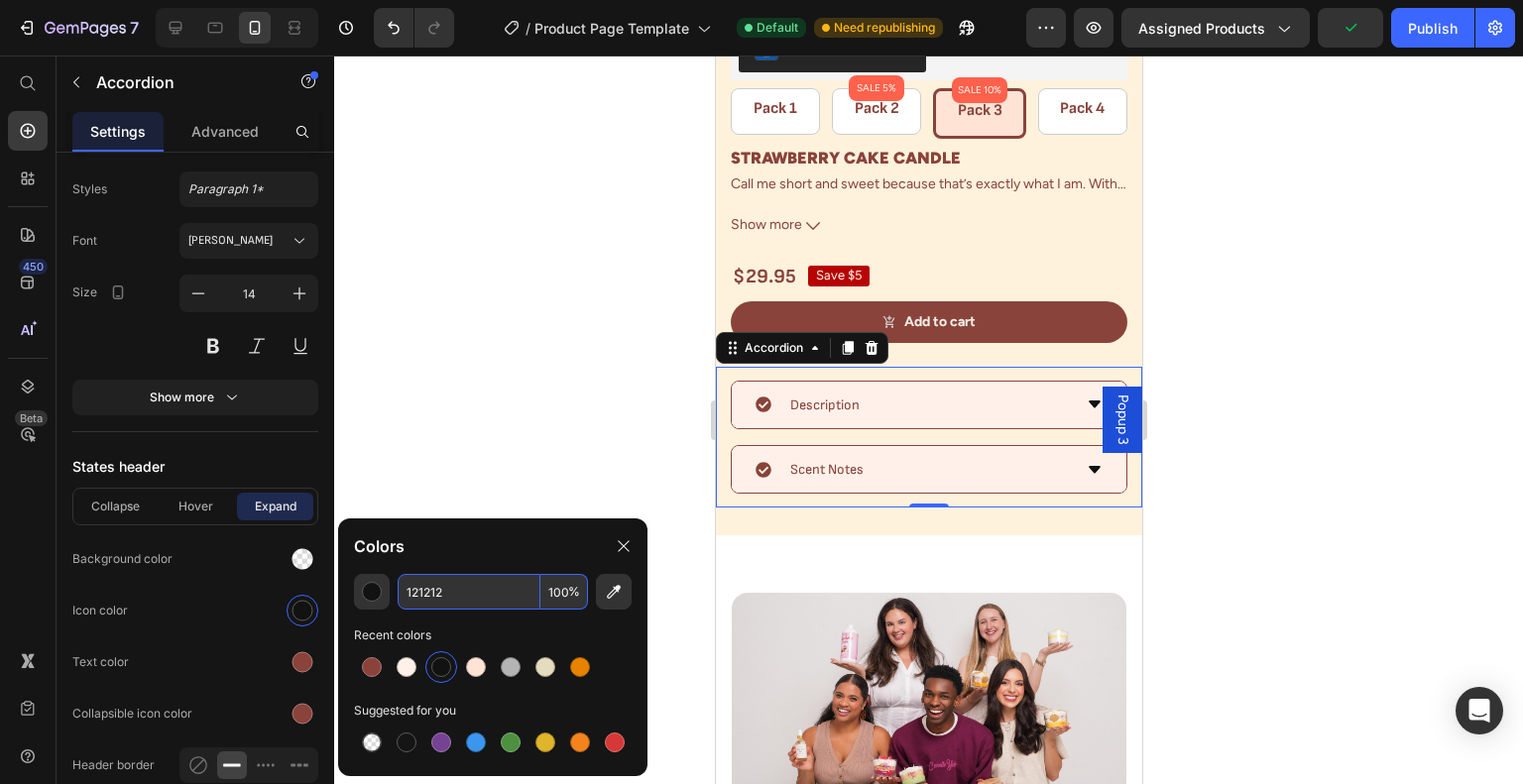 click on "121212" at bounding box center (469, 592) 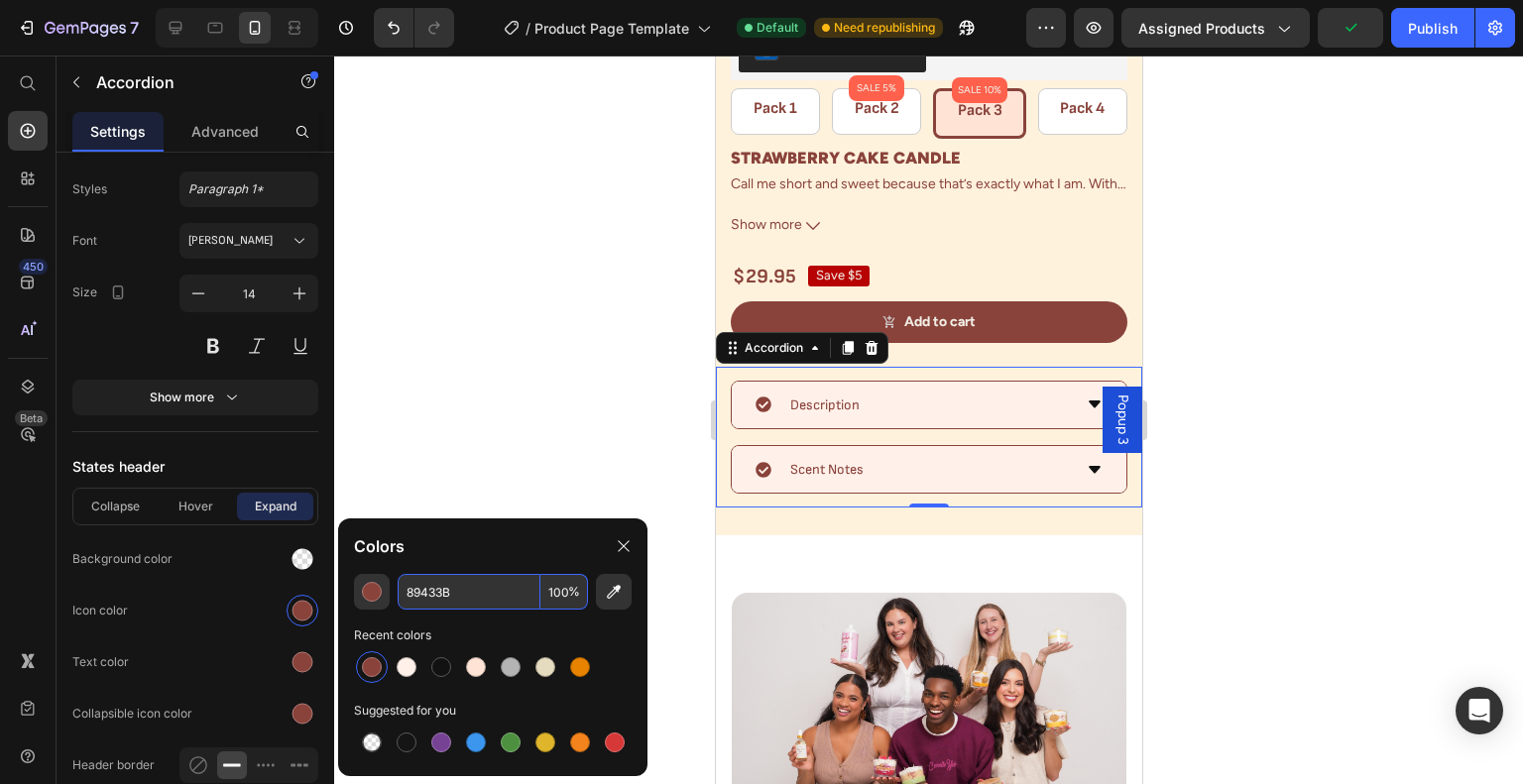 type on "89433B" 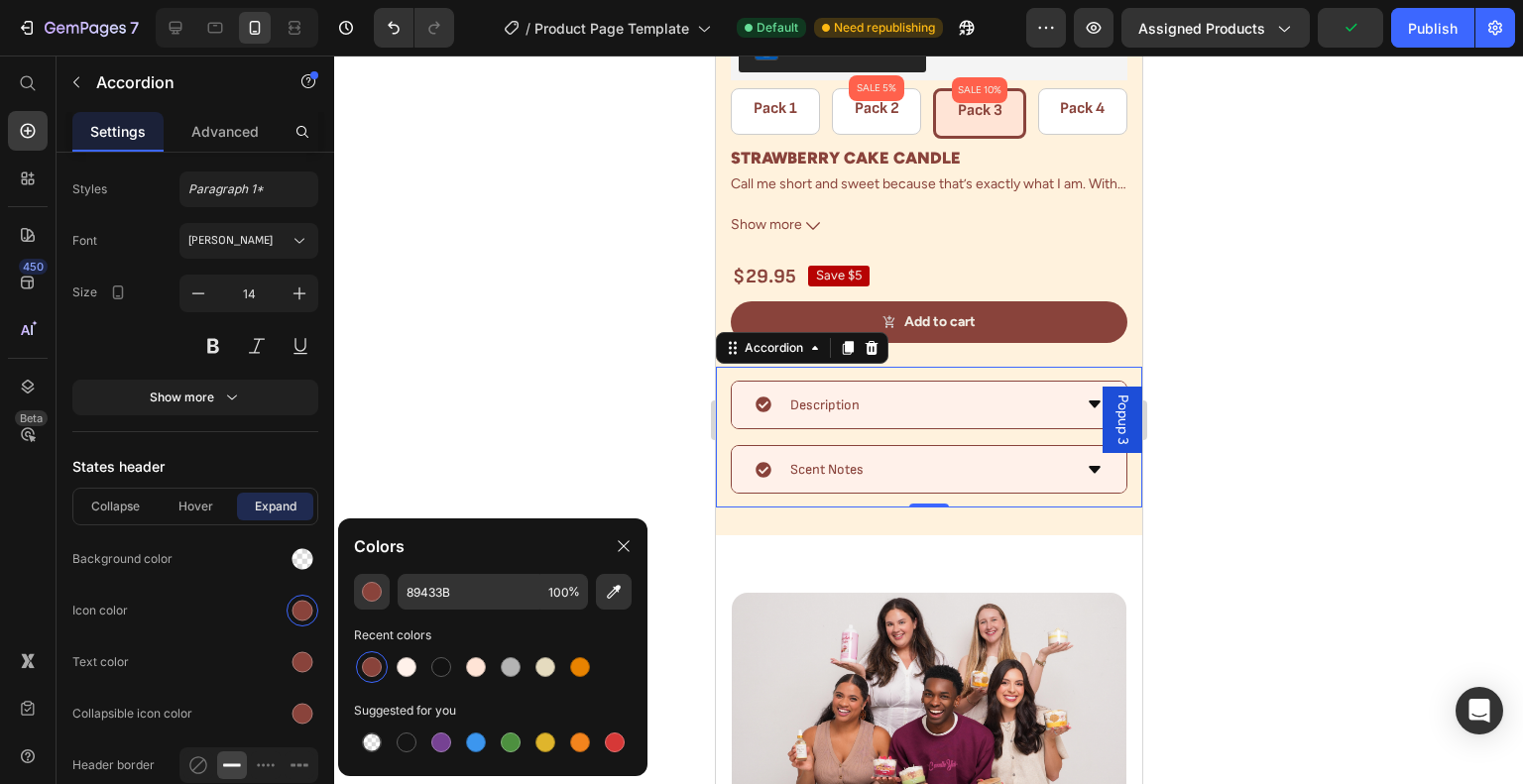 click 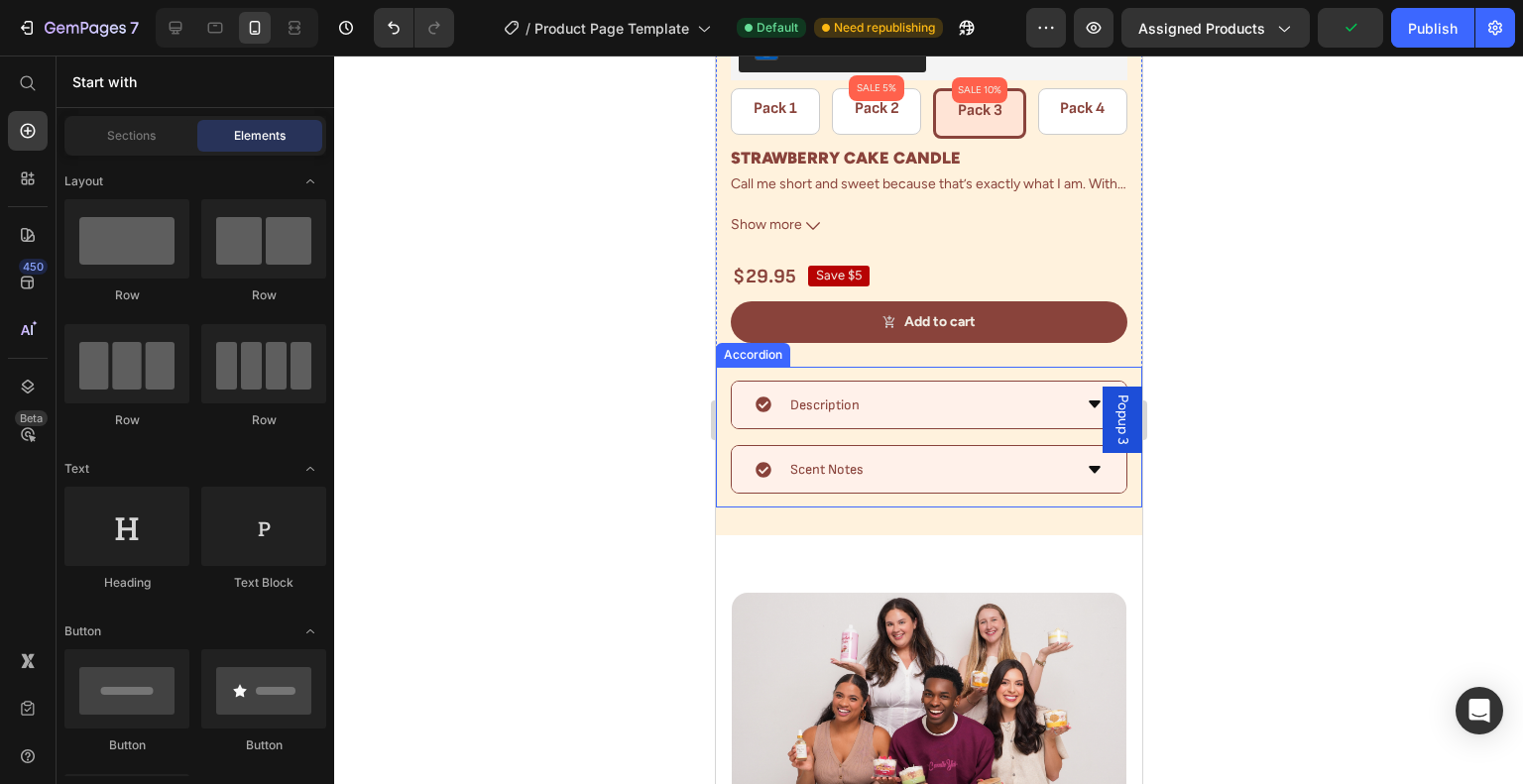 click on "Description" at bounding box center [824, 404] 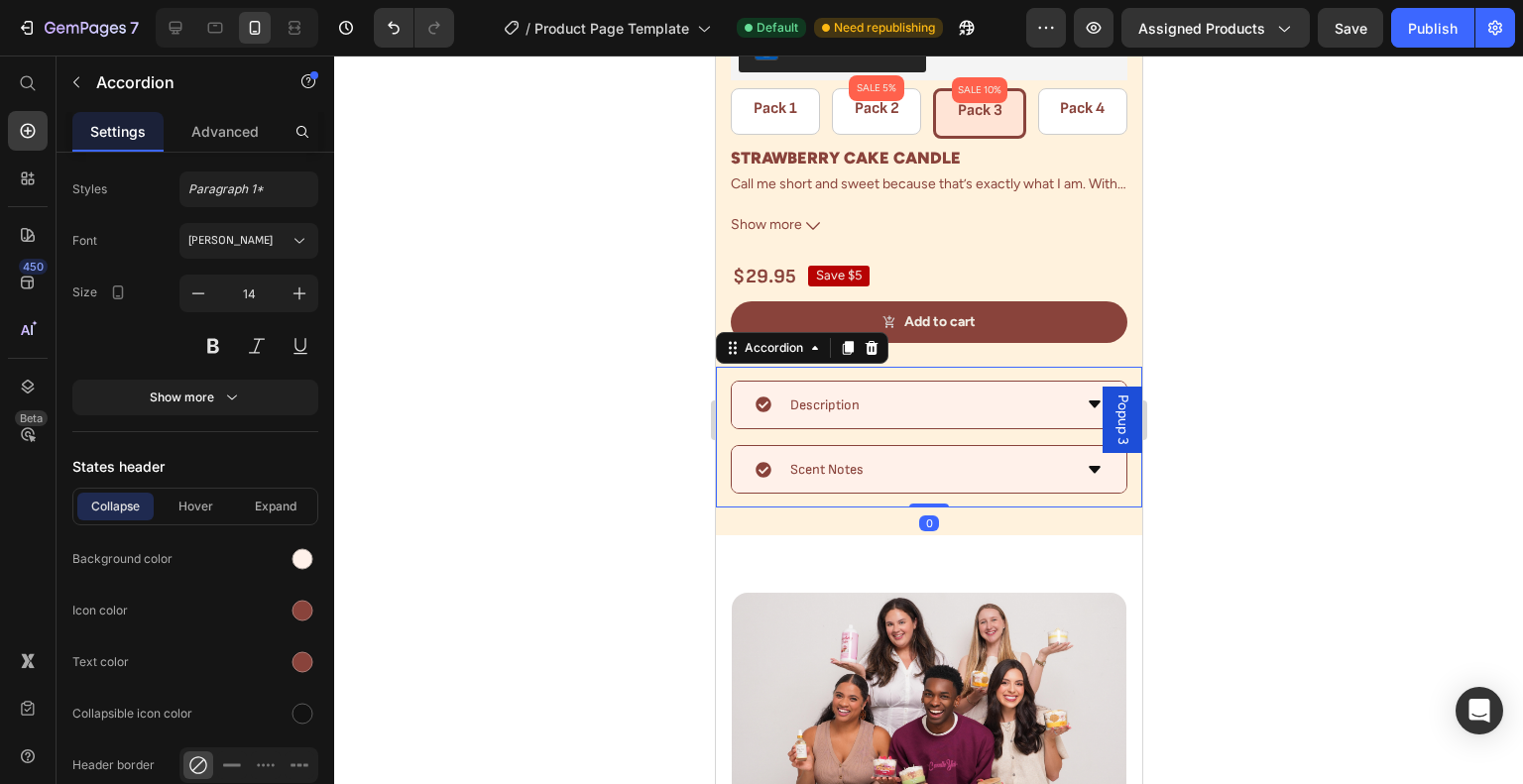 click on "Description" at bounding box center [912, 404] 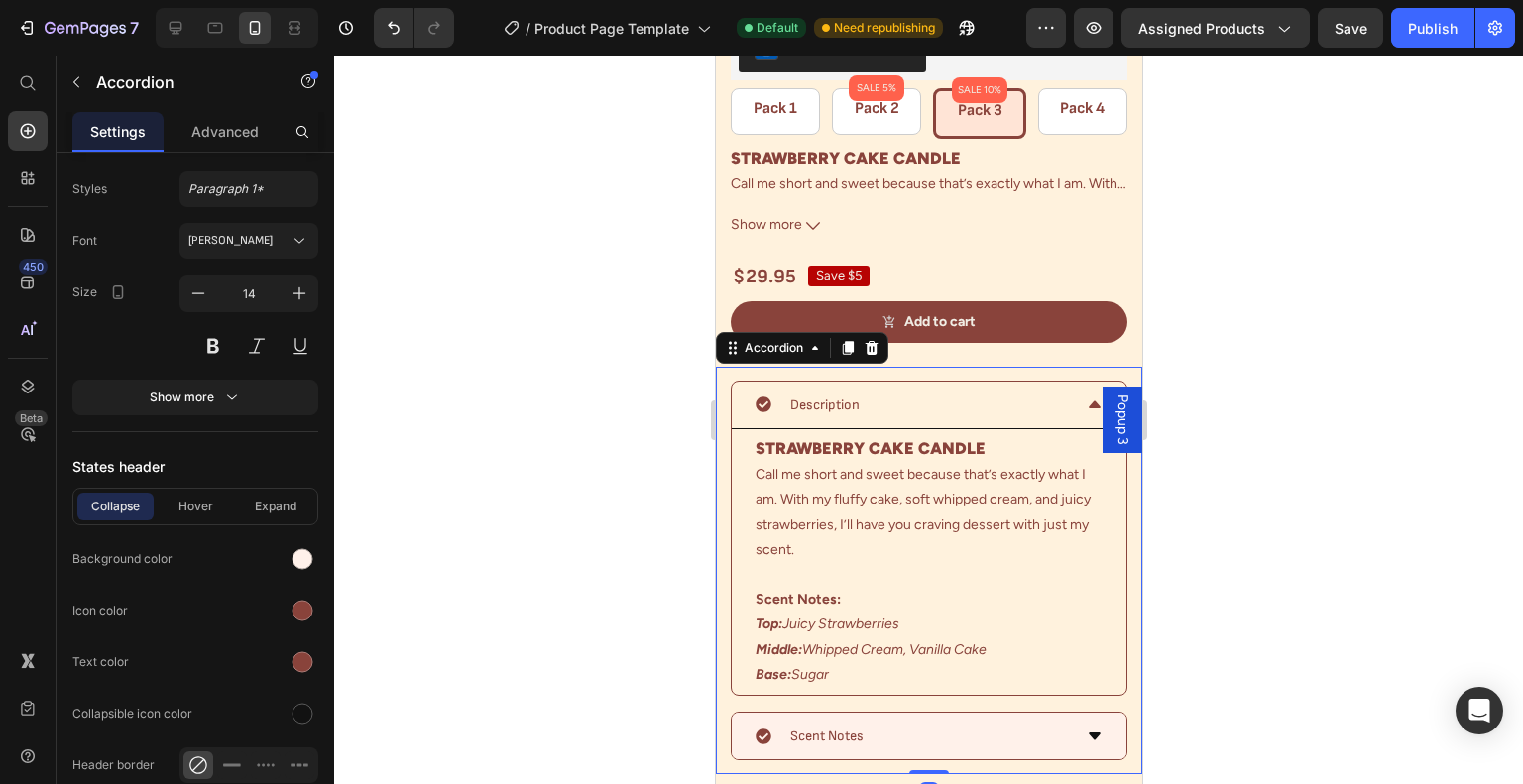 click on "Description" at bounding box center (912, 404) 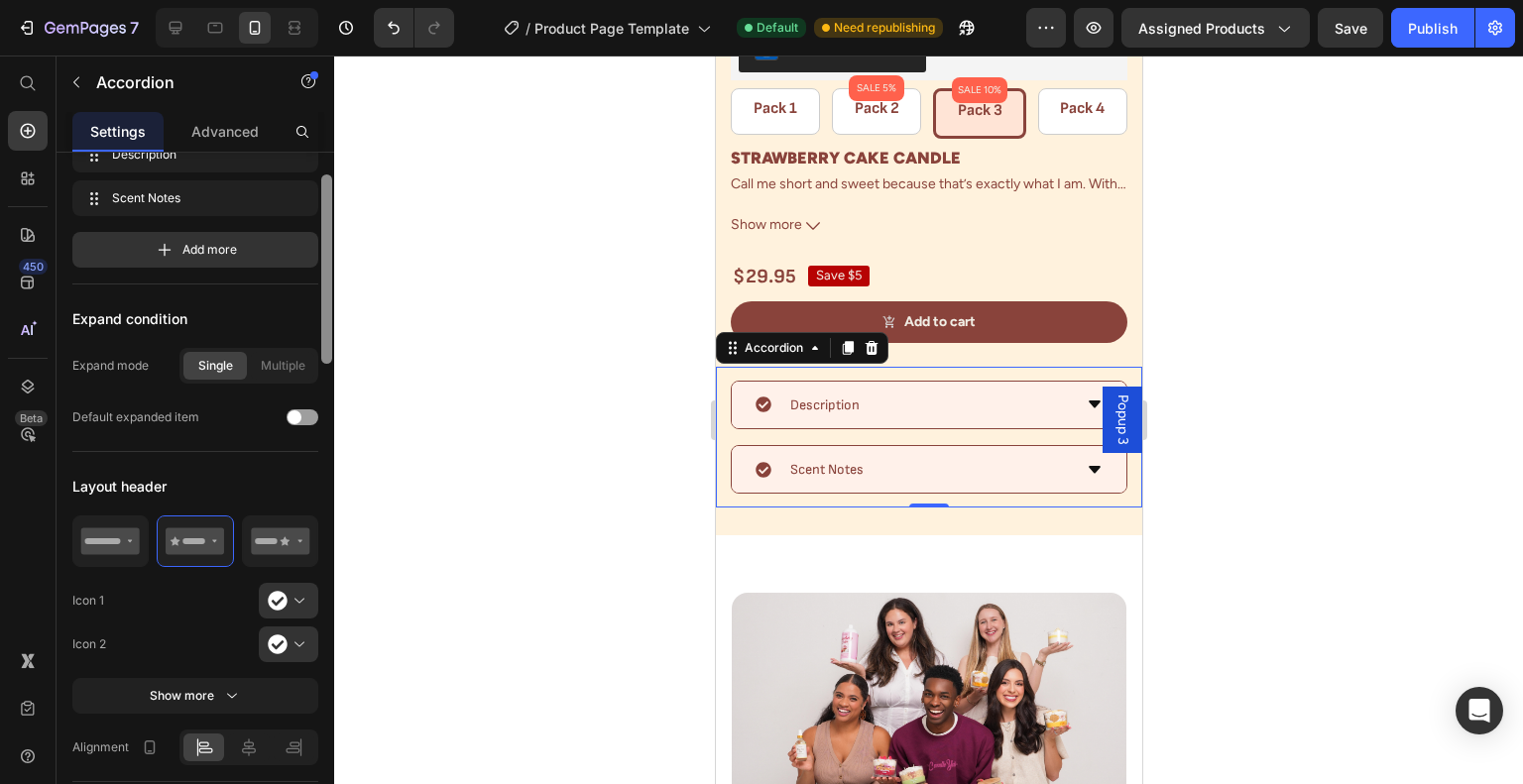 scroll, scrollTop: 0, scrollLeft: 0, axis: both 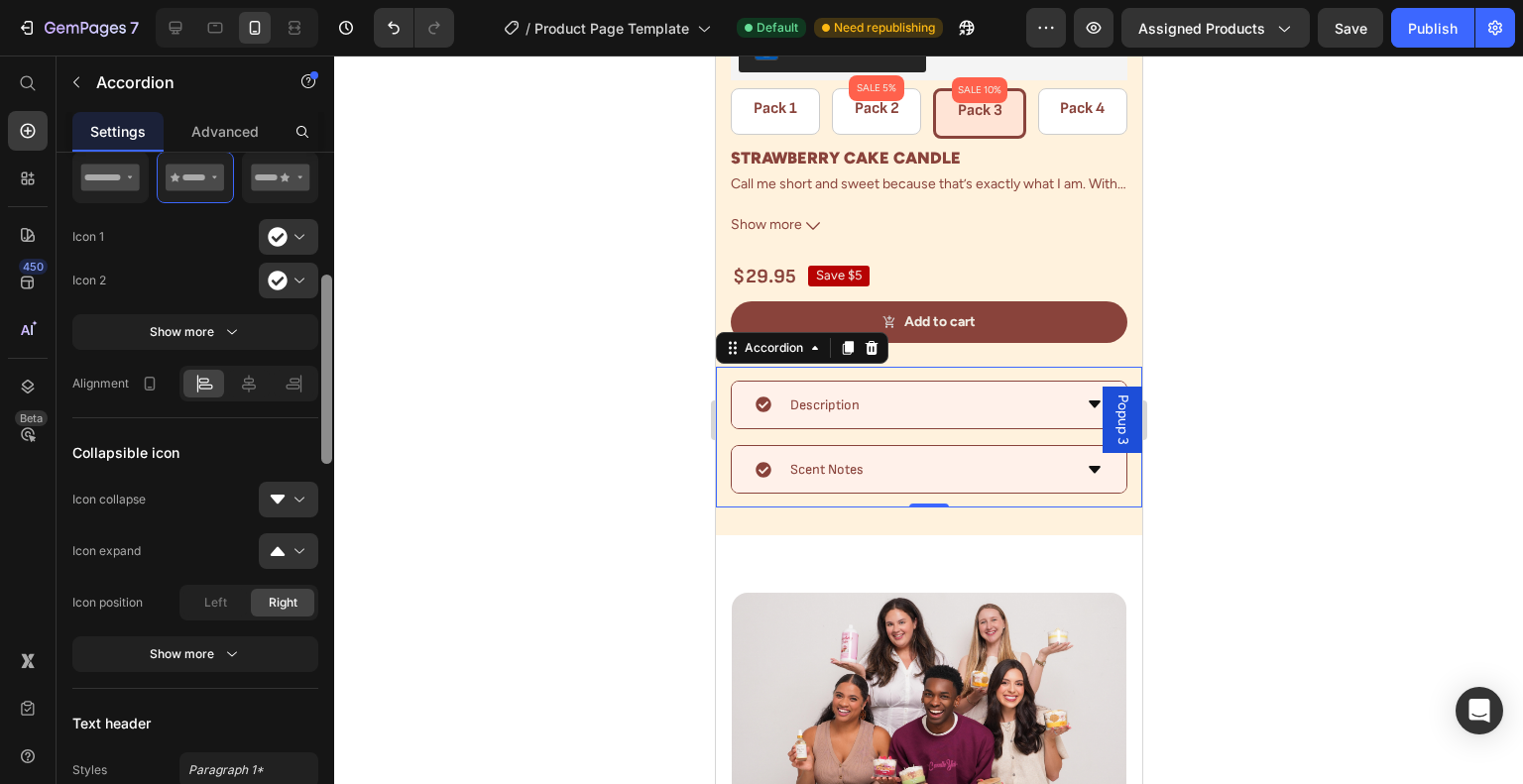 drag, startPoint x: 328, startPoint y: 467, endPoint x: 350, endPoint y: 359, distance: 110.21797 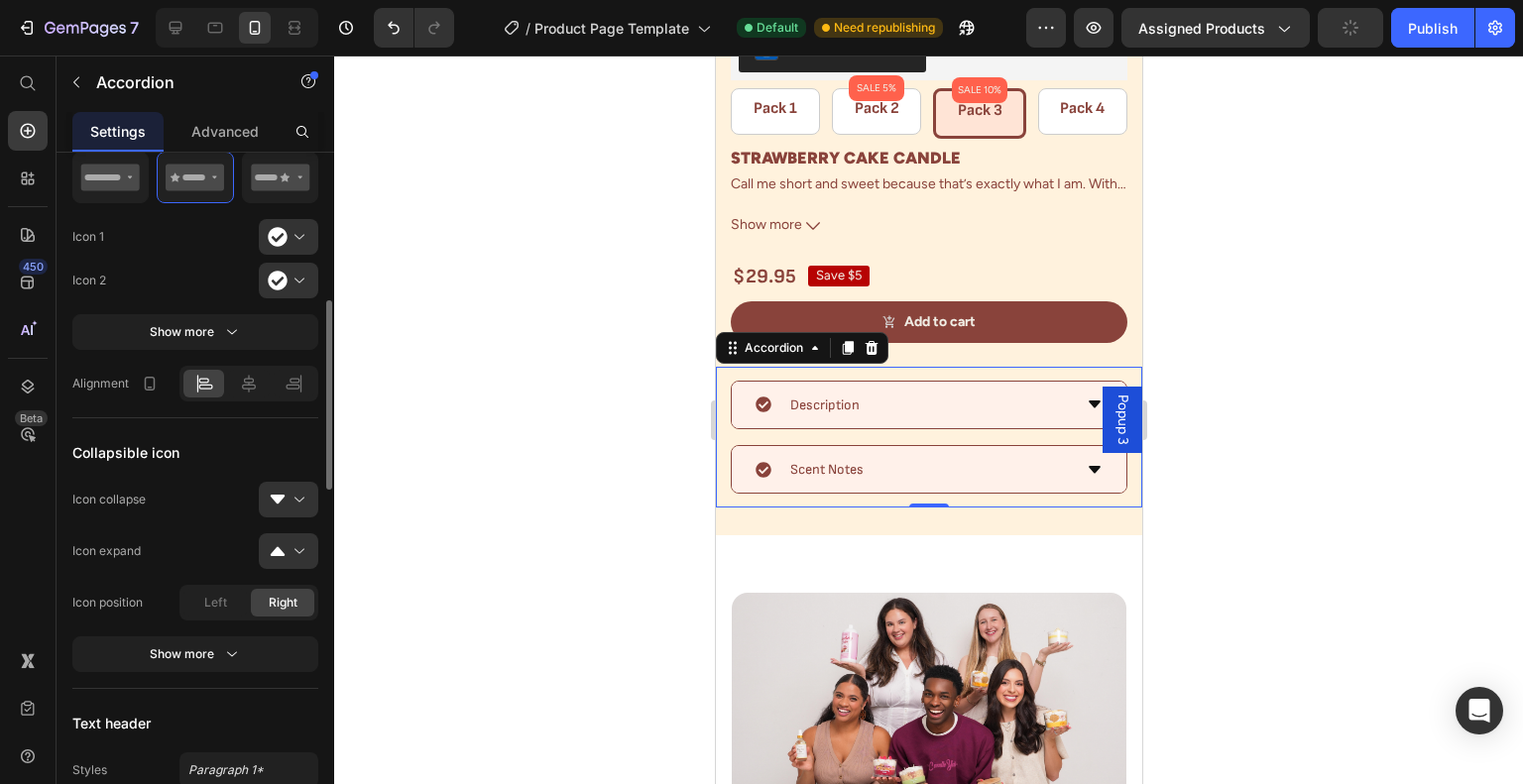 scroll, scrollTop: 464, scrollLeft: 0, axis: vertical 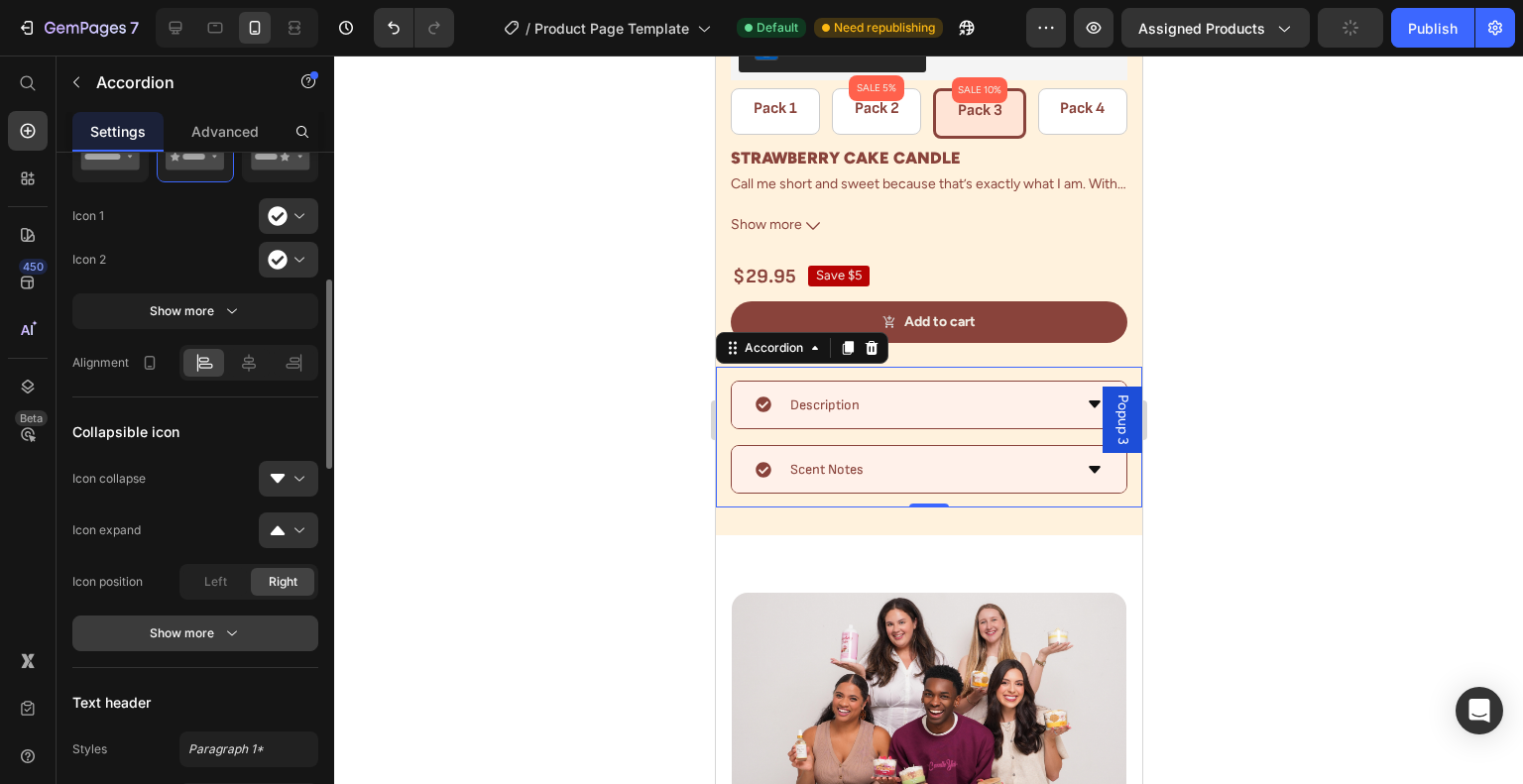 click on "Show more" at bounding box center (195, 633) 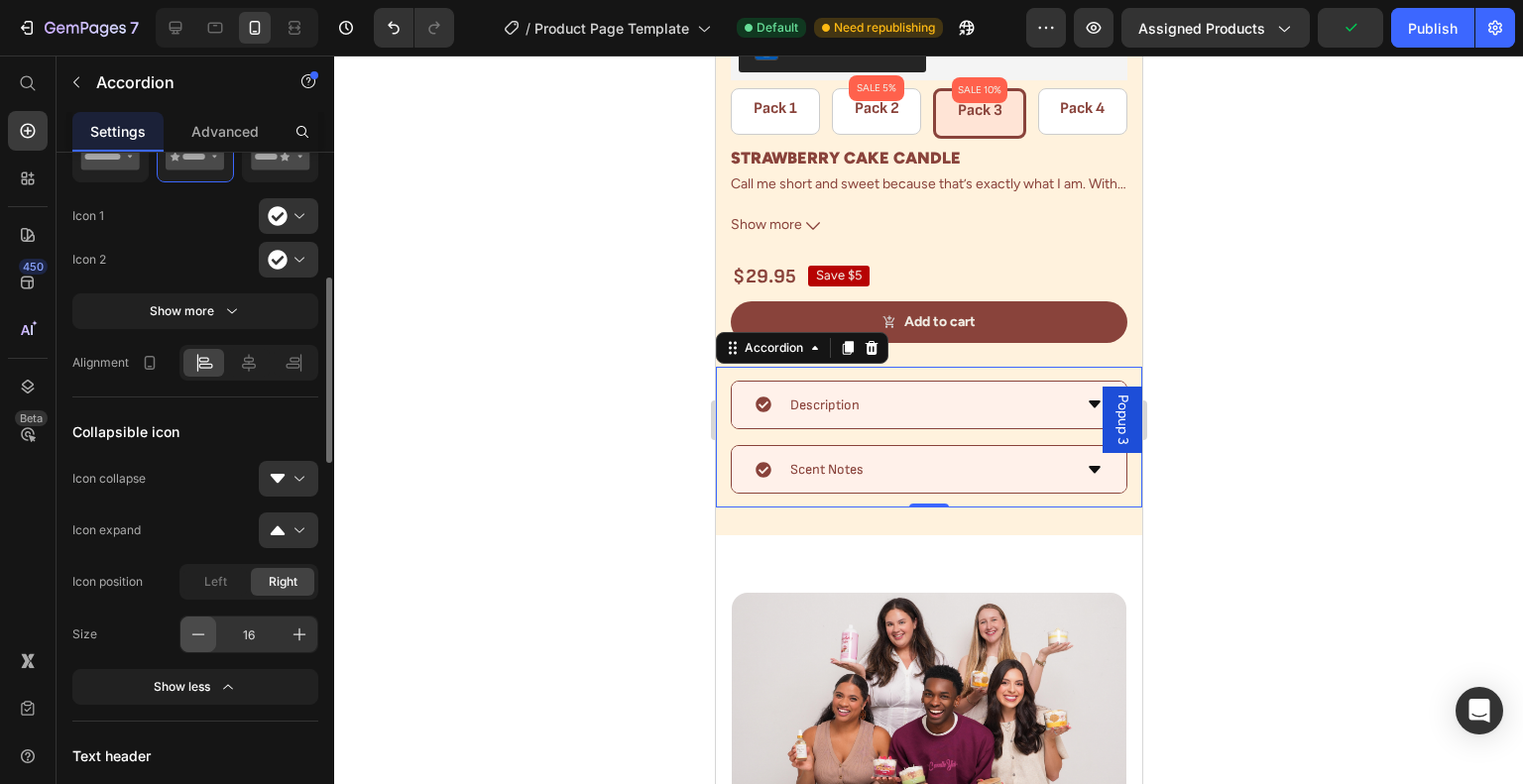 click 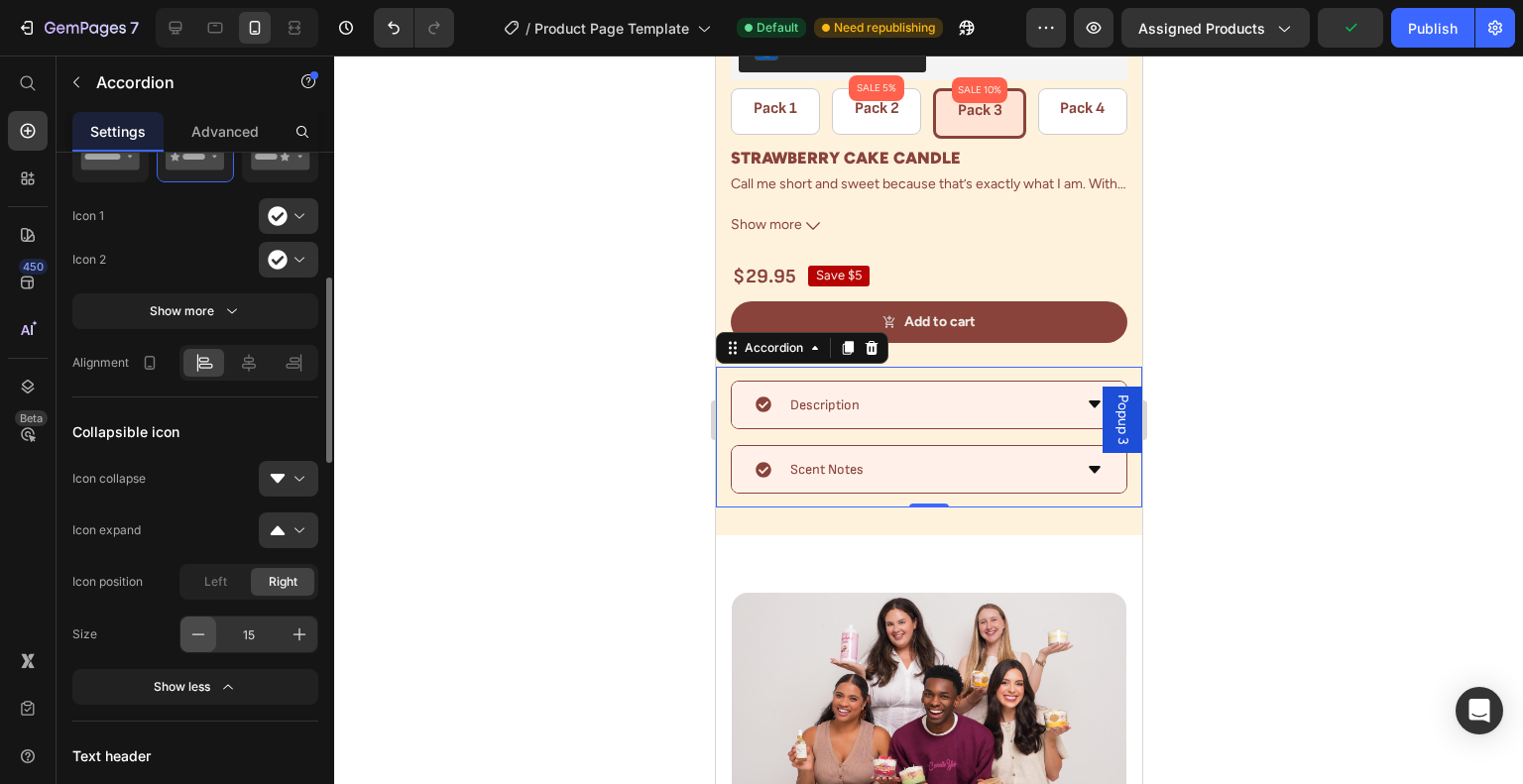 click 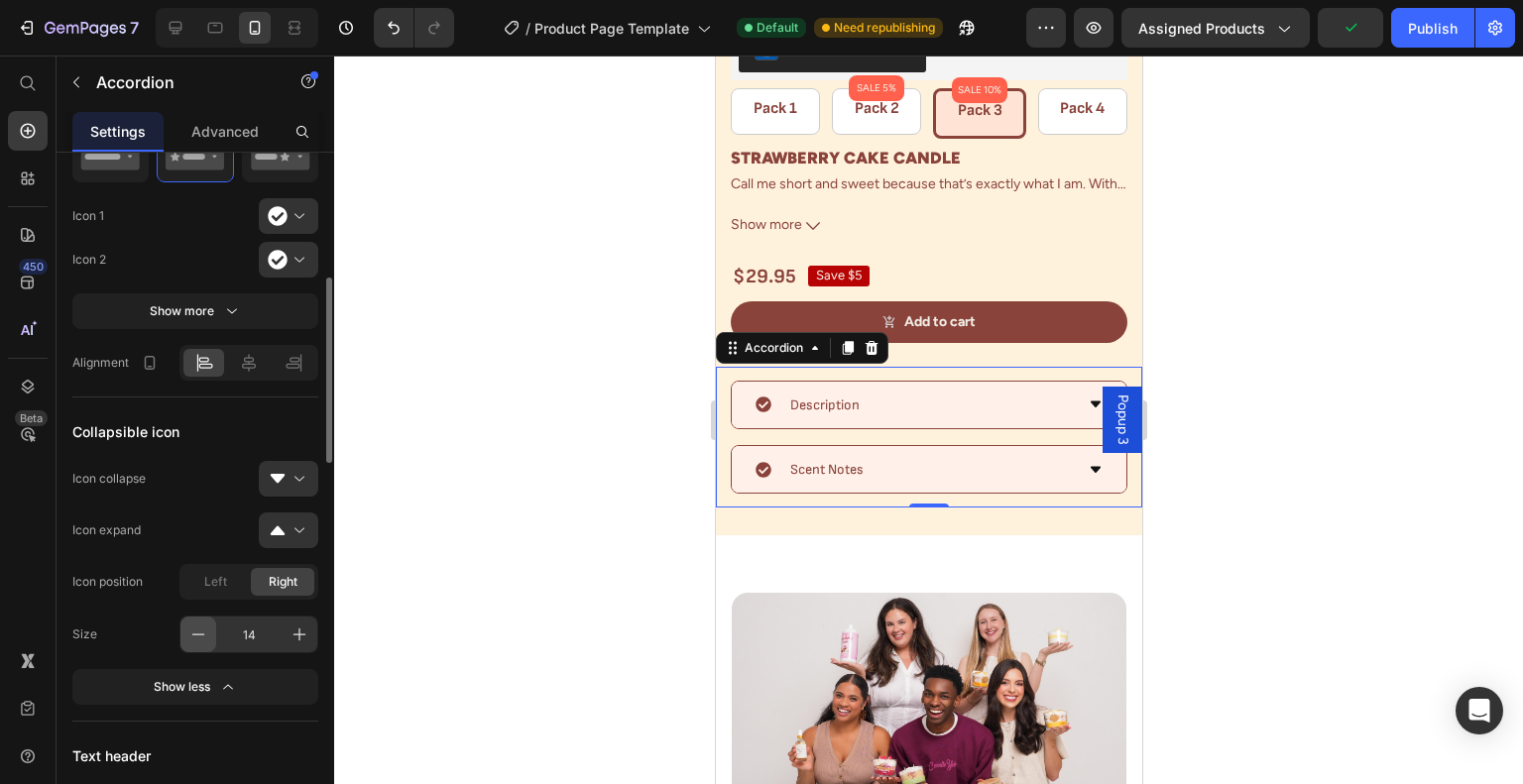 click 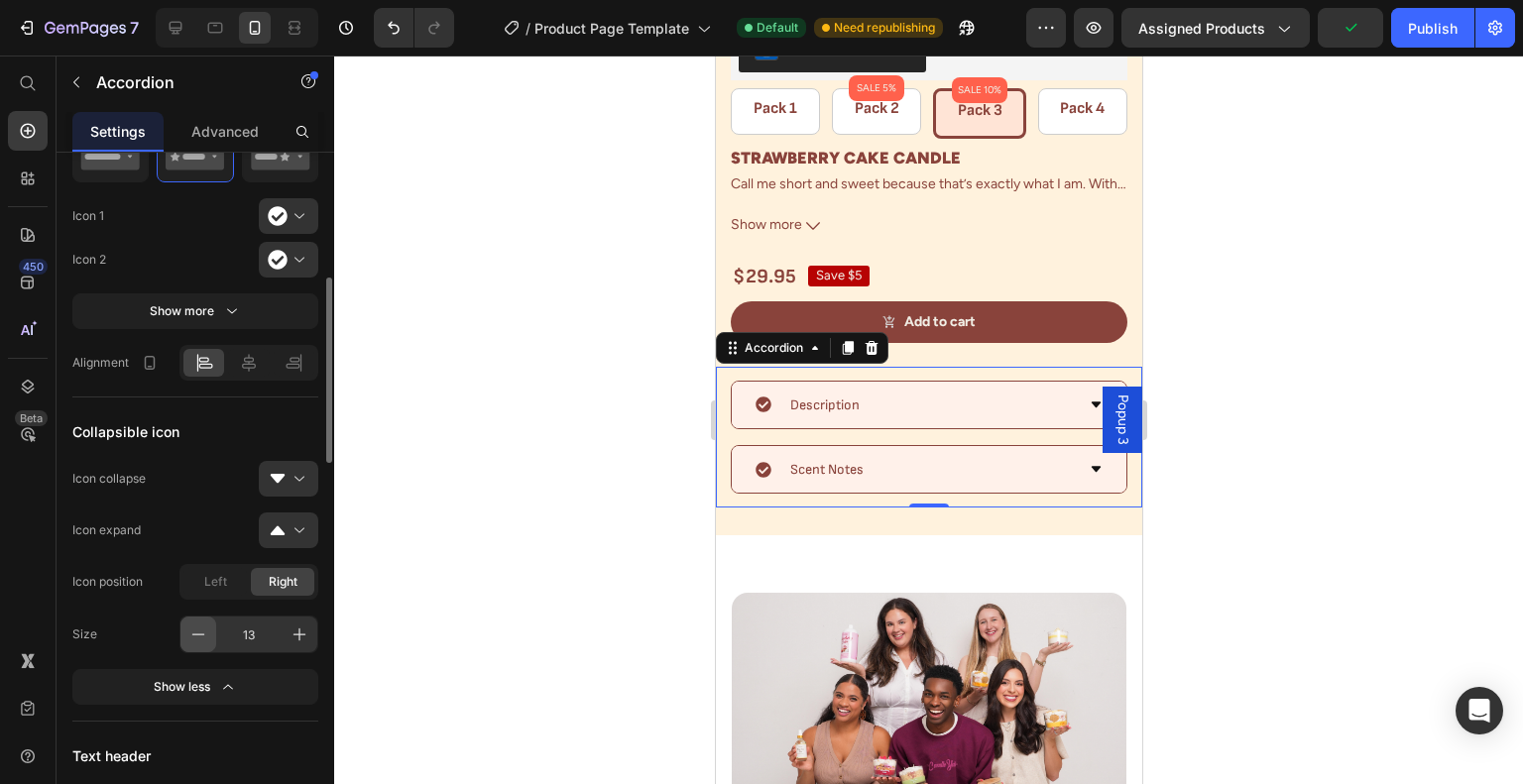 click 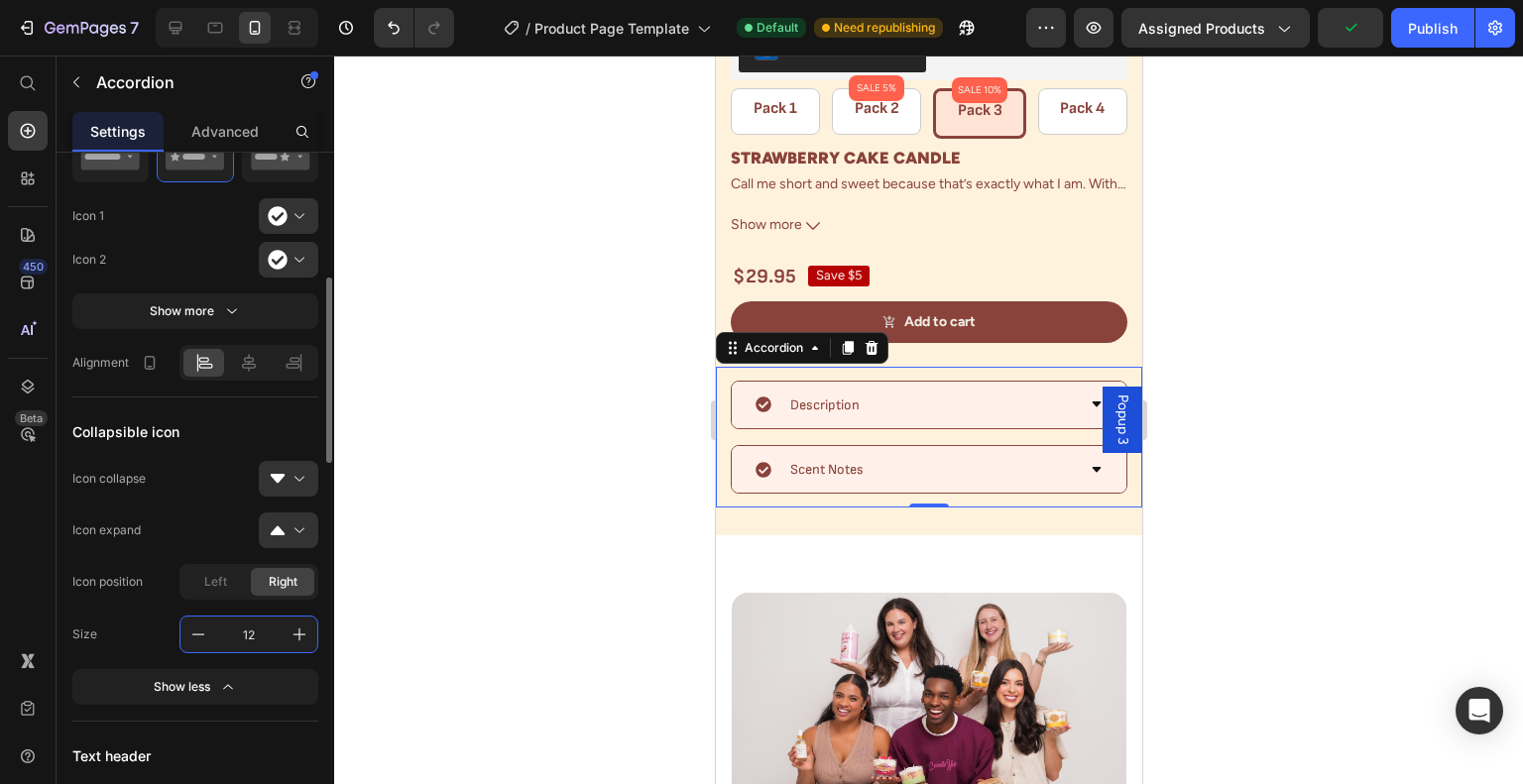 click on "12" at bounding box center [249, 634] 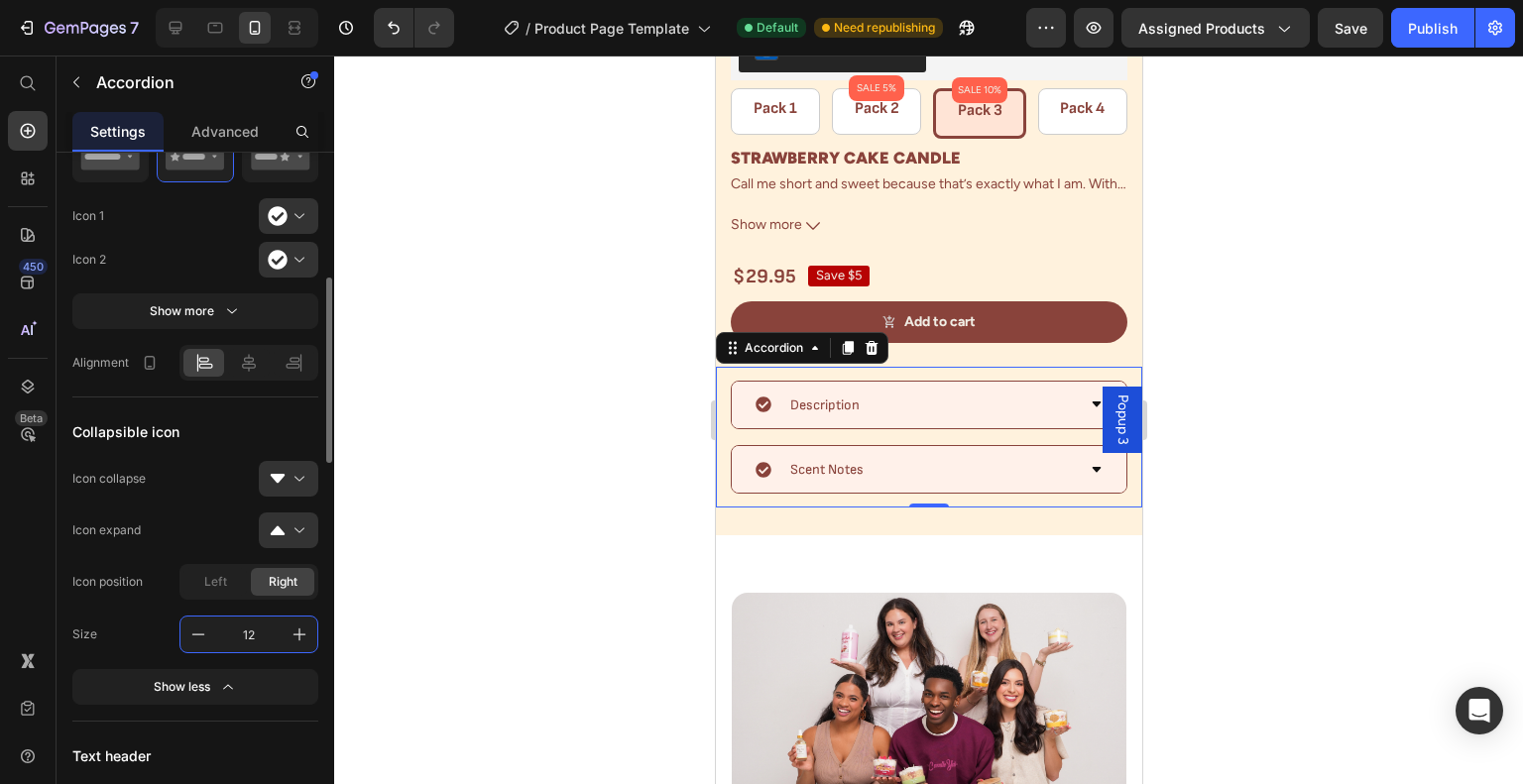 click on "12" at bounding box center (249, 634) 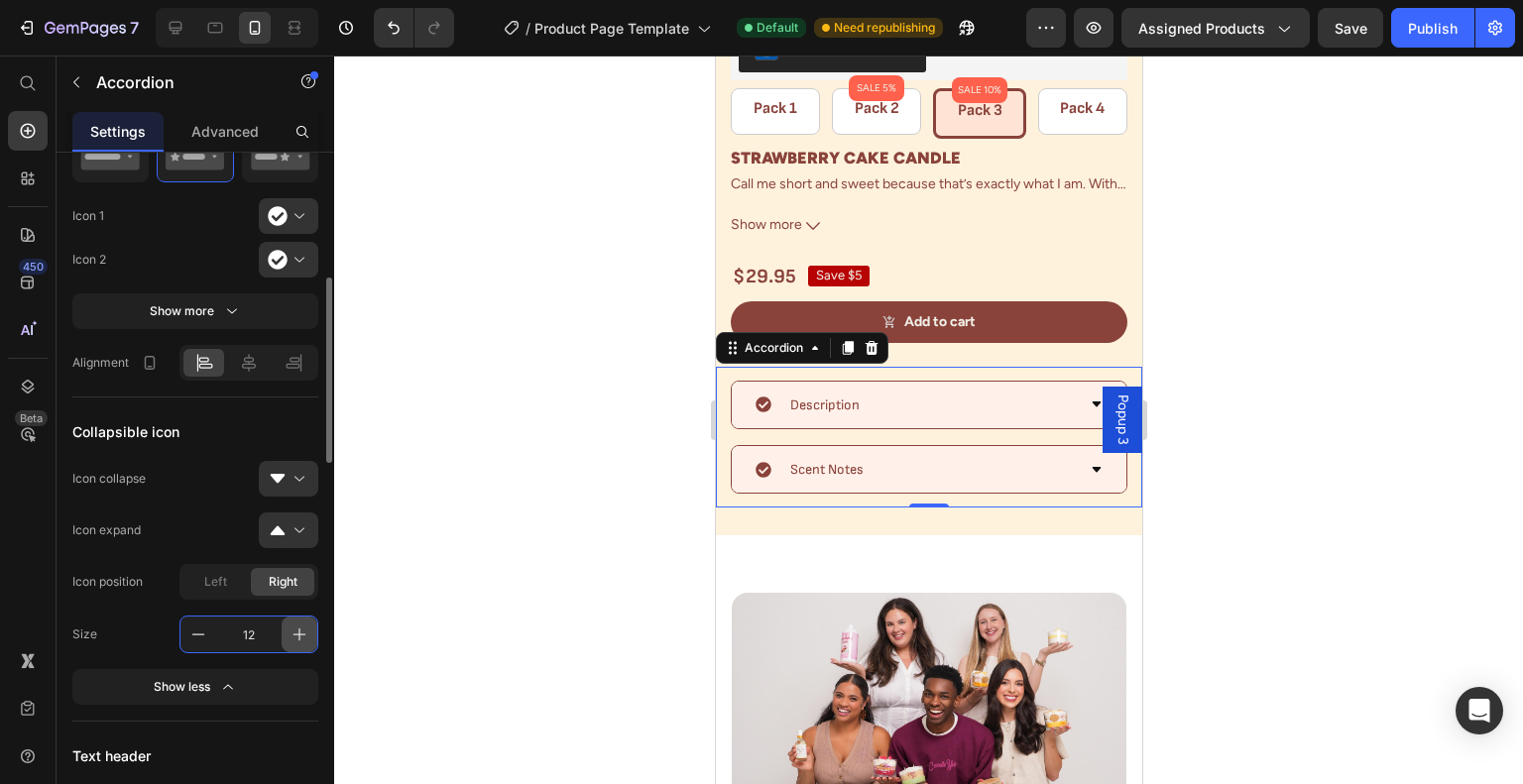 click 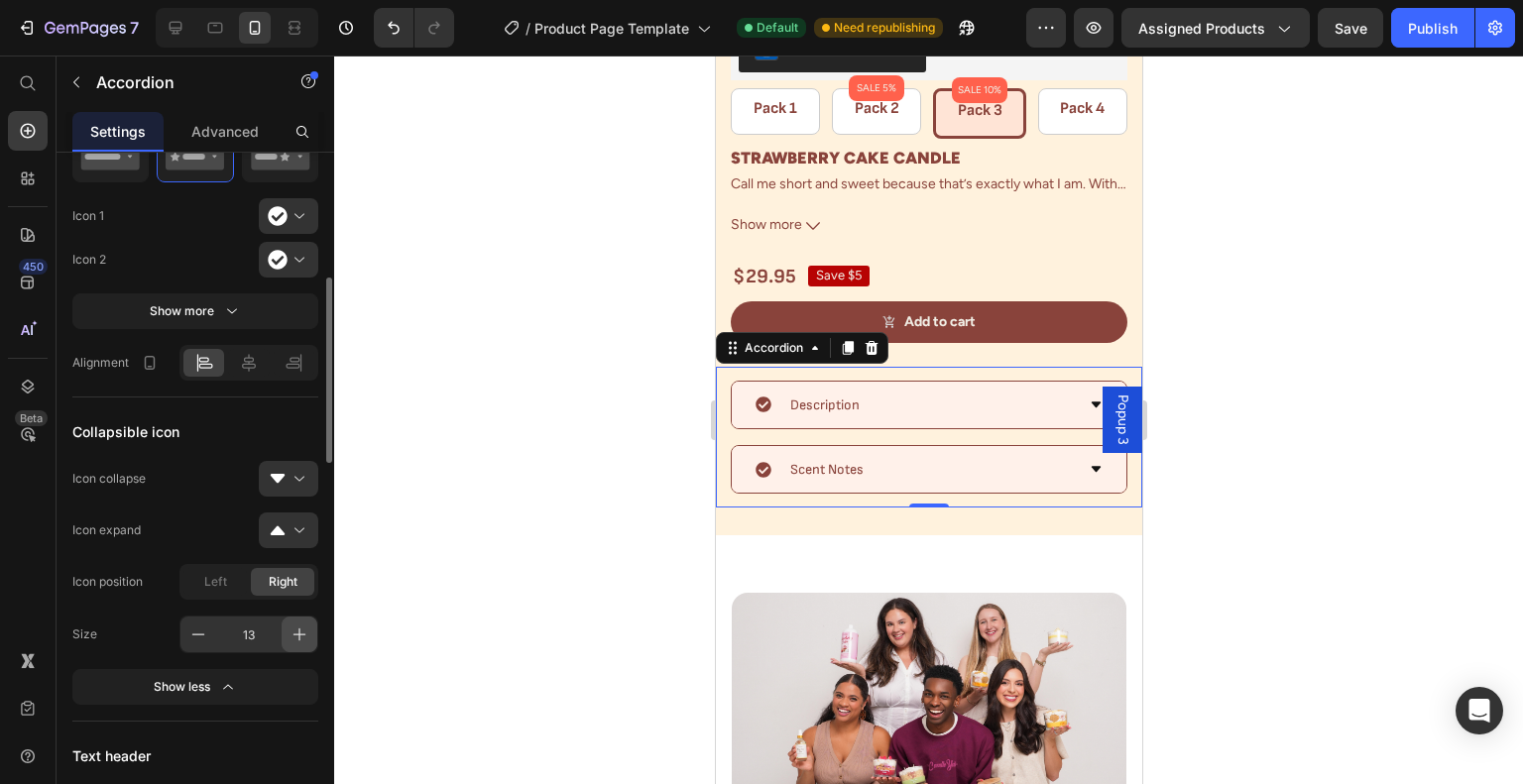 click 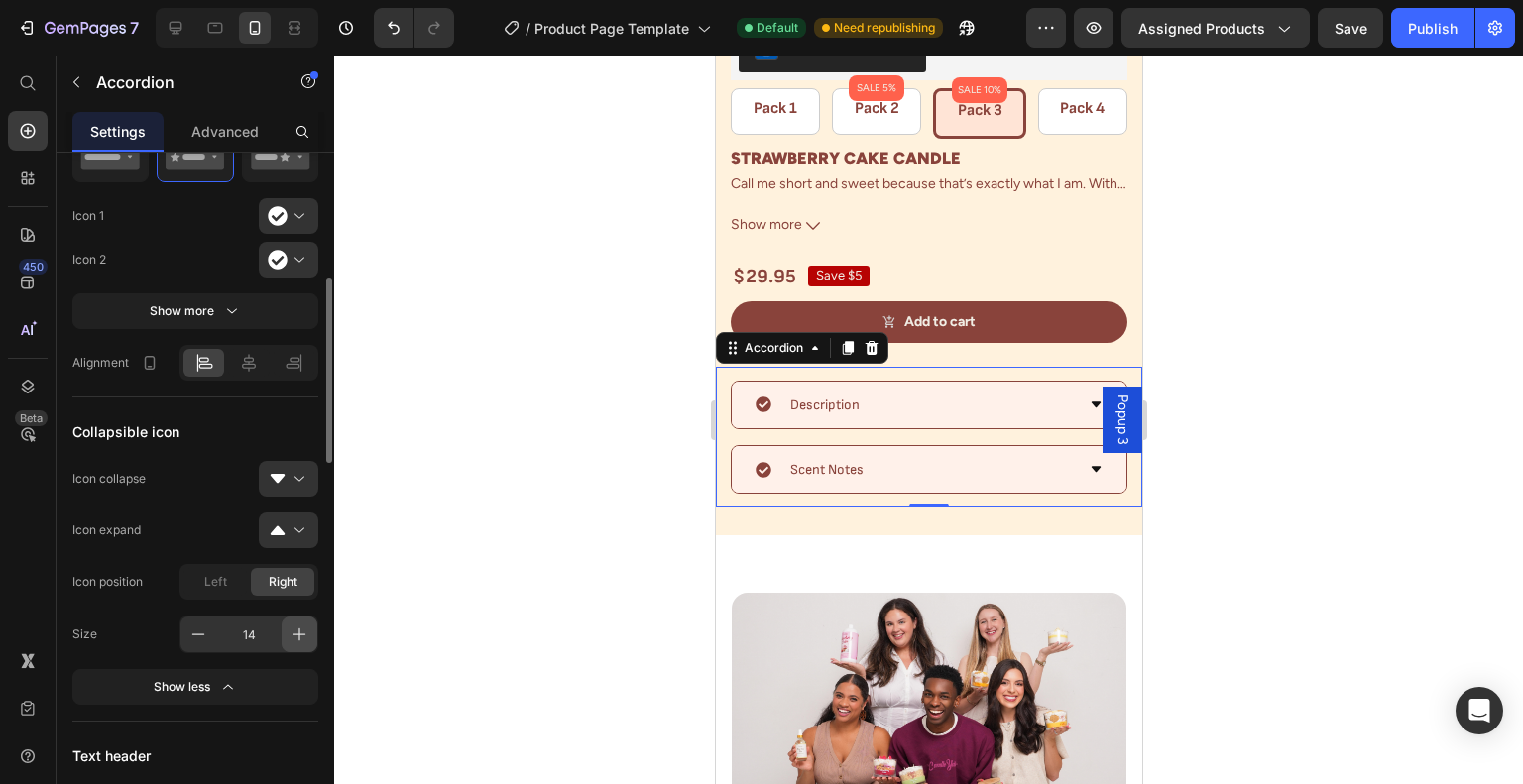 click 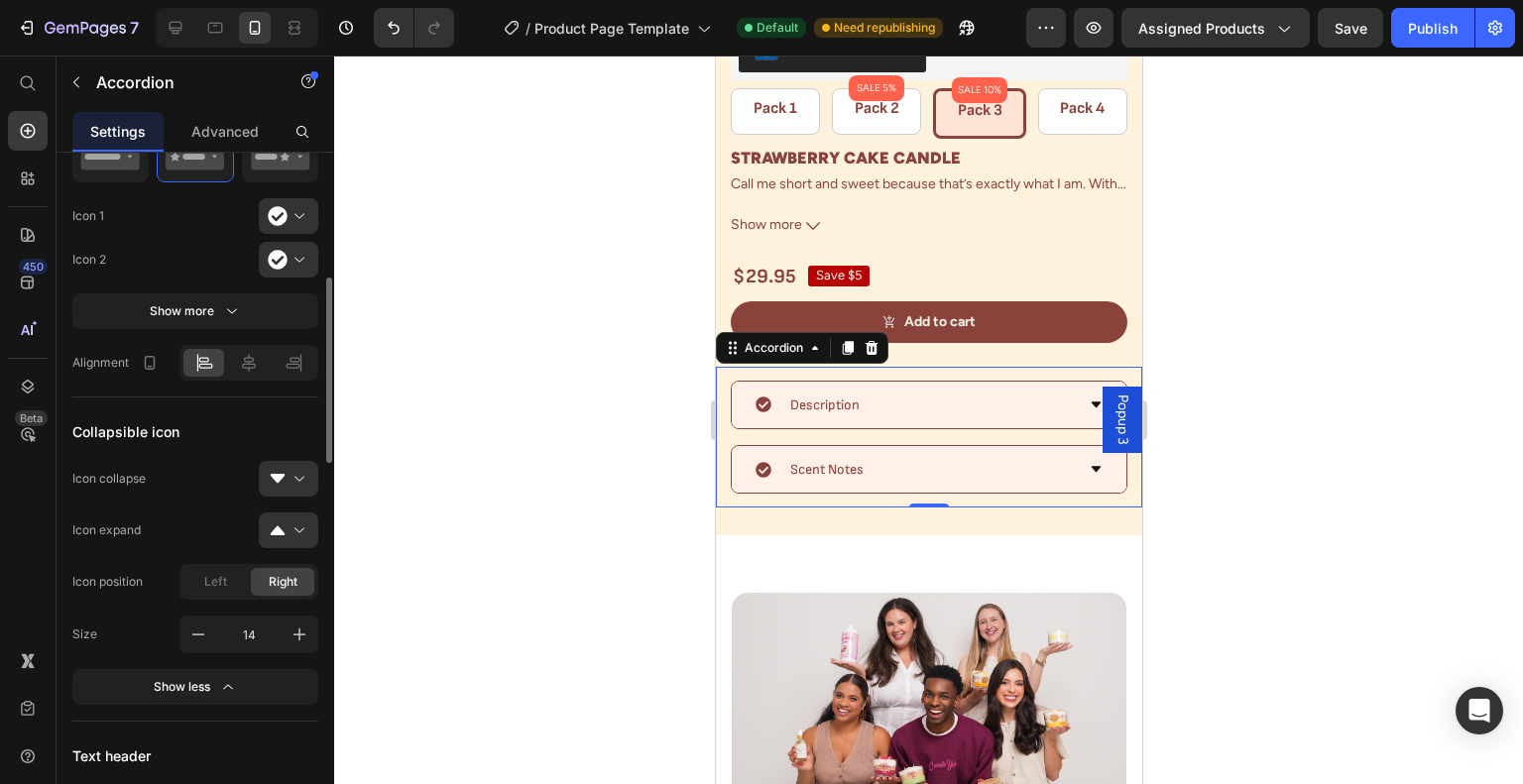 type on "15" 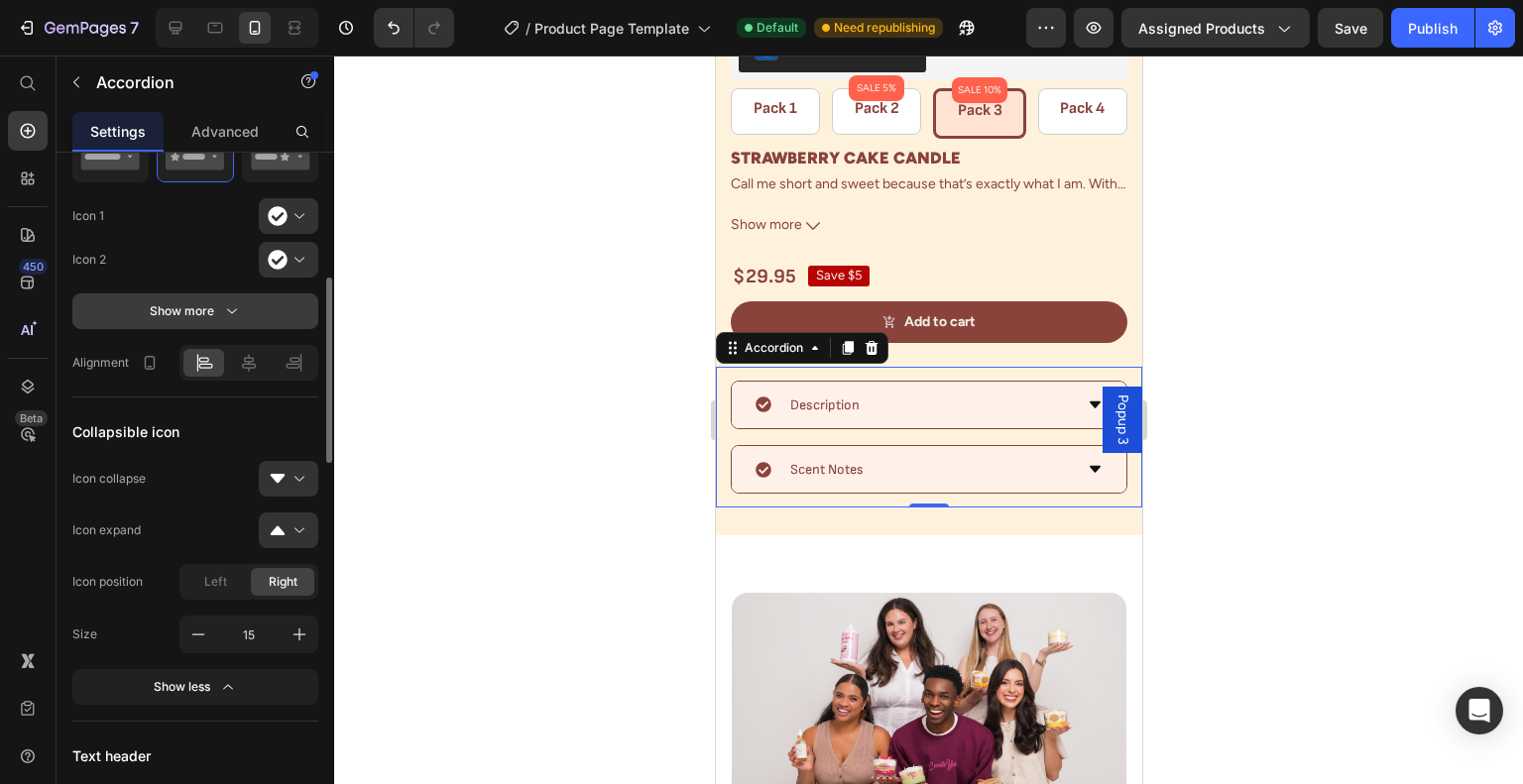 click on "Show more" at bounding box center [195, 311] 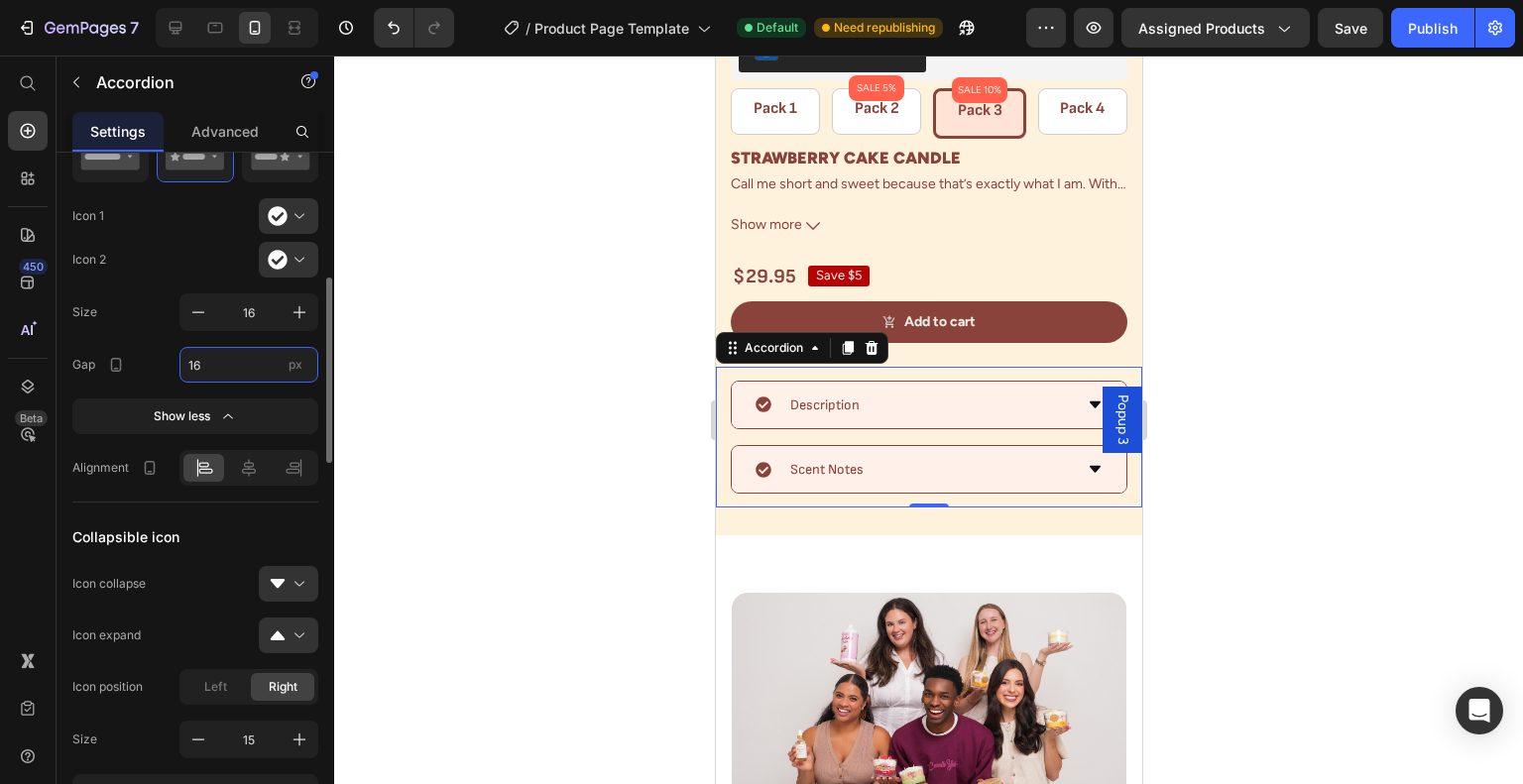 click on "16" at bounding box center (249, 365) 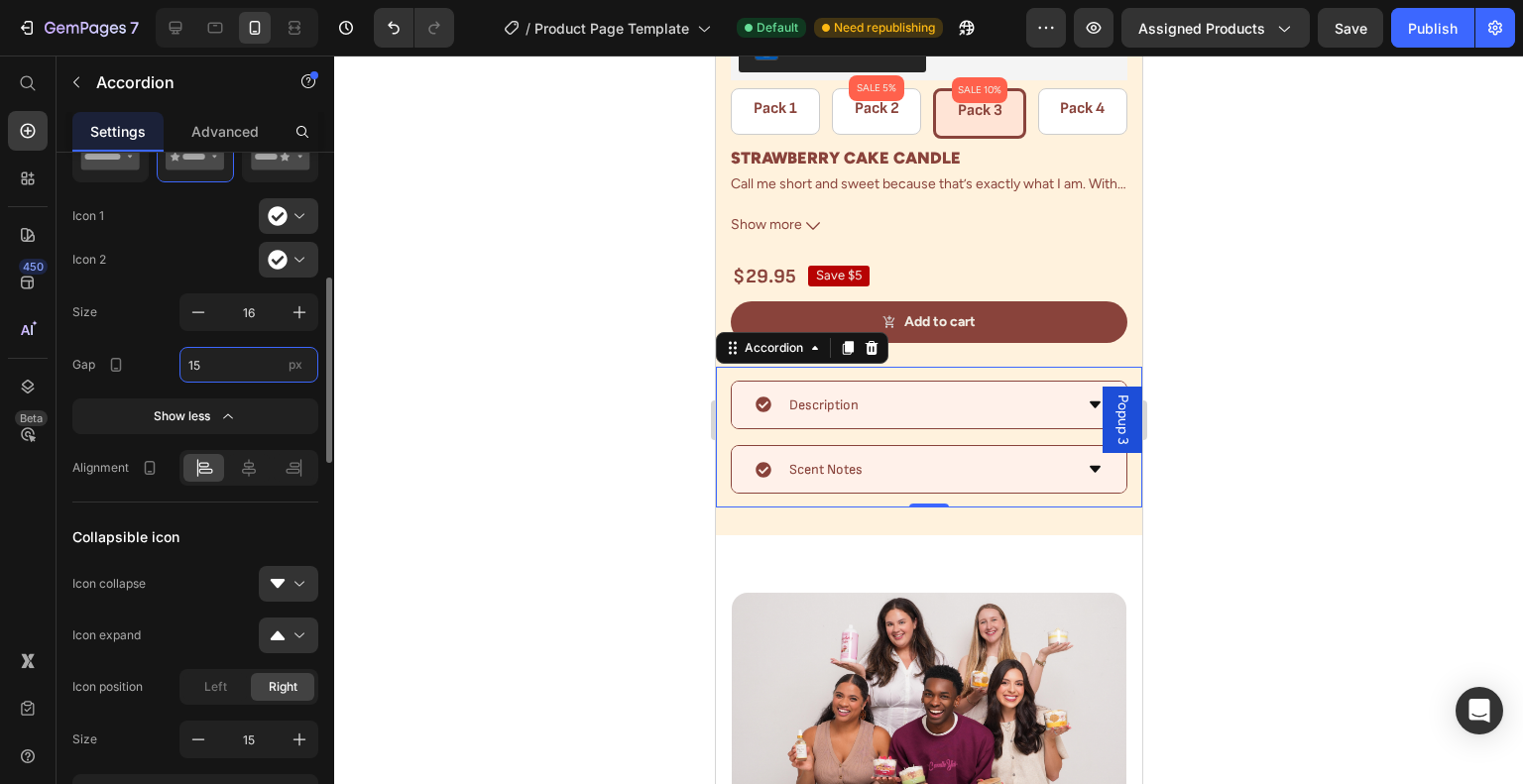 type on "16" 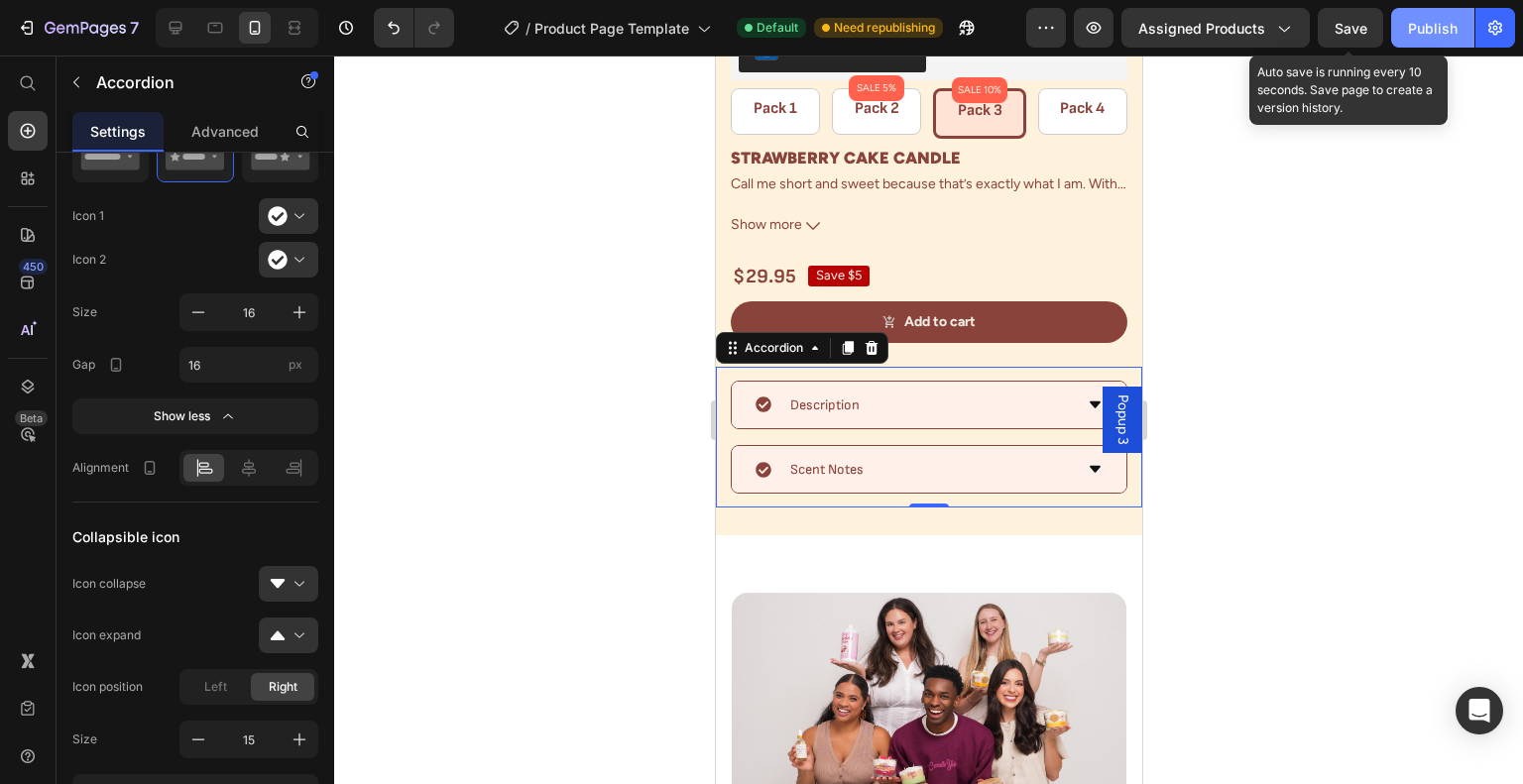 click on "Publish" 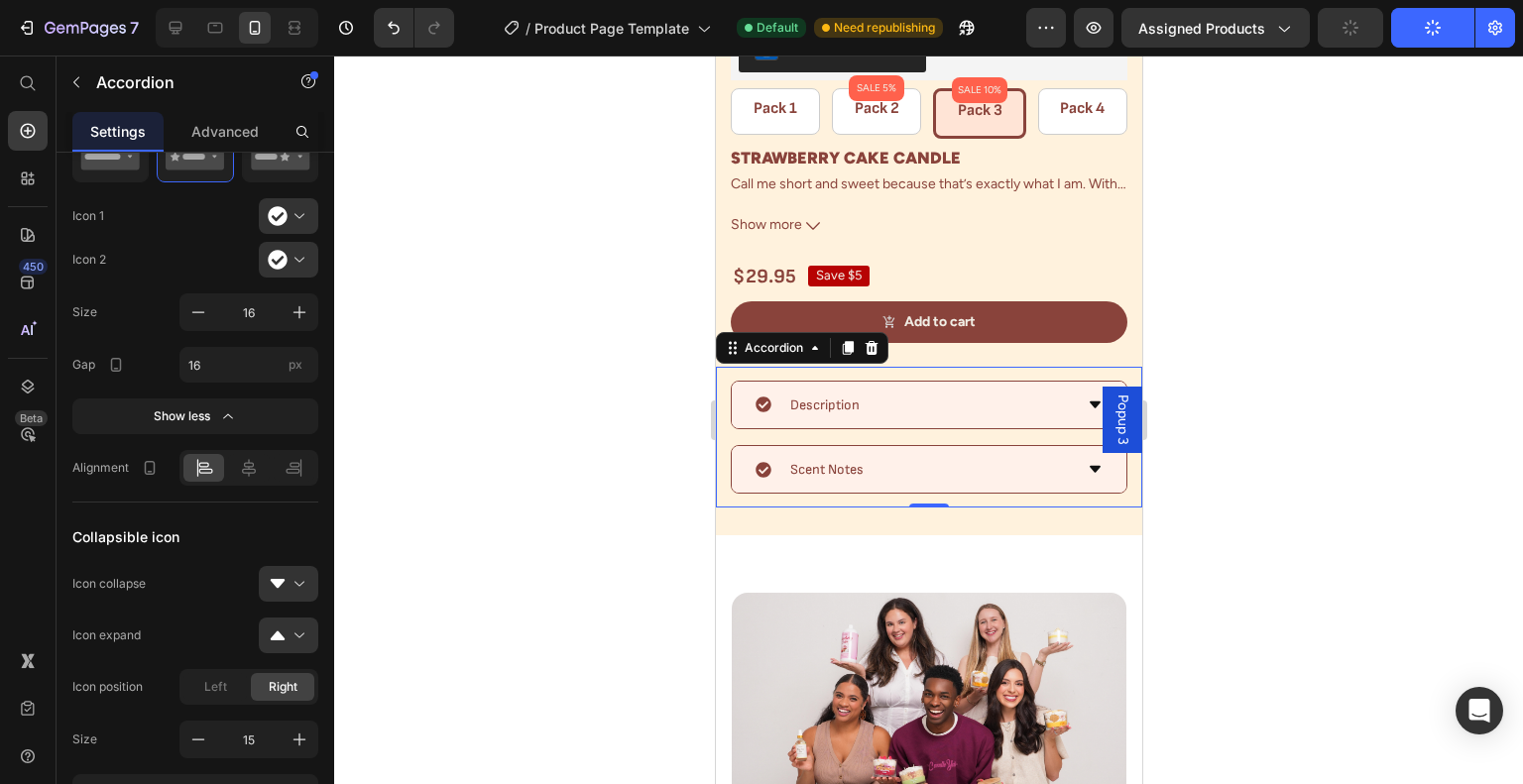 type 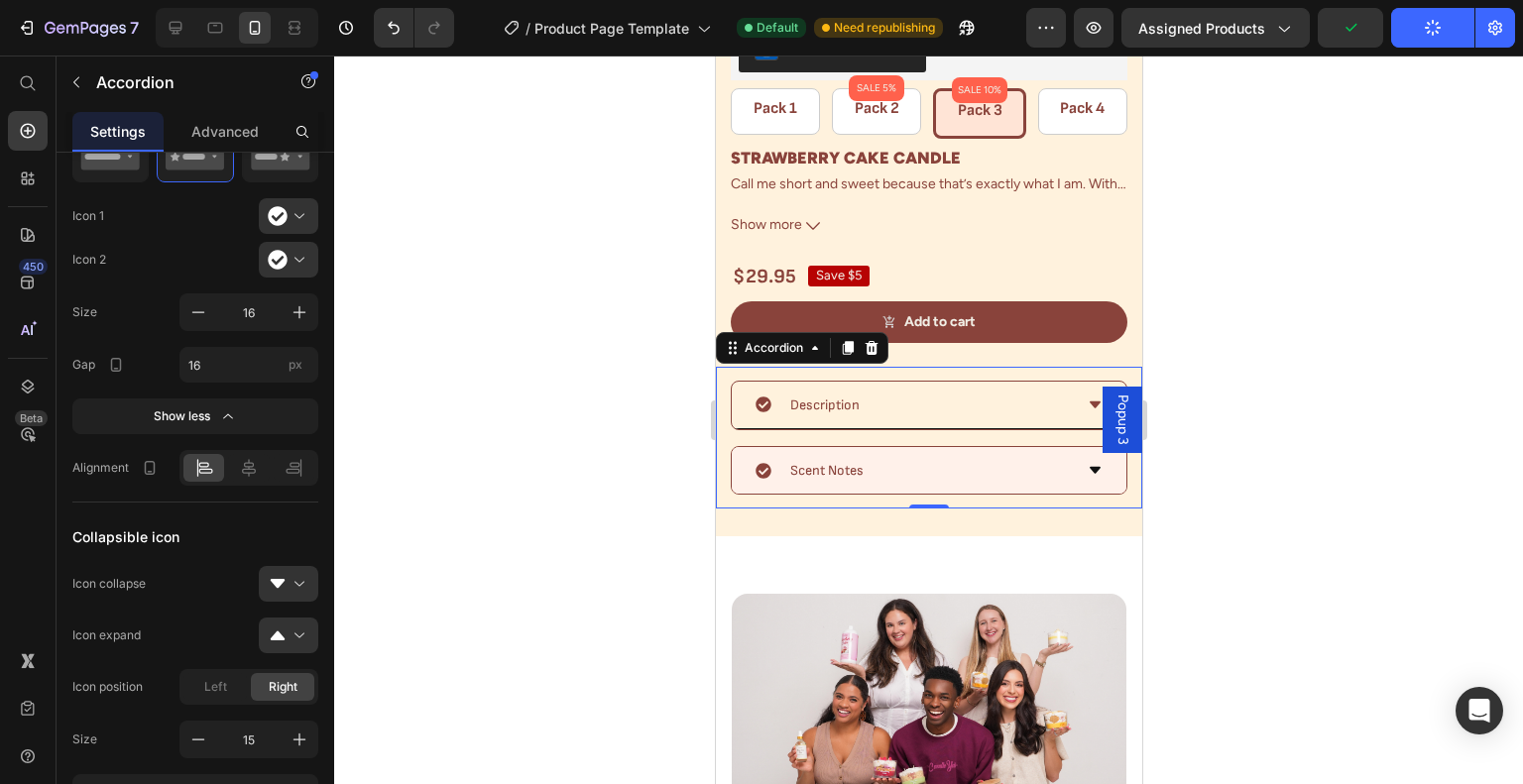 click on "Description" at bounding box center (912, 404) 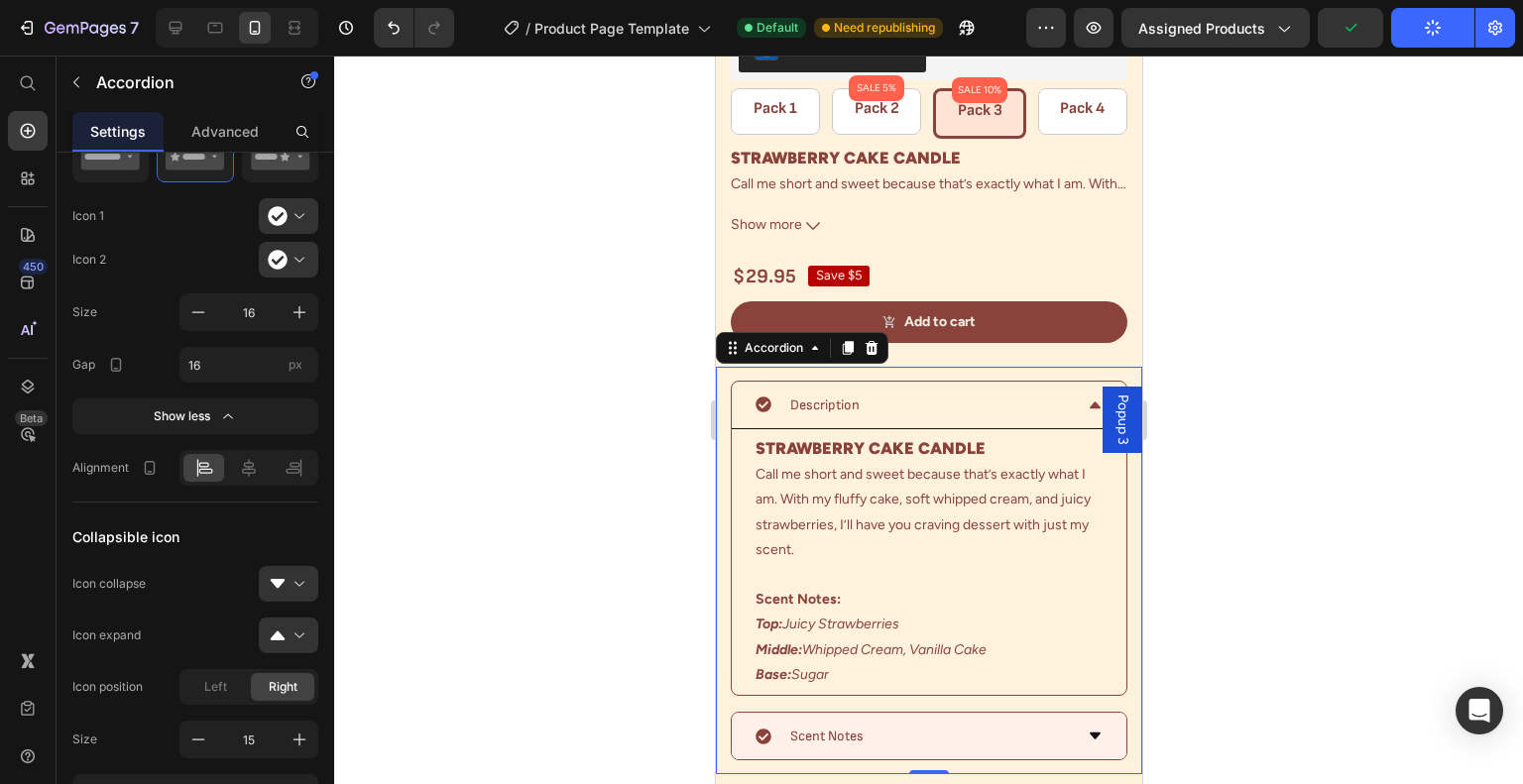 click on "Description" at bounding box center (912, 404) 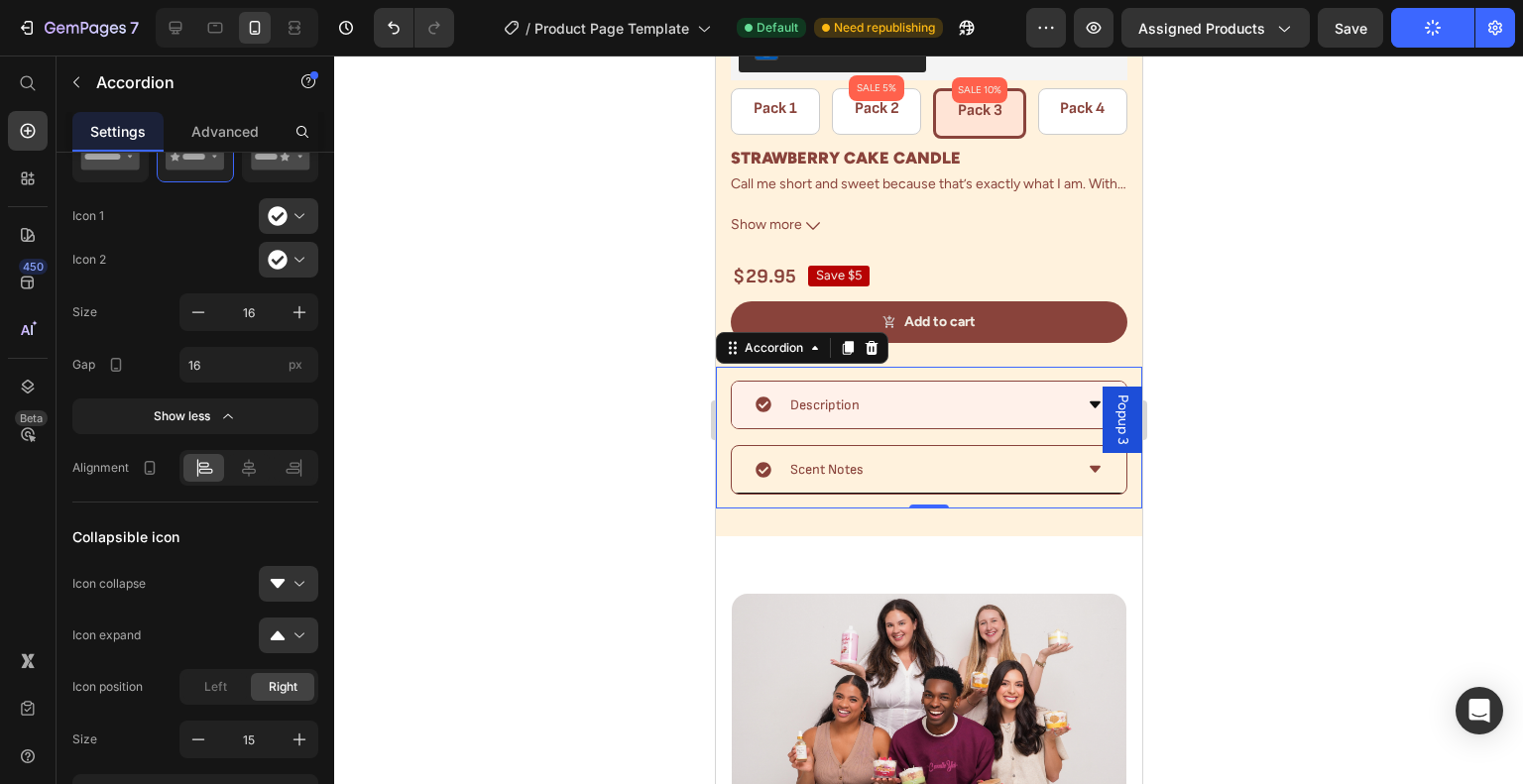 click on "Scent Notes" at bounding box center (912, 469) 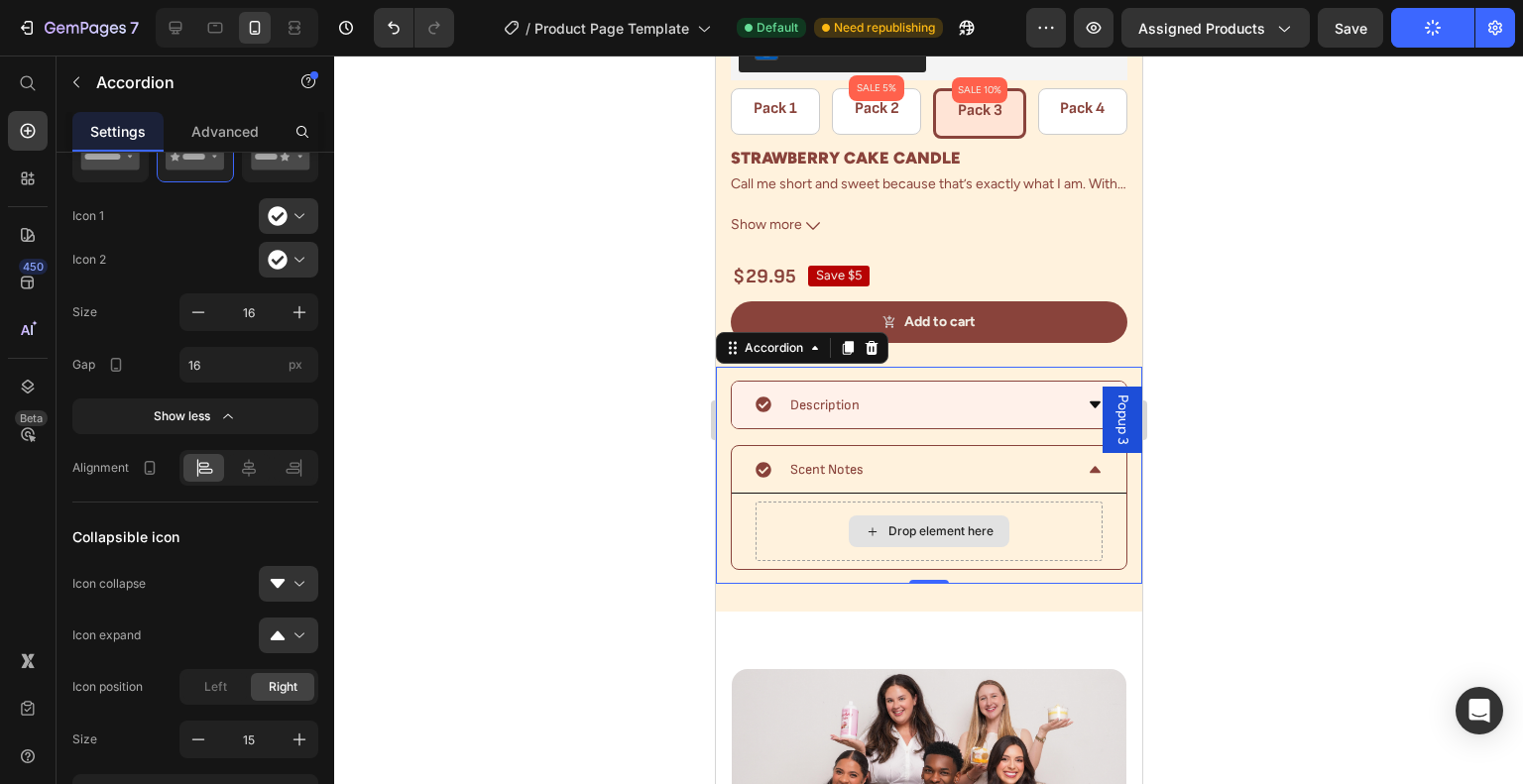 click on "Drop element here" at bounding box center [940, 531] 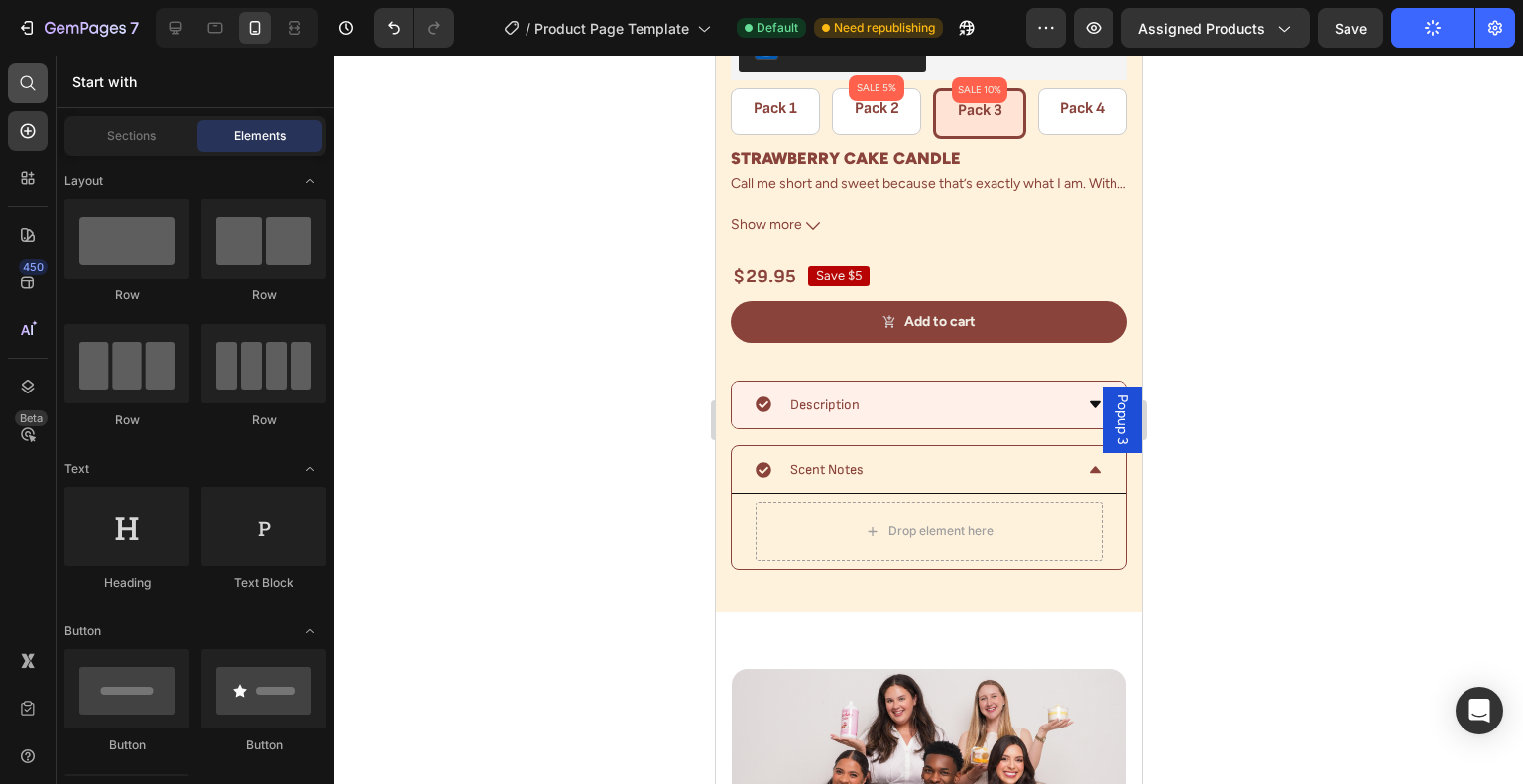 click 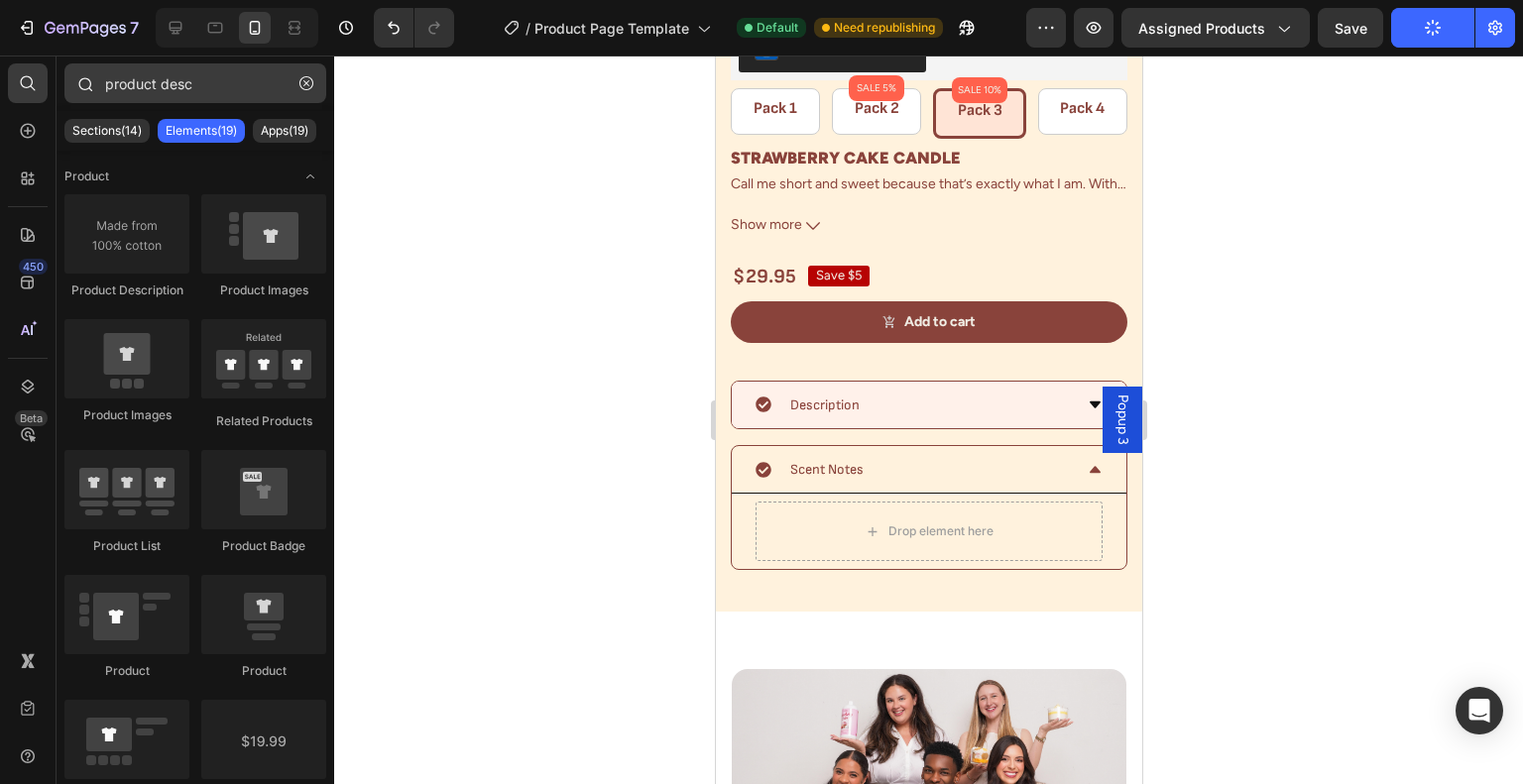 click on "product desc" at bounding box center (195, 83) 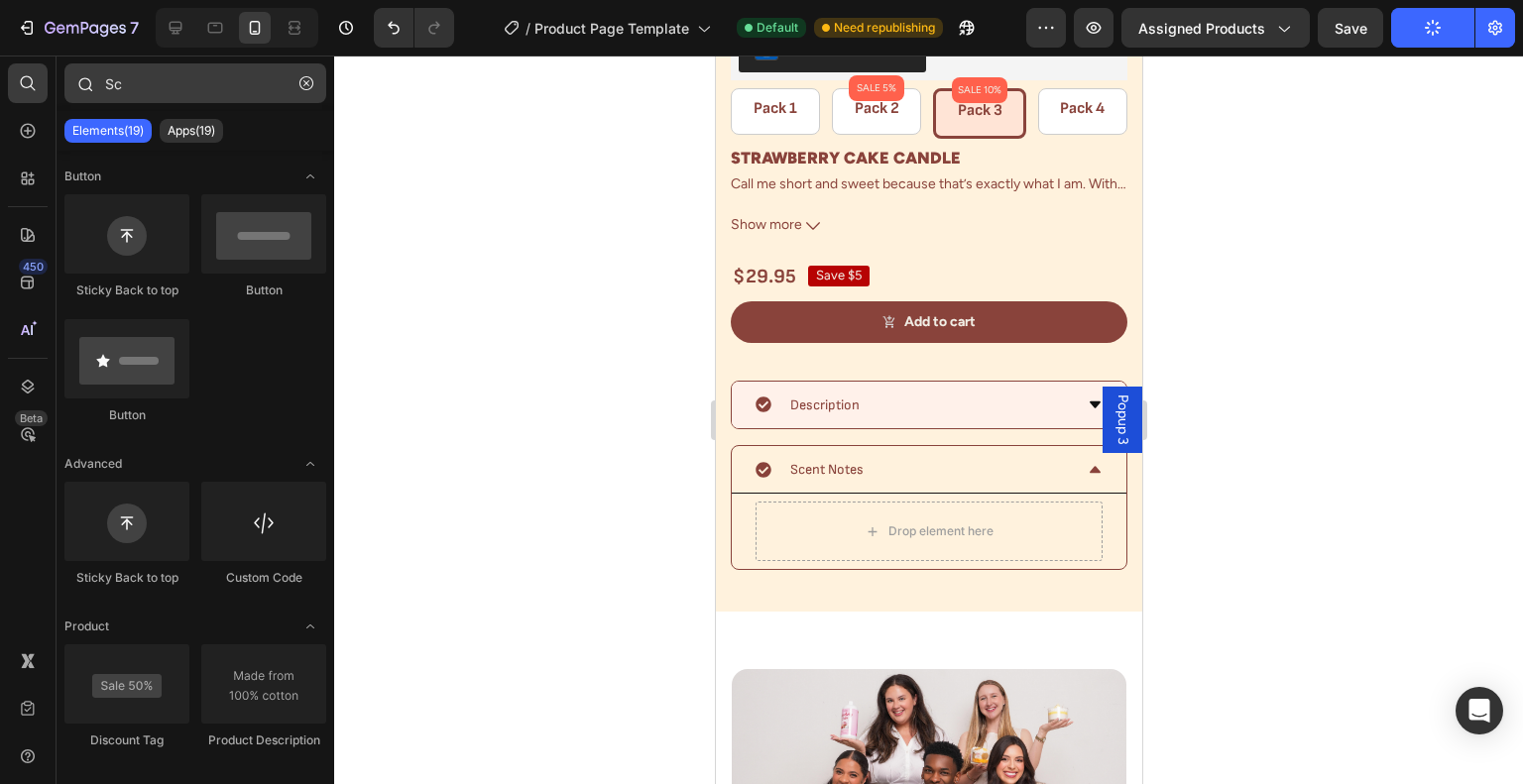 type on "S" 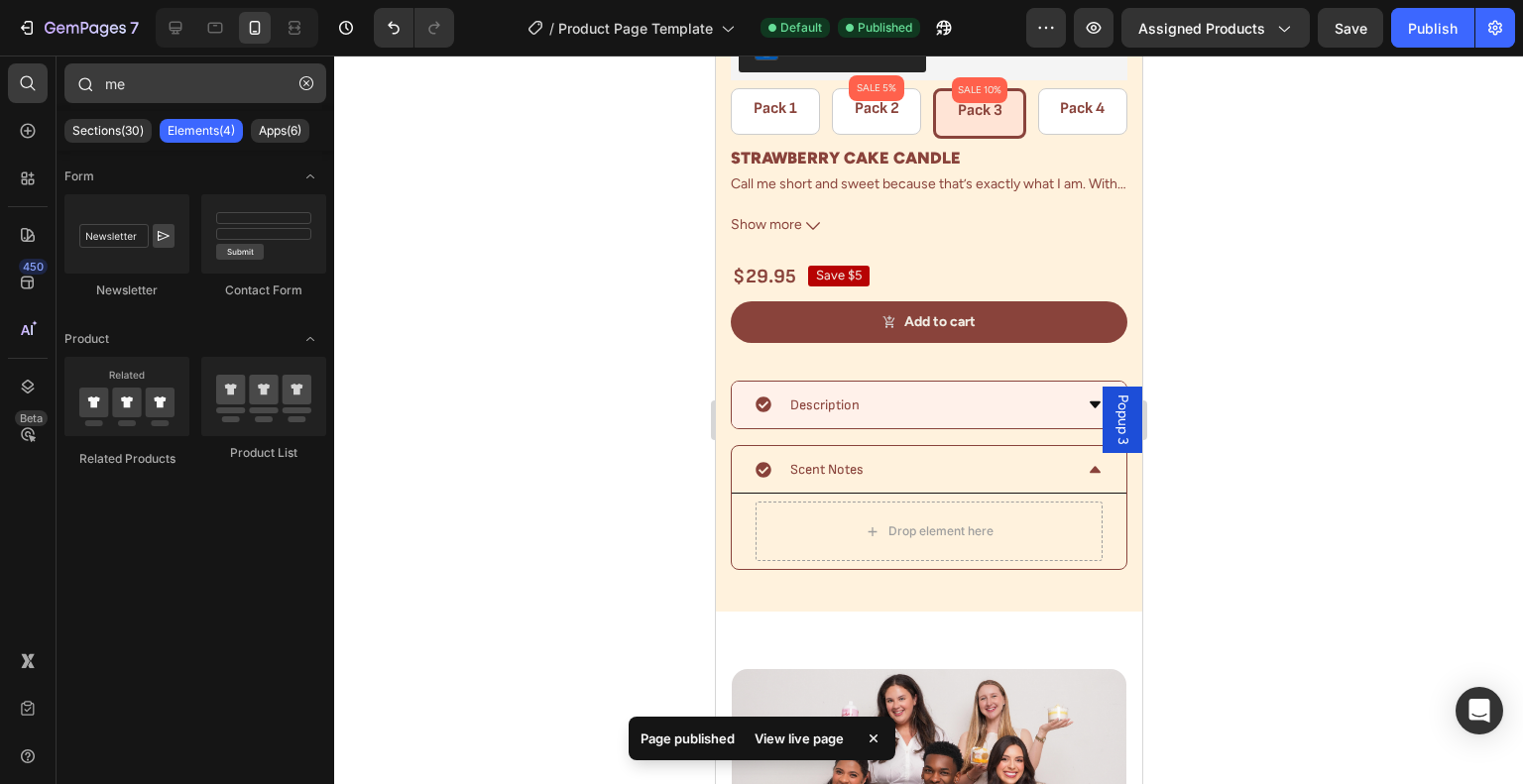 type on "m" 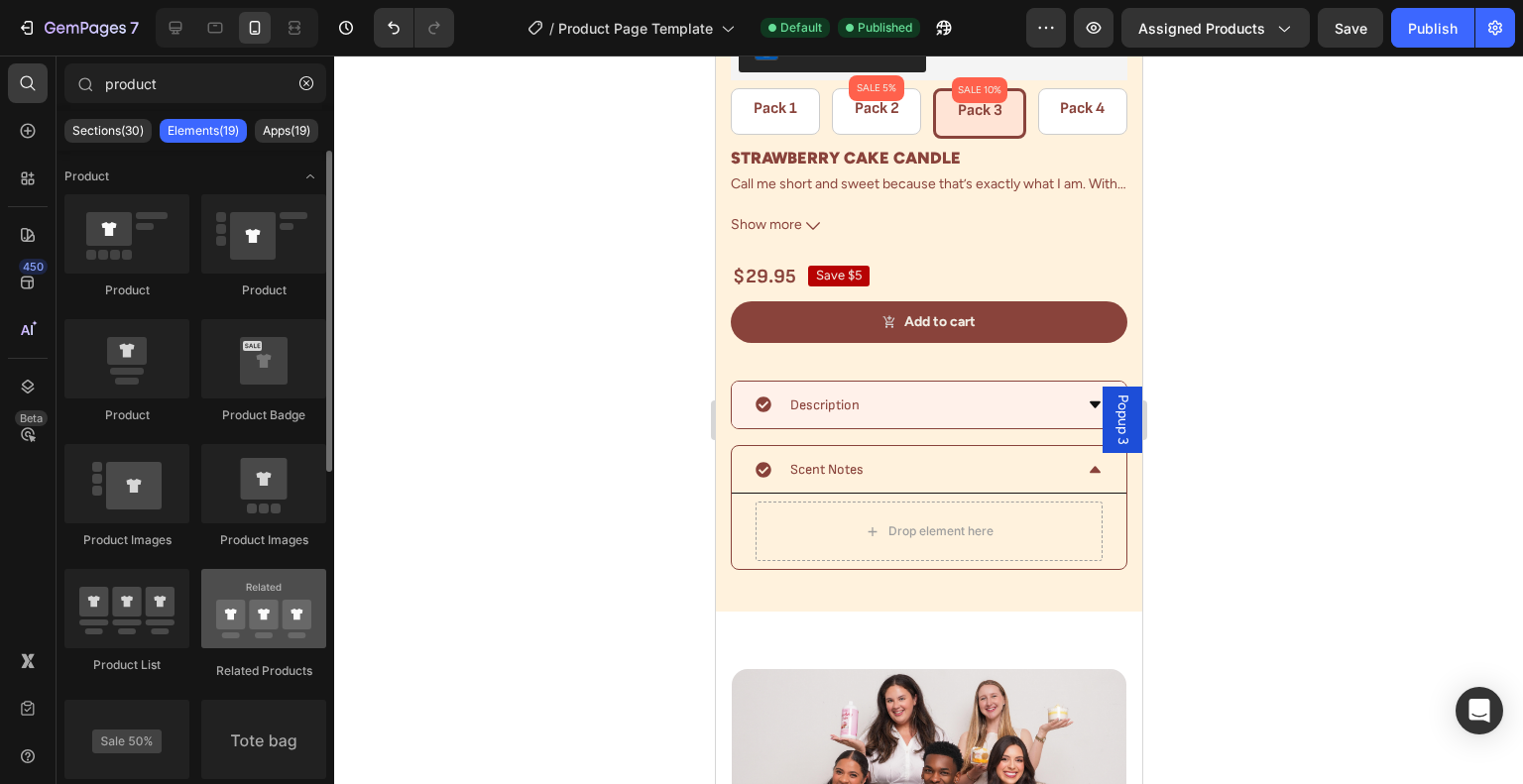 scroll, scrollTop: 297, scrollLeft: 0, axis: vertical 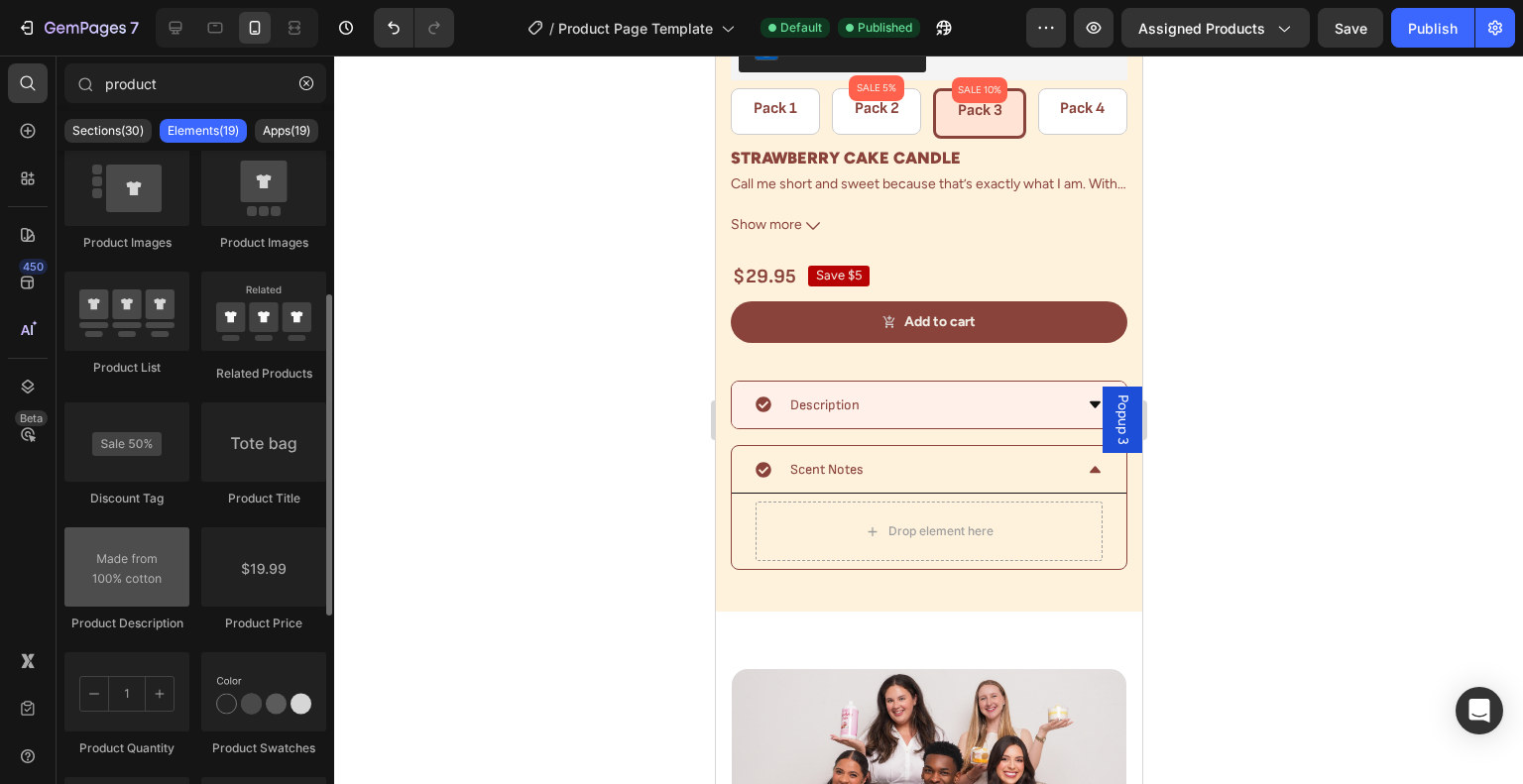 type on "product" 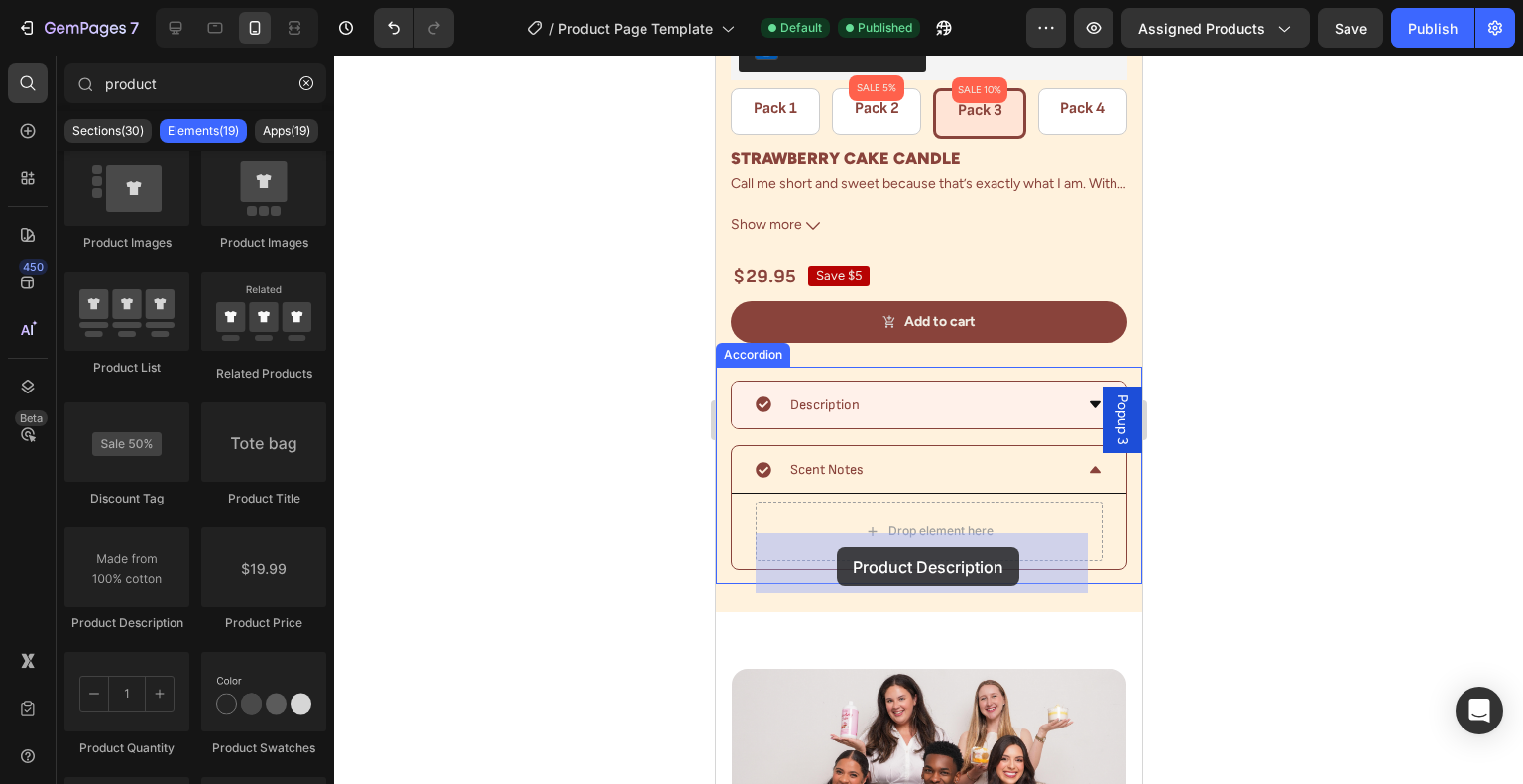 drag, startPoint x: 850, startPoint y: 648, endPoint x: 836, endPoint y: 547, distance: 101.9657 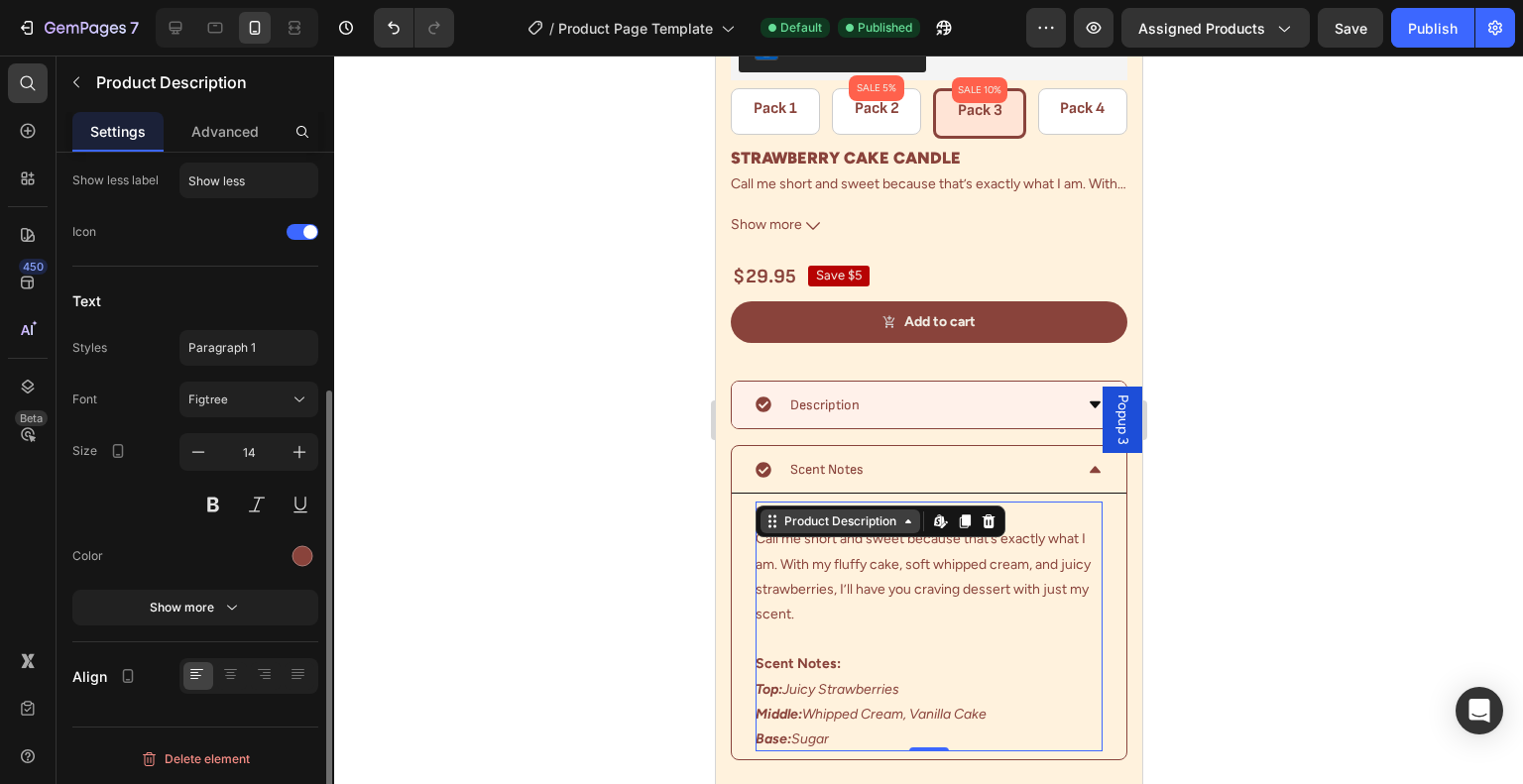 scroll, scrollTop: 0, scrollLeft: 0, axis: both 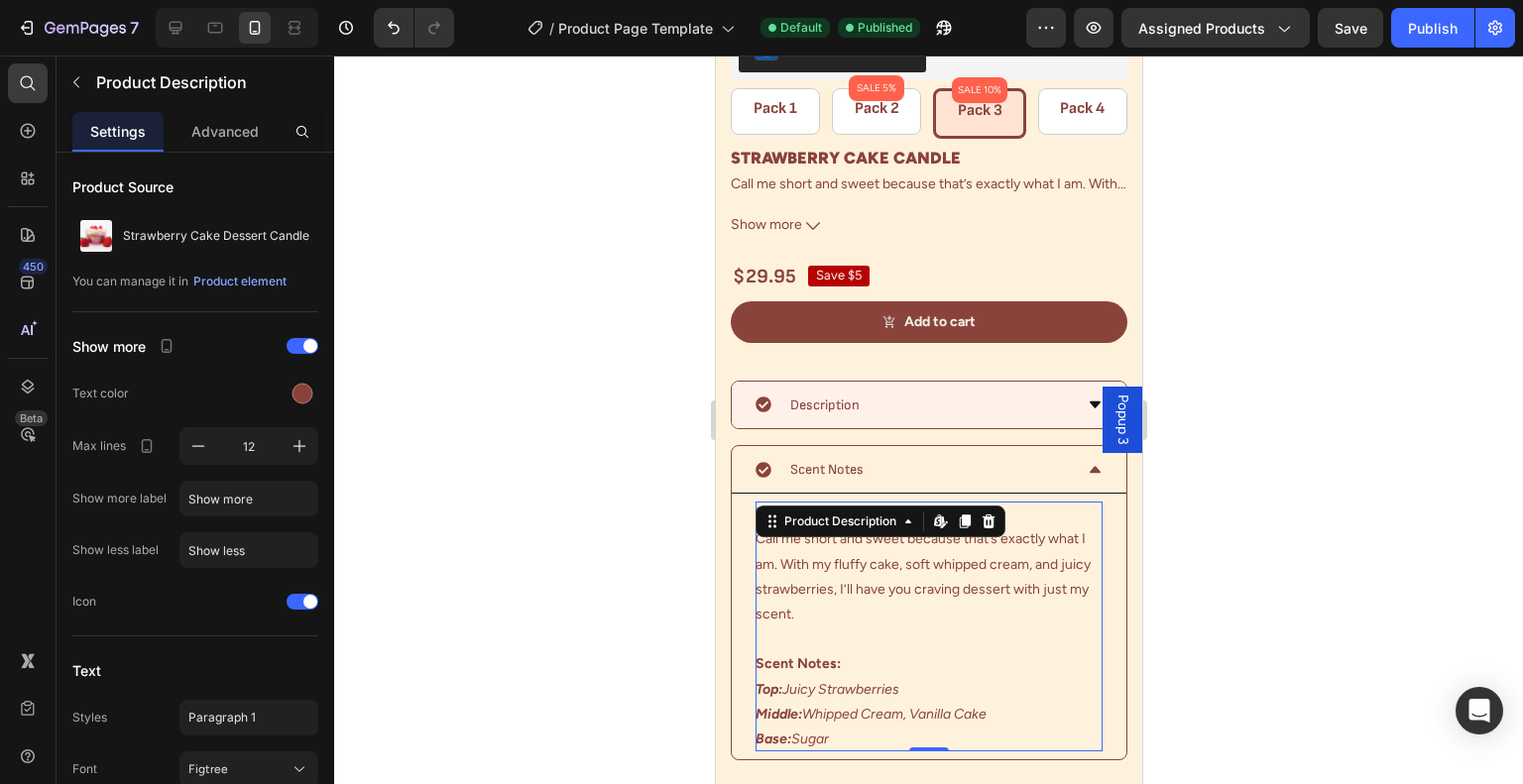 click on "Call me short and sweet because that’s exactly what I am. With my fluffy cake, soft whipped cream, and juicy strawberries, I’ll have you craving dessert with just my scent." at bounding box center [922, 576] 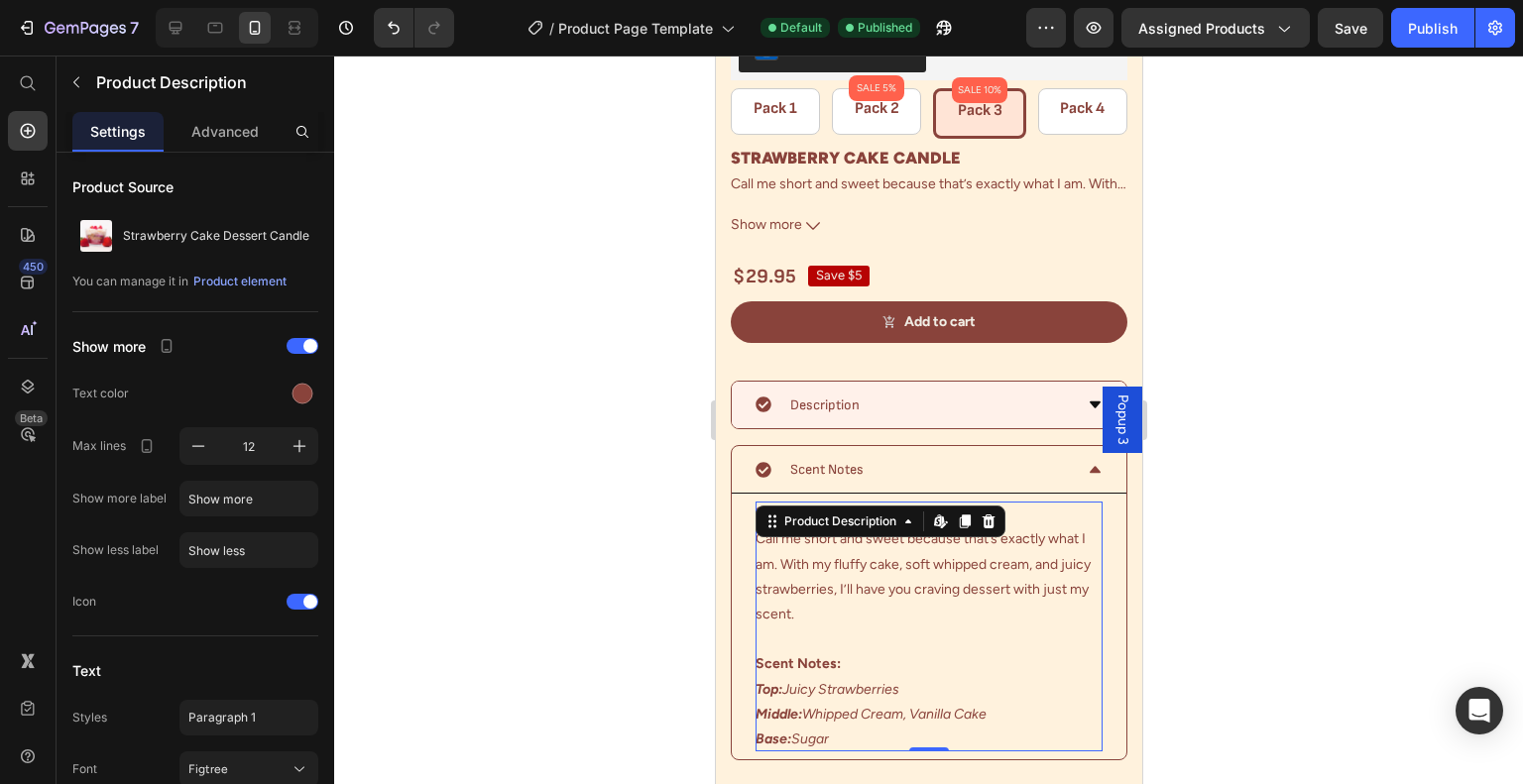scroll, scrollTop: 884, scrollLeft: 0, axis: vertical 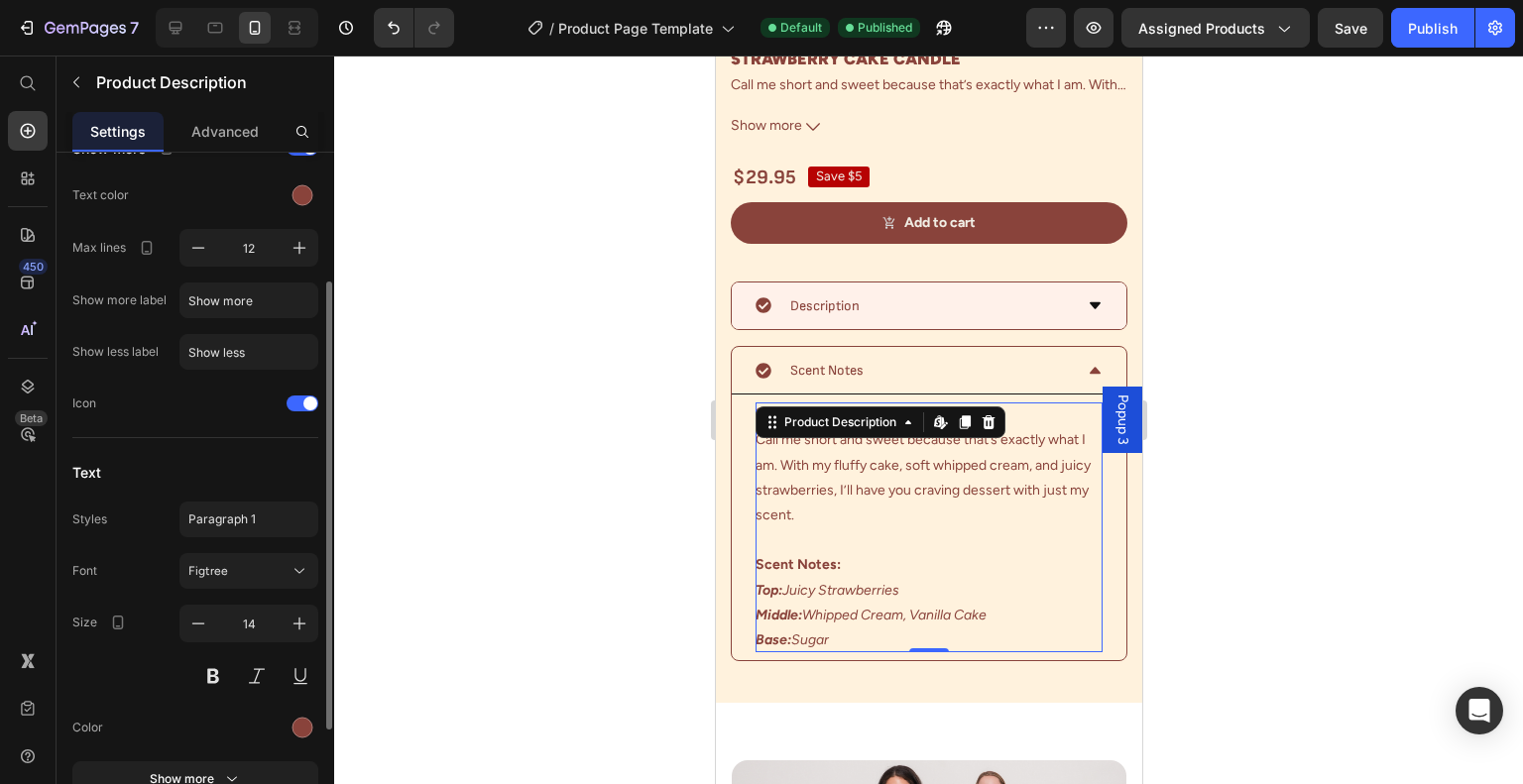 click on "Scent Notes:" at bounding box center [797, 564] 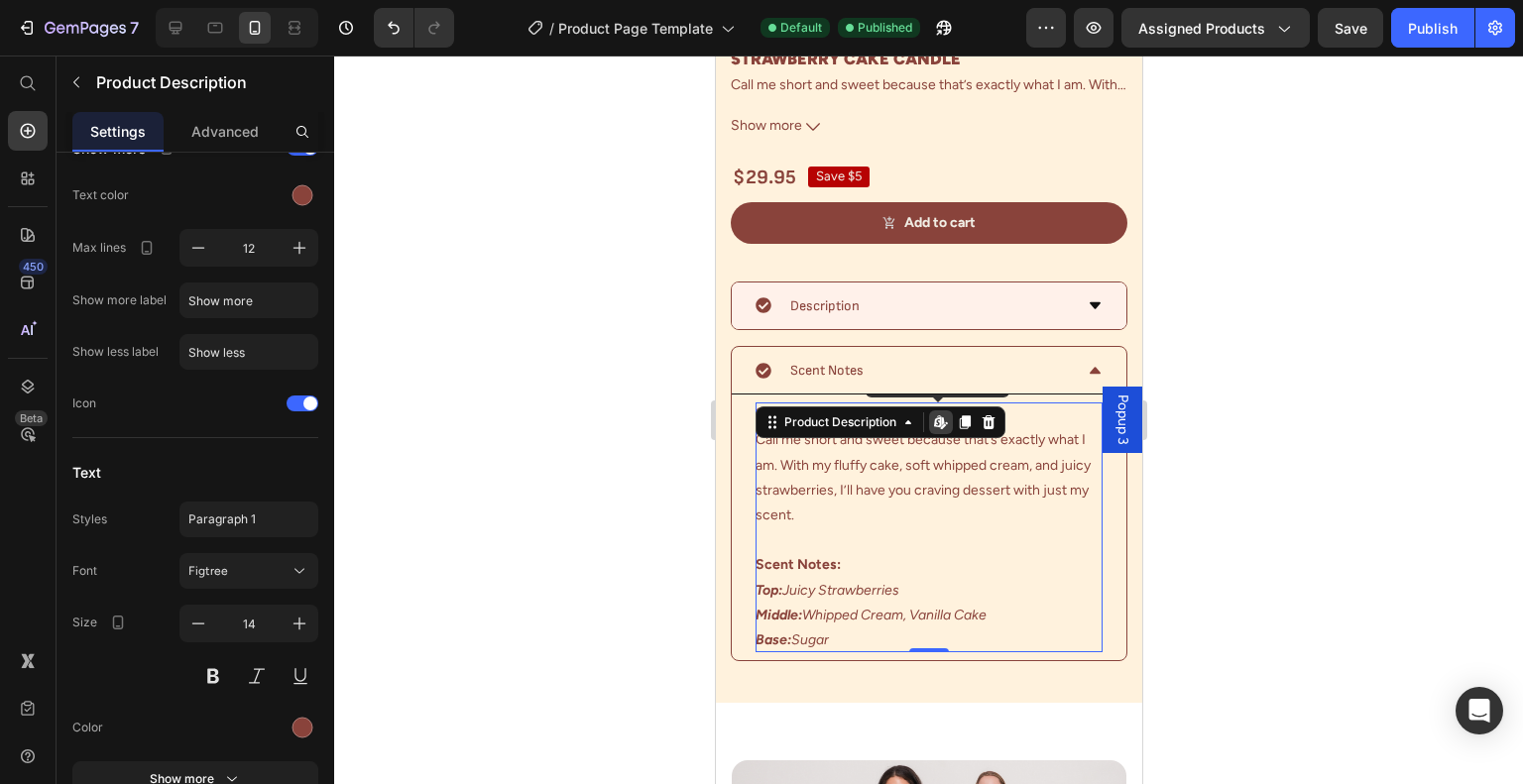 click on "Scent Notes:" at bounding box center [797, 564] 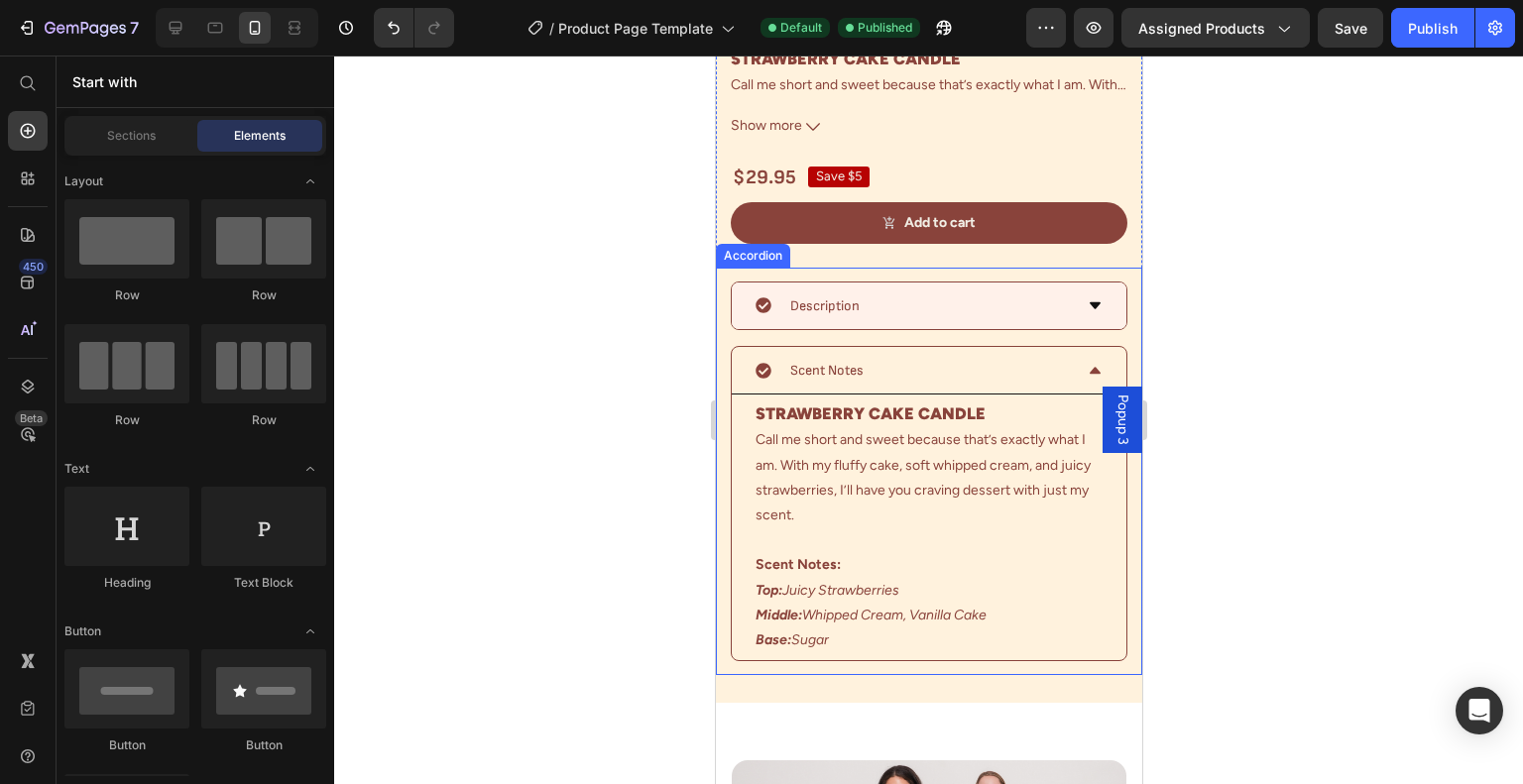 click on "Scent Notes" at bounding box center [912, 370] 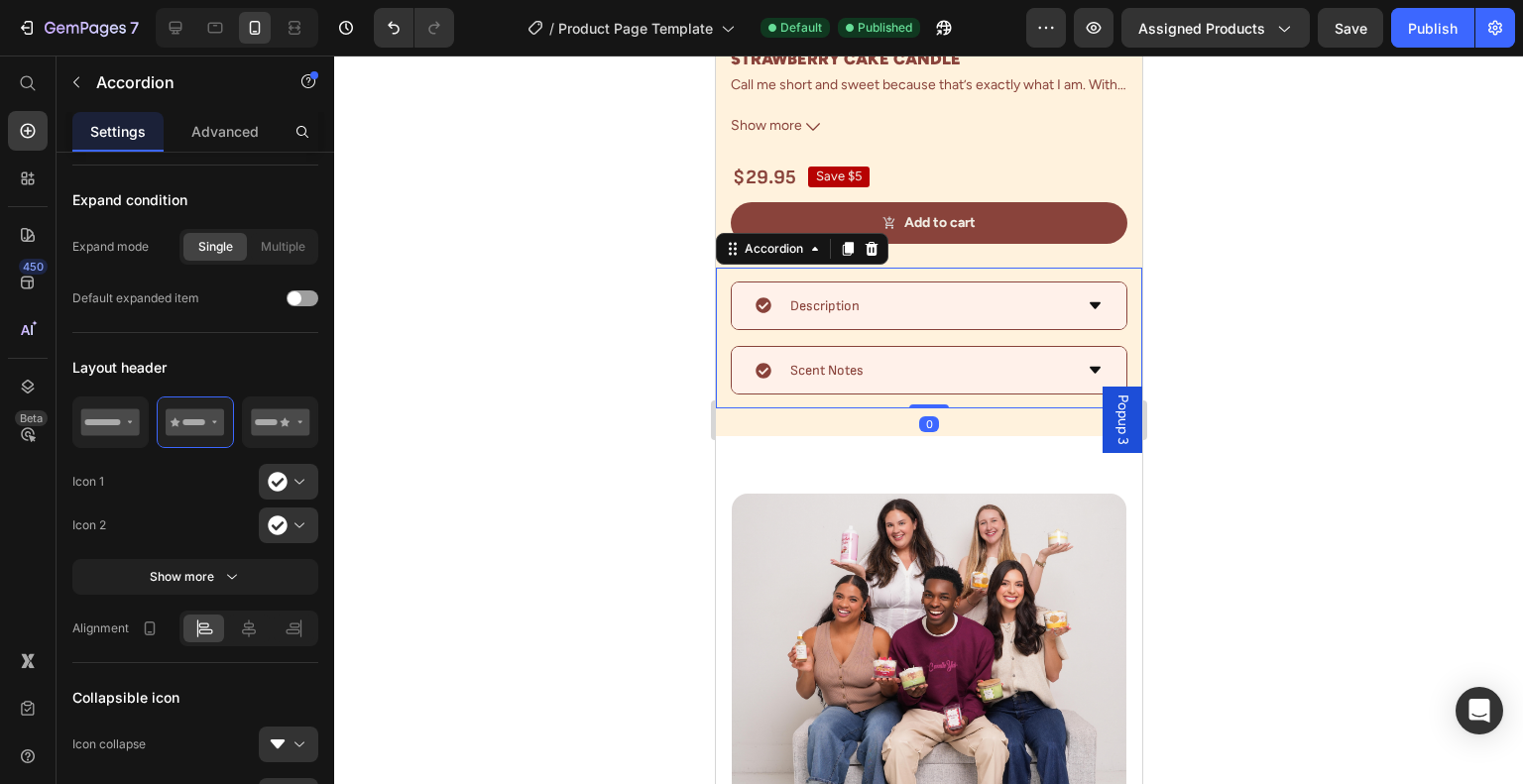 scroll, scrollTop: 0, scrollLeft: 0, axis: both 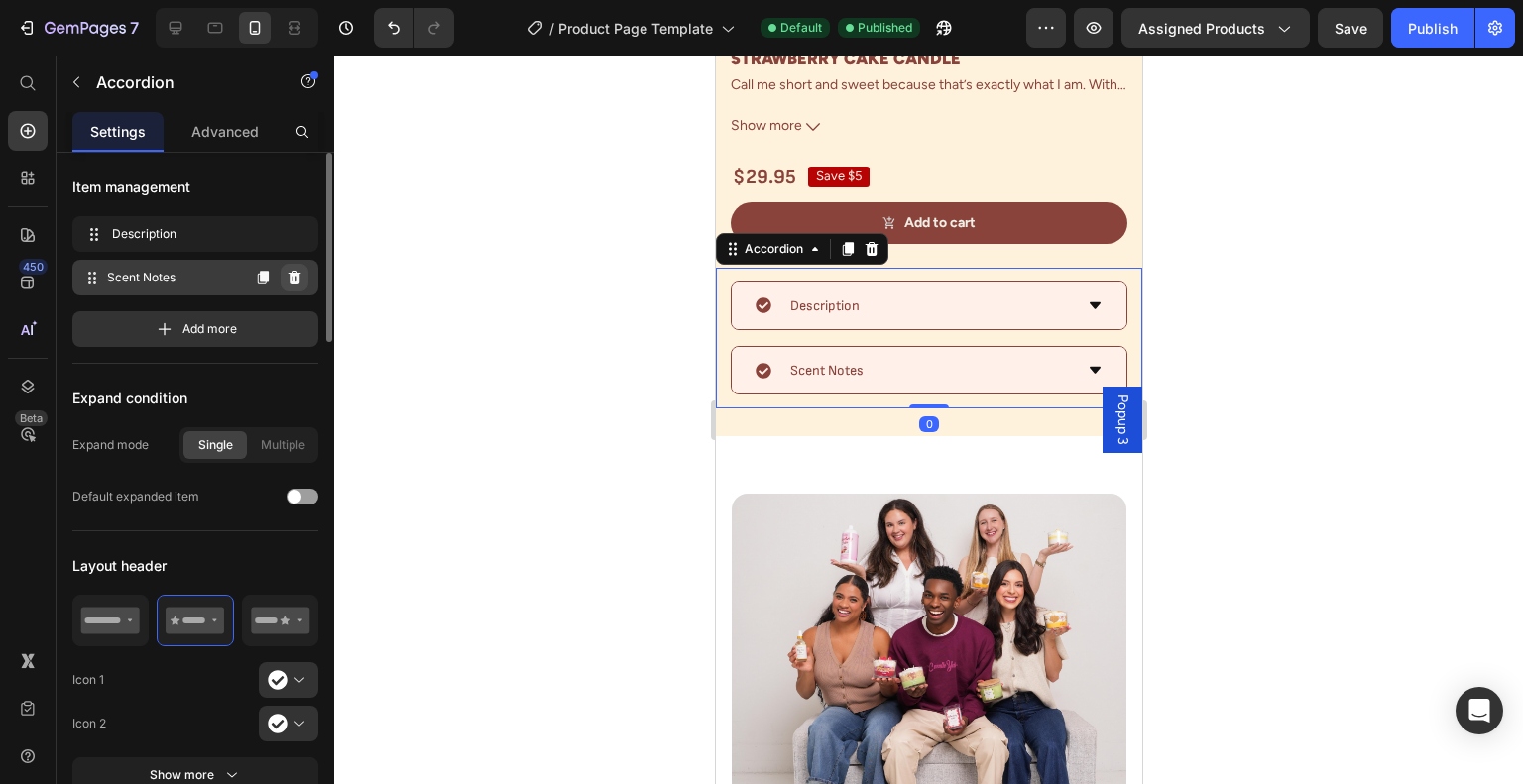 click 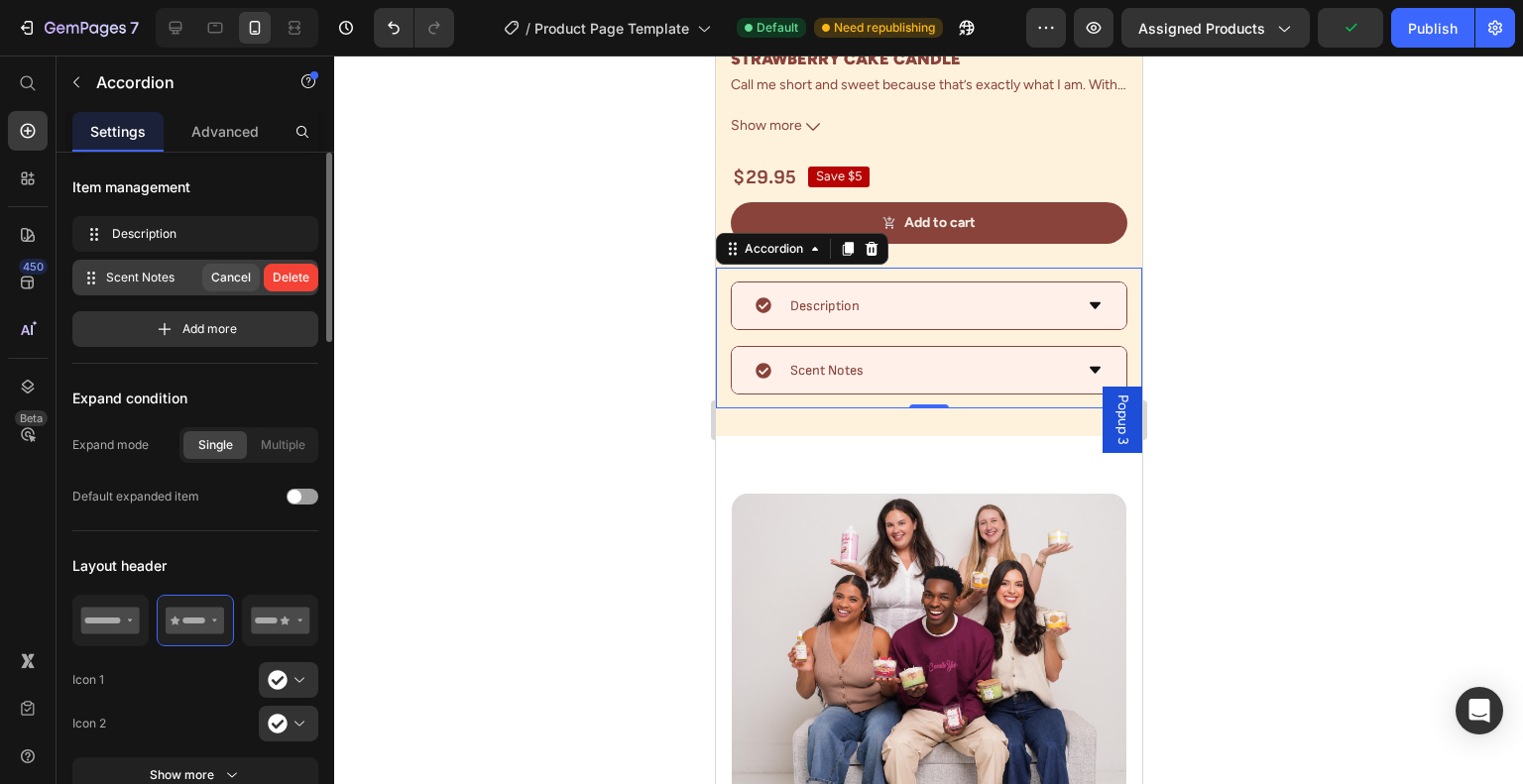 click on "Cancel" at bounding box center [231, 278] 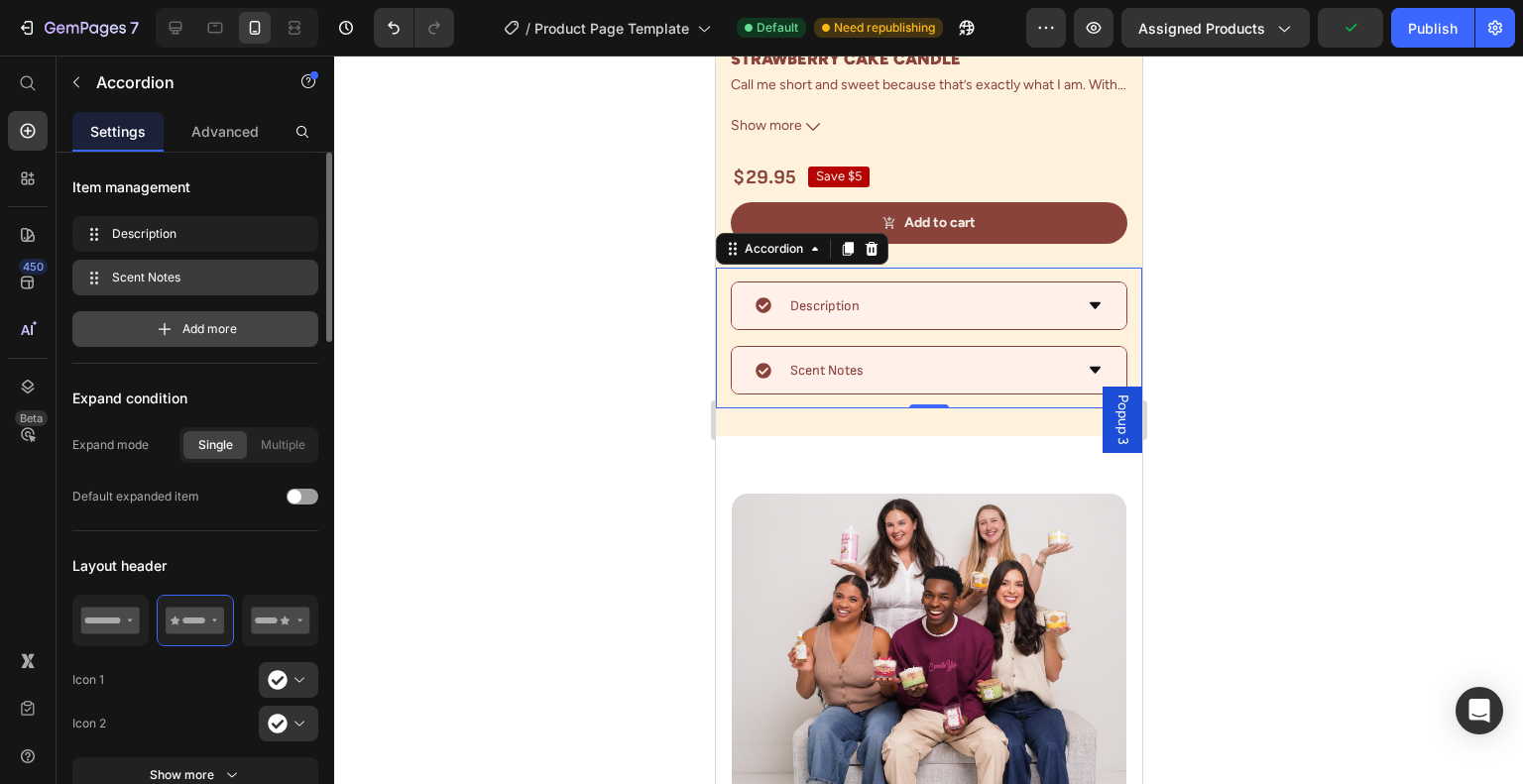 click on "Add more" at bounding box center (195, 329) 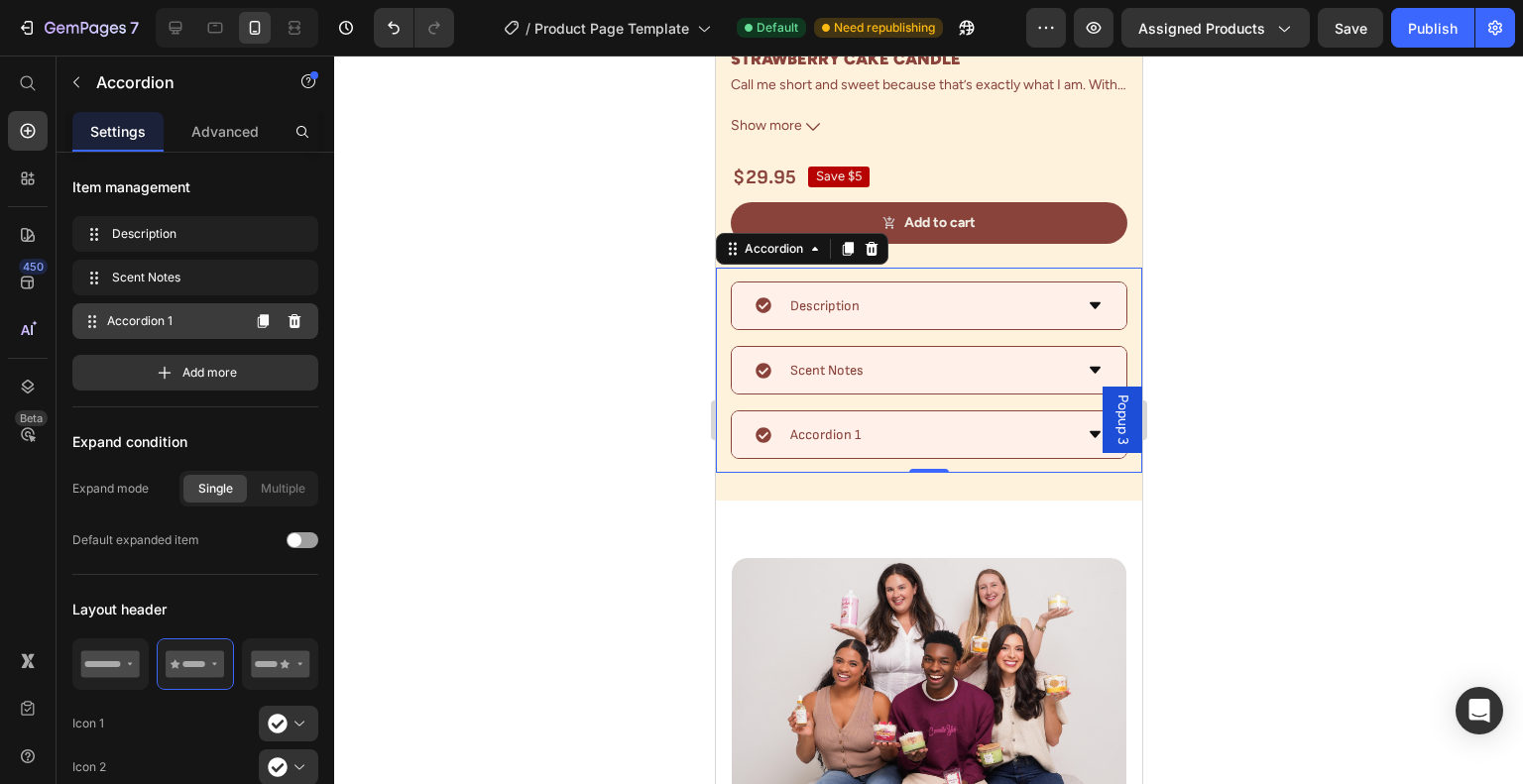 click on "Accordion 1" at bounding box center [173, 321] 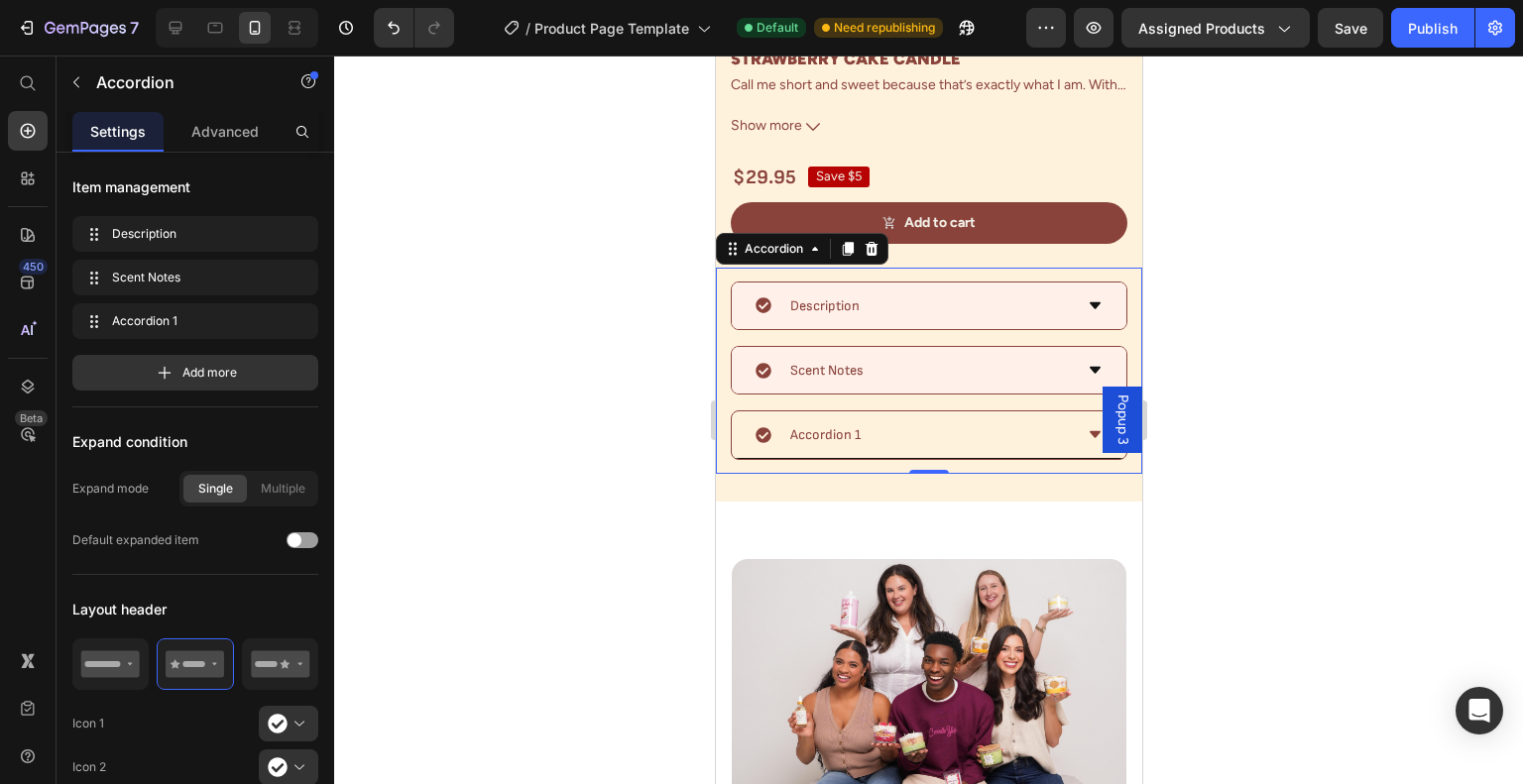 click on "Accordion 1" at bounding box center (824, 434) 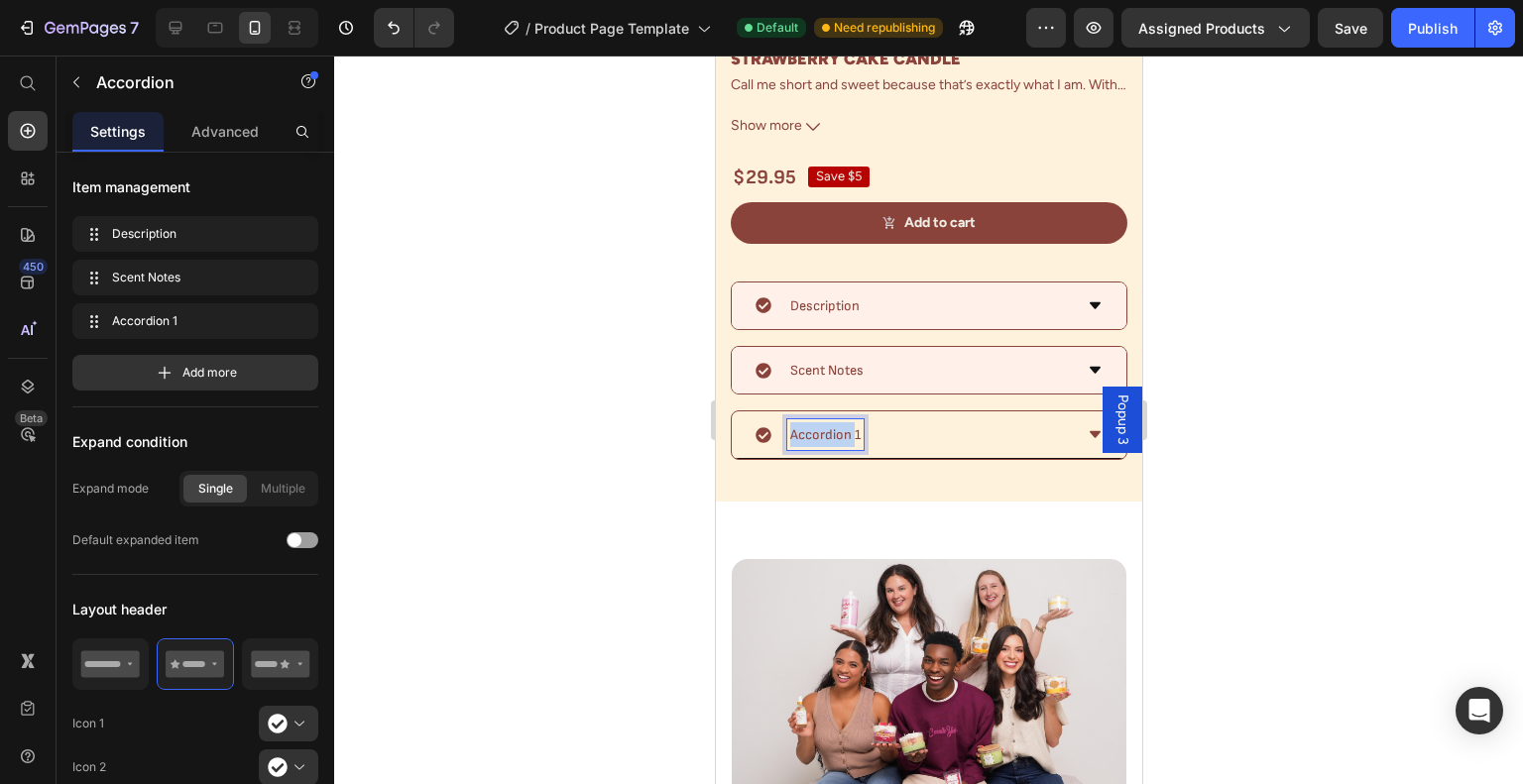 click on "Accordion 1" at bounding box center (824, 434) 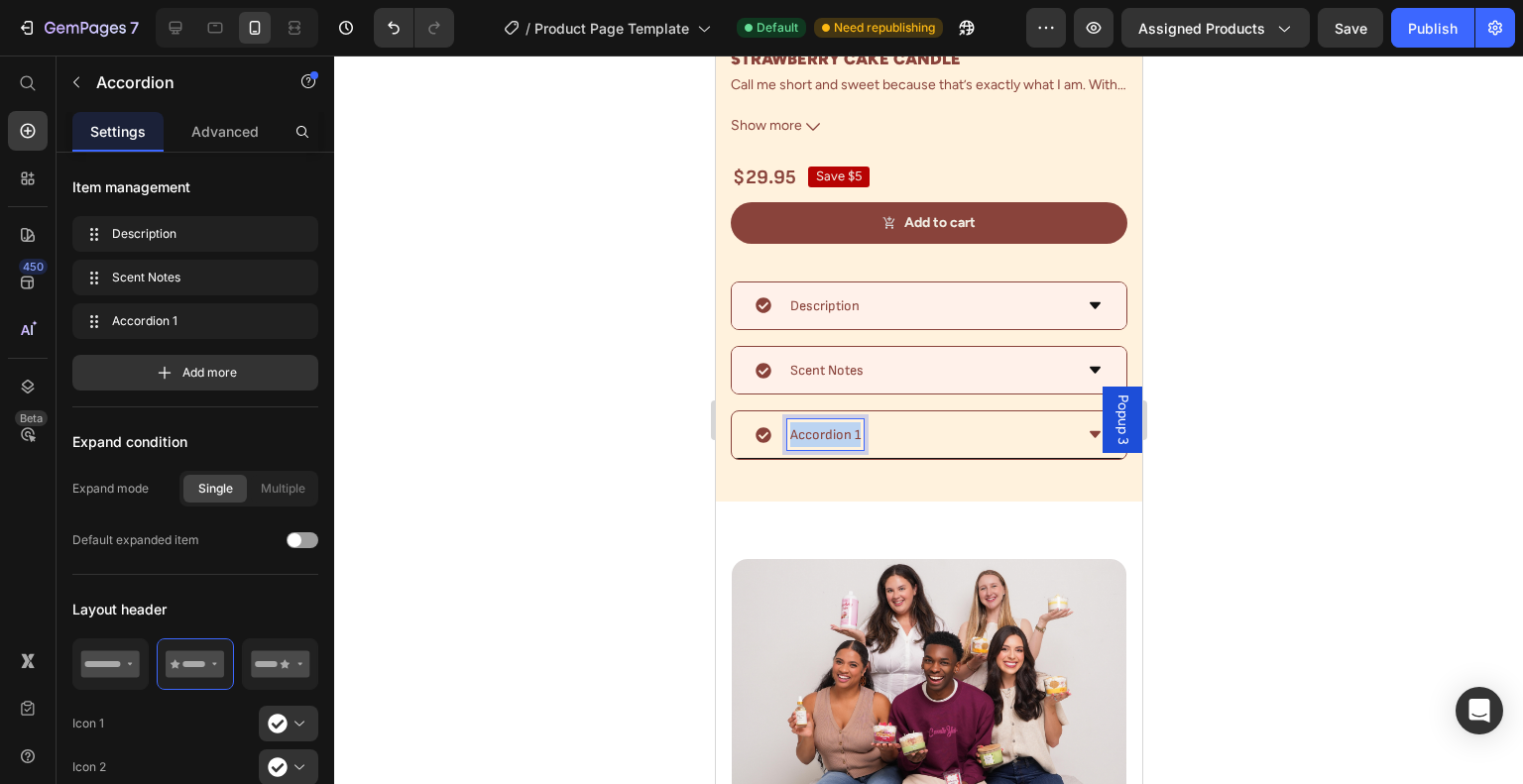 click on "Accordion 1" at bounding box center [824, 434] 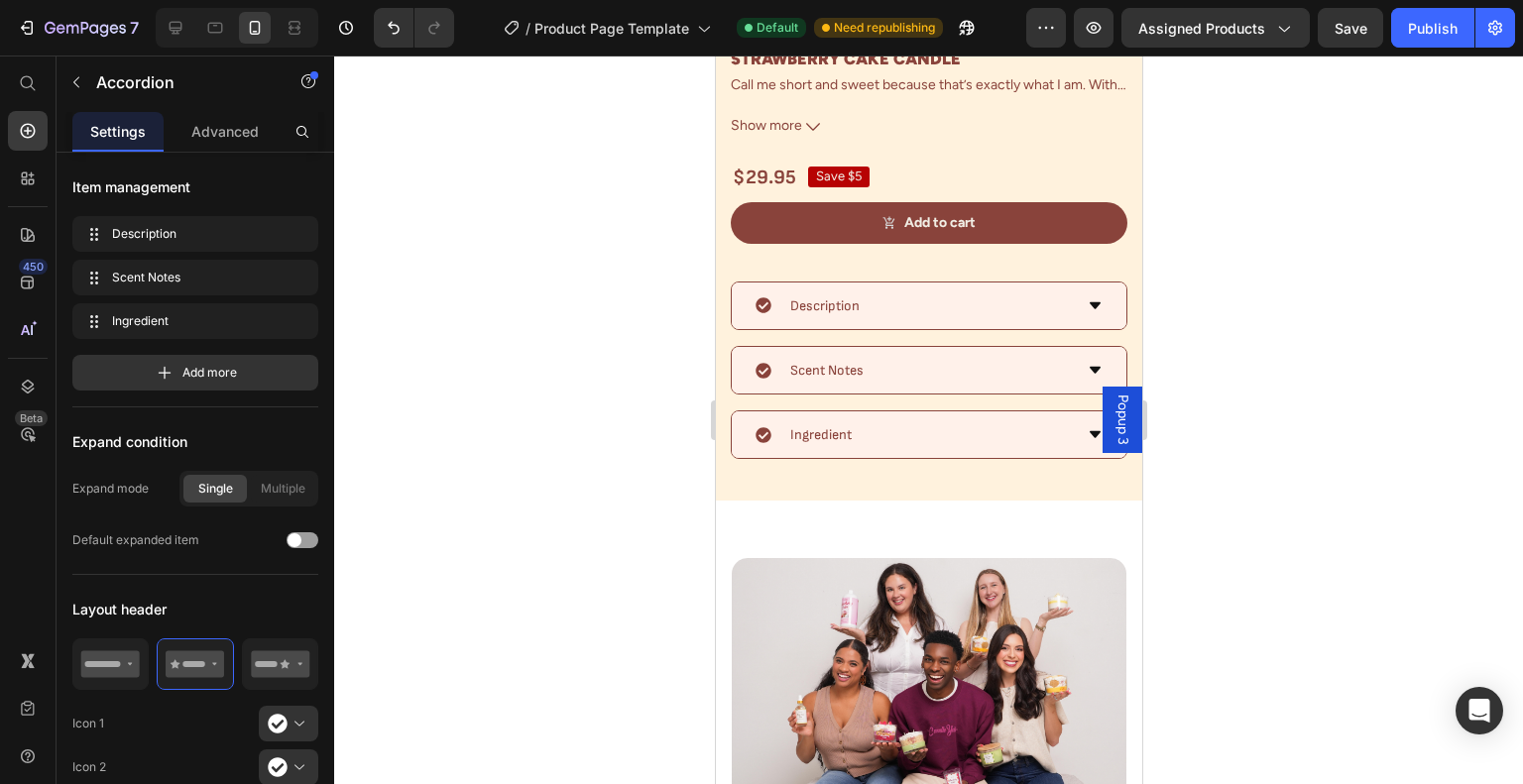 click 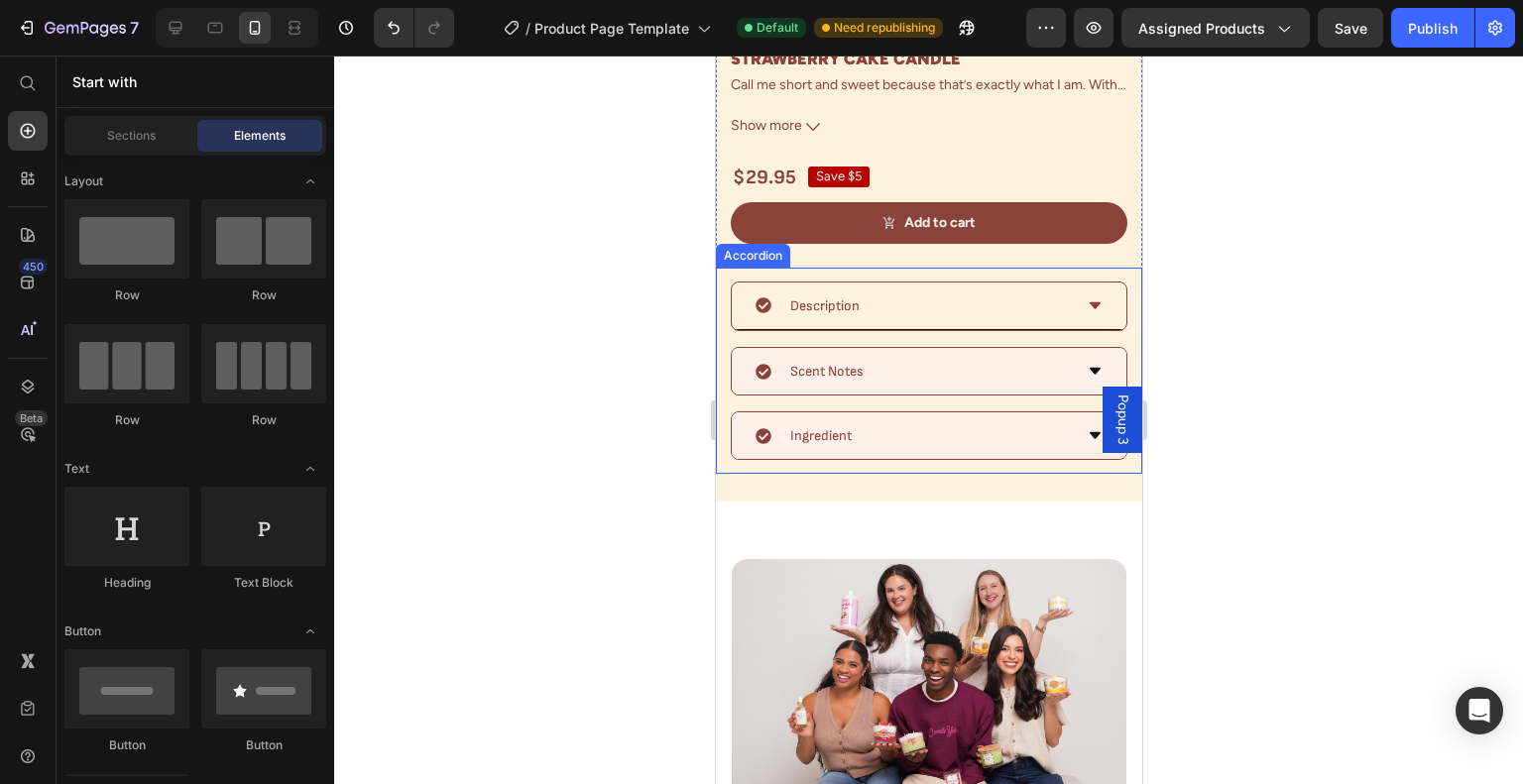 click on "Description" at bounding box center (928, 306) 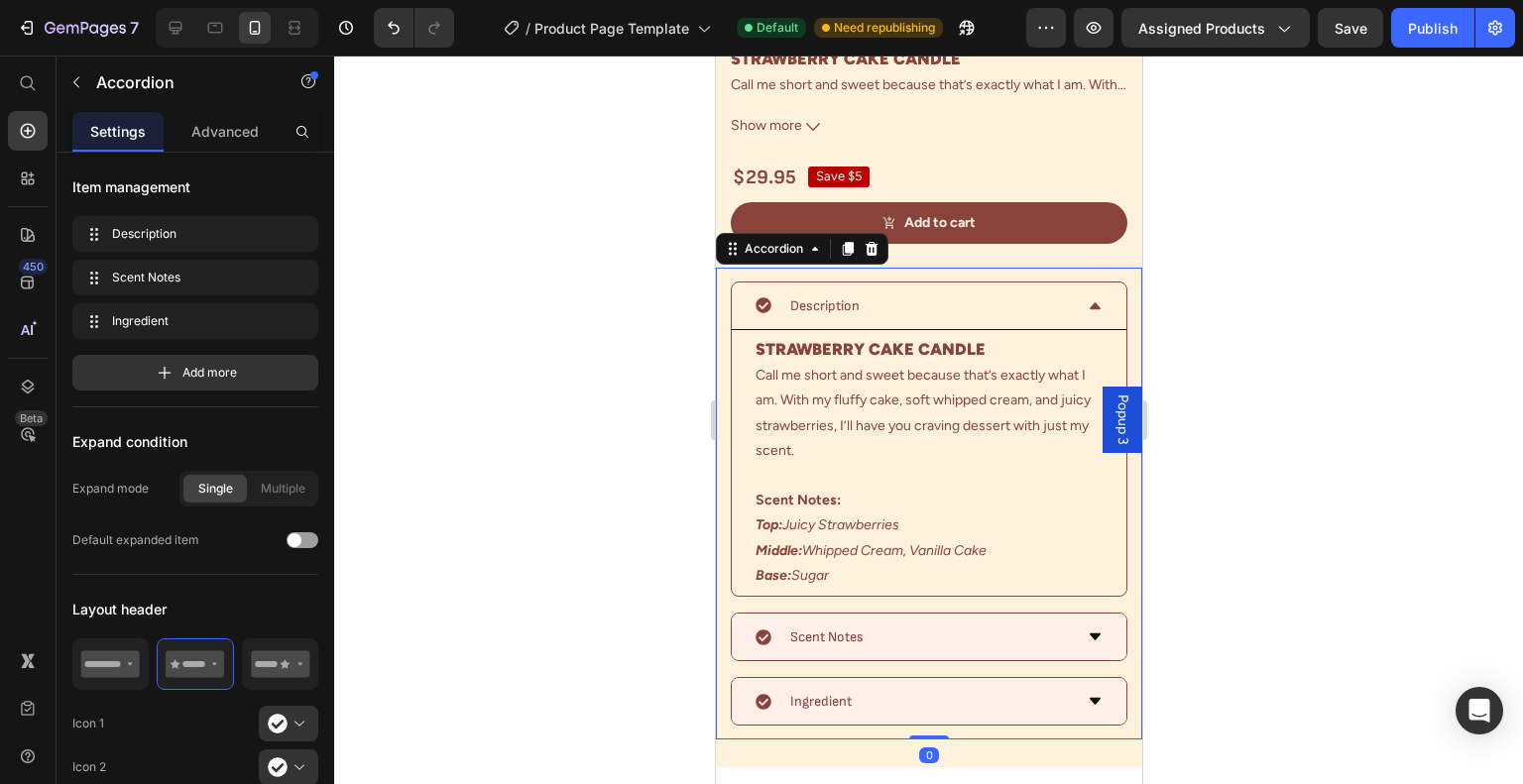 click on "Description" at bounding box center [928, 306] 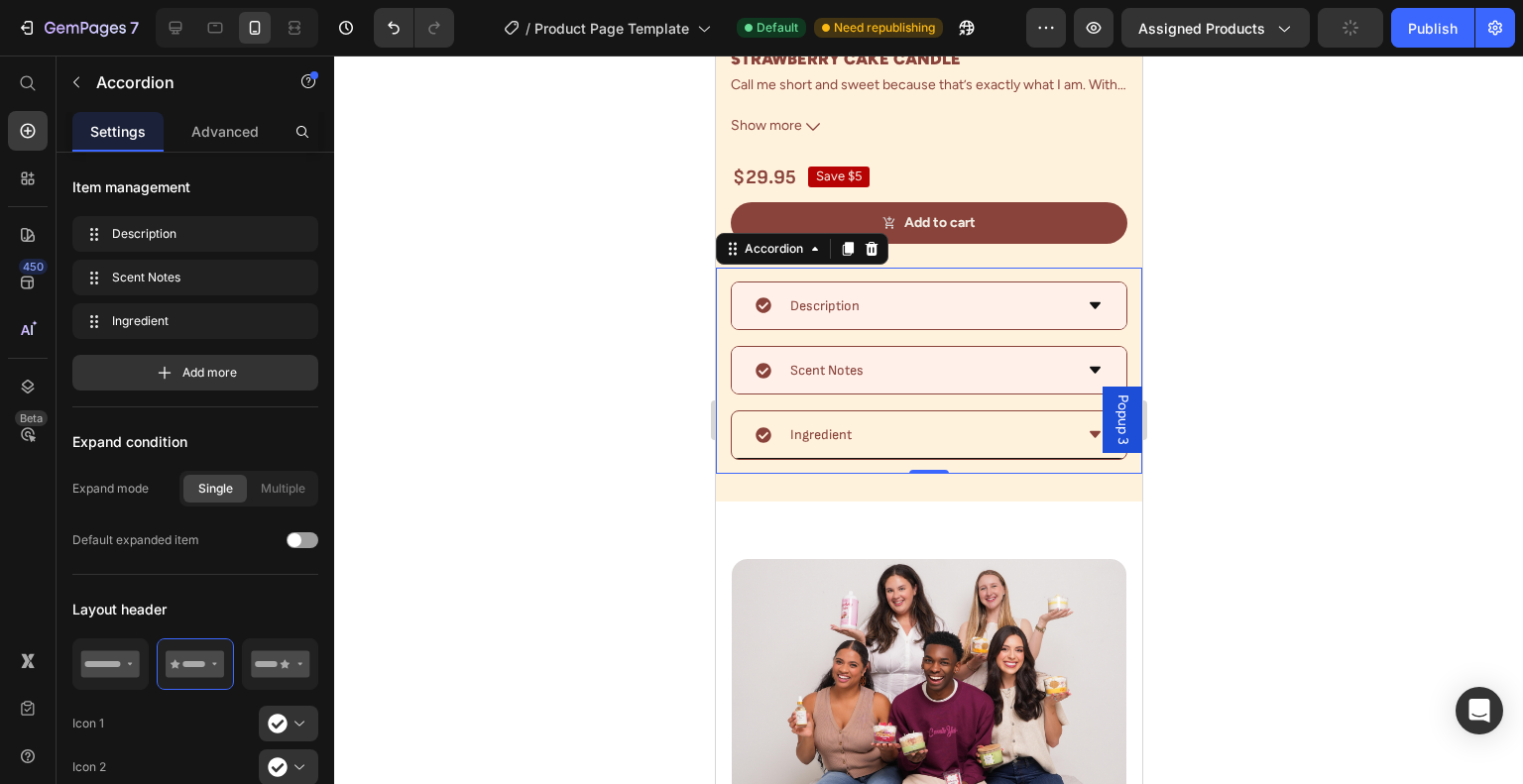 click on "Ingredient" at bounding box center [912, 434] 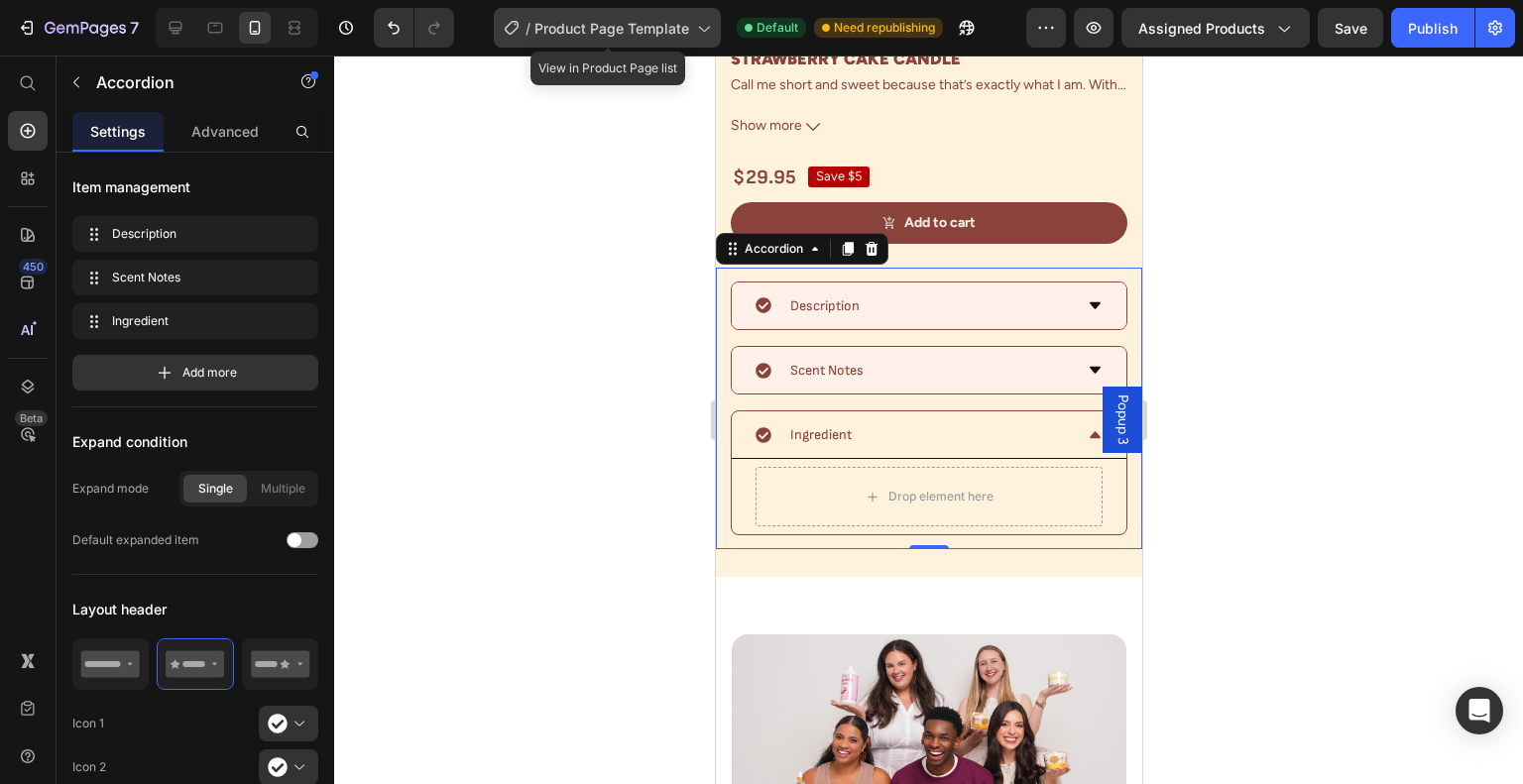 click on "Product Page Template" at bounding box center (612, 28) 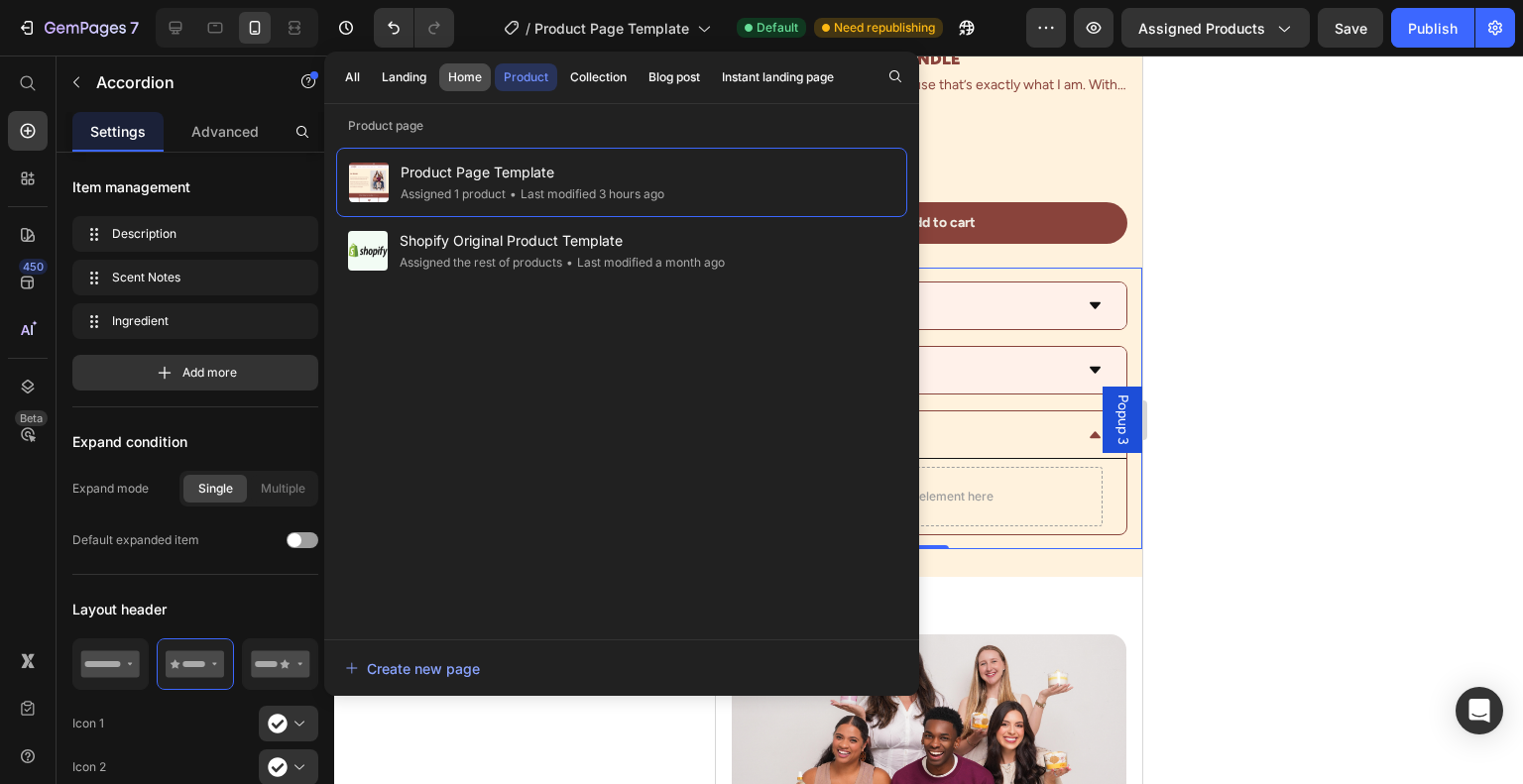 click on "Home" at bounding box center [465, 77] 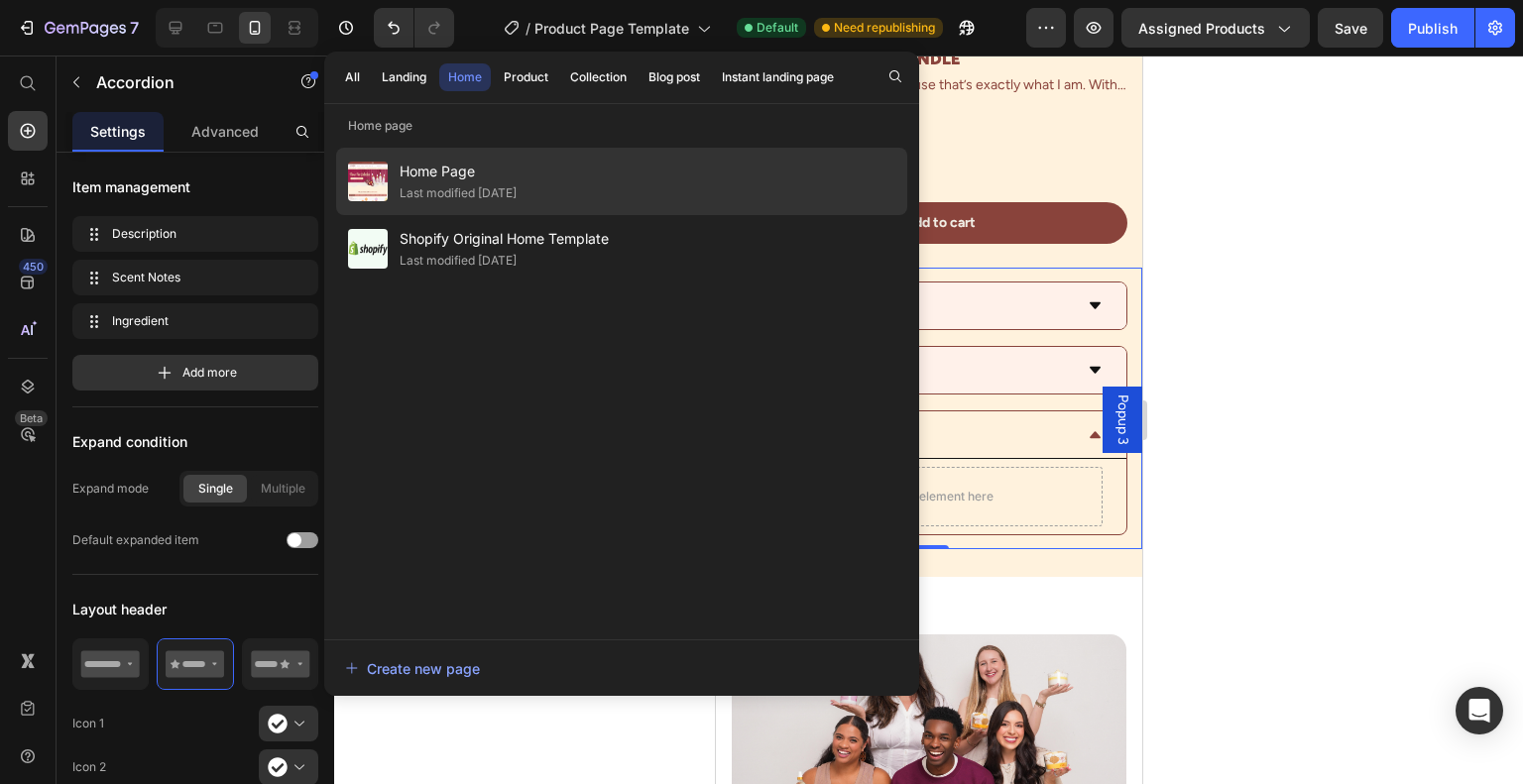 type 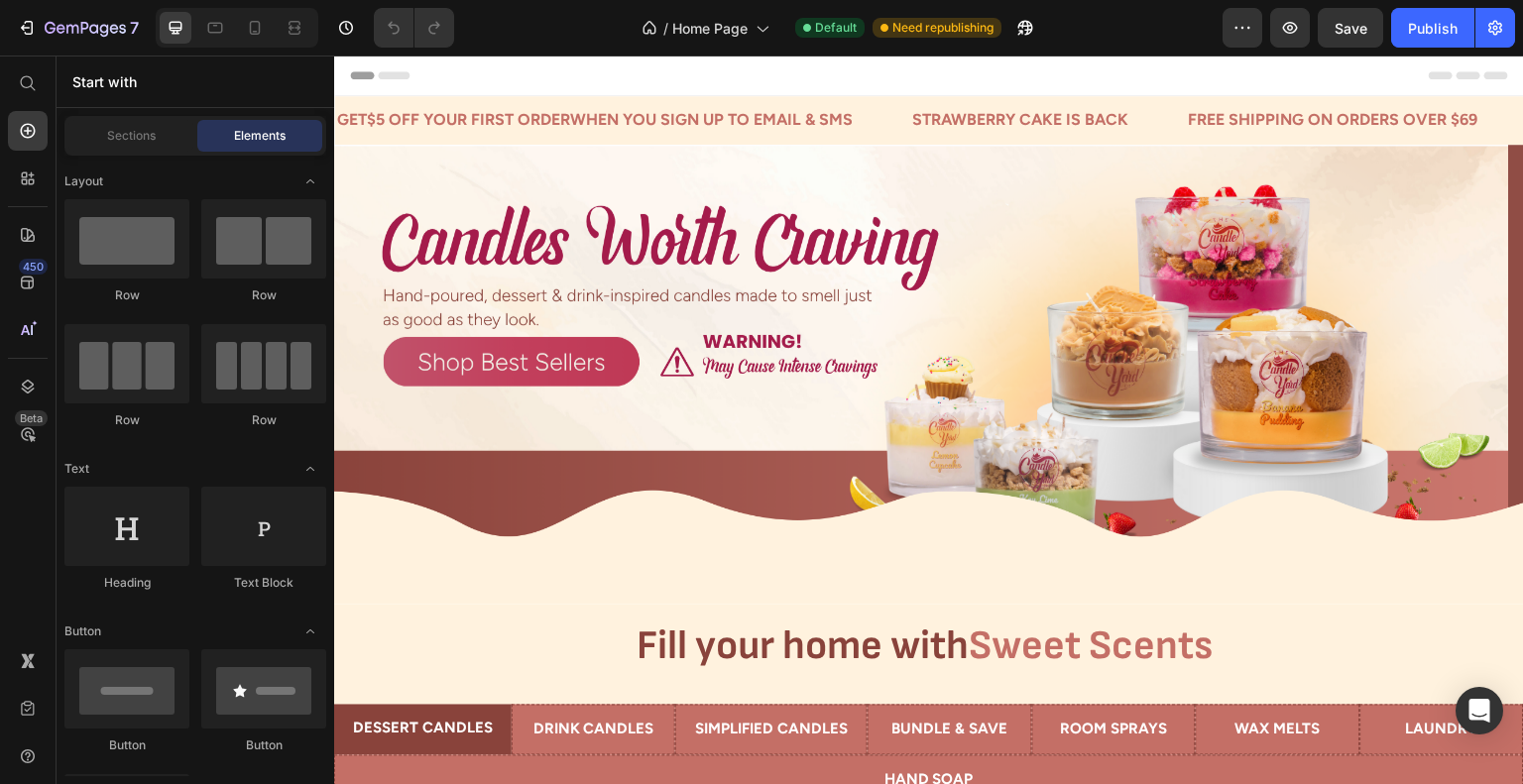 scroll, scrollTop: 0, scrollLeft: 0, axis: both 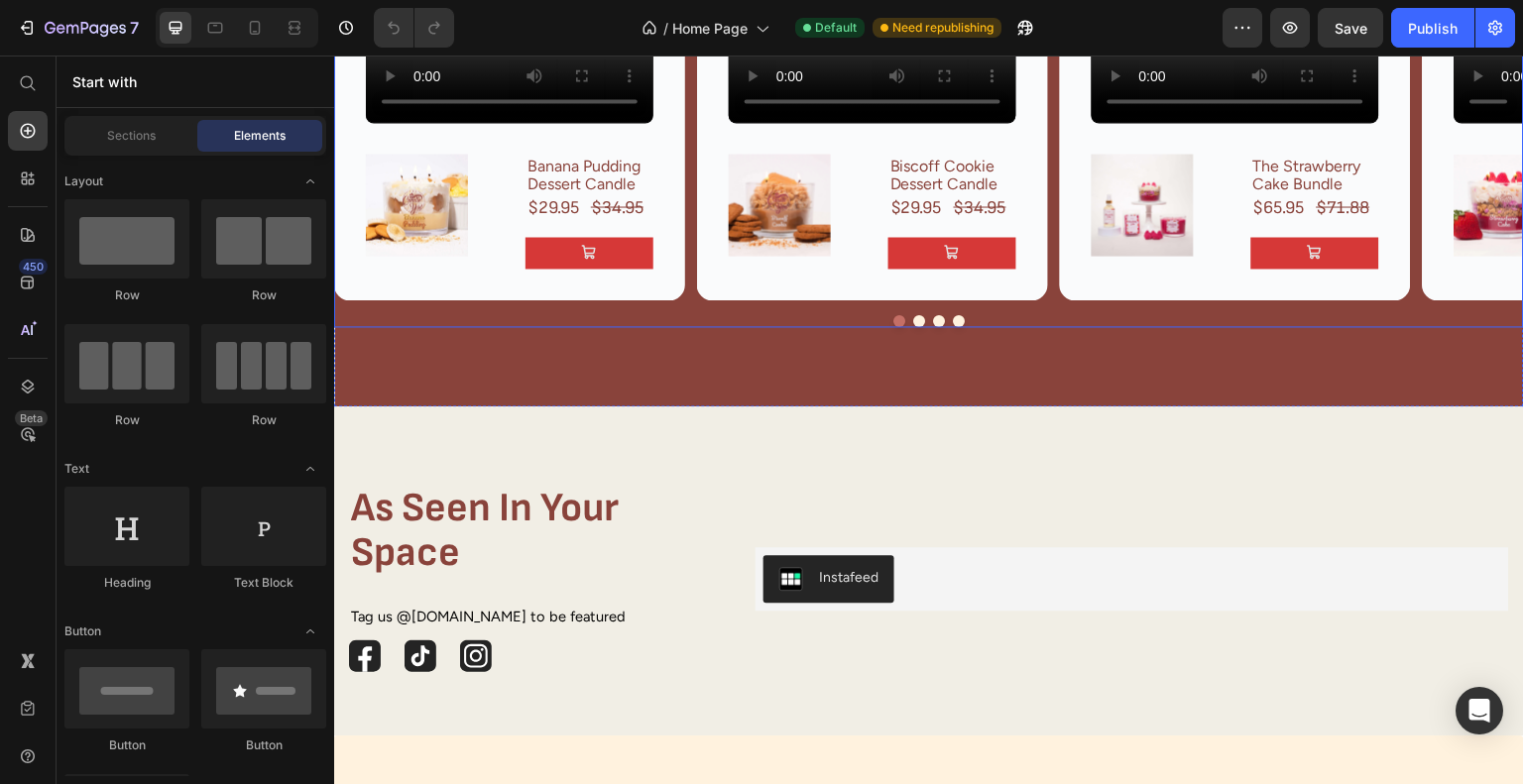 click at bounding box center [939, 321] 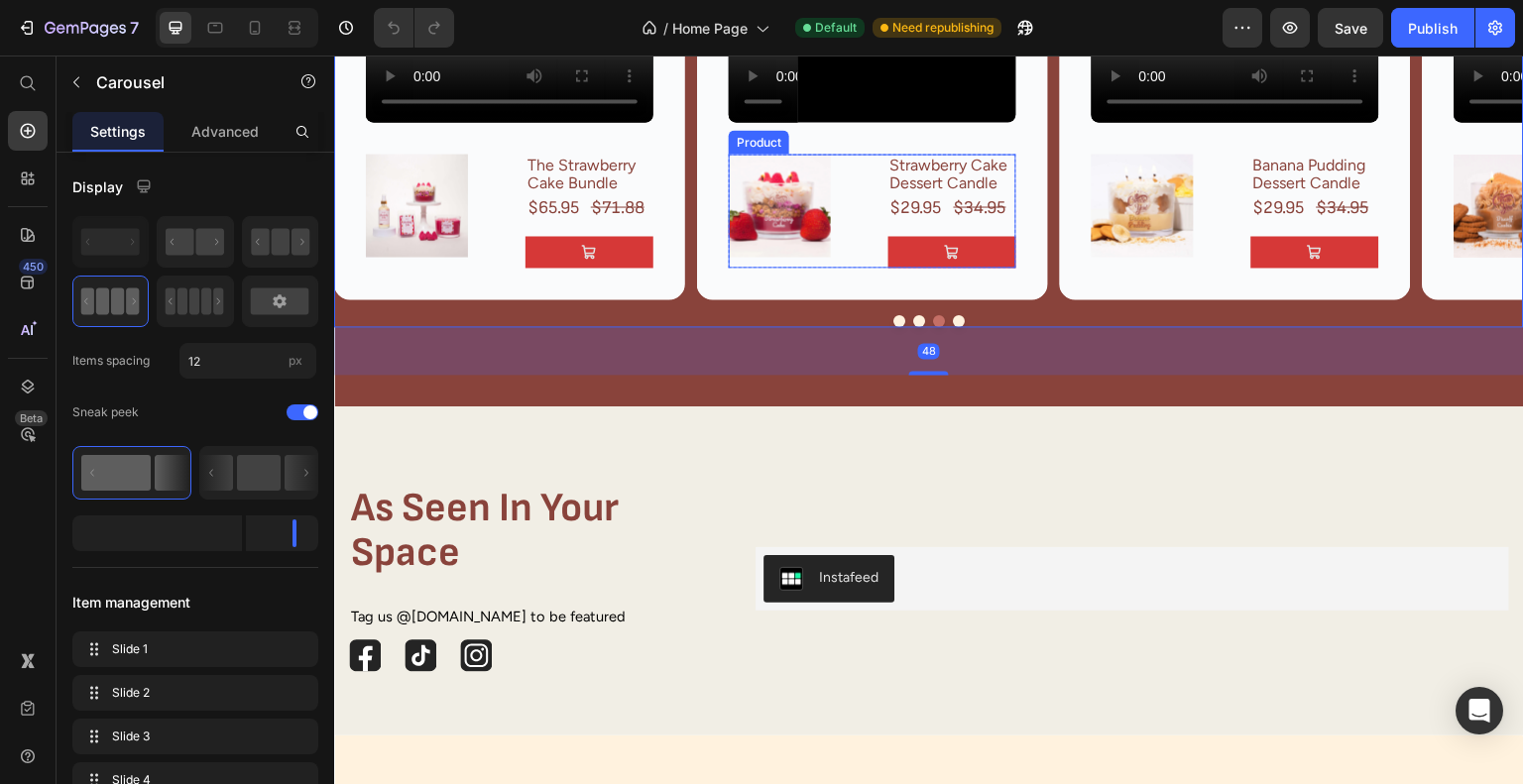 click on "Product Images Strawberry Cake Dessert Candle Product Title $29.95 Product Price $34.95 Product Price Row
Add to Cart Product" at bounding box center [873, 210] 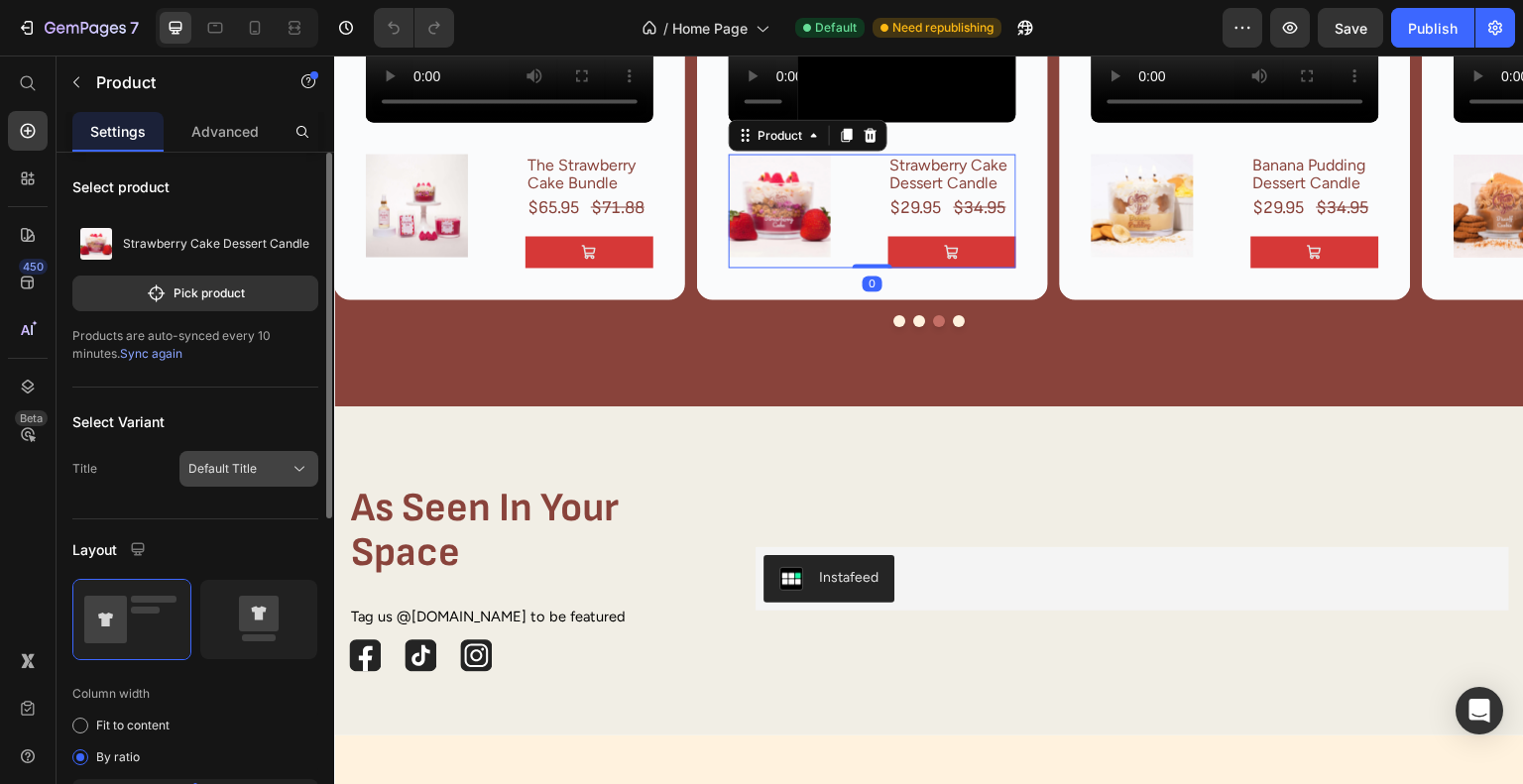 click on "Default Title" at bounding box center (222, 469) 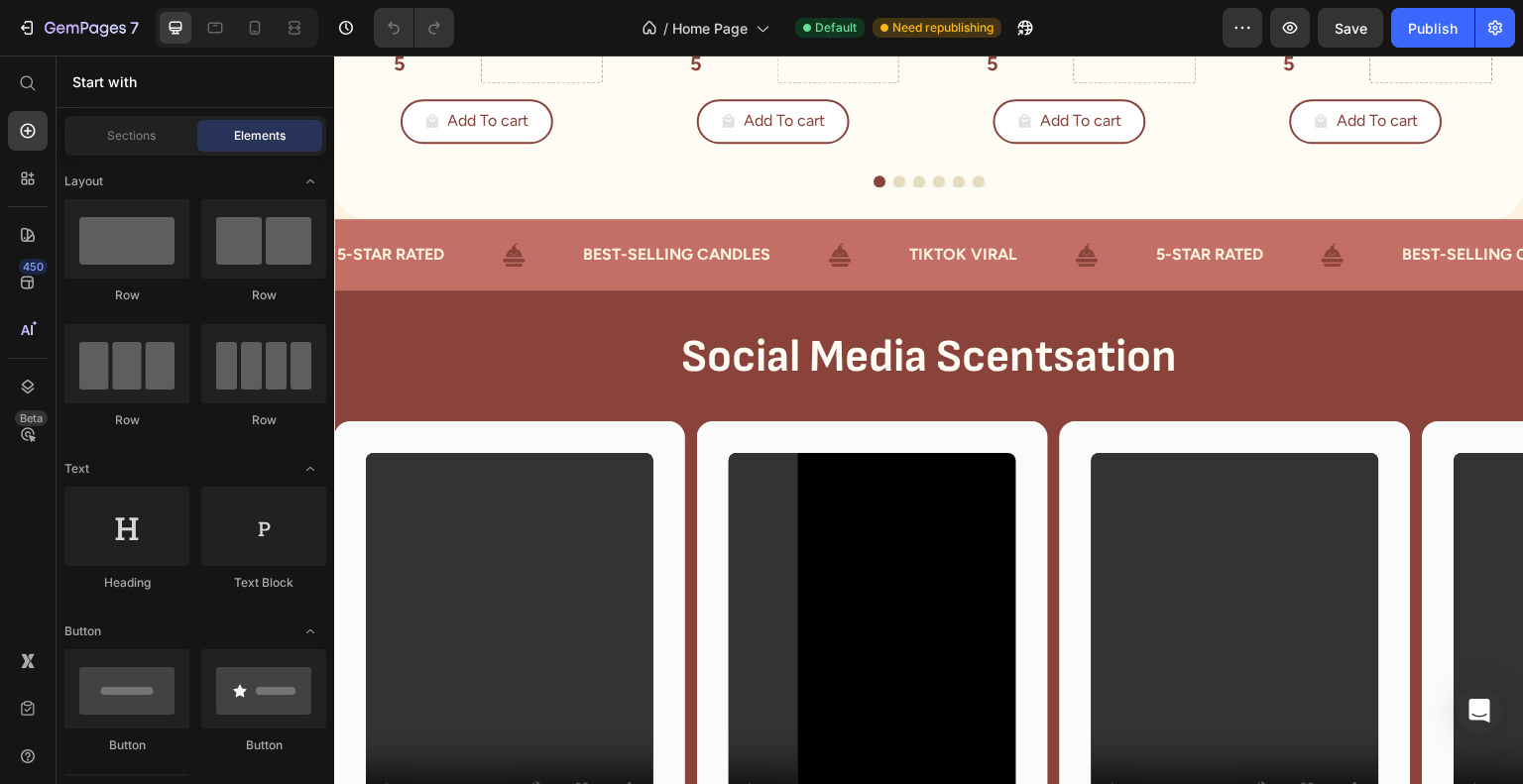 scroll, scrollTop: 883, scrollLeft: 0, axis: vertical 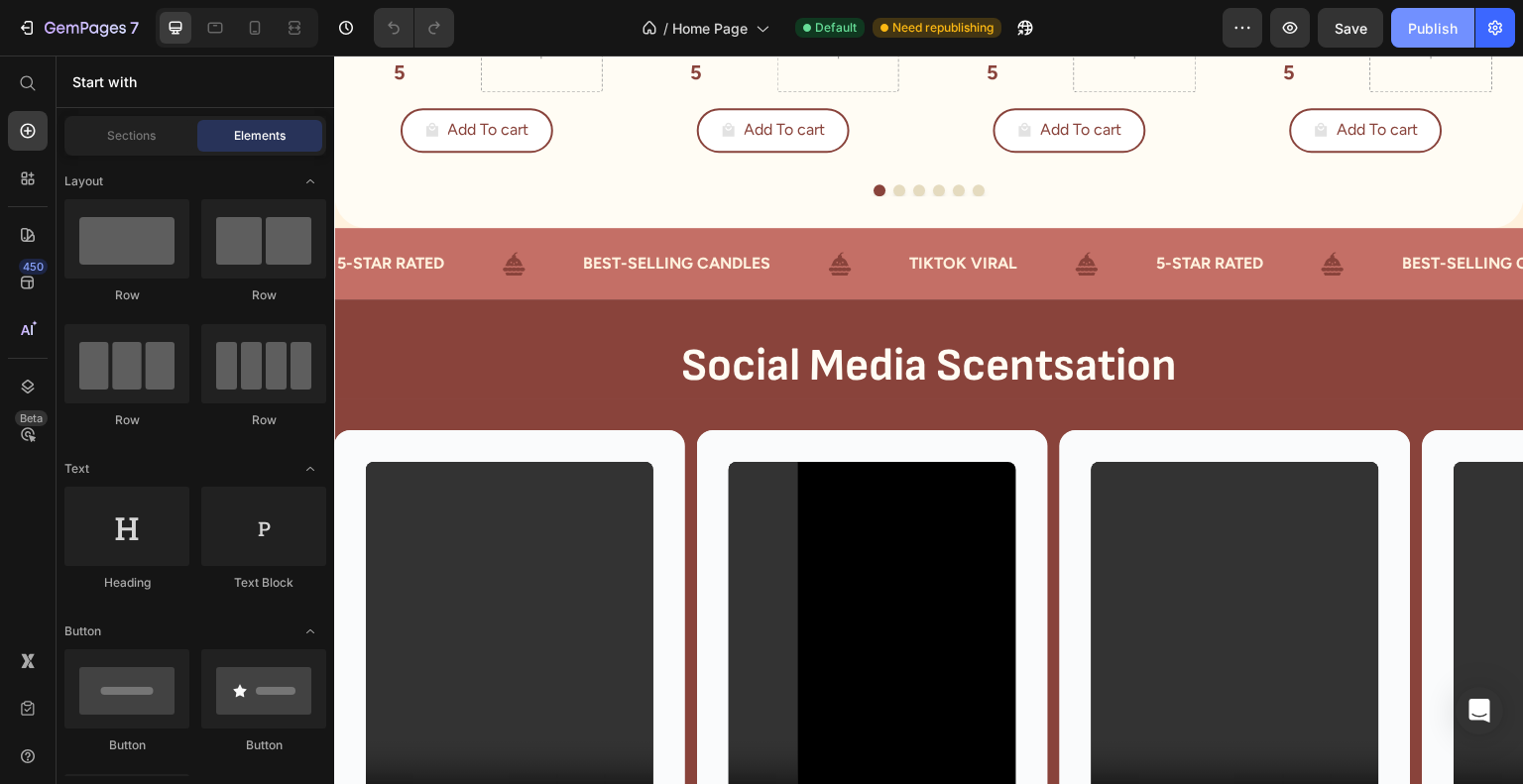 click on "Publish" at bounding box center (1433, 28) 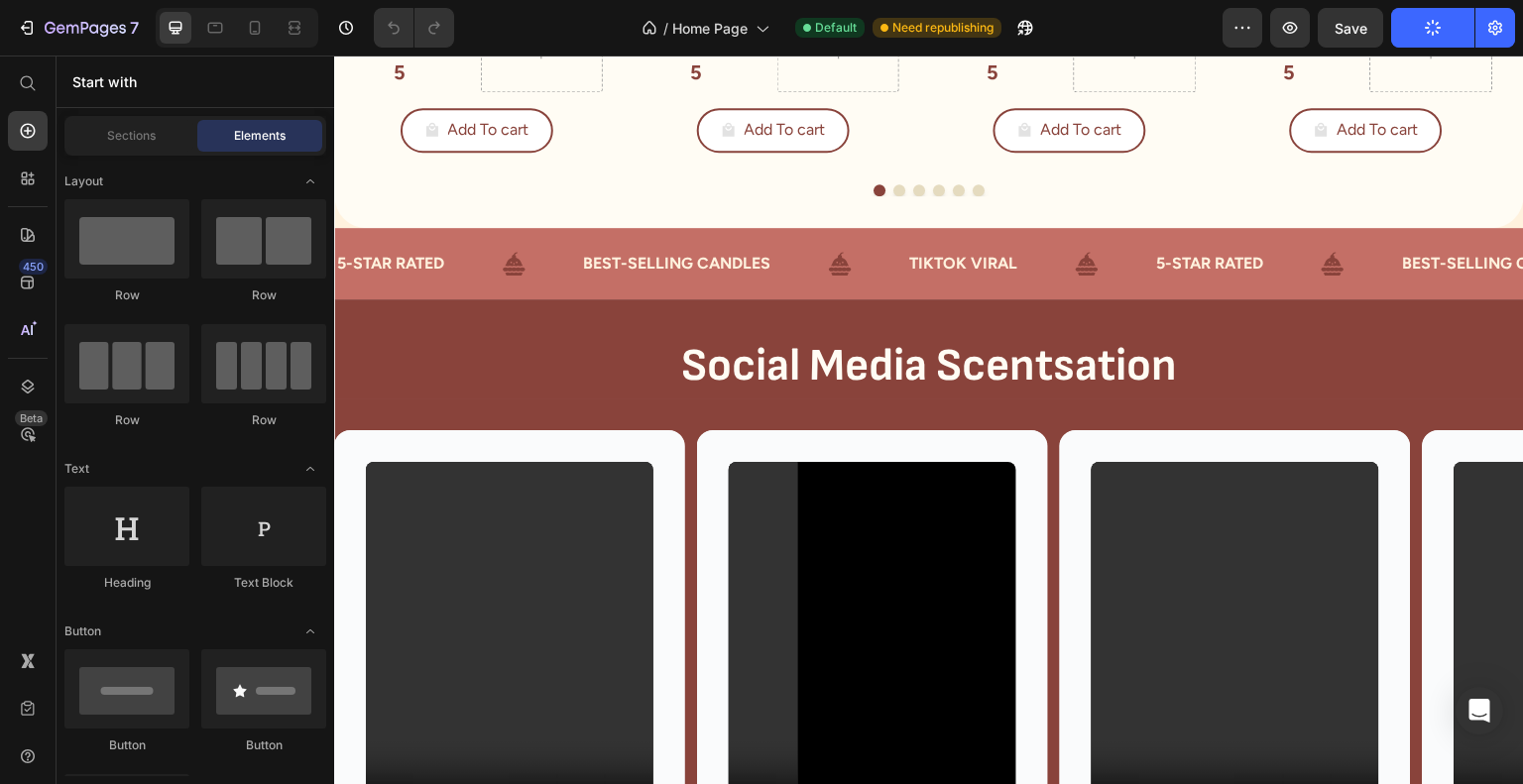 type 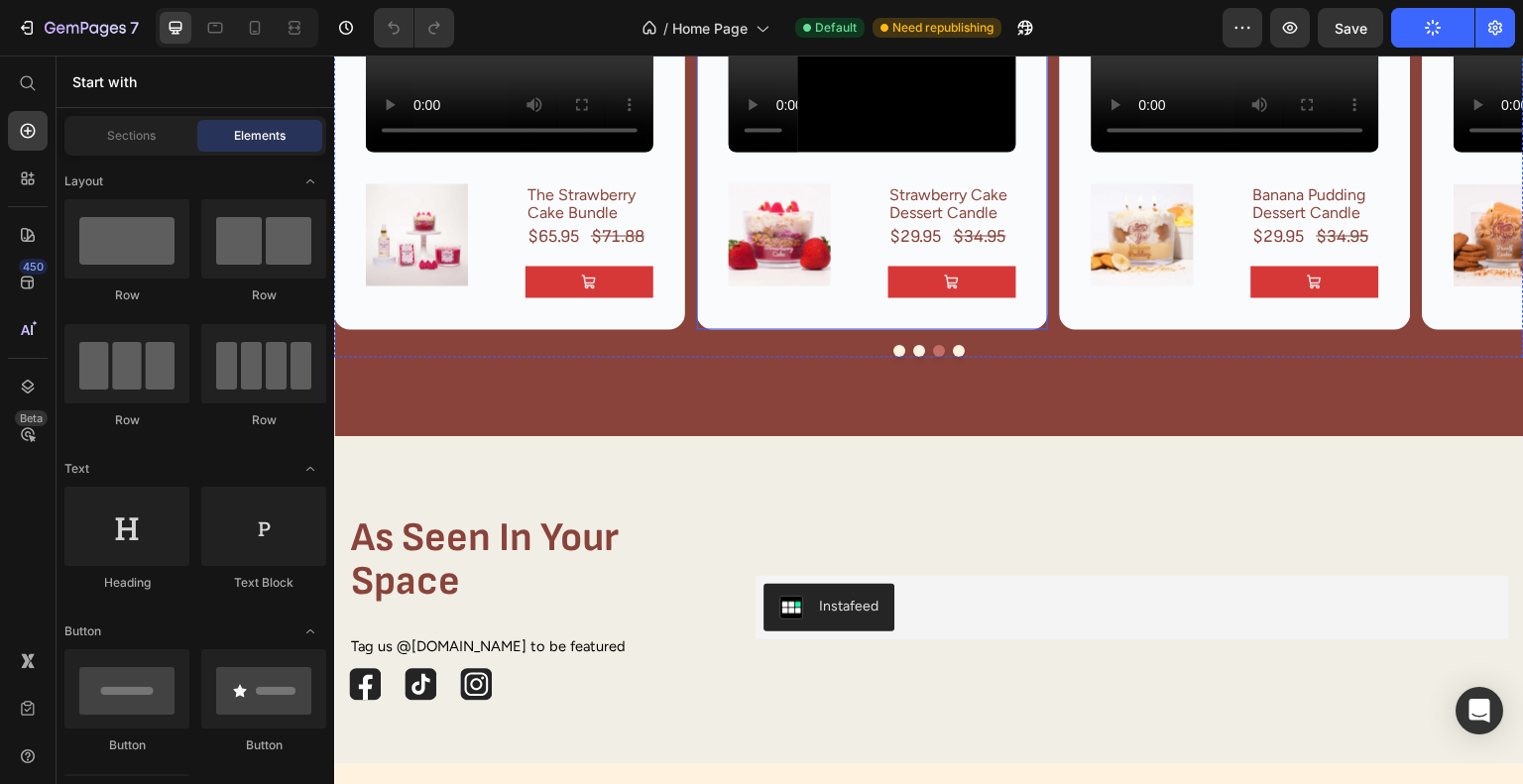 scroll, scrollTop: 1429, scrollLeft: 0, axis: vertical 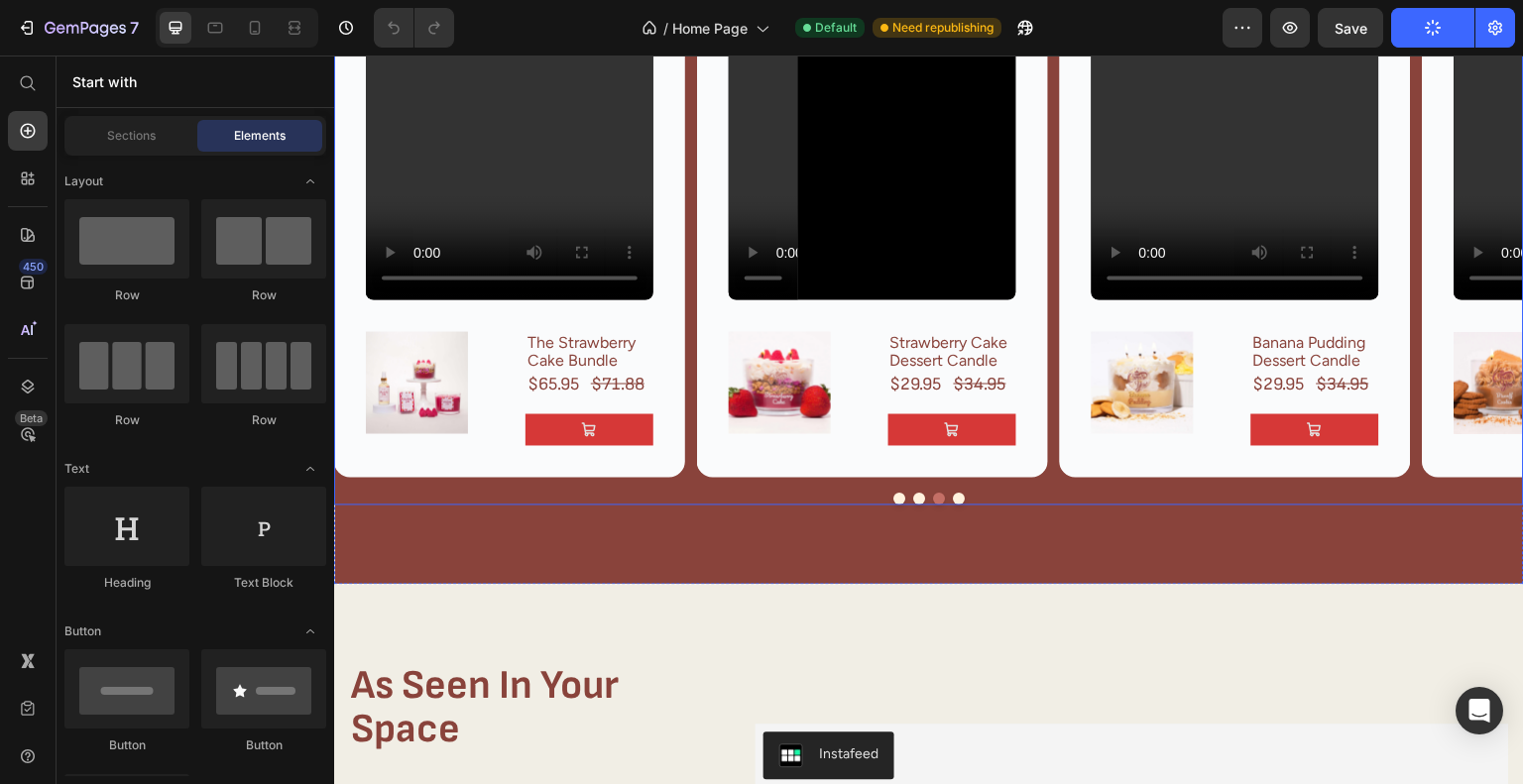 click at bounding box center [959, 499] 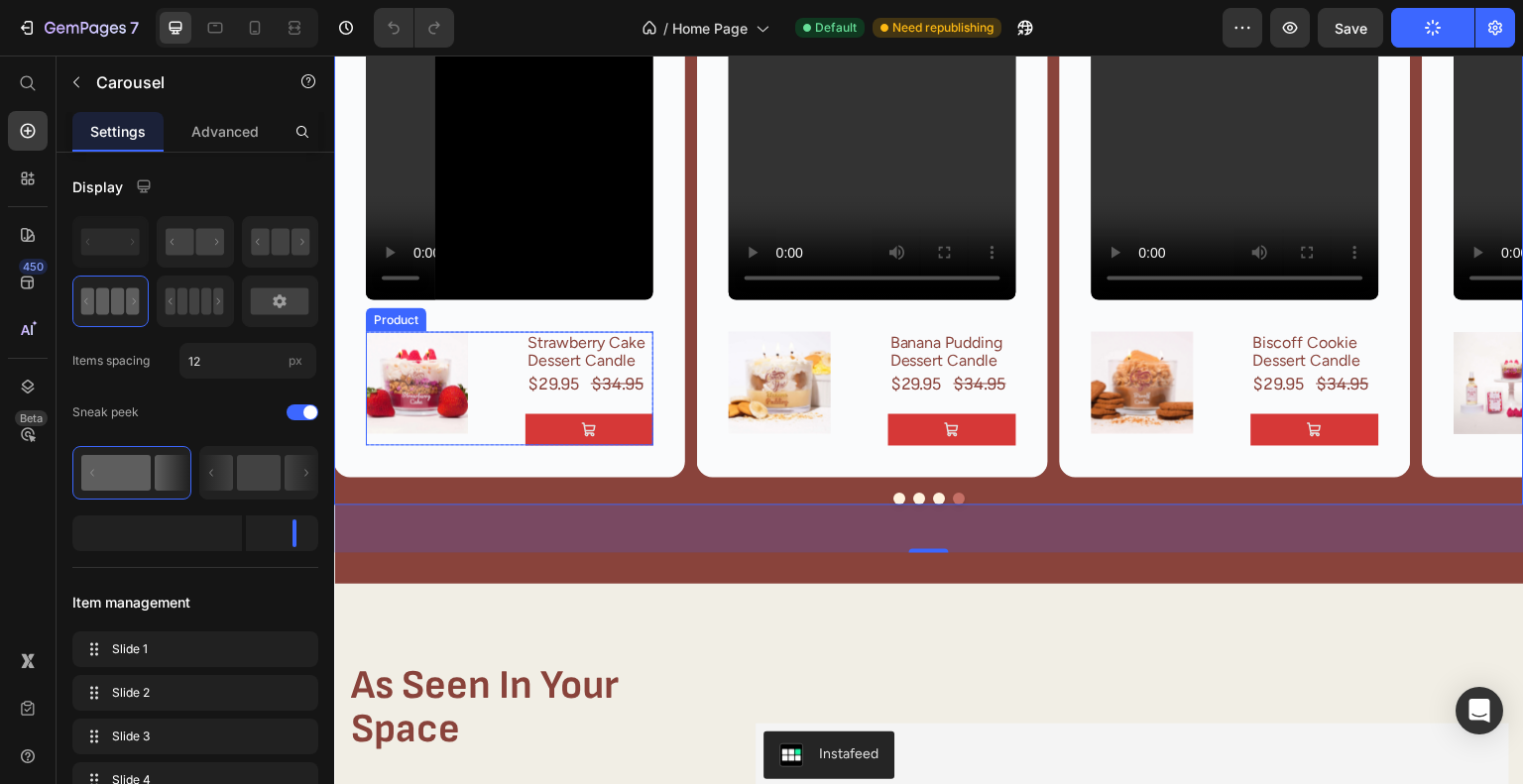 click on "Product Images Strawberry Cake Dessert Candle Product Title $29.95 Product Price $34.95 Product Price Row
Add to Cart Product" at bounding box center (510, 388) 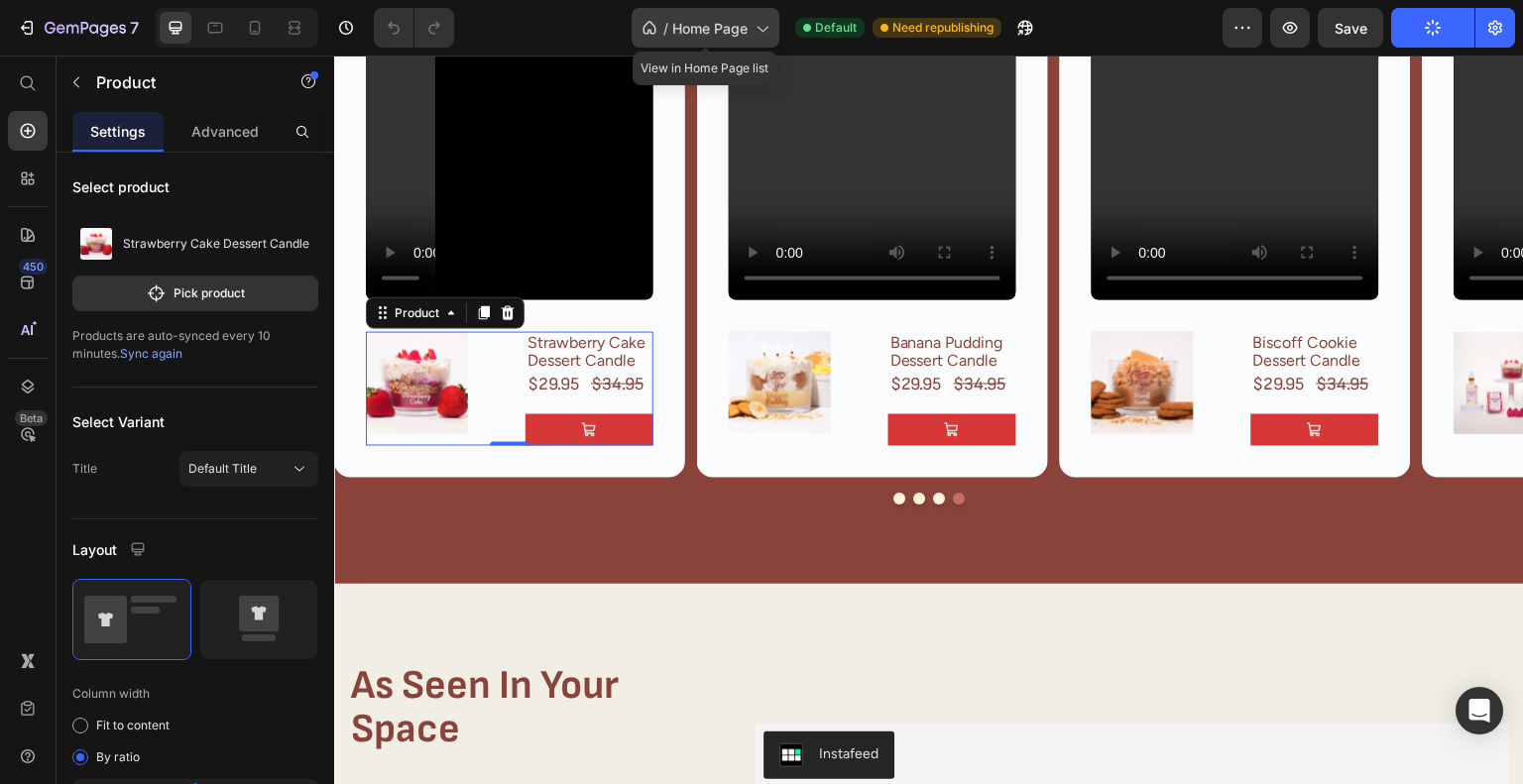 click on "Home Page" at bounding box center [710, 28] 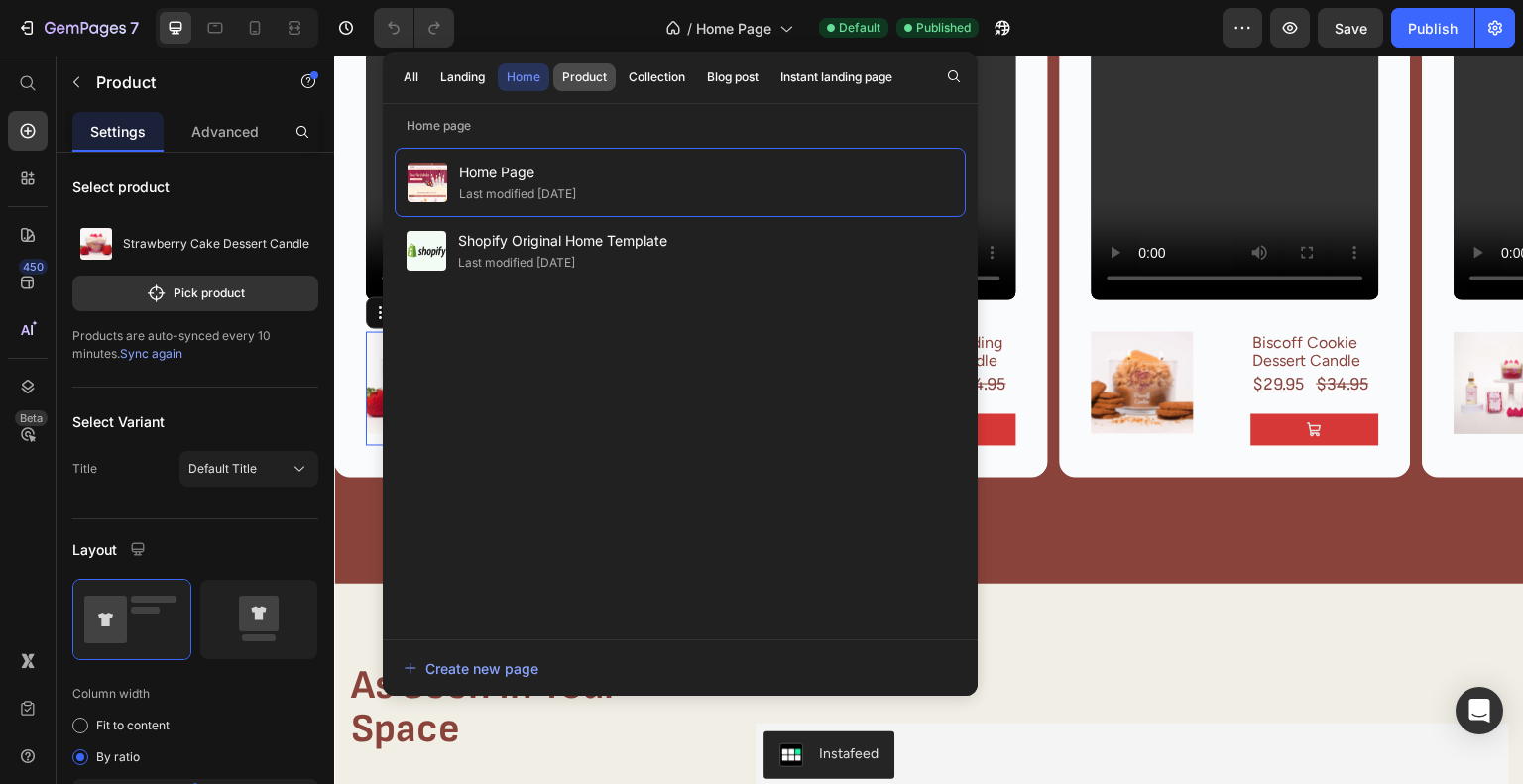 click on "Product" at bounding box center (584, 77) 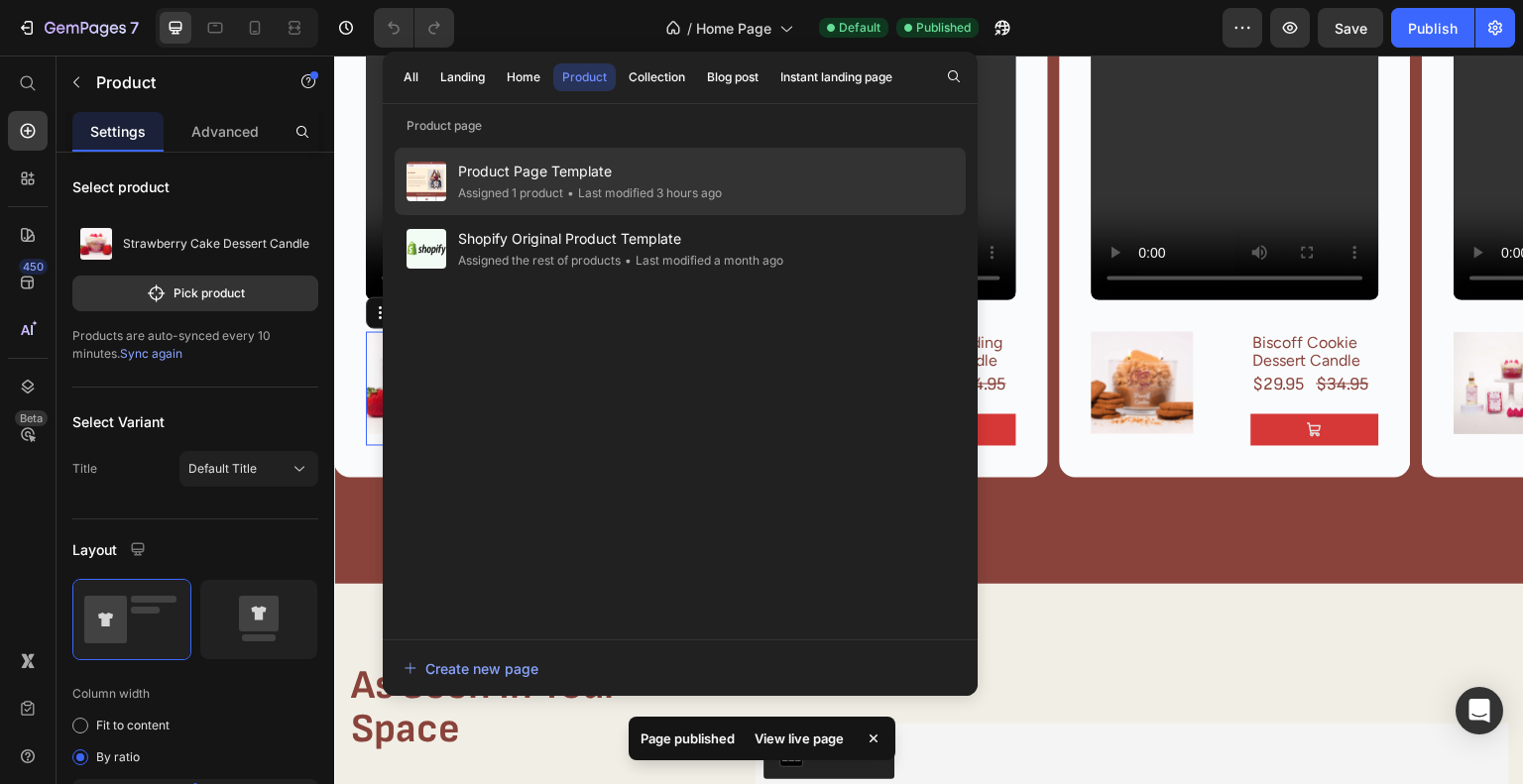 click on "Product Page Template" at bounding box center [590, 171] 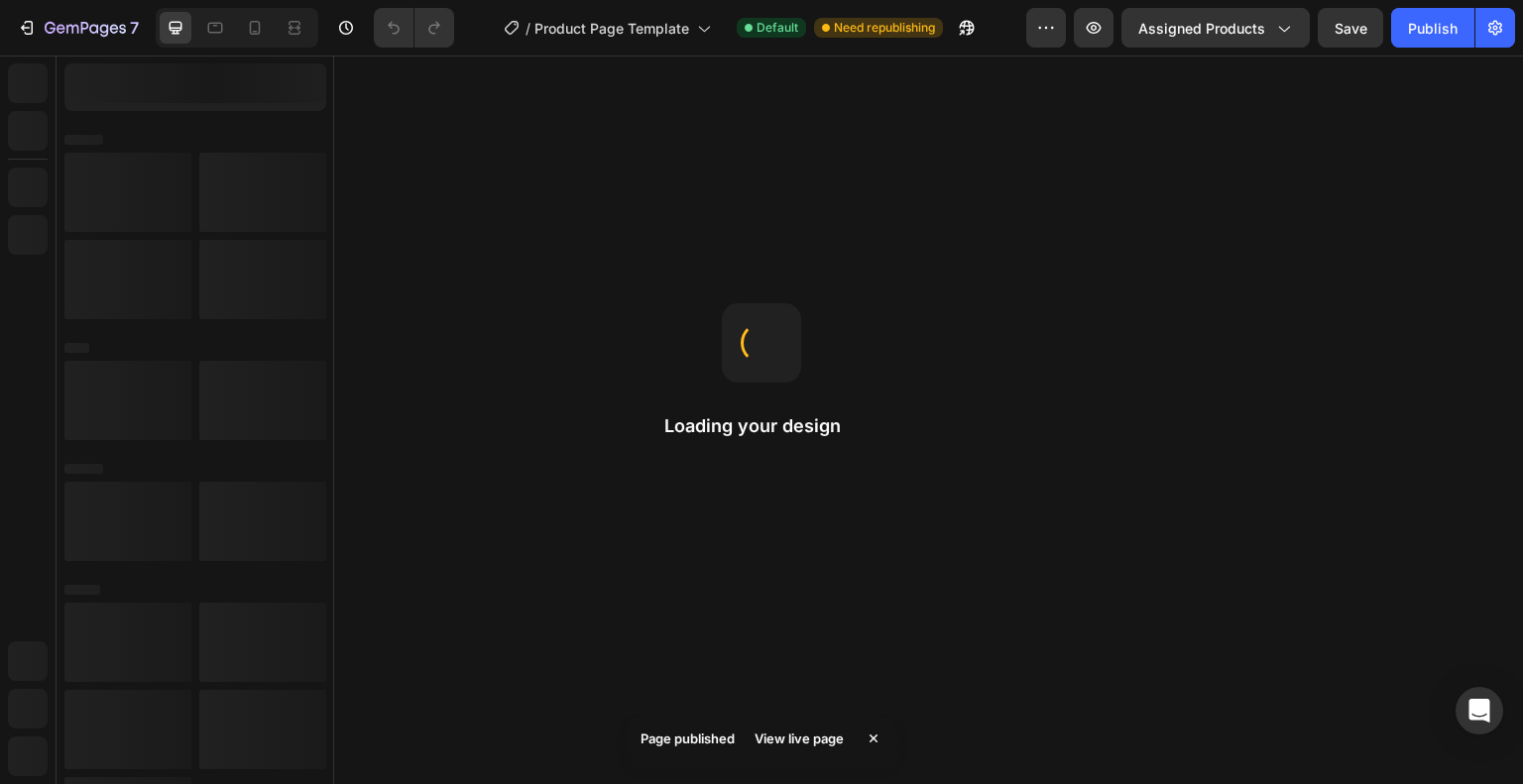 scroll, scrollTop: 0, scrollLeft: 0, axis: both 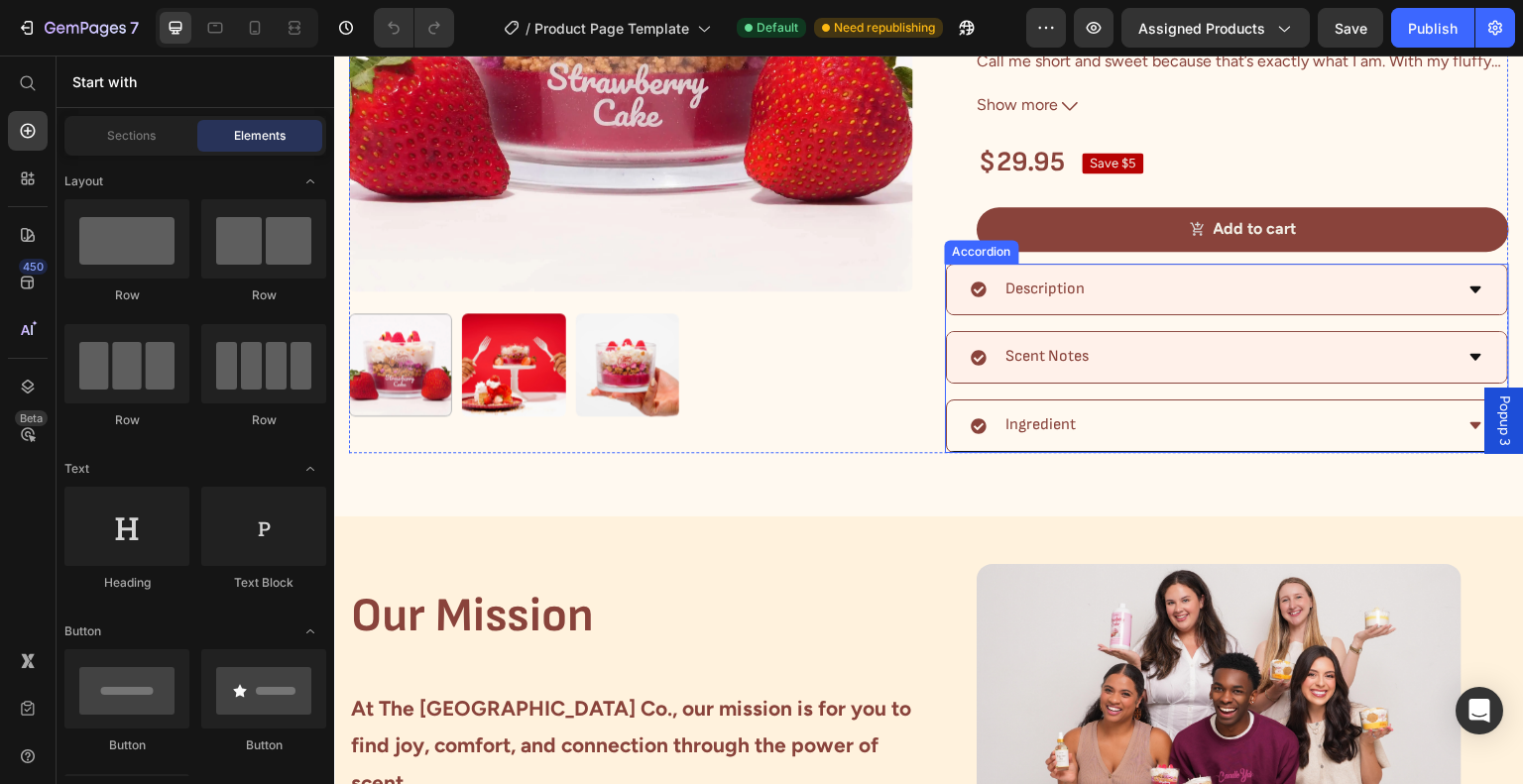 click on "Ingredient" at bounding box center (1212, 425) 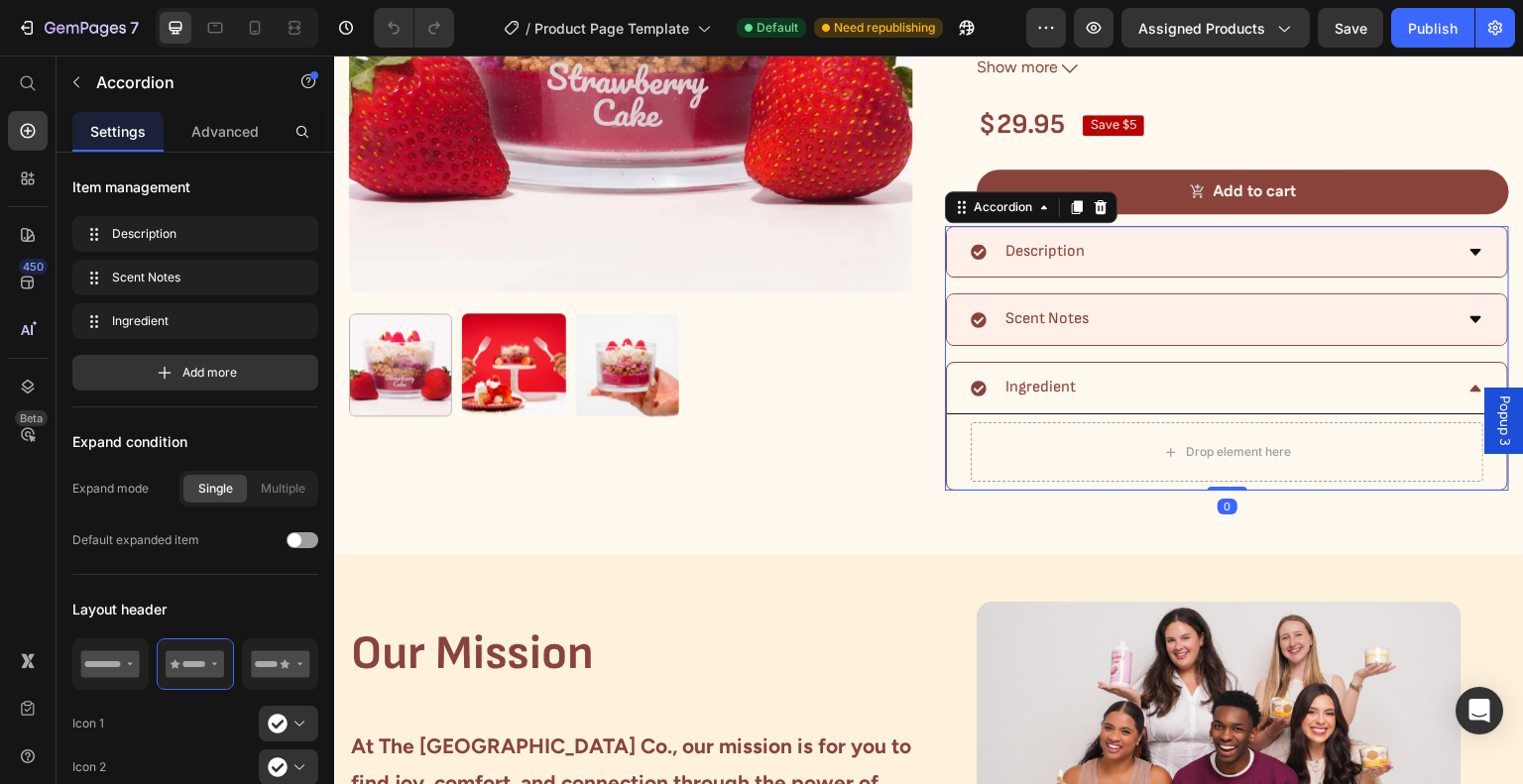 click on "Drop element here" at bounding box center [1227, 452] 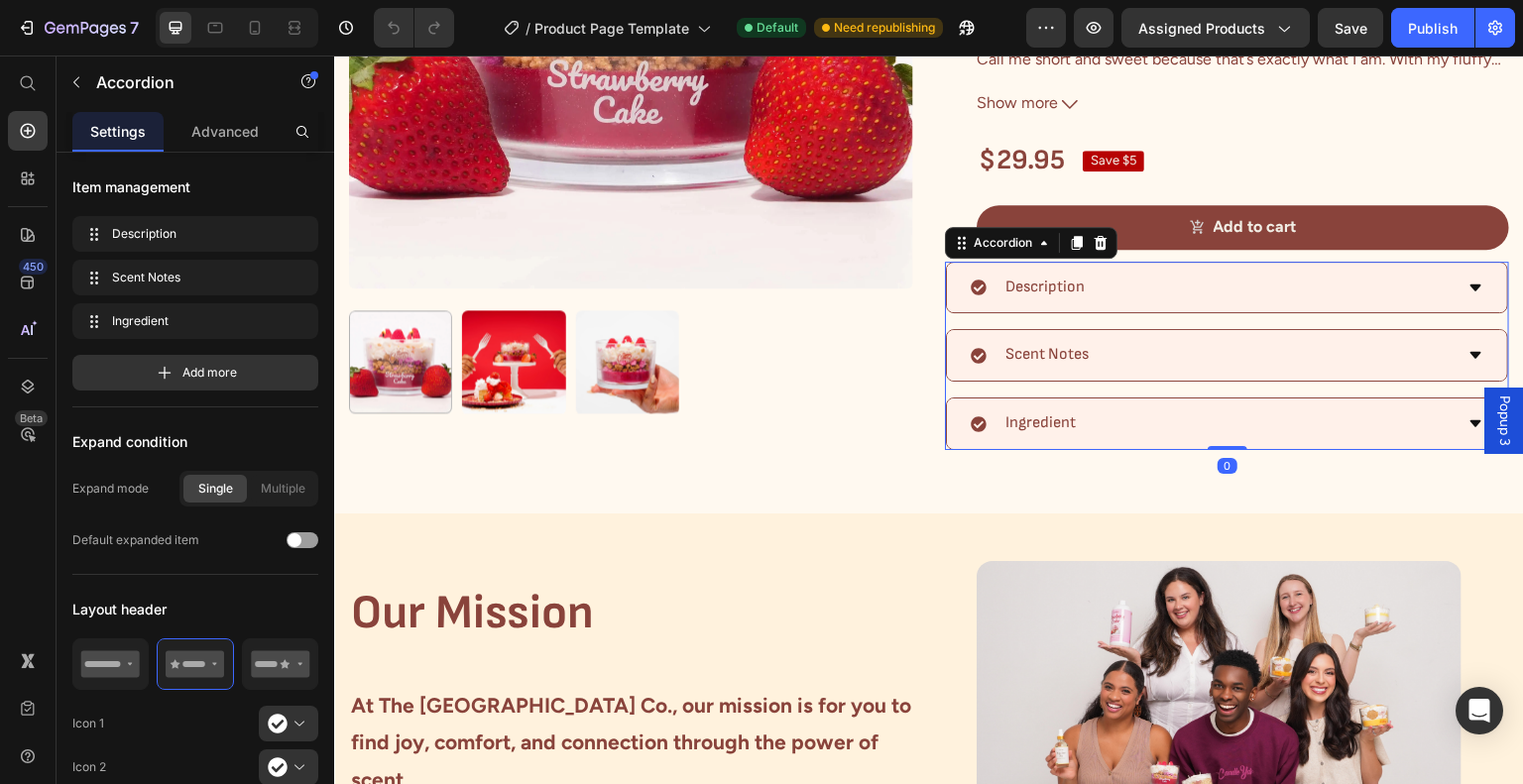 scroll, scrollTop: 468, scrollLeft: 0, axis: vertical 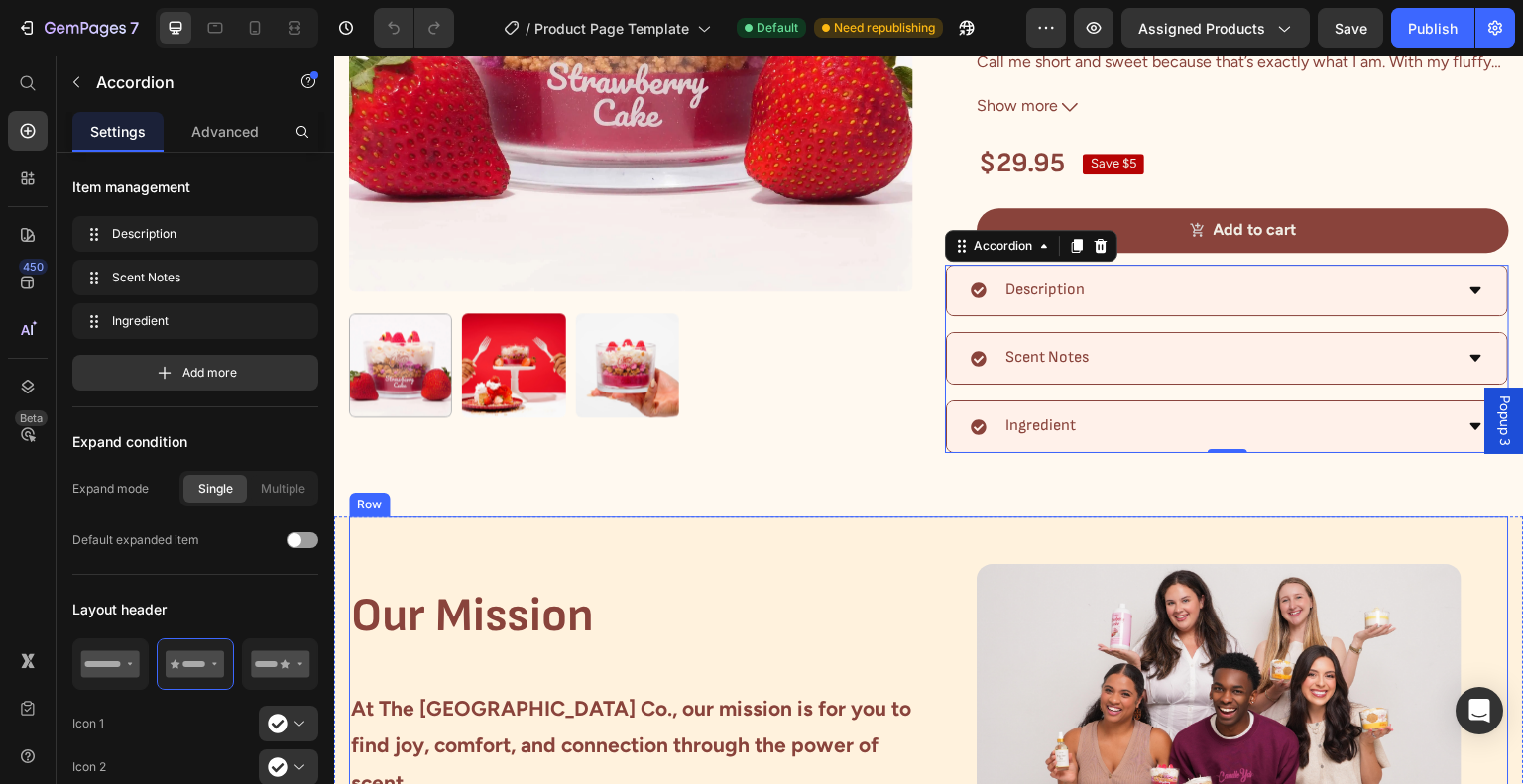 click on "Our Mission Heading At The Candle Yard Co., our mission is for you to find joy, comfort, and connection through the power of scent.    We believe that fragrance is more than just a smell… it’s an experience. That’s why we hand craft crave-worthy, clean-burning candles and scent products that fill your space with warmth, nostalgia, and a little indulgence.   Text Block Row" at bounding box center [639, 806] 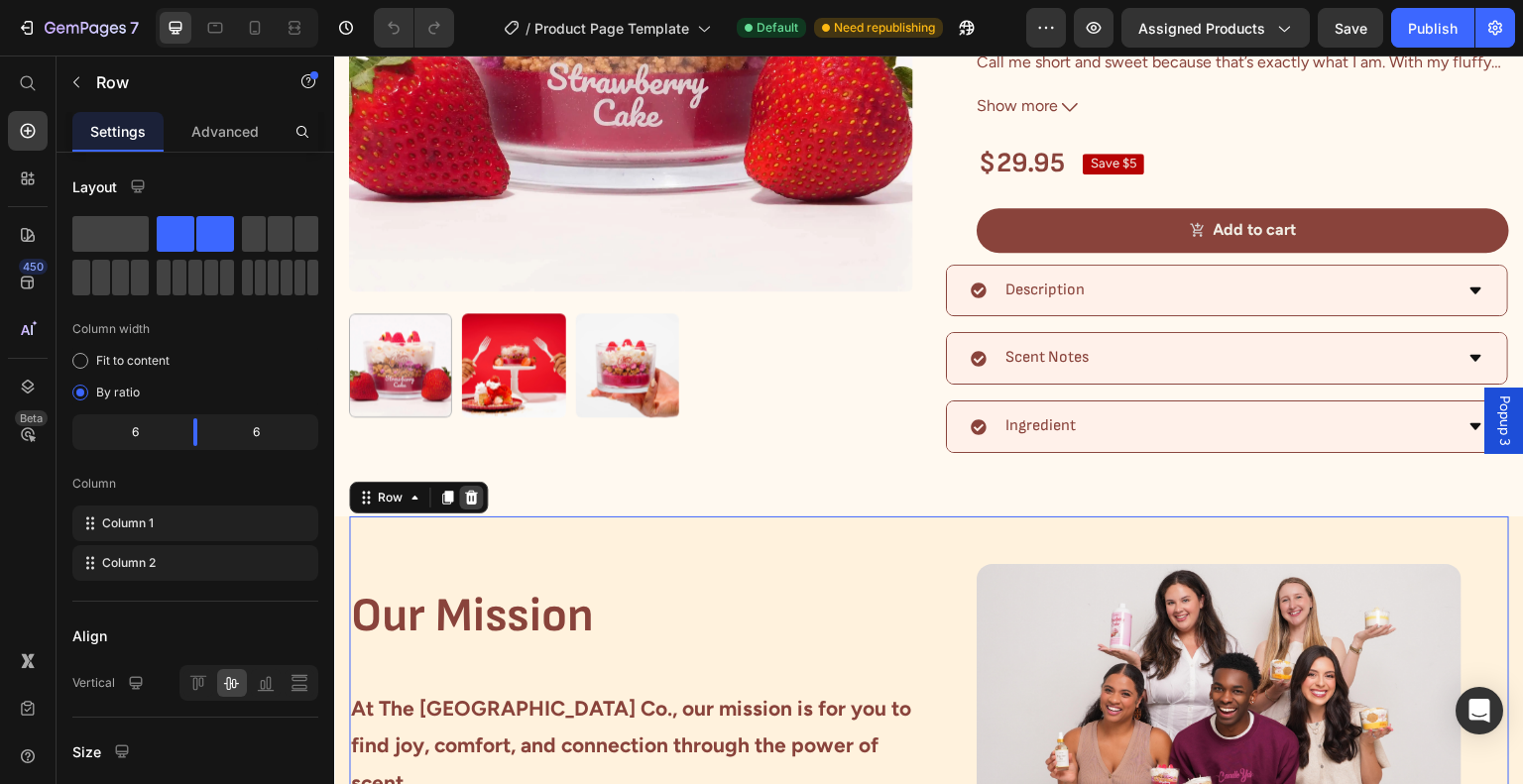 click 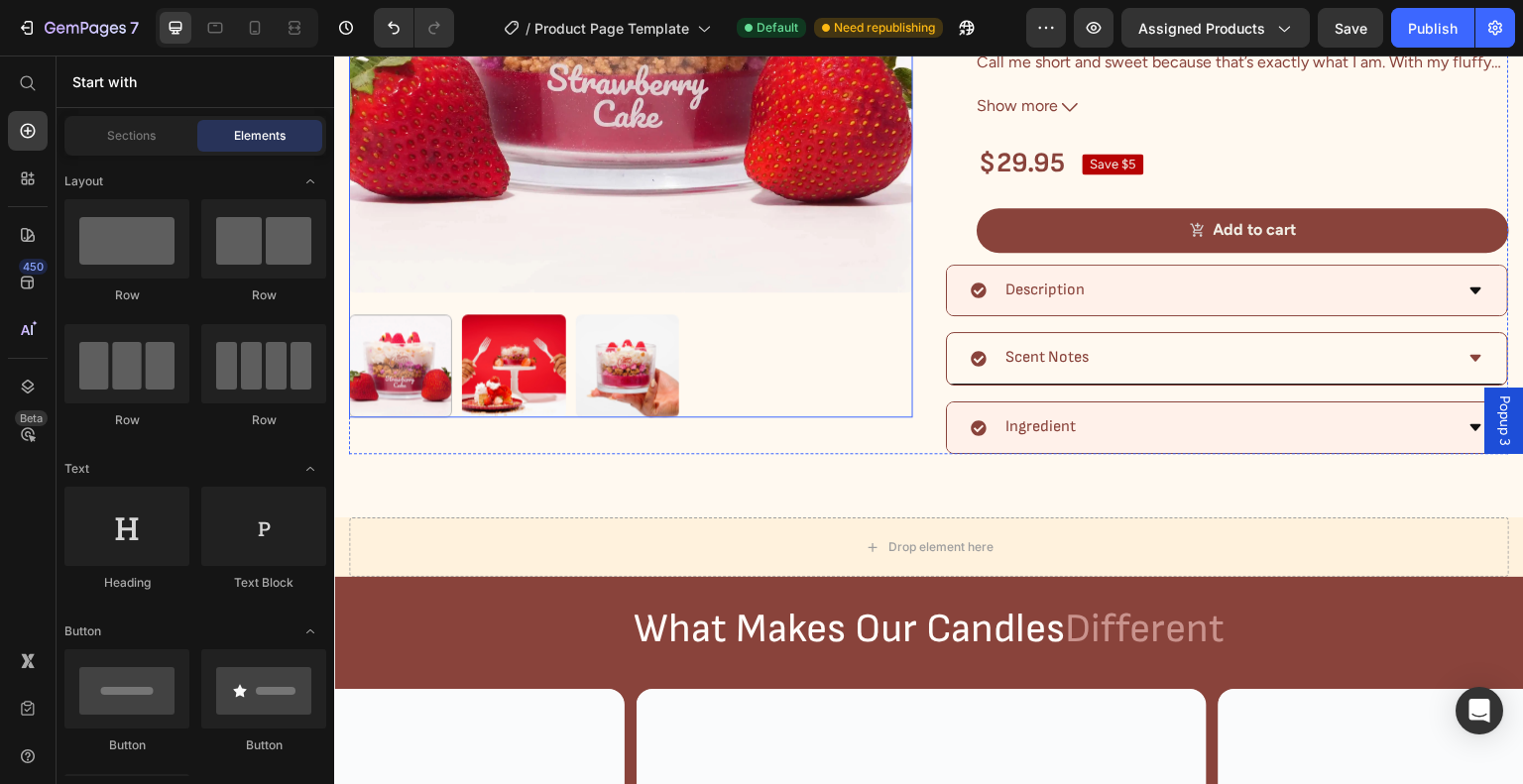 scroll, scrollTop: 469, scrollLeft: 0, axis: vertical 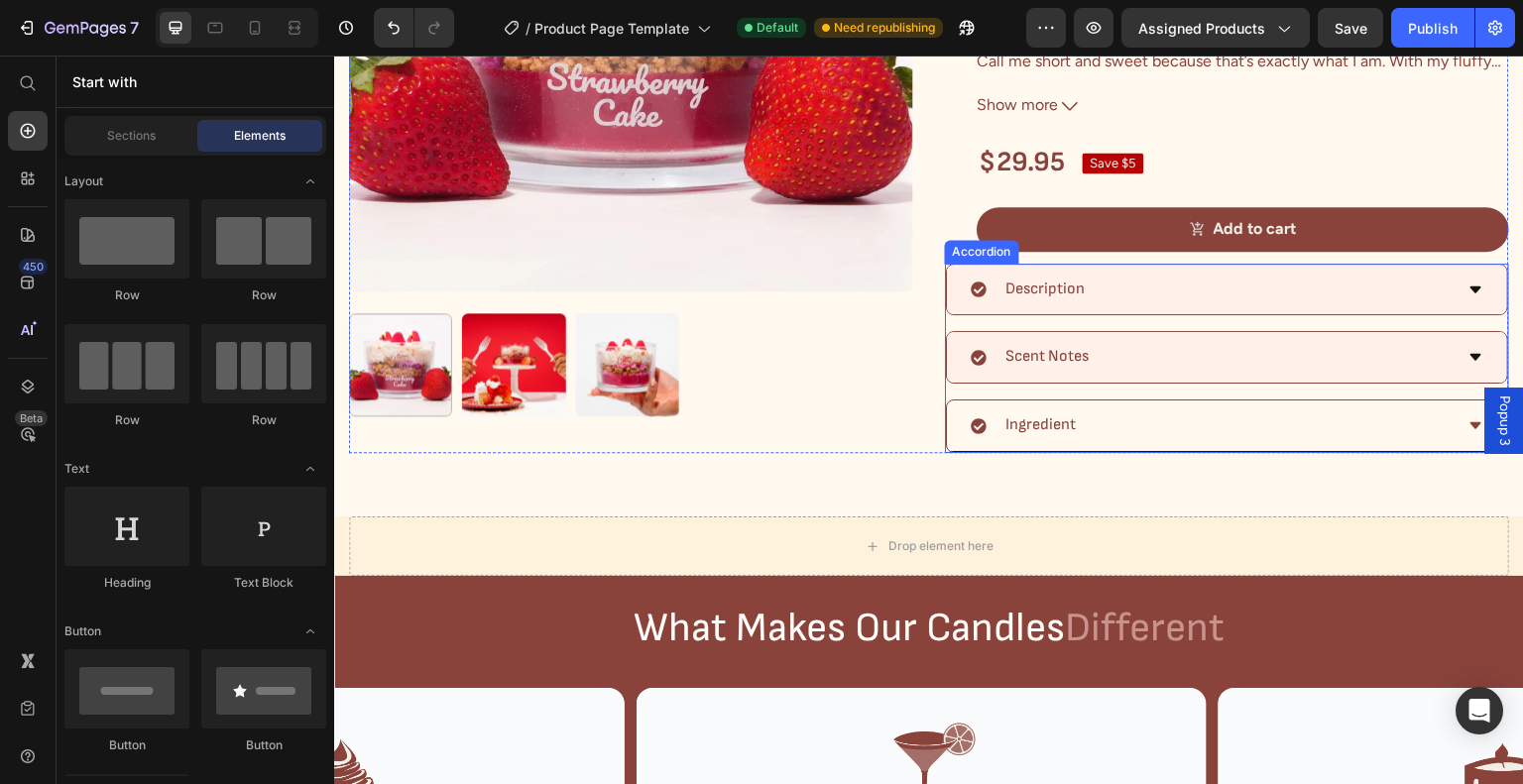 click on "Ingredient" at bounding box center [1040, 425] 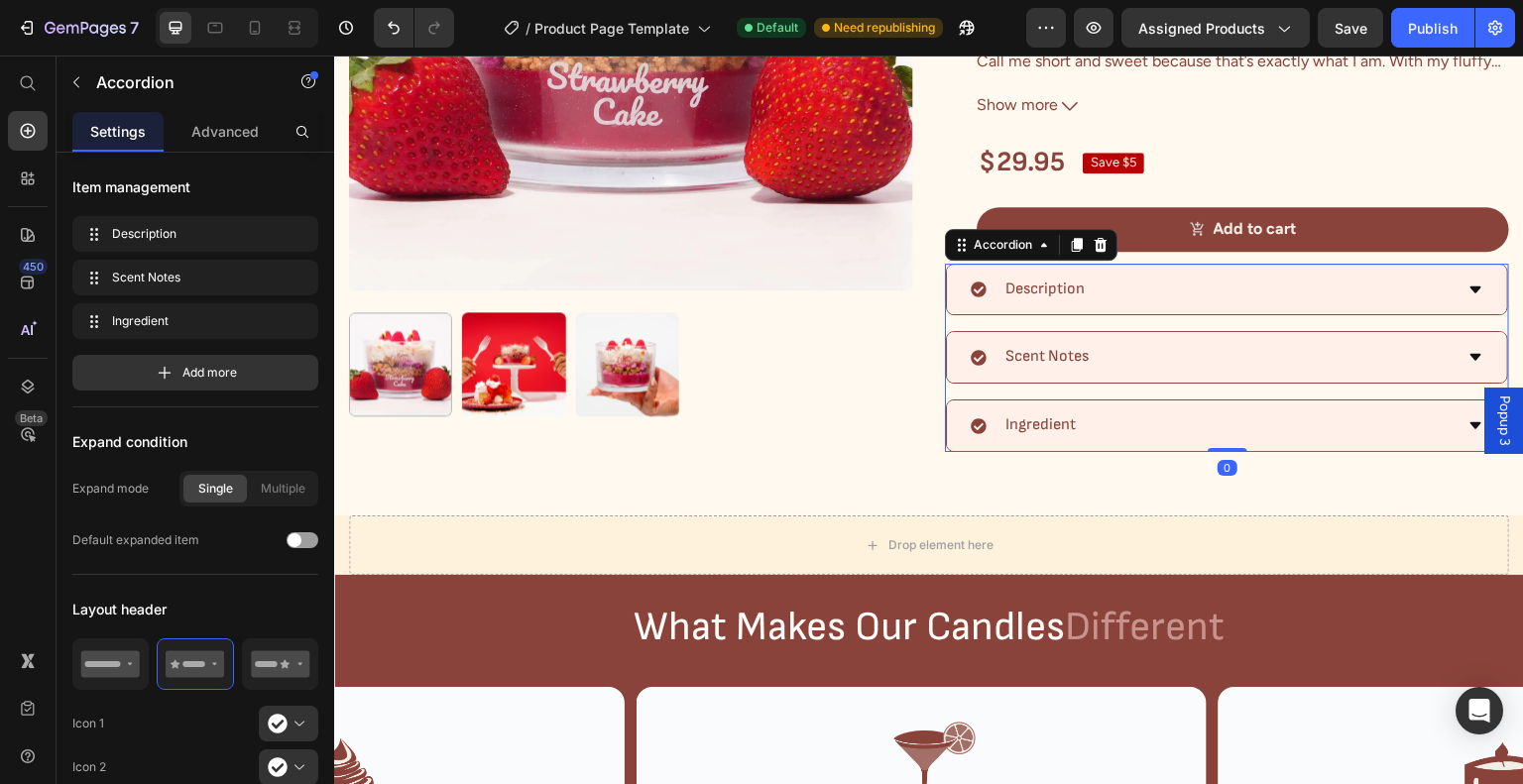 scroll, scrollTop: 468, scrollLeft: 0, axis: vertical 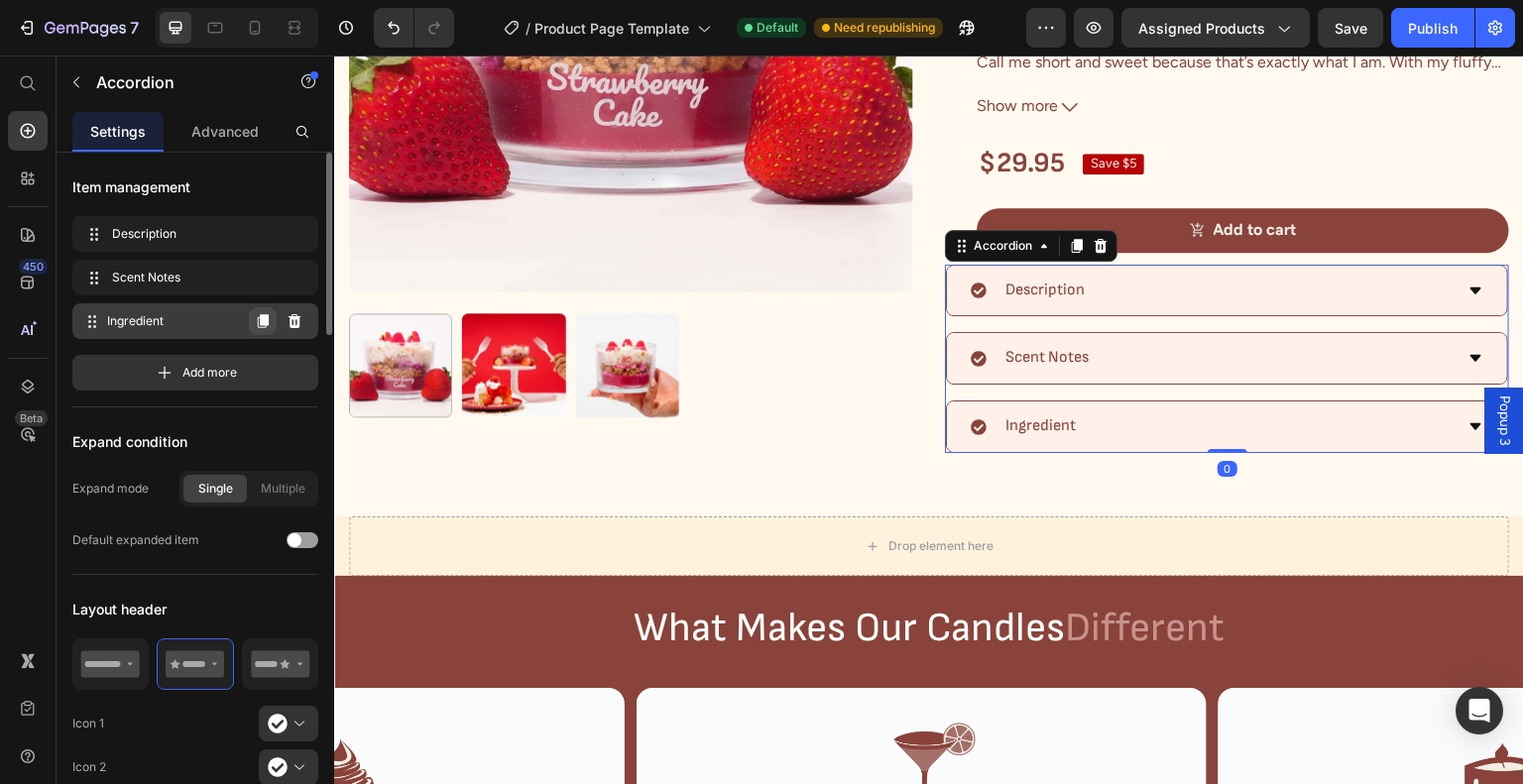 click 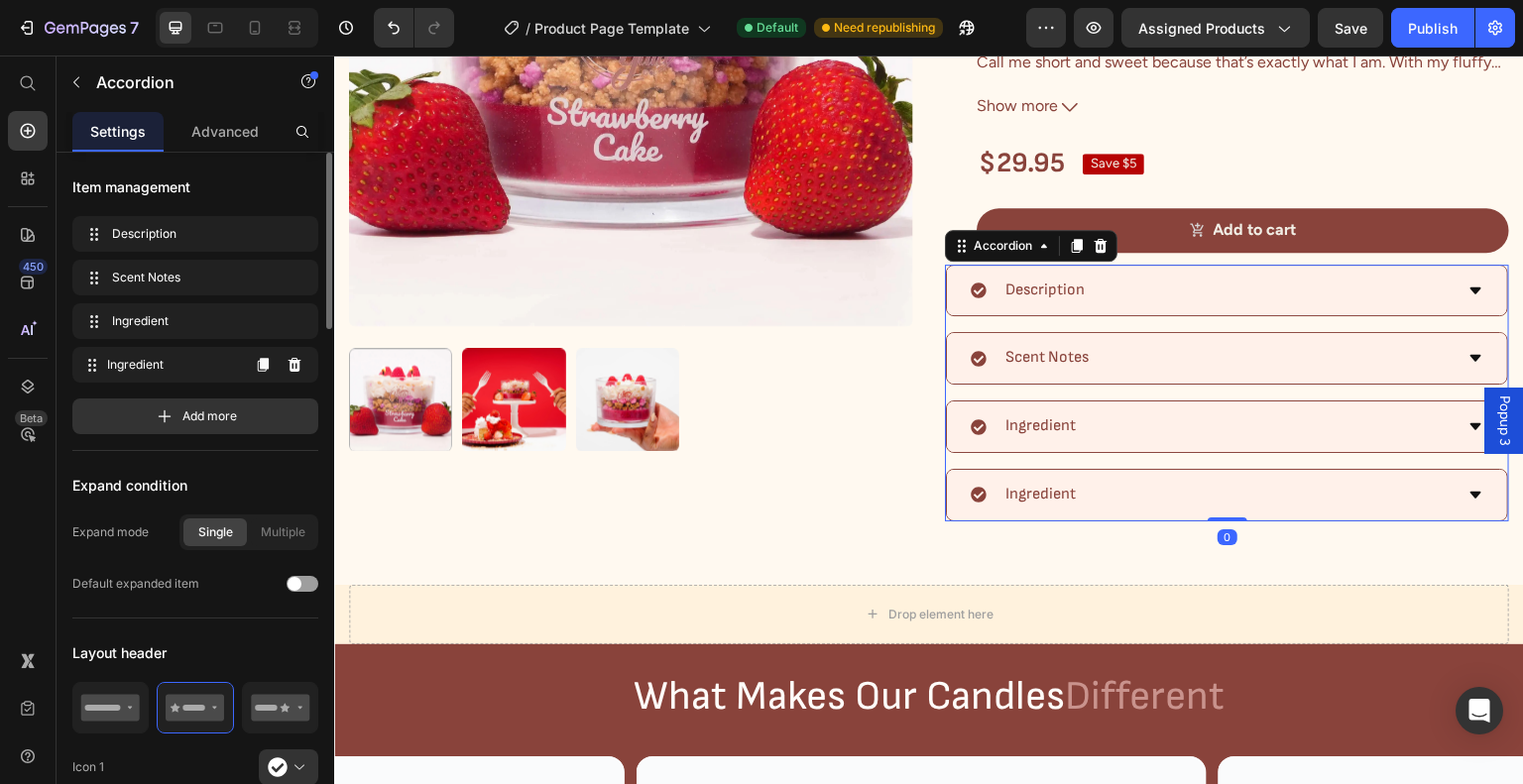 scroll, scrollTop: 503, scrollLeft: 0, axis: vertical 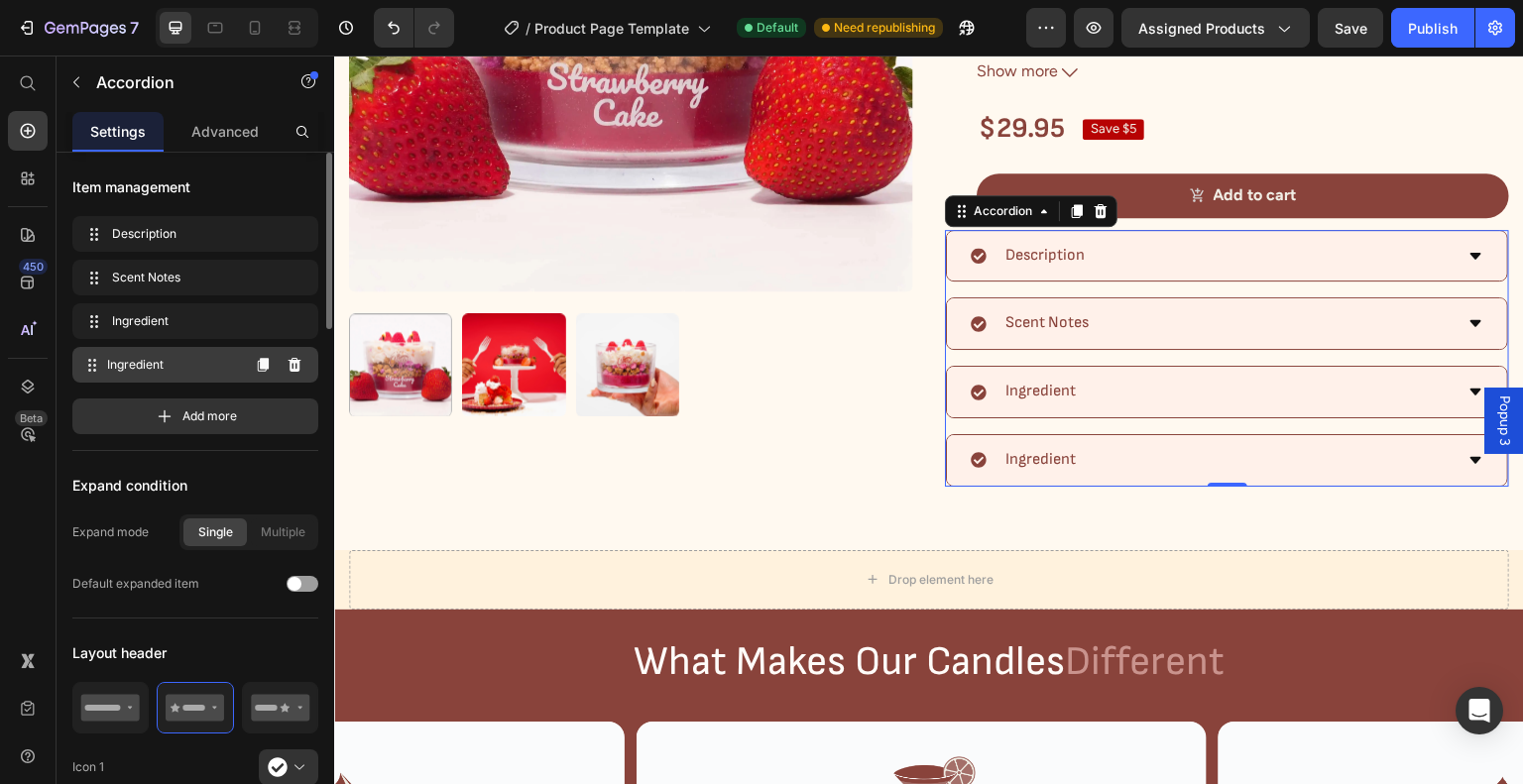 click on "Ingredient" at bounding box center [173, 365] 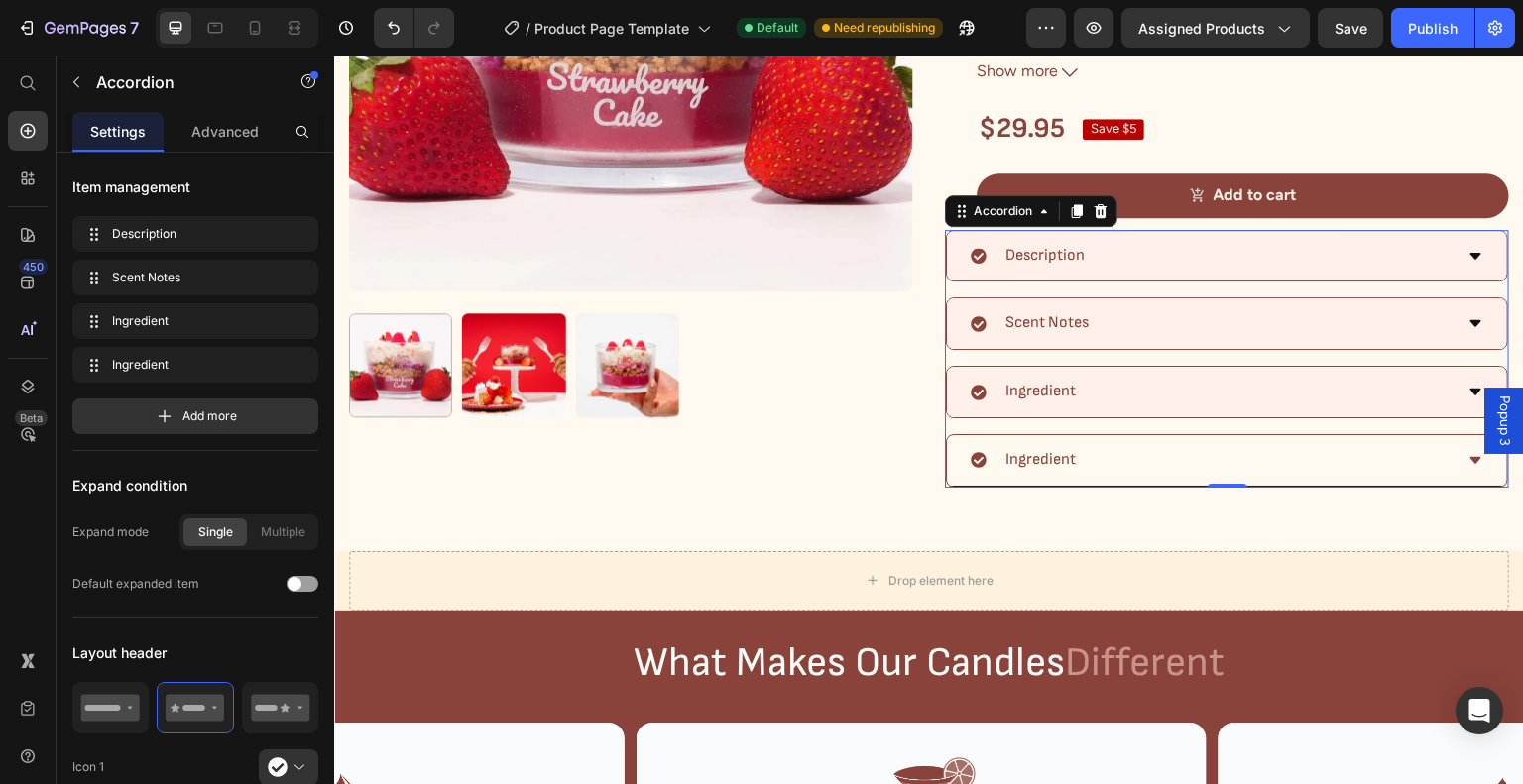 click on "Ingredient" at bounding box center [1040, 460] 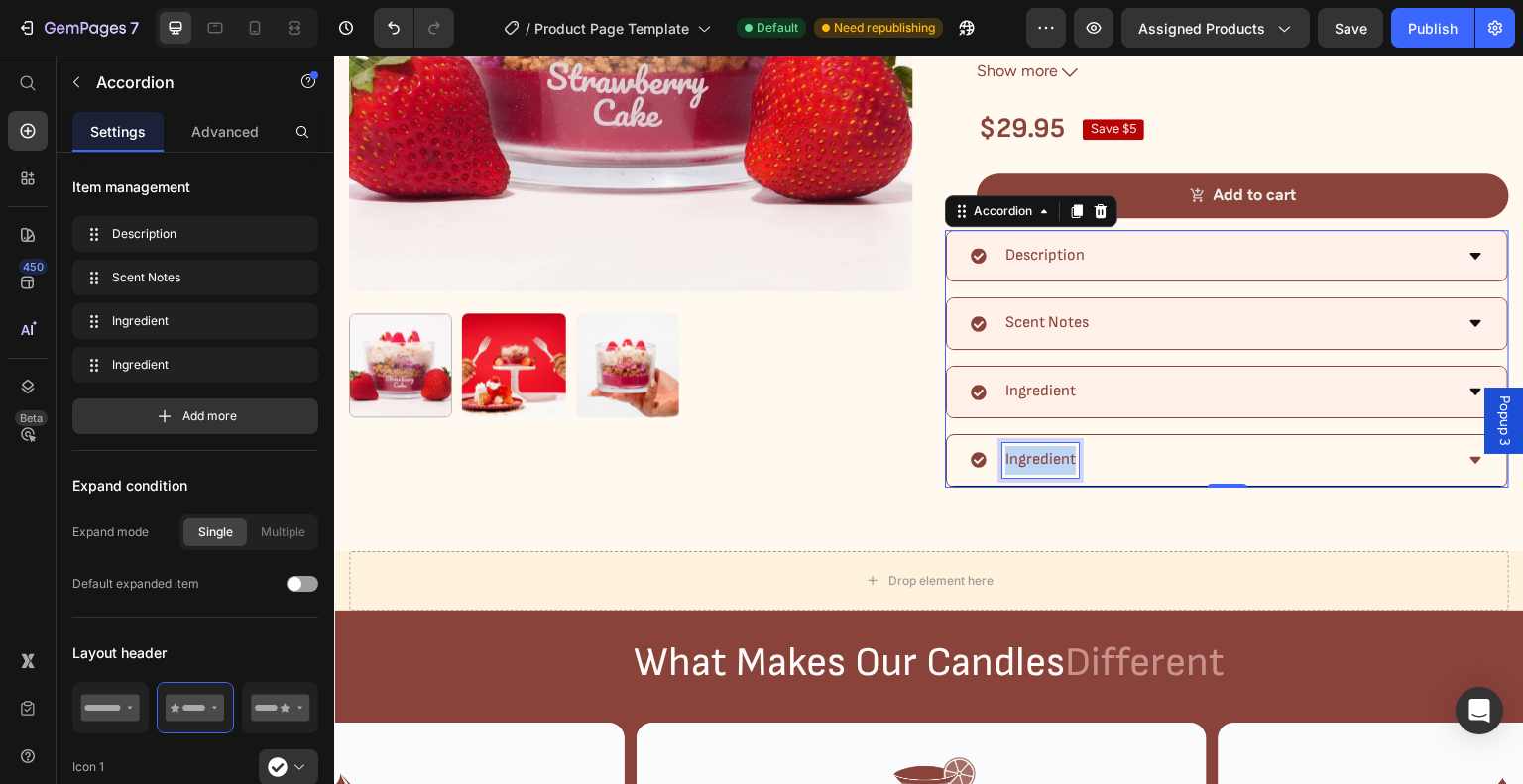click on "Ingredient" at bounding box center (1040, 460) 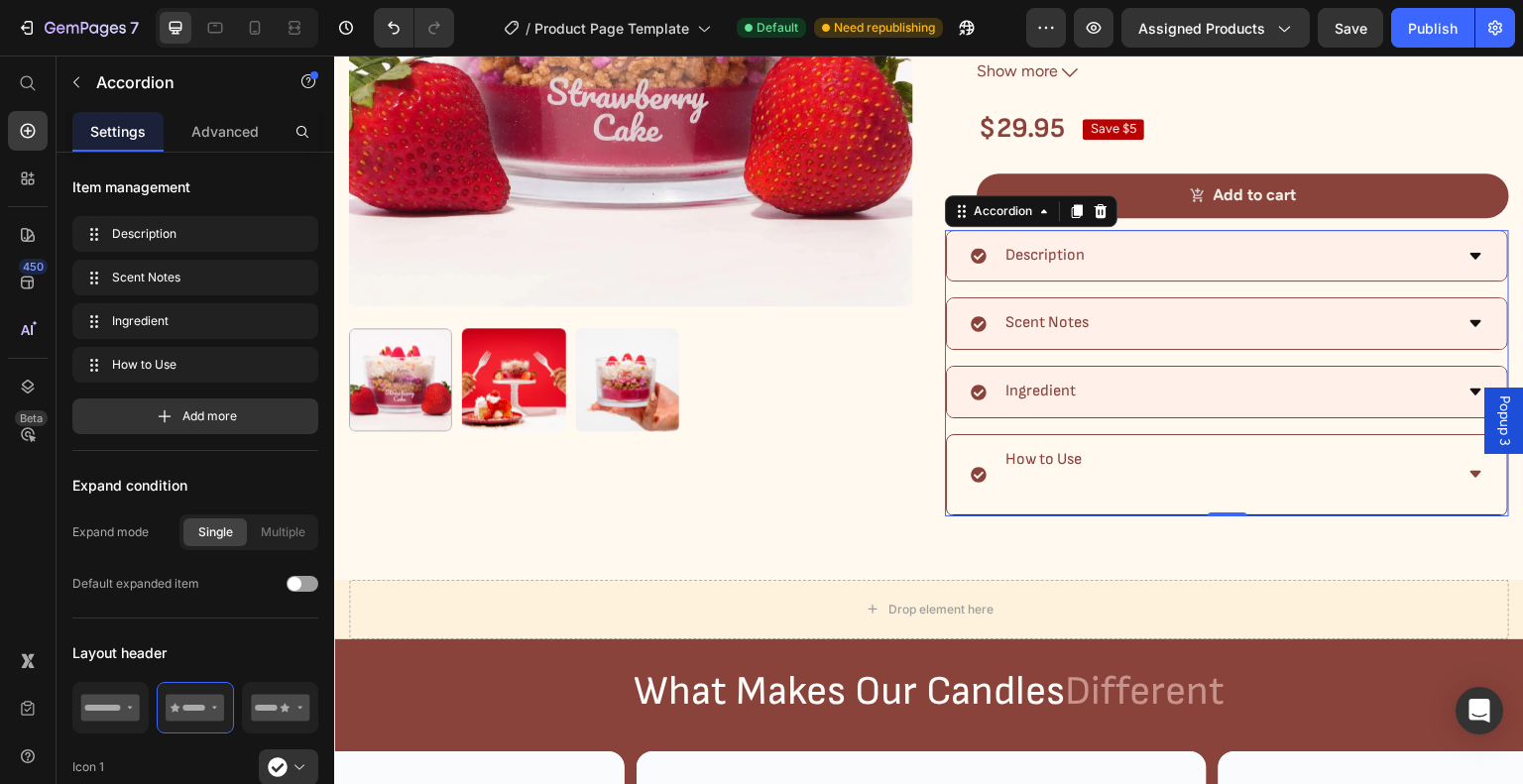 click on "How to Use" at bounding box center (1043, 475) 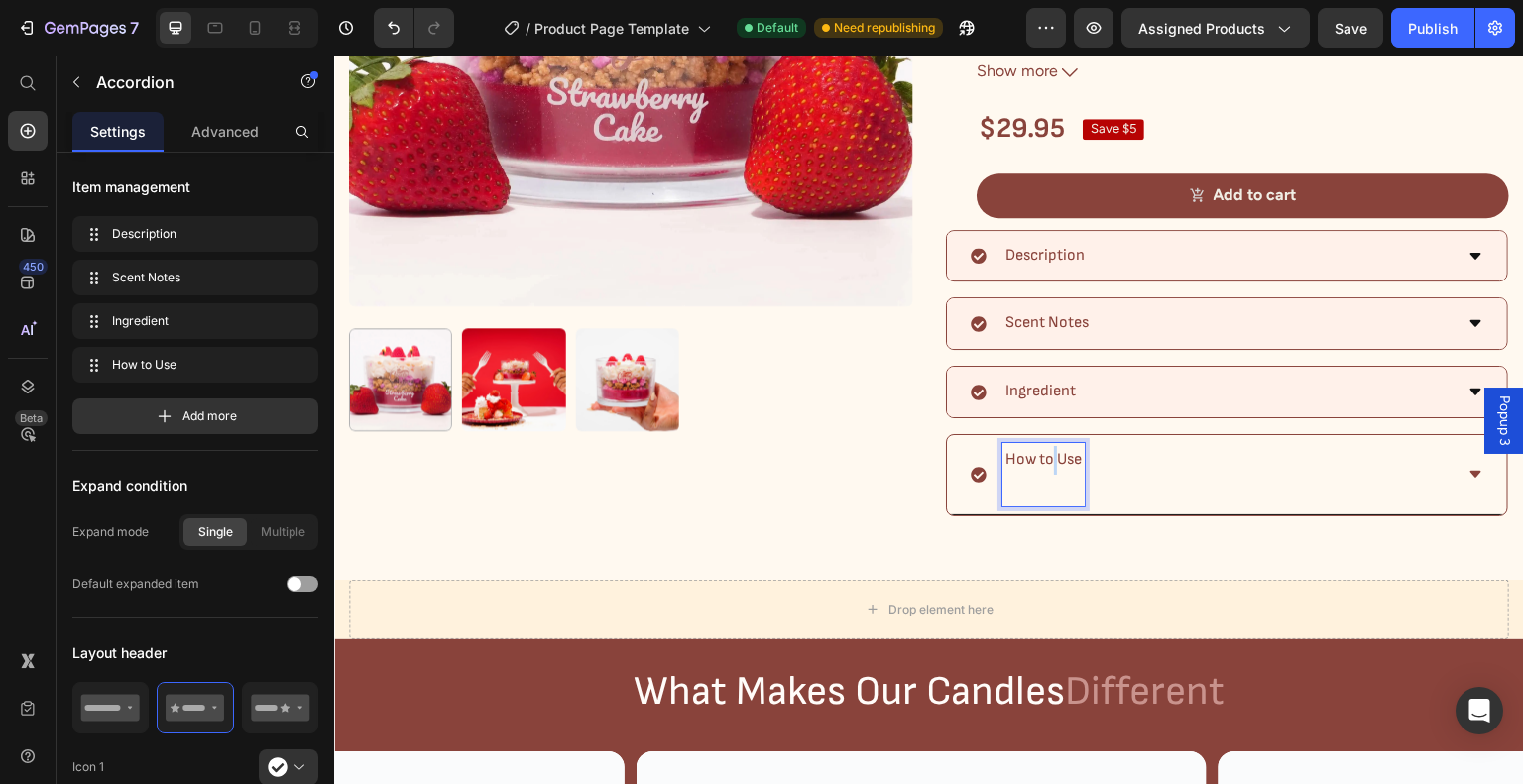 click on "How to Use" at bounding box center [1043, 475] 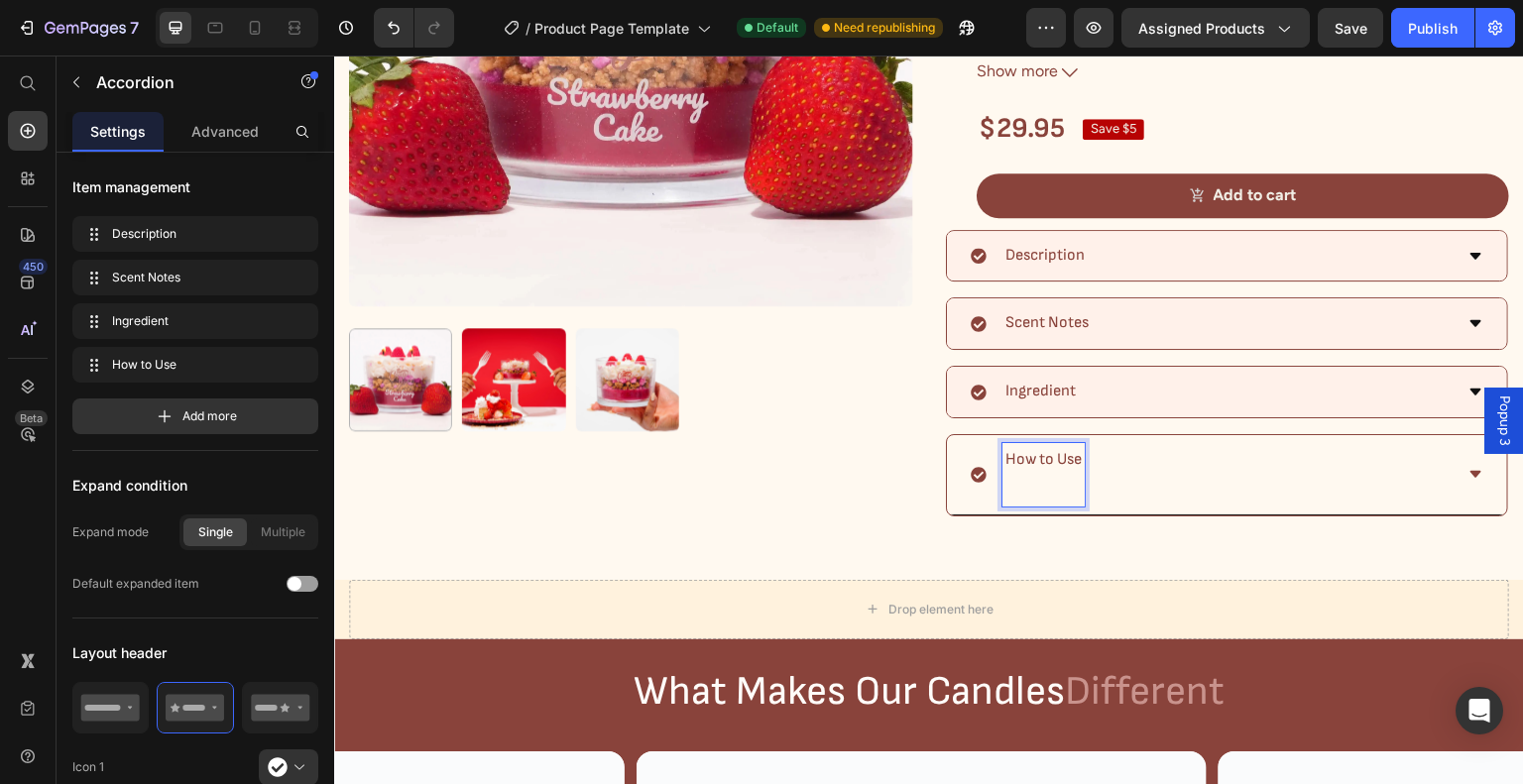 click on "How to Use" at bounding box center (1043, 475) 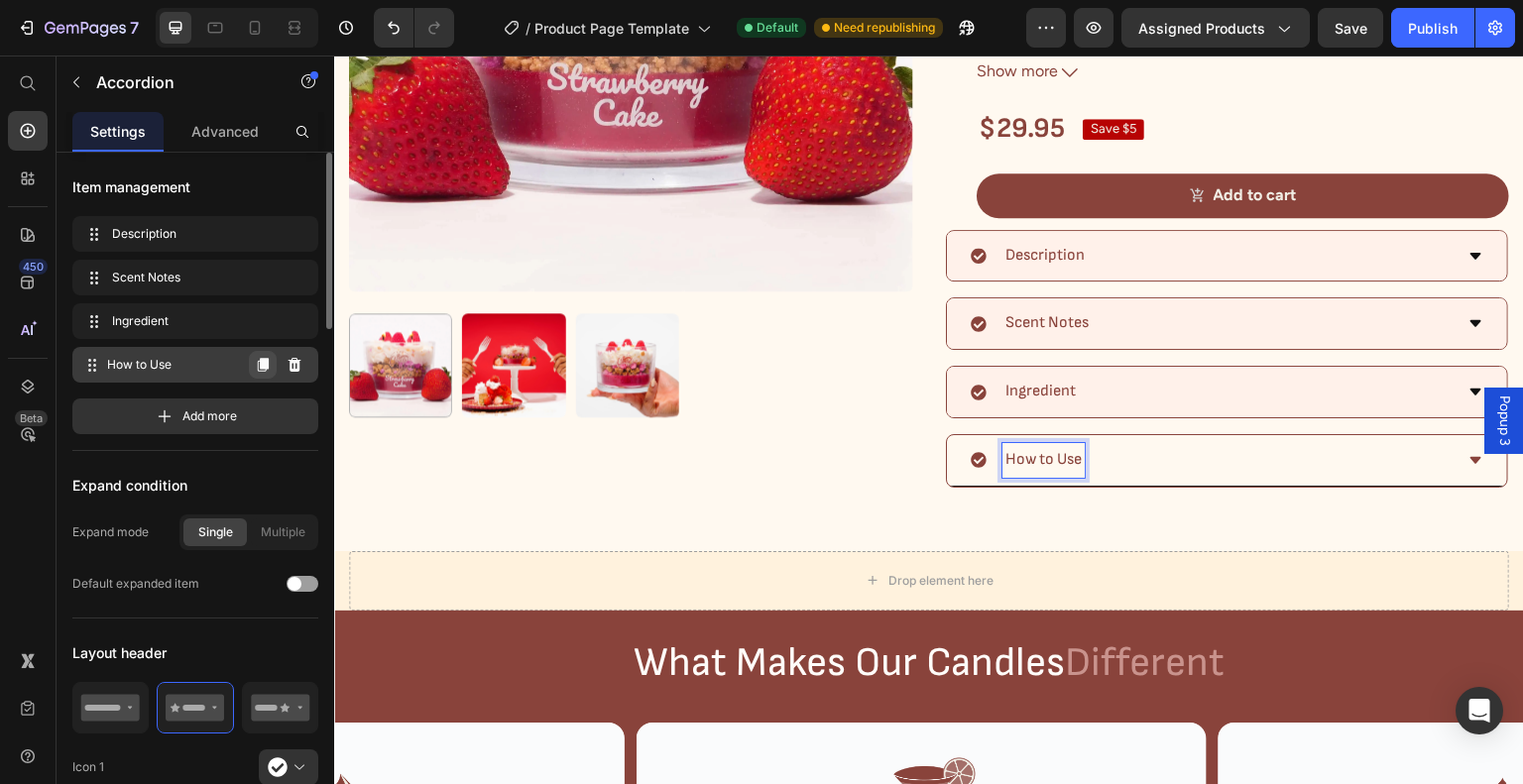 click 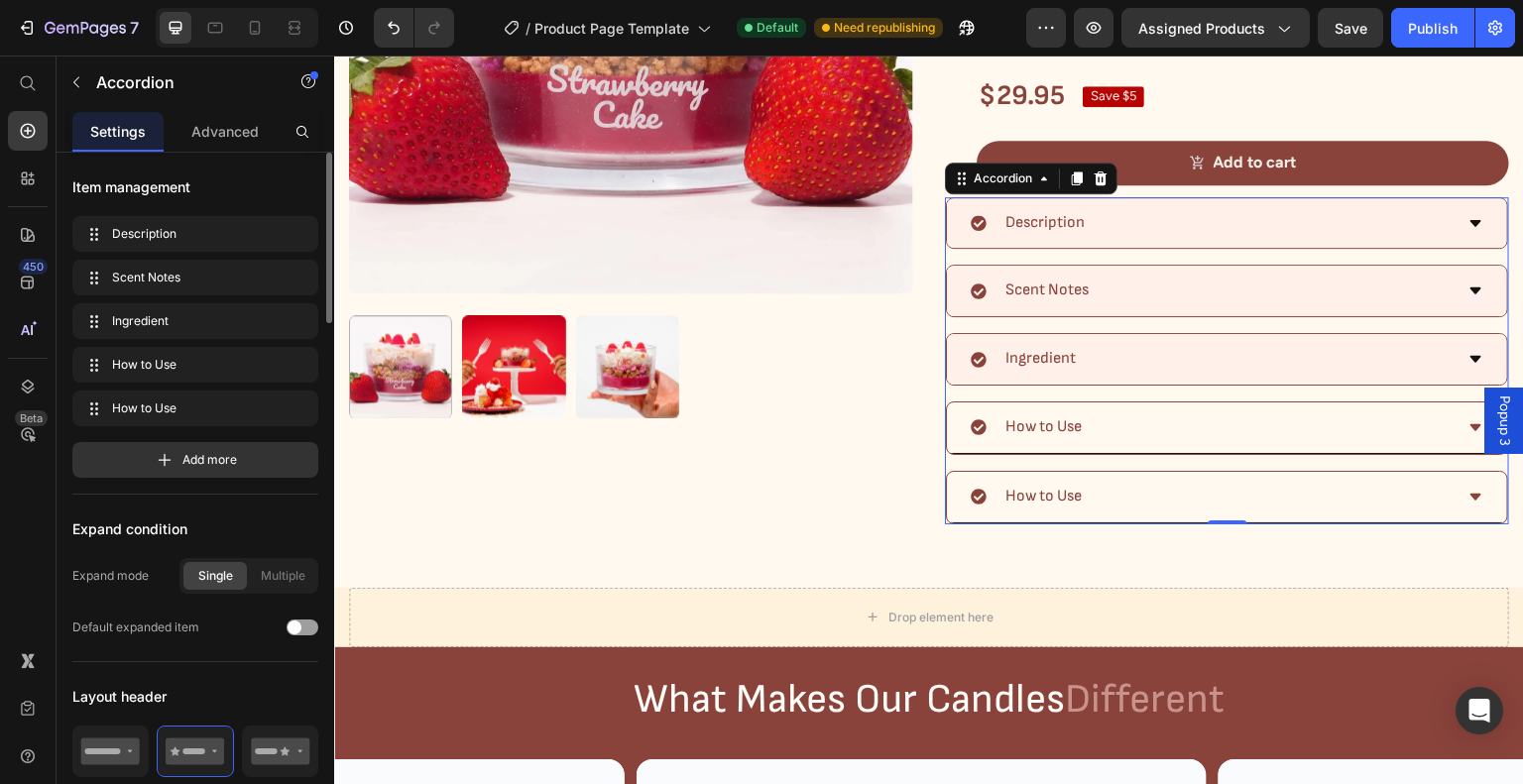 scroll, scrollTop: 536, scrollLeft: 0, axis: vertical 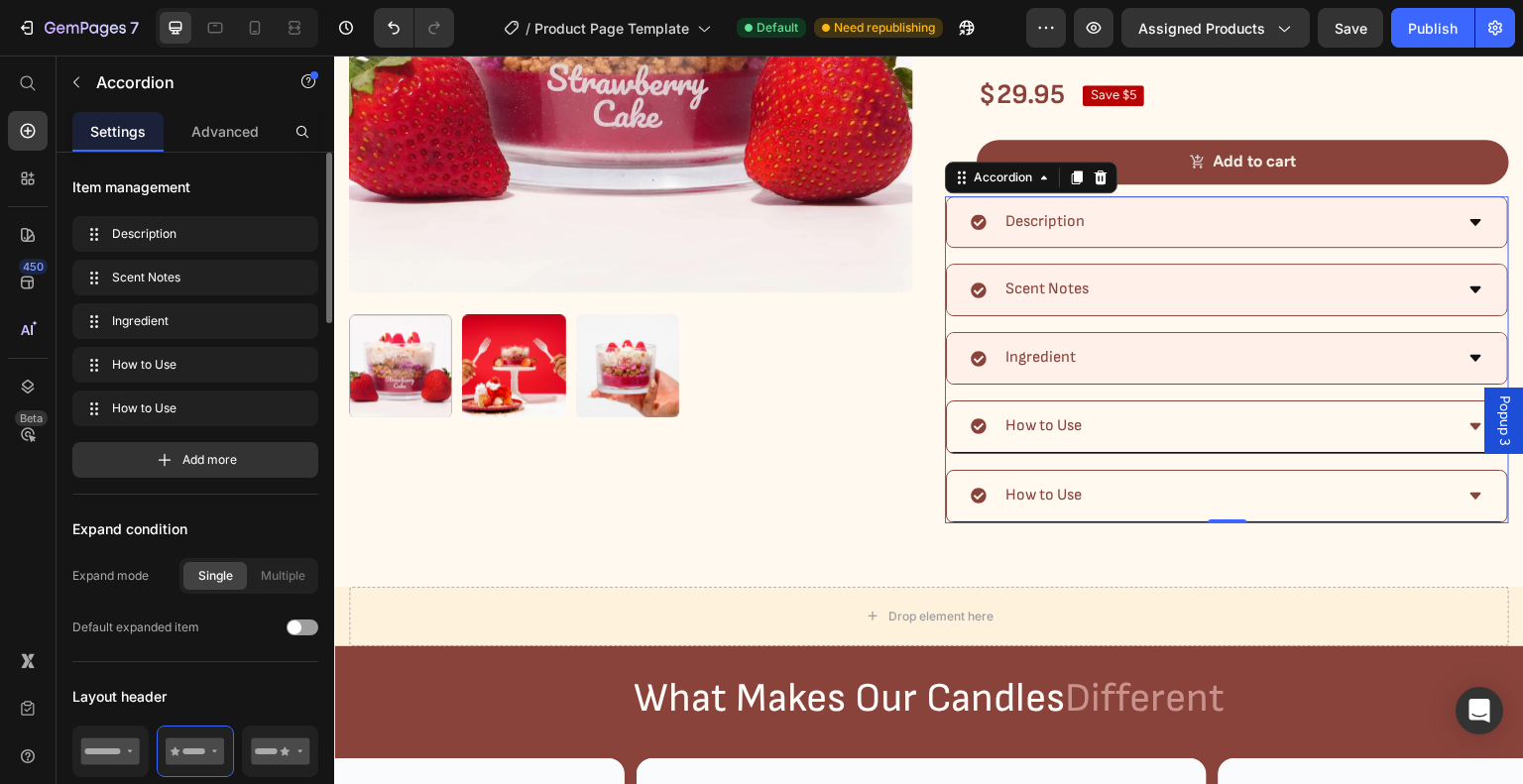 click on "How to Use" at bounding box center [1043, 496] 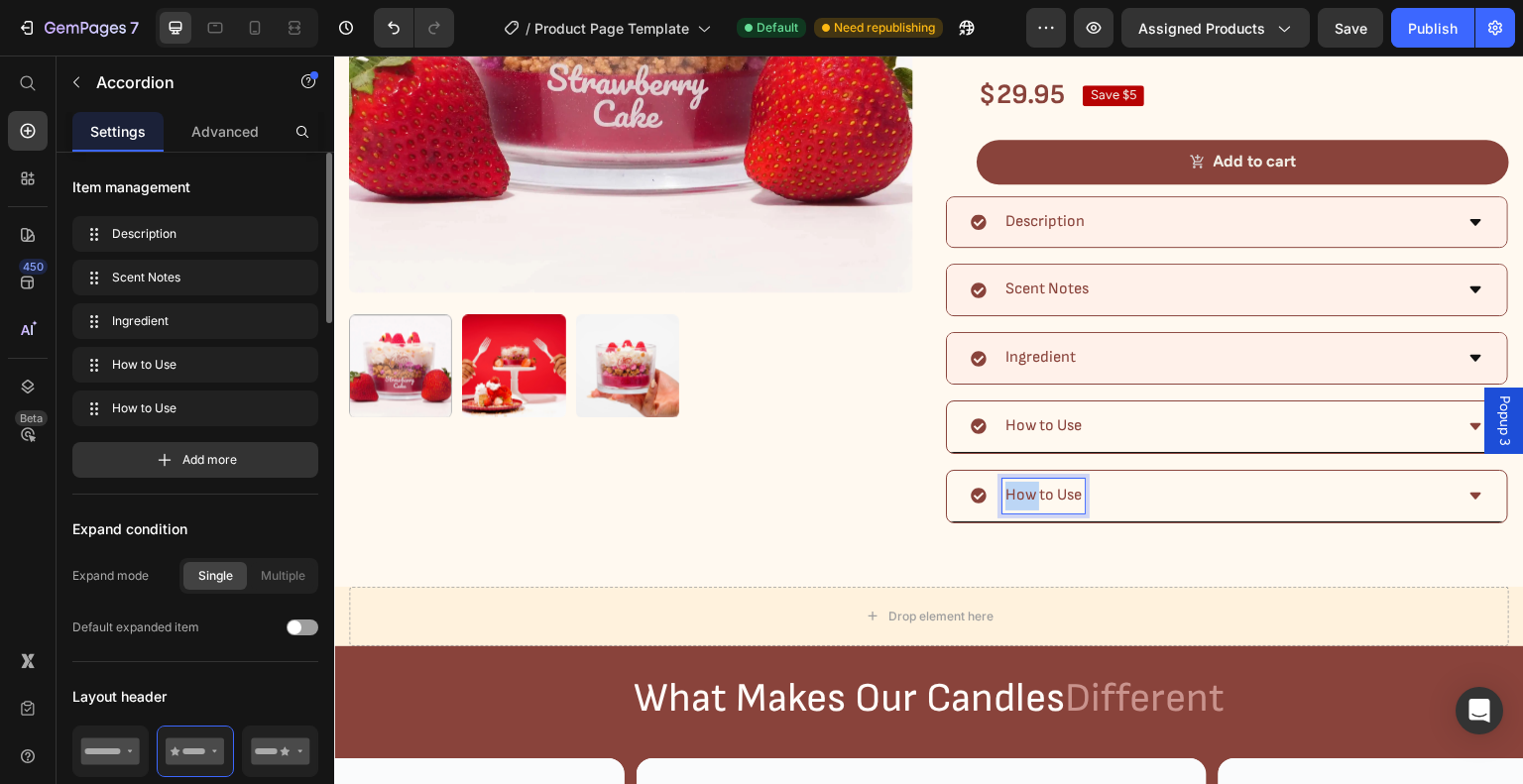 click on "How to Use" at bounding box center (1043, 496) 